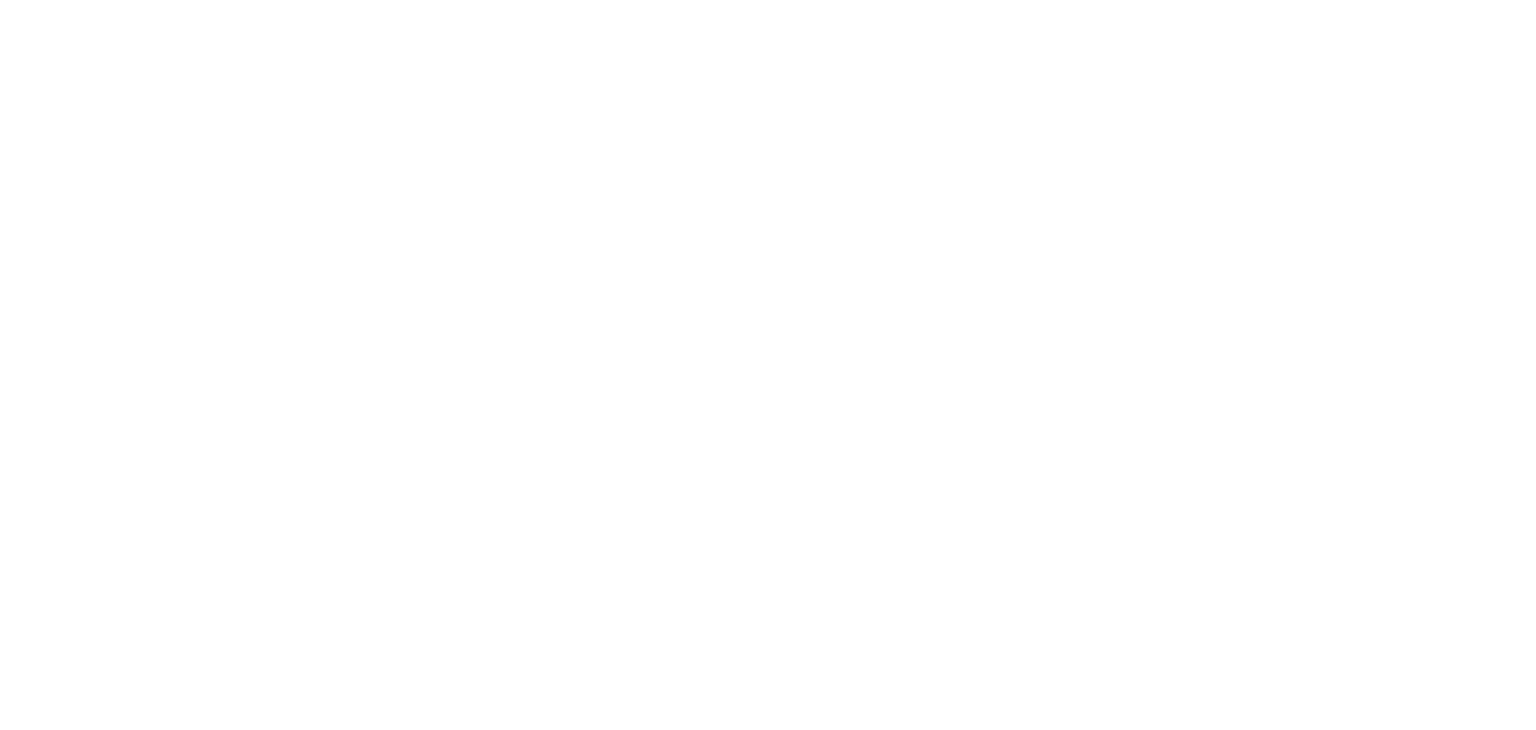 scroll, scrollTop: 0, scrollLeft: 0, axis: both 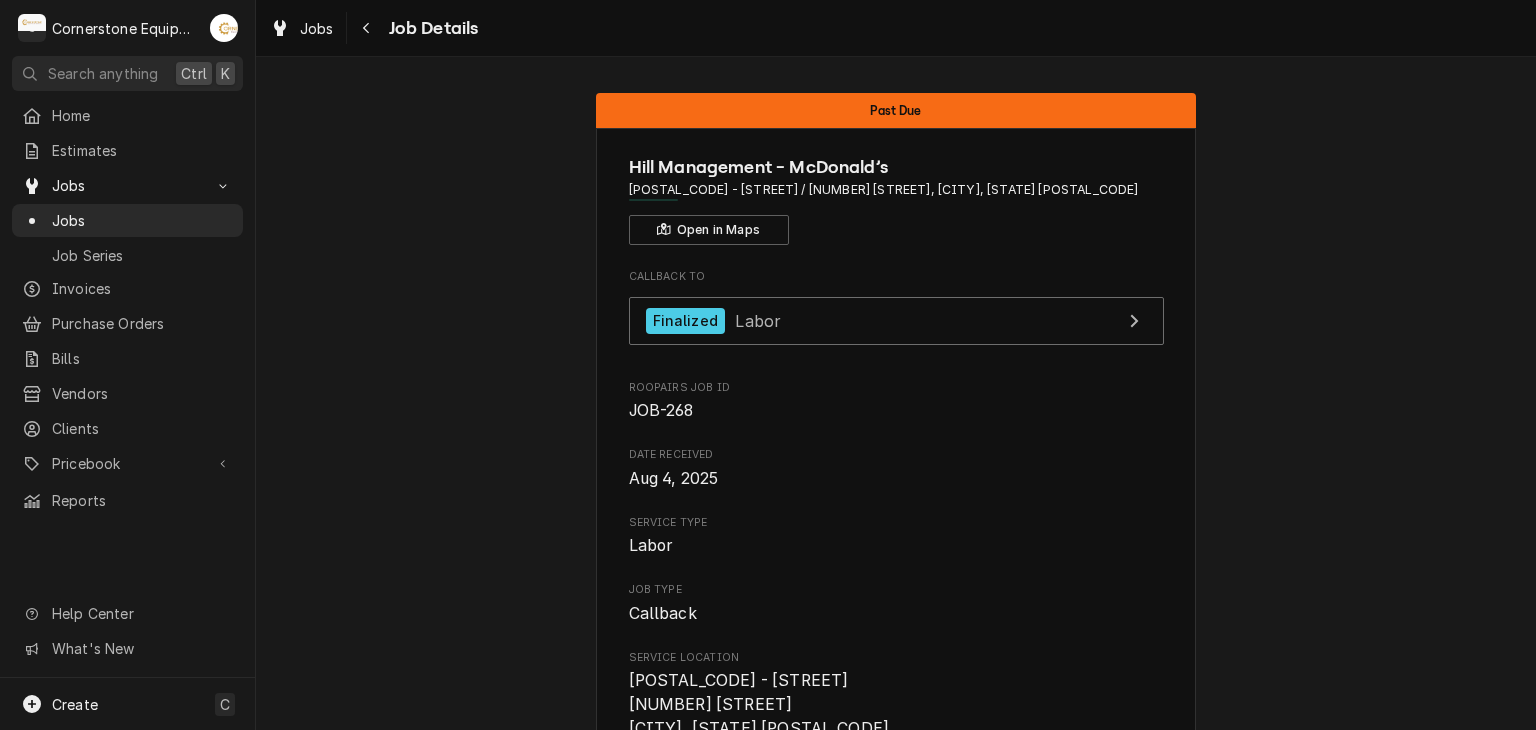 click on "Past Due Hill Management - McDonald’s 04798 - Woodruff Rd / 1111 Woodruff Rd, Greenville, SC 29607 Open in Maps Callback To Finalized Labor Roopairs Job ID JOB-268 Date Received Aug 4, 2025 Service Type Labor Job Type Callback Service Location 04798 - Woodruff Rd
1111 Woodruff Rd
Greenville, SC 29607 Scheduled For Mon, Aug 4th, 2025 - 4:00 PM Scheduled On Mon, Aug 4th, 2025 - 3:18 PM Last Modified Mon, Aug 4th, 2025 - 3:18 PM Estimated Job Duration 1h Assigned Technician(s) Matthew Pennington Reason For Callback Return to replace temp probe for protein fryer Technician Instructions  (Only Visible to You) maintx 3350
add equipment please Priority High Job Reporter Name Ashton Vazquez Phone (346) 249-1763 Email ashton.vazquez@us.stores.mcd.com Job Contact Name Ashton Vazquez Phone (346) 249-1763 Email ashton.vazquez@us.stores.mcd.com Client Contact Name Ashton Vazquez Phone (346) 249-1763 Email ashton.vazquez@us.stores.mcd.com Reminders — Estimate reminders via Email Start Job Edit Job Cancel Job" at bounding box center (896, 1063) 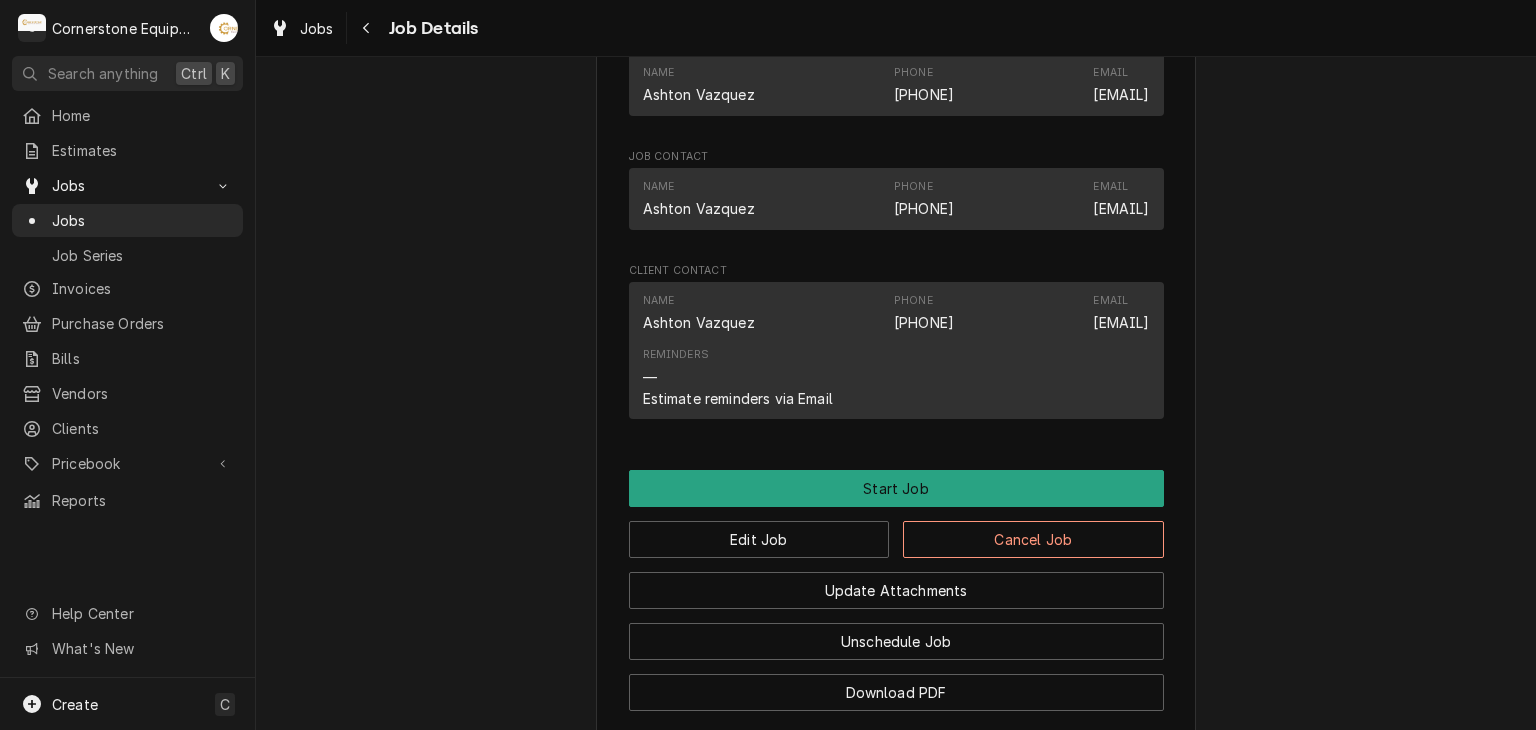 scroll, scrollTop: 1503, scrollLeft: 0, axis: vertical 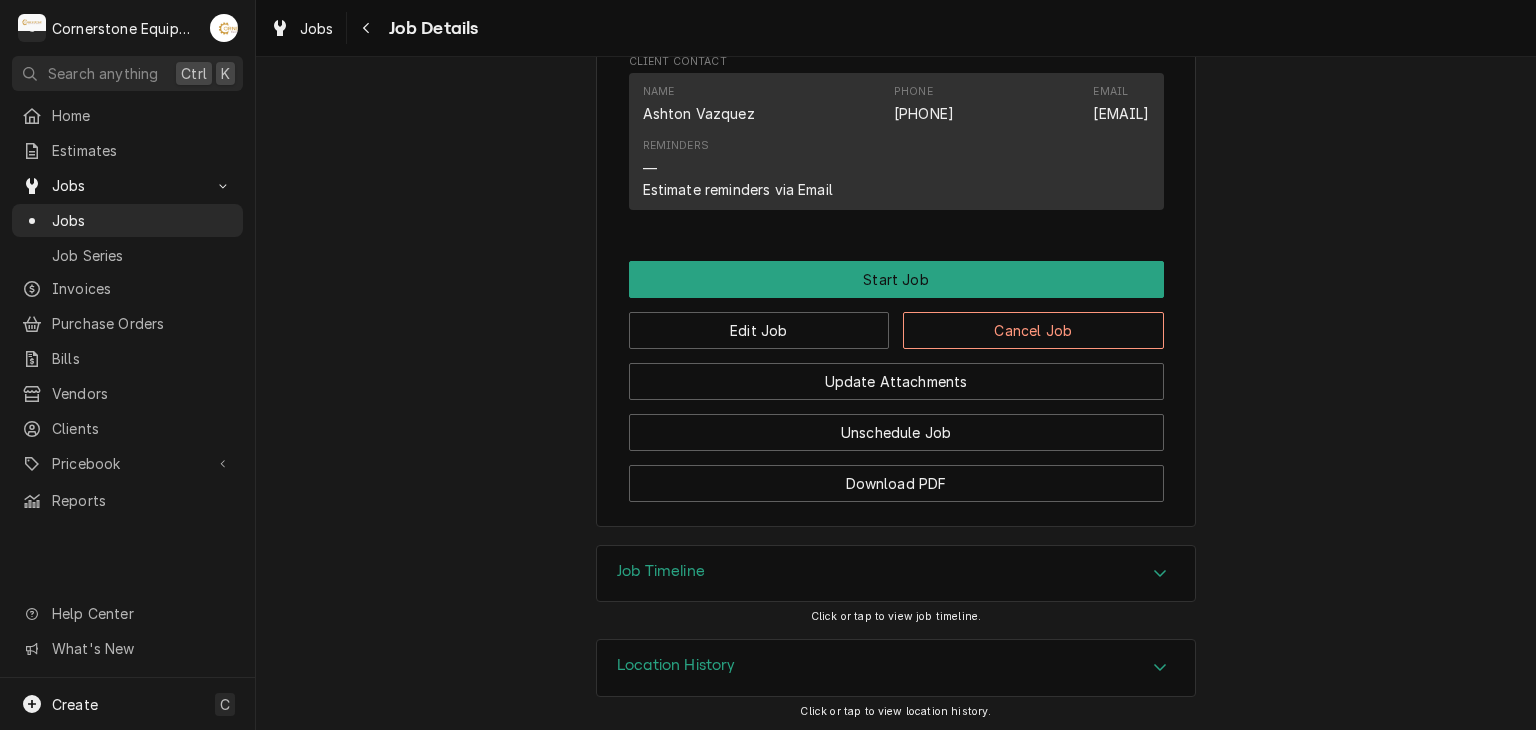 click on "Click or tap to view job timeline." at bounding box center [896, 616] 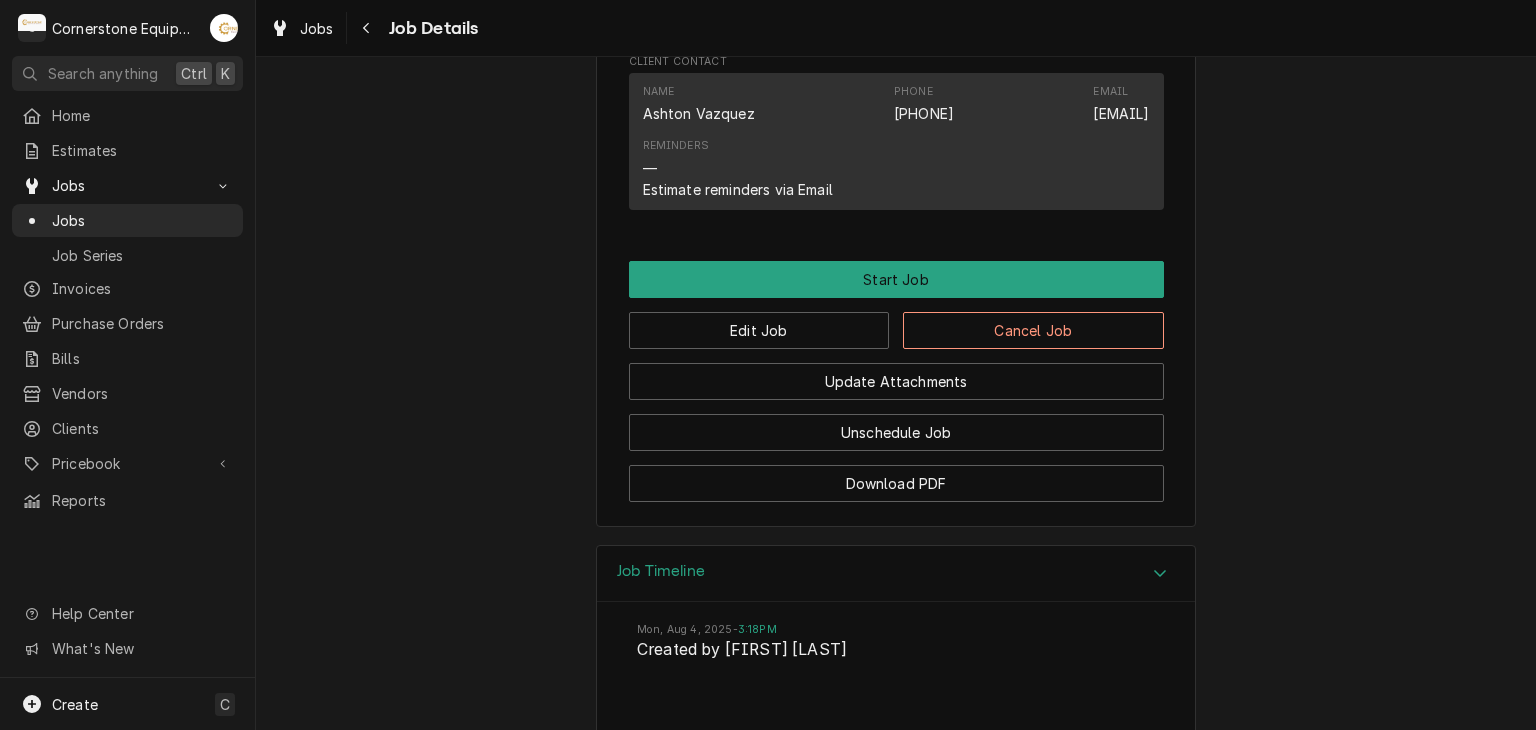 click on "Job Timeline Mon, Aug 4, 2025  -  3:18PM Created by Andrew Buigues" at bounding box center [896, 697] 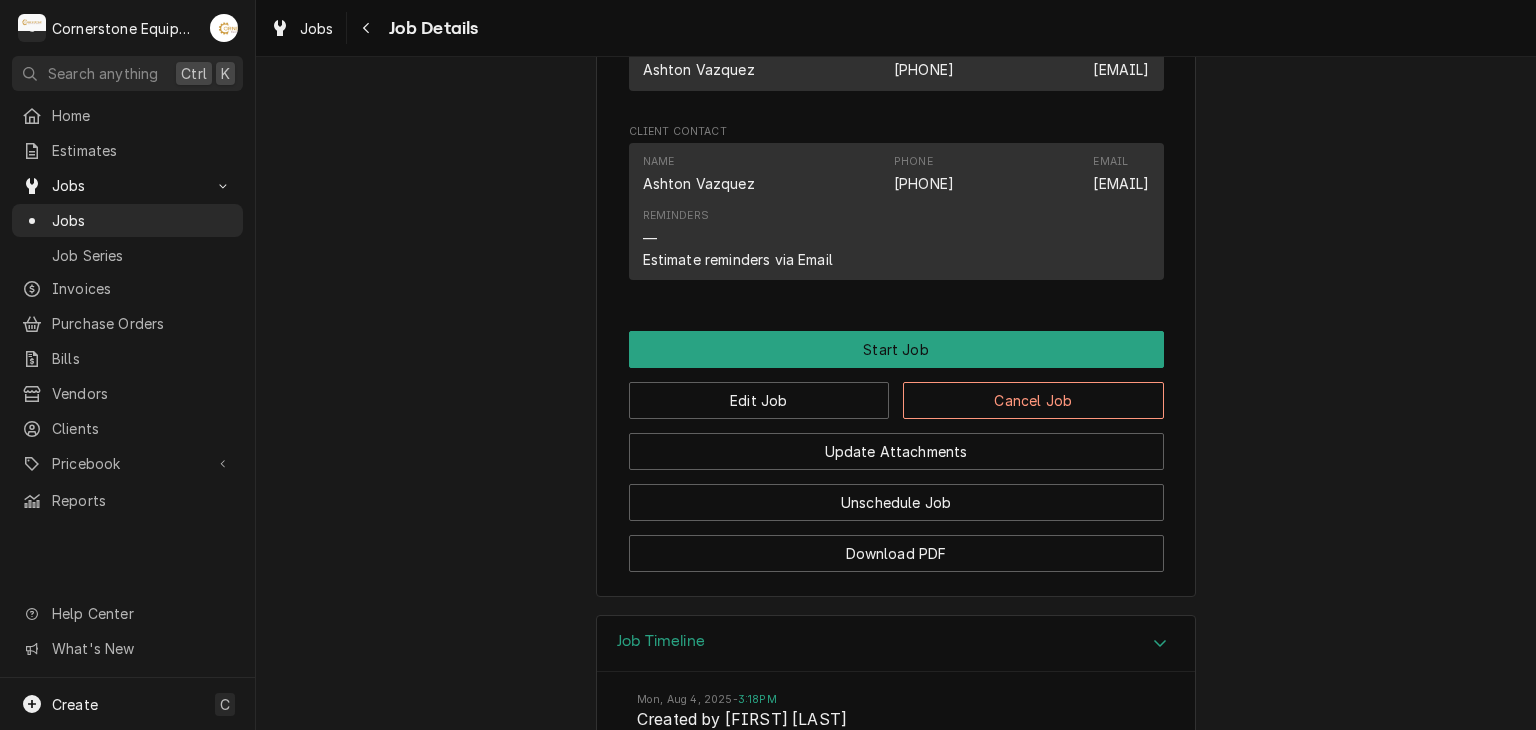 scroll, scrollTop: 1512, scrollLeft: 0, axis: vertical 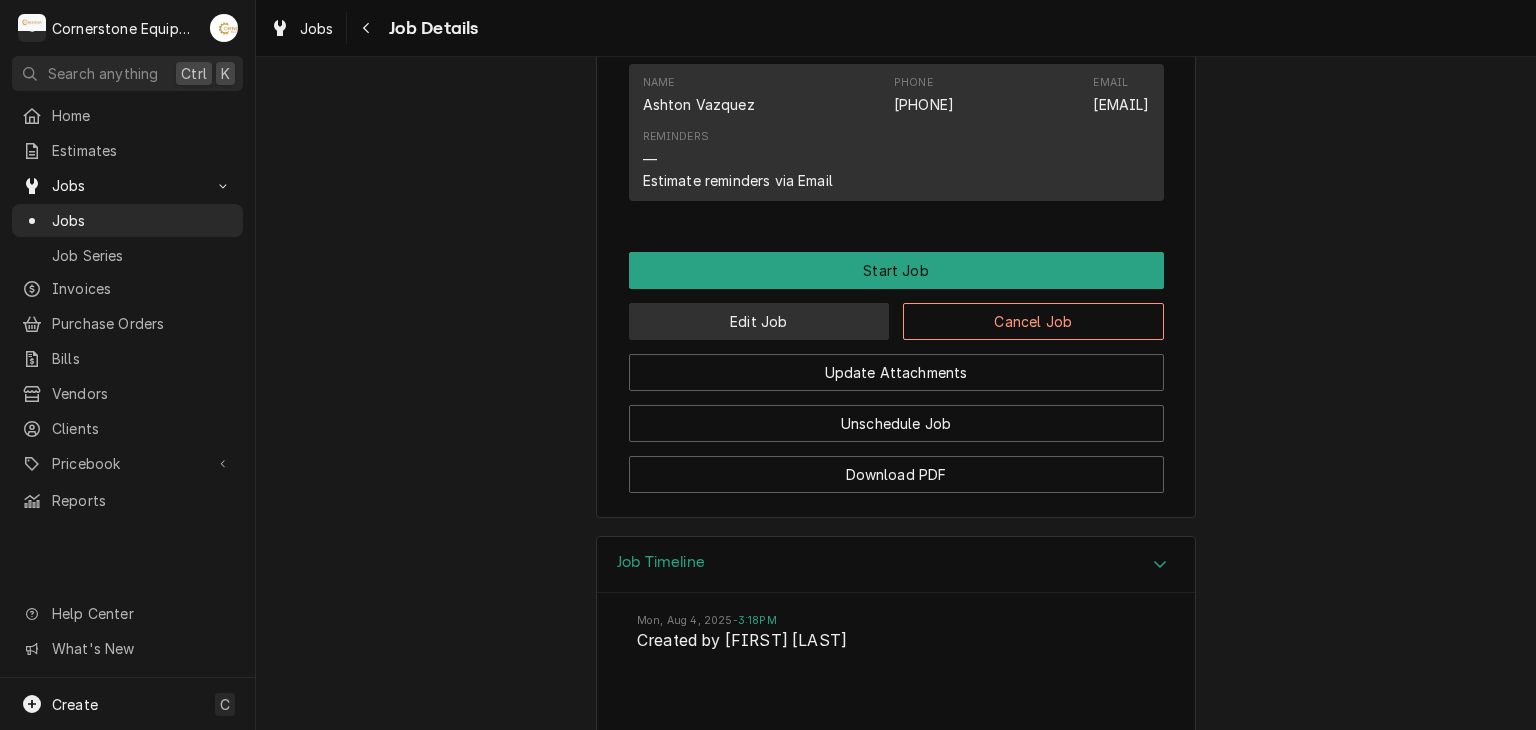 click on "Edit Job" at bounding box center [759, 321] 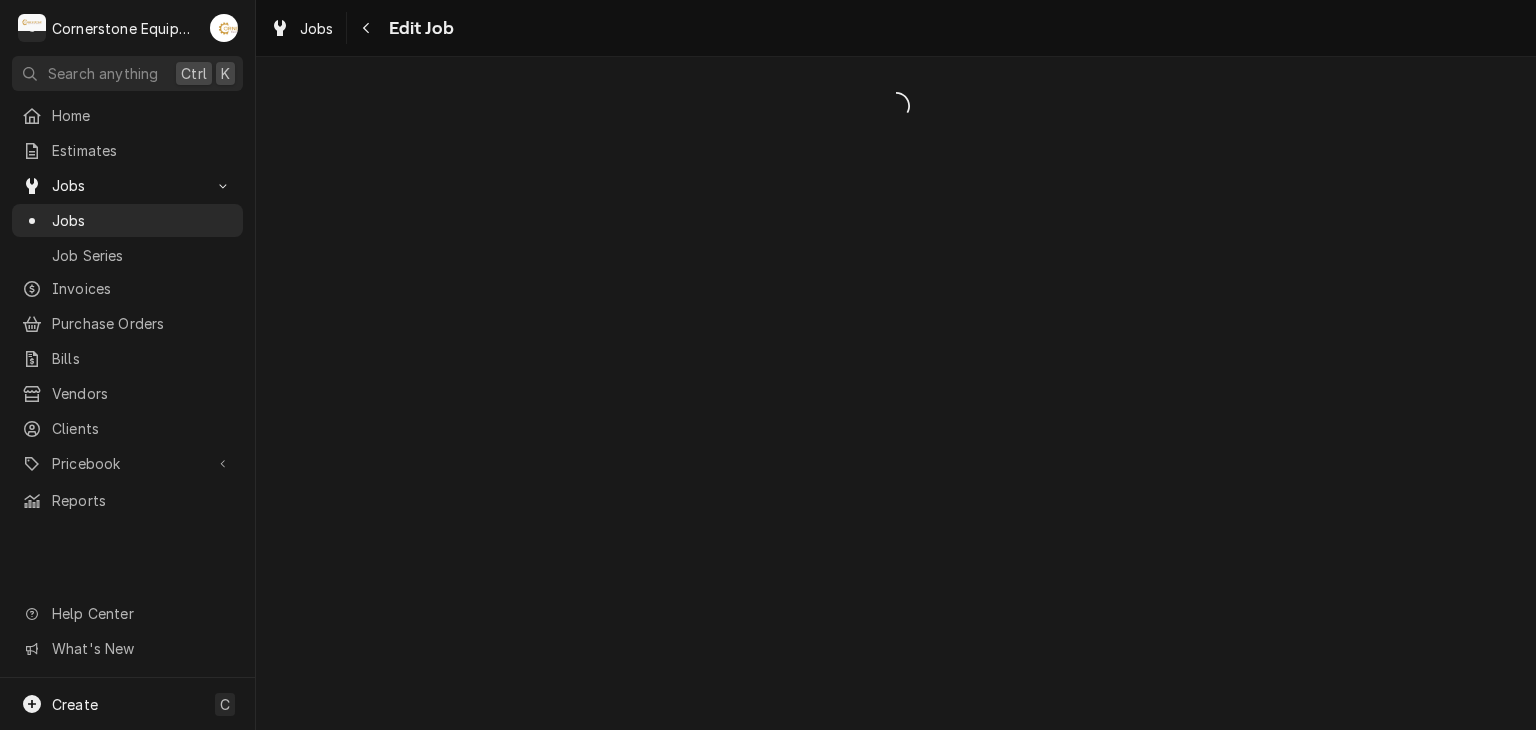 scroll, scrollTop: 0, scrollLeft: 0, axis: both 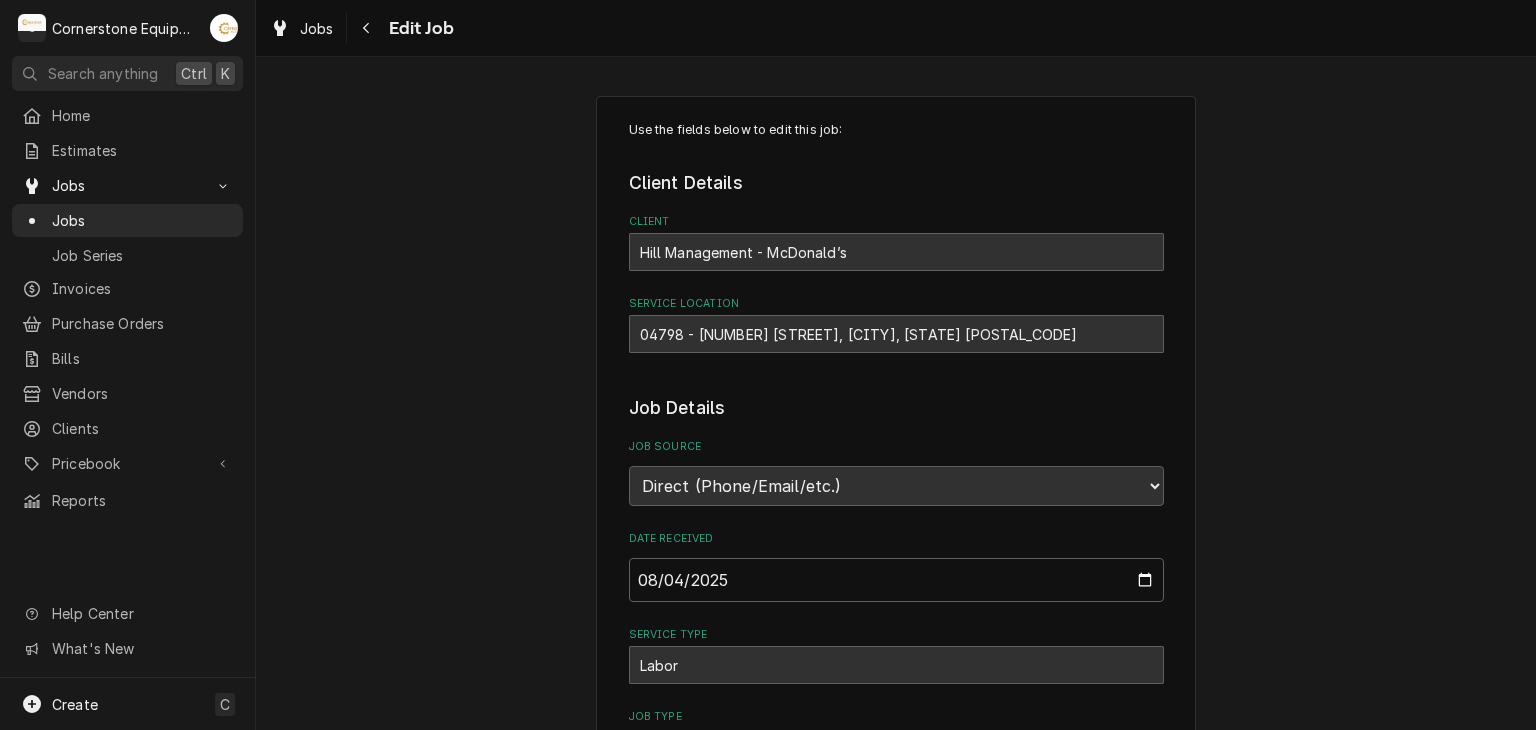 click on "Use the fields below to edit this job: Client Details Client Hill Management - McDonald’s Service Location 04798 - [NUMBER] [STREET], [CITY], [STATE] [POSTAL_CODE] Job Details Job Source Direct (Phone/Email/etc.) Other Date Received 2025-08-04 Service Type Labor Job Type Reason For Callback Return to replace temp probe for protein fryer Technician Instructions  ( optional ) maintx 3350
add equipment please Priority No Priority Urgent High Medium Low Labels  ( optional ) Add Labels... Equipment Expected Is Equipment involved on this Job? Who called in this service? [FIRST] [LAST]  Contact [PHONE] [EMAIL] Who should the tech(s) ask for? [FIRST] [LAST]  Contact [PHONE] [EMAIL] Attachments  ( if any ) Add Attachment Estimated Arrival Time 2025-08-04 AM / PM 6:00 AM 6:15 AM 6:30 AM 6:45 AM 7:00 AM 7:15 AM 7:30 AM 7:45 AM 8:00 AM 8:15 AM 8:30 AM 8:45 AM 9:00 AM 9:15 AM 9:30 AM 9:45 AM 10:00 AM 10:15 AM 10:30 AM 10:45 AM 11:00 AM 11:15 AM 11:30 AM" at bounding box center [896, 1036] 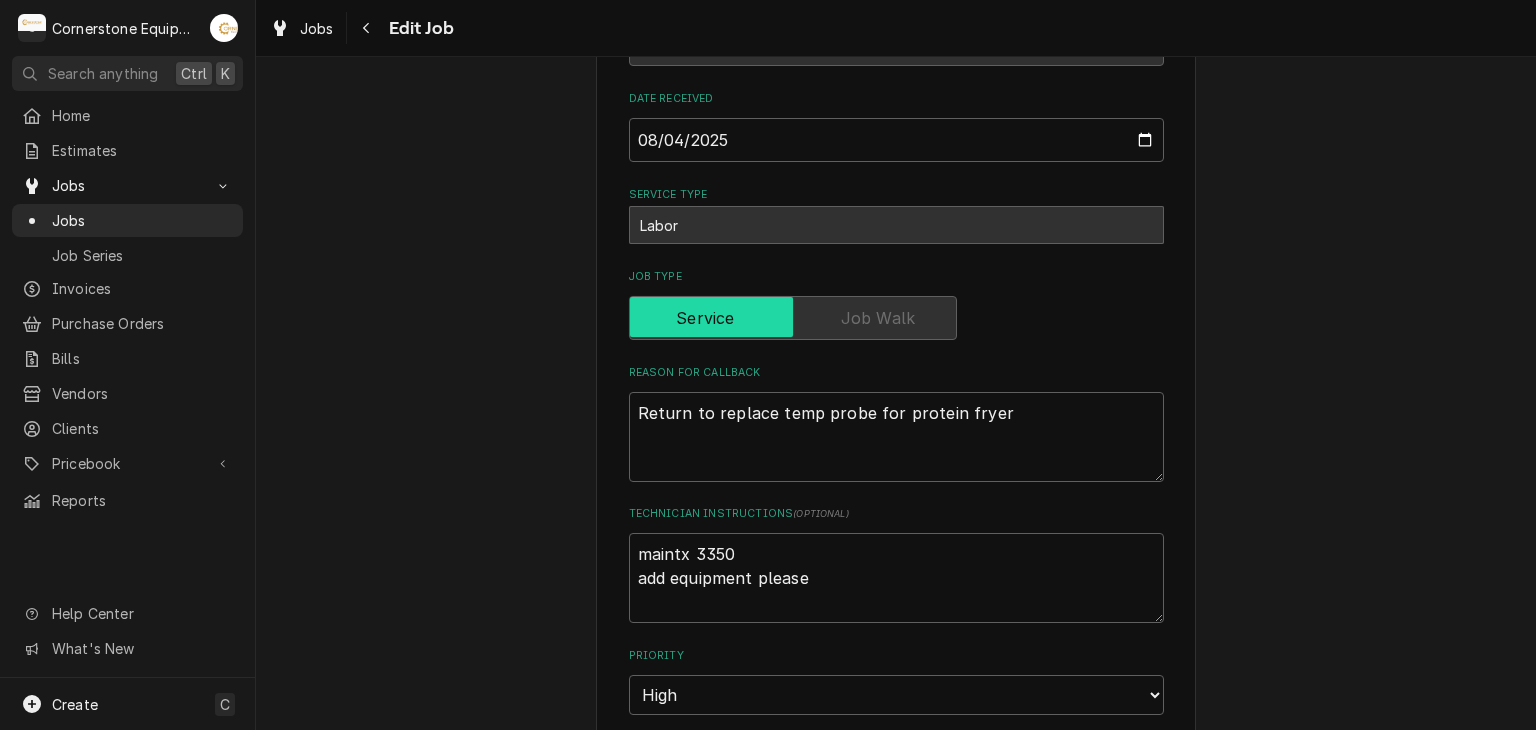scroll, scrollTop: 480, scrollLeft: 0, axis: vertical 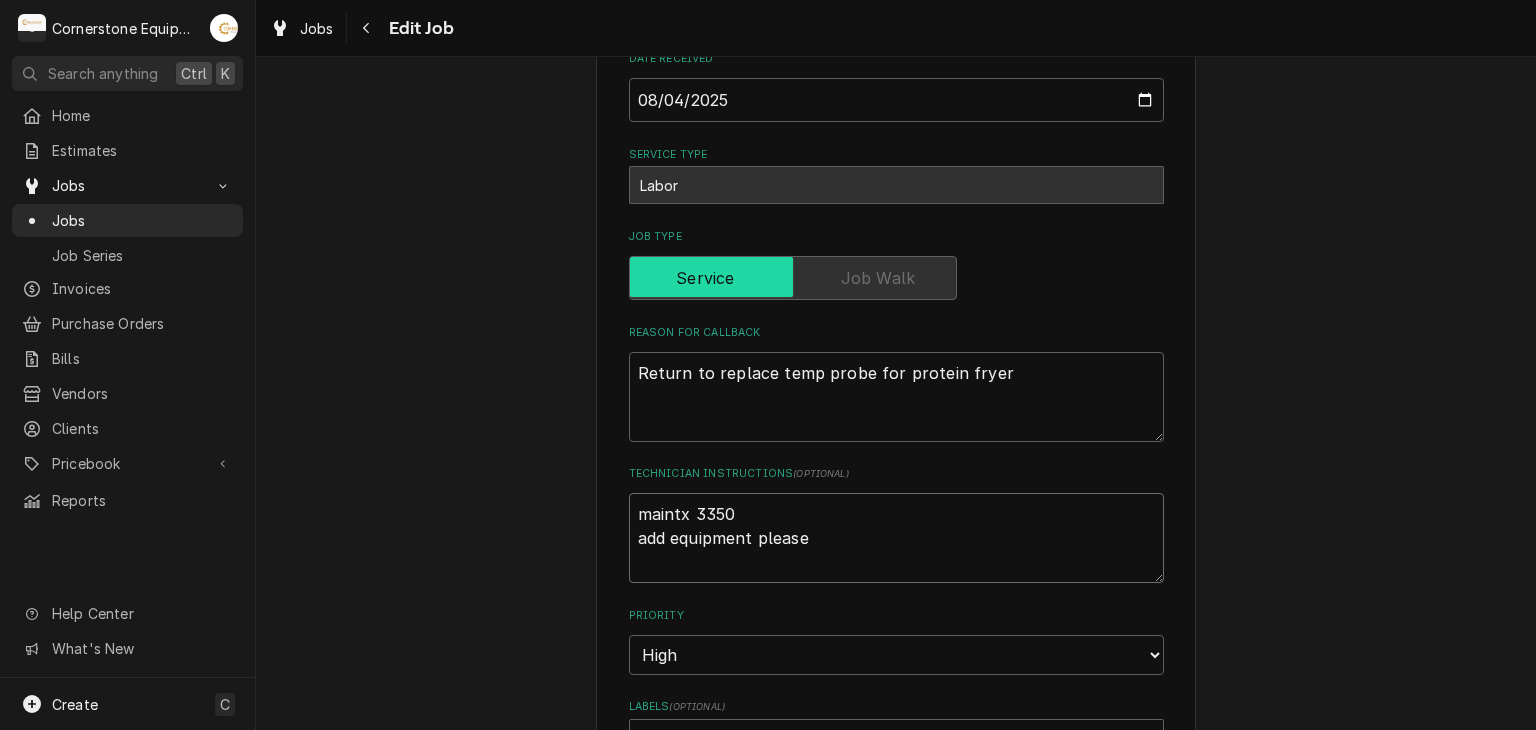 type on "x" 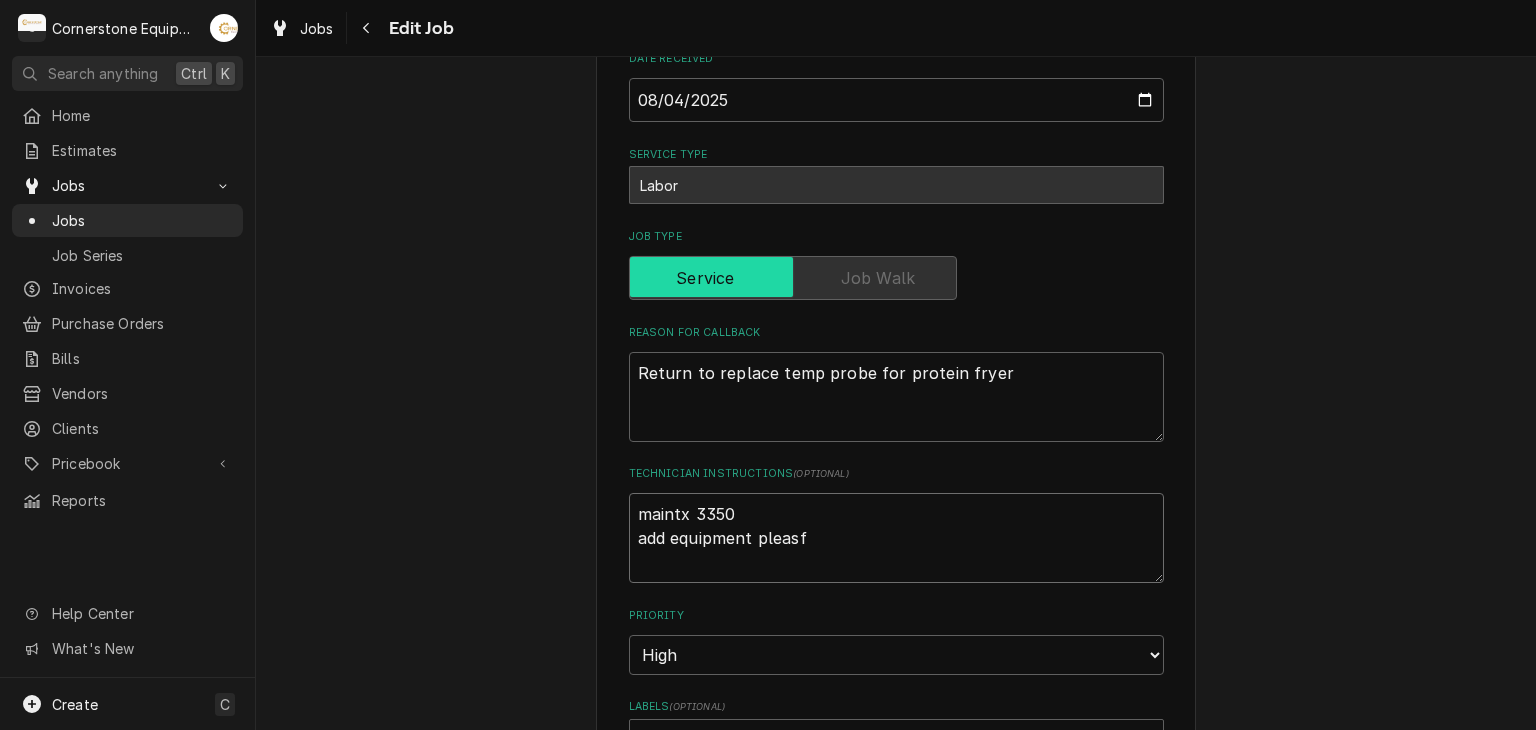 drag, startPoint x: 812, startPoint y: 533, endPoint x: 584, endPoint y: 494, distance: 231.31148 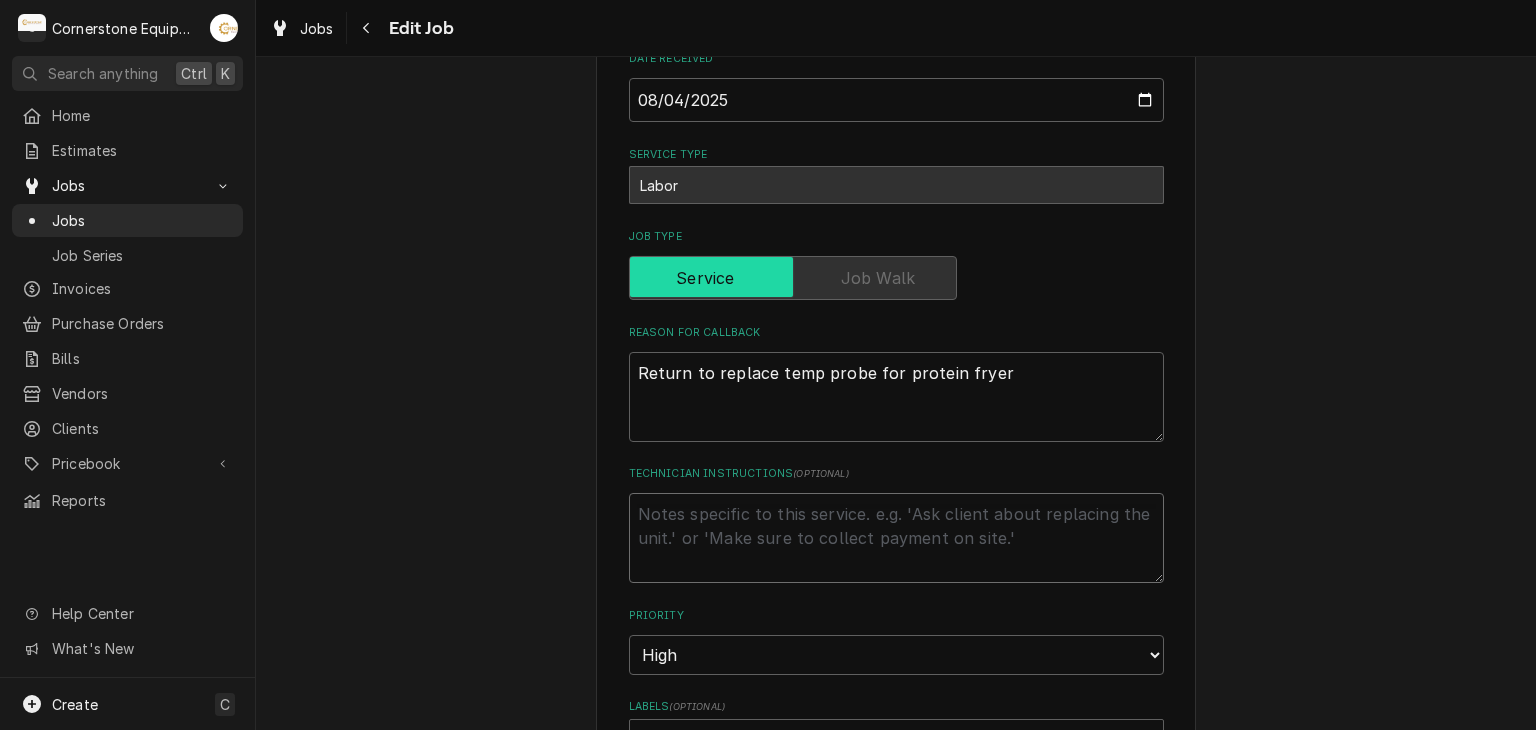 type on "x" 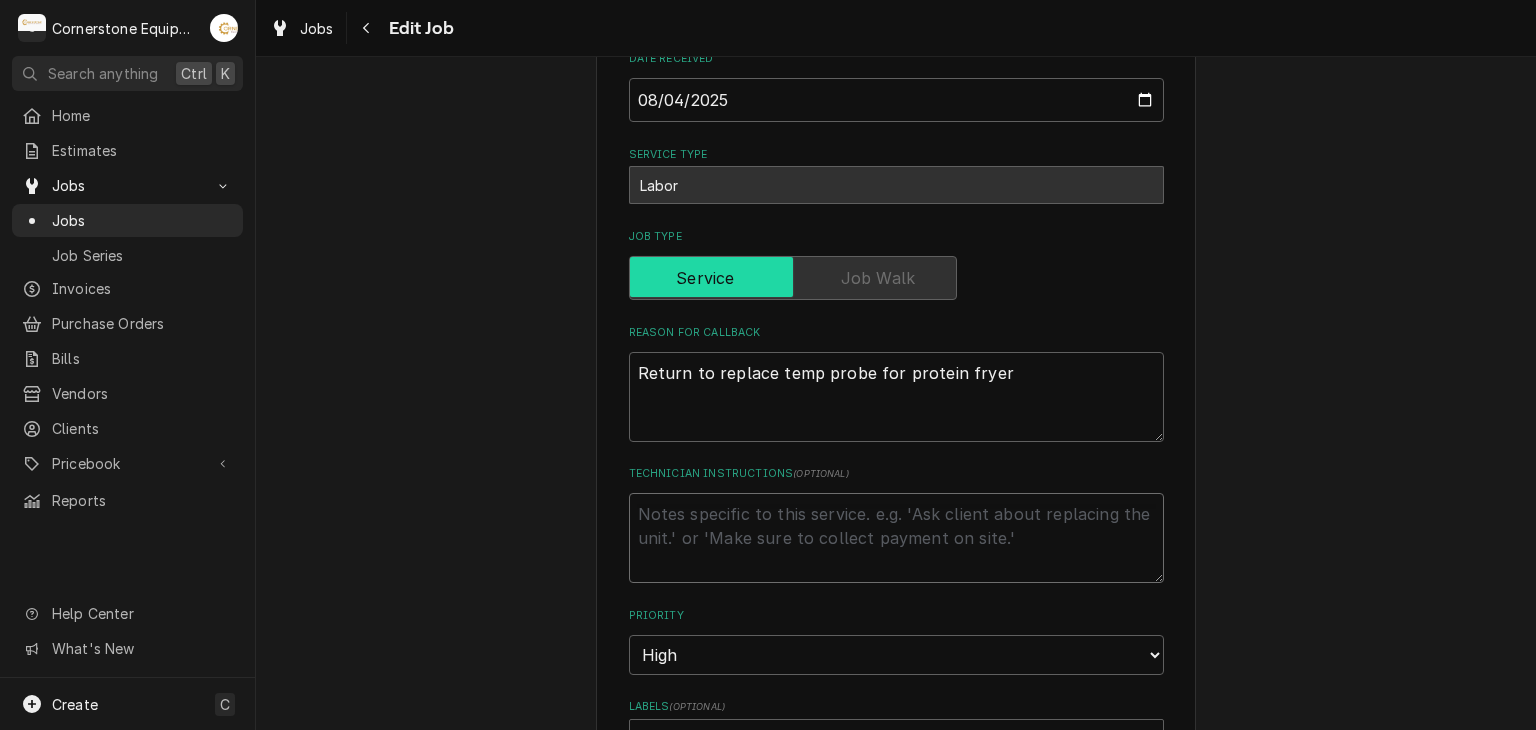 type 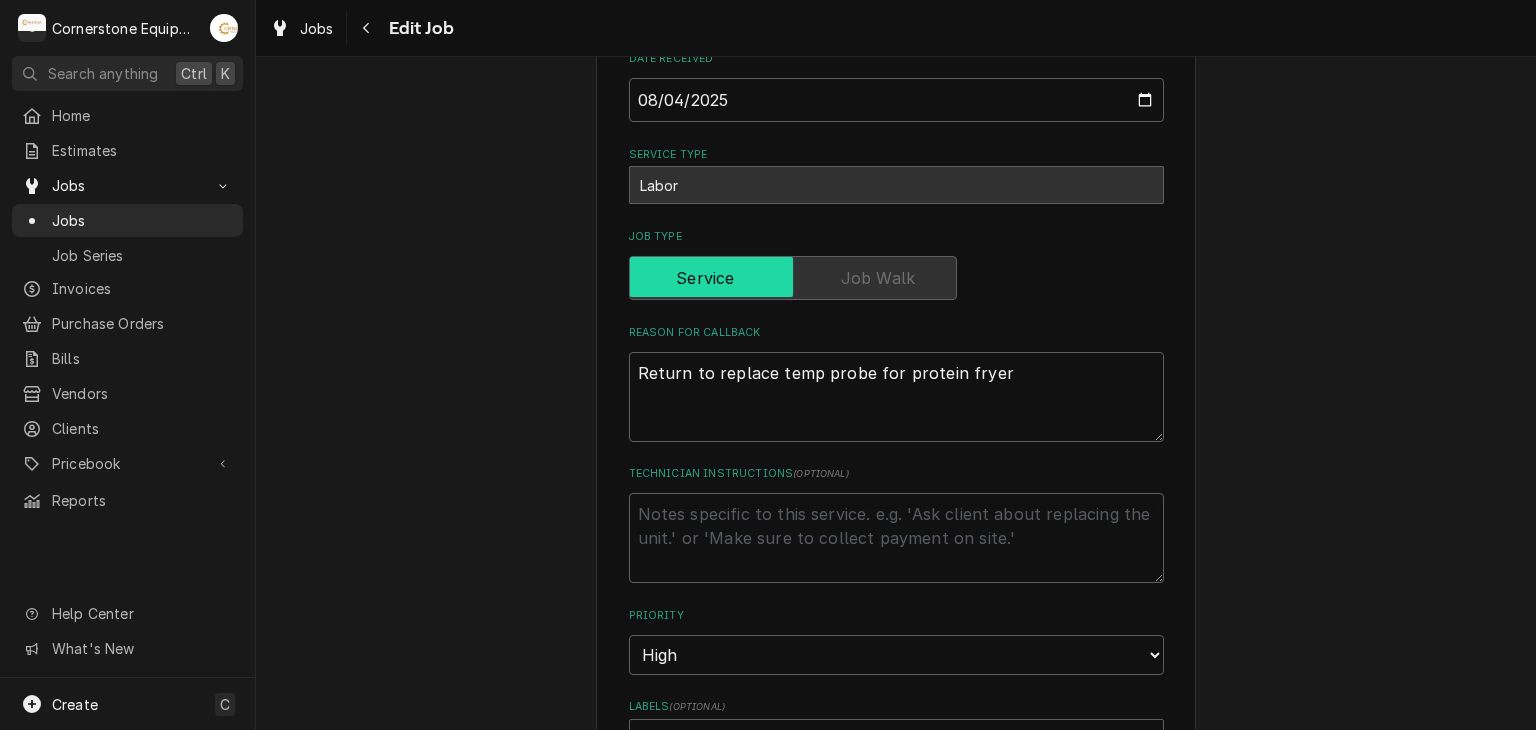 click on "Use the fields below to edit this job: Client Details Client Hill Management - McDonald’s Service Location 04798 - [NUMBER] [STREET], [CITY], [STATE] [POSTAL_CODE] Job Details Job Source Direct (Phone/Email/etc.) Other Date Received 2025-08-04 Service Type Labor Job Type Reason For Callback Return to replace temp probe for protein fryer Technician Instructions  ( optional ) Priority No Priority Urgent High Medium Low Labels  ( optional ) Add Labels... Equipment Expected Is Equipment involved on this Job? Who called in this service? [FIRST] [LAST]  Contact [PHONE] [EMAIL] Who should the tech(s) ask for? [FIRST] [LAST]  Contact [PHONE] [EMAIL] Attachments  ( if any ) Add Attachment Estimated Arrival Time 2025-08-04 AM / PM 6:00 AM 6:15 AM 6:30 AM 6:45 AM 7:00 AM 7:15 AM 7:30 AM 7:45 AM 8:00 AM 8:15 AM 8:30 AM 8:45 AM 9:00 AM 9:15 AM 9:30 AM 9:45 AM 10:00 AM 10:15 AM 10:30 AM 10:45 AM 11:00 AM 11:15 AM 11:30 AM 11:45 AM 12:00 PM 12:15 PM 1" at bounding box center [896, 556] 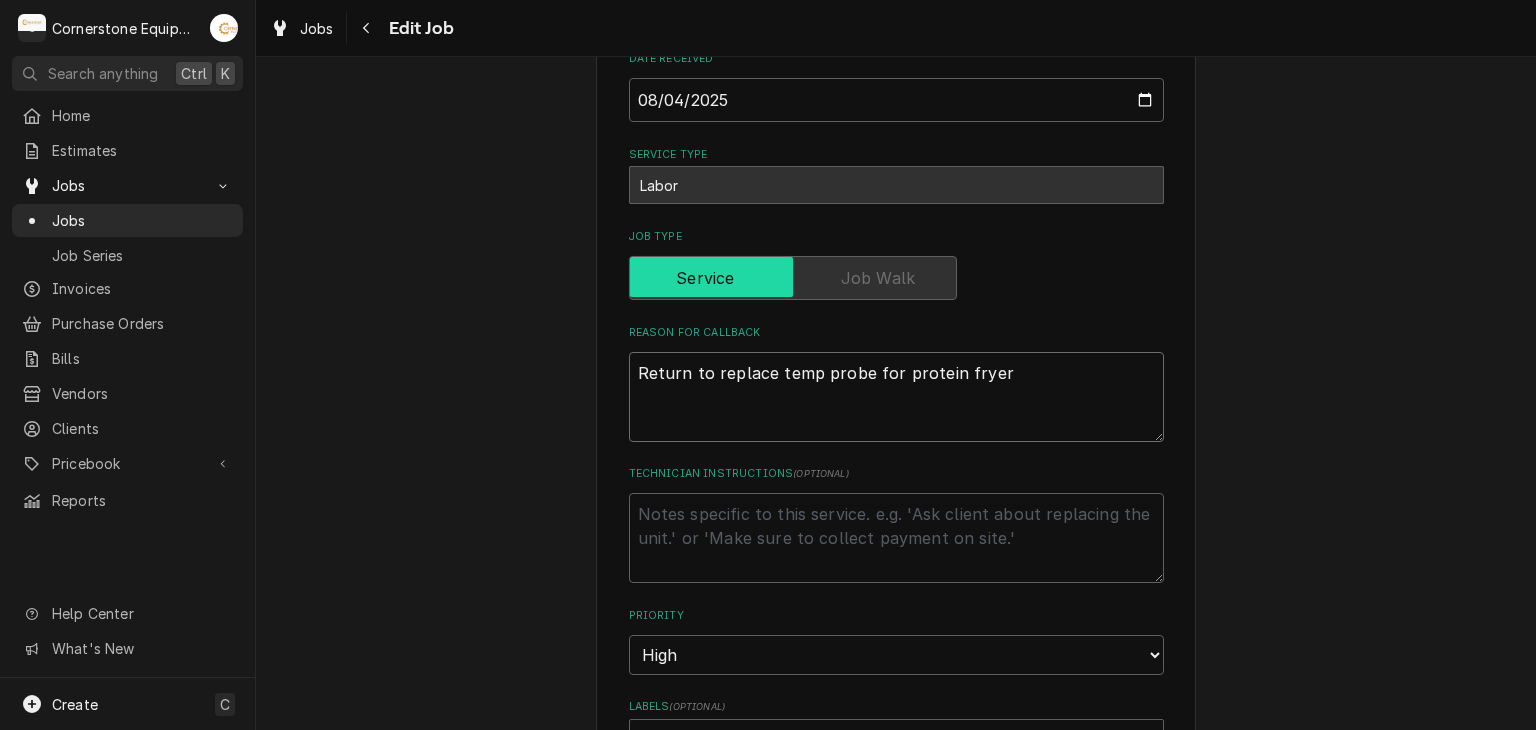 click on "Return to replace temp probe for protein fryer" at bounding box center [896, 397] 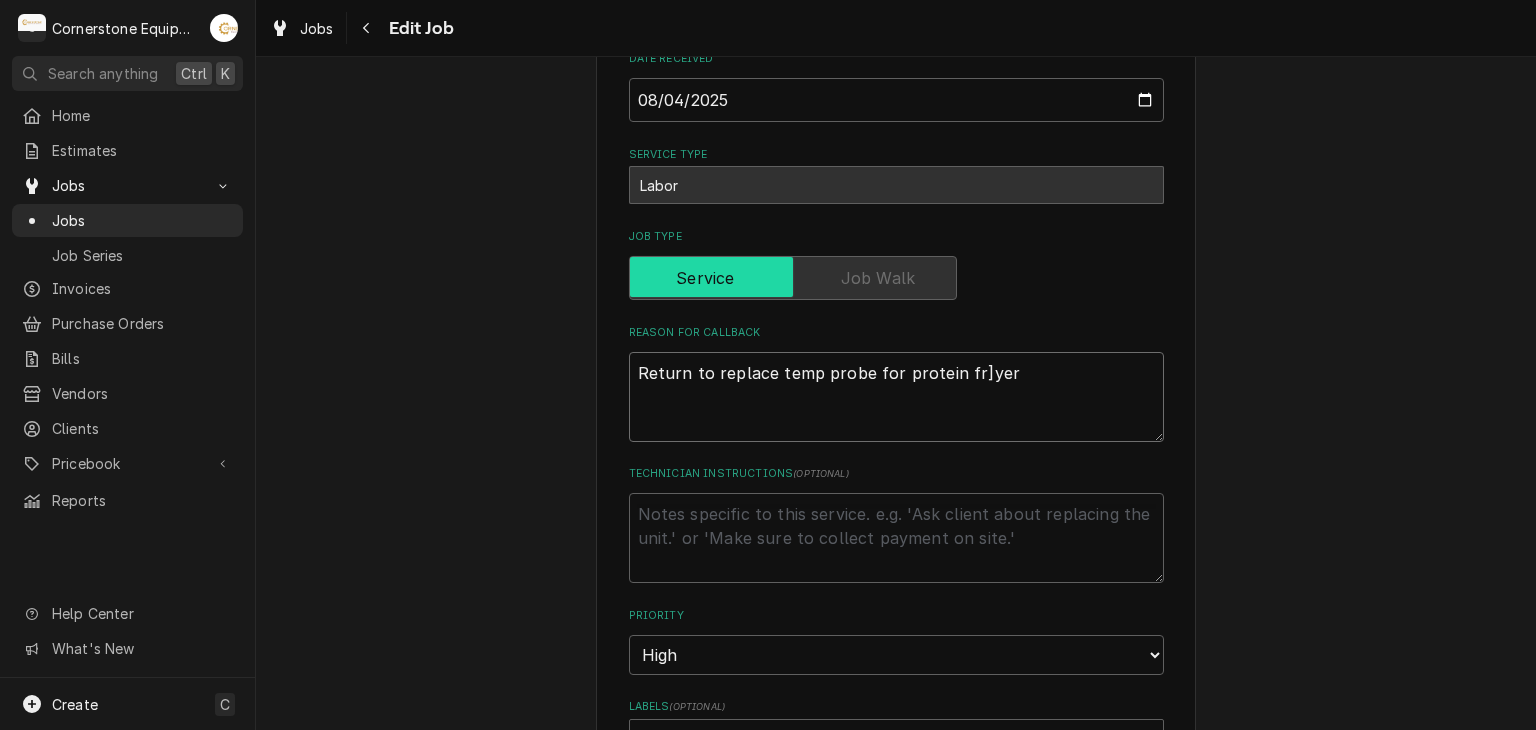 type on "Return to replace temp probe for protein fryer" 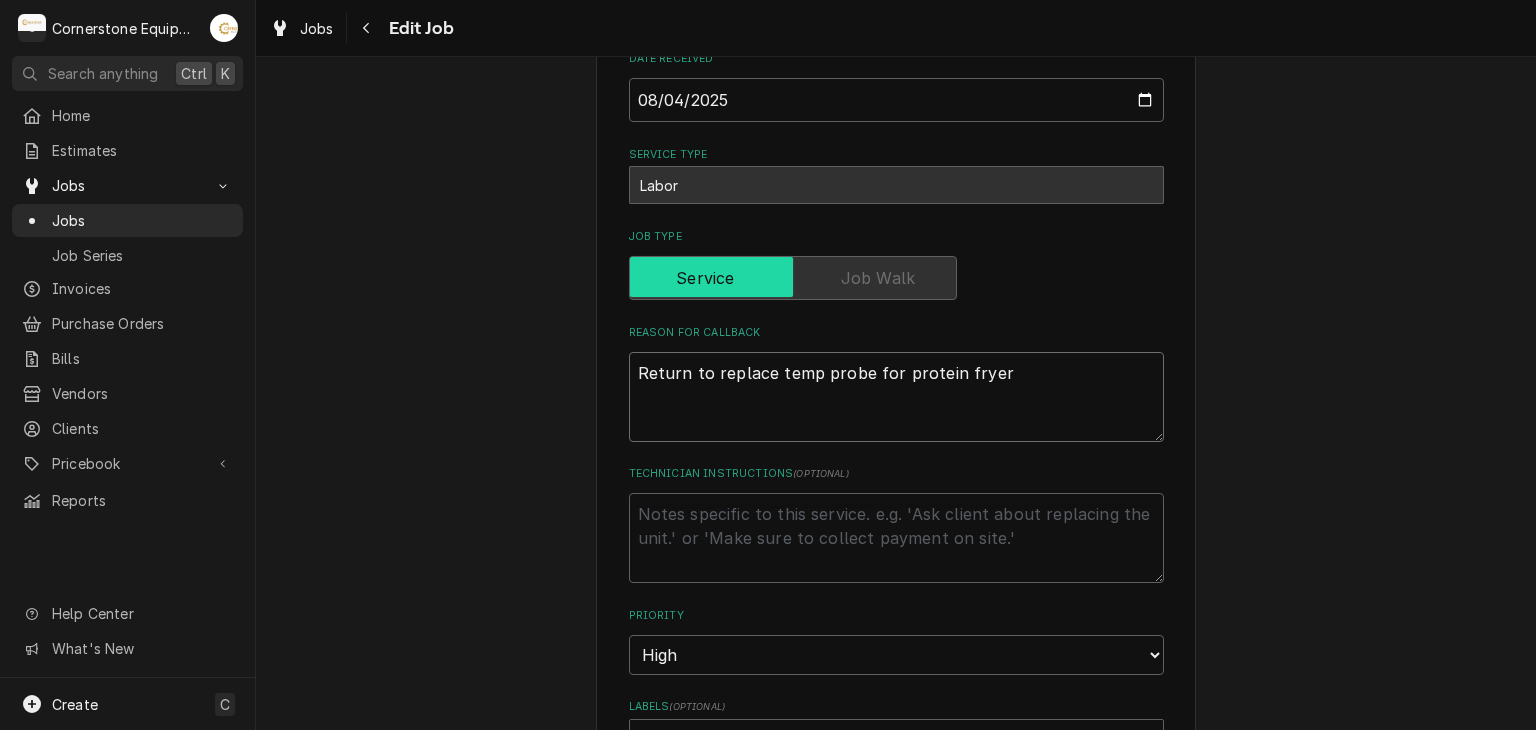 type on "x" 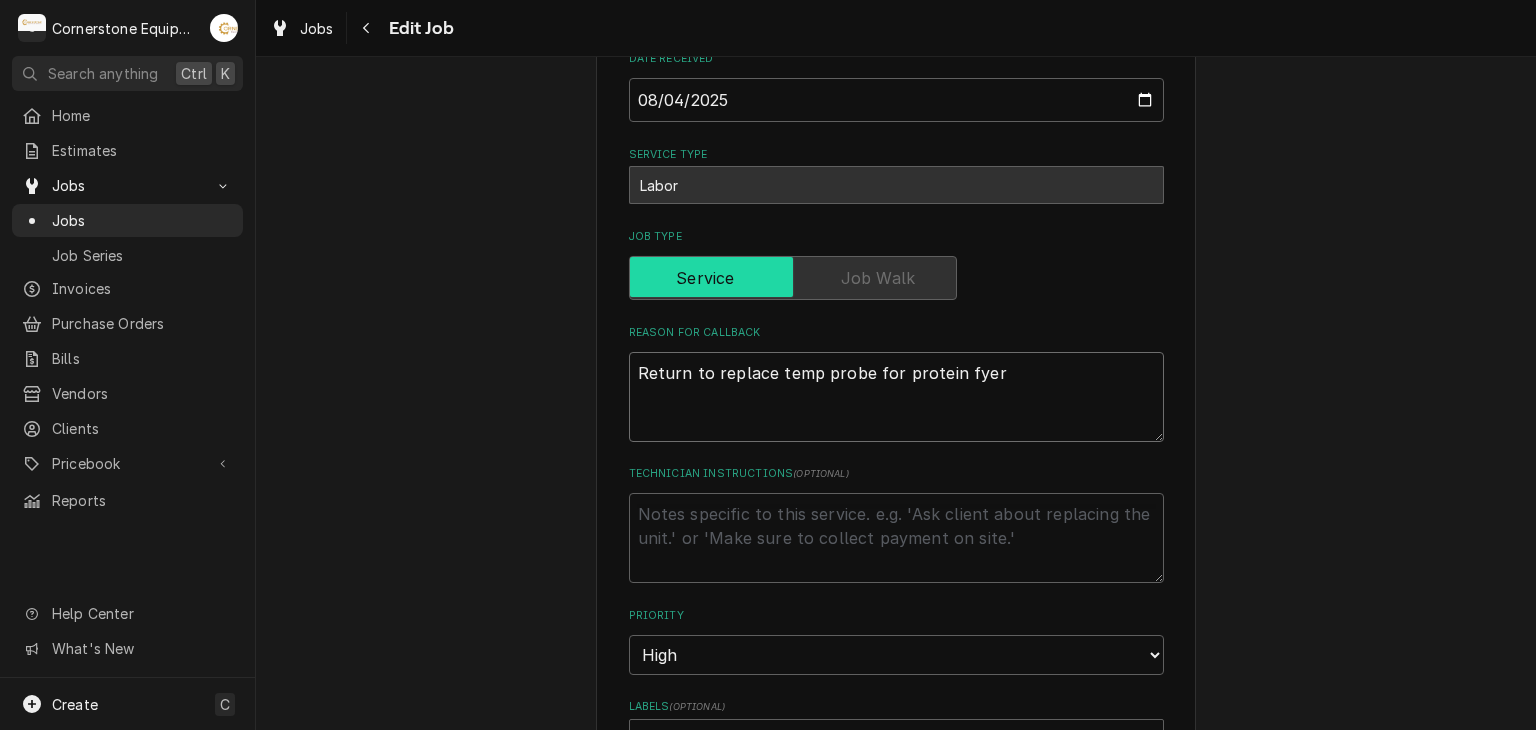 type on "x" 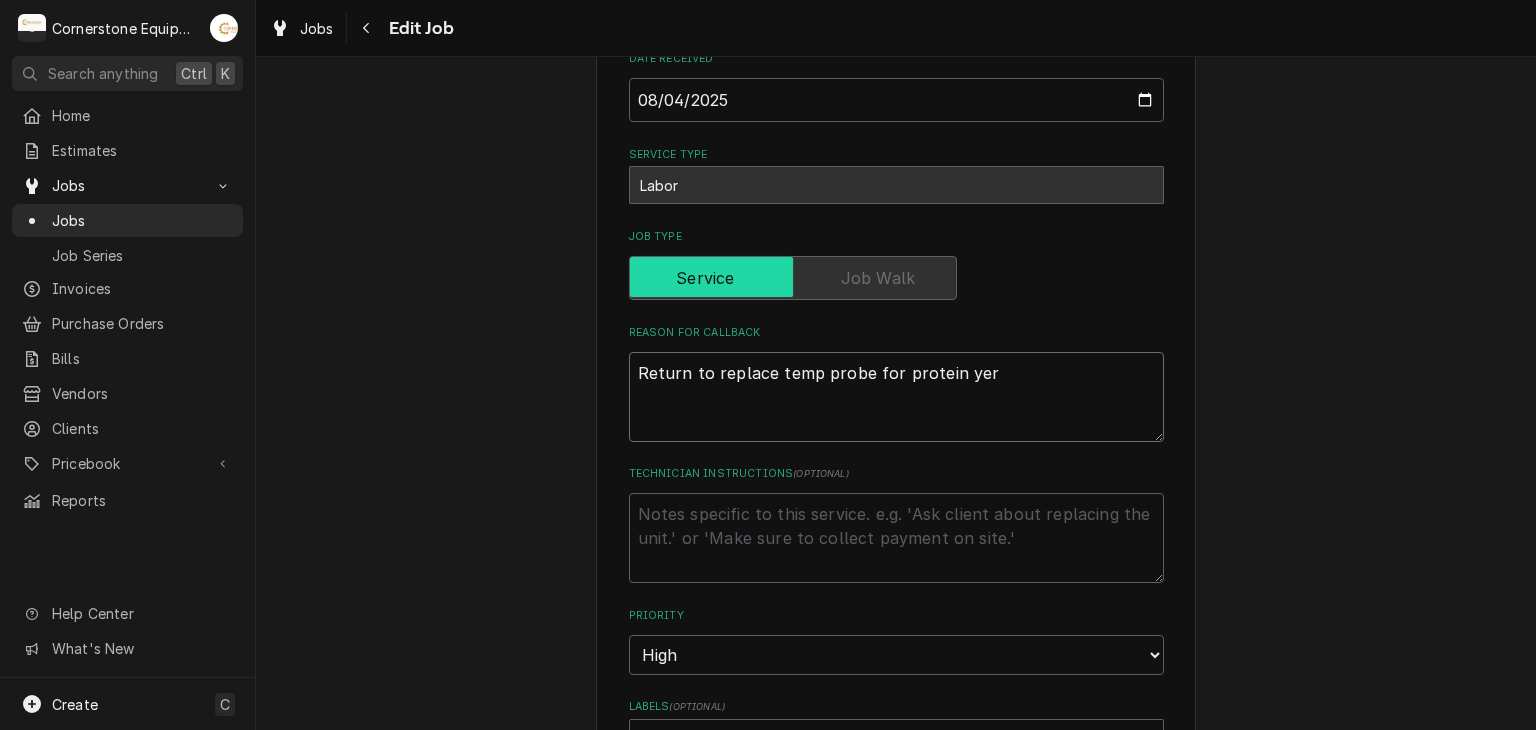 type on "x" 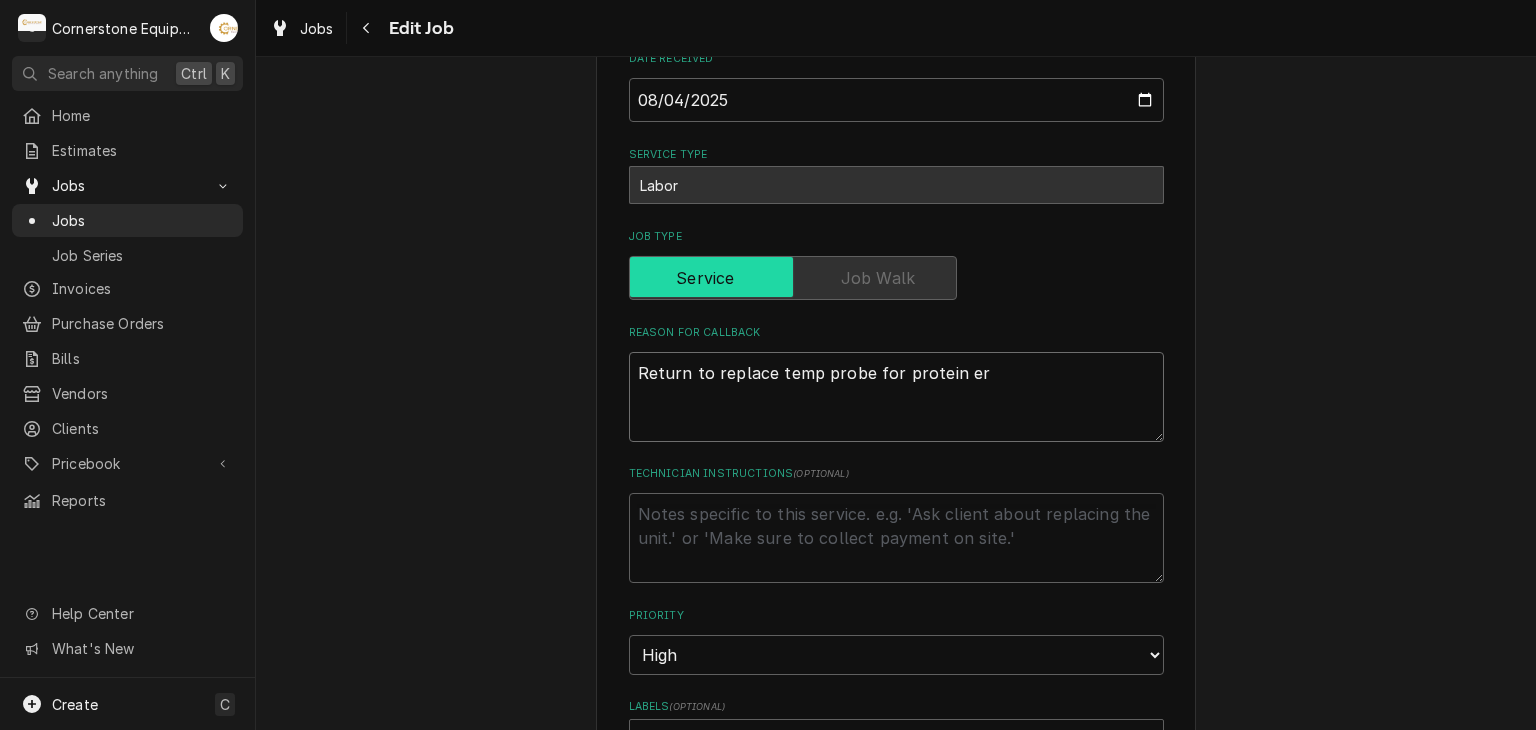 type on "x" 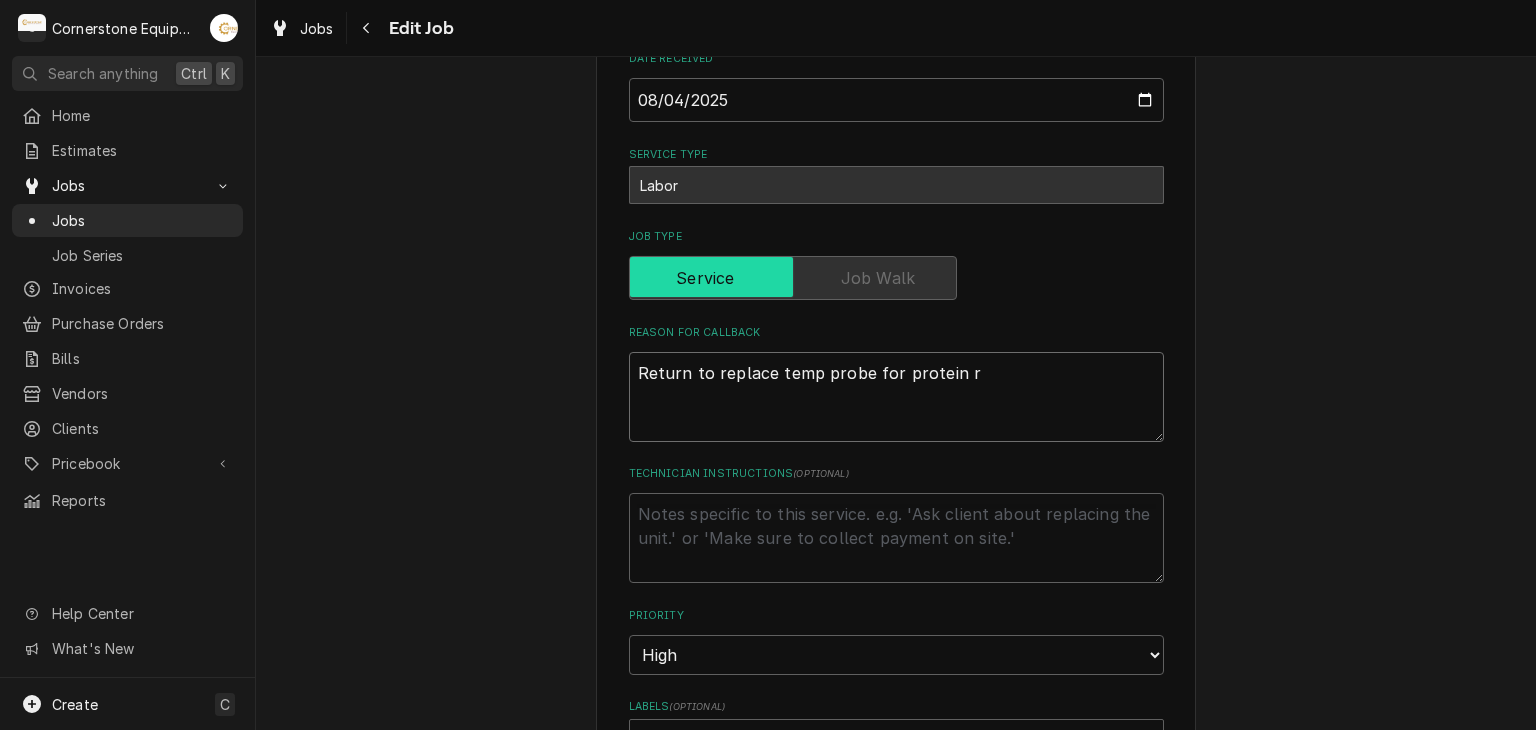 type on "x" 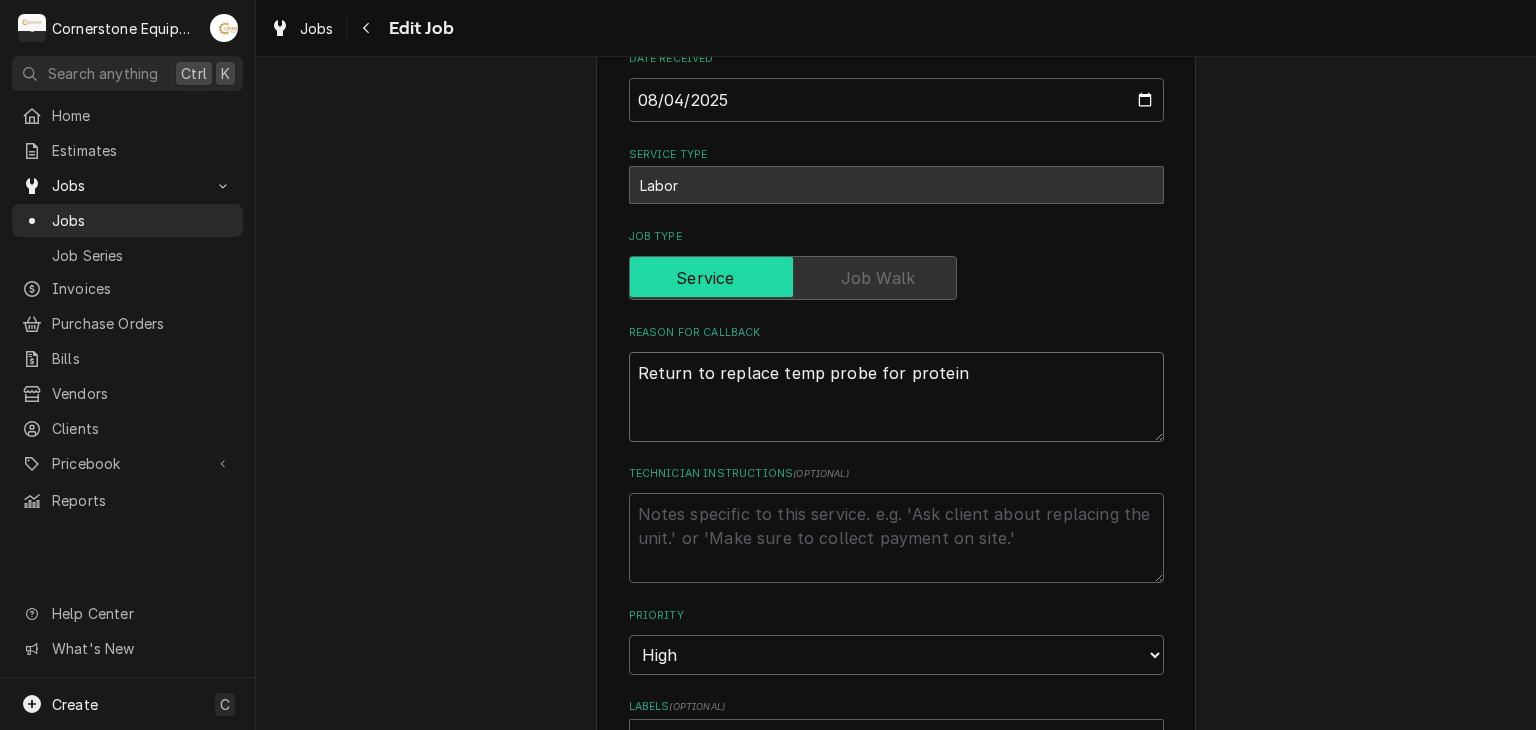type on "x" 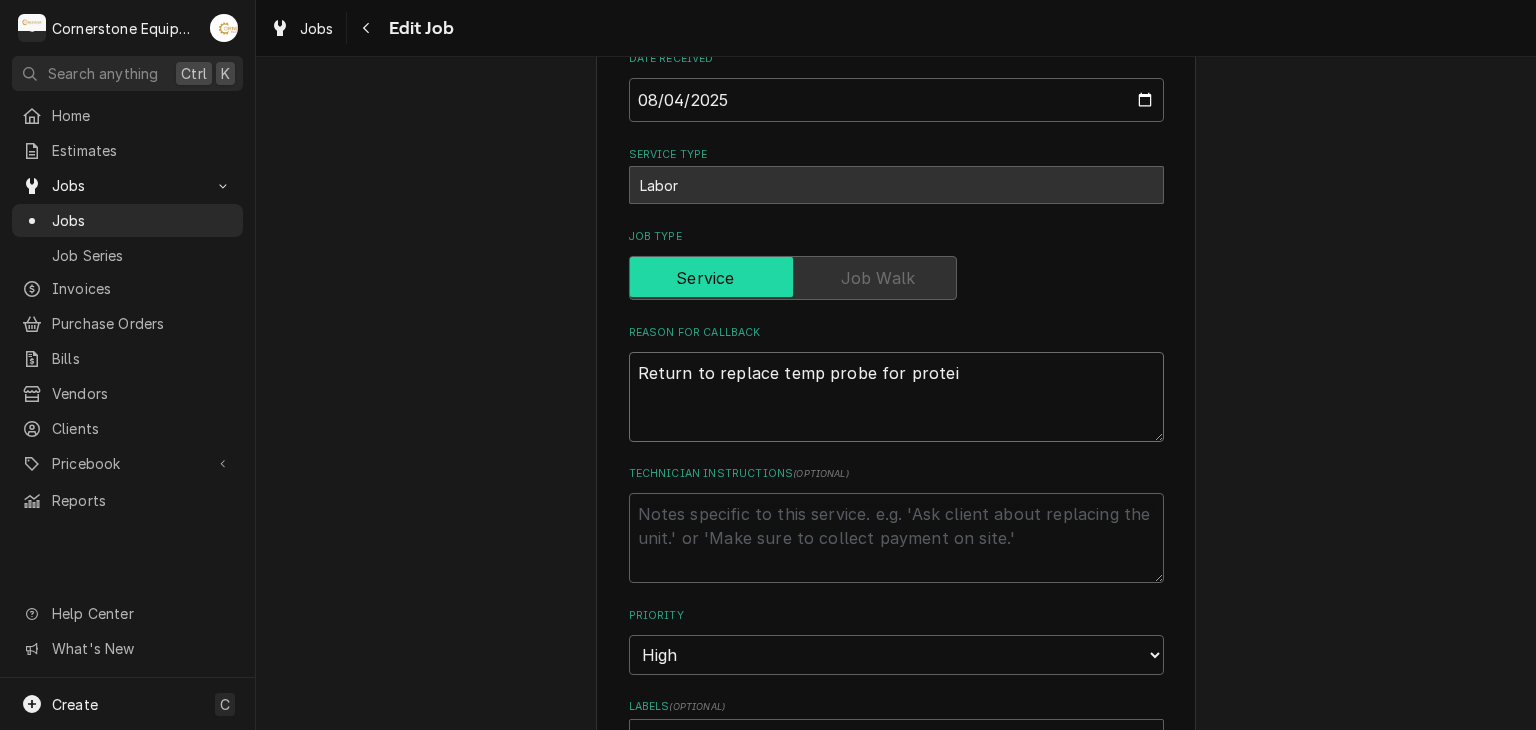 type on "x" 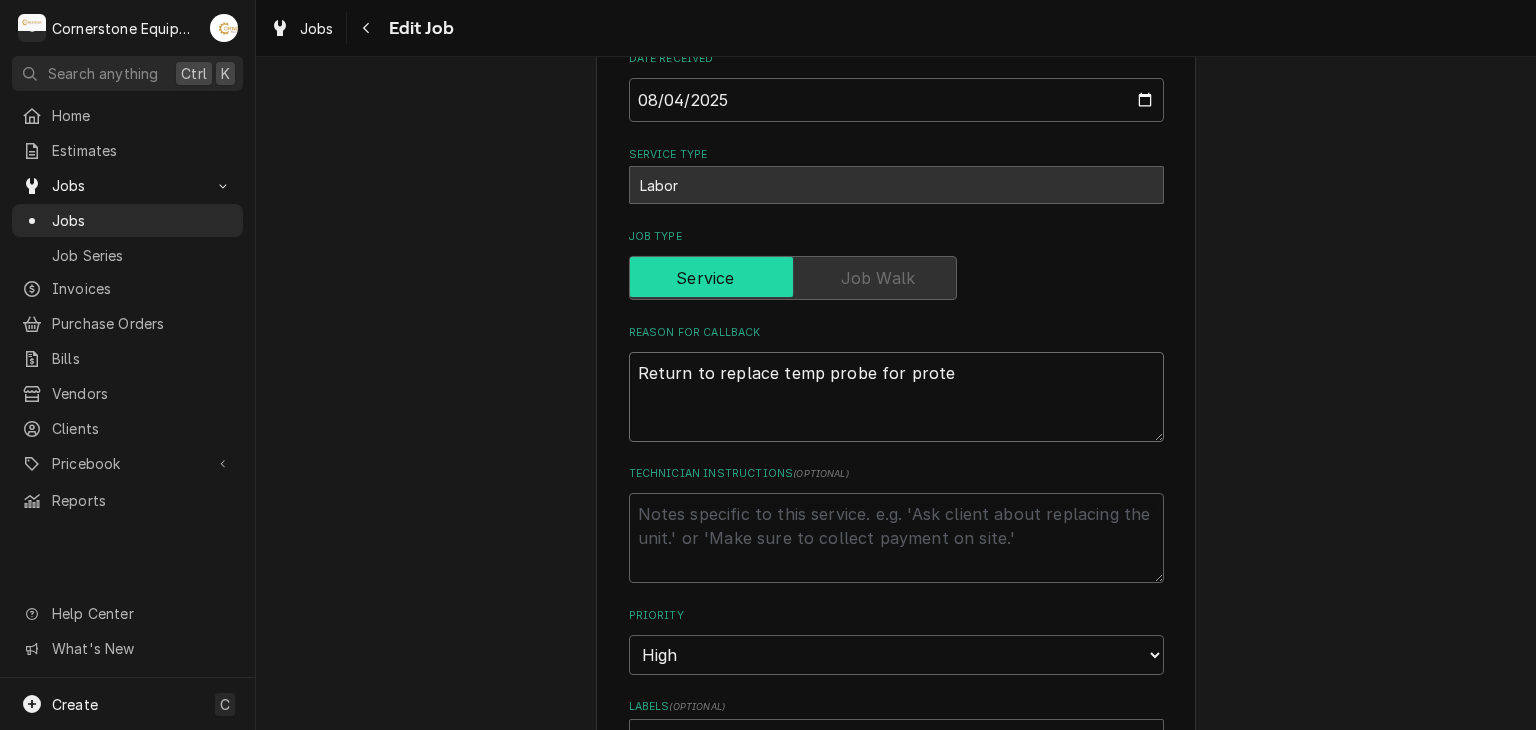type on "x" 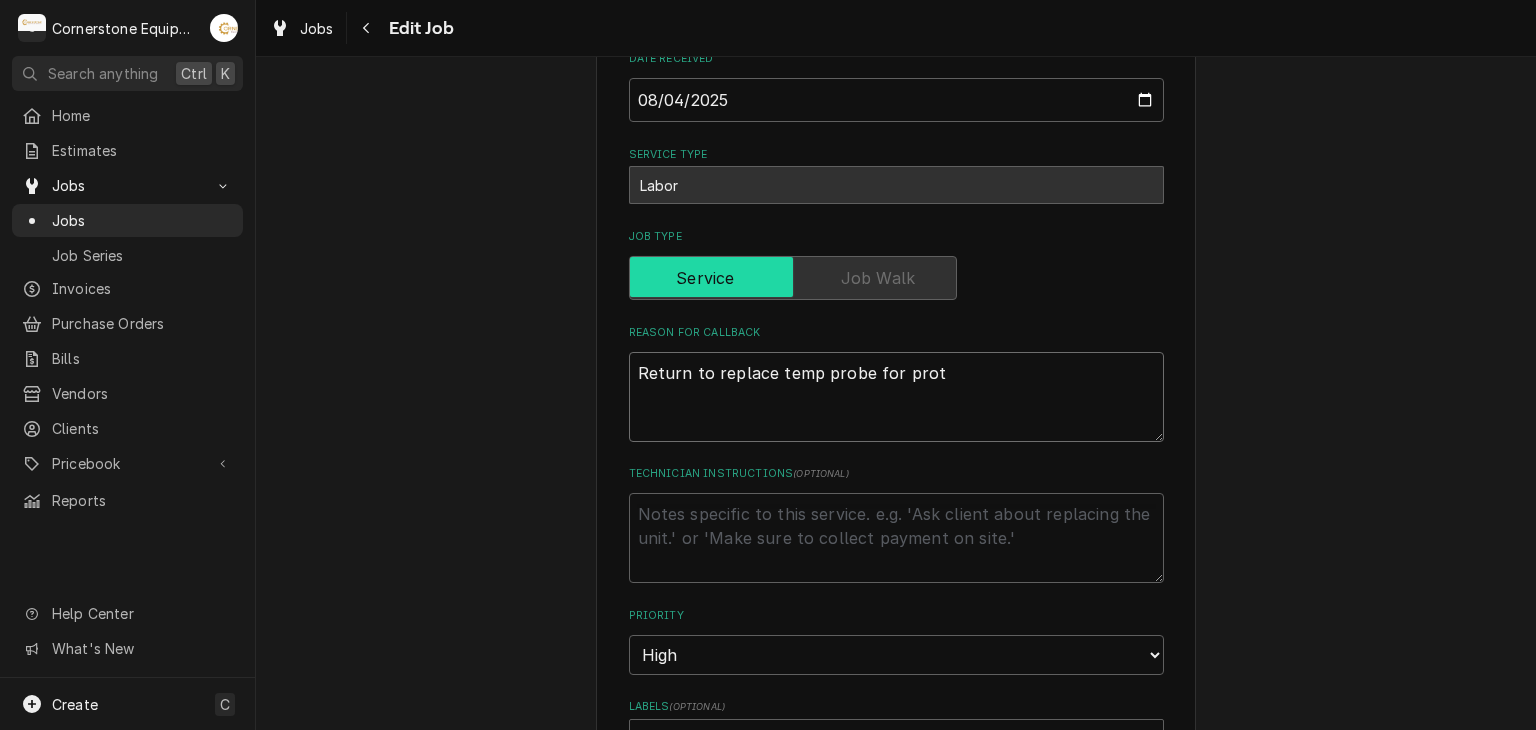 type on "x" 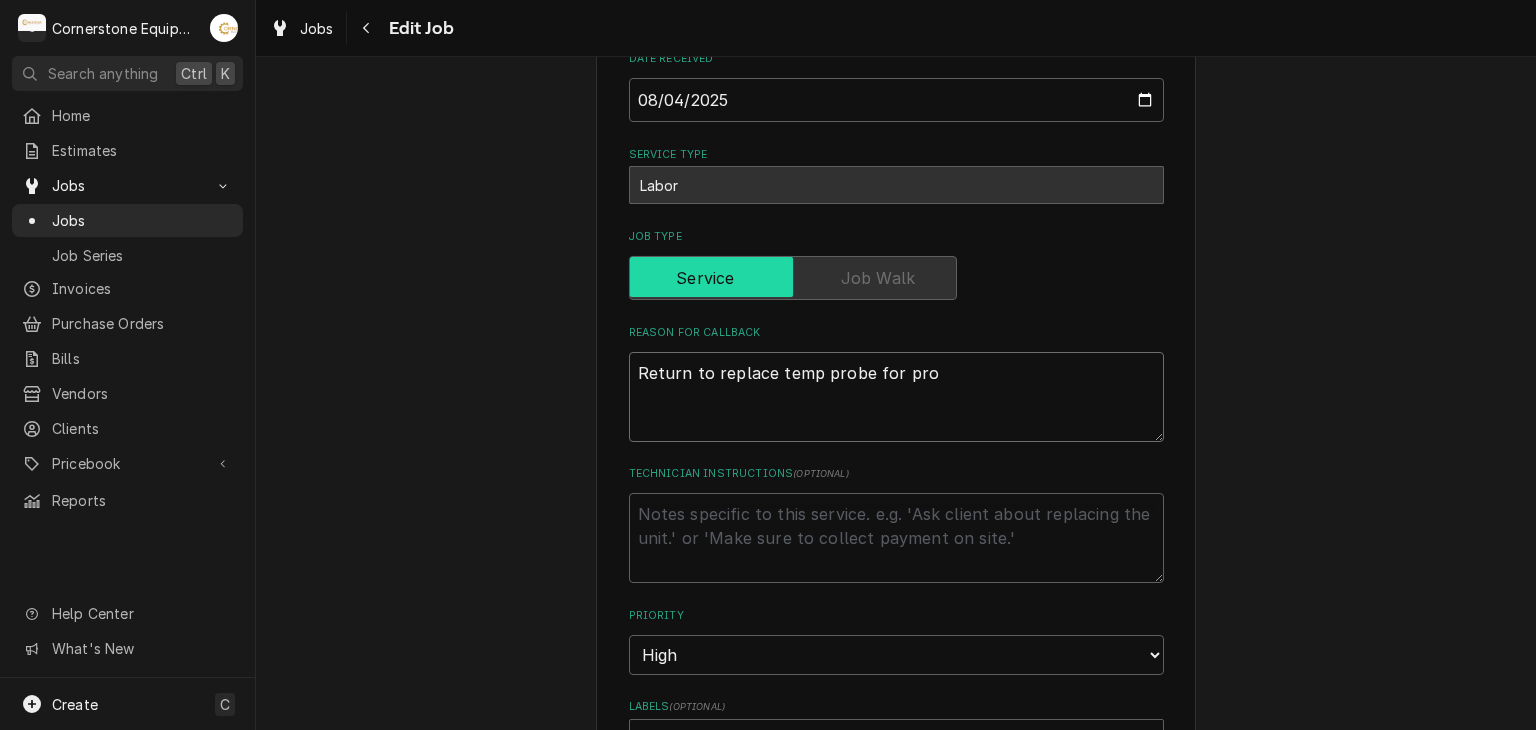 type on "x" 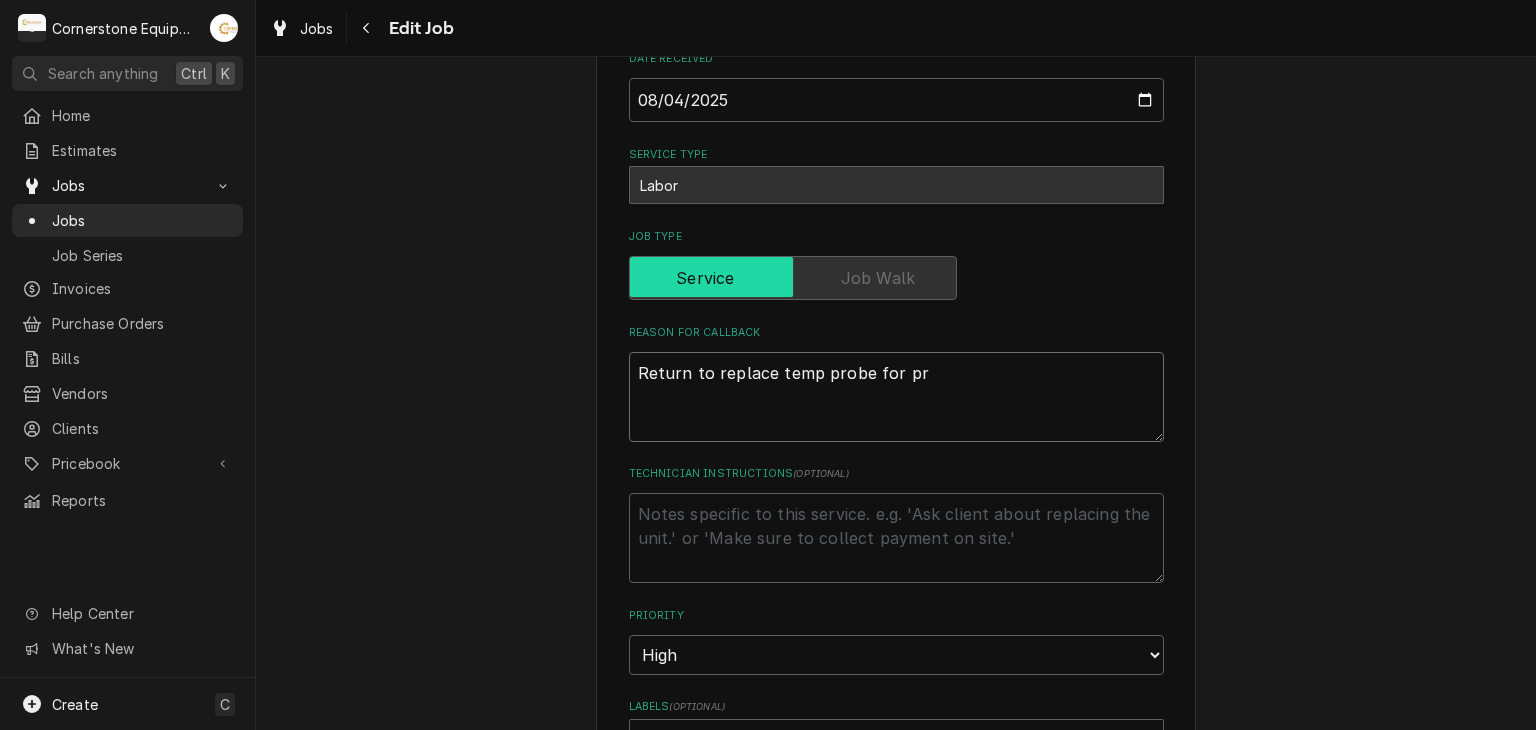 type on "x" 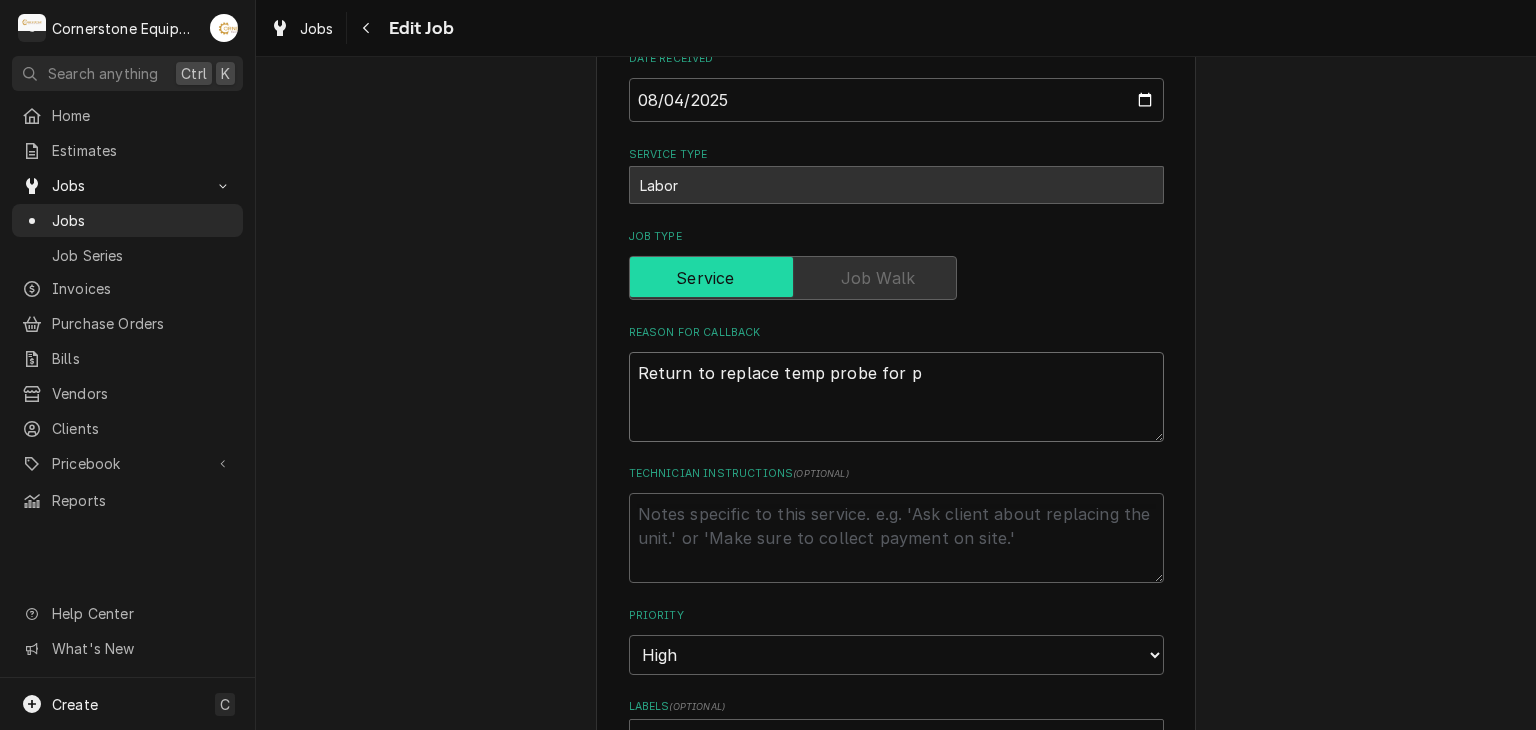 type on "x" 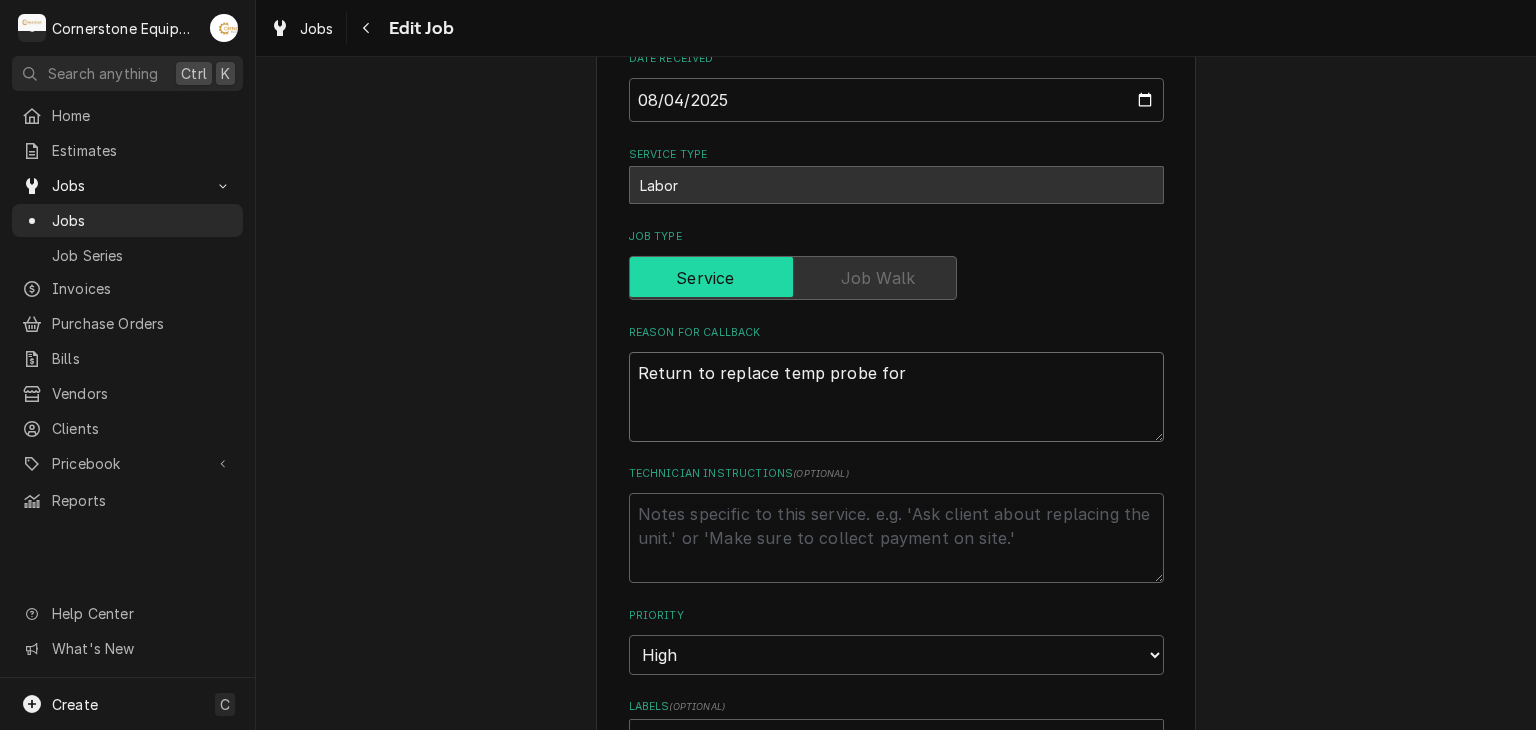 type on "x" 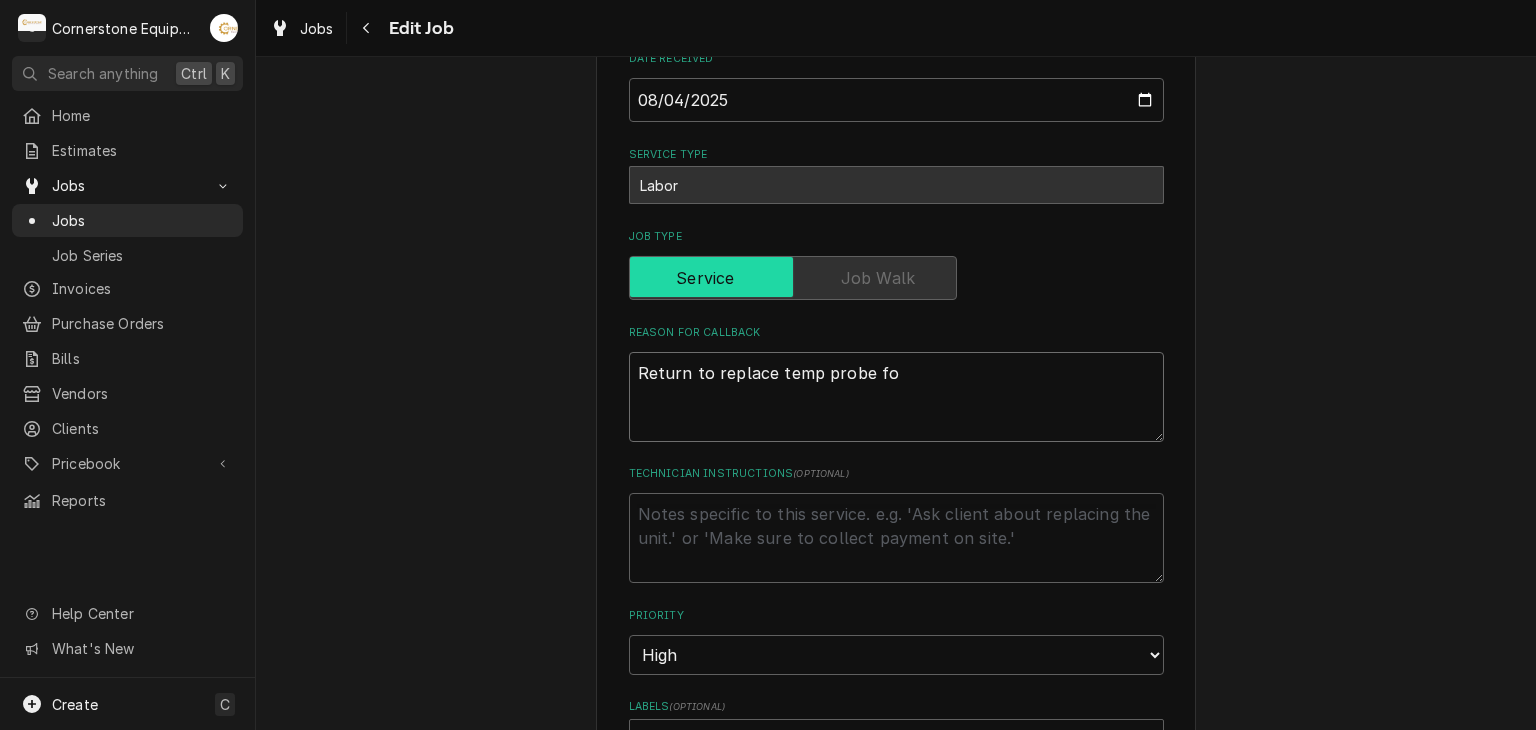 type on "x" 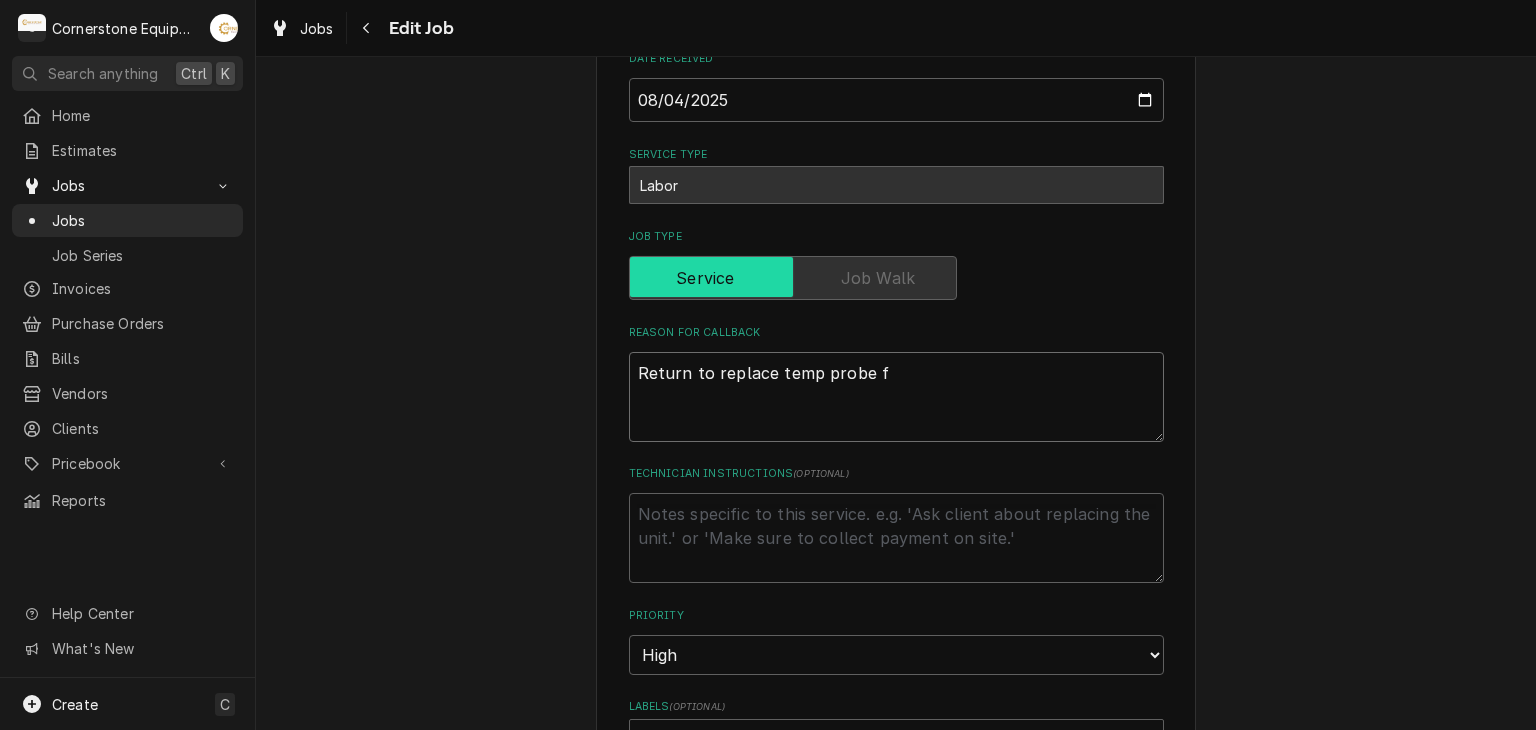 type on "x" 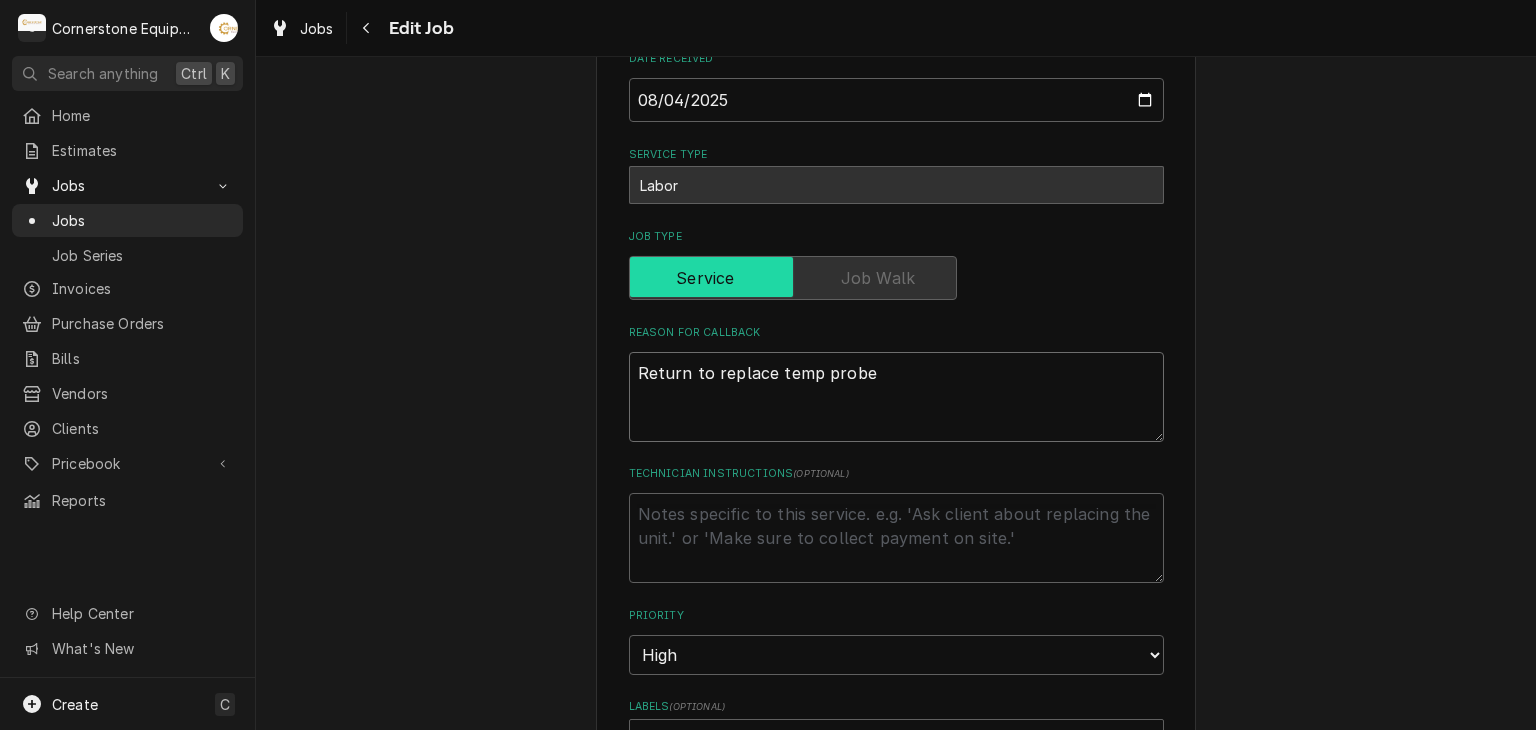 type on "x" 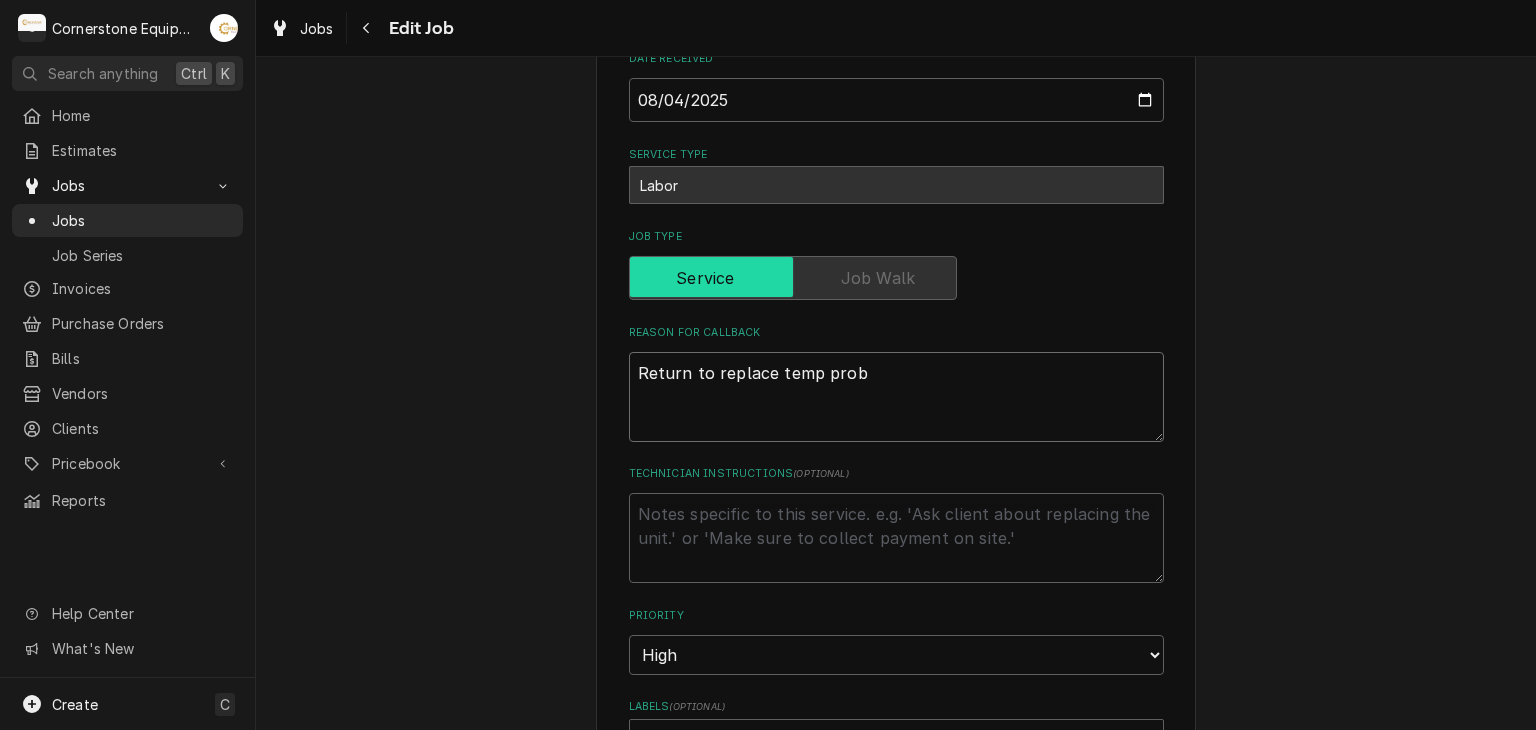 type on "x" 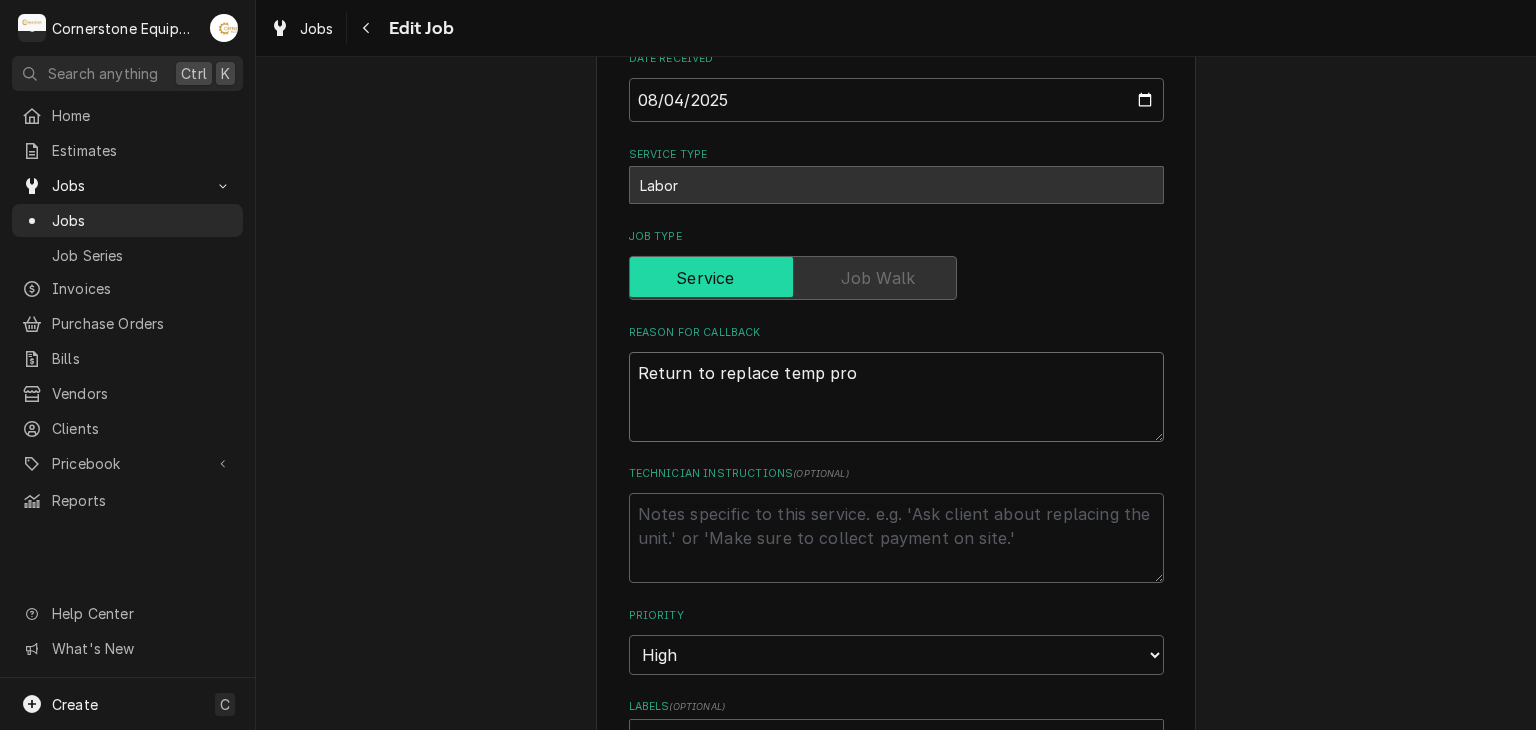 type on "x" 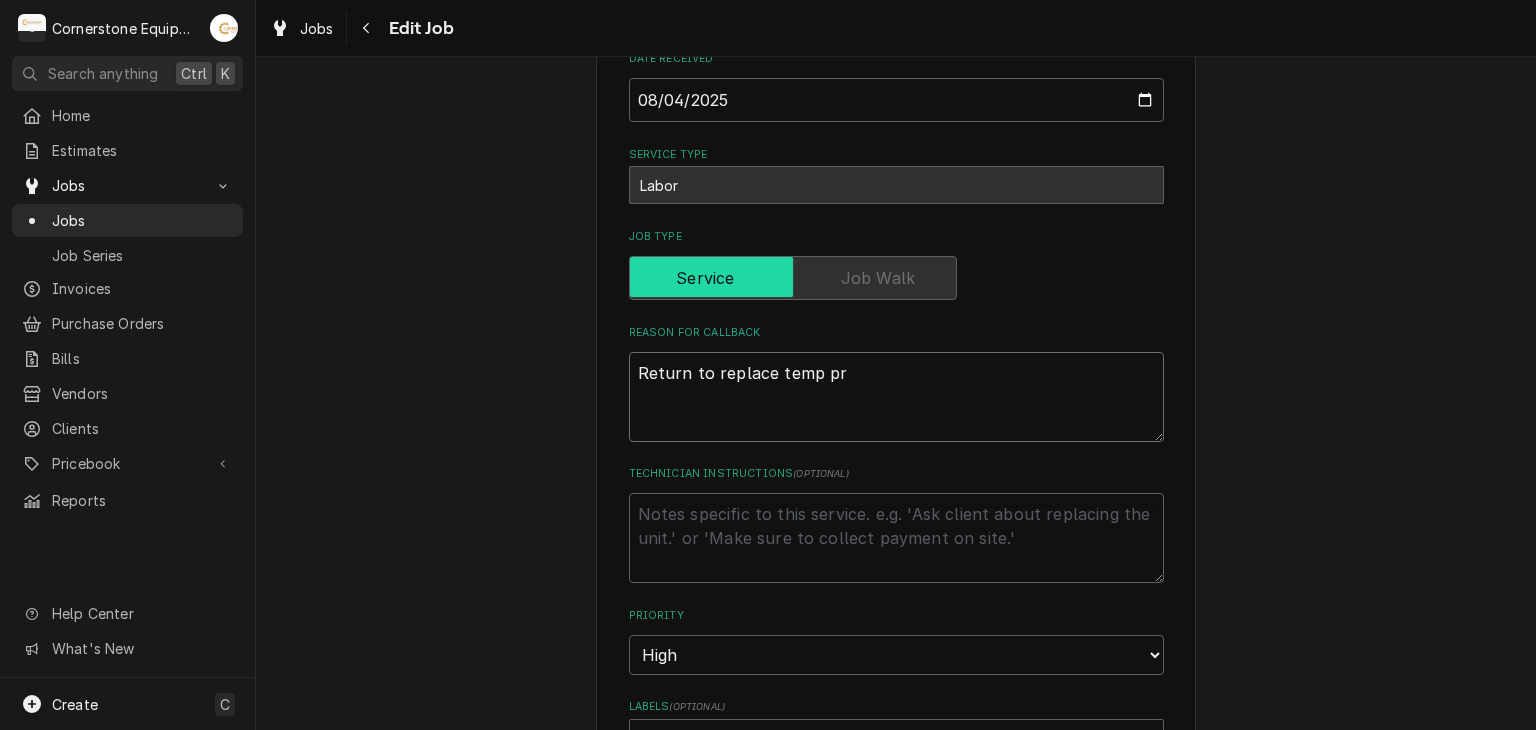 type on "x" 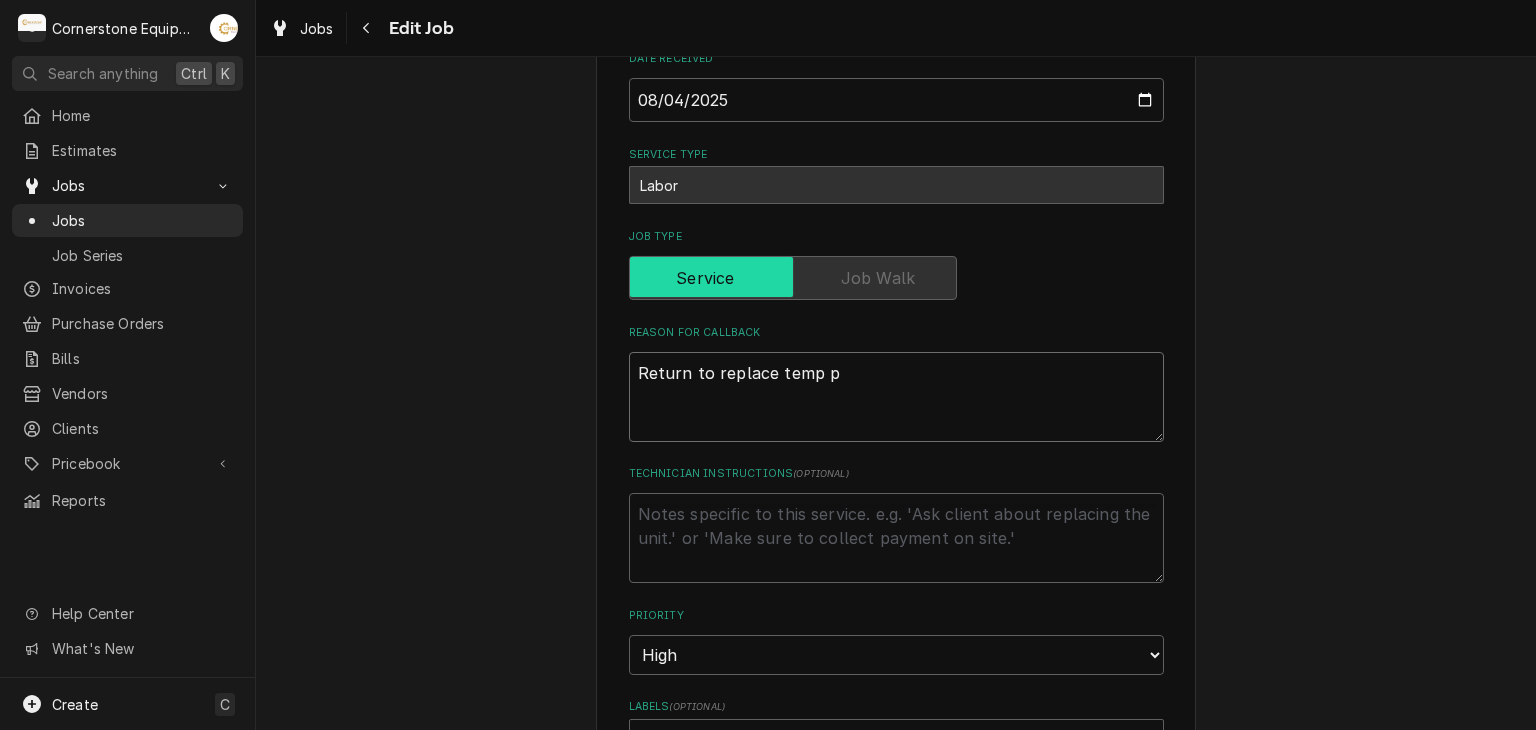 type on "x" 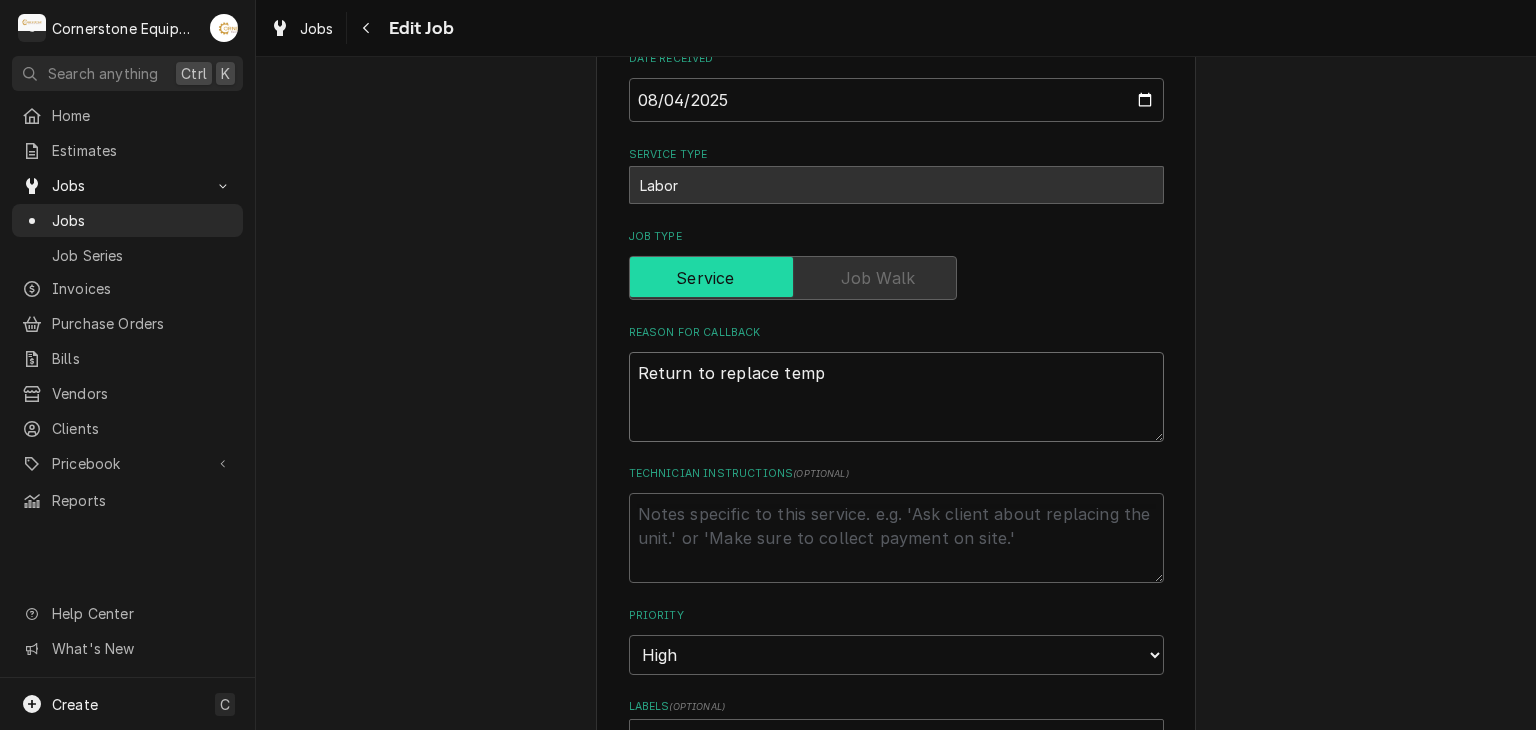 type on "x" 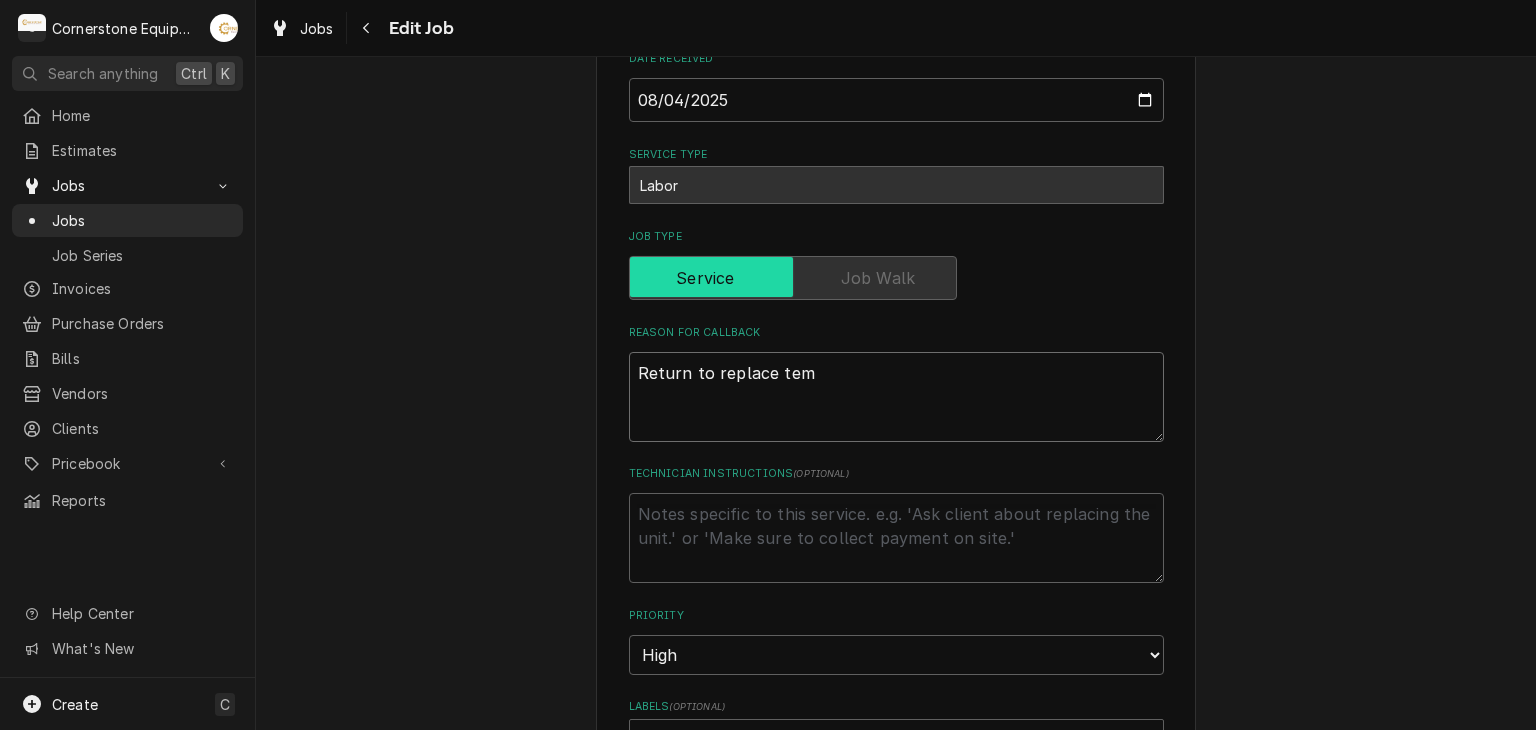 type on "x" 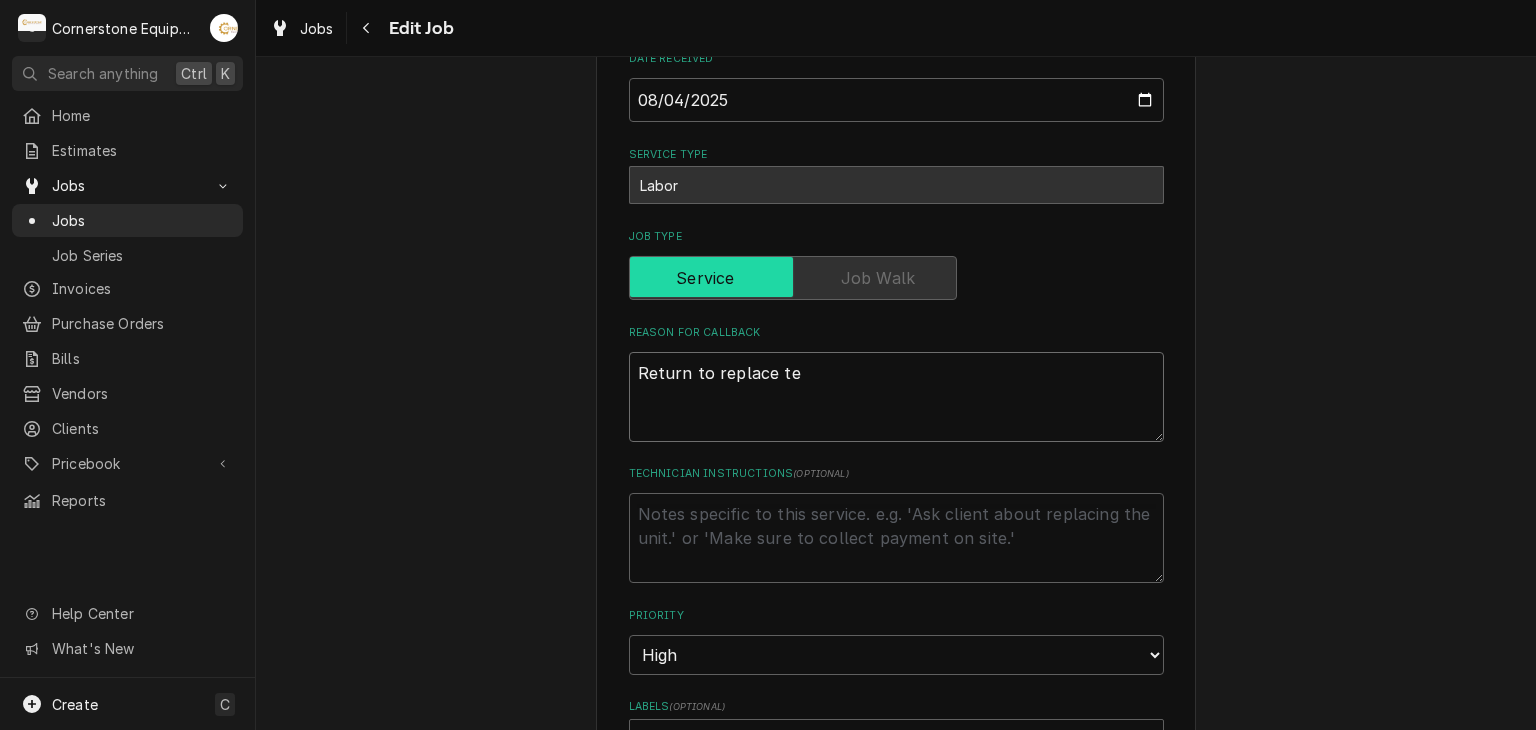 type on "x" 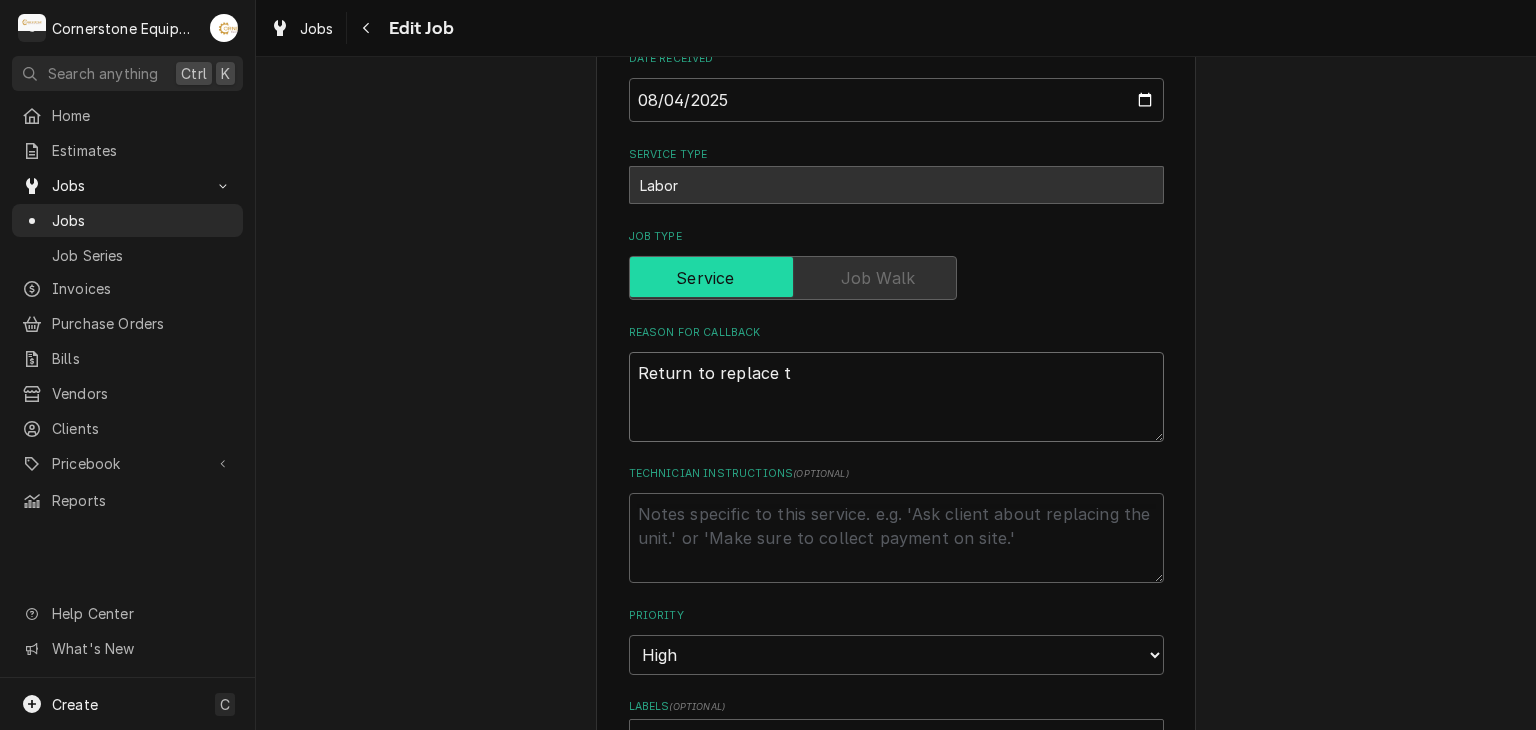 type on "x" 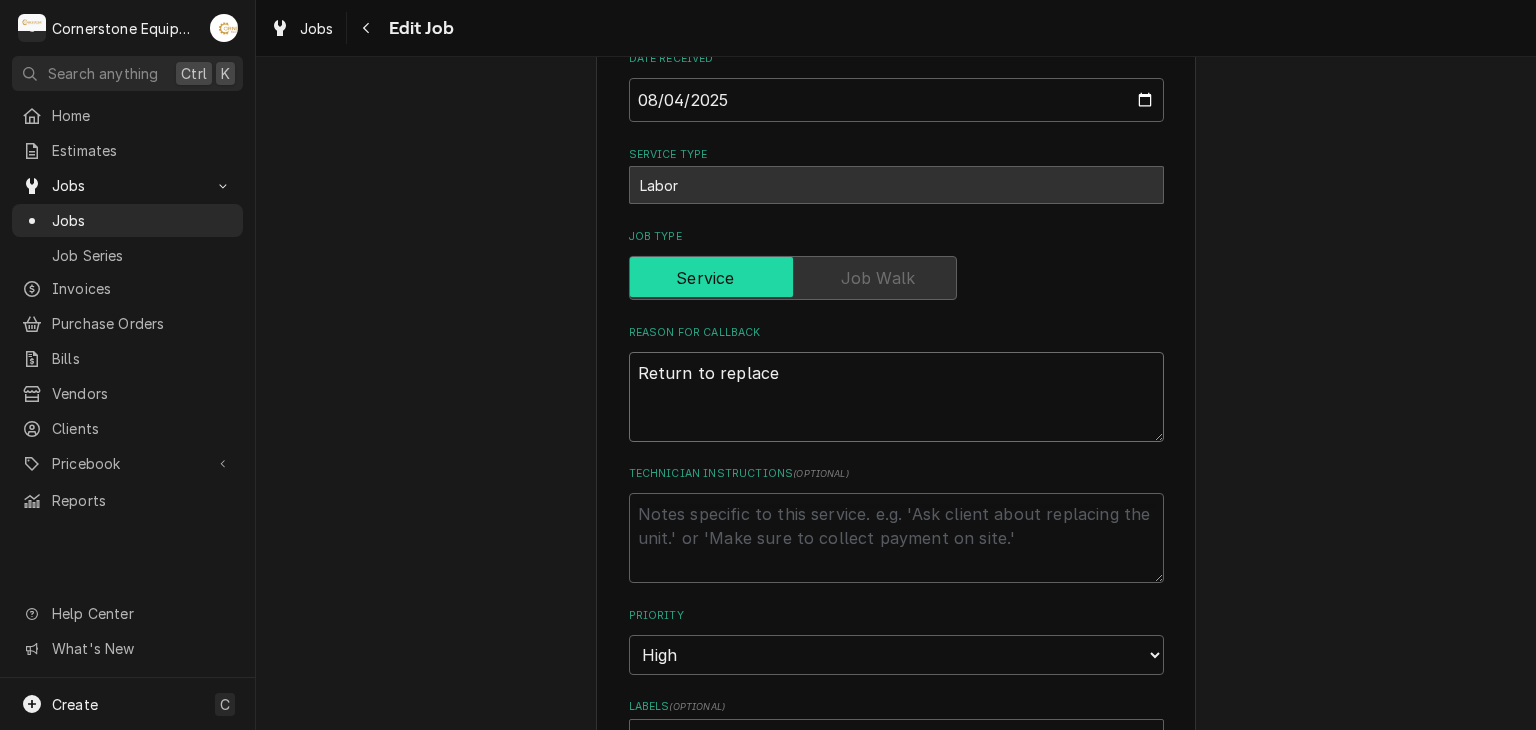 type on "x" 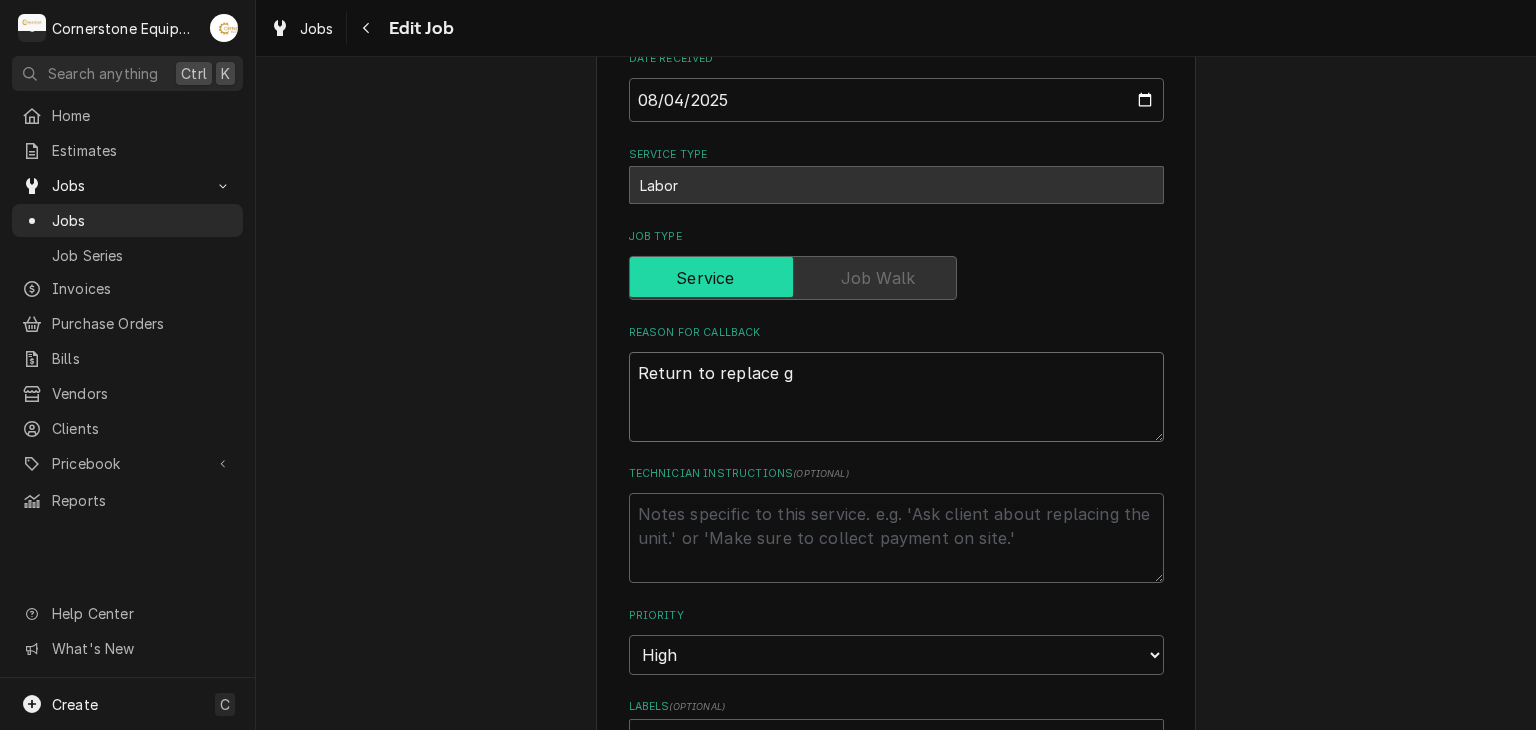 type on "x" 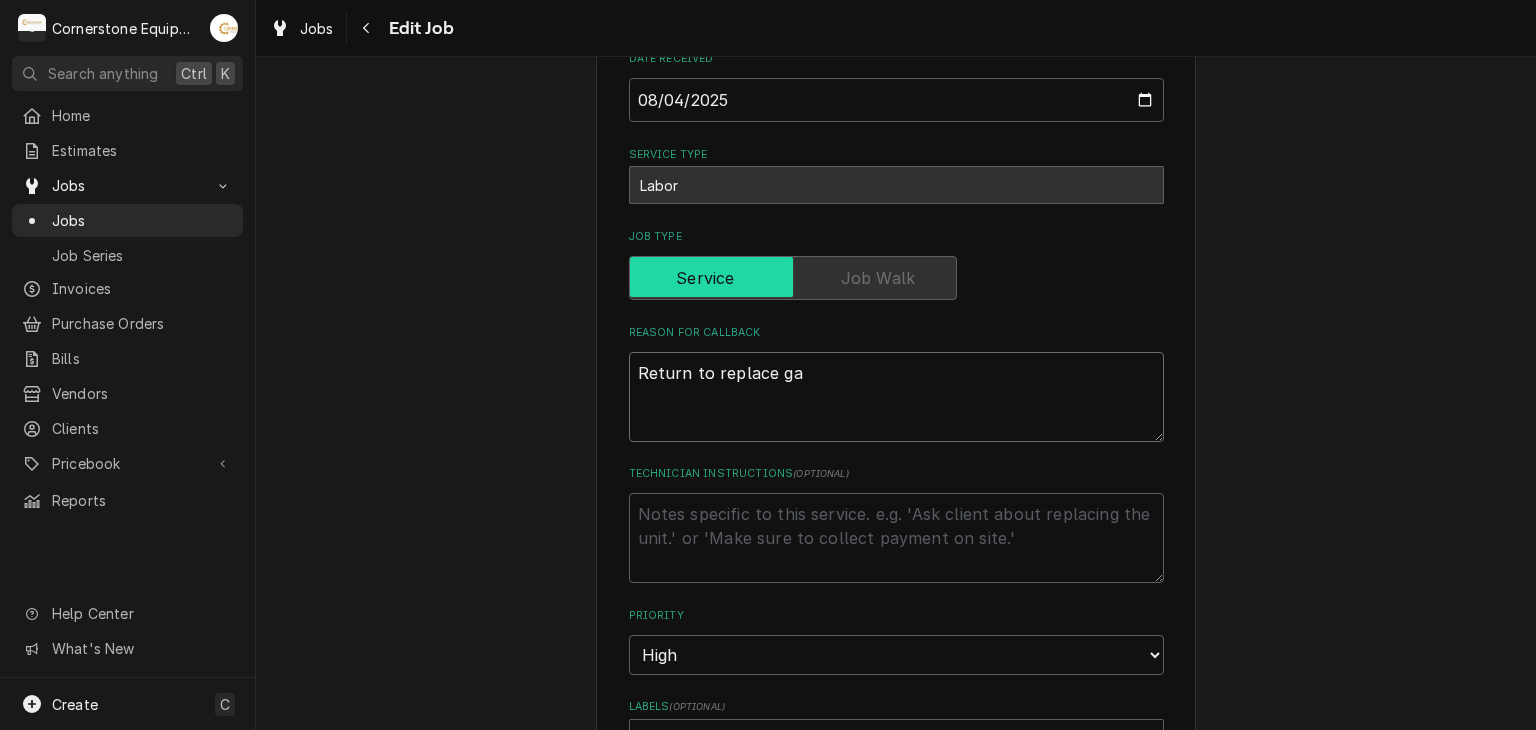 type on "x" 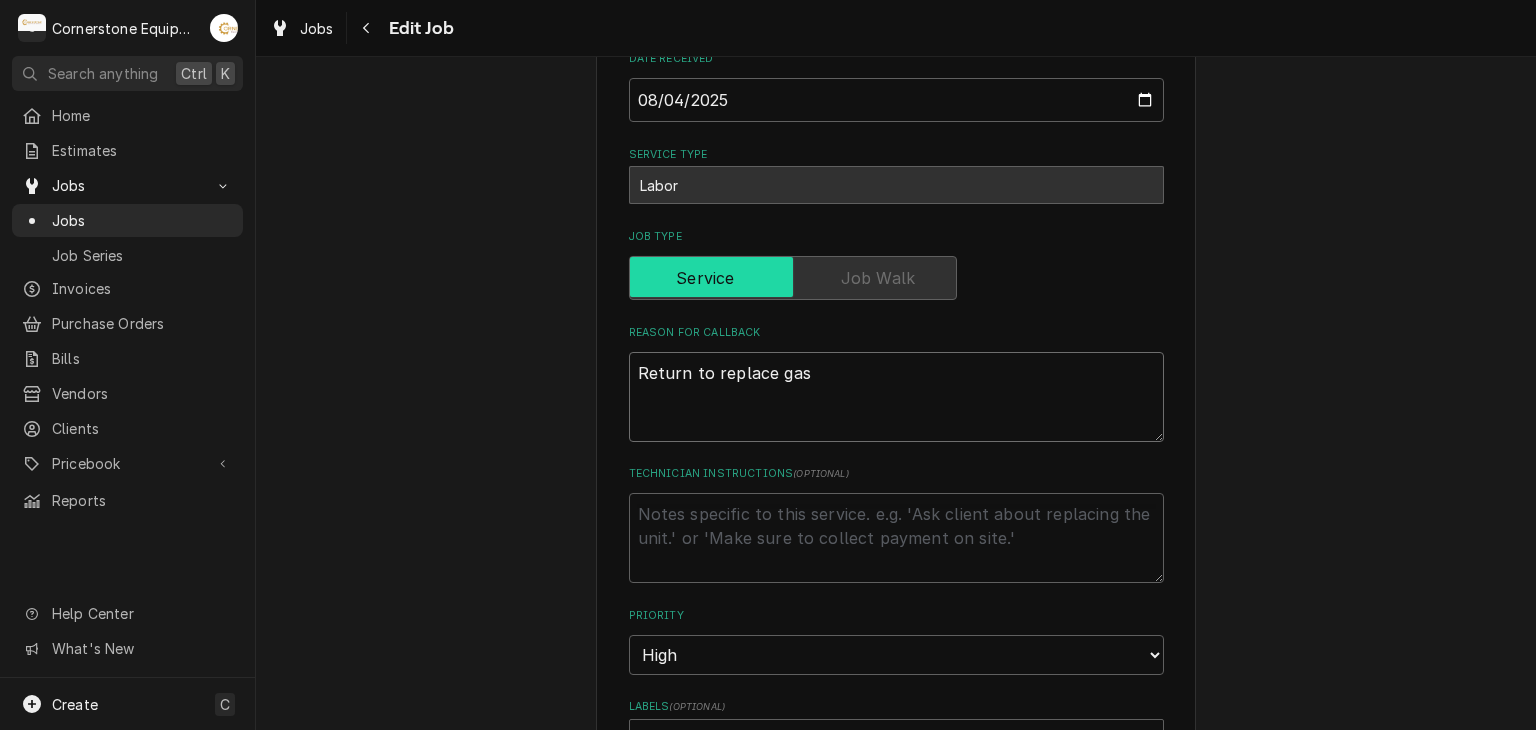 type on "x" 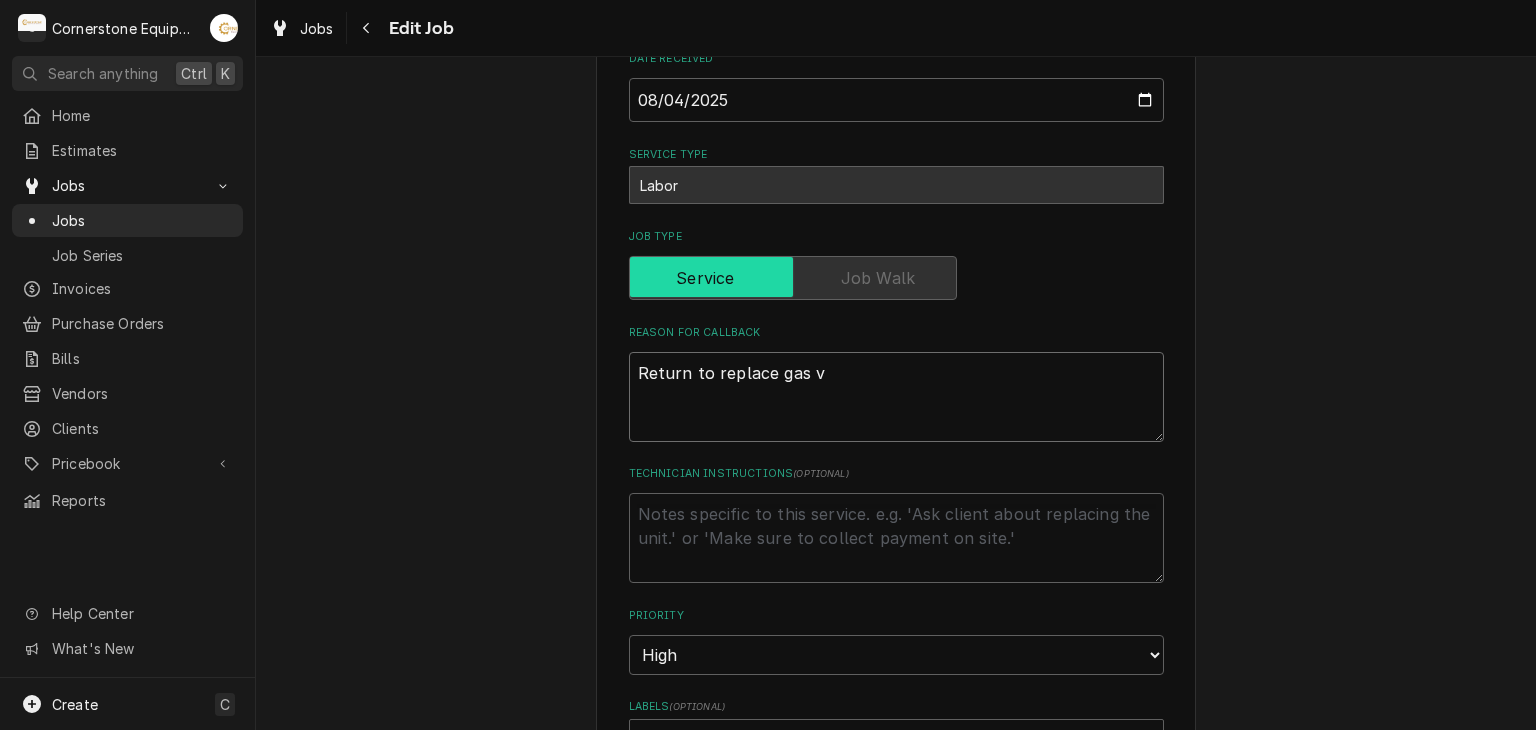 type on "x" 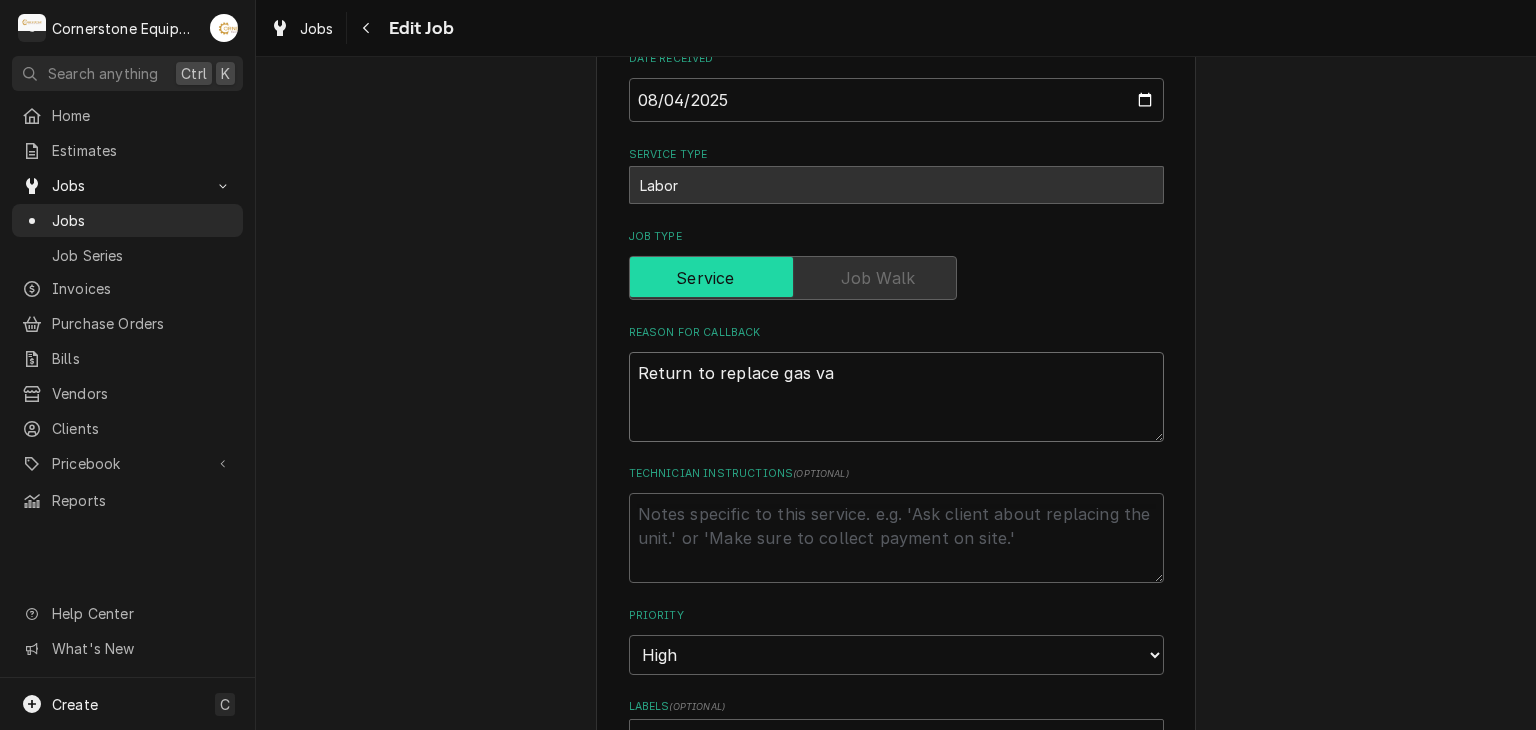 type on "x" 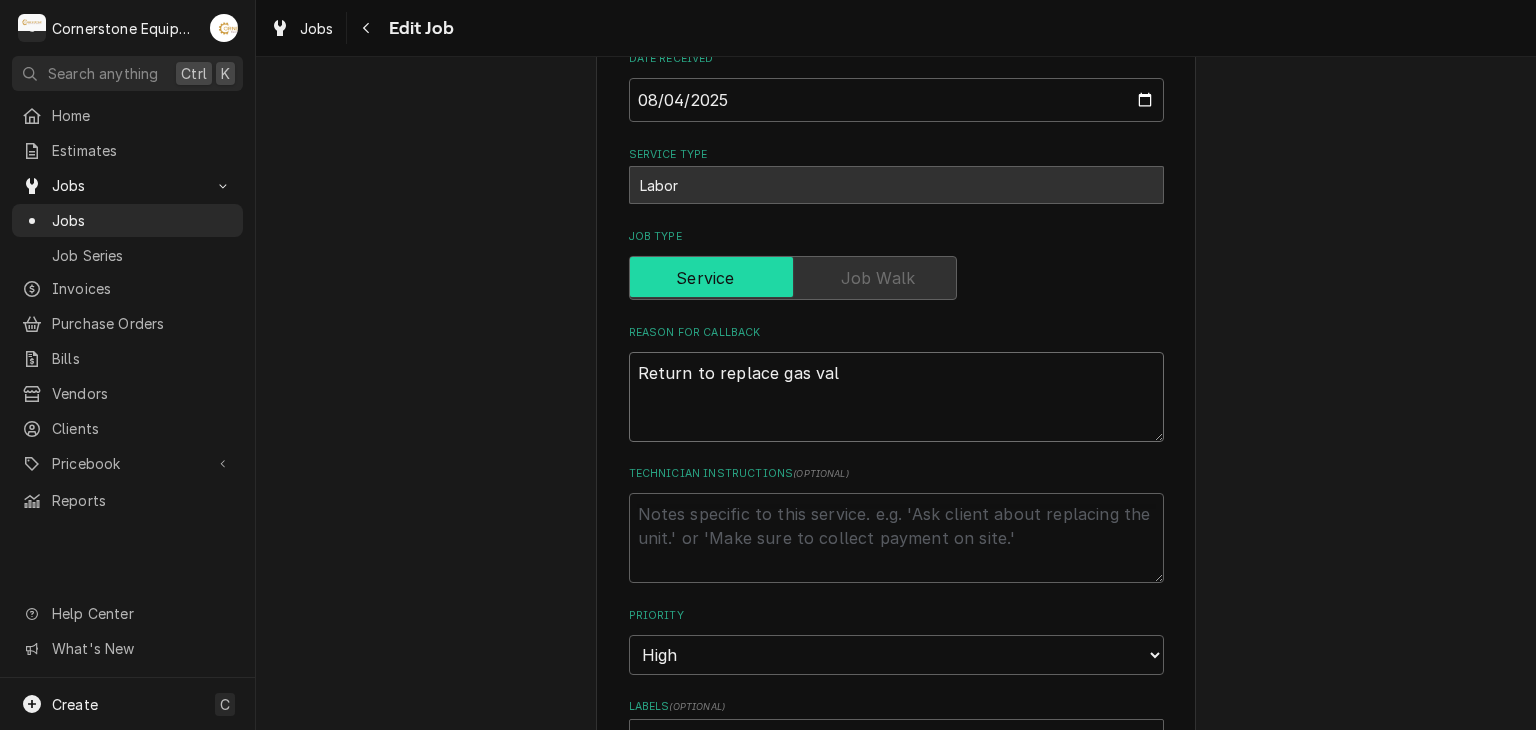 type on "x" 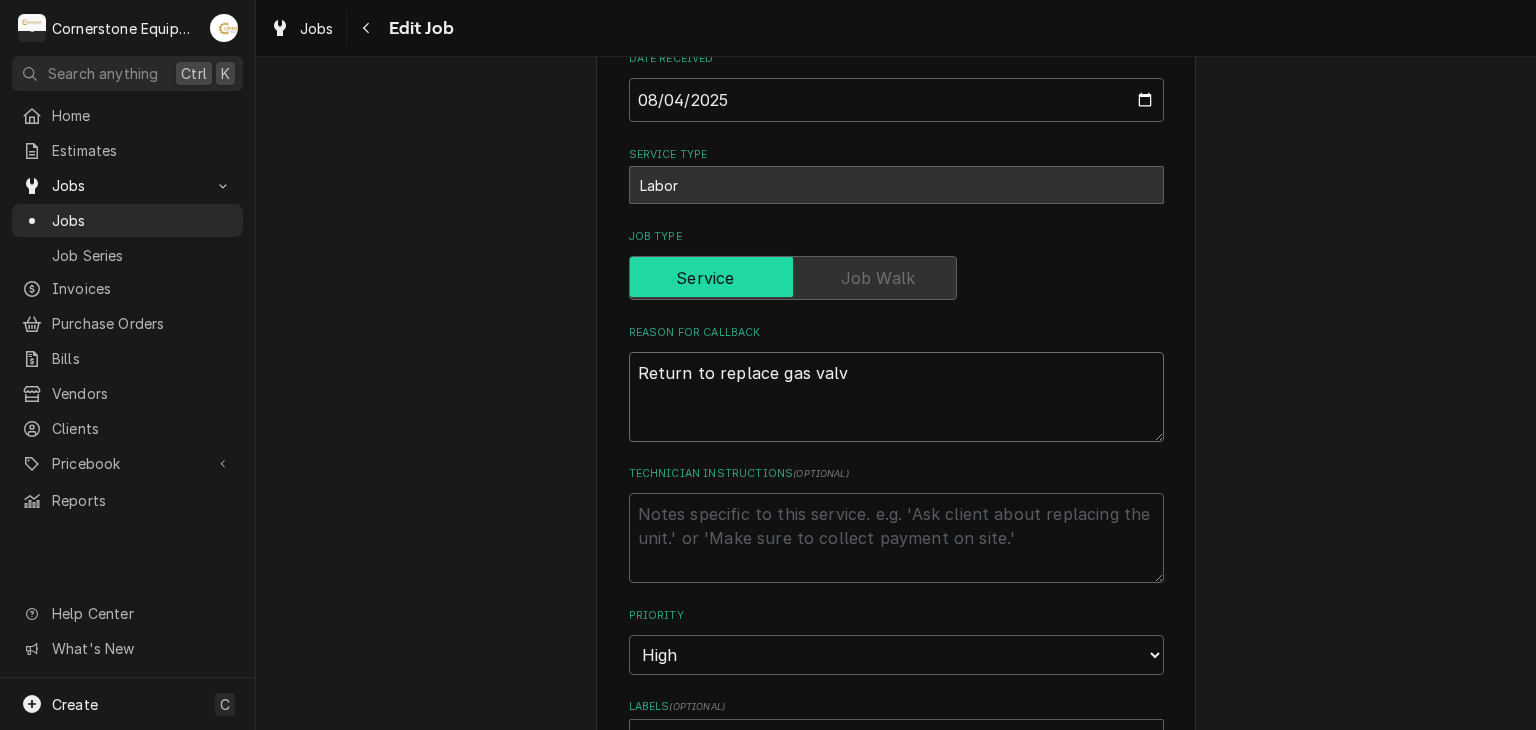type on "x" 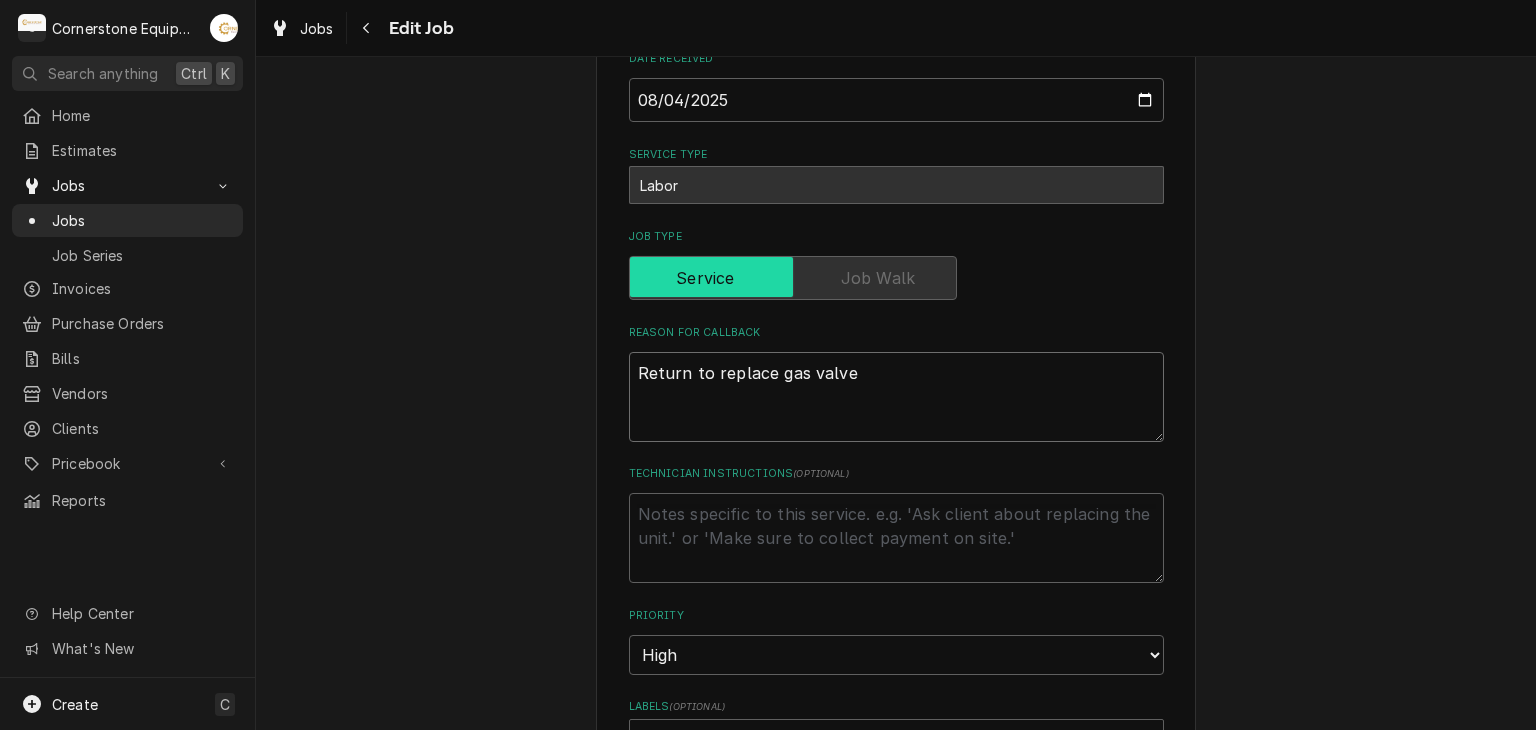 type on "x" 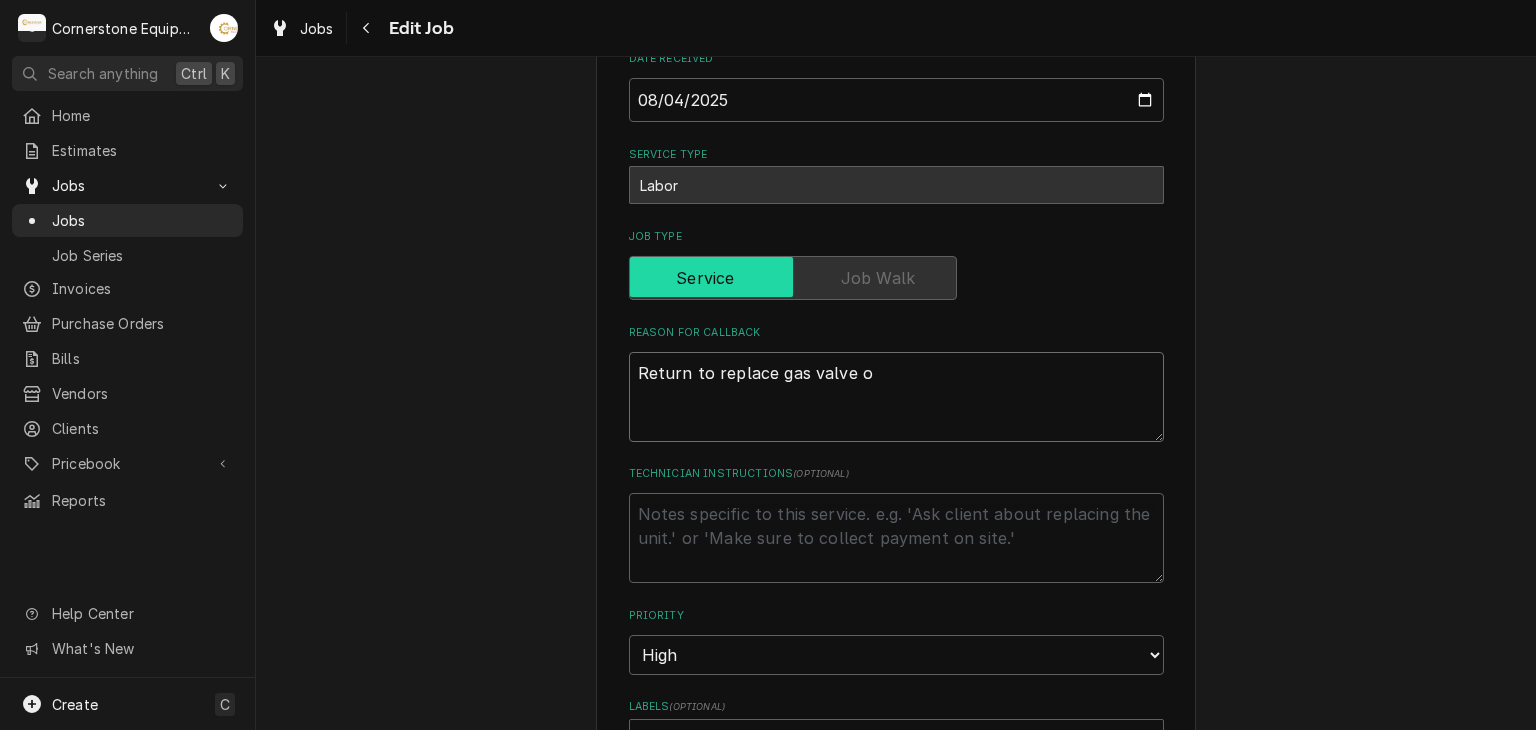 type on "x" 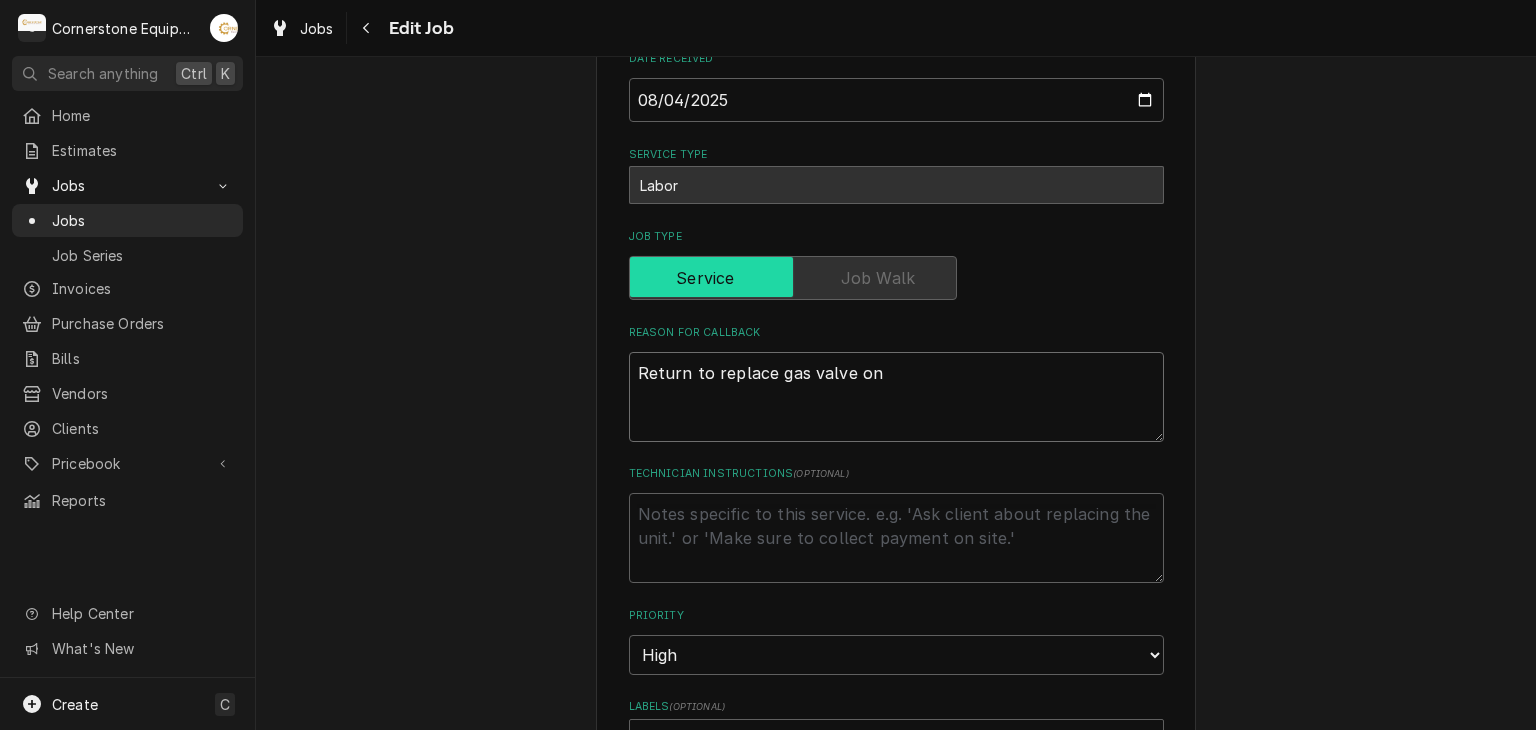 type on "x" 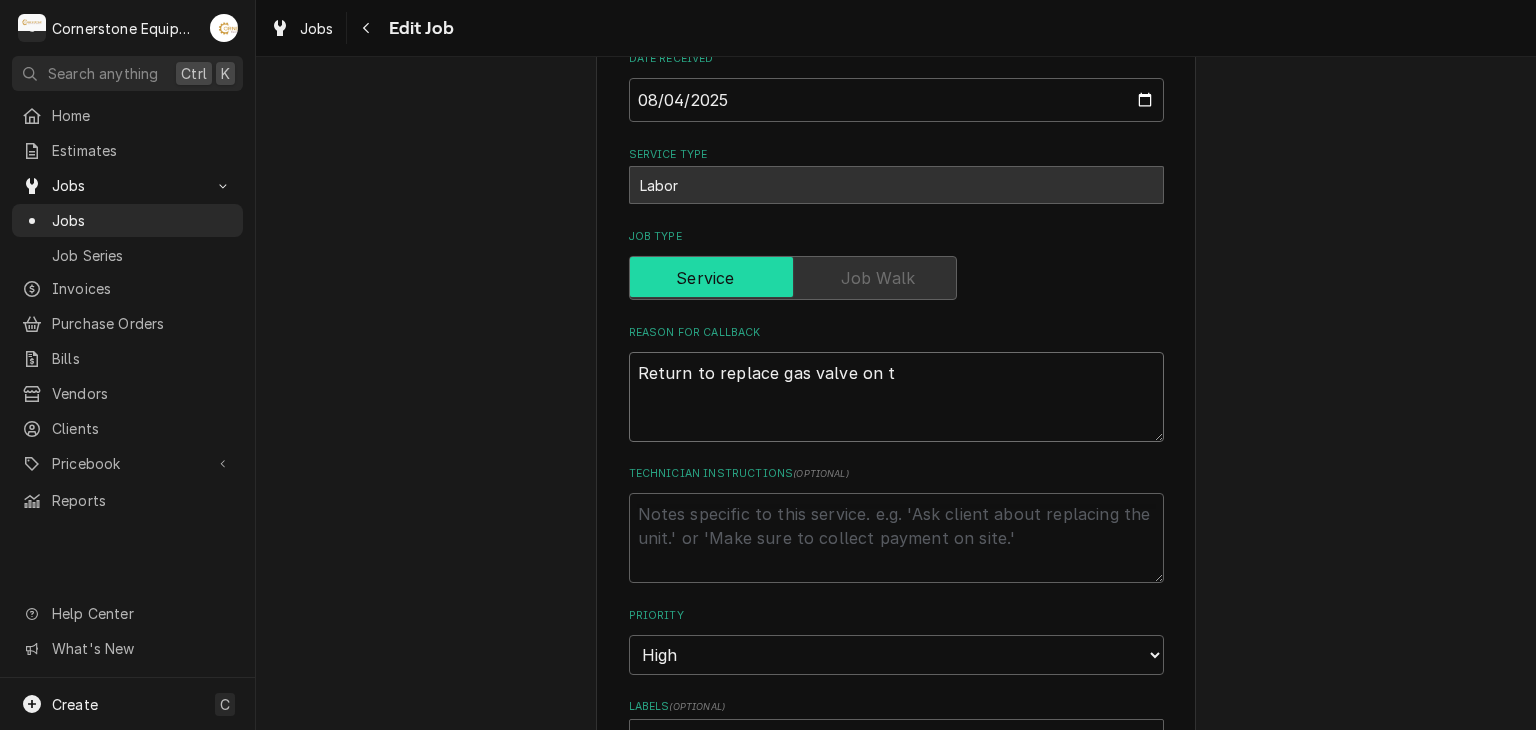 type on "x" 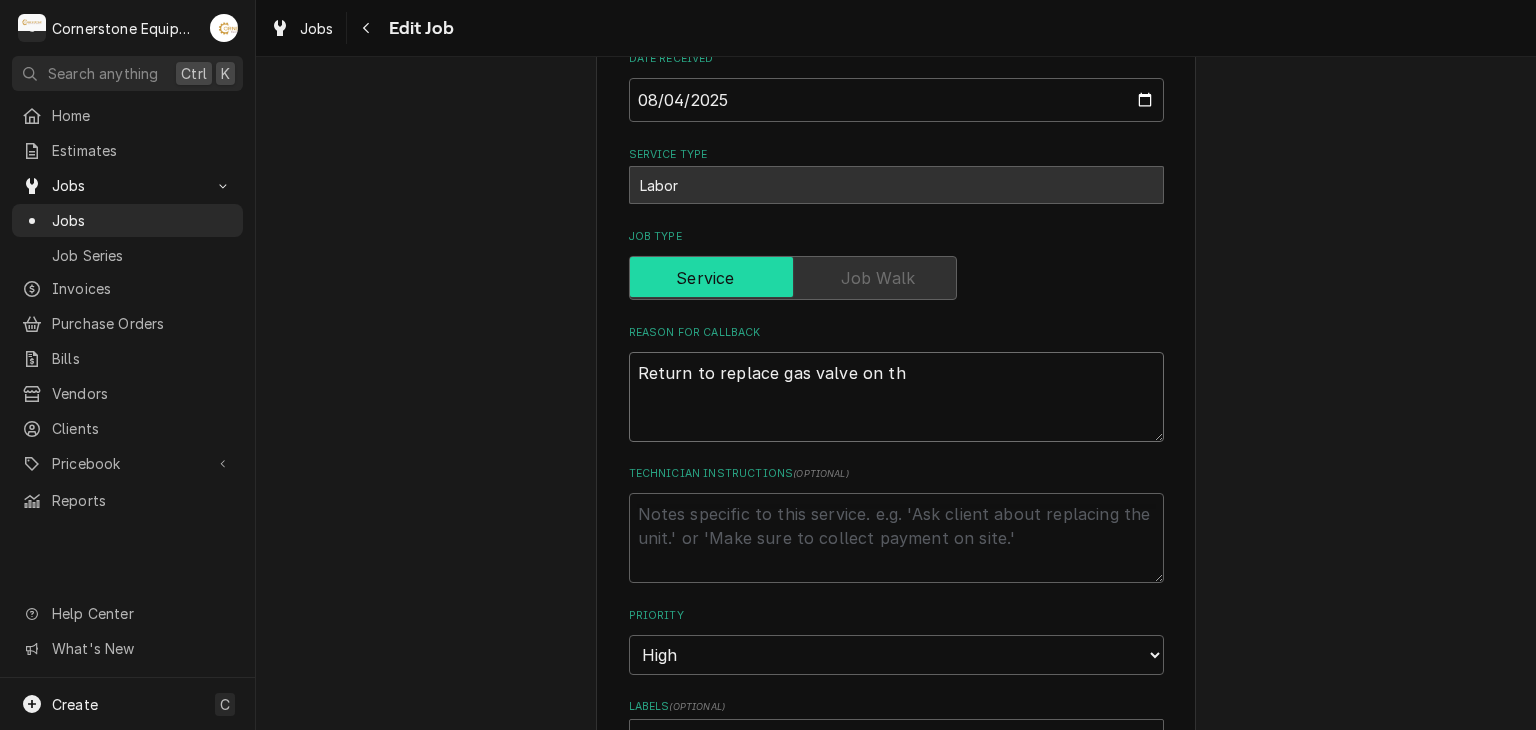 type on "x" 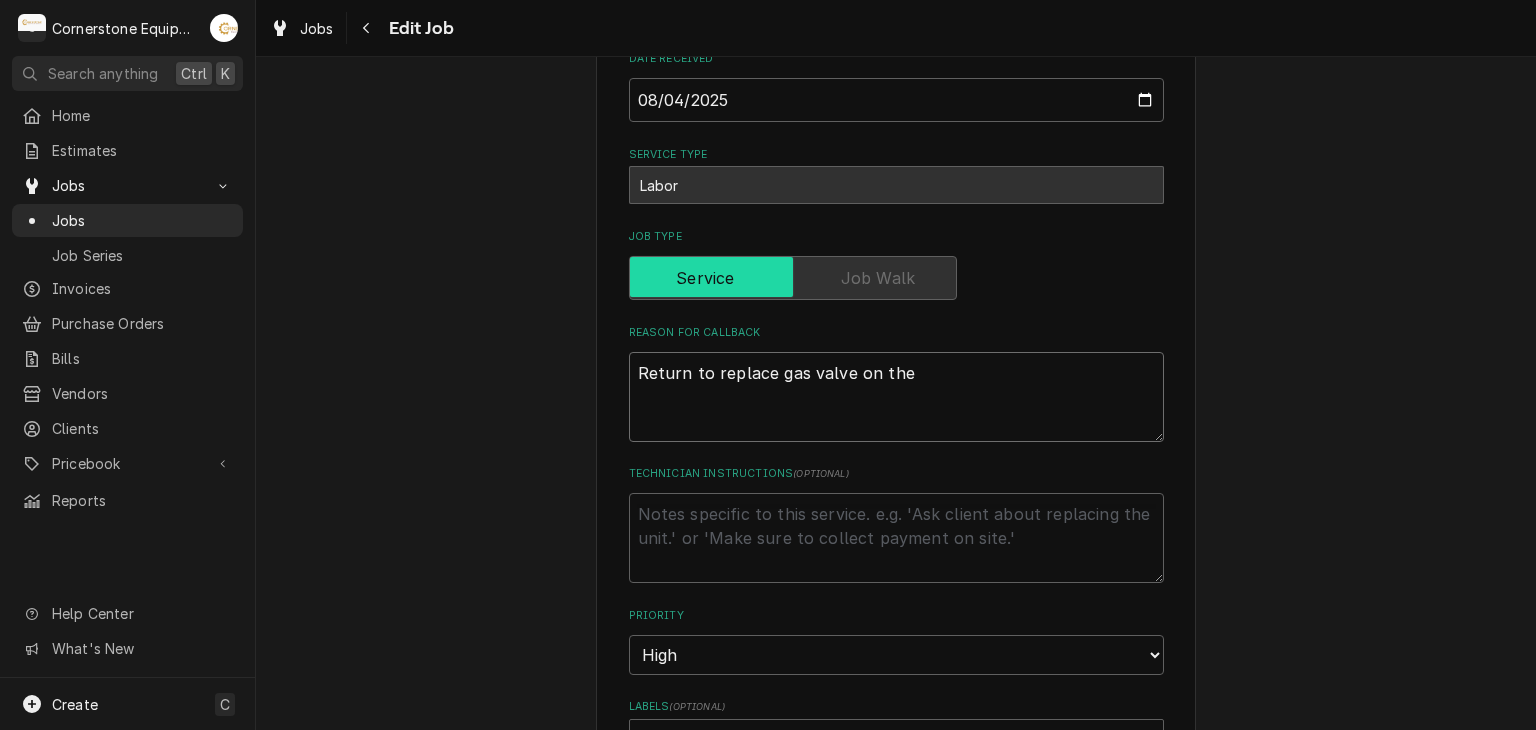 type on "Return to replace gas valve on the" 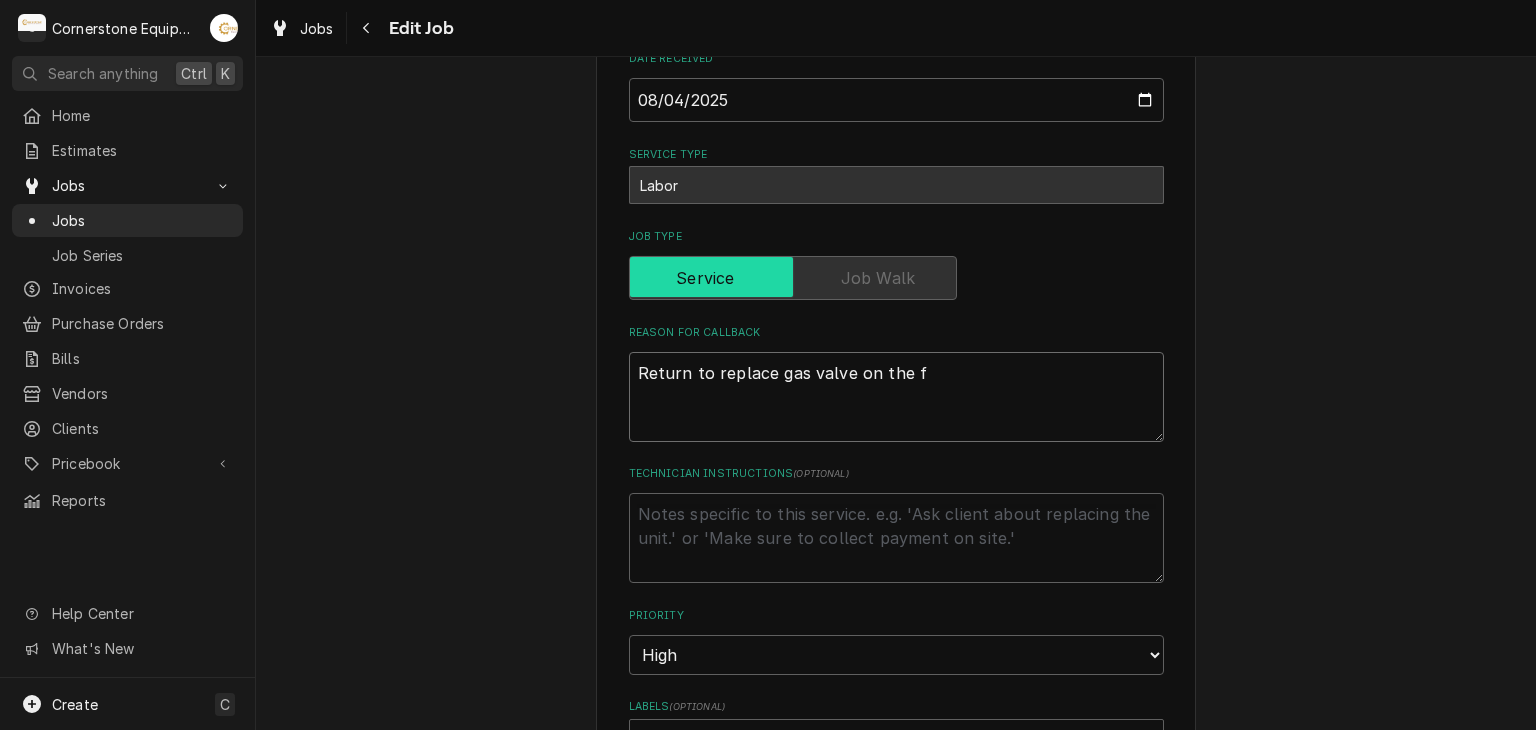 type on "x" 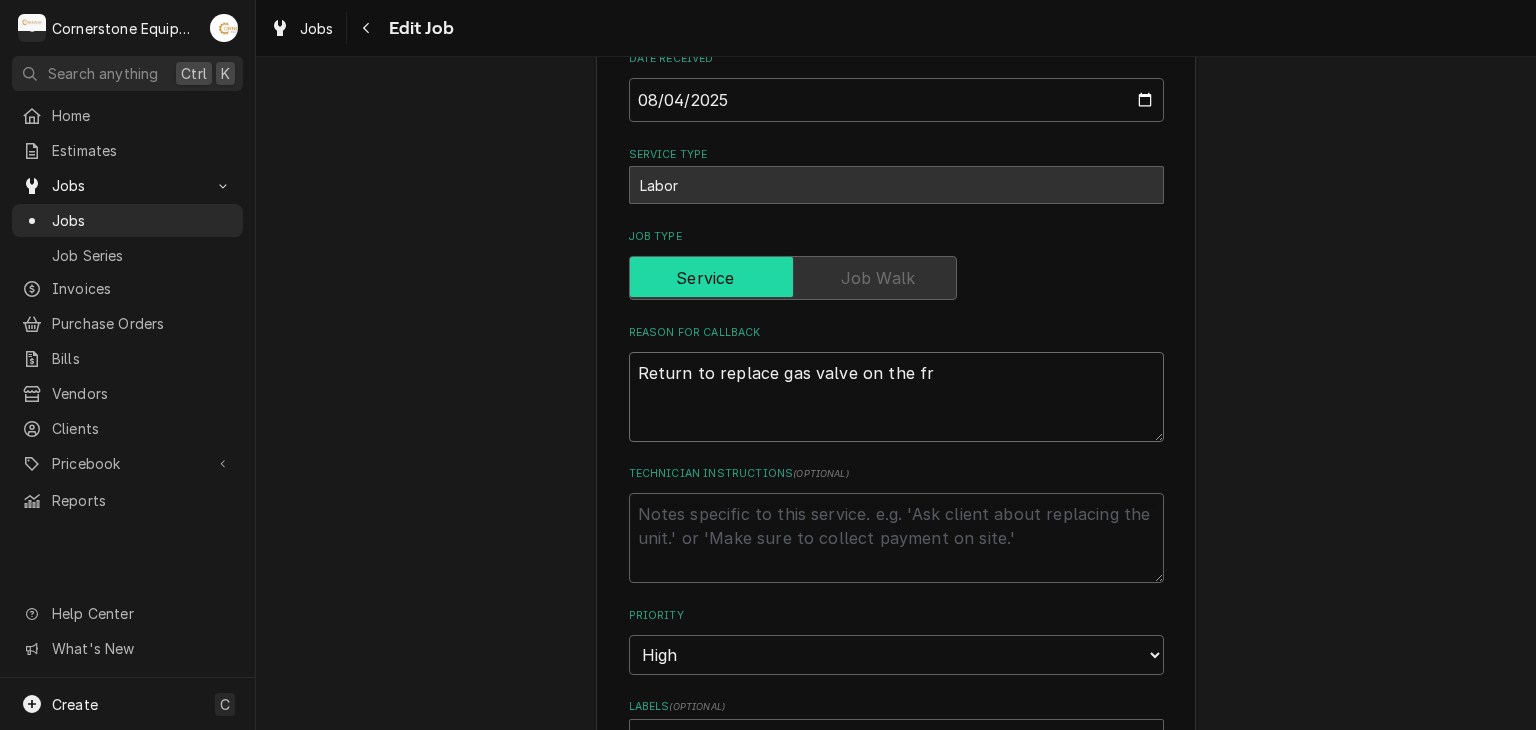 type on "x" 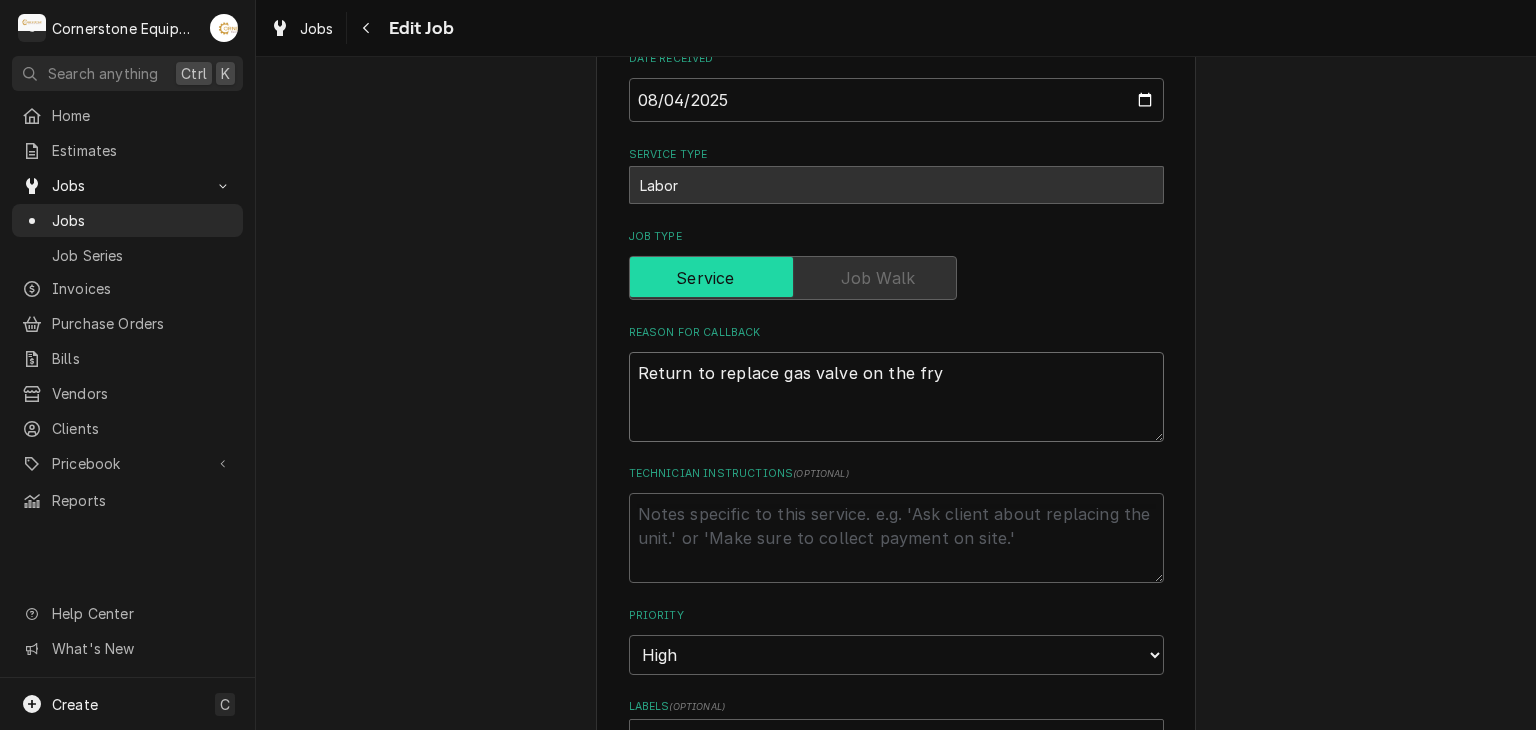 type on "x" 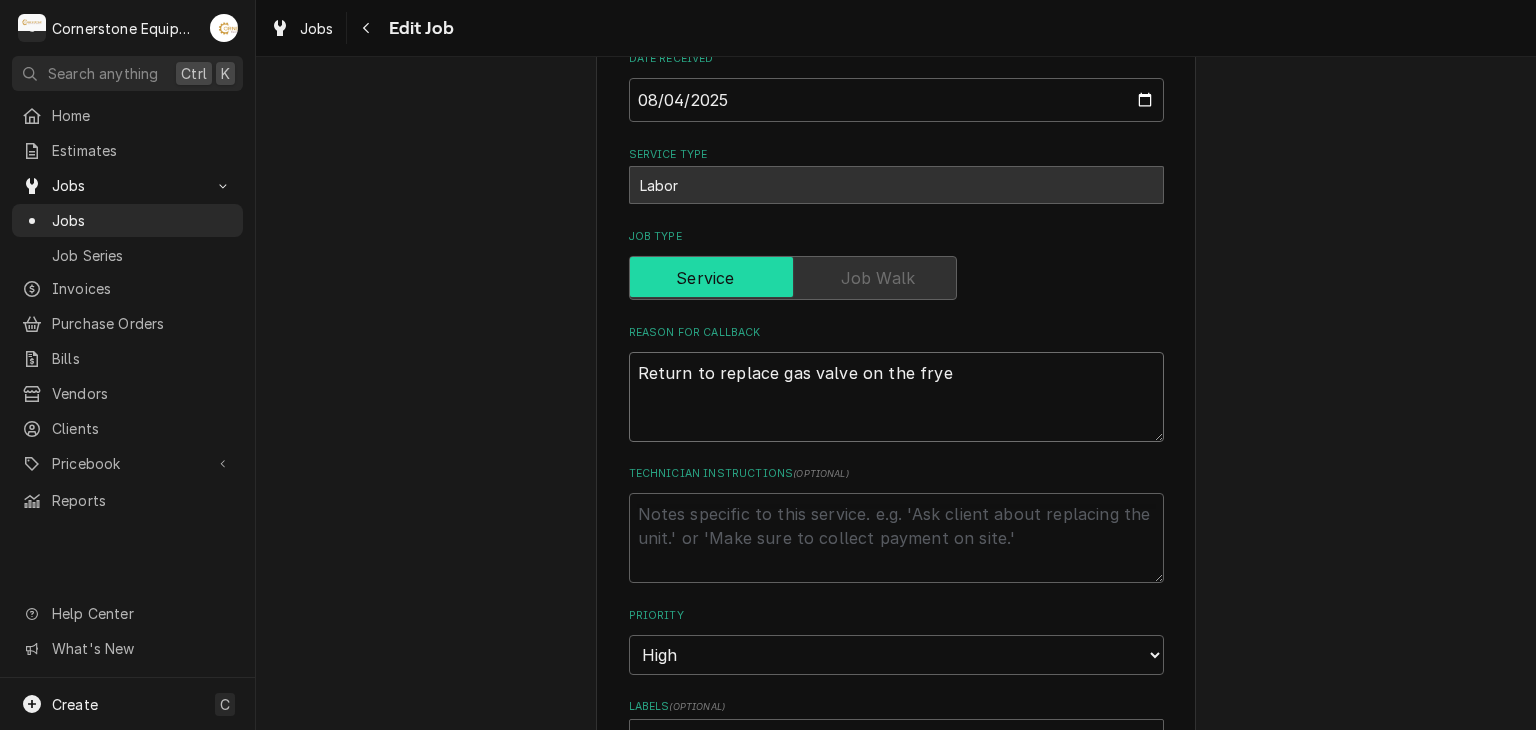 type on "Return to replace gas valve on the fryer" 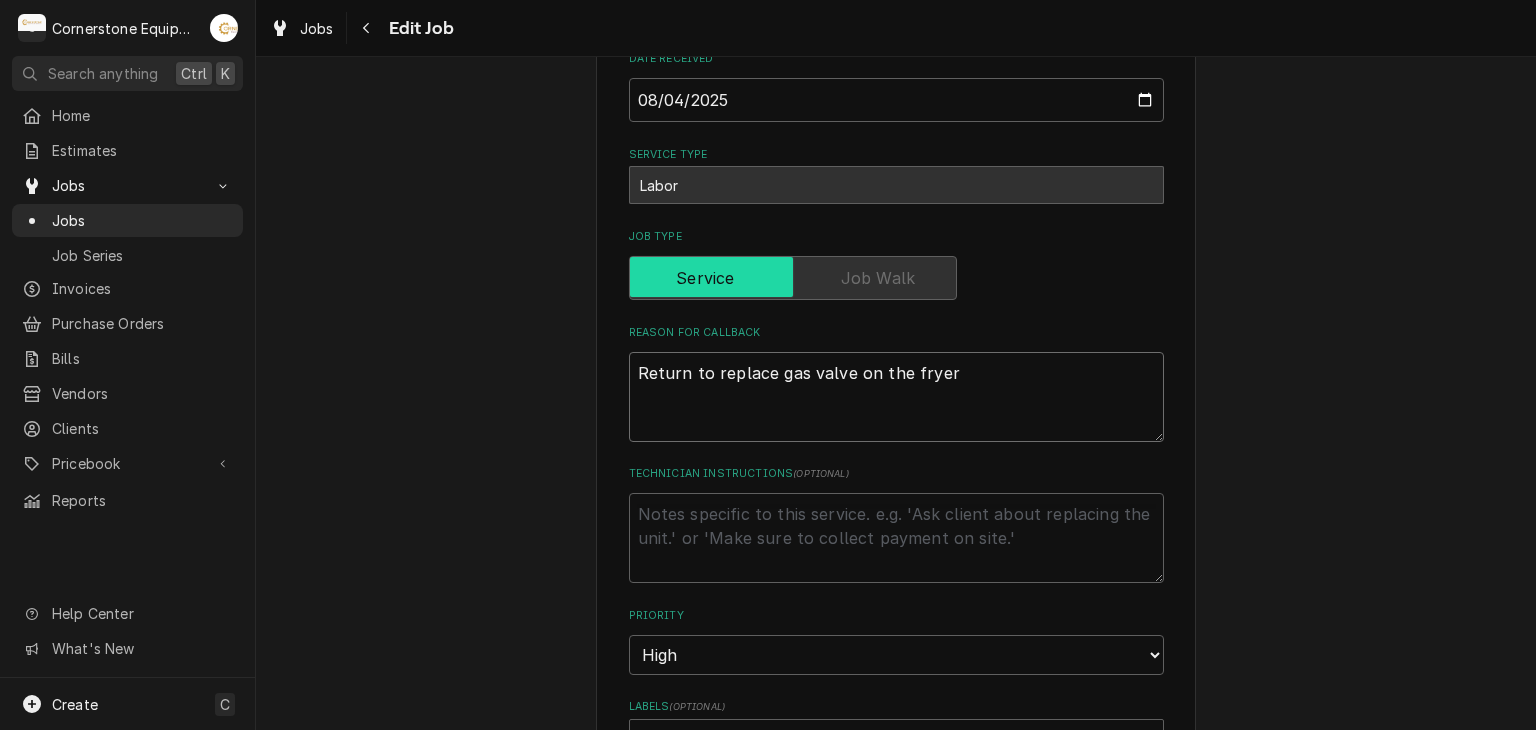 type on "x" 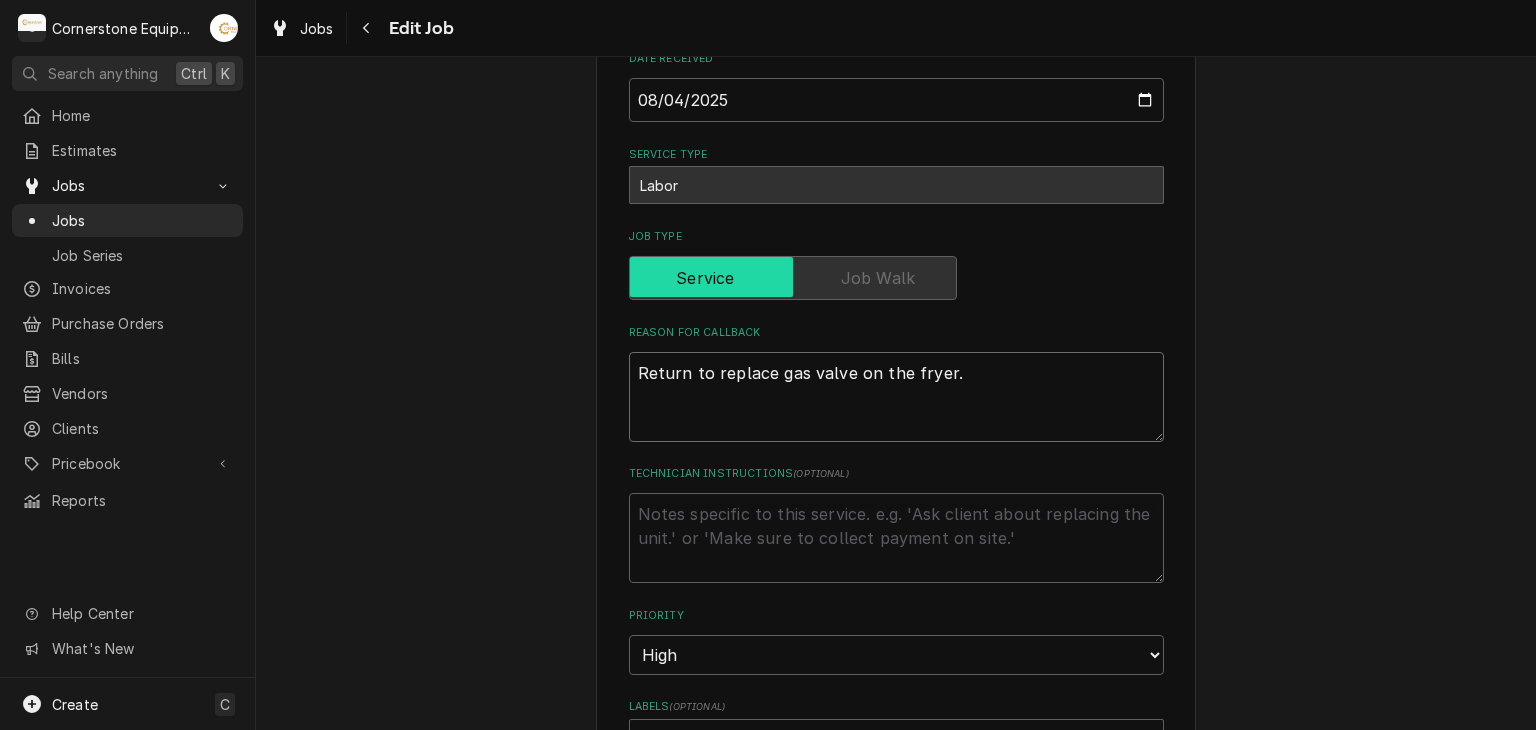type on "x" 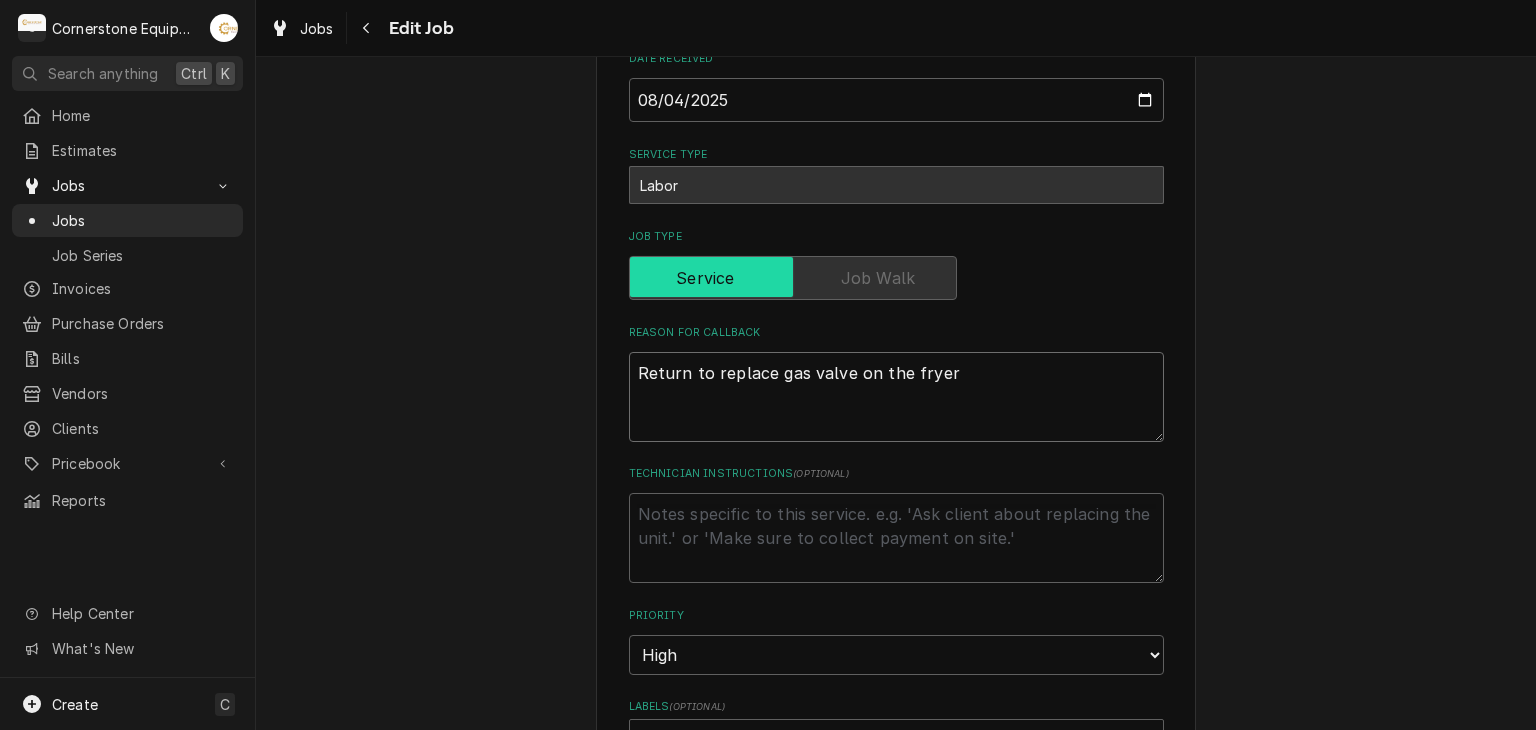 type on "x" 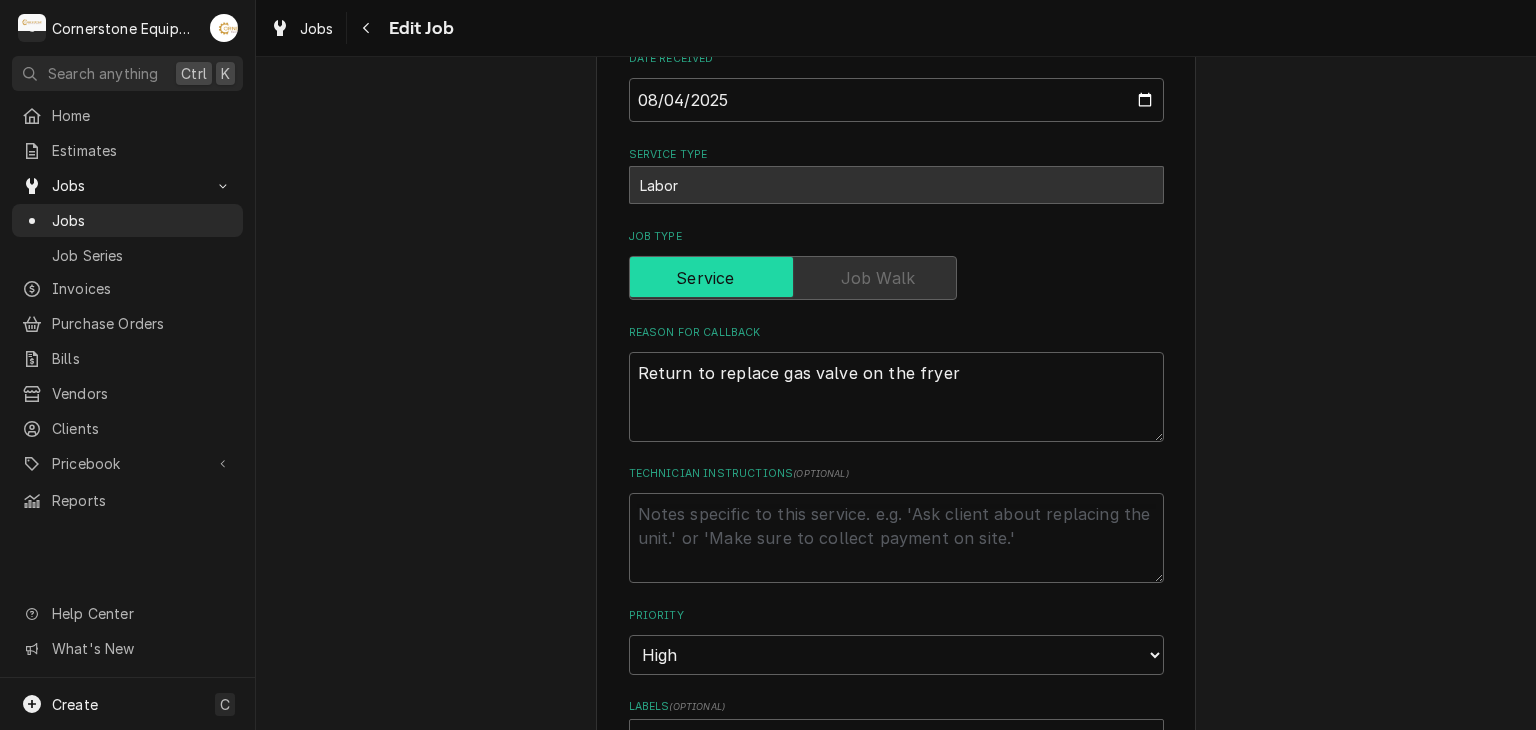 click on "Use the fields below to edit this job: Client Details Client Hill Management - McDonald’s Service Location 04798 - Woodruff Rd / 1111 Woodruff Rd, Greenville, SC 29607 Job Details Job Source Direct (Phone/Email/etc.) Other Date Received 2025-08-04 Service Type Labor Job Type Reason For Callback Return to replace gas valve on the fryer Technician Instructions  ( optional ) Priority No Priority Urgent High Medium Low Labels  ( optional ) Add Labels... Equipment Expected Is Equipment involved on this Job? Who called in this service? Ashton Vazquez  Contact (346) 249-1763 ashton.vazquez@us.stores.mcd.com Who should the tech(s) ask for? Ashton Vazquez  Contact (346) 249-1763 ashton.vazquez@us.stores.mcd.com Attachments  ( if any ) Add Attachment Estimated Arrival Time 2025-08-04 AM / PM 6:00 AM 6:15 AM 6:30 AM 6:45 AM 7:00 AM 7:15 AM 7:30 AM 7:45 AM 8:00 AM 8:15 AM 8:30 AM 8:45 AM 9:00 AM 9:15 AM 9:30 AM 9:45 AM 10:00 AM 10:15 AM 10:30 AM 10:45 AM 11:00 AM 11:15 AM 11:30 AM 11:45 AM 12:00 PM 12:15 PM 12:30 PM 1" at bounding box center (896, 556) 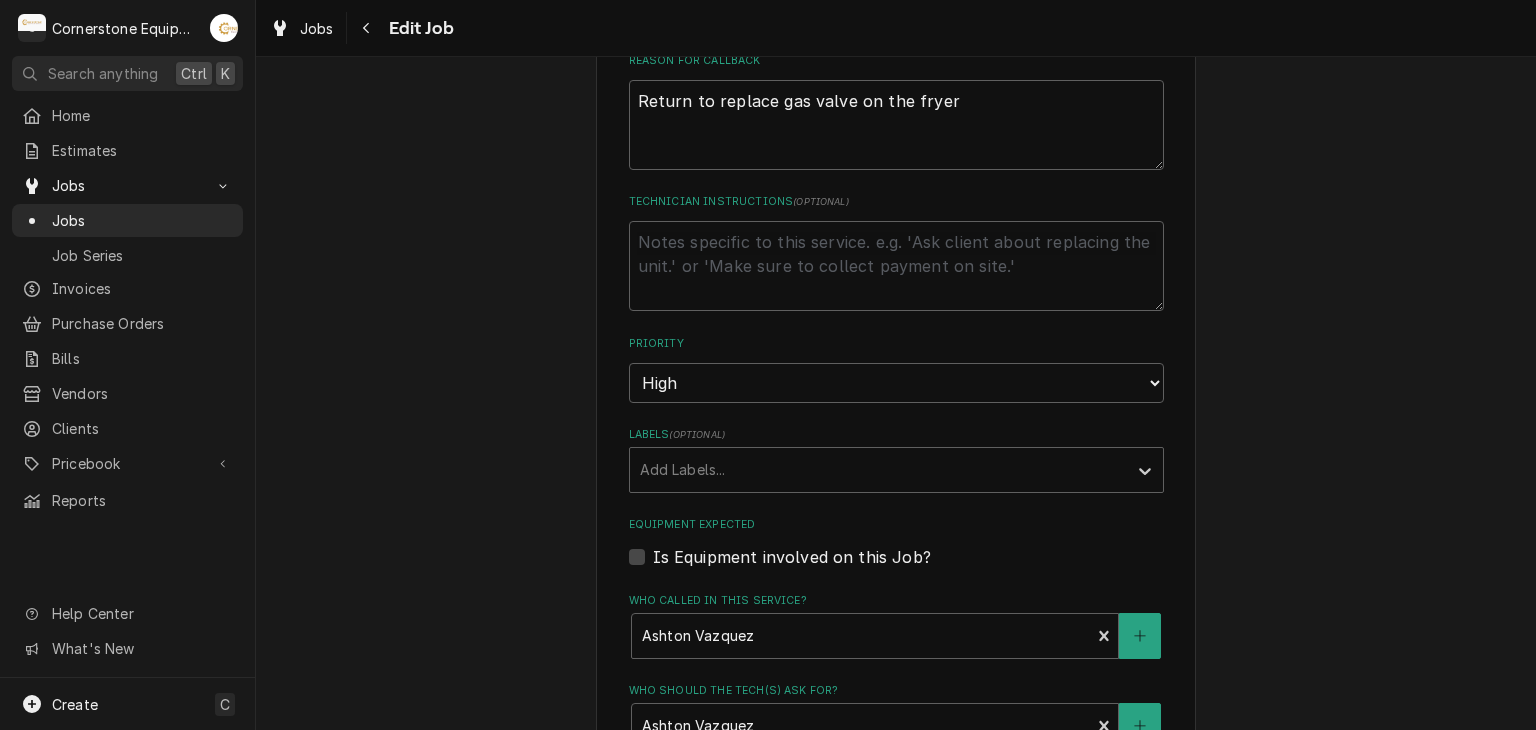 scroll, scrollTop: 800, scrollLeft: 0, axis: vertical 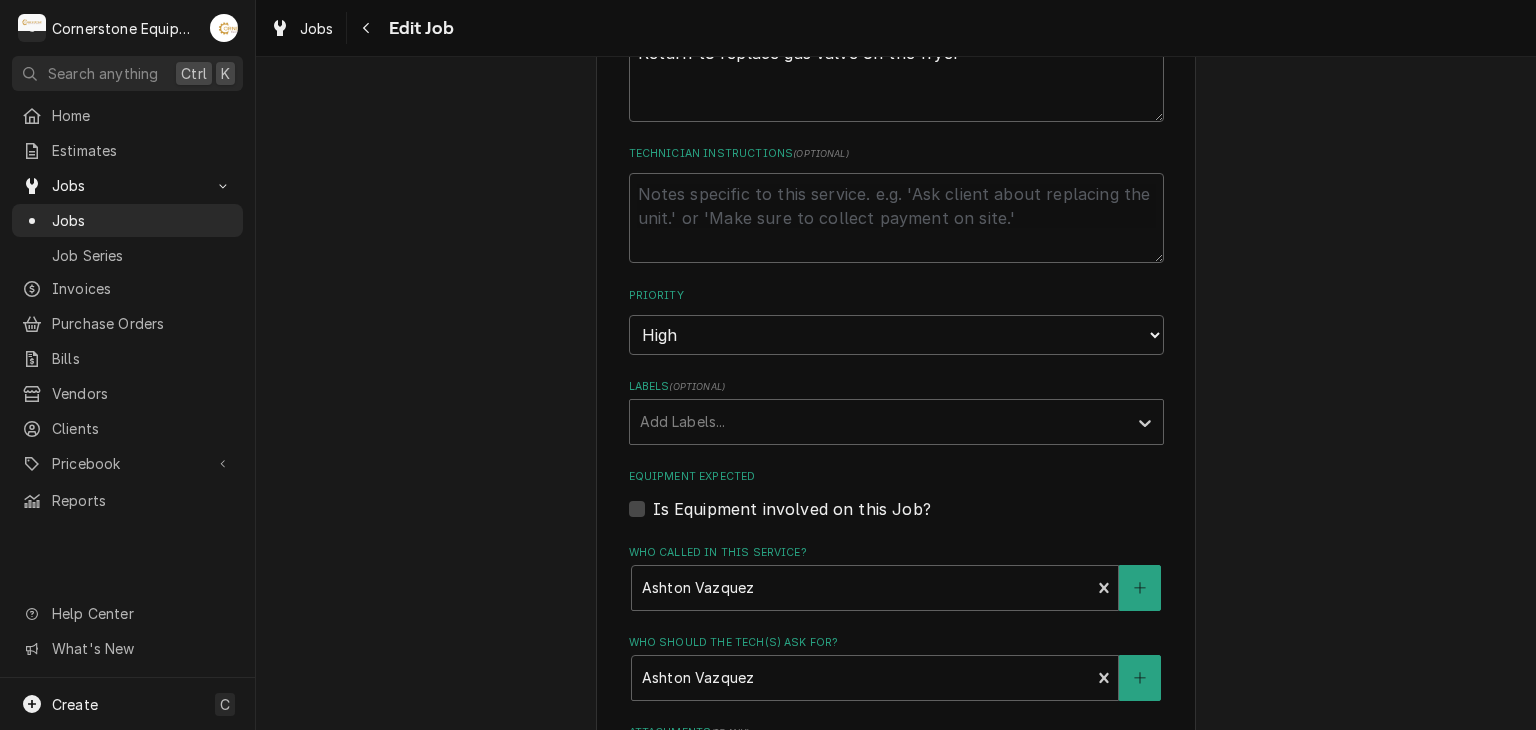 click on "Equipment Expected Is Equipment involved on this Job?" at bounding box center (896, 494) 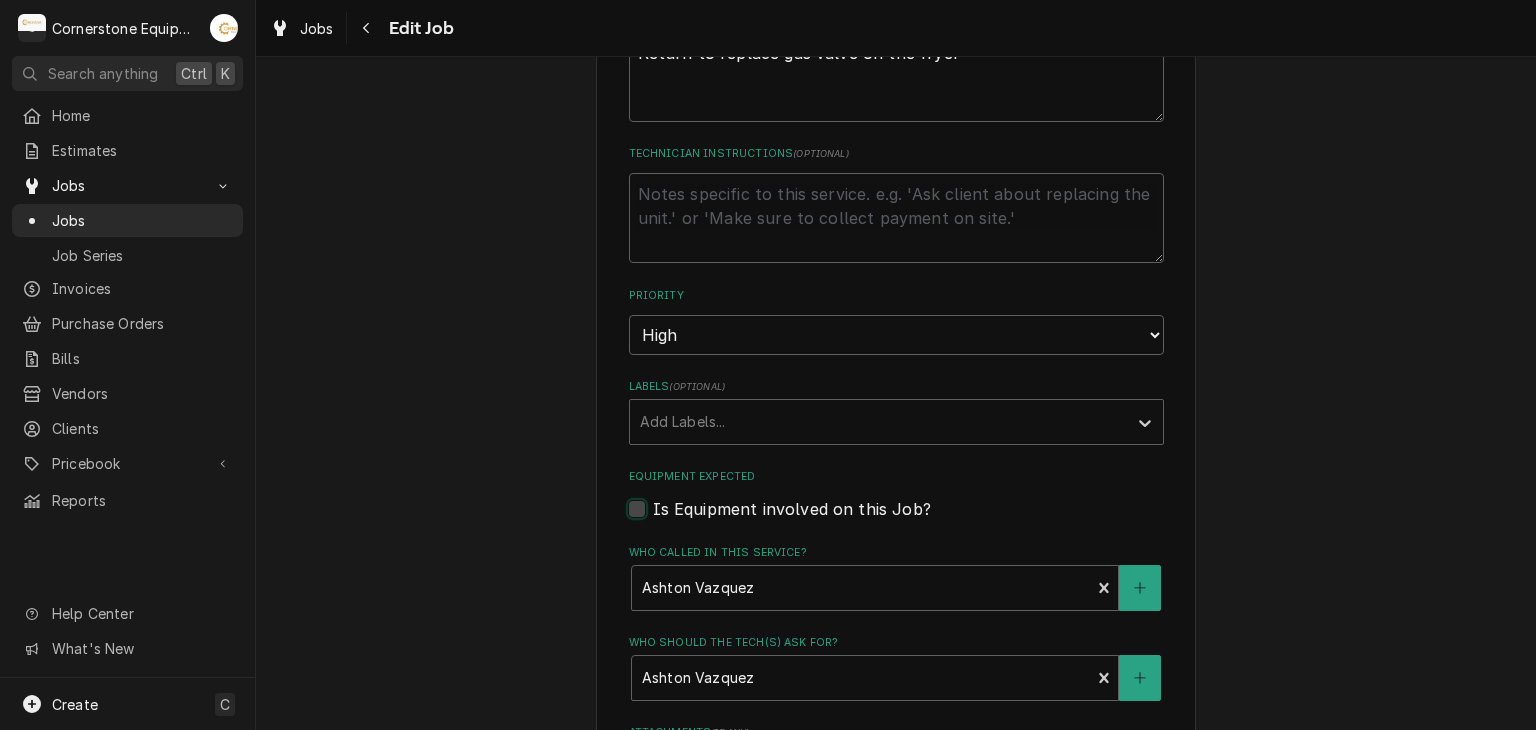 click on "Equipment Expected" at bounding box center [920, 519] 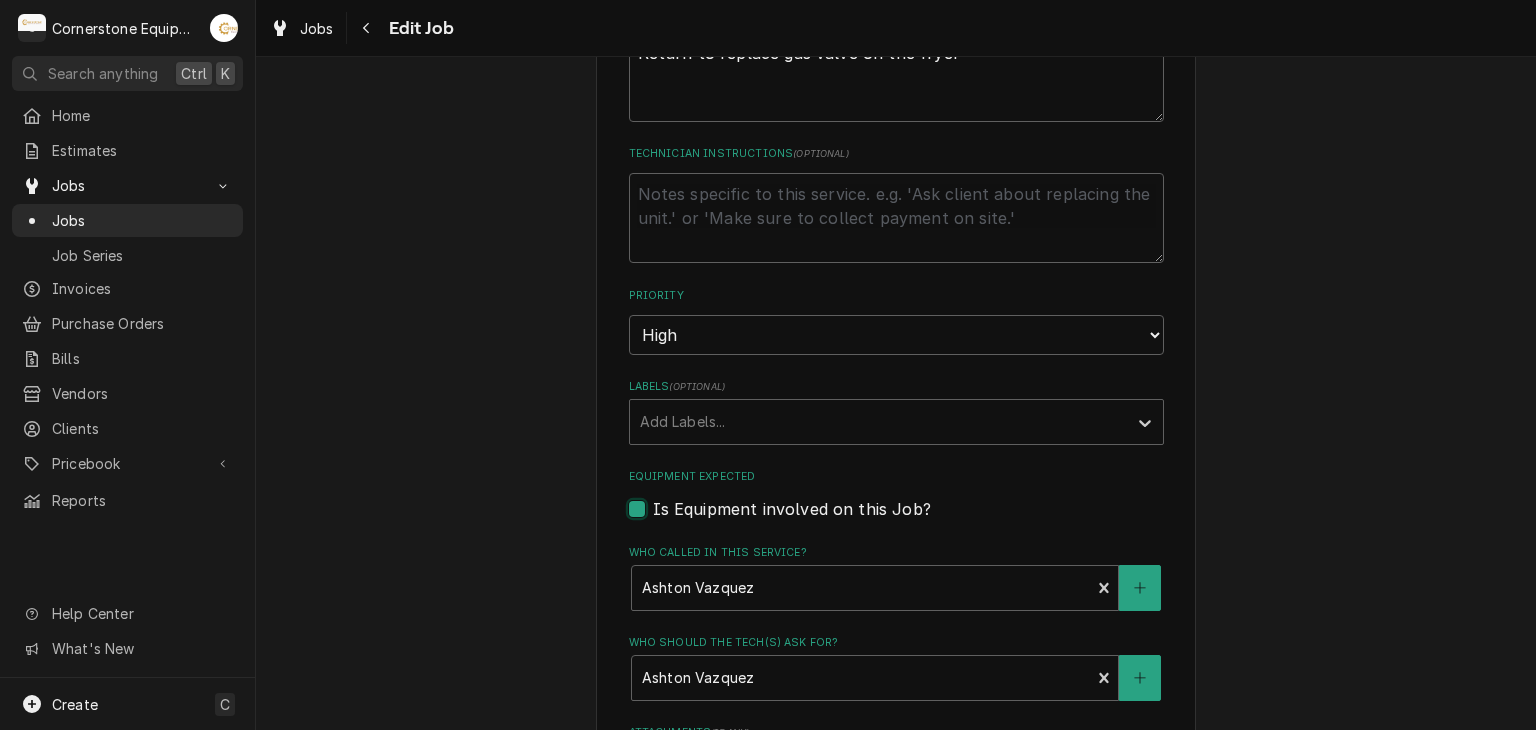checkbox on "true" 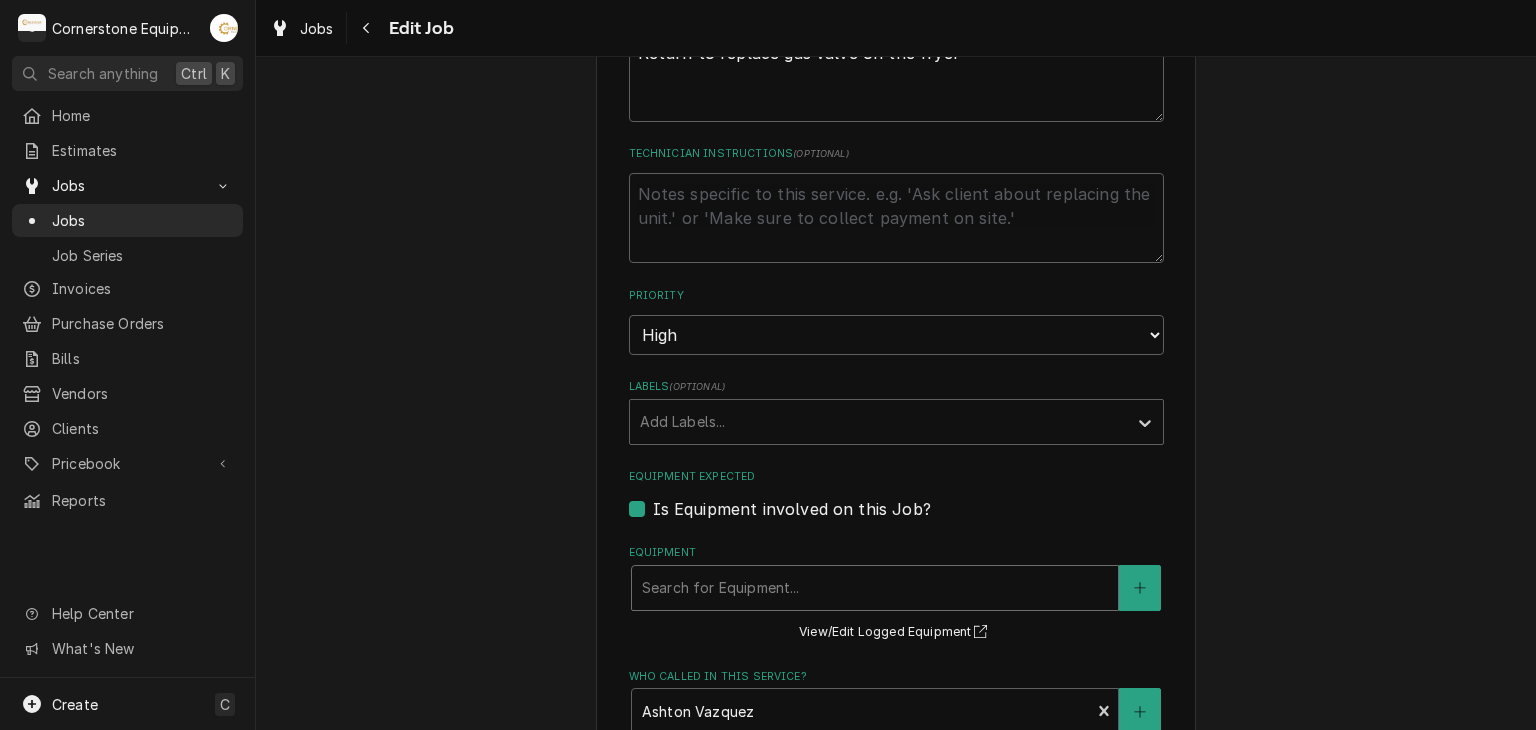click at bounding box center [875, 588] 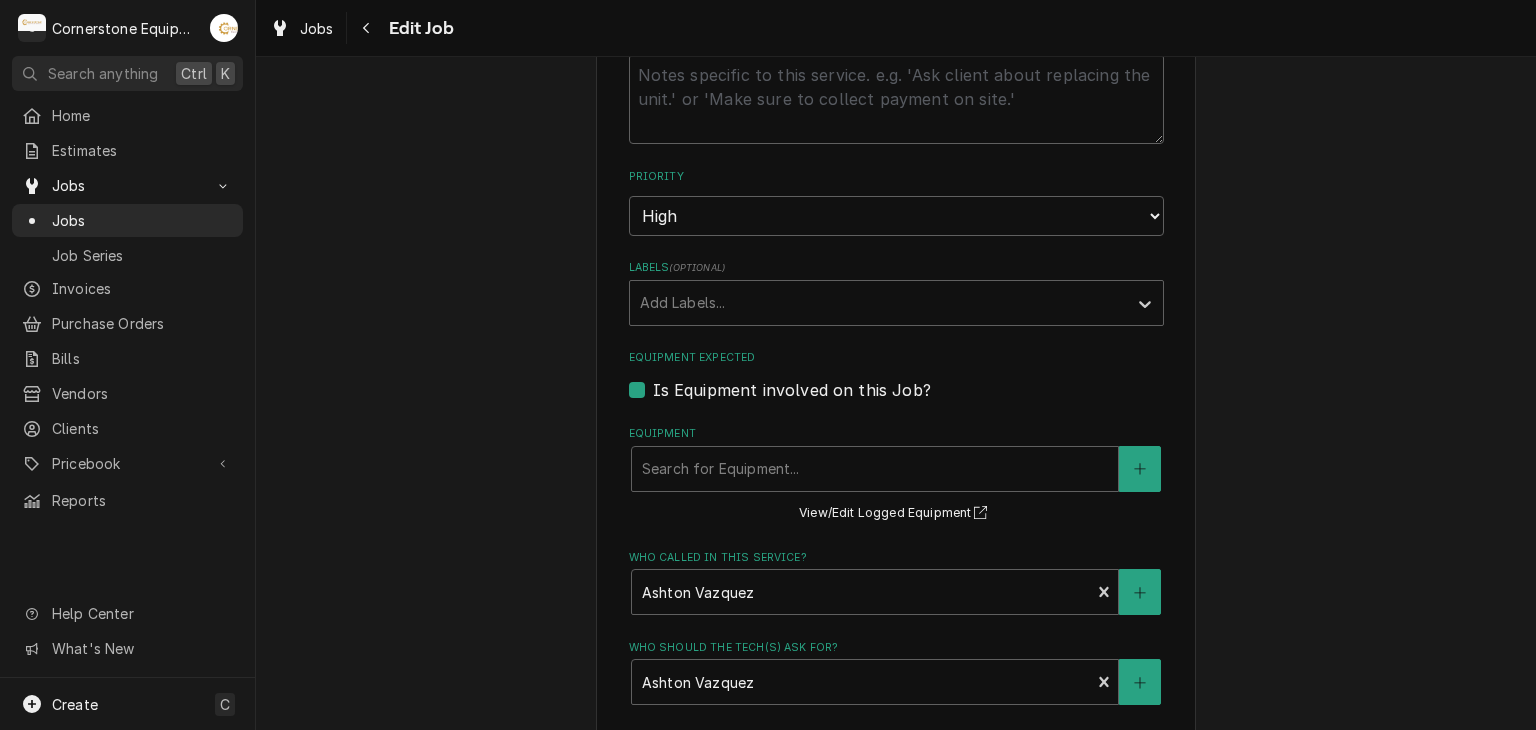 scroll, scrollTop: 960, scrollLeft: 0, axis: vertical 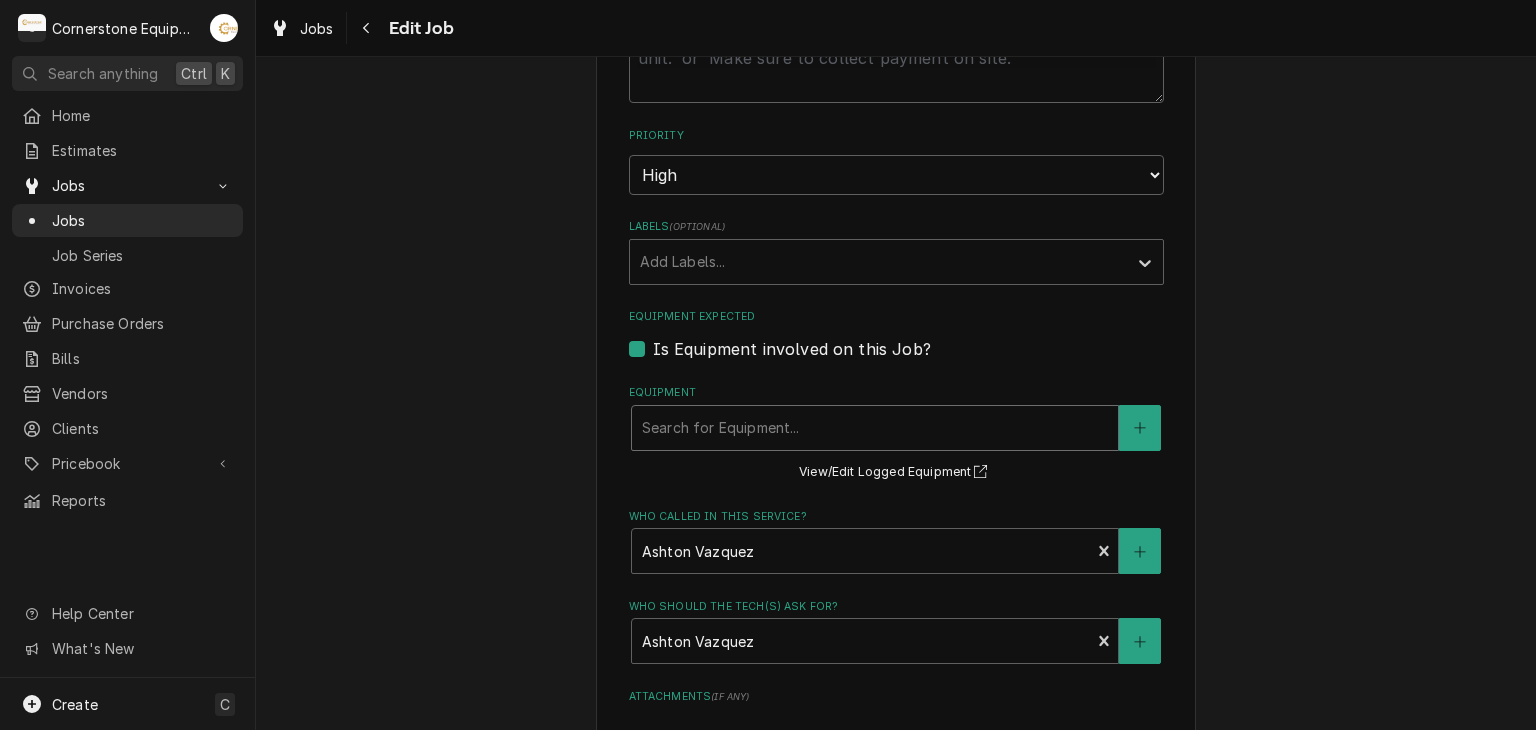 click at bounding box center [875, 428] 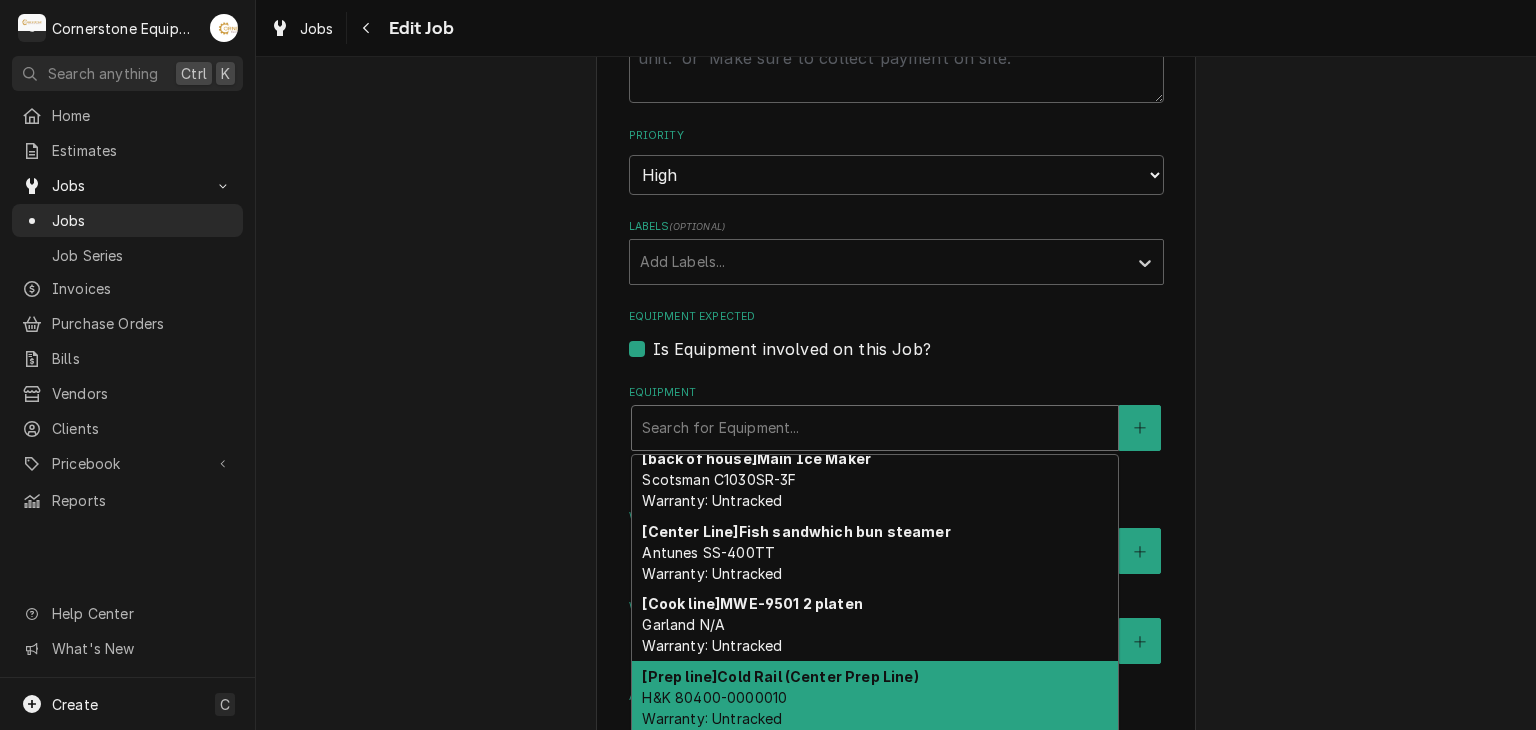 scroll, scrollTop: 0, scrollLeft: 0, axis: both 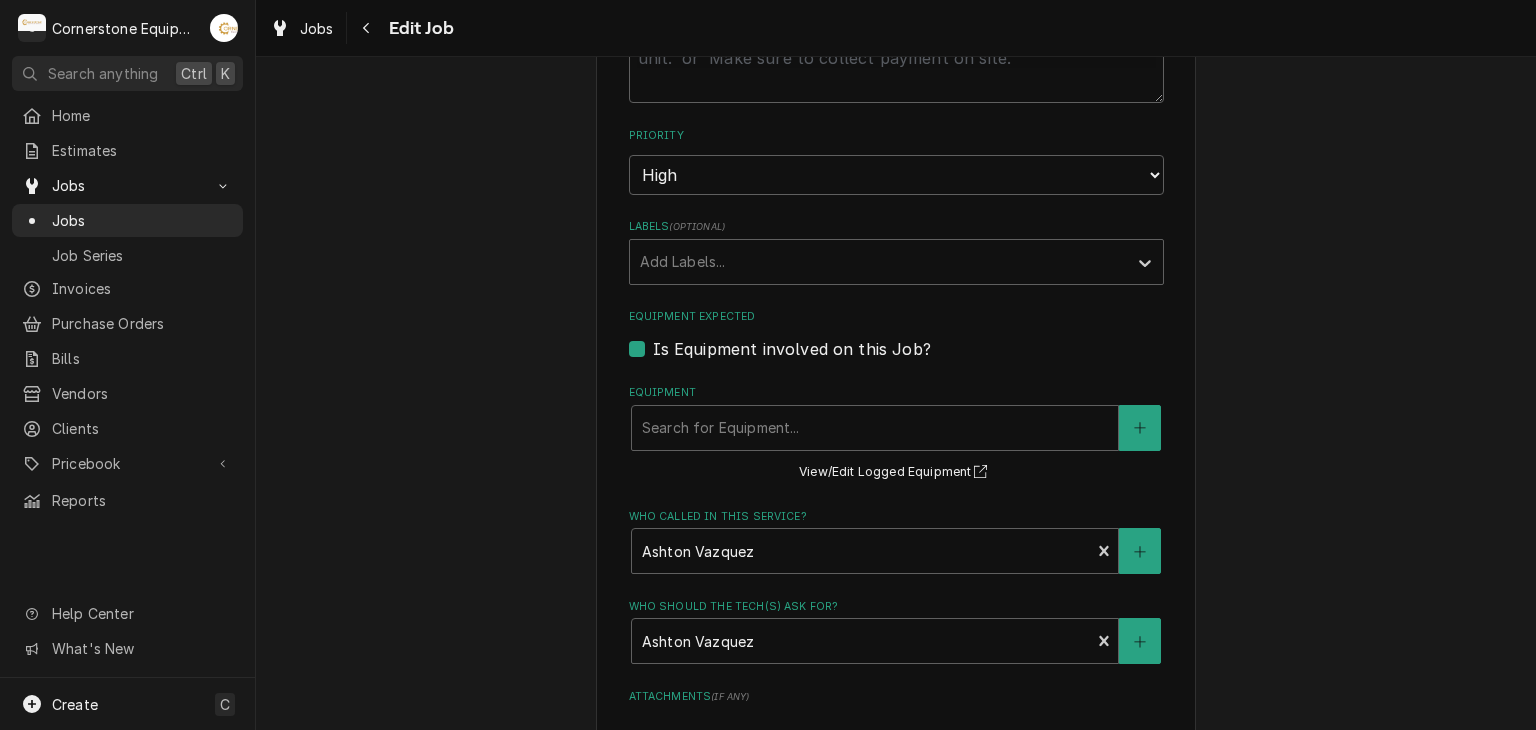 click on "Use the fields below to edit this job: Client Details Client Hill Management - McDonald’s Service Location 04798 - Woodruff Rd / 1111 Woodruff Rd, Greenville, SC 29607 Job Details Job Source Direct (Phone/Email/etc.) Other Date Received 2025-08-04 Service Type Labor Job Type Reason For Callback Return to replace gas valve on the fryer Technician Instructions  ( optional ) Priority No Priority Urgent High Medium Low Labels  ( optional ) Add Labels... Equipment Expected Is Equipment involved on this Job? Equipment Search for Equipment... View/Edit Logged Equipment    Who called in this service? Ashton Vazquez  Contact (346) 249-1763 ashton.vazquez@us.stores.mcd.com Who should the tech(s) ask for? Ashton Vazquez  Contact (346) 249-1763 ashton.vazquez@us.stores.mcd.com Attachments  ( if any ) Add Attachment Estimated Arrival Time 2025-08-04 AM / PM 6:00 AM 6:15 AM 6:30 AM 6:45 AM 7:00 AM 7:15 AM 7:30 AM 7:45 AM 8:00 AM 8:15 AM 8:30 AM 8:45 AM 9:00 AM 9:15 AM 9:30 AM 9:45 AM 10:00 AM 10:15 AM 10:30 AM 10:45 AM 1" at bounding box center [896, 138] 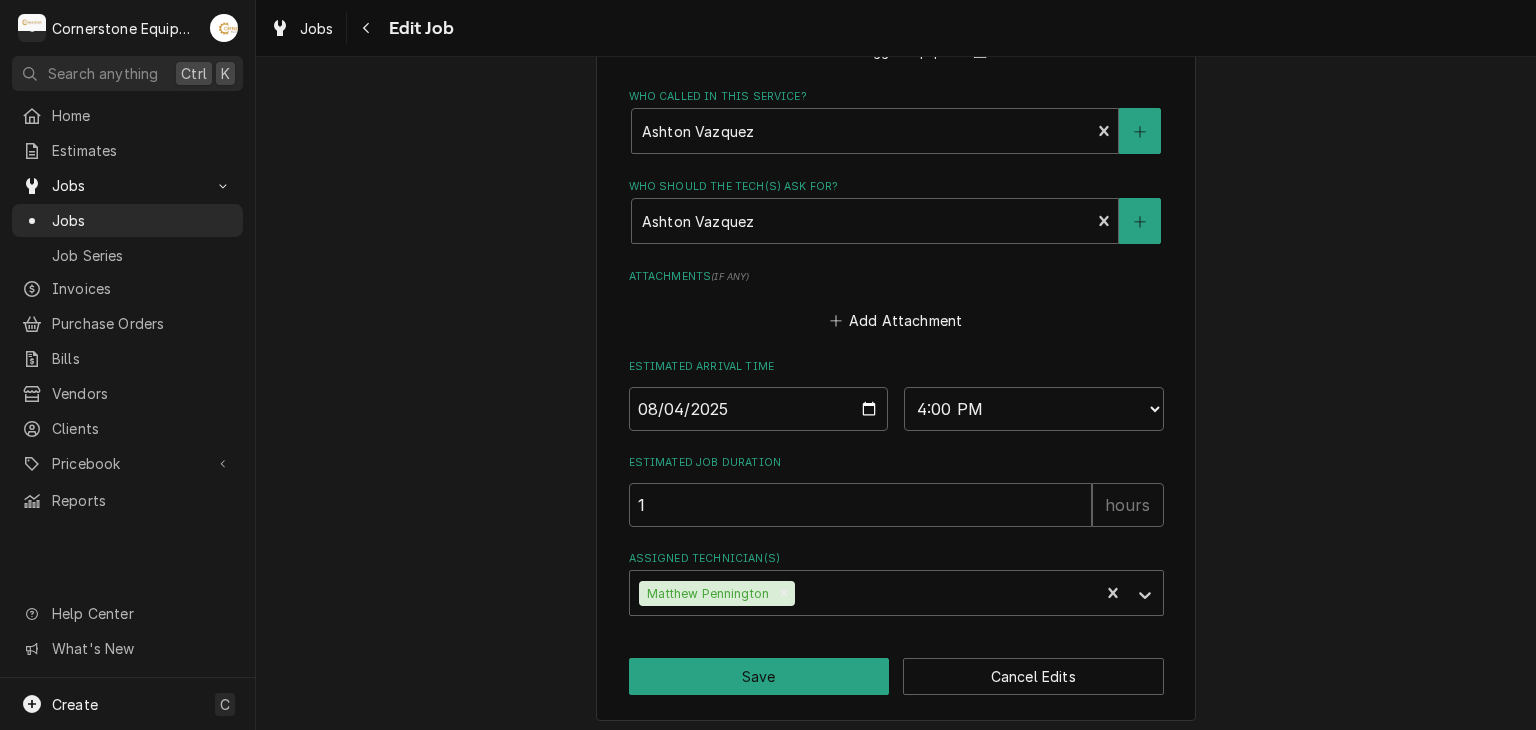 scroll, scrollTop: 1381, scrollLeft: 0, axis: vertical 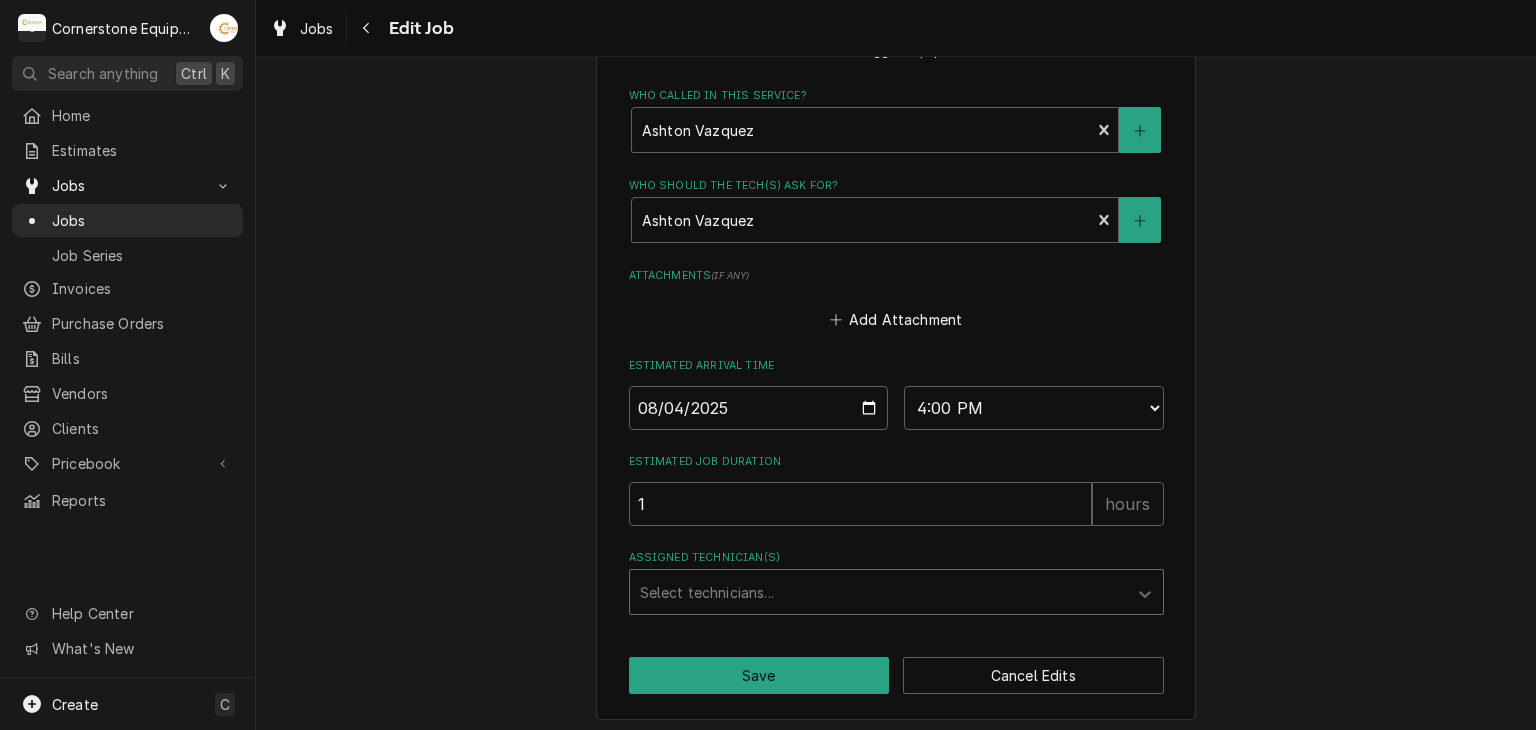 type on "x" 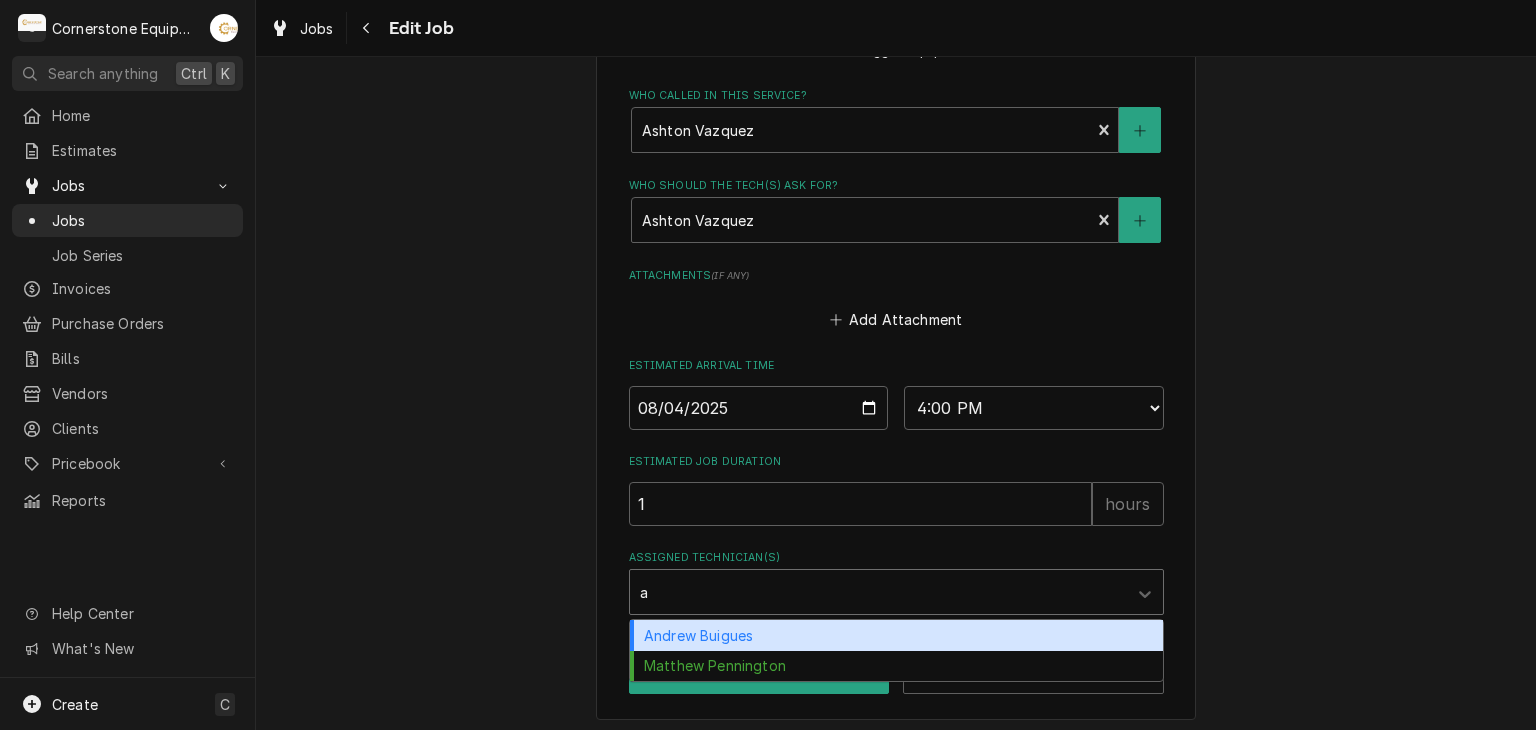 type on "an" 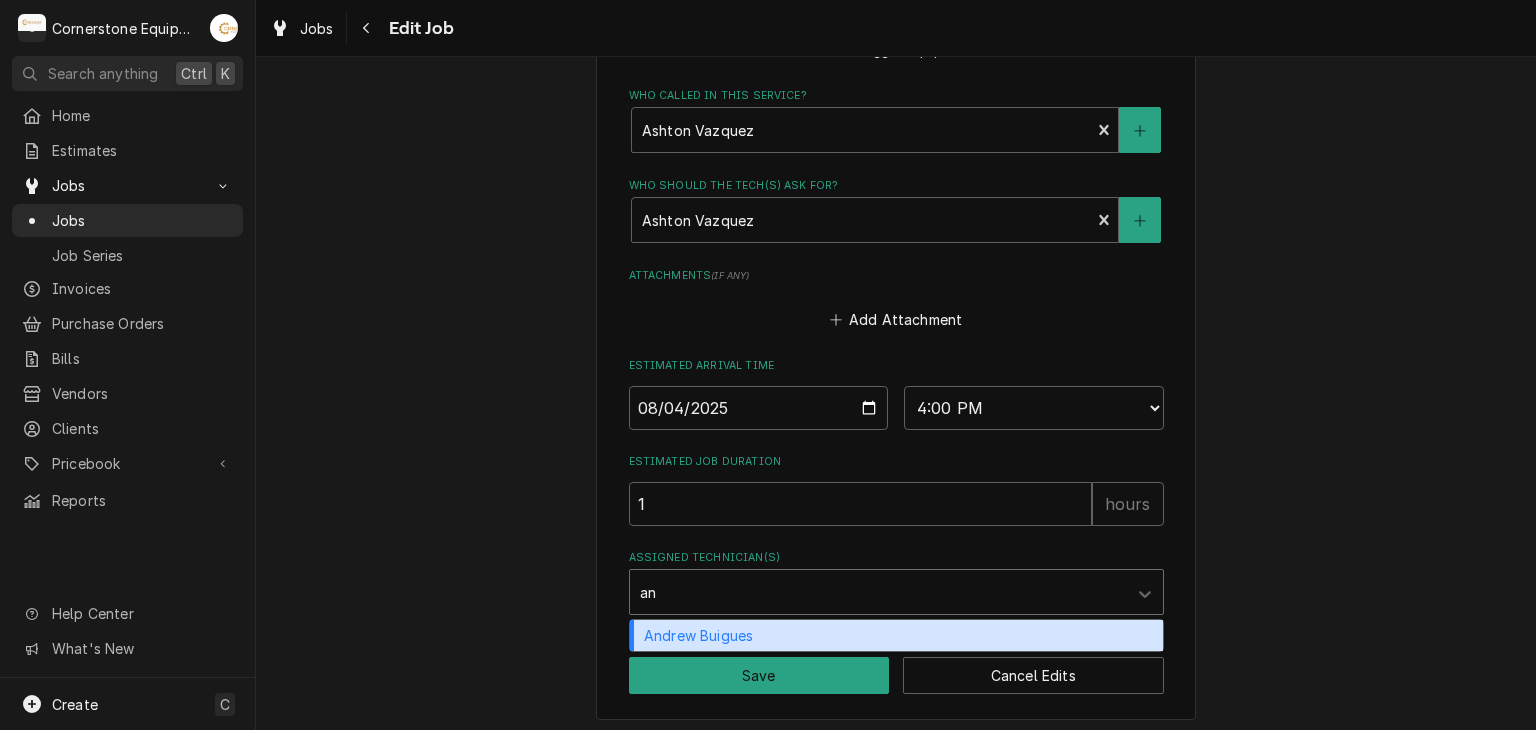 click on "Andrew Buigues" at bounding box center [896, 635] 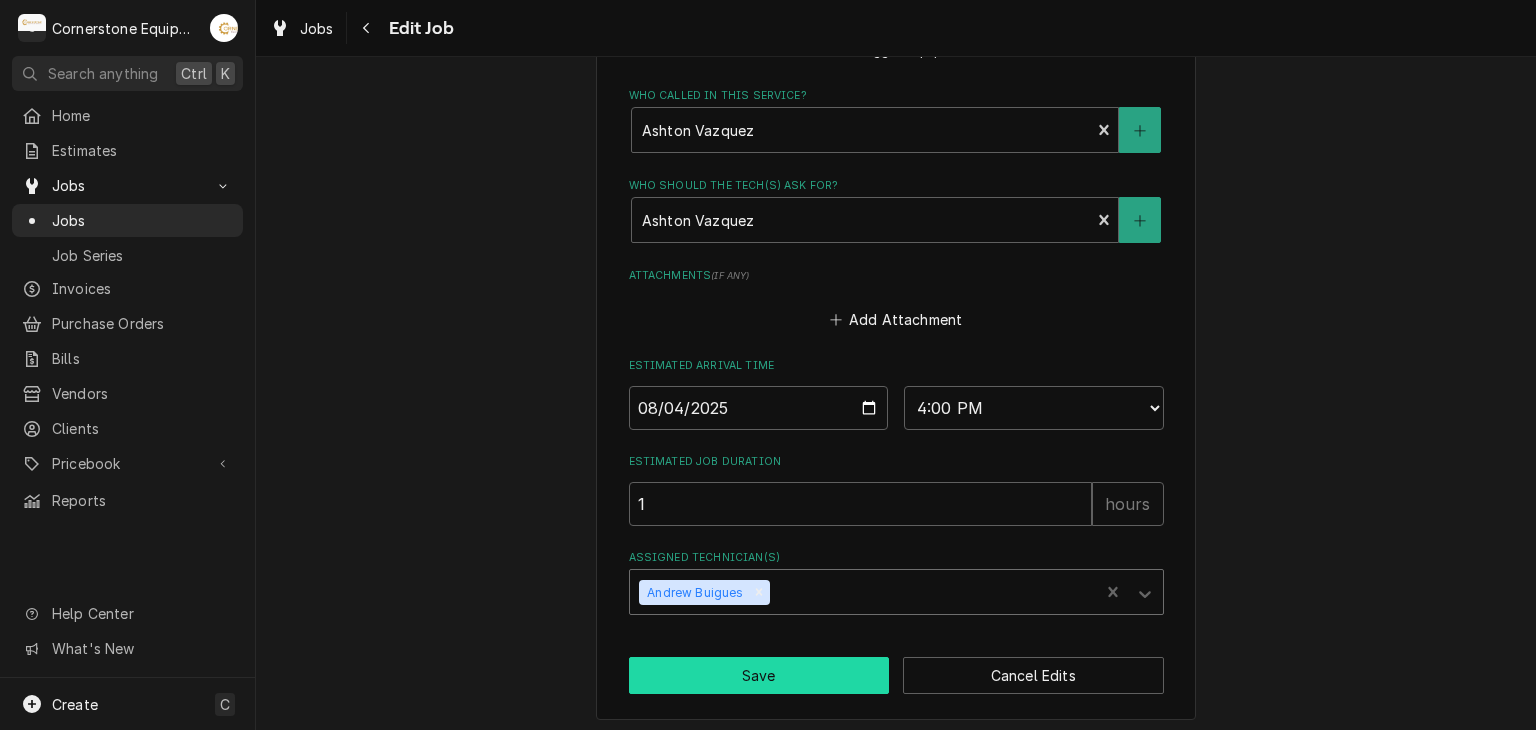 click on "Save" at bounding box center (759, 675) 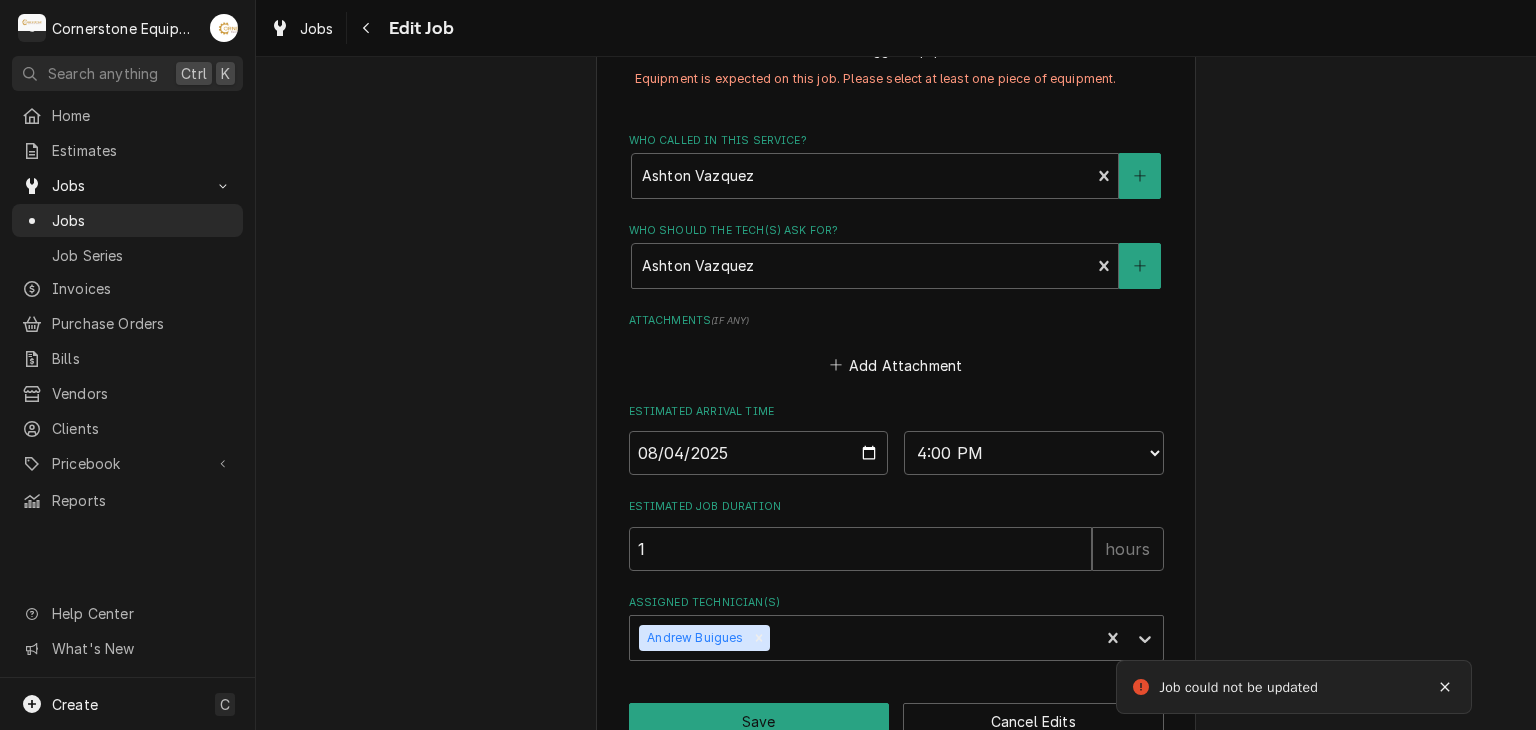 type on "x" 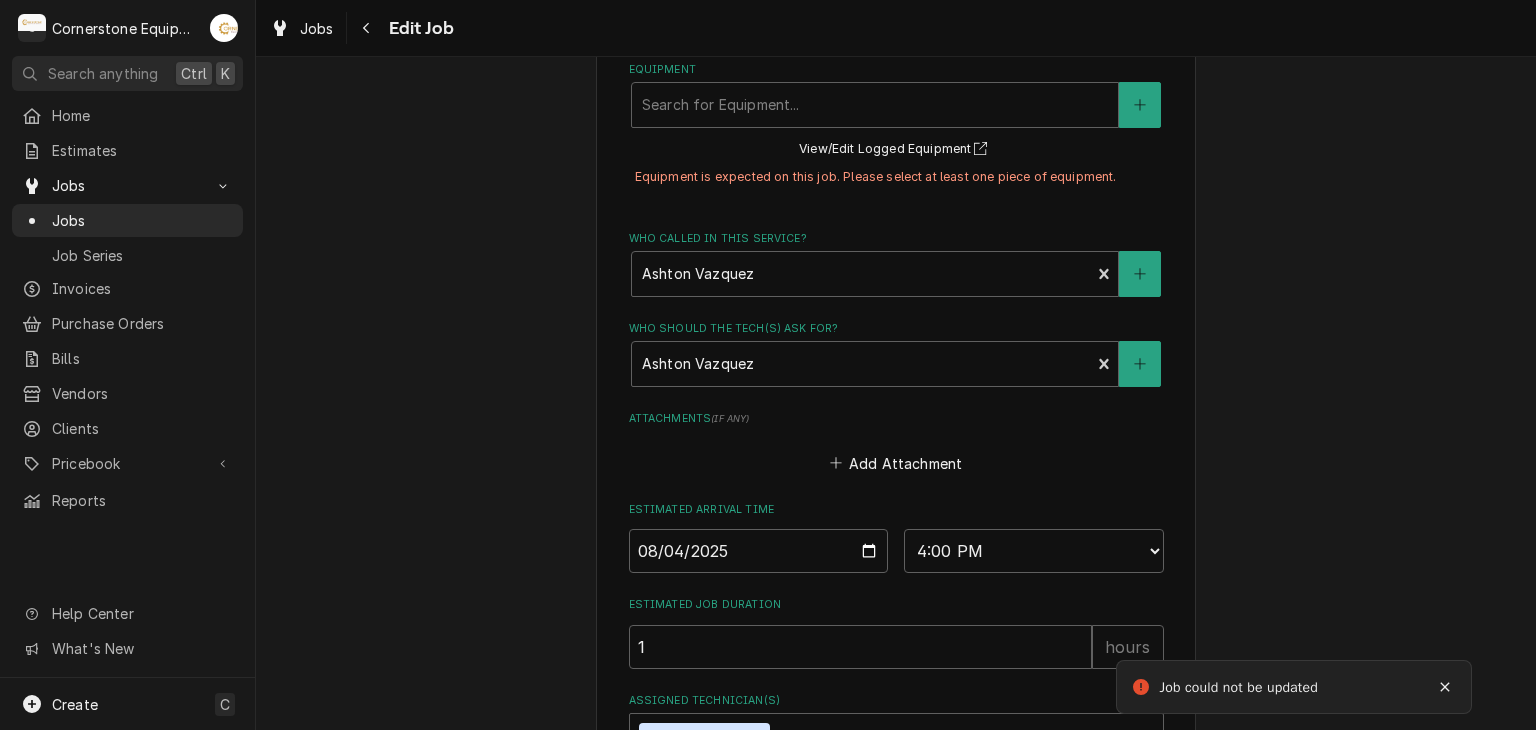 click on "Use the fields below to edit this job: Client Details Client Hill Management - McDonald’s Service Location 04798 - Woodruff Rd / 1111 Woodruff Rd, Greenville, SC 29607 Job Details Job Source Direct (Phone/Email/etc.) Other Date Received 2025-08-04 Service Type Labor Job Type Reason For Callback Return to replace gas valve on the fryer Technician Instructions  ( optional ) Priority No Priority Urgent High Medium Low Labels  ( optional ) Add Labels... Equipment Expected Is Equipment involved on this Job? Equipment Search for Equipment... View/Edit Logged Equipment    Equipment is expected on this job. Please select at least one piece of equipment. Who called in this service? Ashton Vazquez  Contact (346) 249-1763 ashton.vazquez@us.stores.mcd.com Who should the tech(s) ask for? Ashton Vazquez  Contact (346) 249-1763 ashton.vazquez@us.stores.mcd.com Attachments  ( if any ) Add Attachment Estimated Arrival Time 2025-08-04 AM / PM 6:00 AM 6:15 AM 6:30 AM 6:45 AM 7:00 AM 7:15 AM 7:30 AM 7:45 AM 8:00 AM 8:15 AM 1" at bounding box center (896, -162) 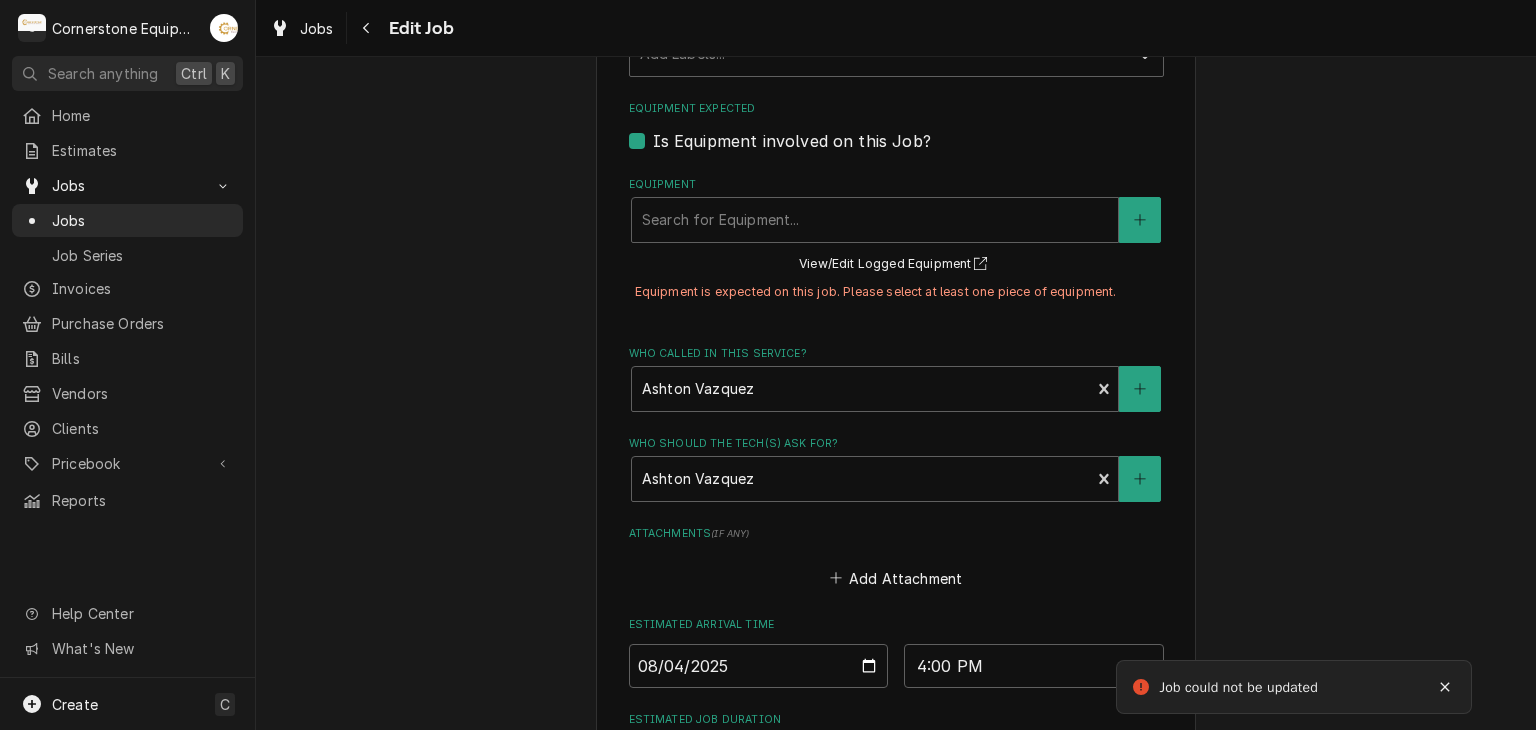 scroll, scrollTop: 1123, scrollLeft: 0, axis: vertical 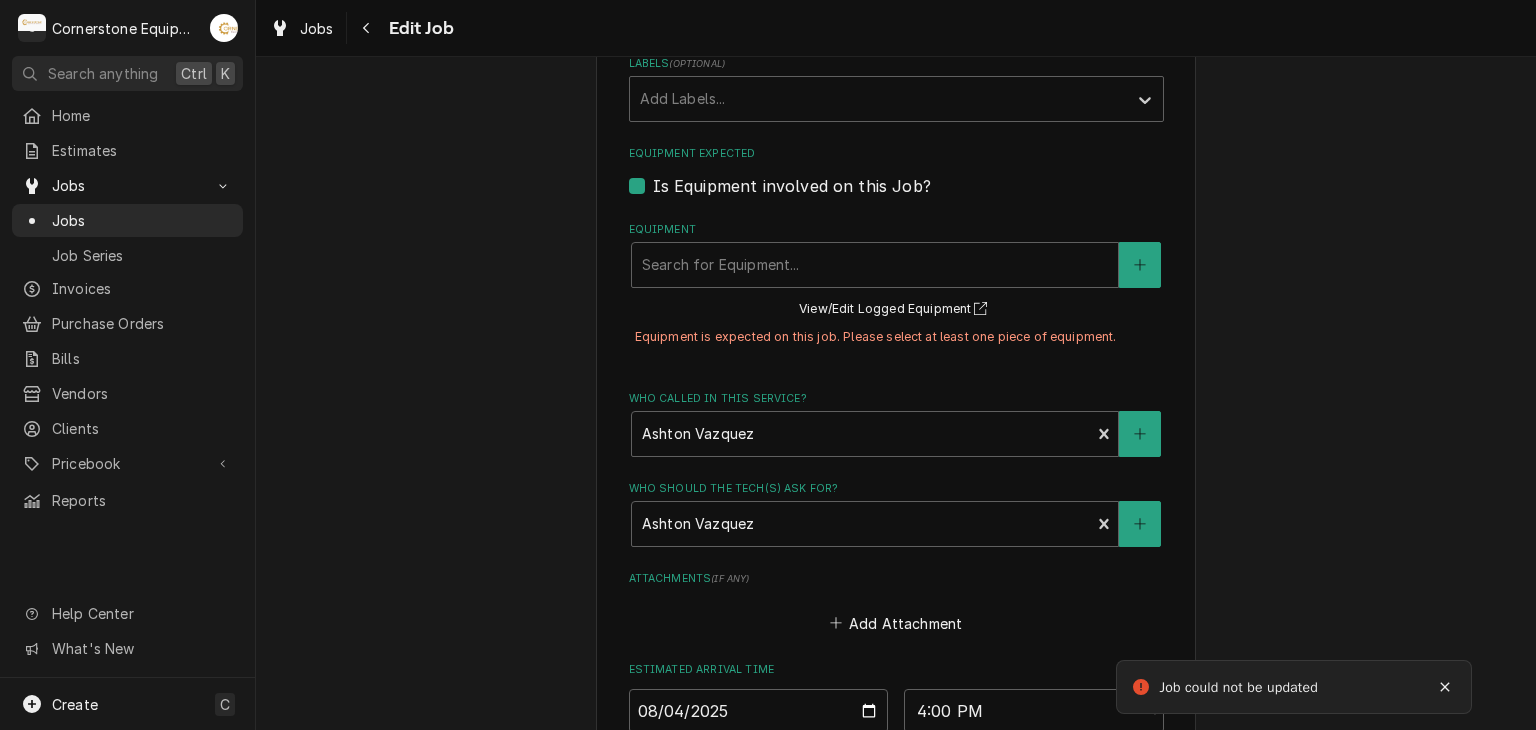 click on "Is Equipment involved on this Job?" at bounding box center (792, 186) 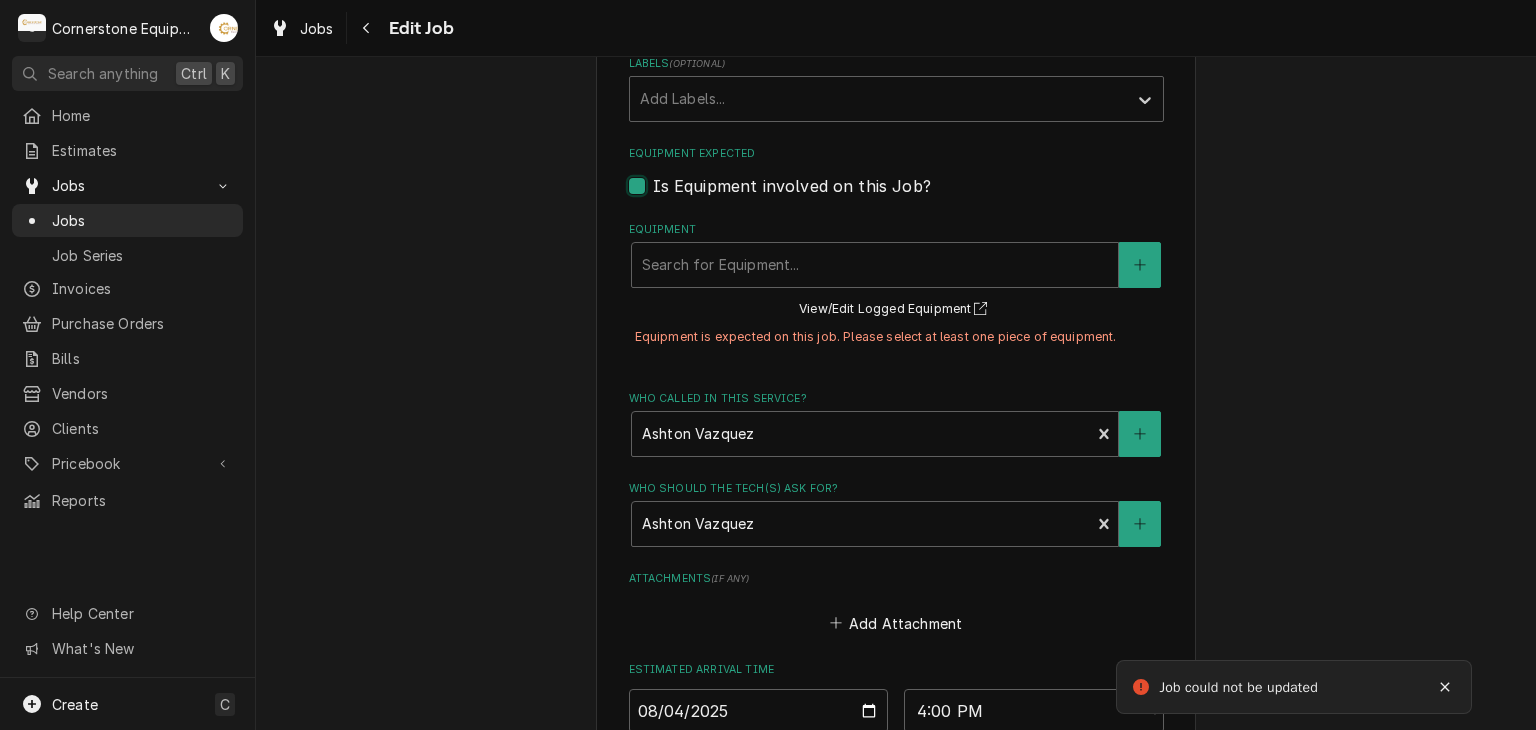 click on "Equipment Expected" at bounding box center [920, 196] 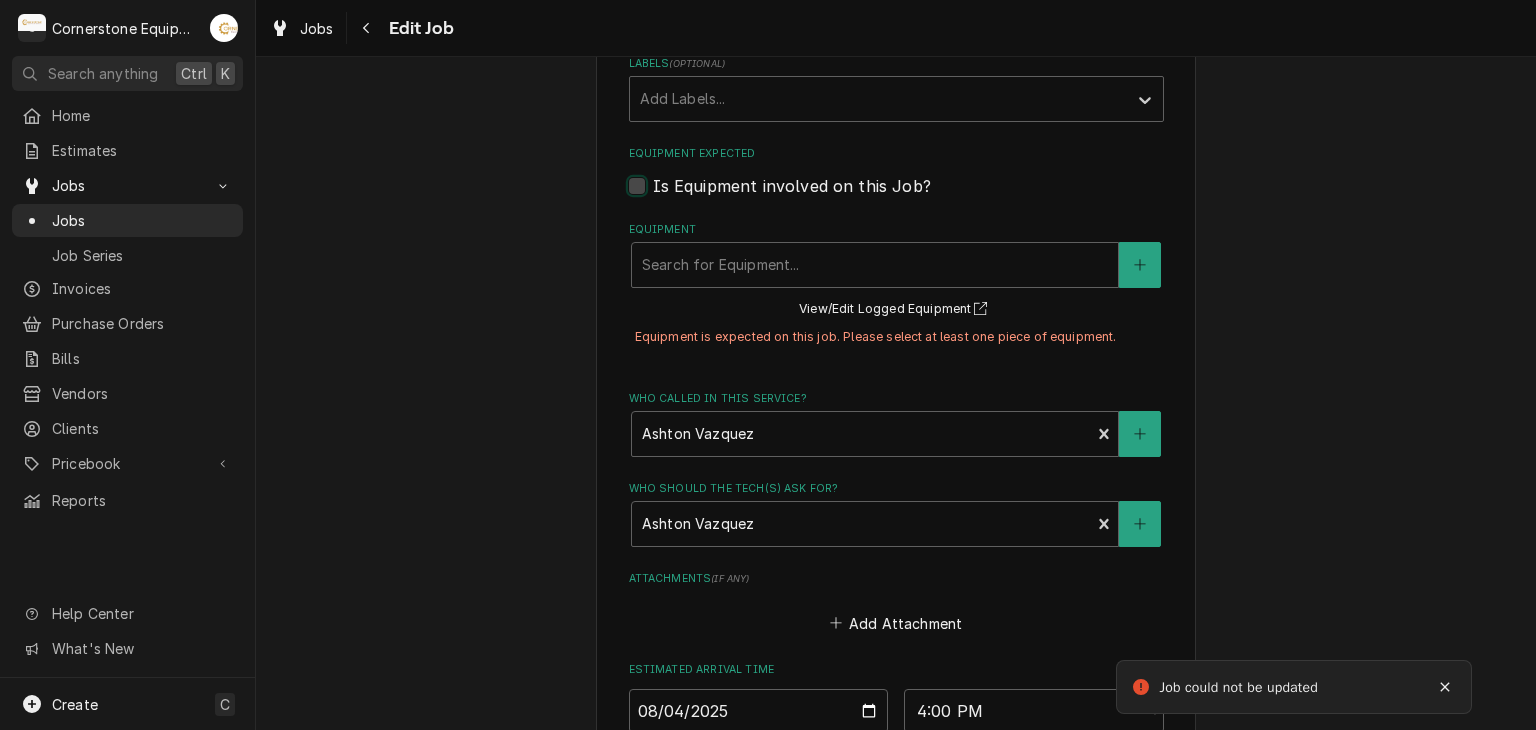 checkbox on "false" 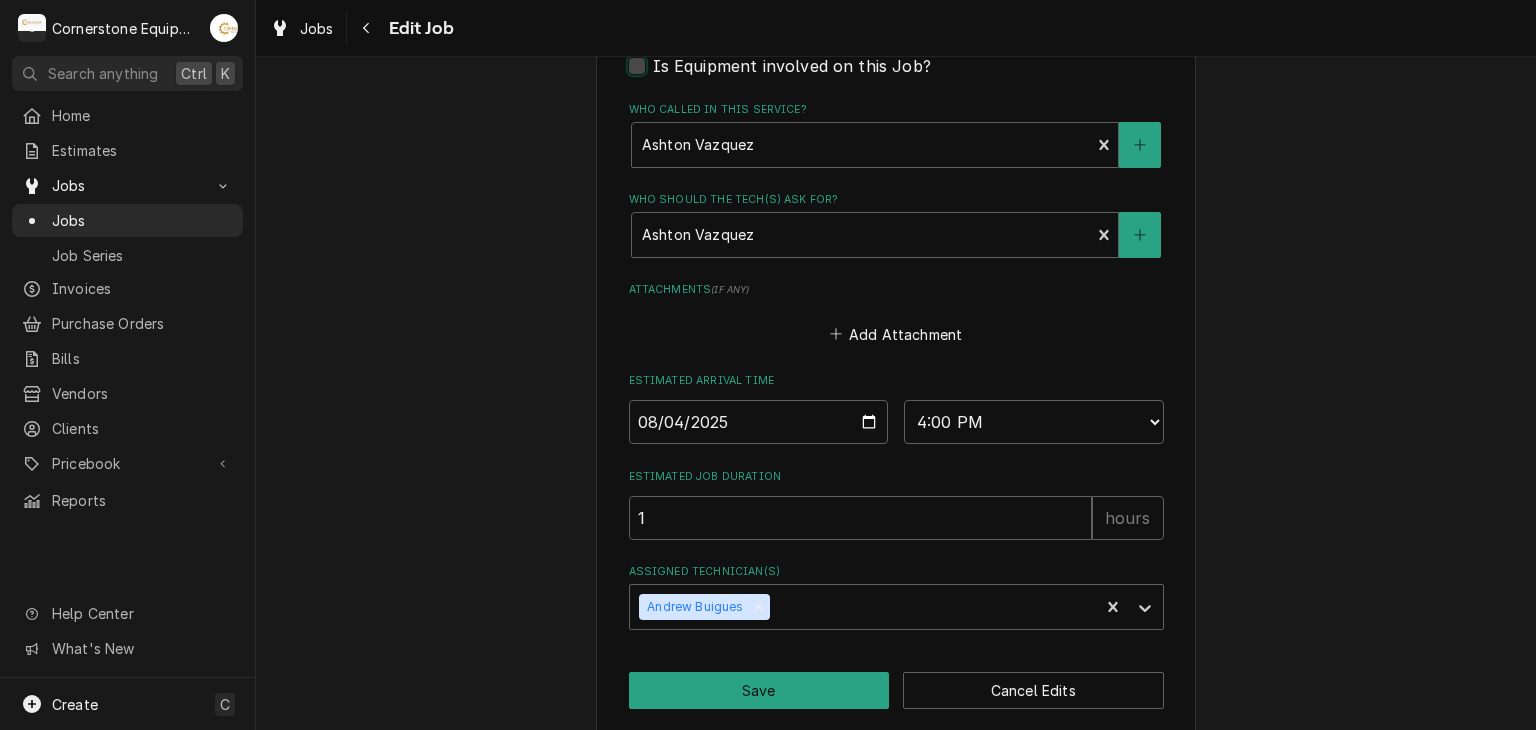scroll, scrollTop: 1258, scrollLeft: 0, axis: vertical 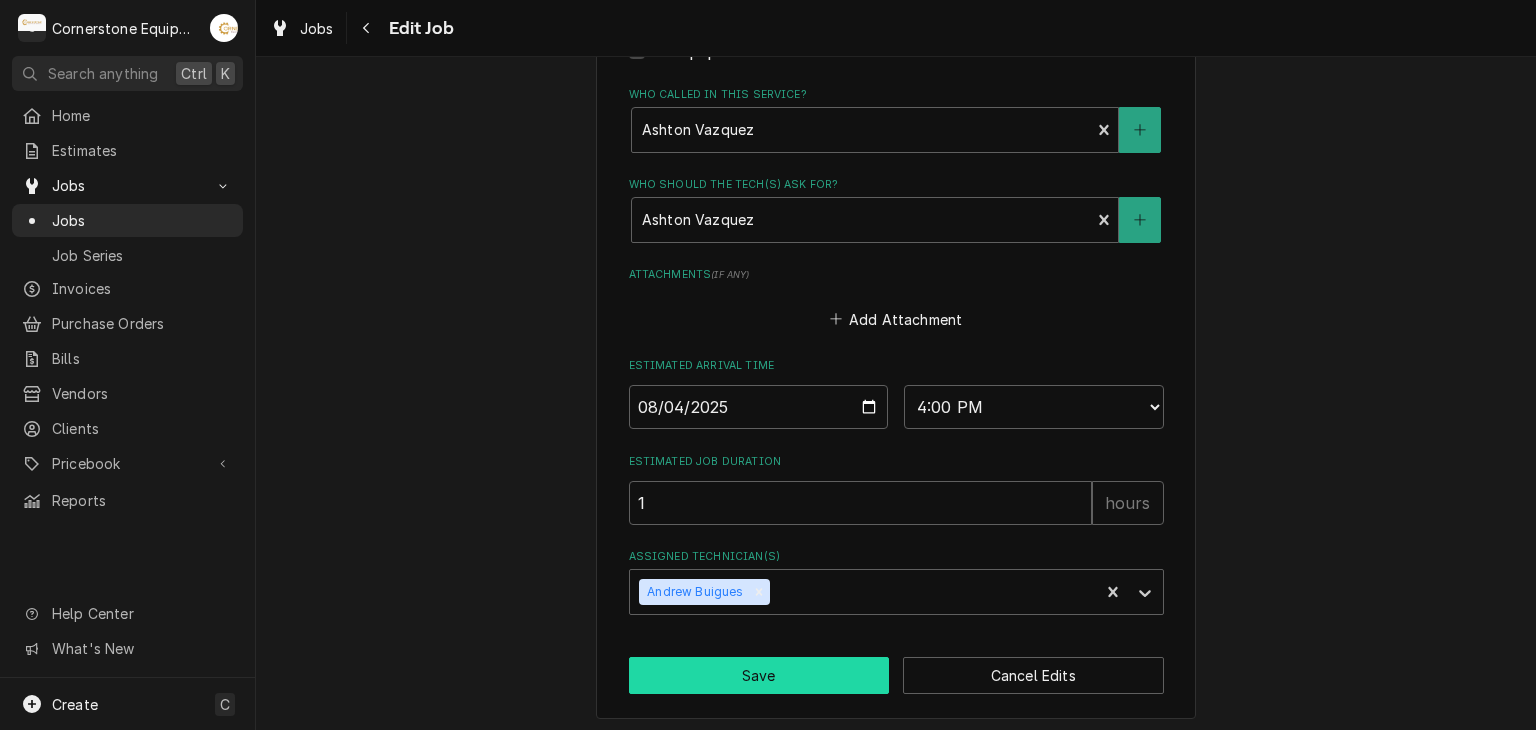 click on "Save" at bounding box center [759, 675] 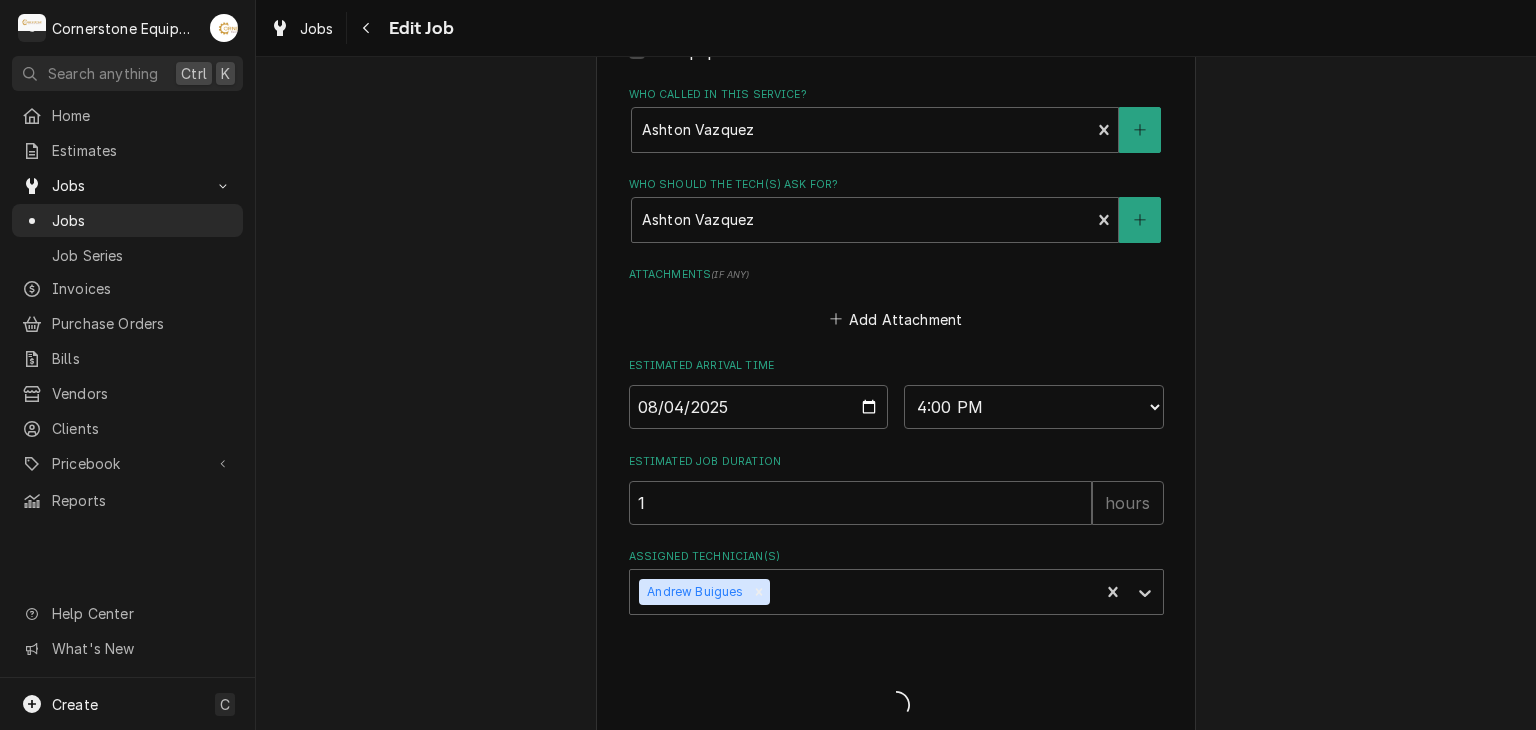 type on "x" 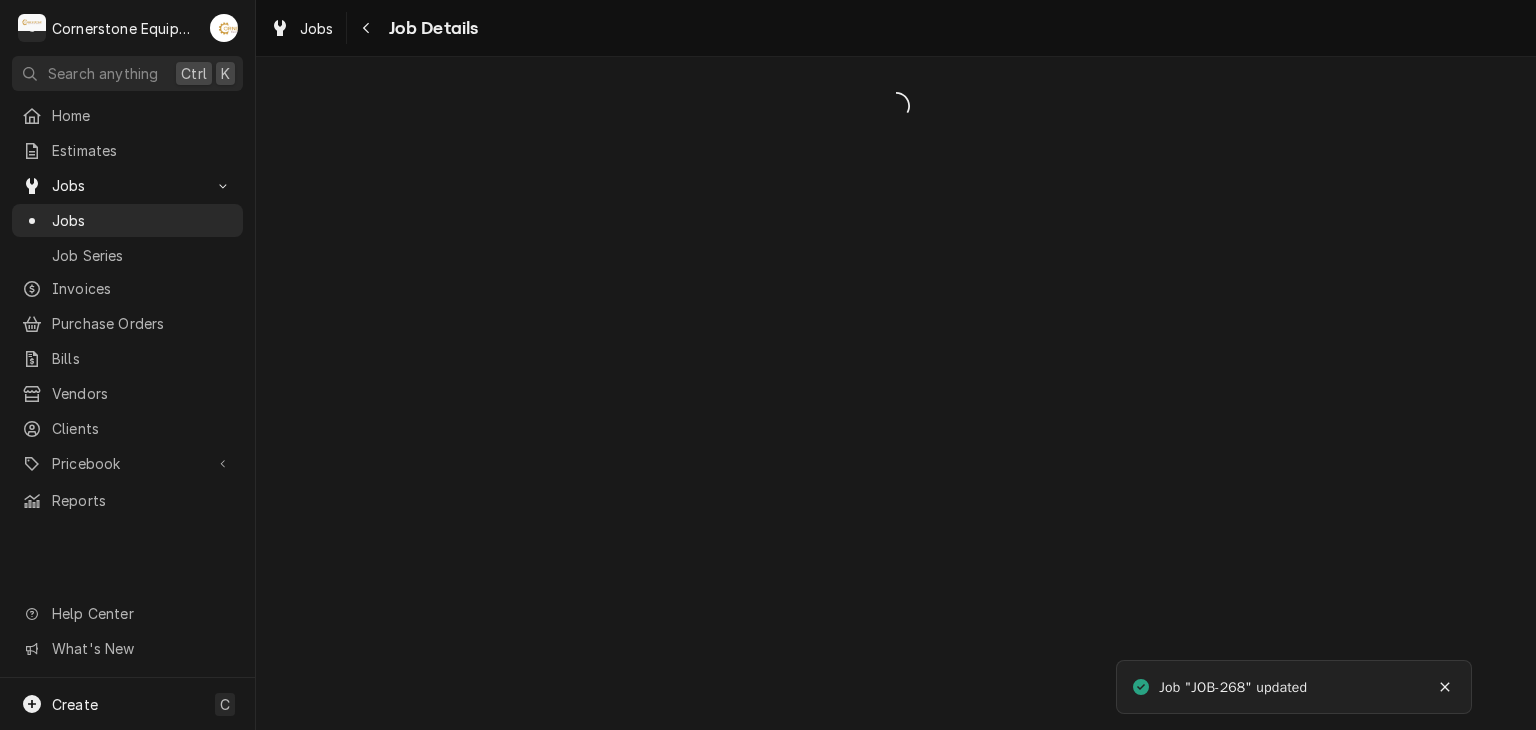 scroll, scrollTop: 0, scrollLeft: 0, axis: both 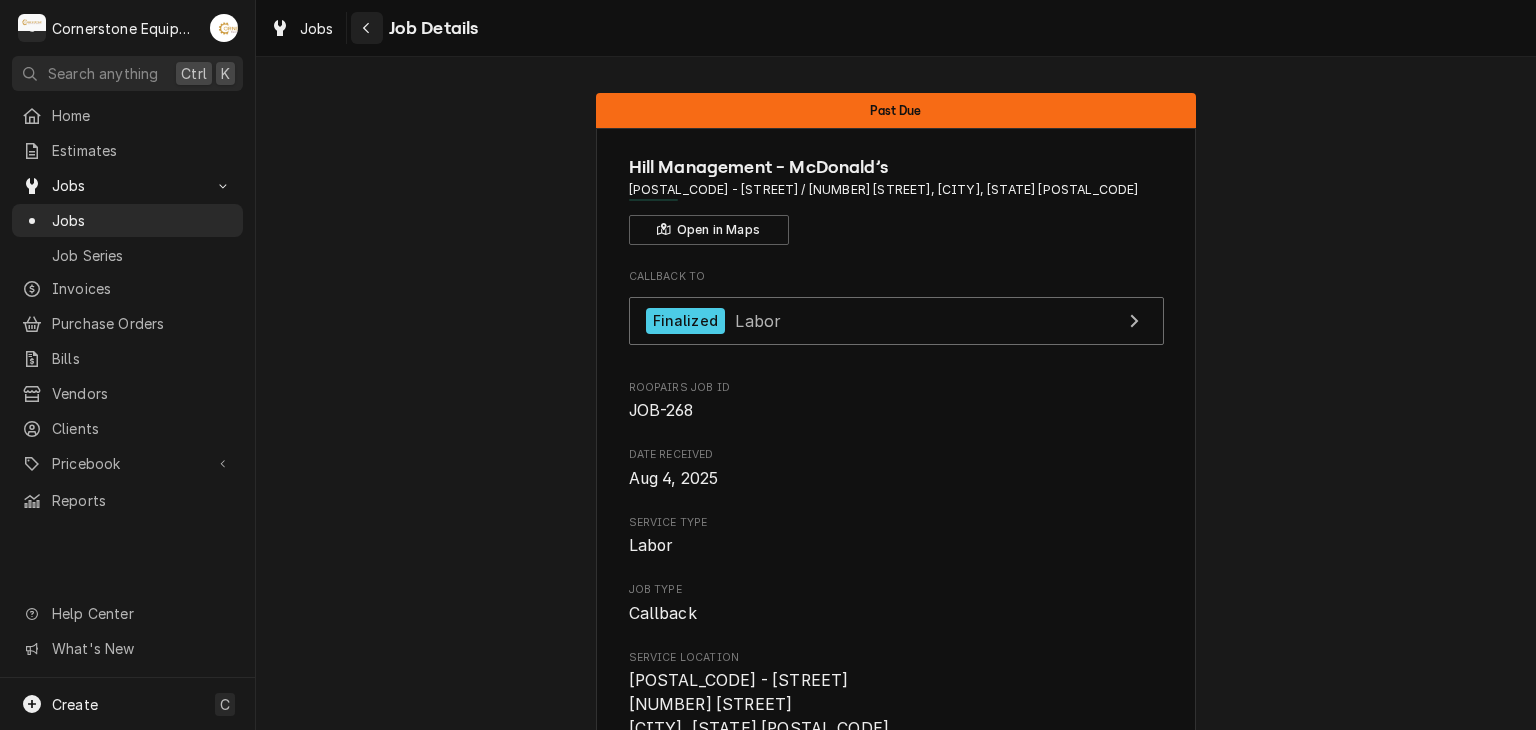 click at bounding box center [367, 28] 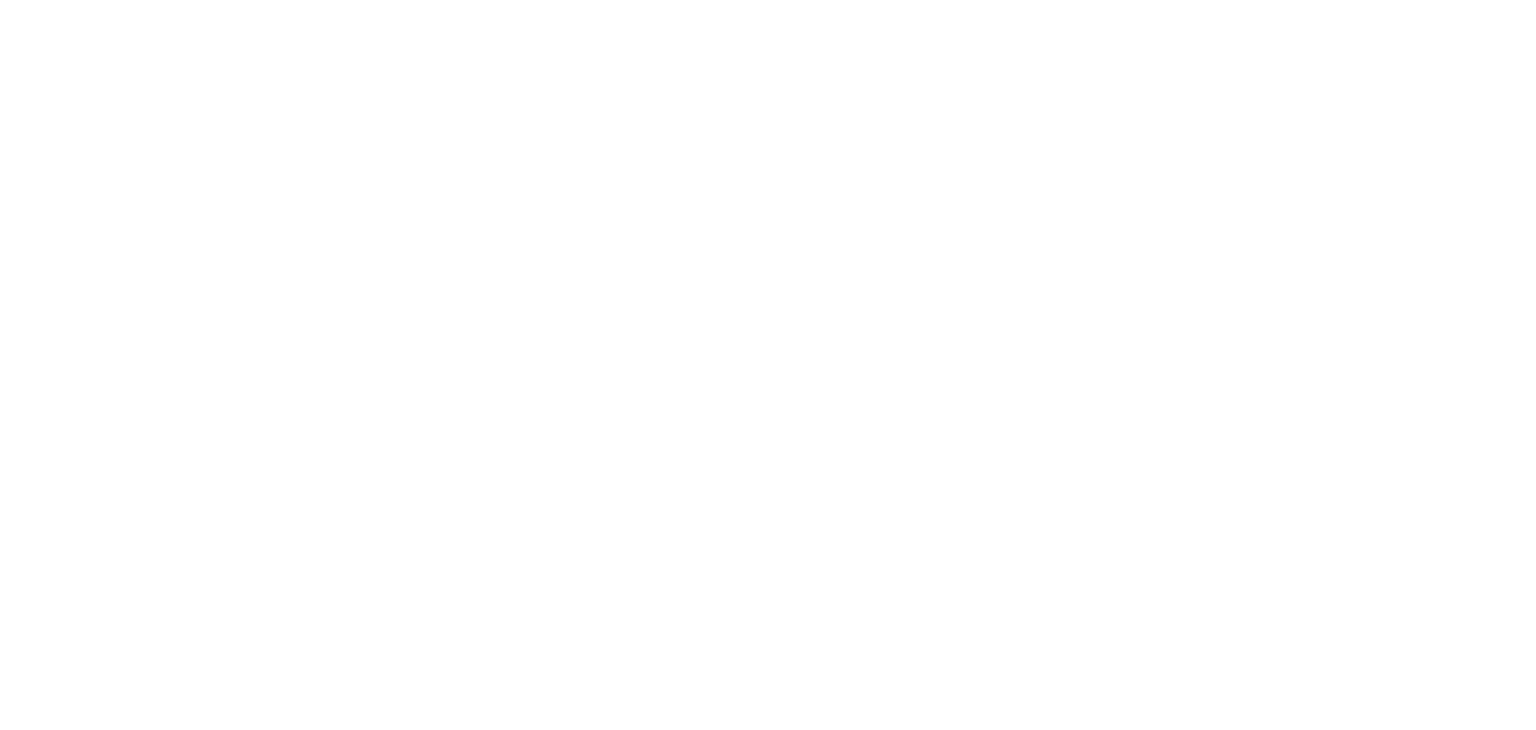 scroll, scrollTop: 0, scrollLeft: 0, axis: both 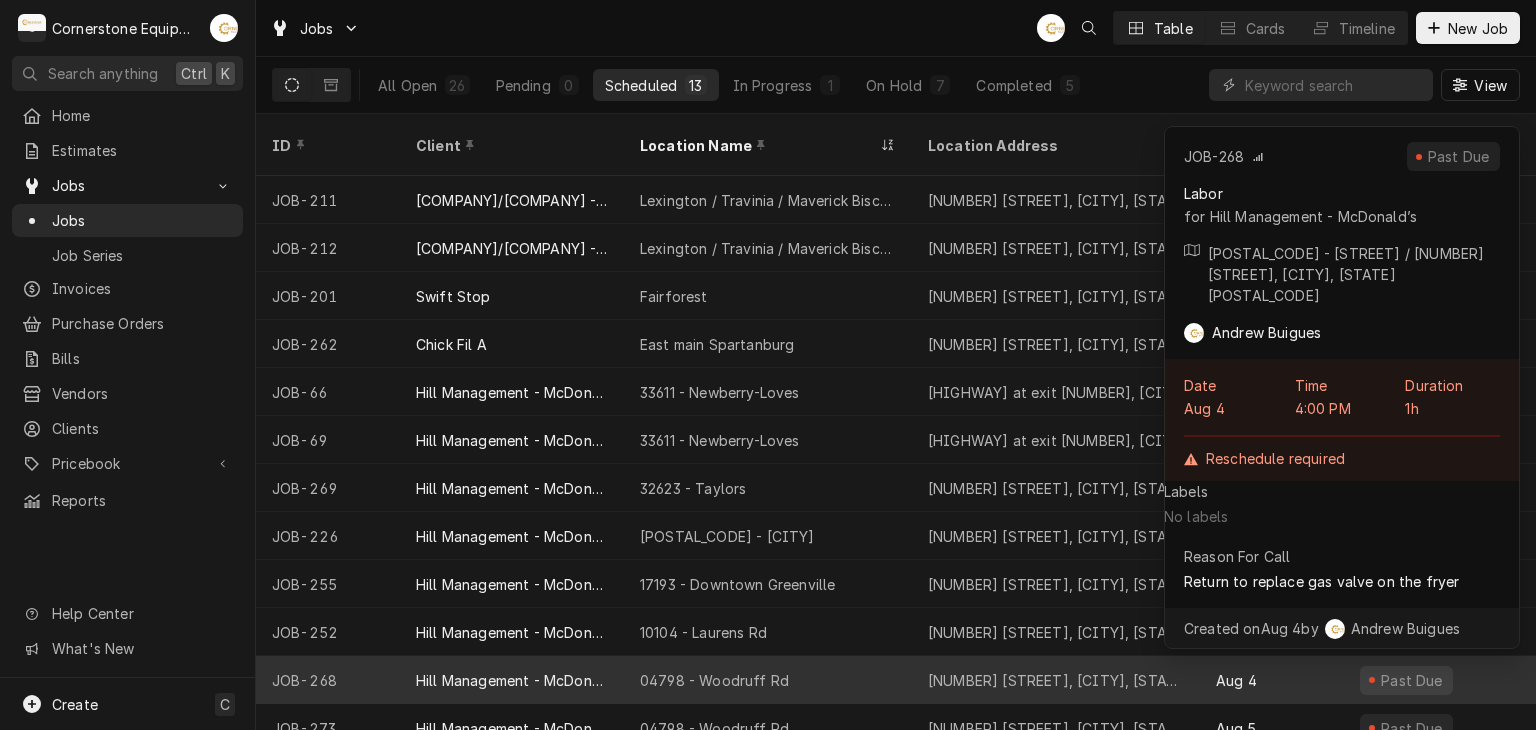 click on "04798 - Woodruff Rd" at bounding box center (768, 680) 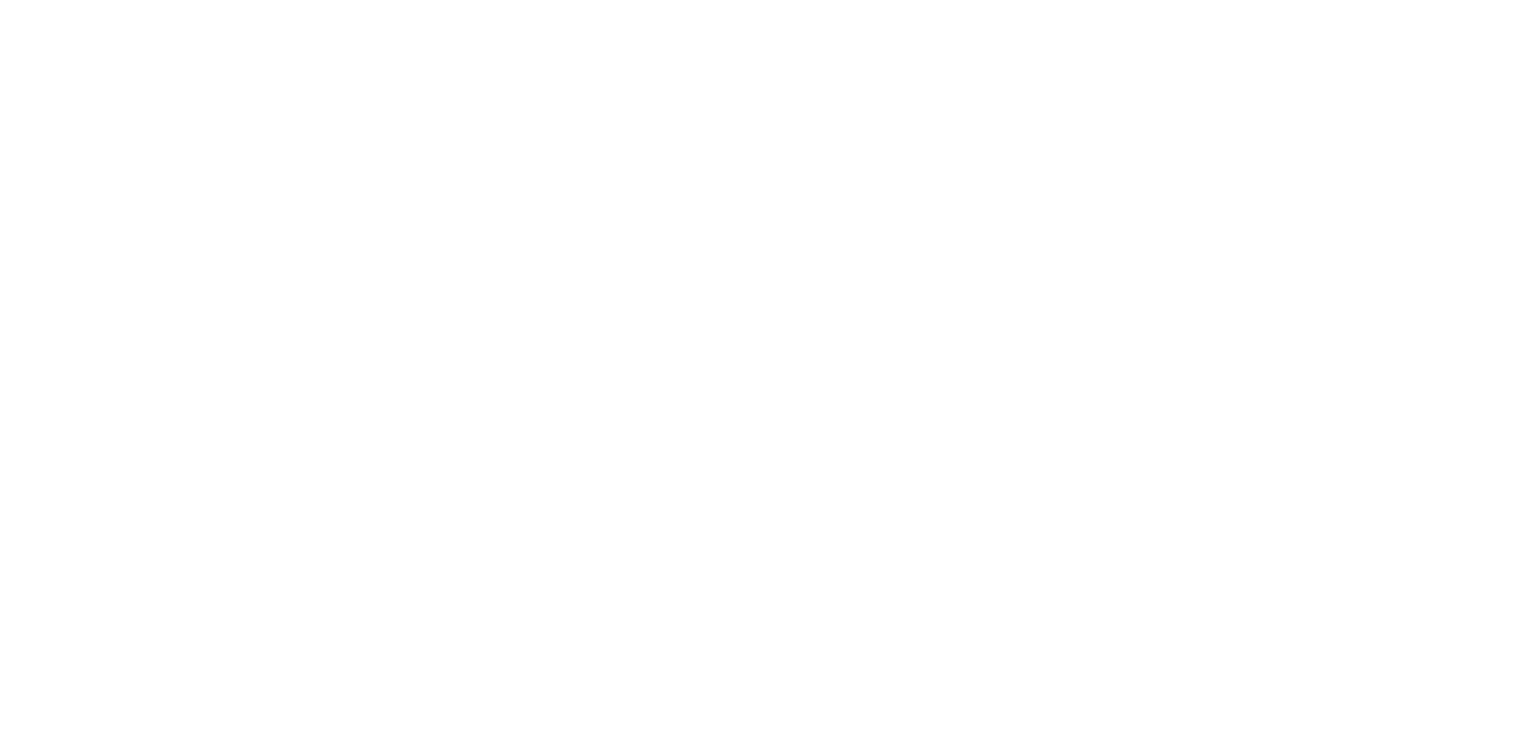 scroll, scrollTop: 0, scrollLeft: 0, axis: both 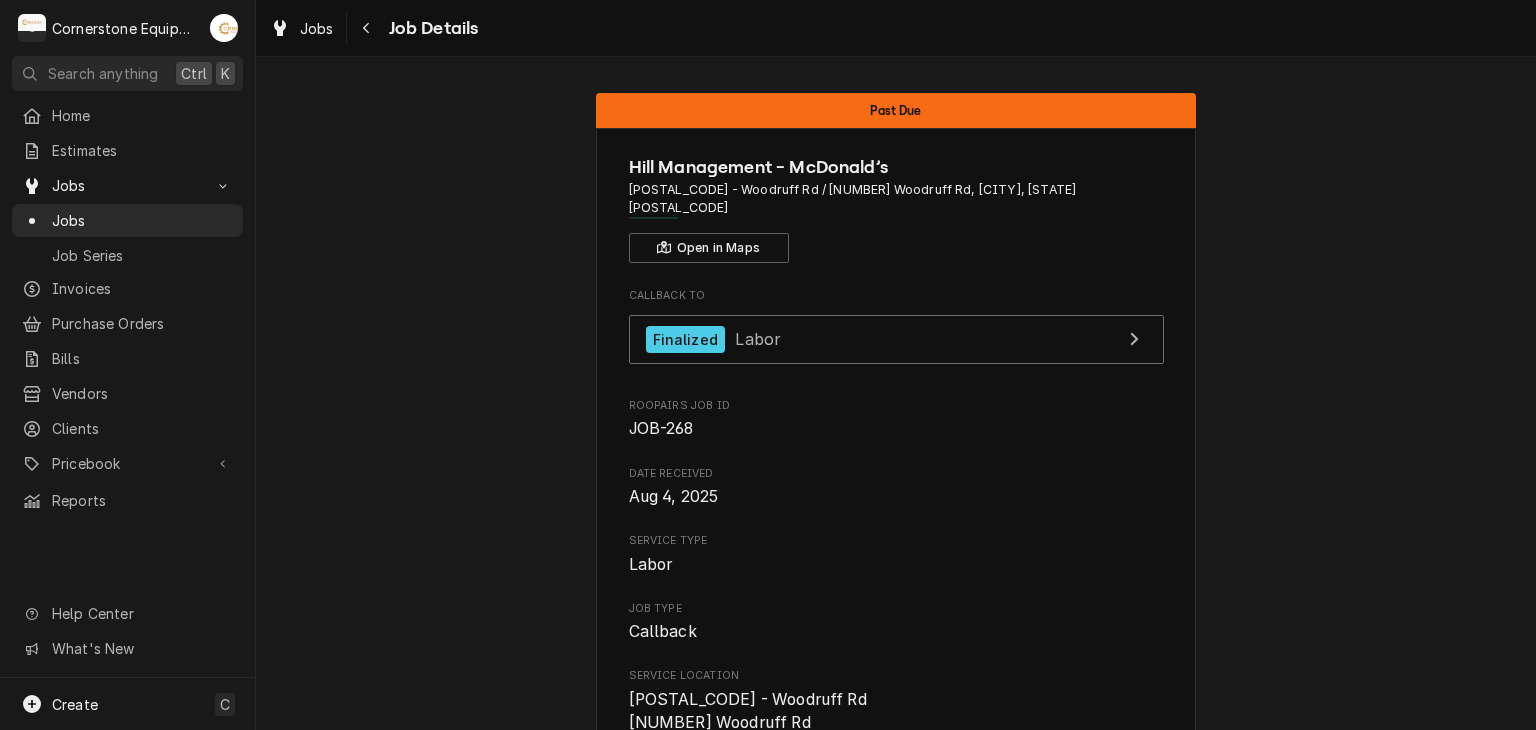 click on "Service Type" at bounding box center [896, 541] 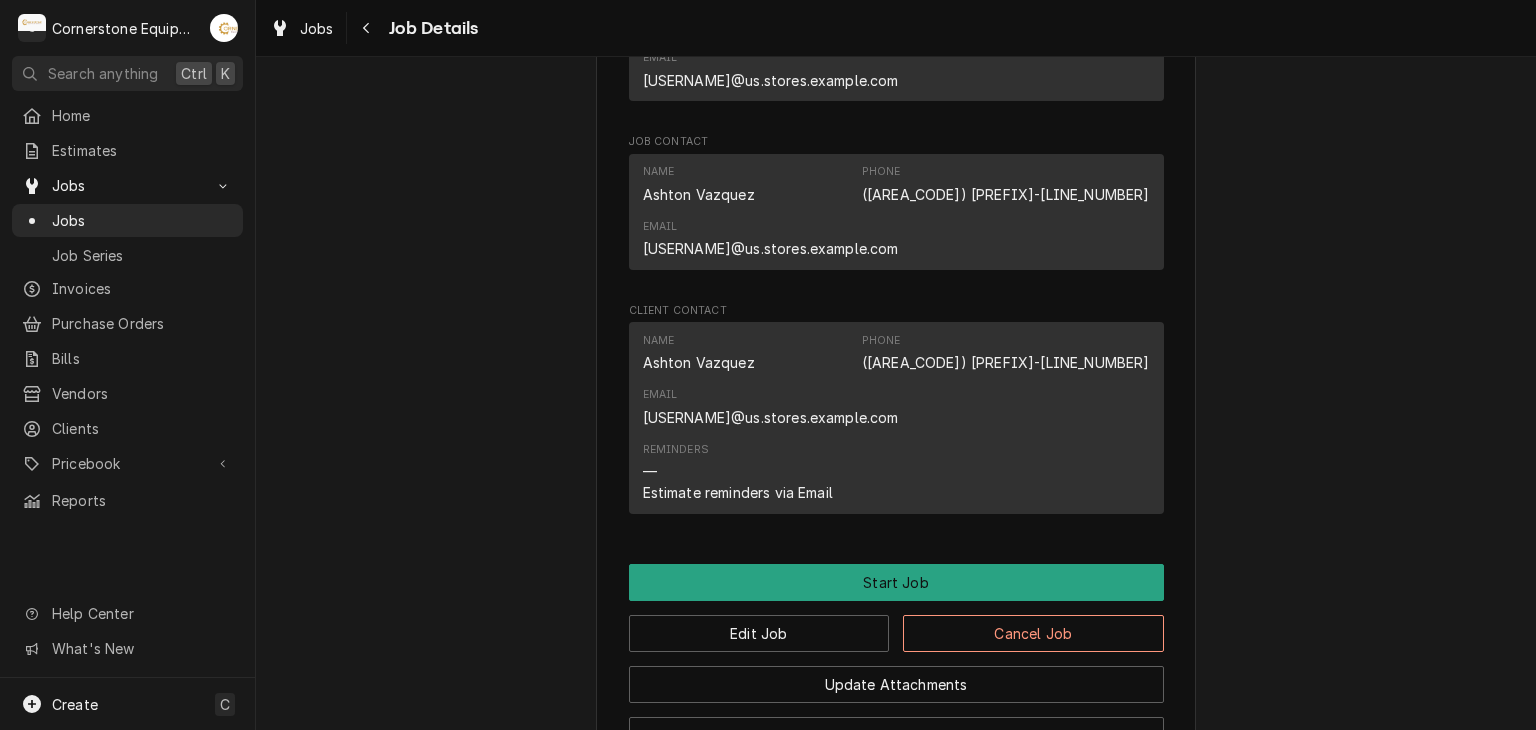 scroll, scrollTop: 1412, scrollLeft: 0, axis: vertical 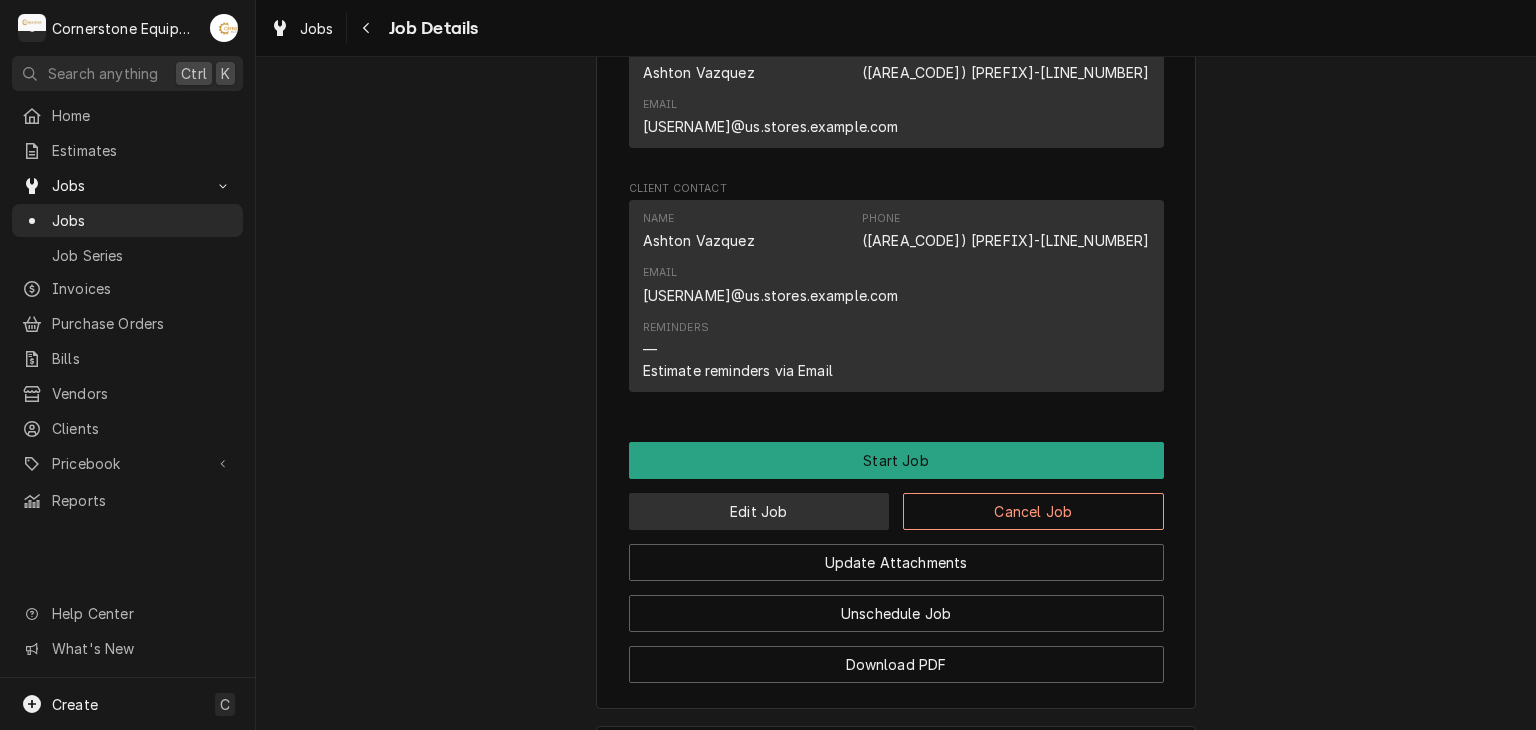 click on "Edit Job" at bounding box center [759, 511] 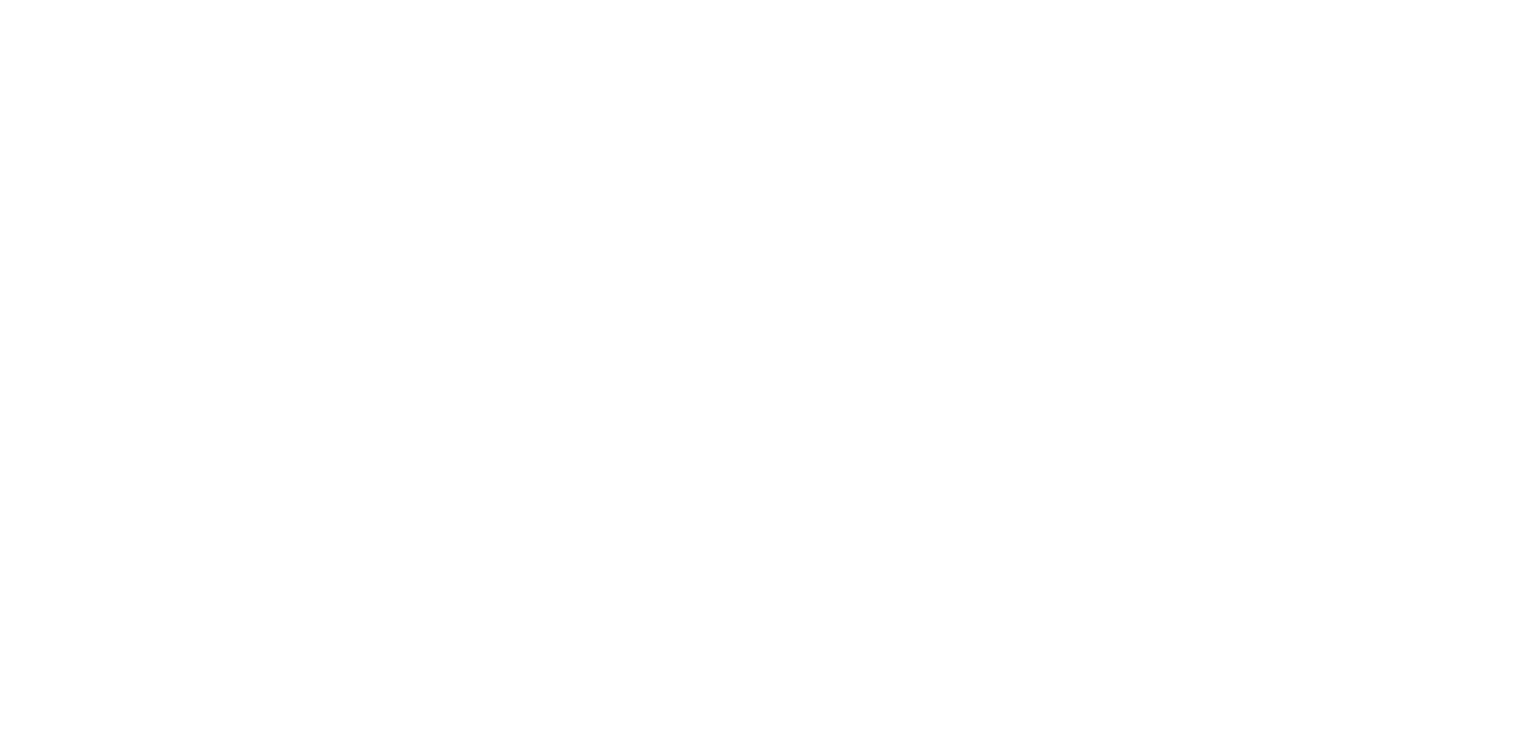 scroll, scrollTop: 0, scrollLeft: 0, axis: both 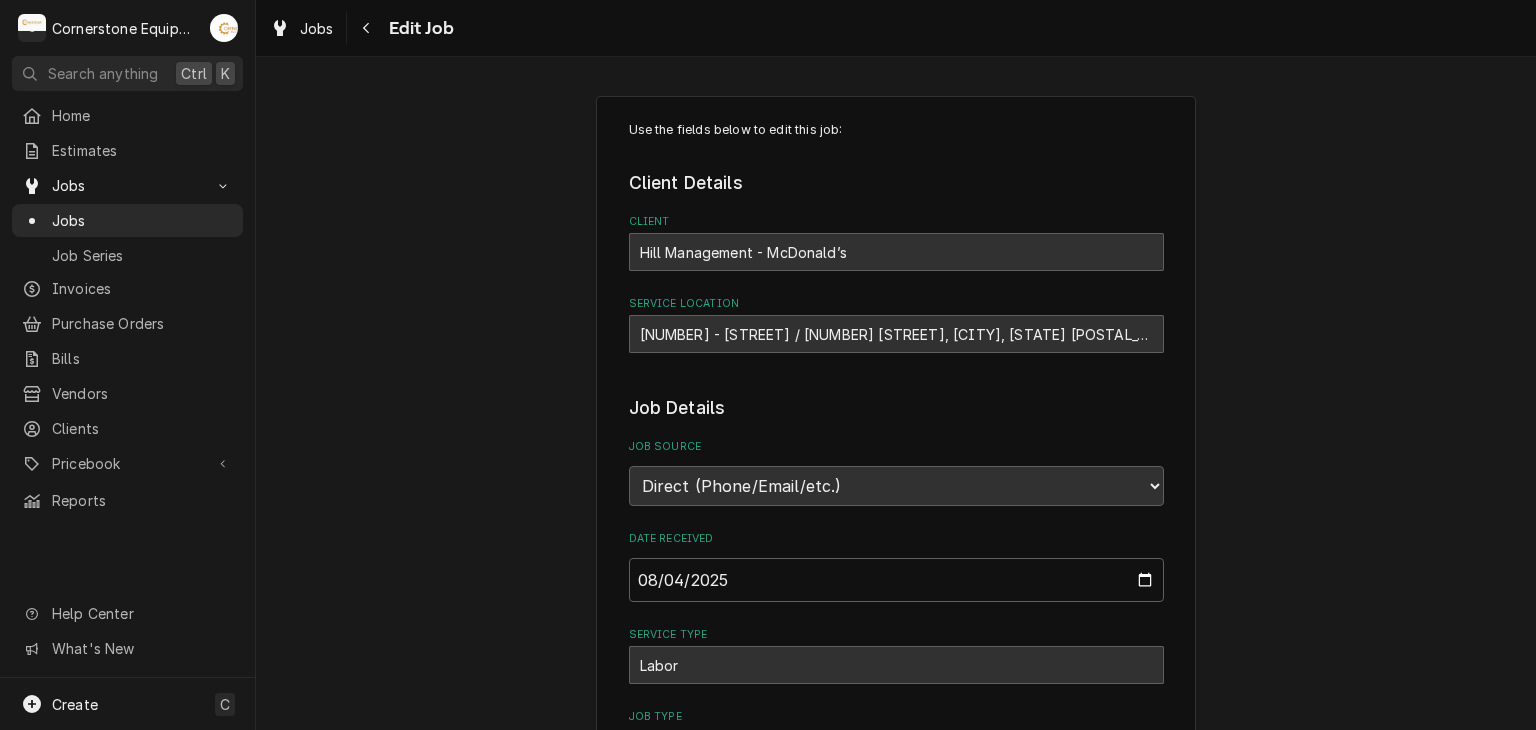 click on "Job Details Job Source Direct (Phone/Email/etc.) Other Date Received 2025-08-04 Service Type Labor Job Type Reason For Callback Return to replace gas valve on the fryer Technician Instructions  ( optional ) Priority No Priority Urgent High Medium Low Labels  ( optional ) Add Labels... Equipment Expected Is Equipment involved on this Job? Who called in this service? Ashton Vazquez  Contact (346) 249-1763 ashton.vazquez@us.stores.mcd.com Who should the tech(s) ask for? Ashton Vazquez  Contact (346) 249-1763 ashton.vazquez@us.stores.mcd.com Attachments  ( if any ) Add Attachment Estimated Arrival Time 2025-08-04 AM / PM 6:00 AM 6:15 AM 6:30 AM 6:45 AM 7:00 AM 7:15 AM 7:30 AM 7:45 AM 8:00 AM 8:15 AM 8:30 AM 8:45 AM 9:00 AM 9:15 AM 9:30 AM 9:45 AM 10:00 AM 10:15 AM 10:30 AM 10:45 AM 11:00 AM 11:15 AM 11:30 AM 11:45 AM 12:00 PM 12:15 PM 12:30 PM 12:45 PM 1:00 PM 1:15 PM 1:30 PM 1:45 PM 2:00 PM 2:15 PM 2:30 PM 2:45 PM 3:00 PM 3:15 PM 3:30 PM 3:45 PM 4:00 PM 4:15 PM 4:30 PM 4:45 PM 5:00 PM 5:15 PM 5:30 PM 5:45 PM 1" at bounding box center (896, 1134) 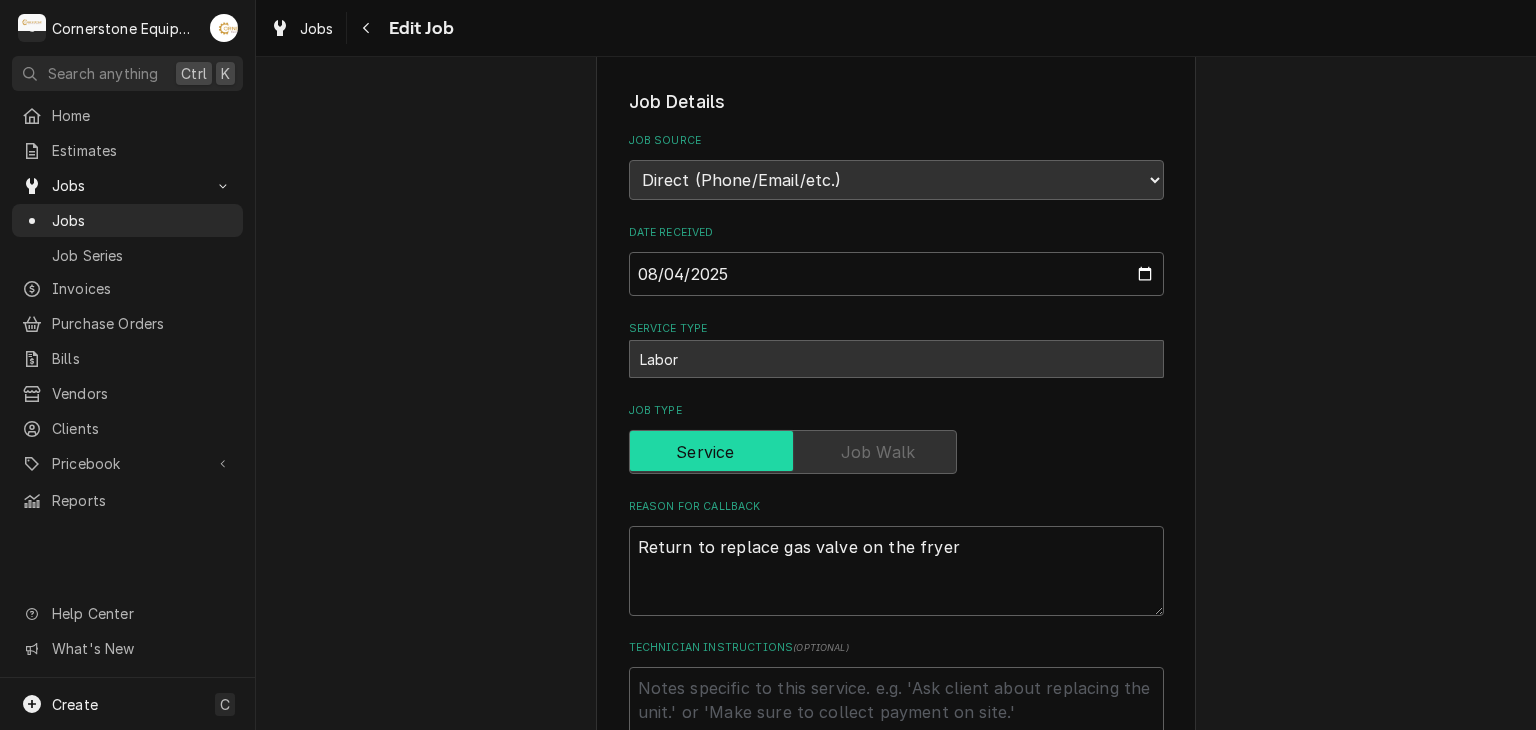 scroll, scrollTop: 320, scrollLeft: 0, axis: vertical 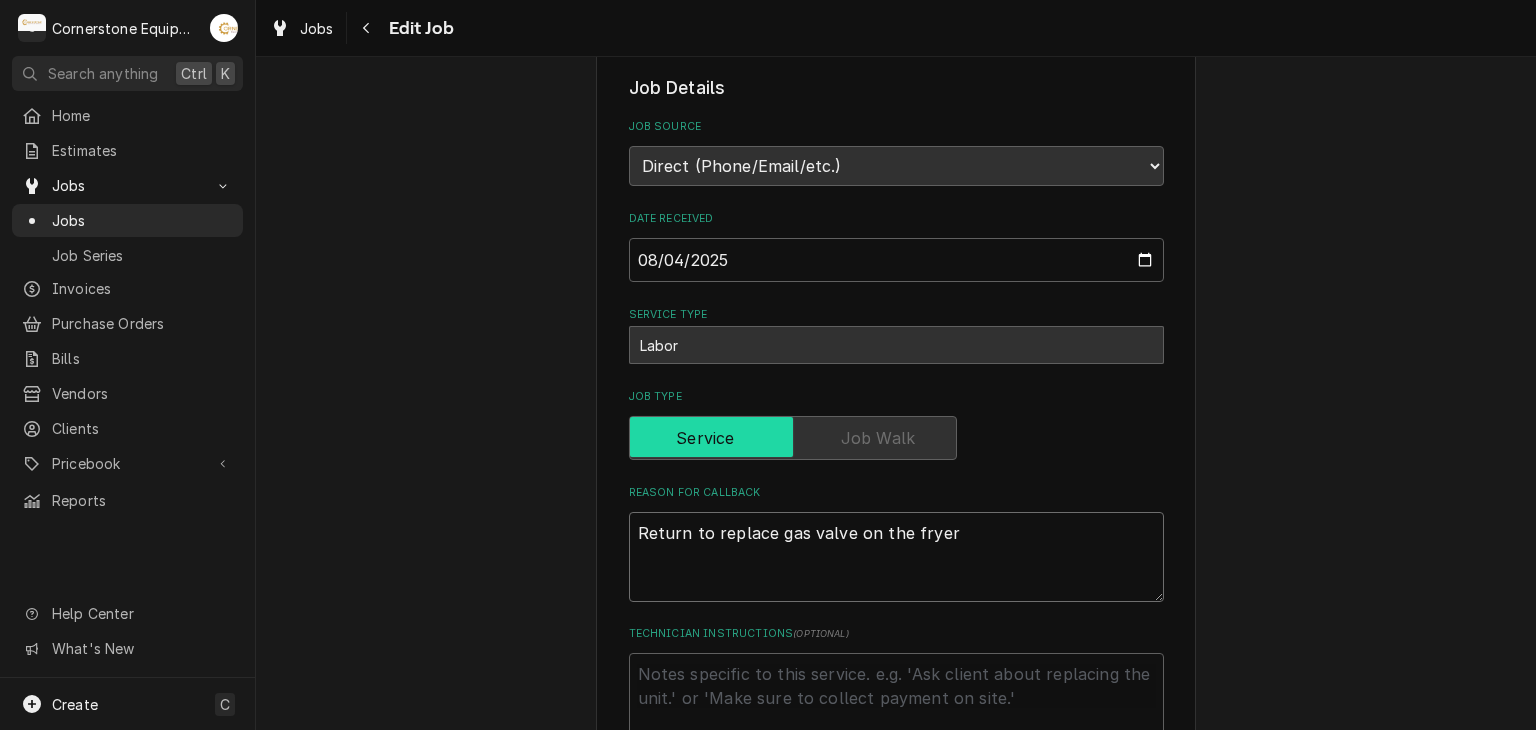 click on "Return to replace gas valve on the fryer" at bounding box center [896, 557] 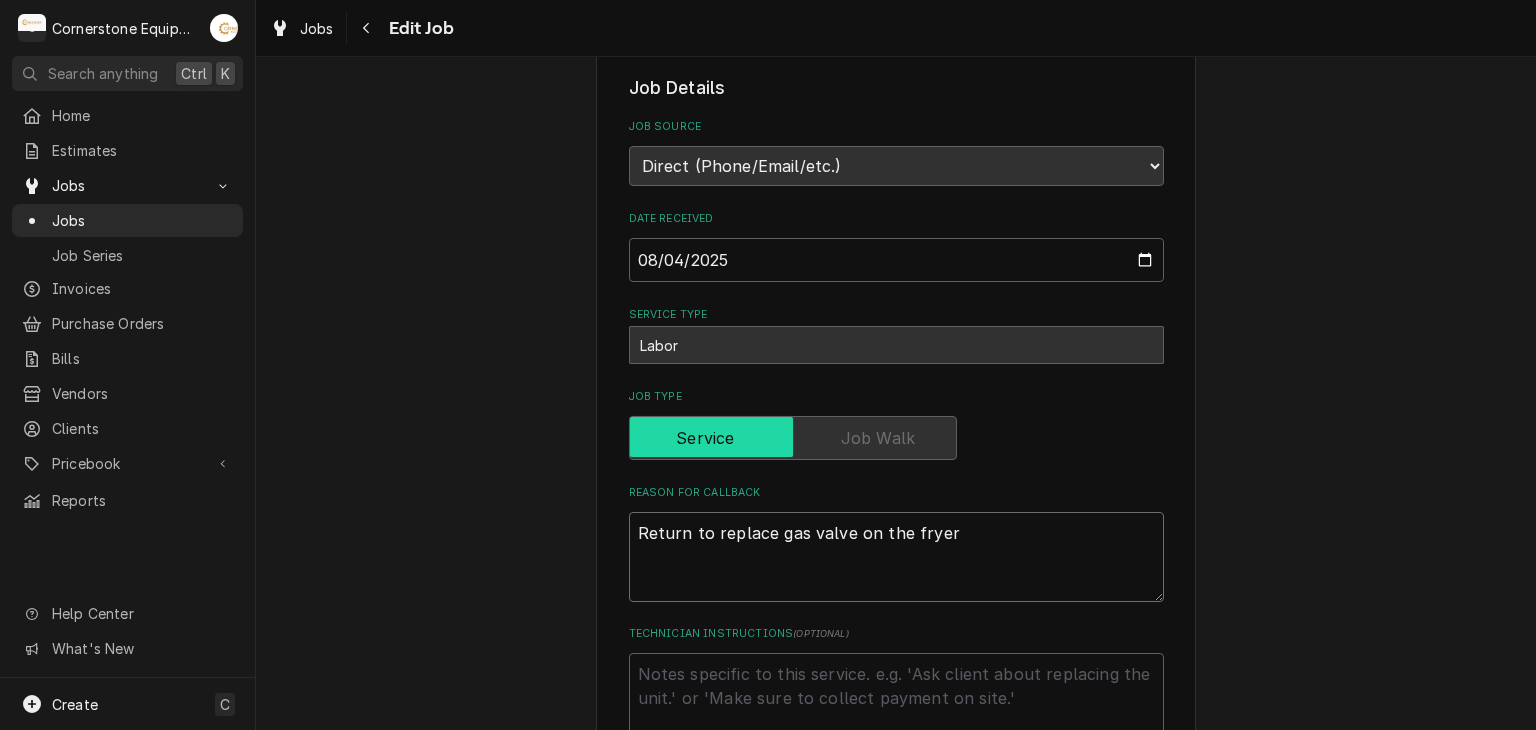 type on "x" 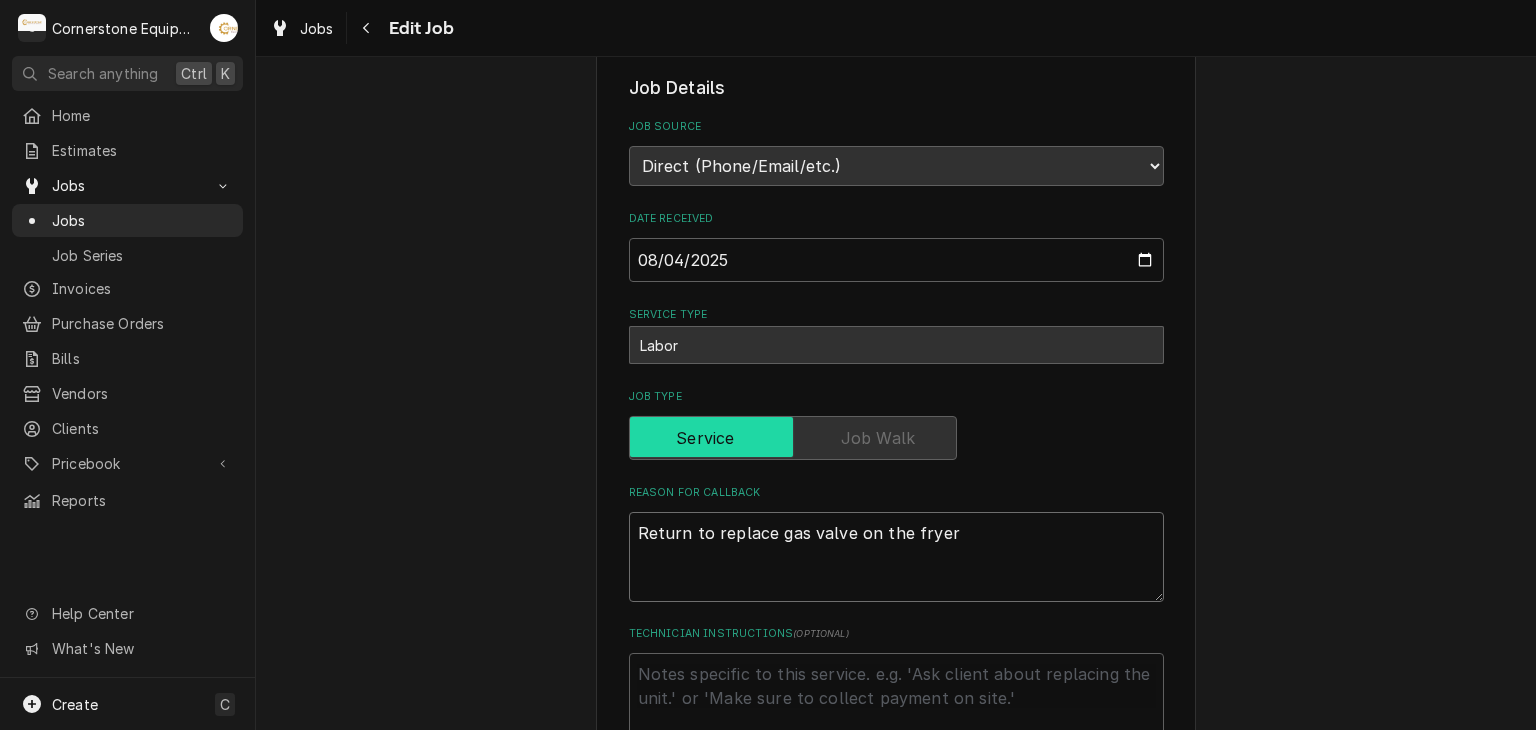 type on "MReturn to replace gas valve on the fryer" 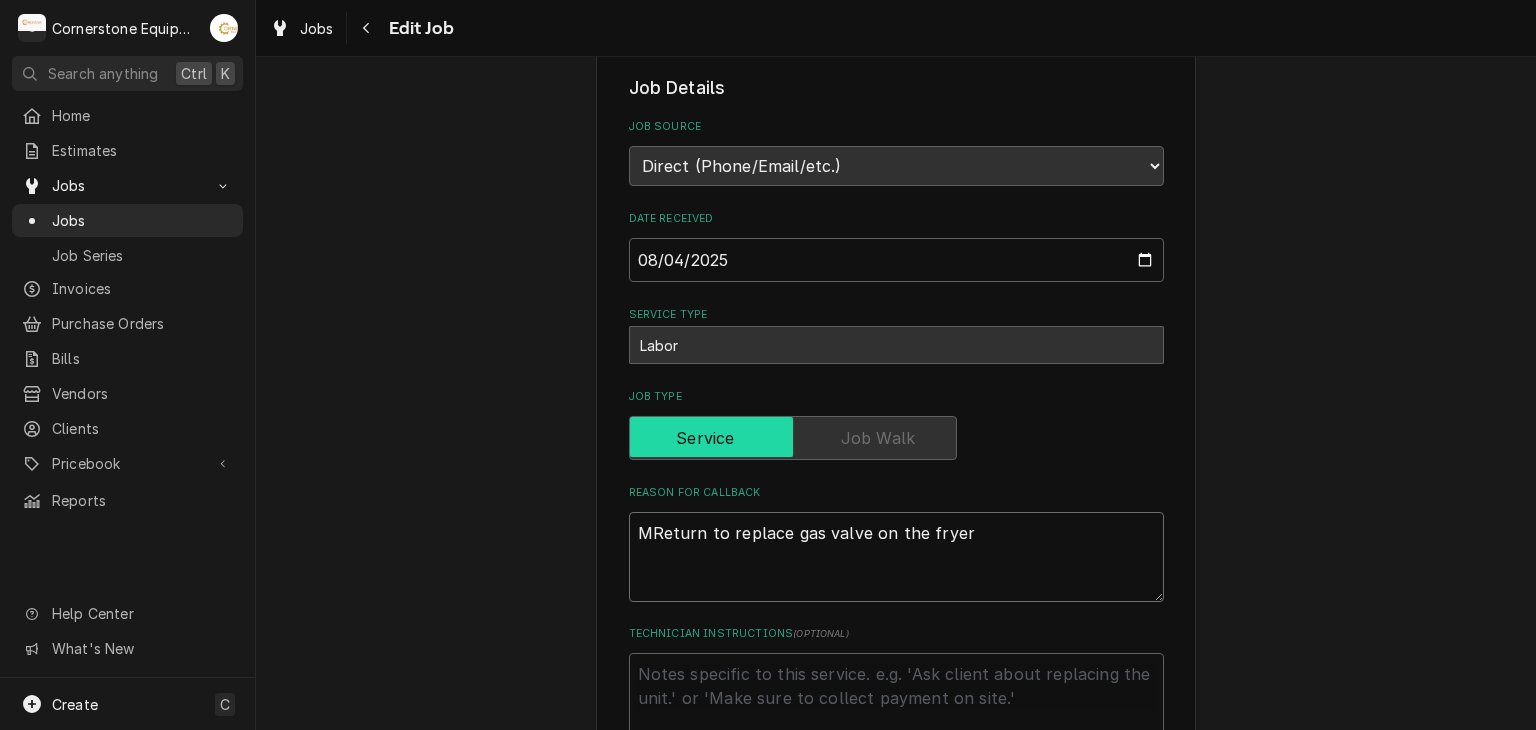 type on "x" 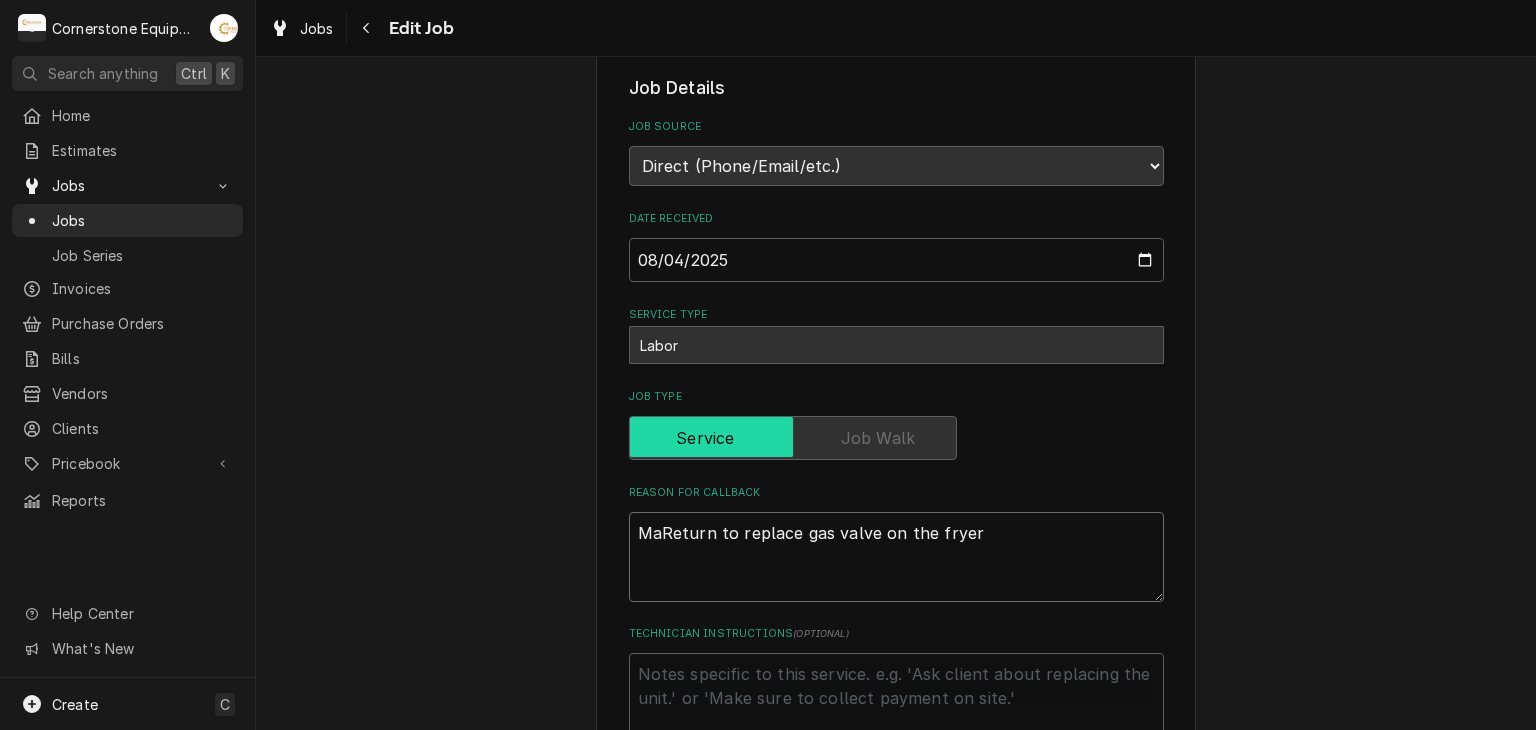 type on "x" 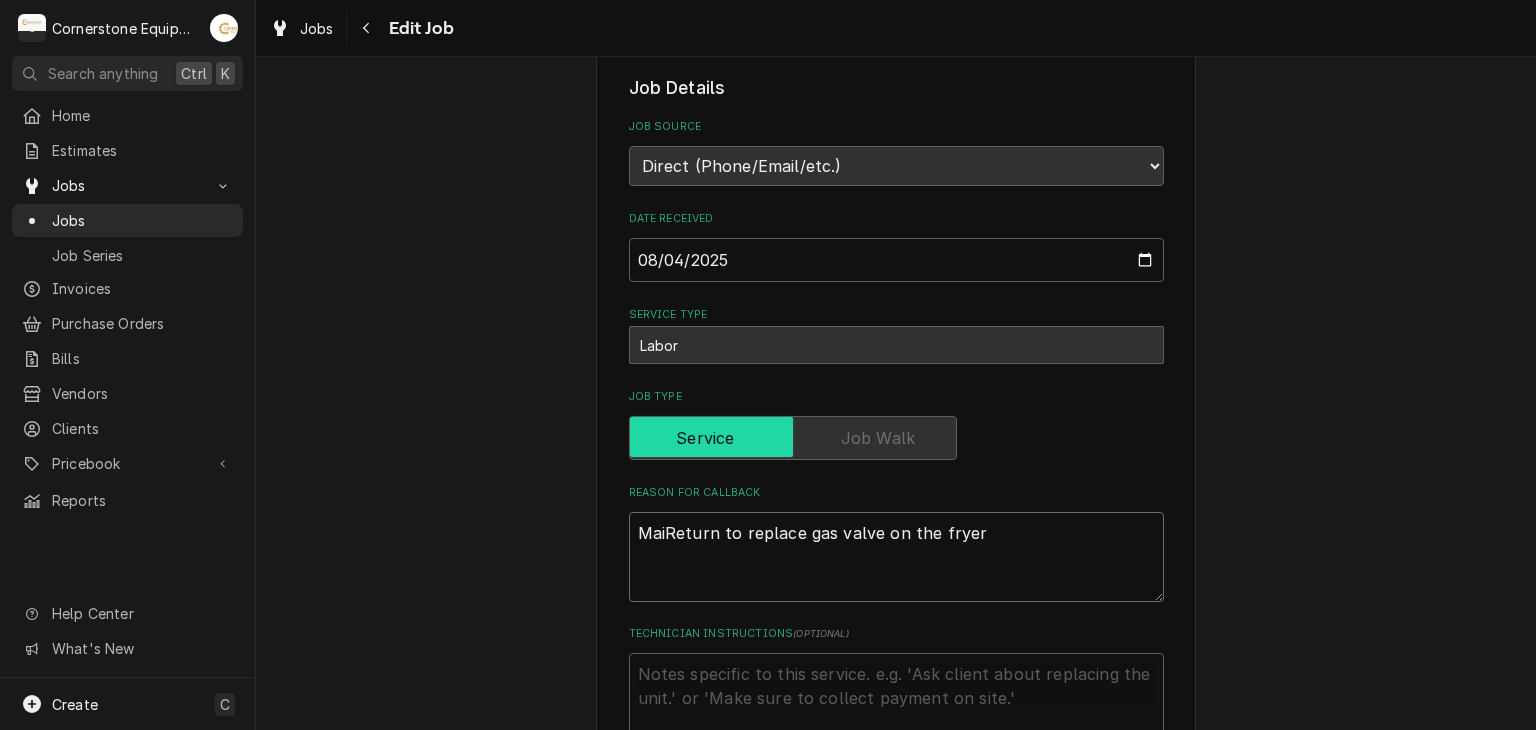 type on "x" 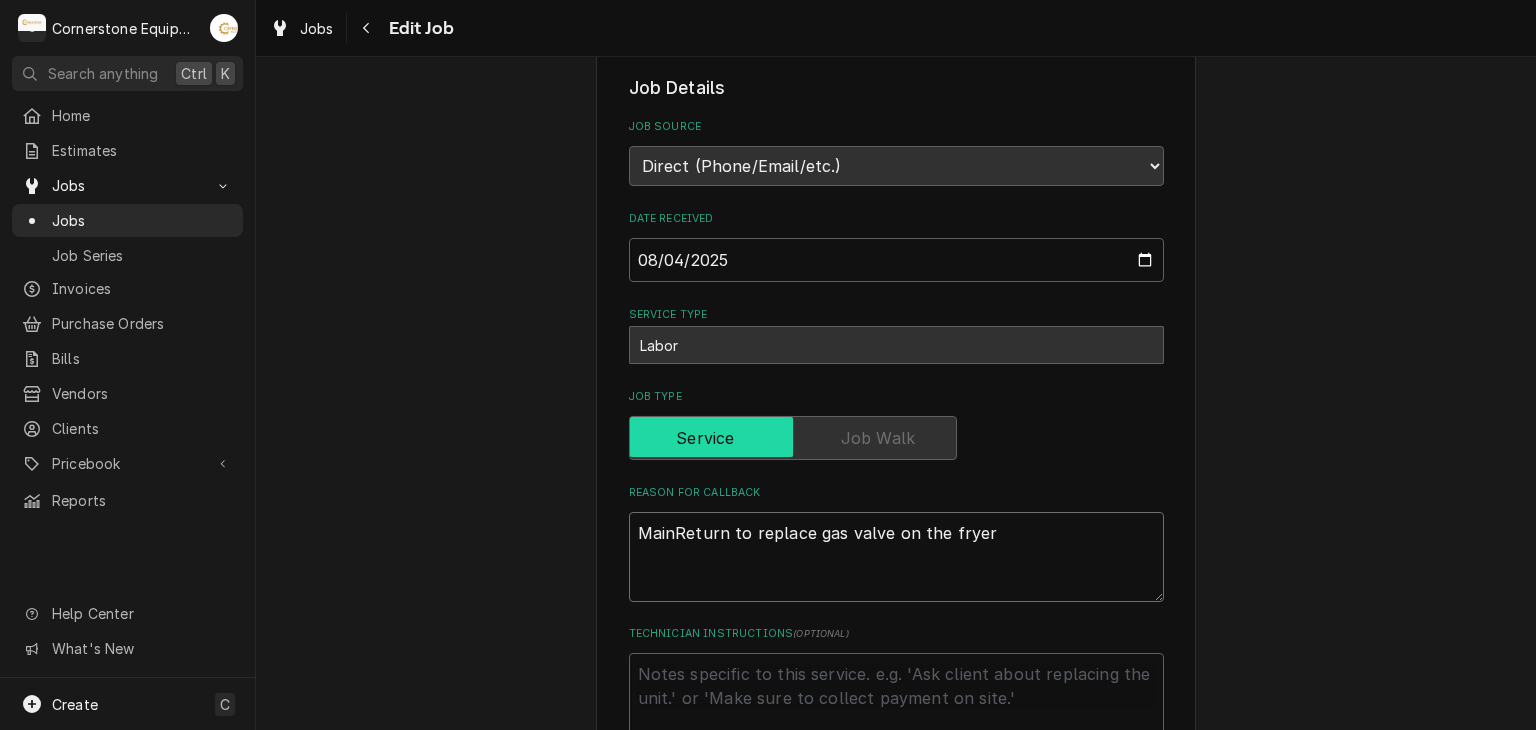 type on "x" 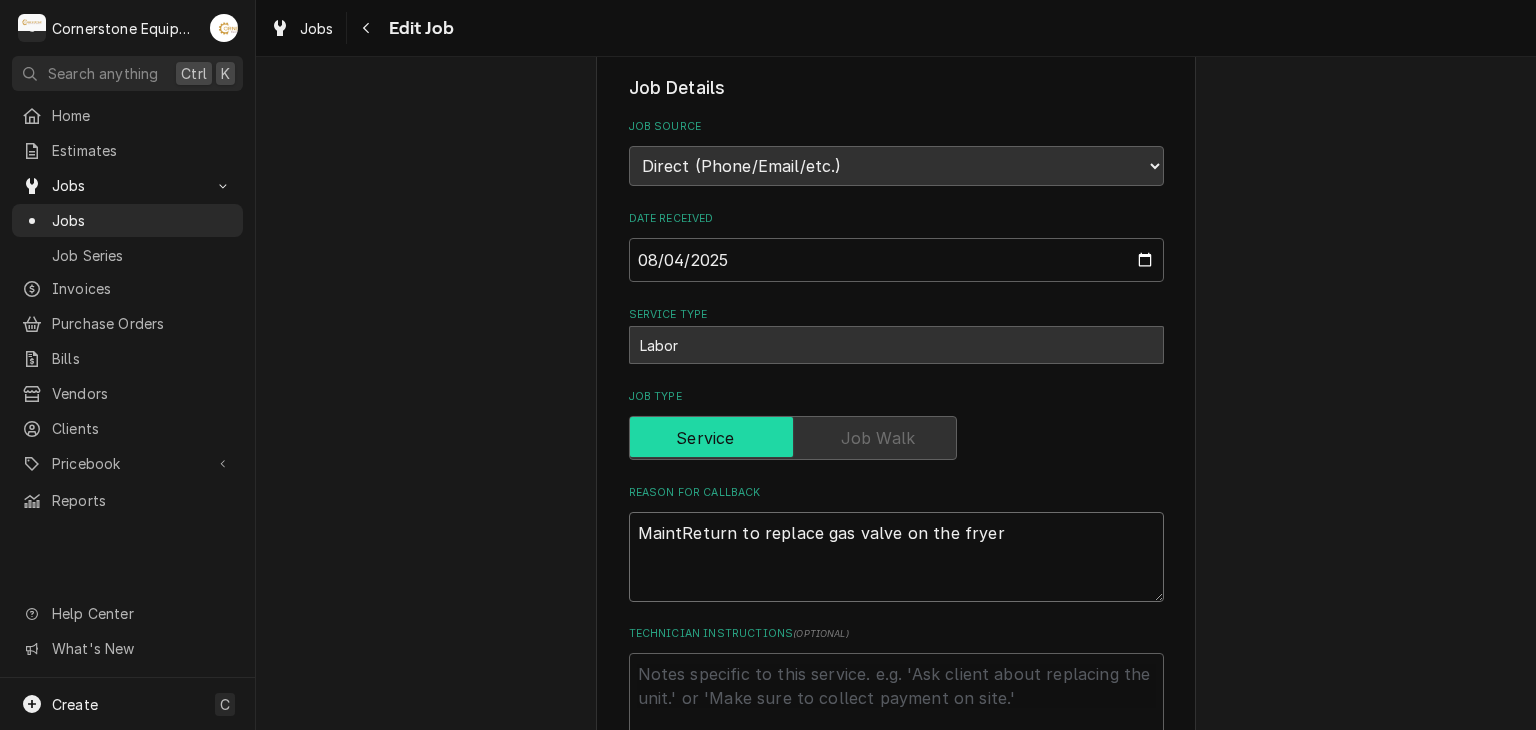 type on "x" 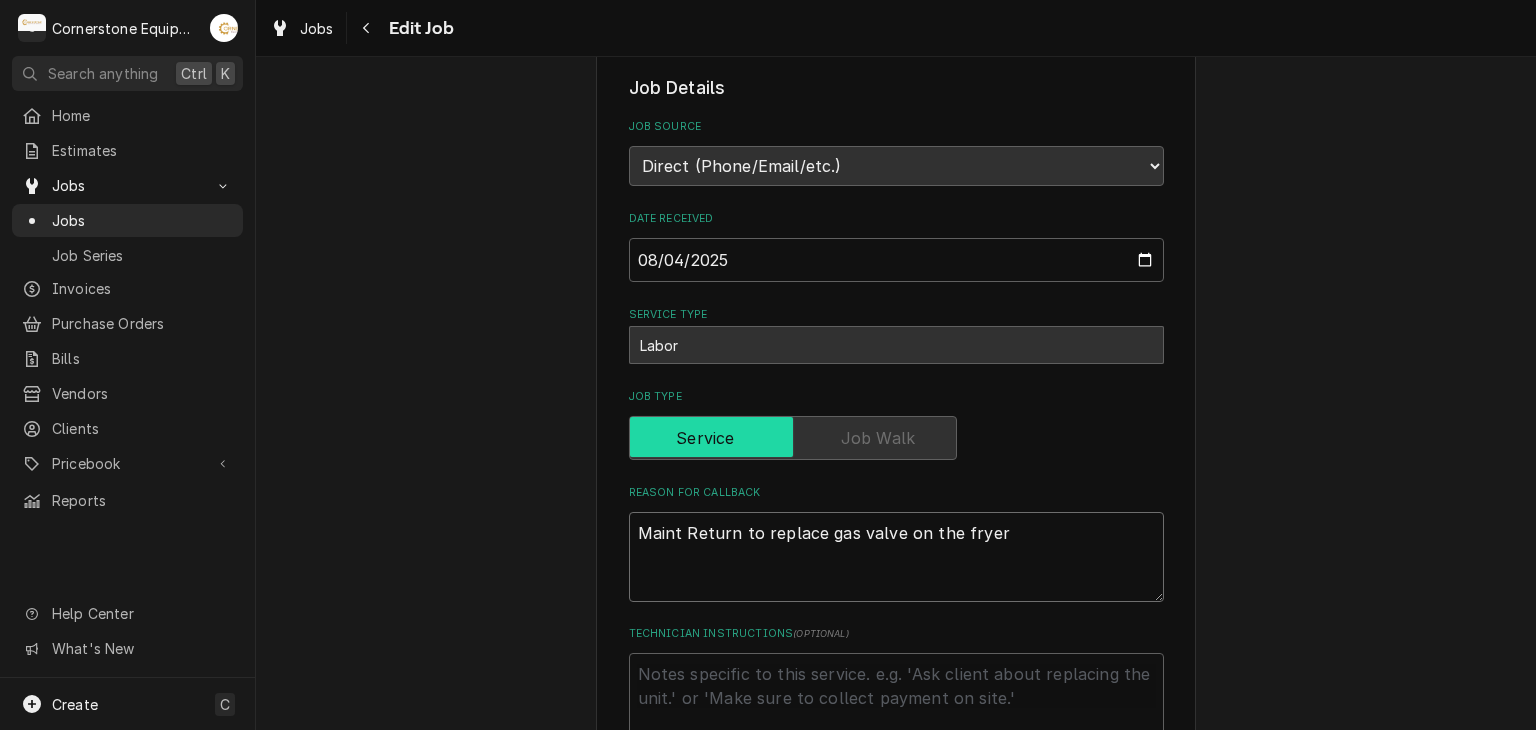 type on "x" 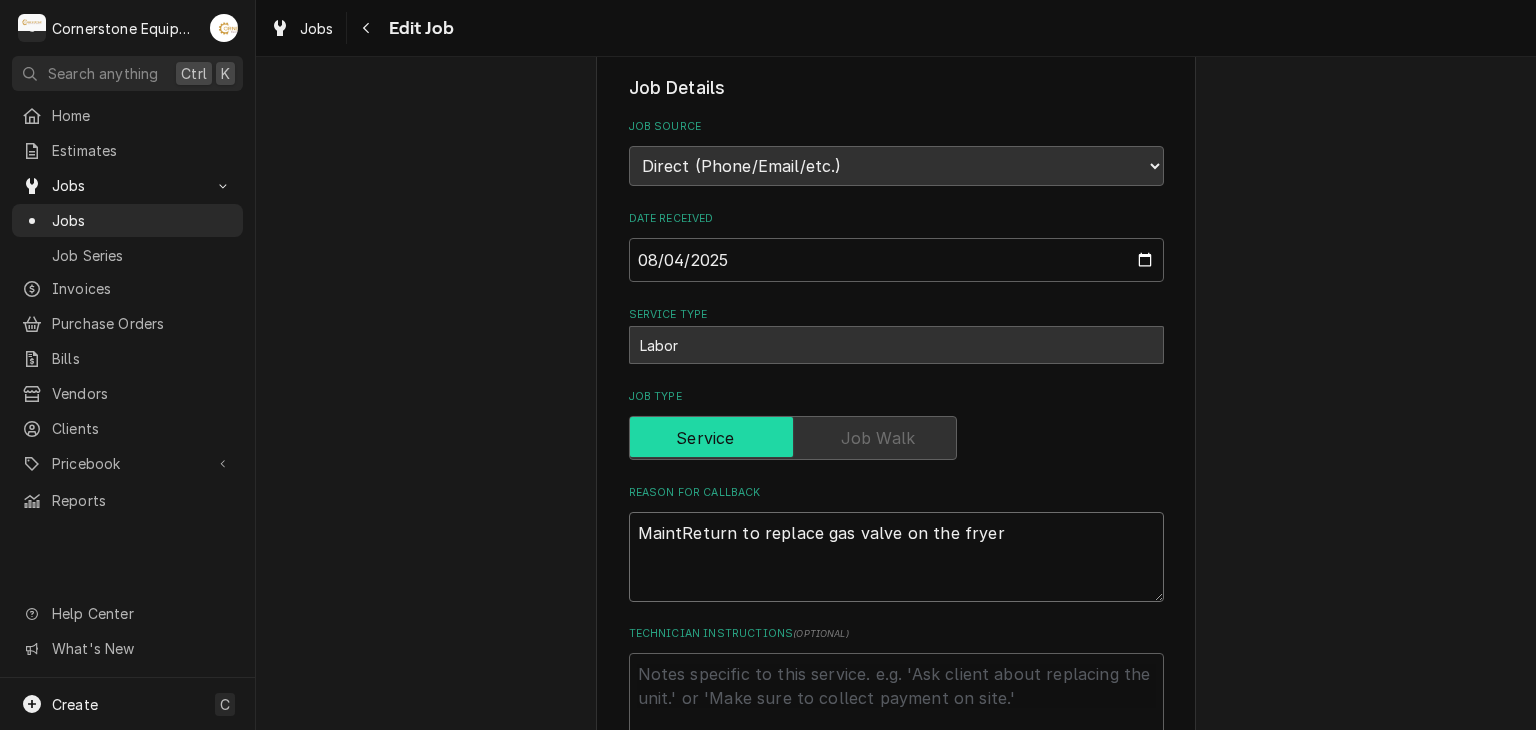type on "x" 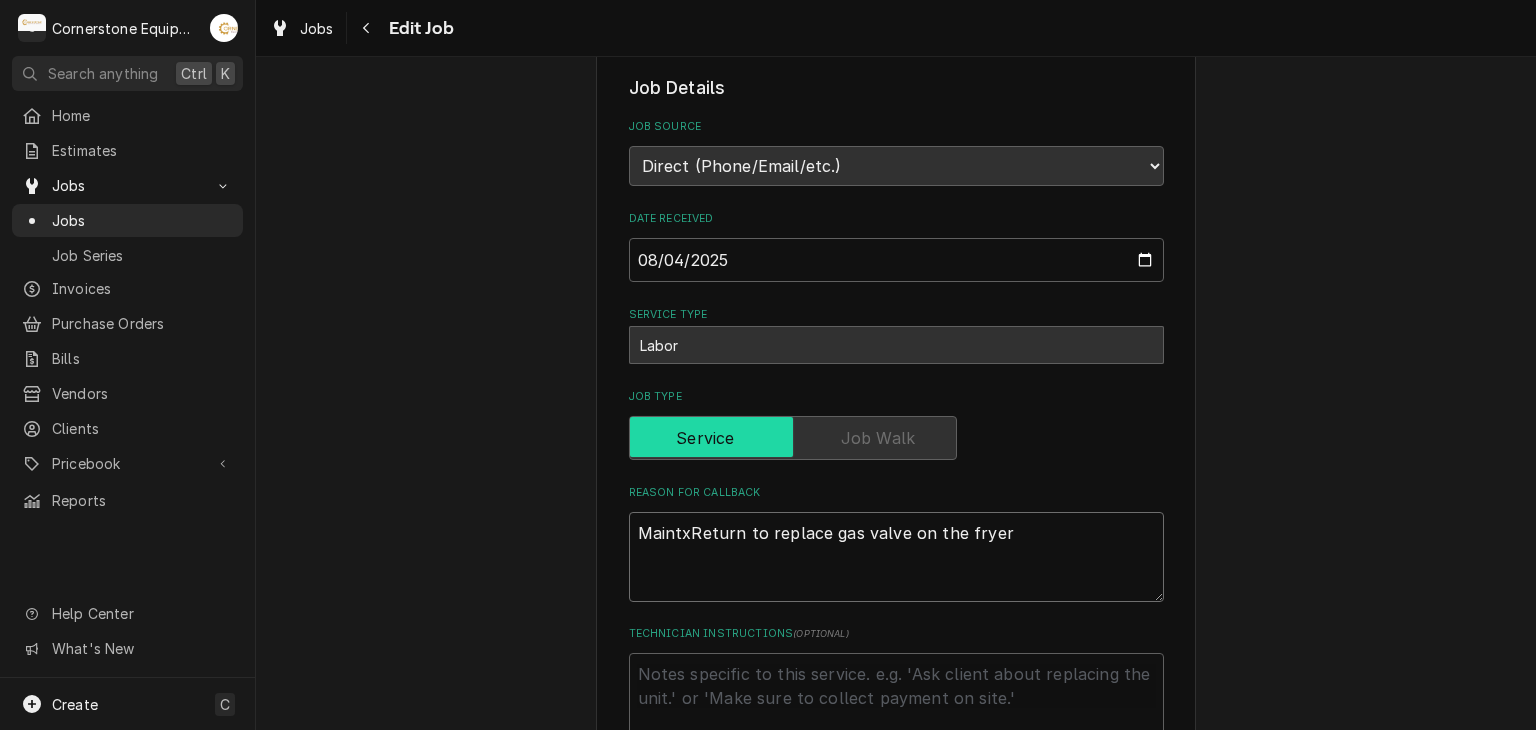 type on "x" 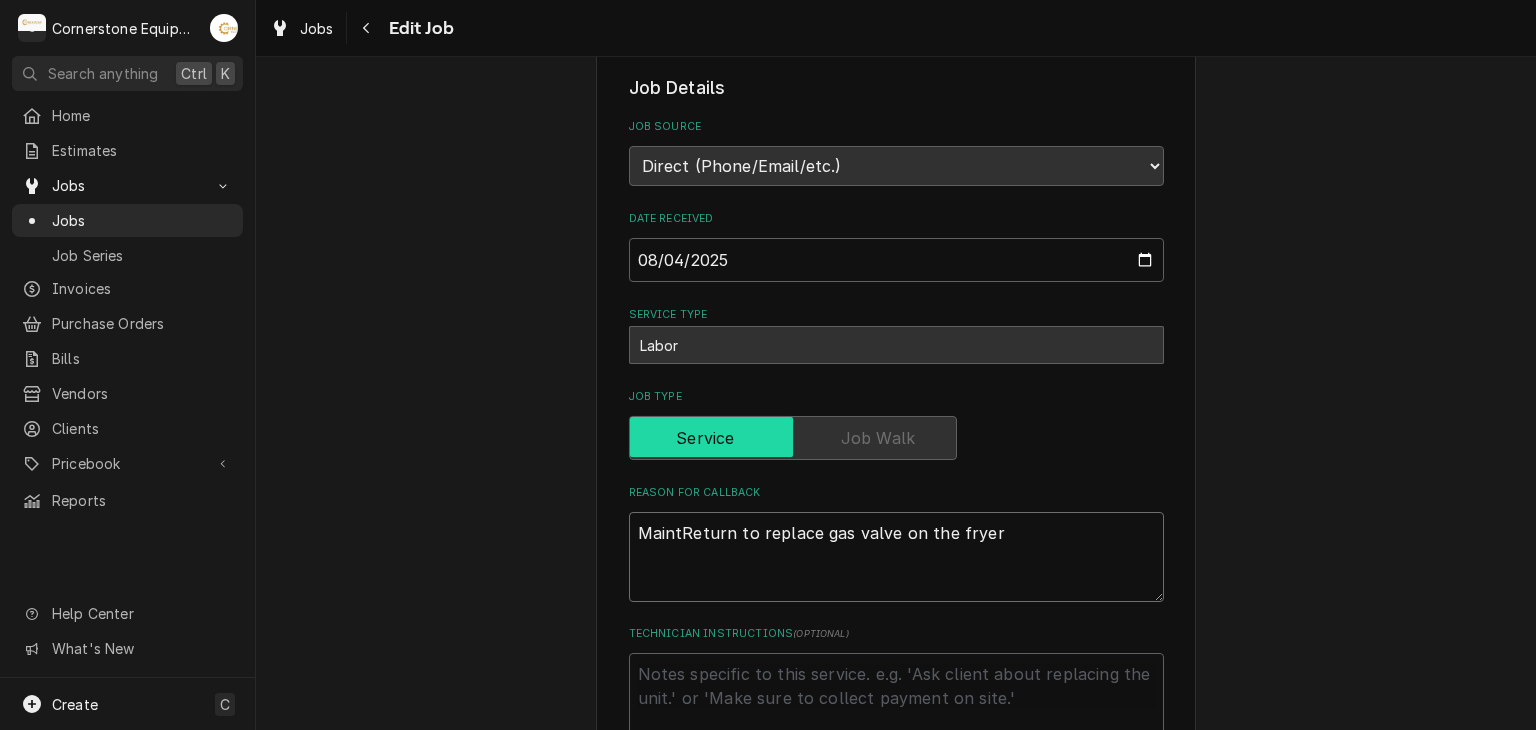 type on "x" 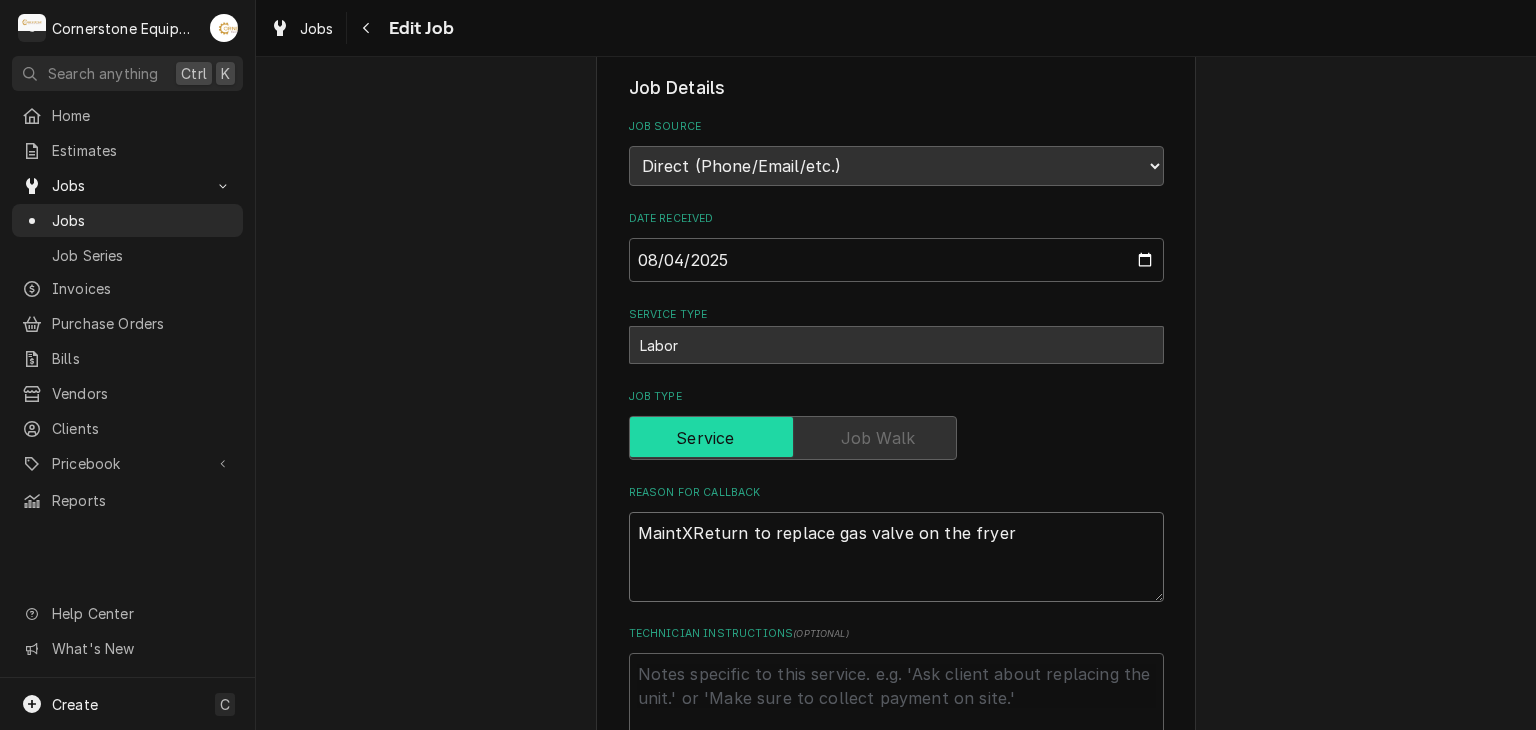 type on "x" 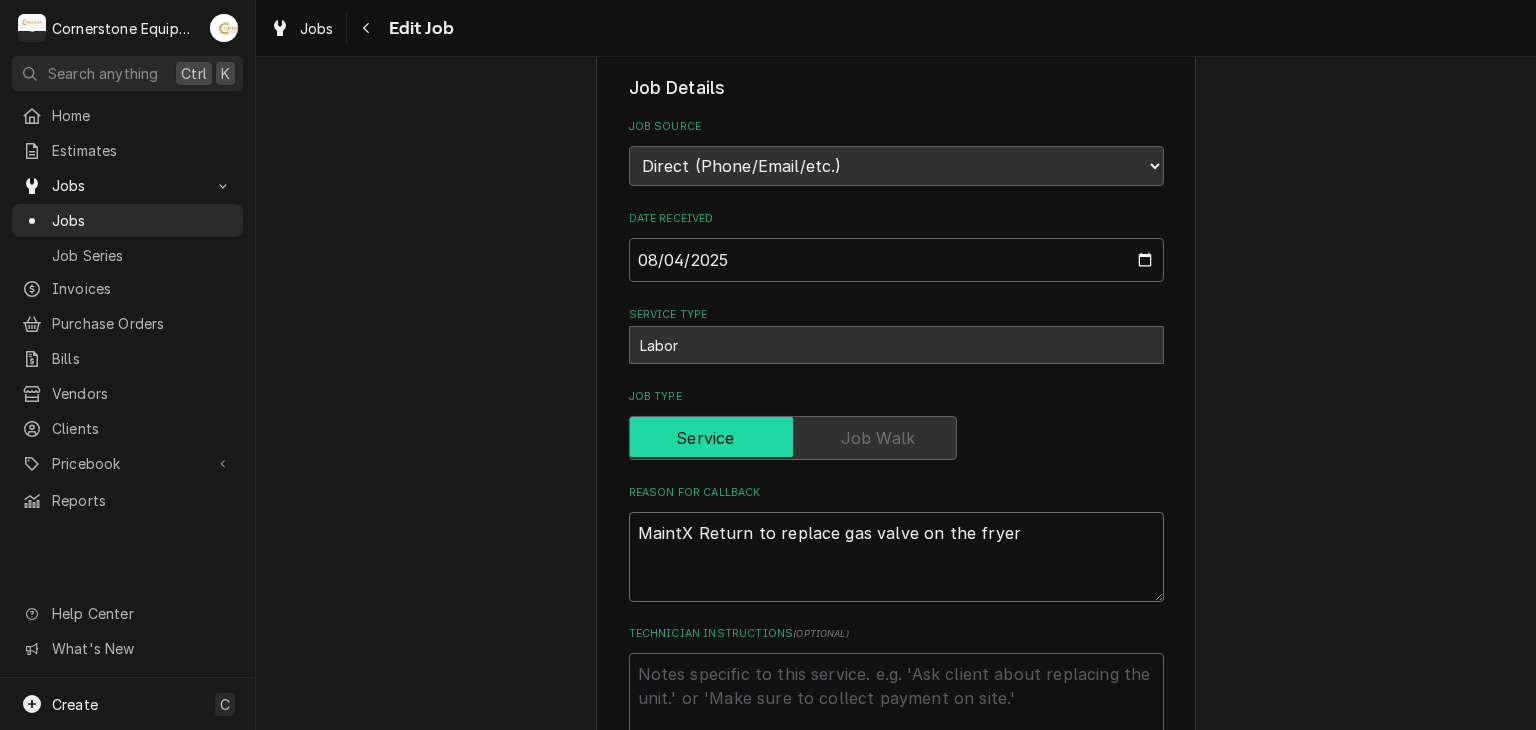 type on "x" 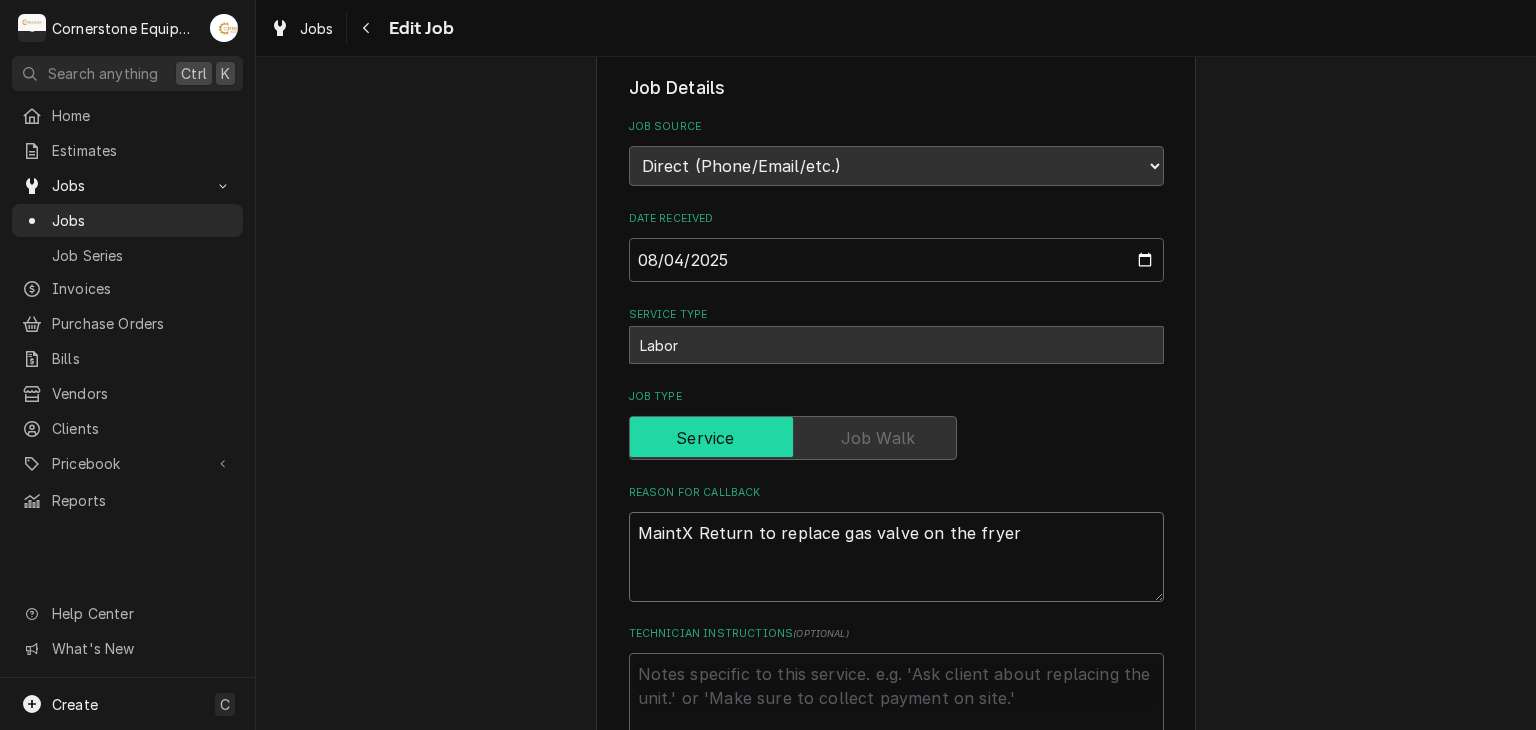 type on "MaintX 3Return to replace gas valve on the fryer" 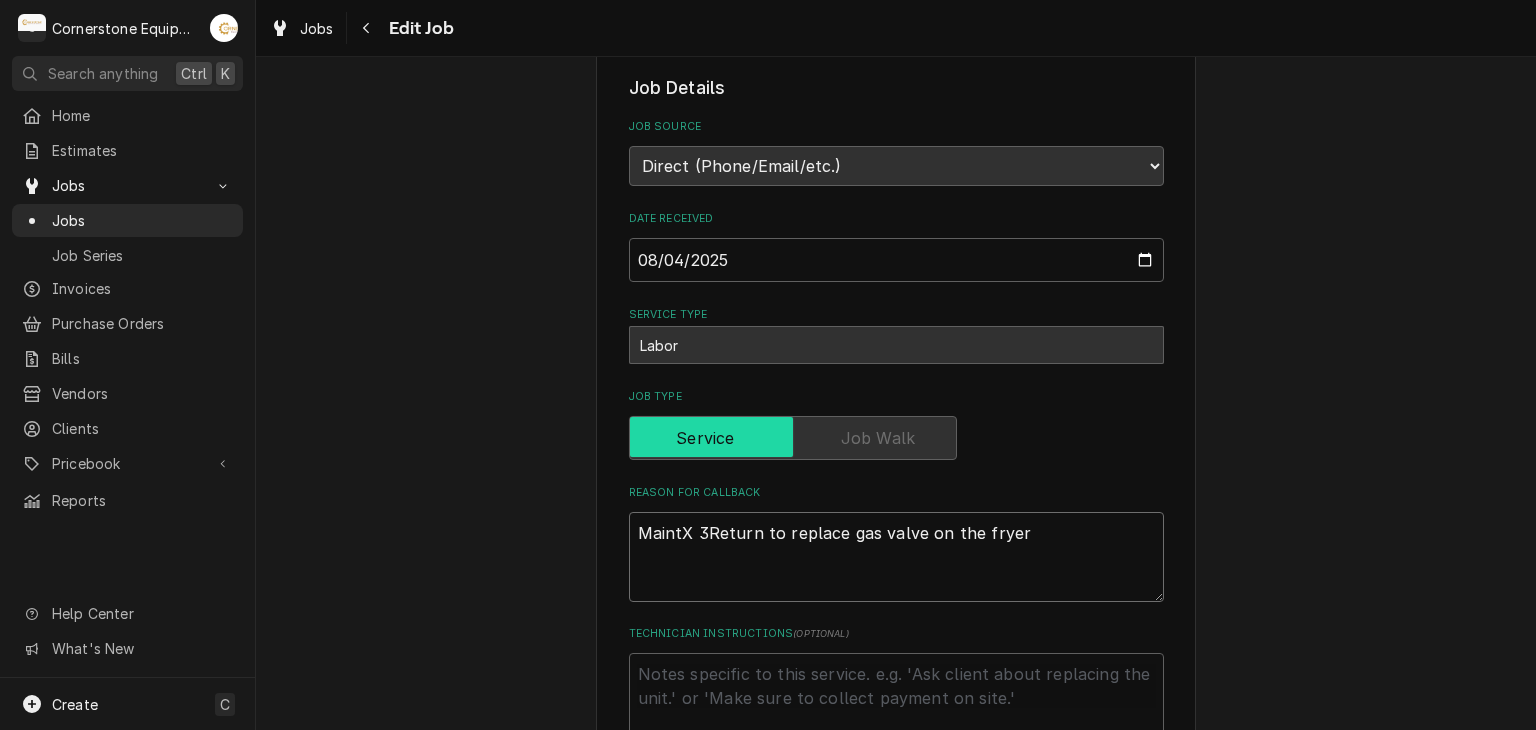 type on "x" 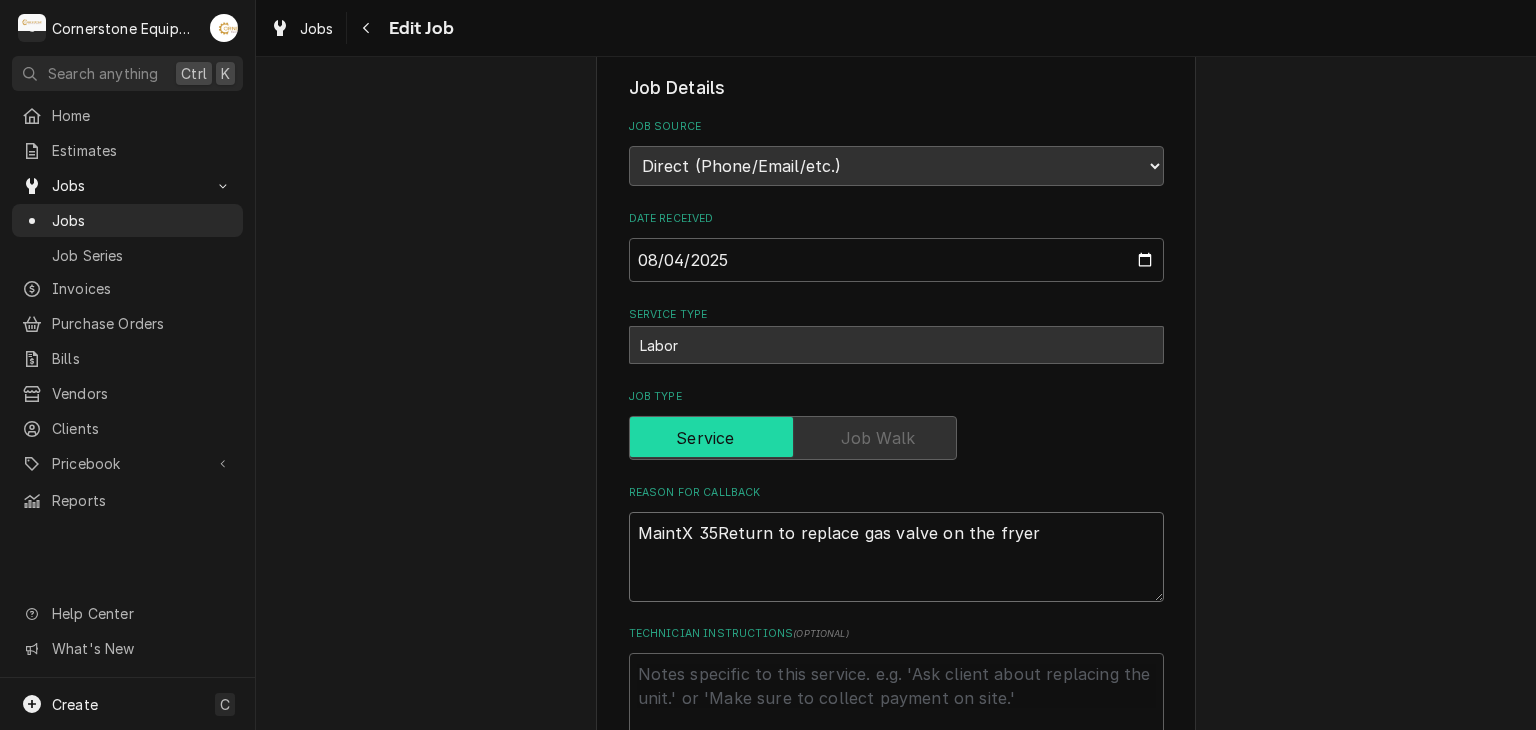 type on "x" 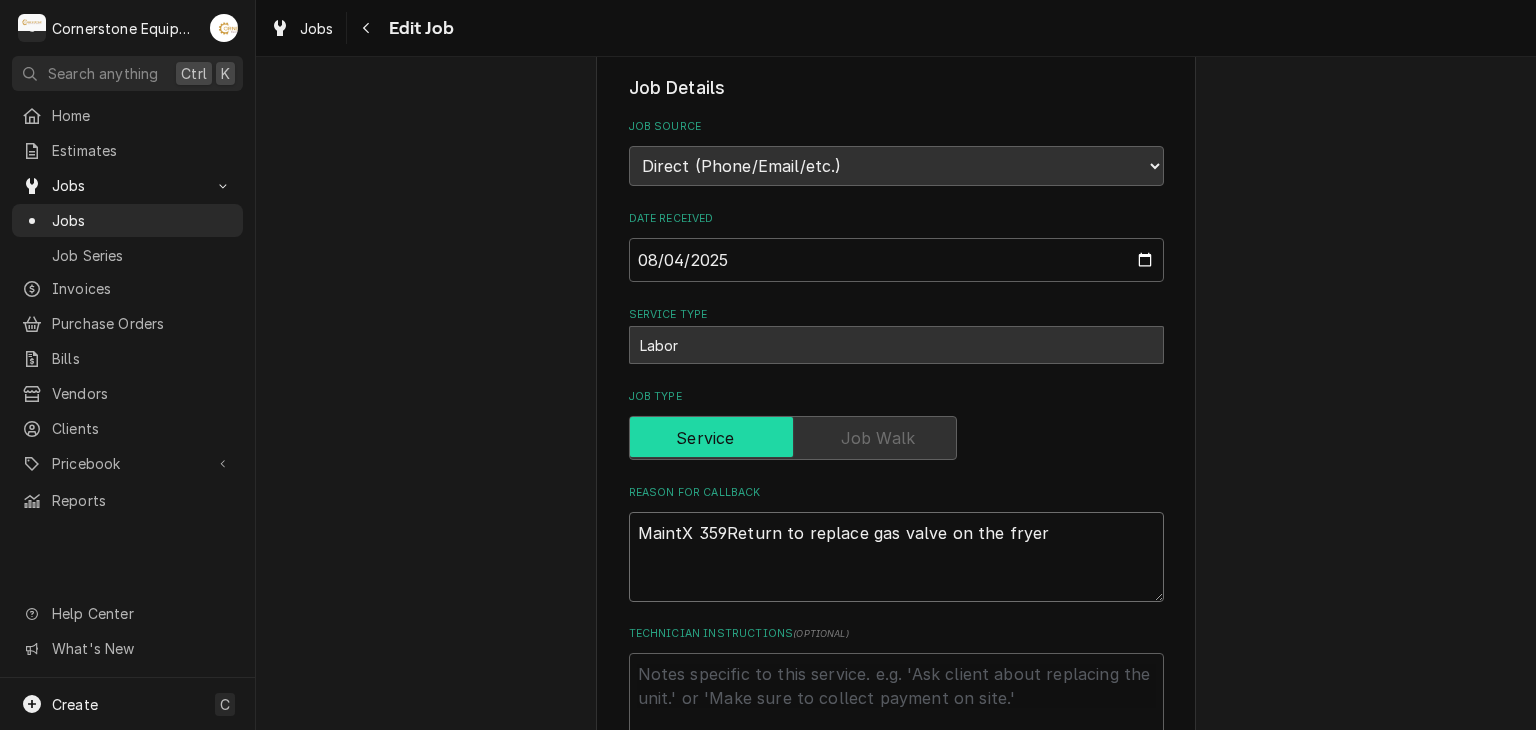 type on "x" 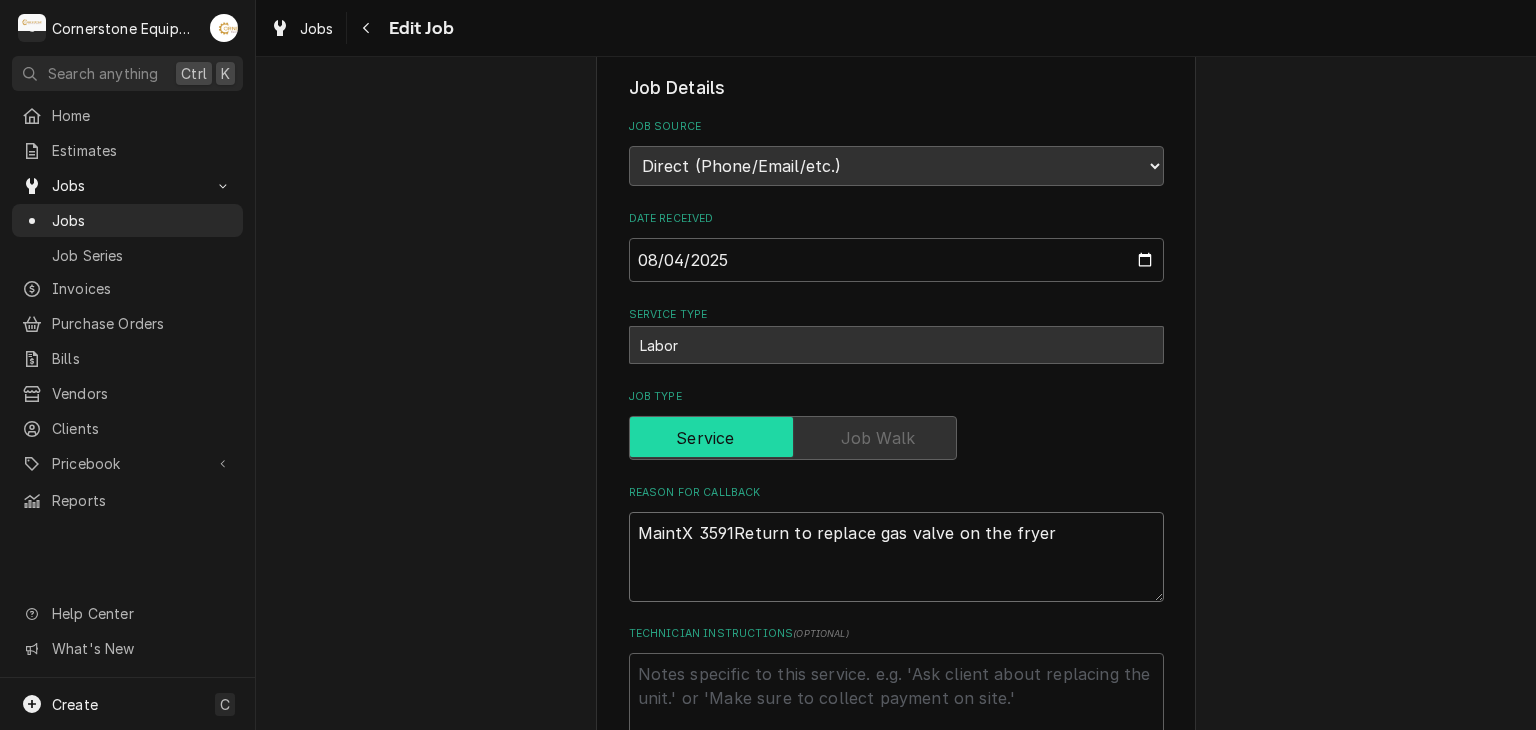 type on "x" 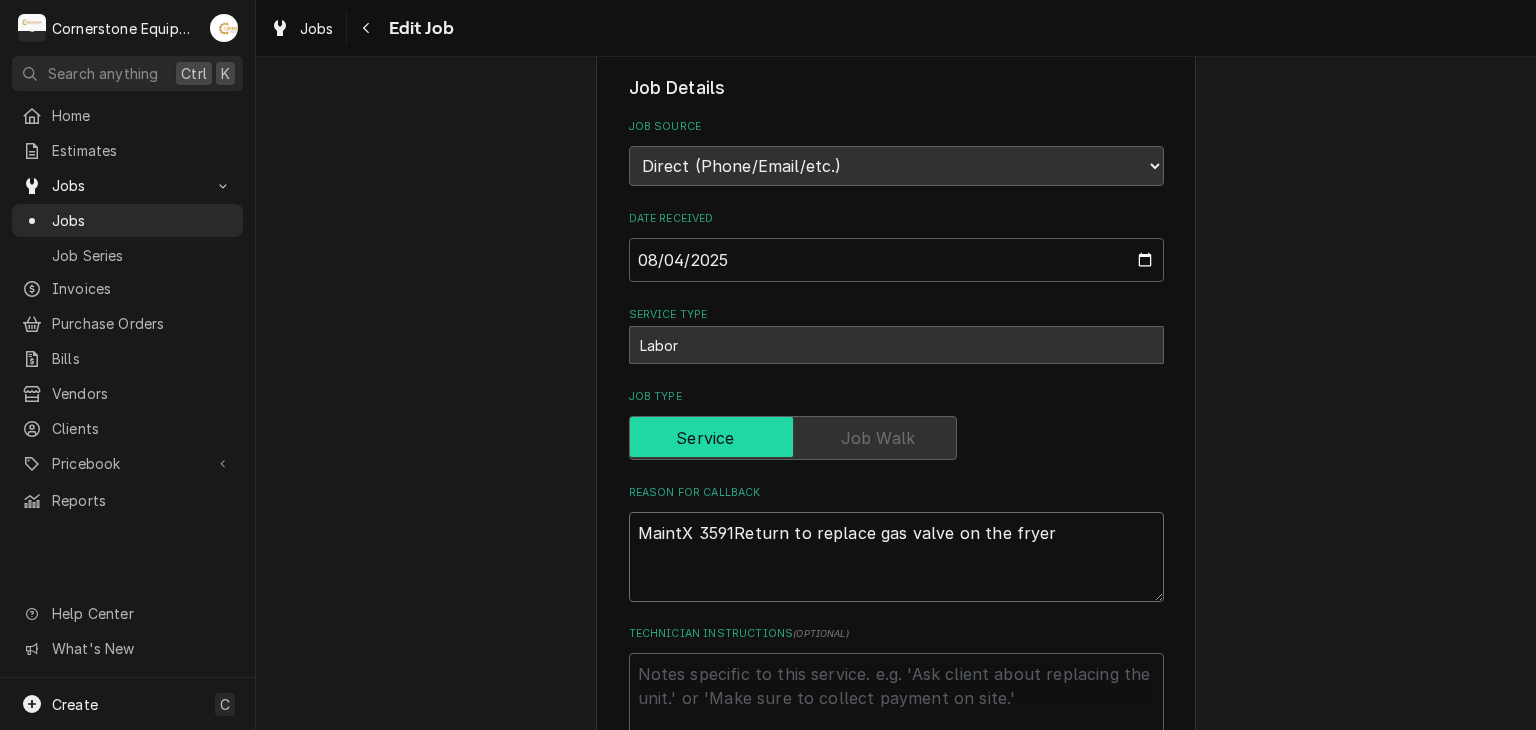 type on "MaintX 3591 Return to replace gas valve on the fryer" 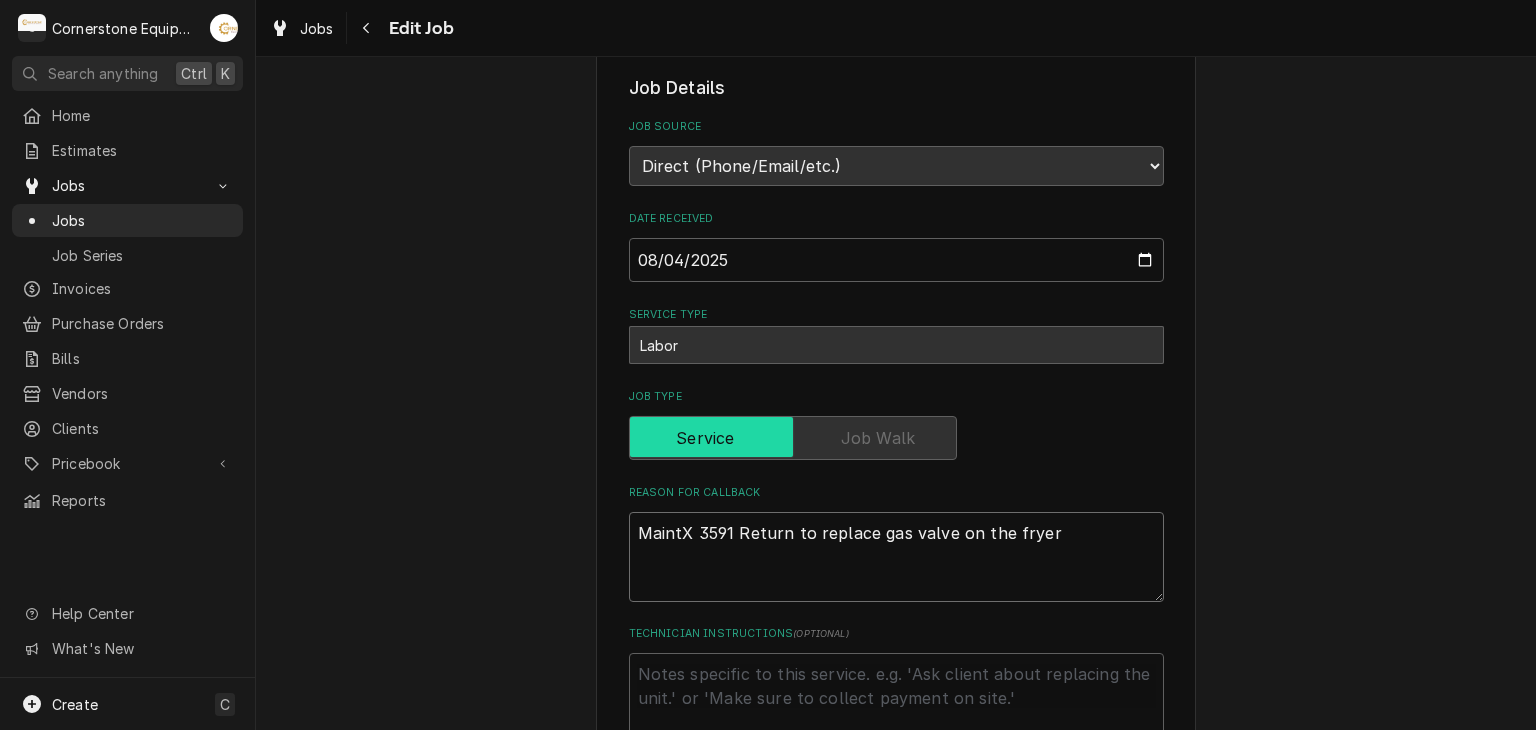 type on "x" 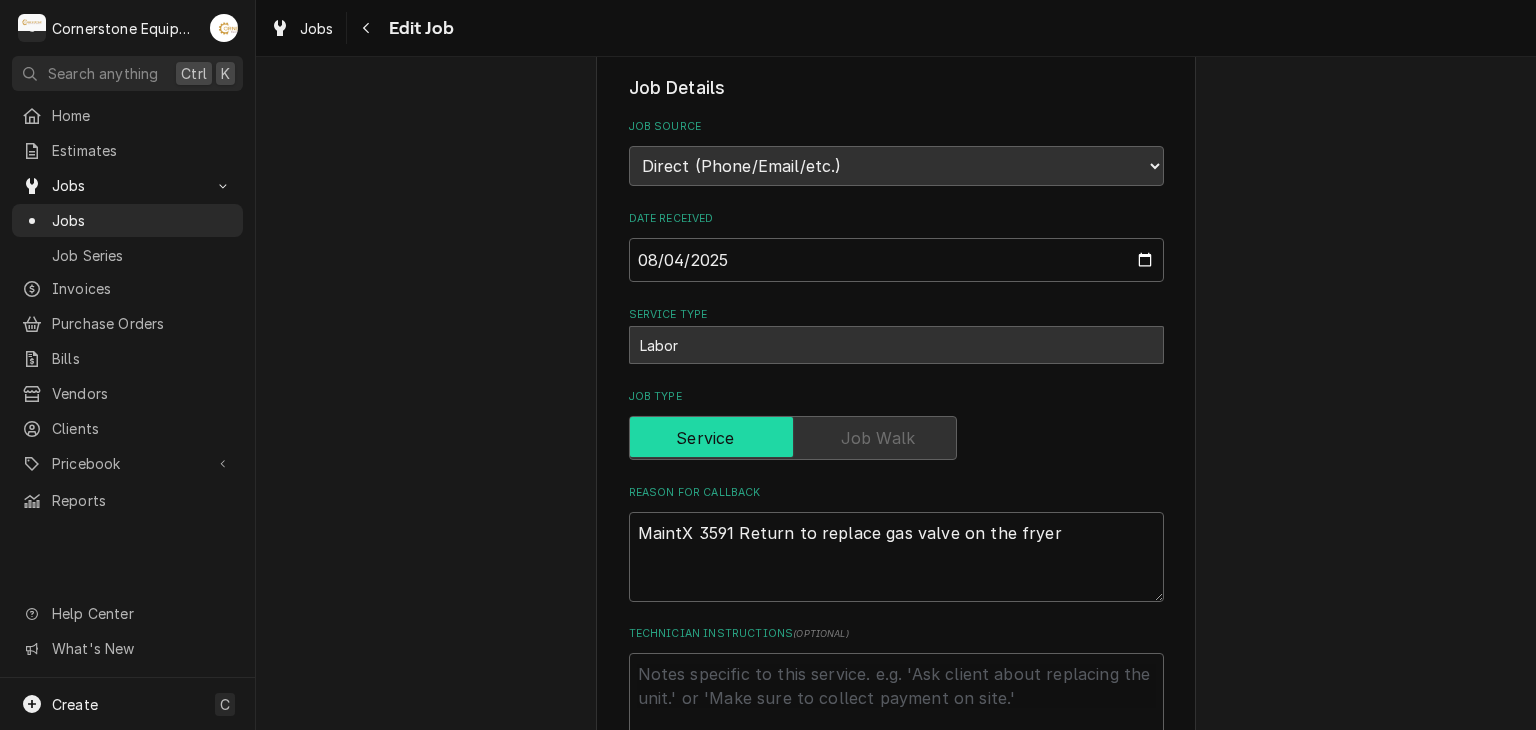 click on "Use the fields below to edit this job: Client Details Client Hill Management - McDonald’s Service Location 04798 - Woodruff Rd / 1111 Woodruff Rd, Greenville, SC 29607 Job Details Job Source Direct (Phone/Email/etc.) Other Date Received 2025-08-04 Service Type Labor Job Type Reason For Callback MaintX 3591 Return to replace gas valve on the fryer Technician Instructions  ( optional ) Priority No Priority Urgent High Medium Low Labels  ( optional ) Add Labels... Equipment Expected Is Equipment involved on this Job? Who called in this service? Ashton Vazquez  Contact (346) 249-1763 ashton.vazquez@us.stores.mcd.com Who should the tech(s) ask for? Ashton Vazquez  Contact (346) 249-1763 ashton.vazquez@us.stores.mcd.com Attachments  ( if any ) Add Attachment Estimated Arrival Time 2025-08-04 AM / PM 6:00 AM 6:15 AM 6:30 AM 6:45 AM 7:00 AM 7:15 AM 7:30 AM 7:45 AM 8:00 AM 8:15 AM 8:30 AM 8:45 AM 9:00 AM 9:15 AM 9:30 AM 9:45 AM 10:00 AM 10:15 AM 10:30 AM 10:45 AM 11:00 AM 11:15 AM 11:30 AM 11:45 AM 12:00 PM 12:15 PM" at bounding box center [896, 716] 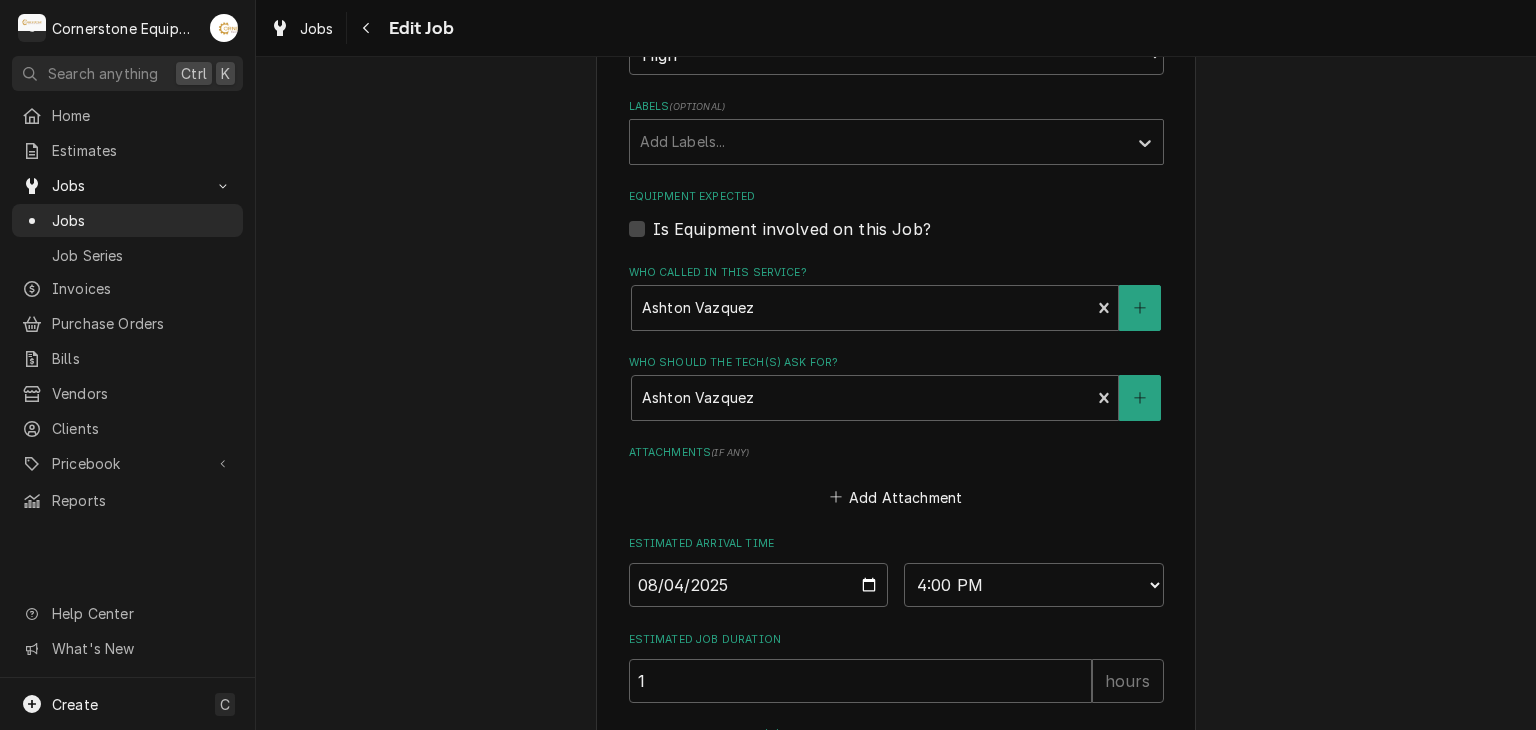 click on "Use the fields below to edit this job: Client Details Client Hill Management - McDonald’s Service Location 04798 - Woodruff Rd / 1111 Woodruff Rd, Greenville, SC 29607 Job Details Job Source Direct (Phone/Email/etc.) Other Date Received 2025-08-04 Service Type Labor Job Type Reason For Callback MaintX 3591 Return to replace gas valve on the fryer Technician Instructions  ( optional ) Priority No Priority Urgent High Medium Low Labels  ( optional ) Add Labels... Equipment Expected Is Equipment involved on this Job? Who called in this service? Ashton Vazquez  Contact (346) 249-1763 ashton.vazquez@us.stores.mcd.com Who should the tech(s) ask for? Ashton Vazquez  Contact (346) 249-1763 ashton.vazquez@us.stores.mcd.com Attachments  ( if any ) Add Attachment Estimated Arrival Time 2025-08-04 AM / PM 6:00 AM 6:15 AM 6:30 AM 6:45 AM 7:00 AM 7:15 AM 7:30 AM 7:45 AM 8:00 AM 8:15 AM 8:30 AM 8:45 AM 9:00 AM 9:15 AM 9:30 AM 9:45 AM 10:00 AM 10:15 AM 10:30 AM 10:45 AM 11:00 AM 11:15 AM 11:30 AM 11:45 AM 12:00 PM 12:15 PM" at bounding box center (896, -44) 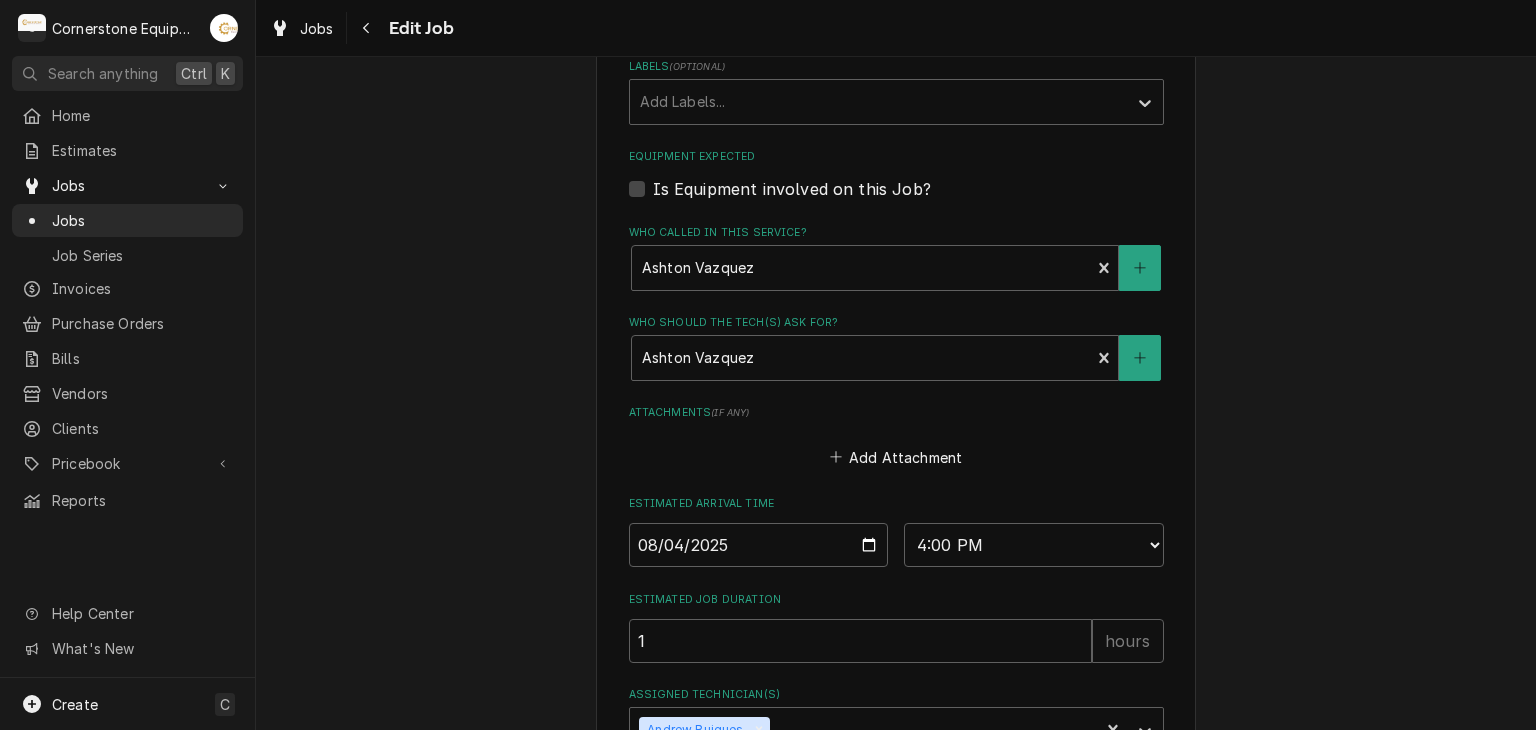 scroll, scrollTop: 1258, scrollLeft: 0, axis: vertical 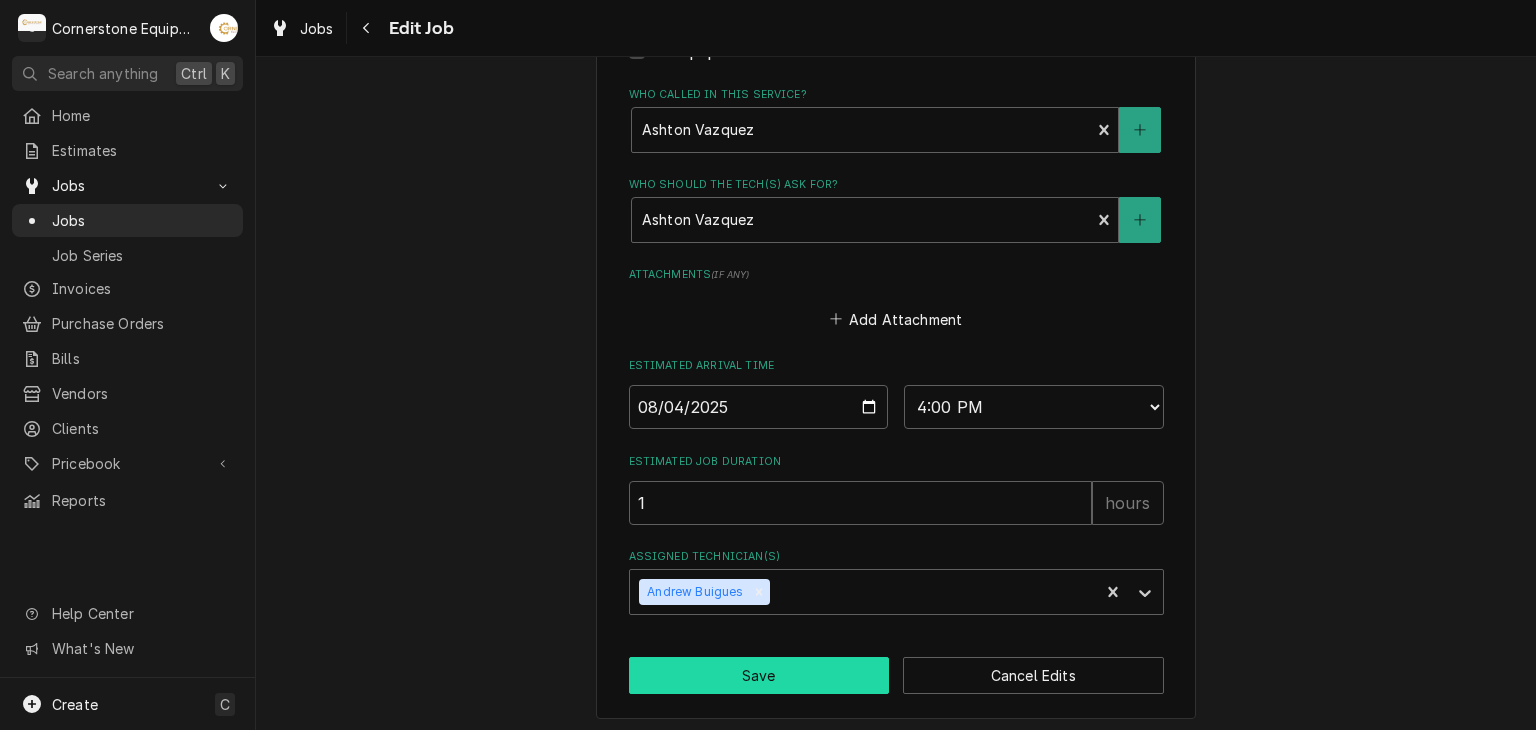 click on "Save" at bounding box center (759, 675) 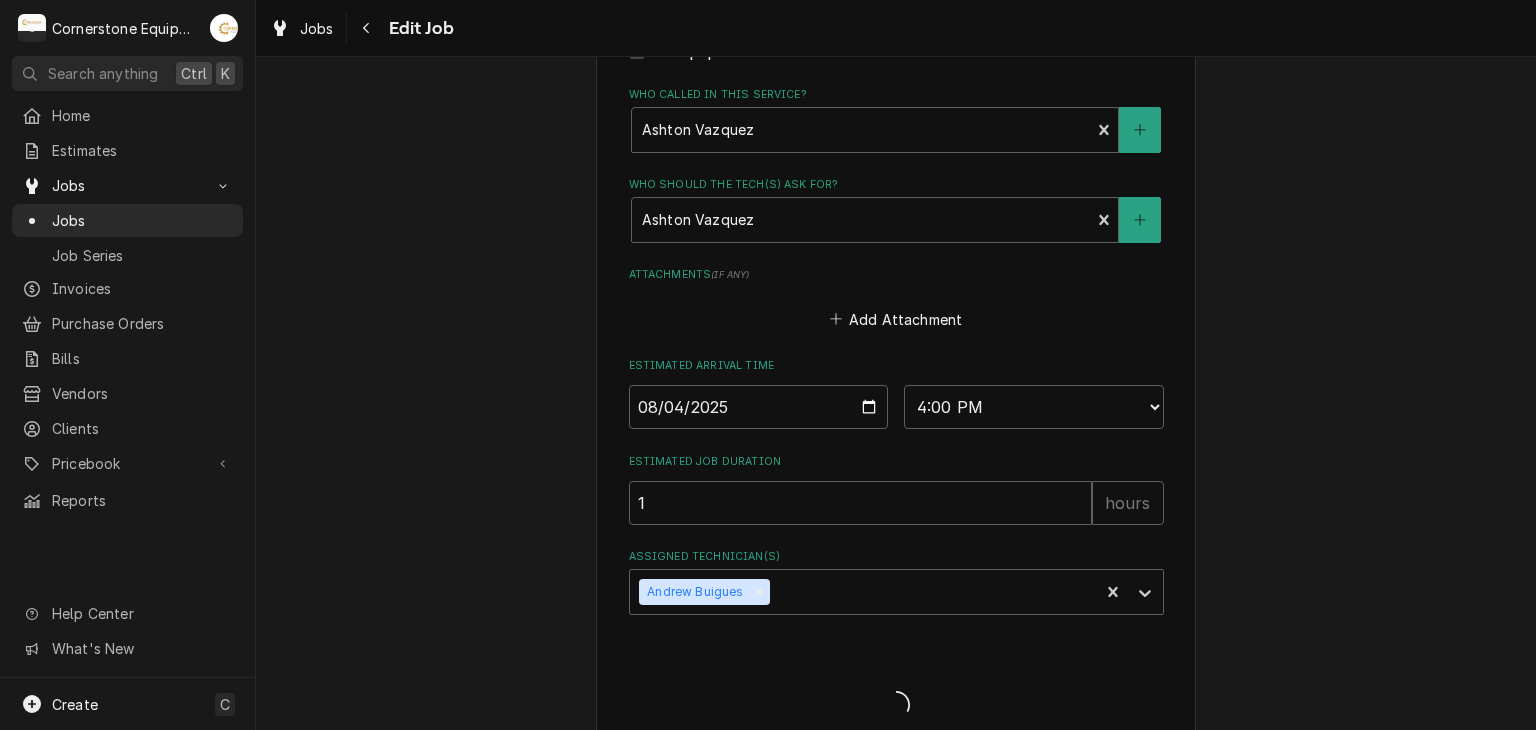 type on "x" 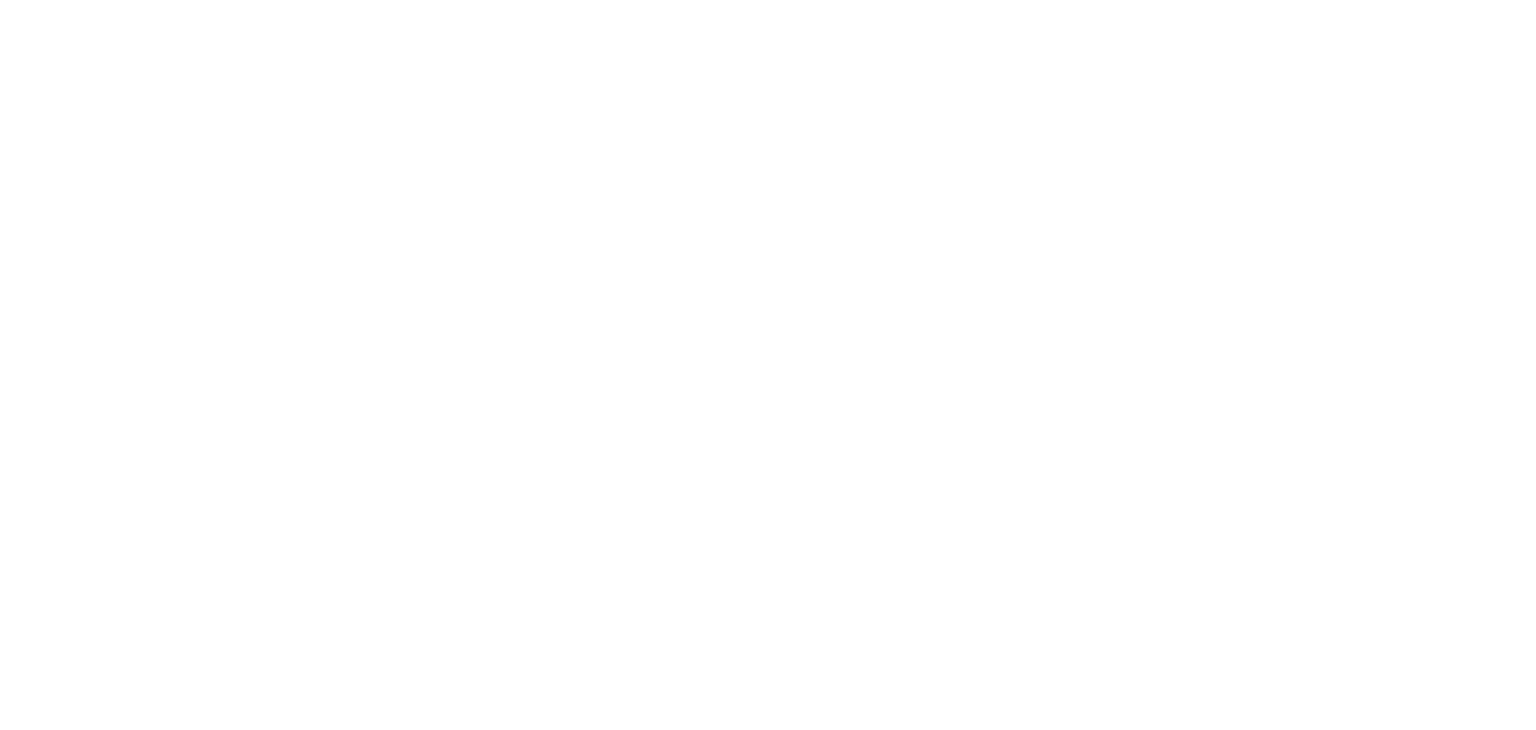 scroll, scrollTop: 0, scrollLeft: 0, axis: both 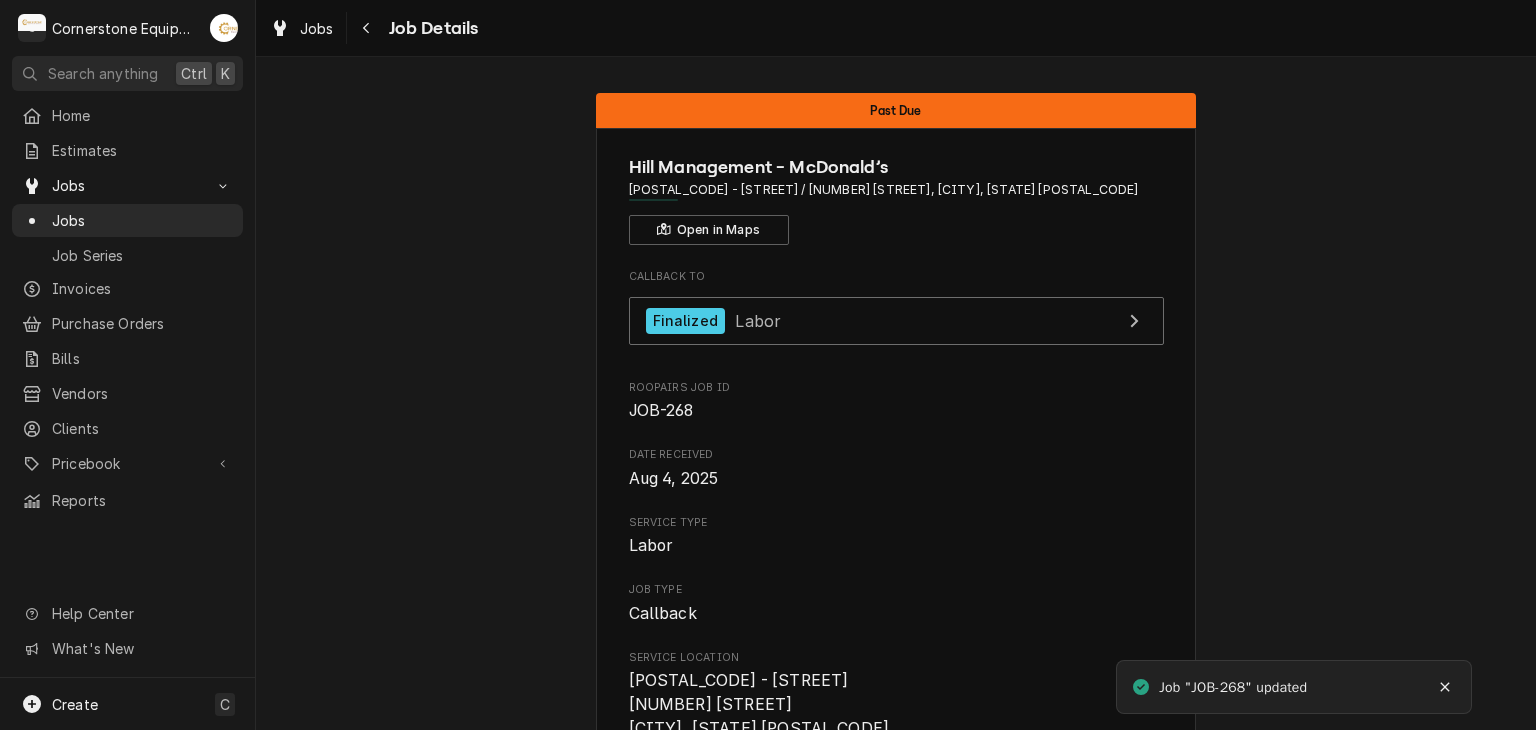 click on "Service Location" at bounding box center (896, 658) 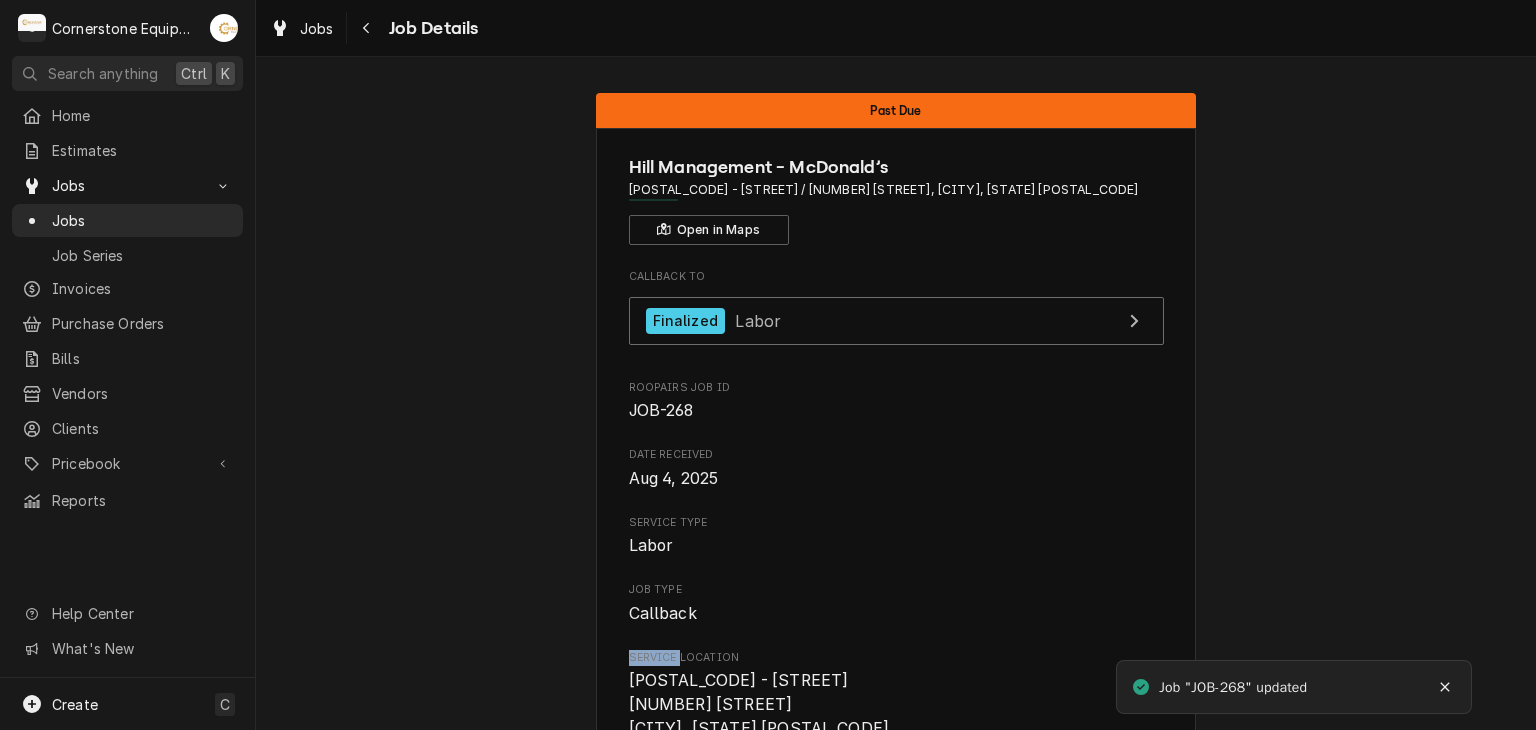 click on "Service Location" at bounding box center (896, 658) 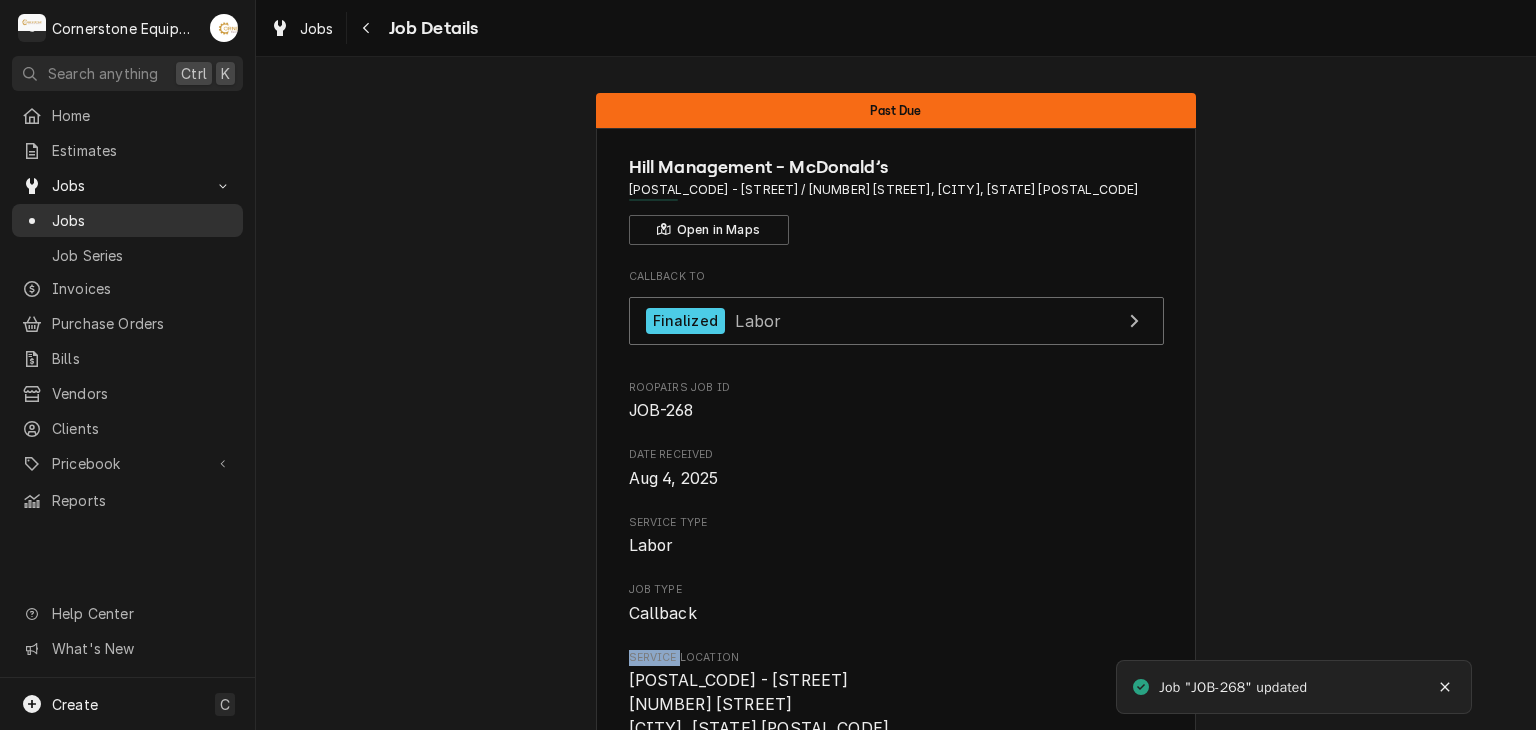 click on "Jobs" at bounding box center [142, 220] 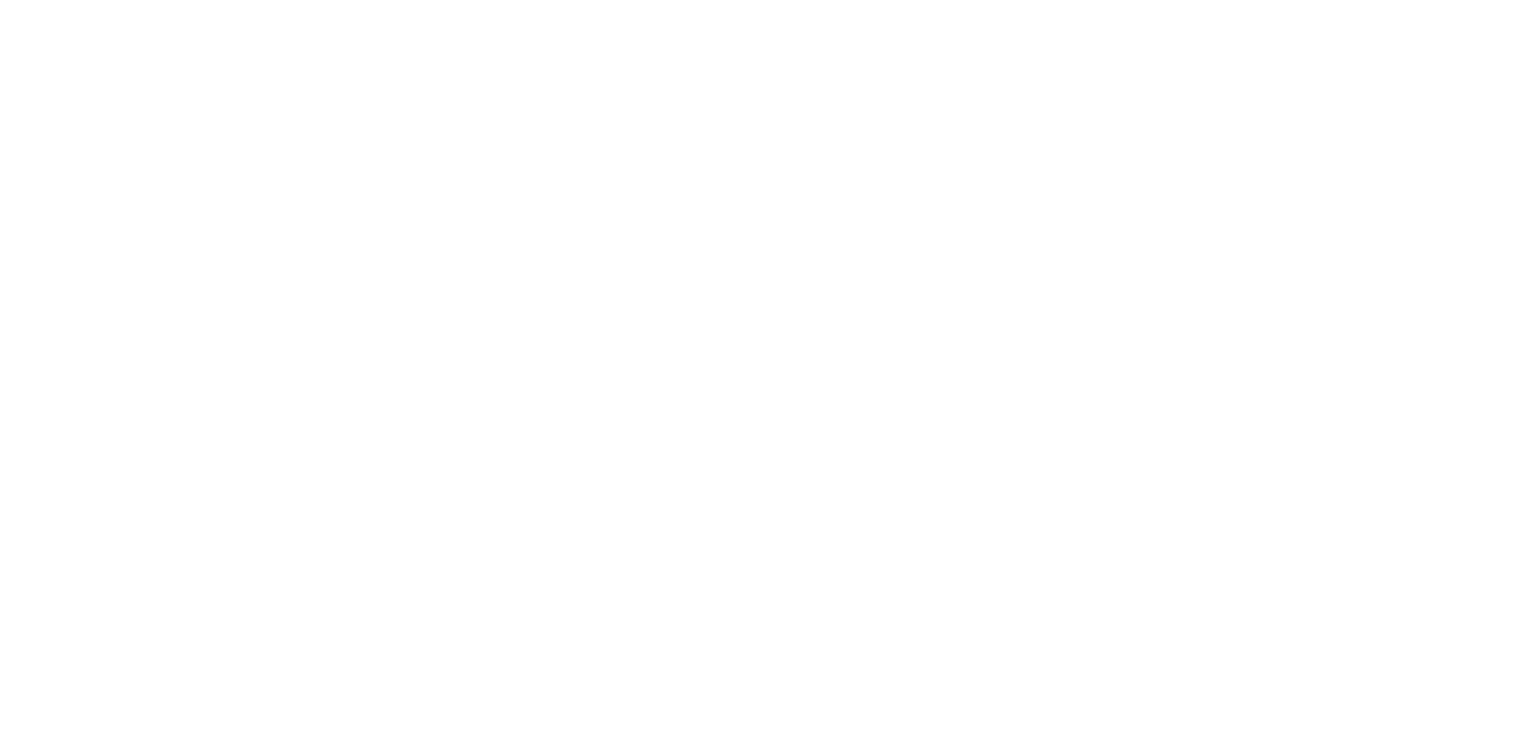 scroll, scrollTop: 0, scrollLeft: 0, axis: both 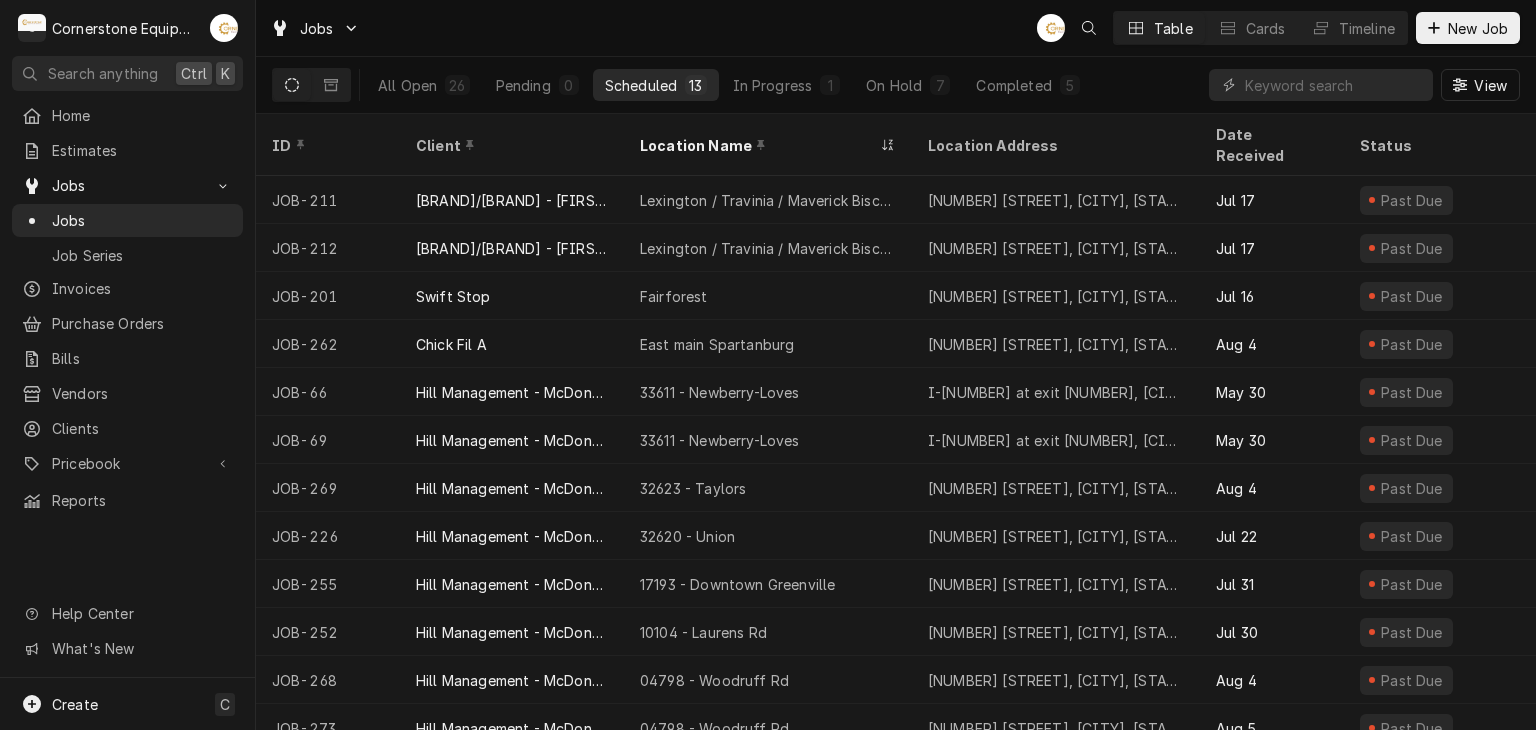click on "All Open 26 Pending 0 Scheduled 13 In Progress 1 On Hold 7 Completed 5 View" at bounding box center (896, 85) 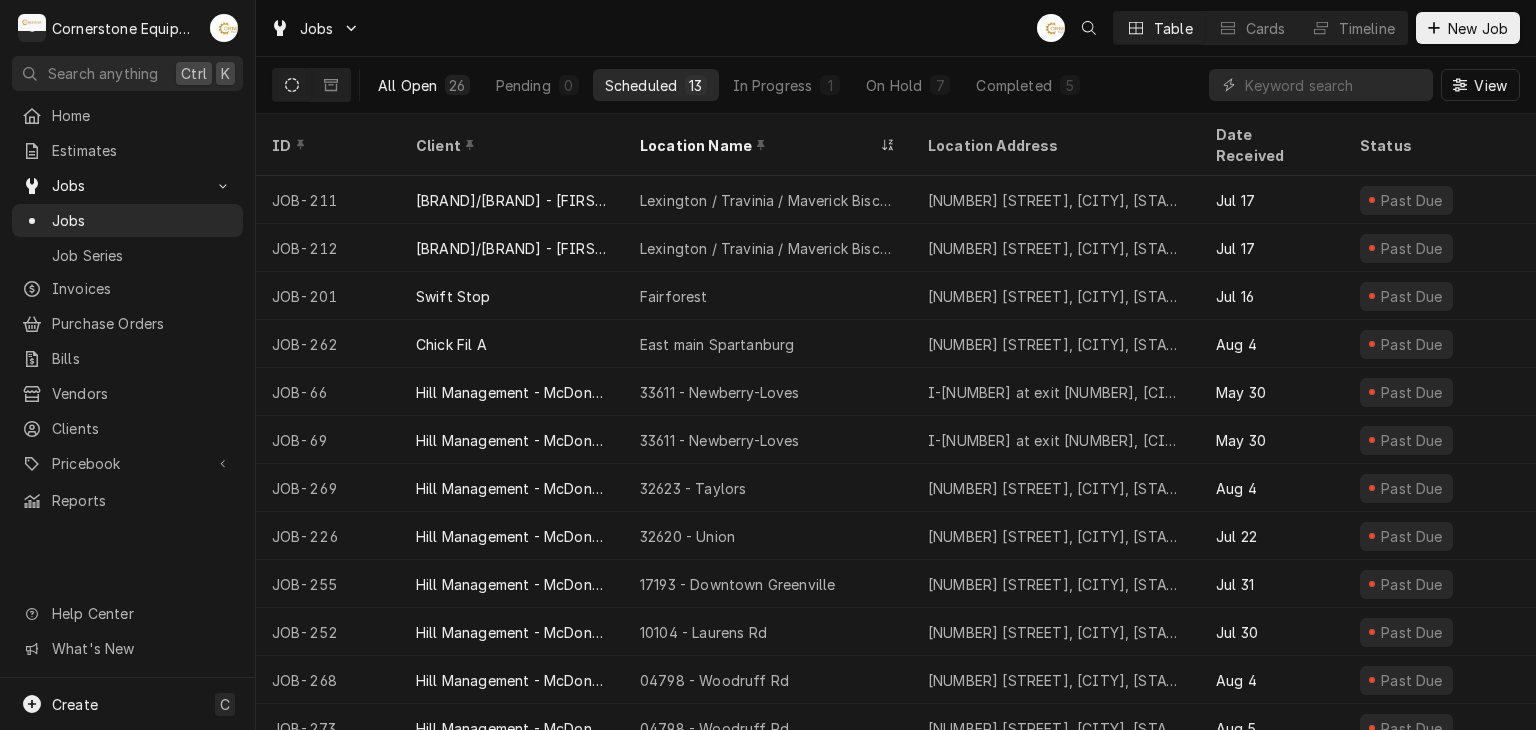 click on "26" at bounding box center [457, 85] 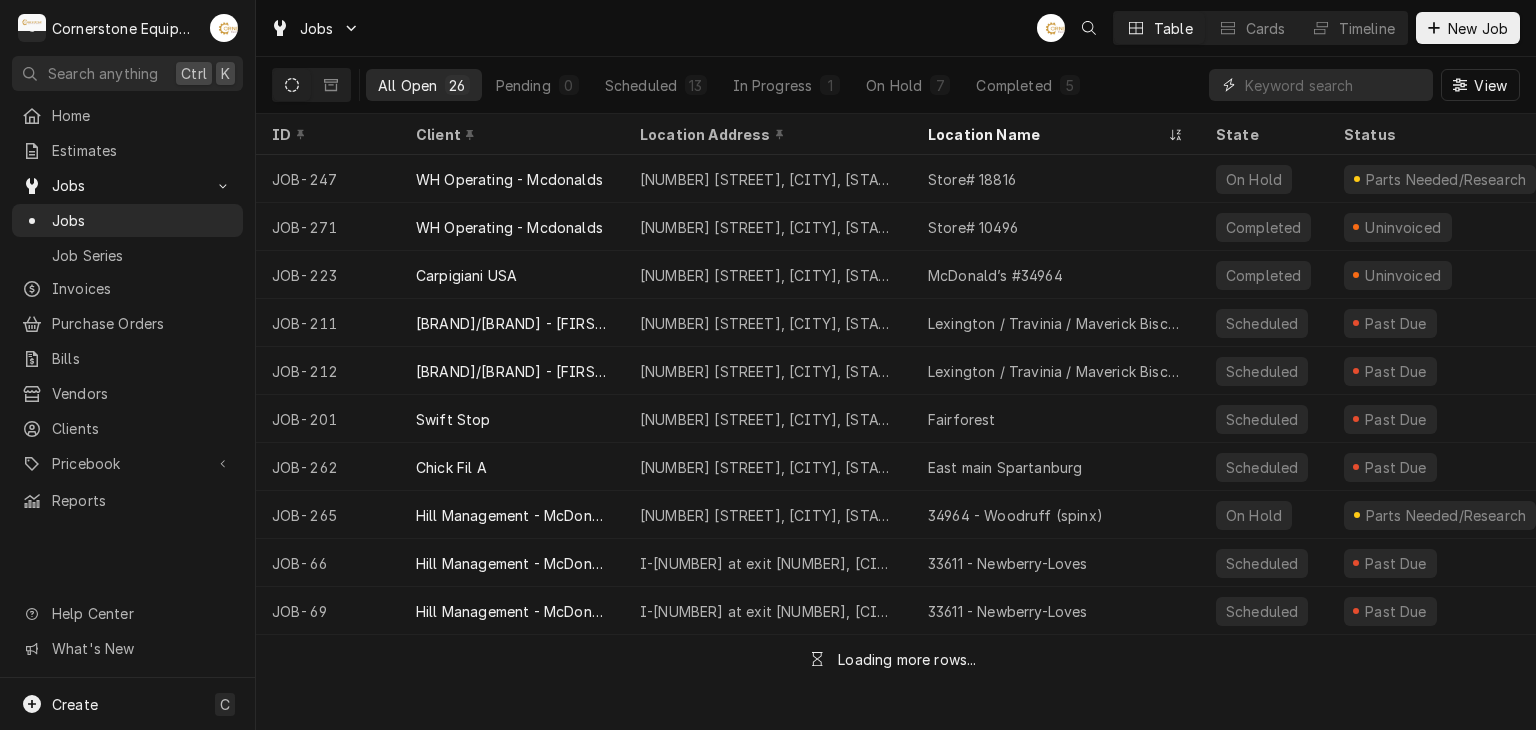 click at bounding box center (1334, 85) 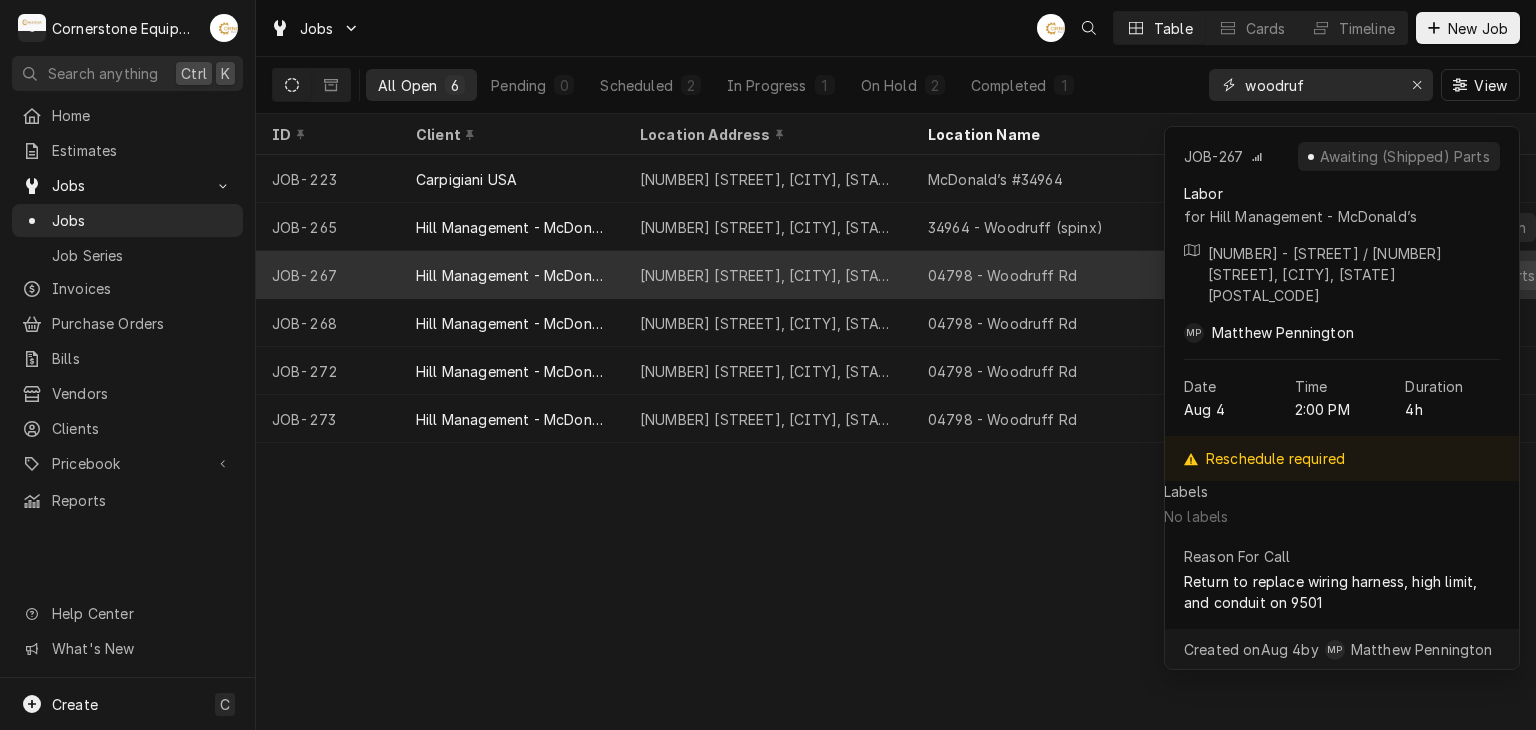 type on "woodruf" 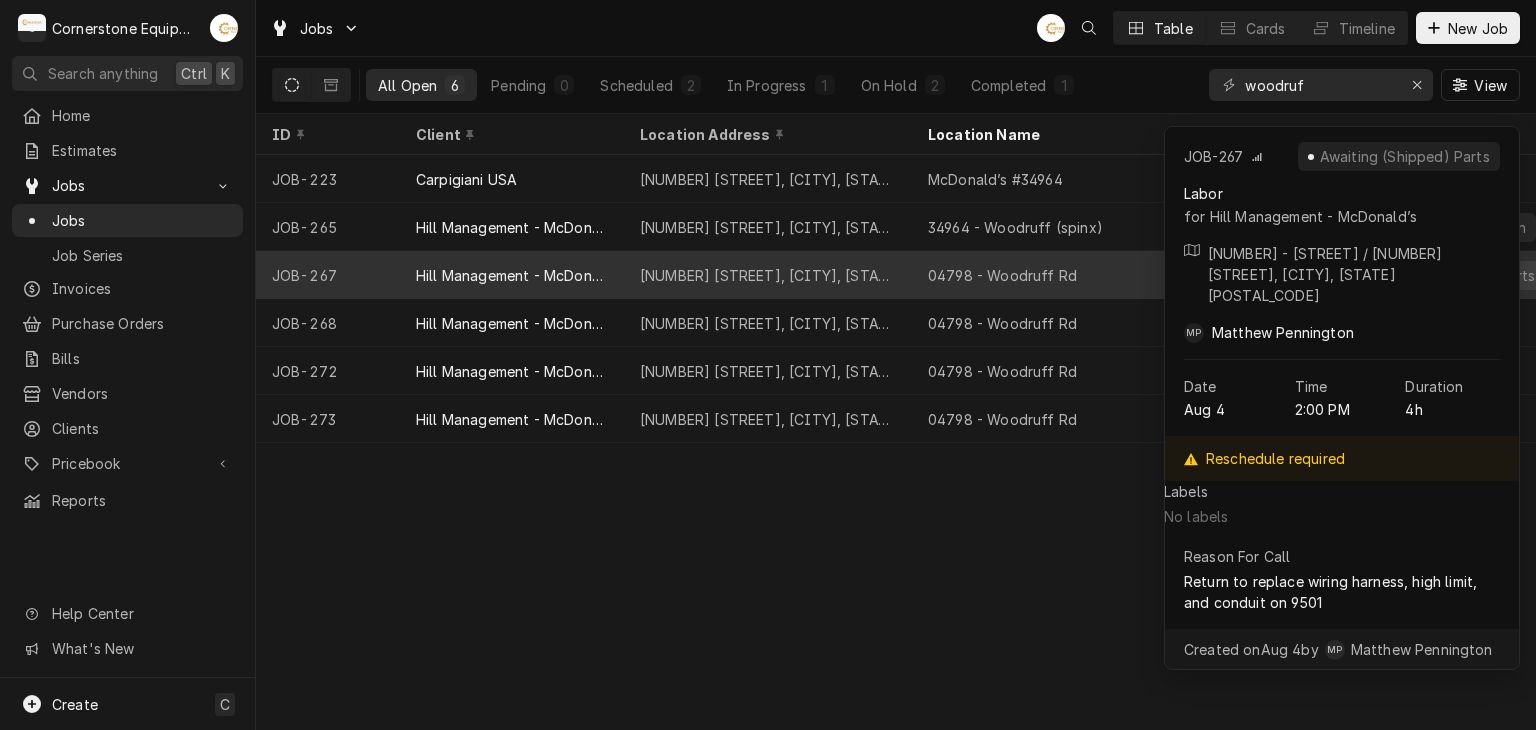 click on "04798 - Woodruff Rd" at bounding box center (1002, 275) 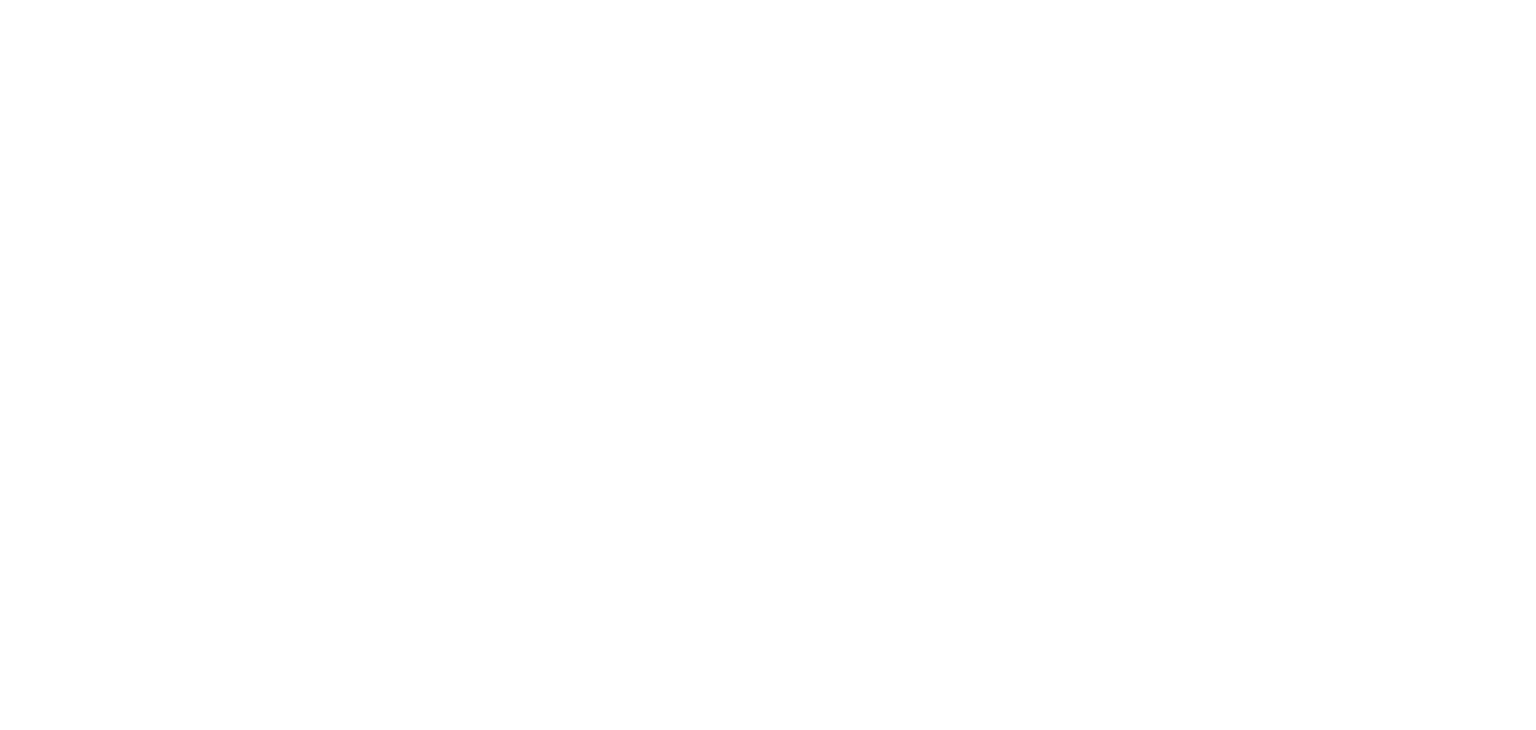 scroll, scrollTop: 0, scrollLeft: 0, axis: both 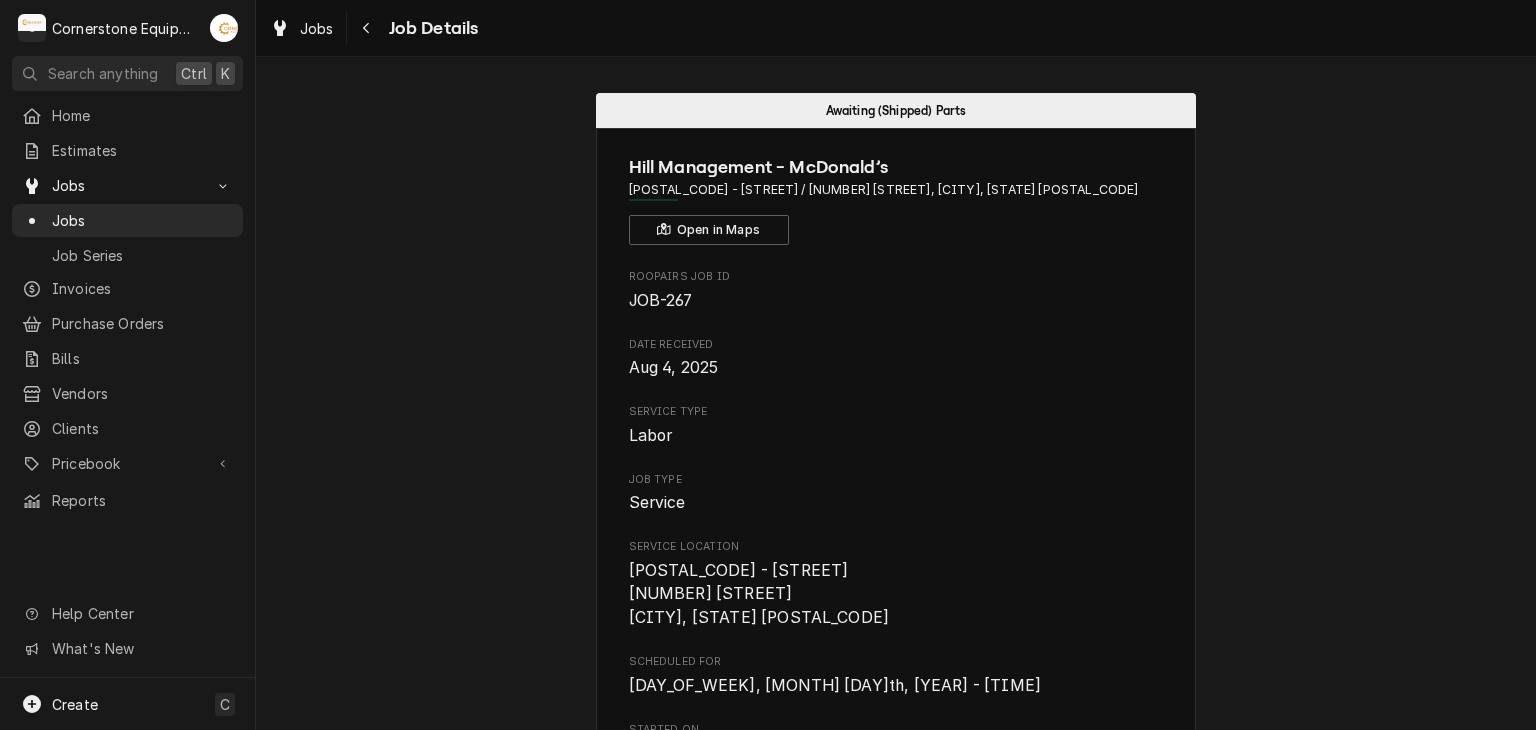 click on "Awaiting (Shipped) Parts Hill Management - McDonald’s 04798 - [STREET] / [NUMBER] [STREET],
[CITY], [STATE] [POSTAL_CODE] Open in Maps Roopairs Job ID JOB-267 Date Received [MONTH] [DAY], [YEAR] Service Type Labor Job Type Service Service Location 04798 - [STREET]
[NUMBER] [STREET]
[CITY], [STATE] [POSTAL_CODE] Scheduled For [DAY_OF_WEEK], [MONTH] [DAY]th, [YEAR] - [TIME] Started On [DAY_OF_WEEK], [MONTH] [DAY]th, [YEAR] - [TIME] On Hold On [DAY_OF_WEEK], [MONTH] [DAY]th, [YEAR] - [TIME] On Hold SubStatus Awaiting (Shipped) Parts On Hold Message When were part(s) shipped? After putting everything on, realized that the high limit was the issue. Last Modified [DAY_OF_WEEK], [MONTH] [DAY]th, [YEAR] - [TIME] Estimated Job Duration 4h Assigned Technician(s) [FIRST] [LAST] Reason For Call Return to replace wiring harness, high limit, and conduit on 9501 Technician Instructions  (Only Visible to You) MaintX 3553 Priority High Job Reporter Name [FIRST] [LAST] Phone [PHONE] Email [EMAIL] Client Contact Name [FIRST] [LAST] Phone [PHONE] Email" at bounding box center (896, 1135) 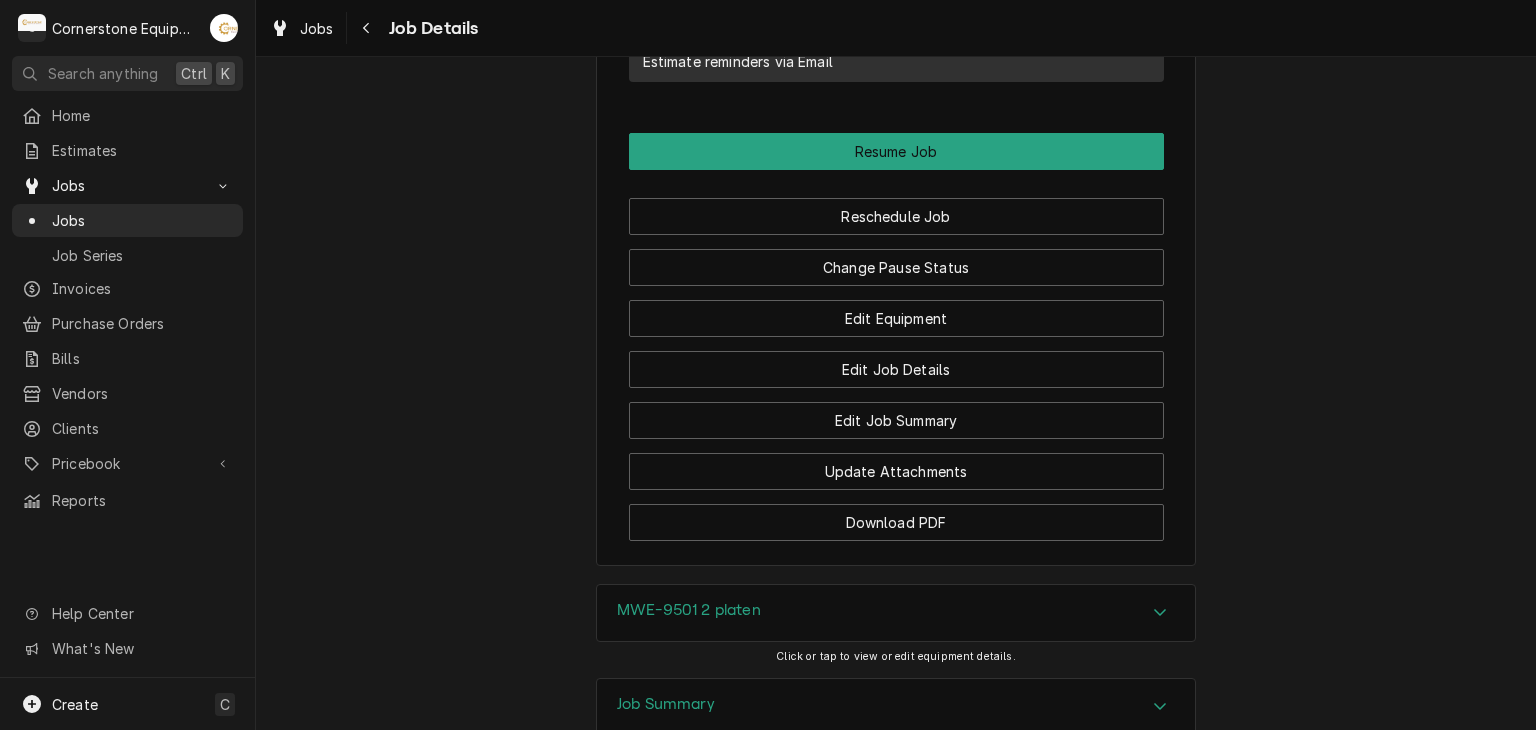 scroll, scrollTop: 1680, scrollLeft: 0, axis: vertical 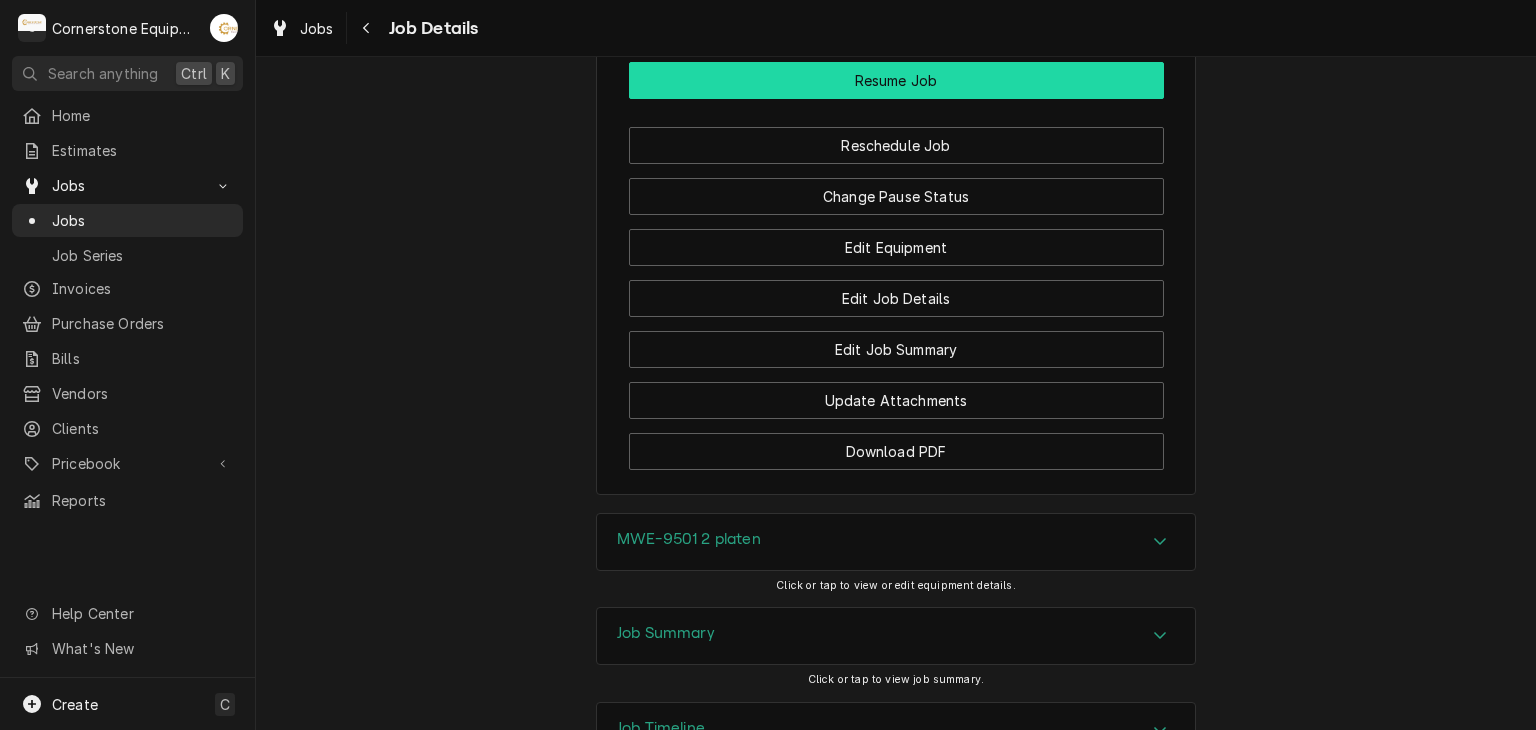 click on "Resume Job" at bounding box center [896, 80] 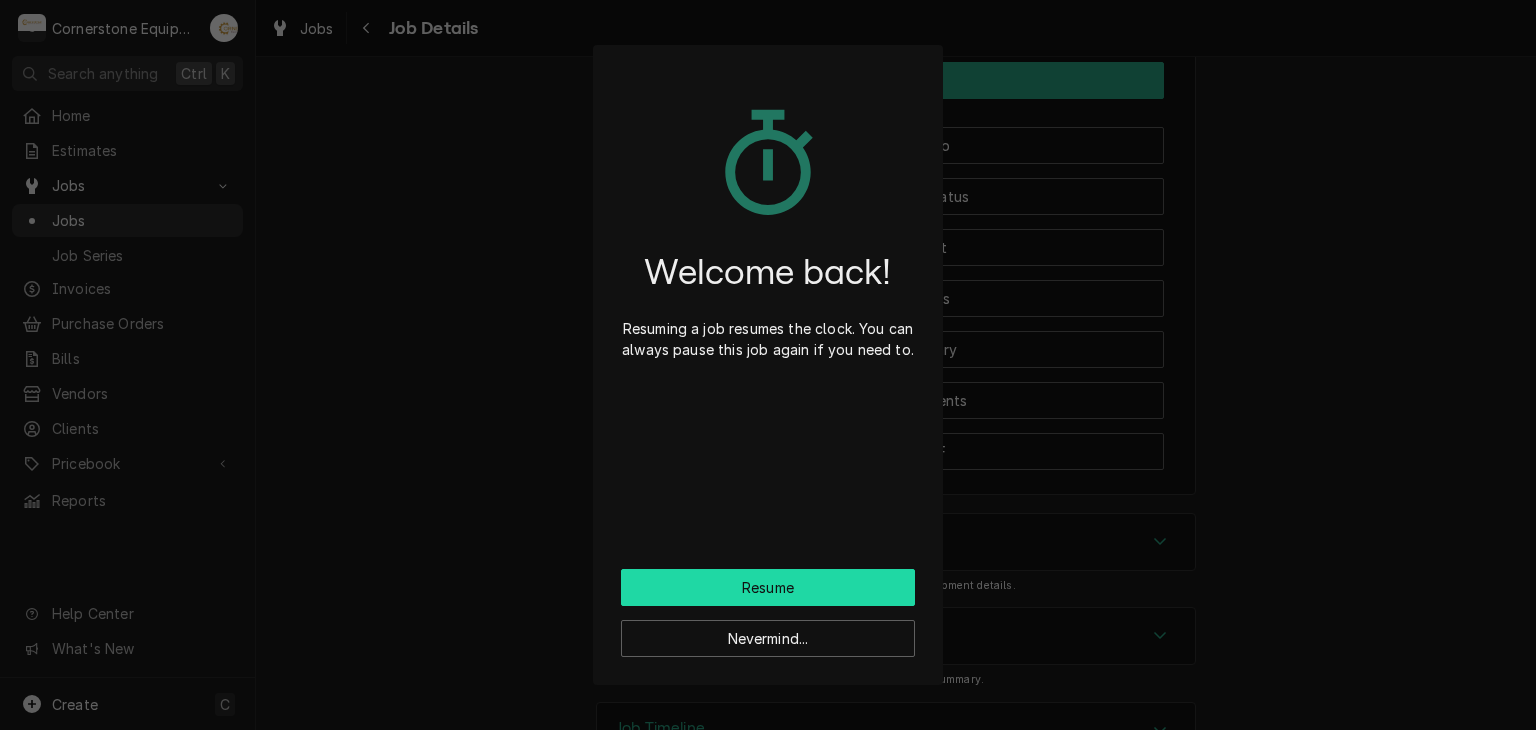 click on "Resume" at bounding box center [768, 587] 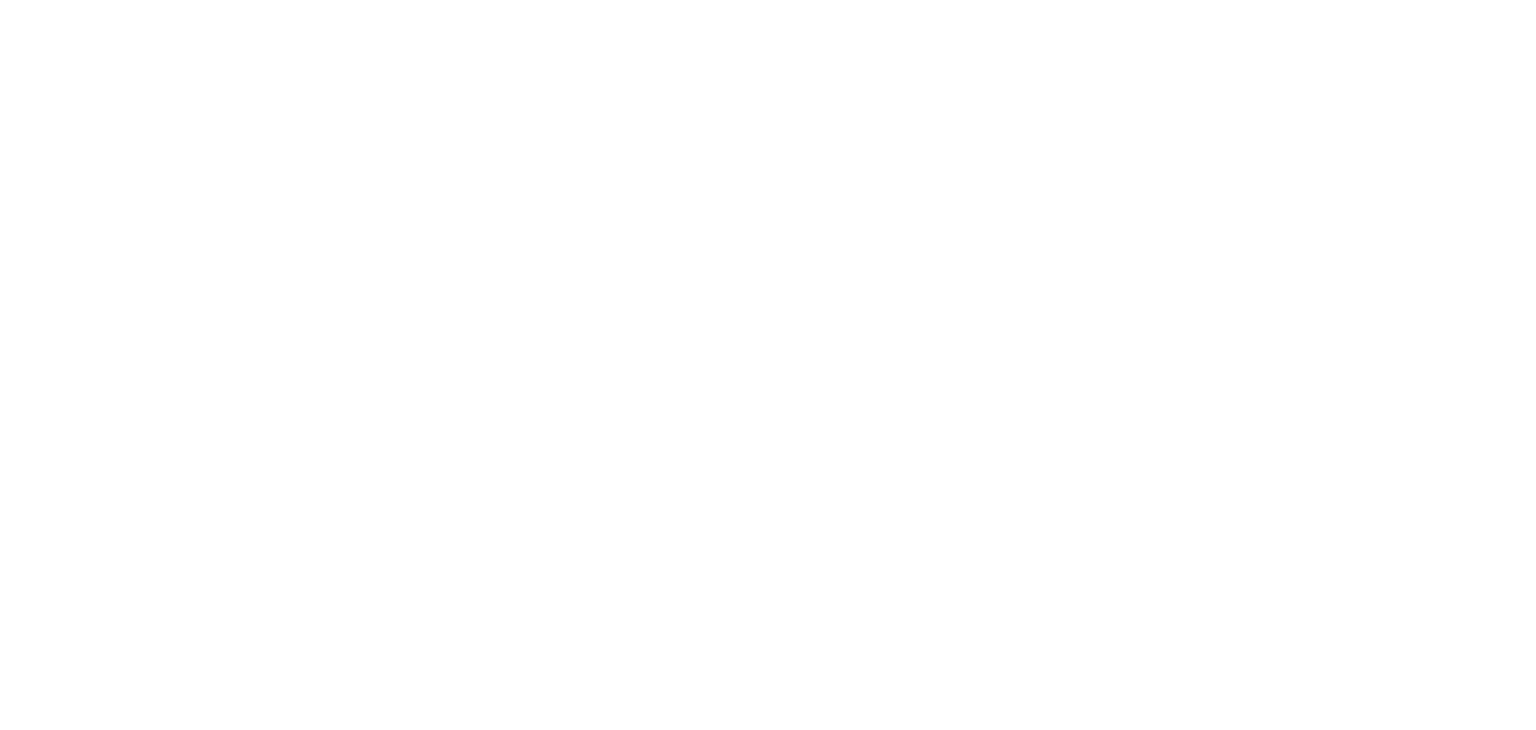 scroll, scrollTop: 0, scrollLeft: 0, axis: both 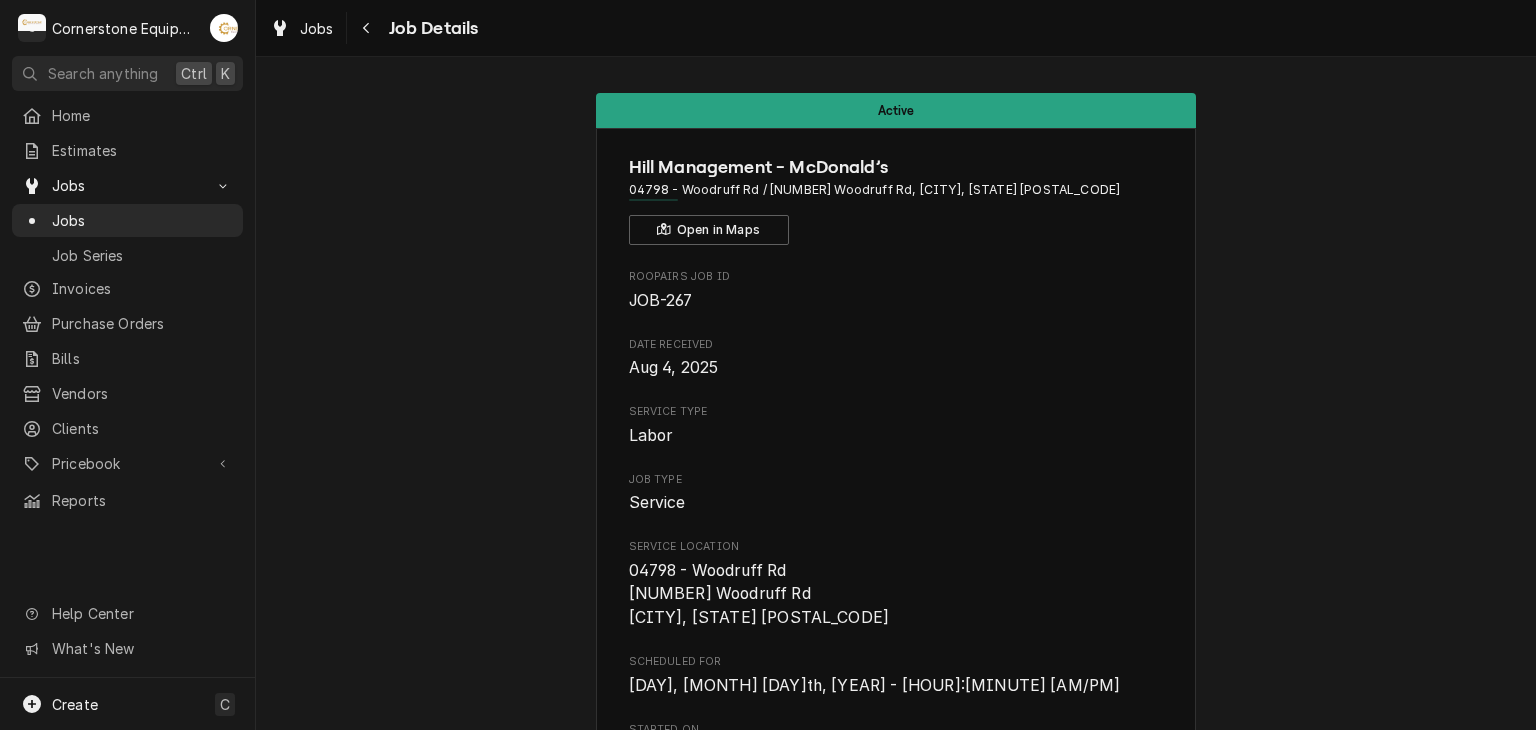click on "Active Hill Management - McDonald’s 04798 - Woodruff Rd / [NUMBER] Woodruff Rd, [CITY], [STATE] [POSTAL_CODE] Open in Maps Roopairs Job ID JOB-267 Date Received [MONTH] [DAY], [YEAR] Service Type Labor Job Type Service Service Location 04798 - Woodruff Rd
[NUMBER] Woodruff Rd
[CITY], [STATE] [POSTAL_CODE] Scheduled For [DAY], [MONTH] [DAY]th, [YEAR] - [HOUR]:[MINUTE] [AM/PM] Started On [DAY], [MONTH] [DAY]th, [YEAR] - [HOUR]:[MINUTE] [AM/PM] Active On [DAY], [MONTH] [DAY]th, [YEAR] - [HOUR]:[MINUTE] [AM/PM] Last Modified [DAY], [MONTH] [DAY]th, [YEAR] - [HOUR]:[MINUTE] [AM/PM] Estimated Job Duration 4h Assigned Technician(s) [FIRST] [LAST] Reason For Call Return to replace wiring harness, high limit, and conduit on 9501 Technician Instructions  (Only Visible to You) MaintX 3553 Priority High Job Reporter Name [FIRST] [LAST] Phone [PHONE] Email [EMAIL] Client Contact Name [FIRST] [LAST] Phone [PHONE] Email [EMAIL] Reminders — Estimate reminders via Email Complete Job Reschedule Job Pause Job Edit Equipment Edit Job Details Edit Job Summary Update Attachments Download PDF" at bounding box center (896, 1030) 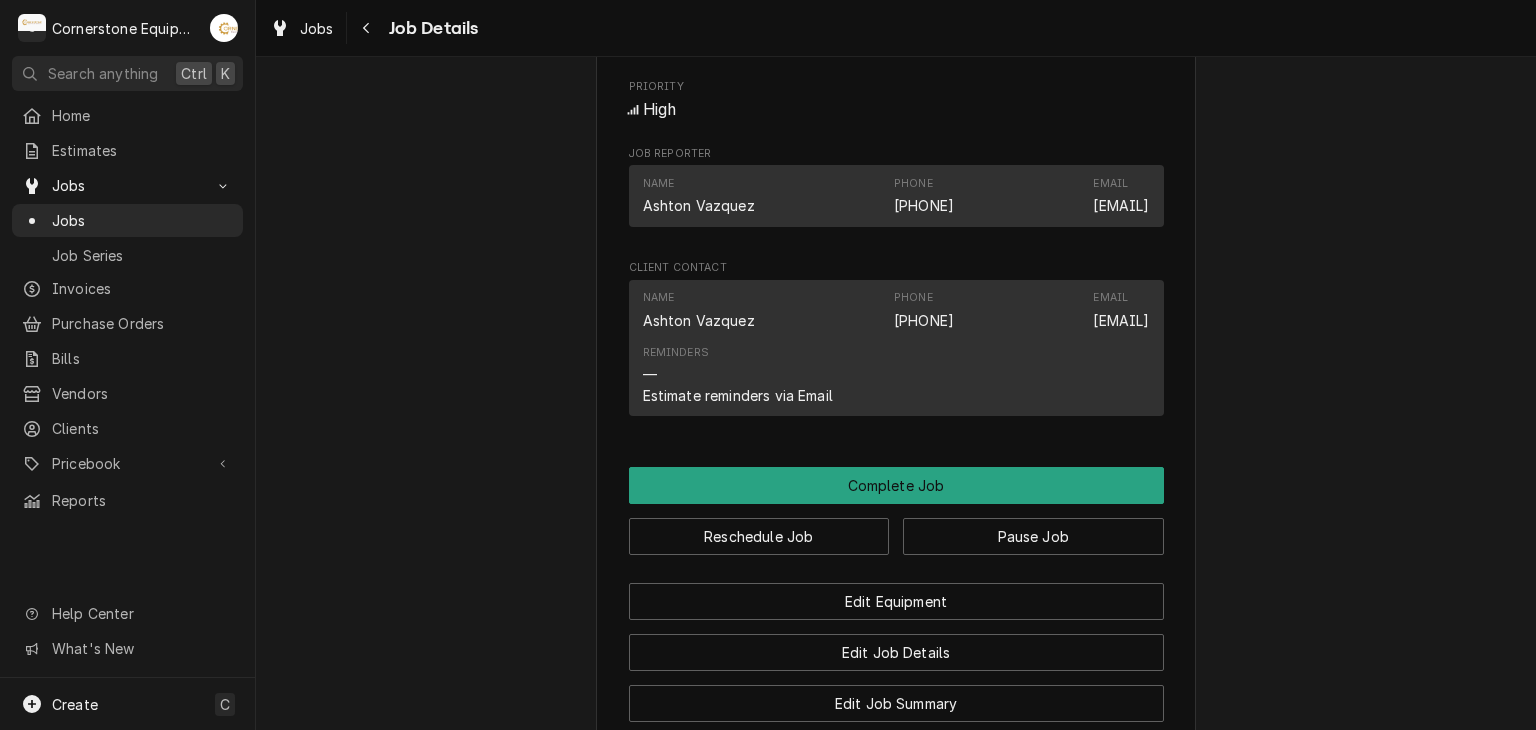 scroll, scrollTop: 1120, scrollLeft: 0, axis: vertical 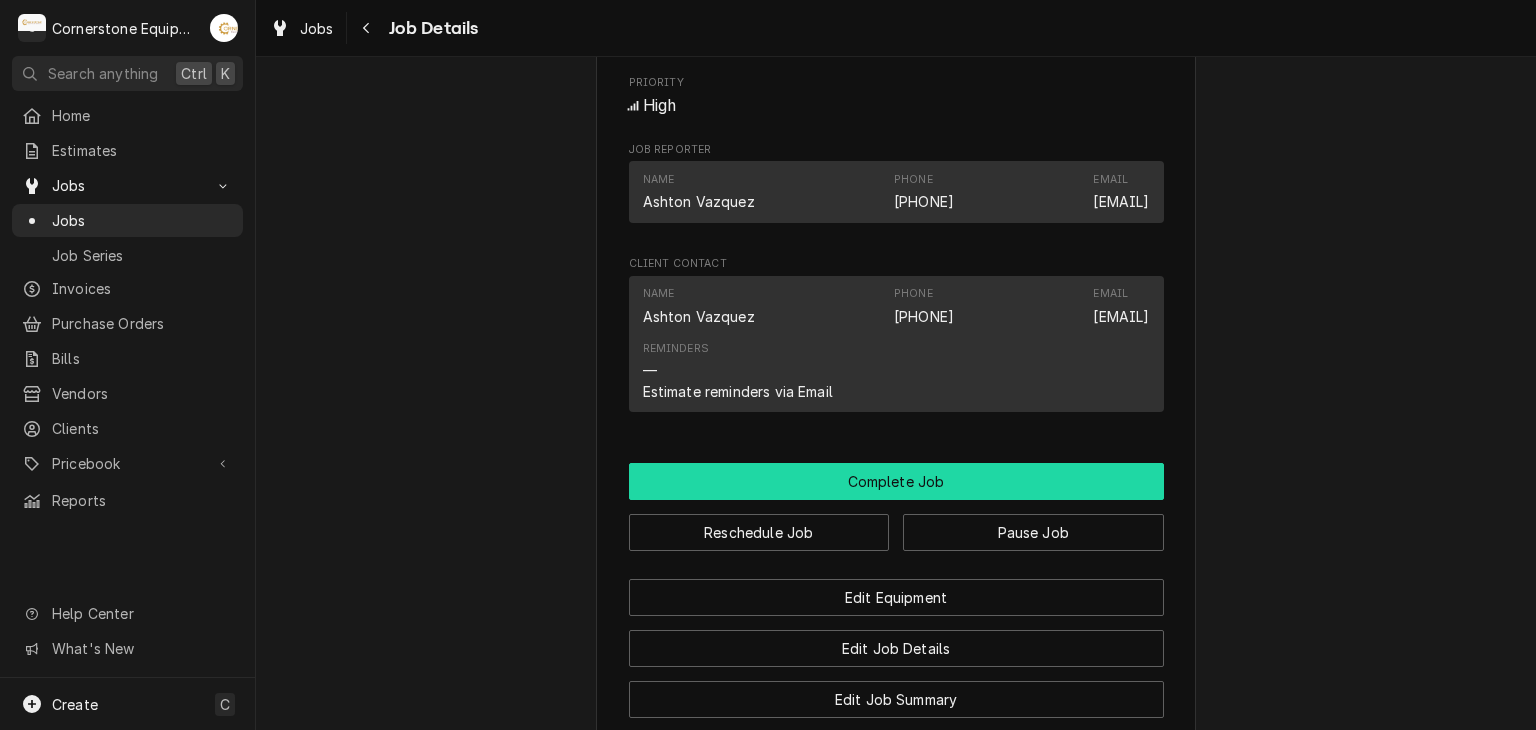 click on "Complete Job" at bounding box center [896, 481] 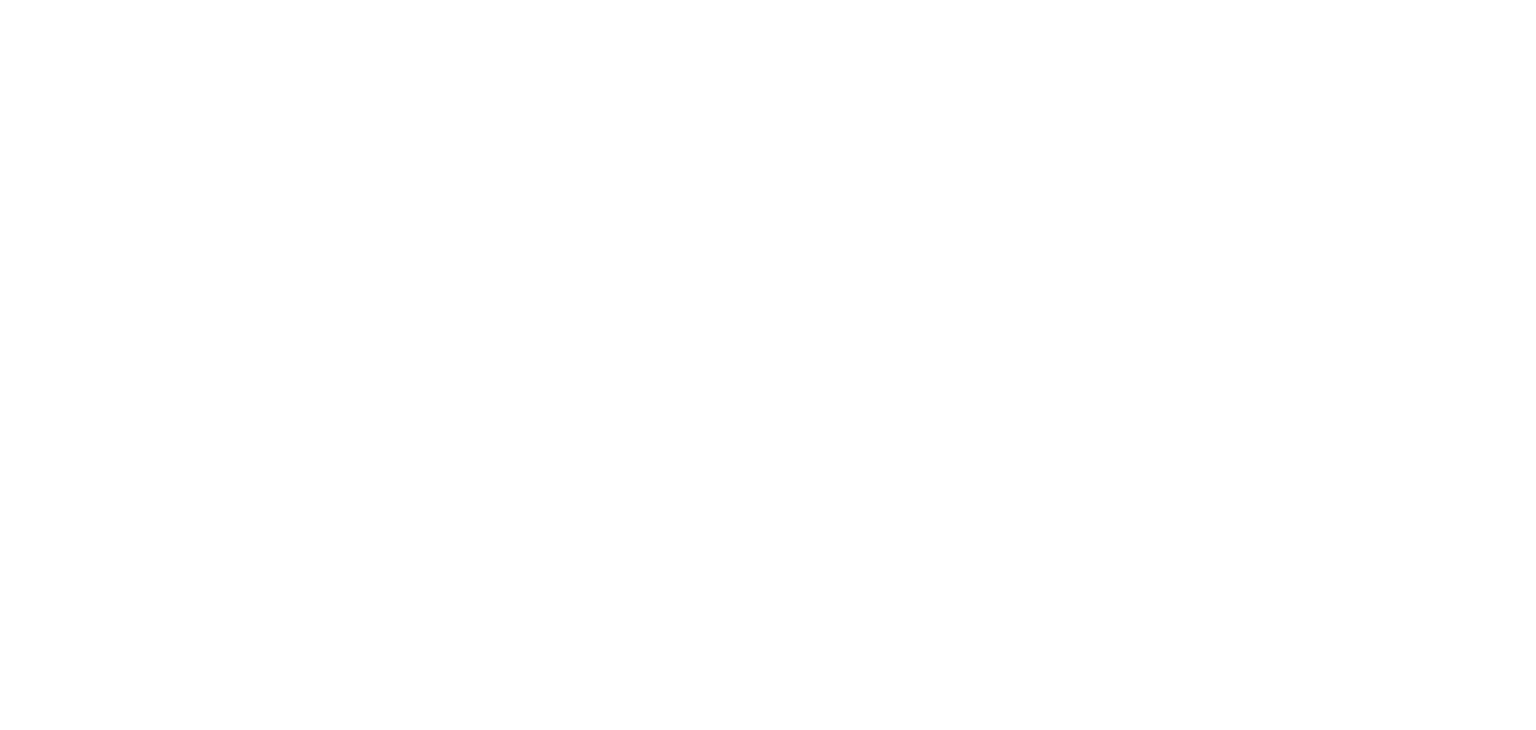 scroll, scrollTop: 0, scrollLeft: 0, axis: both 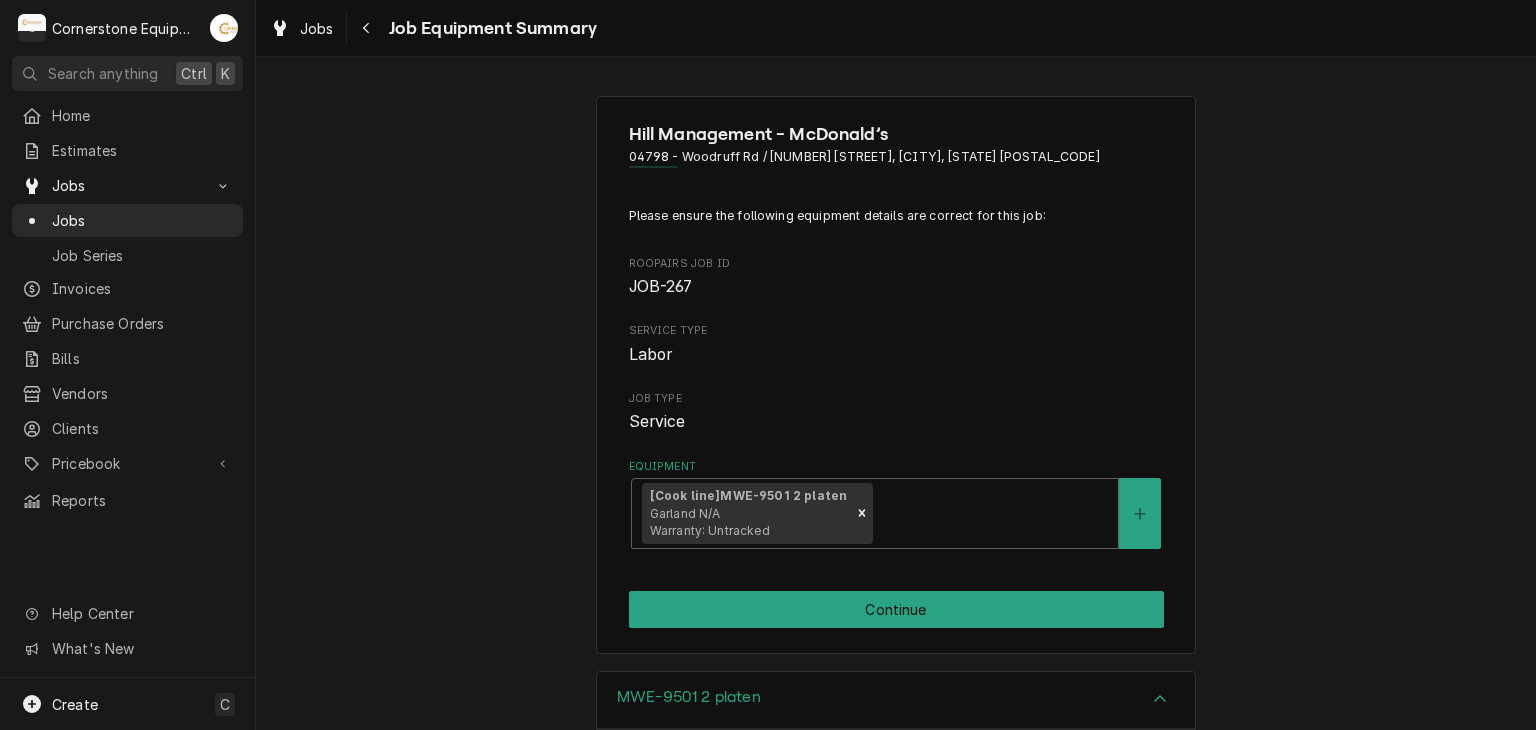 click on "[NAME] Management - McDonald’s 04798 - Woodruff Rd / [NUMBER] [STREET], [CITY], [STATE] [POSTAL_CODE] Please ensure the following equipment details are correct for this job: Roopairs Job ID JOB-267 Service Type Labor Job Type Service Equipment [NAME] MWE-9501 2 platen Garland N/A Warranty: Untracked Continue" at bounding box center [896, 374] 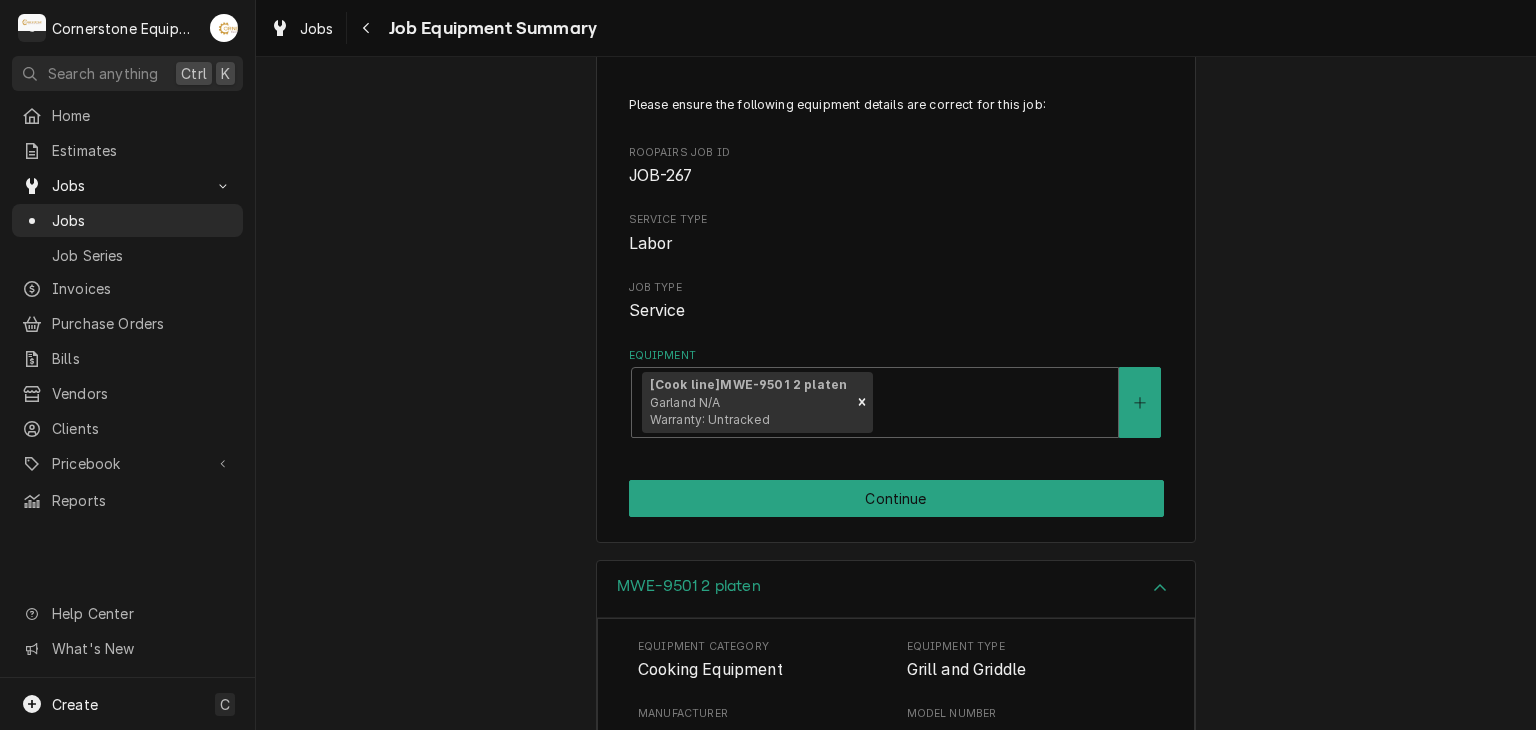 scroll, scrollTop: 120, scrollLeft: 0, axis: vertical 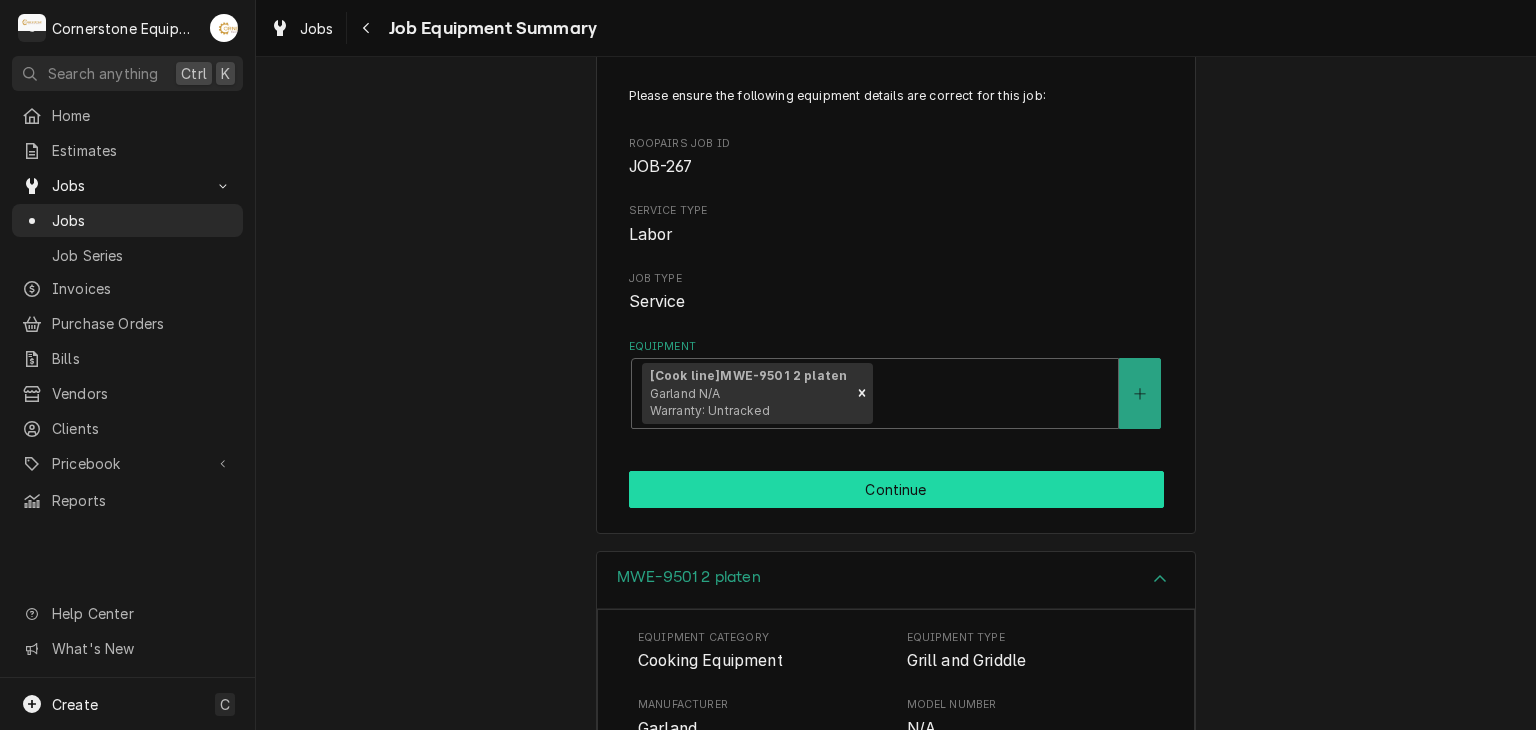 click on "Continue" at bounding box center [896, 489] 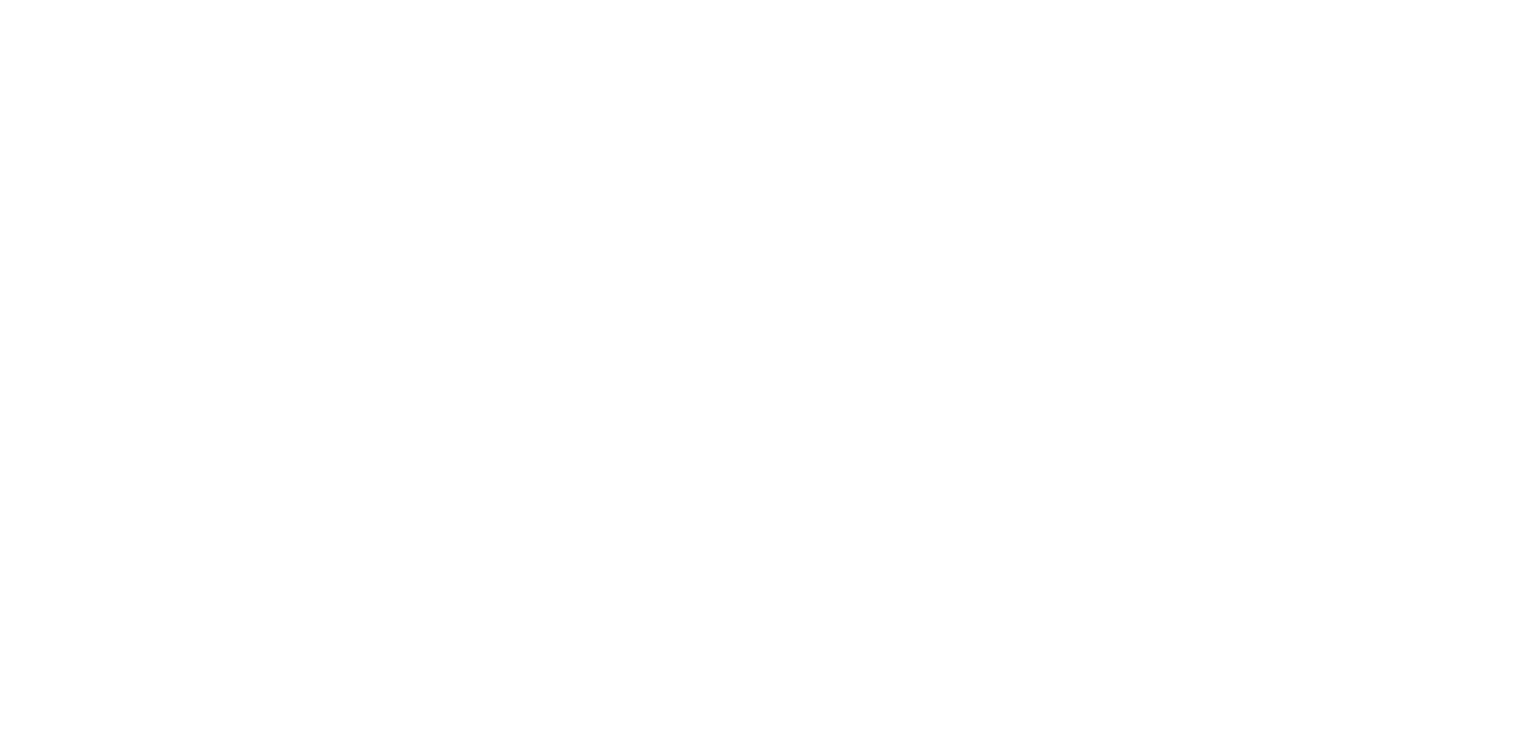 scroll, scrollTop: 0, scrollLeft: 0, axis: both 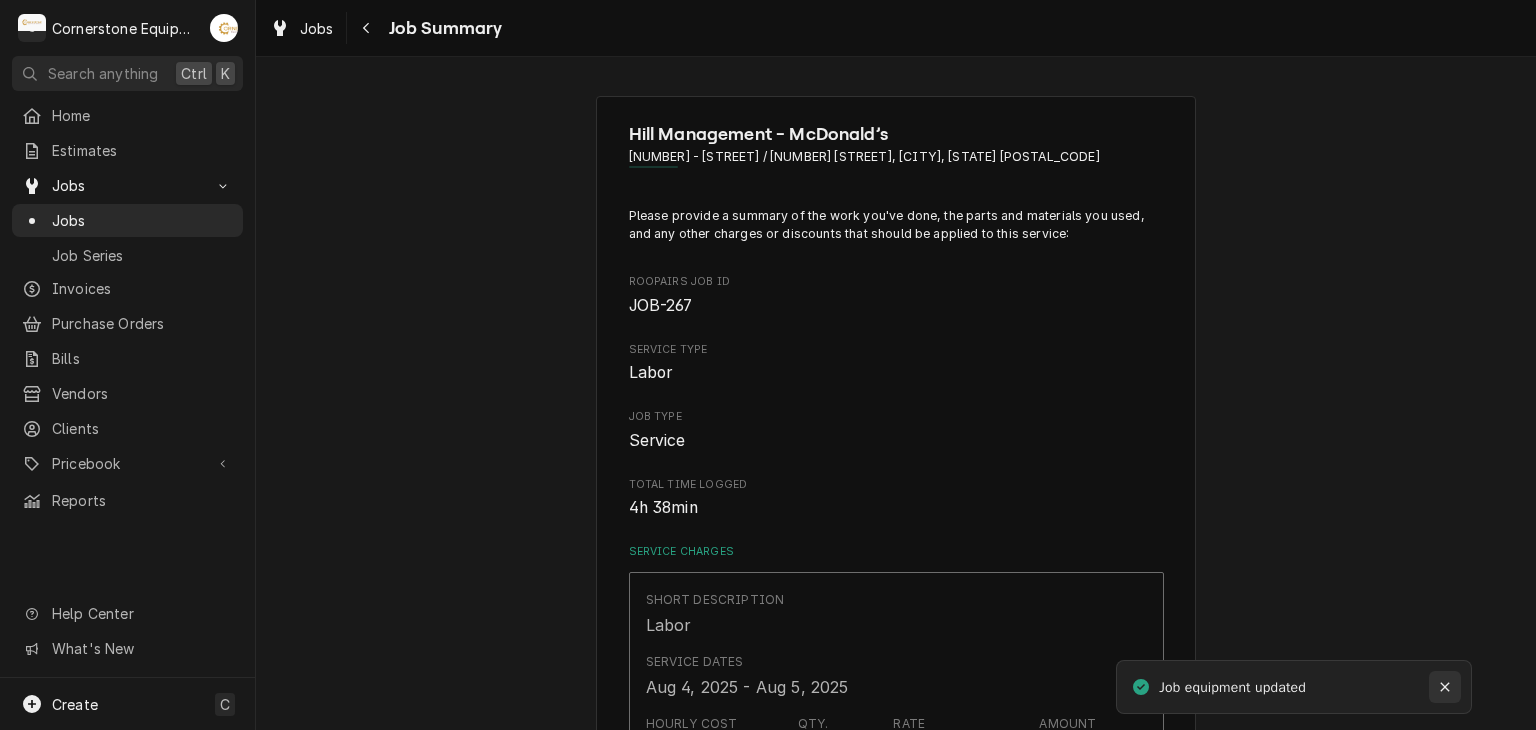 click at bounding box center [1445, 687] 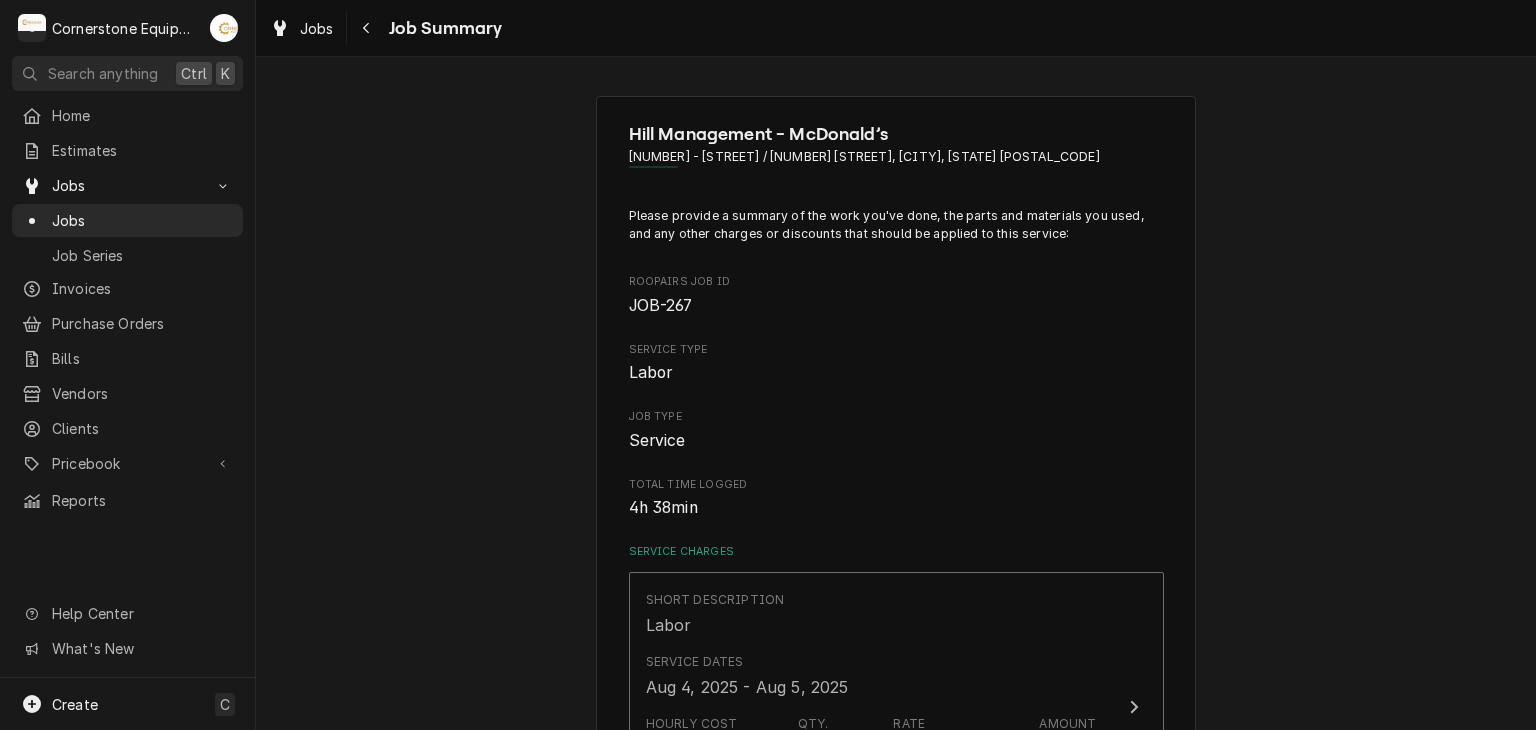 click on "[COMPANY] - [BRAND] [NUMBER] - [STREET] / [NUMBER] [STREET], [CITY], [STATE] [POSTAL_CODE] Please provide a summary of the work you've done, the parts and materials you used, and any other charges or discounts that should be applied to this service: Roopairs Job ID JOB-267 Service Type Labor Job Type Service Total Time Logged 4h 38min Service Charges Short Description Labor Service Dates Aug 4, 2025 - Aug 5, 2025 Hourly Cost $60.00/hr Qty. 4hrs Rate $150.00/hr Amount $600.00 Service  Summary (Click to provide a summary) Add Service Charge Parts and Materials  ( if any ) Add Part or Material Trip Charges, Diagnostic Fees, etc.  ( if any ) Add Miscellaneous Charge Discounts  ( if any ) Add Discount Subtotal $600.00 Notes to Dispatcher(s)  ( optional ) Attachments  ( if any ) Add Attachment Continue" at bounding box center (896, 831) 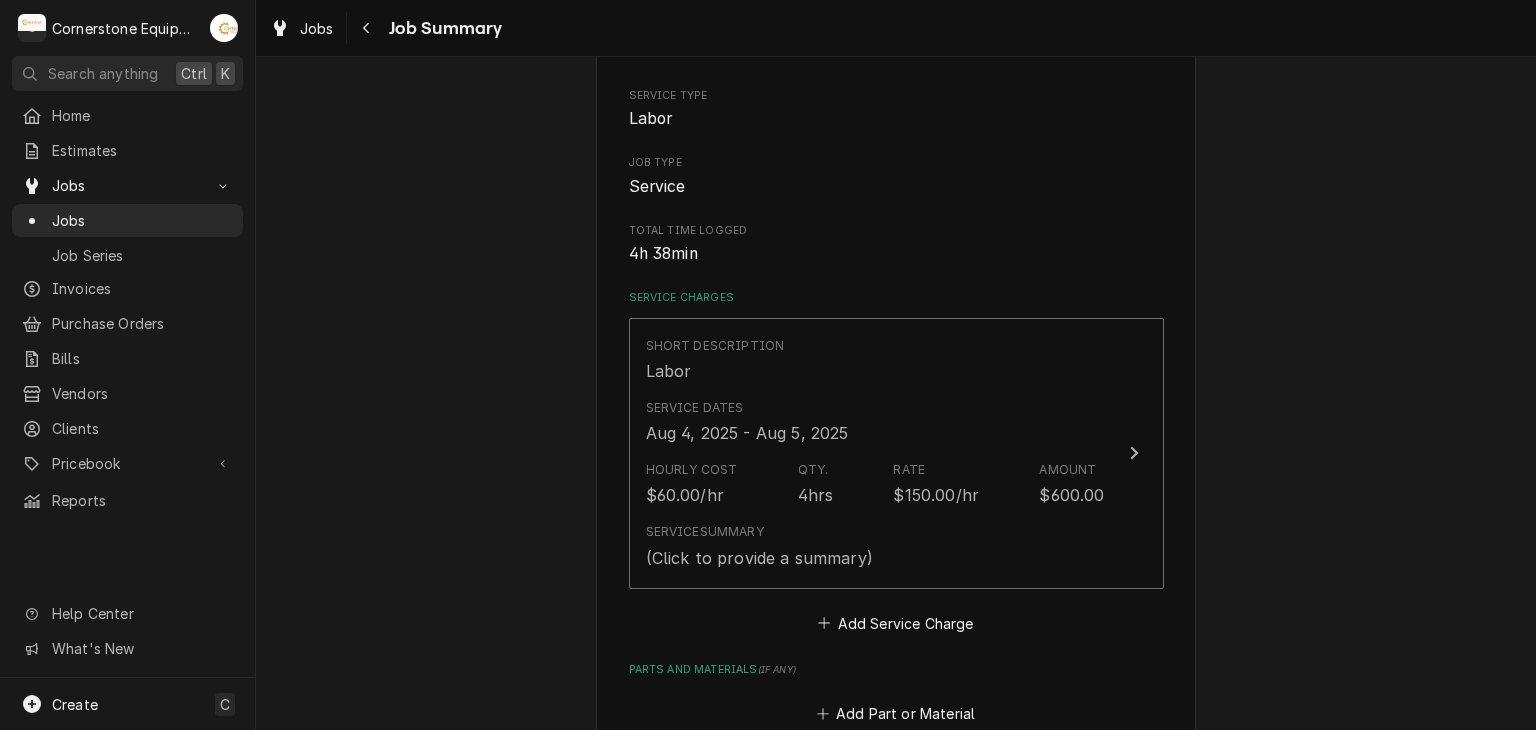 scroll, scrollTop: 320, scrollLeft: 0, axis: vertical 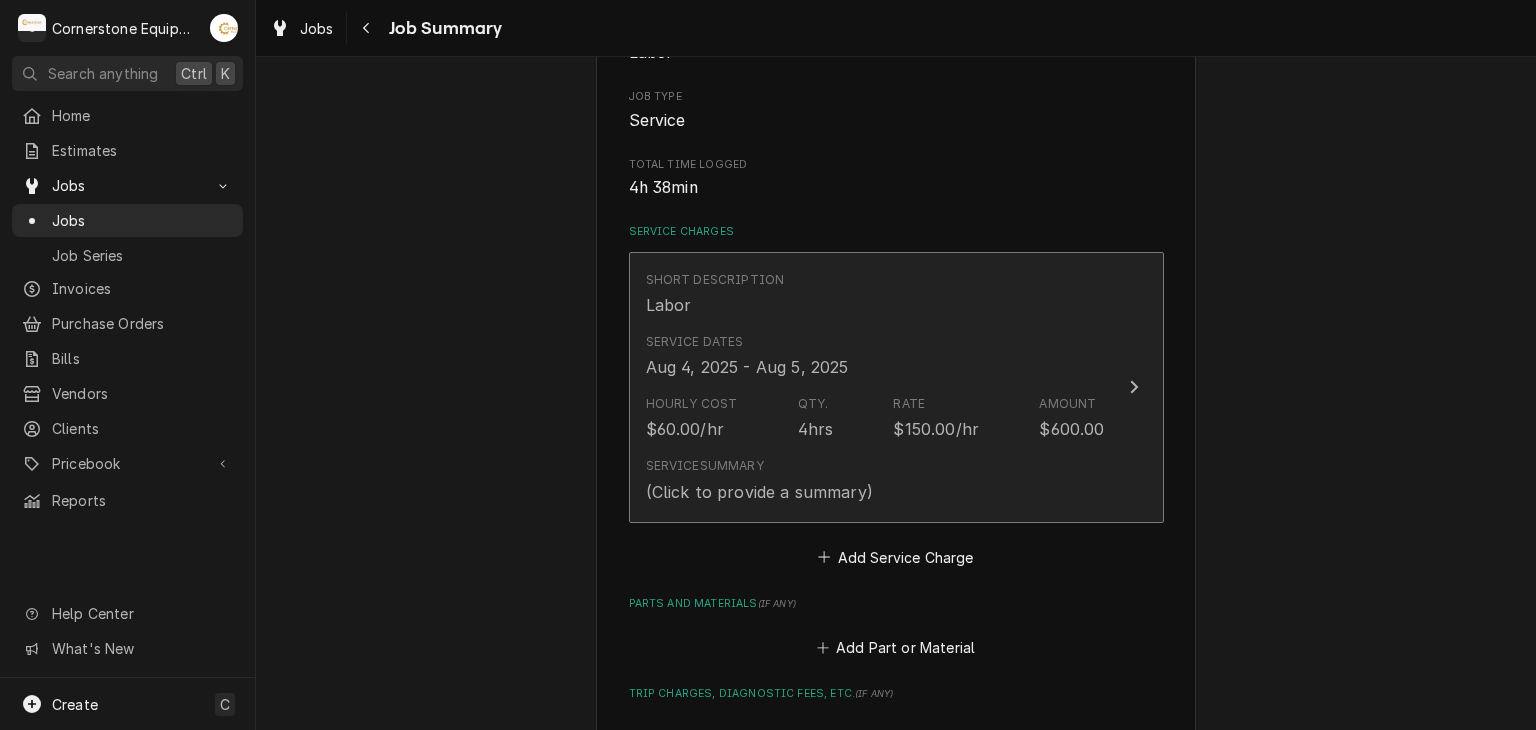 click on "Service  Summary (Click to provide a summary)" at bounding box center [875, 480] 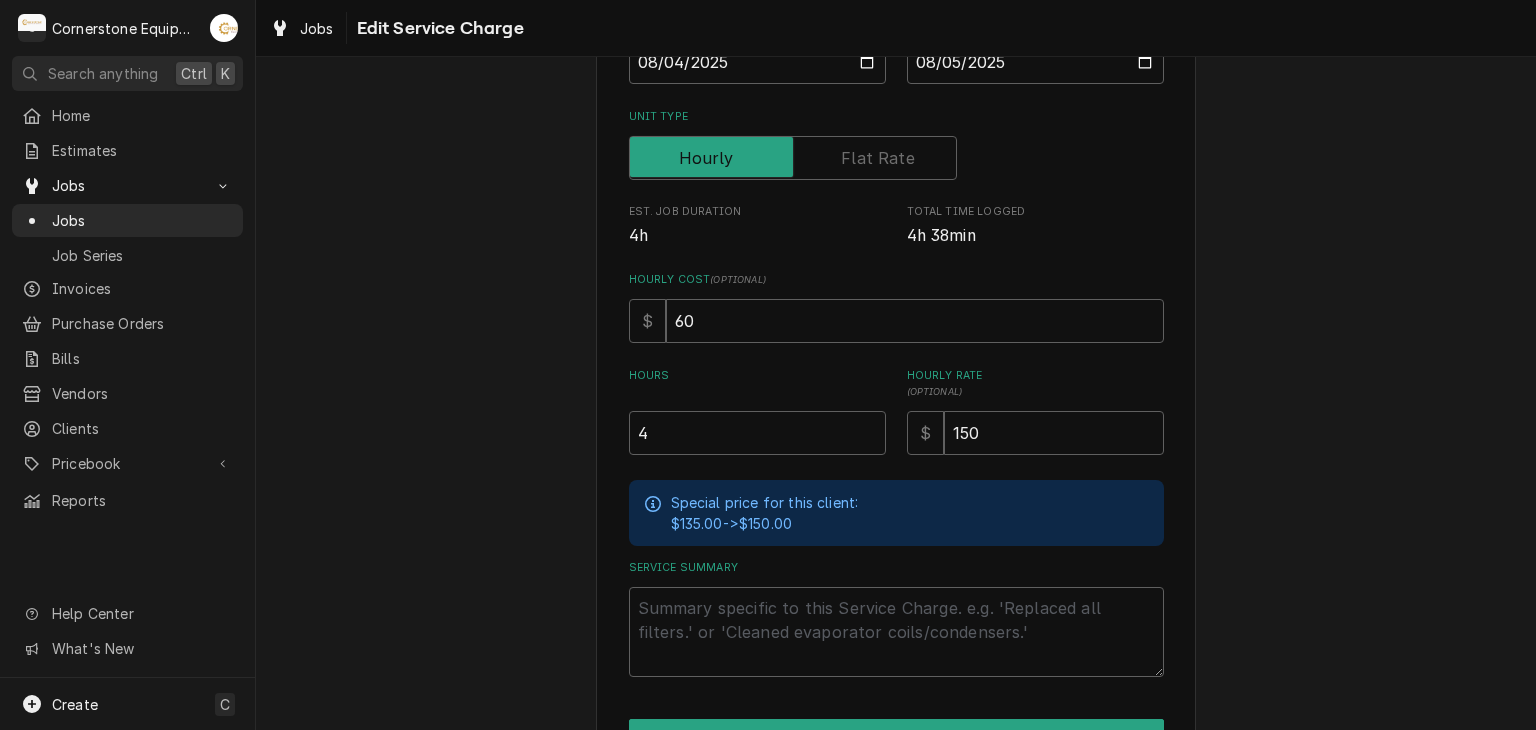 scroll, scrollTop: 0, scrollLeft: 0, axis: both 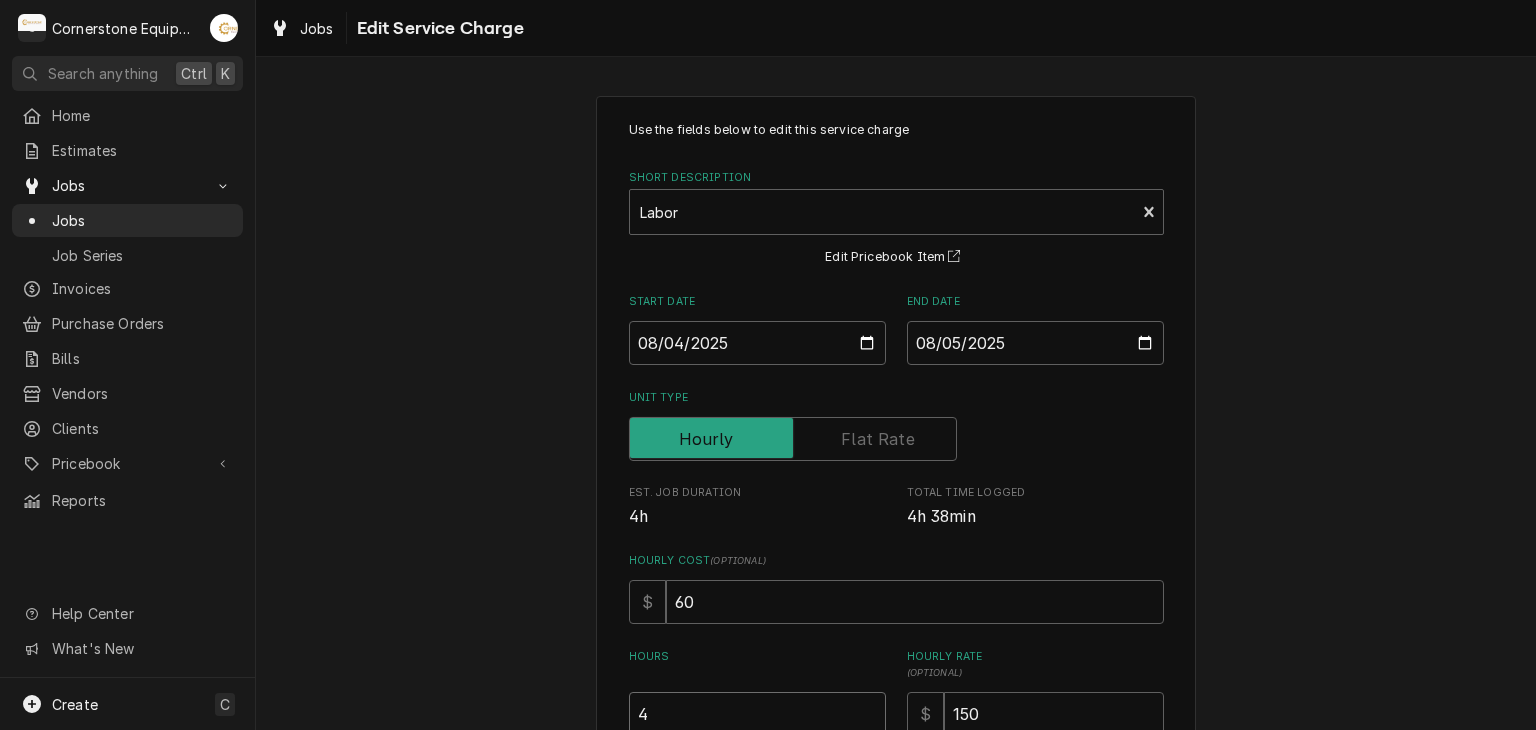 click on "4" at bounding box center [757, 714] 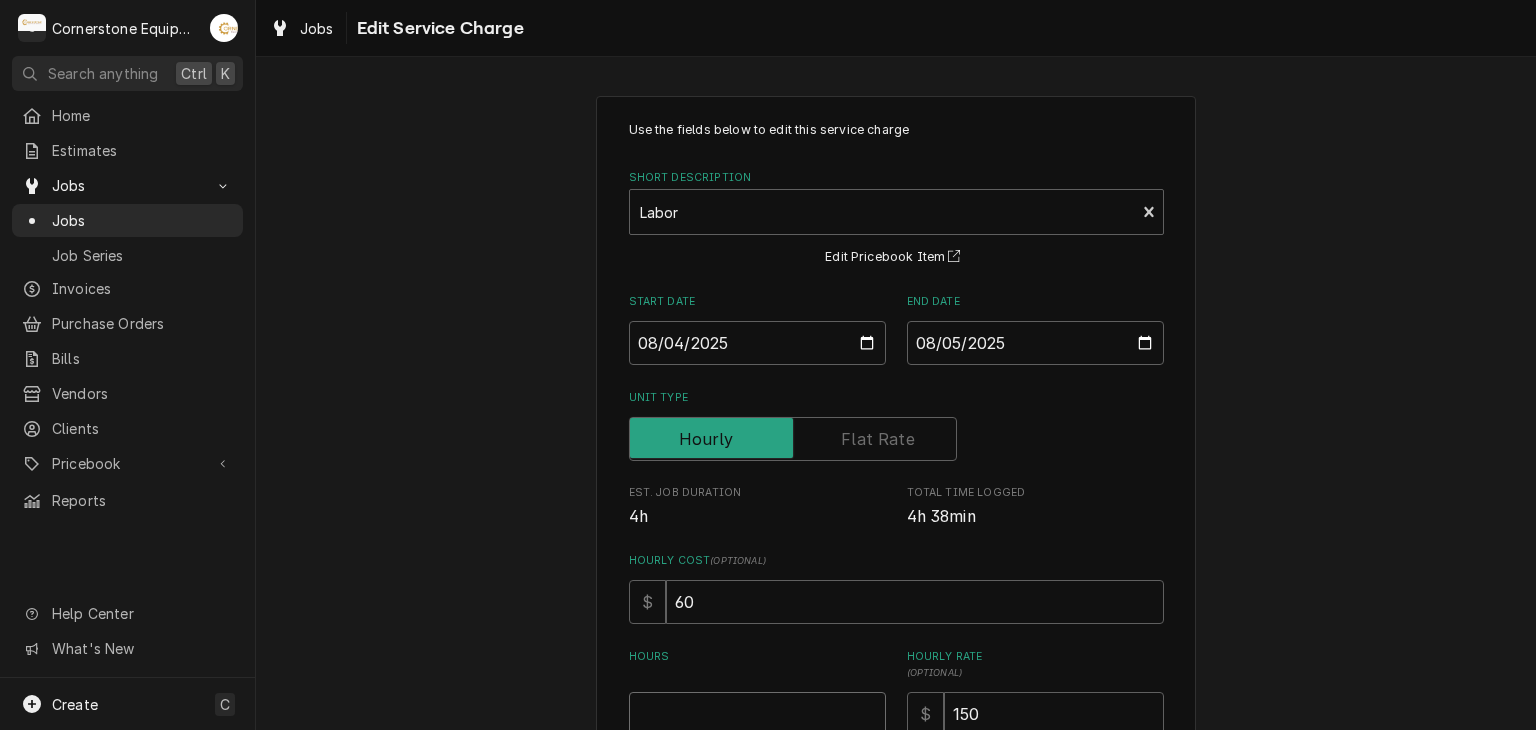 type on "x" 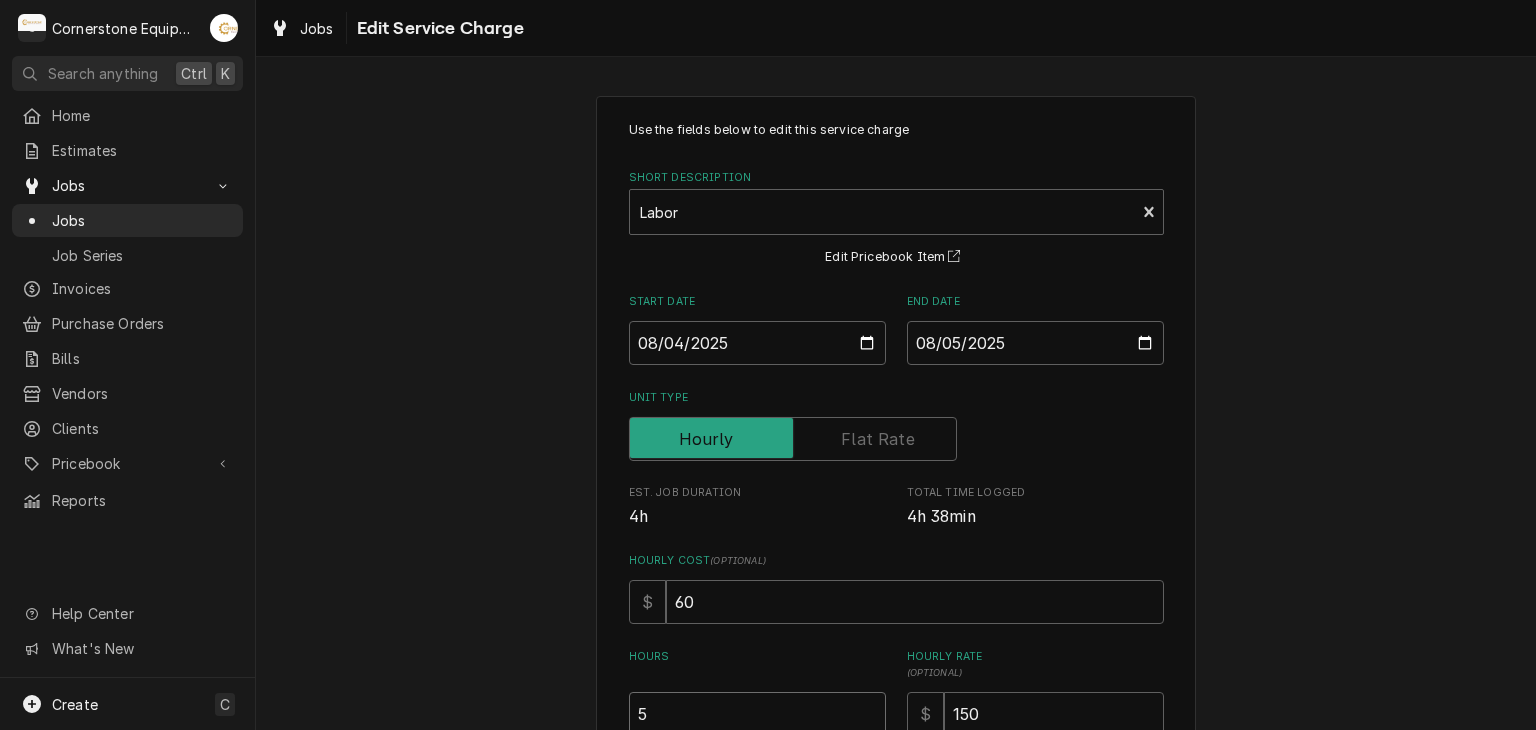type on "5" 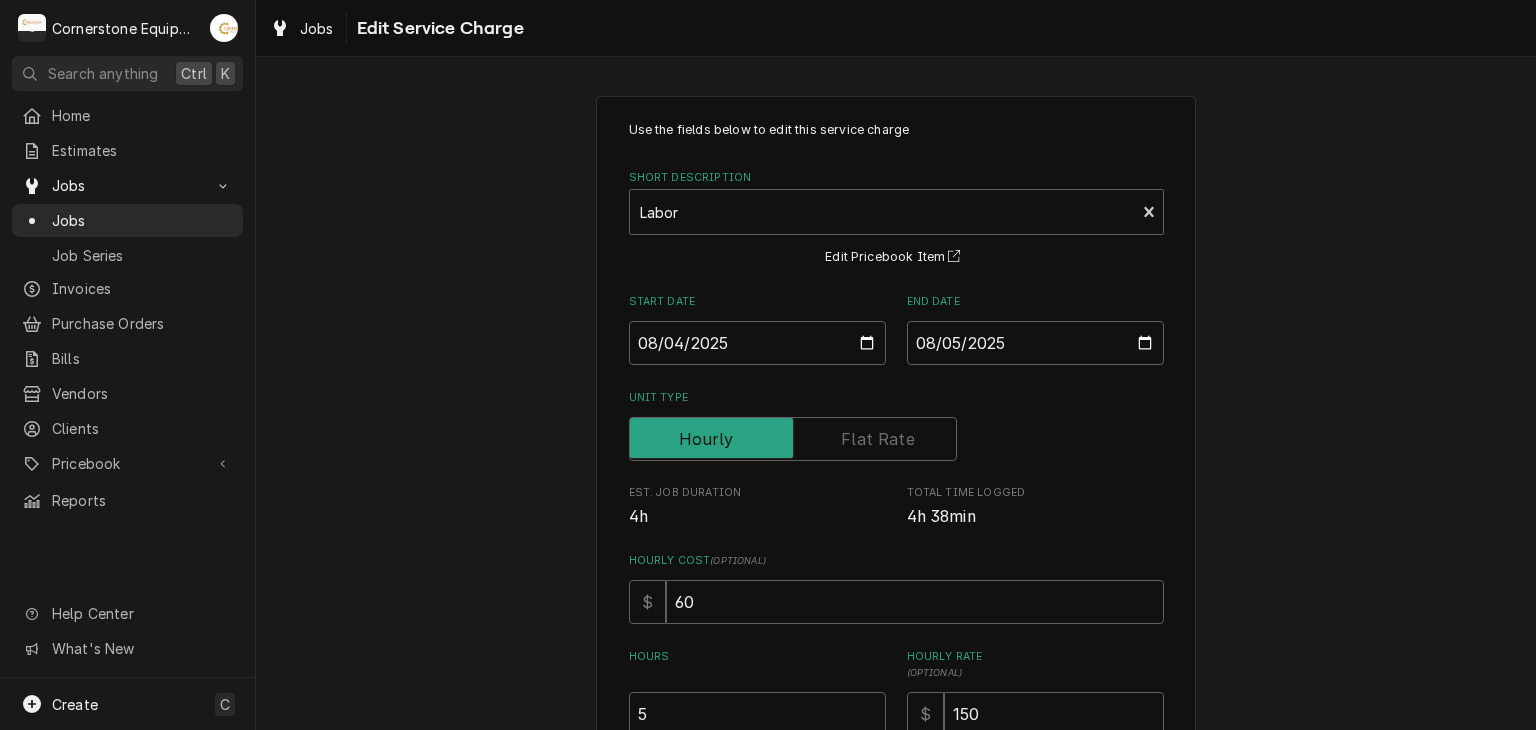 click on "Use the fields below to edit this service charge Short Description Labor Edit Pricebook Item    Start Date 2025-08-04 End Date 2025-08-05 Unit Type Est. Job Duration 4h Total Time Logged 4h 38min Hourly Cost  ( optional ) $ 60 Hours 5 Hourly Rate  ( optional ) $ 150 Special price for this client: $135.00  ->  $150.00 Service Summary Save Delete Cancel" at bounding box center (896, 604) 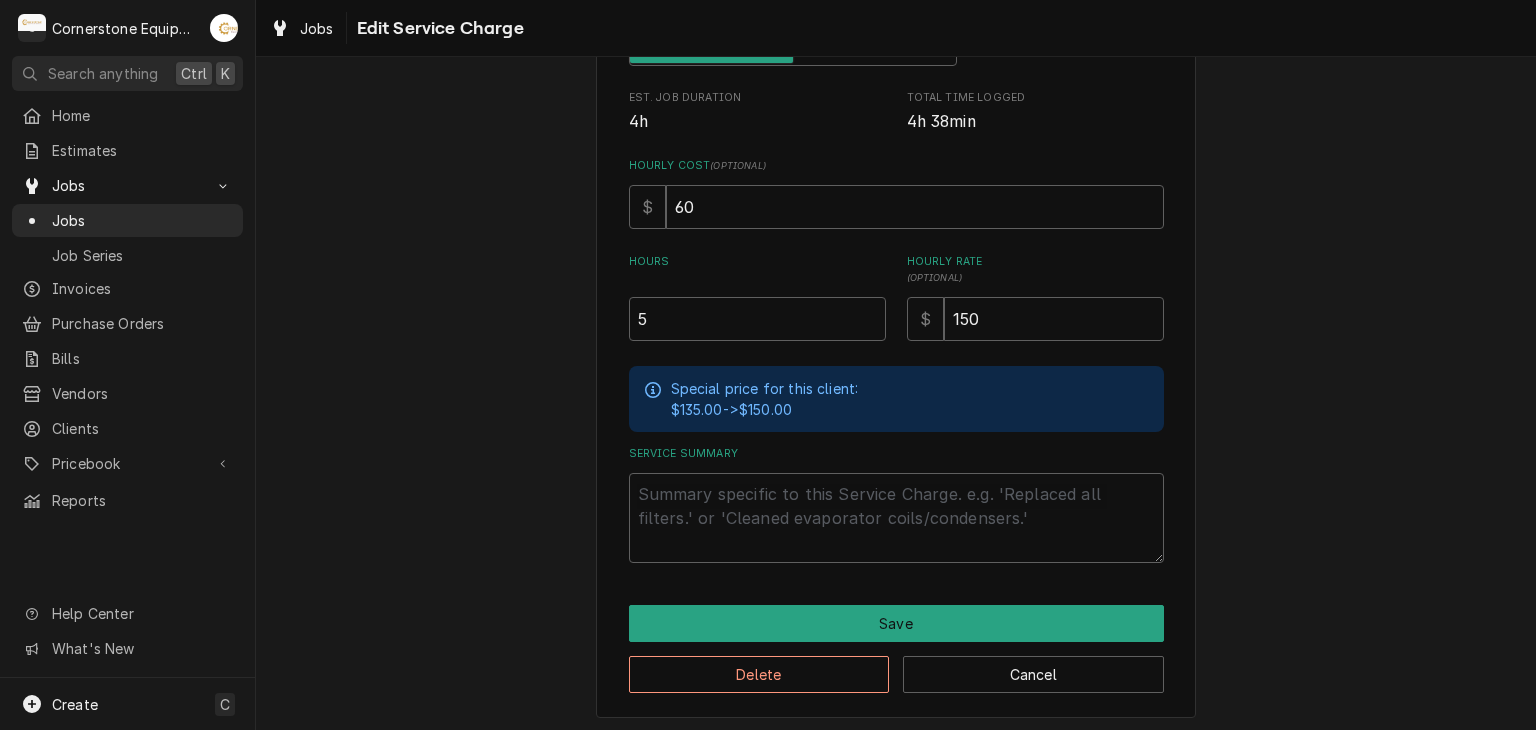 scroll, scrollTop: 397, scrollLeft: 0, axis: vertical 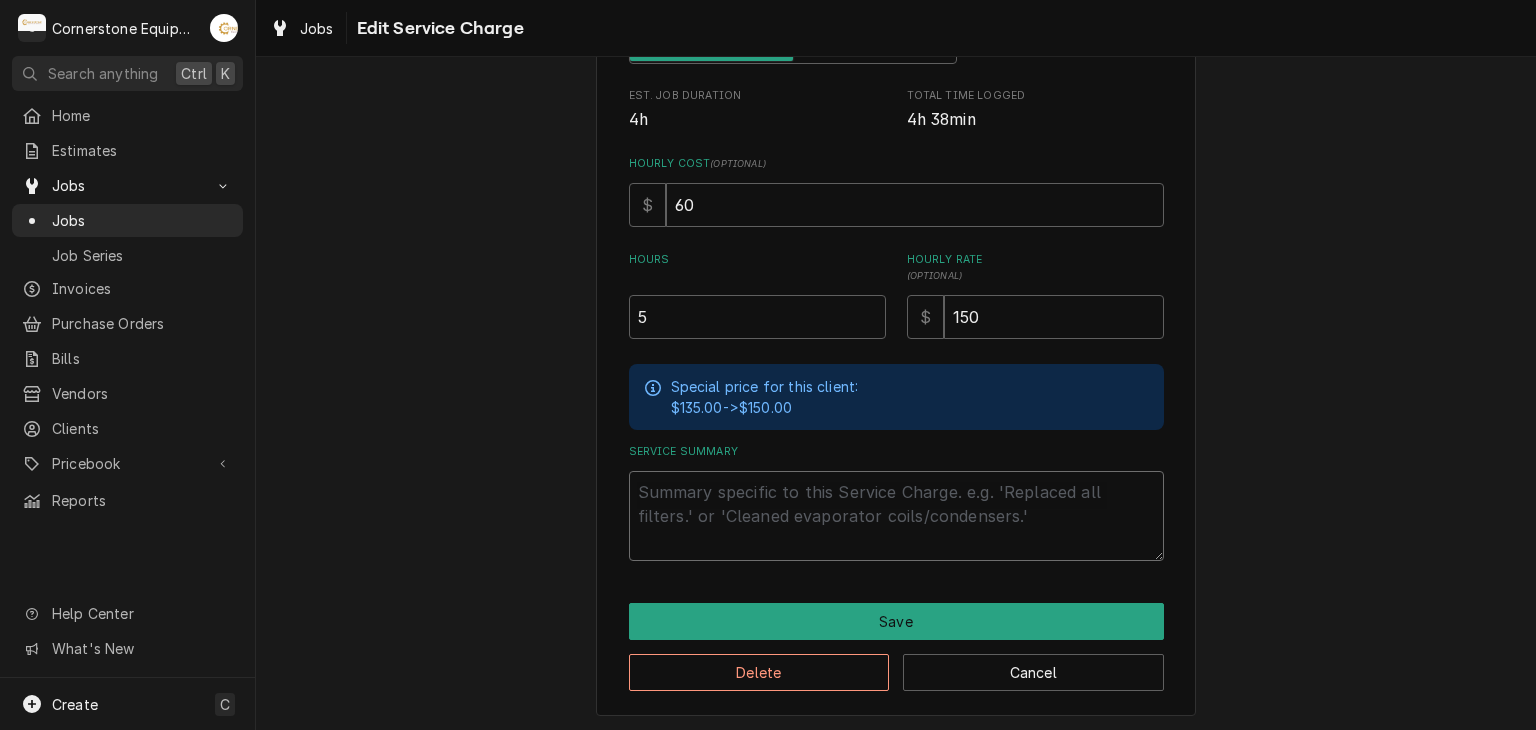 type on "x" 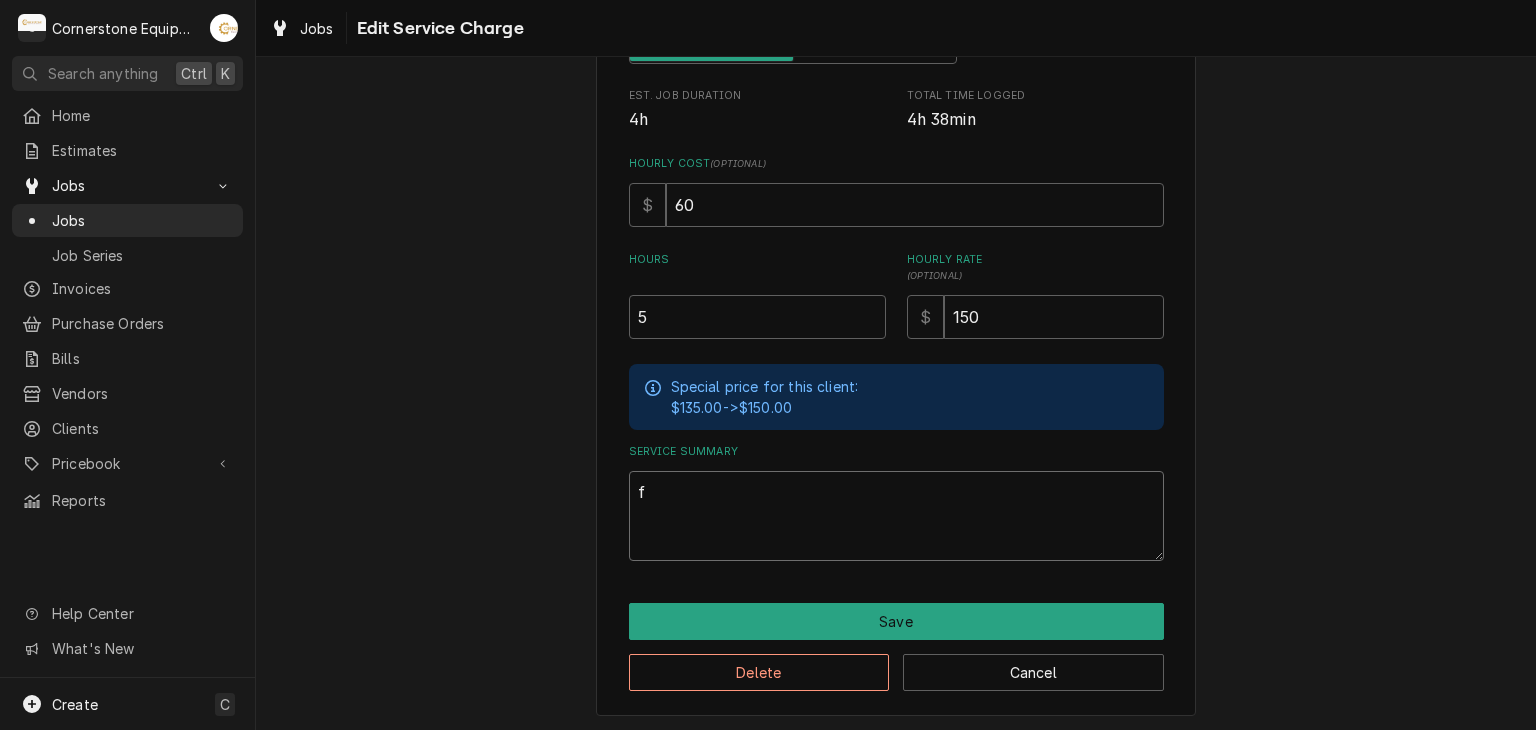 type on "x" 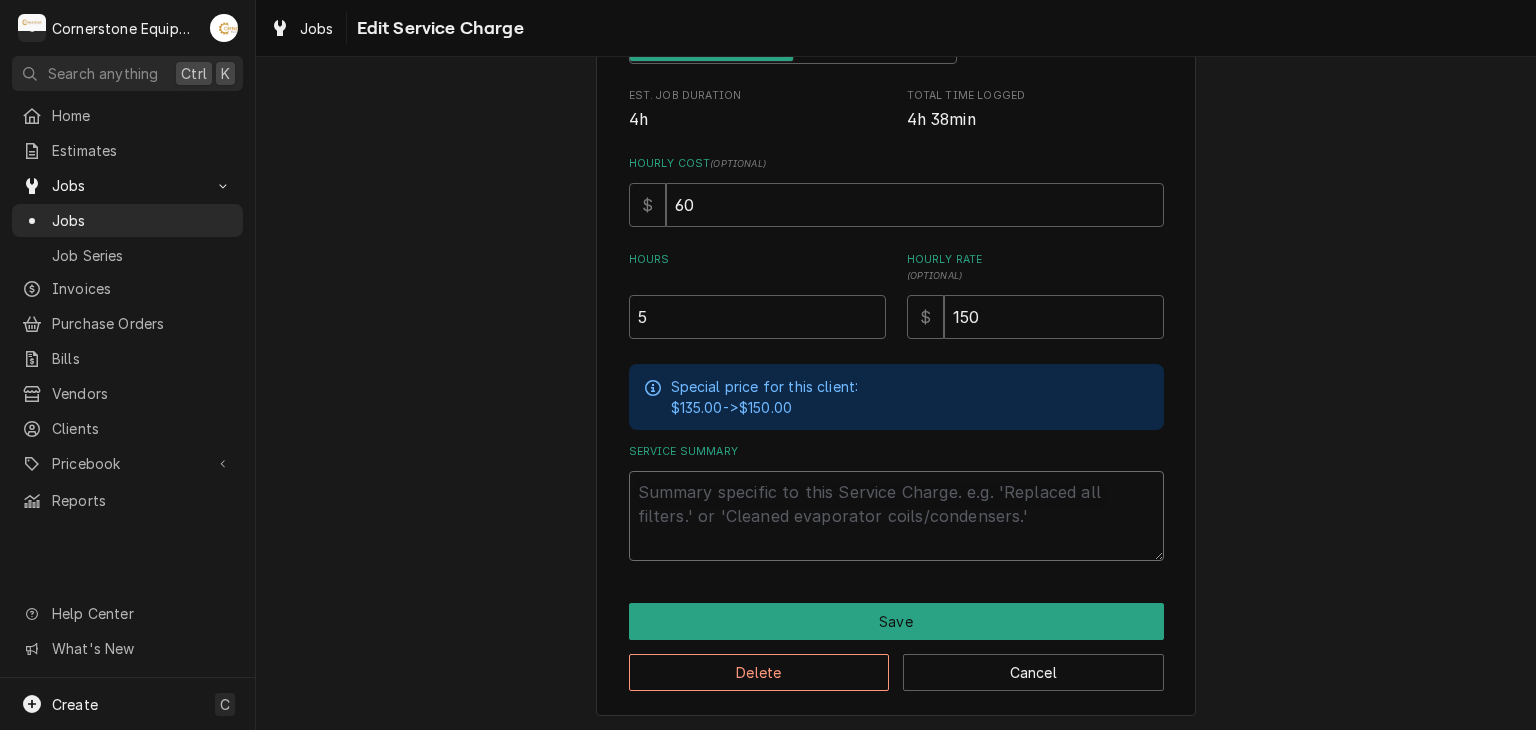 type on "x" 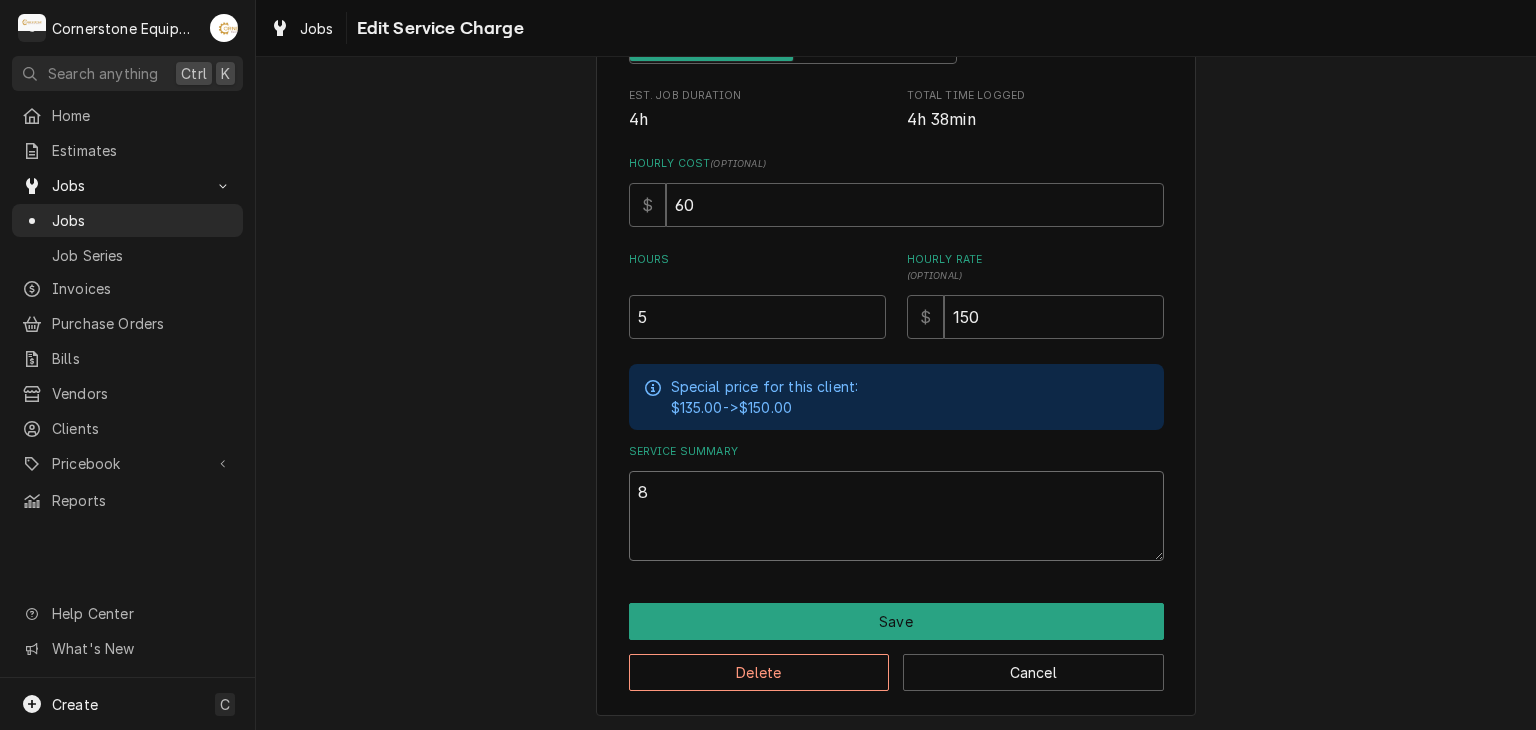 type on "x" 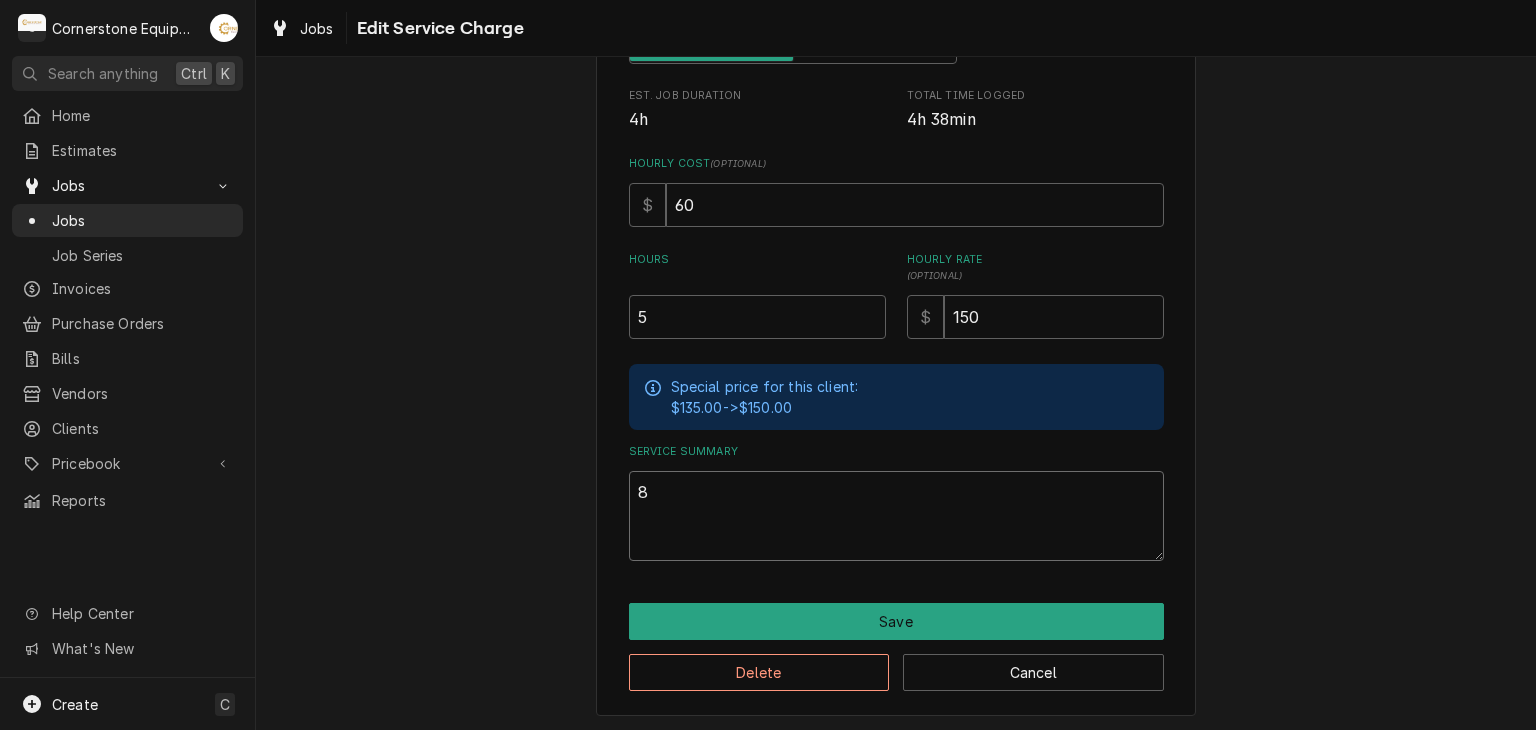 type on "8-" 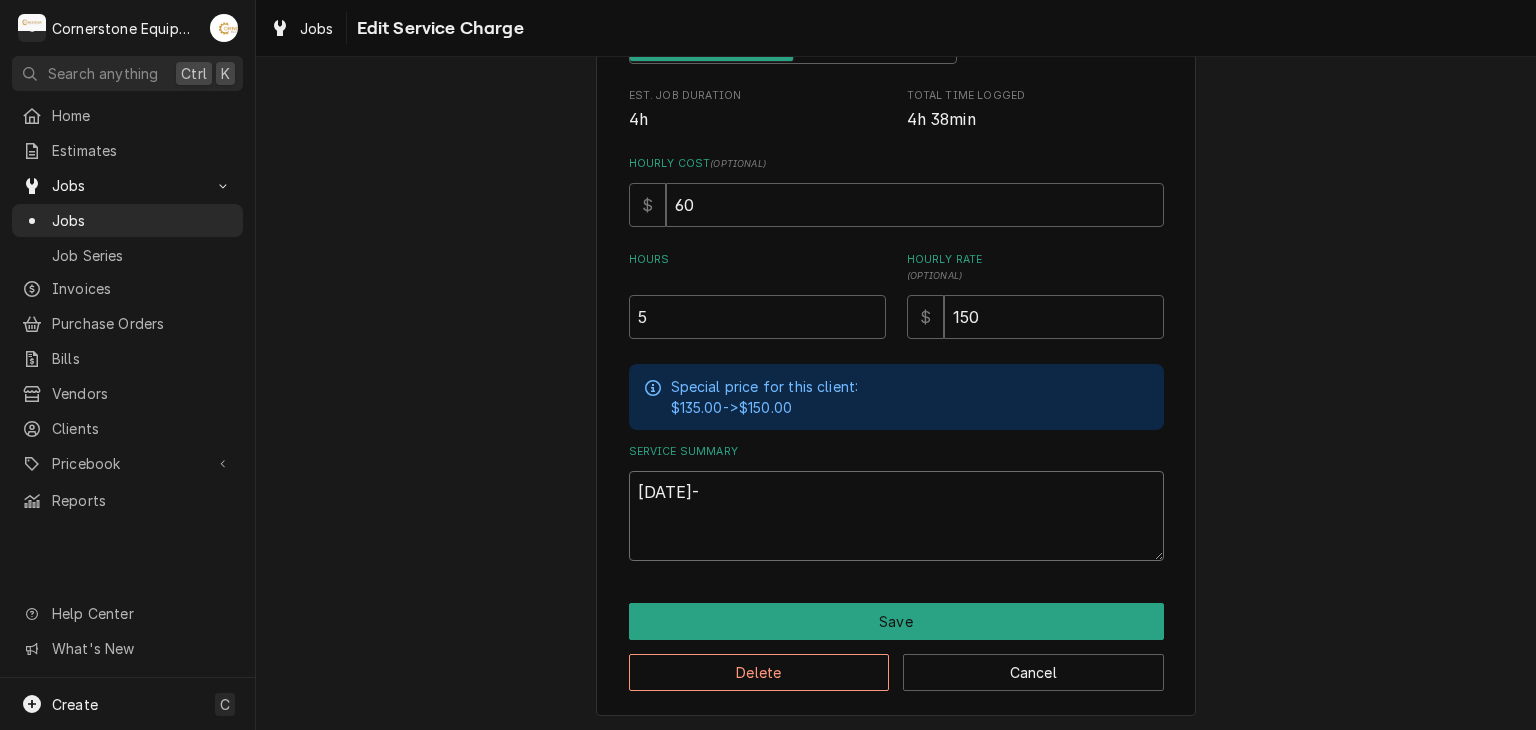 type on "x" 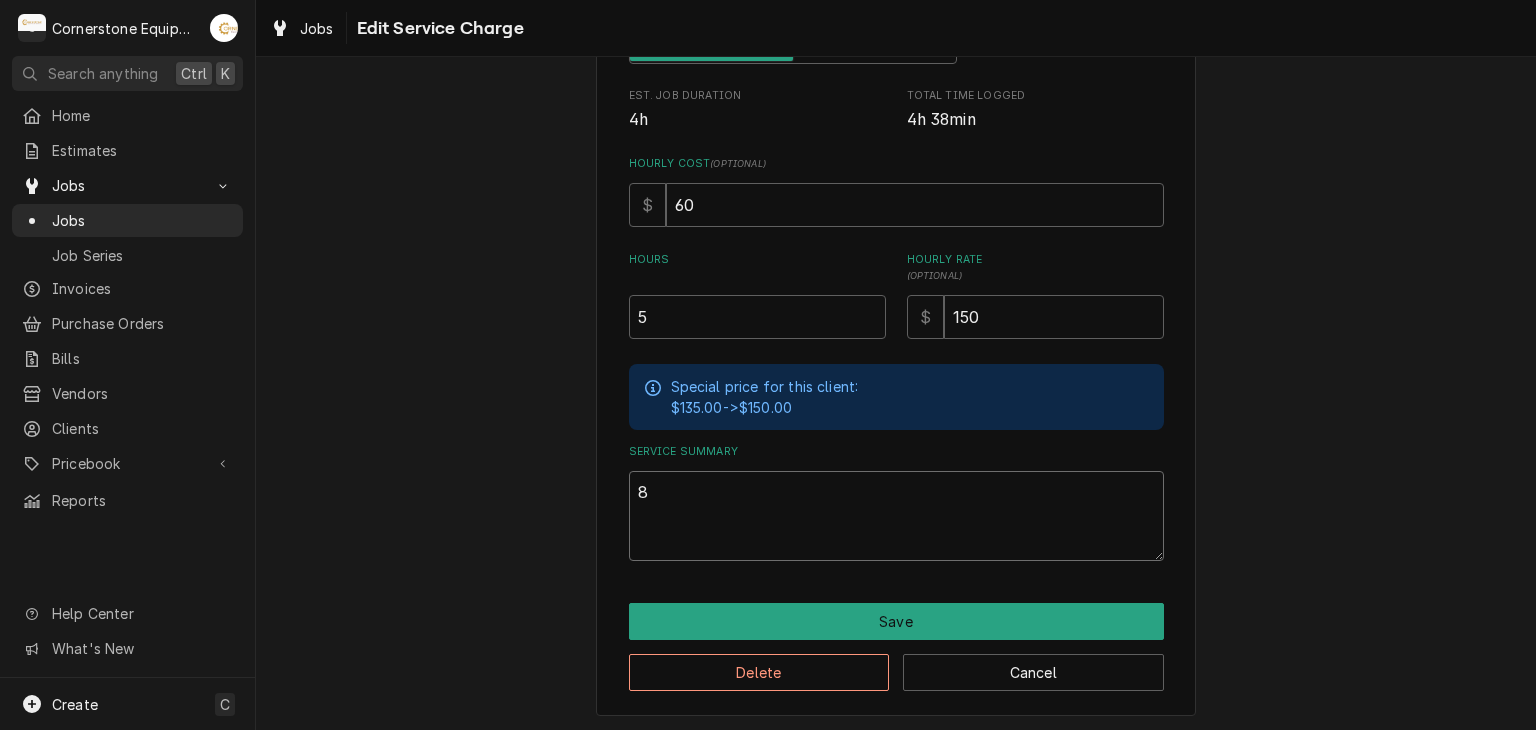 type on "x" 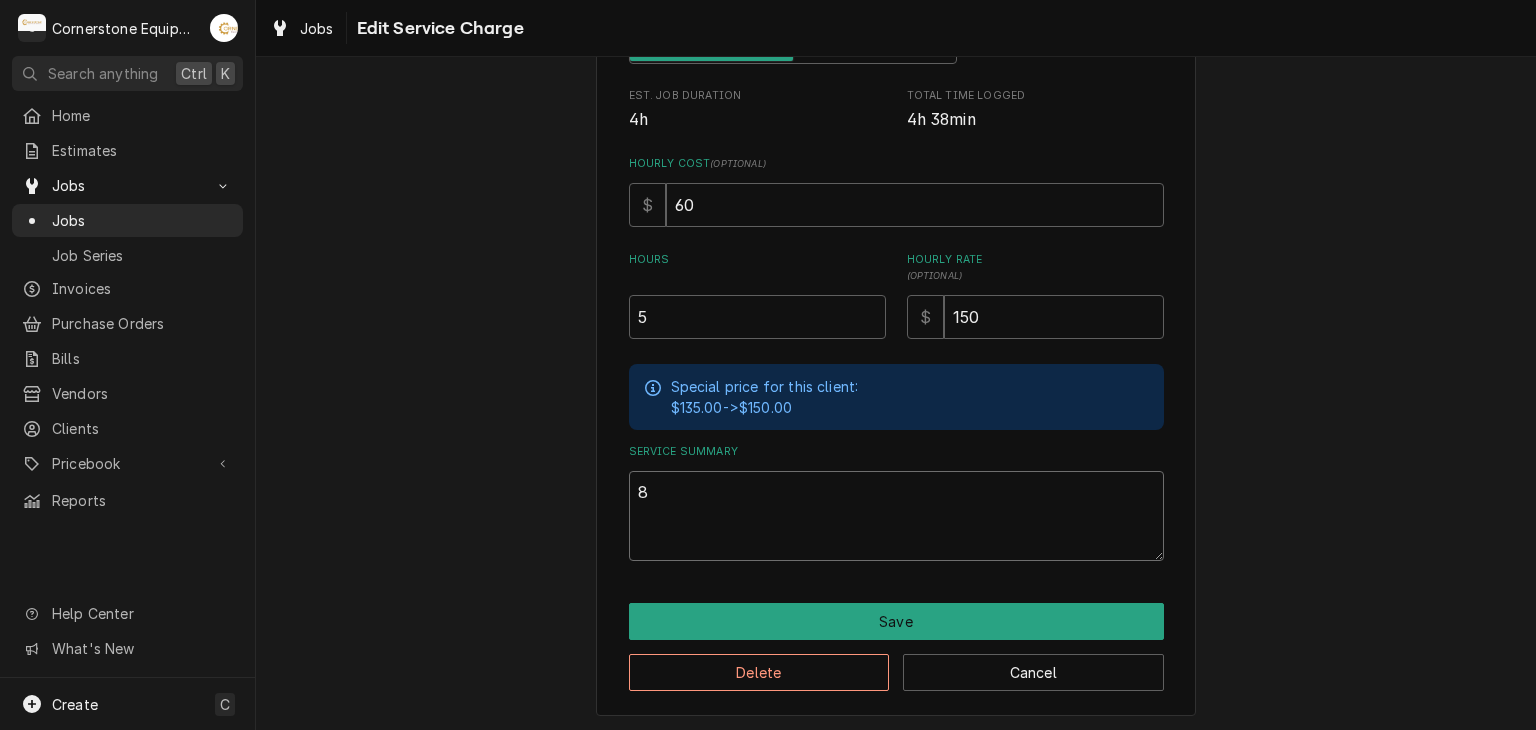 type on "8/" 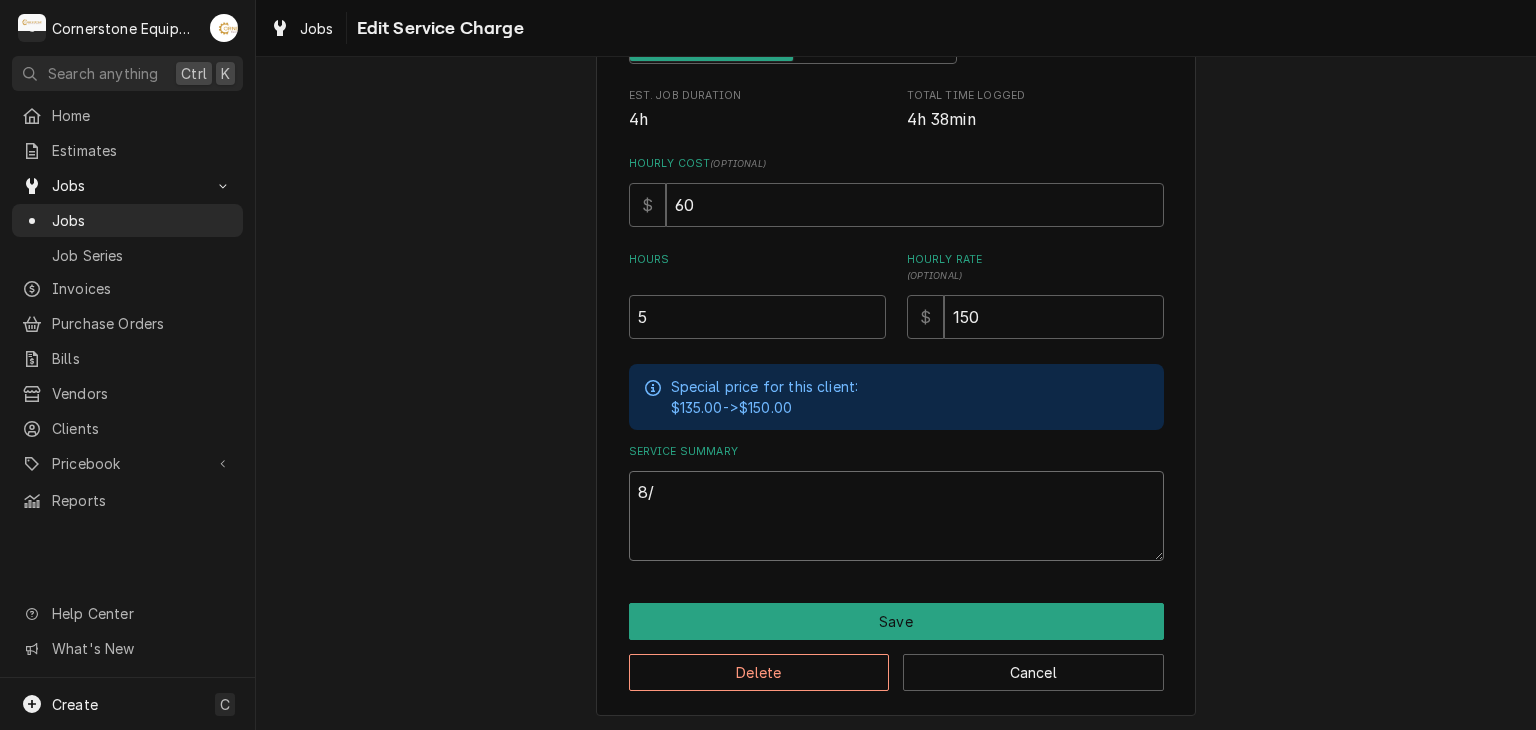 type on "x" 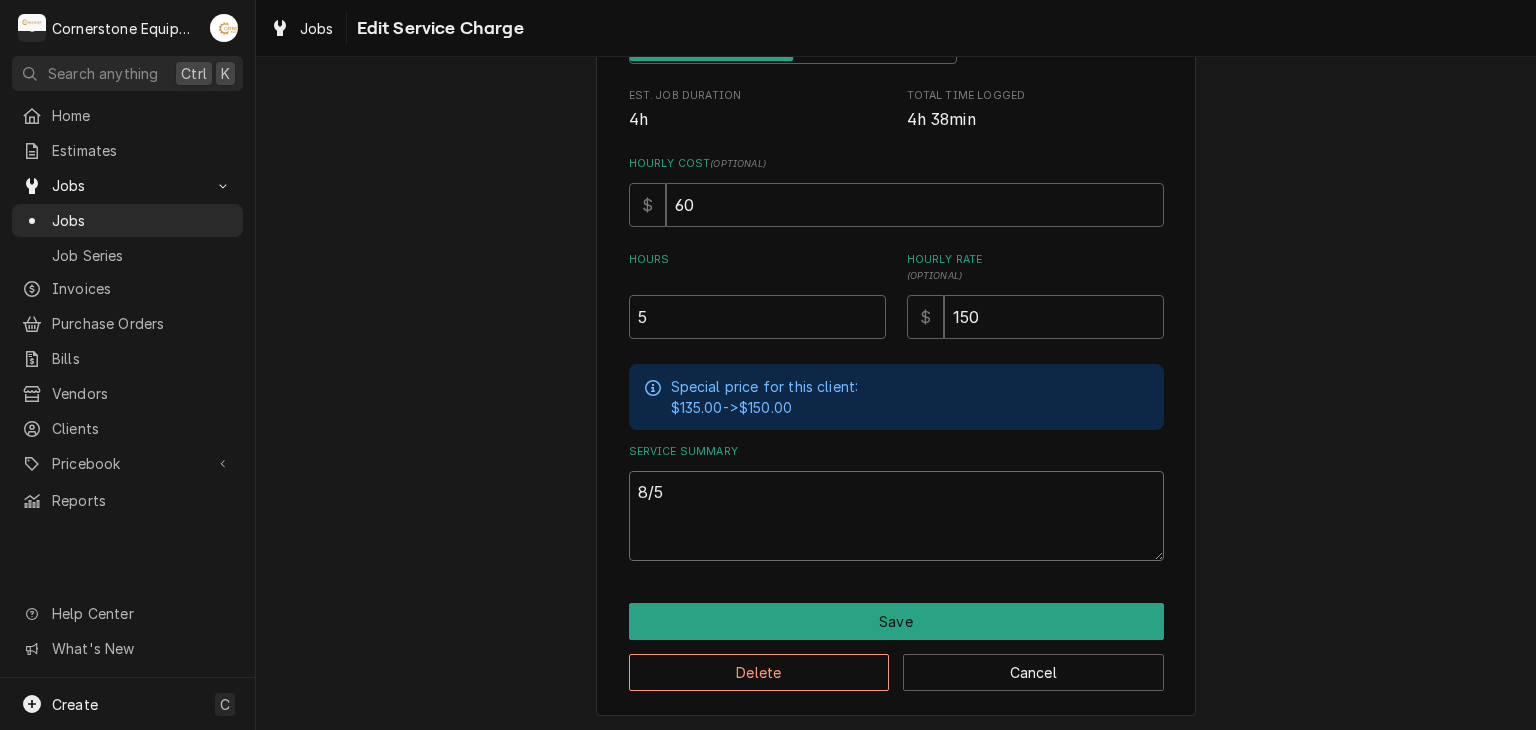 type on "x" 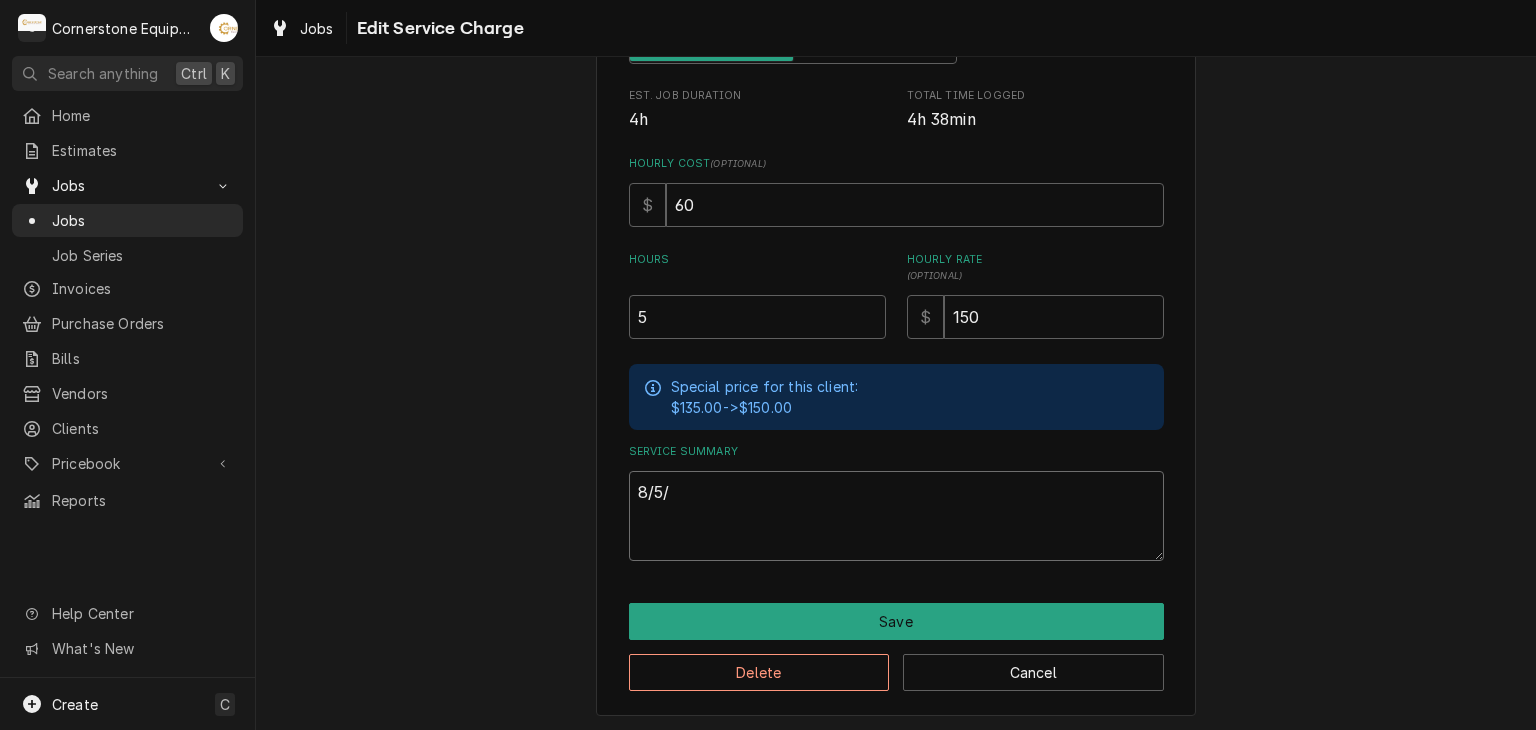 type on "x" 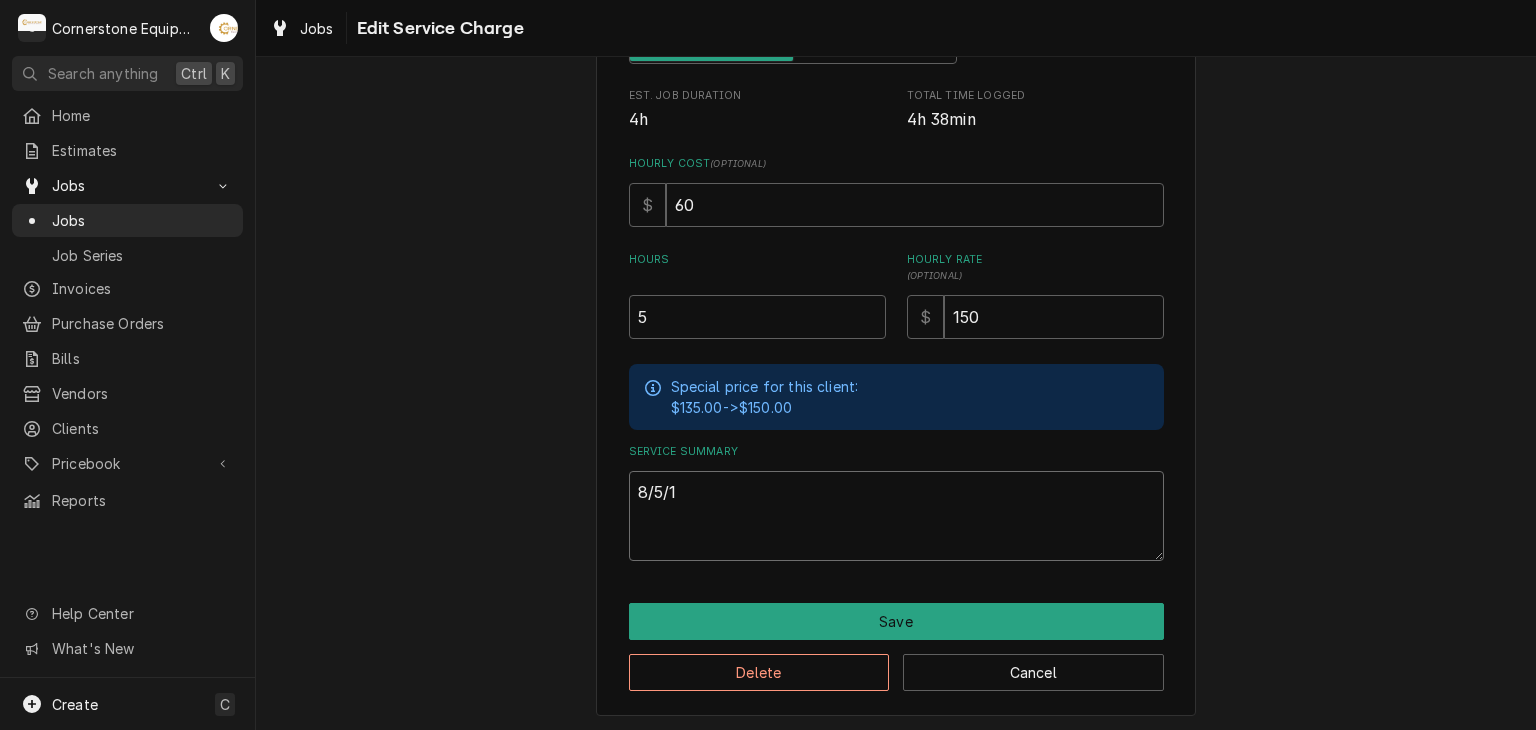 type on "x" 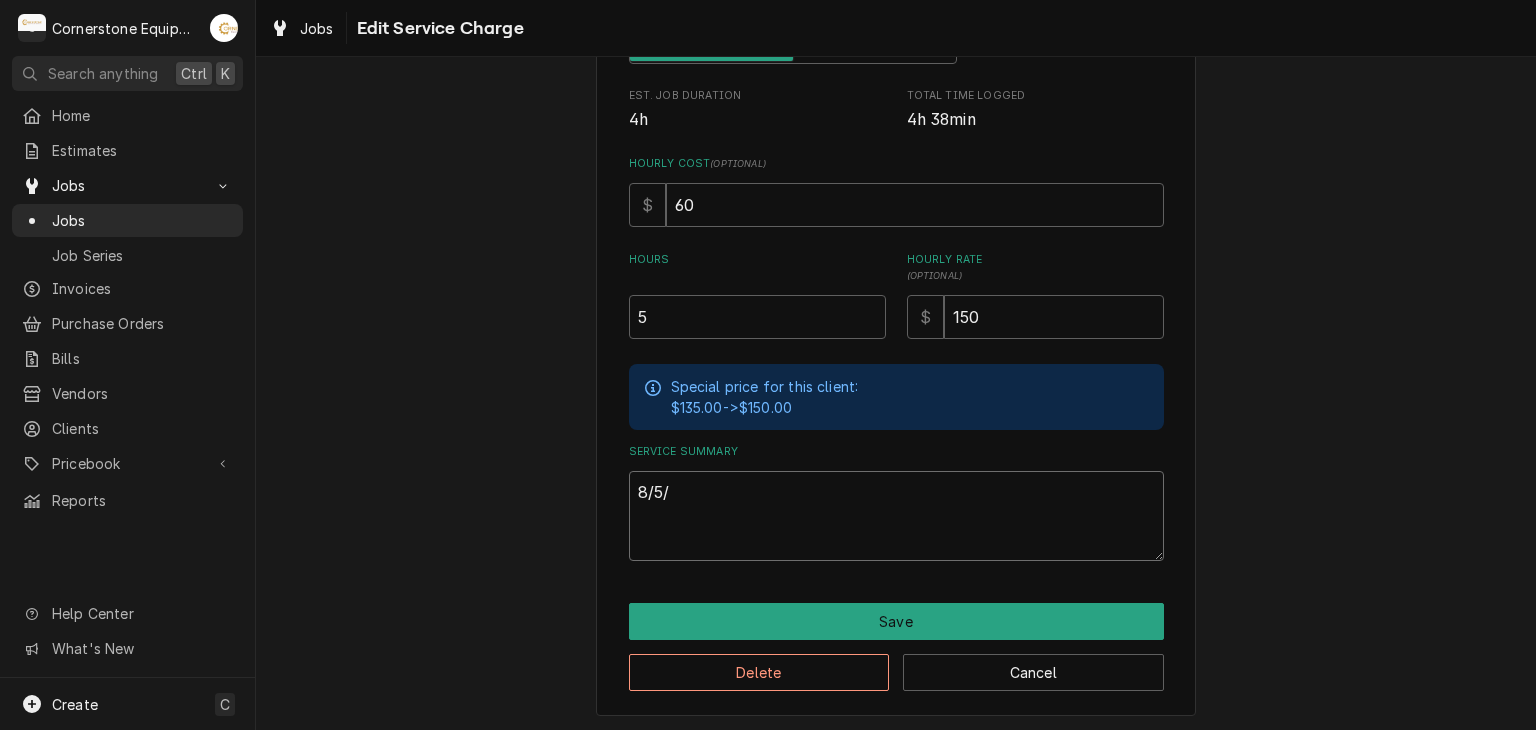 type on "x" 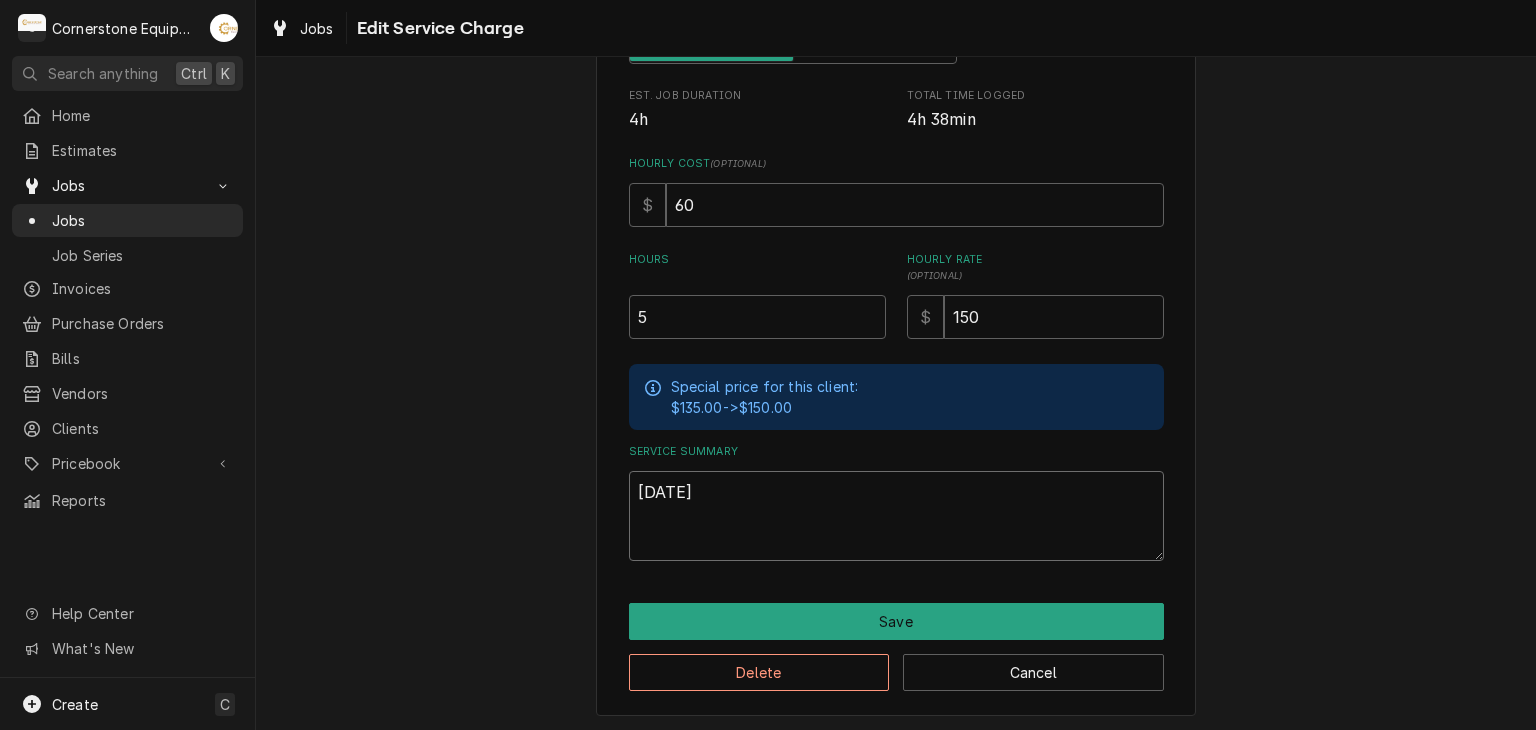 type on "x" 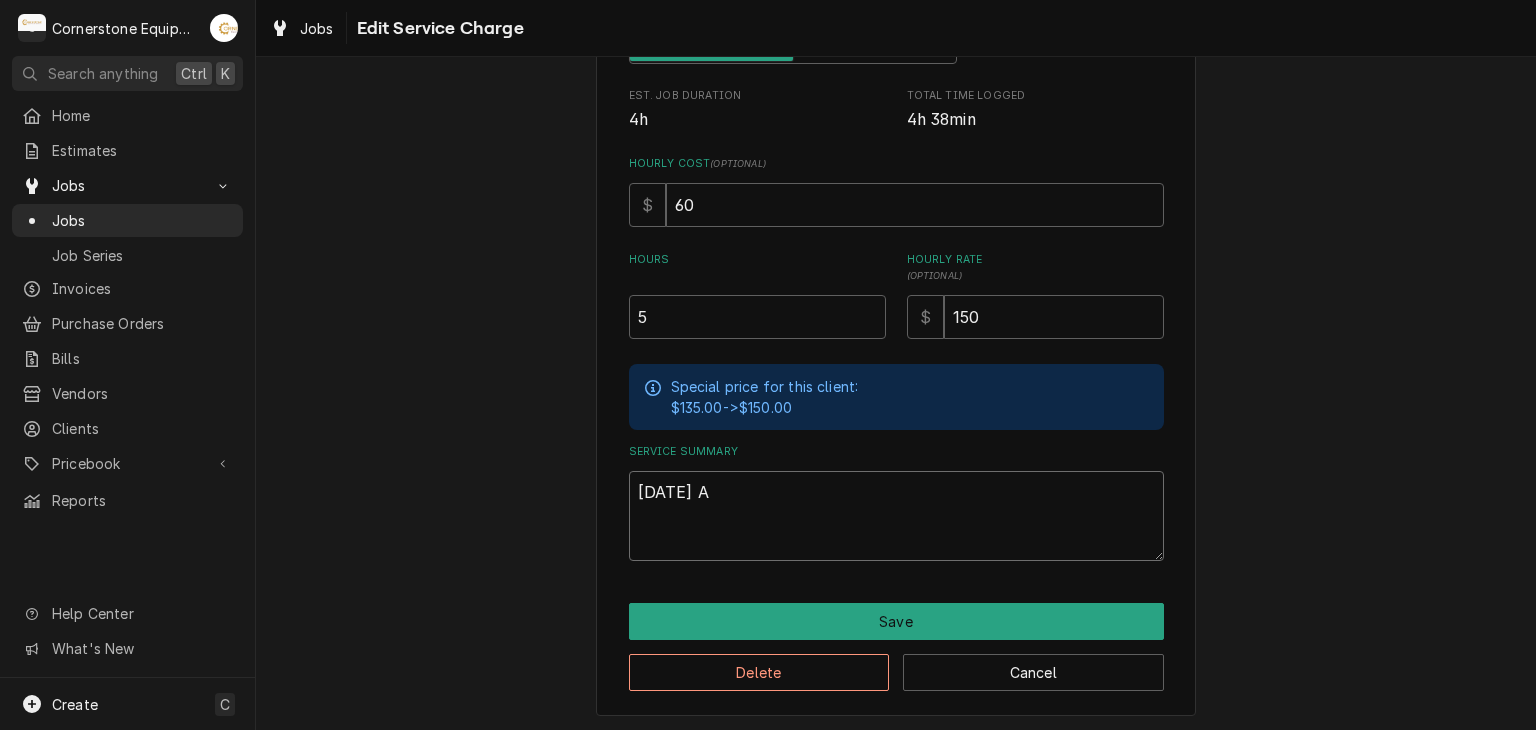 type on "x" 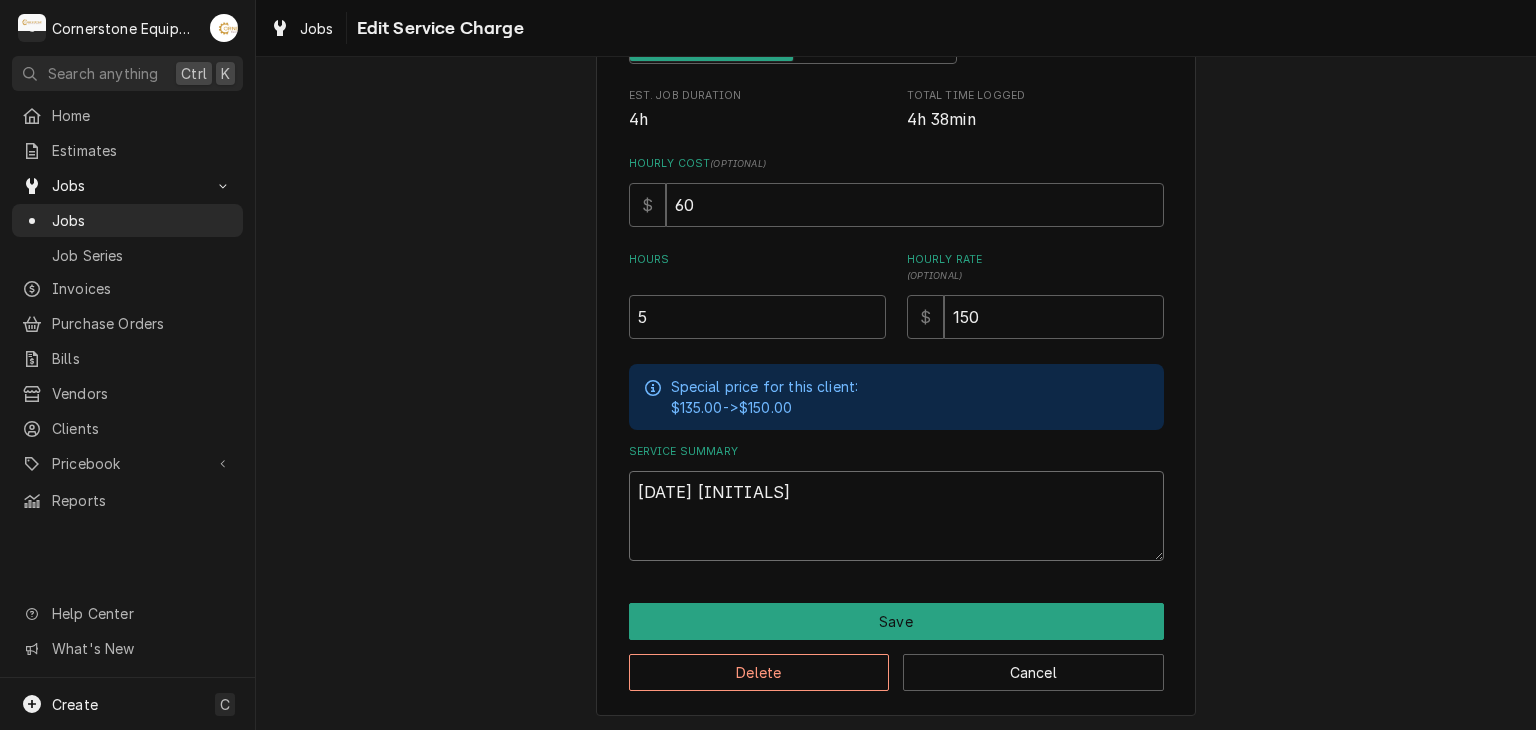 type on "x" 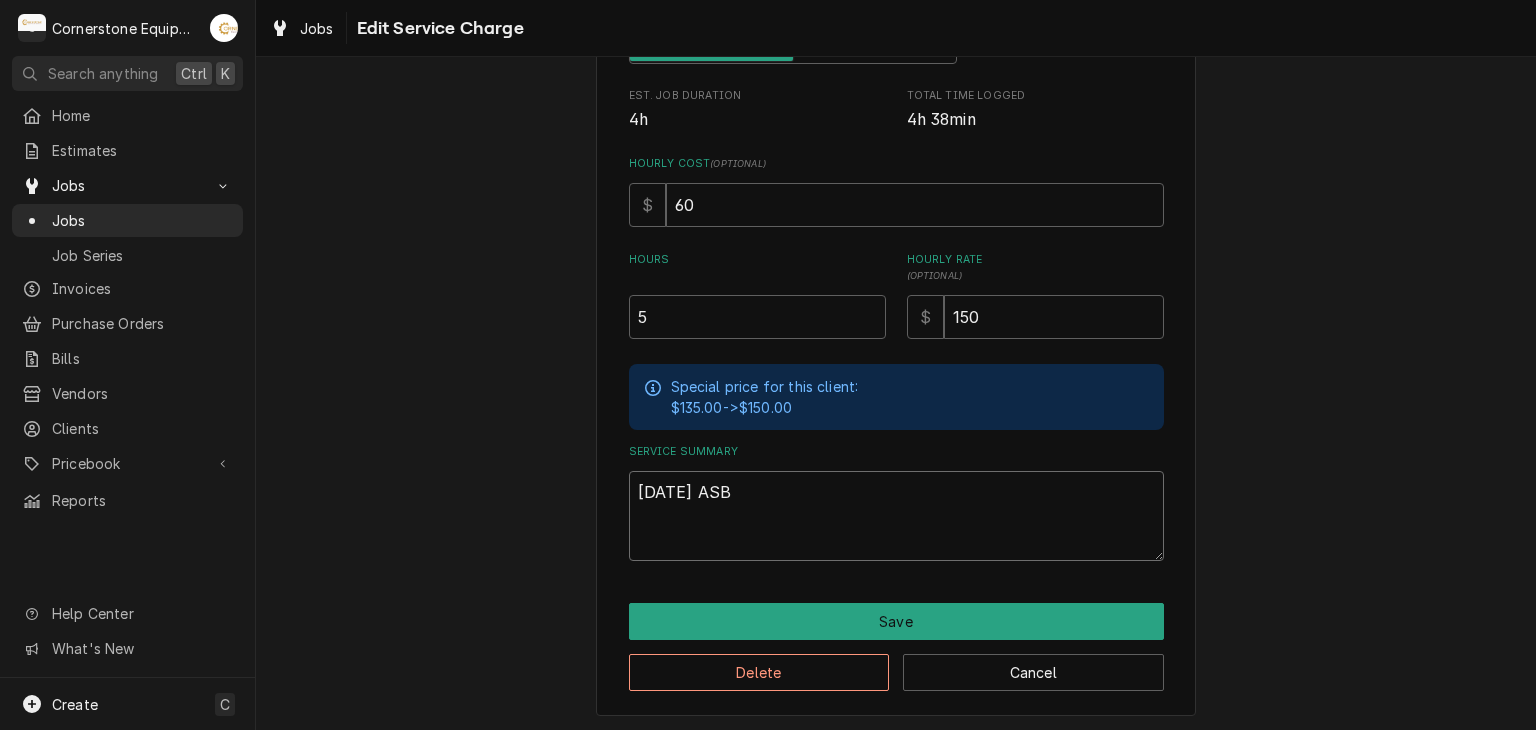 type on "x" 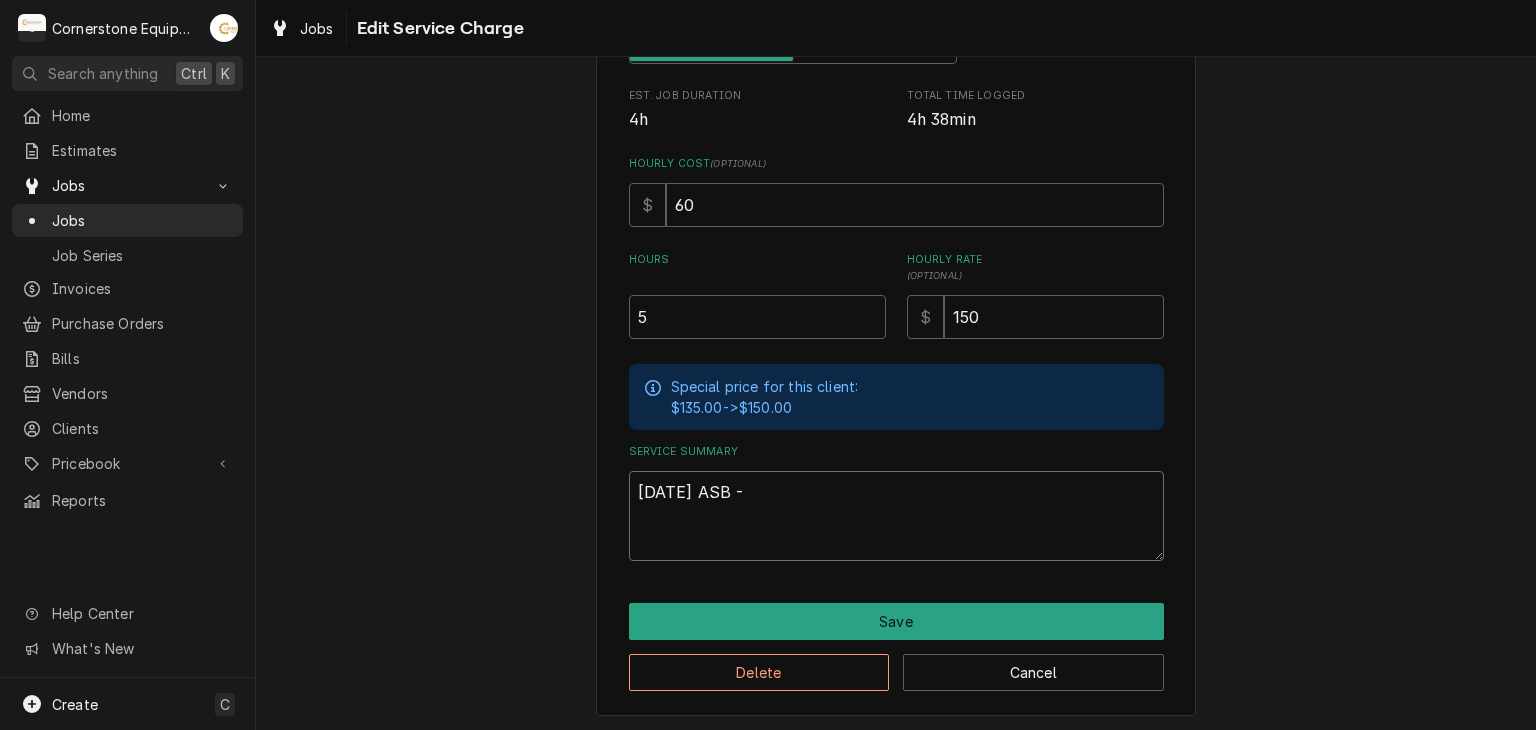 type on "x" 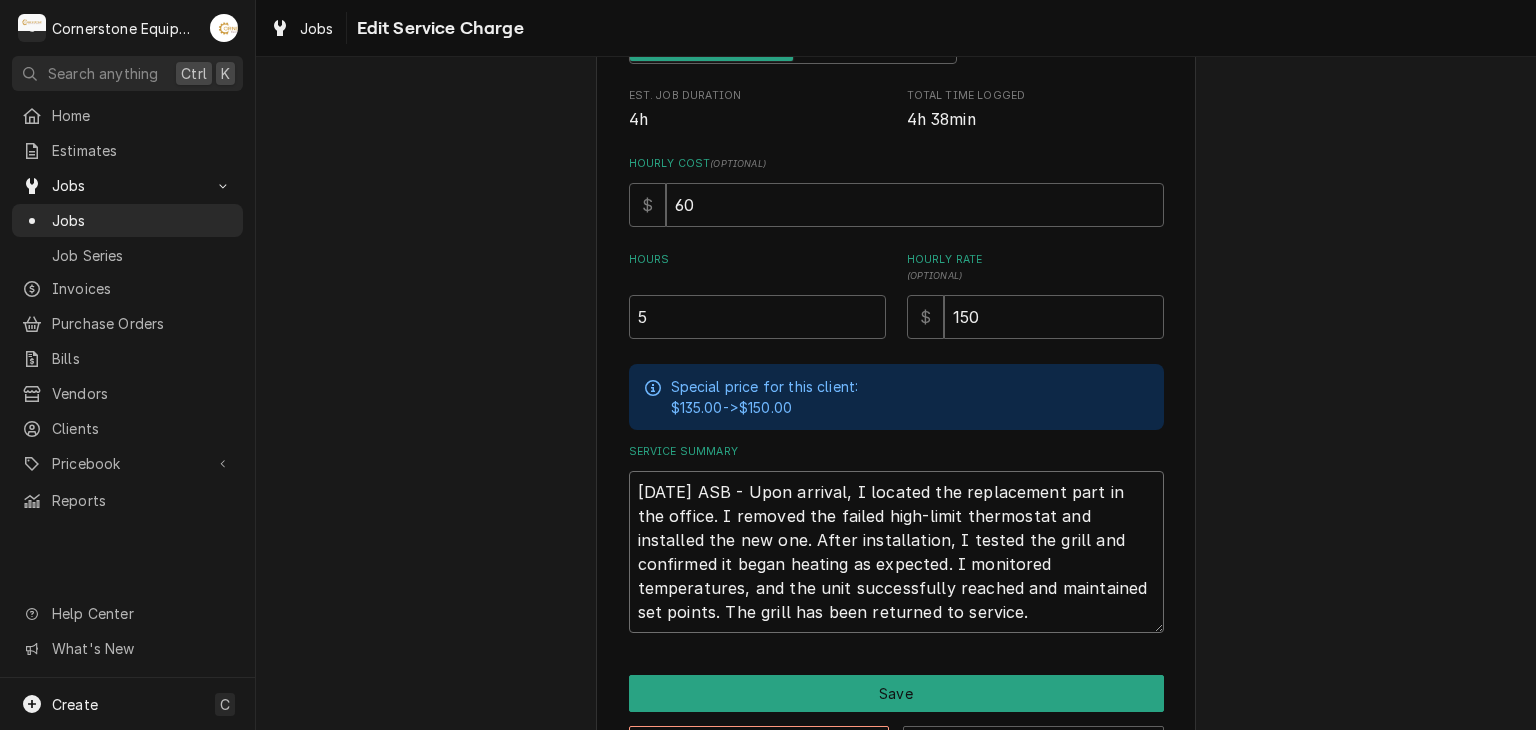 click on "8/5/25 ASB - Upon arrival, I located the replacement part in the office. I removed the failed high-limit thermostat and installed the new one. After installation, I tested the grill and confirmed it began heating as expected. I monitored temperatures, and the unit successfully reached and maintained set points. The grill has been returned to service." at bounding box center [896, 552] 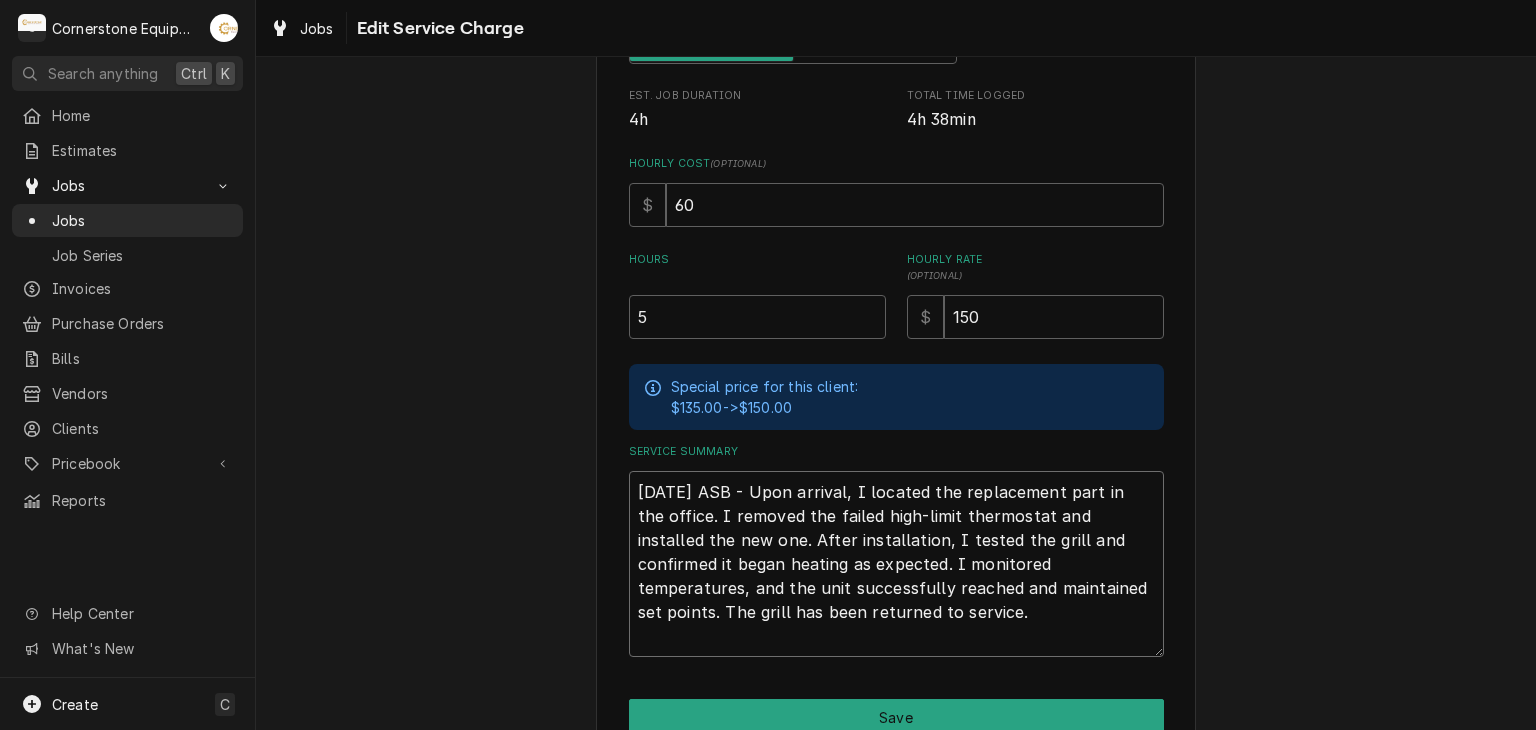 type on "x" 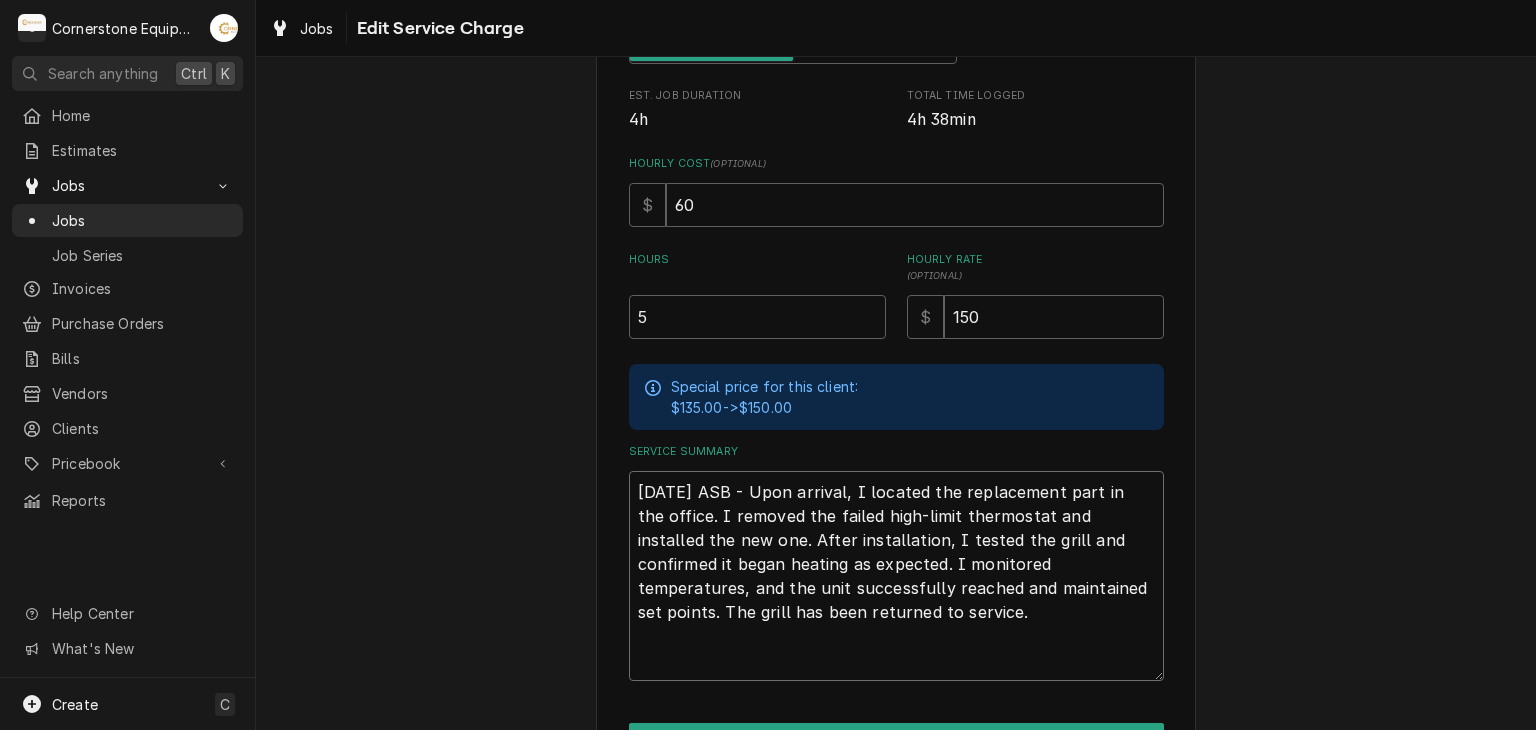 type on "x" 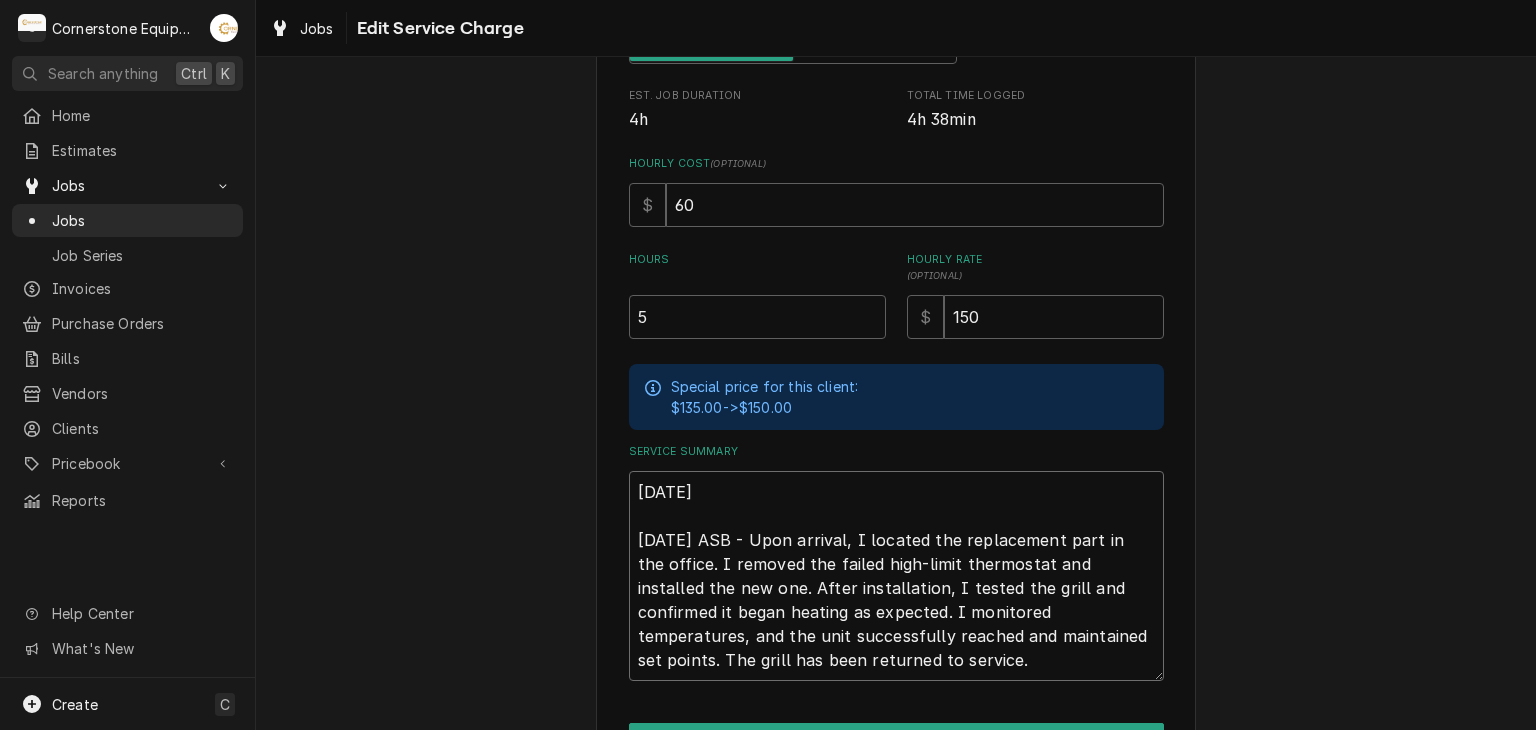 type on "x" 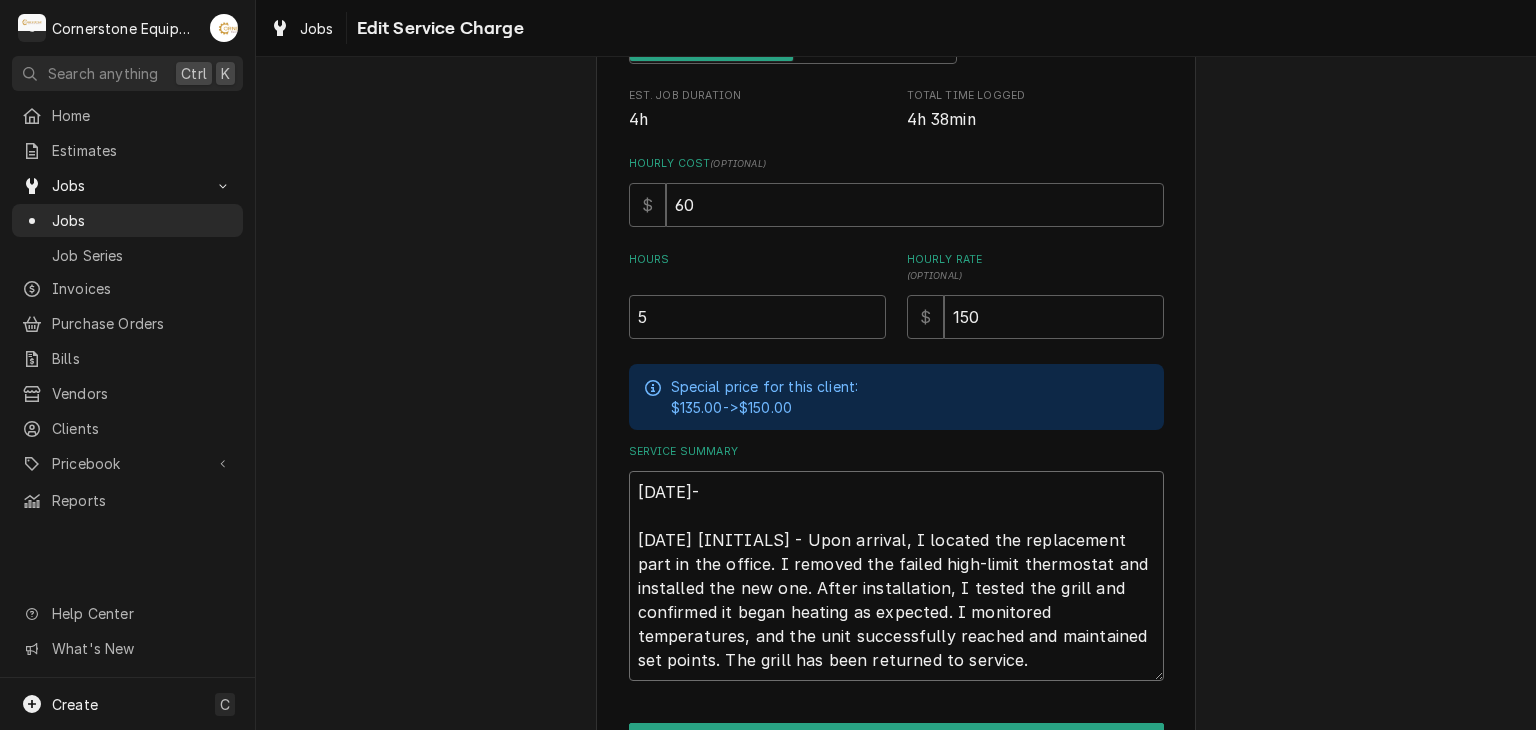 type on "x" 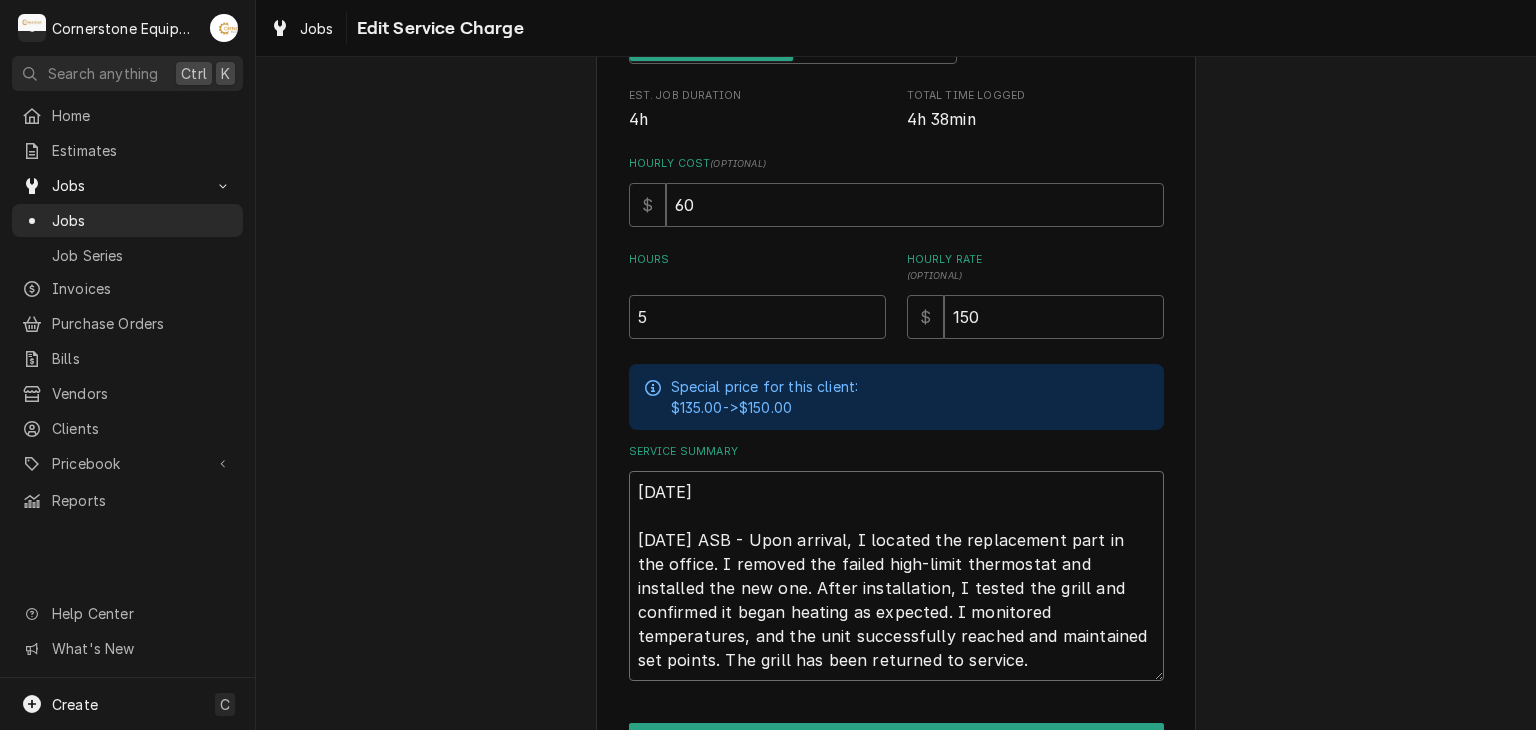 type on "x" 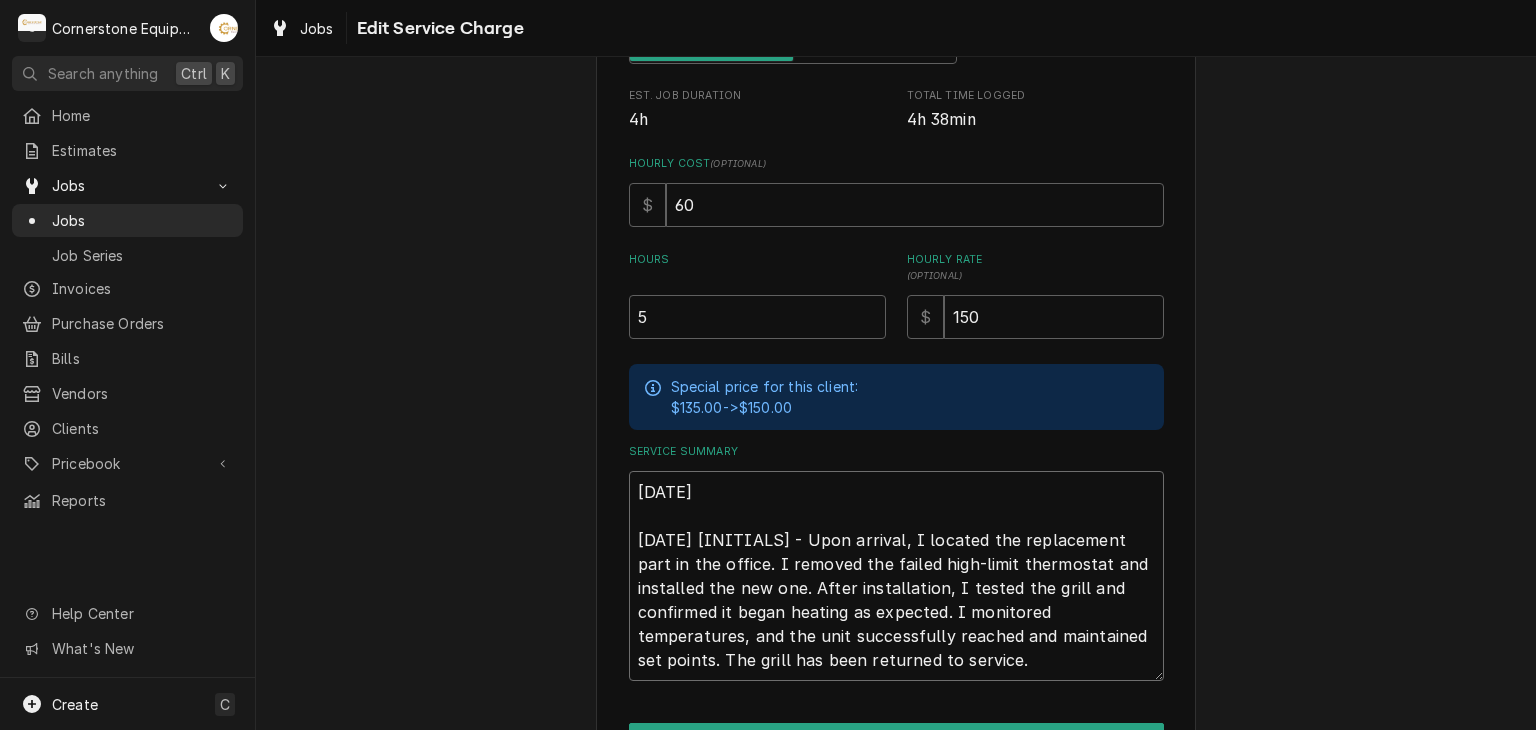 type on "x" 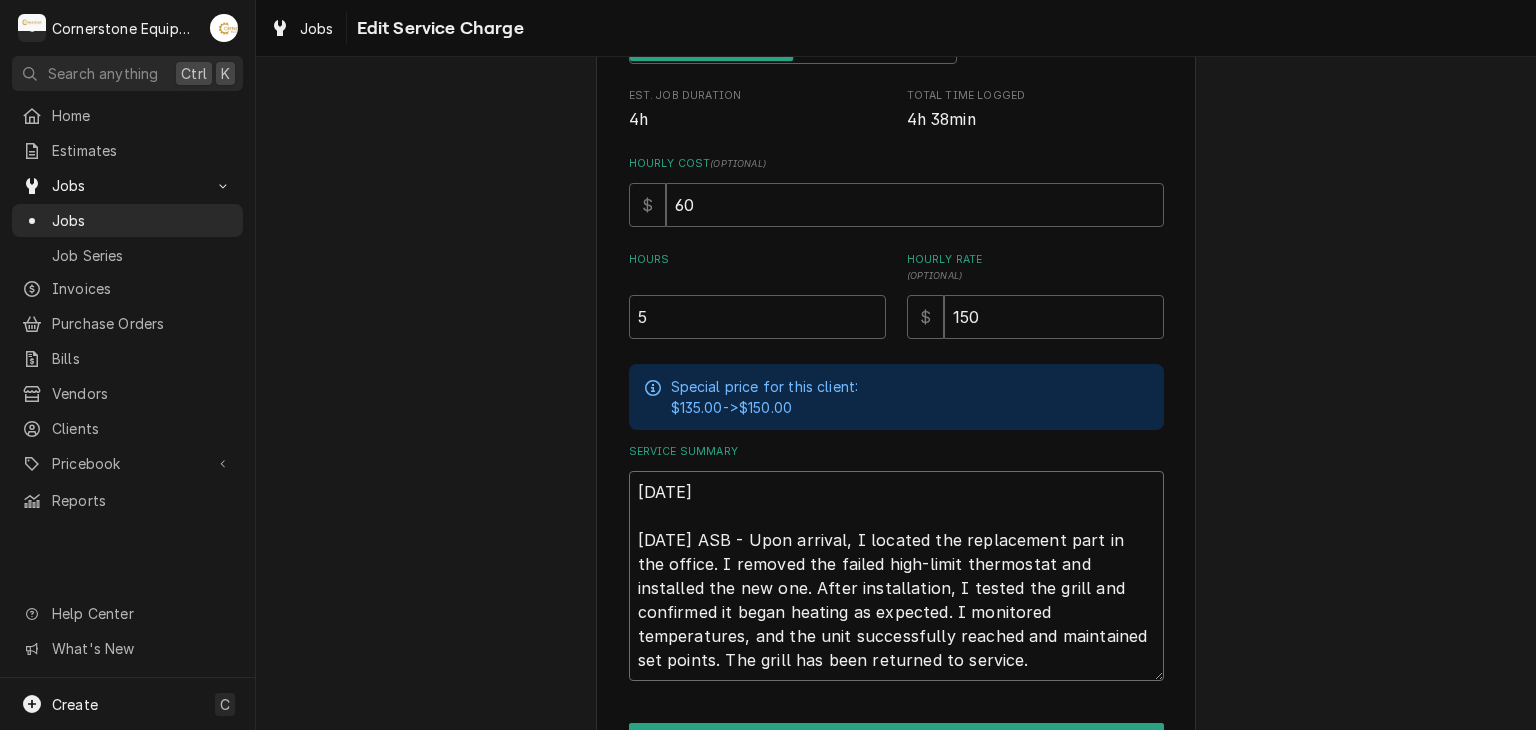 type on "x" 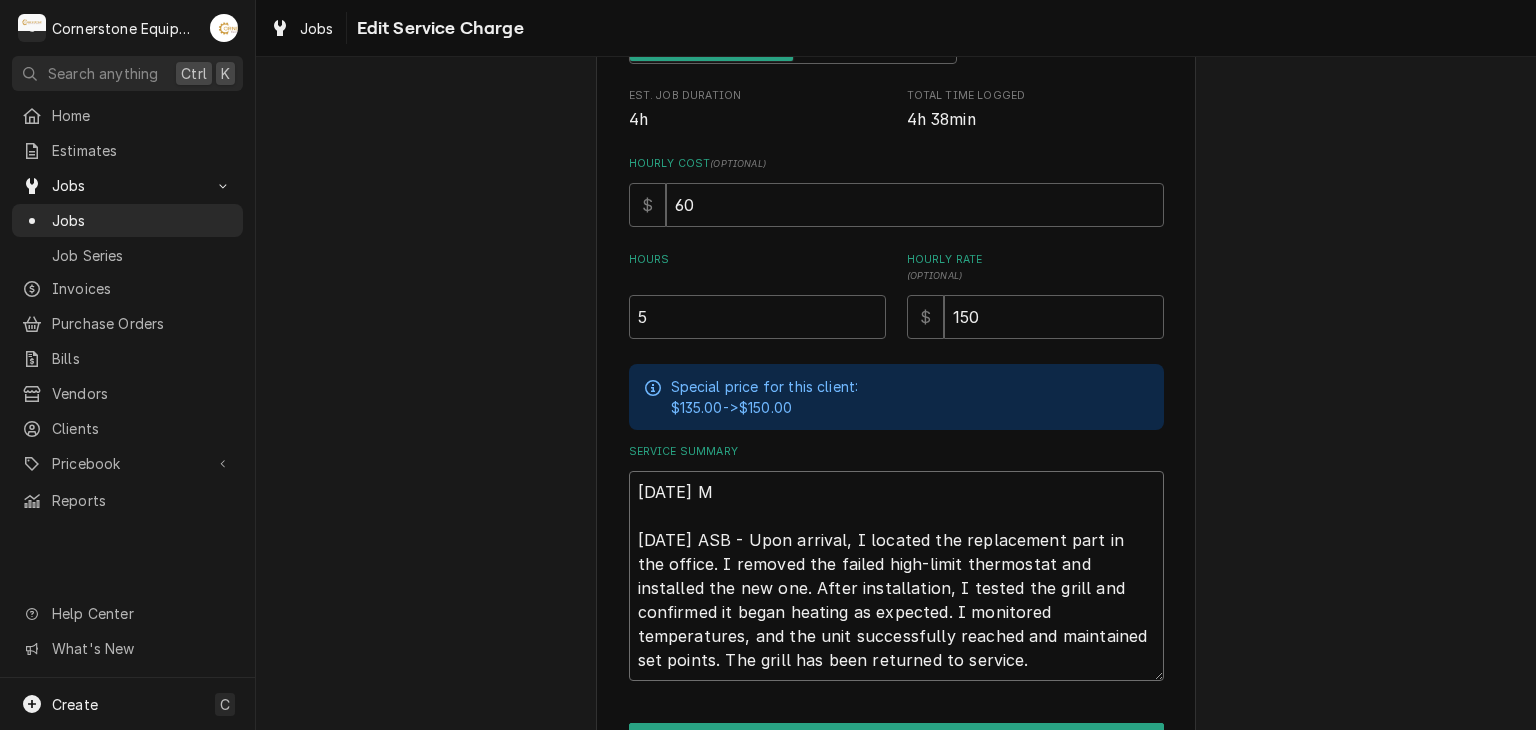 type on "x" 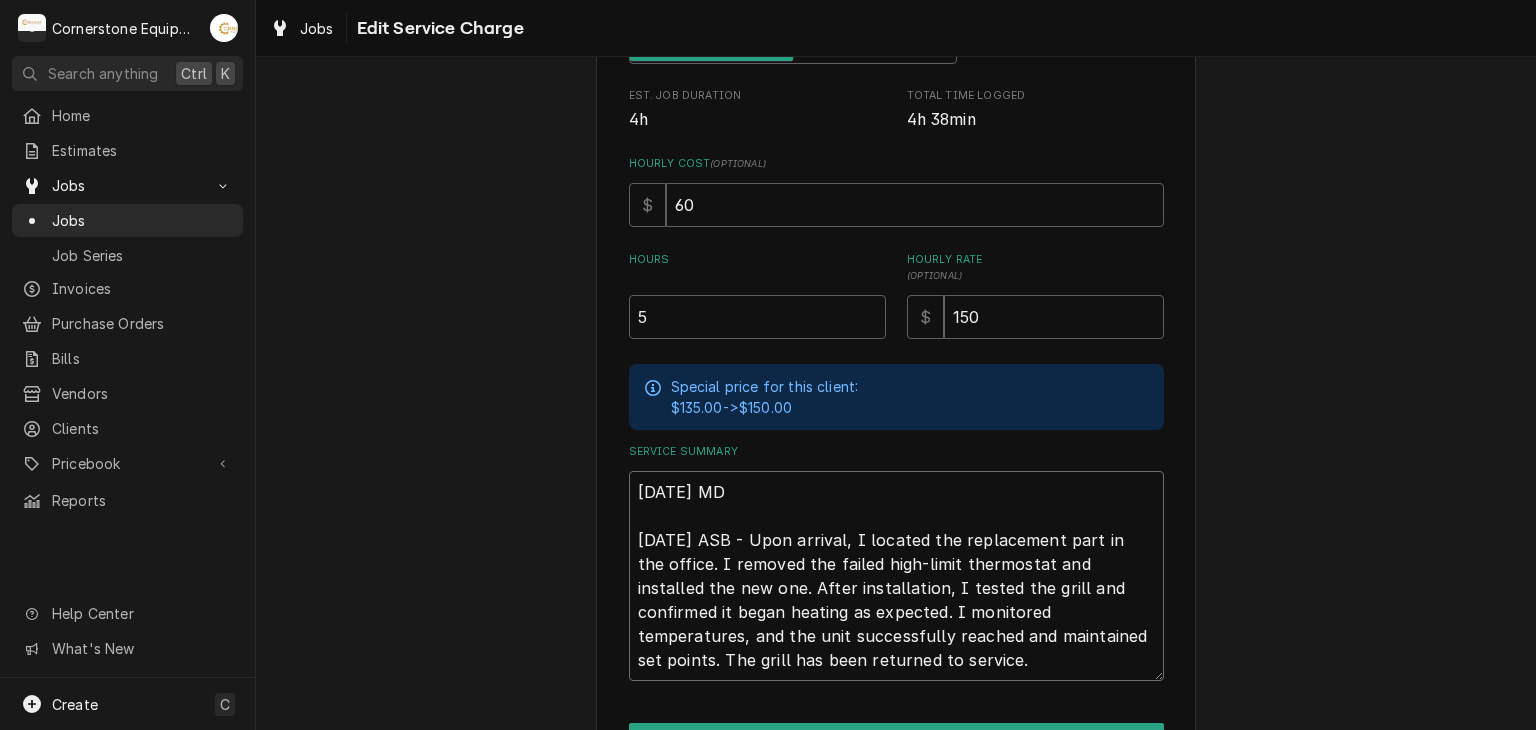 type on "x" 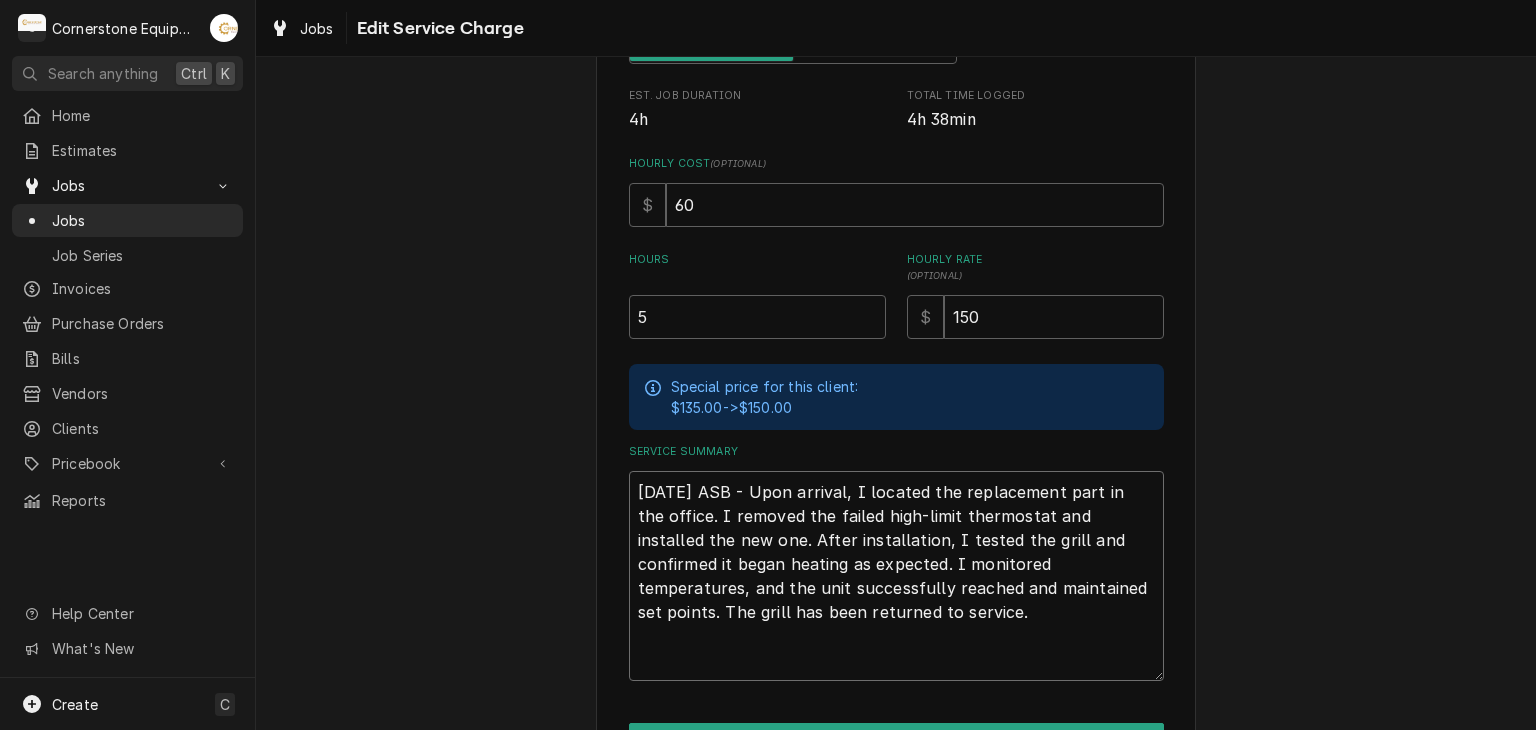 type on "8/4/25 MDP
8/5/25 ASB - Upon arrival, I located the replacement part in the office. I removed the failed high-limit thermostat and installed the new one. After installation, I tested the grill and confirmed it began heating as expected. I monitored temperatures, and the unit successfully reached and maintained set points. The grill has been returned to service." 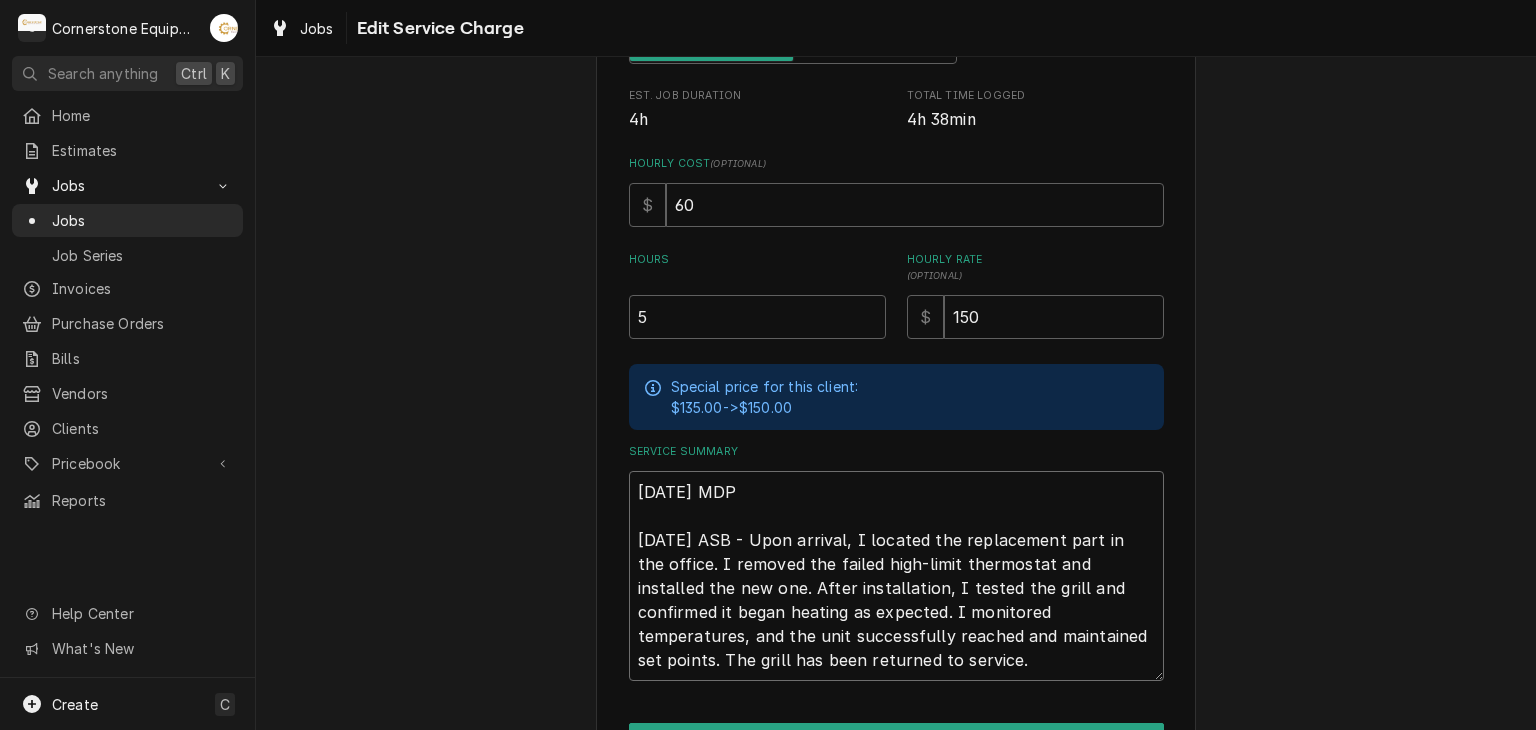 type on "x" 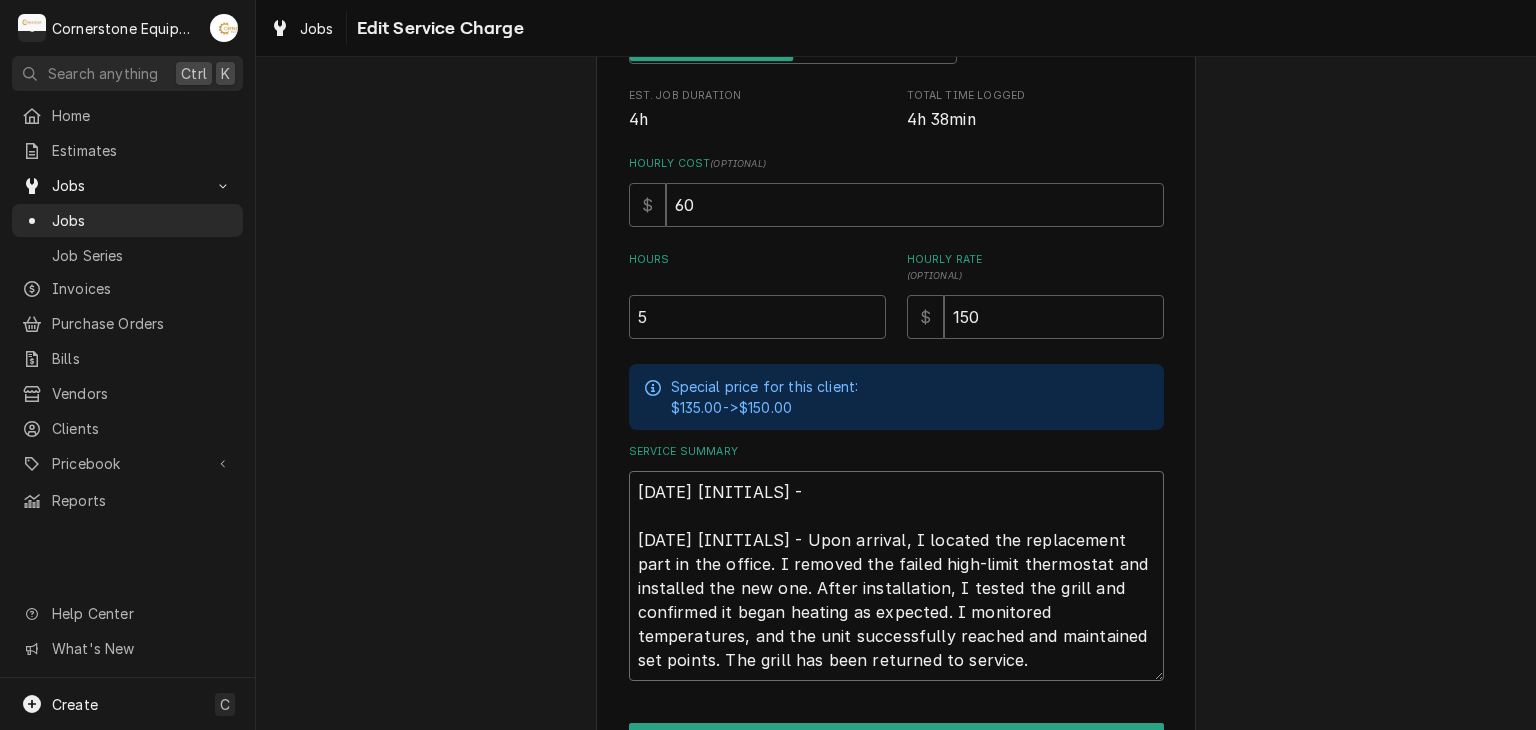 type on "x" 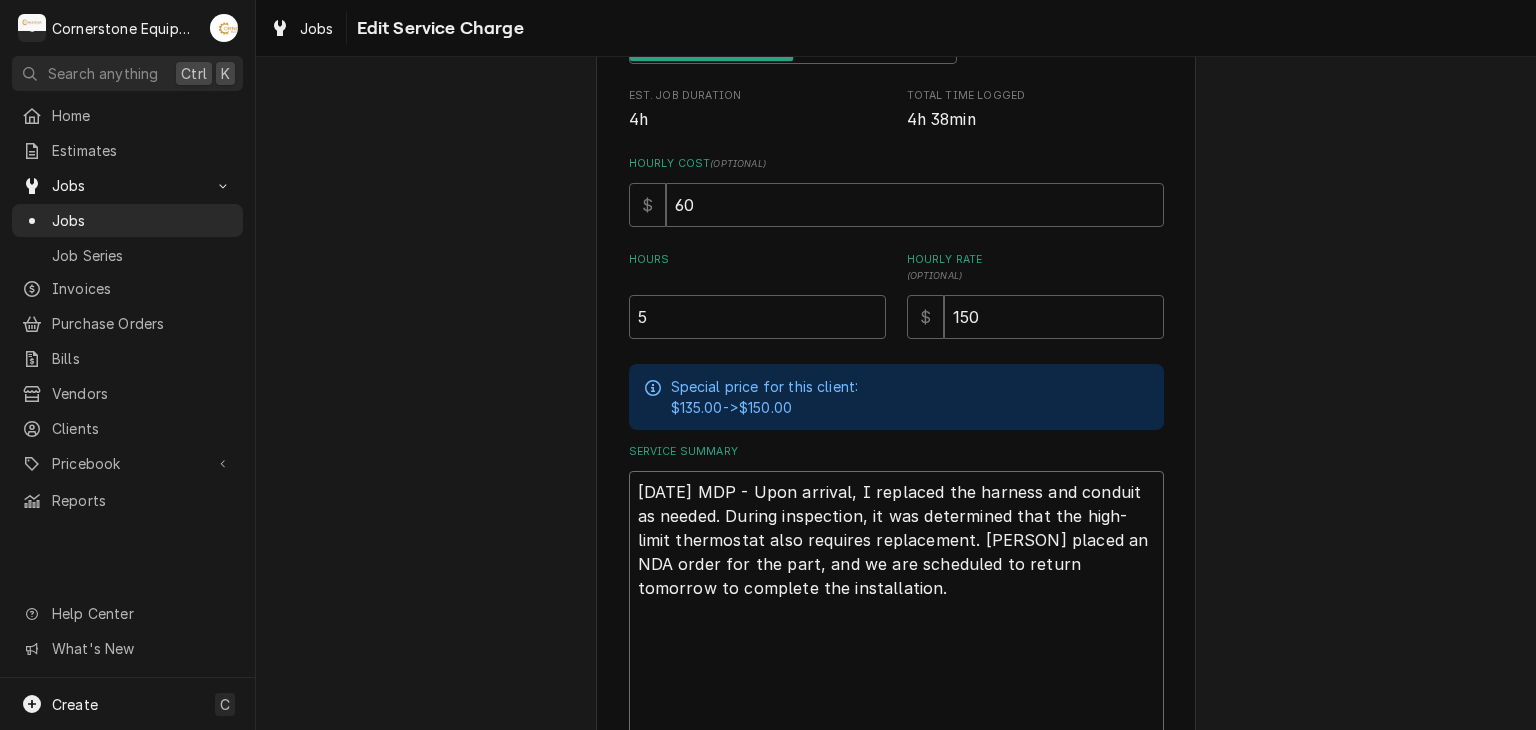 scroll, scrollTop: 478, scrollLeft: 0, axis: vertical 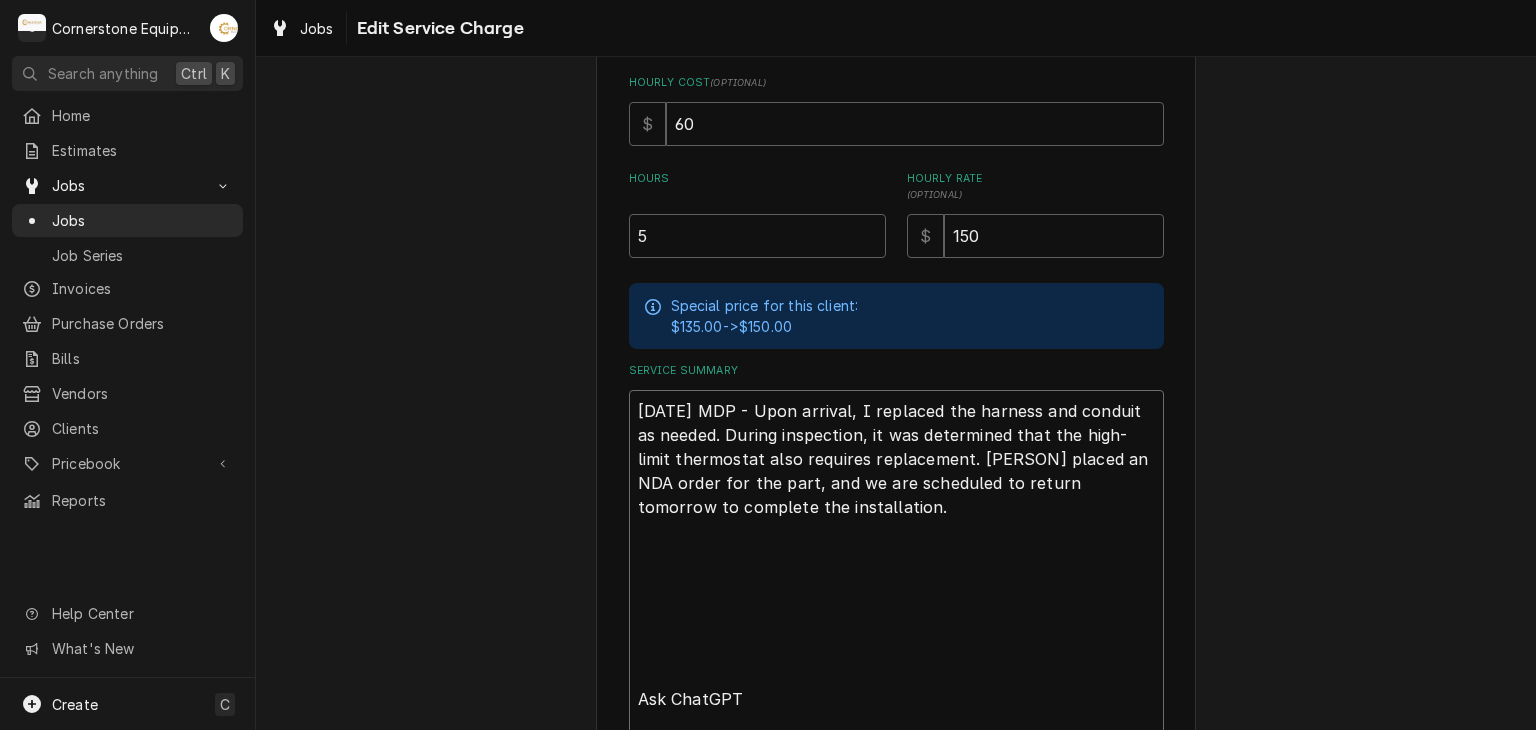 type on "x" 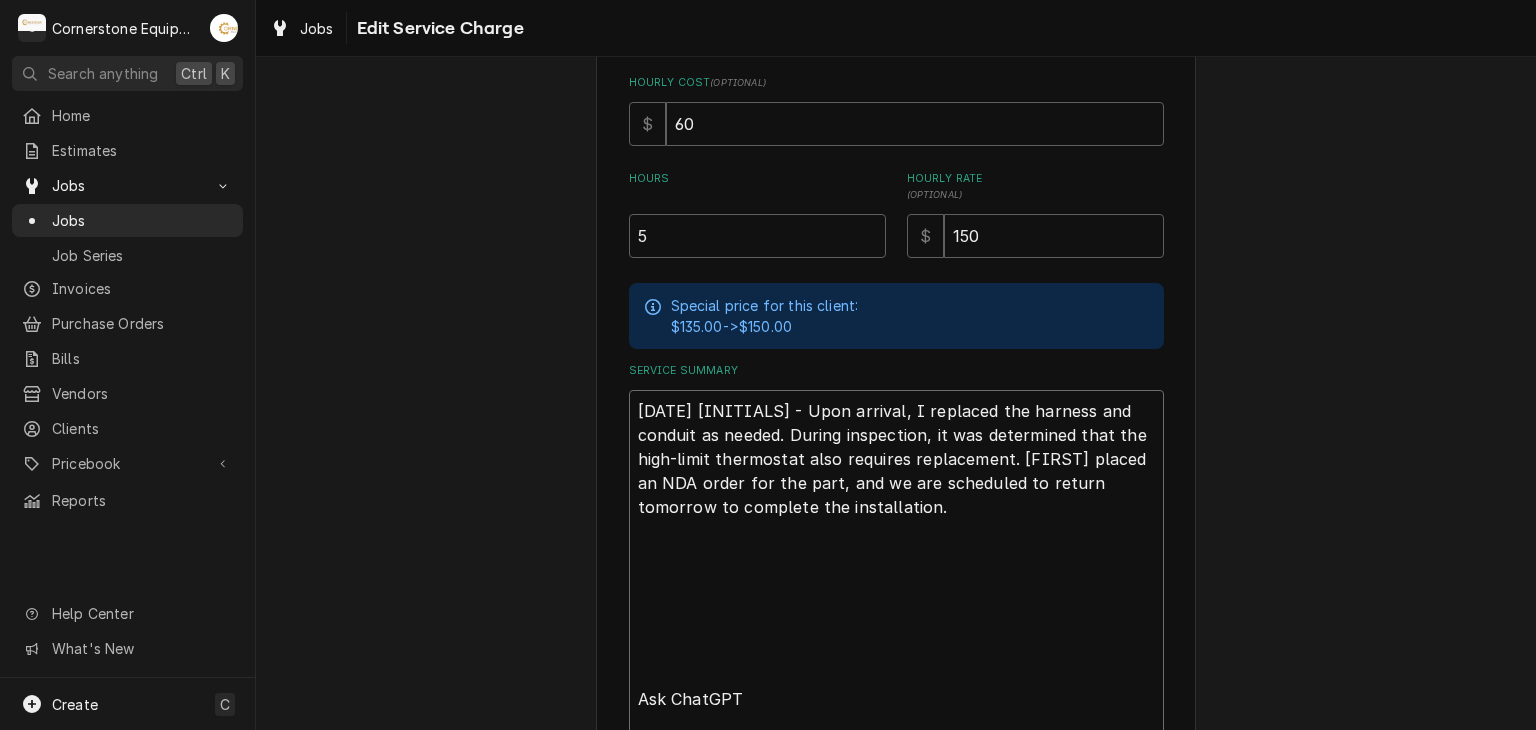 type on "x" 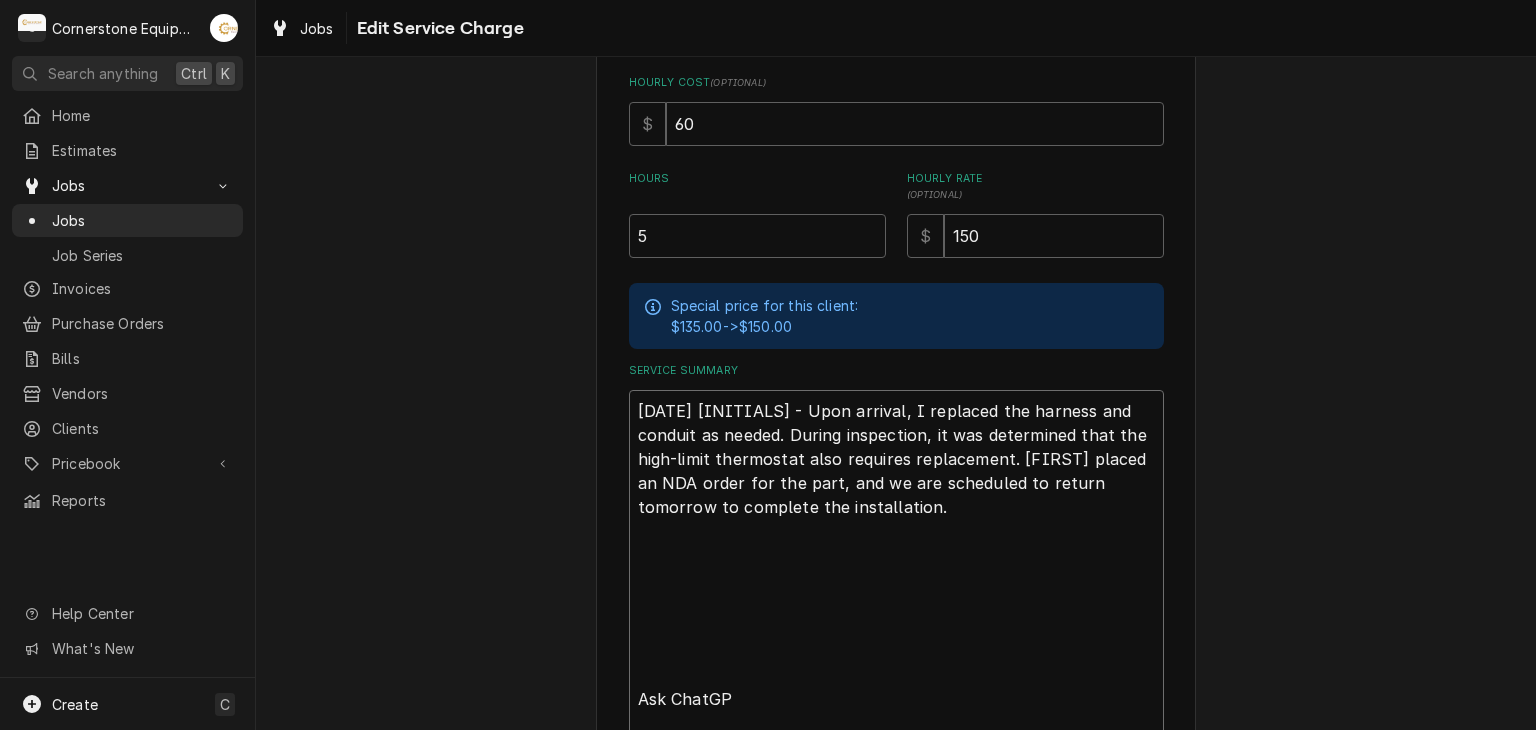 type on "x" 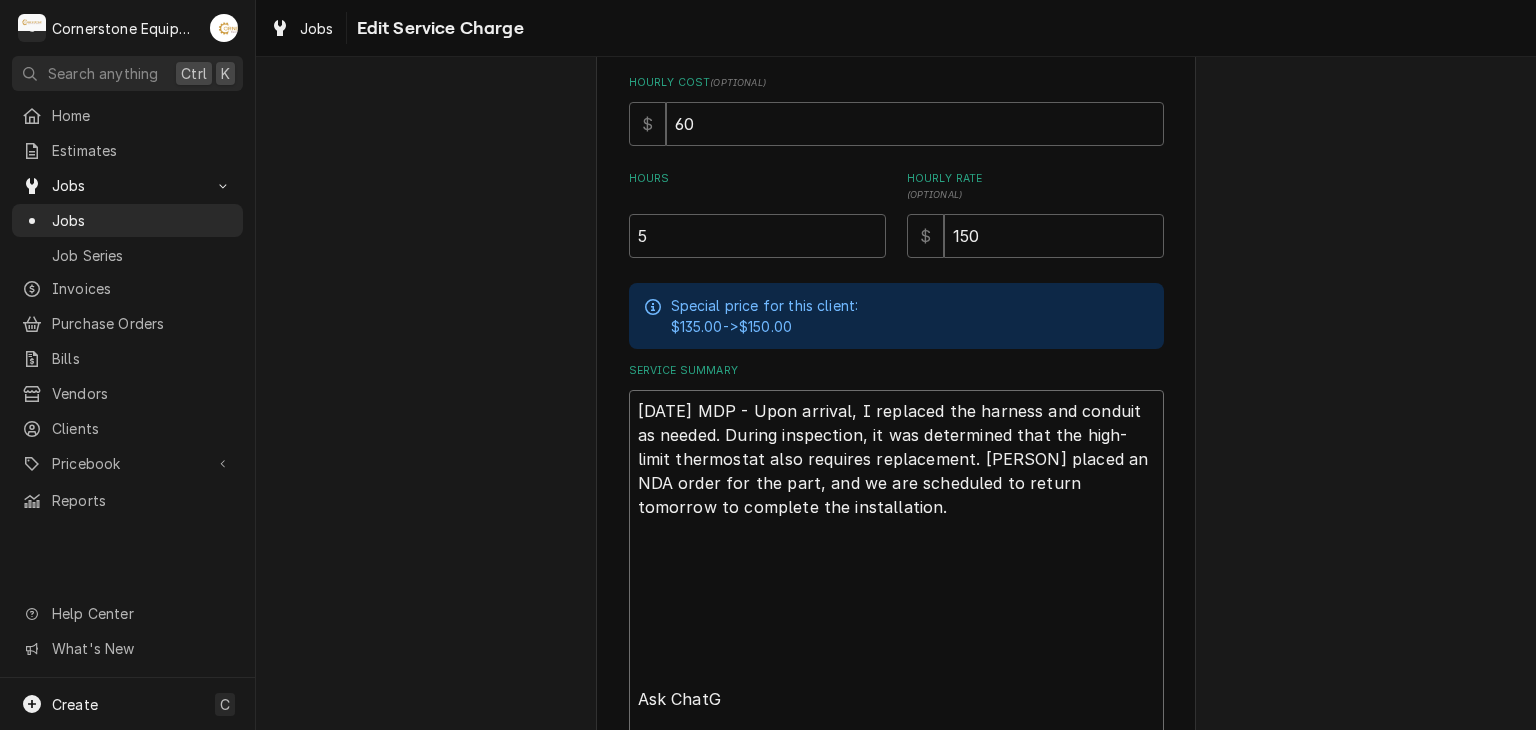 type on "x" 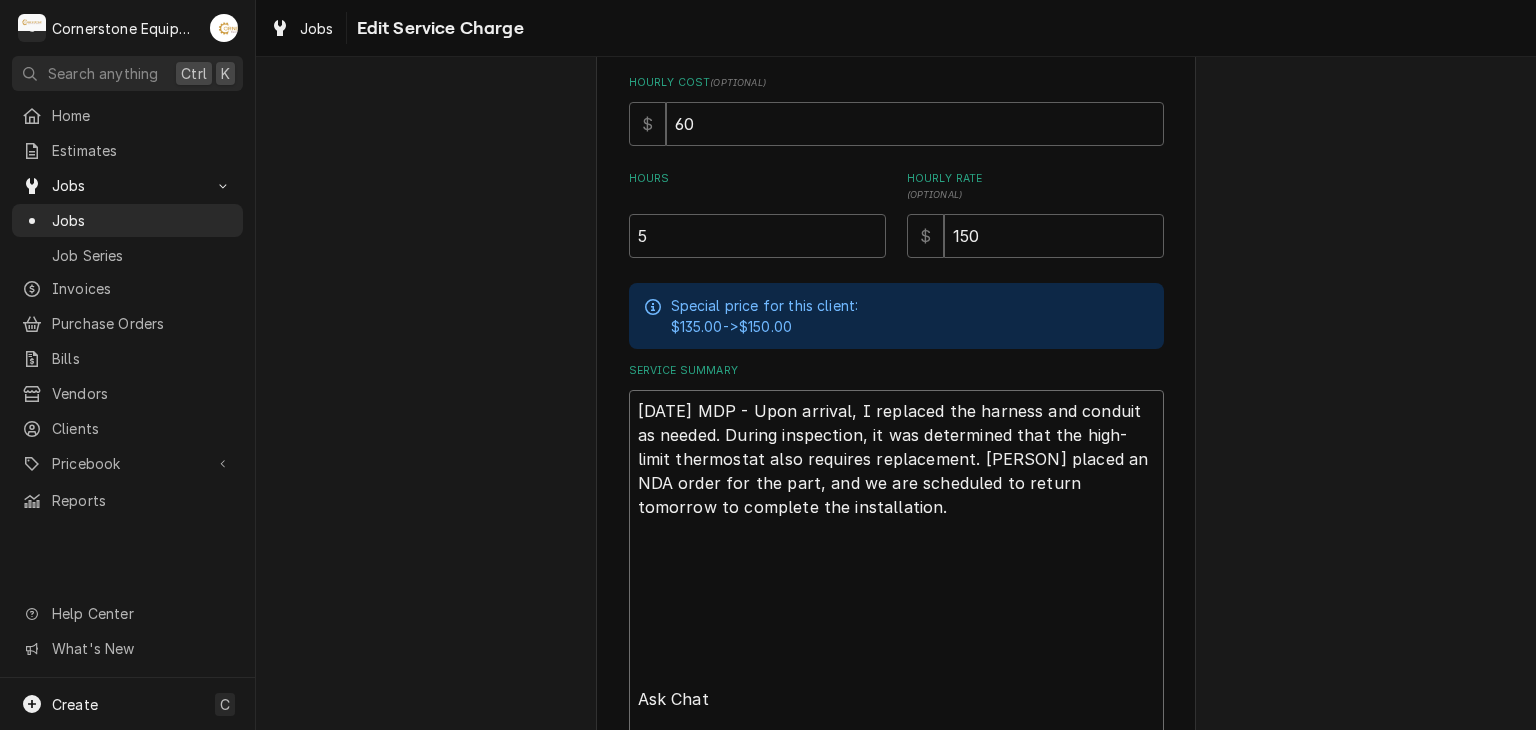 type on "x" 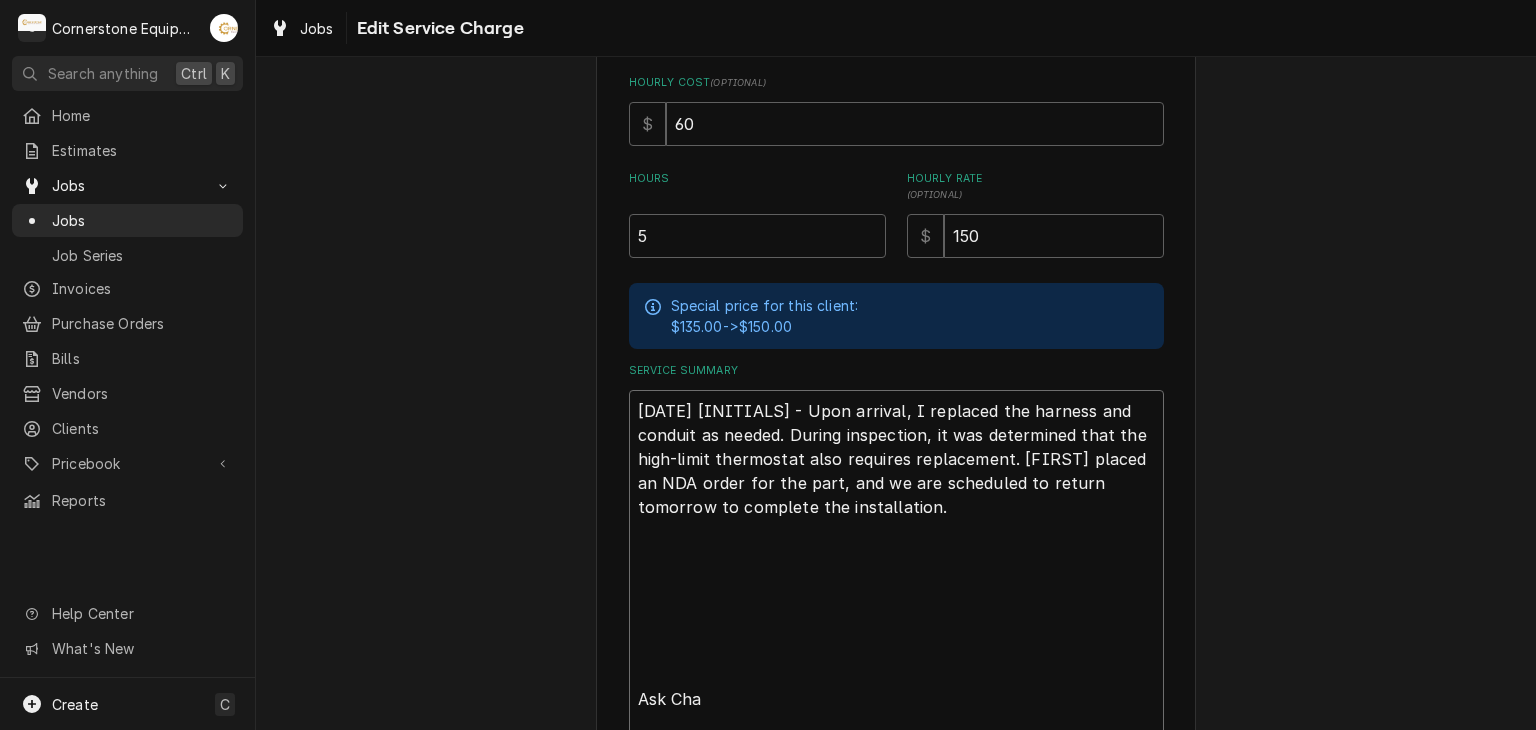 type on "x" 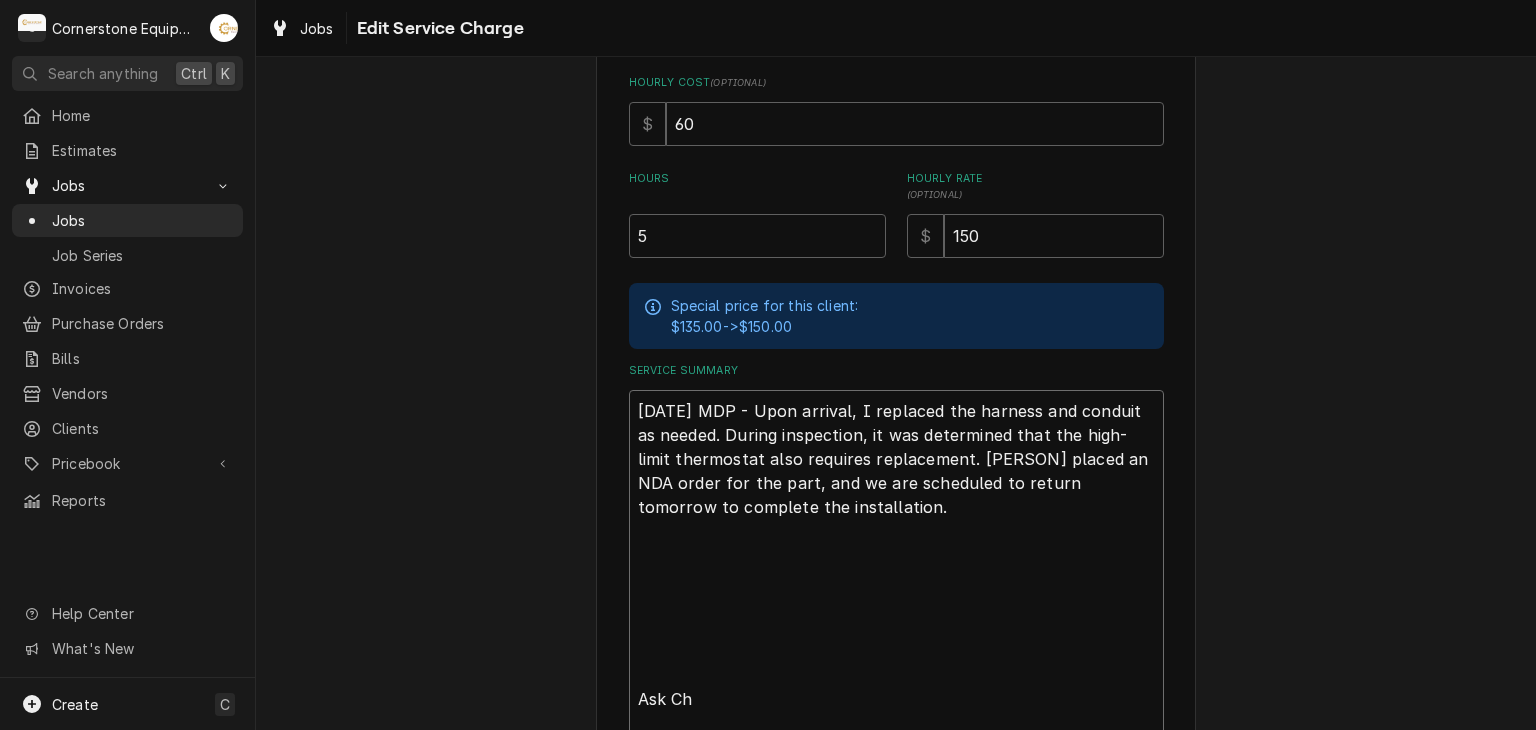 type on "x" 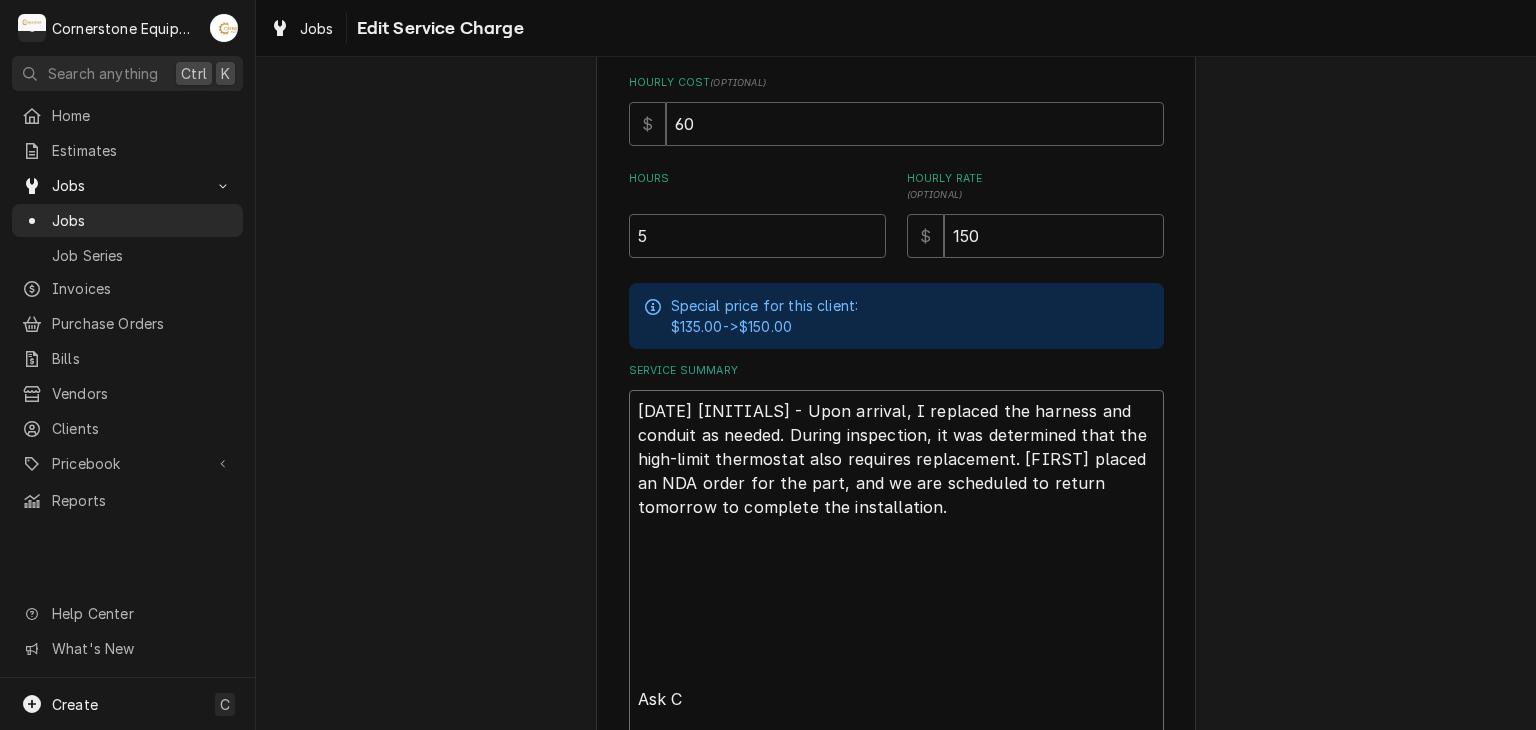 type on "x" 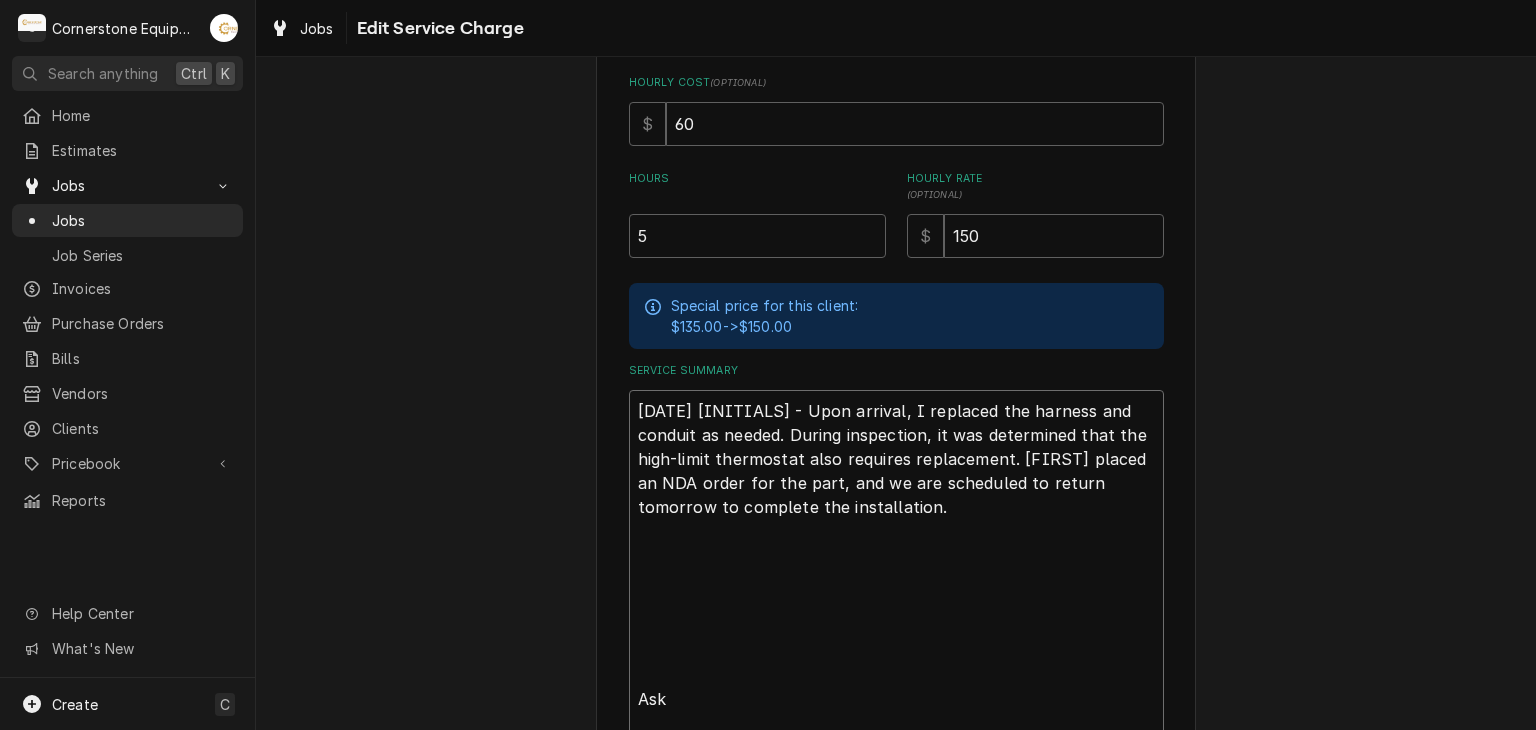 type on "x" 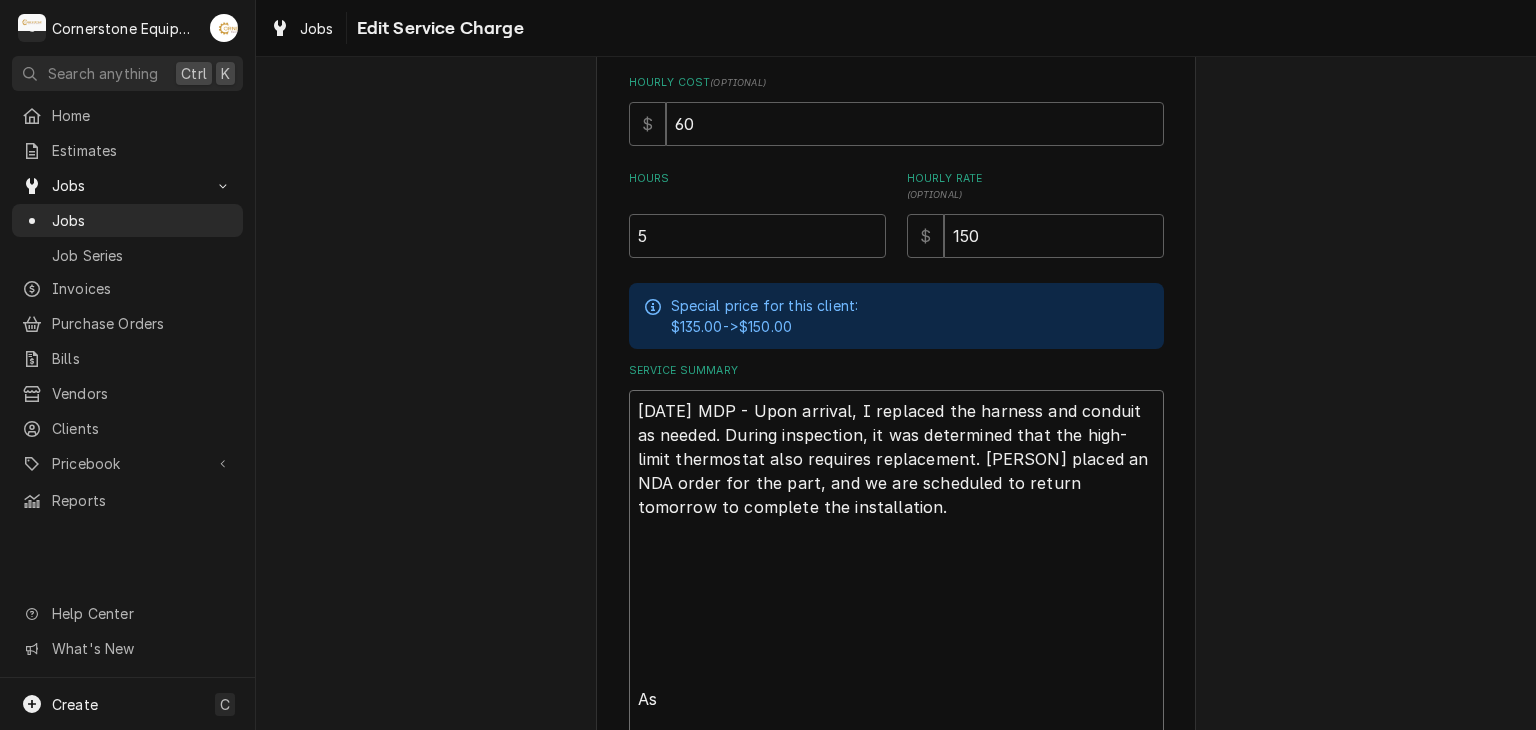 type on "x" 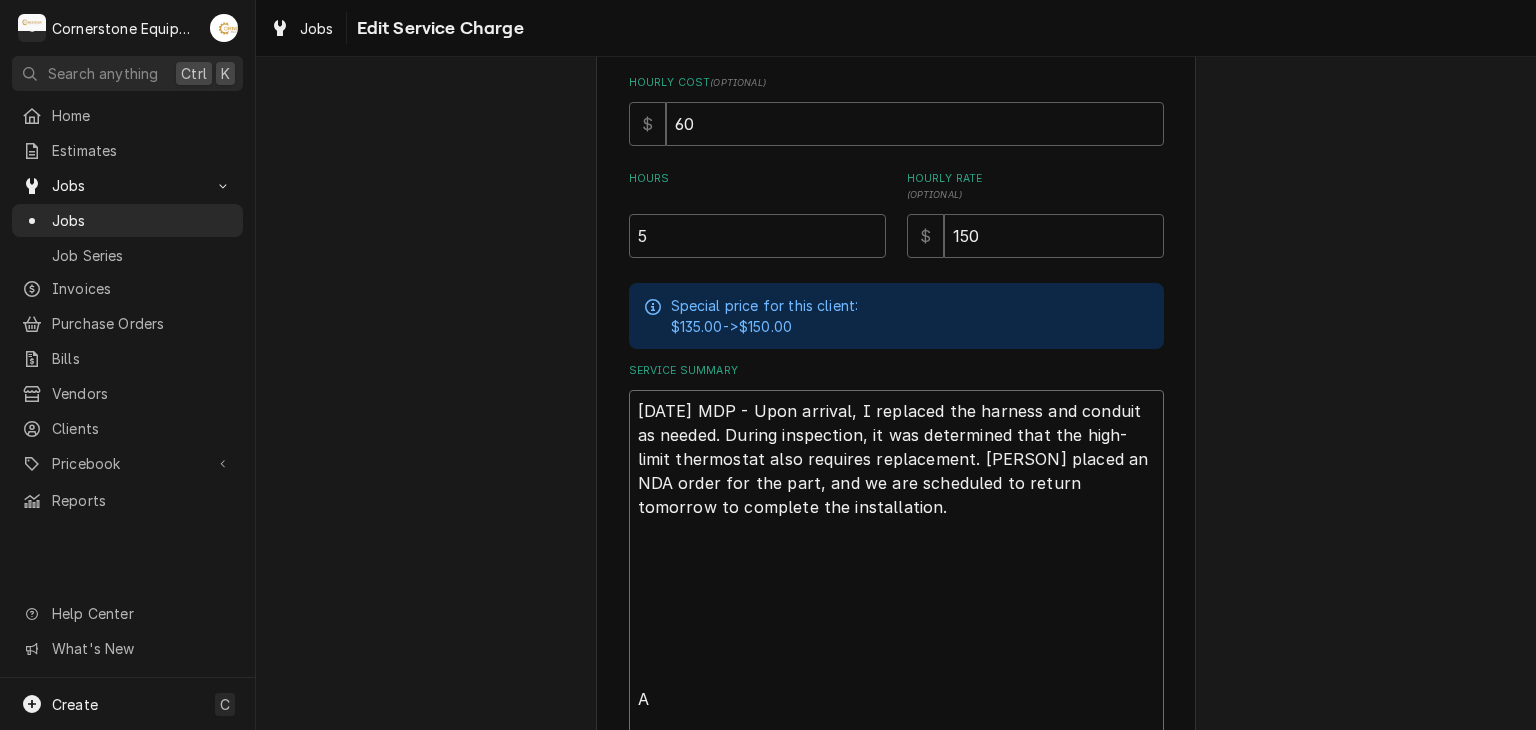 type on "x" 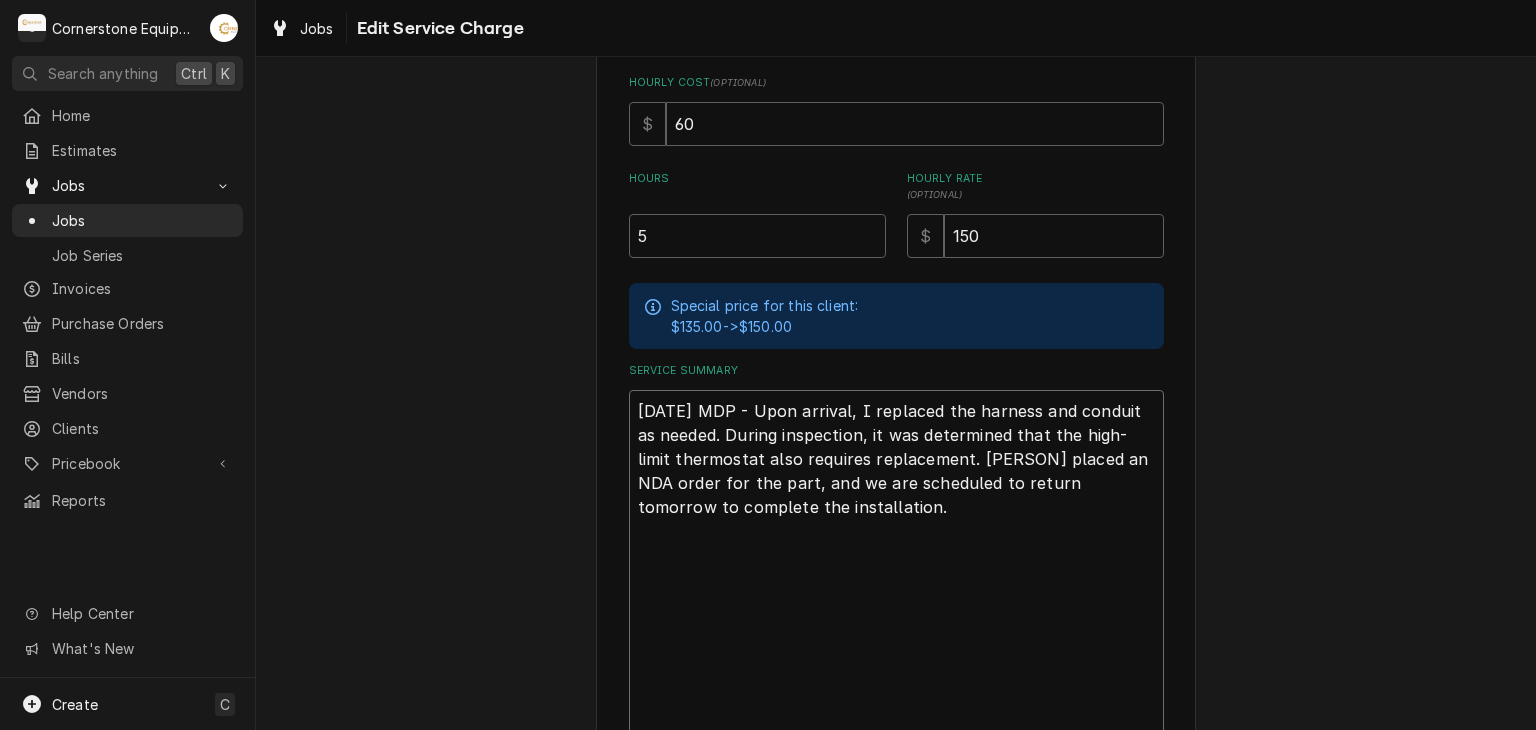 type on "x" 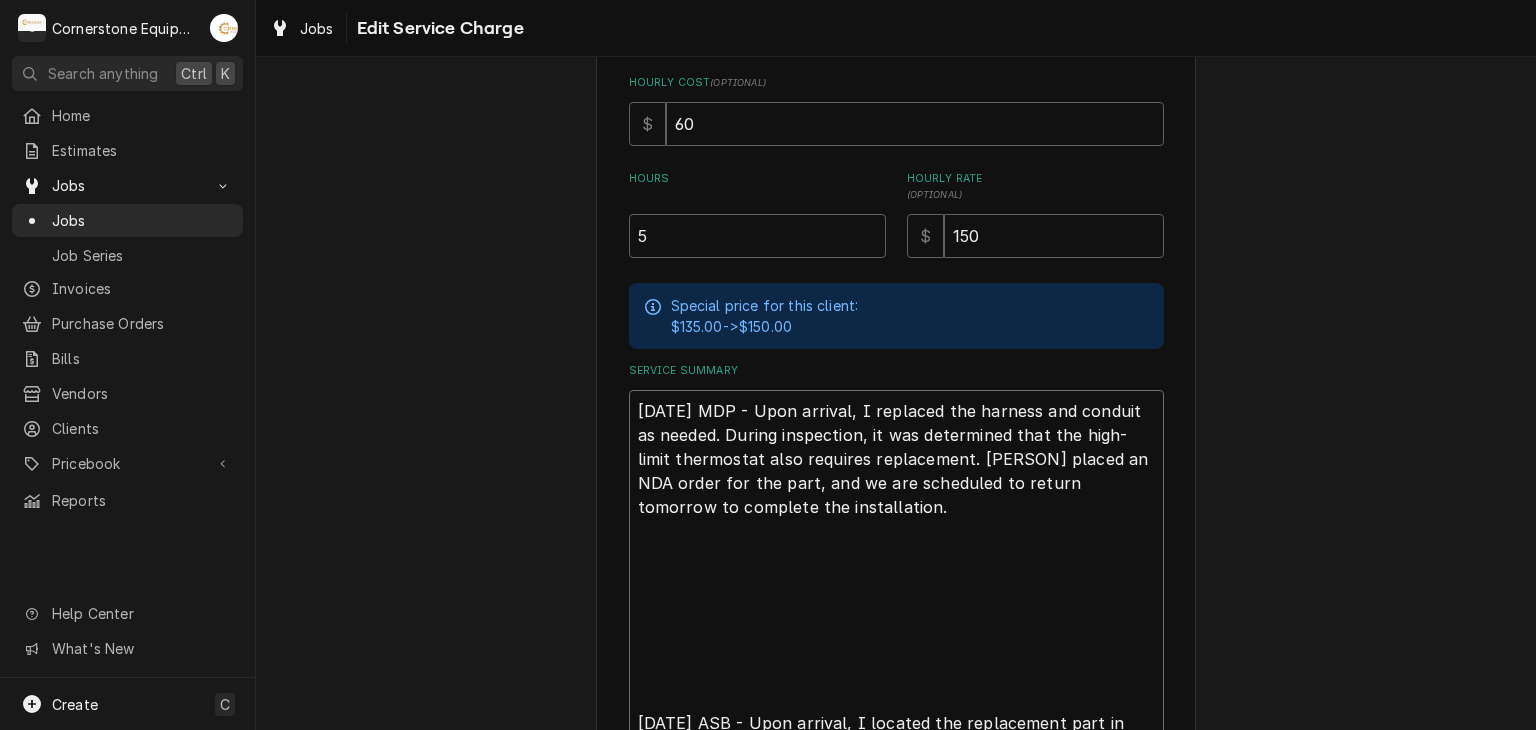type on "x" 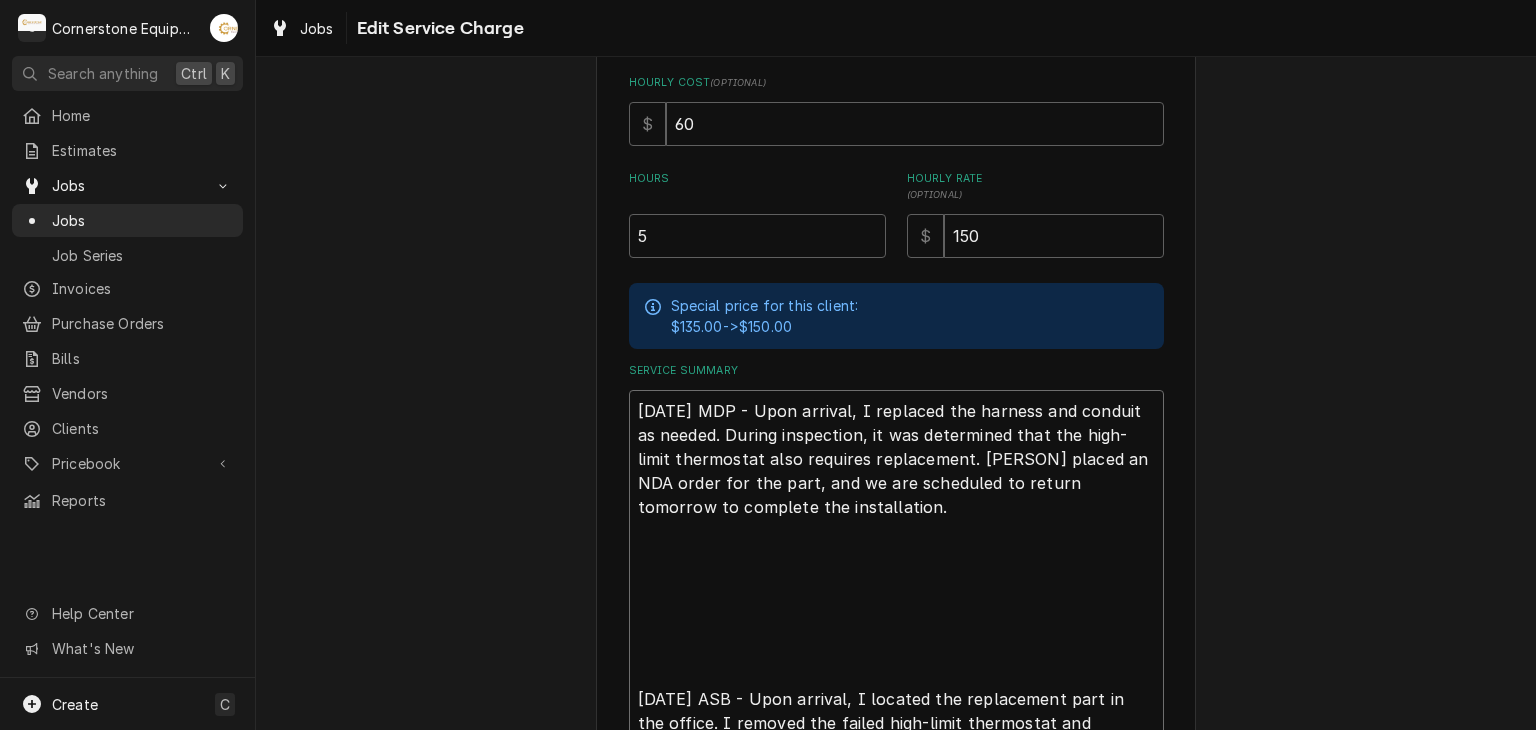 type on "x" 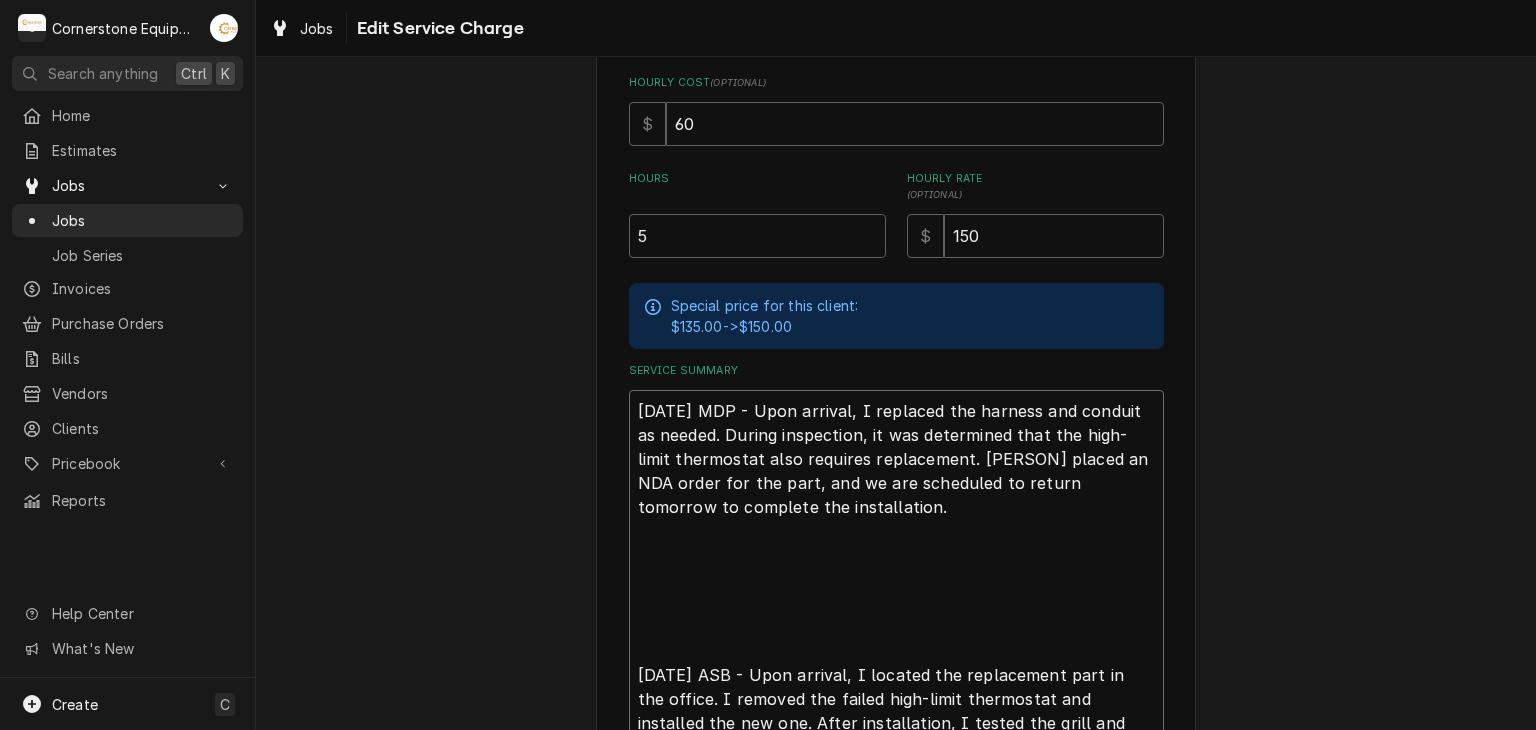 type on "x" 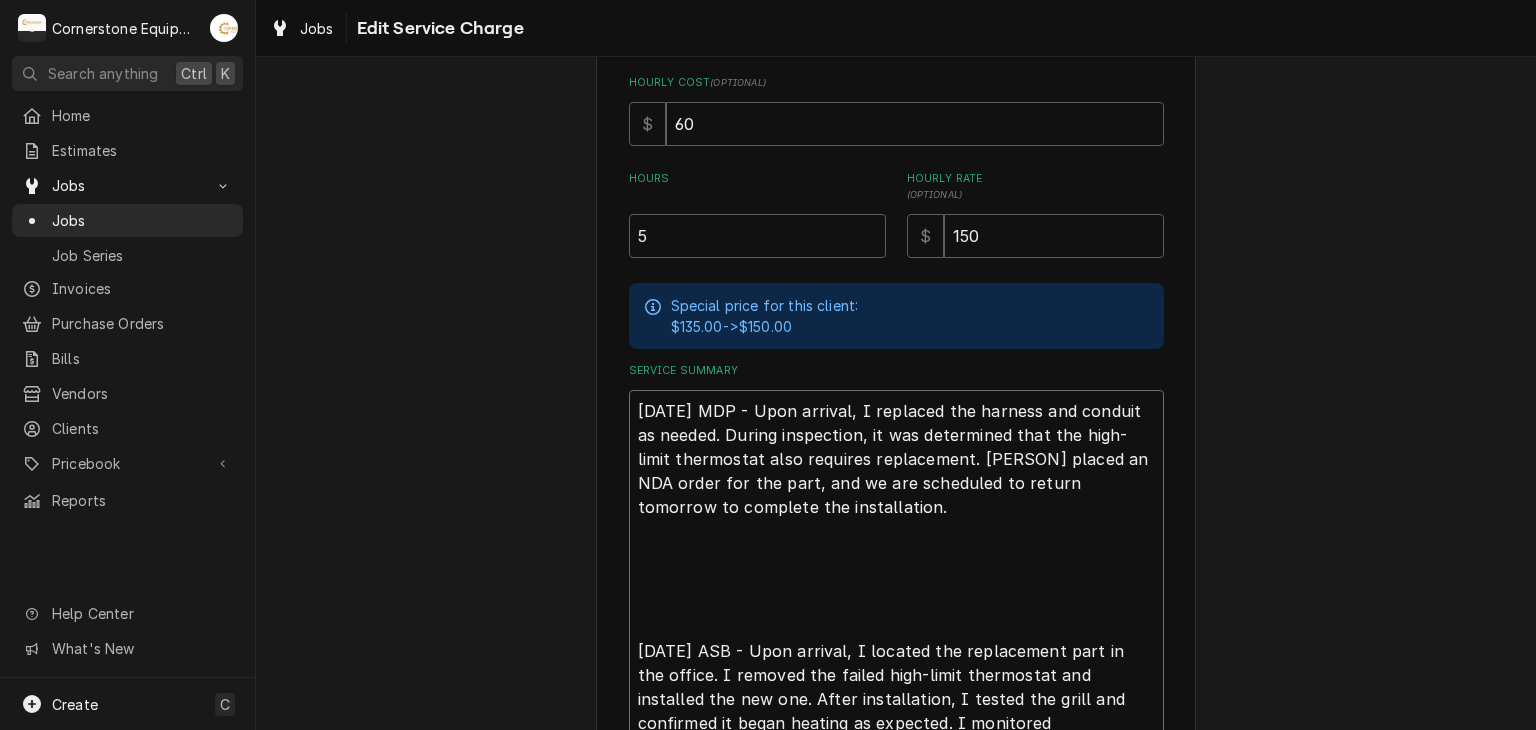 type on "x" 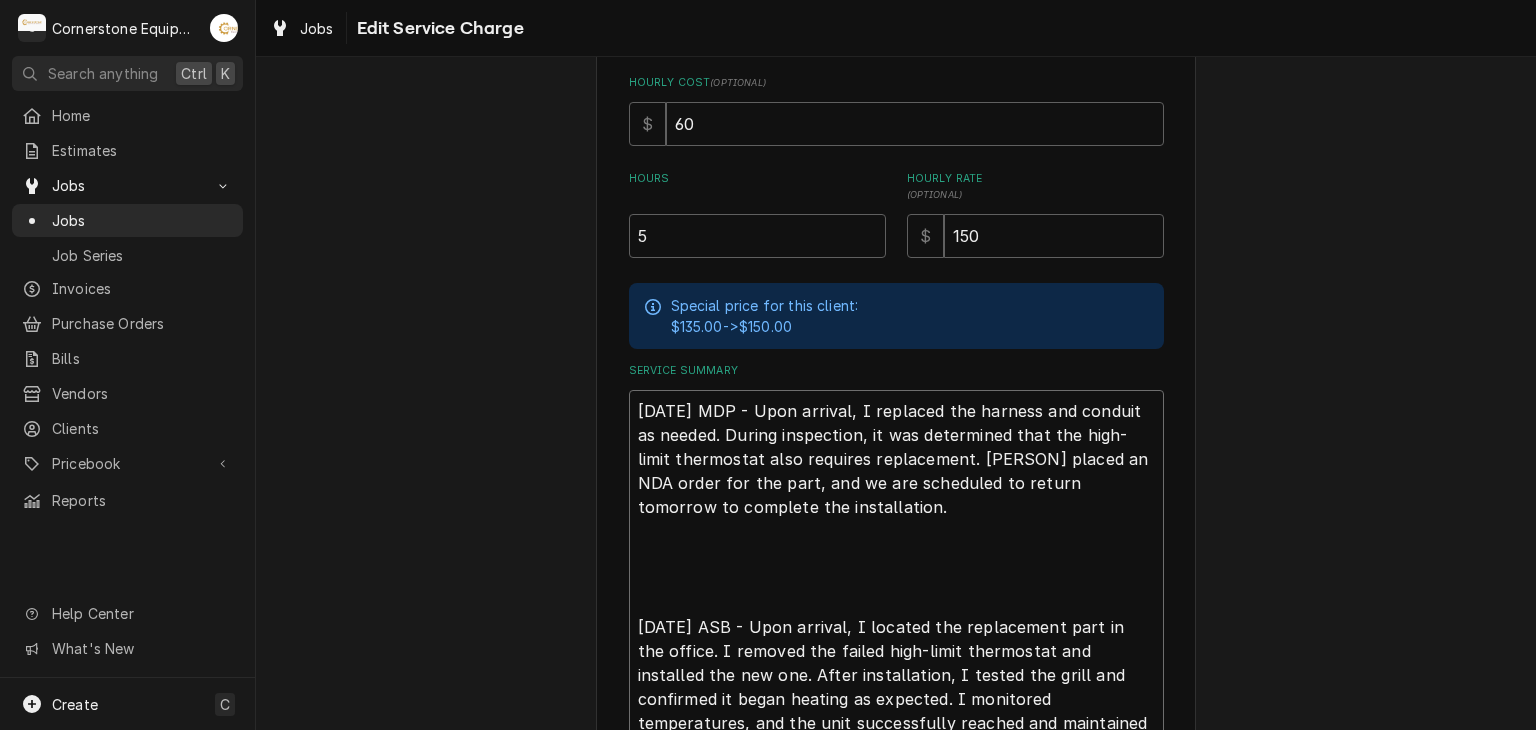 type on "x" 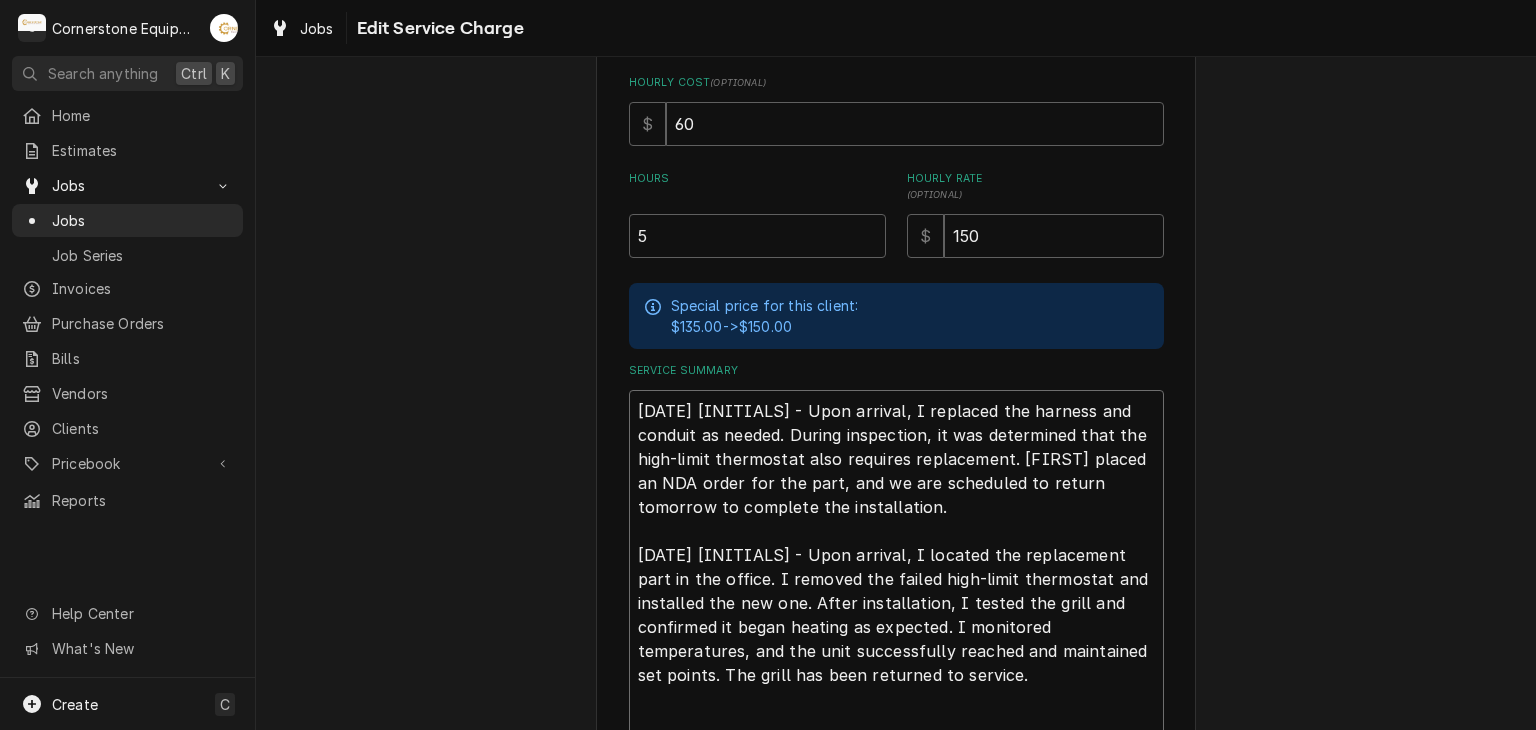 type on "x" 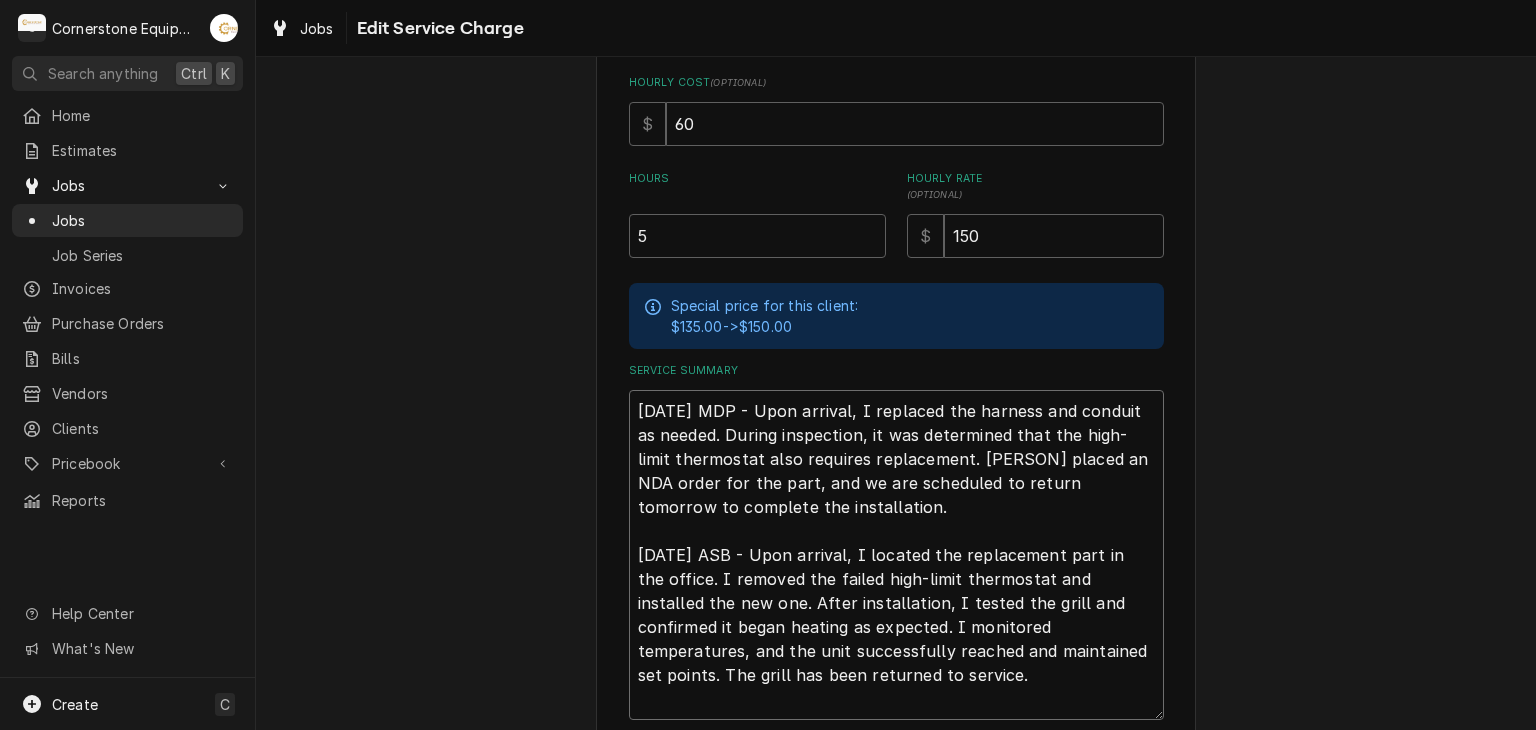 type on "x" 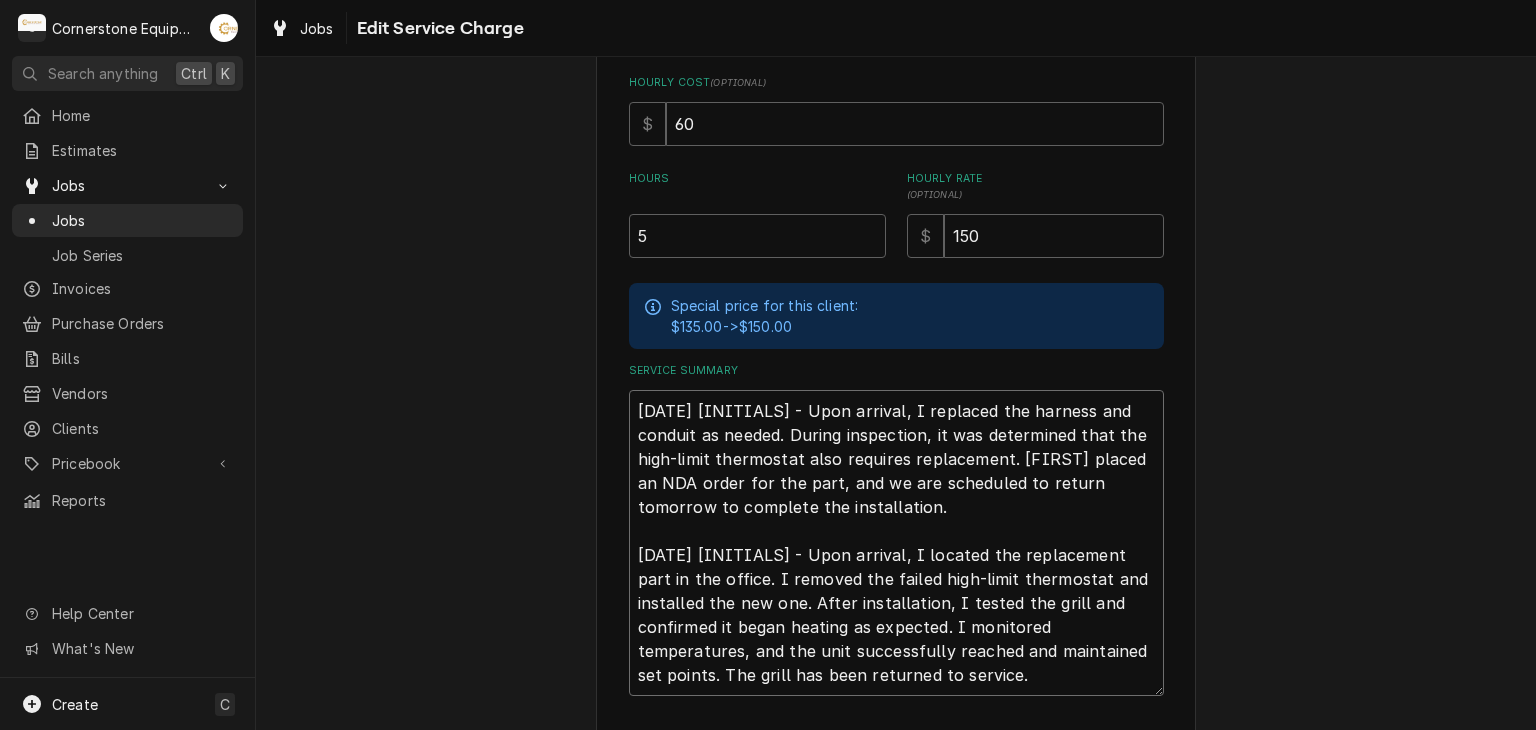 type on "8/4/25 MDP - Upon arrival, I replaced the harness and conduit as needed. During inspection, it was determined that the high-limit thermostat also requires replacement. Ashton placed an NDA order for the part, and we are scheduled to return tomorrow to complete the installation.
8/5/25 ASB - Upon arrival, I located the replacement part in the office. I removed the failed high-limit thermostat and installed the new one. After installation, I tested the grill and confirmed it began heating as expected. I monitored temperatures, and the unit successfully reached and maintained set points. The grill has been returned to service." 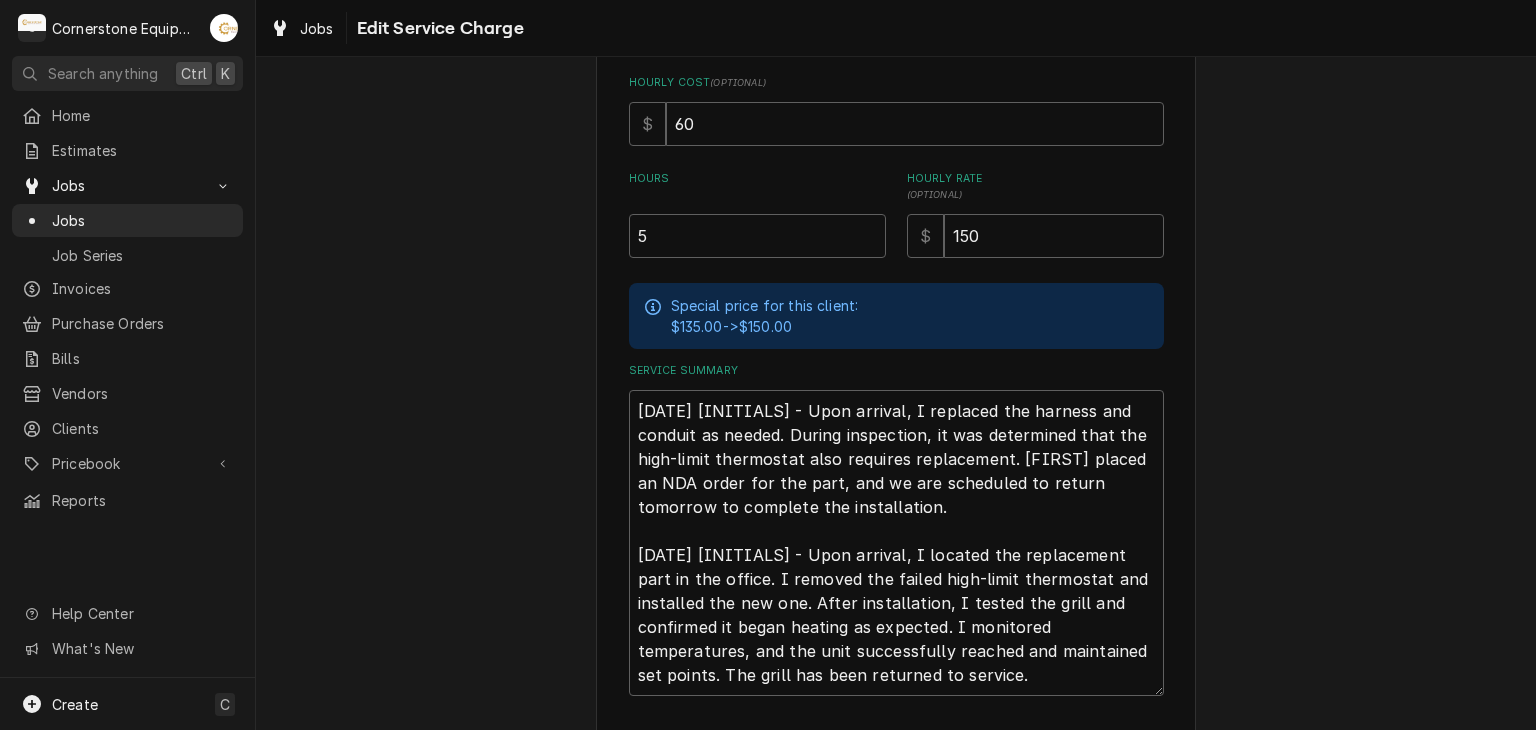 click on "Use the fields below to edit this service charge Short Description Labor Edit Pricebook Item    Start Date 2025-08-04 End Date 2025-08-05 Unit Type Est. Job Duration 4h Total Time Logged 4h 38min Hourly Cost  ( optional ) $ 60 Hours 5 Hourly Rate  ( optional ) $ 150 Special price for this client: $135.00  ->  $150.00 Service Summary 8/4/25 MDP - Upon arrival, I replaced the harness and conduit as needed. During inspection, it was determined that the high-limit thermostat also requires replacement. Ashton placed an NDA order for the part, and we are scheduled to return tomorrow to complete the installation.
8/5/25 ASB - Upon arrival, I located the replacement part in the office. I removed the failed high-limit thermostat and installed the new one. After installation, I tested the grill and confirmed it began heating as expected. I monitored temperatures, and the unit successfully reached and maintained set points. The grill has been returned to service. Save Delete Cancel" at bounding box center [896, 234] 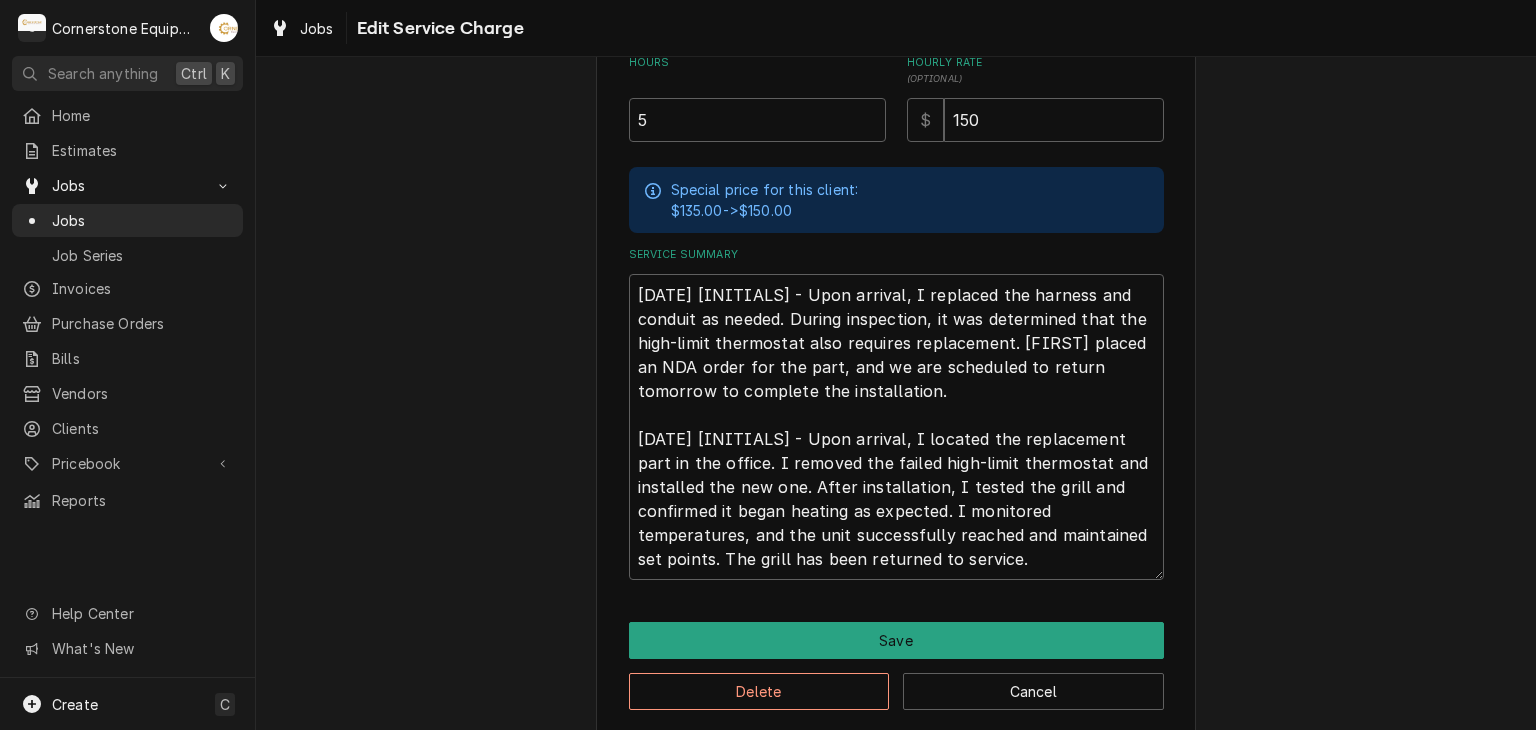 scroll, scrollTop: 598, scrollLeft: 0, axis: vertical 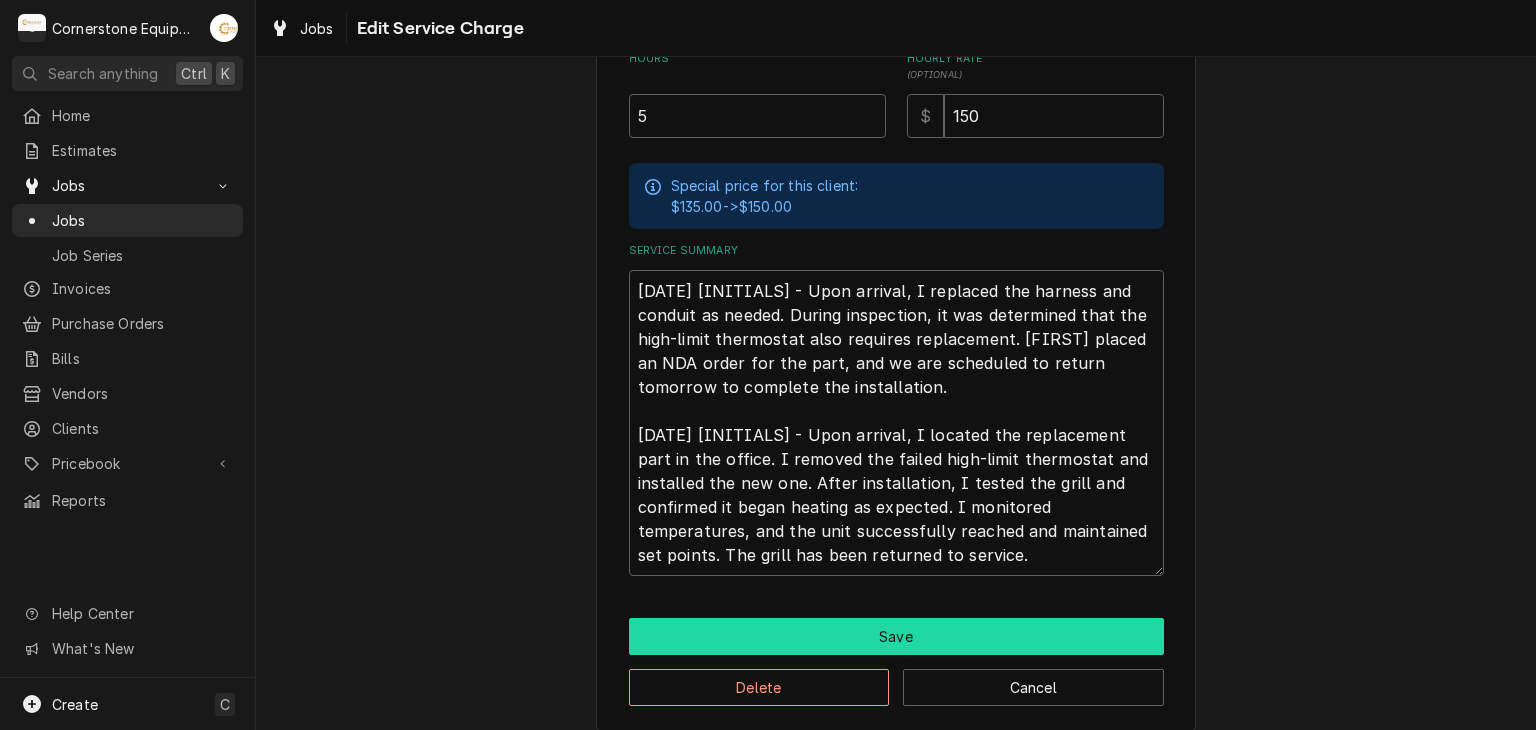 click on "Save" at bounding box center (896, 636) 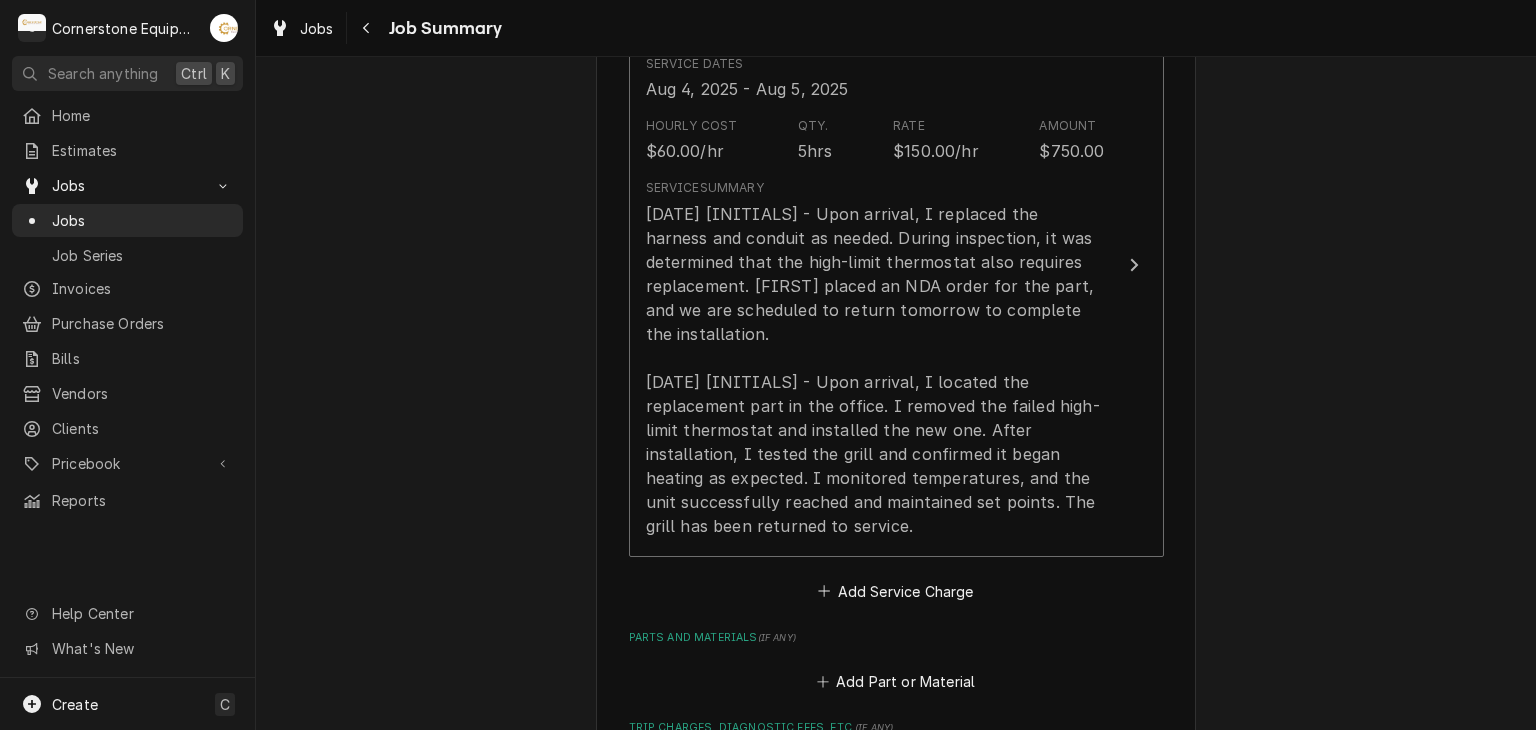 scroll, scrollTop: 320, scrollLeft: 0, axis: vertical 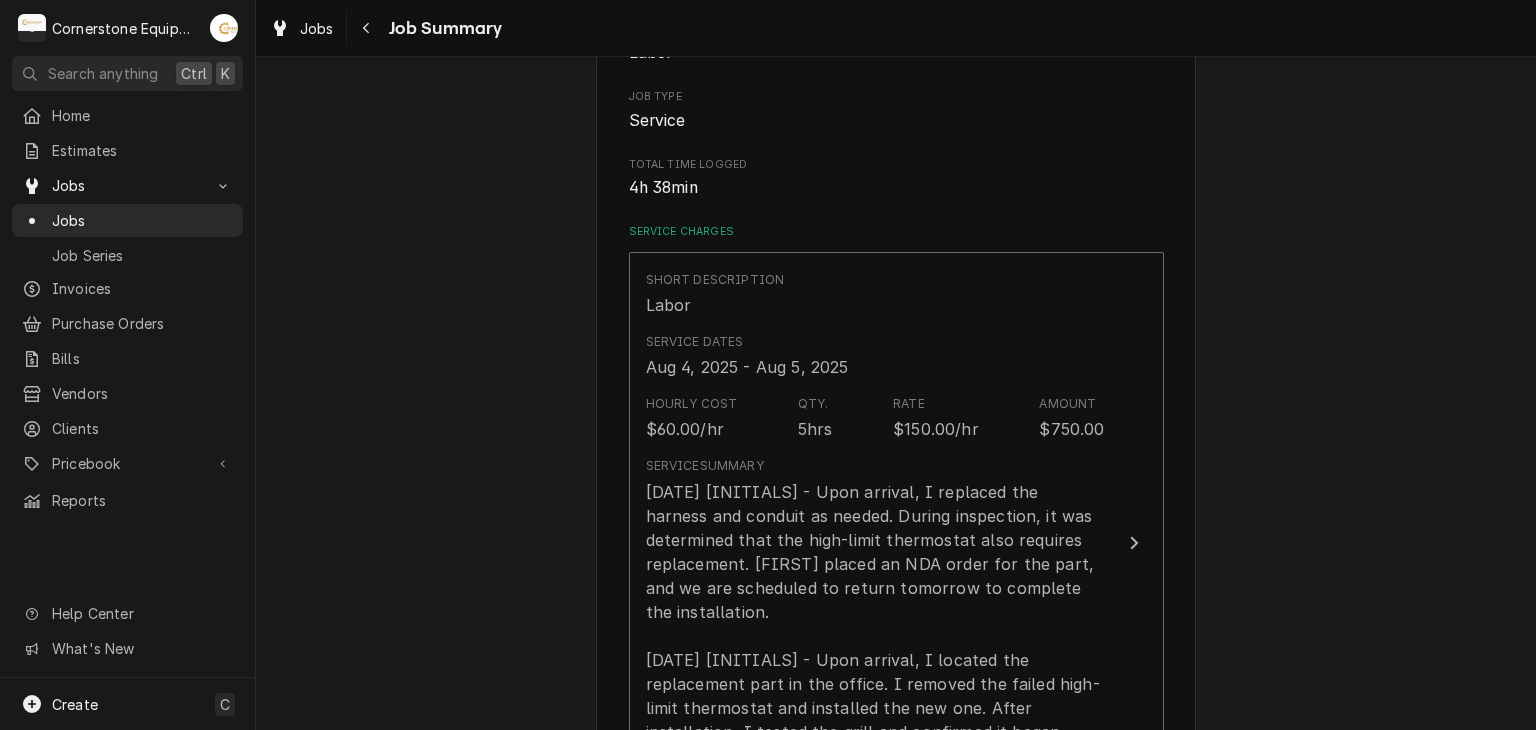 click on "Hill Management - McDonald’s 04798 - Woodruff Rd / 1111 Woodruff Rd, Greenville, SC 29607 Please provide a summary of the work you've done, the parts and materials you used, and any other charges or discounts that should be applied to this service: Roopairs Job ID JOB-267 Service Type Labor Job Type Service Total Time Logged 4h 38min Service Charges Short Description Labor Service Dates Aug 4, 2025 - Aug 5, 2025 Hourly Cost $60.00/hr Qty. 5hrs Rate $150.00/hr Amount $750.00 Service  Summary Add Service Charge Parts and Materials  ( if any ) Add Part or Material Trip Charges, Diagnostic Fees, etc.  ( if any ) Add Miscellaneous Charge Discounts  ( if any ) Add Discount Subtotal $750.00 Notes to Dispatcher(s)  ( optional ) Attachments  ( if any ) Add Attachment Continue" at bounding box center [896, 667] 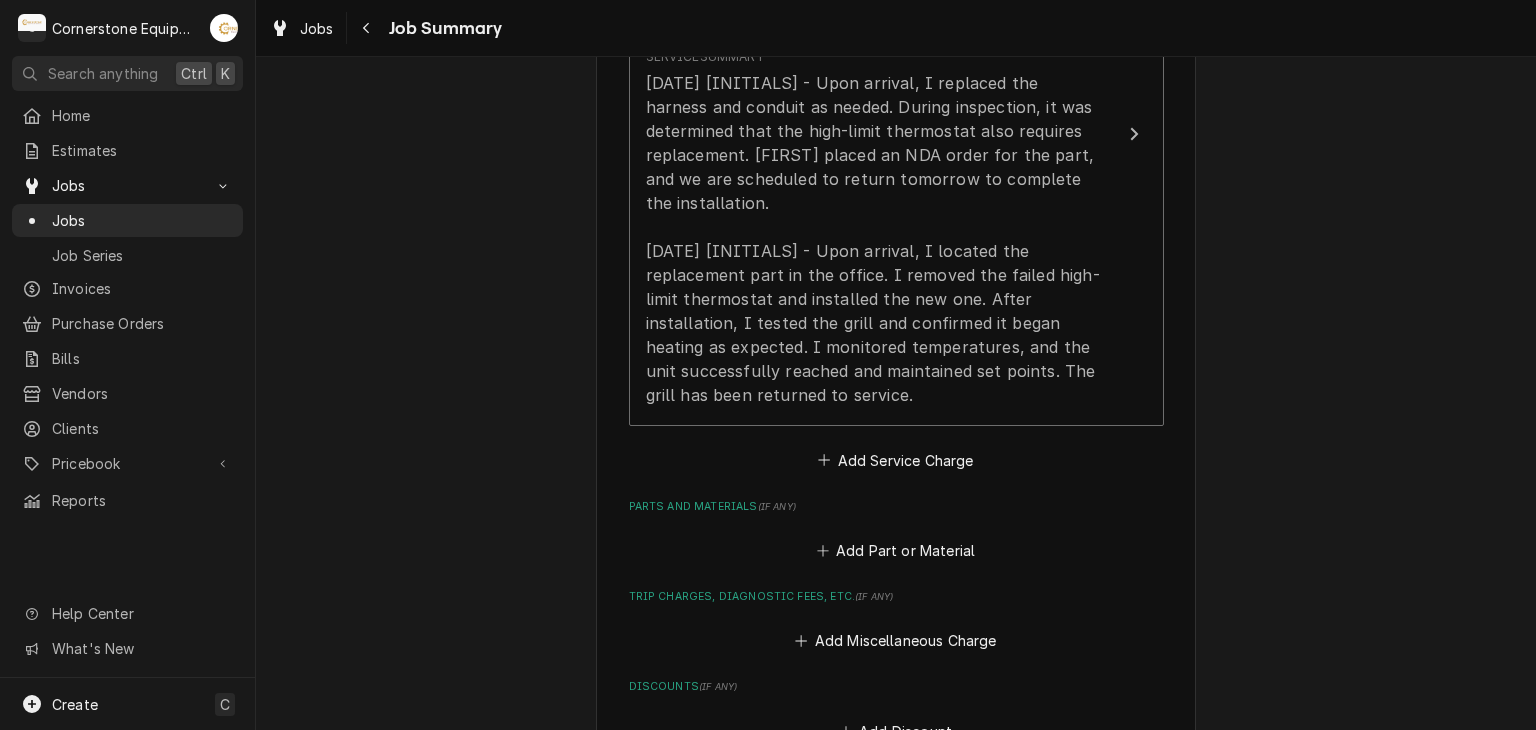 scroll, scrollTop: 760, scrollLeft: 0, axis: vertical 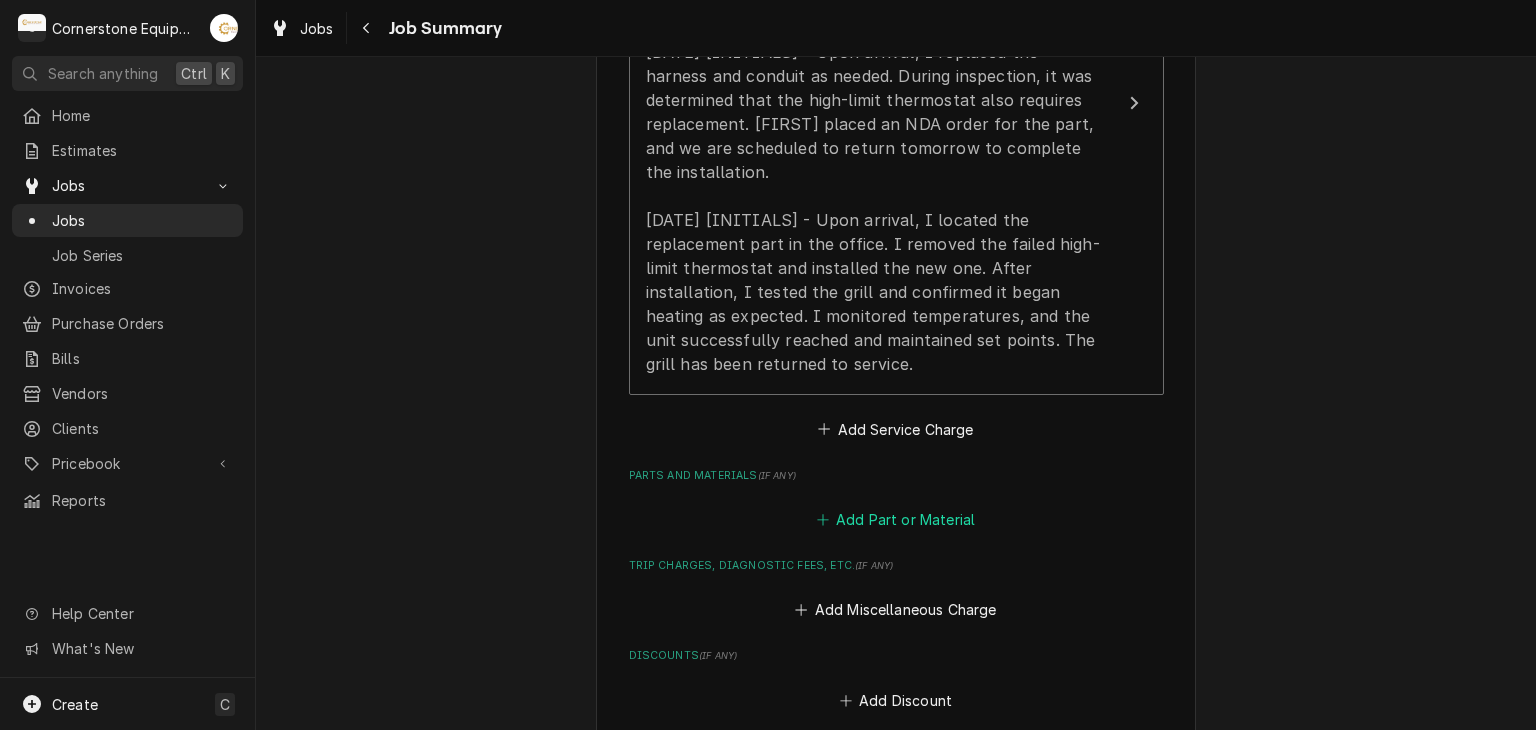 click on "Add Part or Material" at bounding box center (895, 520) 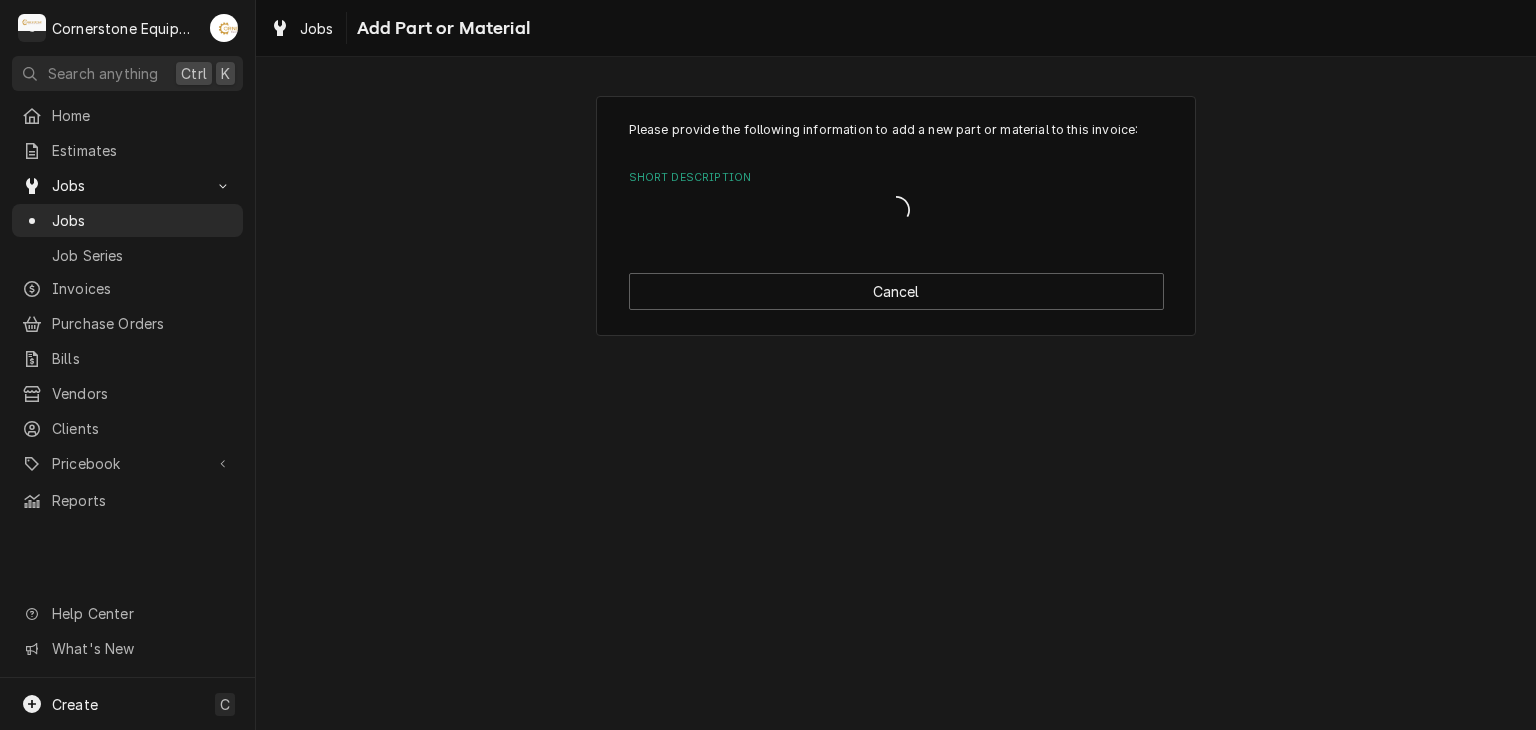 scroll, scrollTop: 0, scrollLeft: 0, axis: both 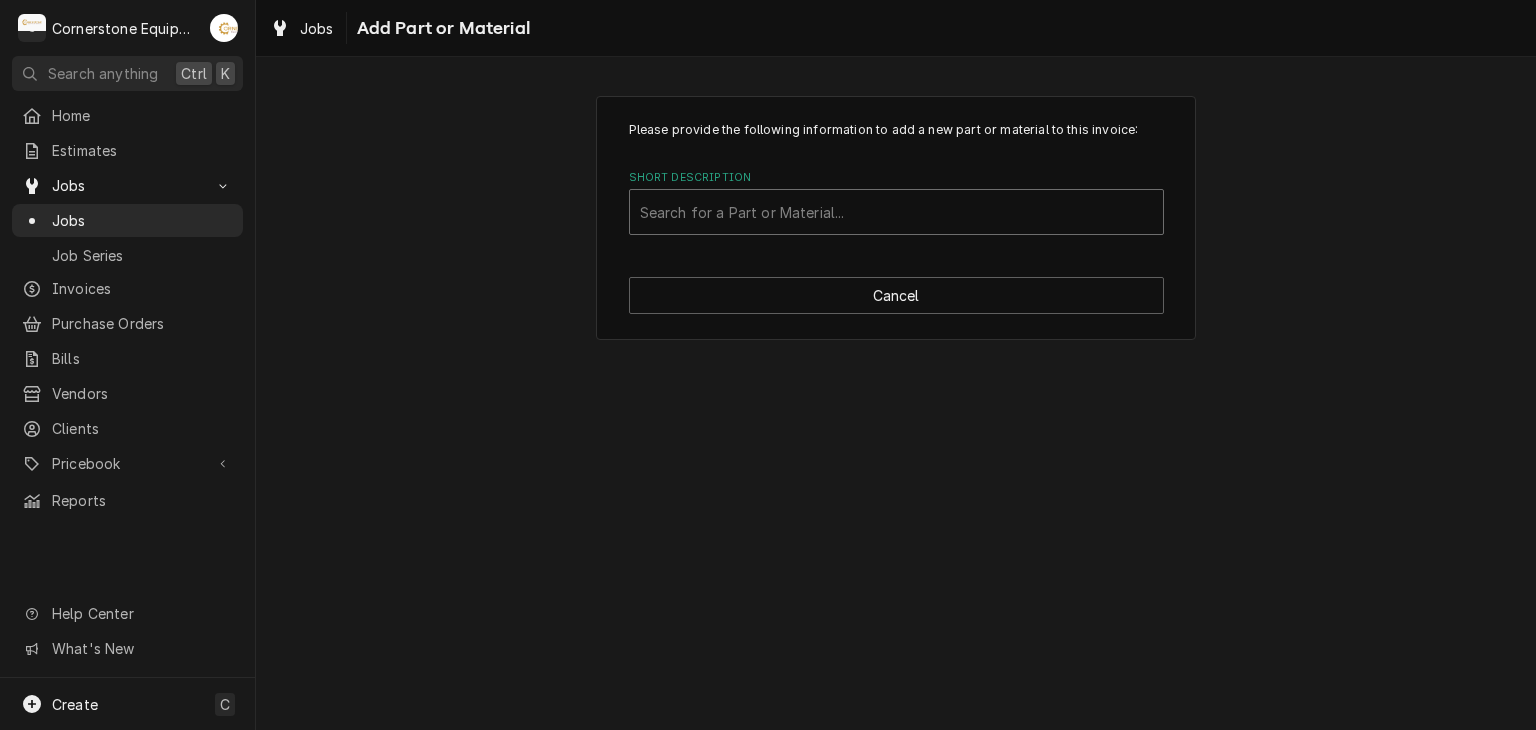 click at bounding box center (896, 212) 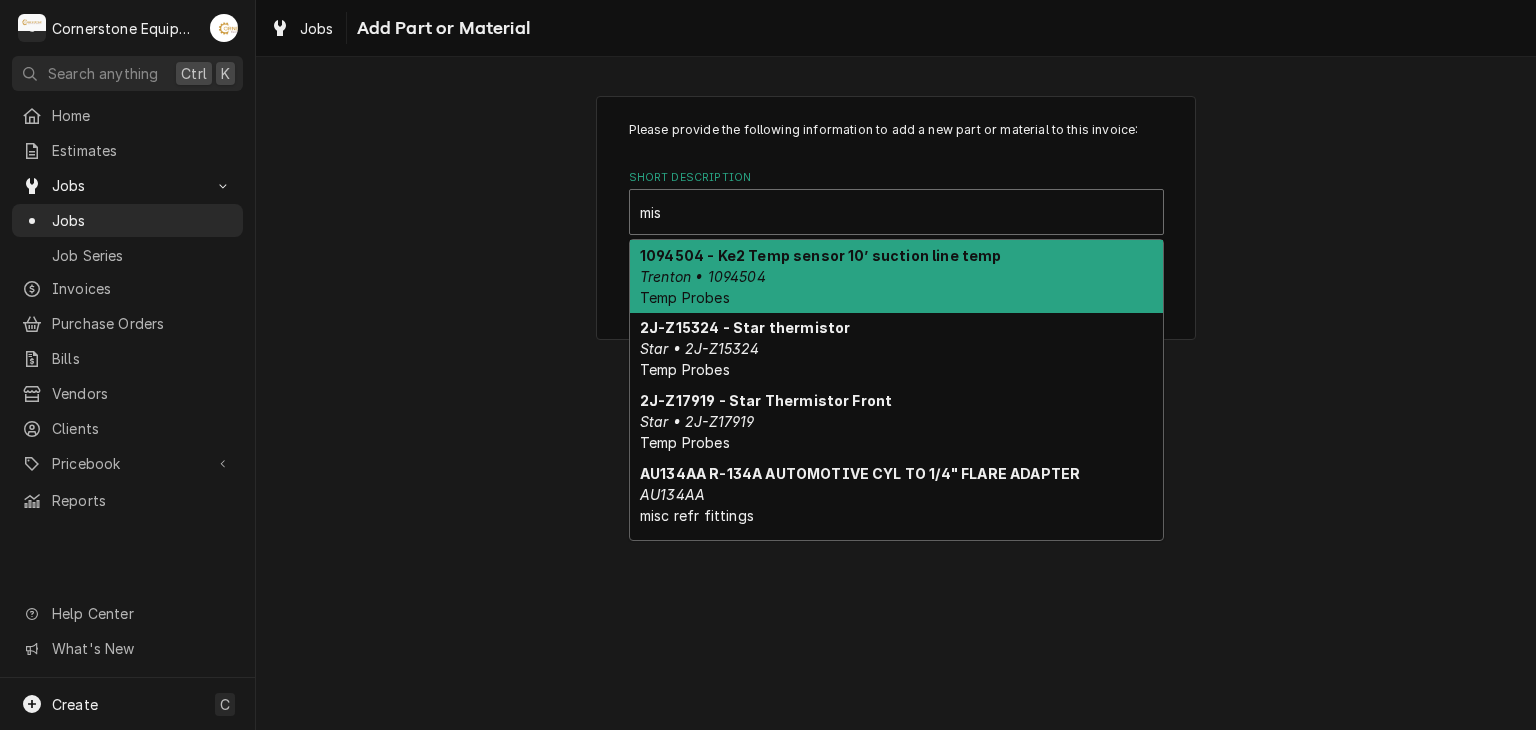 type on "misc" 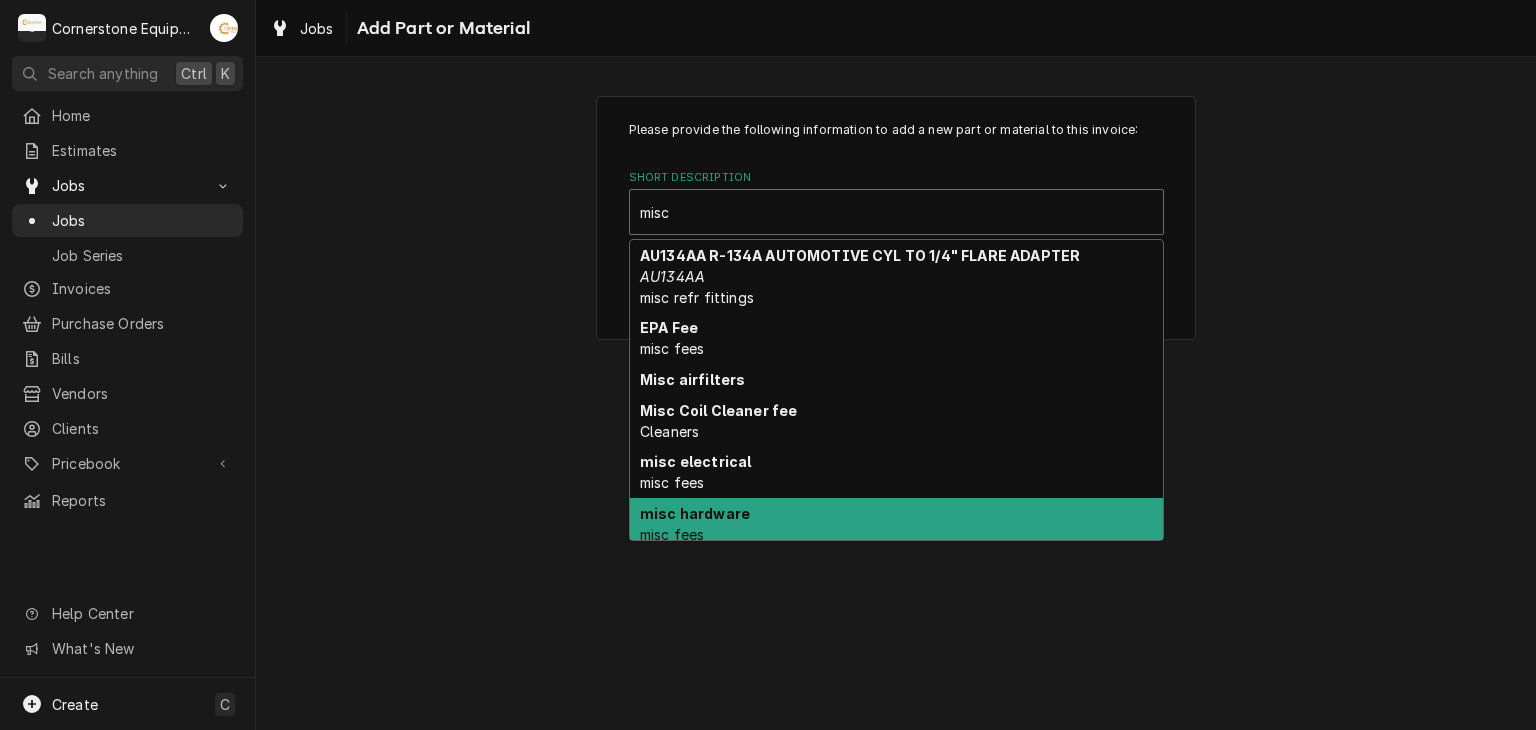 click on "misc hardware misc fees" at bounding box center (896, 524) 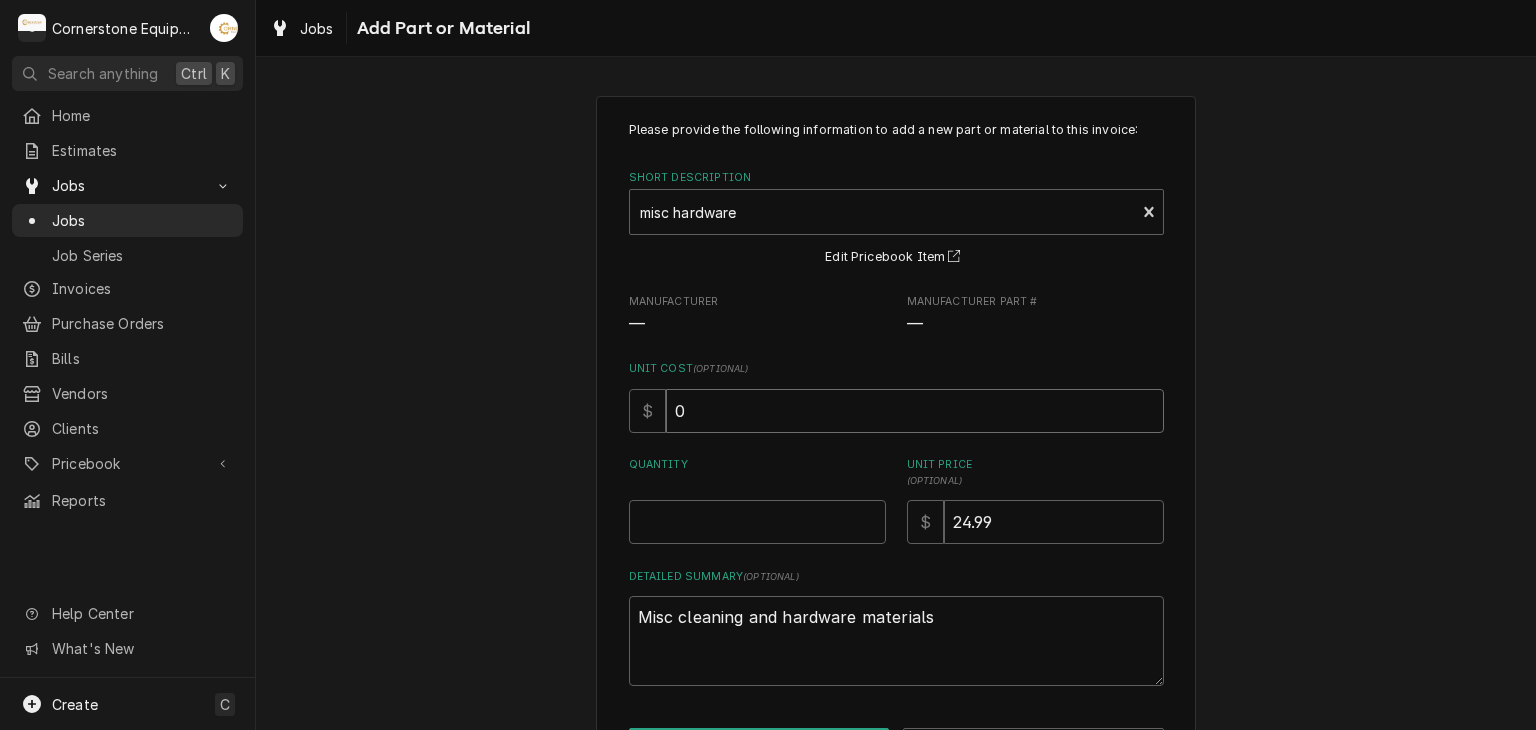 click on "0" at bounding box center (915, 411) 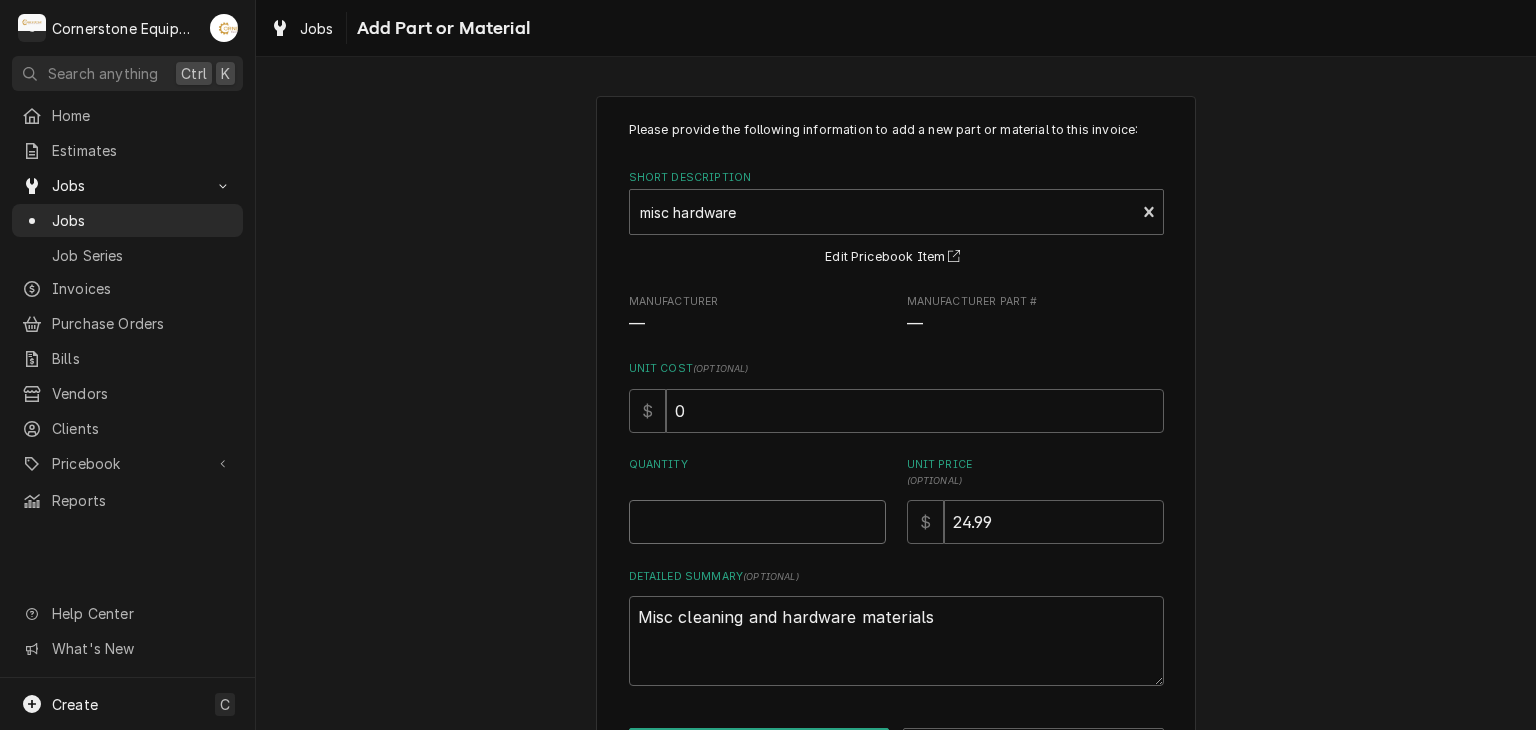 click on "Quantity" at bounding box center (757, 522) 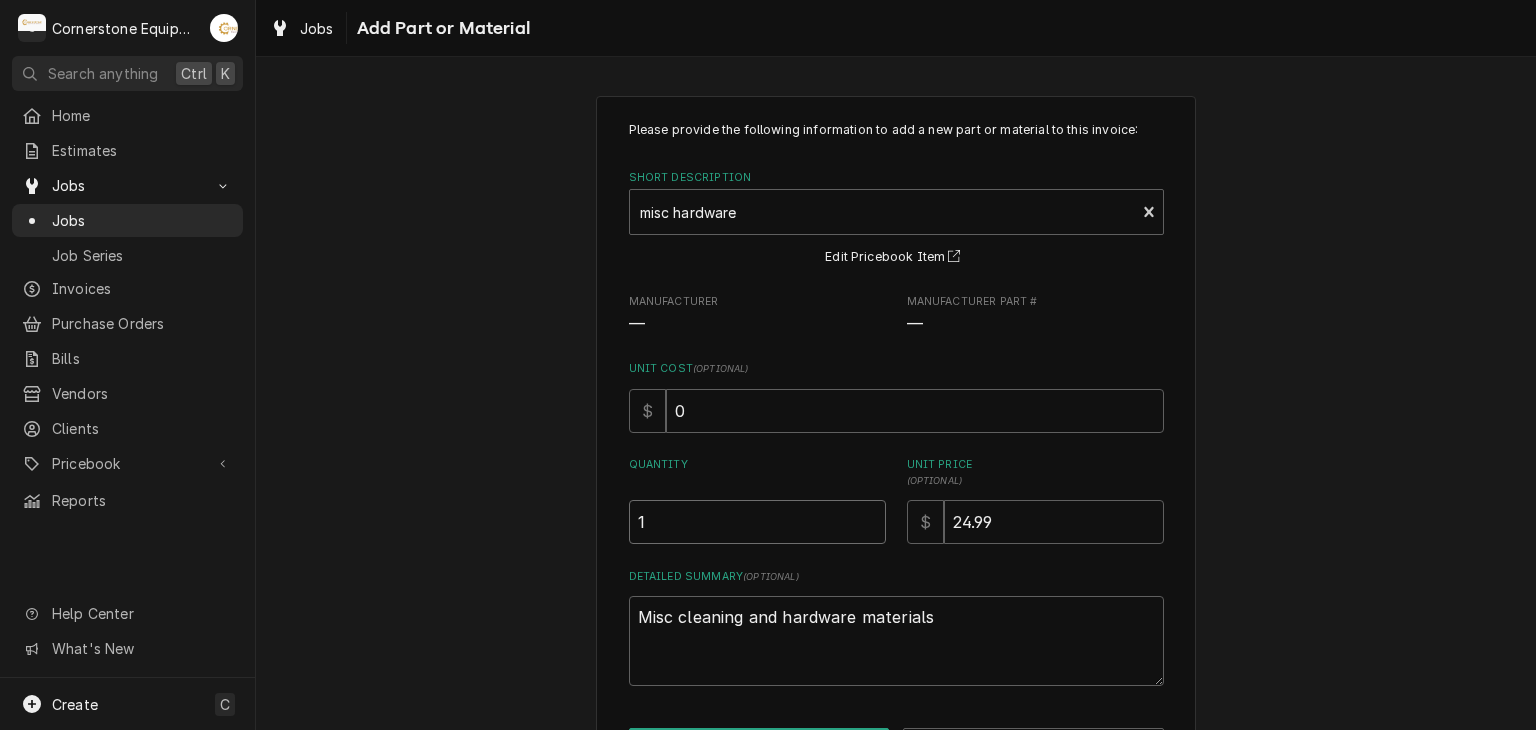 type on "1" 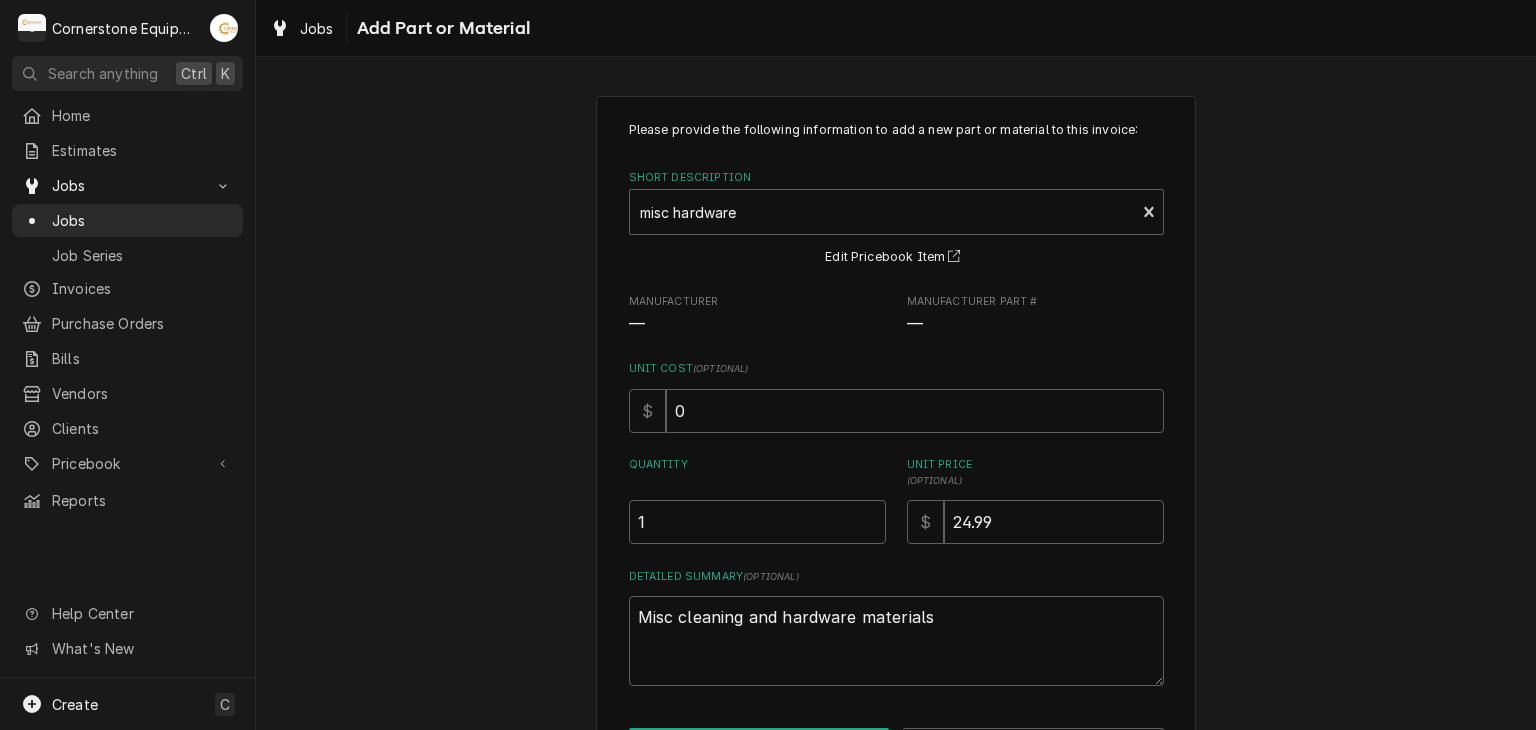 click on "Please provide the following information to add a new part or material to this invoice: Short Description misc hardware misc fees Edit Pricebook Item    Manufacturer — Manufacturer Part # — Unit Cost  ( optional ) $ 0 Quantity 1 Unit Price  ( optional ) $ 24.99 Detailed Summary  ( optional ) Misc cleaning and hardware materials Add Cancel" at bounding box center [896, 443] 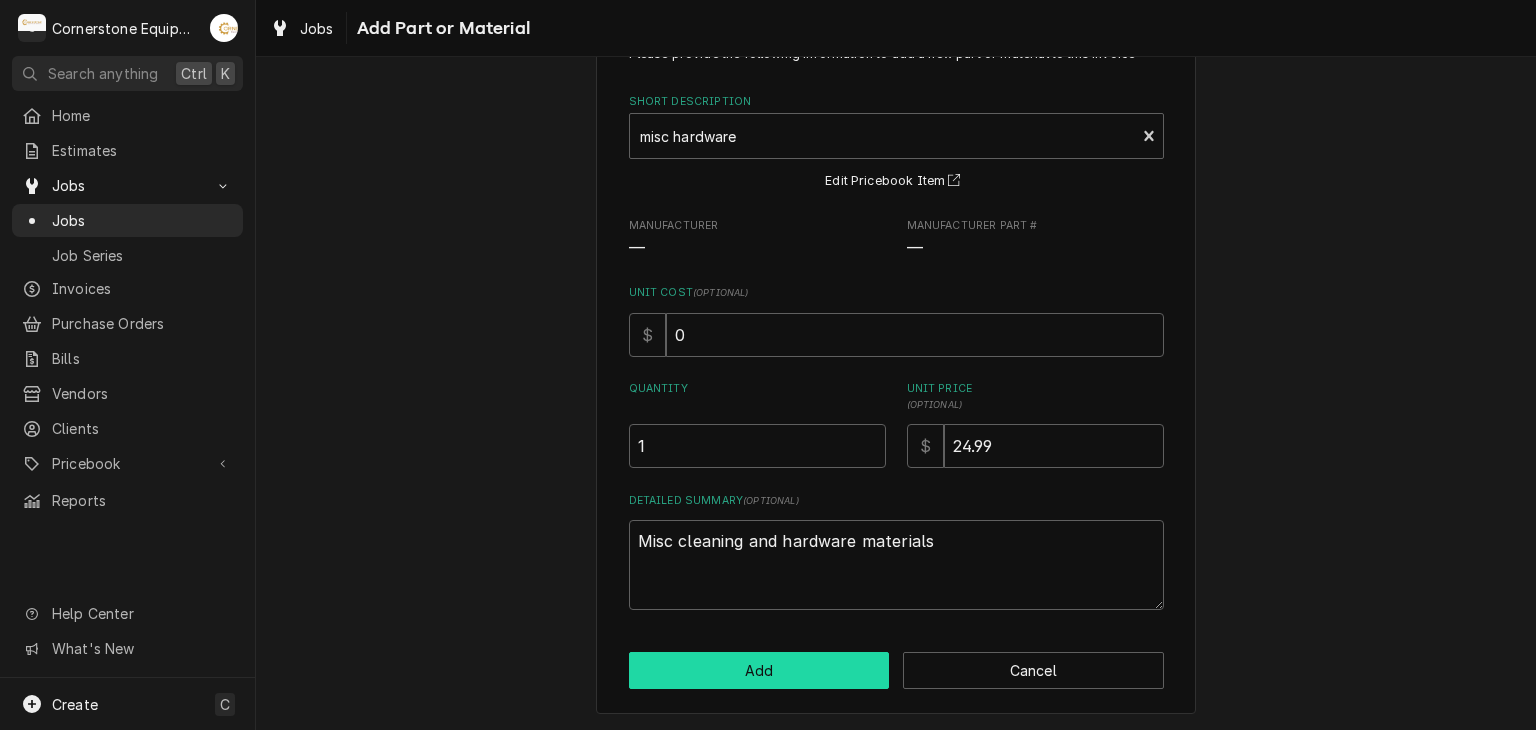 click on "Add" at bounding box center (759, 670) 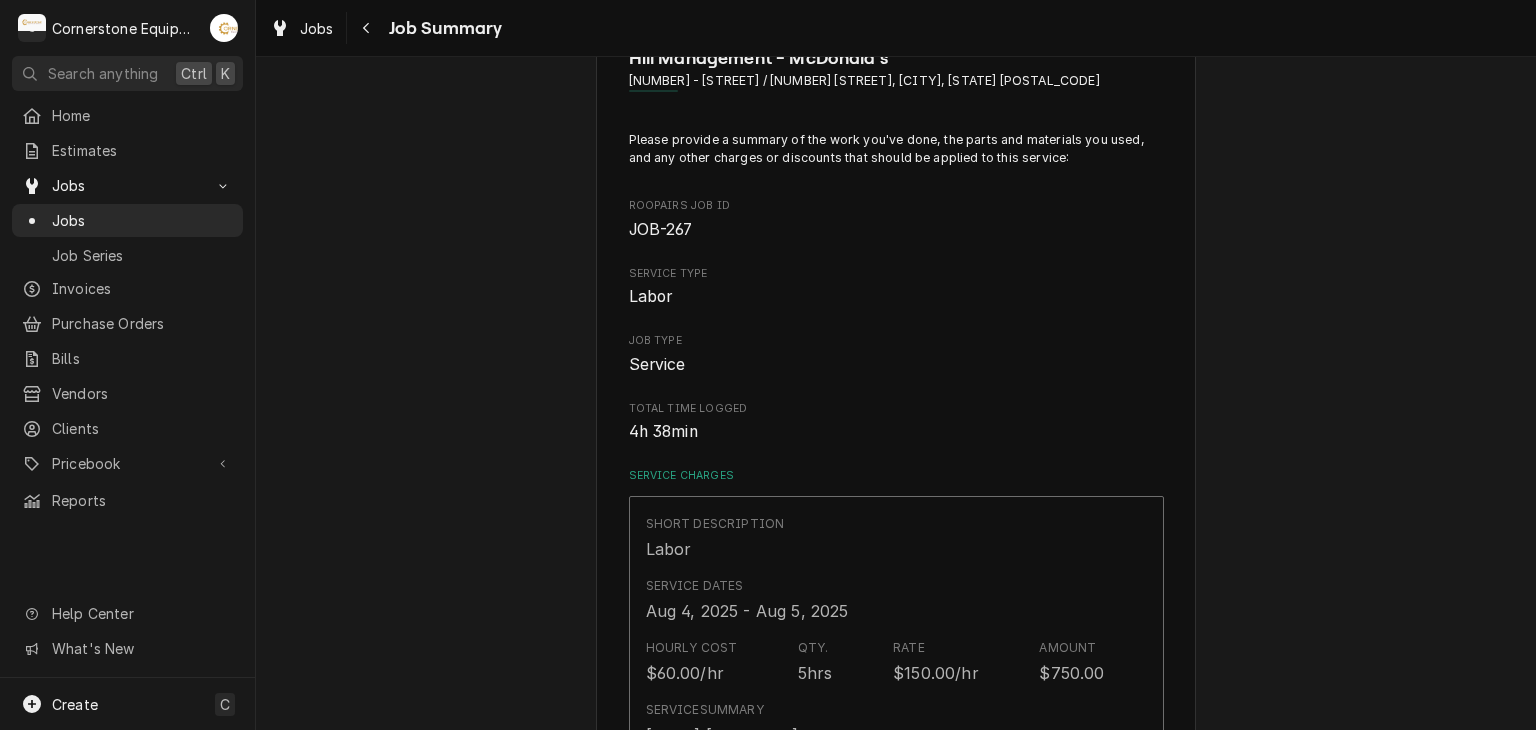 scroll, scrollTop: 760, scrollLeft: 0, axis: vertical 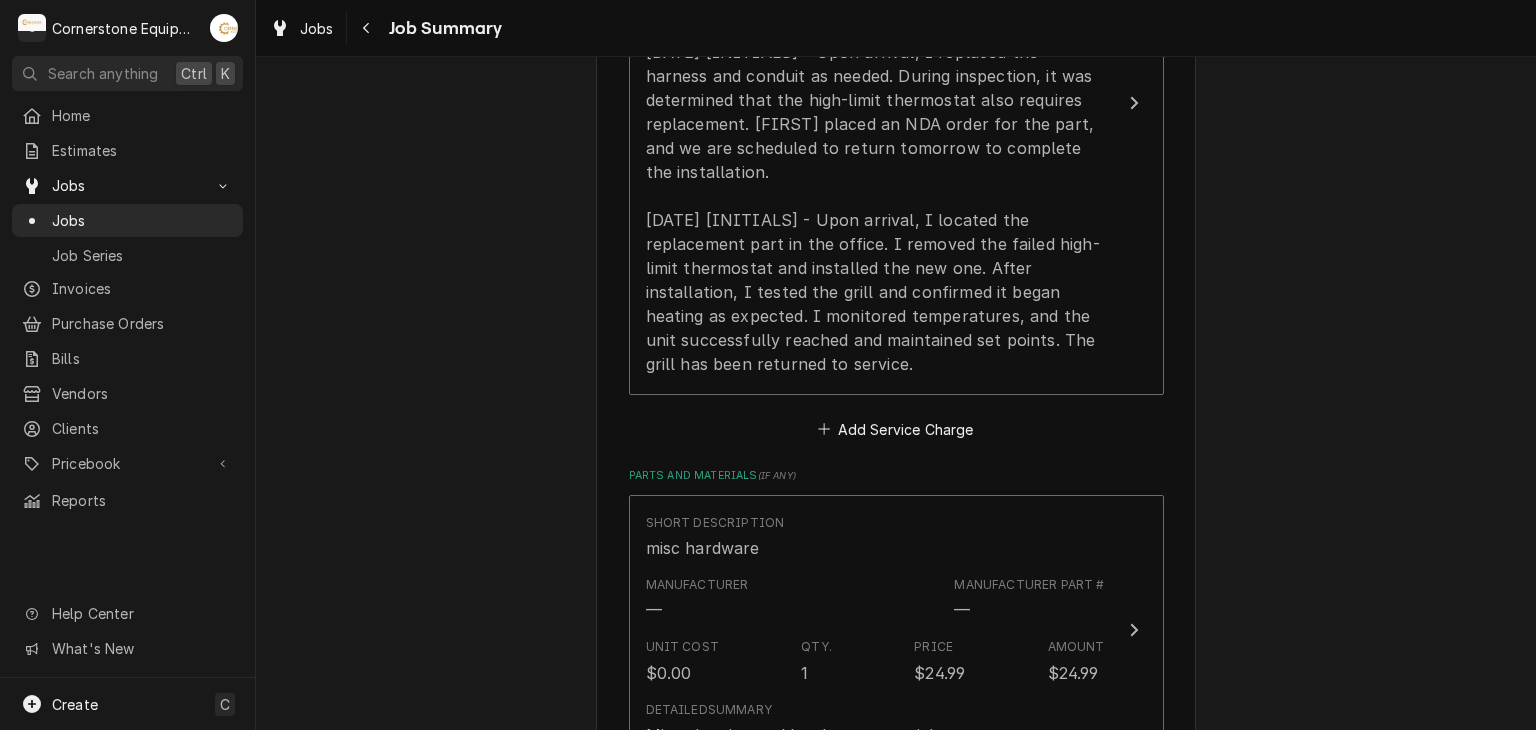 click on "Hill Management - McDonald’s 04798 - Woodruff Rd / 1111 Woodruff Rd, Greenville, SC 29607 Please provide a summary of the work you've done, the parts and materials you used, and any other charges or discounts that should be applied to this service: Roopairs Job ID JOB-267 Service Type Labor Job Type Service Total Time Logged 4h 38min Service Charges Short Description Labor Service Dates Aug 4, 2025 - Aug 5, 2025 Hourly Cost $60.00/hr Qty. 5hrs Rate $150.00/hr Amount $750.00 Service  Summary Add Service Charge Parts and Materials  ( if any ) Short Description misc hardware Manufacturer — Manufacturer Part # — Unit Cost $0.00 Qty. 1 Price $24.99 Amount $24.99 Detailed  Summary Misc cleaning and hardware materials Add Part or Material Trip Charges, Diagnostic Fees, etc.  ( if any ) Add Miscellaneous Charge Discounts  ( if any ) Add Discount Subtotal $774.99 Notes to Dispatcher(s)  ( optional ) Attachments  ( if any ) Add Attachment Continue" at bounding box center (896, 367) 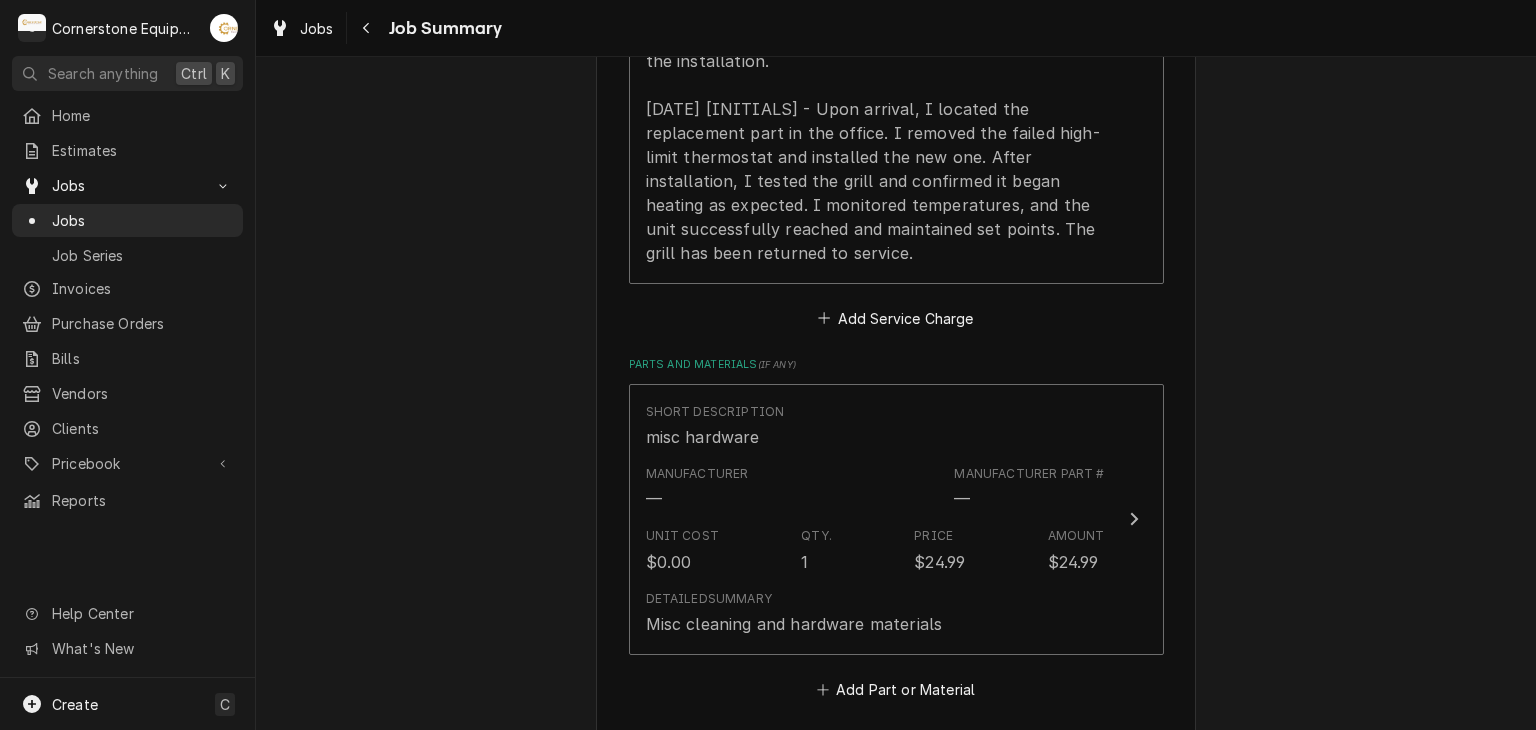 scroll, scrollTop: 880, scrollLeft: 0, axis: vertical 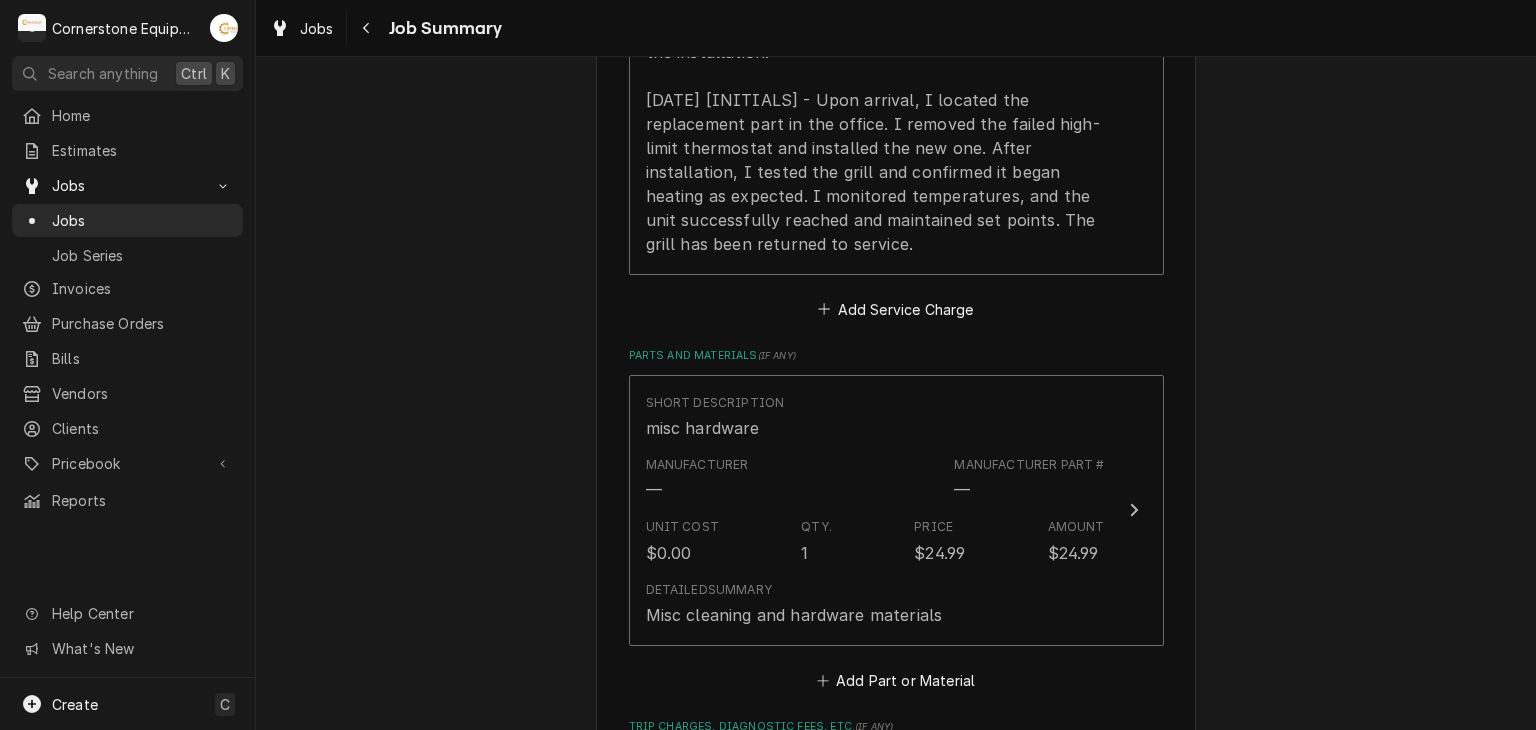 click on "Short Description misc hardware Manufacturer — Manufacturer Part # — Unit Cost $0.00 Qty. 1 Price $24.99 Amount $24.99 Detailed  Summary Misc cleaning and hardware materials Add Part or Material" at bounding box center [896, 534] 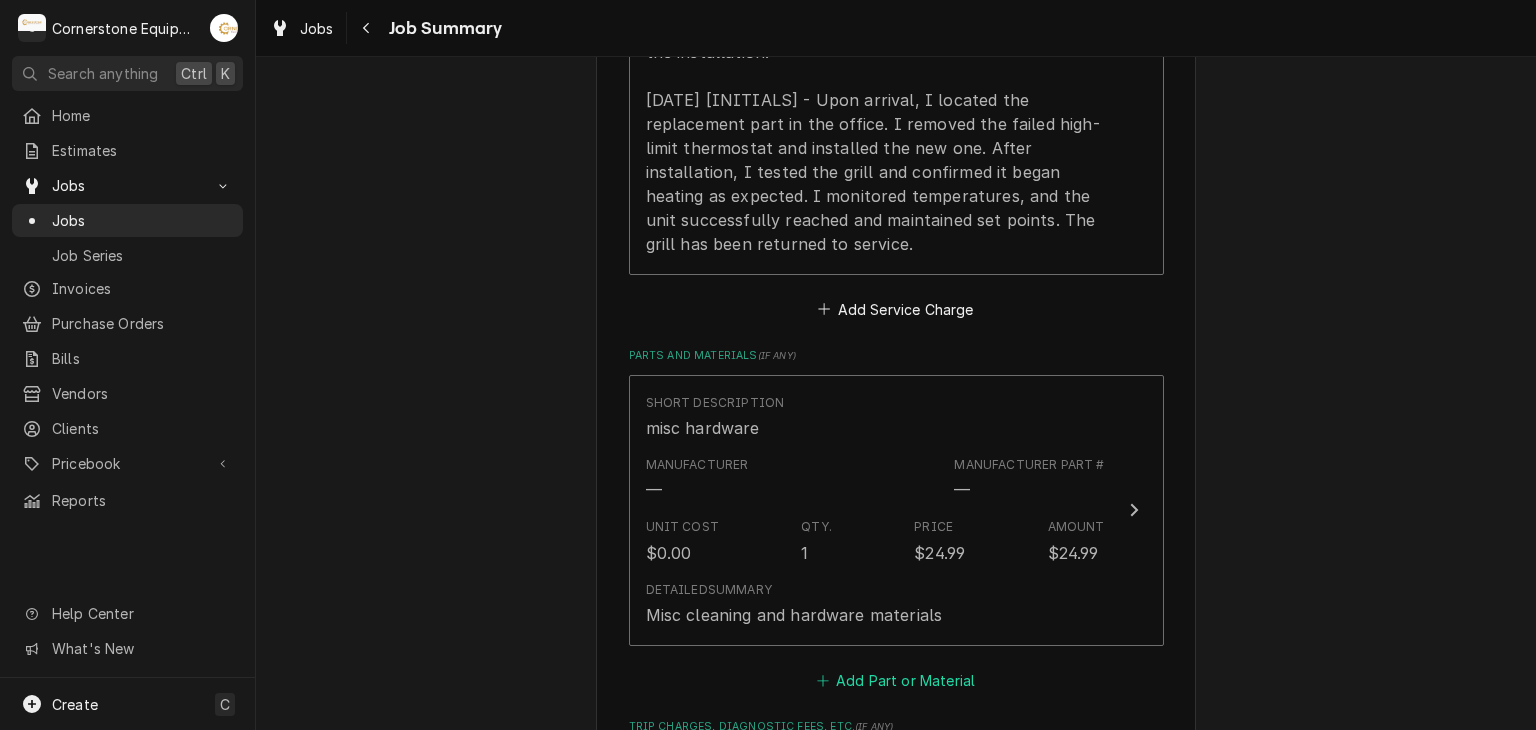 click 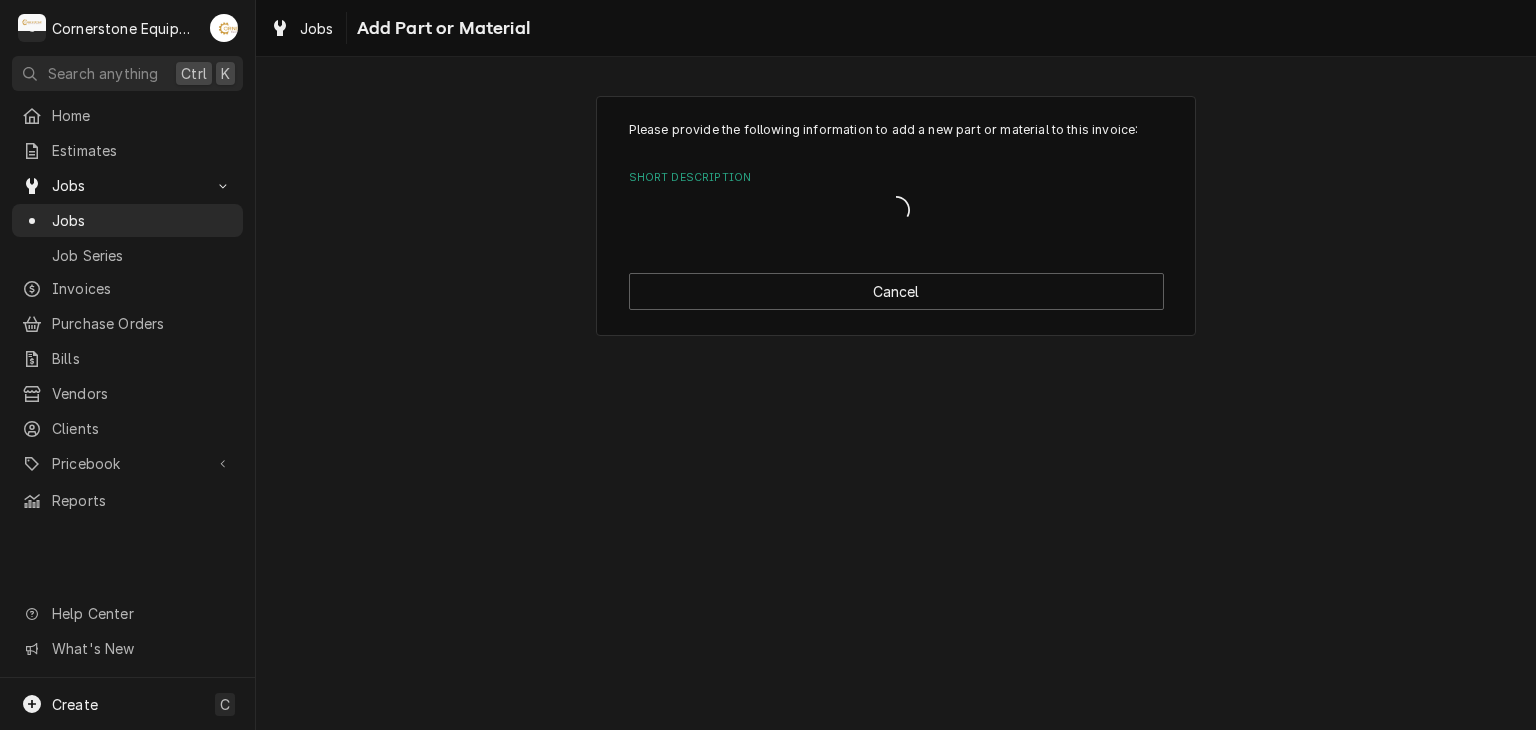 scroll, scrollTop: 0, scrollLeft: 0, axis: both 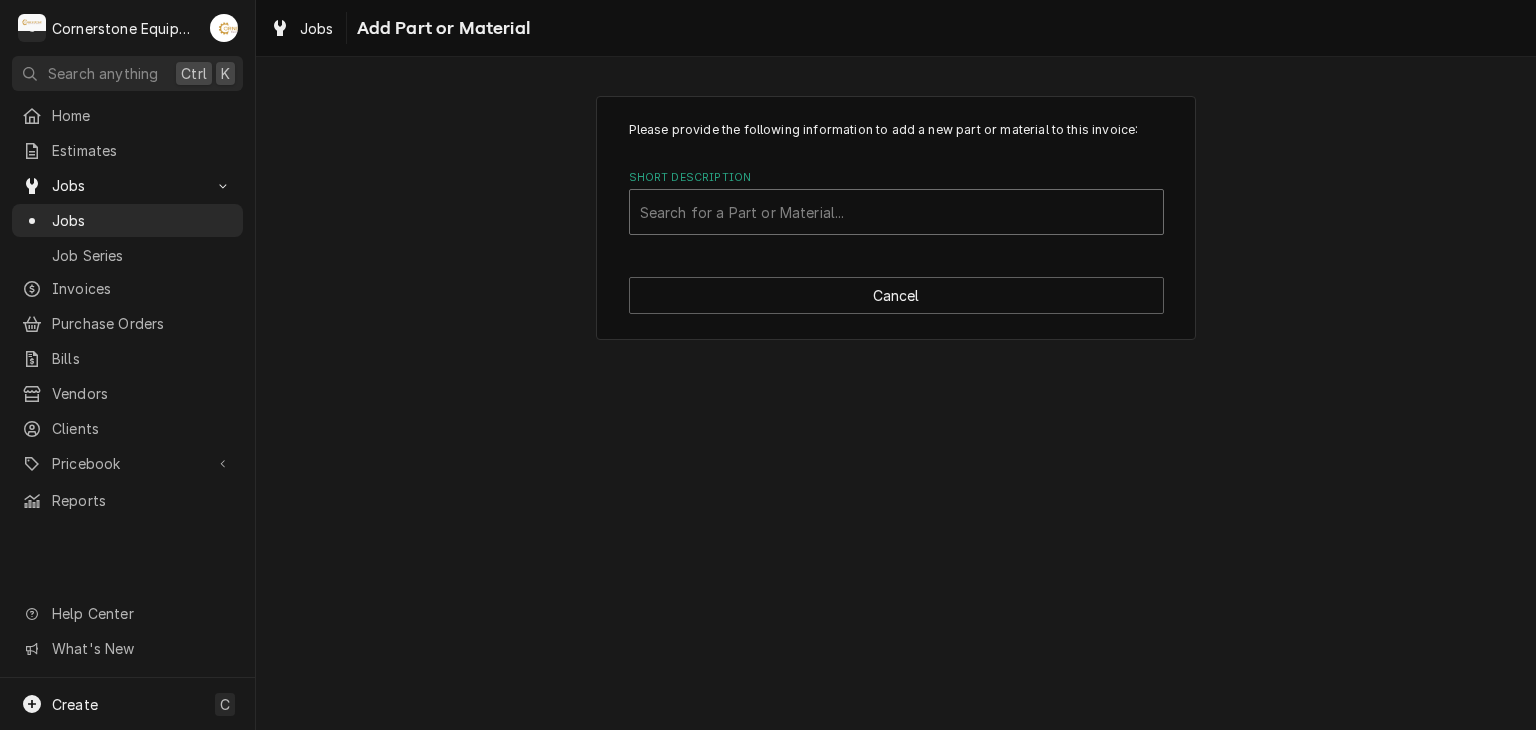 click at bounding box center [896, 212] 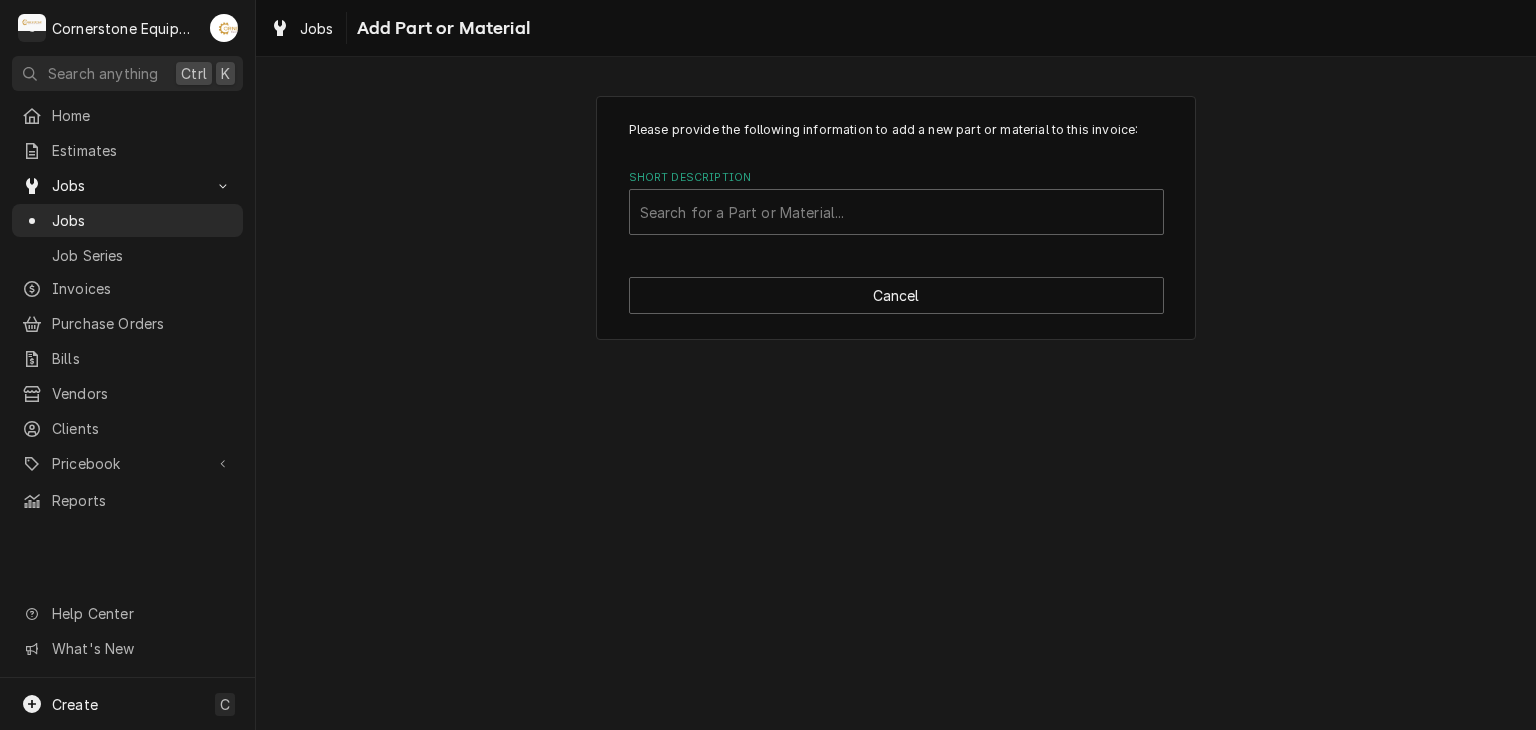 click on "Please provide the following information to add a new part or material to this invoice: Short Description Search for a Part or Material... Cancel" at bounding box center [896, 217] 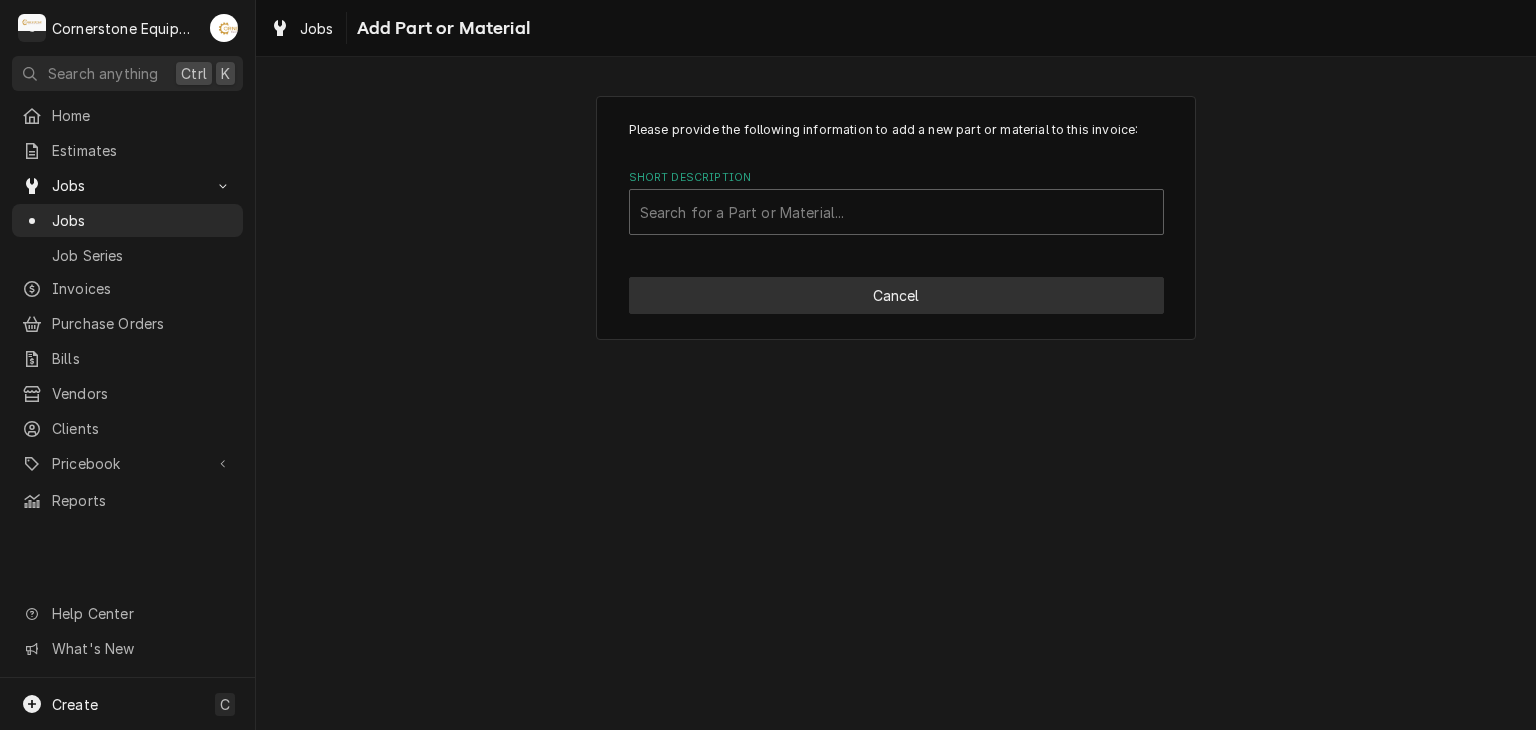 click on "Cancel" at bounding box center [896, 295] 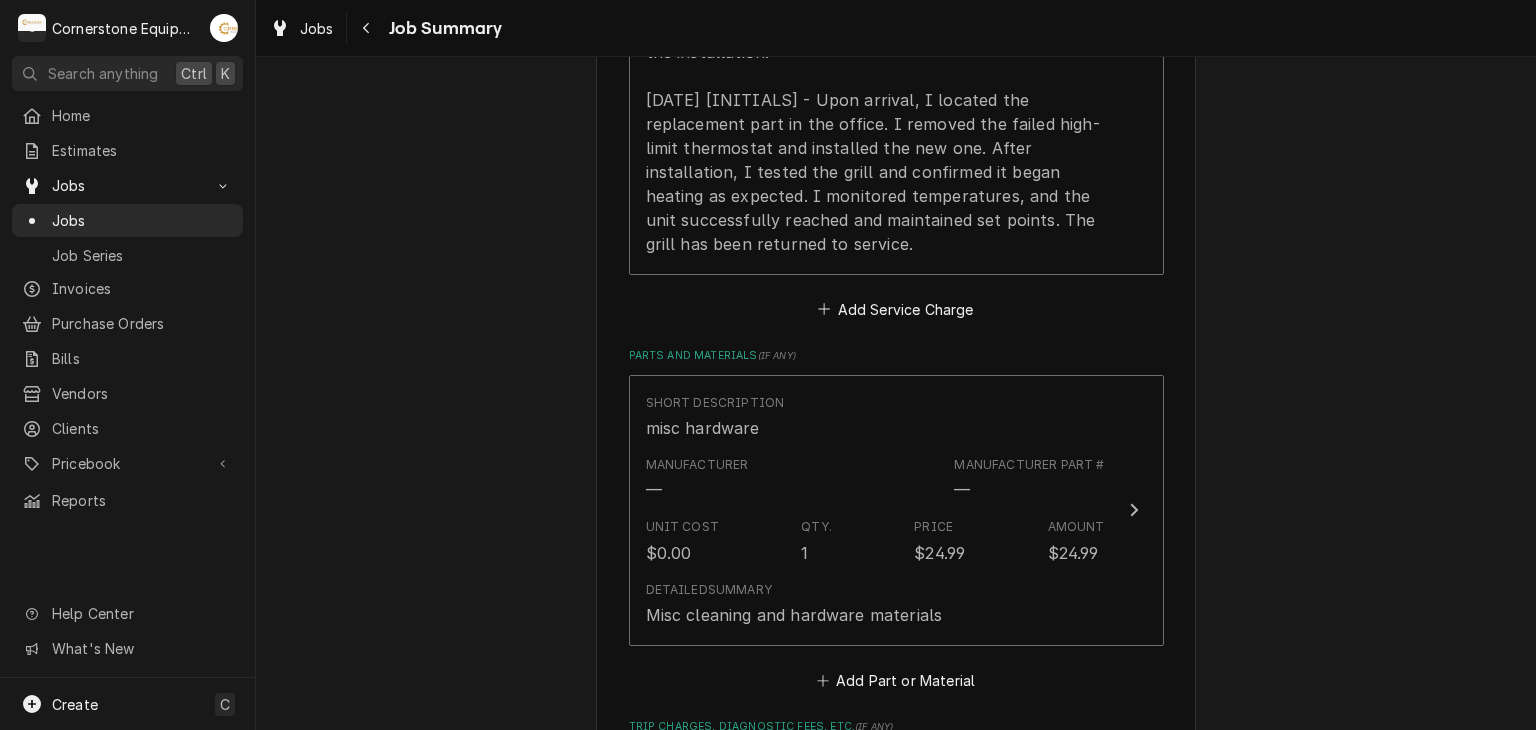 click on "Hill Management - McDonald’s 04798 - Woodruff Rd / 1111 Woodruff Rd, Greenville, SC 29607 Please provide a summary of the work you've done, the parts and materials you used, and any other charges or discounts that should be applied to this service: Roopairs Job ID JOB-267 Service Type Labor Job Type Service Total Time Logged 4h 38min Service Charges Short Description Labor Service Dates Aug 4, 2025 - Aug 5, 2025 Hourly Cost $60.00/hr Qty. 5hrs Rate $150.00/hr Amount $750.00 Service  Summary Add Service Charge Parts and Materials  ( if any ) Short Description misc hardware Manufacturer — Manufacturer Part # — Unit Cost $0.00 Qty. 1 Price $24.99 Amount $24.99 Detailed  Summary Misc cleaning and hardware materials Add Part or Material Trip Charges, Diagnostic Fees, etc.  ( if any ) Add Miscellaneous Charge Discounts  ( if any ) Add Discount Subtotal $774.99 Notes to Dispatcher(s)  ( optional ) Attachments  ( if any ) Add Attachment Continue" at bounding box center (896, 248) 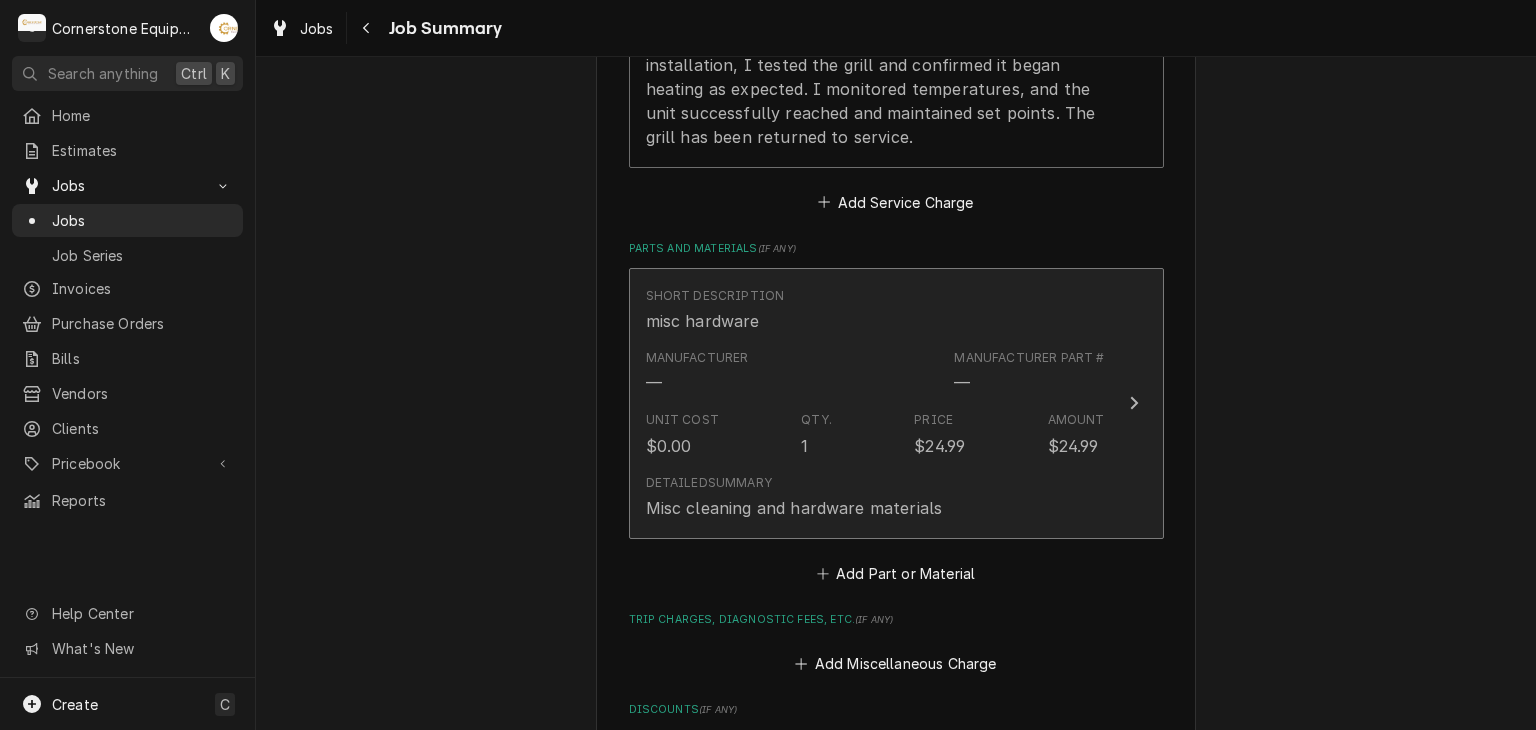 scroll, scrollTop: 1000, scrollLeft: 0, axis: vertical 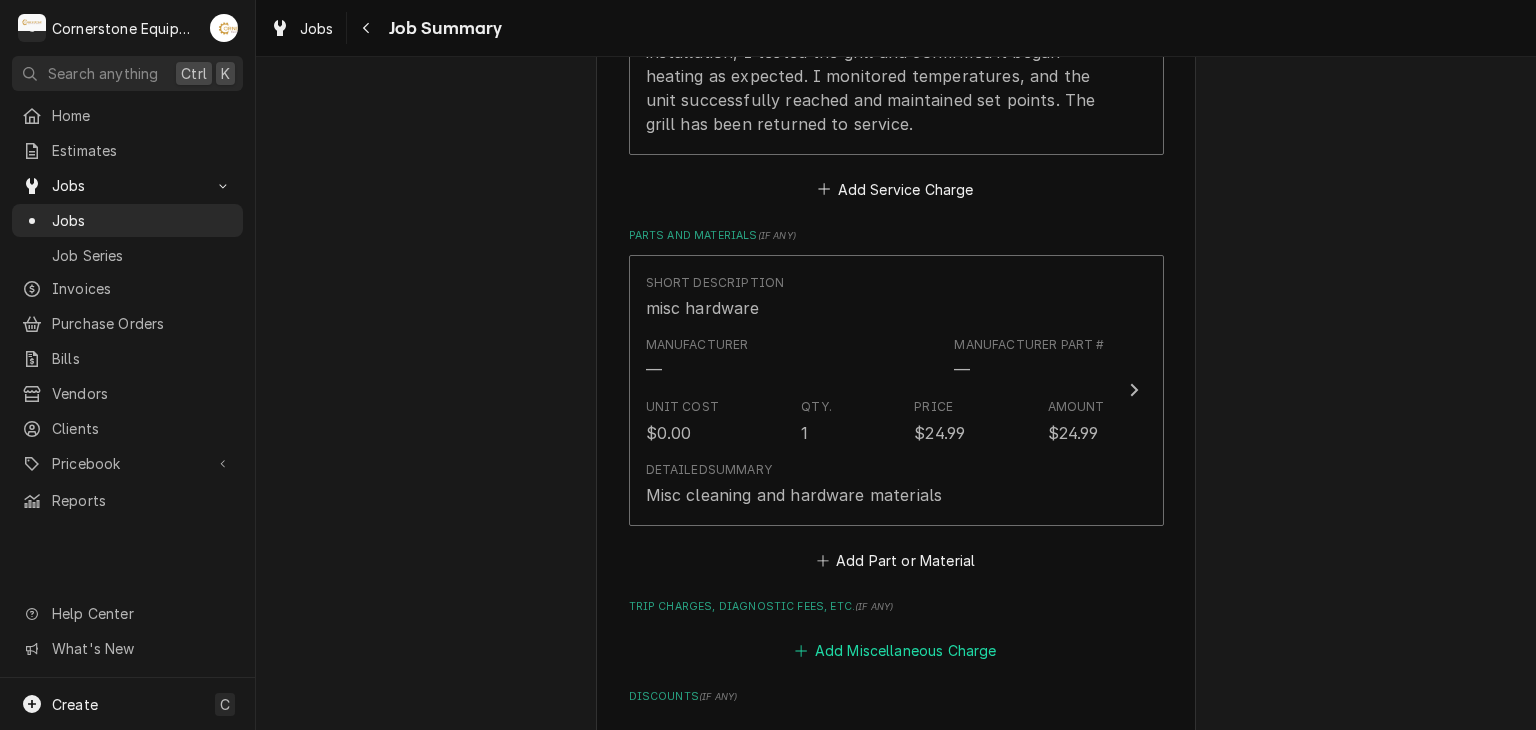 click on "Add Miscellaneous Charge" at bounding box center (896, 651) 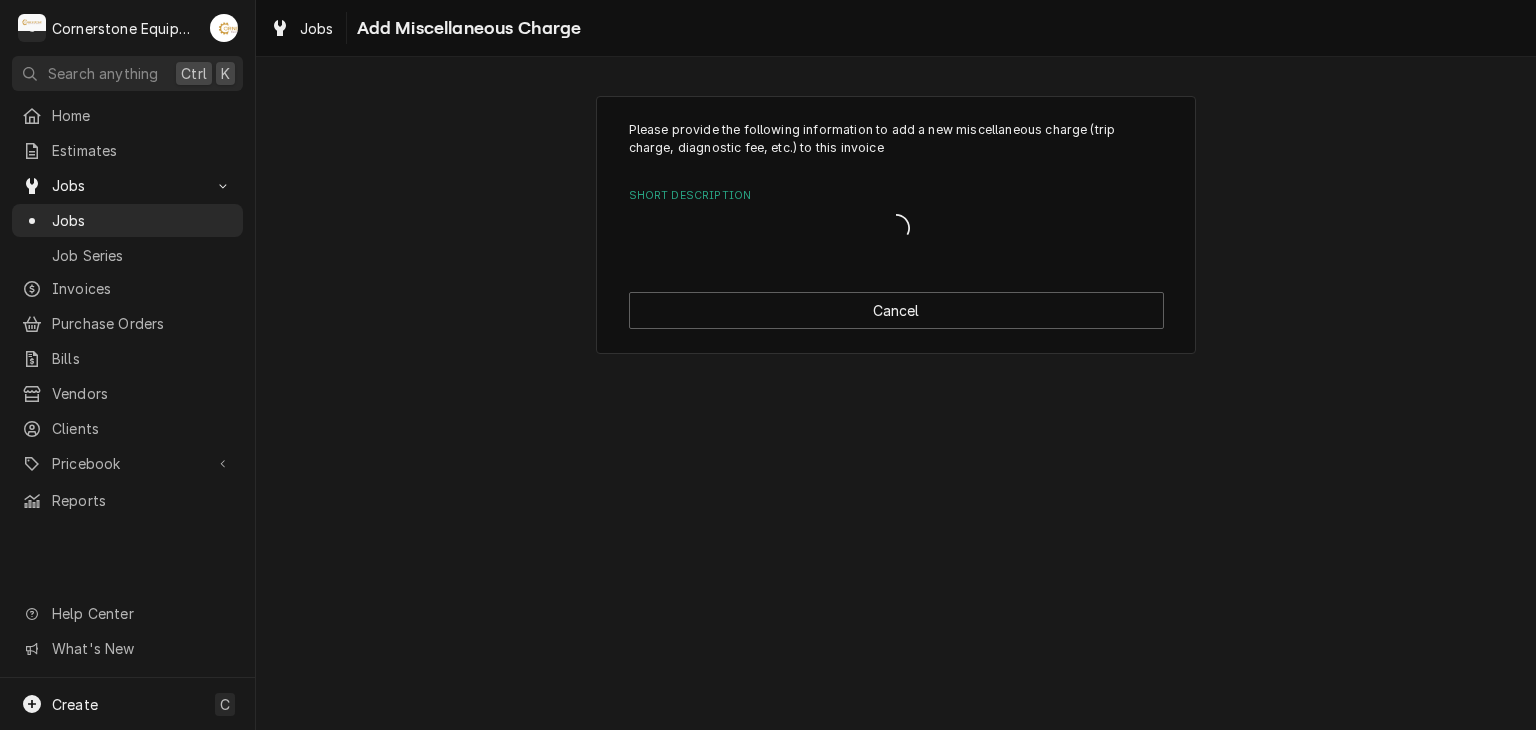 scroll, scrollTop: 0, scrollLeft: 0, axis: both 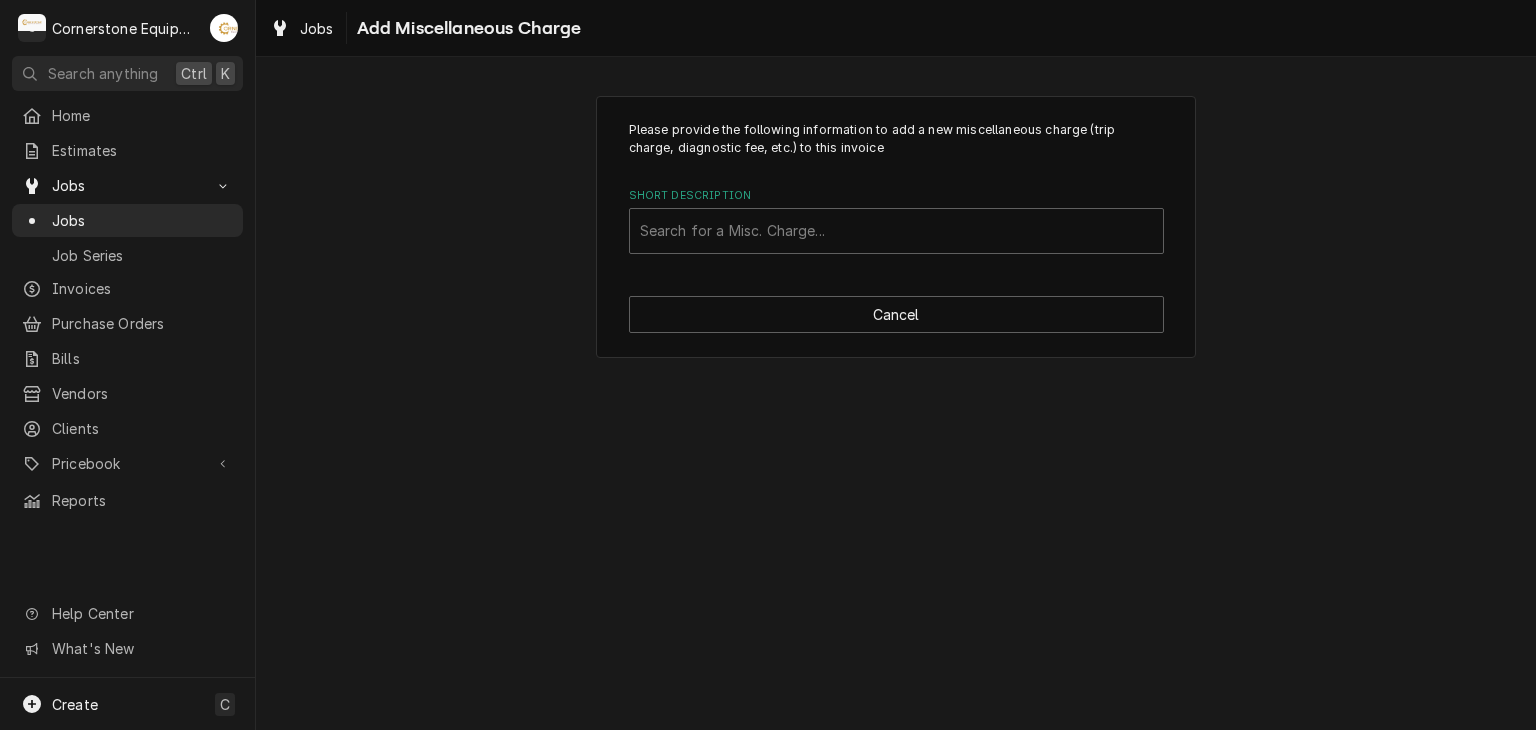 click on "Please provide the following information to add a new miscellaneous charge (trip charge, diagnostic fee, etc.) to this invoice Short Description Search for a Misc. Charge... Cancel" at bounding box center [896, 227] 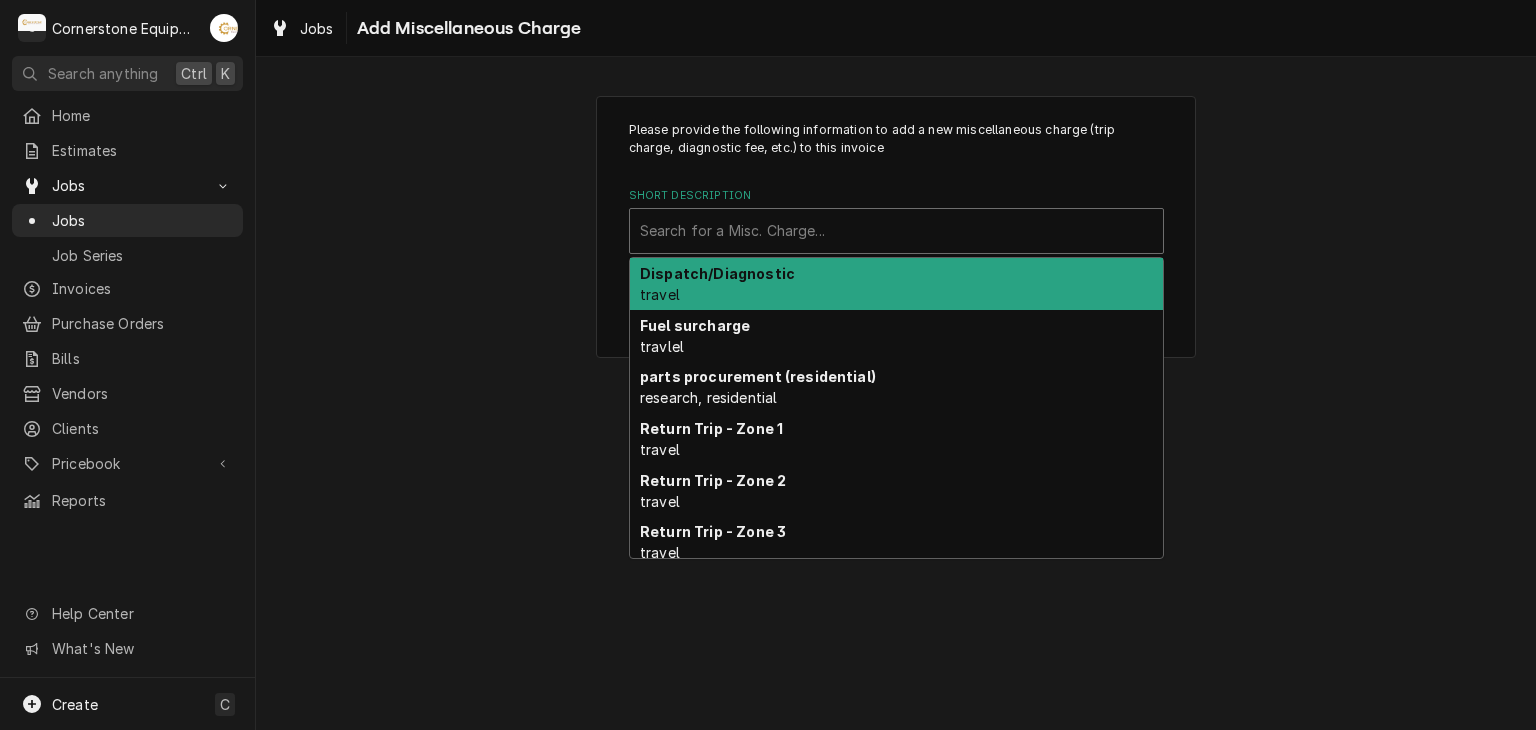 click at bounding box center [896, 231] 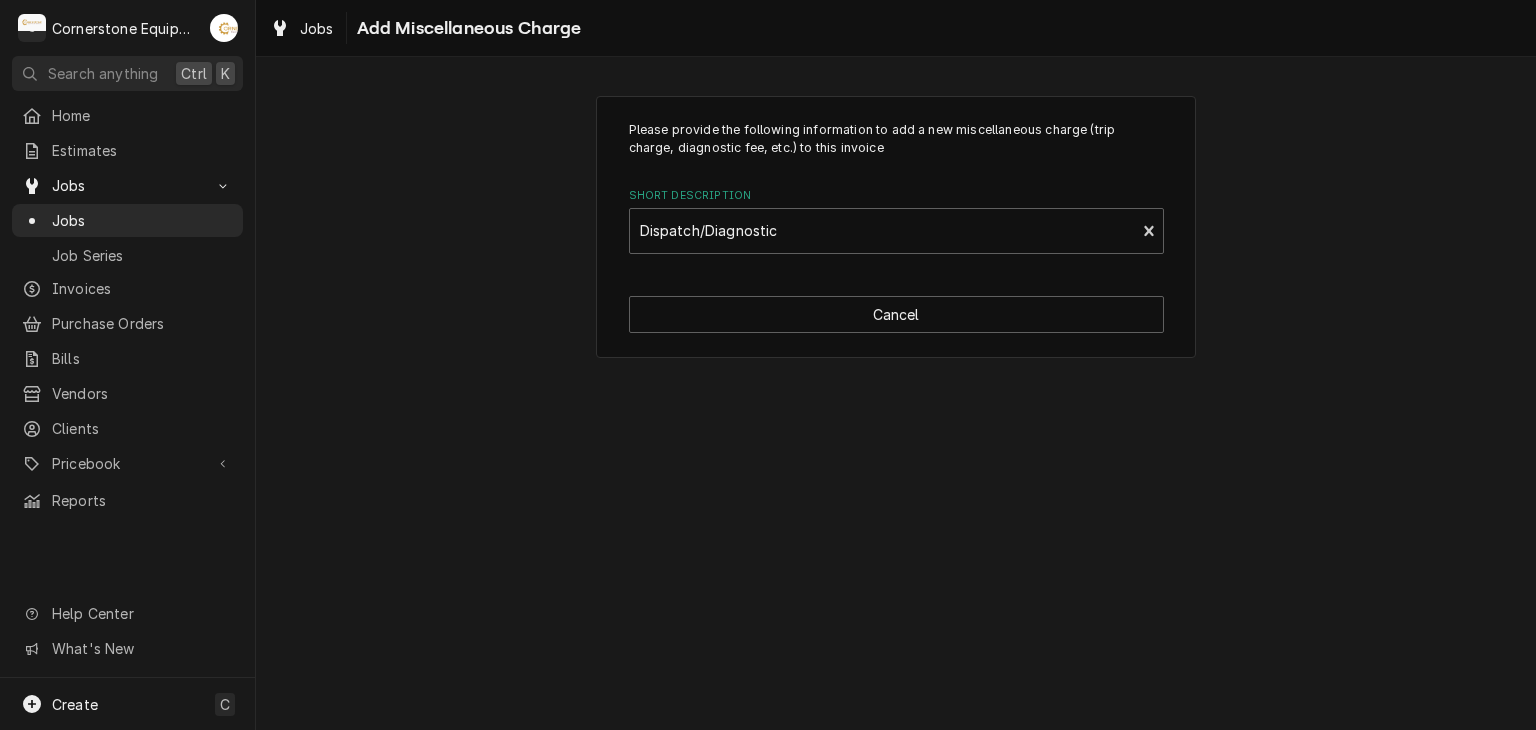 click on "Please provide the following information to add a new miscellaneous charge (trip charge, diagnostic fee, etc.) to this invoice Short Description Dispatch/Diagnostic travel Cancel" at bounding box center (896, 227) 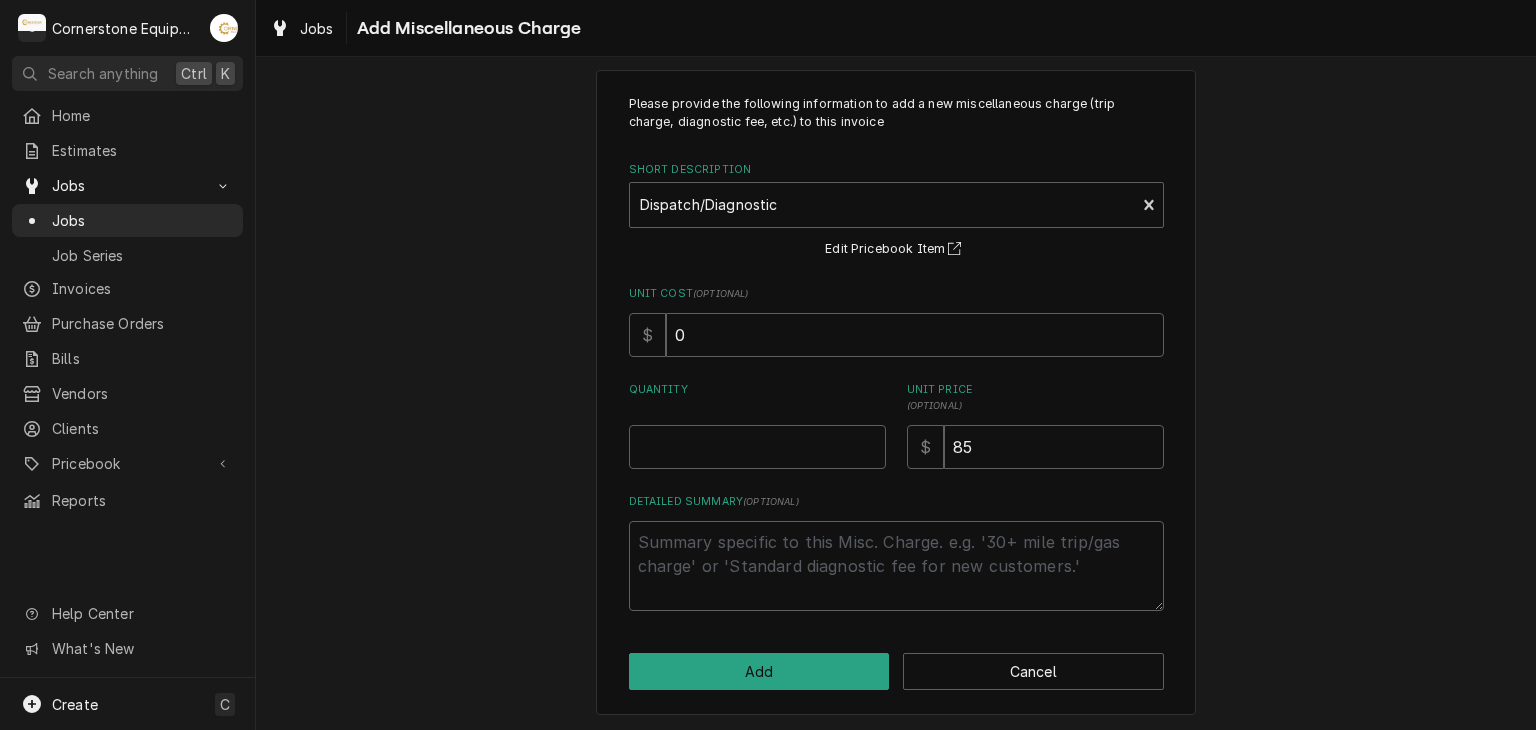scroll, scrollTop: 28, scrollLeft: 0, axis: vertical 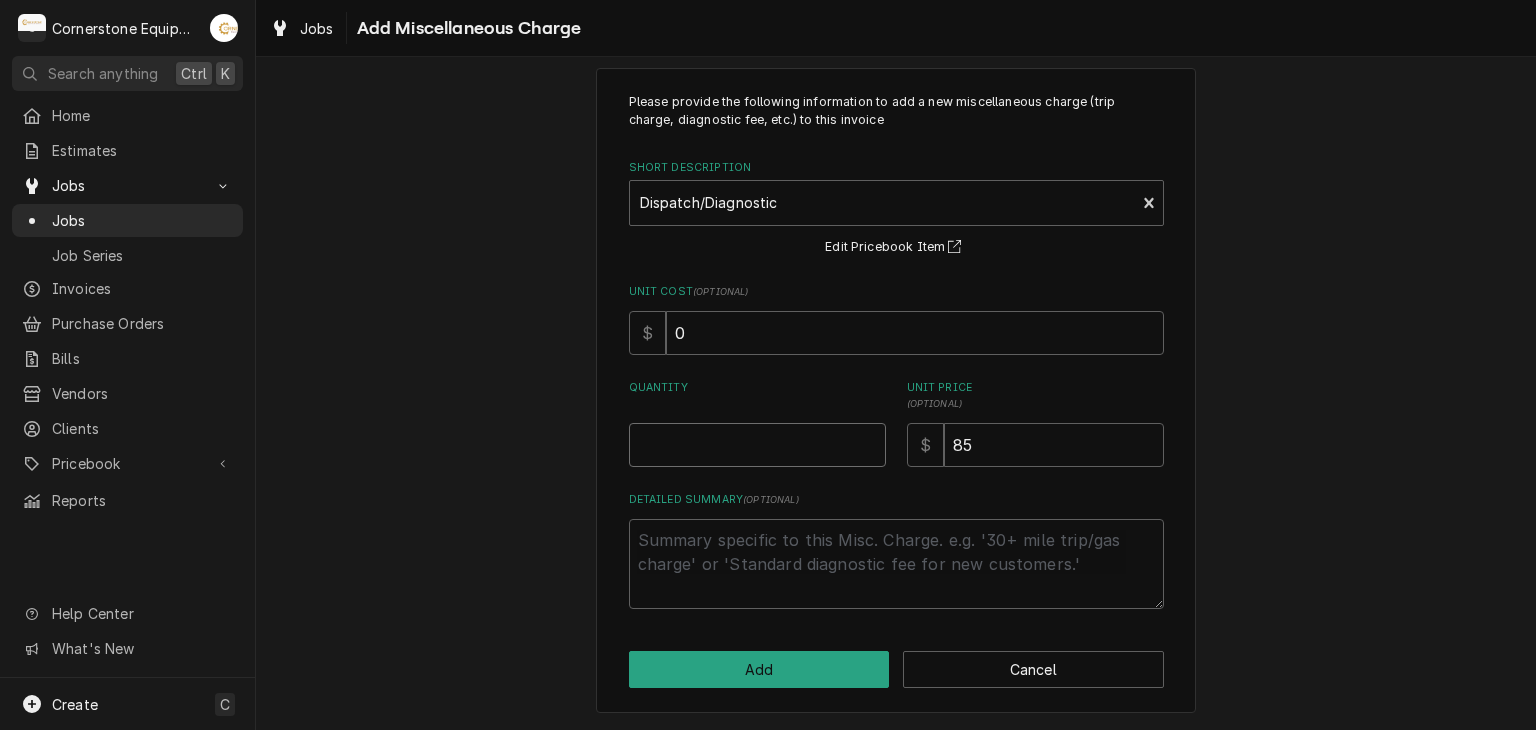 click on "Quantity" at bounding box center (757, 445) 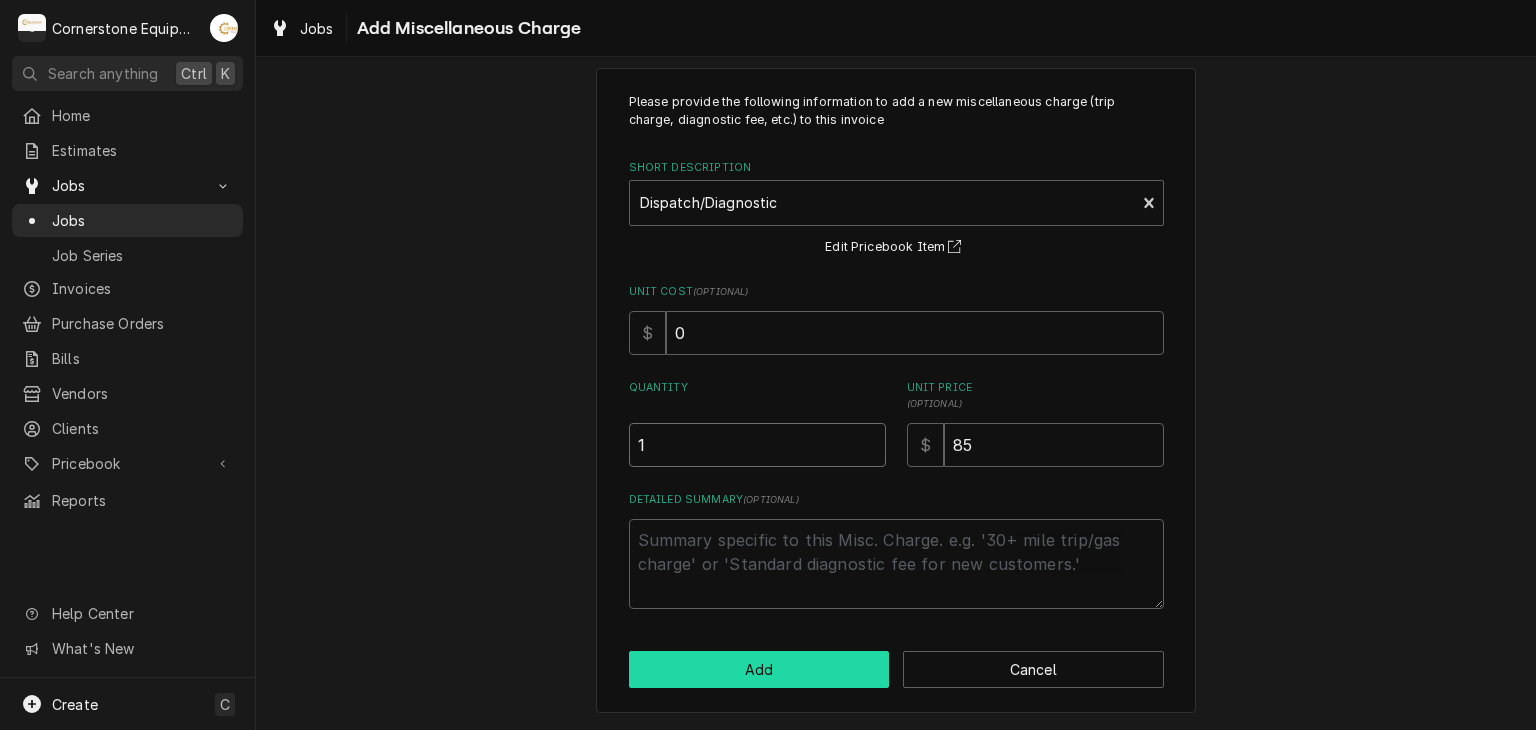 type on "1" 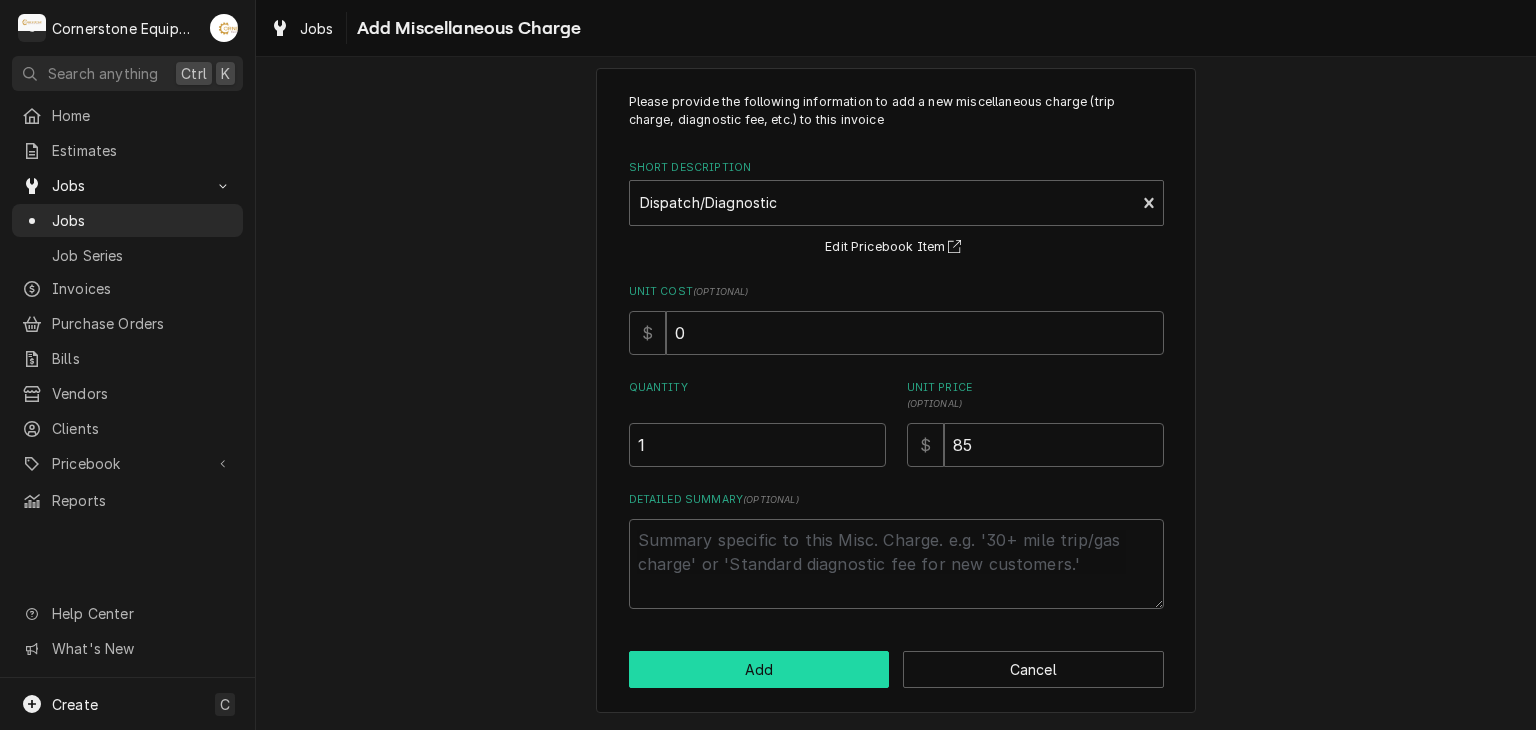 click on "Add" at bounding box center (759, 669) 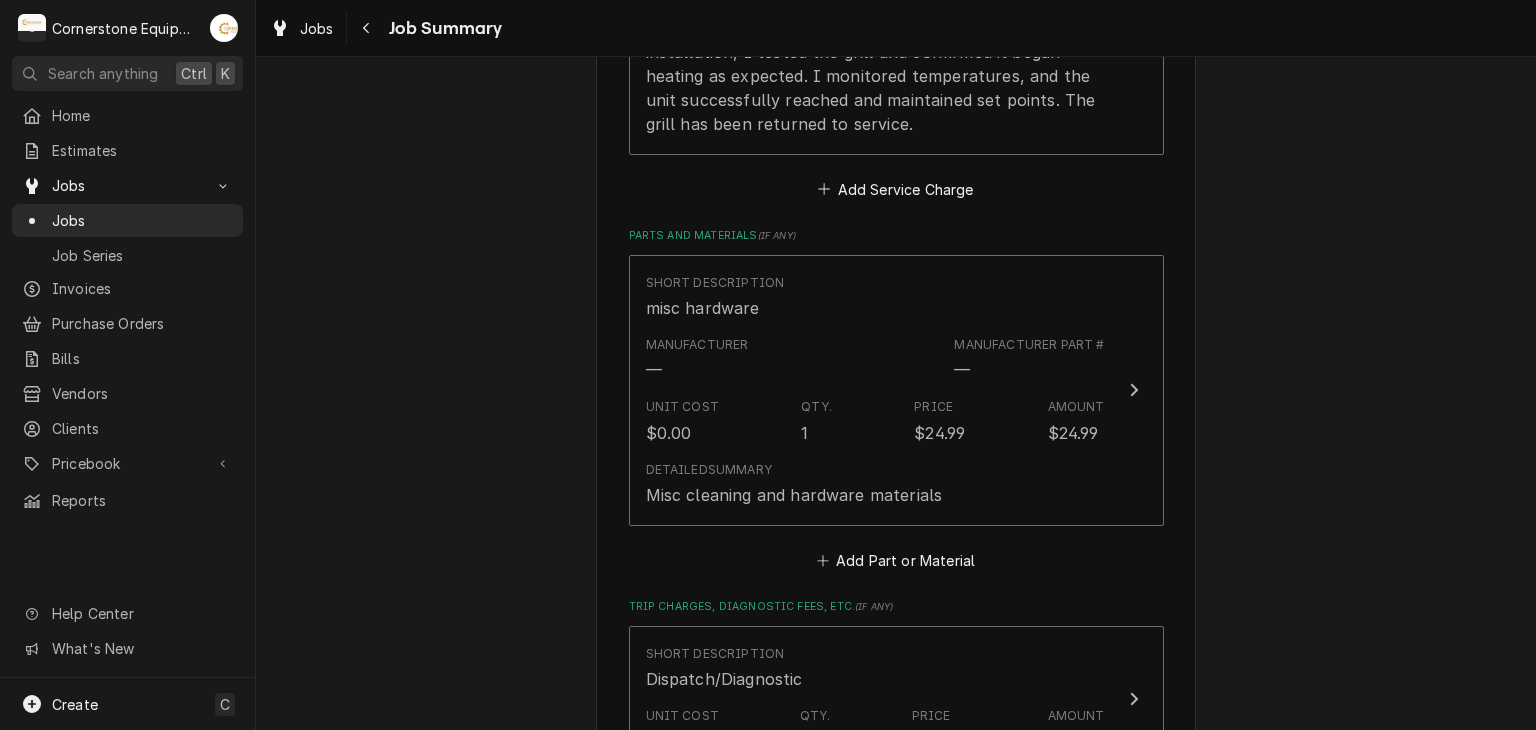 click on "Hill Management - McDonald’s 04798 - Woodruff Rd / 1111 Woodruff Rd, Greenville, SC 29607 Please provide a summary of the work you've done, the parts and materials you used, and any other charges or discounts that should be applied to this service: Roopairs Job ID JOB-267 Service Type Labor Job Type Service Total Time Logged 4h 38min Service Charges Short Description Labor Service Dates Aug 4, 2025 - Aug 5, 2025 Hourly Cost $60.00/hr Qty. 5hrs Rate $150.00/hr Amount $750.00 Service  Summary Add Service Charge Parts and Materials  ( if any ) Short Description misc hardware Manufacturer — Manufacturer Part # — Unit Cost $0.00 Qty. 1 Price $24.99 Amount $24.99 Detailed  Summary Misc cleaning and hardware materials Add Part or Material Trip Charges, Diagnostic Fees, etc.  ( if any ) Short Description Dispatch/Diagnostic Unit Cost $0.00 Qty. 1 Price $85.00 Amount $85.00 Add Miscellaneous Charge Discounts  ( if any ) Add Discount Subtotal $859.99 Notes to Dispatcher(s)  ( optional ) Attachments  ( if any )" at bounding box center (896, 205) 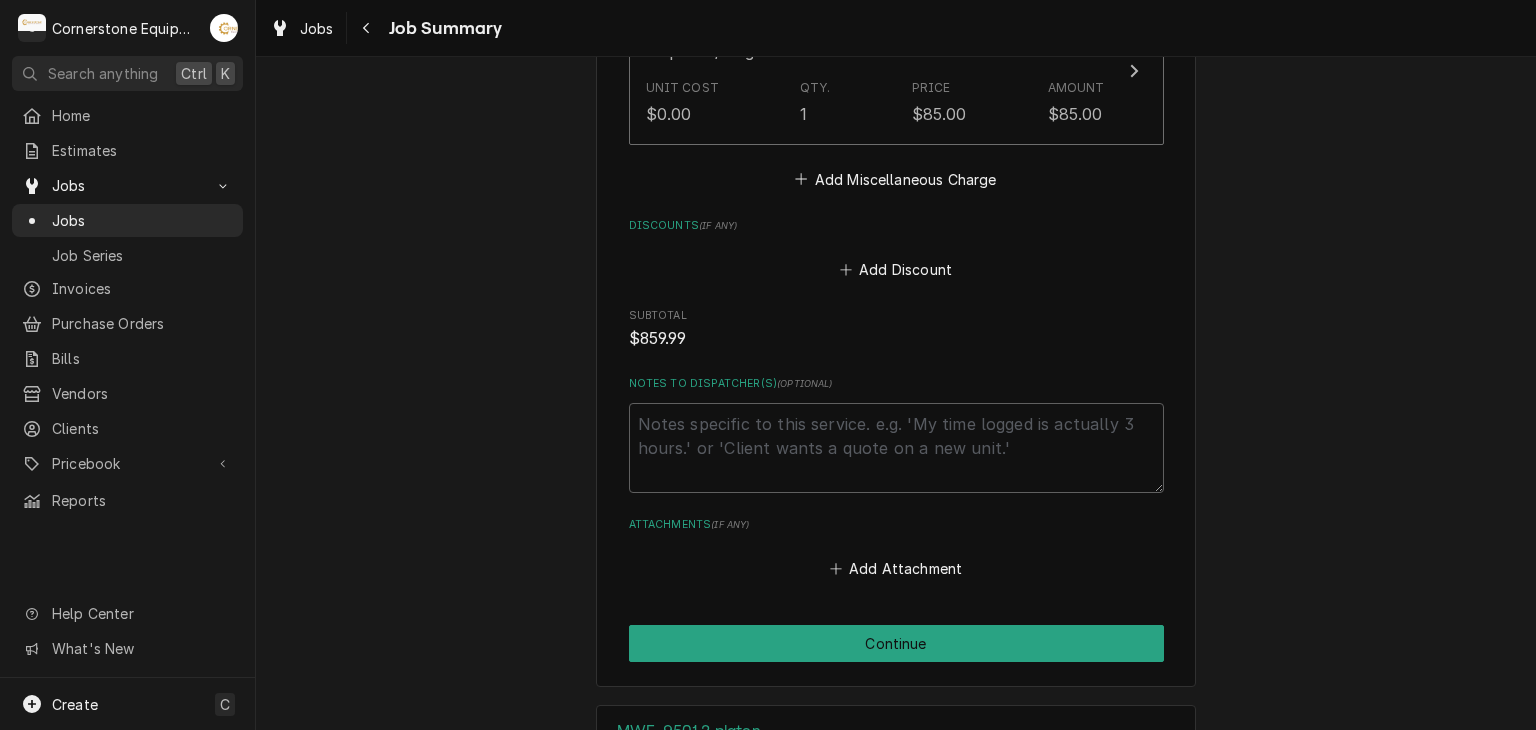 scroll, scrollTop: 1640, scrollLeft: 0, axis: vertical 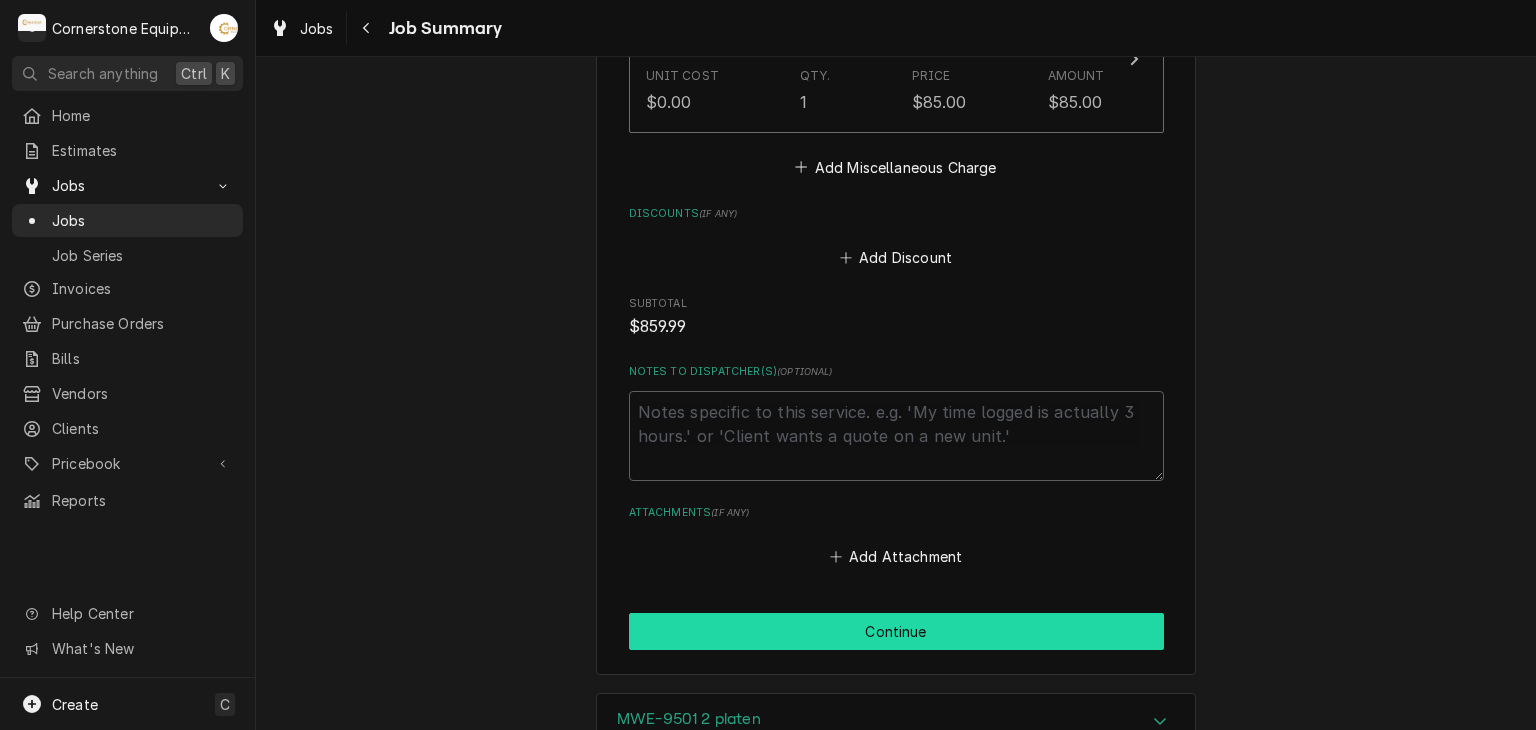 click on "Continue" at bounding box center [896, 631] 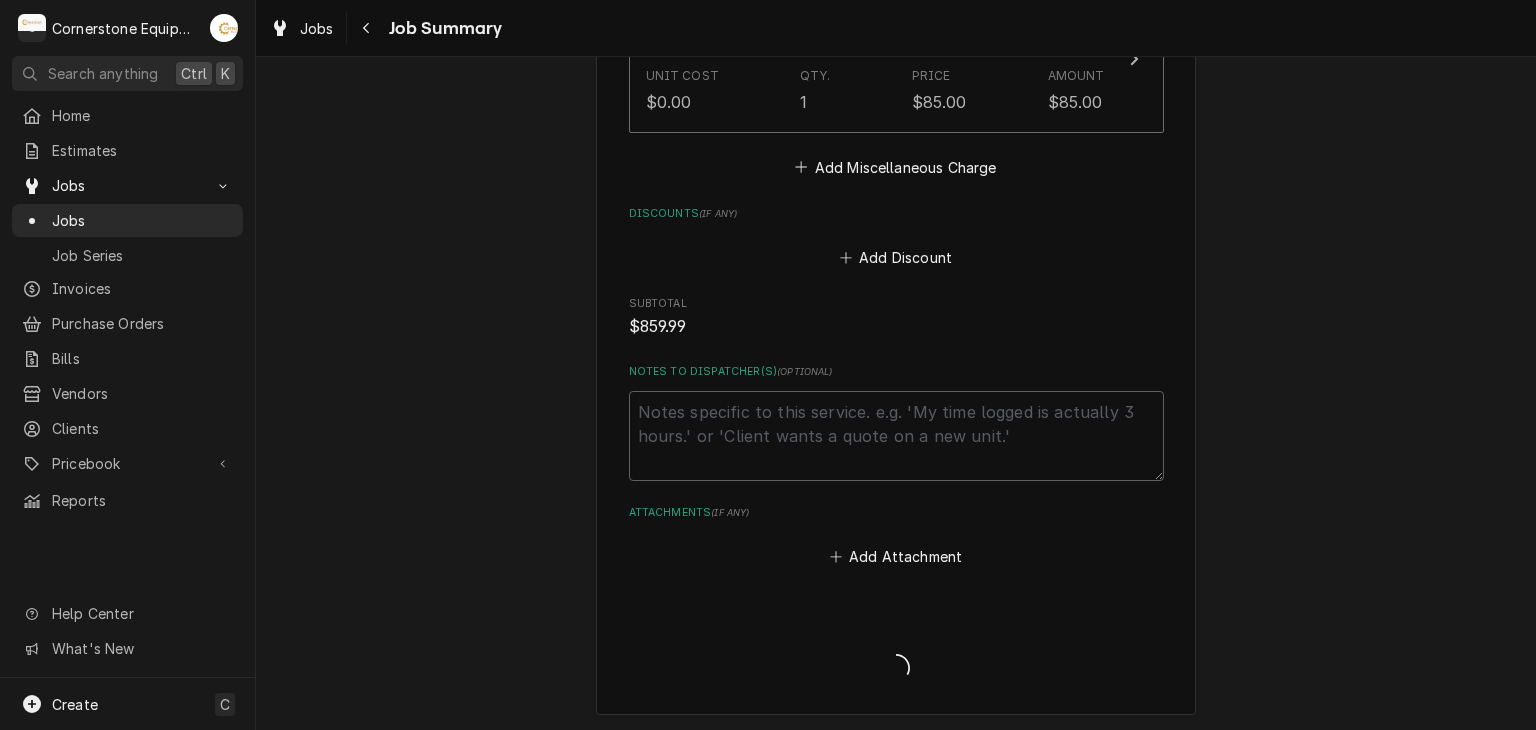 type on "x" 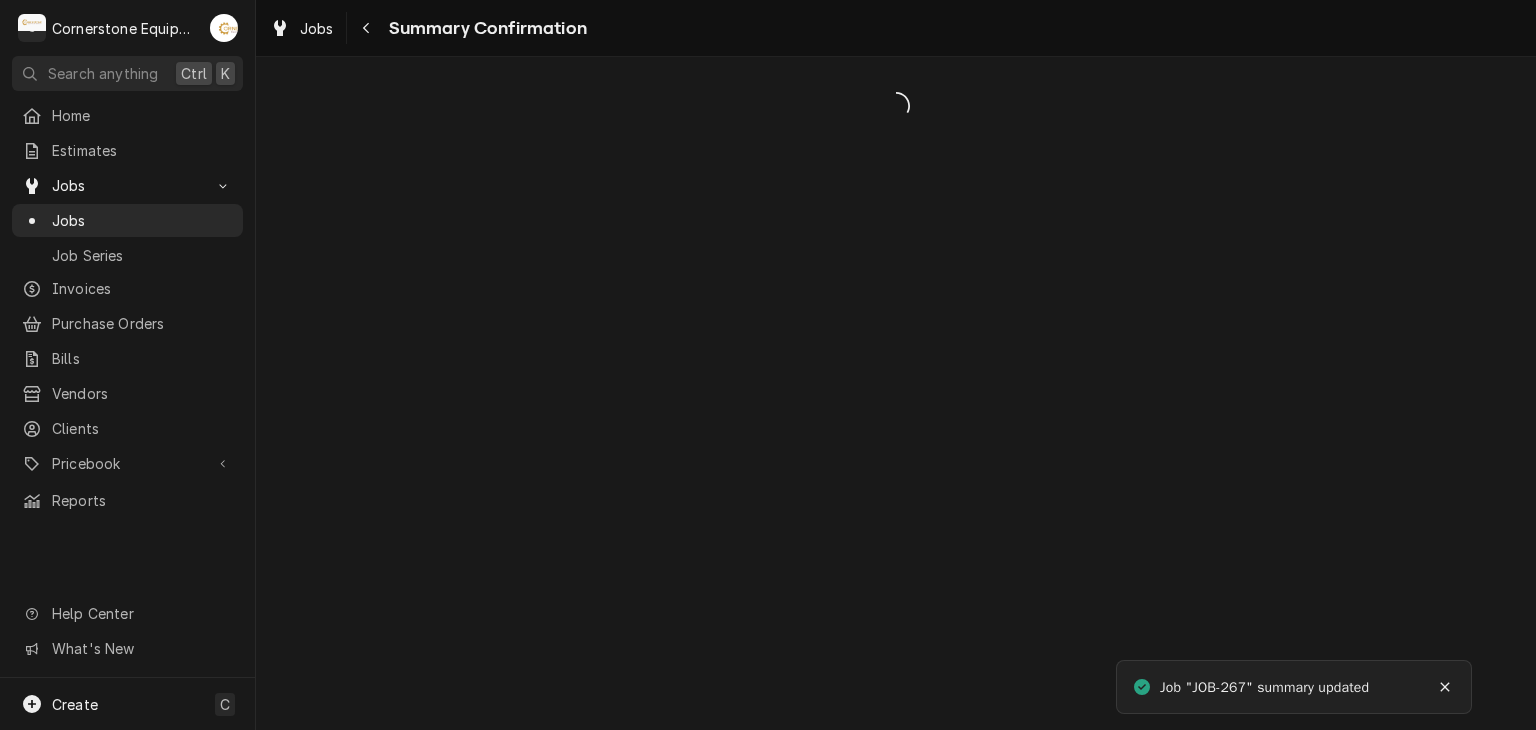 scroll, scrollTop: 0, scrollLeft: 0, axis: both 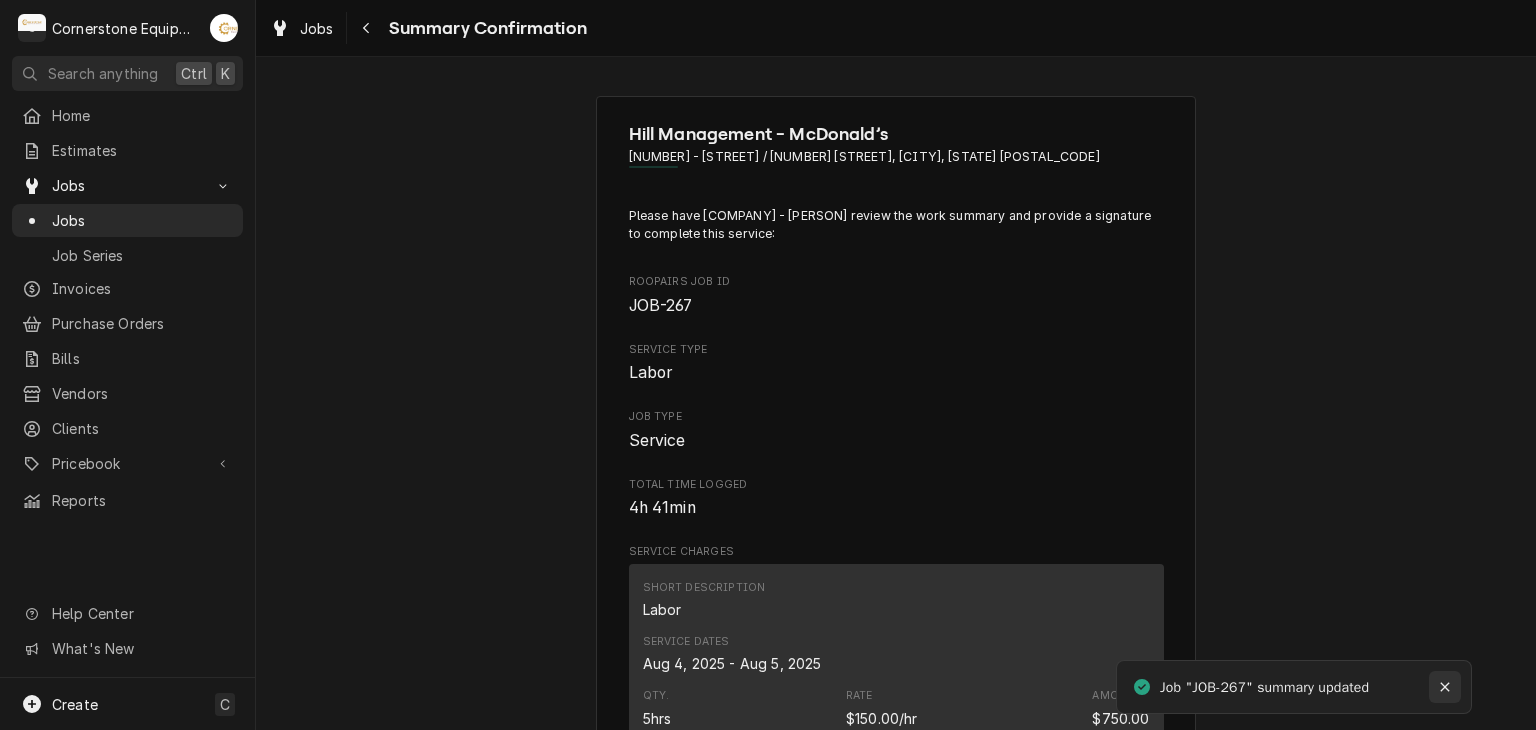 click 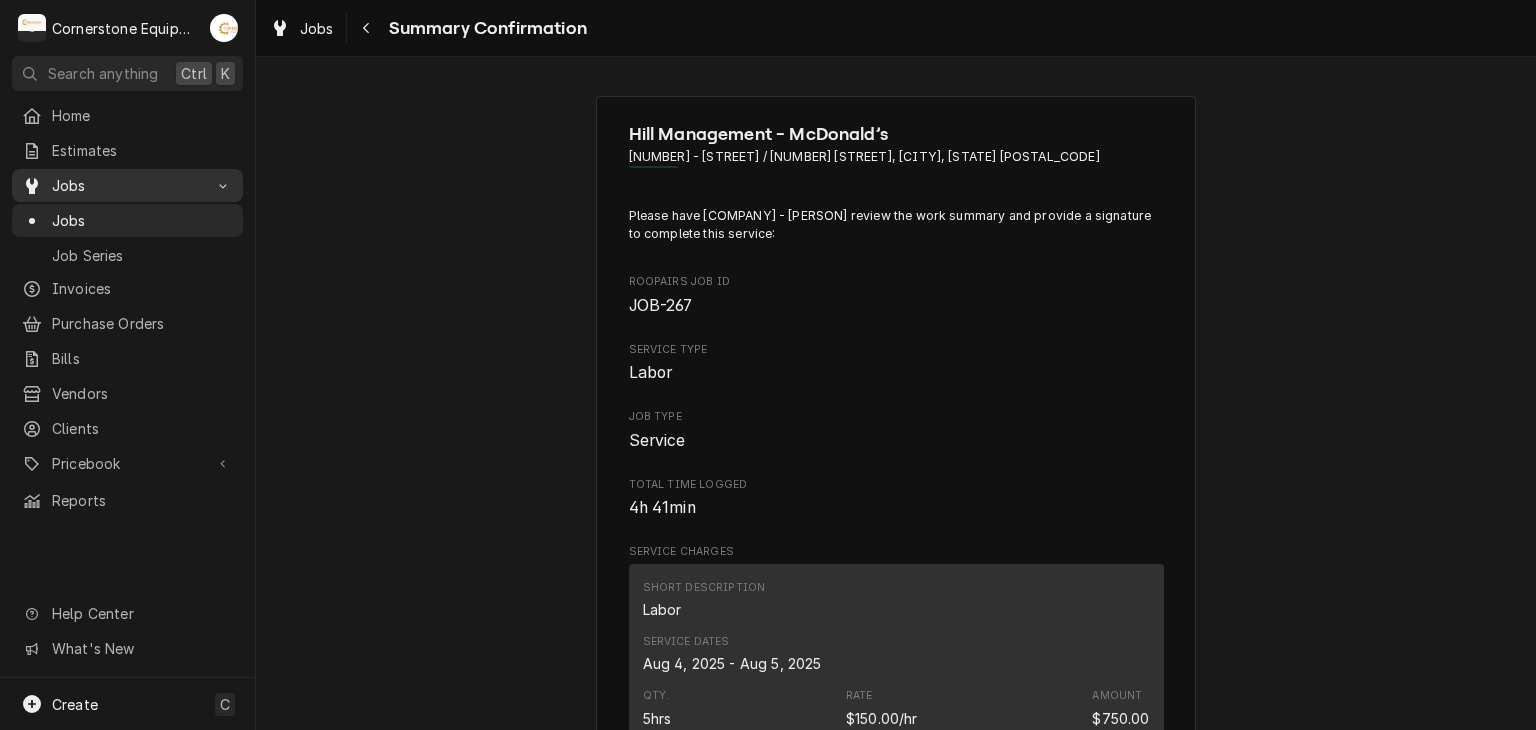 click on "Jobs" at bounding box center (127, 185) 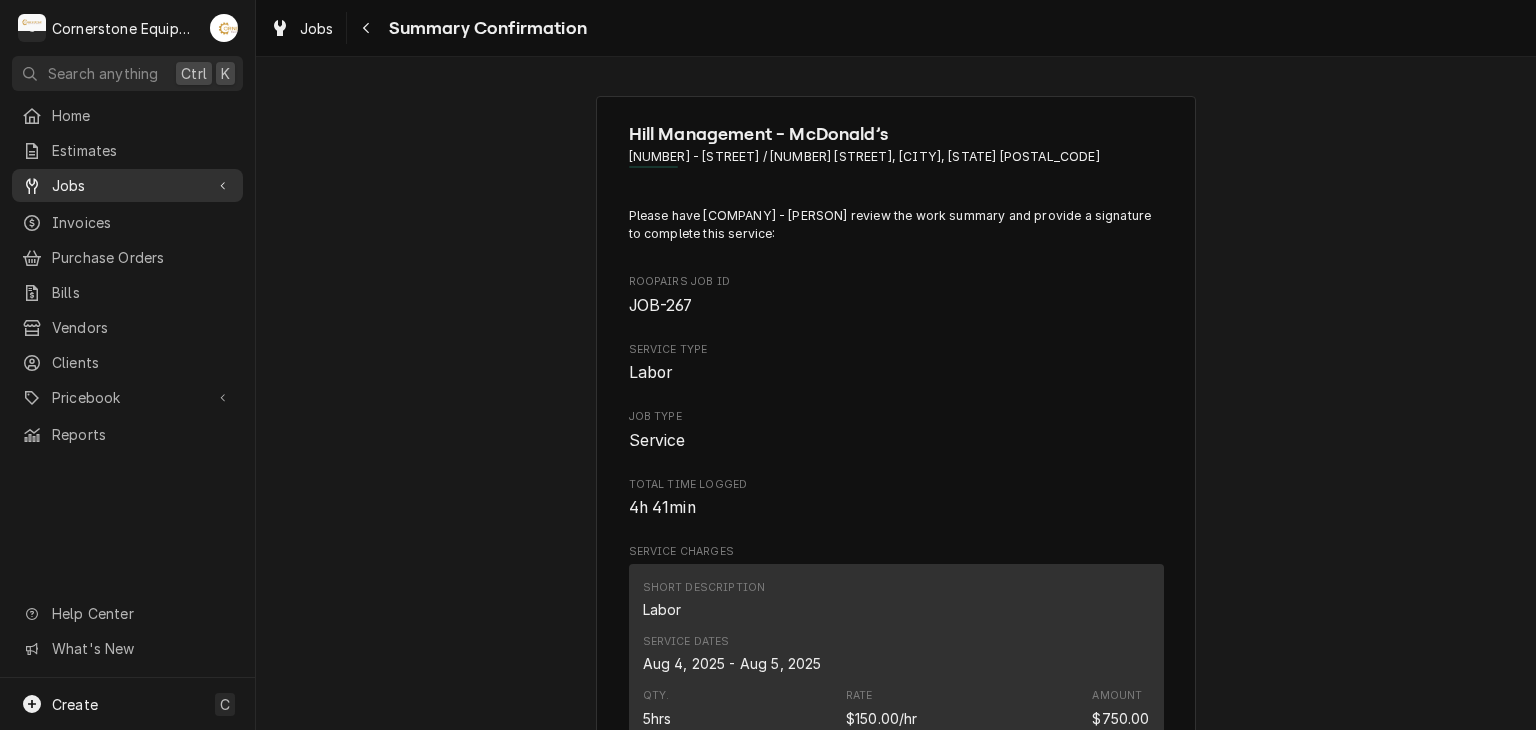 click on "Jobs" at bounding box center (127, 185) 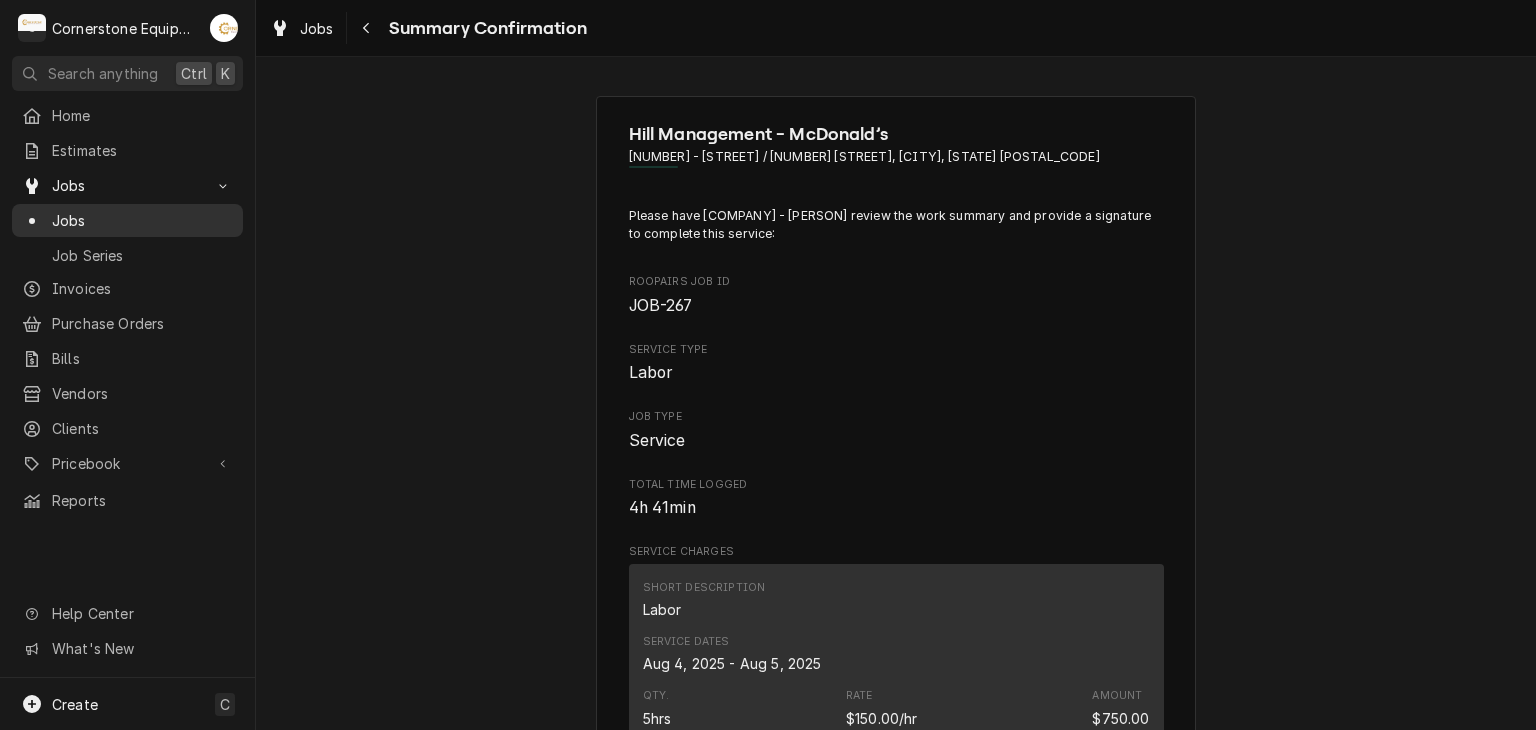 click on "Jobs" at bounding box center [142, 220] 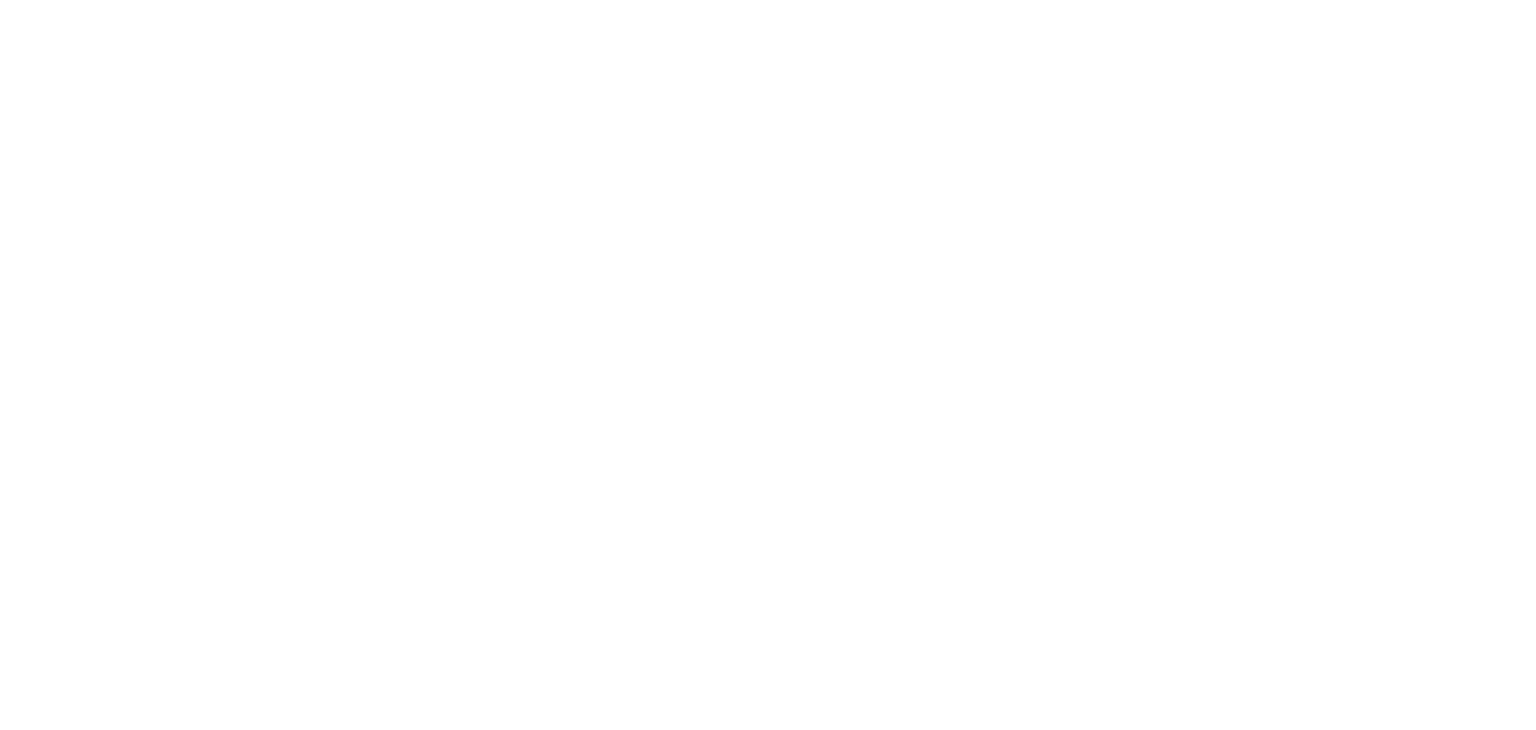 scroll, scrollTop: 0, scrollLeft: 0, axis: both 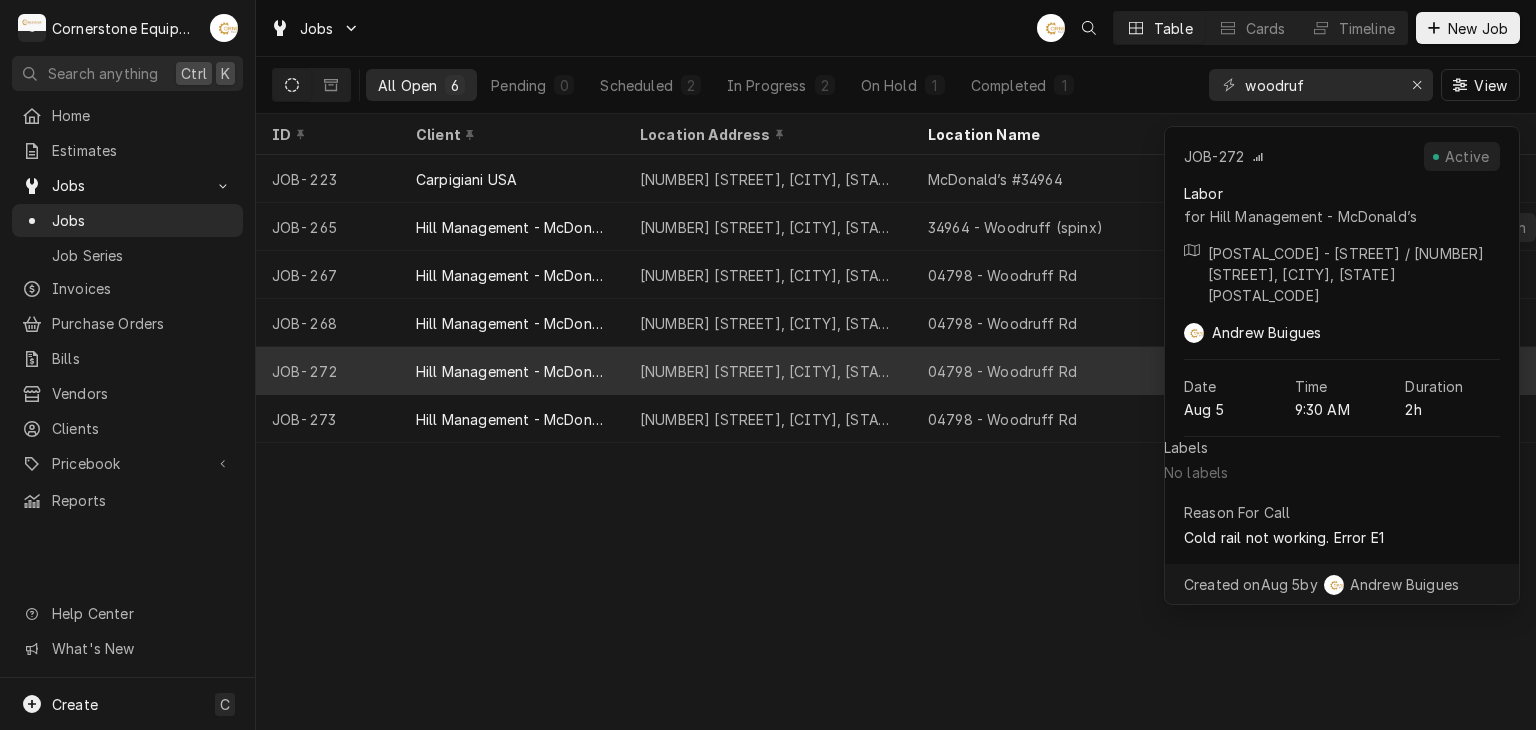 click on "Hill Management - McDonald’s" at bounding box center (512, 371) 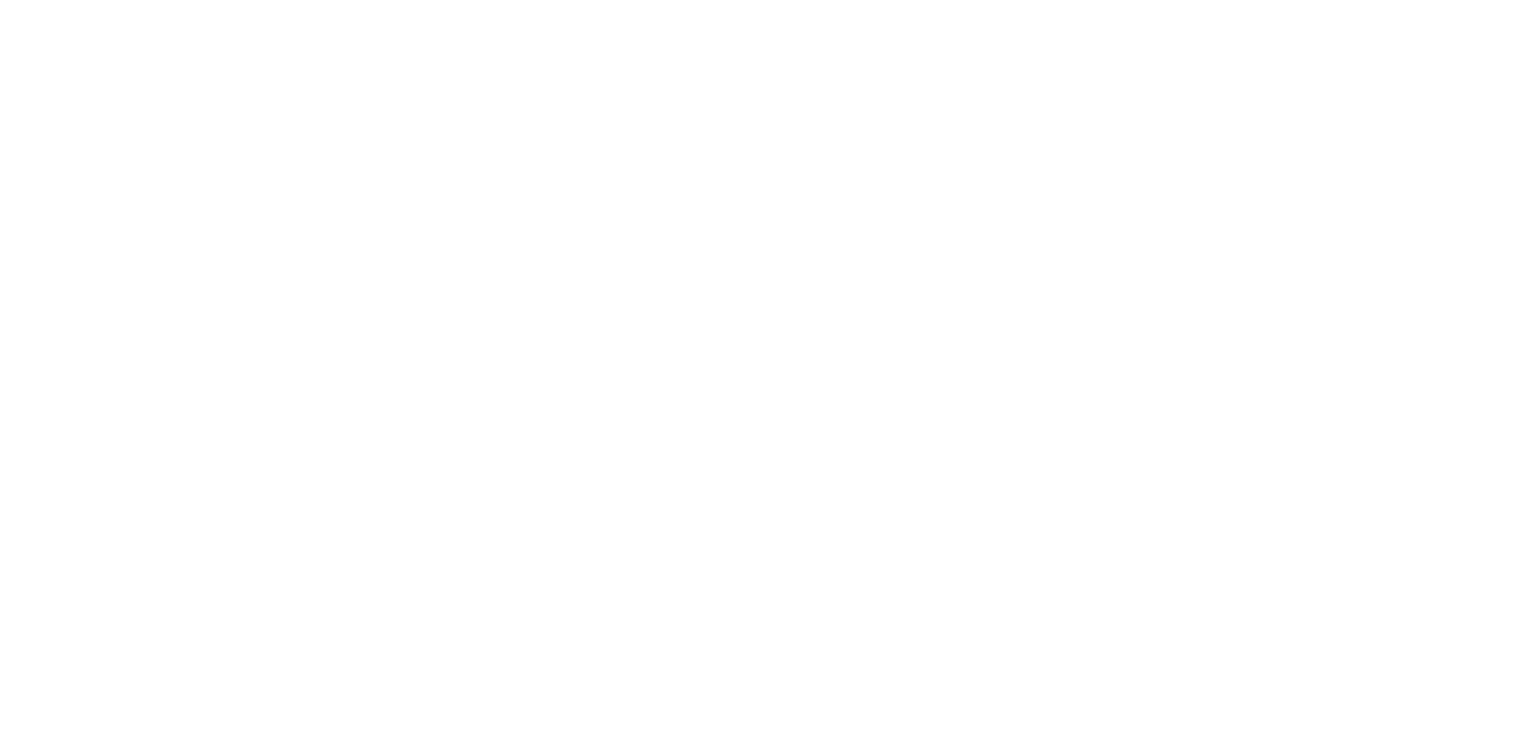 scroll, scrollTop: 0, scrollLeft: 0, axis: both 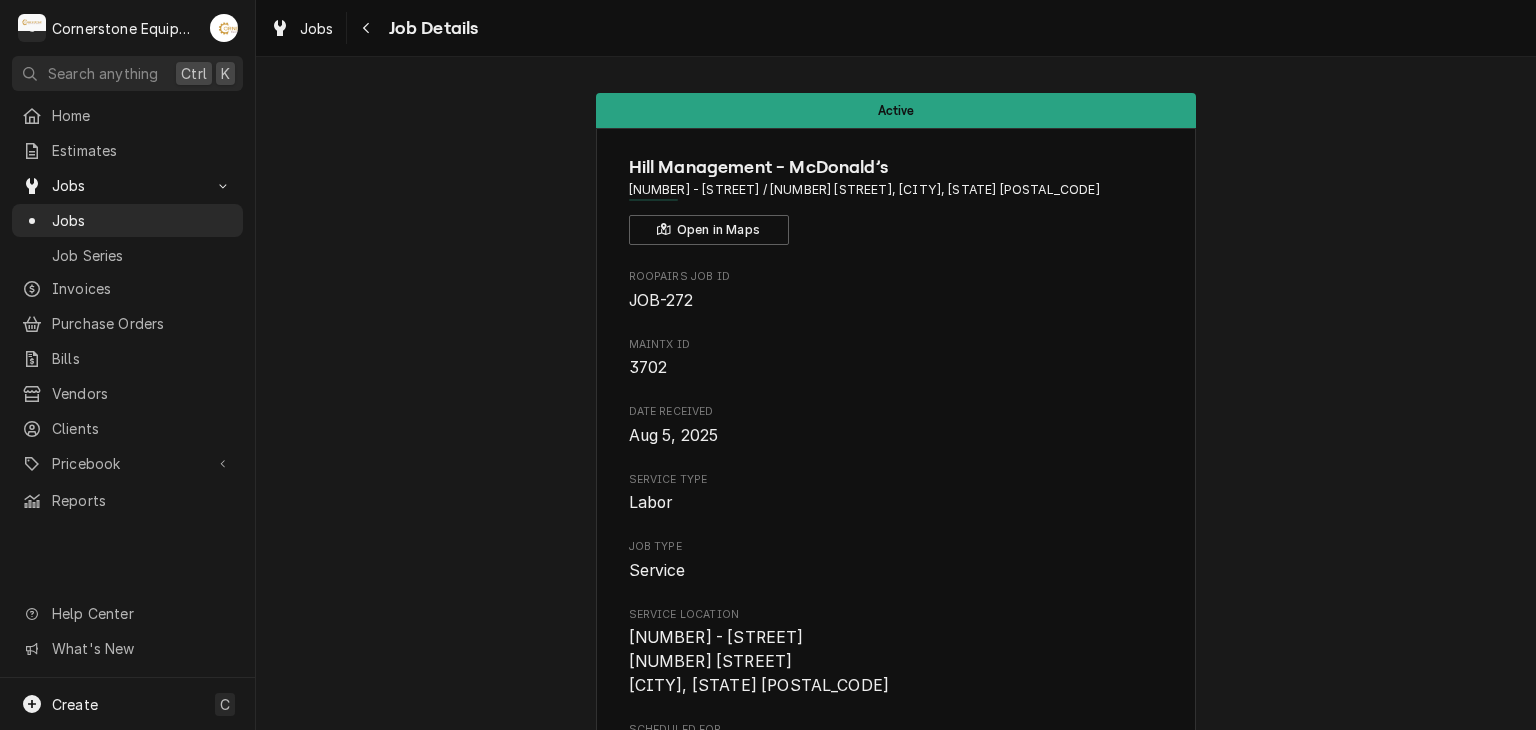 click on "Active Hill Management - McDonald’s 04798 - Woodruff Rd / 1111 Woodruff Rd, Greenville, SC 29607 Open in Maps Roopairs Job ID JOB-272 MaintX ID 3702 Date Received Aug 5, 2025 Service Type Labor Job Type Service Service Location 04798 - Woodruff Rd
1111 Woodruff Rd
Greenville, SC 29607 Scheduled For Tue, Aug 5th, 2025 - 9:30 AM Started On Tue, Aug 5th, 2025 - 10:48 AM Active On Tue, Aug 5th, 2025 - 10:48 AM Last Modified Tue, Aug 5th, 2025 - 10:48 AM Estimated Job Duration 2h Assigned Technician(s) Andrew Buigues Reason For Call Cold rail not working. Error E1 Priority High Job Reporter Name Ashton Vazquez Phone (346) 249-1763 Email ashton.vazquez@us.stores.mcd.com Job Contact Name Ashton Vazquez Phone (346) 249-1763 Email ashton.vazquez@us.stores.mcd.com Client Contact Name Ashton Vazquez Phone (346) 249-1763 Email ashton.vazquez@us.stores.mcd.com Reminders — Estimate reminders via Email Attachments Complete Job Reschedule Job Pause Job Clock In Edit Equipment Edit Job Details Edit Job Summary" at bounding box center (896, 1213) 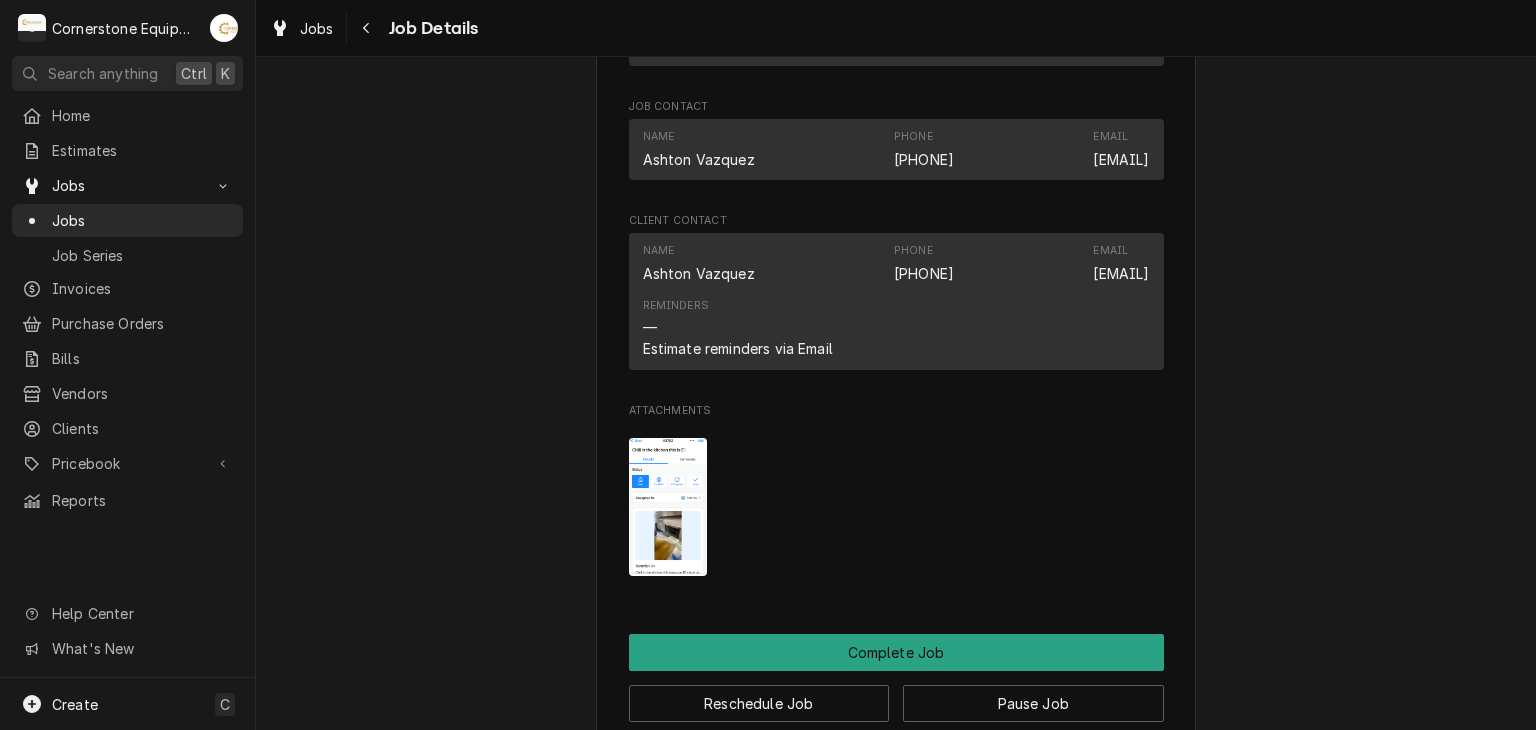 scroll, scrollTop: 1280, scrollLeft: 0, axis: vertical 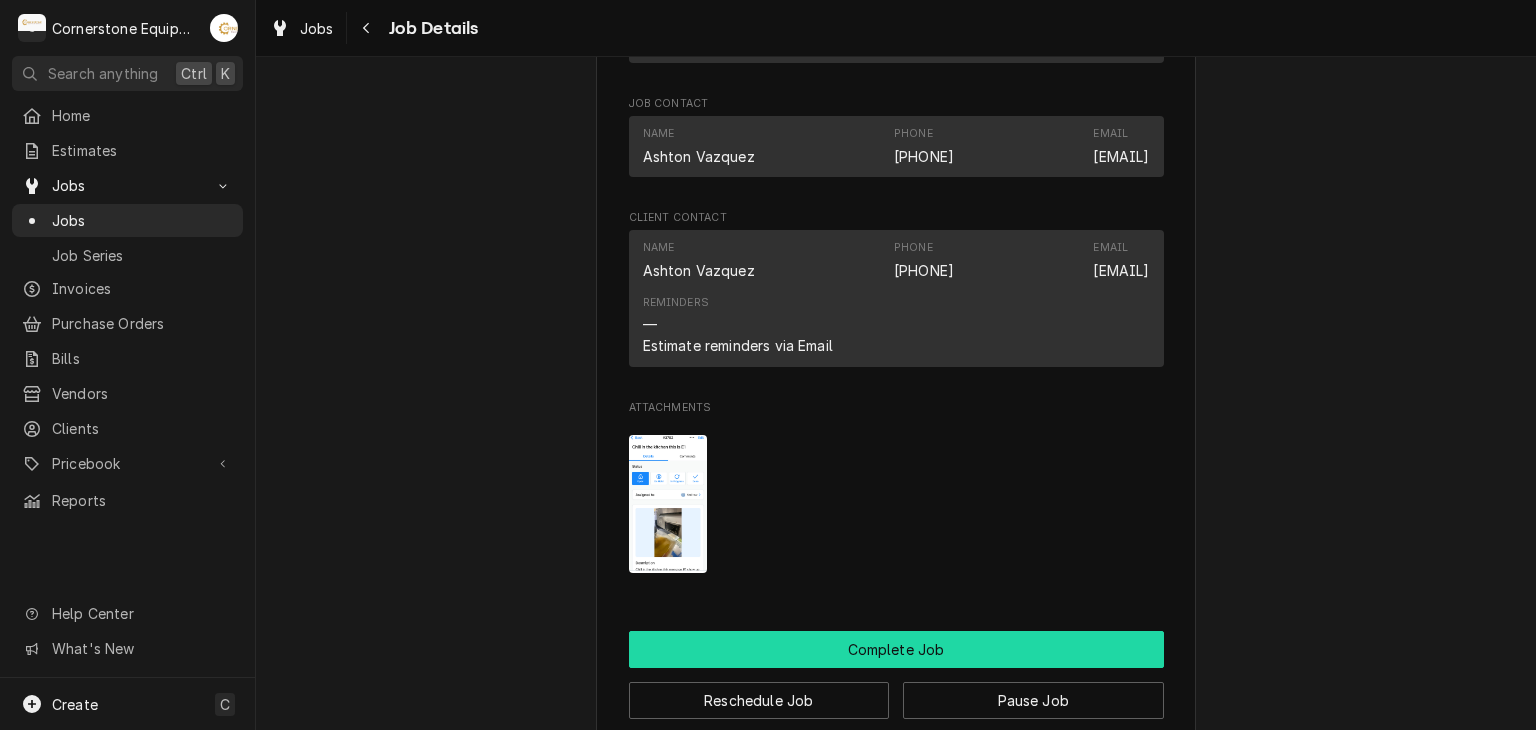 click on "Complete Job" at bounding box center (896, 649) 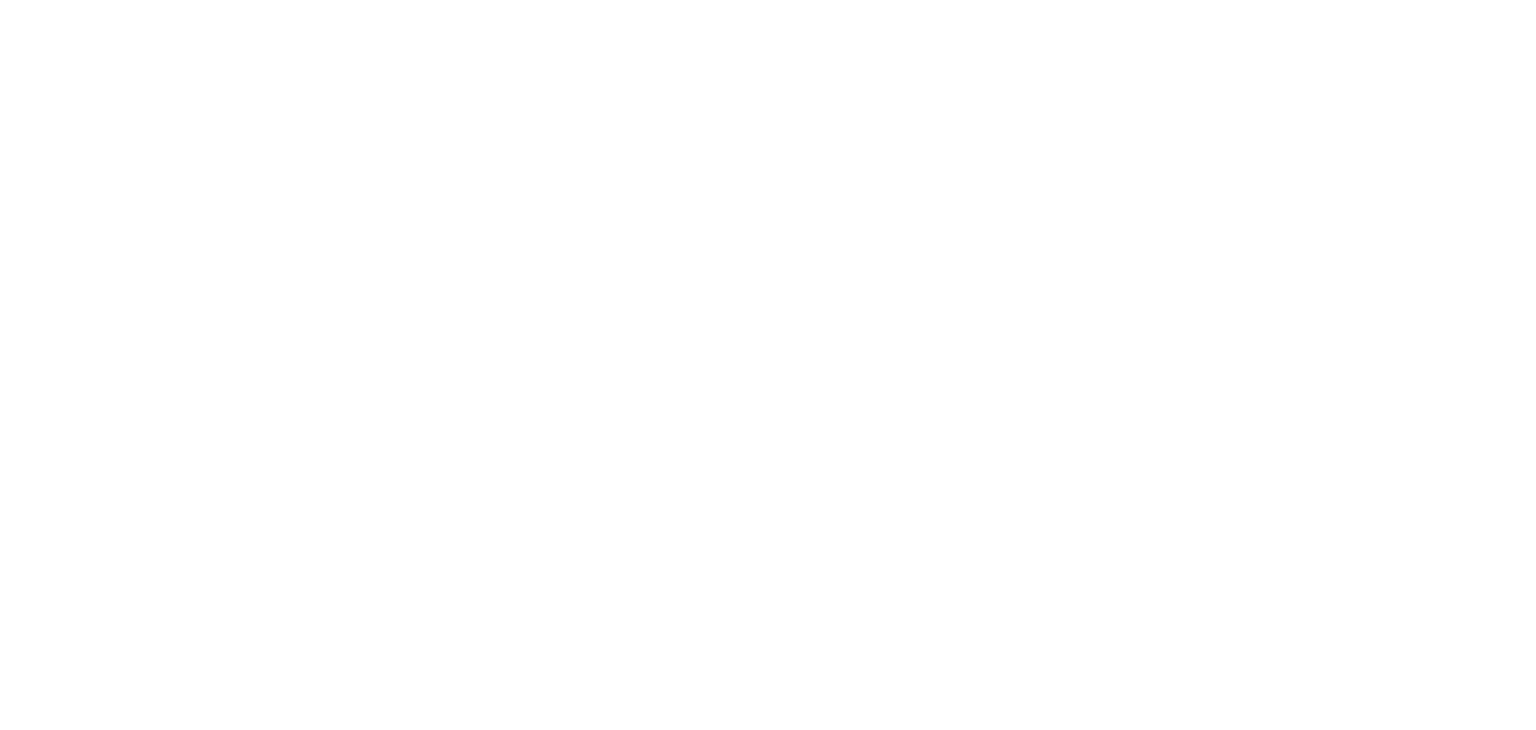 scroll, scrollTop: 0, scrollLeft: 0, axis: both 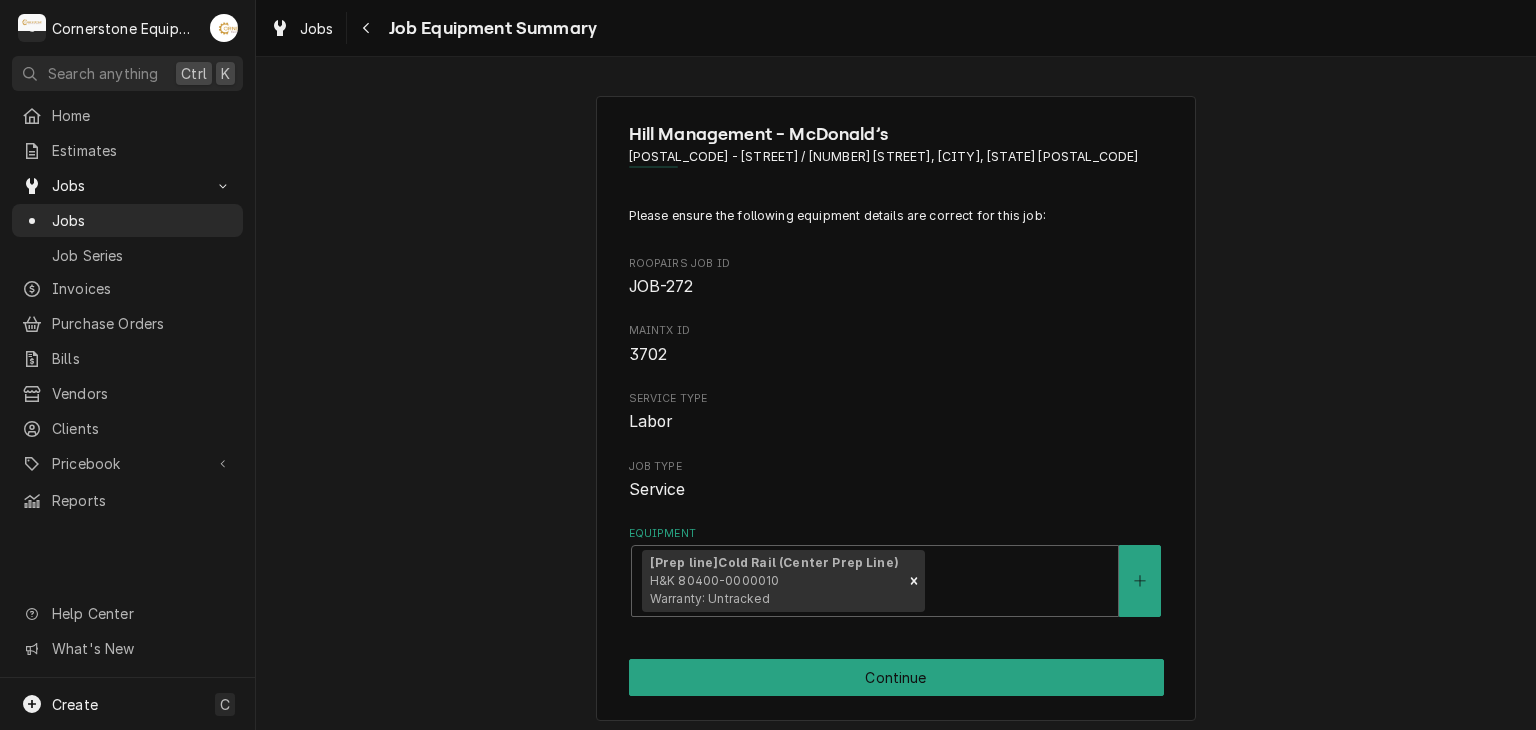 click on "Hill Management - McDonald’s 04798 - [STREET] / [NUMBER] [STREET], [CITY], [STATE] [POSTAL_CODE] Please ensure the following equipment details are correct for this job: Roopairs Job ID JOB-272 MaintX ID 3702 Service Type Labor Job Type Service Equipment [Prep line] Cold Rail (Center Prep Line) H&K 80400-0000010 Warranty: Untracked Continue" at bounding box center [896, 408] 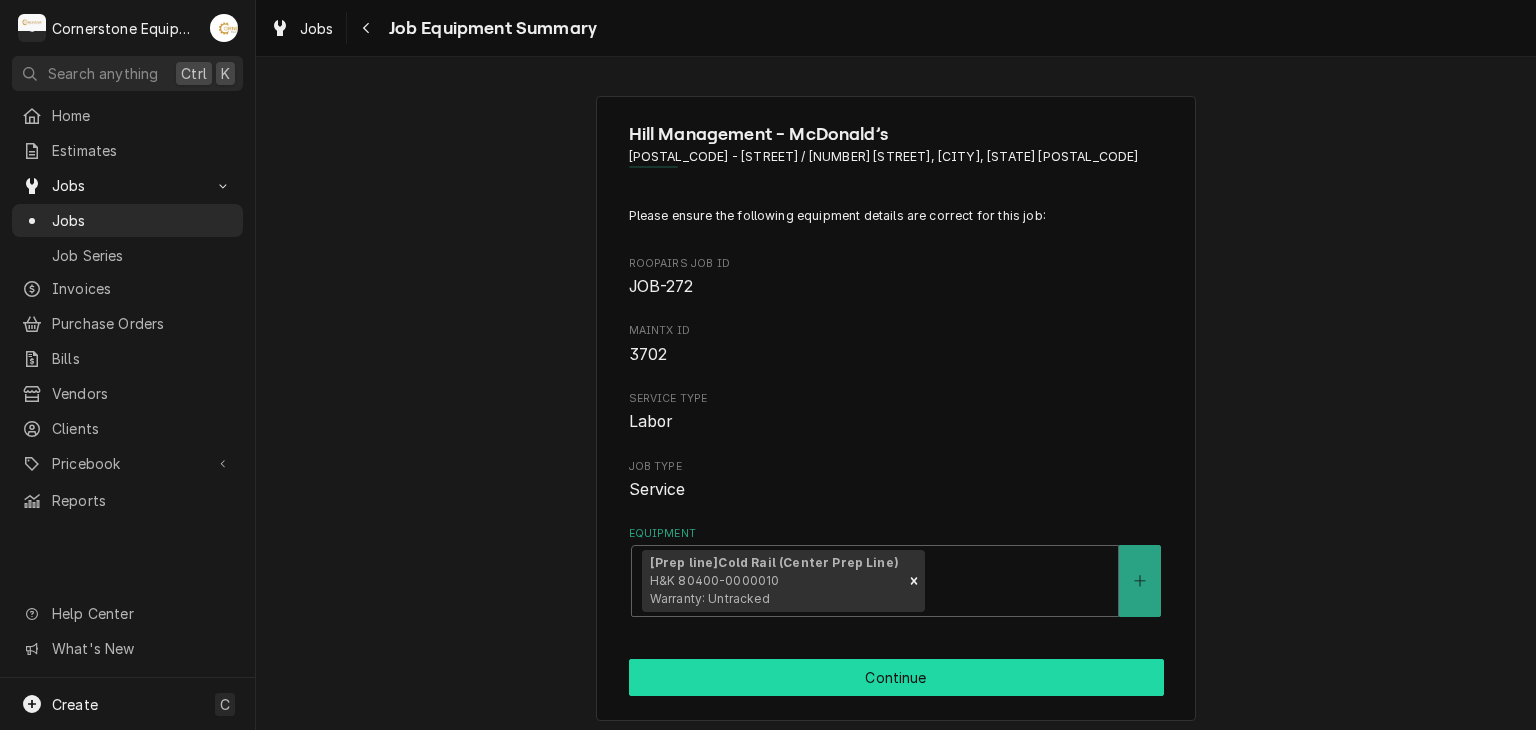 click on "Continue" at bounding box center (896, 677) 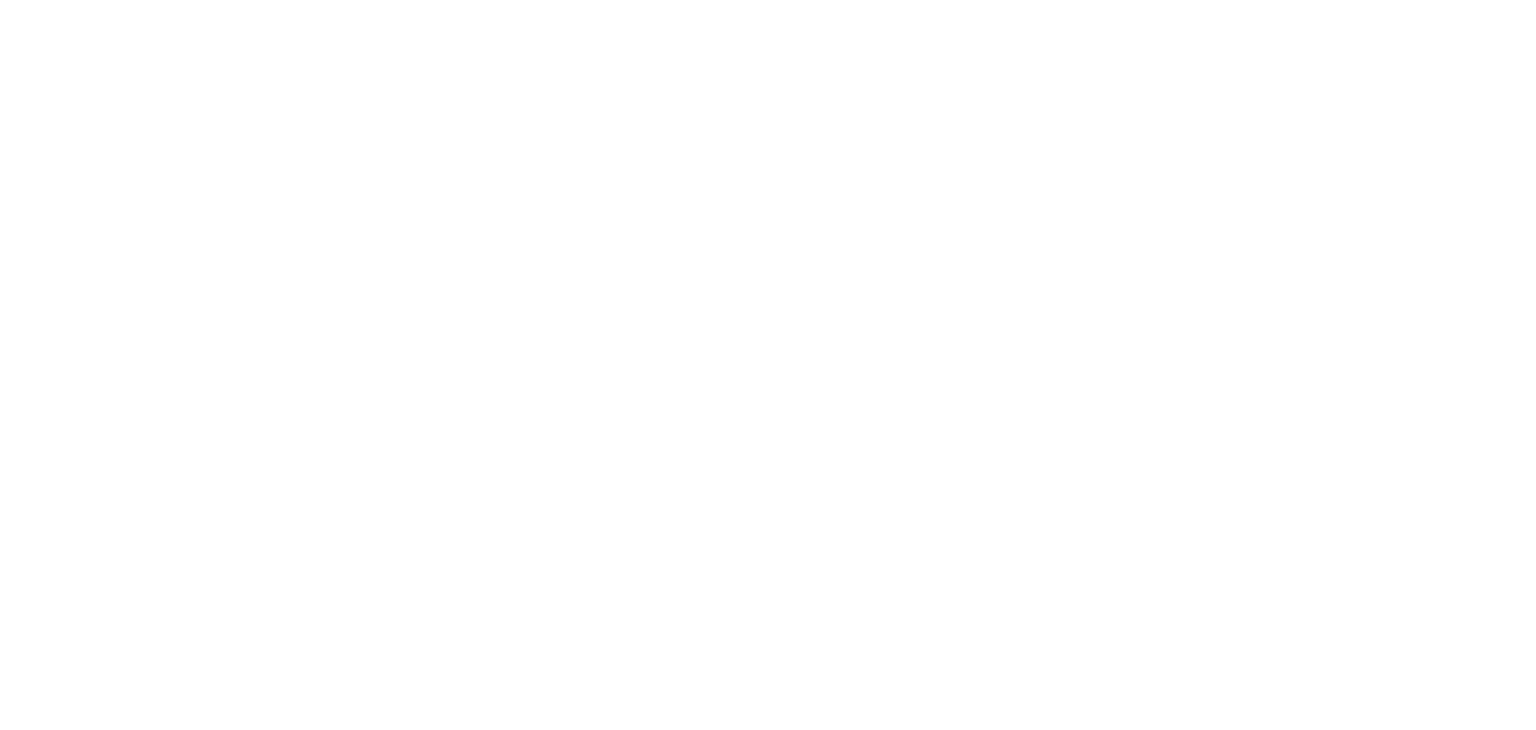 scroll, scrollTop: 0, scrollLeft: 0, axis: both 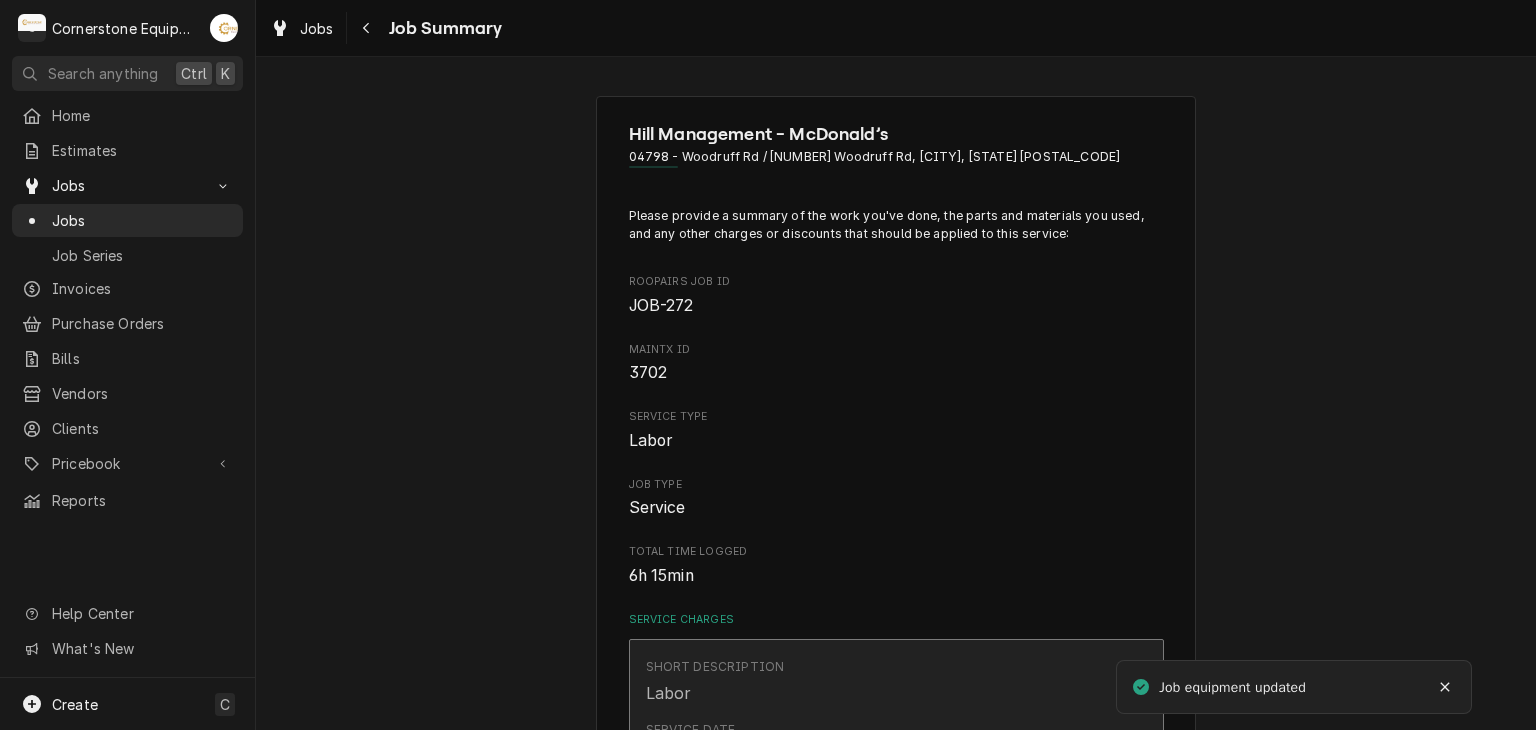 click on "Short Description Labor Service Date Aug 5, 2025 Hourly Cost $60.00/hr Qty. 2hrs Rate $150.00/hr Amount $300.00 Service  Summary (Click to provide a summary)" at bounding box center (896, 774) 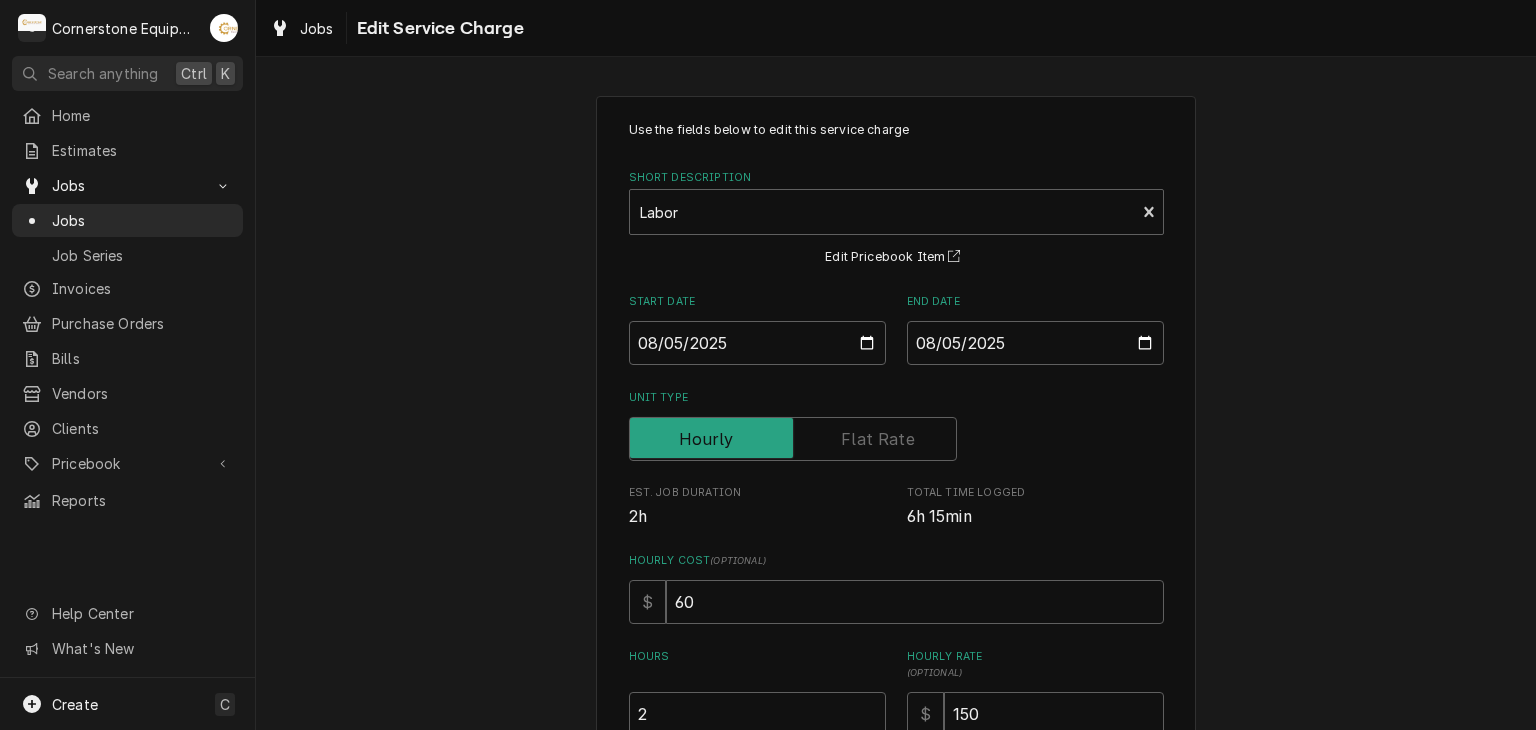 click on "Use the fields below to edit this service charge Short Description Labor Edit Pricebook Item    Start Date 2025-08-05 End Date 2025-08-05 Unit Type Est. Job Duration 2h Total Time Logged 6h 15min Hourly Cost  ( optional ) $ 60 Hours 2 Hourly Rate  ( optional ) $ 150 Special price for this client: $135.00  ->  $150.00 Service Summary Save Delete Cancel" at bounding box center (896, 604) 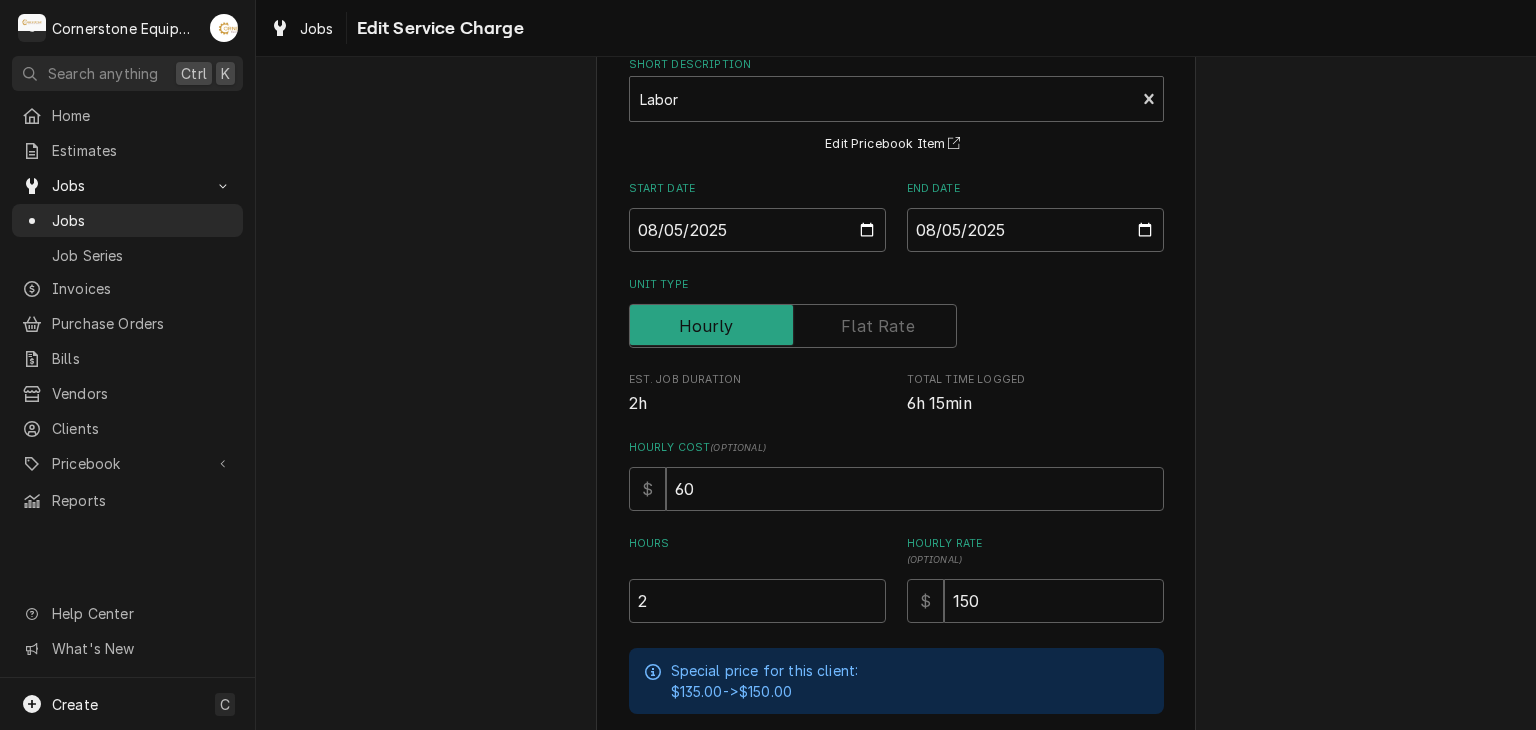 scroll, scrollTop: 120, scrollLeft: 0, axis: vertical 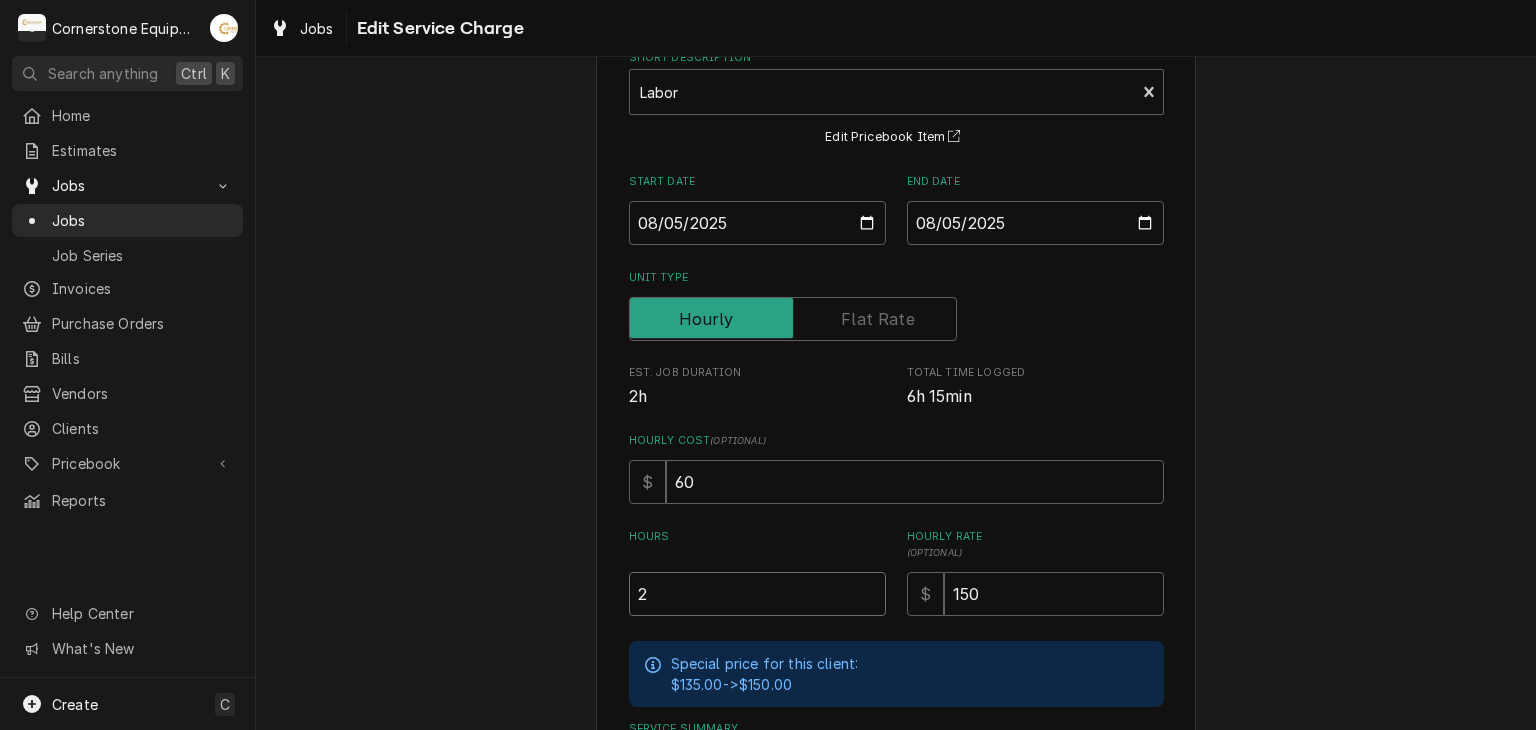 click on "2" at bounding box center (757, 594) 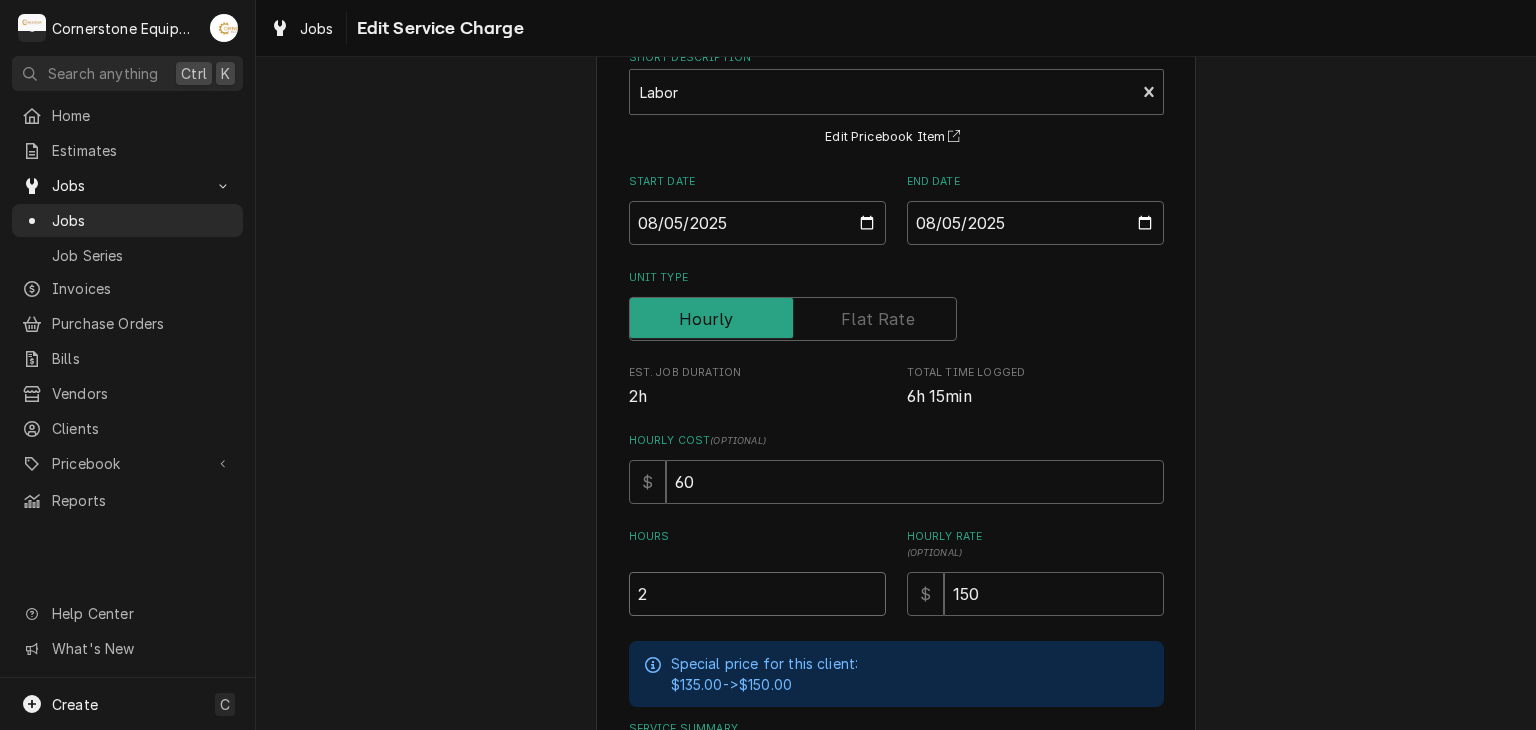 type on "x" 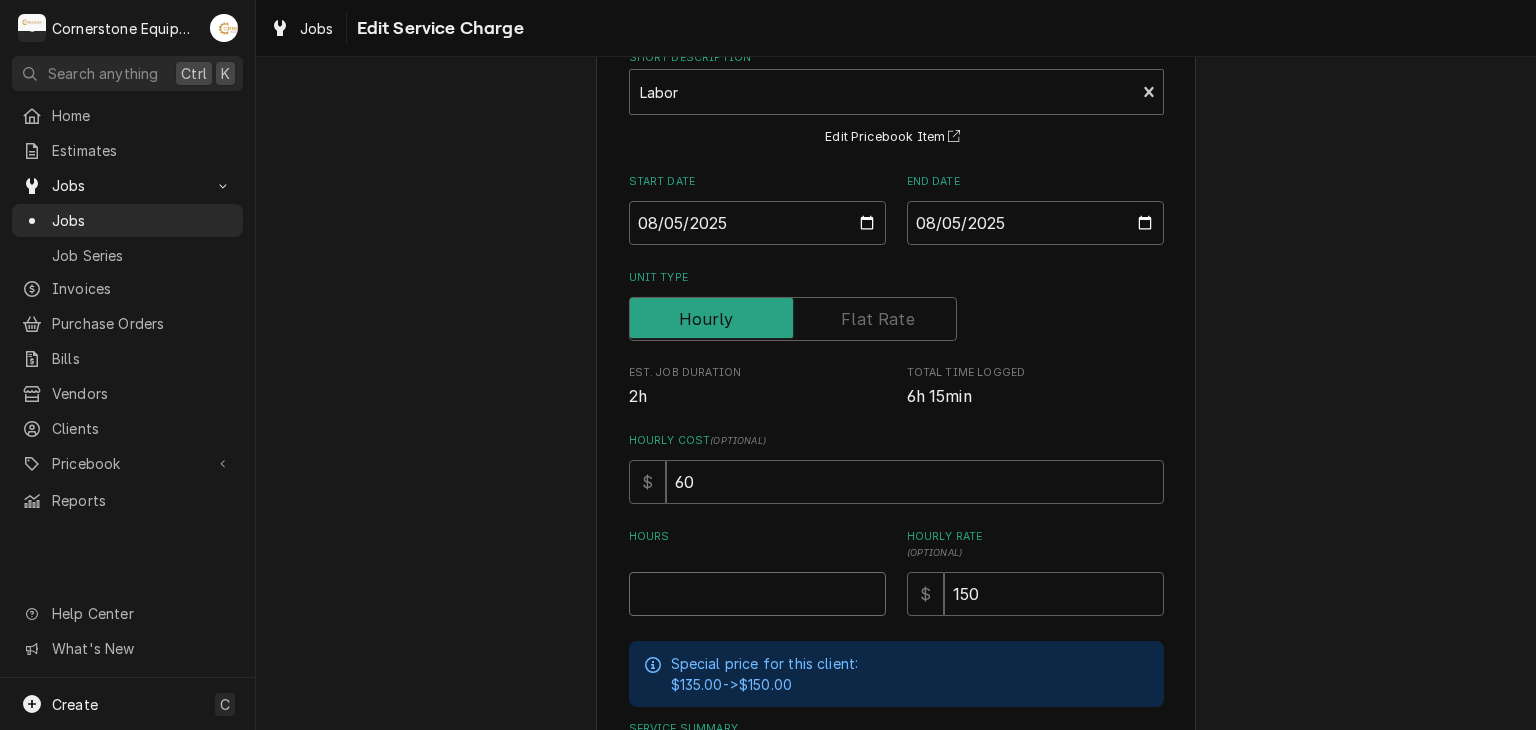 type on "x" 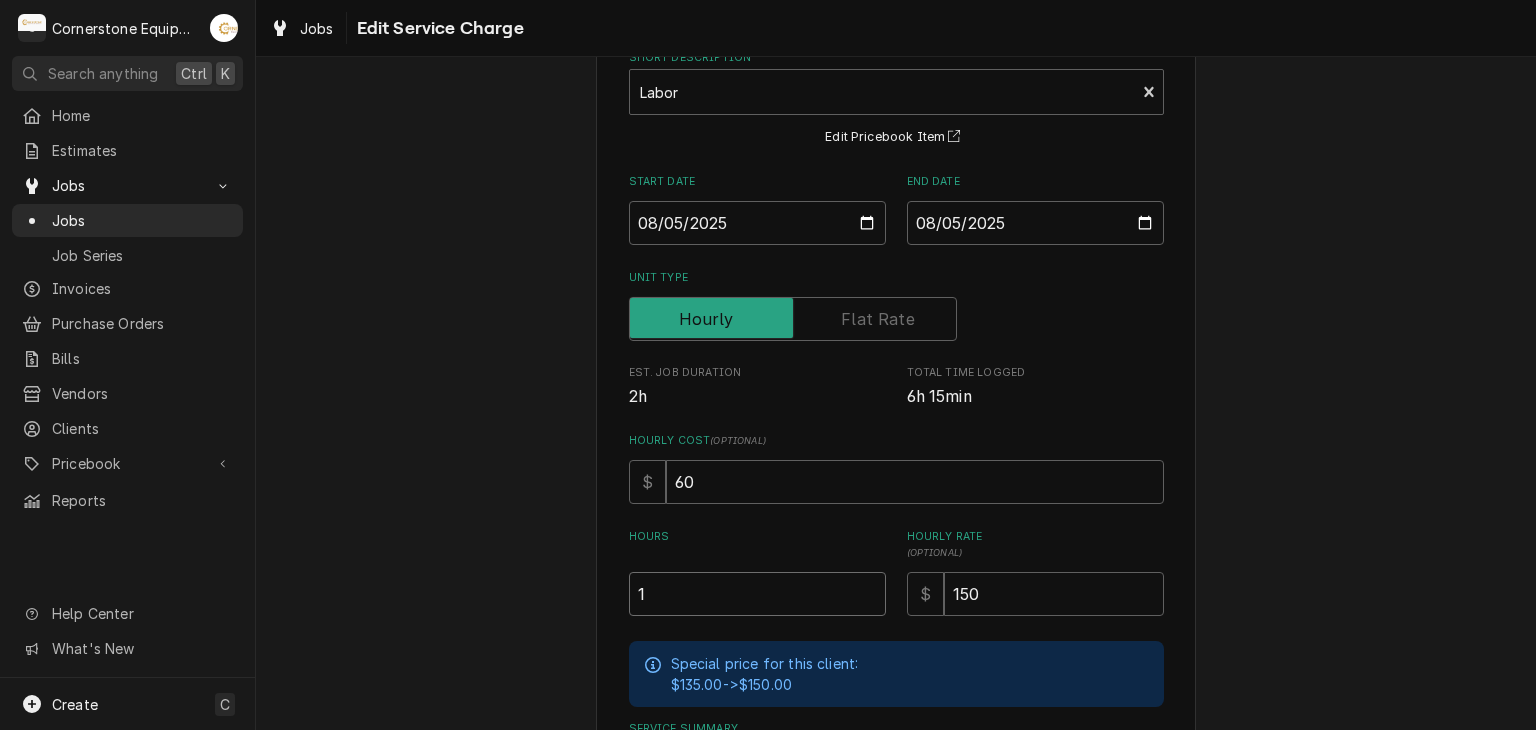 type on "x" 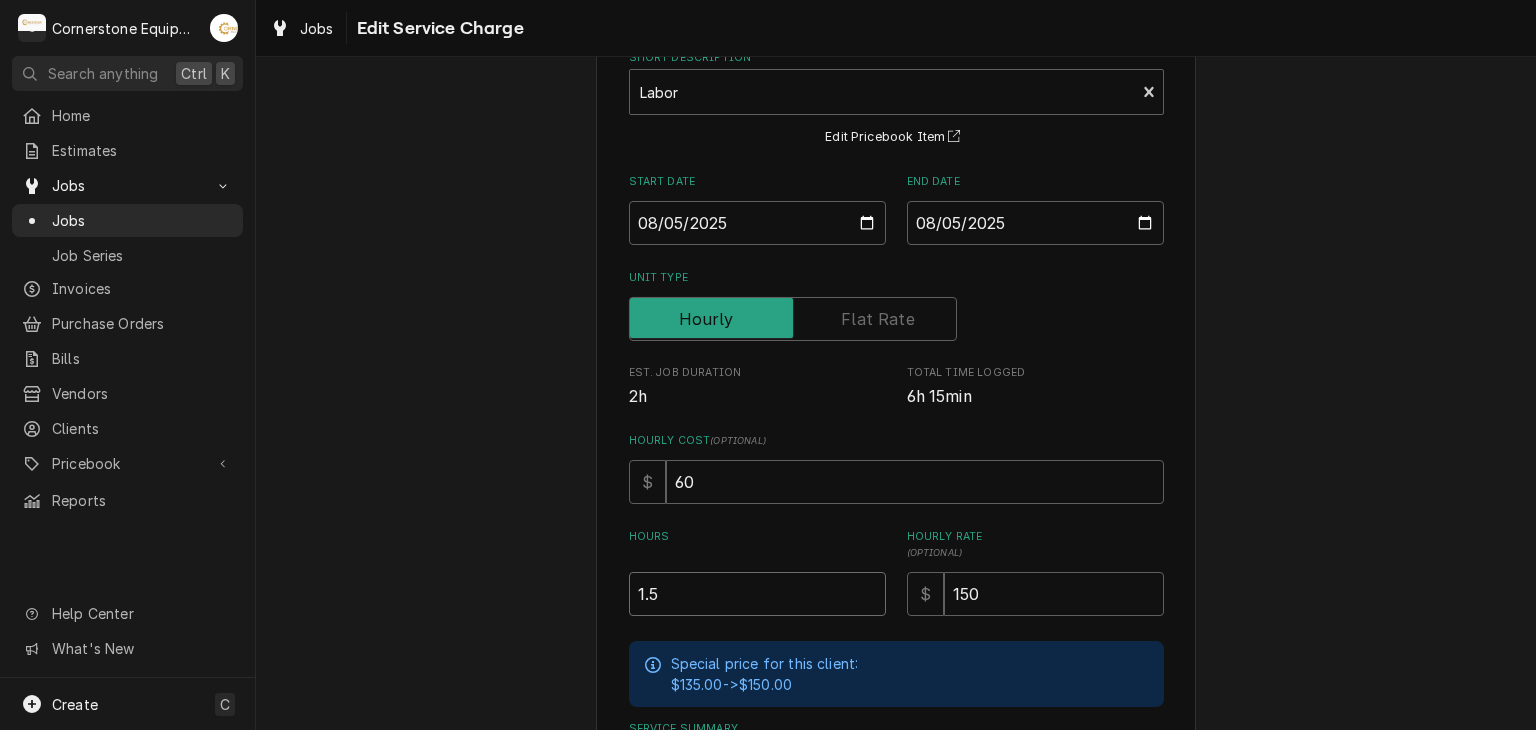 type on "1.5" 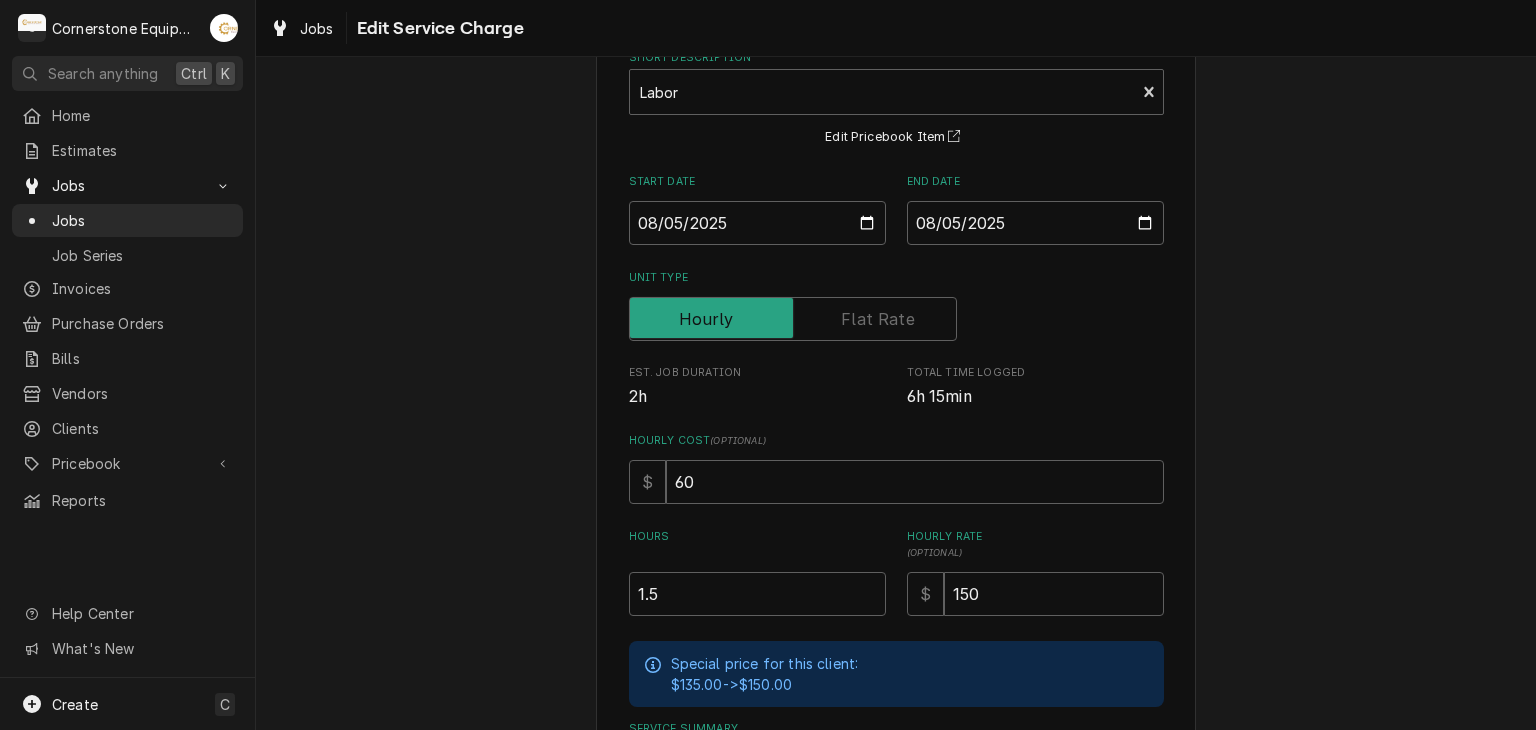 click on "Use the fields below to edit this service charge Short Description Labor Edit Pricebook Item    Start Date 2025-08-05 End Date 2025-08-05 Unit Type Est. Job Duration 2h Total Time Logged 6h 15min Hourly Cost  ( optional ) $ 60 Hours 1.5 Hourly Rate  ( optional ) $ 150 Special price for this client: $135.00  ->  $150.00 Service Summary Save Delete Cancel" at bounding box center [896, 484] 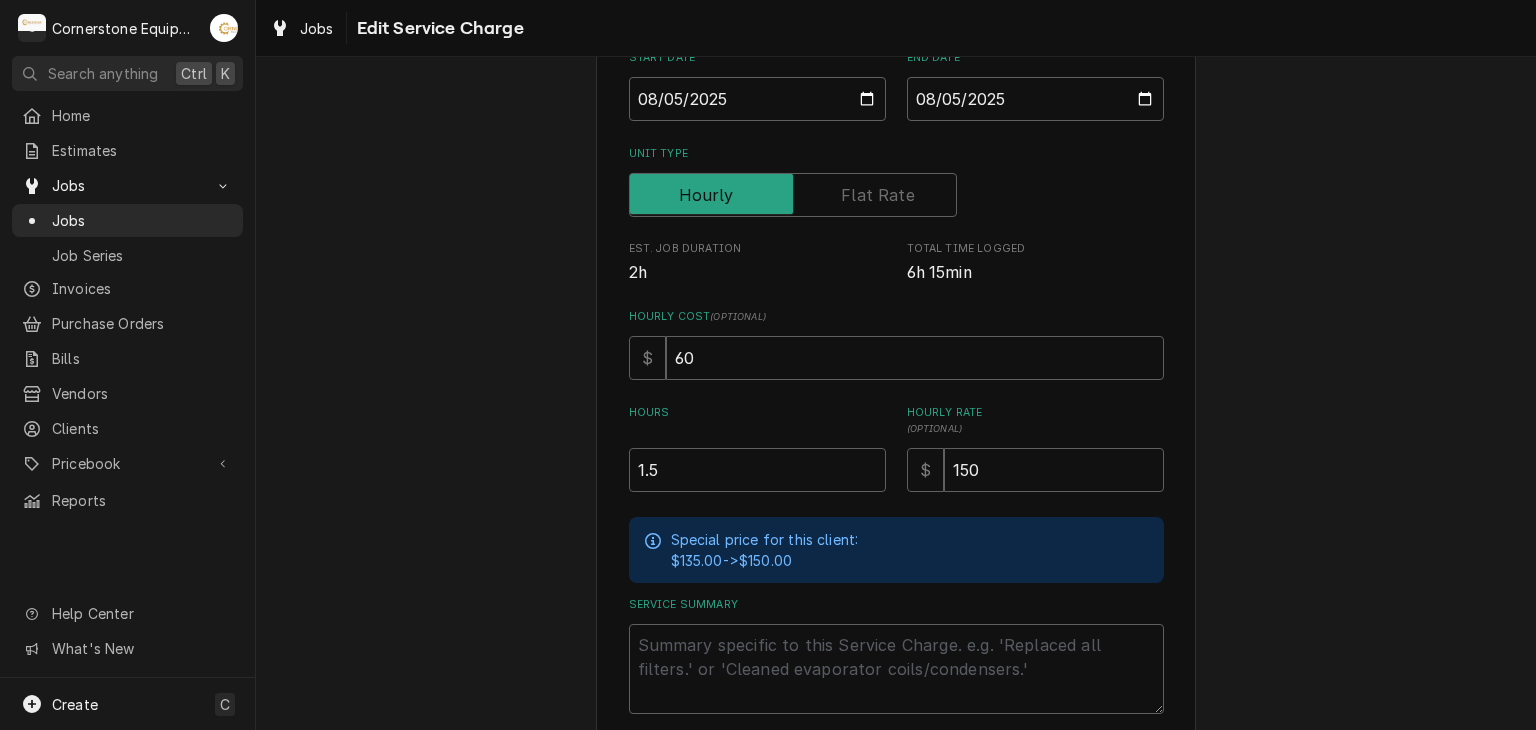 scroll, scrollTop: 320, scrollLeft: 0, axis: vertical 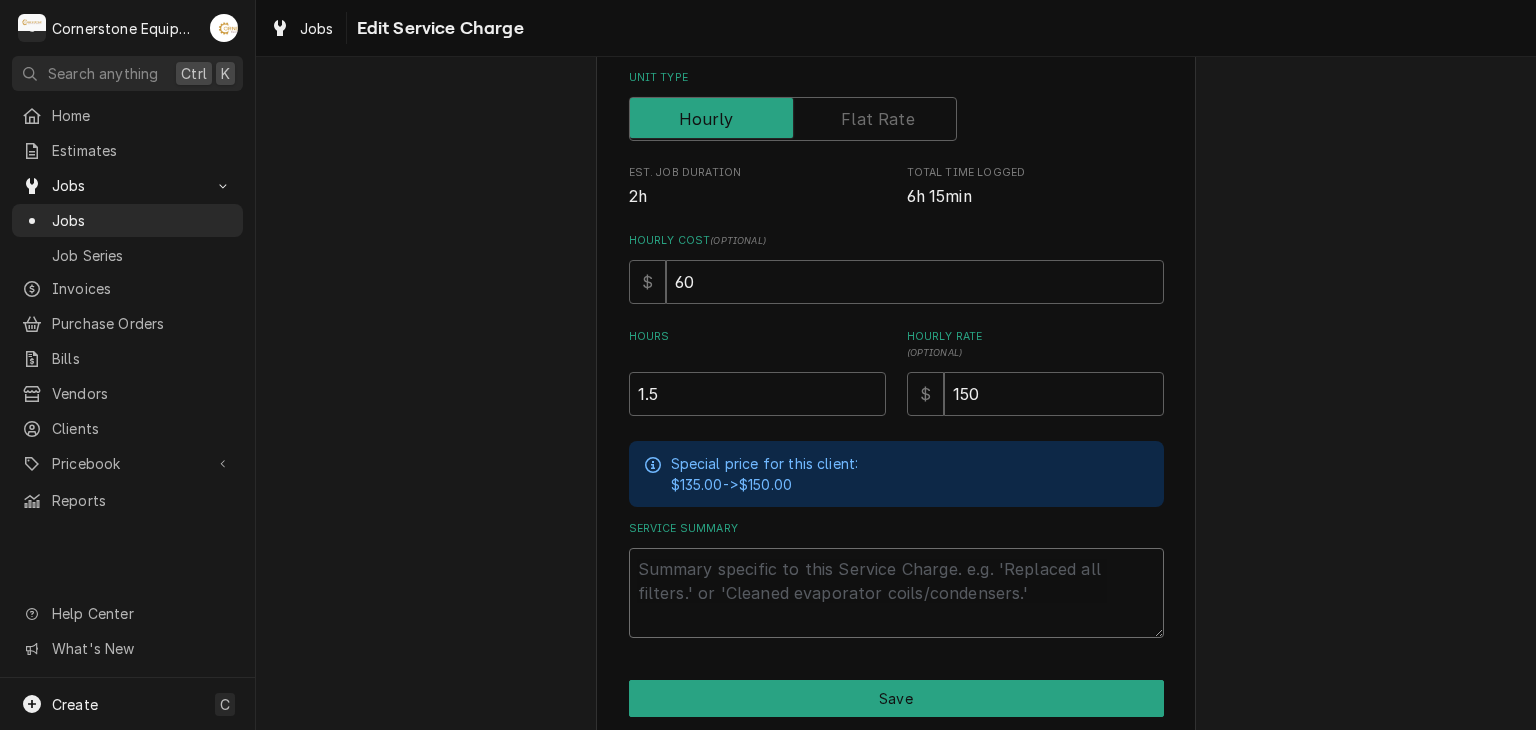 click on "Service Summary" at bounding box center [896, 593] 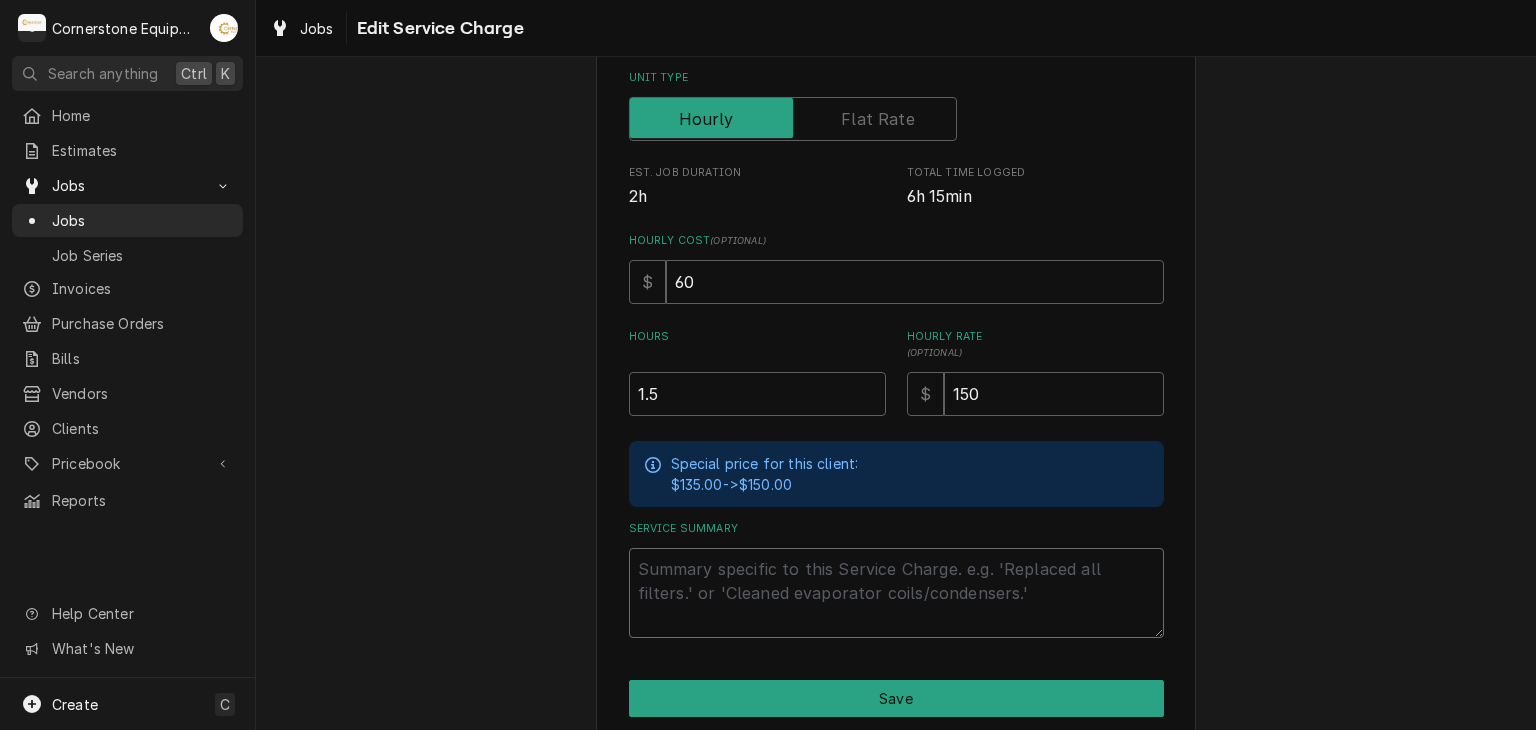 type on "x" 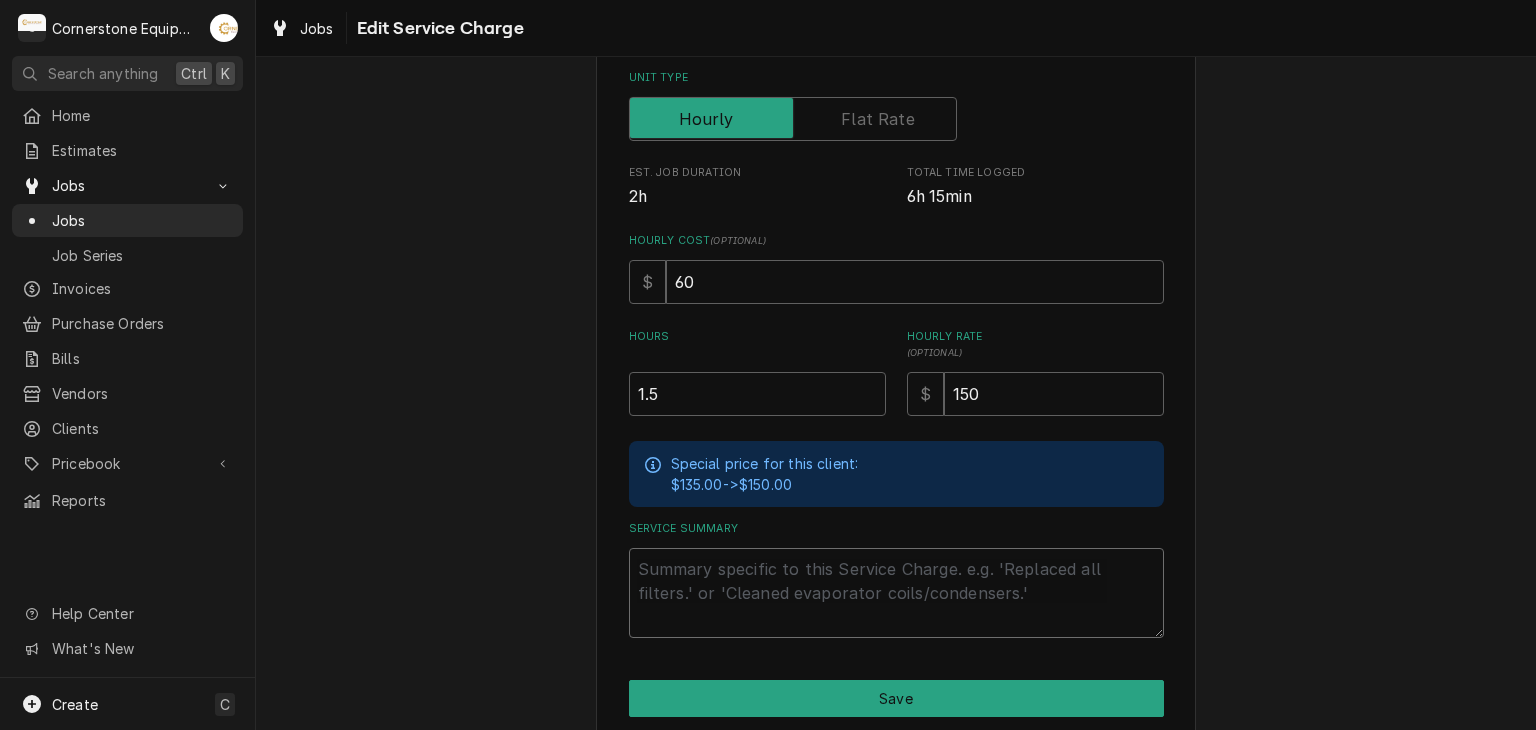 type on "8" 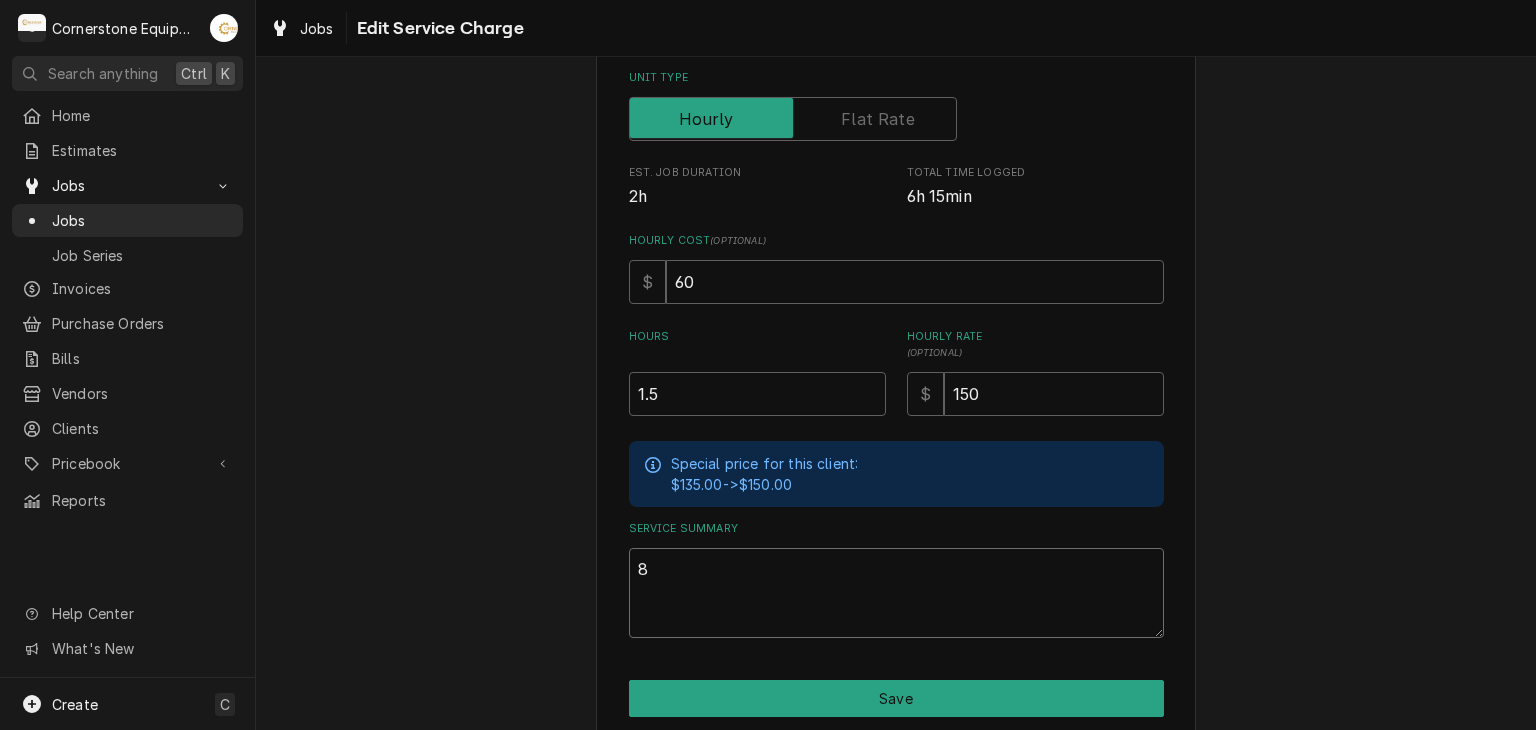 type on "x" 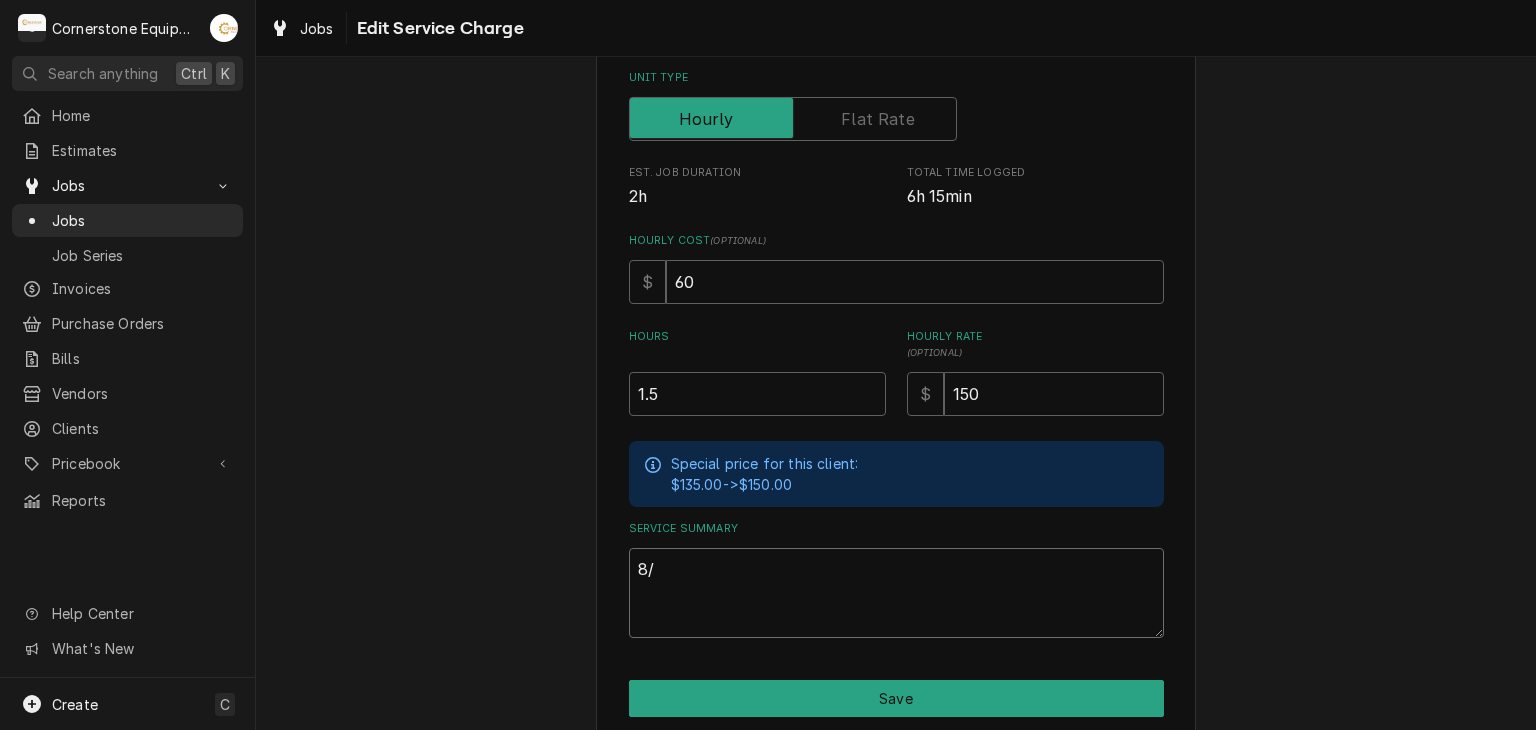 type on "x" 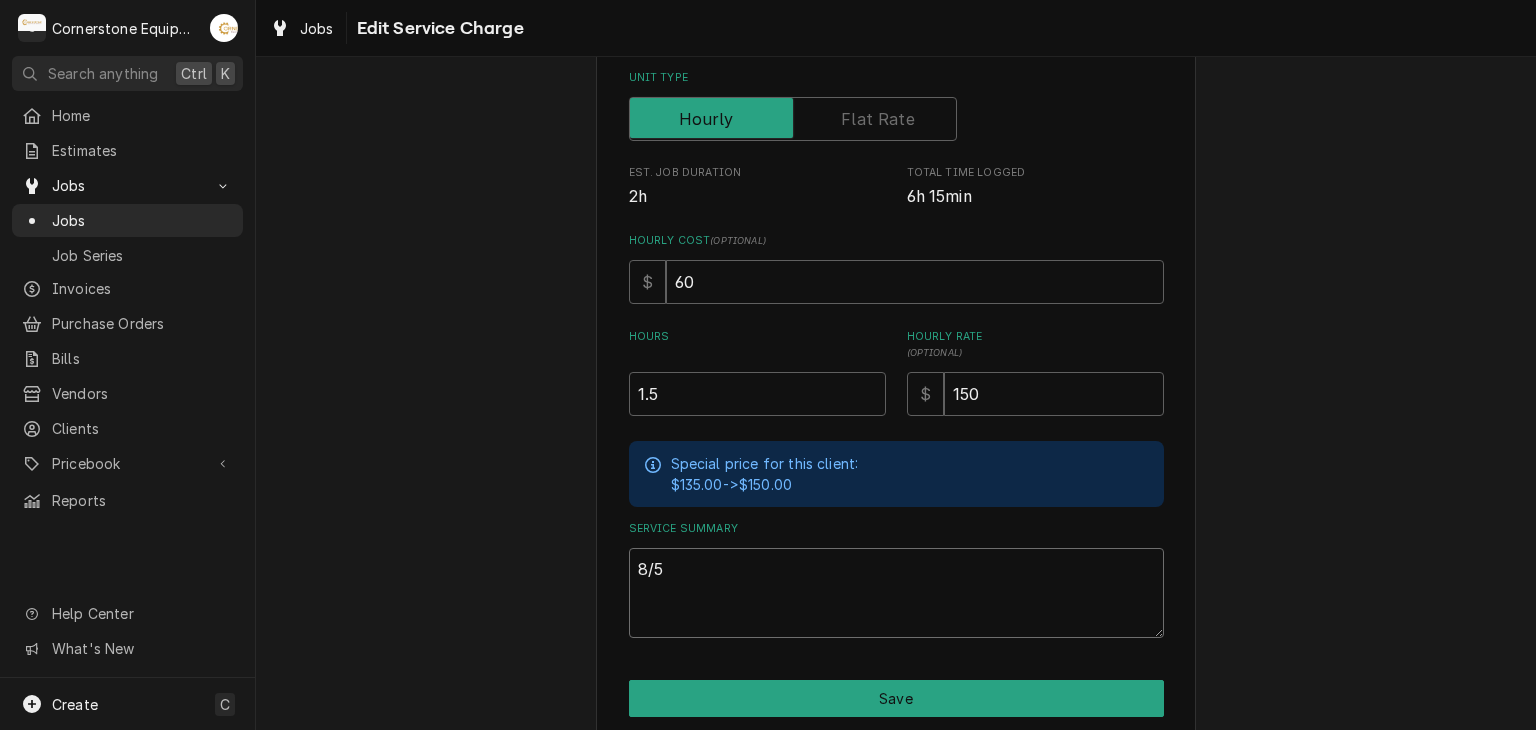type on "x" 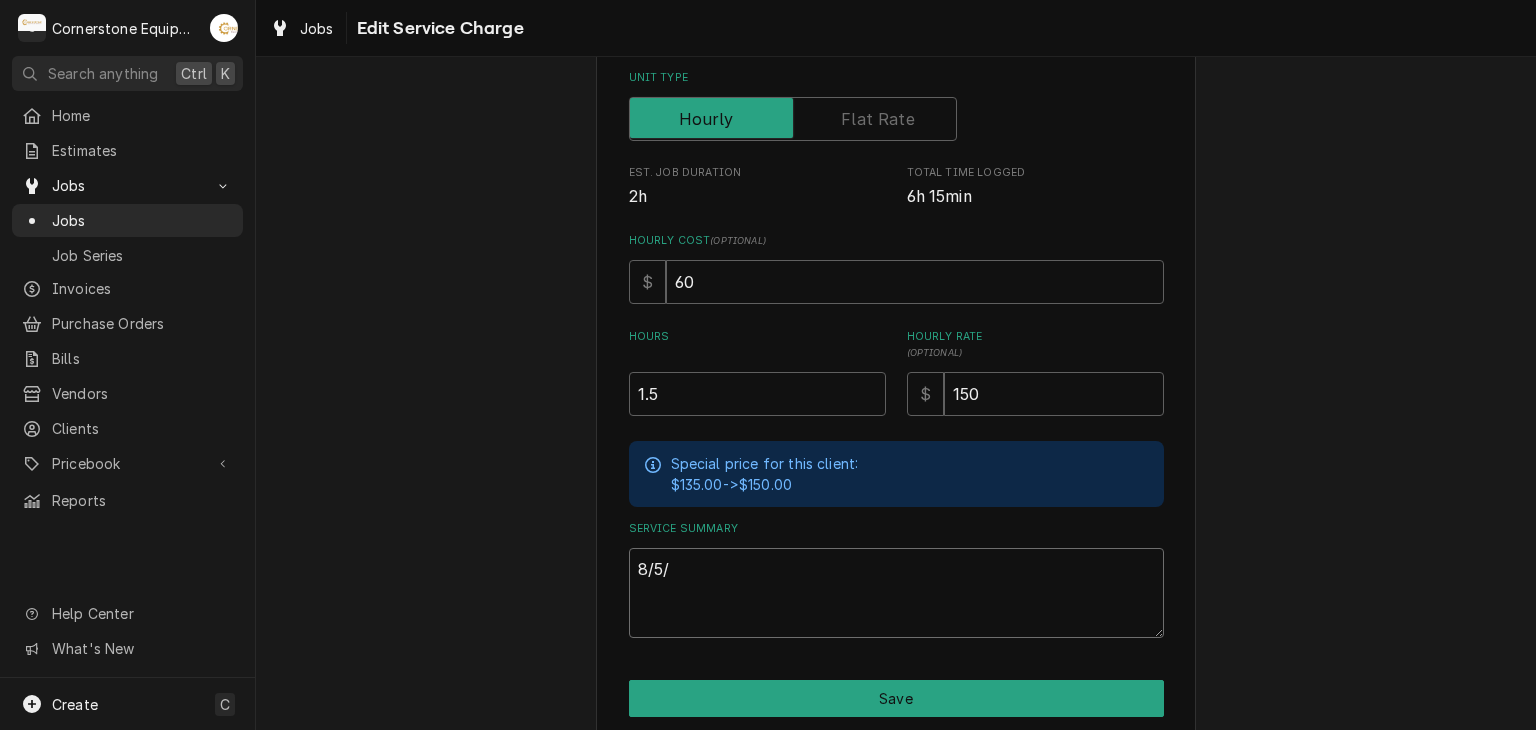 type on "x" 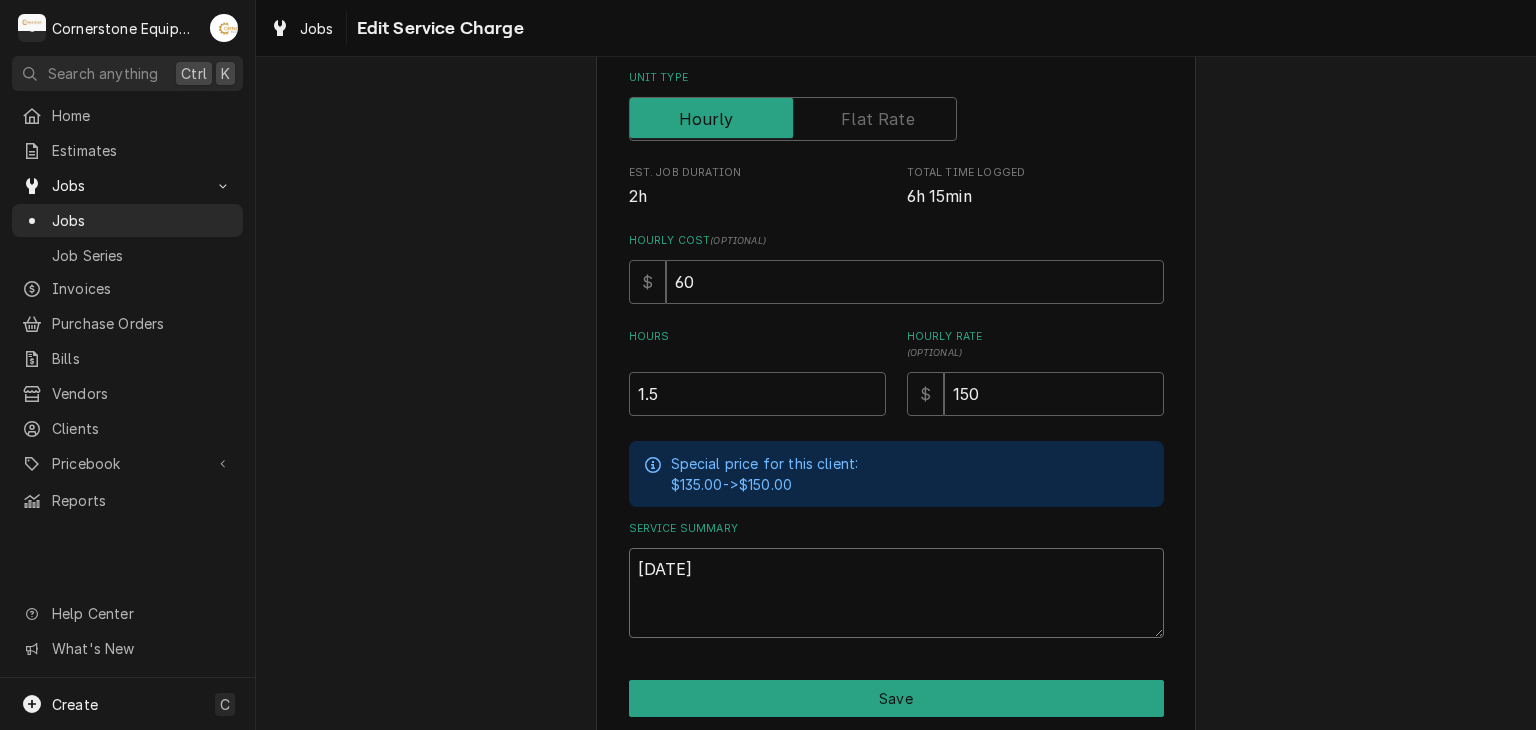type on "x" 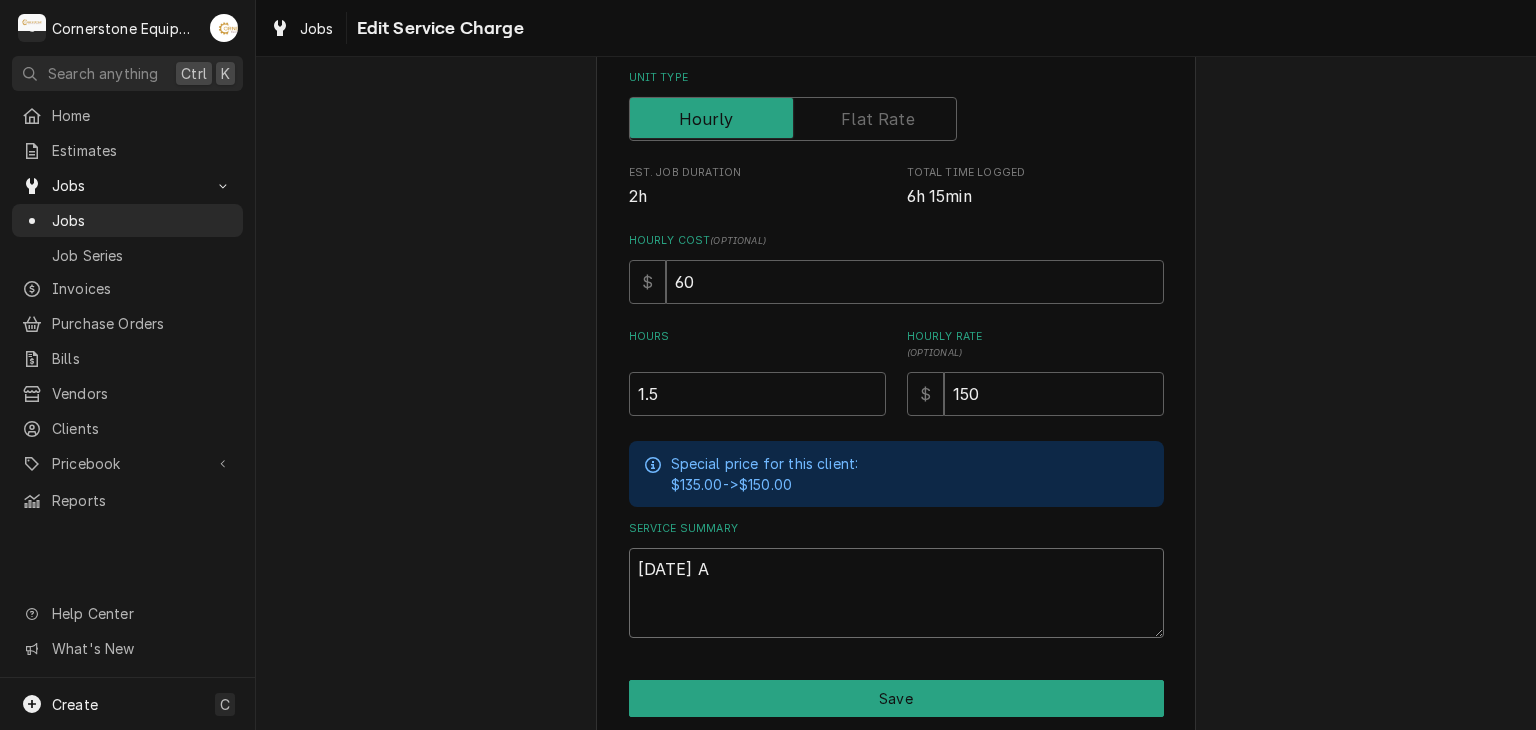 type on "x" 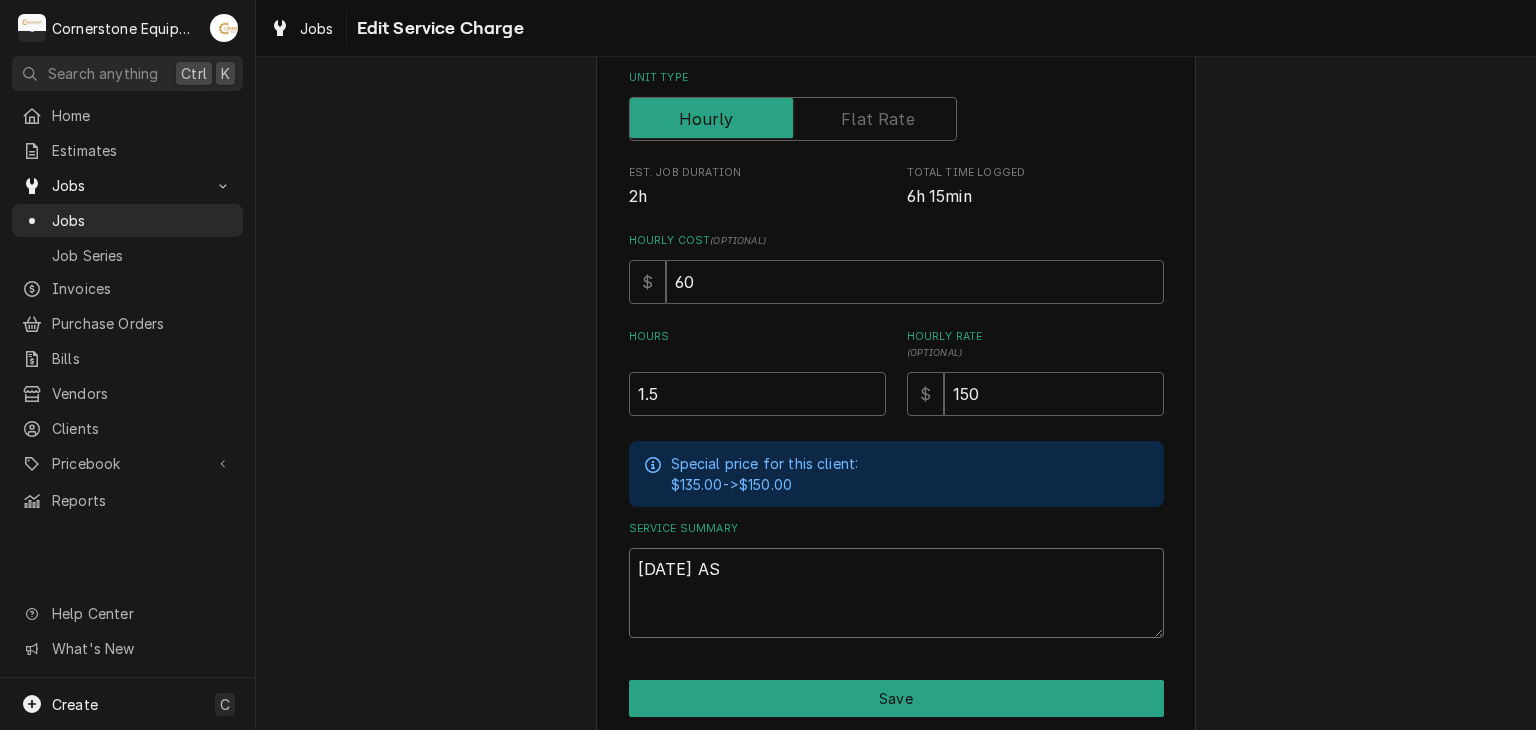 type on "x" 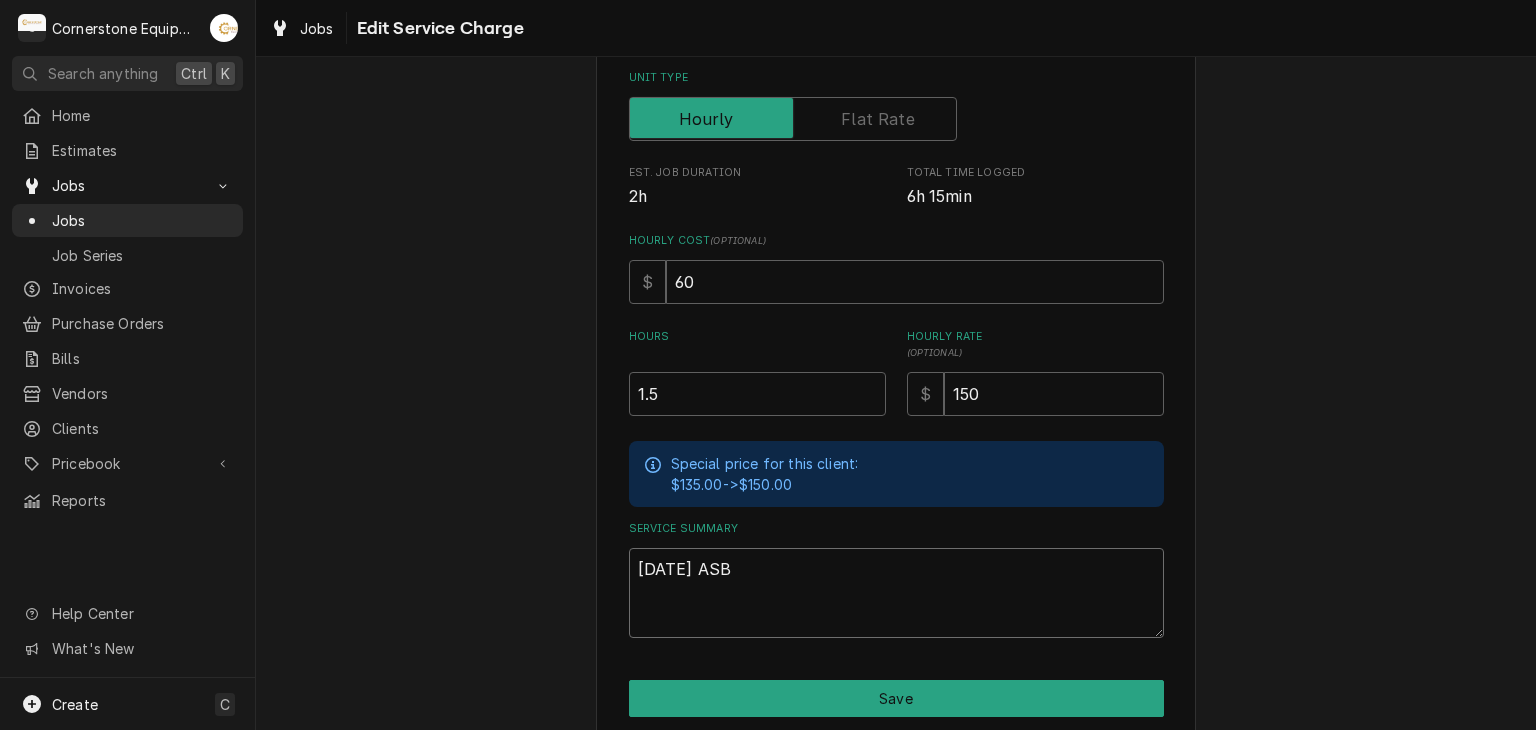 type on "x" 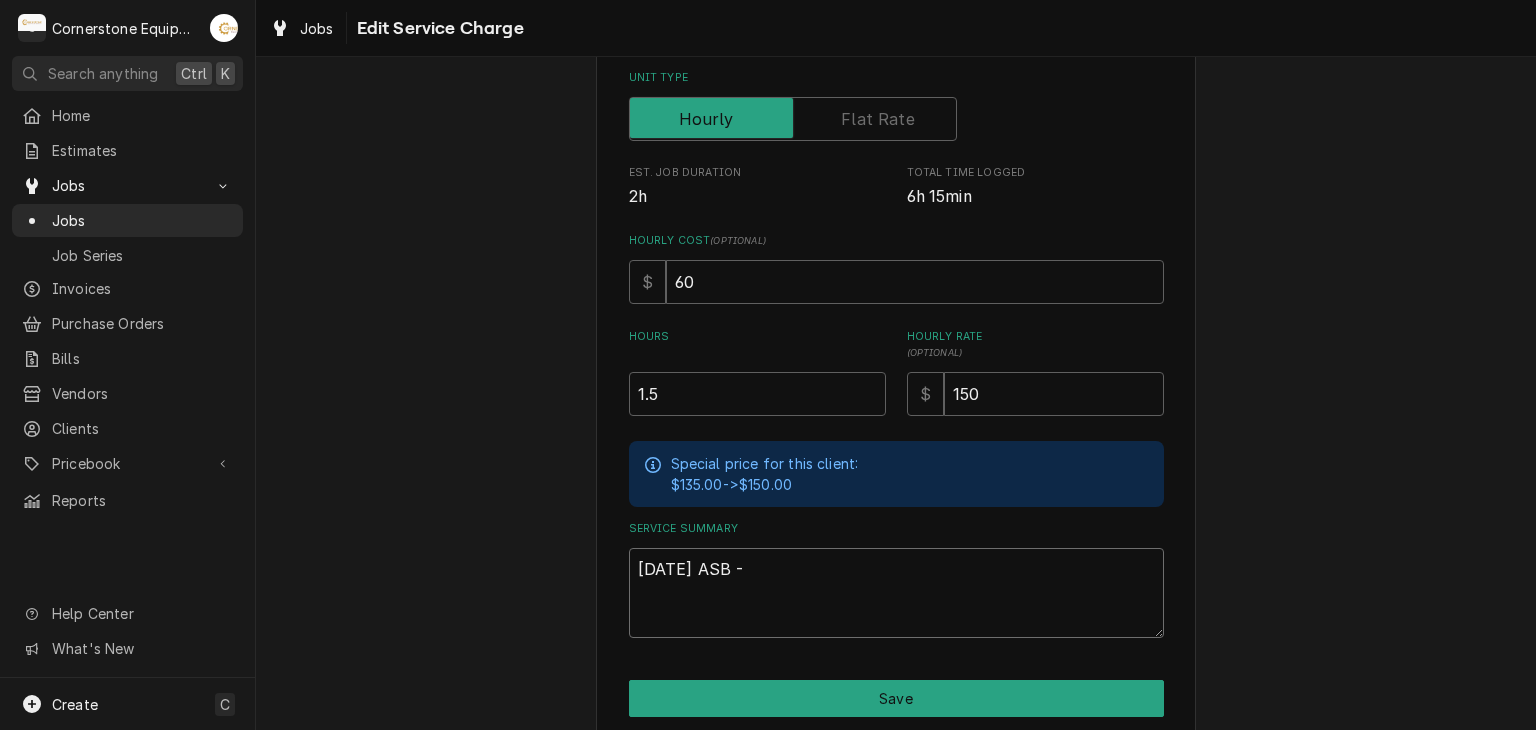 type on "x" 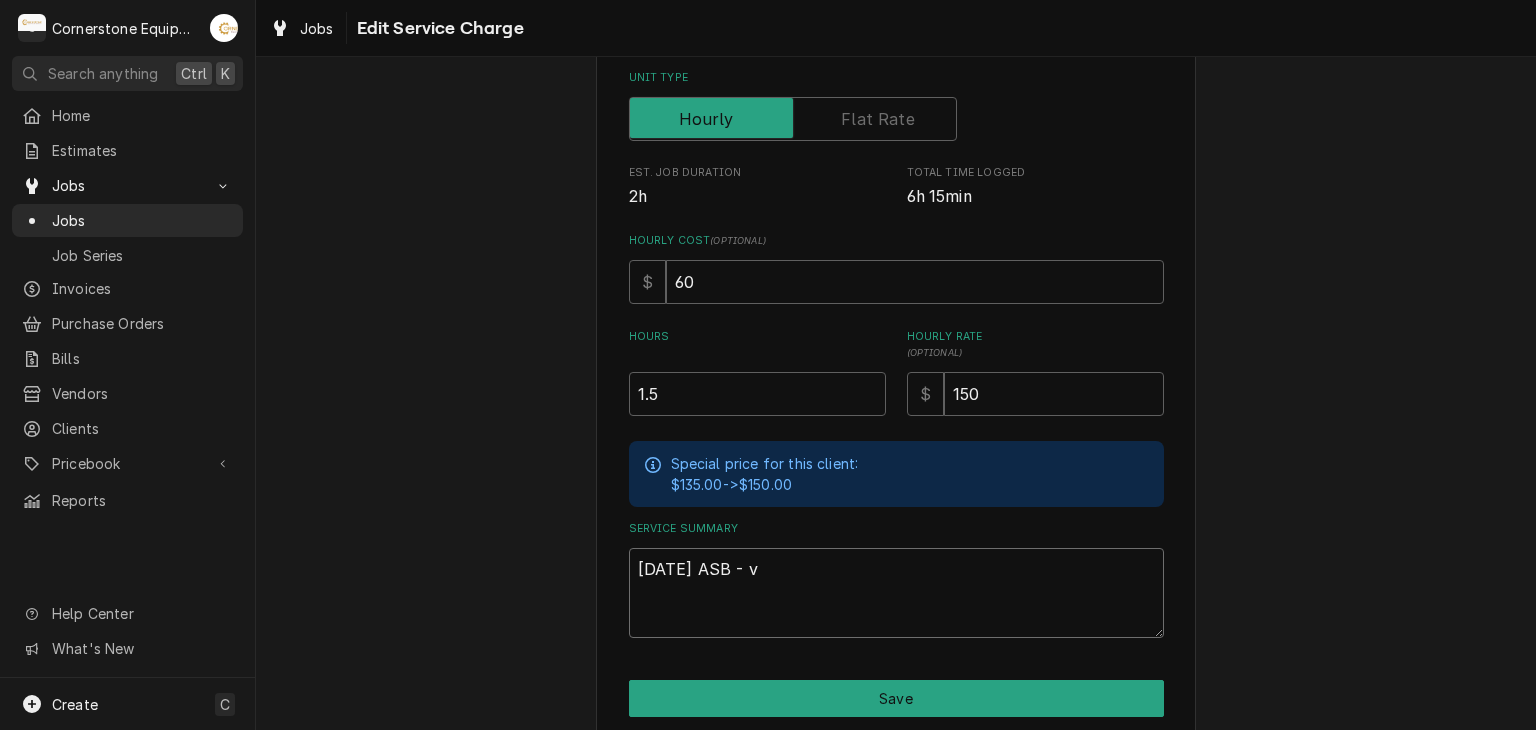 type on "x" 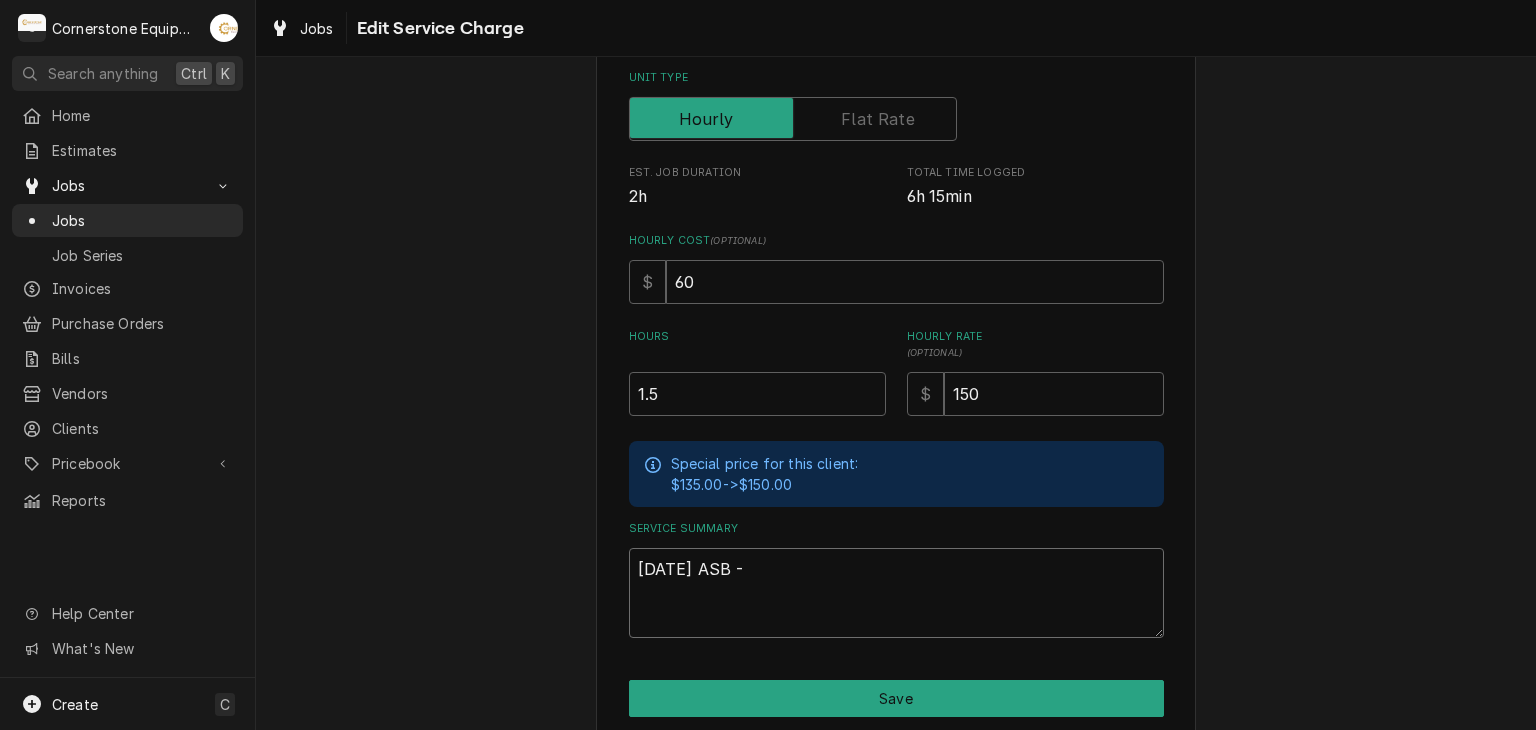 paste on "While on site, I began removing covers to access the internal controls. I found that the controller was missing buttons and was unresponsive. Additionally, the temperature probe tested open (OL), indicating failure. The blower fan was heavily coated in greasy dust, which I thoroughly cleaned along with the copper linesets. I sent Ashton the list of parts needed for the repair. We will return to complete the service once the parts arrive." 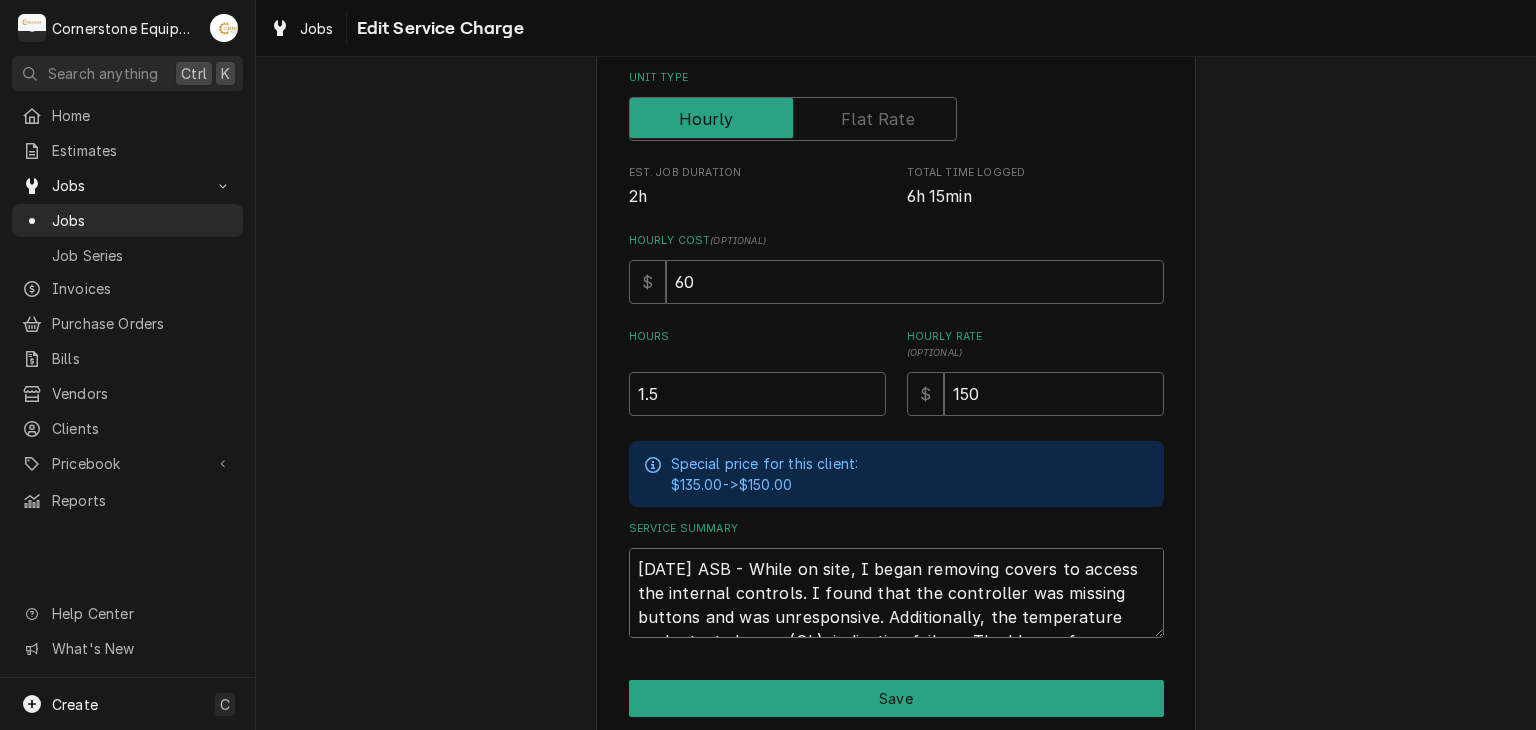 scroll, scrollTop: 13, scrollLeft: 0, axis: vertical 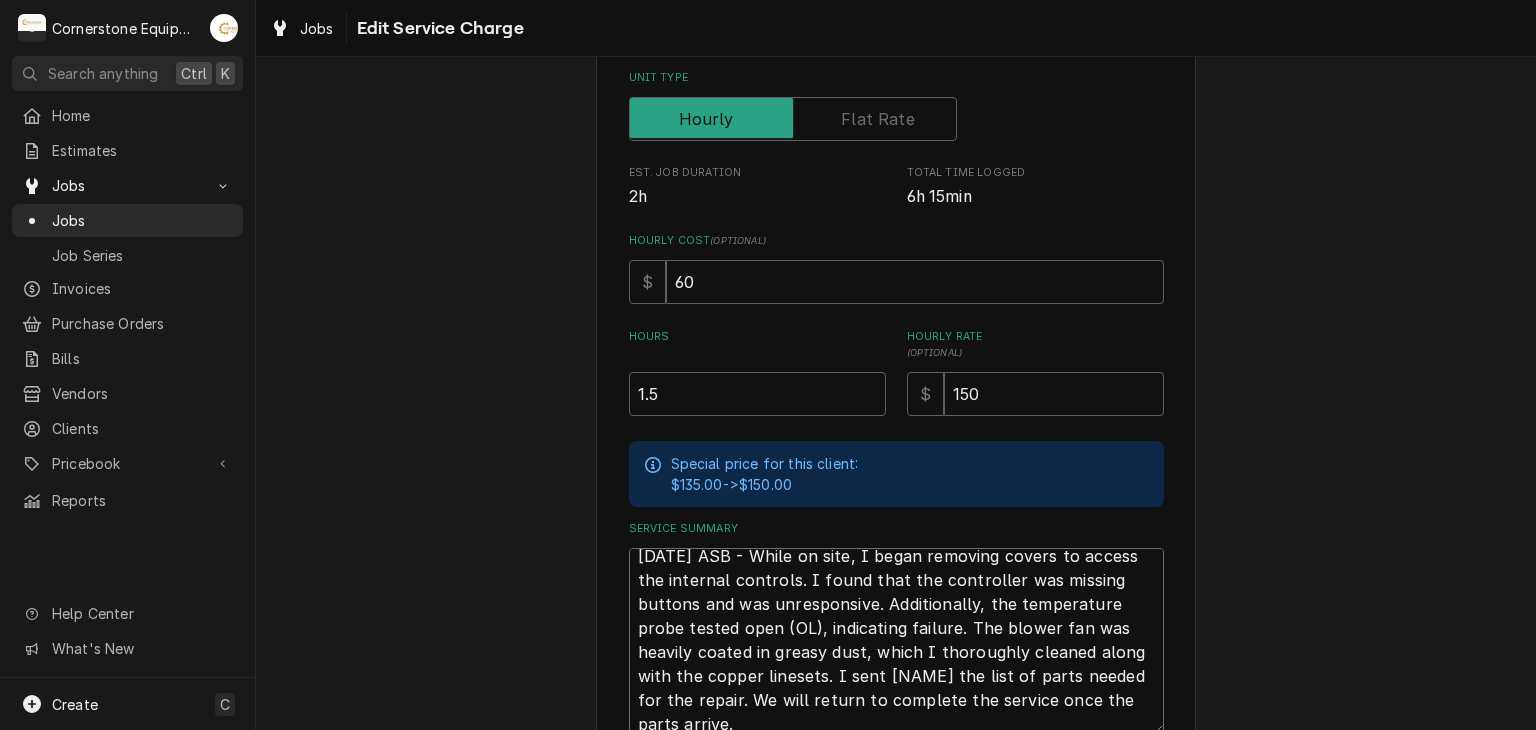 type on "8/5/25 ASB - While on site, I began removing covers to access the internal controls. I found that the controller was missing buttons and was unresponsive. Additionally, the temperature probe tested open (OL), indicating failure. The blower fan was heavily coated in greasy dust, which I thoroughly cleaned along with the copper linesets. I sent Ashton the list of parts needed for the repair. We will return to complete the service once the parts arrive." 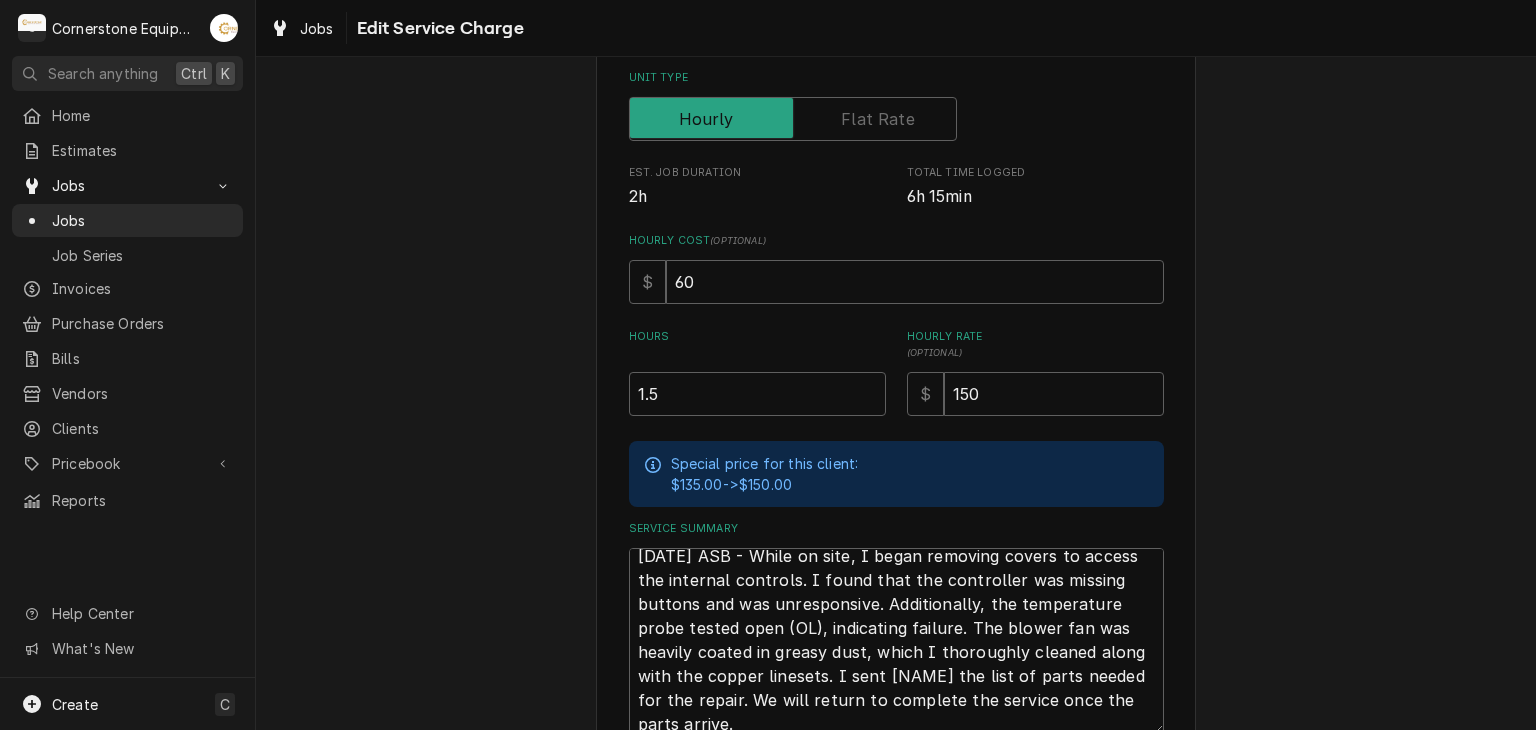 click on "Use the fields below to edit this service charge Short Description Labor Edit Pricebook Item    Start Date 2025-08-05 End Date 2025-08-05 Unit Type Est. Job Duration 2h Total Time Logged 6h 15min Hourly Cost  ( optional ) $ 60 Hours 1.5 Hourly Rate  ( optional ) $ 150 Special price for this client: $135.00  ->  $150.00 Service Summary 8/5/25 ASB - While on site, I began removing covers to access the internal controls. I found that the controller was missing buttons and was unresponsive. Additionally, the temperature probe tested open (OL), indicating failure. The blower fan was heavily coated in greasy dust, which I thoroughly cleaned along with the copper linesets. I sent Ashton the list of parts needed for the repair. We will return to complete the service once the parts arrive. Save Delete Cancel" at bounding box center (896, 332) 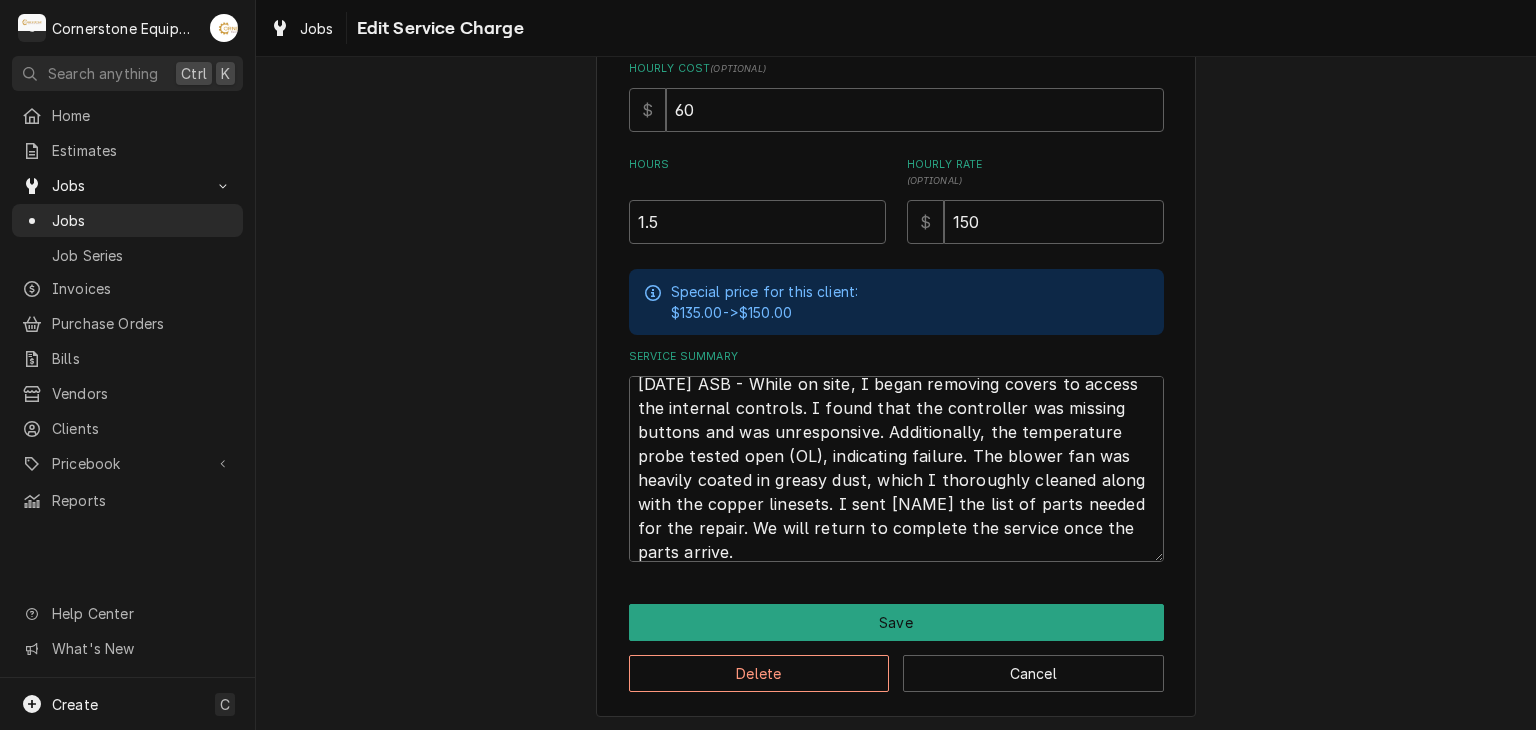 scroll, scrollTop: 493, scrollLeft: 0, axis: vertical 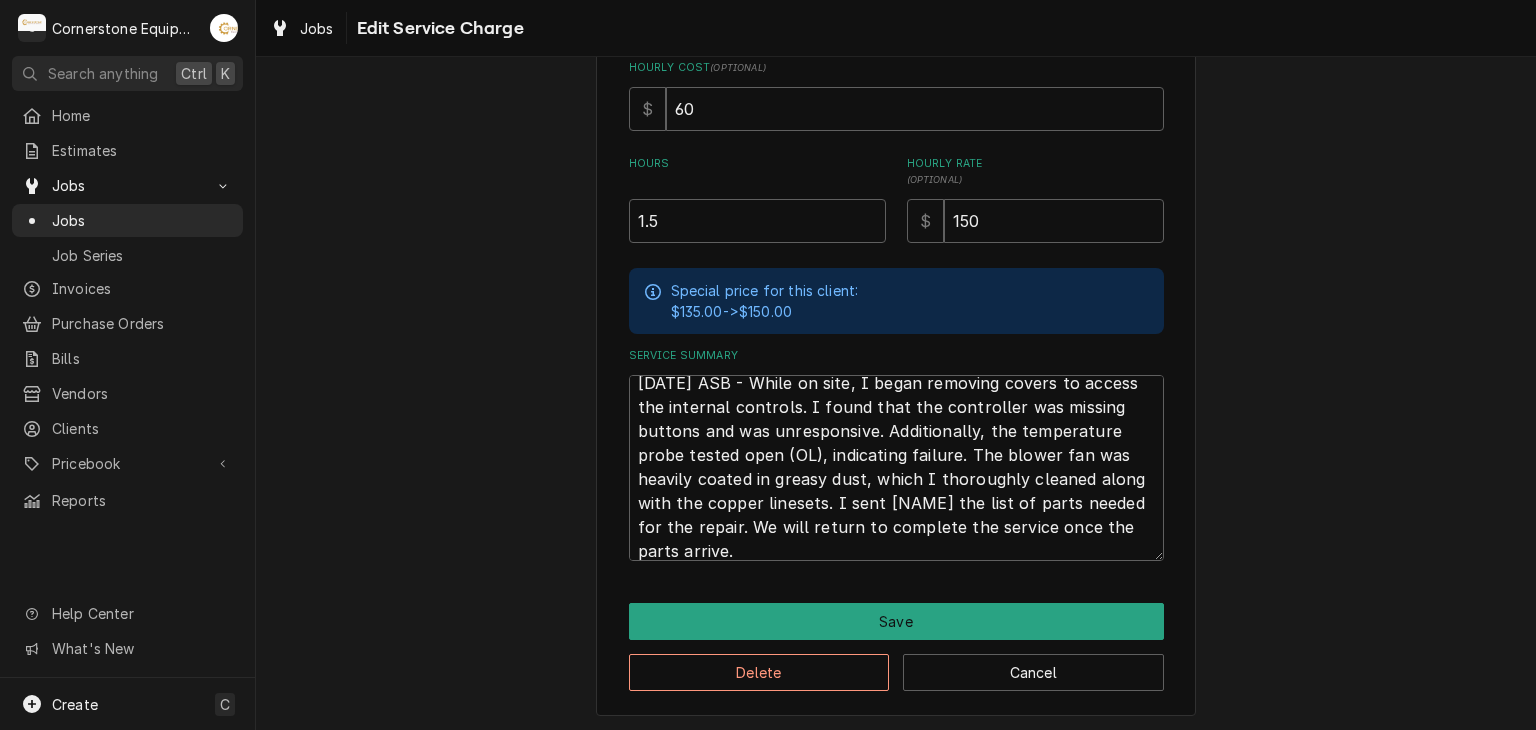 click on "Use the fields below to edit this service charge Short Description Labor Edit Pricebook Item    Start Date 2025-08-05 End Date 2025-08-05 Unit Type Est. Job Duration 2h Total Time Logged 6h 15min Hourly Cost  ( optional ) $ 60 Hours 1.5 Hourly Rate  ( optional ) $ 150 Special price for this client: $135.00  ->  $150.00 Service Summary 8/5/25 ASB - While on site, I began removing covers to access the internal controls. I found that the controller was missing buttons and was unresponsive. Additionally, the temperature probe tested open (OL), indicating failure. The blower fan was heavily coated in greasy dust, which I thoroughly cleaned along with the copper linesets. I sent Ashton the list of parts needed for the repair. We will return to complete the service once the parts arrive. Save Delete Cancel" at bounding box center [896, 160] 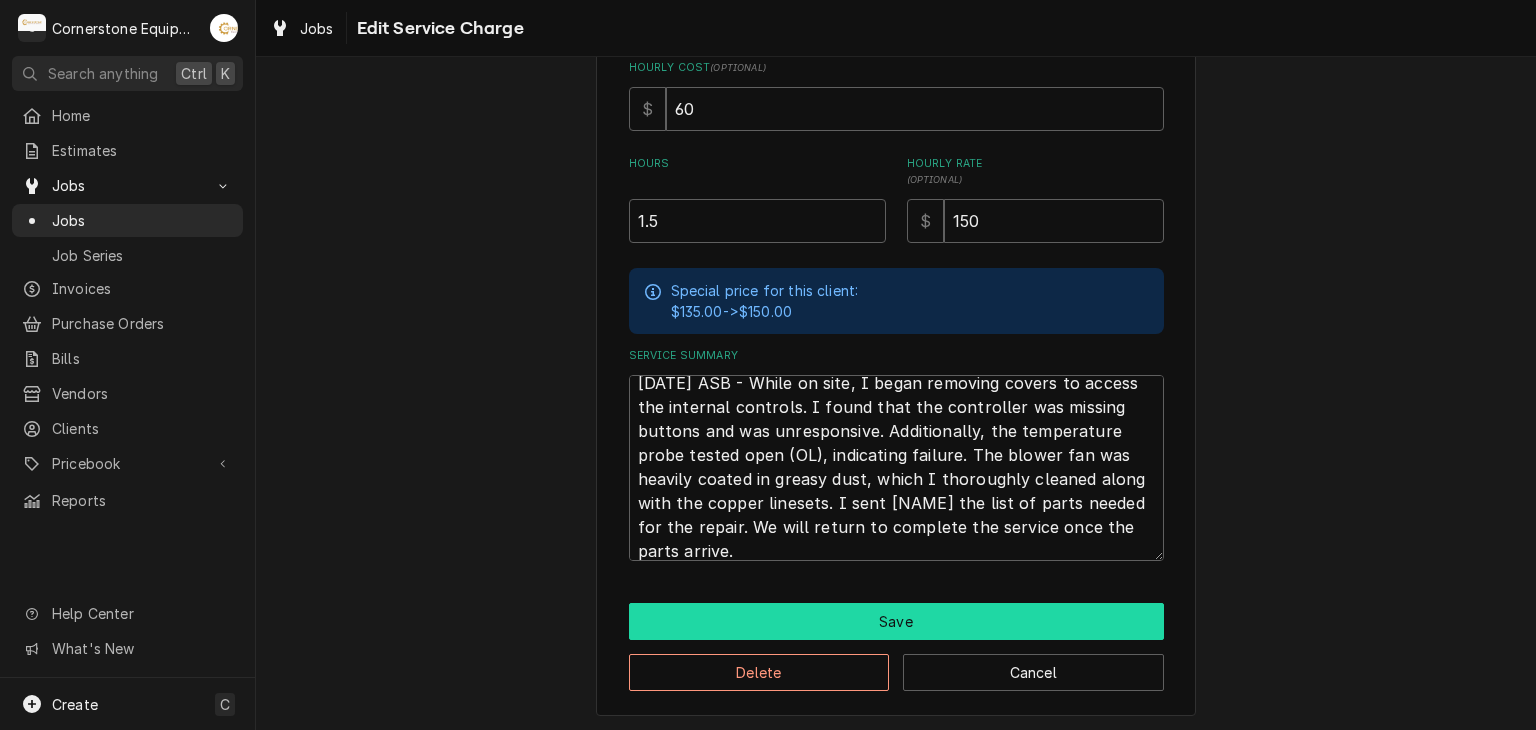click on "Save" at bounding box center [896, 621] 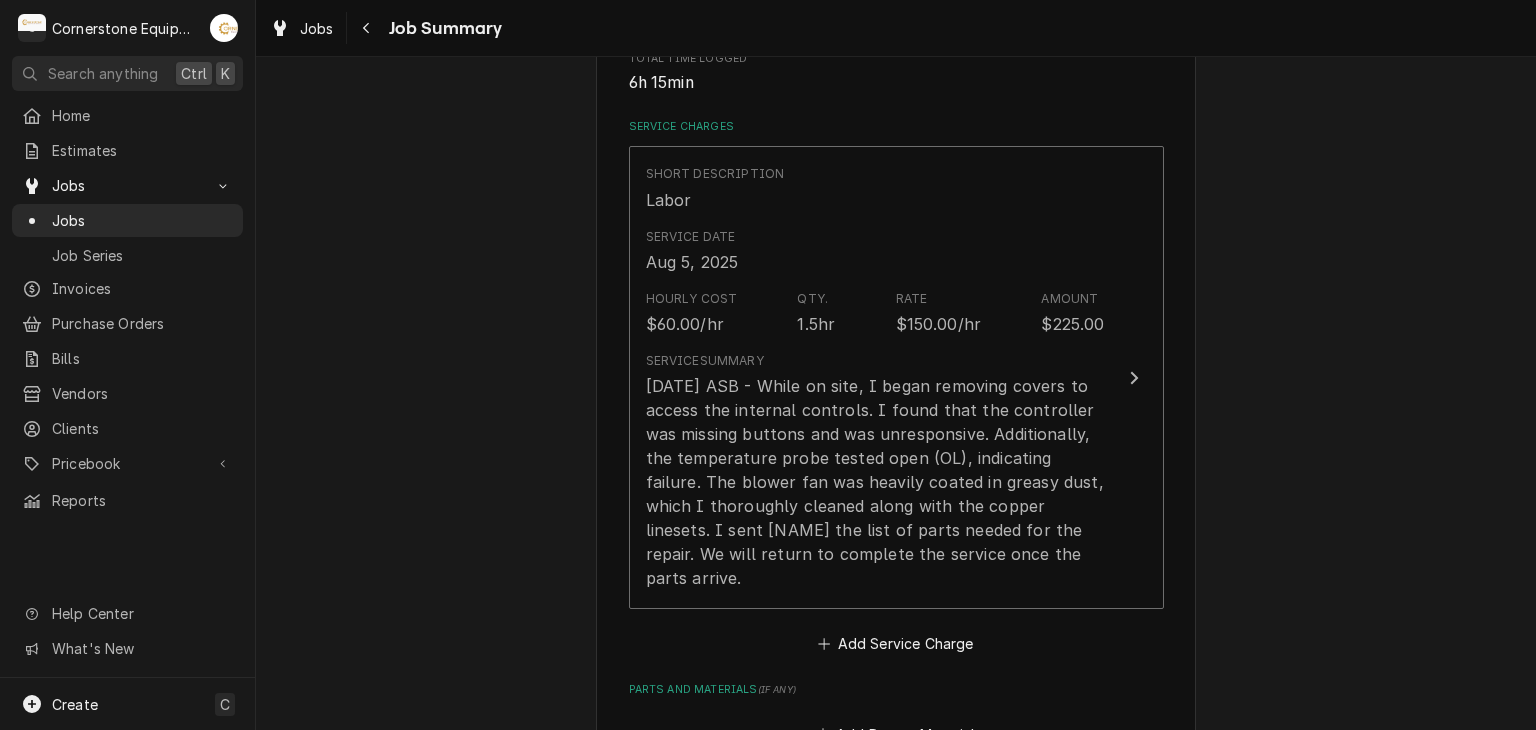 scroll, scrollTop: 0, scrollLeft: 0, axis: both 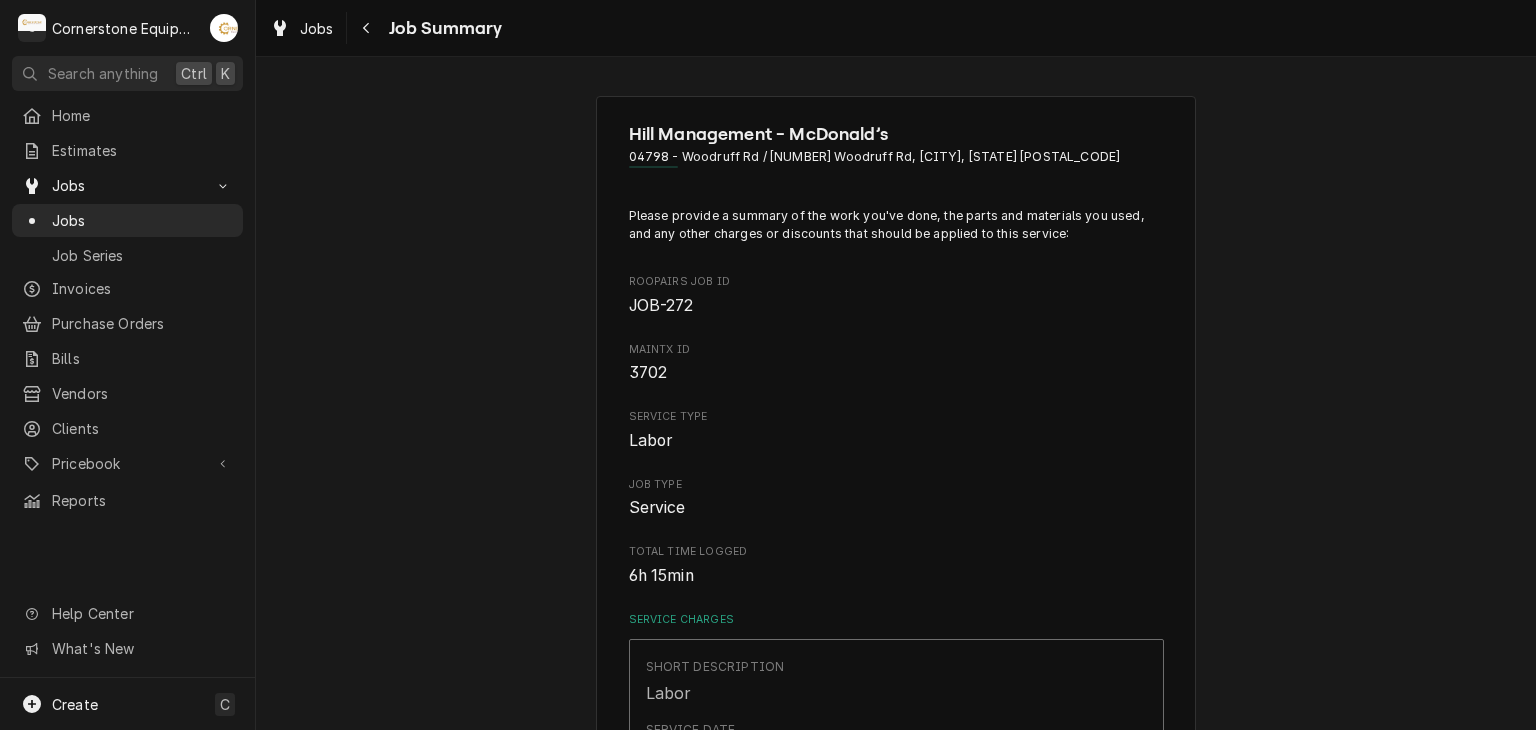 click on "Hill Management - McDonald’s 04798 - Woodruff Rd / 1111 Woodruff Rd, Greenville, SC 29607 Please provide a summary of the work you've done, the parts and materials you used, and any other charges or discounts that should be applied to this service: Roopairs Job ID JOB-272 MaintX ID 3702 Service Type Labor Job Type Service Total Time Logged 6h 15min Service Charges Short Description Labor Service Date Aug 5, 2025 Hourly Cost $60.00/hr Qty. 1.5hr Rate $150.00/hr Amount $225.00 Service  Summary 8/5/25 ASB - While on site, I began removing covers to access the internal controls. I found that the controller was missing buttons and was unresponsive. Additionally, the temperature probe tested open (OL), indicating failure. The blower fan was heavily coated in greasy dust, which I thoroughly cleaned along with the copper linesets. I sent Ashton the list of parts needed for the repair. We will return to complete the service once the parts arrive. Add Service Charge Parts and Materials  ( if any )  ( if any )  ( )  (" at bounding box center (896, 1036) 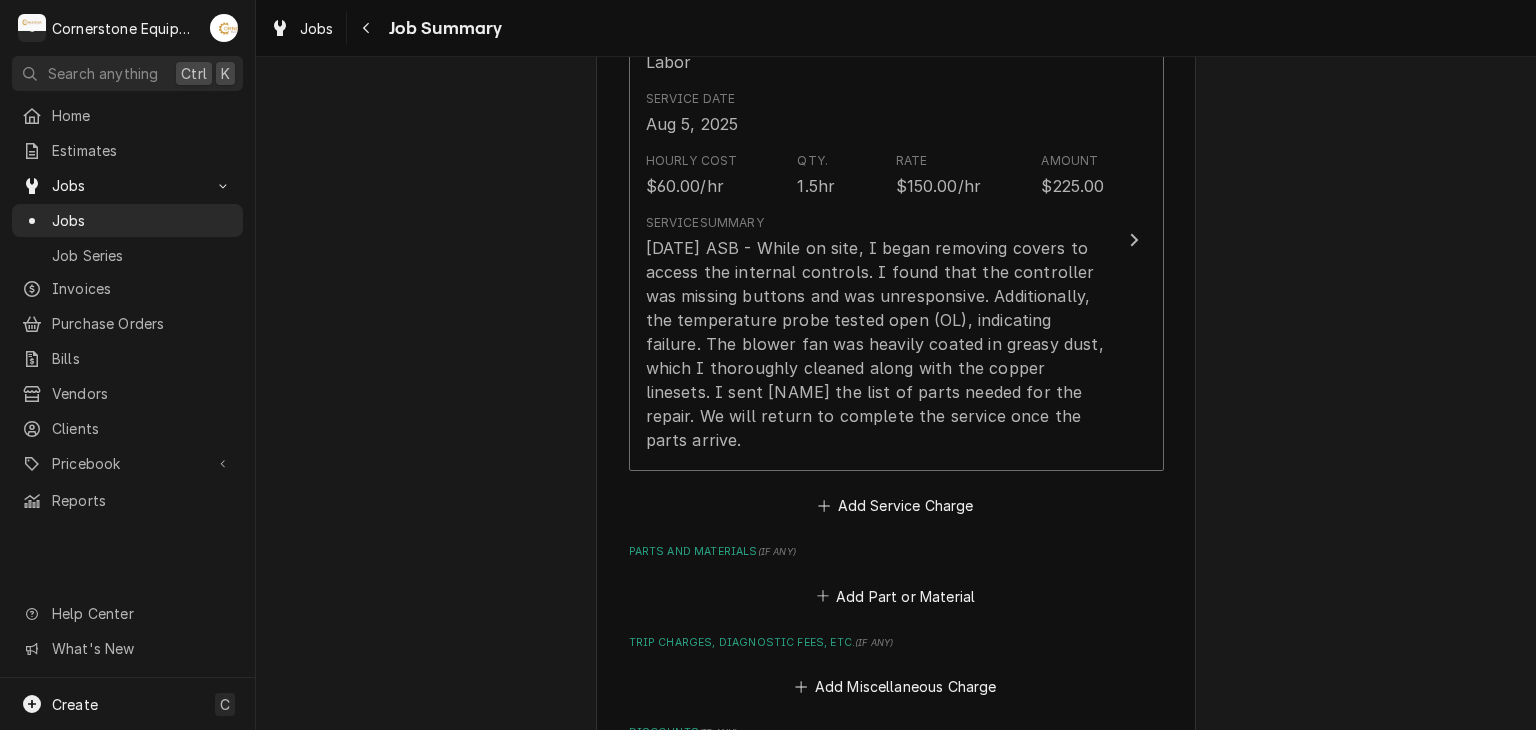 scroll, scrollTop: 680, scrollLeft: 0, axis: vertical 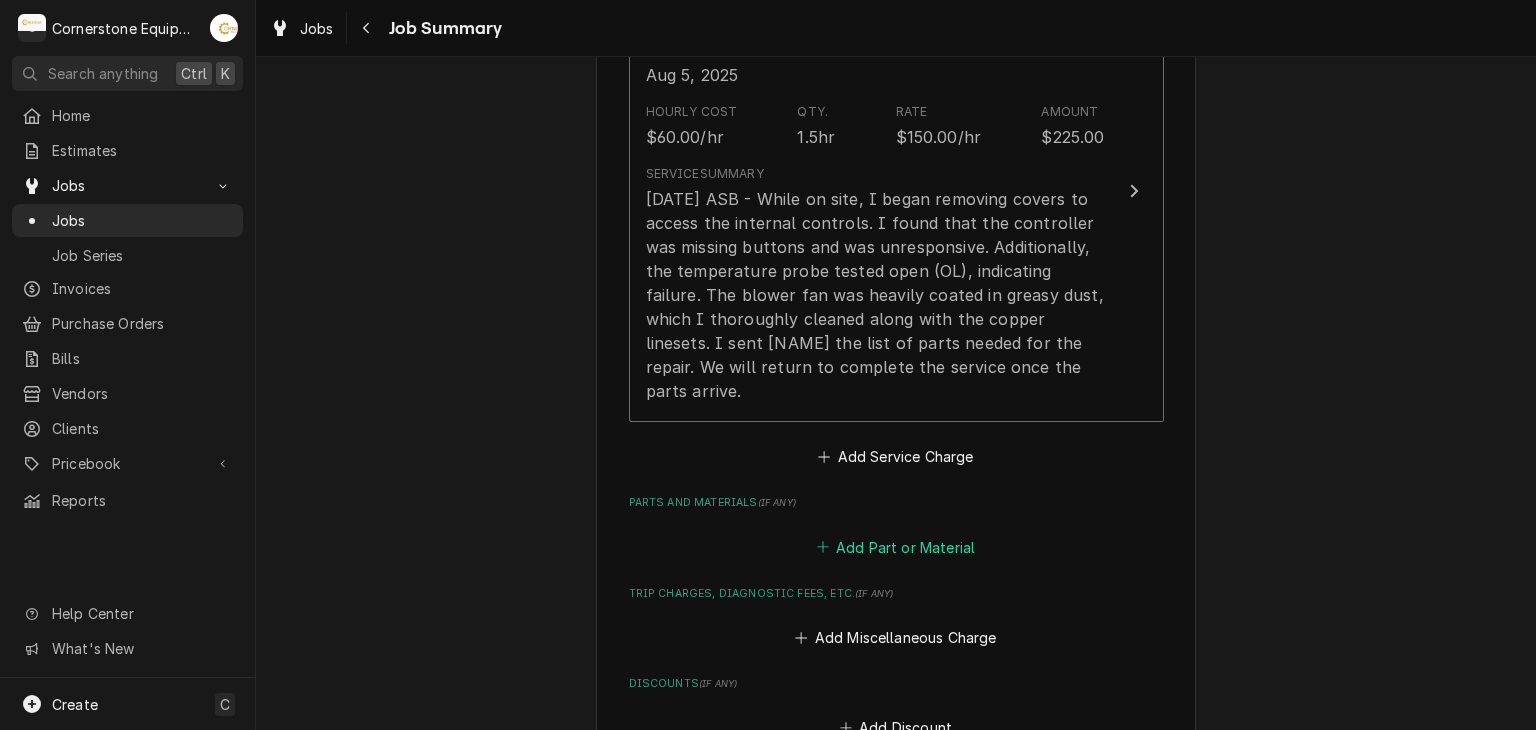 click on "Add Part or Material" at bounding box center [895, 547] 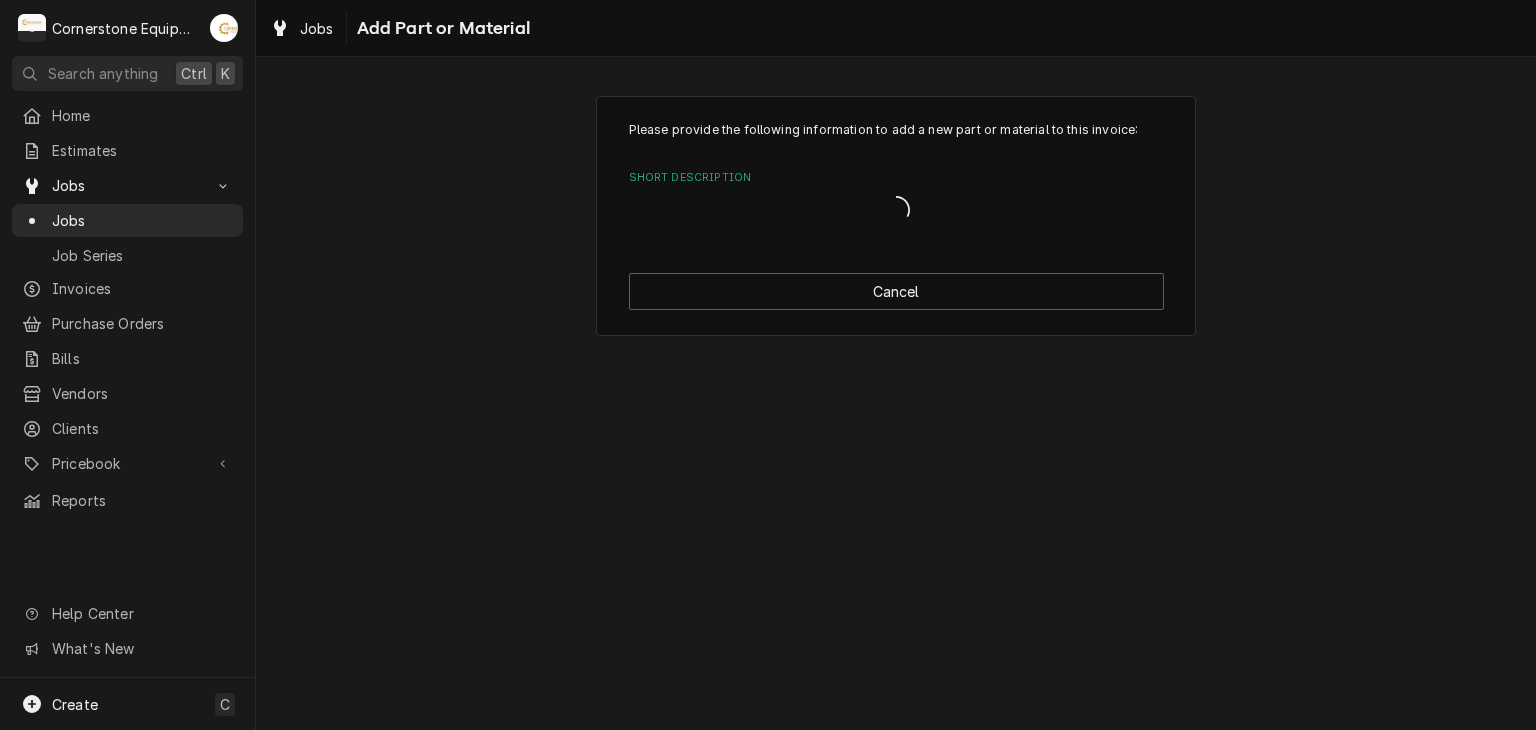 scroll, scrollTop: 0, scrollLeft: 0, axis: both 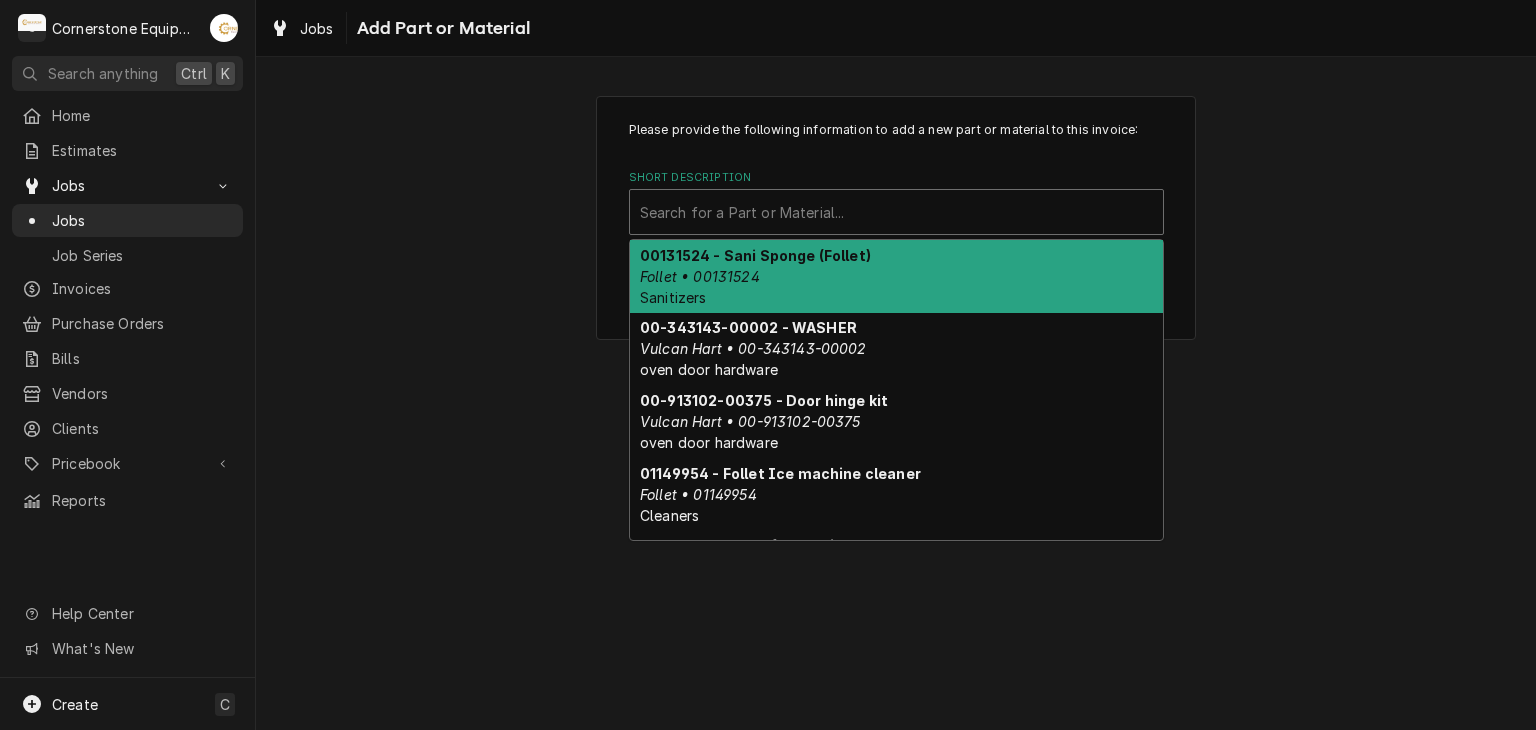 click on "Search for a Part or Material..." at bounding box center [896, 212] 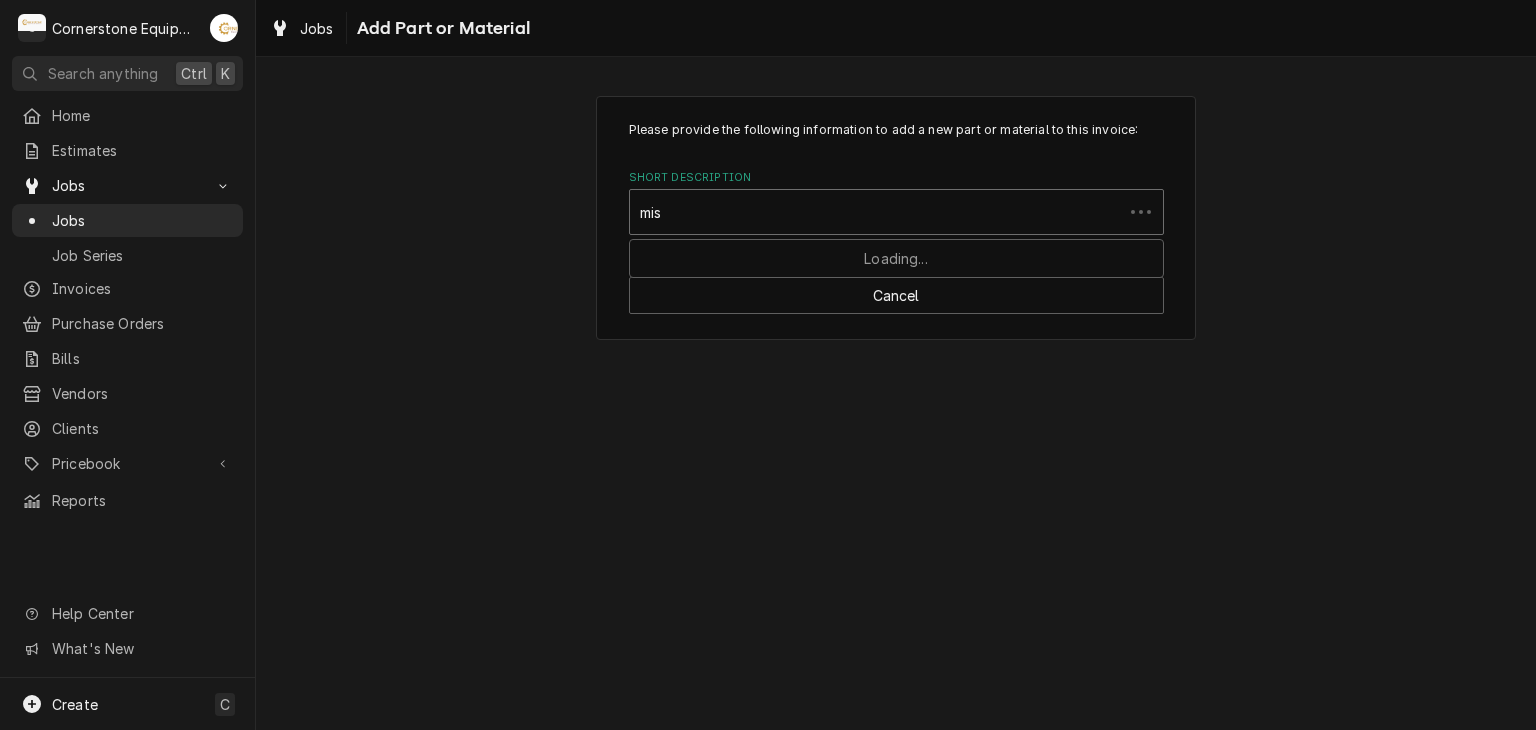 type on "misc" 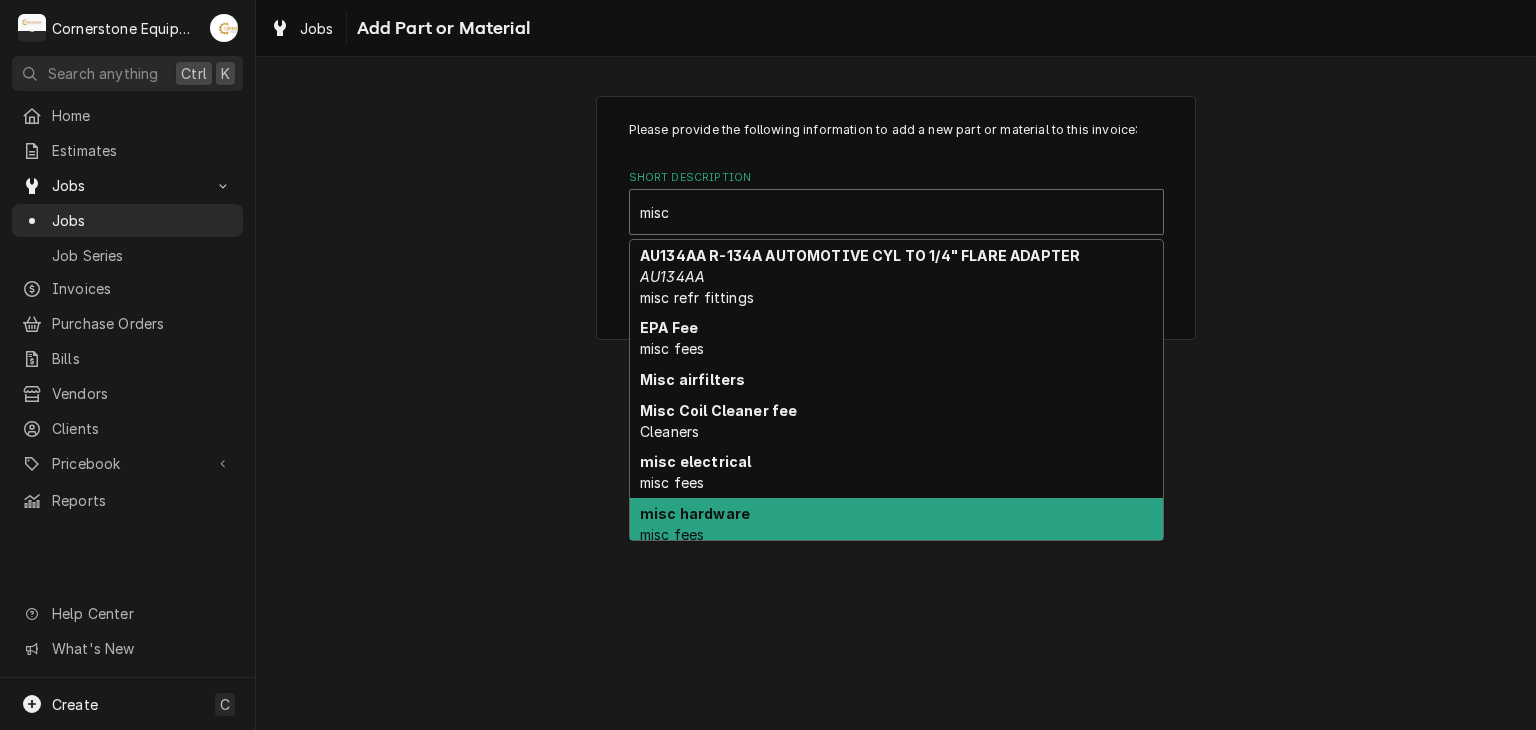 click on "misc hardware" at bounding box center (695, 513) 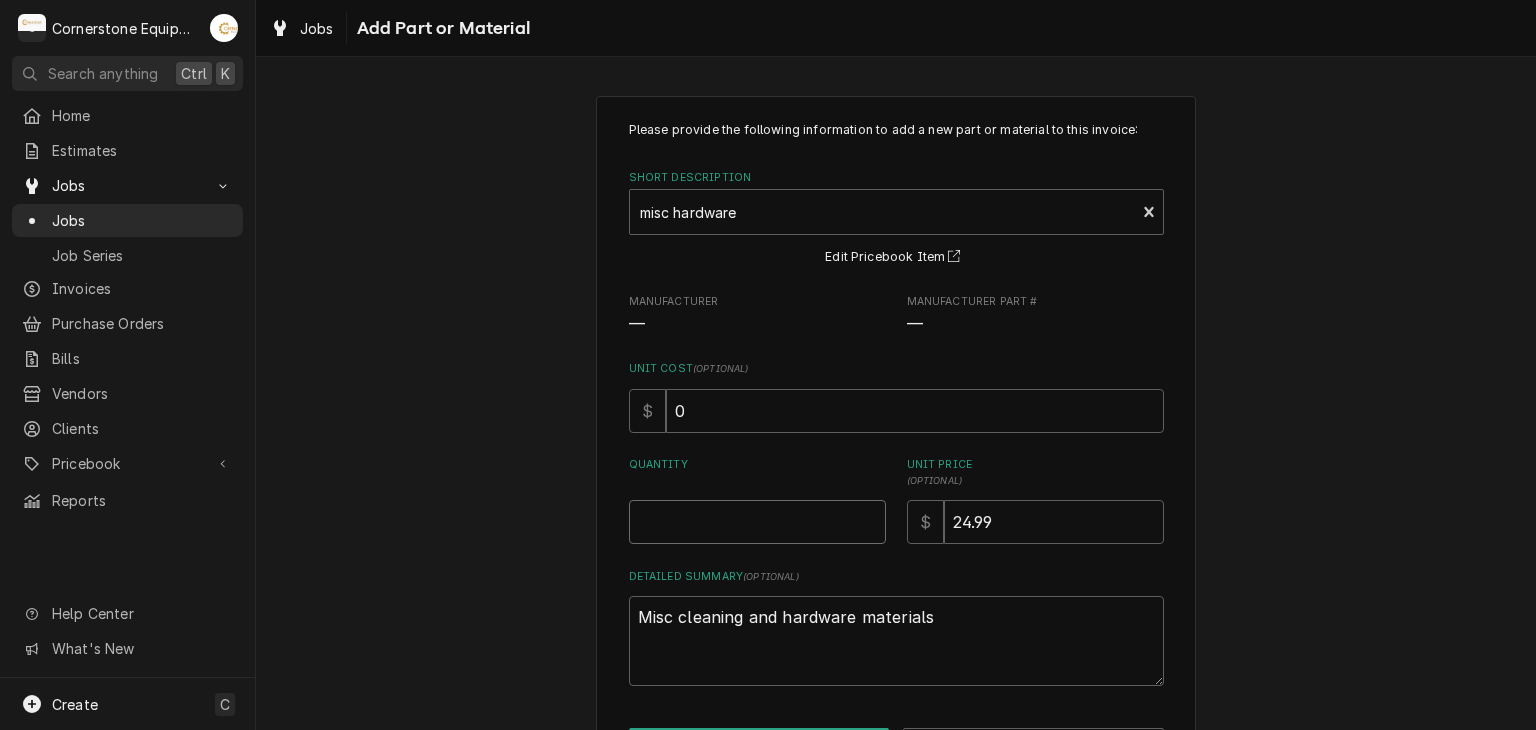 click on "Quantity" at bounding box center [757, 522] 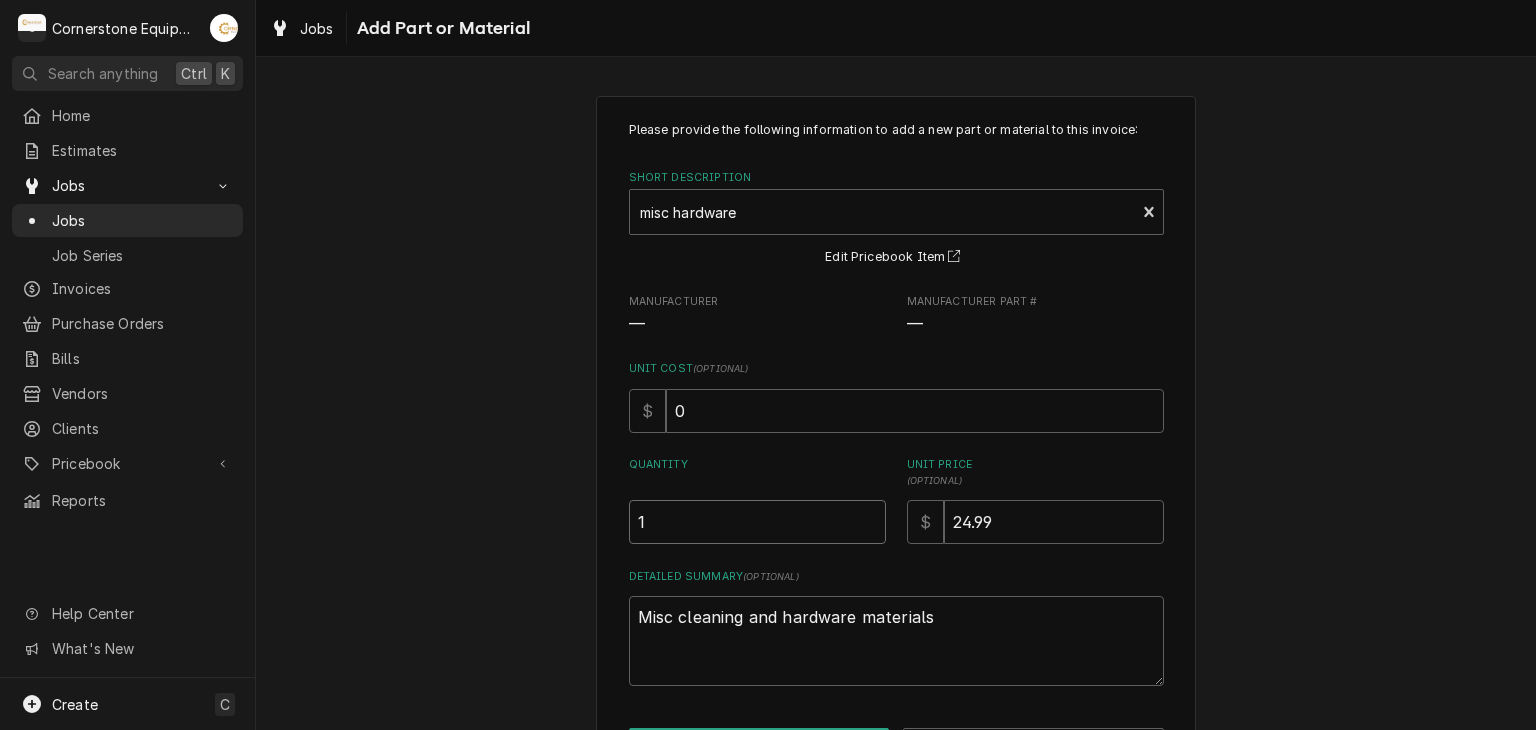 type on "1" 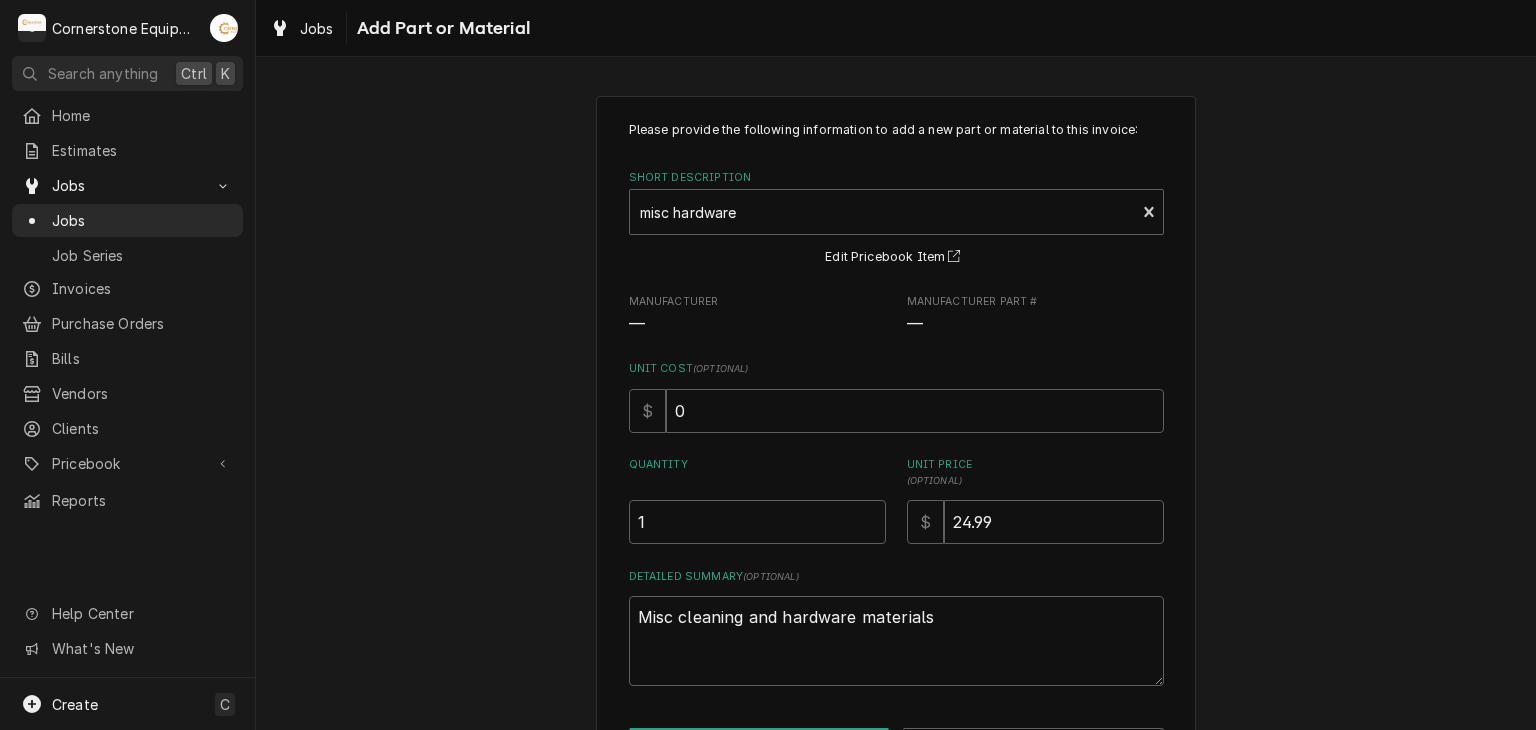 click on "Please provide the following information to add a new part or material to this invoice: Short Description misc hardware misc fees Edit Pricebook Item    Manufacturer — Manufacturer Part # — Unit Cost  ( optional ) $ 0 Quantity 1 Unit Price  ( optional ) $ 24.99 Detailed Summary  ( optional ) Misc cleaning and hardware materials Add Cancel" at bounding box center [896, 443] 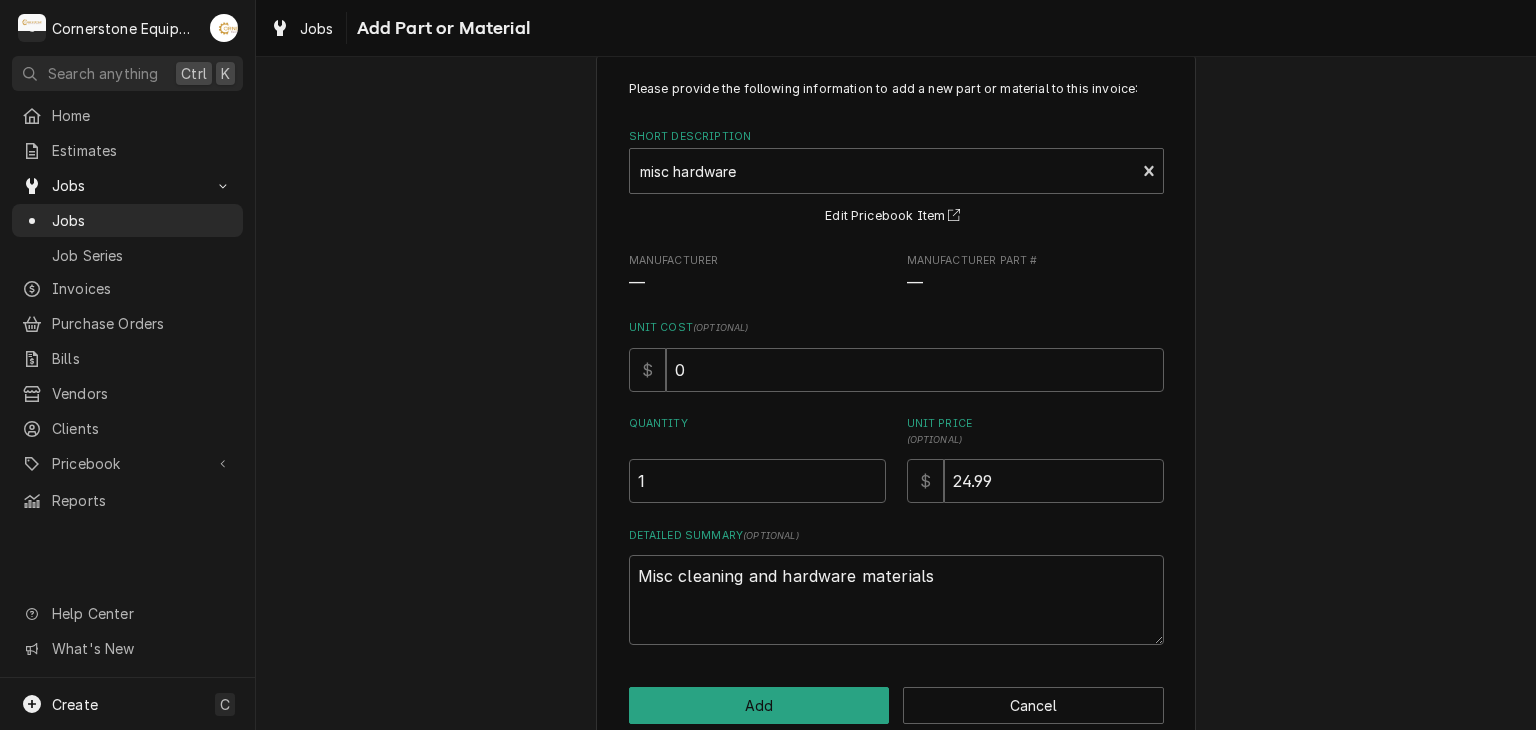 scroll, scrollTop: 76, scrollLeft: 0, axis: vertical 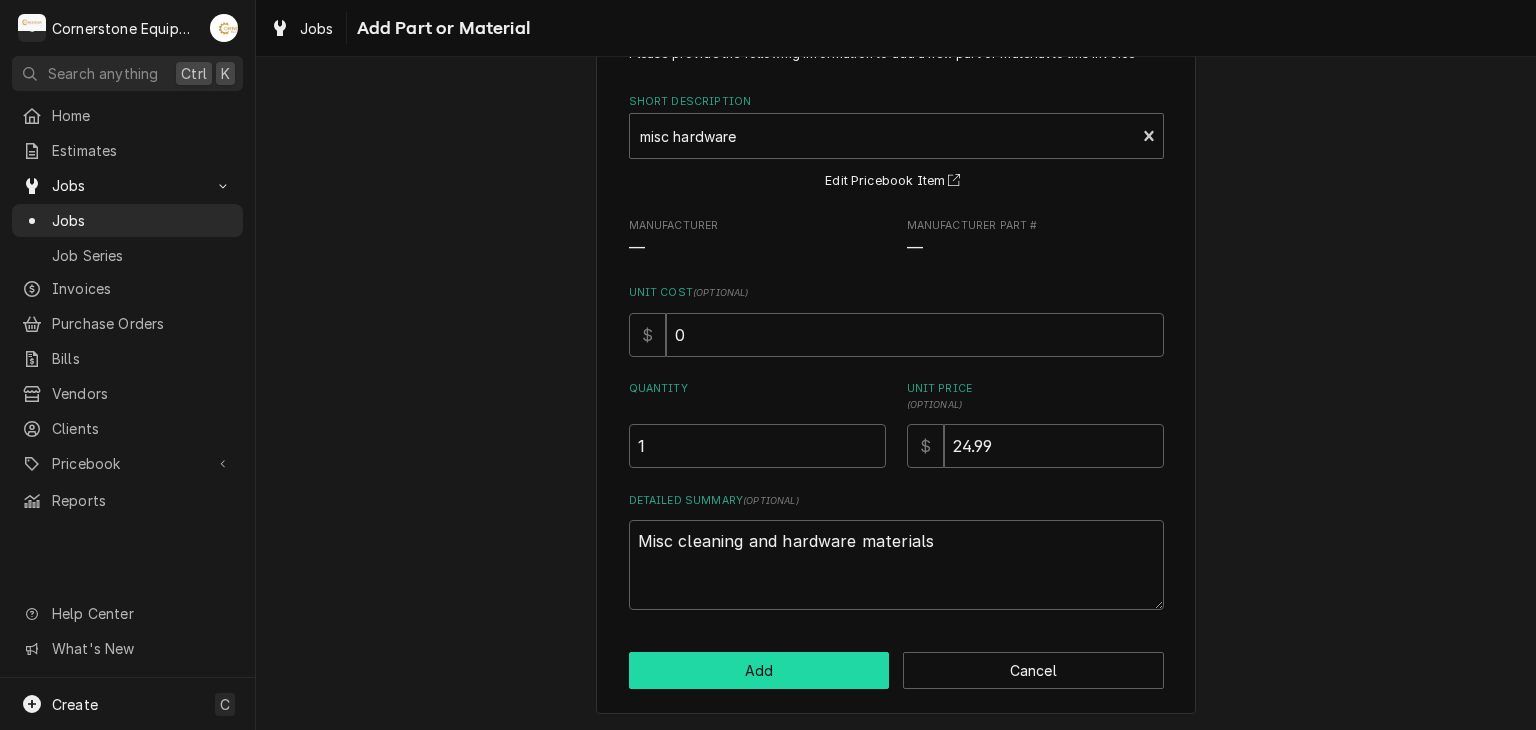 click on "Add" at bounding box center (759, 670) 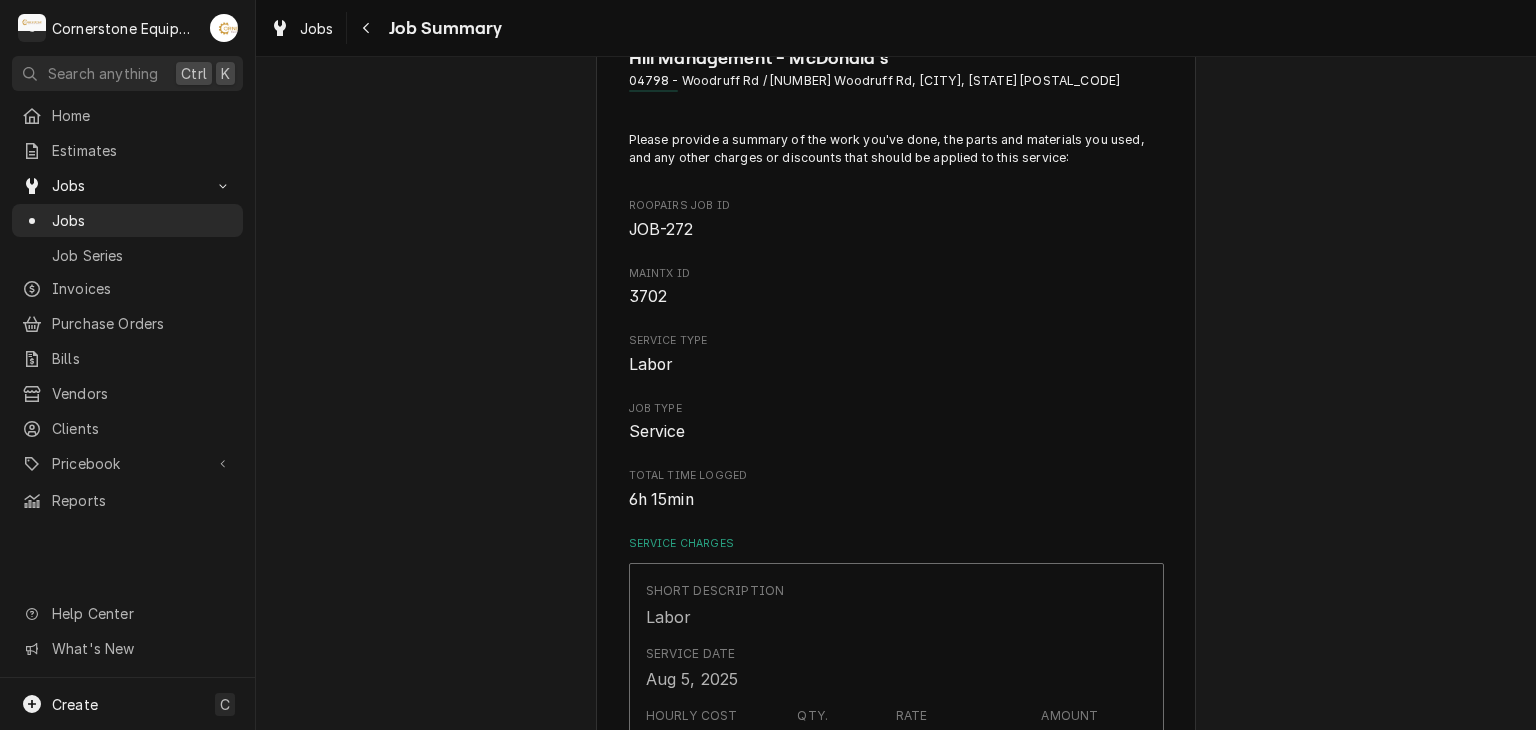 scroll, scrollTop: 680, scrollLeft: 0, axis: vertical 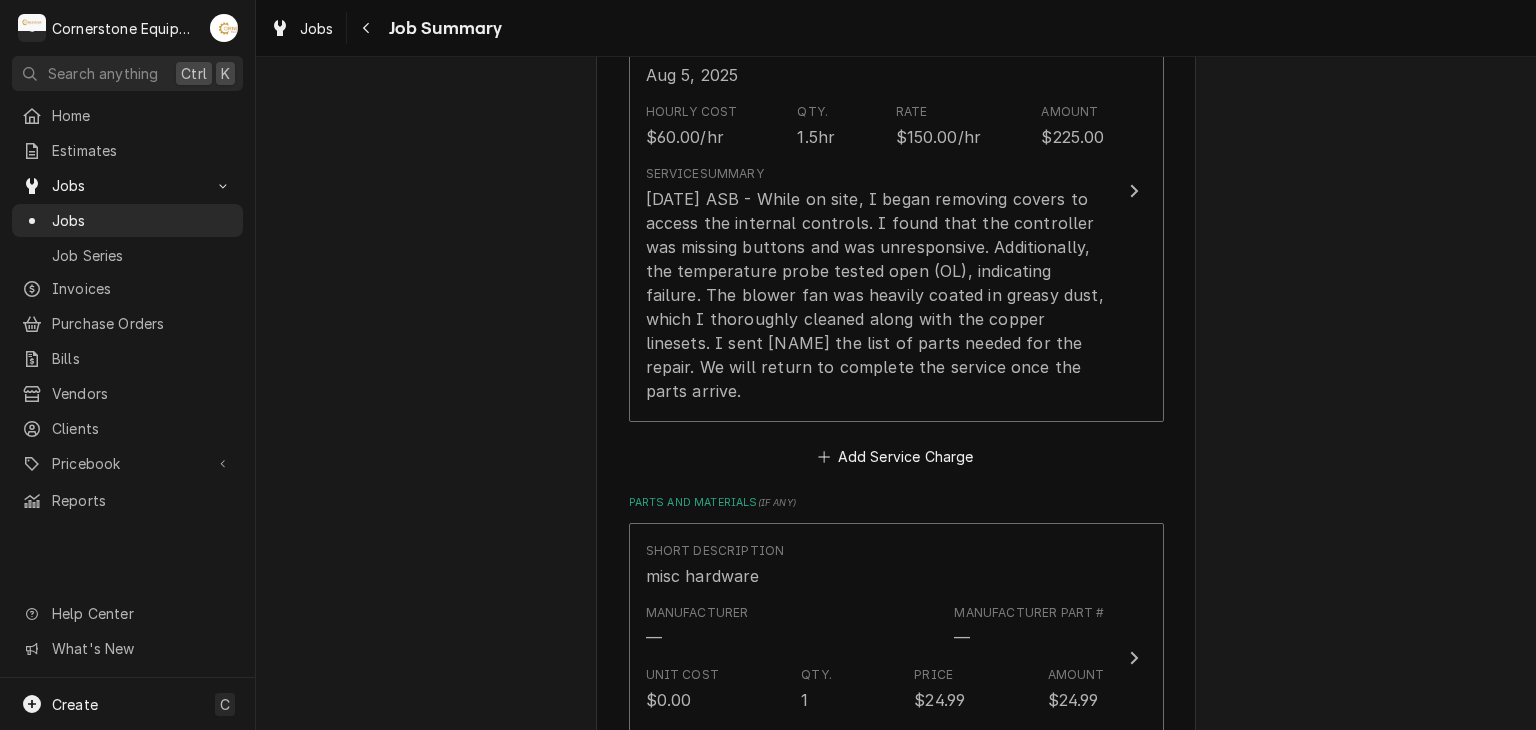 drag, startPoint x: 1224, startPoint y: 380, endPoint x: 1252, endPoint y: 380, distance: 28 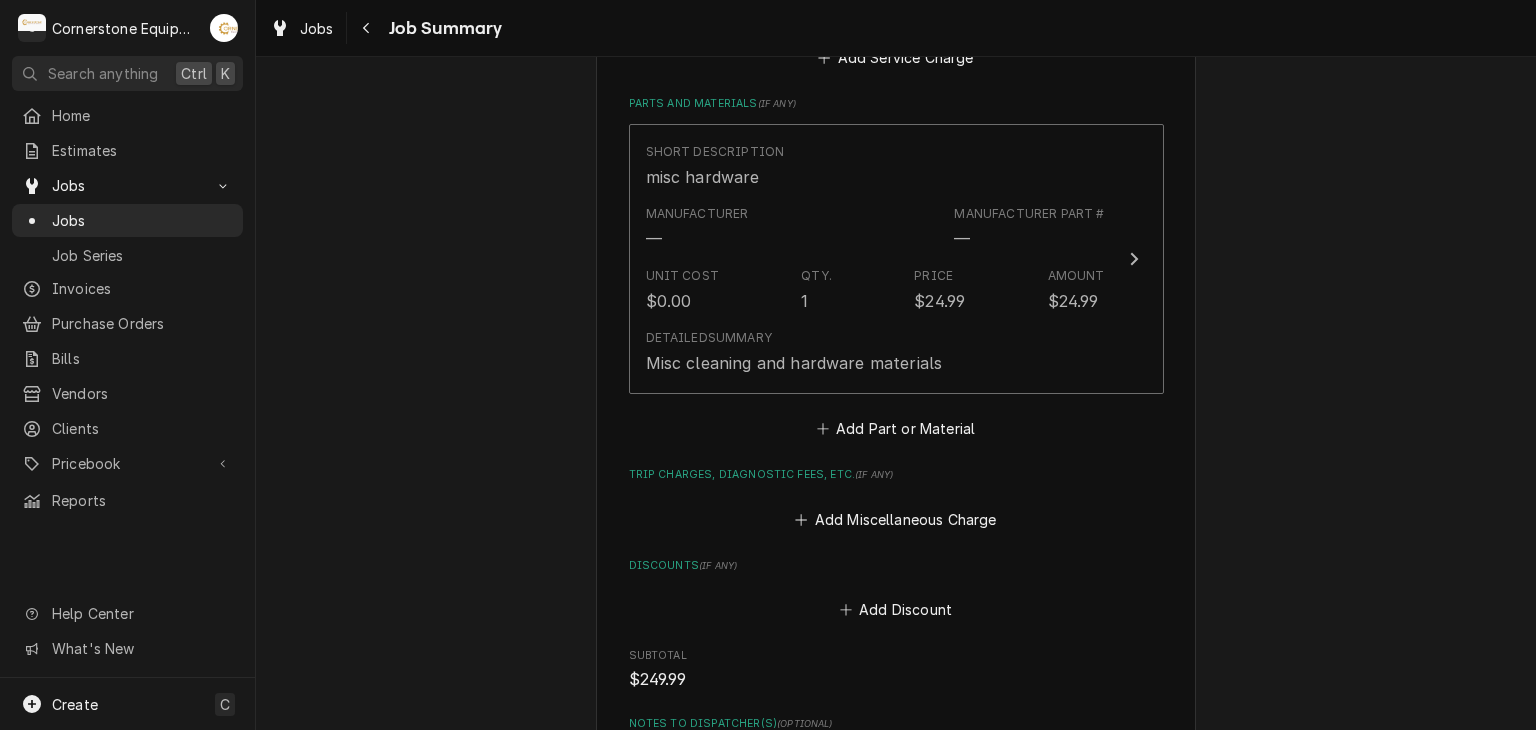 scroll, scrollTop: 1080, scrollLeft: 0, axis: vertical 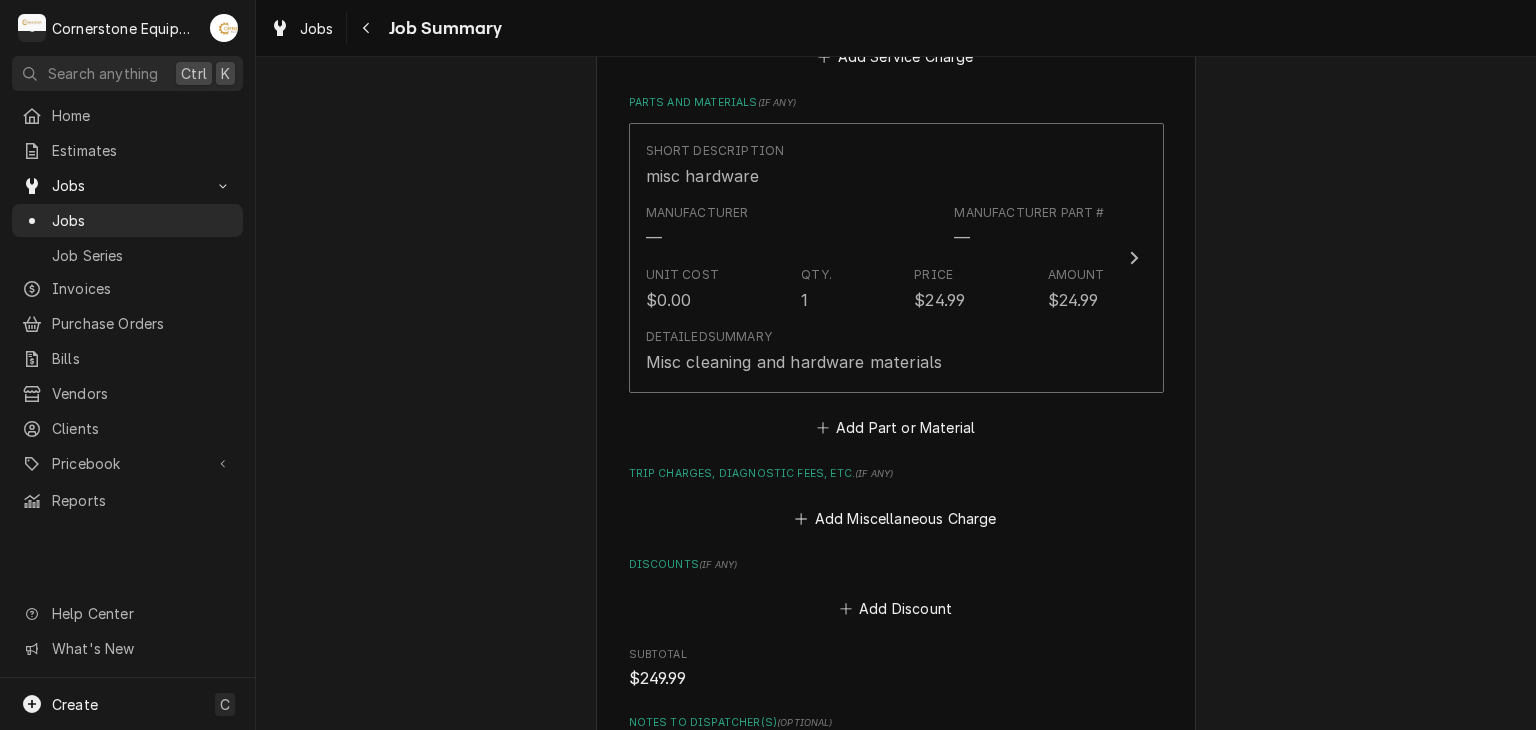 click on "Hill Management - McDonald’s 04798 - Woodruff Rd / 1111 Woodruff Rd, Greenville, SC 29607 Please provide a summary of the work you've done, the parts and materials you used, and any other charges or discounts that should be applied to this service: Roopairs Job ID JOB-272 MaintX ID 3702 Service Type Labor Job Type Service Total Time Logged 6h 15min Service Charges Short Description Labor Service Date Aug 5, 2025 Hourly Cost $60.00/hr Qty. 1.5hr Rate $150.00/hr Amount $225.00 Service  Summary 8/5/25 ASB - While on site, I began removing covers to access the internal controls. I found that the controller was missing buttons and was unresponsive. Additionally, the temperature probe tested open (OL), indicating failure. The blower fan was heavily coated in greasy dust, which I thoroughly cleaned along with the copper linesets. I sent Ashton the list of parts needed for the repair. We will return to complete the service once the parts arrive. Add Service Charge Parts and Materials  ( if any ) Short Description 1" at bounding box center [896, 96] 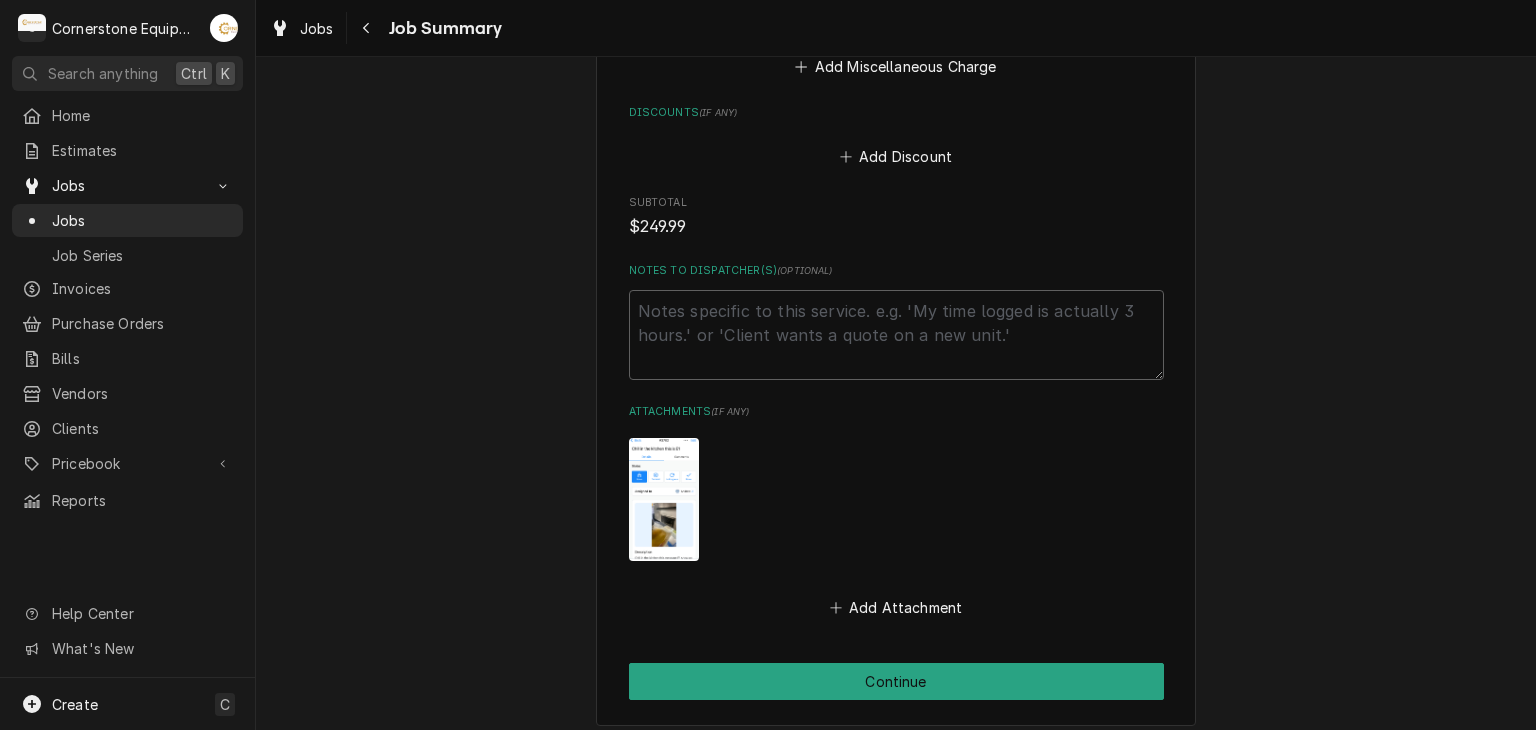 scroll, scrollTop: 1560, scrollLeft: 0, axis: vertical 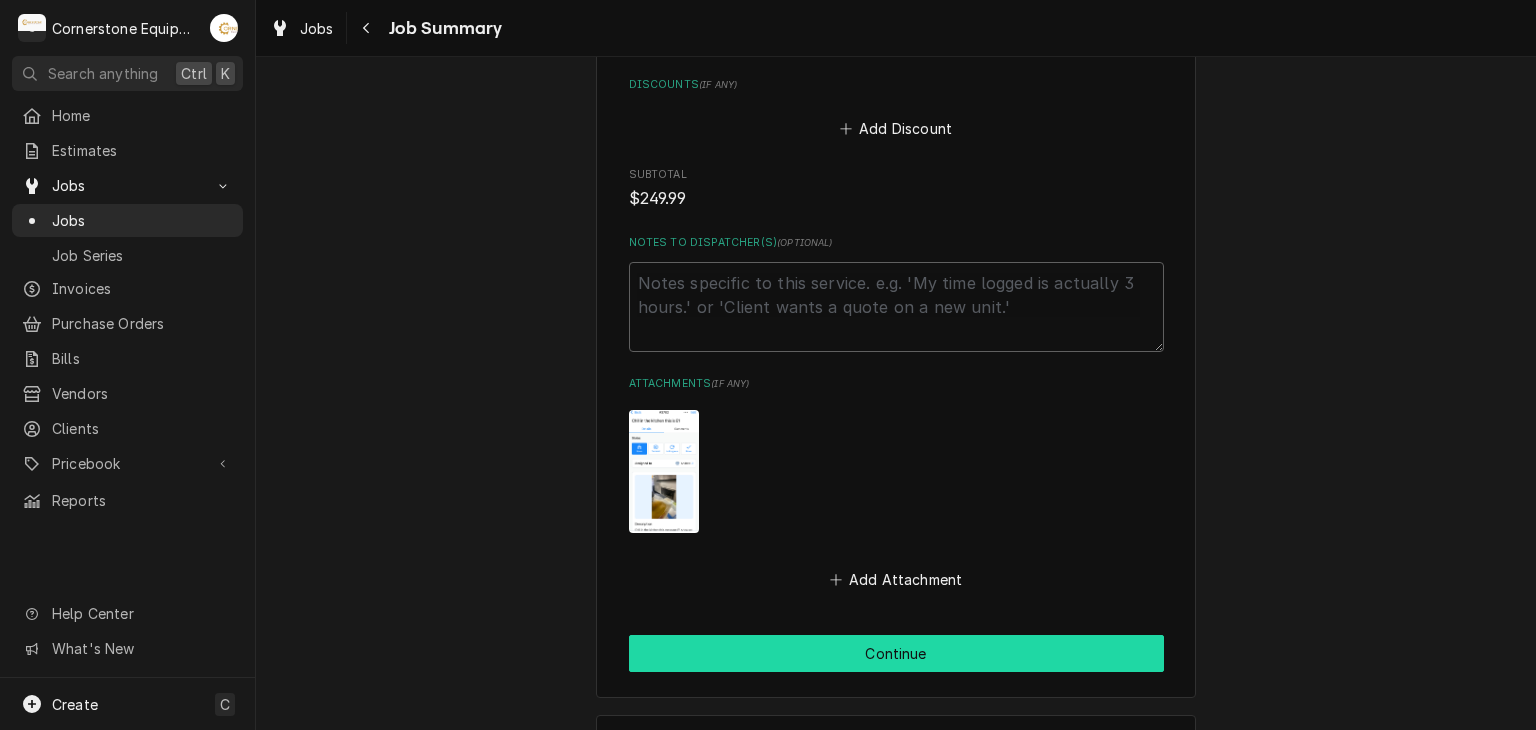 click on "Continue" at bounding box center [896, 653] 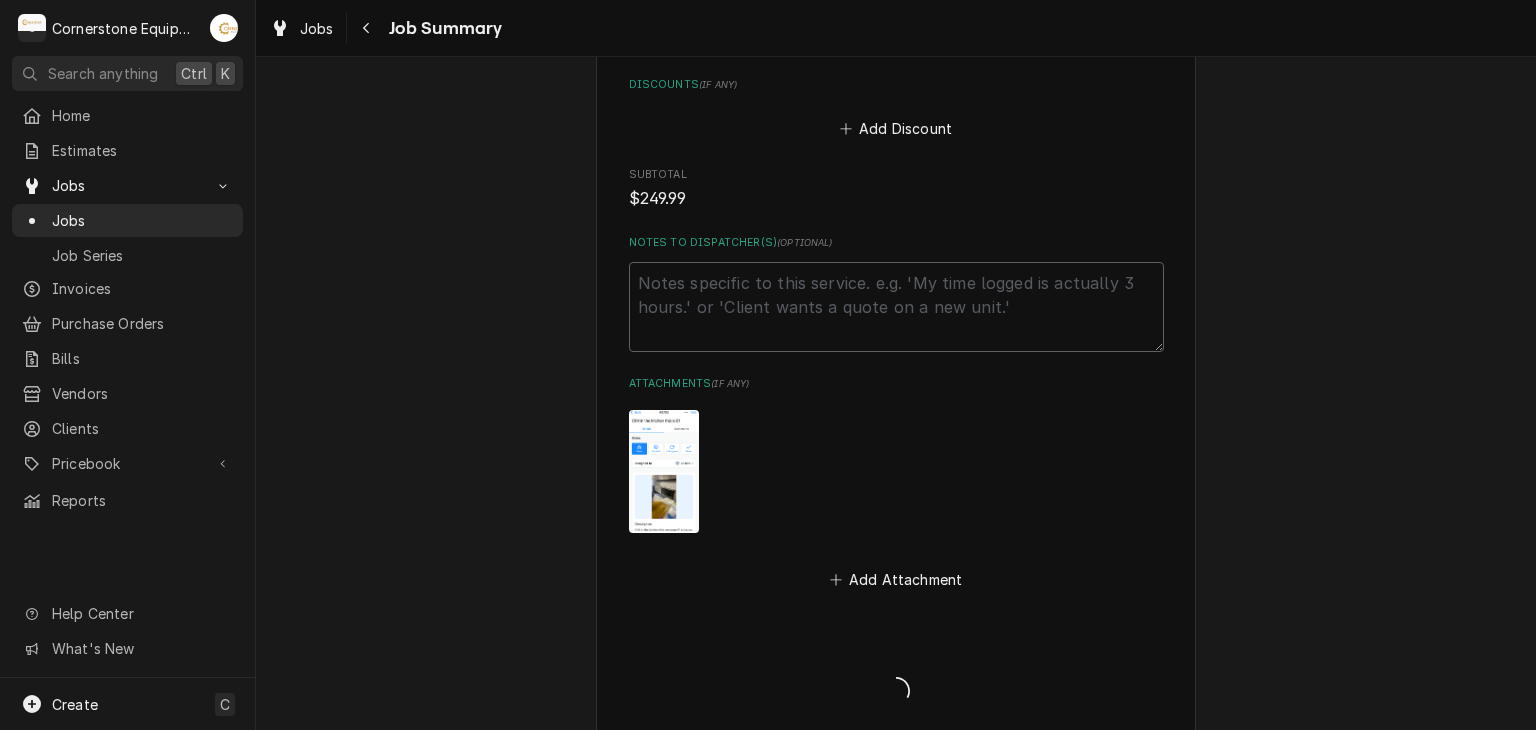 type on "x" 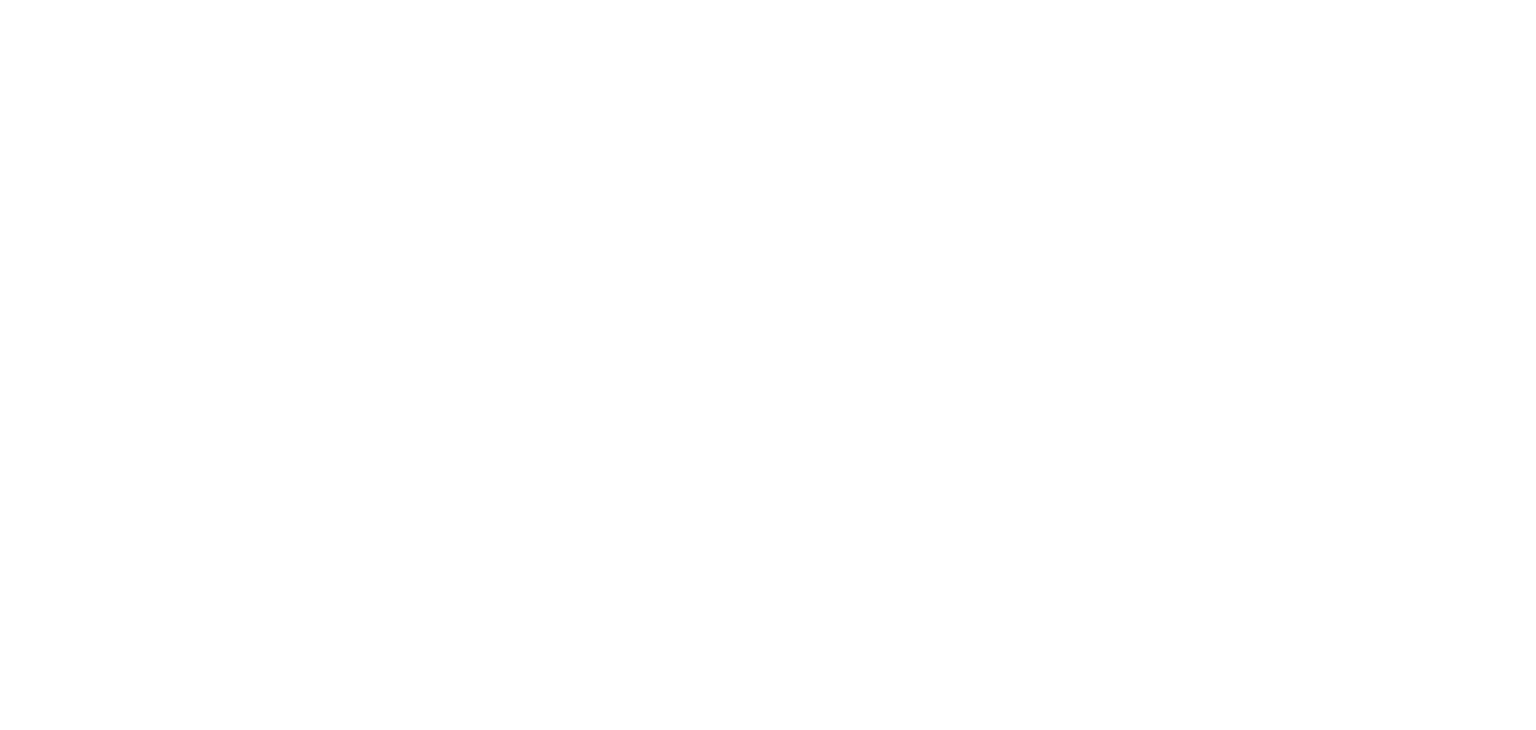 scroll, scrollTop: 0, scrollLeft: 0, axis: both 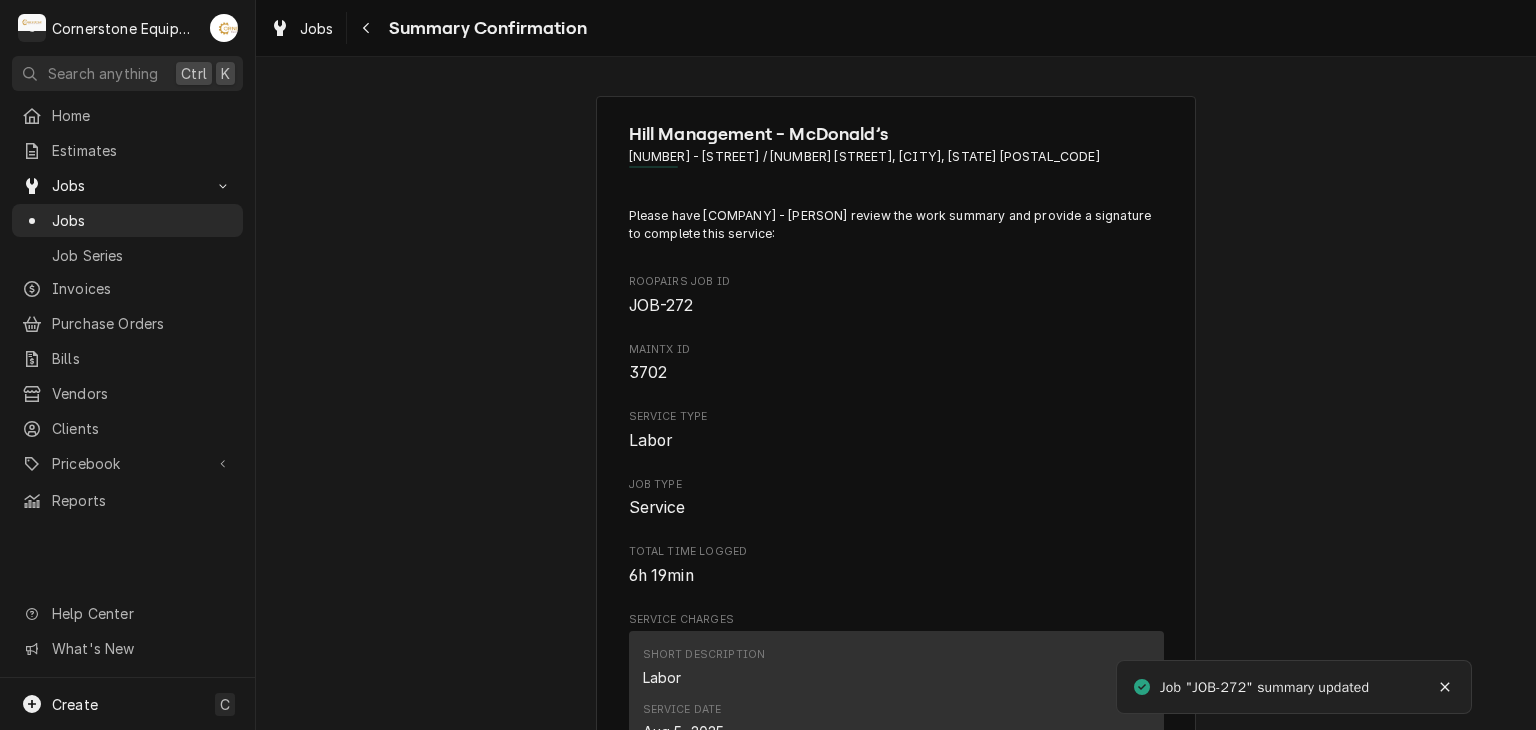 click on "[COMPANY] - [PERSON] [NUMBER] - [STREET] / [NUMBER] [STREET], [CITY], [STATE] Please have [COMPANY] - [PERSON] review the work summary and provide a signature to complete this service: Roopairs Job ID JOB-272 MaintX ID 3702 Service Type Labor Job Type Service Total Time Logged 6h 19min Service Charges Short Description Labor Service Date Aug 5, 2025 Qty. 1.5hr Rate $150.00/hr Amount $225.00 Service Summary 8/5/25 ASB - While on site, I began removing covers to access the internal controls. I found that the controller was missing buttons and was unresponsive. Additionally, the temperature probe tested open (OL), indicating failure. The blower fan was heavily coated in greasy dust, which I thoroughly cleaned along with the copper linesets. I sent [PERSON] the list of parts needed for the repair. We will return to complete the service once the parts arrive. Parts and Materials Short Description misc hardware Manufacturer — Manufacturer Part # — Qty. 1 Price $24.99 Amount $24.99 $249.99" at bounding box center [896, 1187] 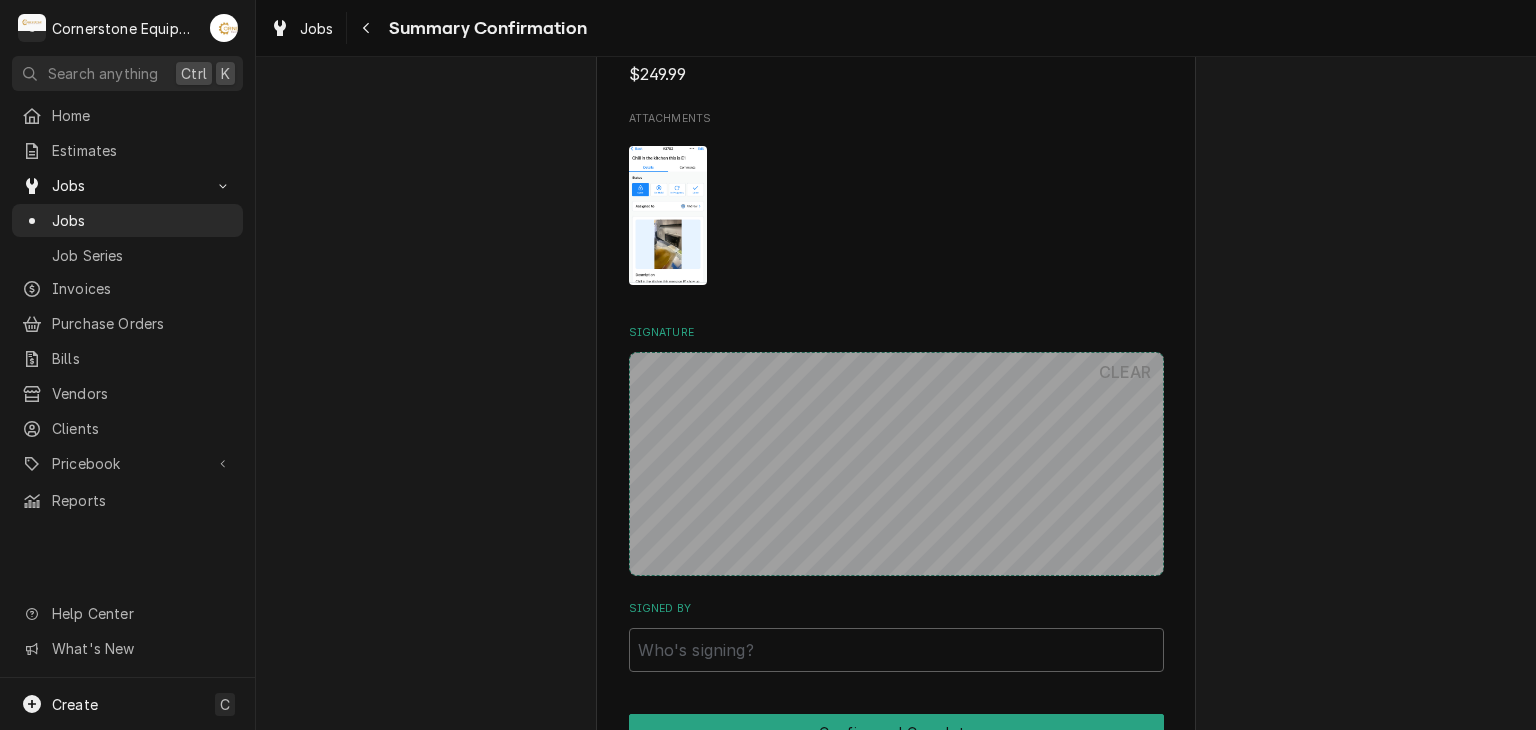 scroll, scrollTop: 1640, scrollLeft: 0, axis: vertical 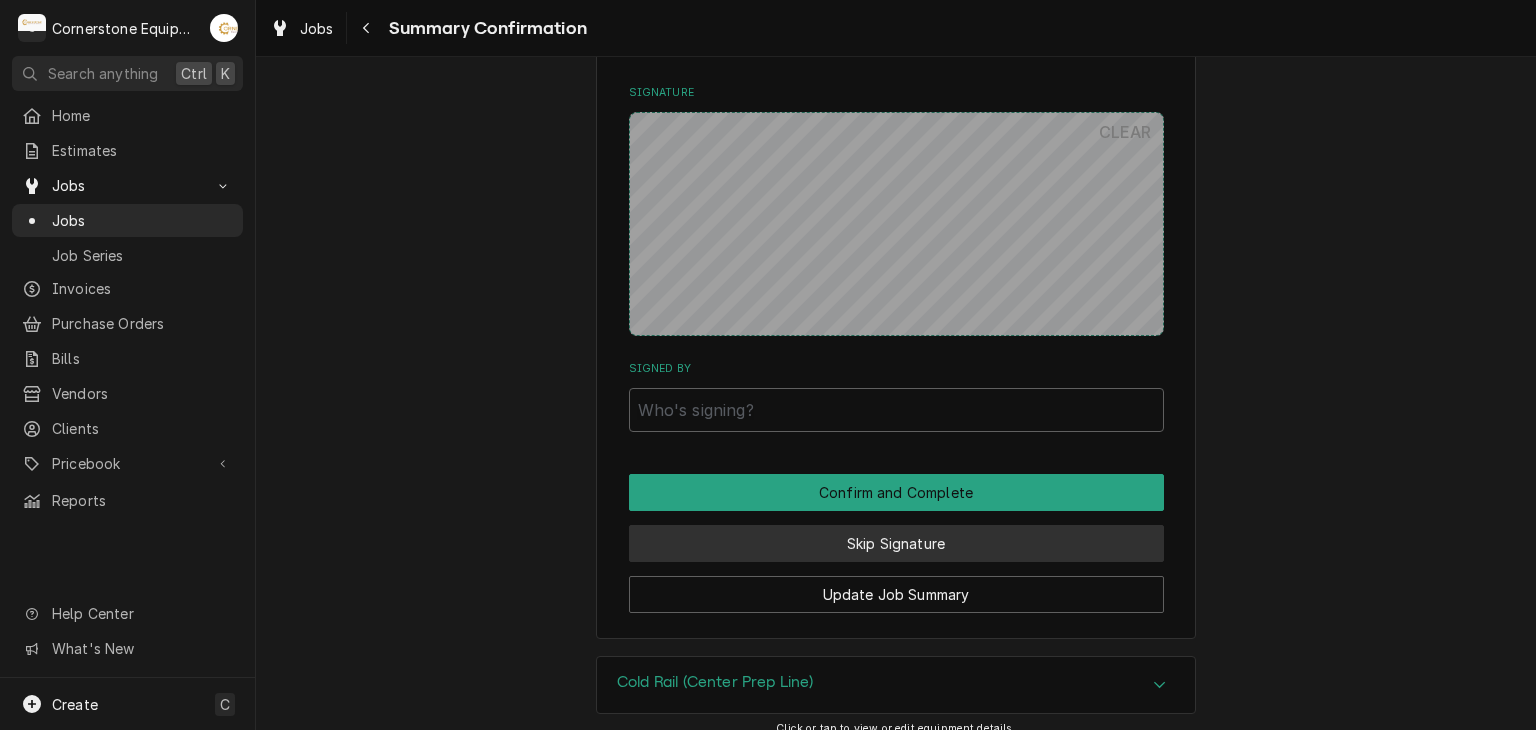 click on "Skip Signature" at bounding box center [896, 543] 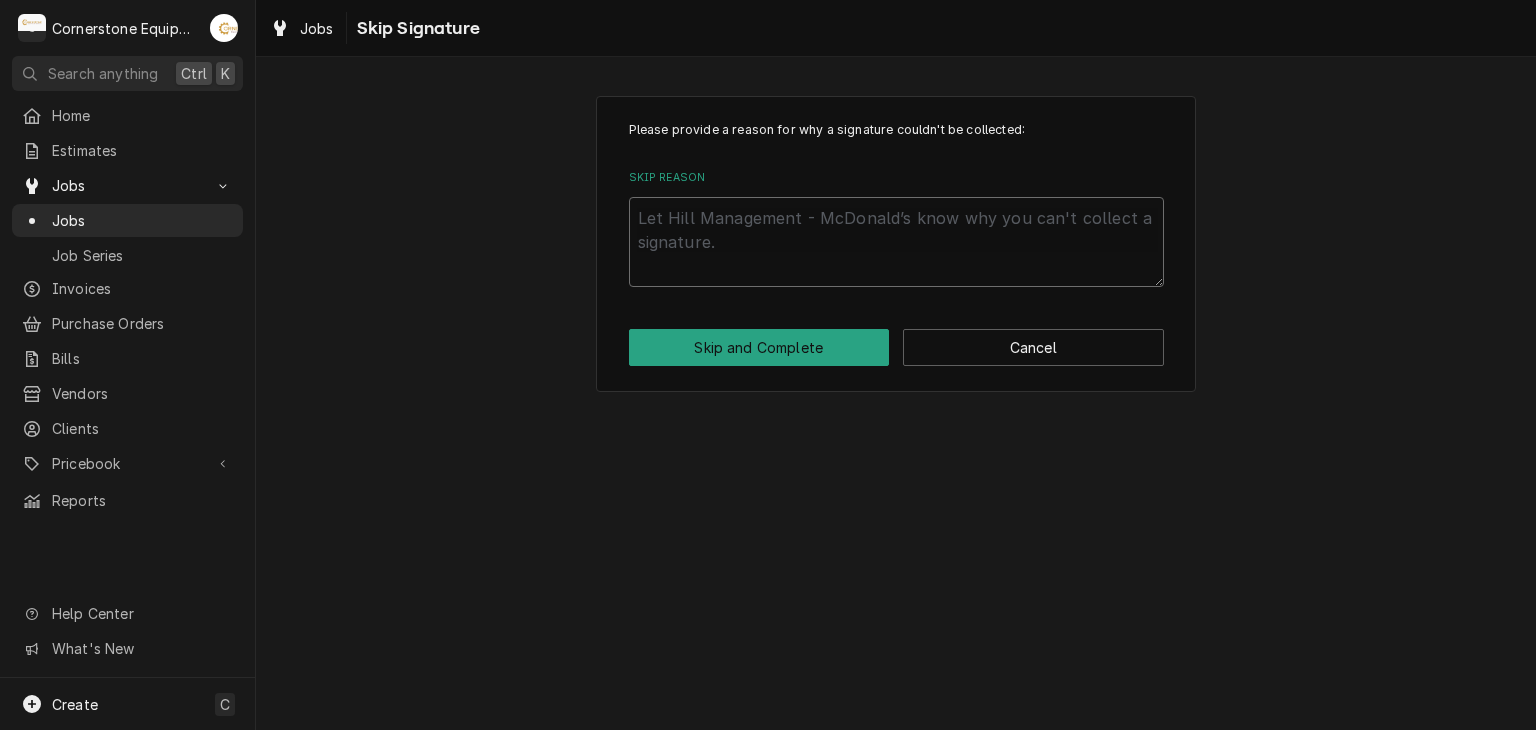 click on "Skip Reason" at bounding box center [896, 242] 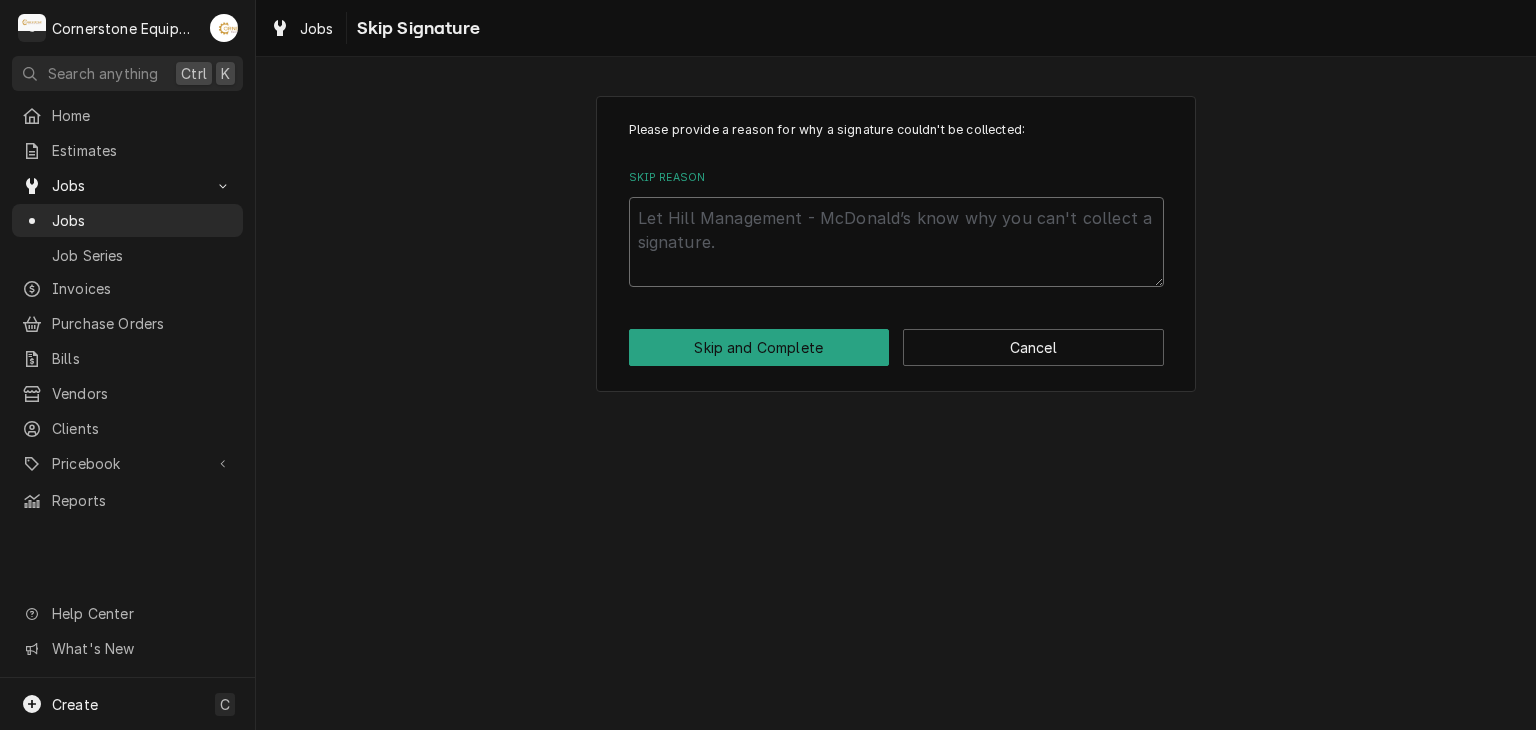 type on "x" 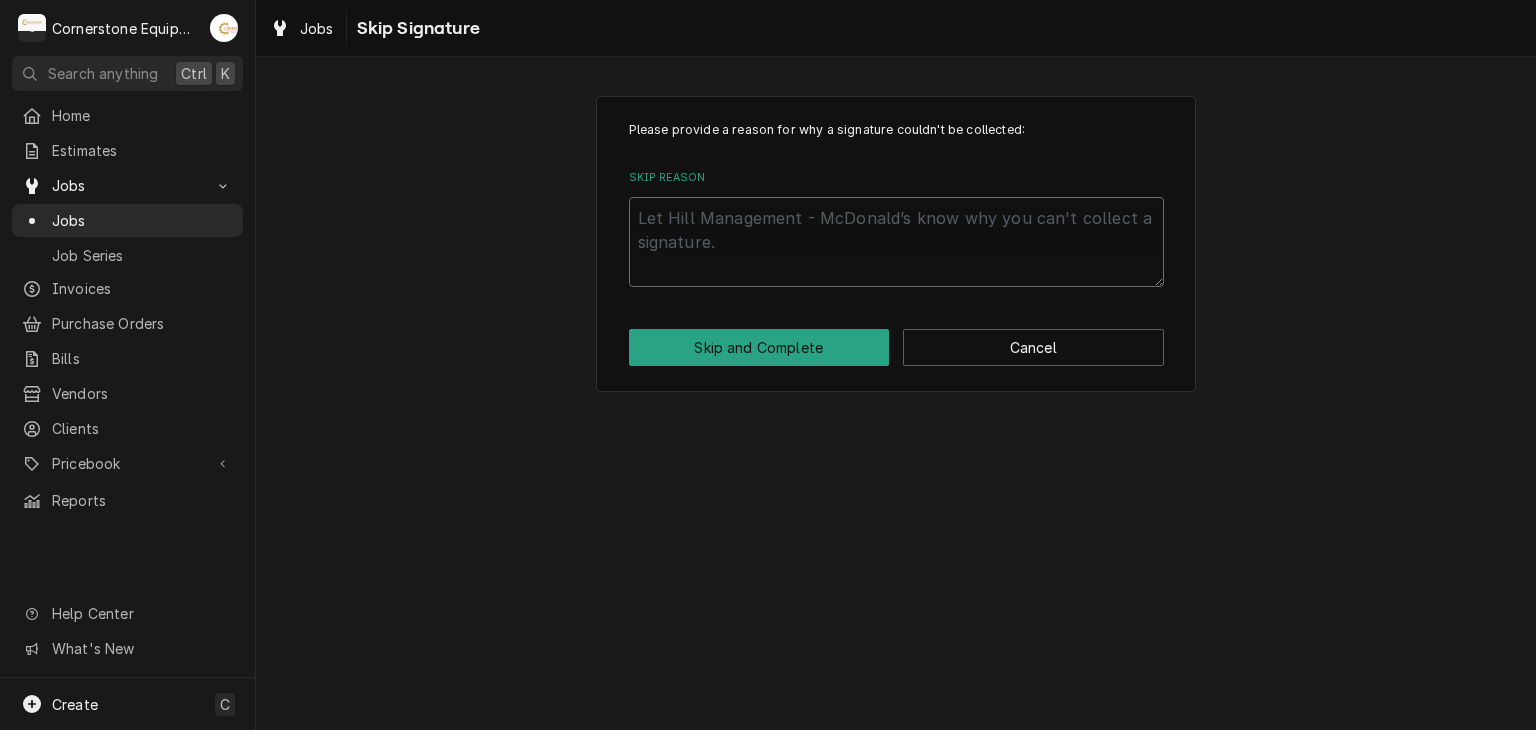 type on "A" 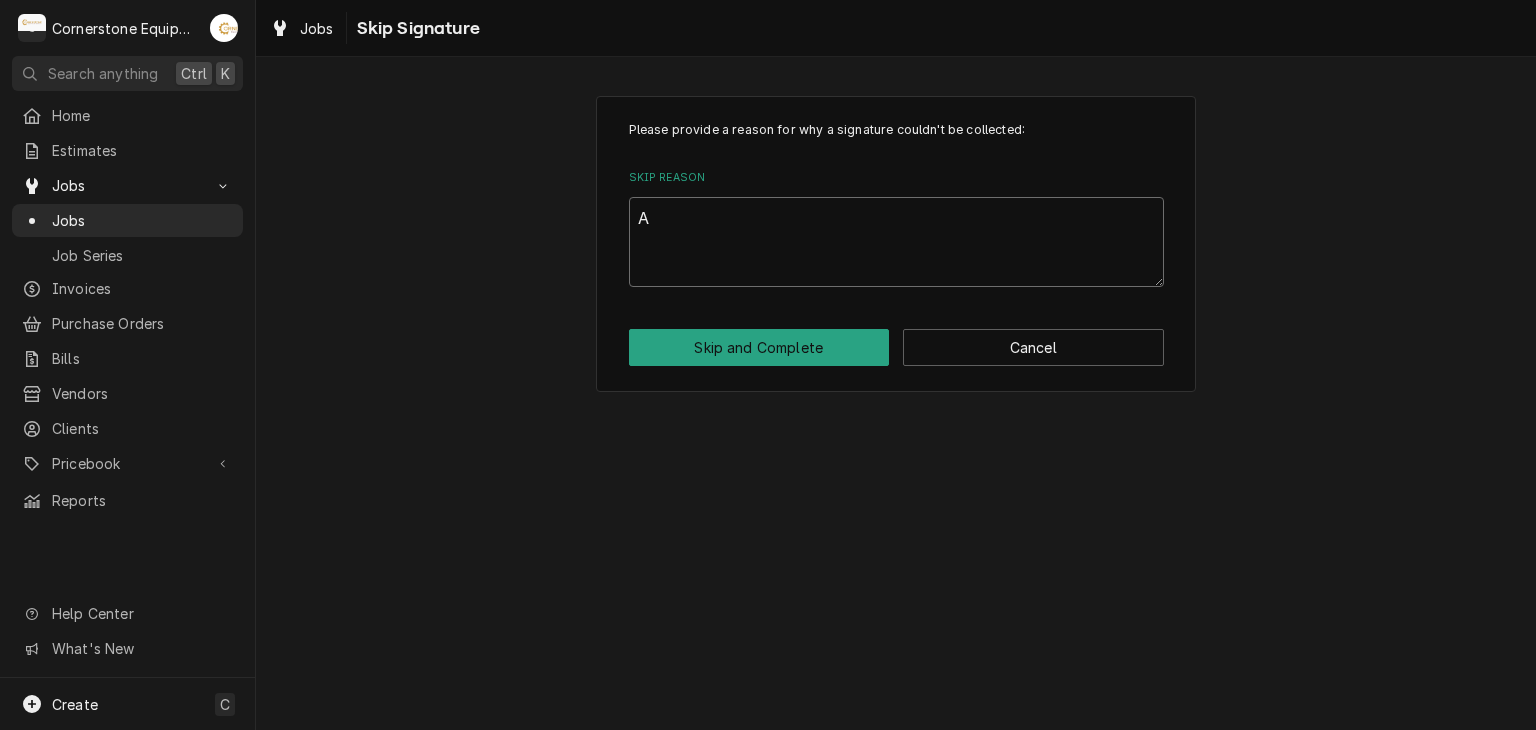 type on "x" 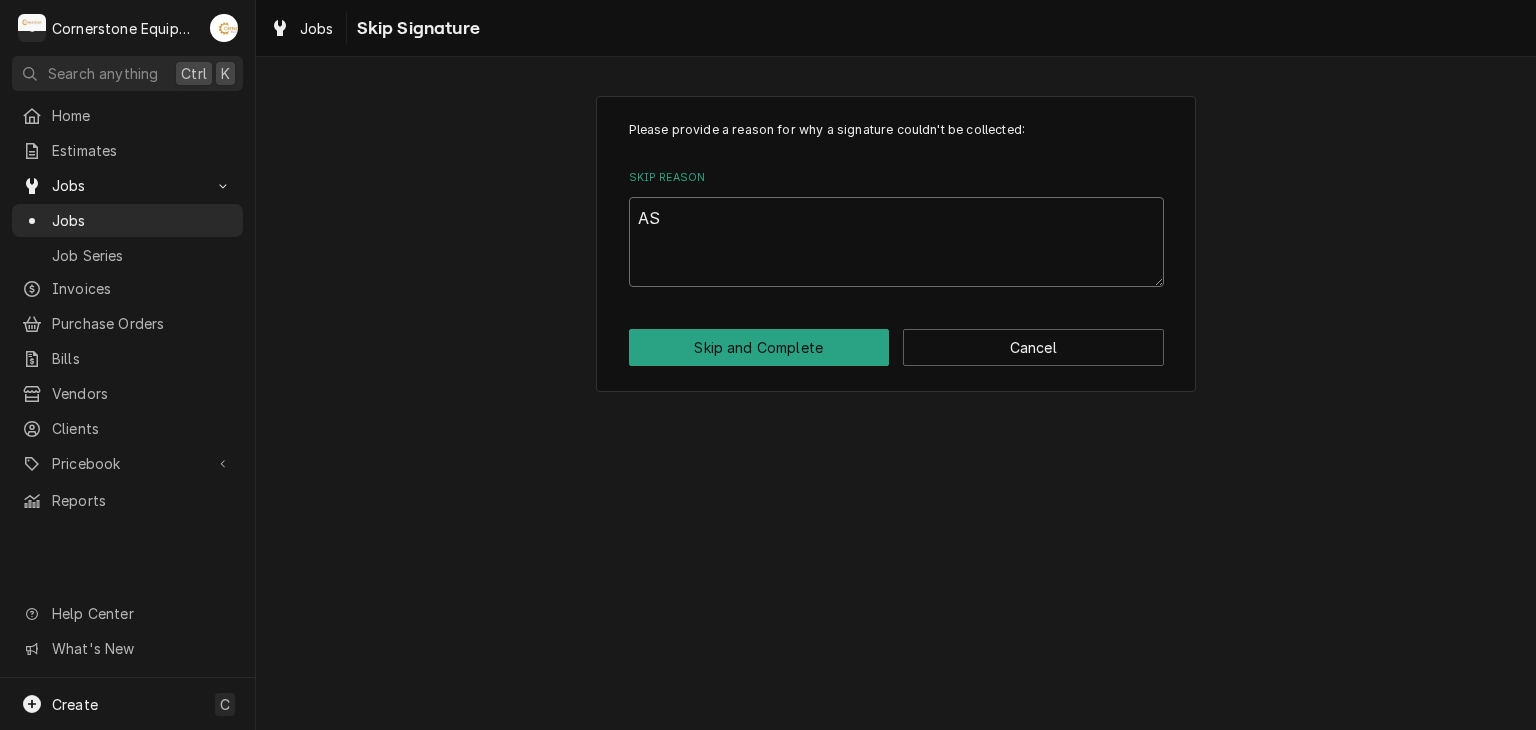 type on "x" 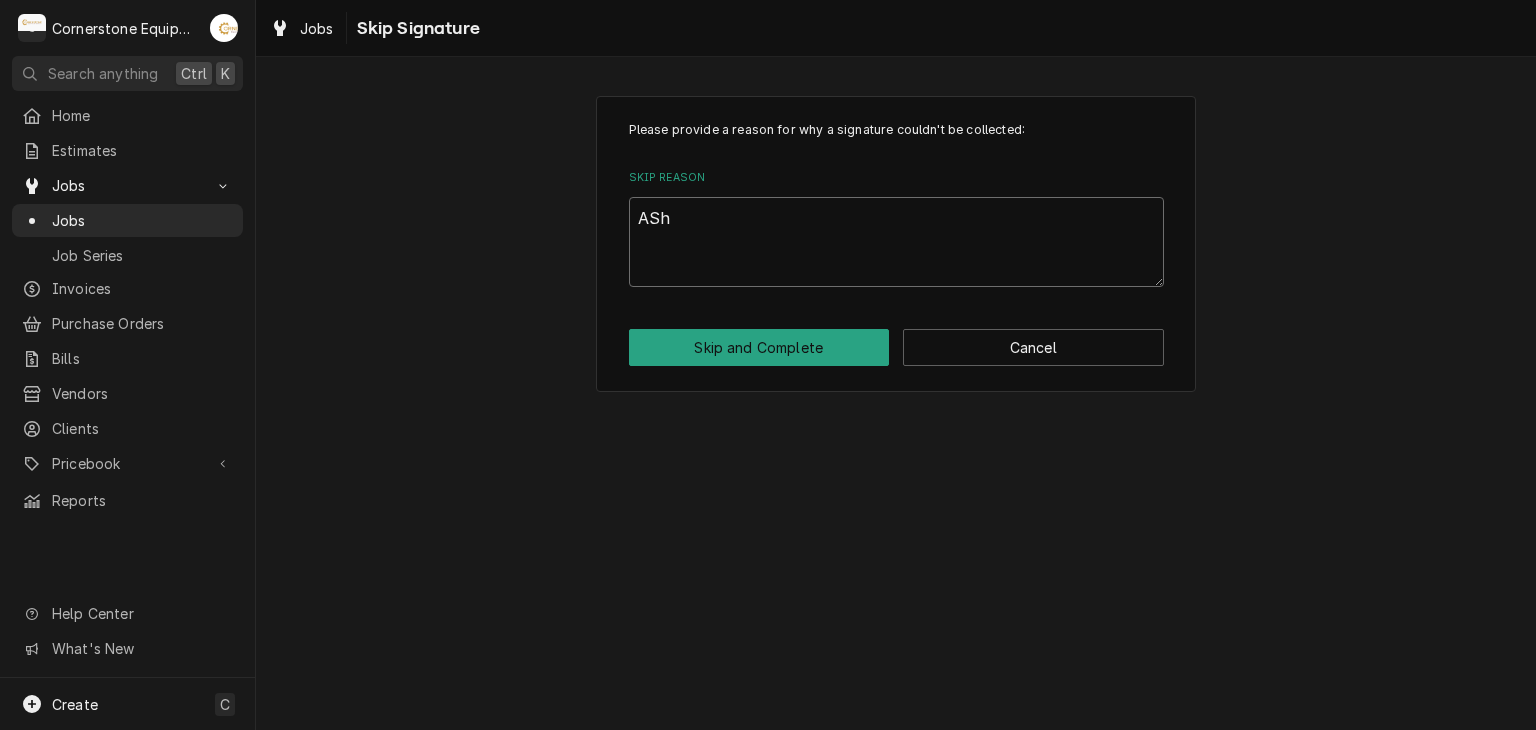 type on "x" 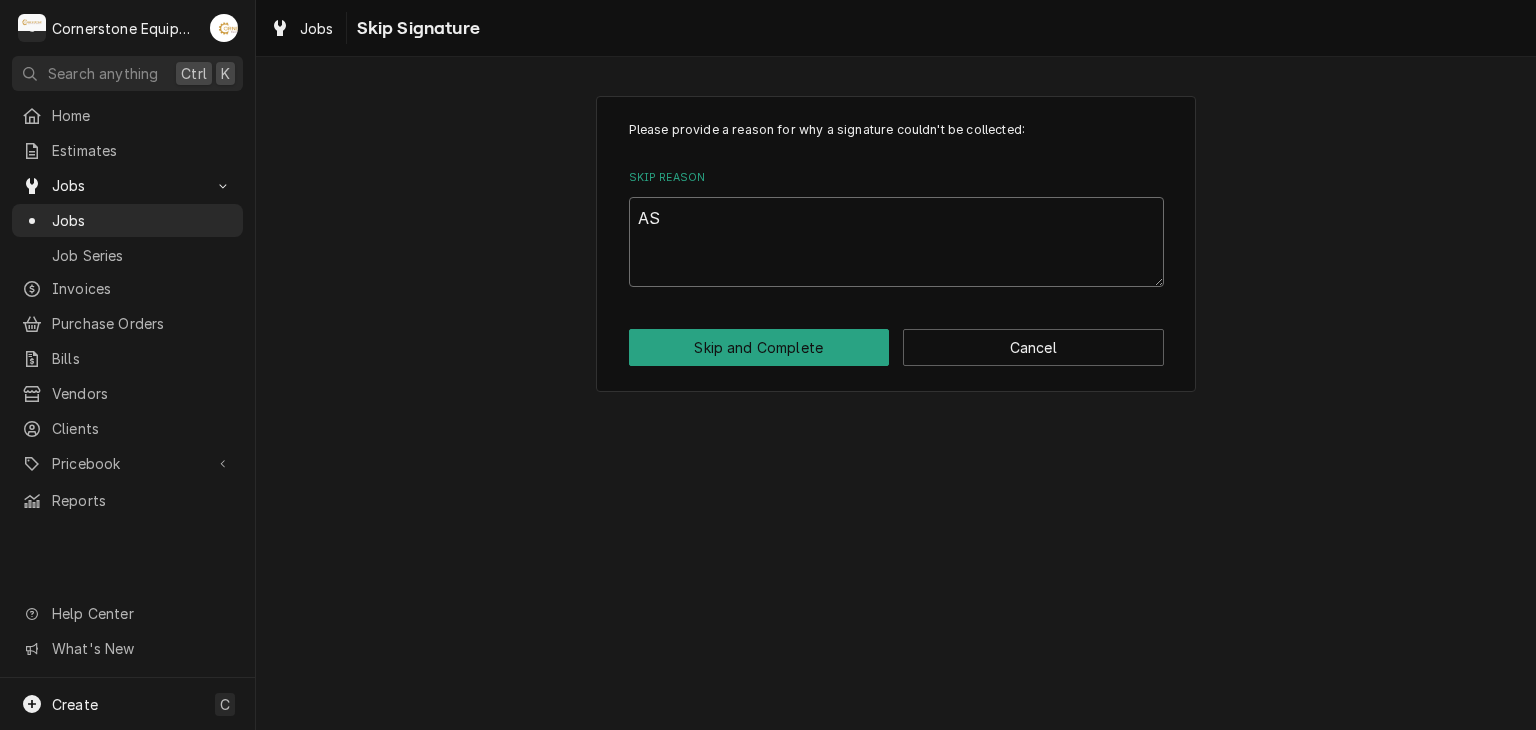 type on "x" 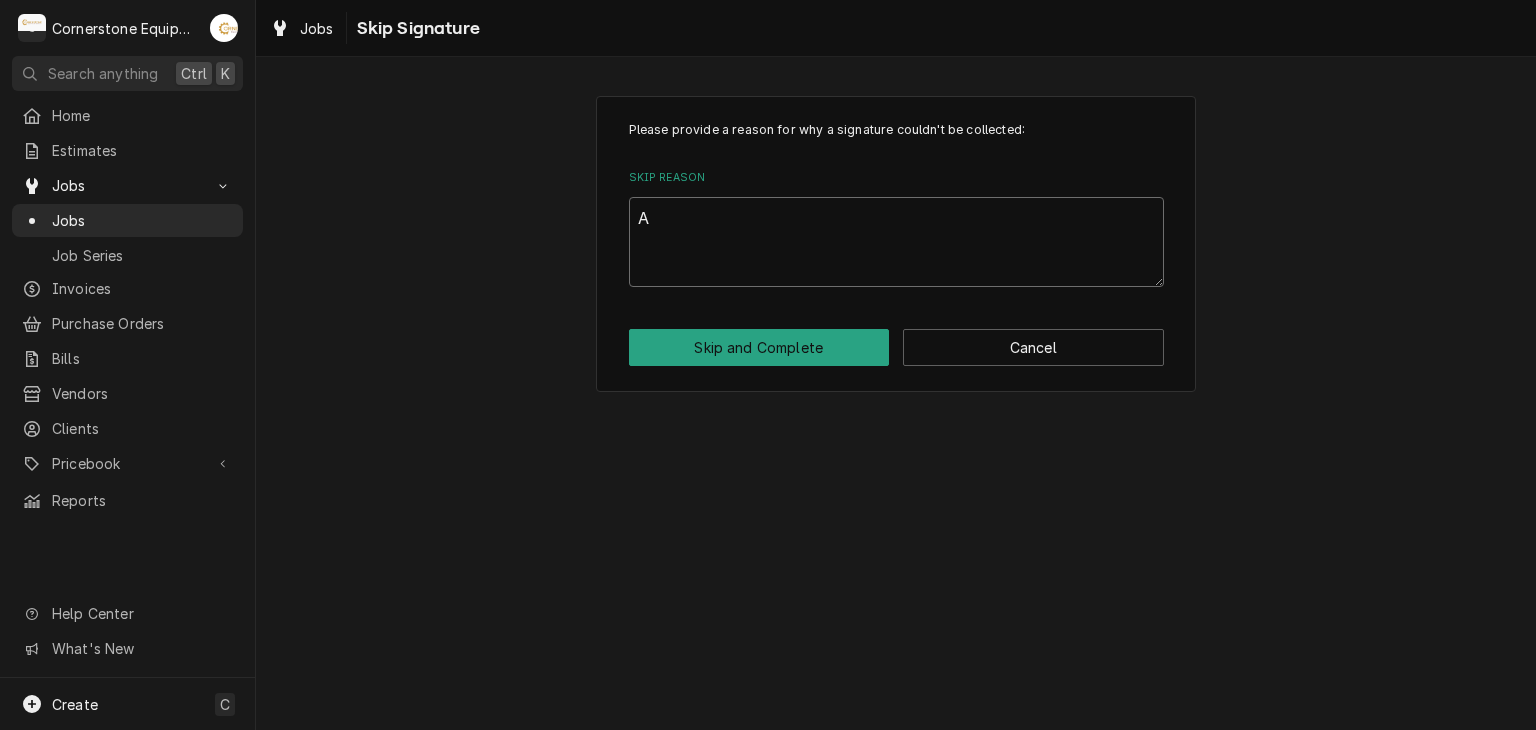 type on "x" 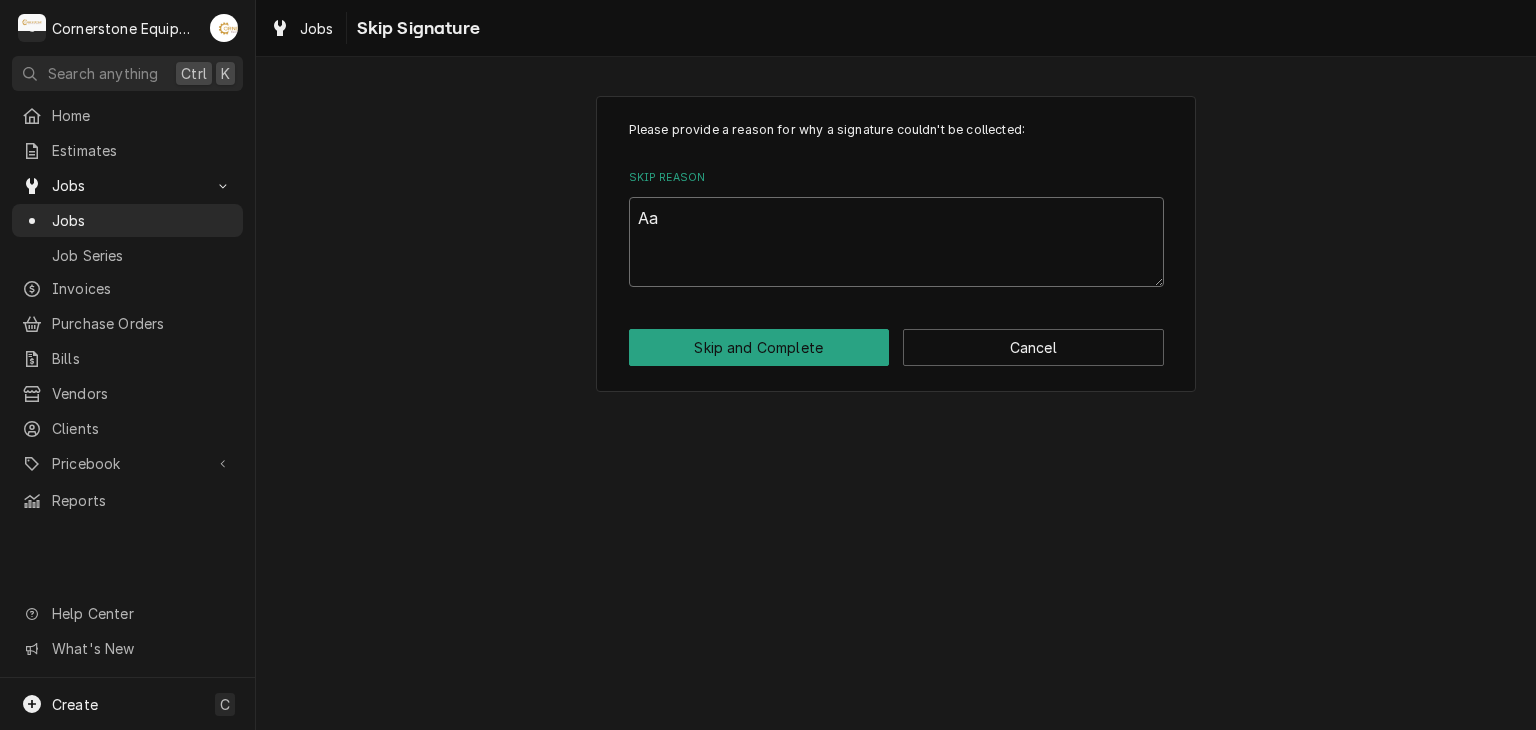 type on "x" 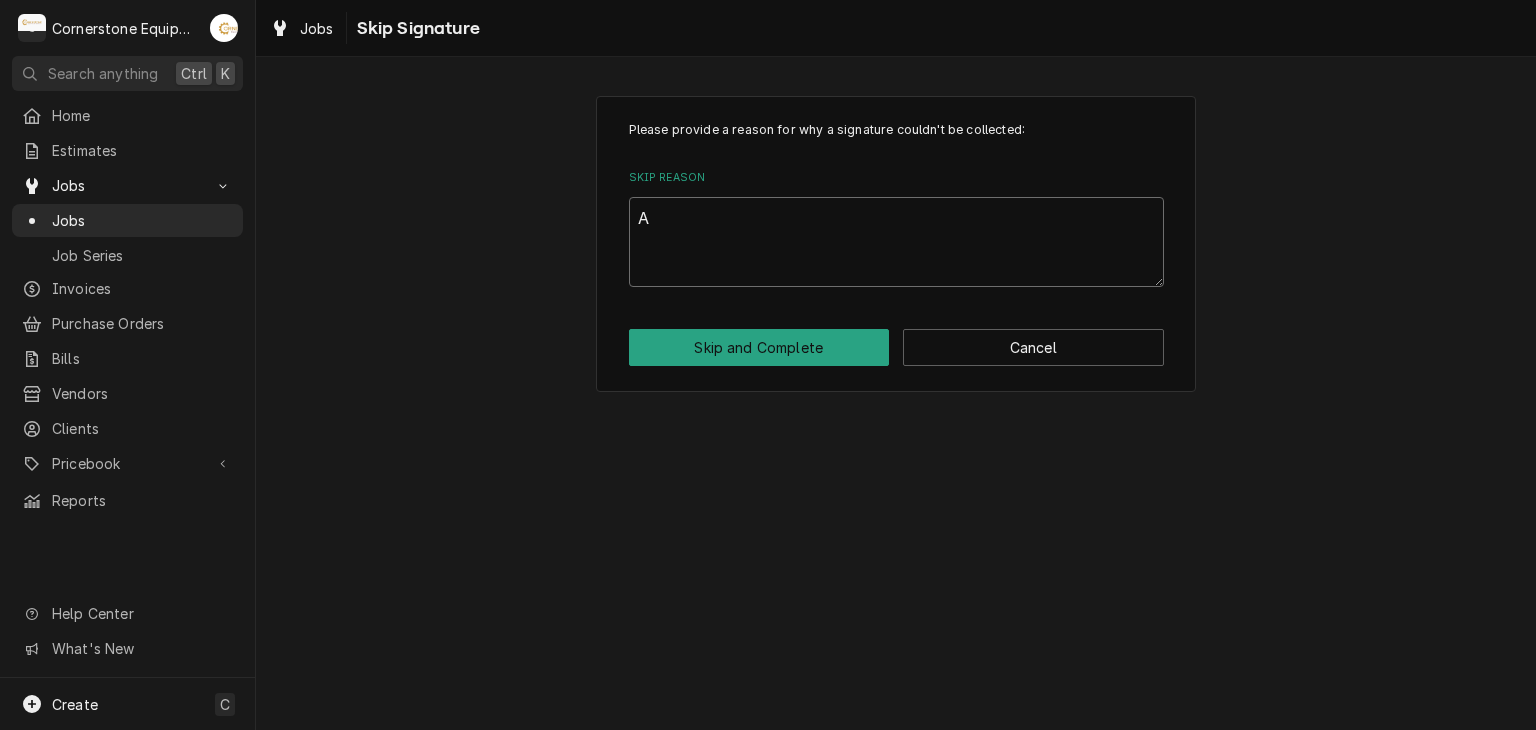 type on "x" 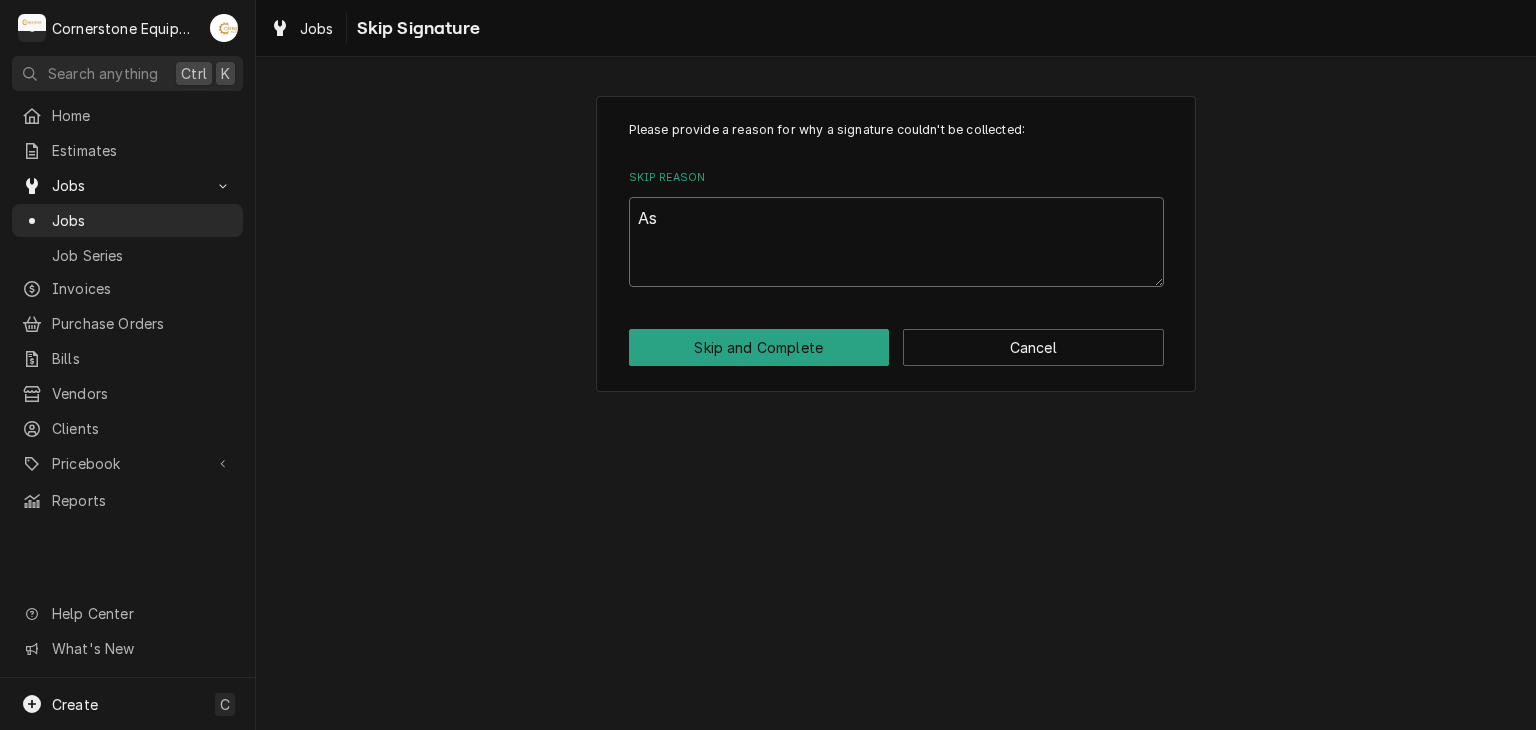 type on "x" 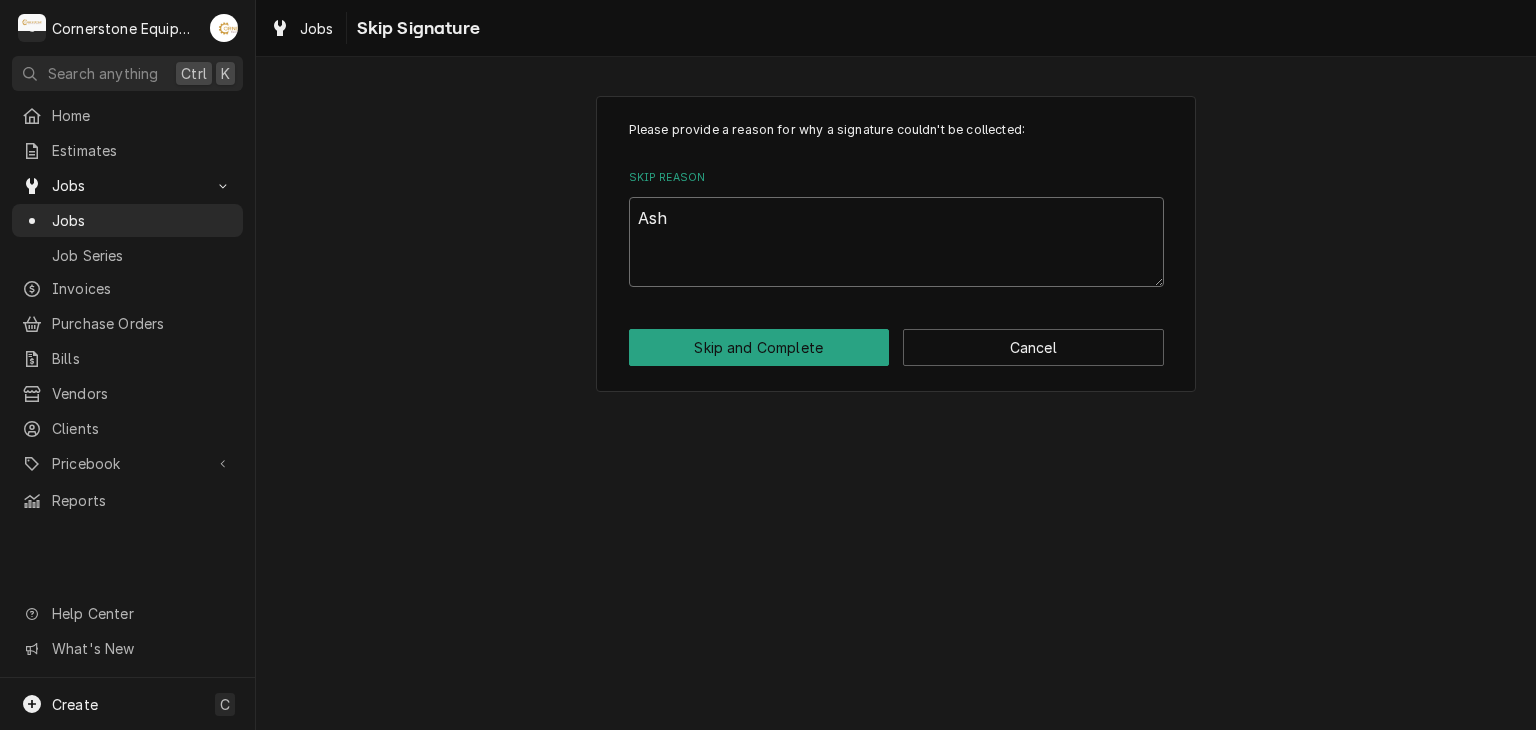 type on "x" 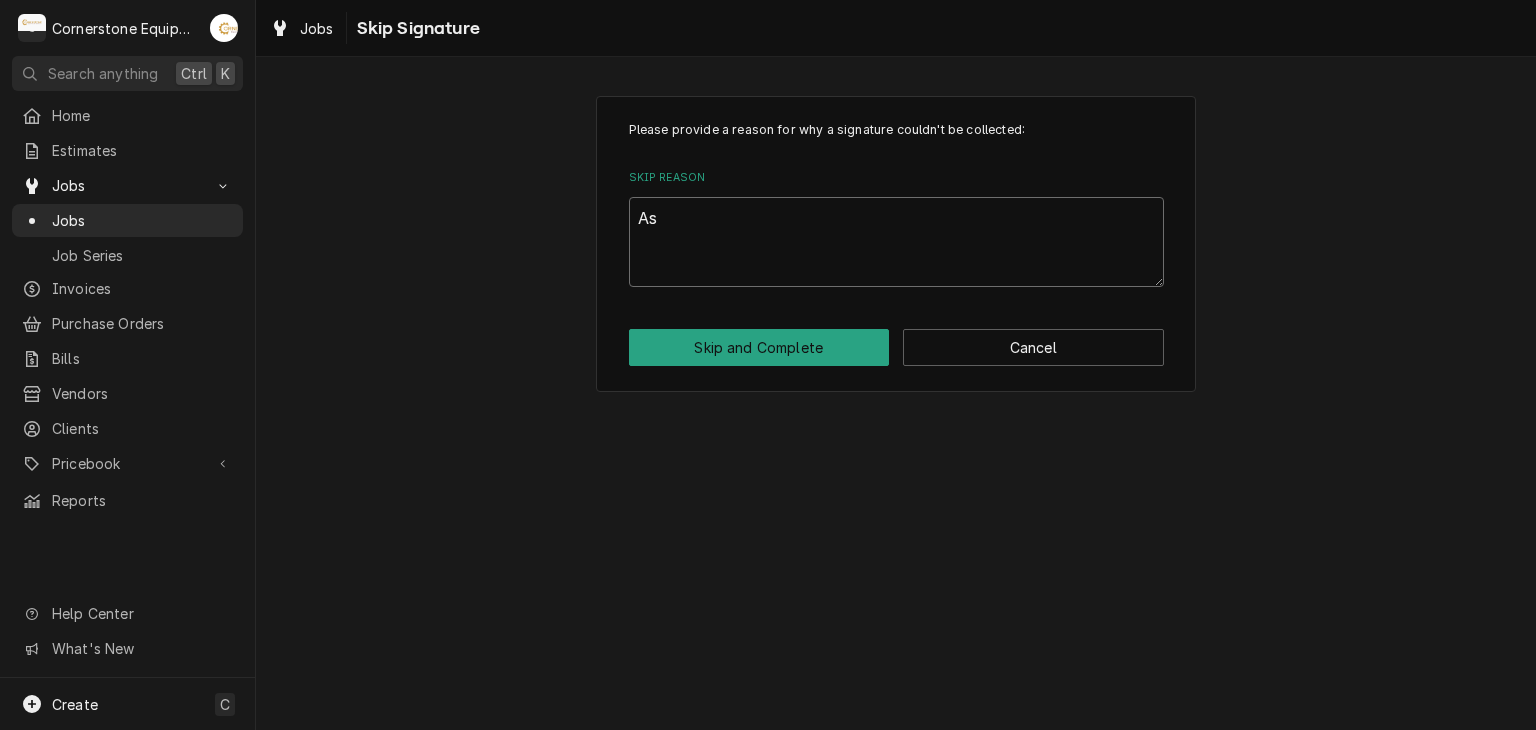 type on "x" 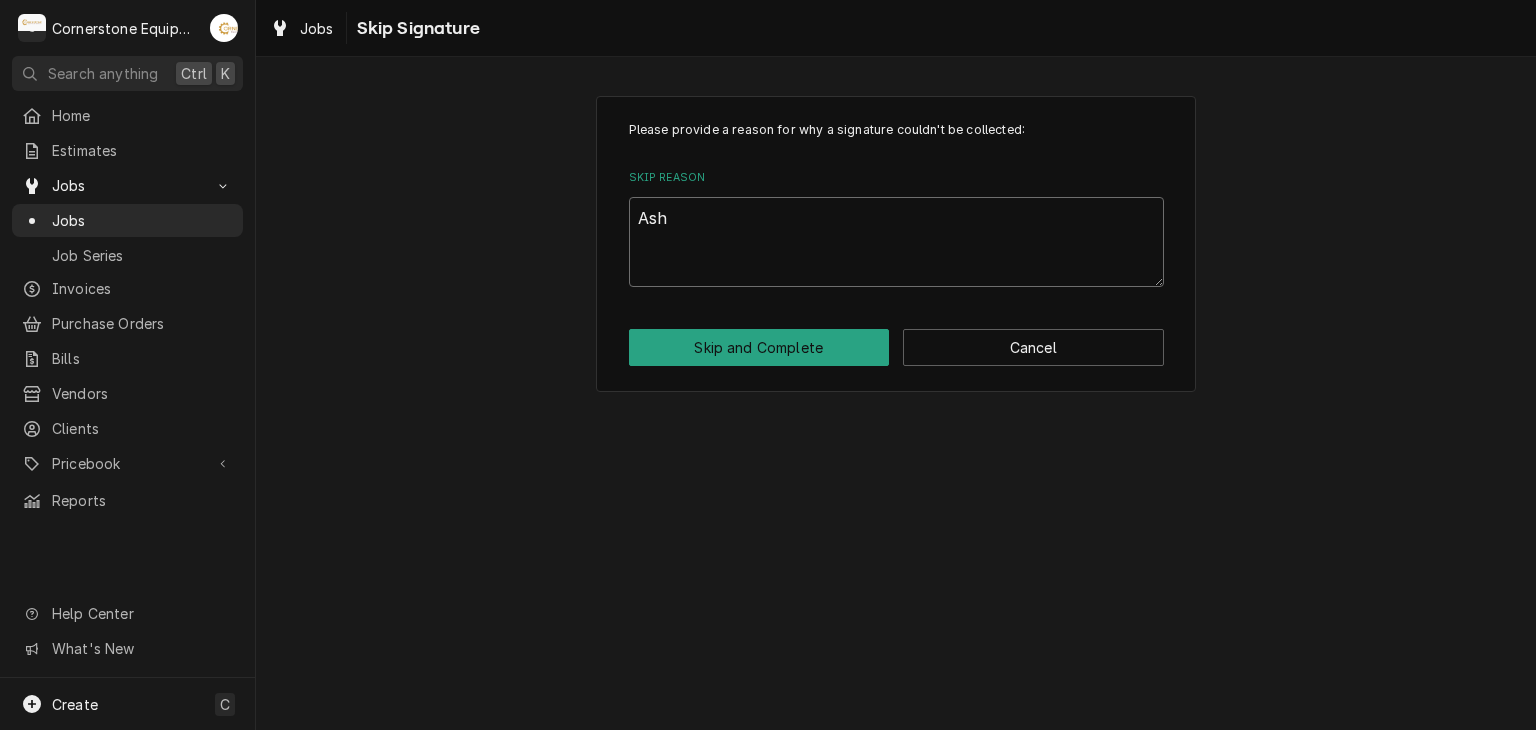 type on "x" 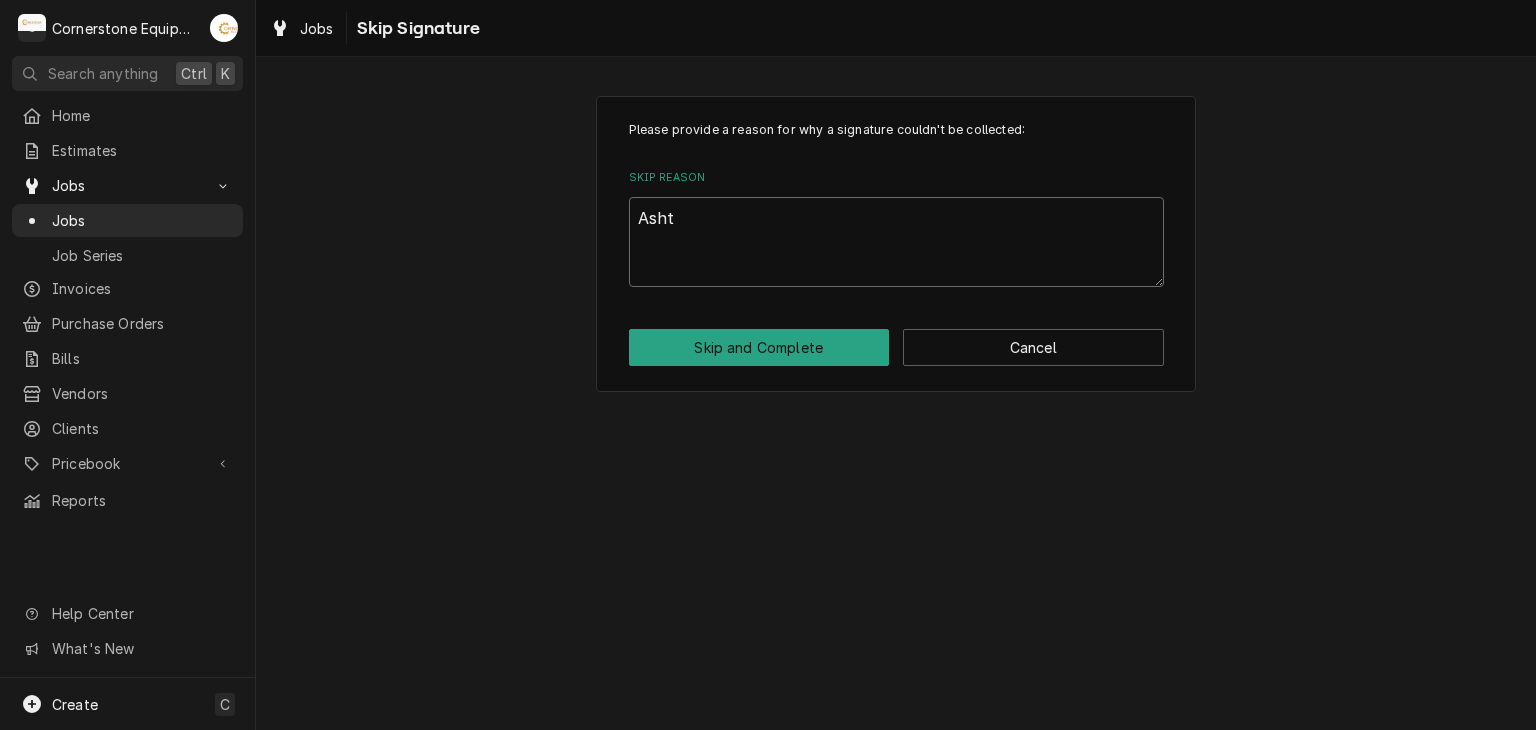 type on "x" 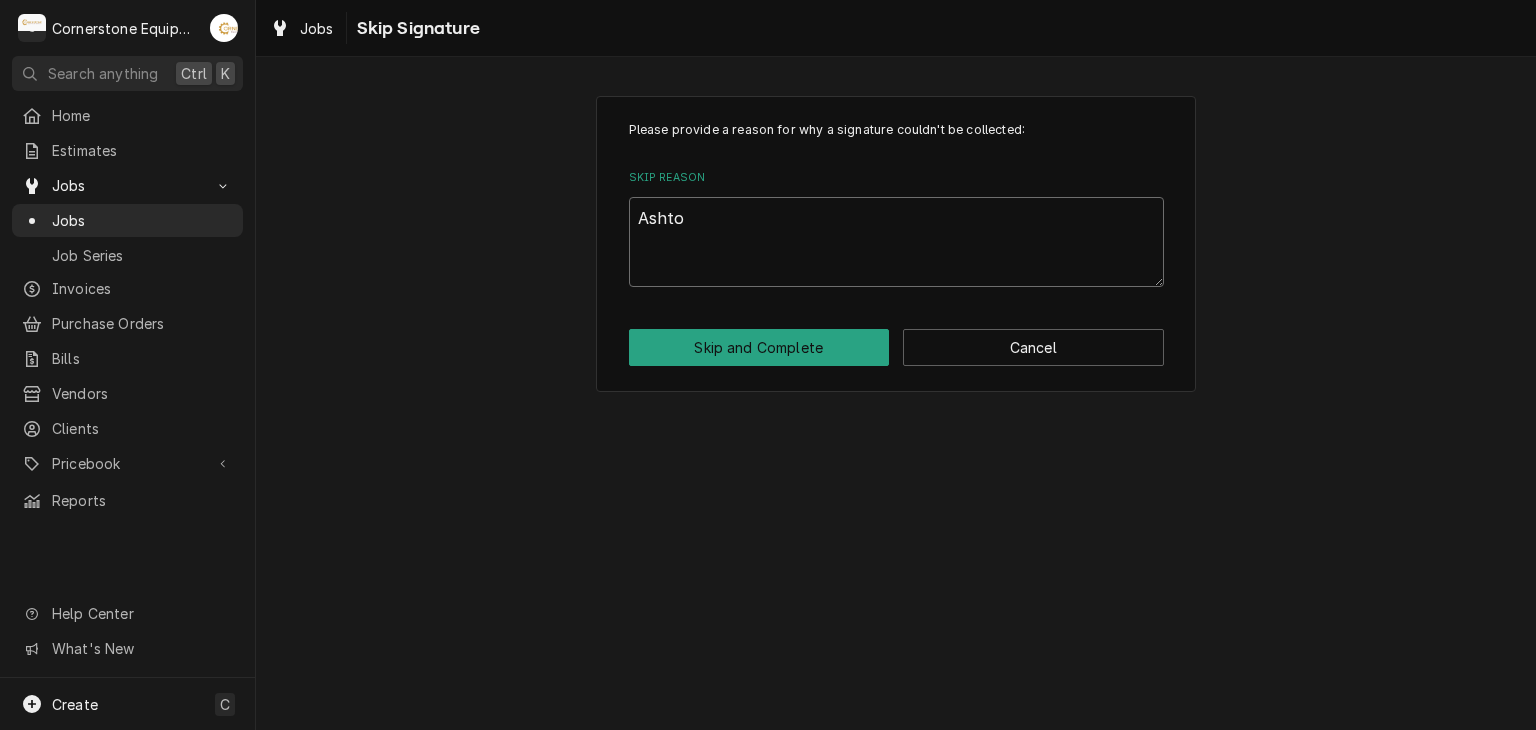 type on "x" 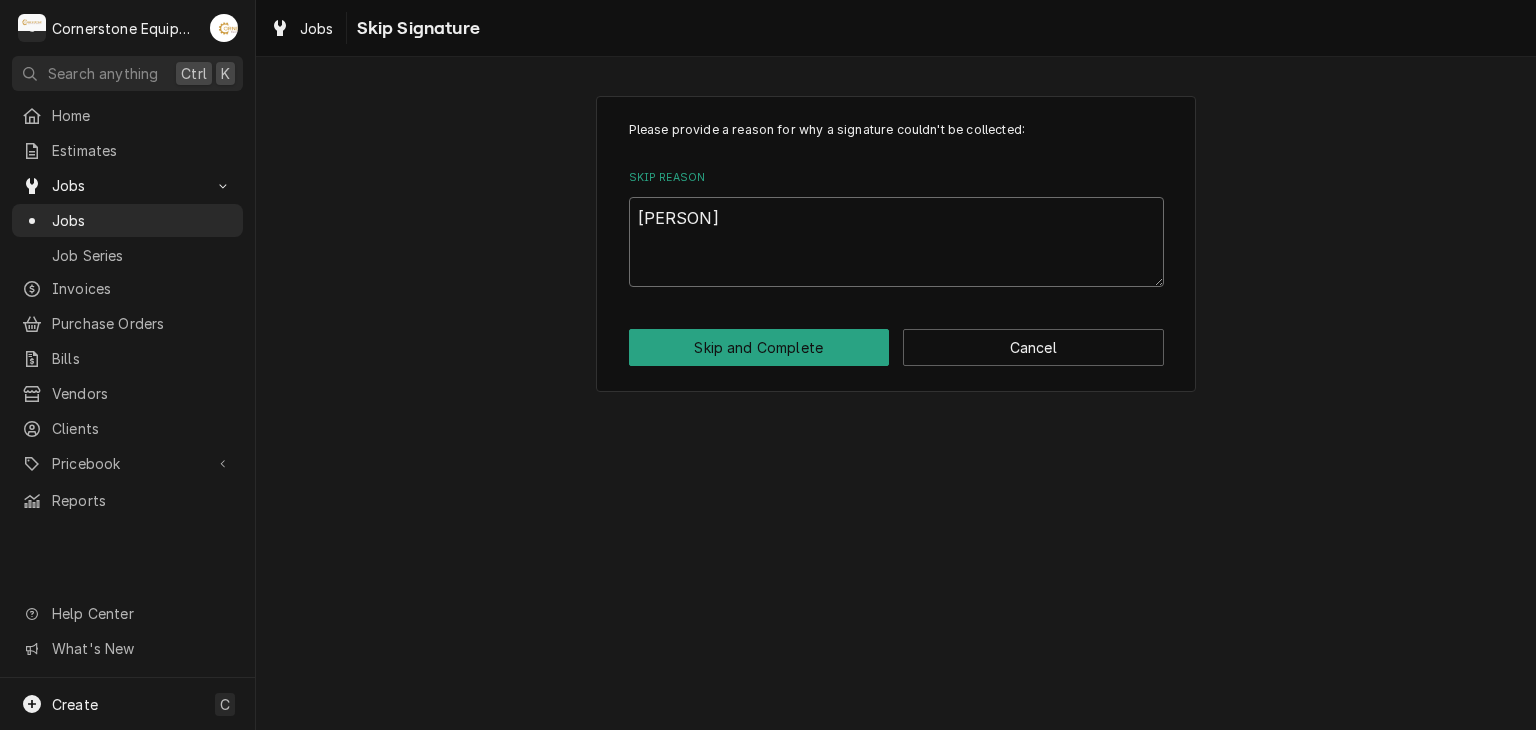 type on "x" 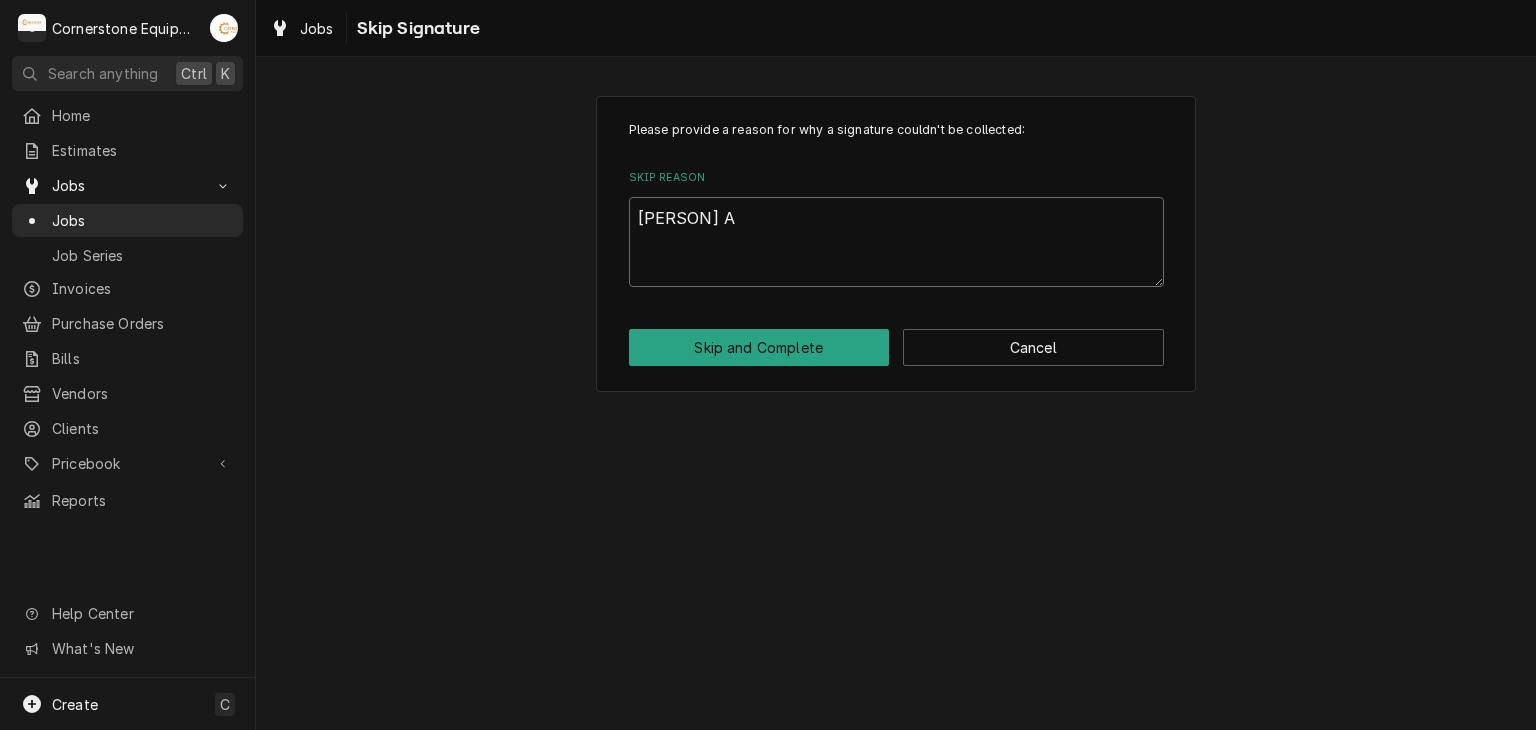 type on "x" 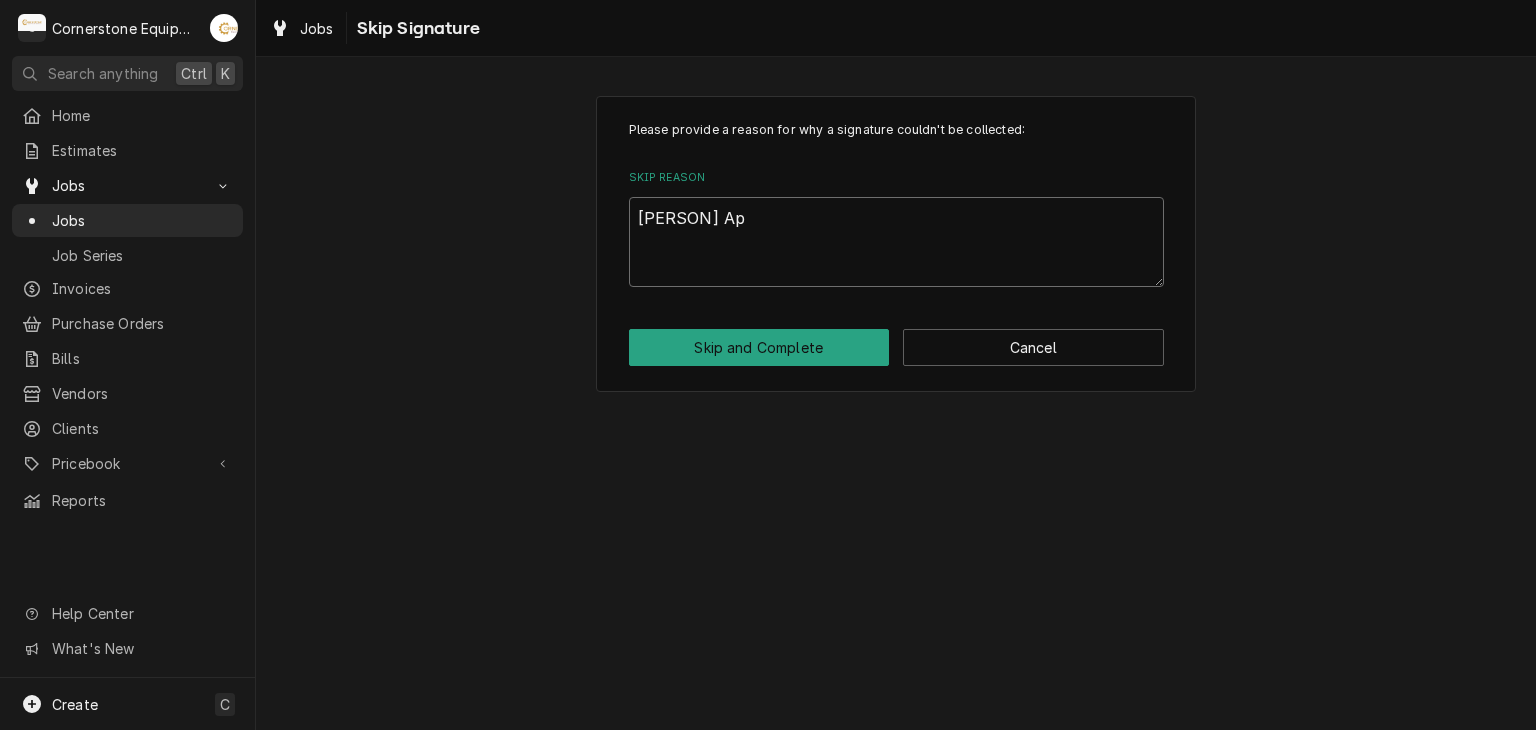 type on "x" 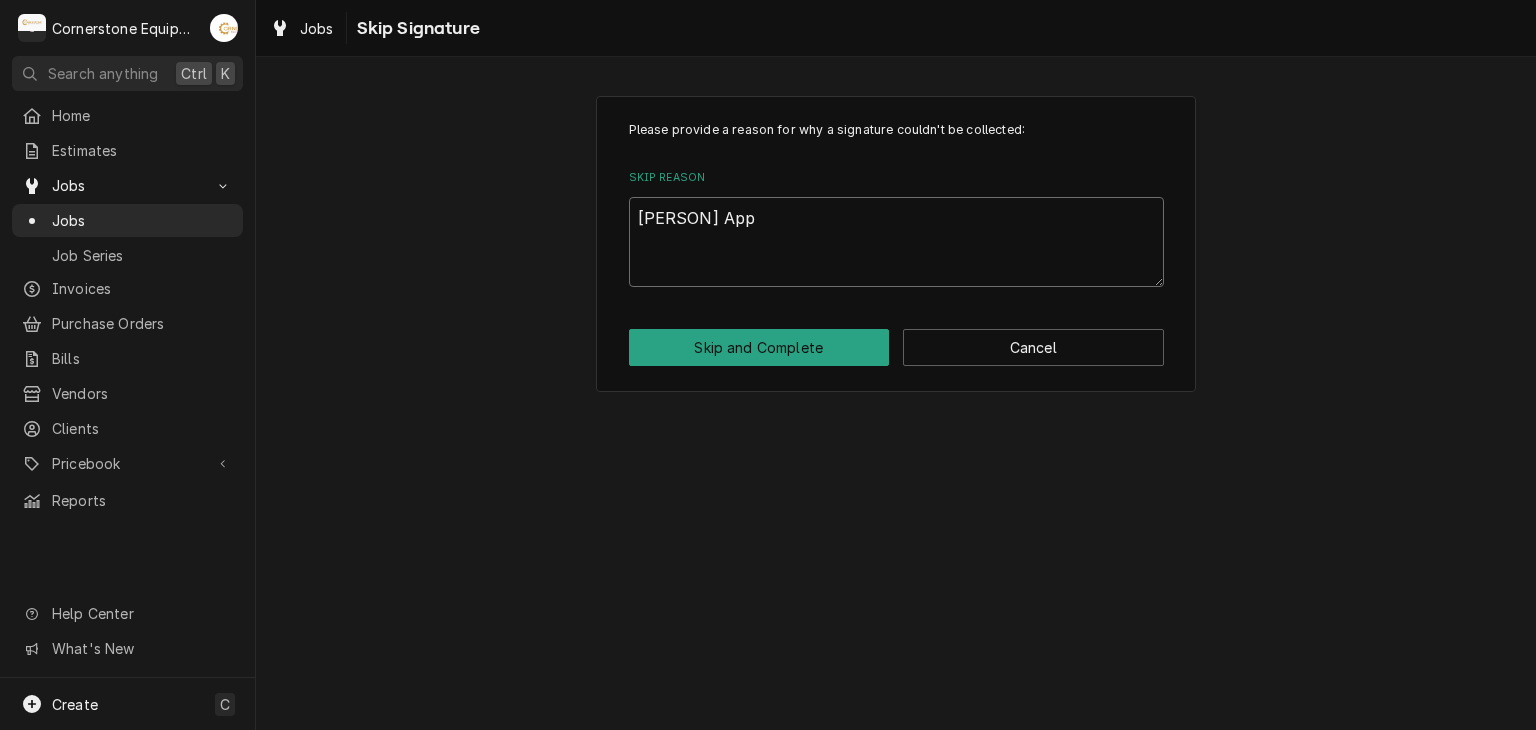 type on "x" 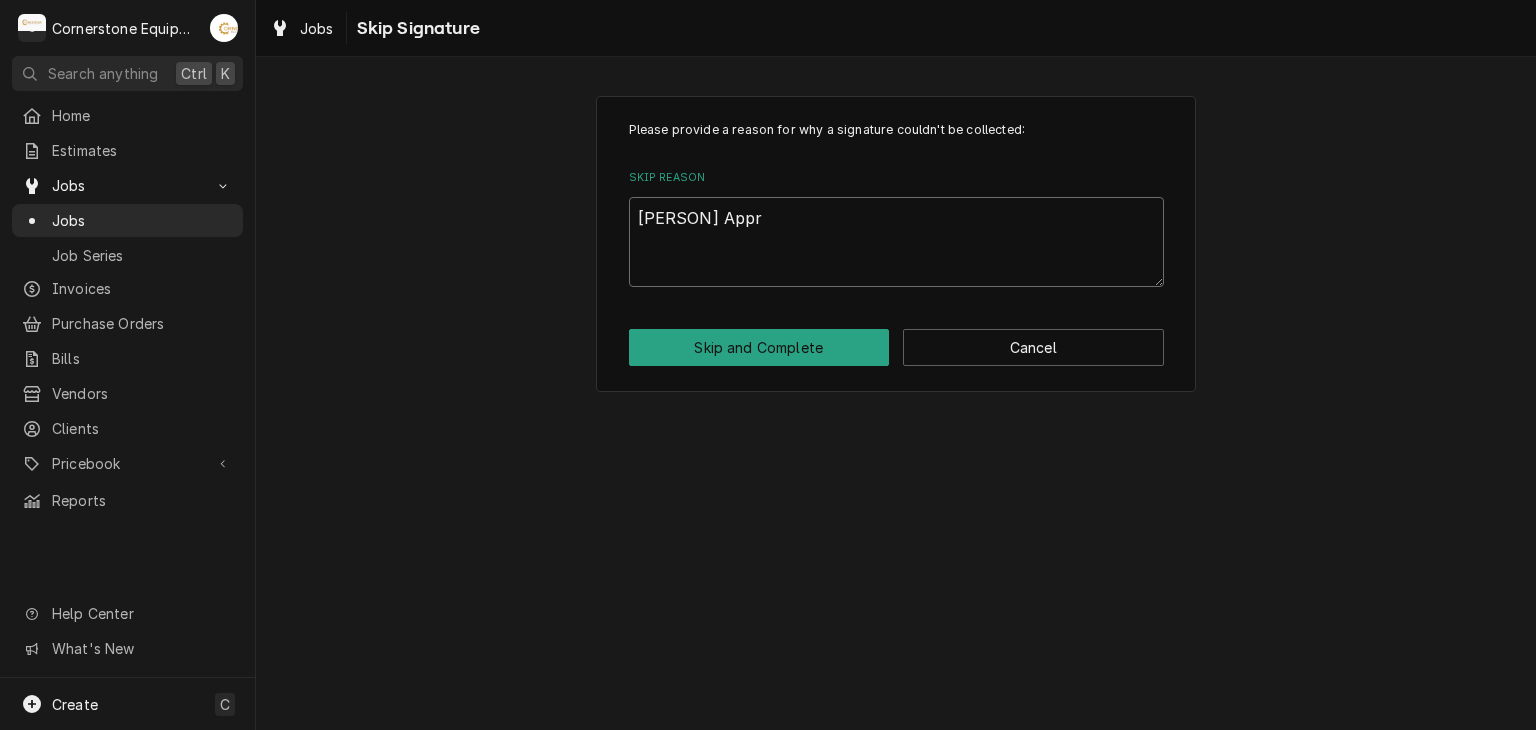 type on "x" 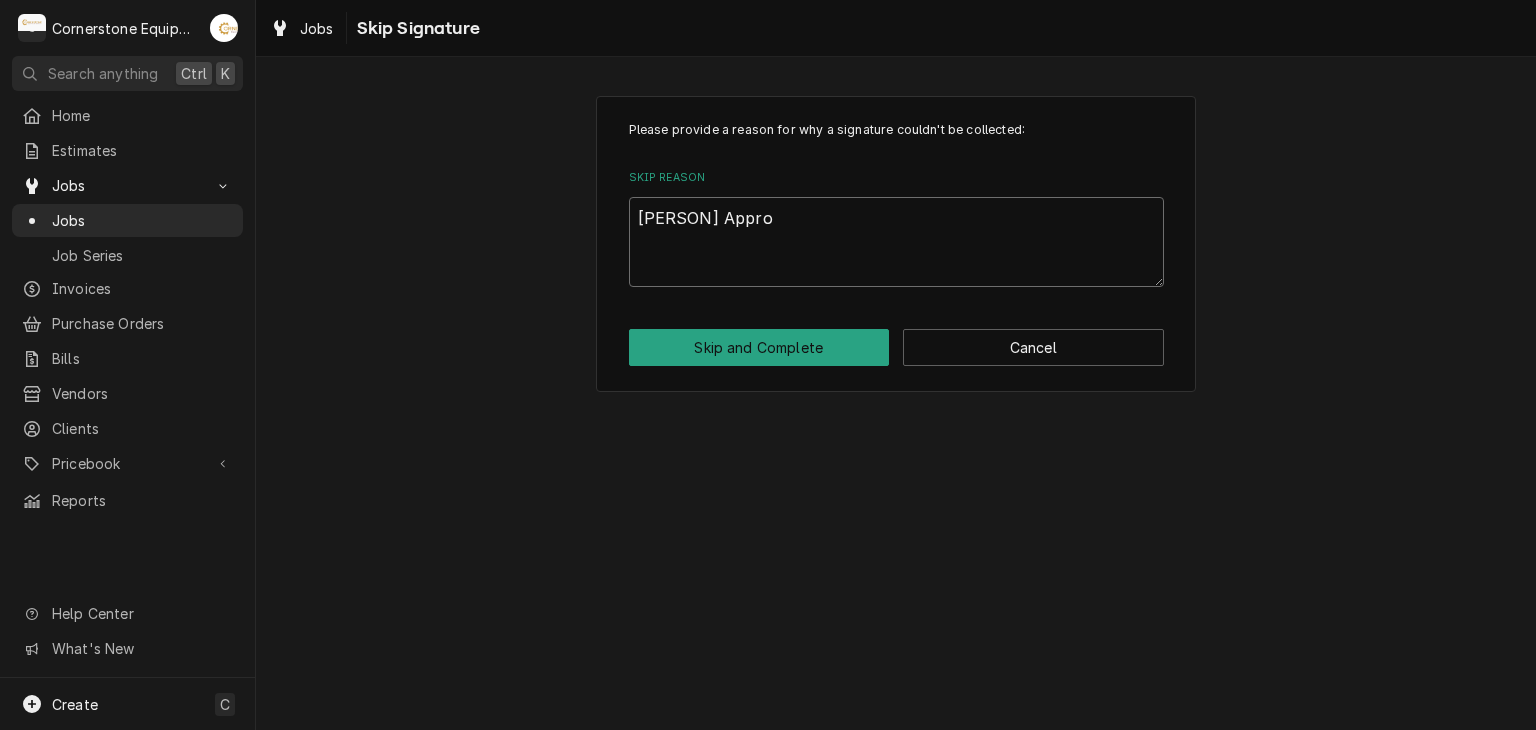 type on "x" 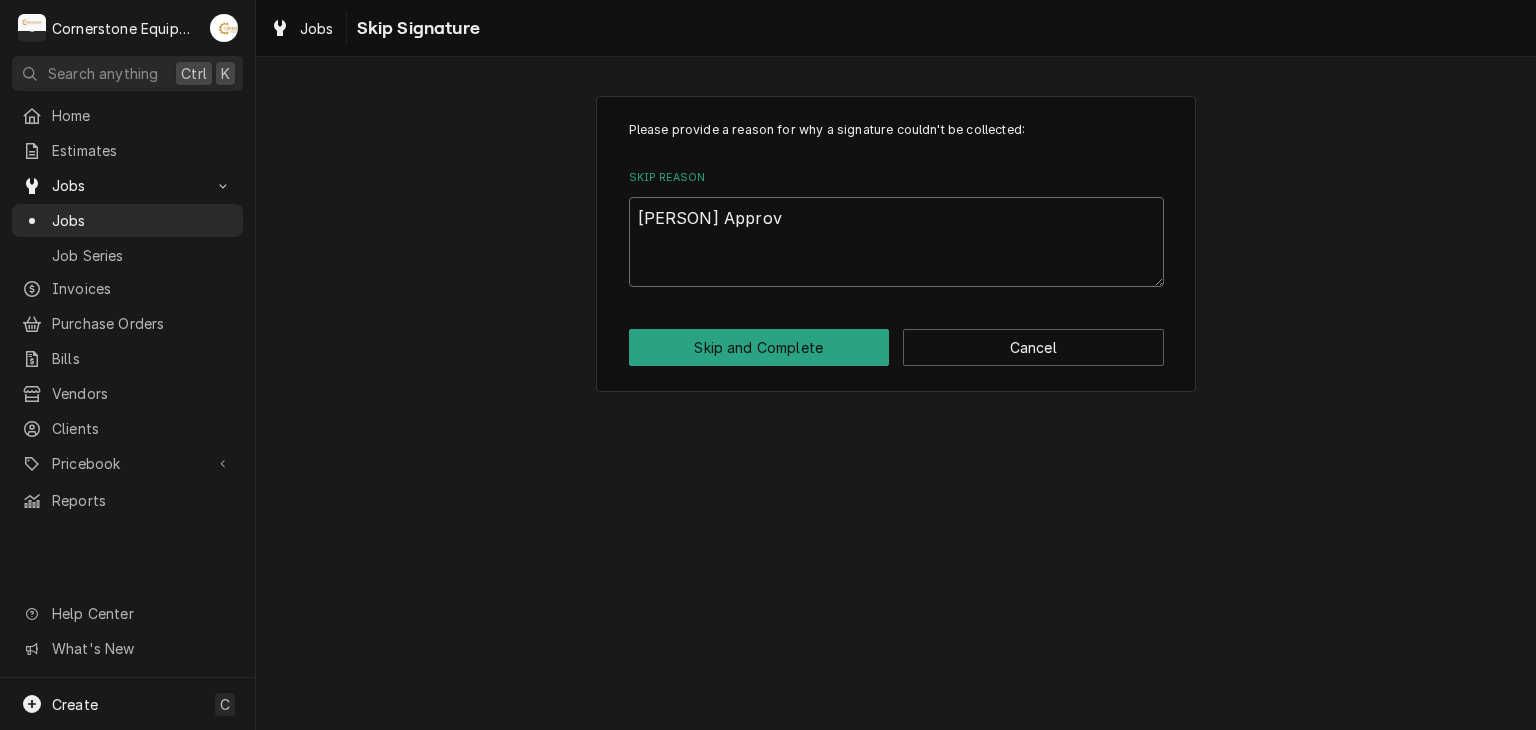 type on "x" 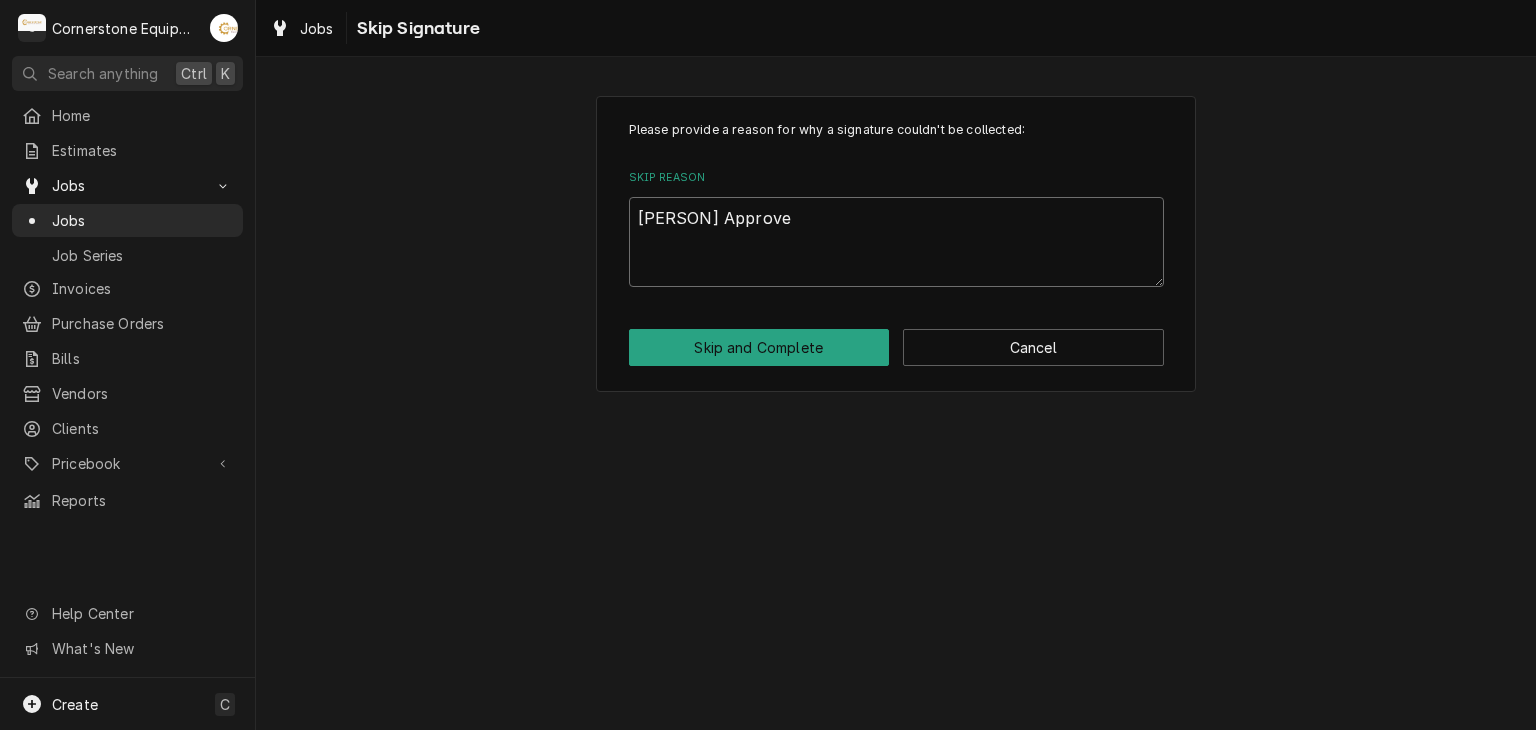 type on "x" 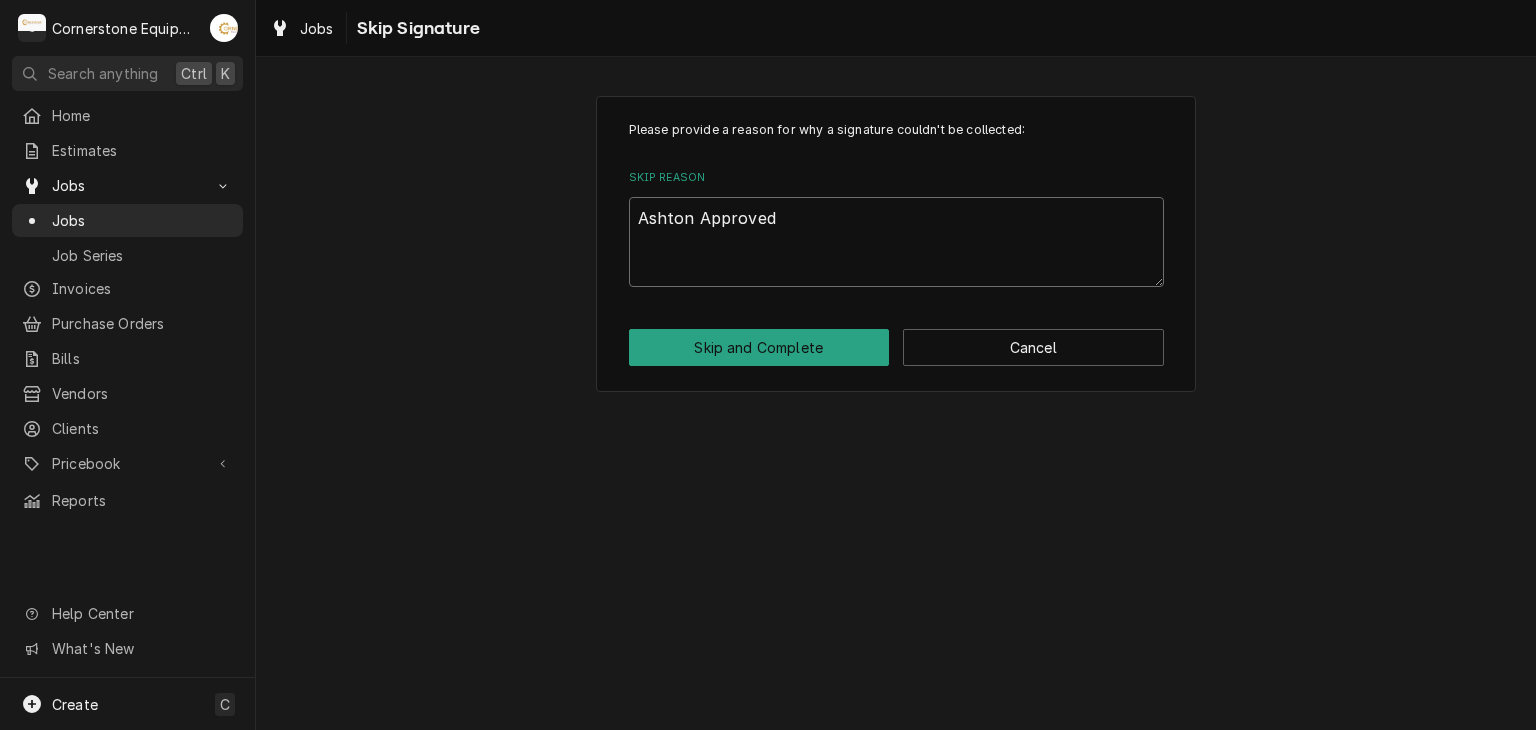 type on "x" 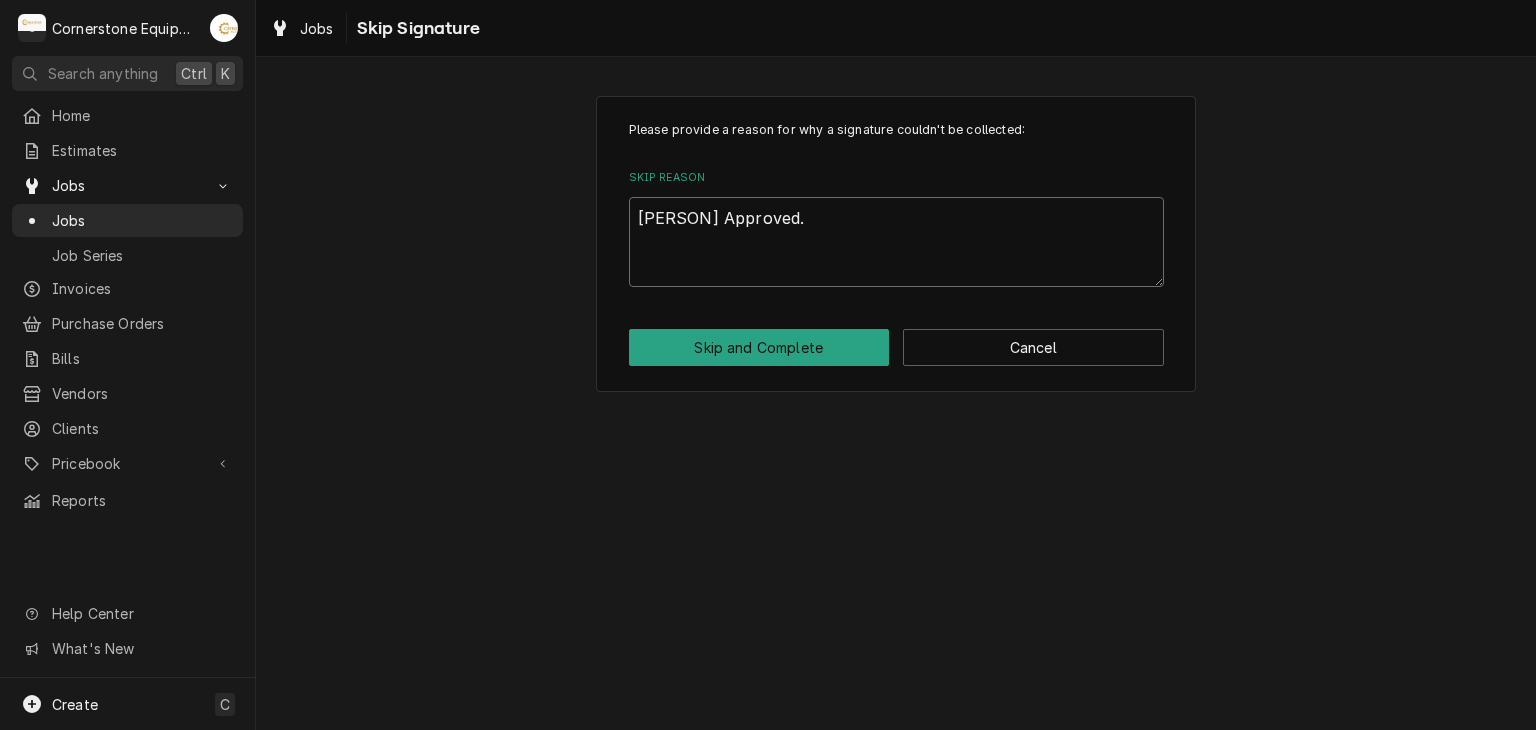 type on "x" 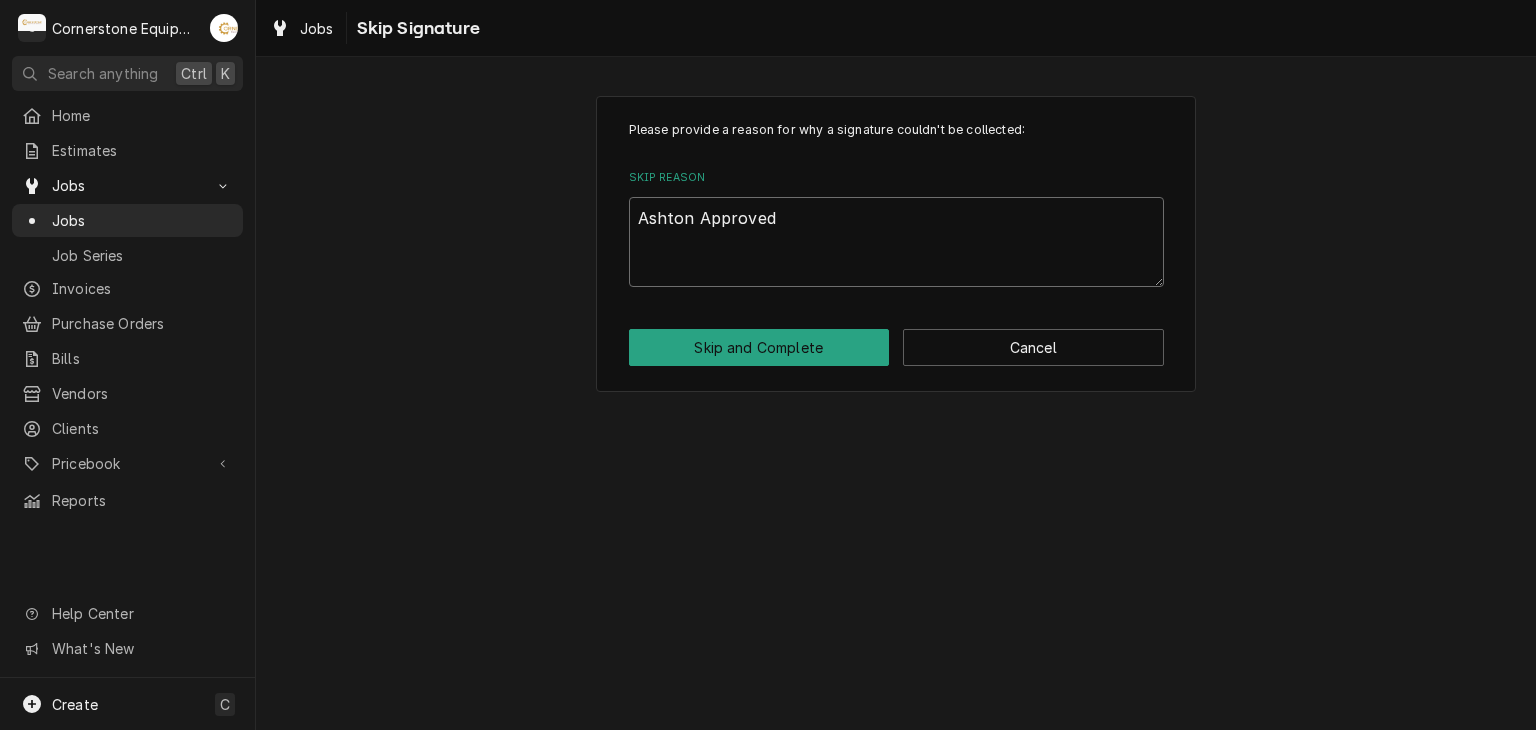 type on "Ashton Approved" 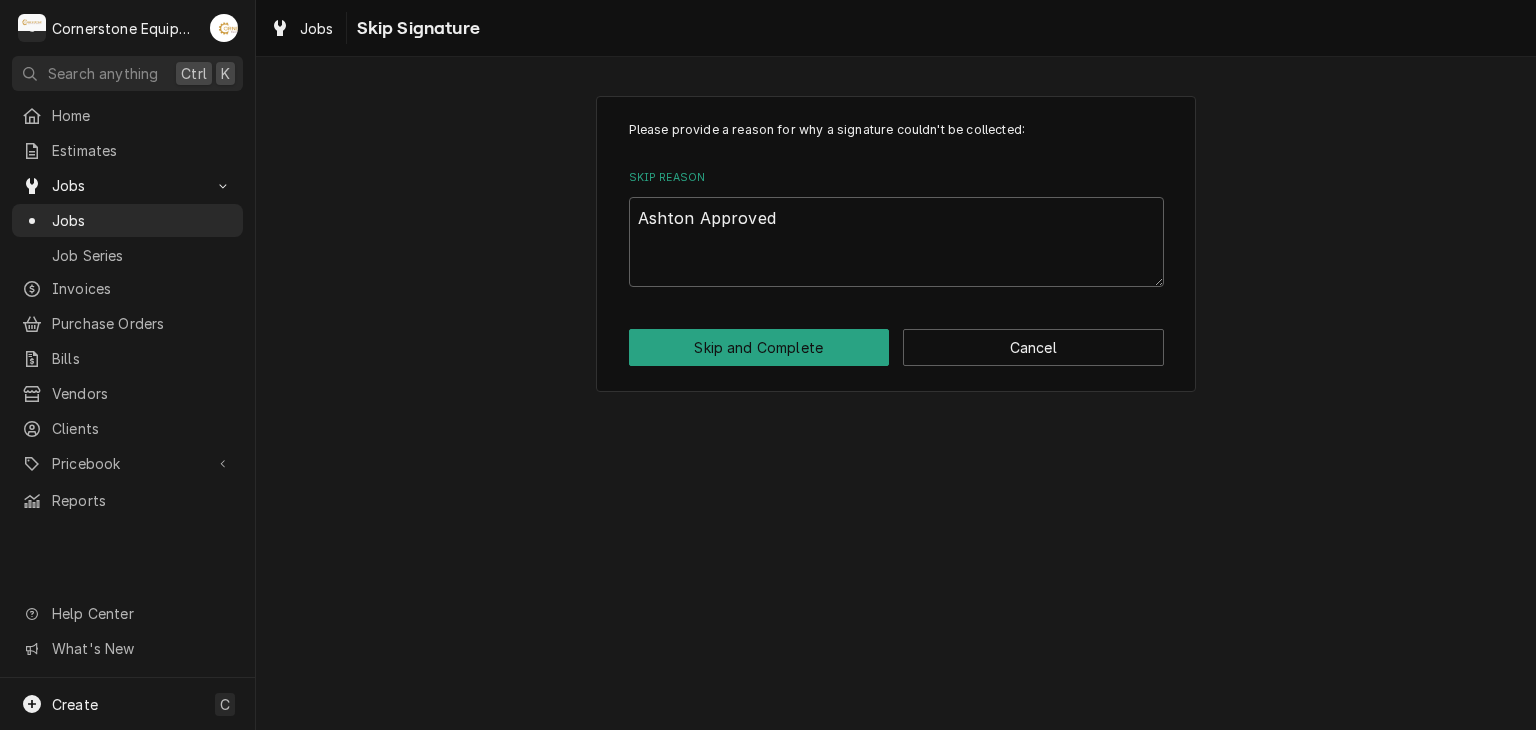 click on "Please provide a reason for why a signature couldn't be collected: Skip Reason Ashton Approved Skip and Complete Cancel" at bounding box center (896, 243) 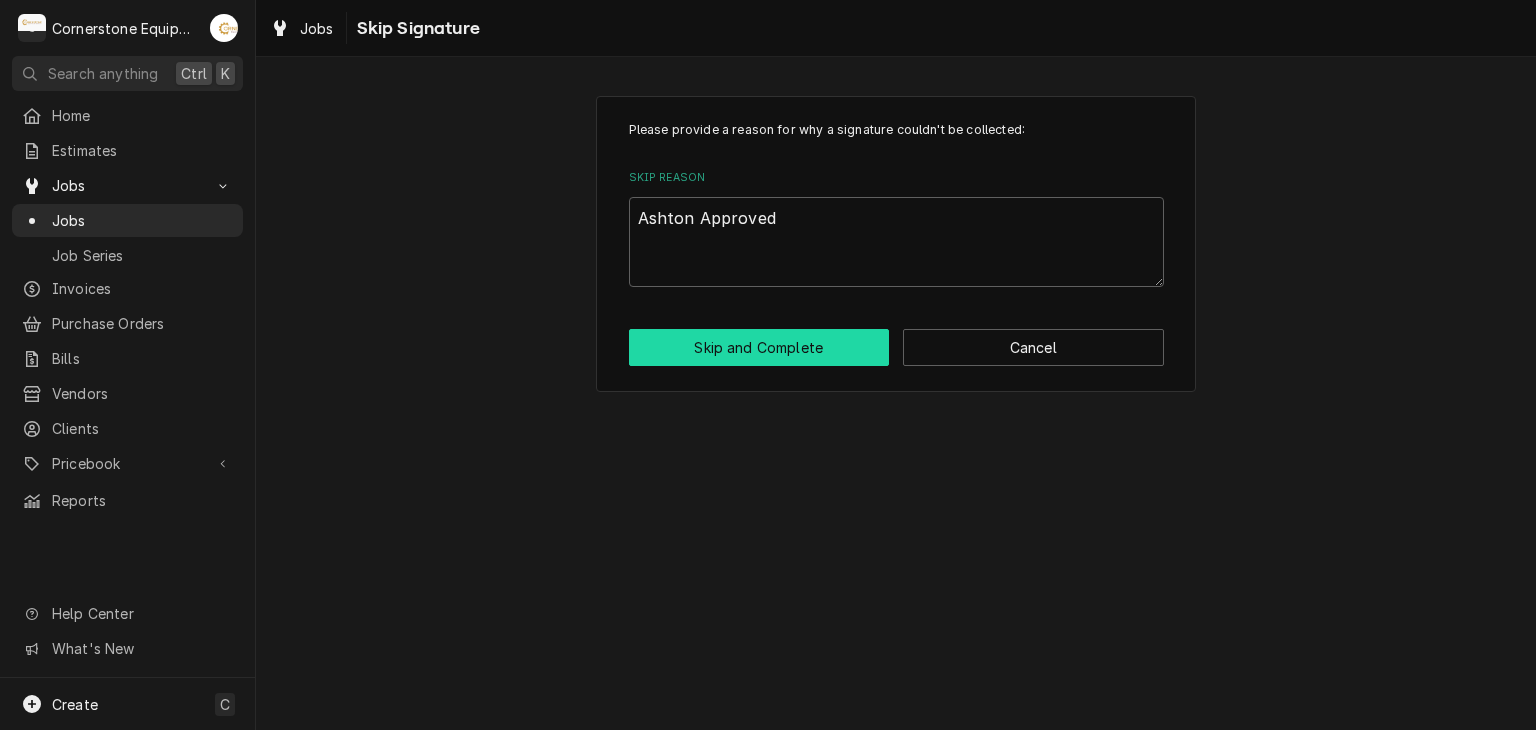 click on "Skip and Complete" at bounding box center (759, 347) 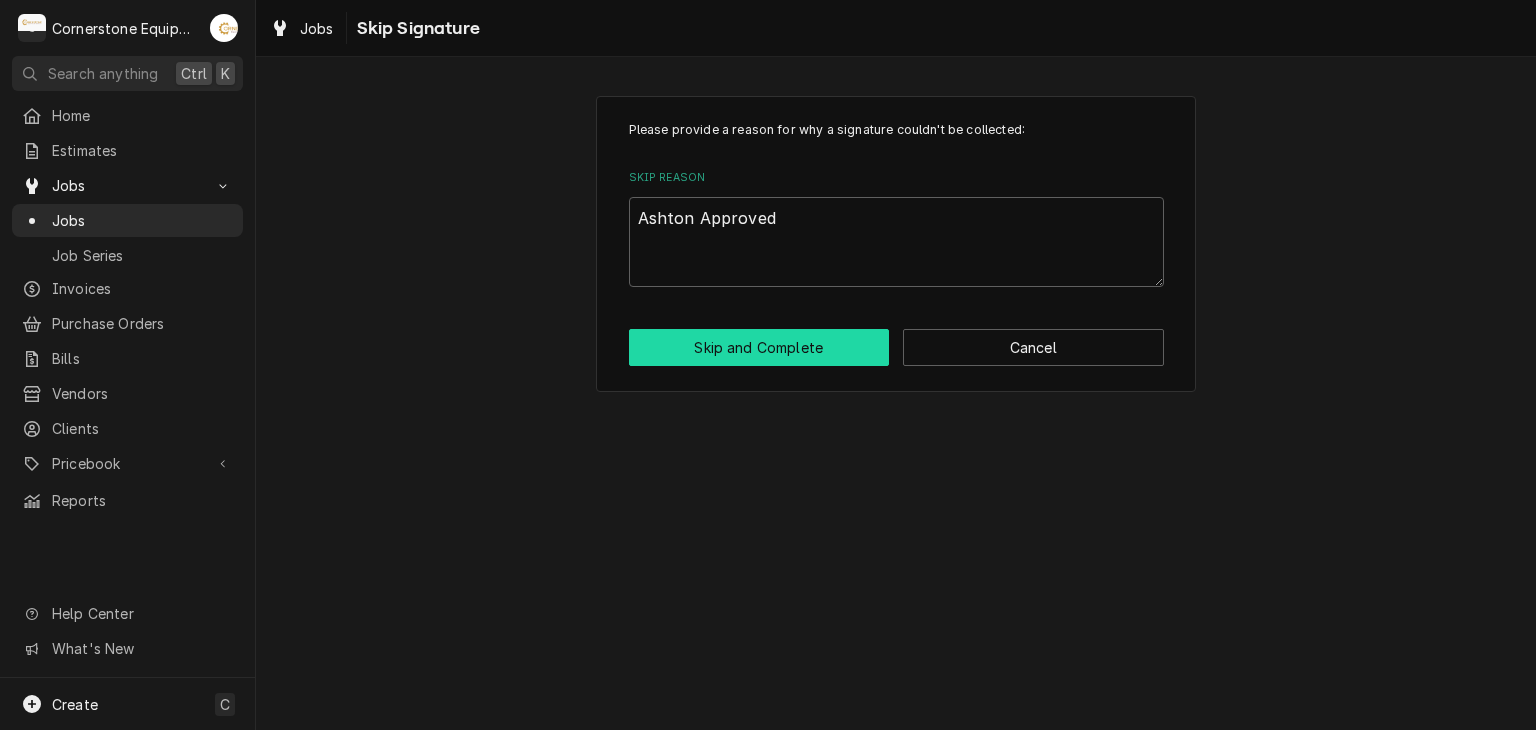 type on "x" 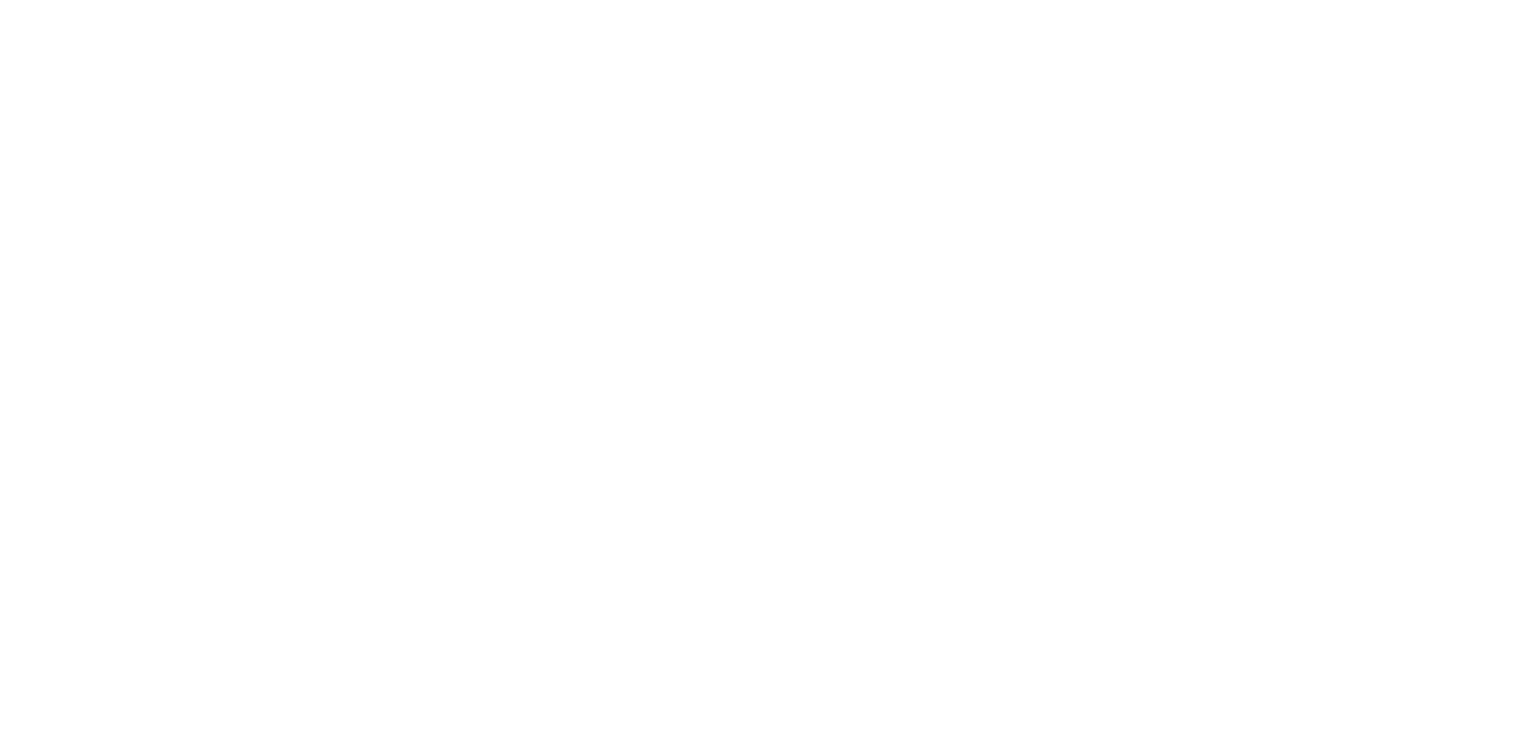 scroll, scrollTop: 0, scrollLeft: 0, axis: both 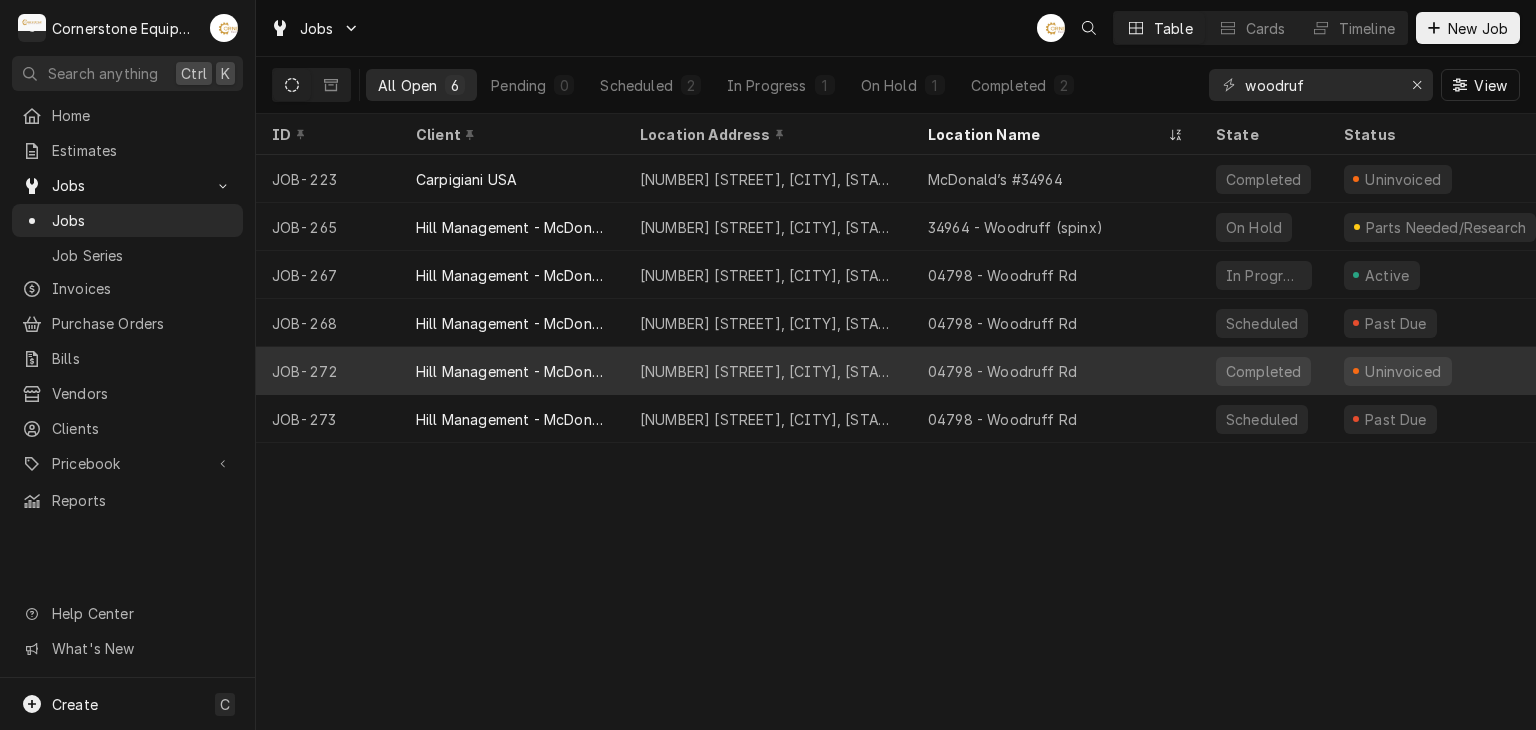 click on "[NUMBER] [STREET], [CITY], [STATE] [POSTAL_CODE]" at bounding box center (768, 371) 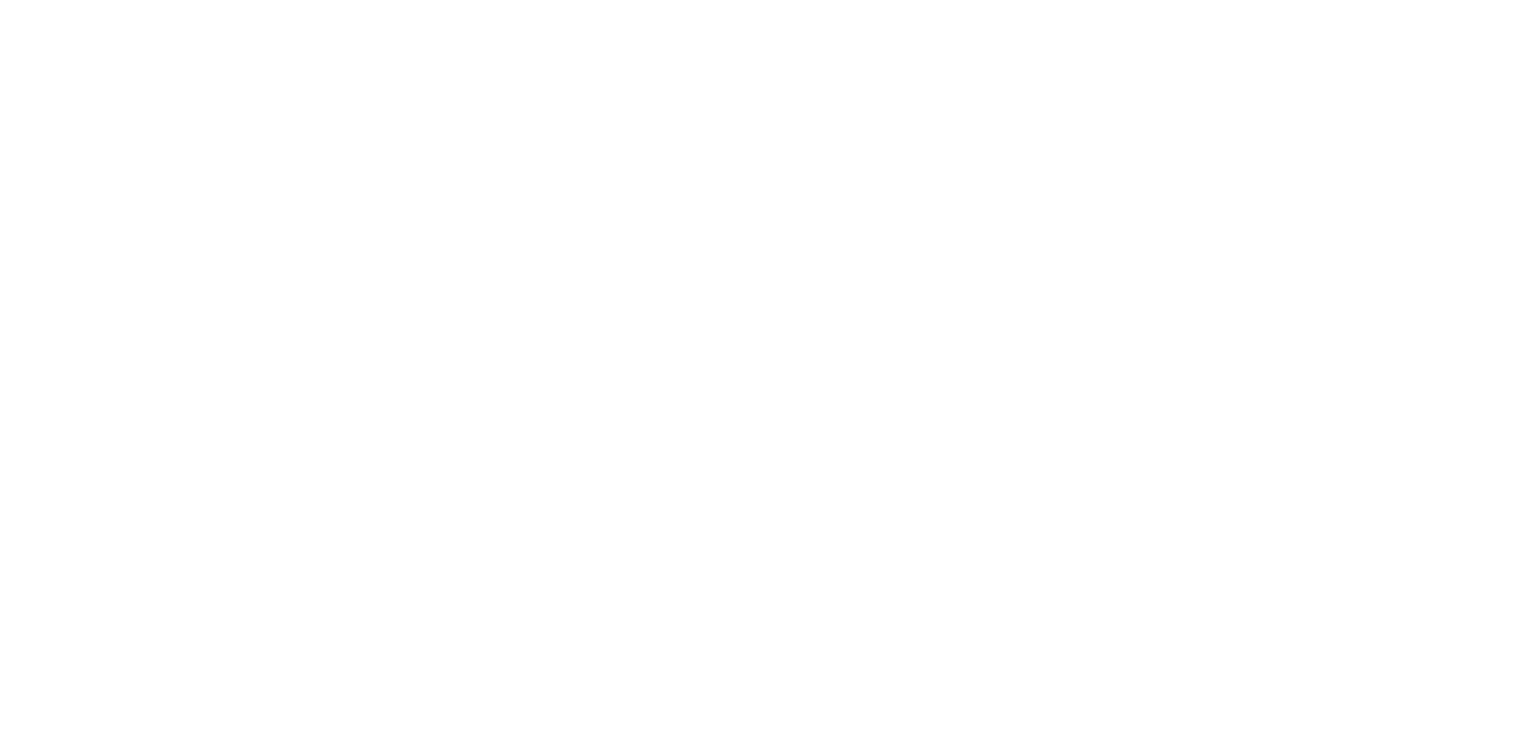 scroll, scrollTop: 0, scrollLeft: 0, axis: both 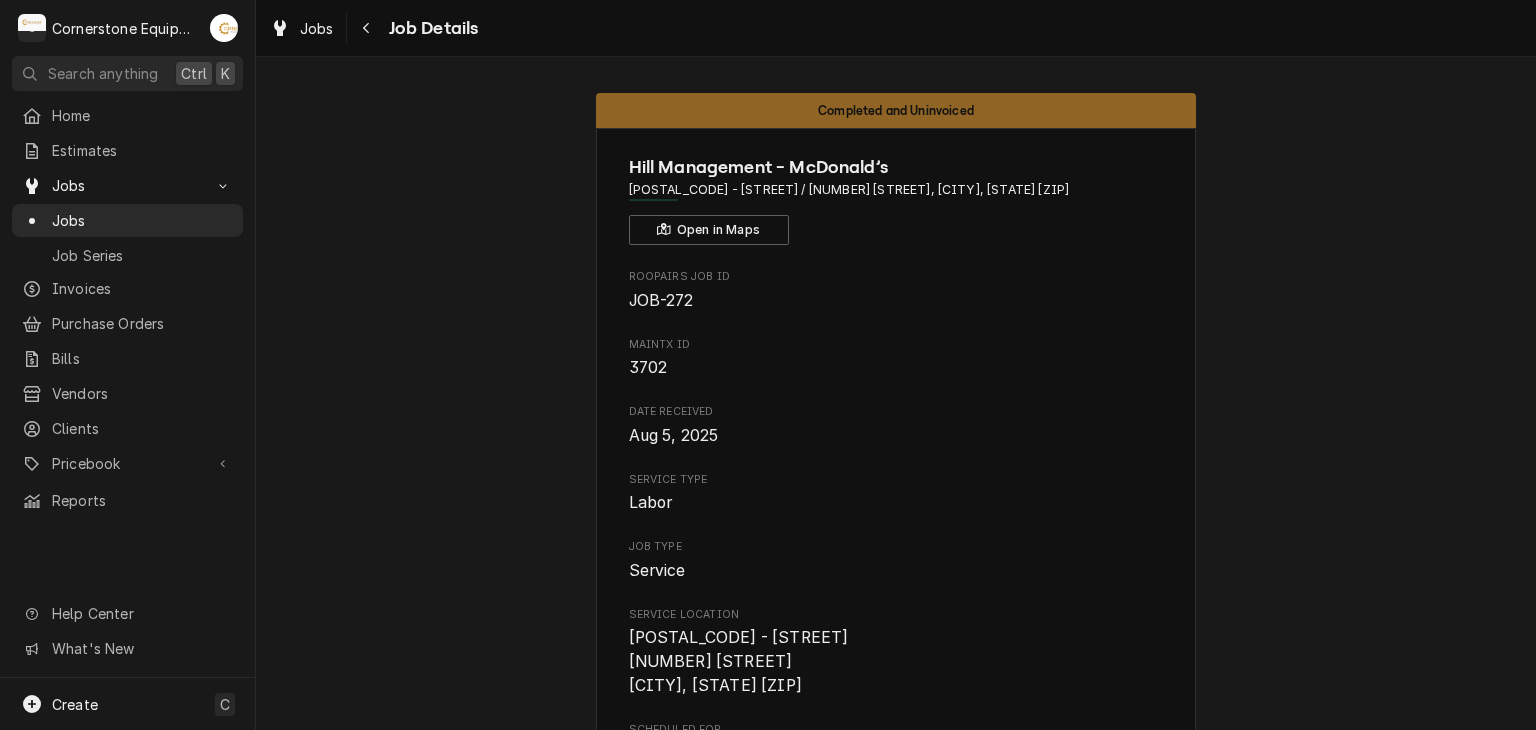 click on "Completed and Uninvoiced Hill Management - McDonald’s [POSTAL_CODE] - [STREET] / [NUMBER] [STREET], [CITY], [STATE] [ZIP] Open in Maps Roopairs Job ID JOB-272 MaintX ID 3702 Date Received [MONTH] [DAY], [YEAR] Service Type Labor Job Type Service Service Location [POSTAL_CODE] - [STREET]
[NUMBER] [STREET]
[CITY], [STATE] [ZIP] Scheduled For [DAY], [MONTH] [DAY]th, [YEAR] - [TIME] Started On [DAY], [MONTH] [DAY]th, [YEAR] - [TIME] Completed On [DAY], [MONTH] [DAY]th, [YEAR] - [TIME] Last Modified [DAY], [MONTH] [DAY]th, [YEAR] - [TIME] Estimated Job Duration 2h Assigned Technician(s) [NAME] Reason For Call Cold rail not working. Error E1 Priority High Job Reporter Name [NAME] Phone [PHONE] Email [EMAIL] Job Contact Name [NAME] Phone [PHONE] Email [EMAIL] Client Contact Name [NAME] Phone [PHONE] Email [EMAIL] Reminders — Estimate reminders via Email Attachments Create Invoice Mark as Invoiced Edit Equipment Edit Job Details Edit Job Summary" at bounding box center (896, 1213) 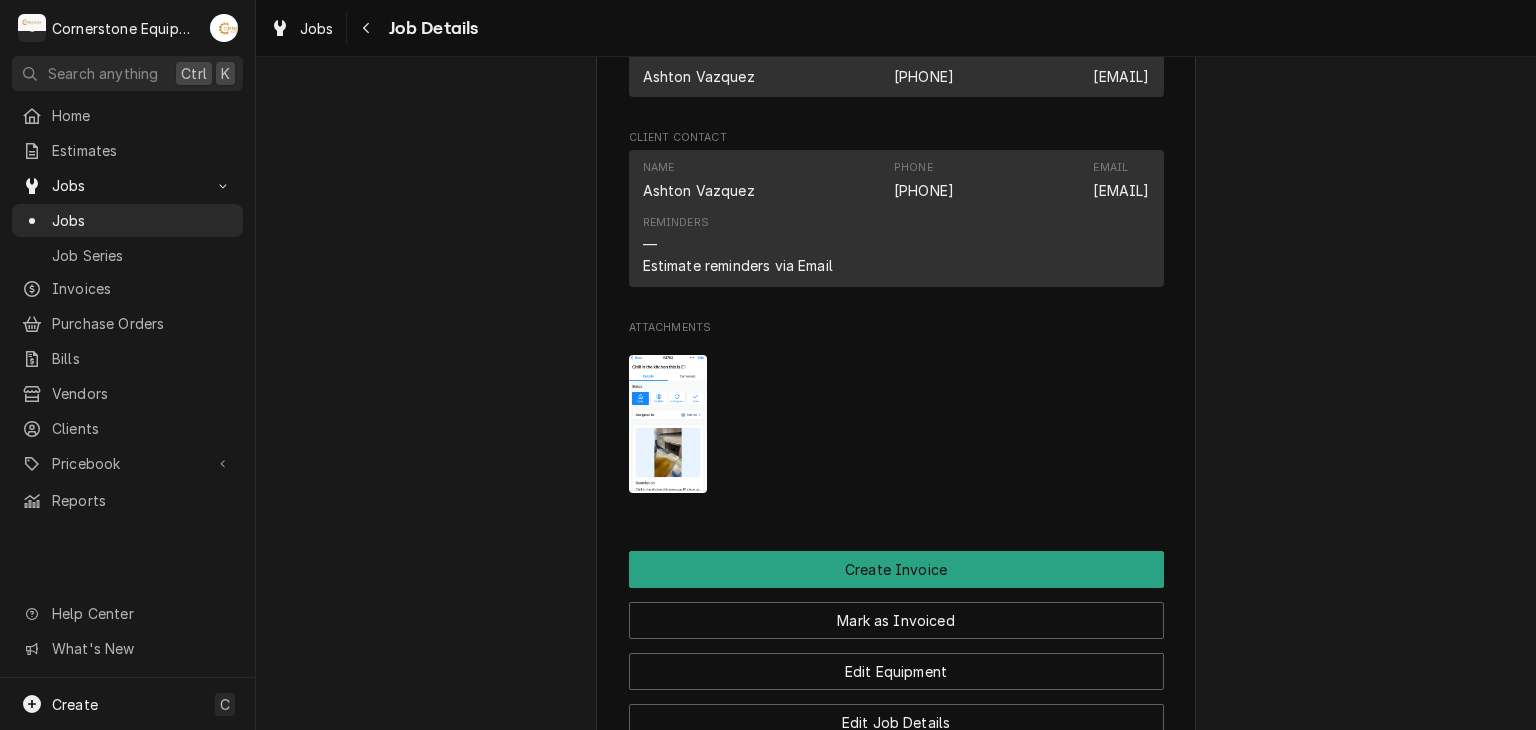 scroll, scrollTop: 1400, scrollLeft: 0, axis: vertical 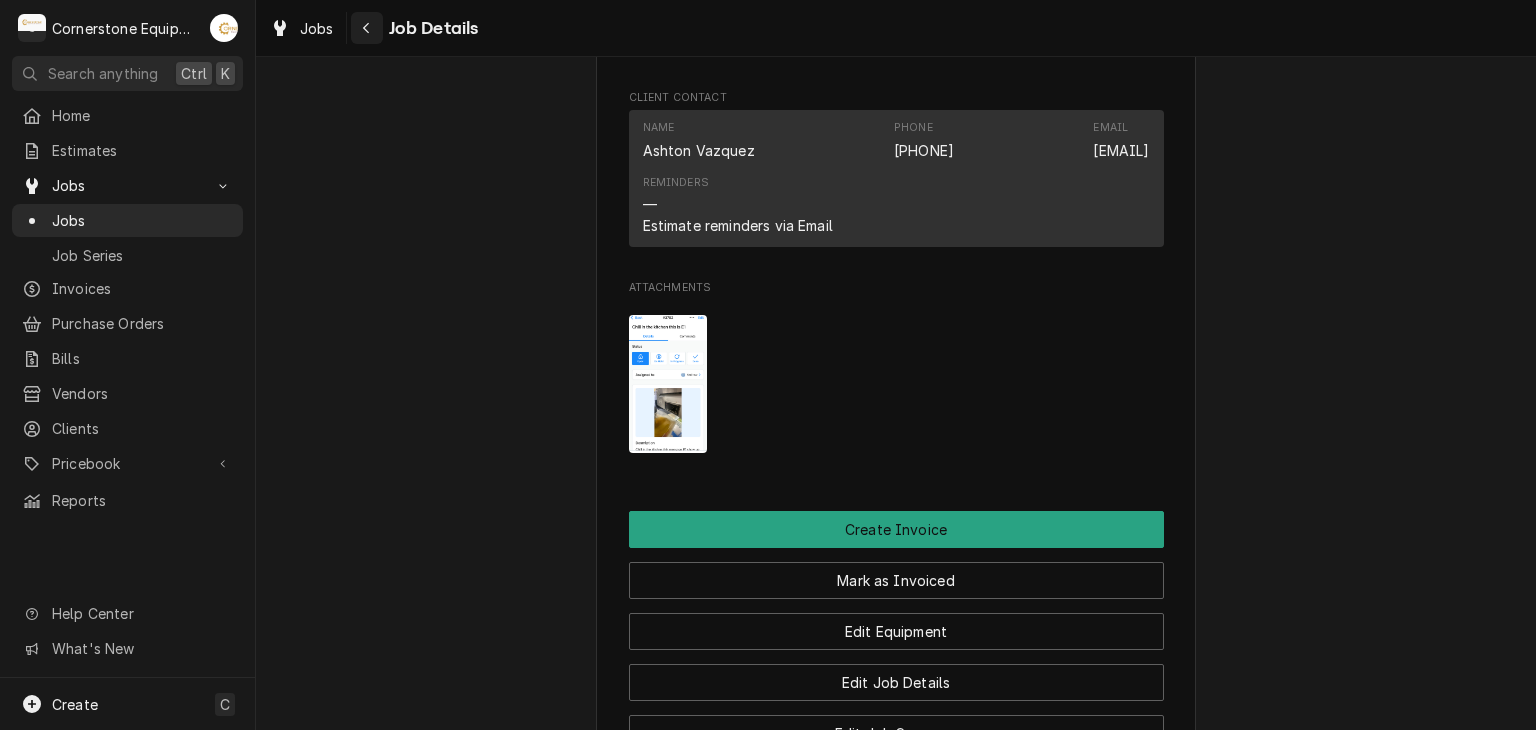 click at bounding box center (367, 28) 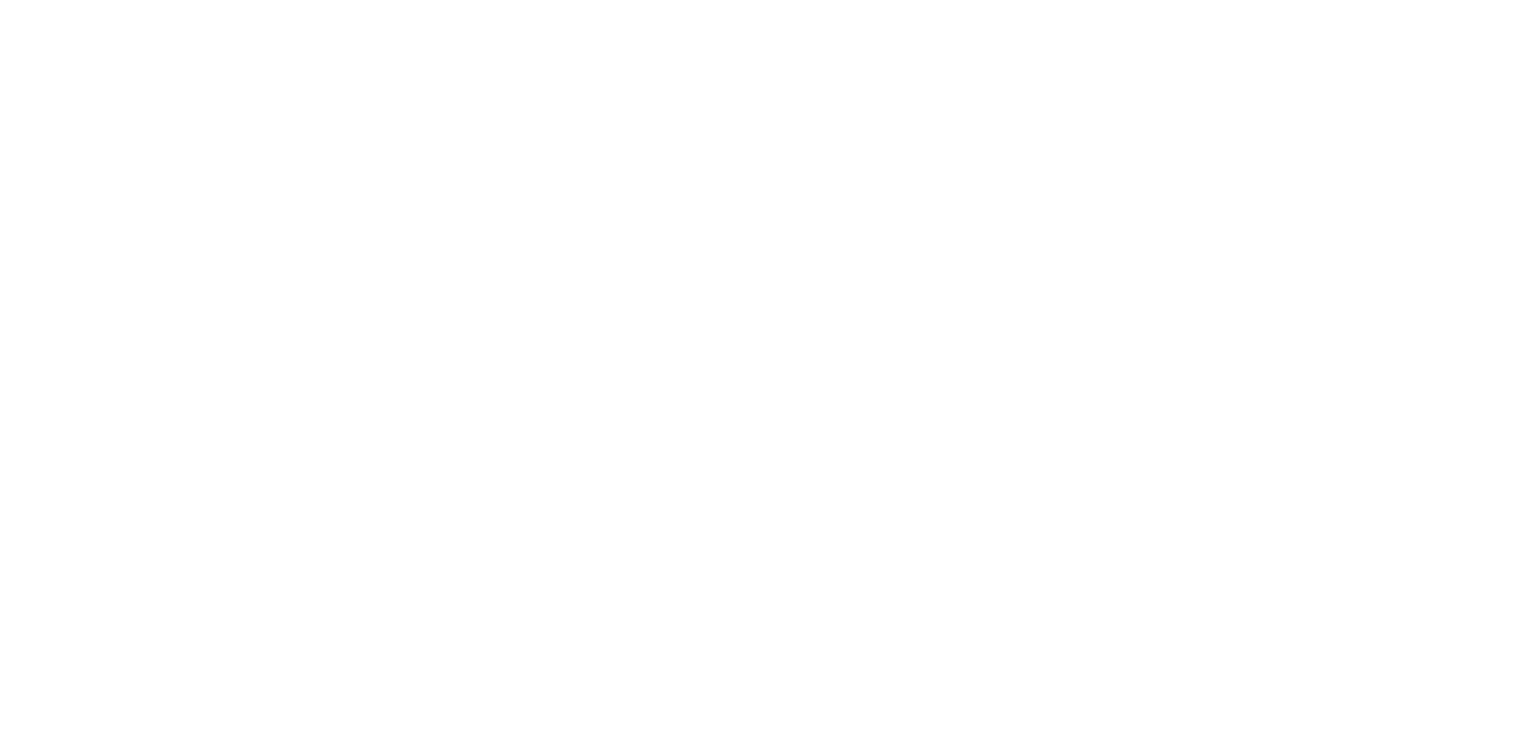 scroll, scrollTop: 0, scrollLeft: 0, axis: both 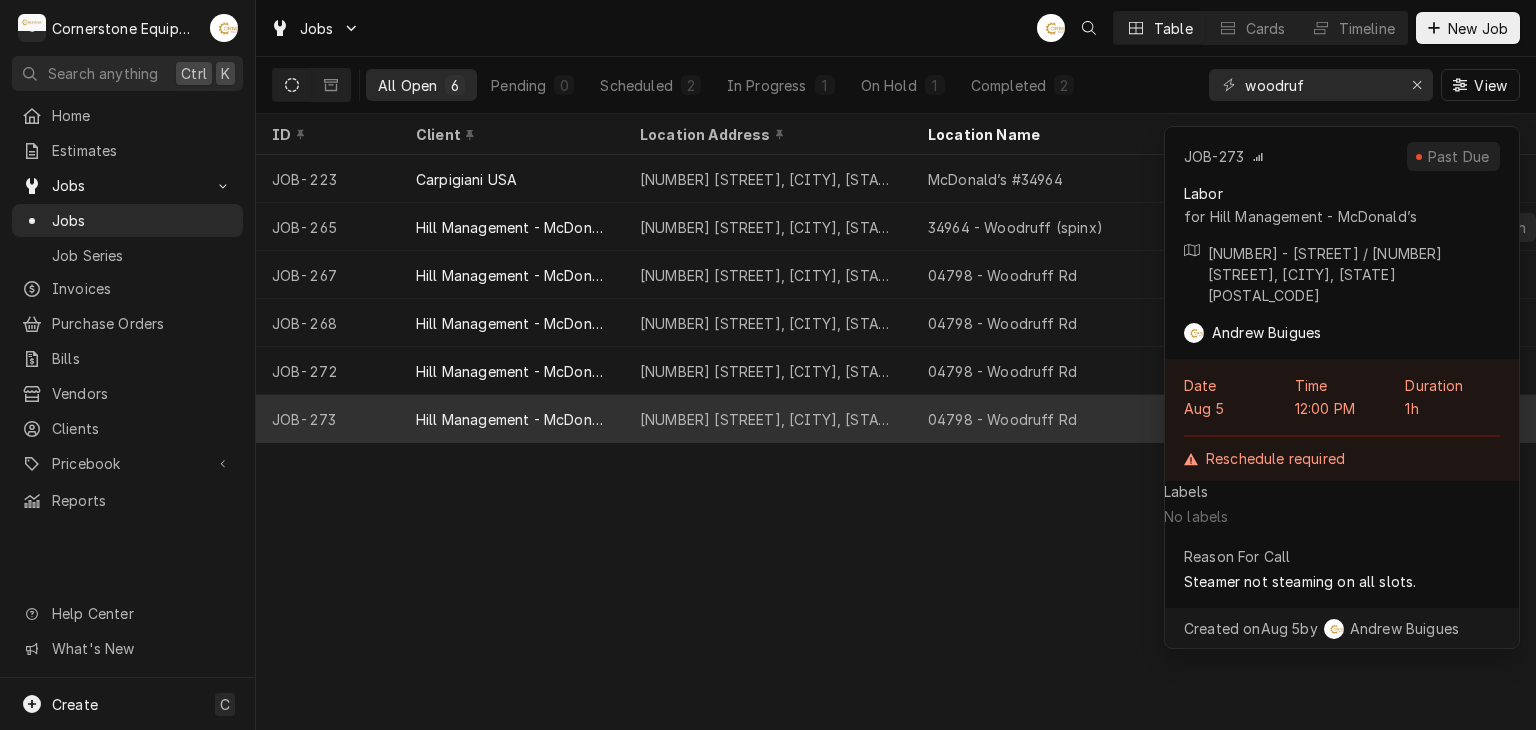 click on "Hill Management - McDonald’s" at bounding box center (512, 419) 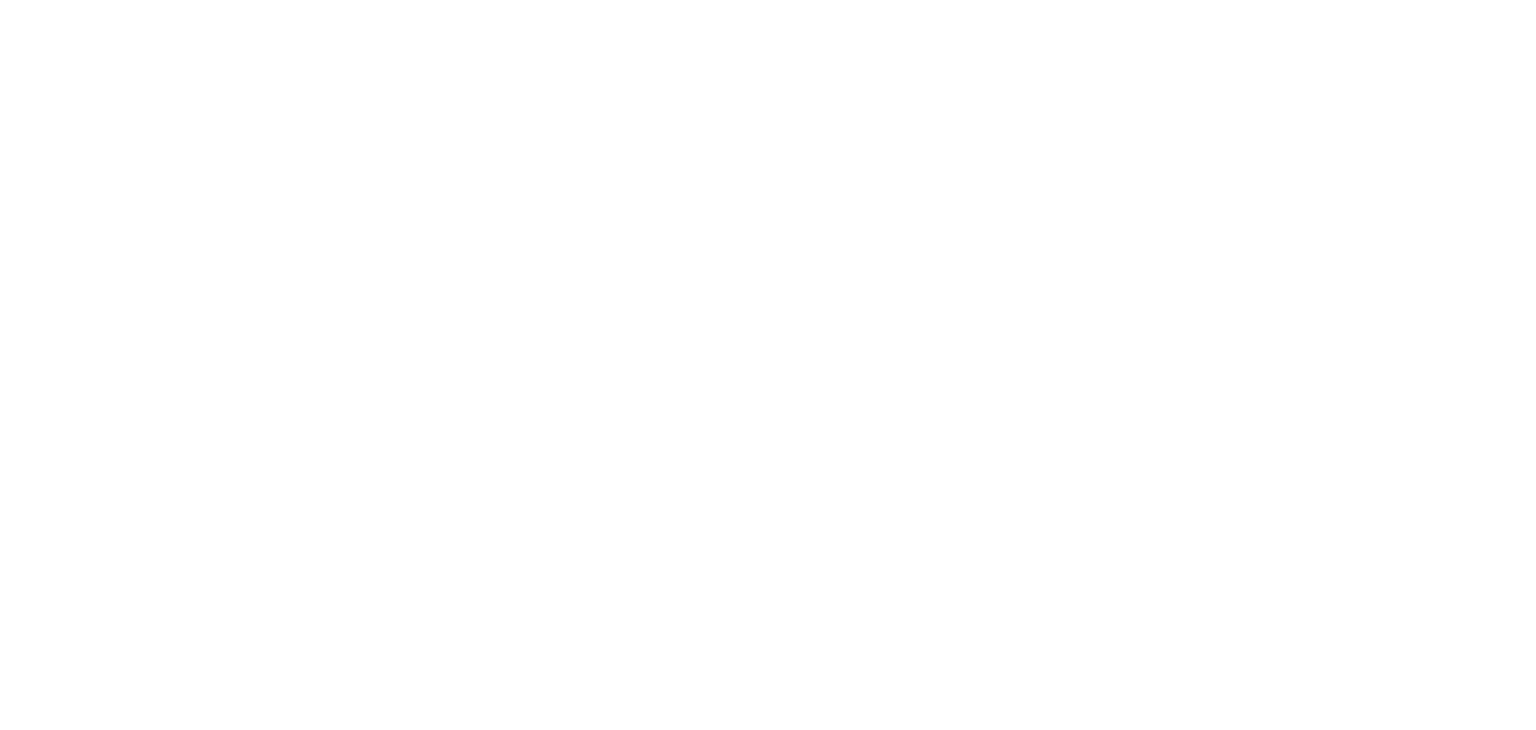 scroll, scrollTop: 0, scrollLeft: 0, axis: both 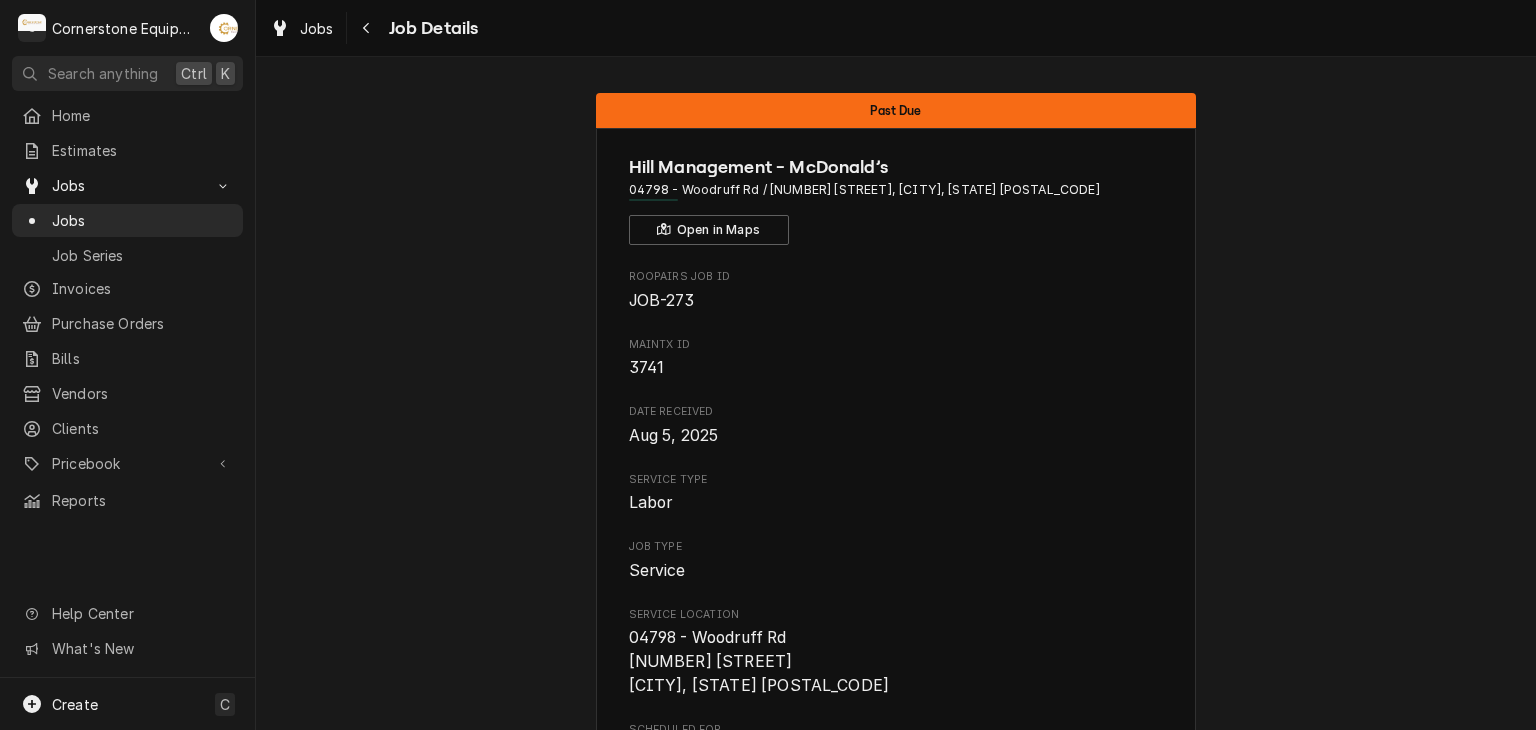click on "Hill Management - McDonald’s 04798 - Woodruff Rd / [NUMBER] [STREET], [CITY], [STATE] [POSTAL_CODE] Open in Maps Roopairs Job ID JOB-273 MaintX ID 3741 Date Received [DATE] [MONTH] [DAY], [YEAR] Service Type Labor Job Type Service Service Location 04798 - Woodruff Rd
[NUMBER] [STREET]
[CITY], [STATE] [POSTAL_CODE] Scheduled For [DAY_OF_WEEK], [MONTH] [DAY]th, [YEAR] - [TIME] Scheduled On [DAY_OF_WEEK], [MONTH] [DAY]th, [YEAR] - [TIME] Last Modified [DAY_OF_WEEK], [MONTH] [DAY]th, [YEAR] - [TIME] Estimated Job Duration 1h Assigned Technician(s) [FIRST] [LAST] Reason For Call Steamer not steaming on all slots. Priority High Job Reporter Name [FIRST] [LAST] Phone [PHONE] Email [EMAIL] Job Contact Name [FIRST] [LAST] Phone [PHONE] Email [EMAIL] Client Contact Name [FIRST] [LAST] Phone [PHONE] Email [EMAIL] Reminders — Estimate reminders via Email Start Job Edit Job Cancel Job Update Attachments Unschedule Job Download PDF" at bounding box center (896, 1012) 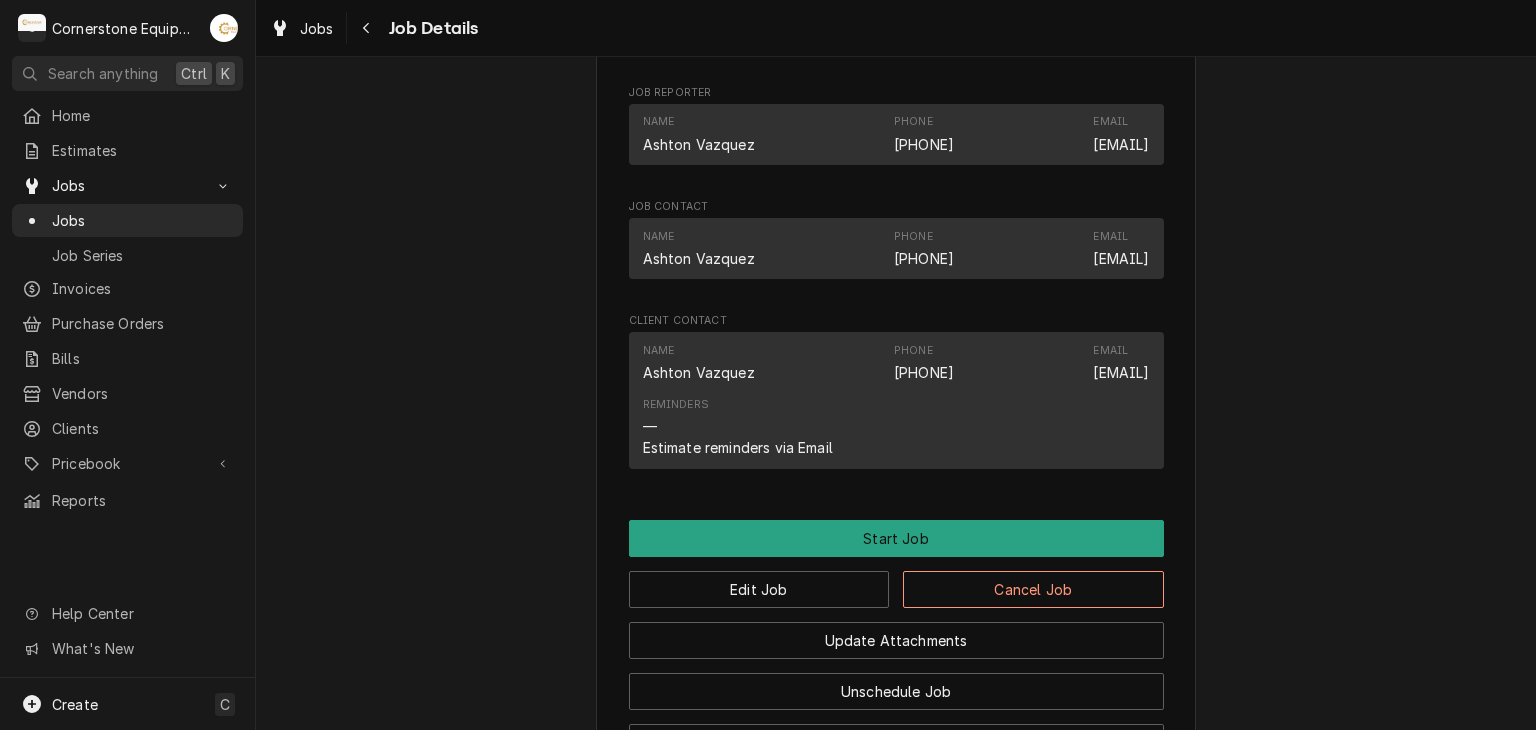 scroll, scrollTop: 1120, scrollLeft: 0, axis: vertical 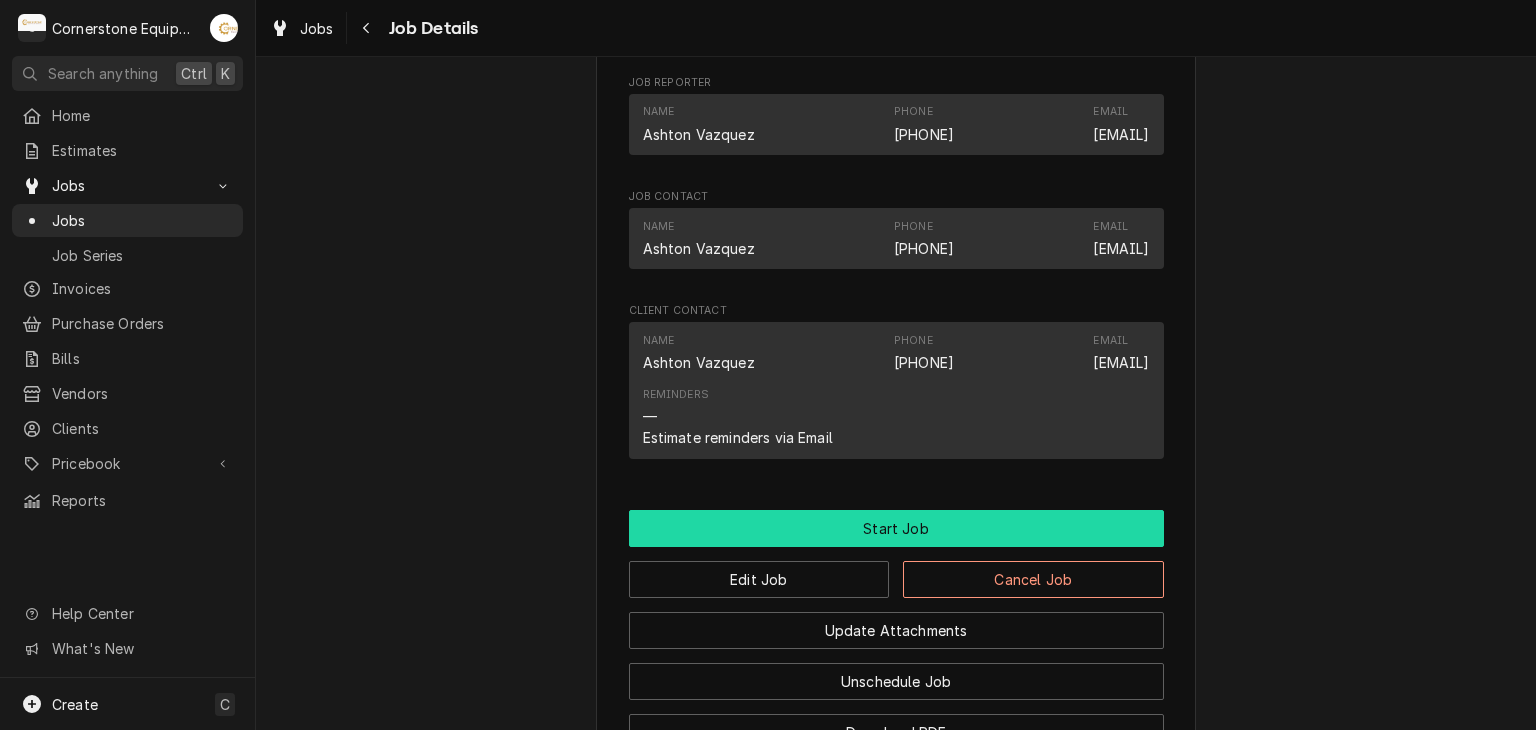 click on "Start Job" at bounding box center (896, 528) 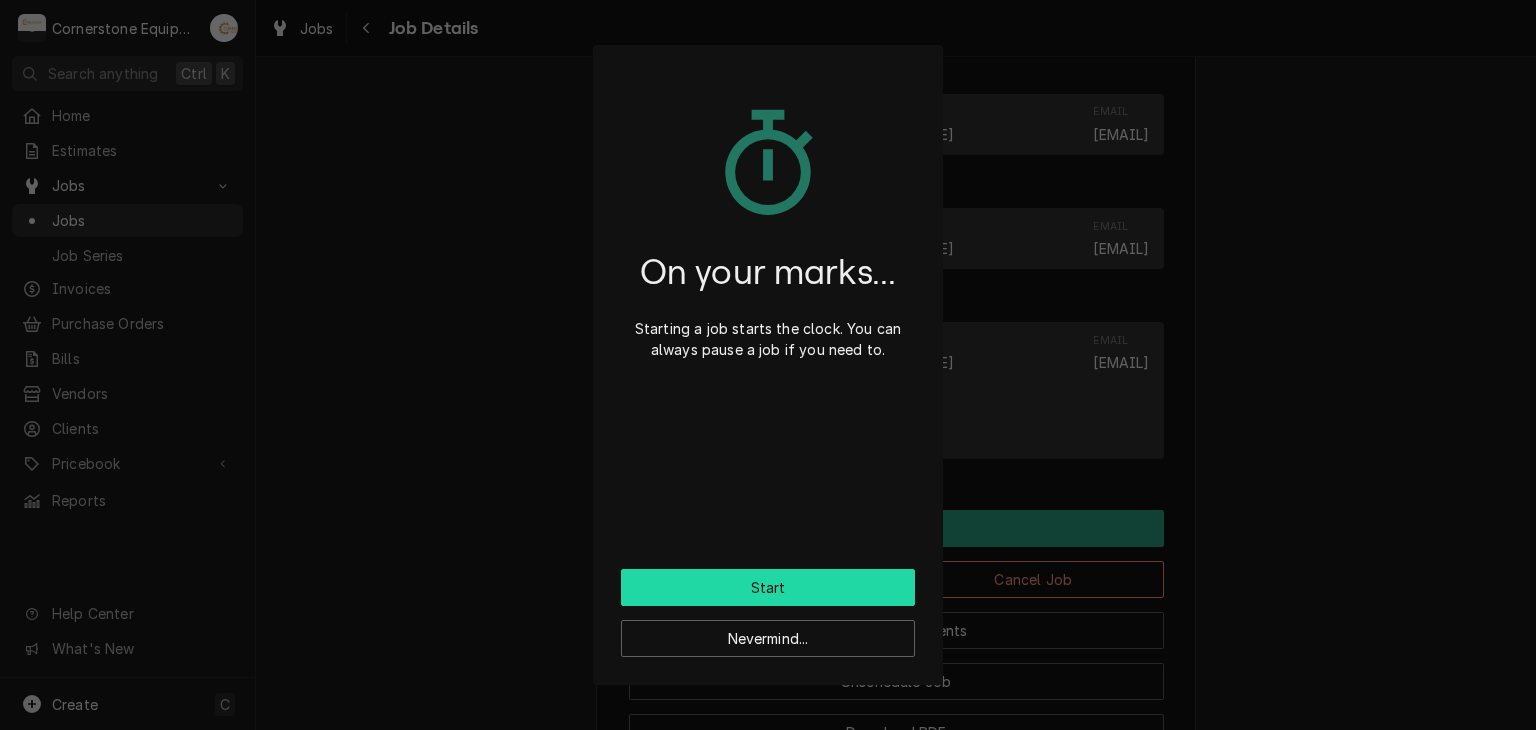 click on "Start" at bounding box center (768, 587) 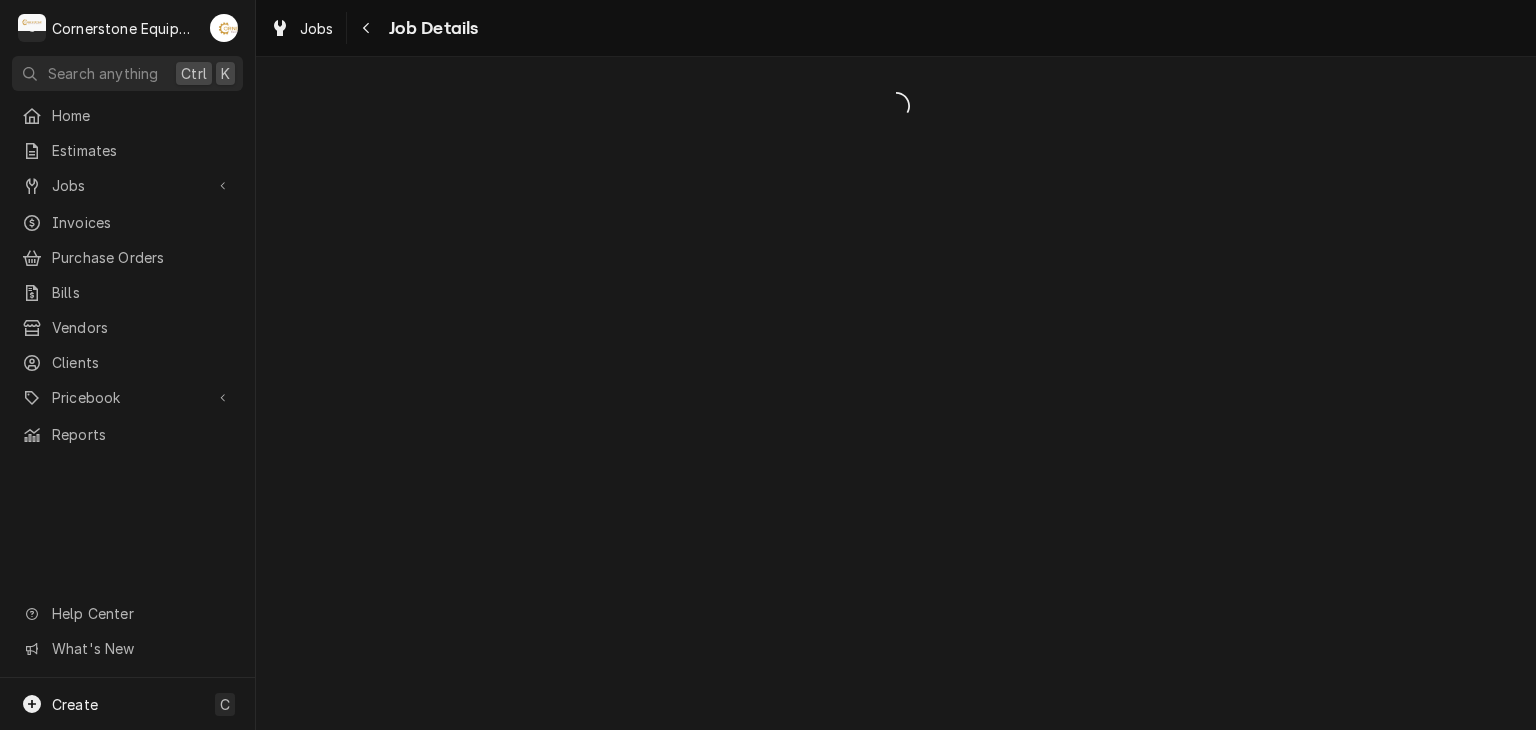 scroll, scrollTop: 0, scrollLeft: 0, axis: both 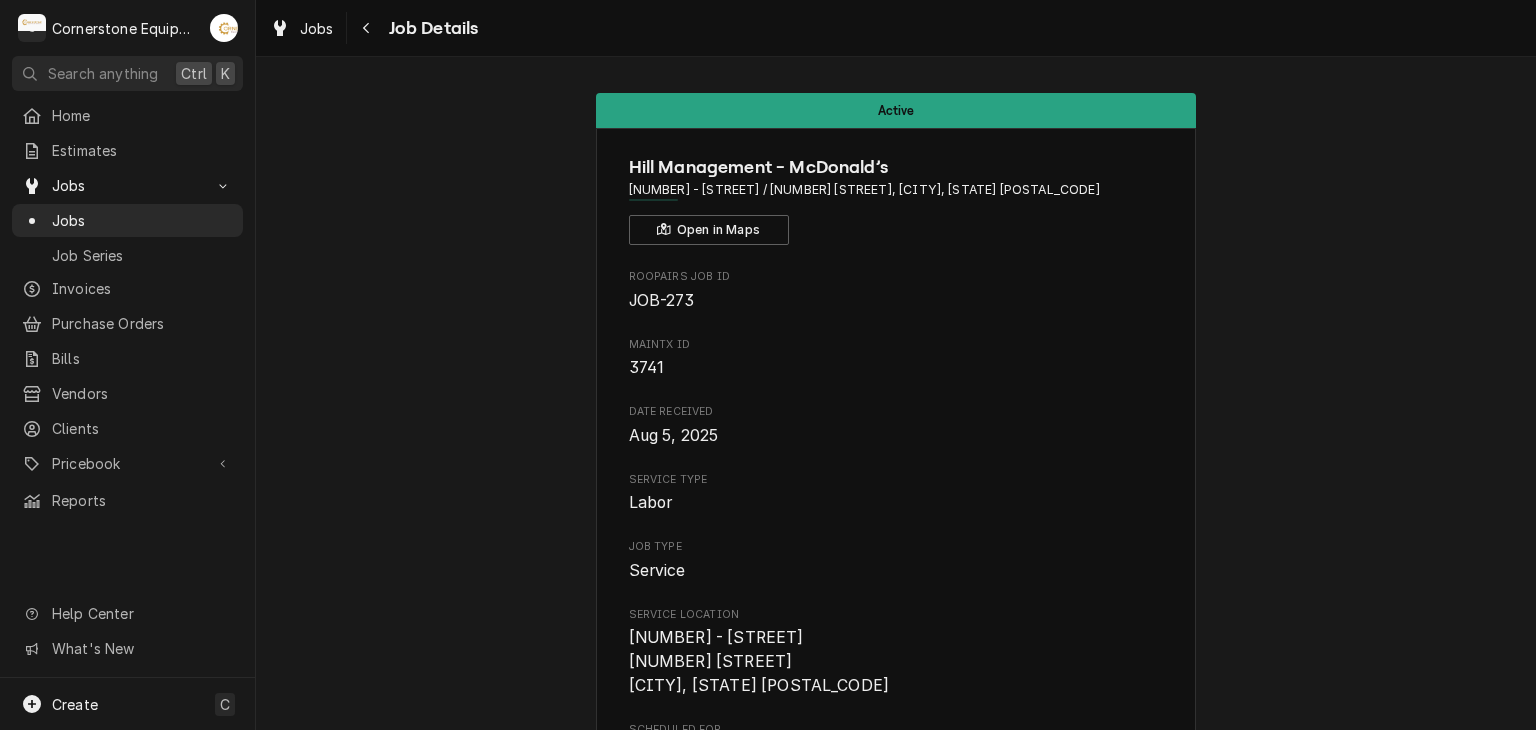 click on "Active Hill Management - McDonald’s [NUMBER] - [STREET] / [NUMBER] [STREET], [CITY], [STATE] [POSTAL_CODE] Open in Maps Roopairs Job ID JOB-273 MaintX ID 3741 Date Received Aug 5, 2025 Service Type Labor Job Type Service Service Location [NUMBER] - [STREET]
[NUMBER] [STREET]
[CITY], [STATE] [POSTAL_CODE] Scheduled For Tue, Aug 5th, 2025 - 12:00 PM Started On Tue, Aug 5th, 2025 - 5:08 PM Active On Tue, Aug 5th, 2025 - 5:08 PM Last Modified Tue, Aug 5th, 2025 - 5:08 PM Estimated Job Duration 1h Assigned Technician(s) [FIRST] [LAST] Reason For Call Steamer not steaming on all slots. Priority High Job Reporter Name [FIRST] [LAST] Phone [PHONE] Email [EMAIL] Job Contact Name [FIRST] [LAST] Phone [PHONE] Email [EMAIL] Client Contact Name [FIRST] [LAST] Phone [PHONE] Email [EMAIL] Reminders — Estimate reminders via Email Complete Job Reschedule Job Pause Job Clock In Edit Equipment Edit Job Details Edit Job Summary Update Attachments" at bounding box center (896, 1106) 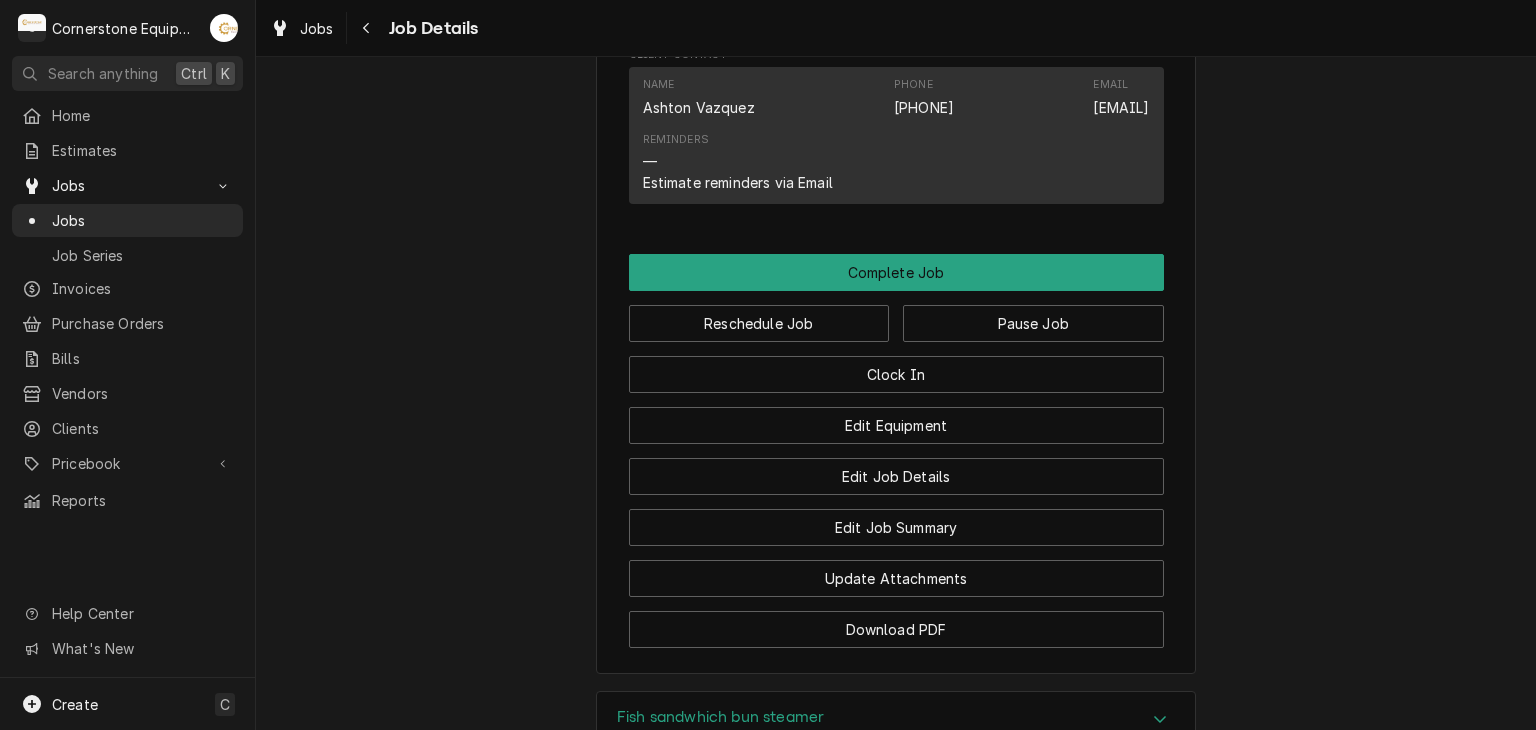 scroll, scrollTop: 1440, scrollLeft: 0, axis: vertical 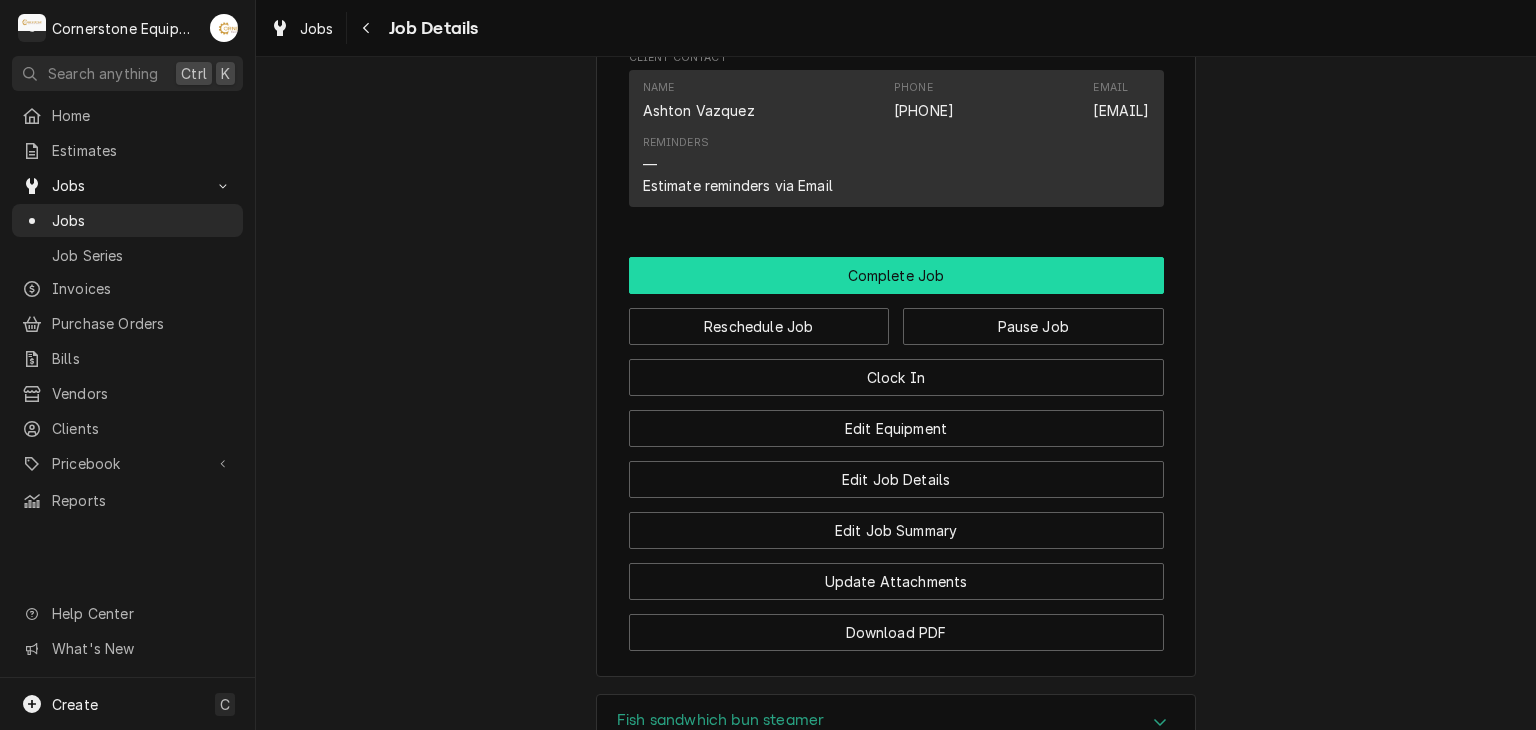 click on "Complete Job" at bounding box center (896, 275) 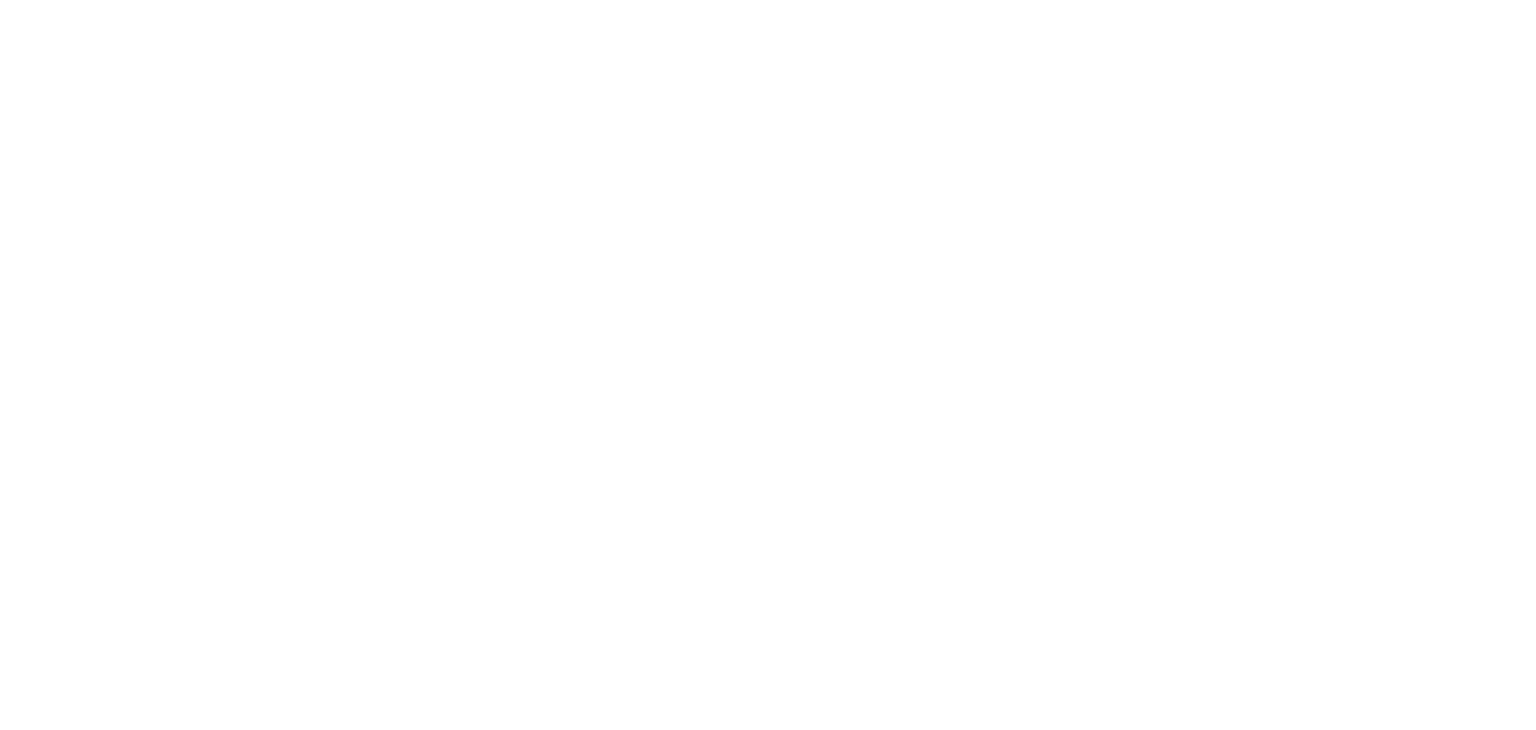 scroll, scrollTop: 0, scrollLeft: 0, axis: both 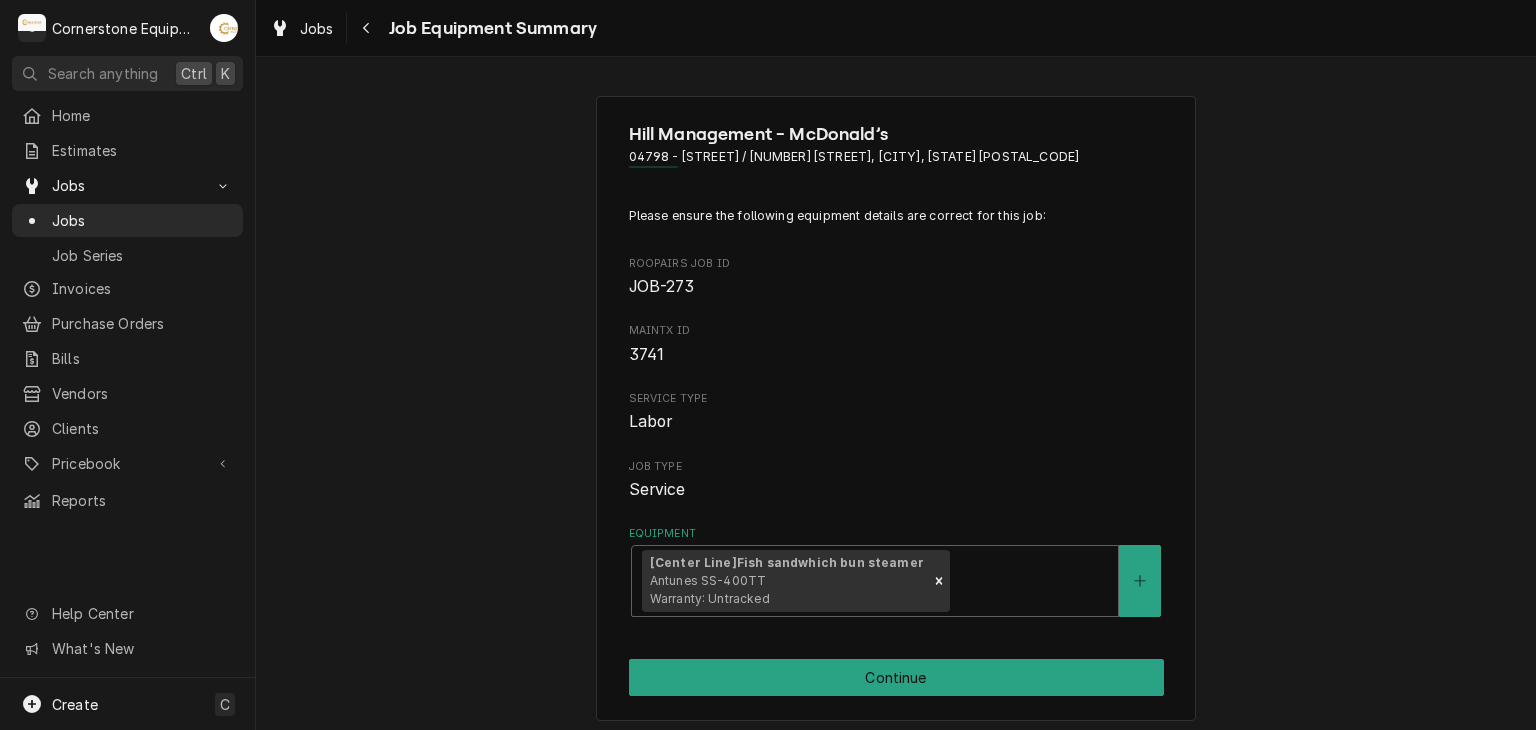 click on "Hill Management - McDonald’s 04798 - [STREET] / [NUMBER] [STREET], [CITY], [STATE] [POSTAL_CODE] Please ensure the following equipment details are correct for this job: Roopairs Job ID JOB-273 MaintX ID 3741 Service Type Labor Job Type Service Equipment [Center Line] Fish sandwhich bun steamer Antunes SS-400TT Warranty: Untracked Continue" at bounding box center [896, 408] 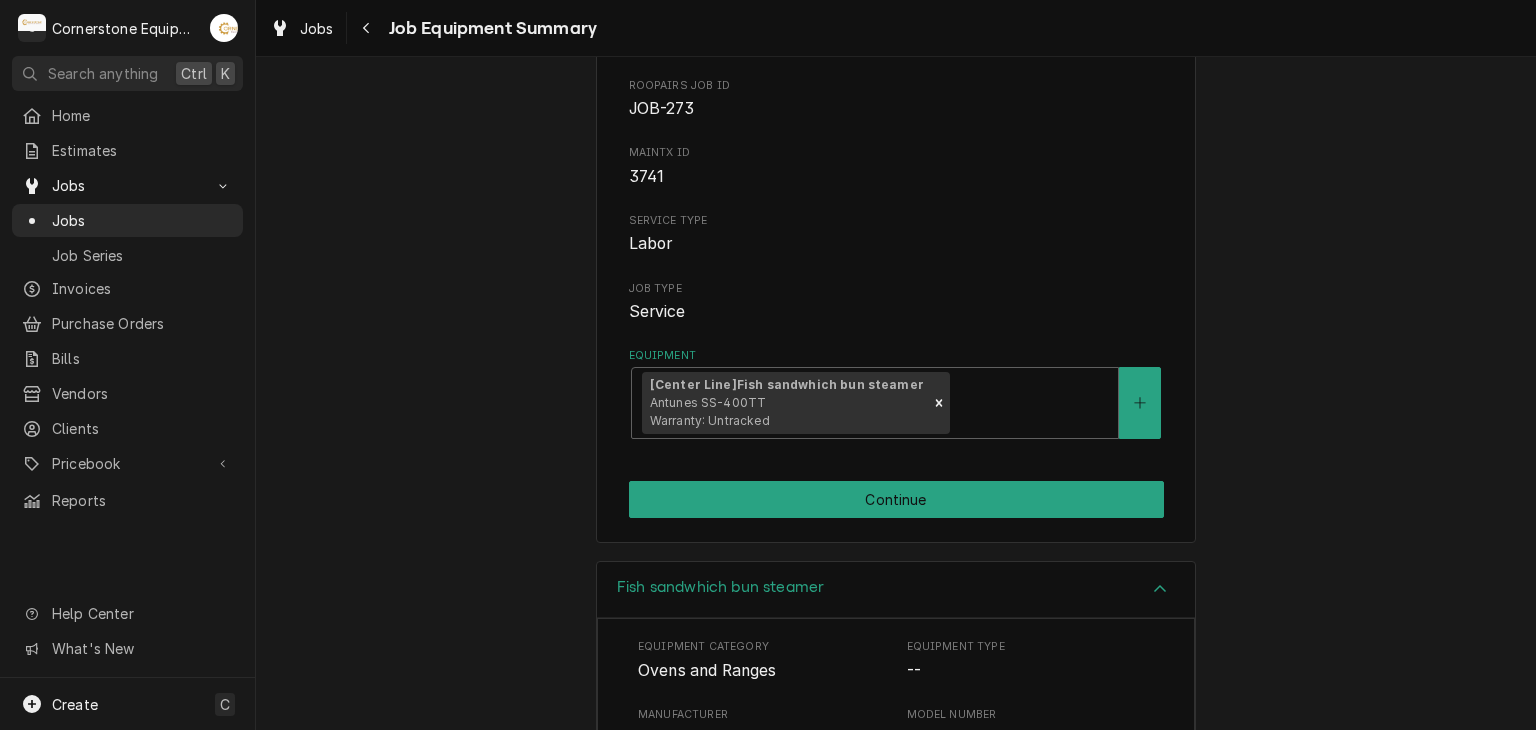 scroll, scrollTop: 200, scrollLeft: 0, axis: vertical 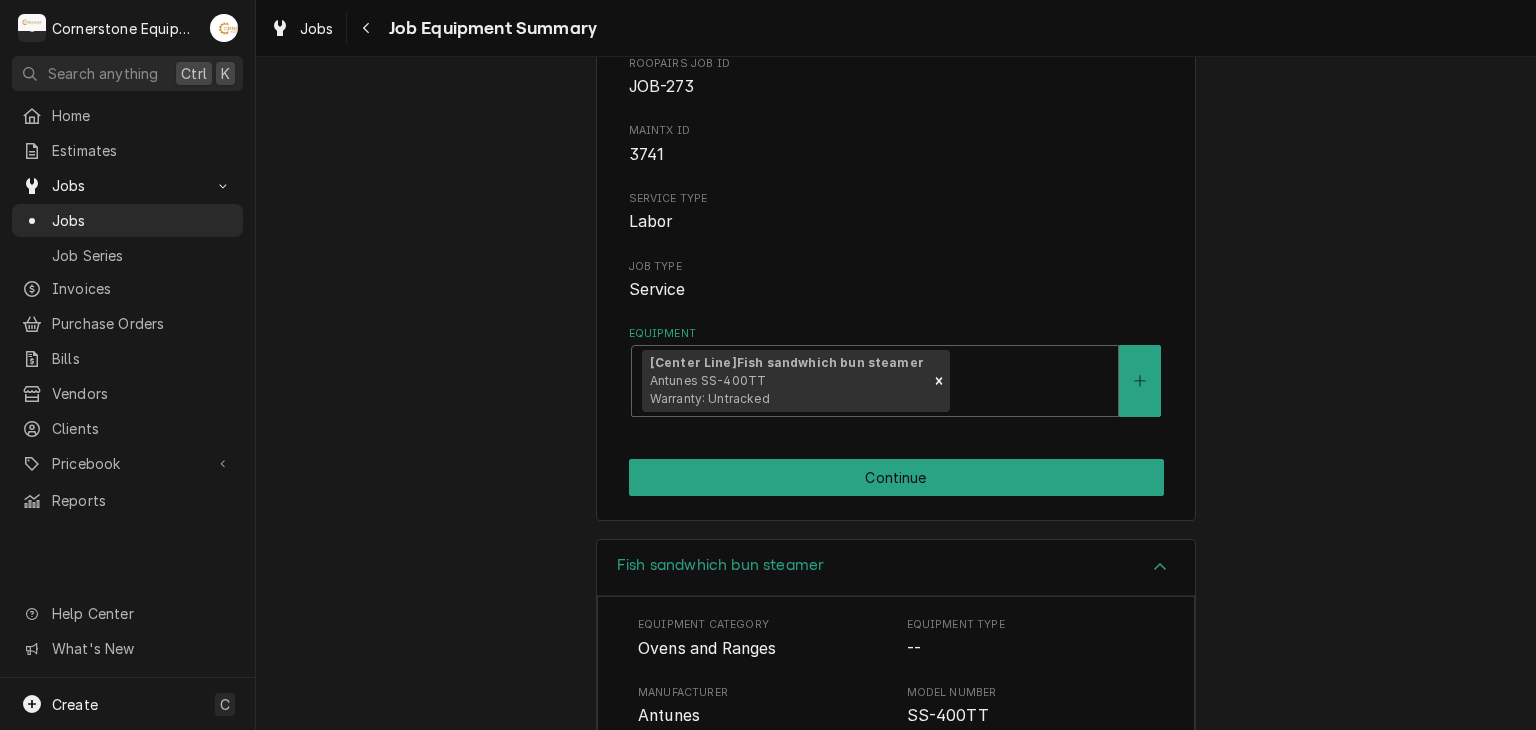 click on "Hill Management - McDonald’s 04798 - [STREET] / [NUMBER] [STREET], [CITY], [STATE] [POSTAL_CODE] Please ensure the following equipment details are correct for this job: Roopairs Job ID JOB-273 MaintX ID 3741 Service Type Labor Job Type Service Equipment [Center Line] Fish sandwhich bun steamer Antunes SS-400TT Warranty: Untracked Continue" at bounding box center (896, 209) 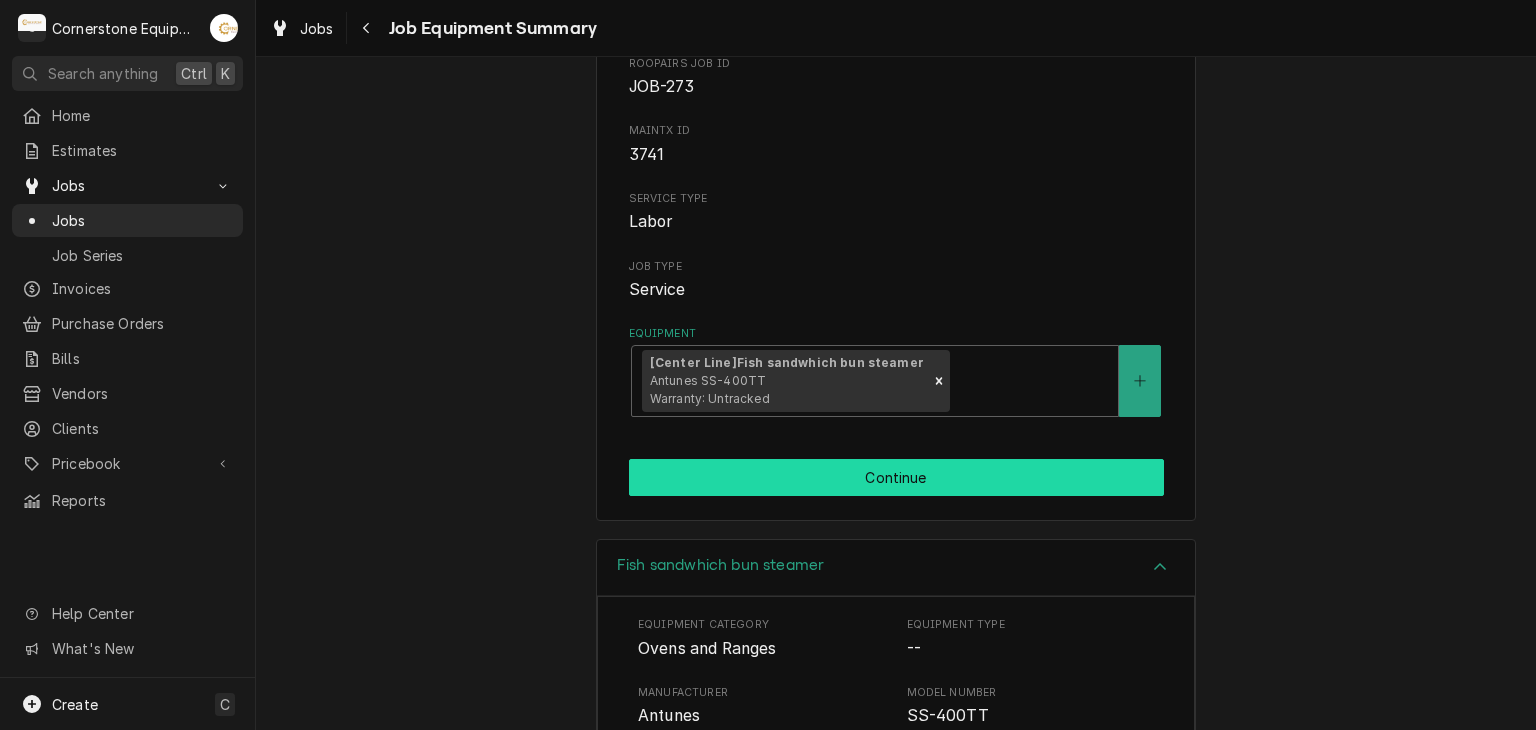 click on "Continue" at bounding box center (896, 477) 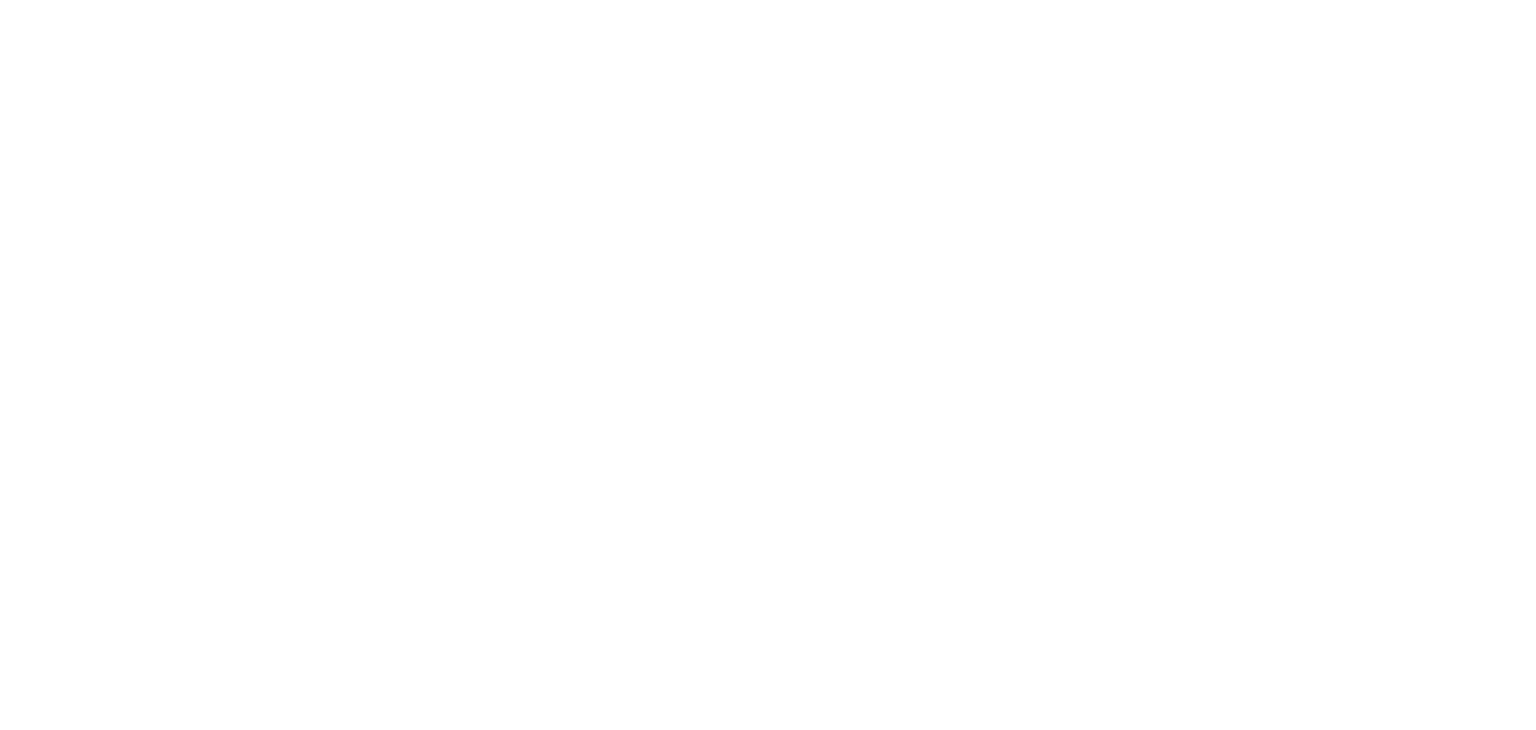 scroll, scrollTop: 0, scrollLeft: 0, axis: both 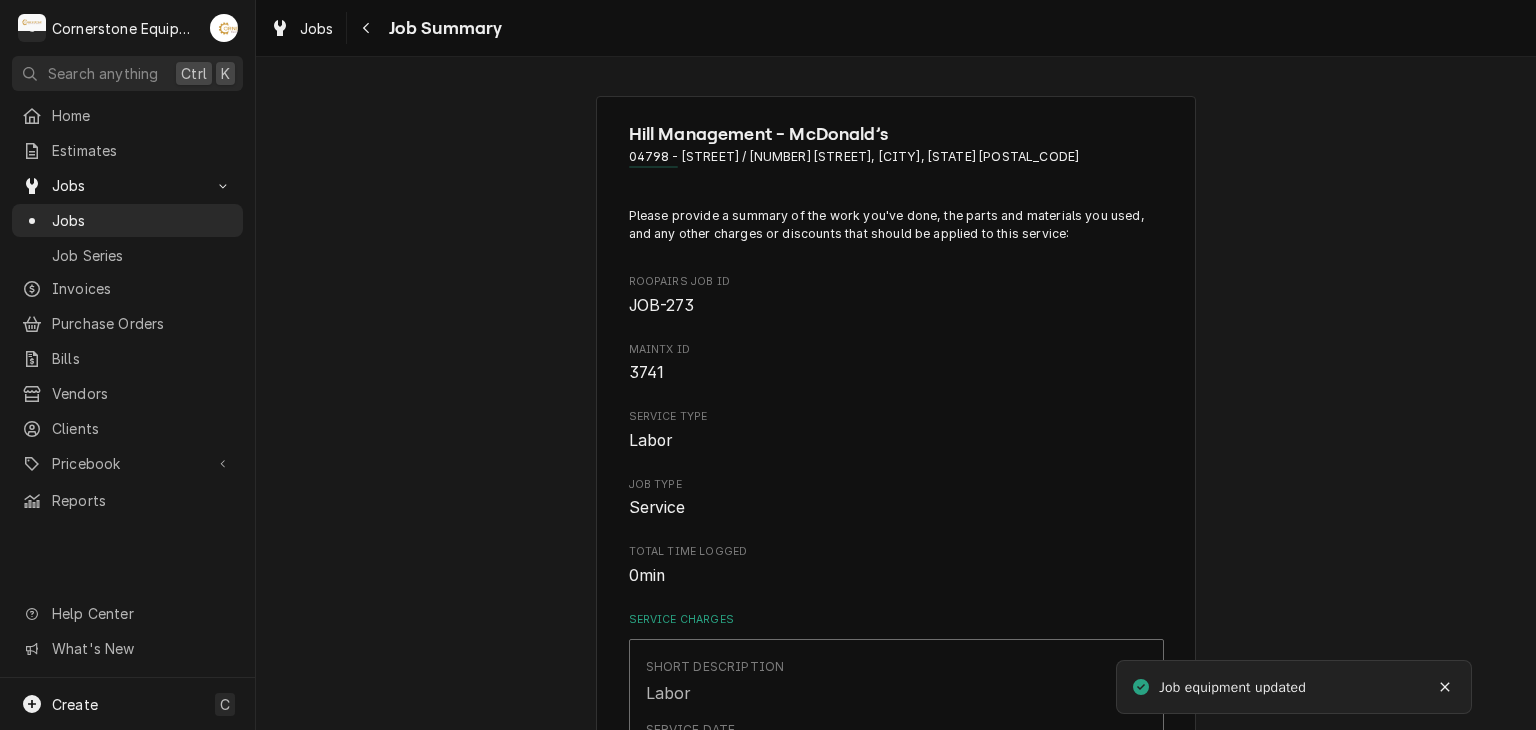 click on "Hill Management - McDonald’s 04798 - [STREET] / [NUMBER] [STREET], [CITY], [STATE] [POSTAL_CODE] Please provide a summary of the work you've done, the parts and materials you used, and any other charges or discounts that should be applied to this service: Roopairs Job ID JOB-273 MaintX ID 3741 Service Type Labor Job Type Service Total Time Logged 0min Service Charges Short Description Labor Service Date [DATE] Hourly Cost $60.00/hr Qty. 1hr Rate $150.00/hr Amount $150.00 Service  Summary (Click to provide a summary) Add Service Charge Parts and Materials  ( if any ) Add Part or Material Trip Charges, Diagnostic Fees, etc.  ( if any ) Add Miscellaneous Charge Discounts  ( if any ) Add Discount Subtotal $150.00 Notes to Dispatcher(s)  ( optional ) Attachments  ( if any ) Add Attachment Continue" at bounding box center (896, 864) 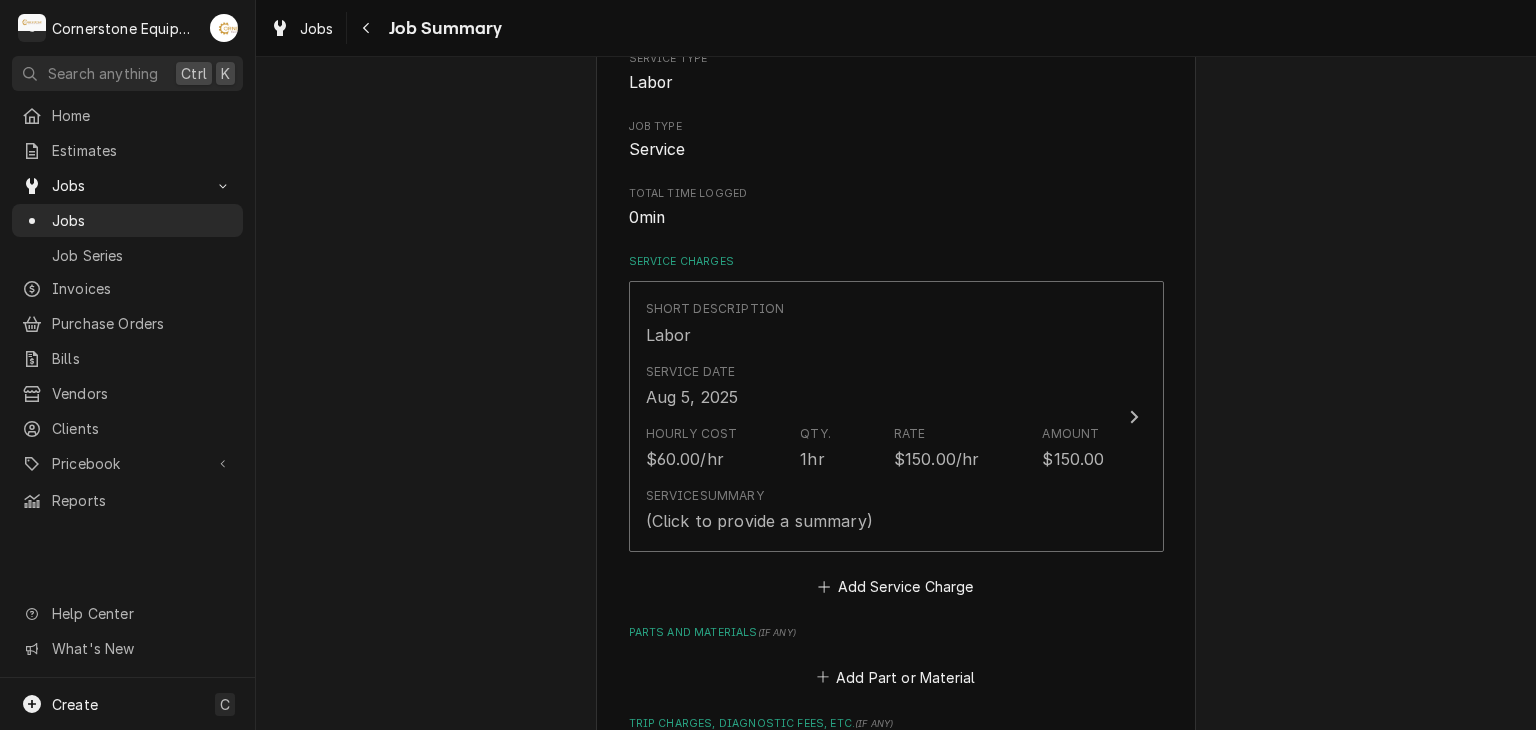 scroll, scrollTop: 360, scrollLeft: 0, axis: vertical 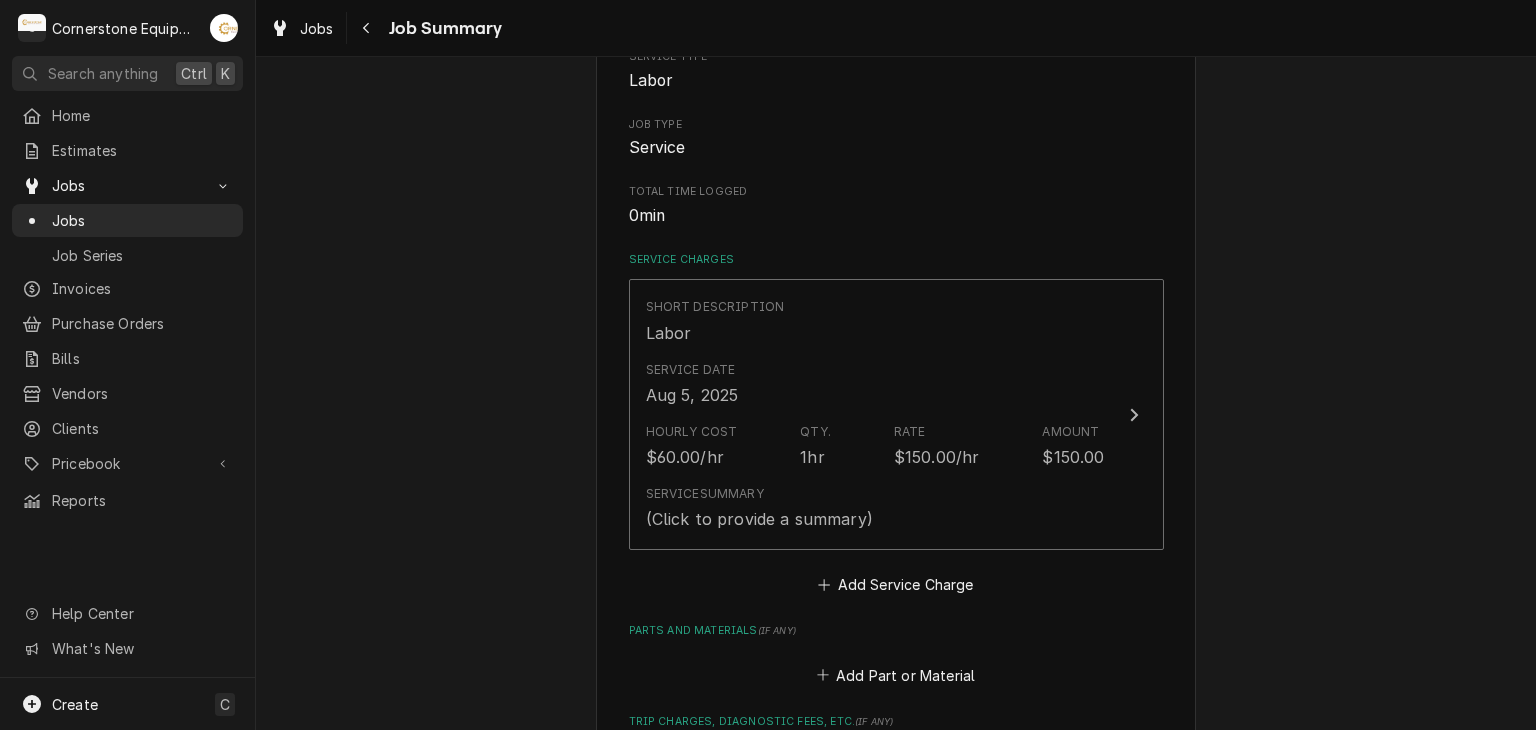 click on "Hill Management - McDonald’s 04798 - [STREET] / [NUMBER] [STREET], [CITY], [STATE] [POSTAL_CODE] Please provide a summary of the work you've done, the parts and materials you used, and any other charges or discounts that should be applied to this service: Roopairs Job ID JOB-273 MaintX ID 3741 Service Type Labor Job Type Service Total Time Logged 0min Service Charges Short Description Labor Service Date [DATE] Hourly Cost $60.00/hr Qty. 1hr Rate $150.00/hr Amount $150.00 Service  Summary (Click to provide a summary) Add Service Charge Parts and Materials  ( if any ) Add Part or Material Trip Charges, Diagnostic Fees, etc.  ( if any ) Add Miscellaneous Charge Discounts  ( if any ) Add Discount Subtotal $150.00 Notes to Dispatcher(s)  ( optional ) Attachments  ( if any ) Add Attachment Continue" at bounding box center (896, 504) 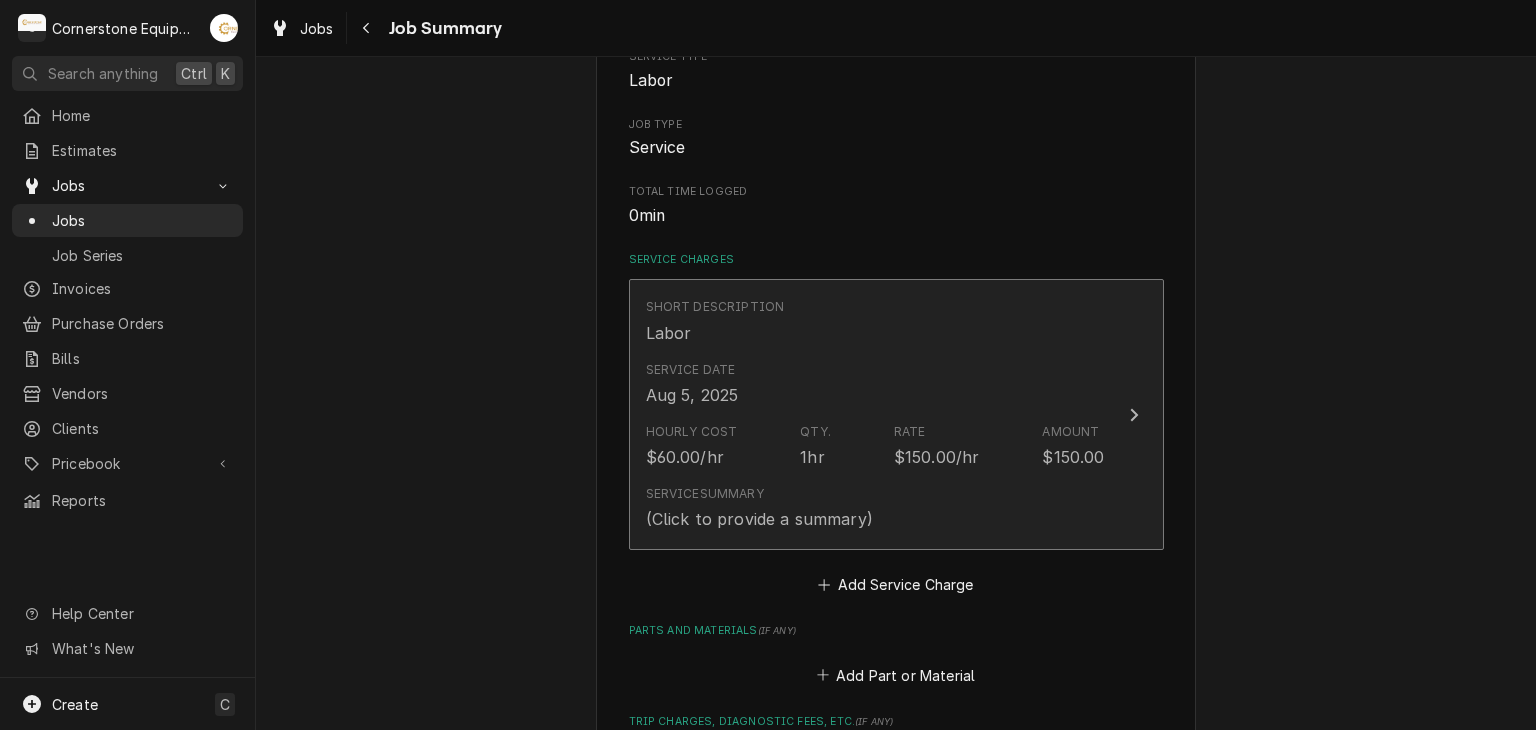 click on "Hourly Cost $60.00/hr" at bounding box center (692, 446) 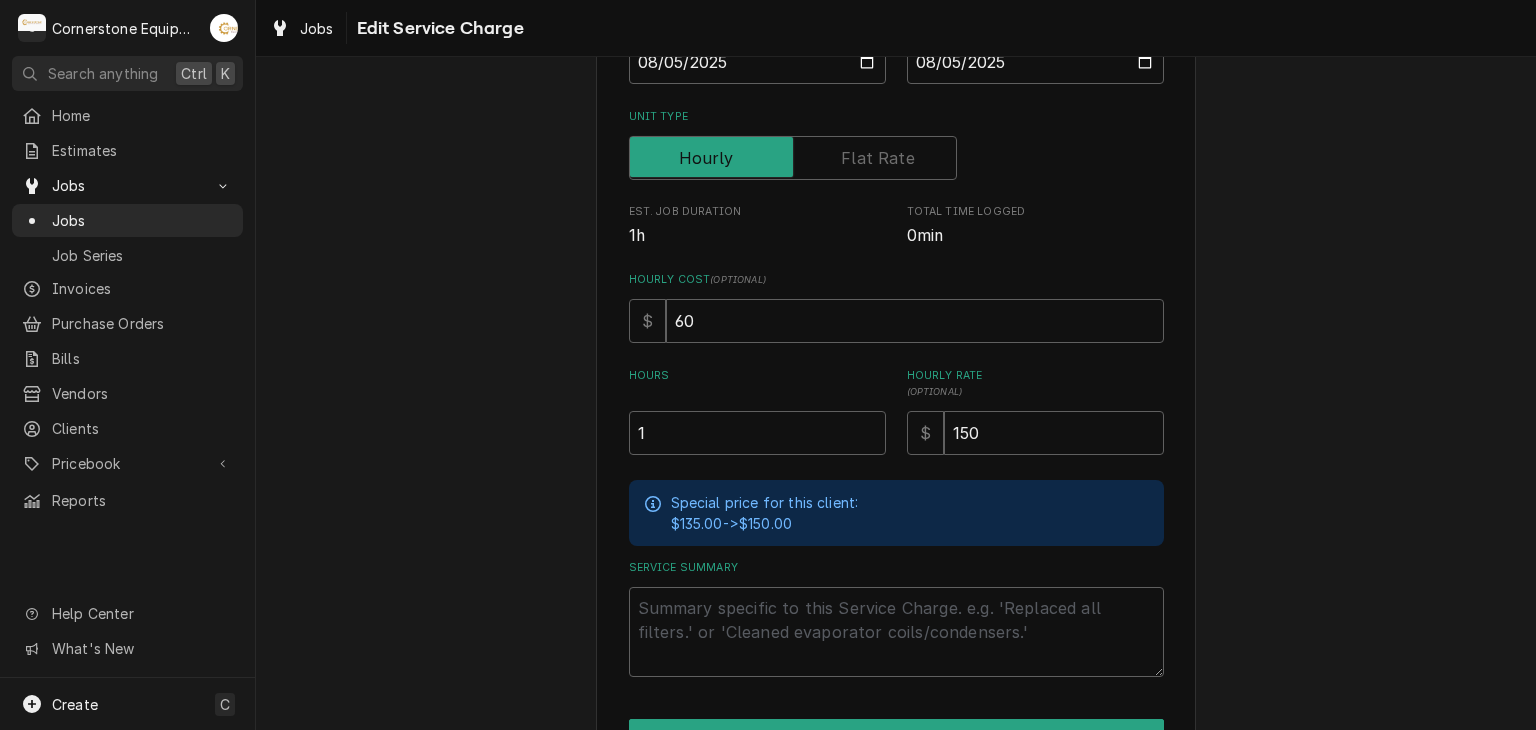 scroll, scrollTop: 0, scrollLeft: 0, axis: both 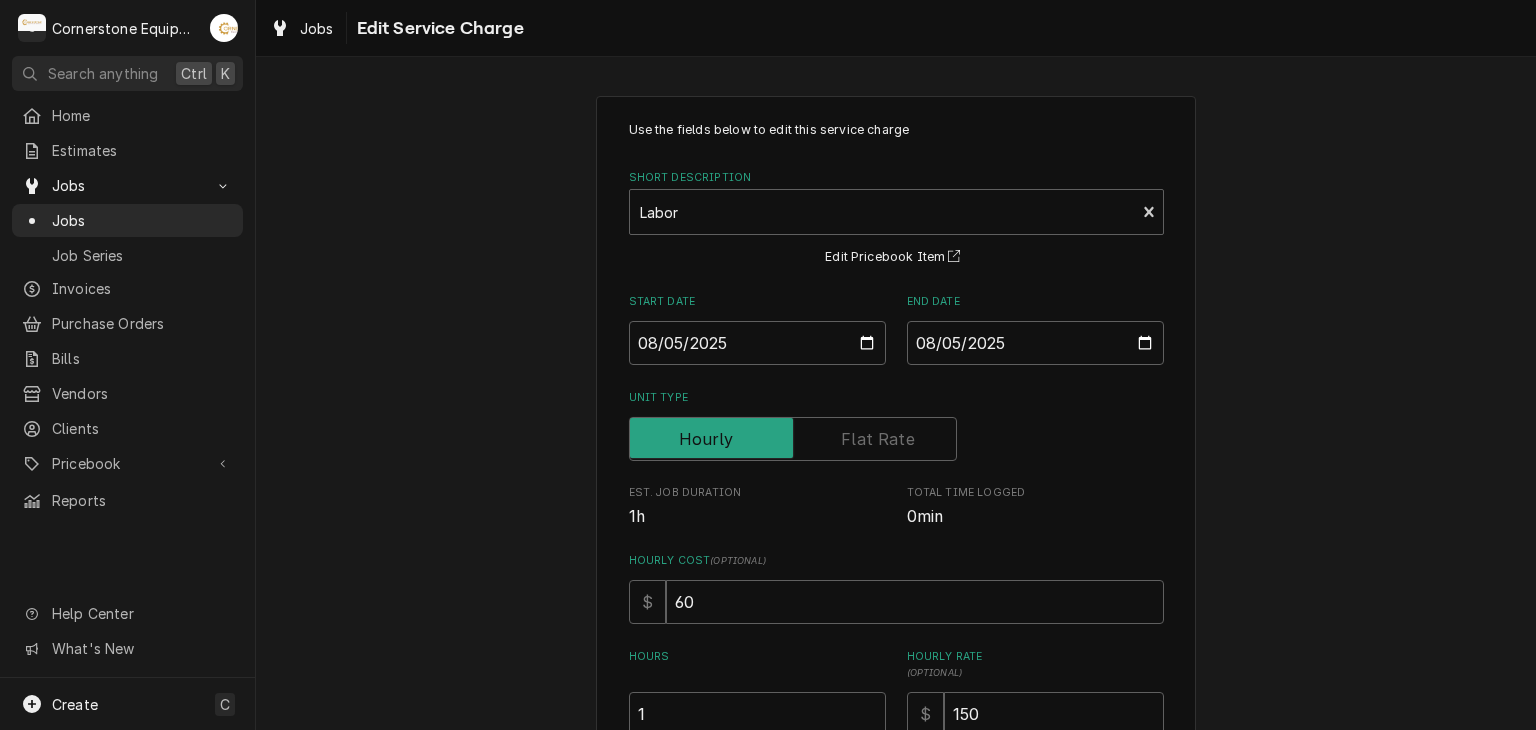 click on "Use the fields below to edit this service charge Short Description Labor Edit Pricebook Item    Start Date 2025-08-05 End Date 2025-08-05 Unit Type Est. Job Duration 1h Total Time Logged 0min Hourly Cost  ( optional ) $ 60 Hours 1 Hourly Rate  ( optional ) $ 150 Special price for this client: $135.00  ->  $150.00 Service Summary Save Delete Cancel" at bounding box center (896, 604) 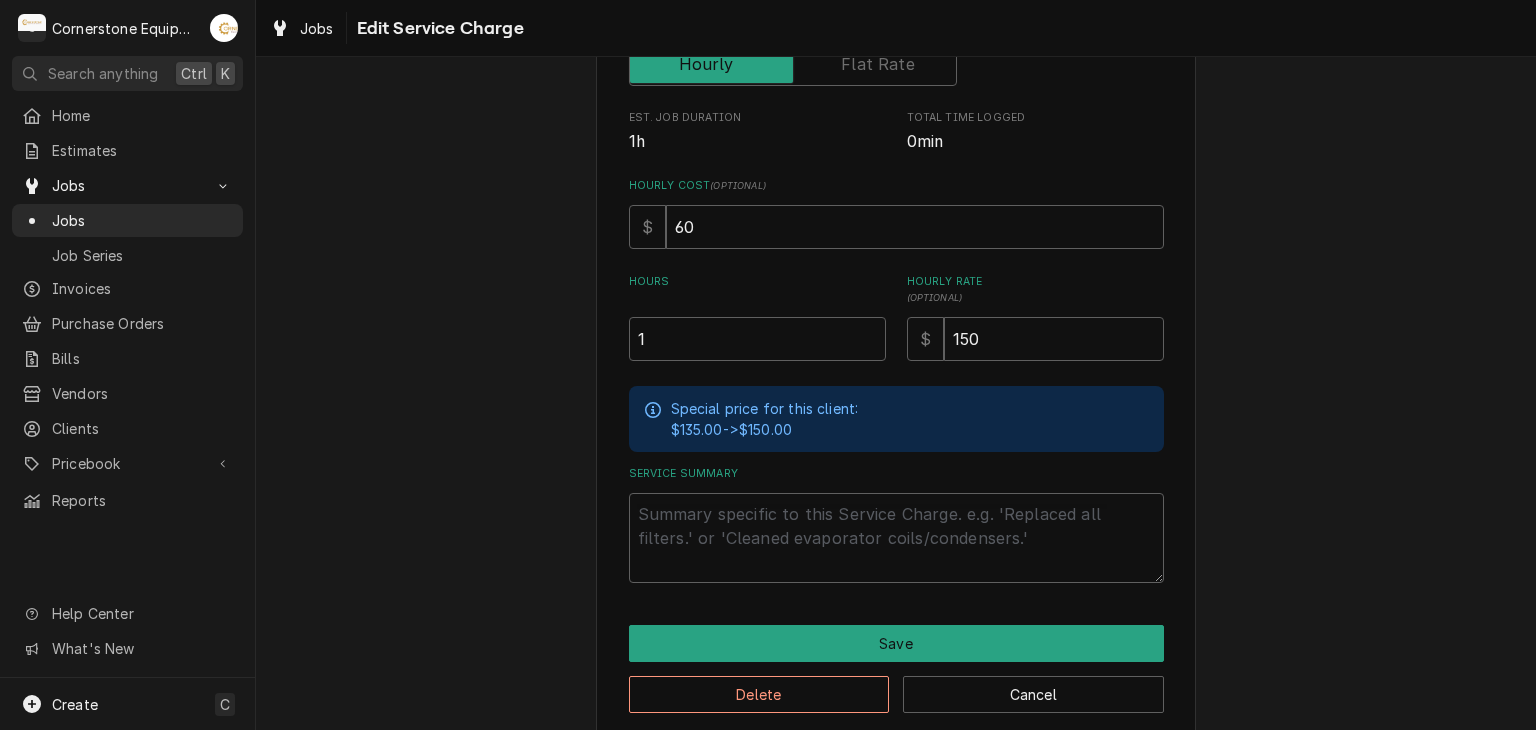 scroll, scrollTop: 397, scrollLeft: 0, axis: vertical 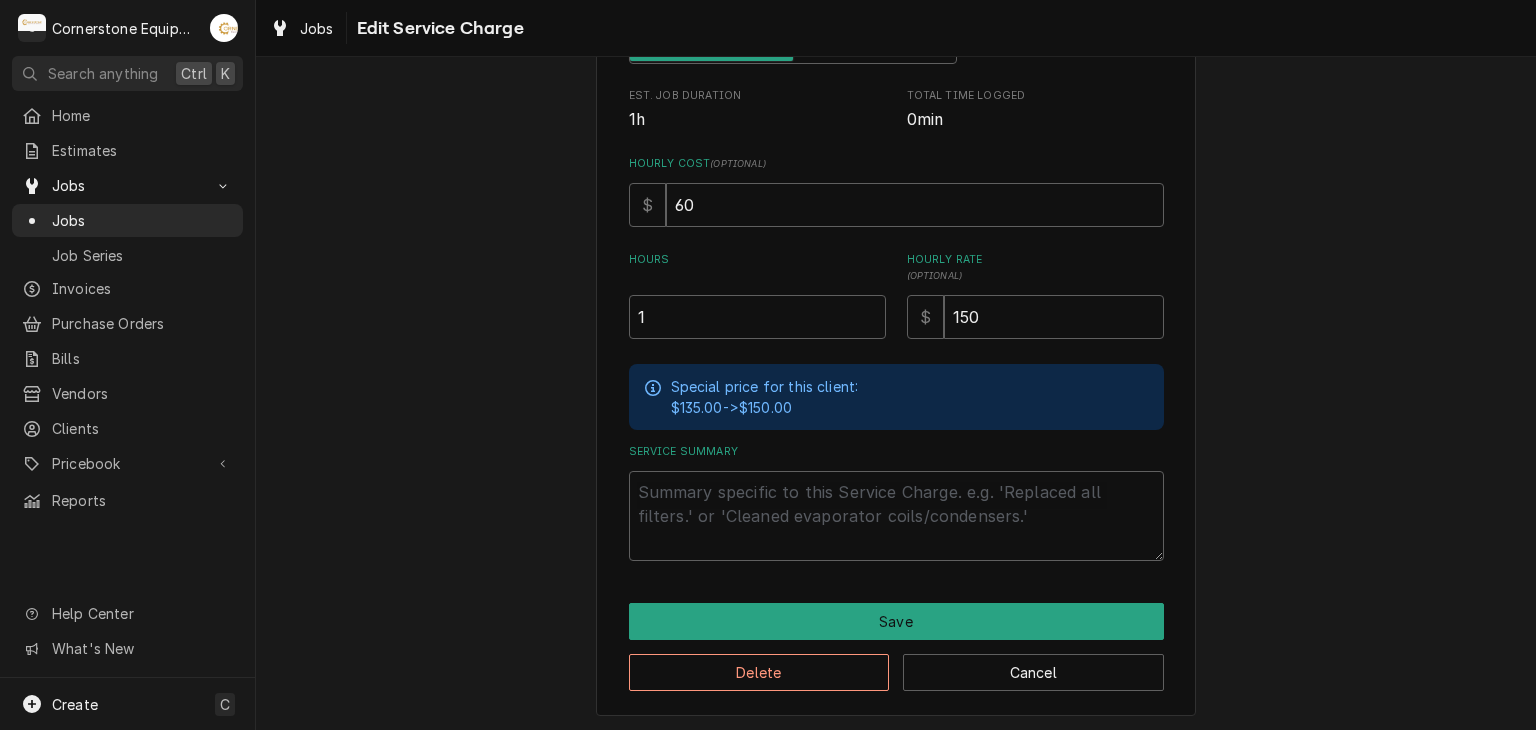 click on "Service Summary" at bounding box center (896, 502) 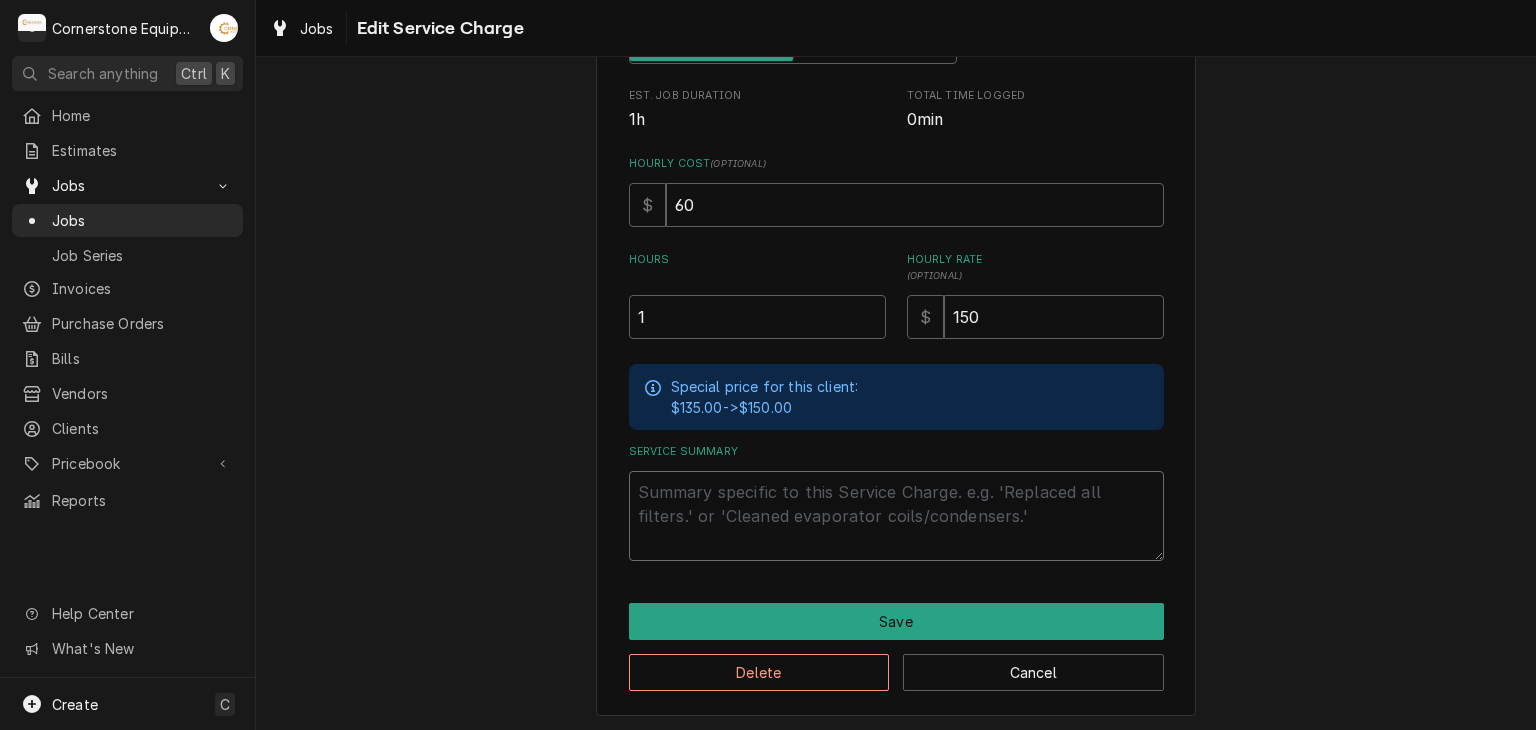 click on "Service Summary" at bounding box center (896, 516) 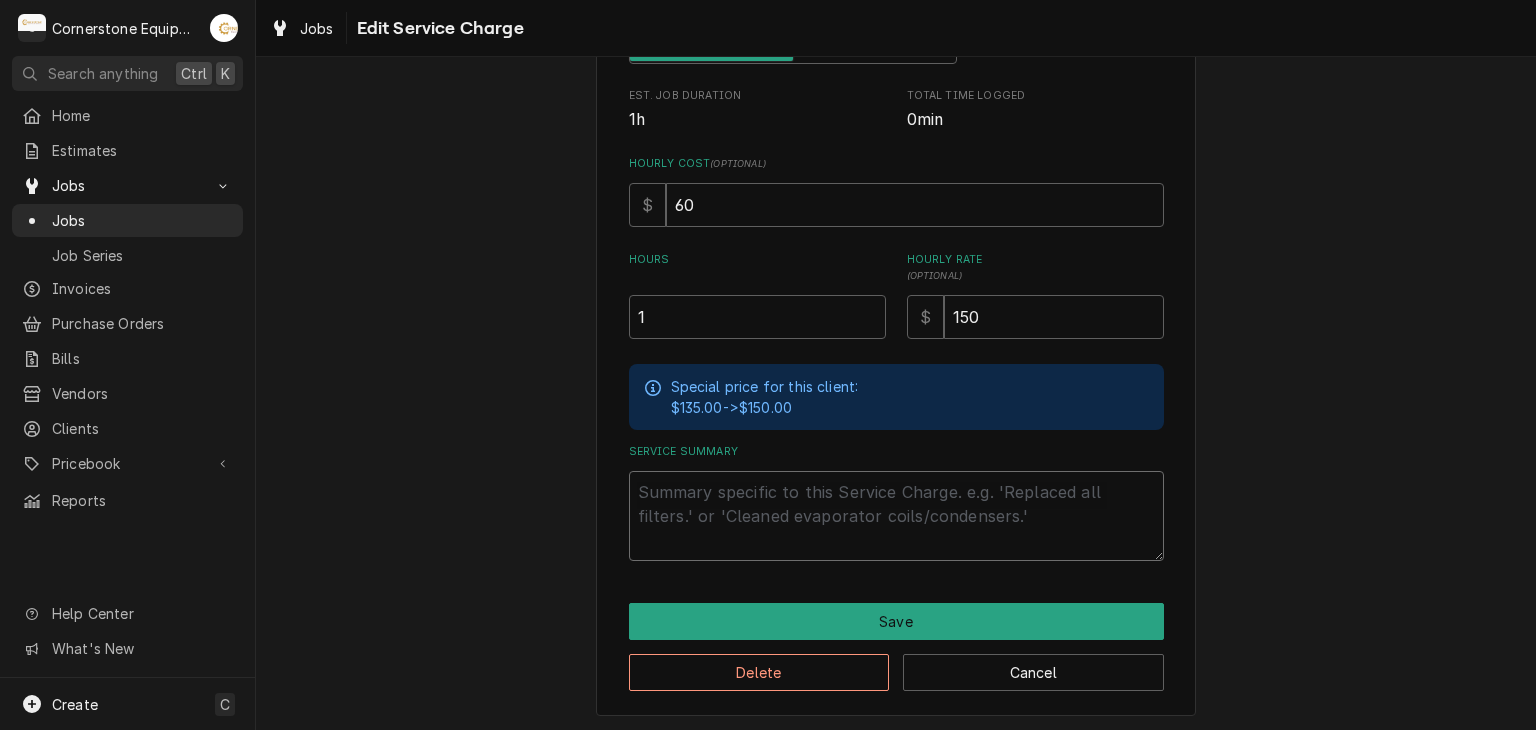 type on "x" 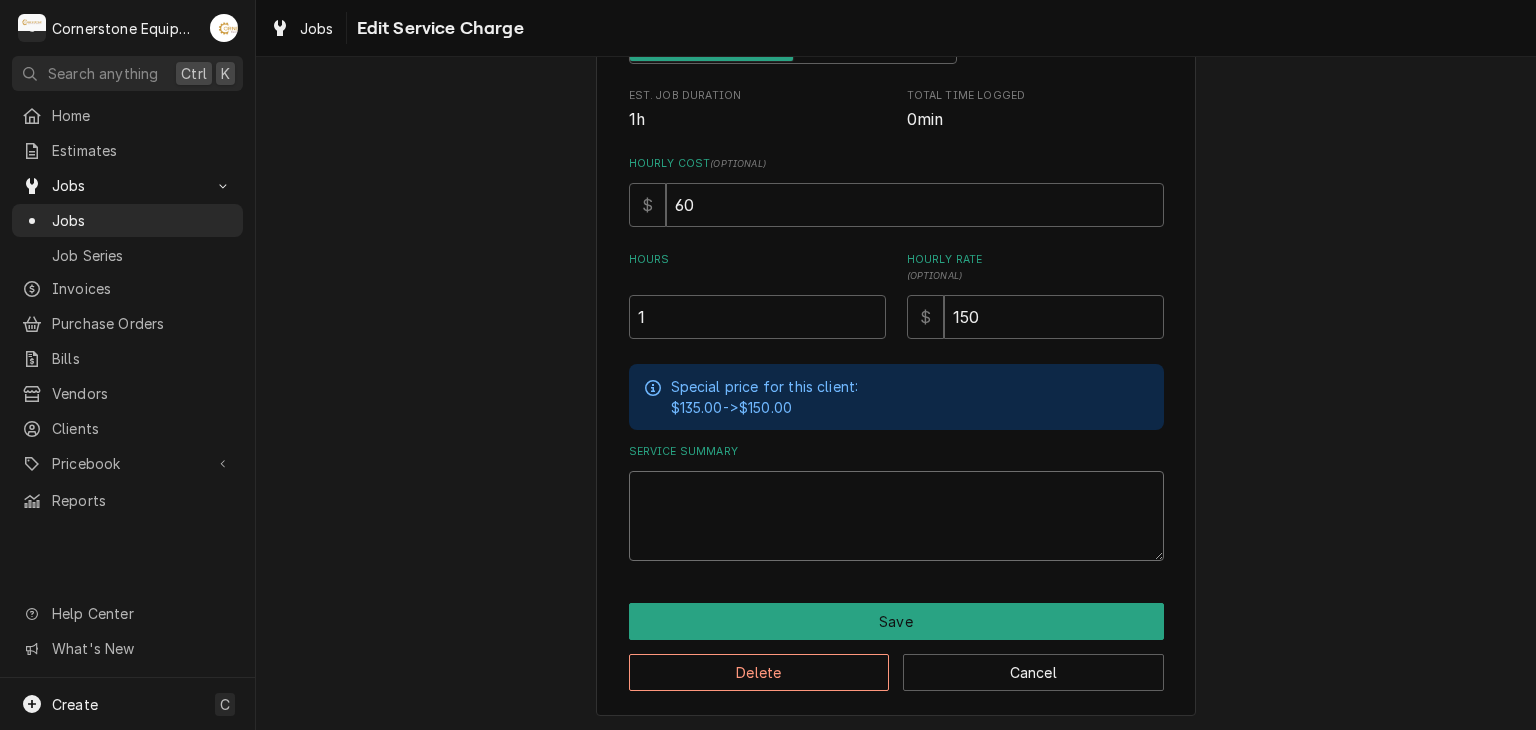 type on "x" 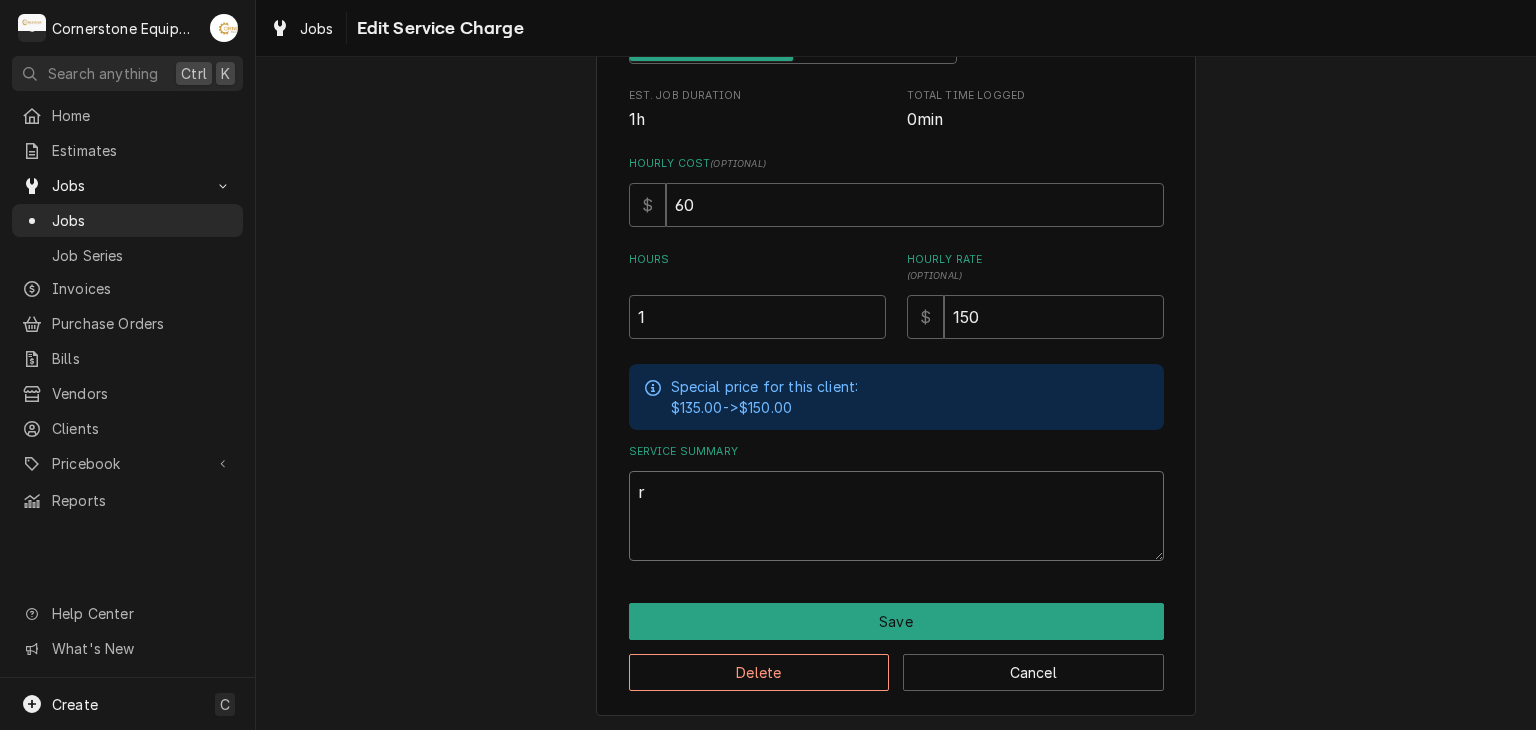 type on "x" 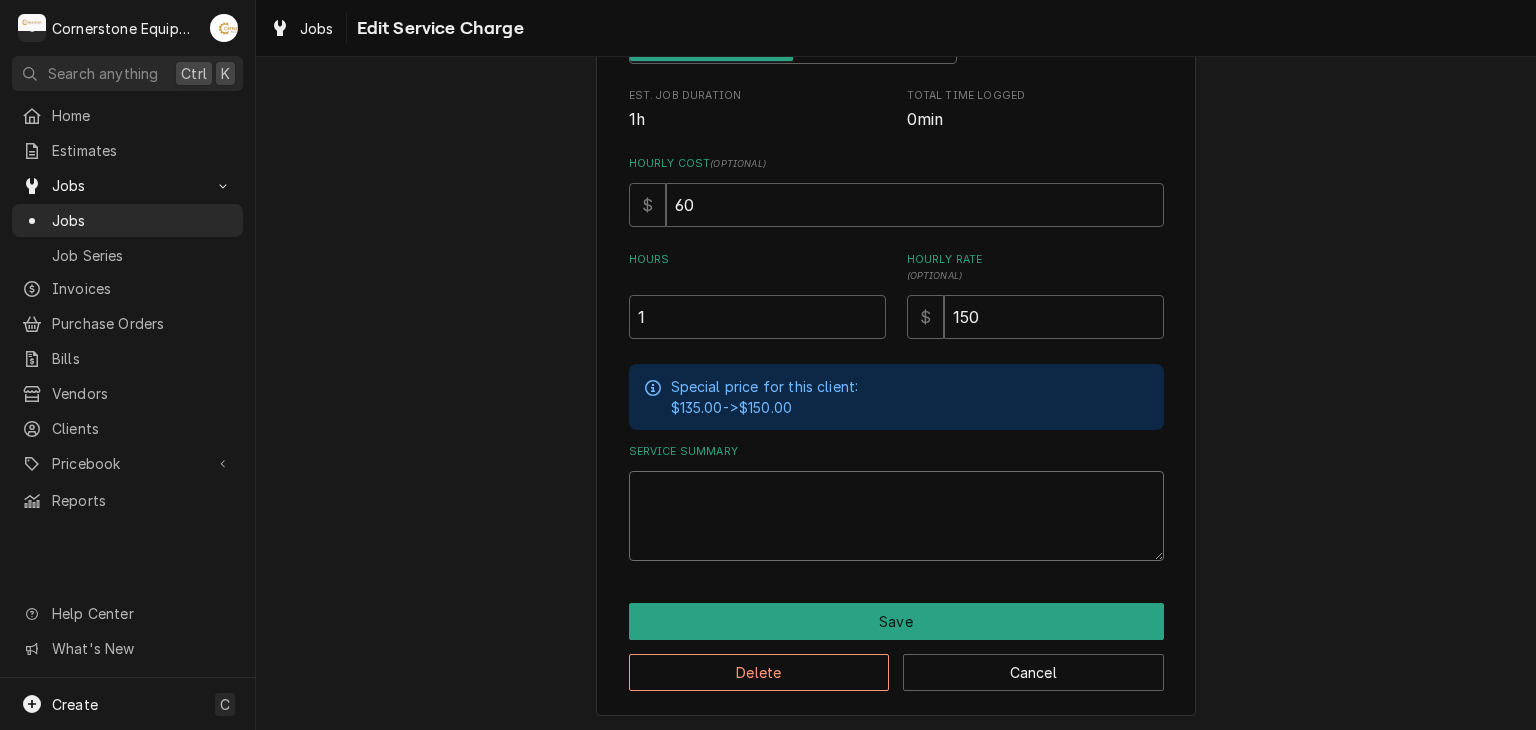 type on "x" 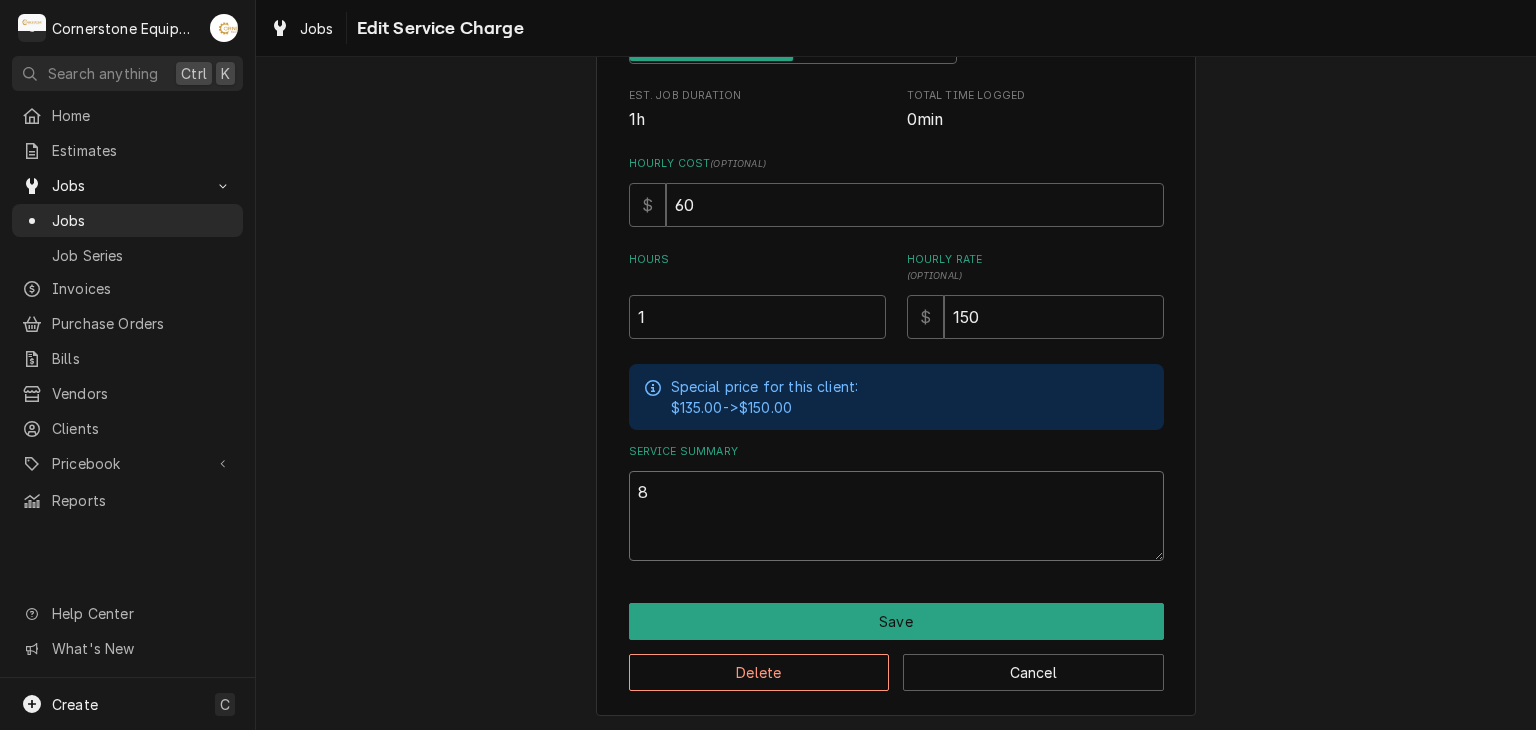 type on "x" 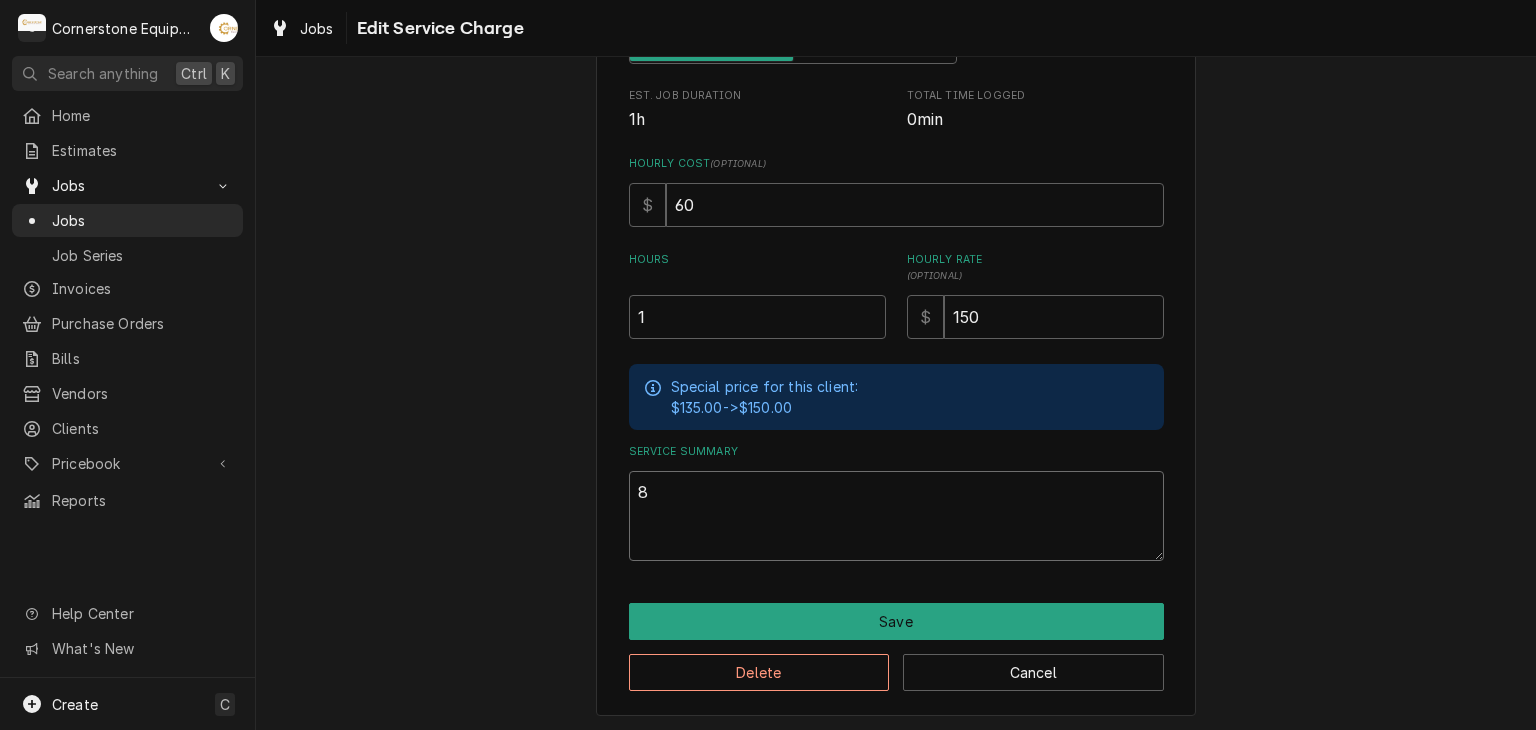 type on "8/" 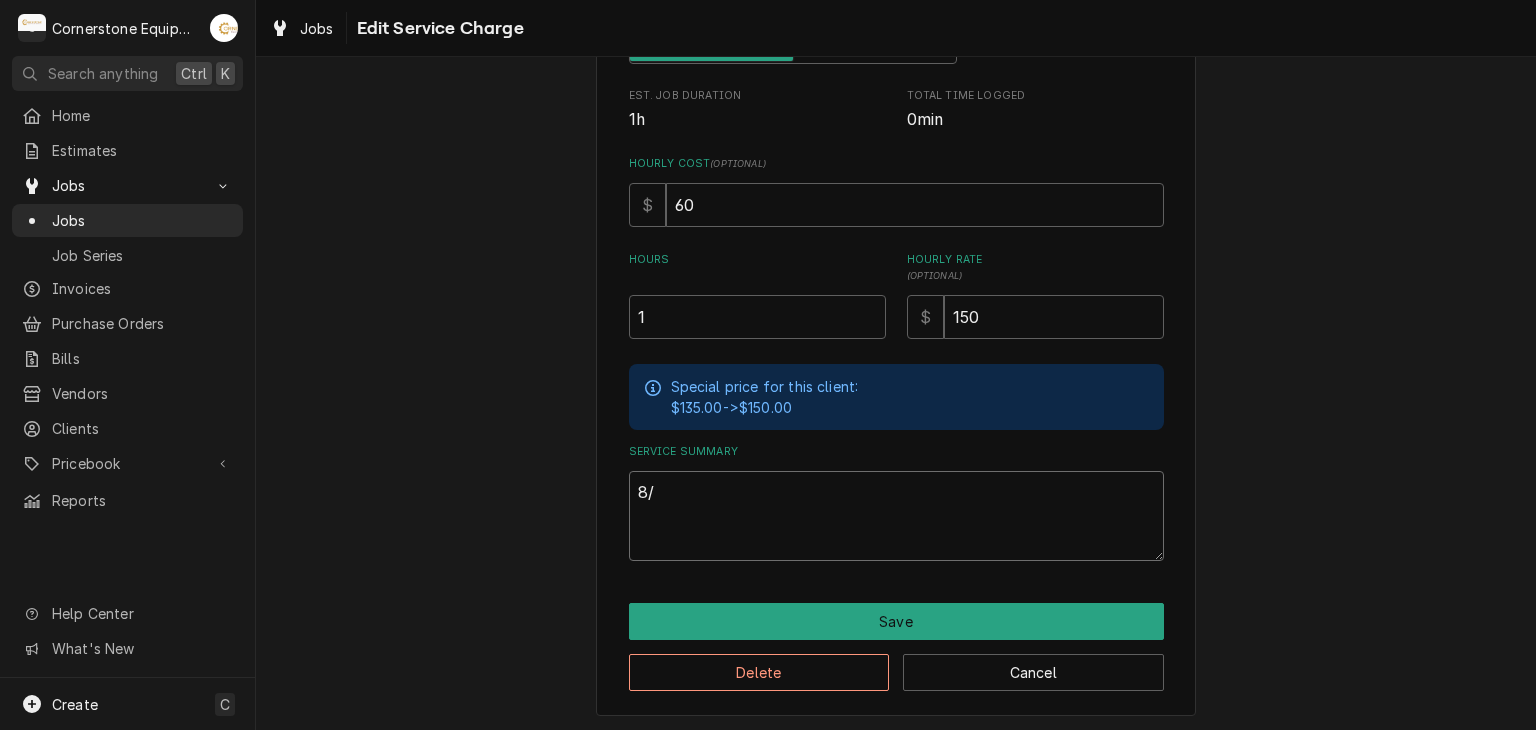 type on "x" 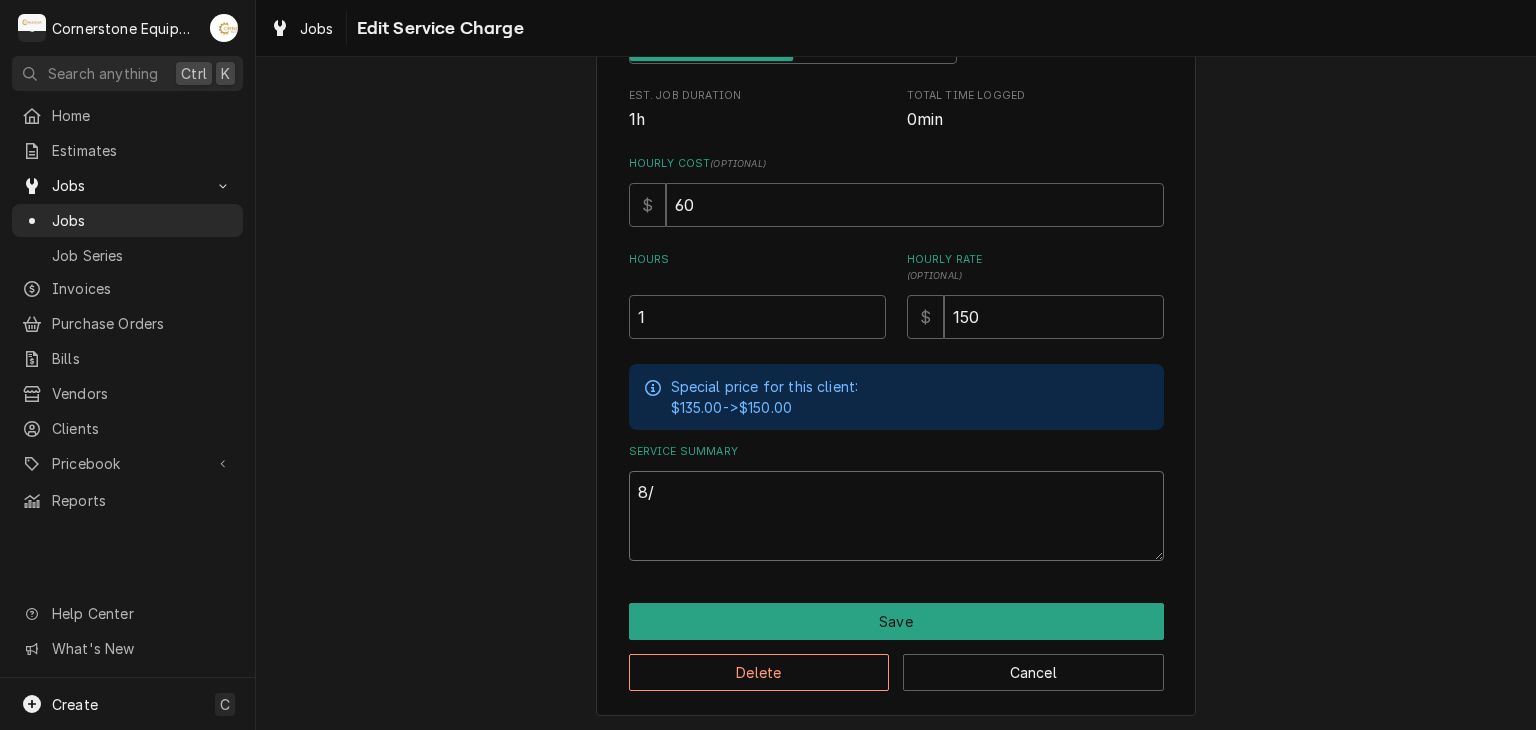 type on "8/5" 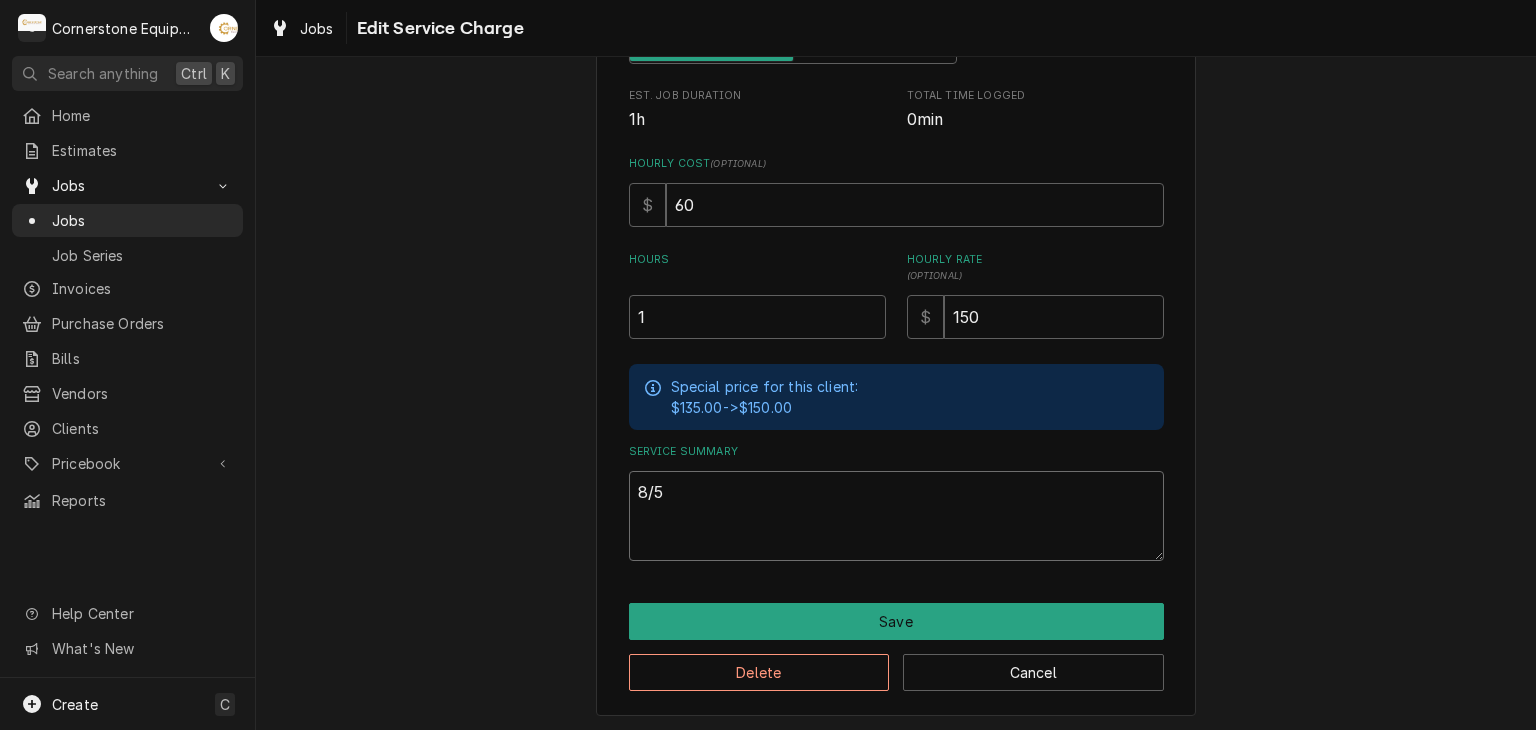 type on "x" 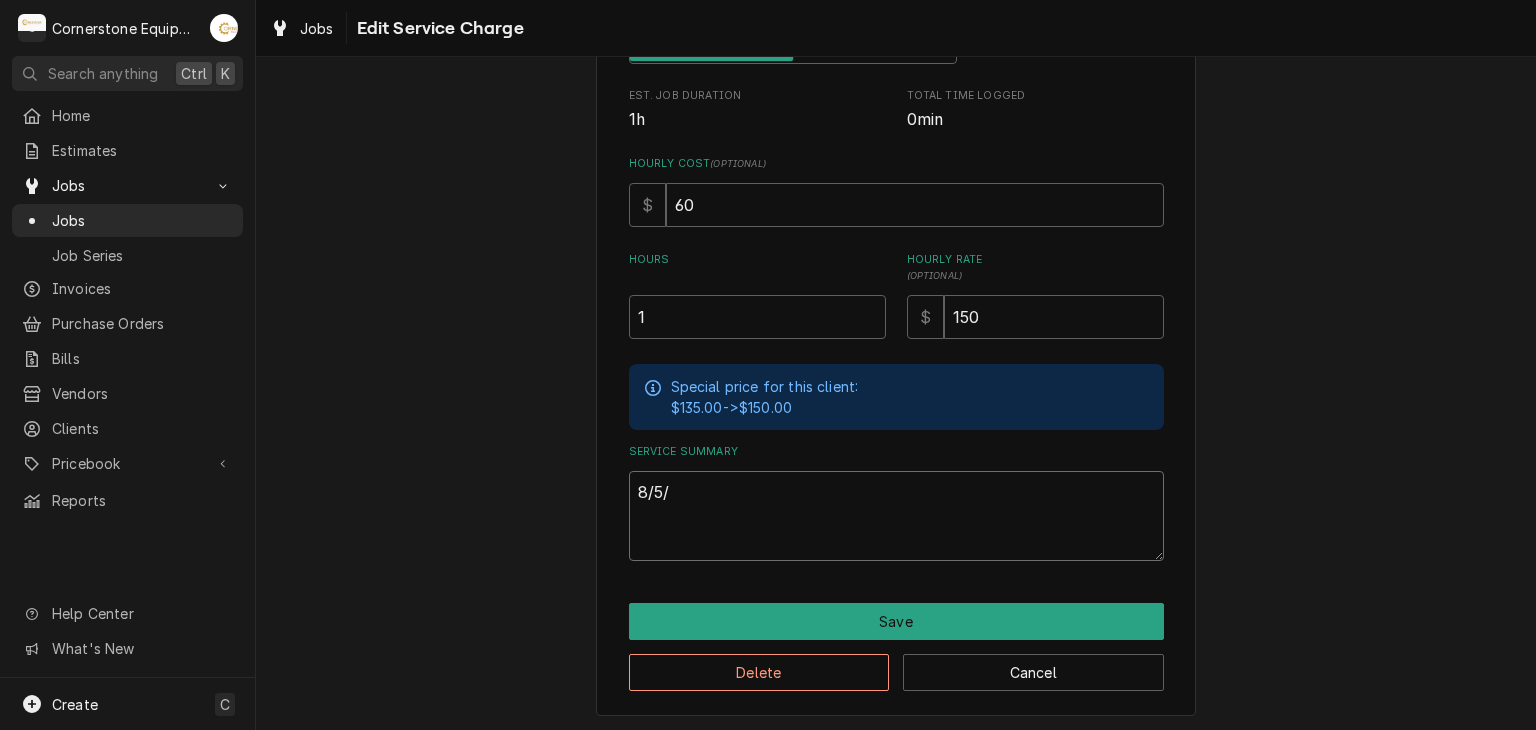 type on "x" 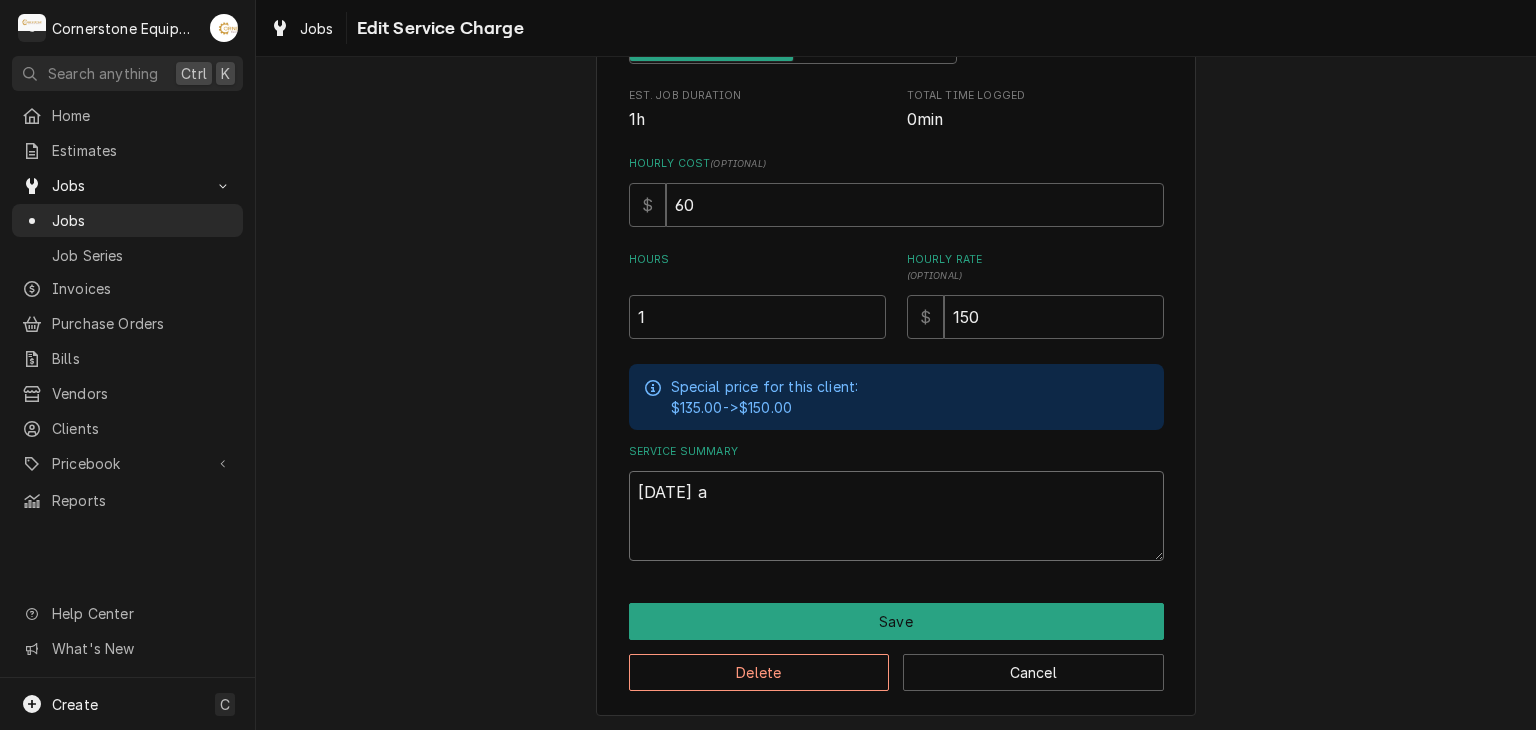 type on "x" 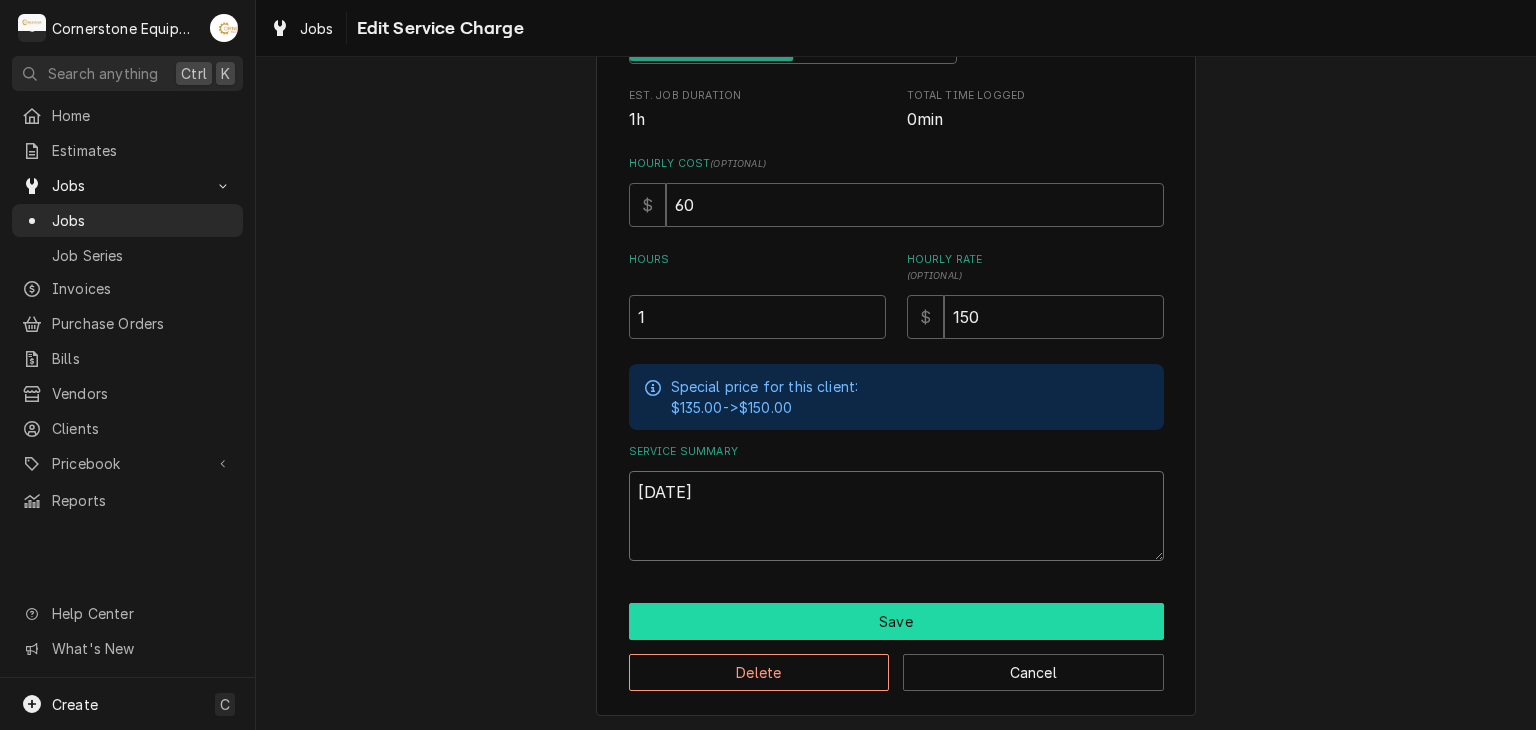 type on "8/5/25" 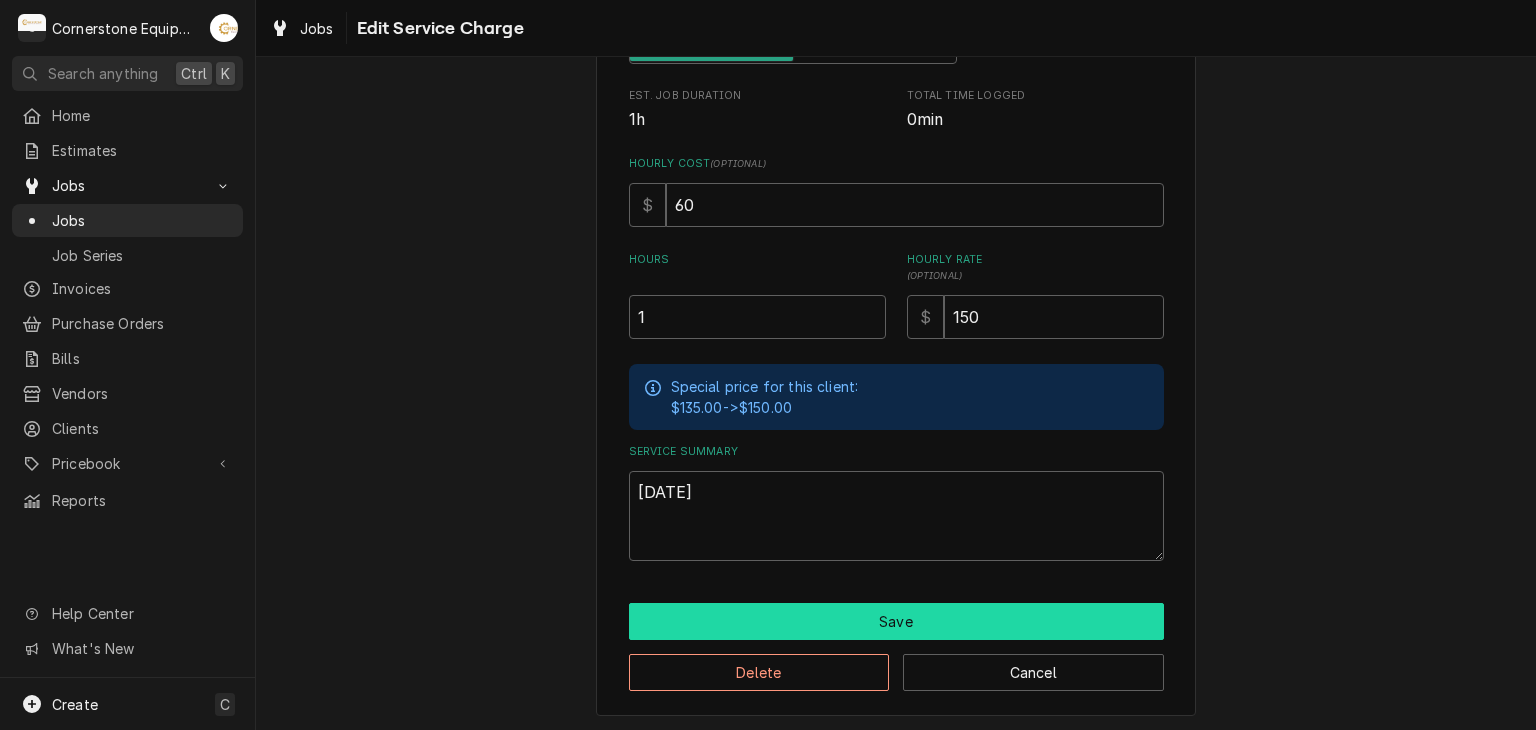 click on "Save" at bounding box center [896, 621] 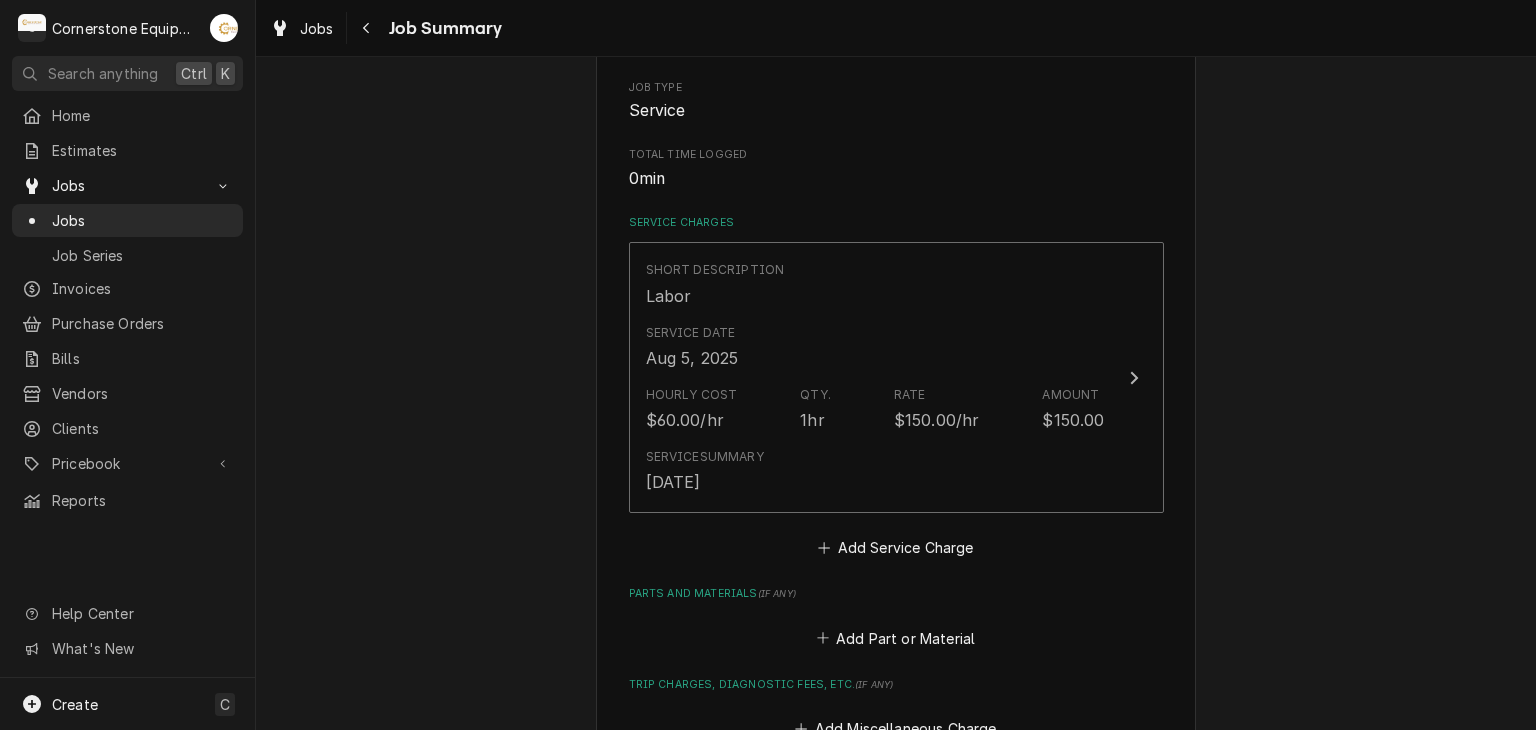 scroll, scrollTop: 360, scrollLeft: 0, axis: vertical 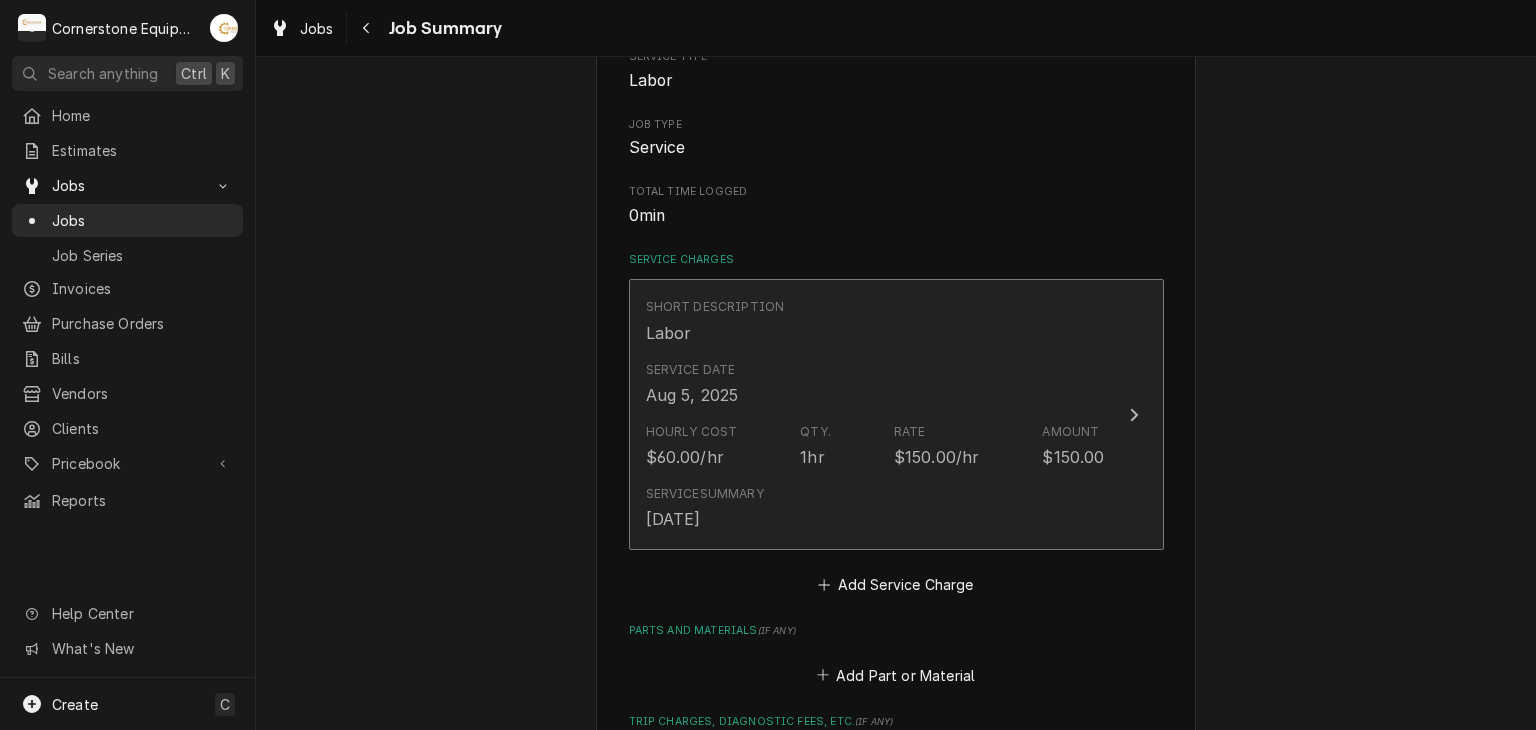 click on "Service  Summary  8/5/25" at bounding box center (875, 508) 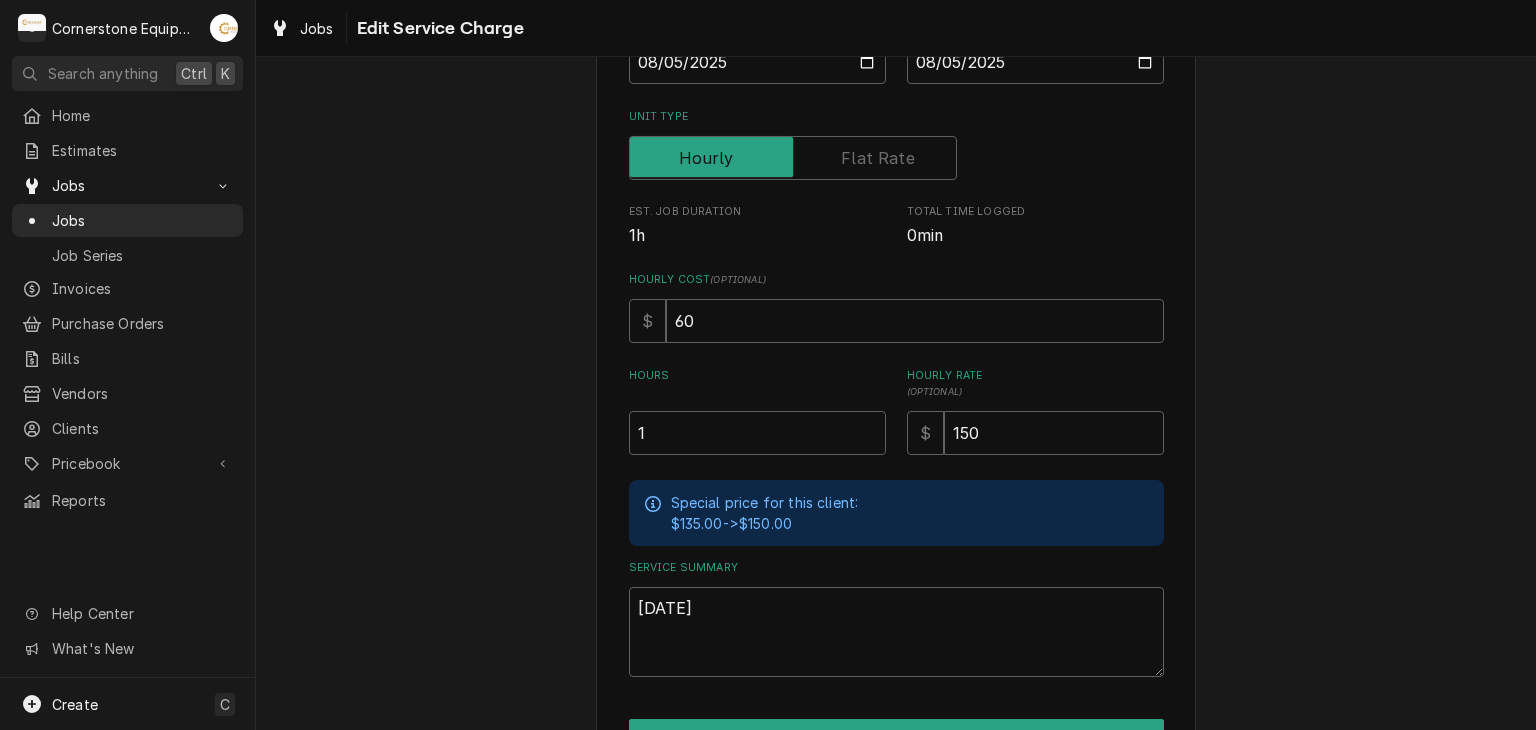 scroll, scrollTop: 0, scrollLeft: 0, axis: both 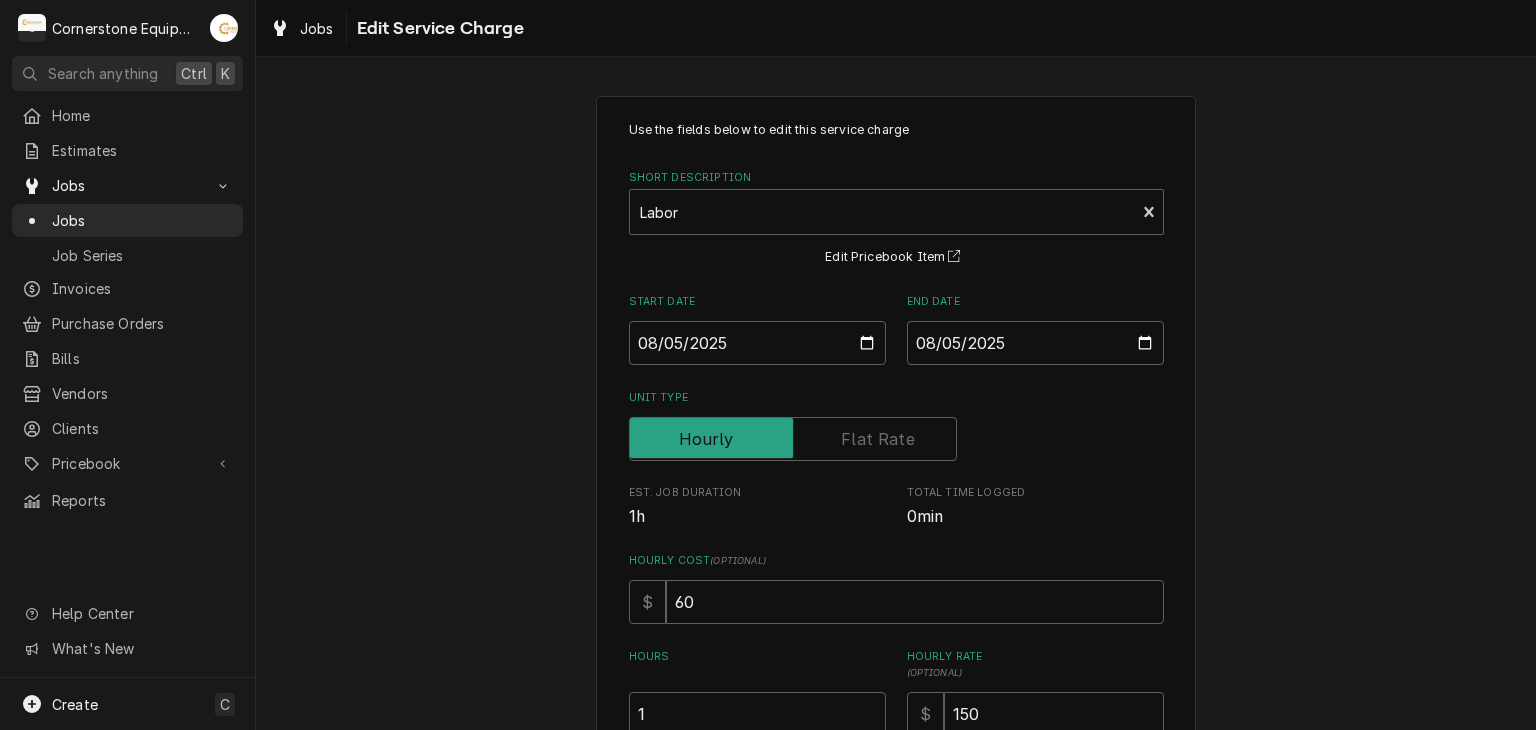 click on "1h" at bounding box center [757, 517] 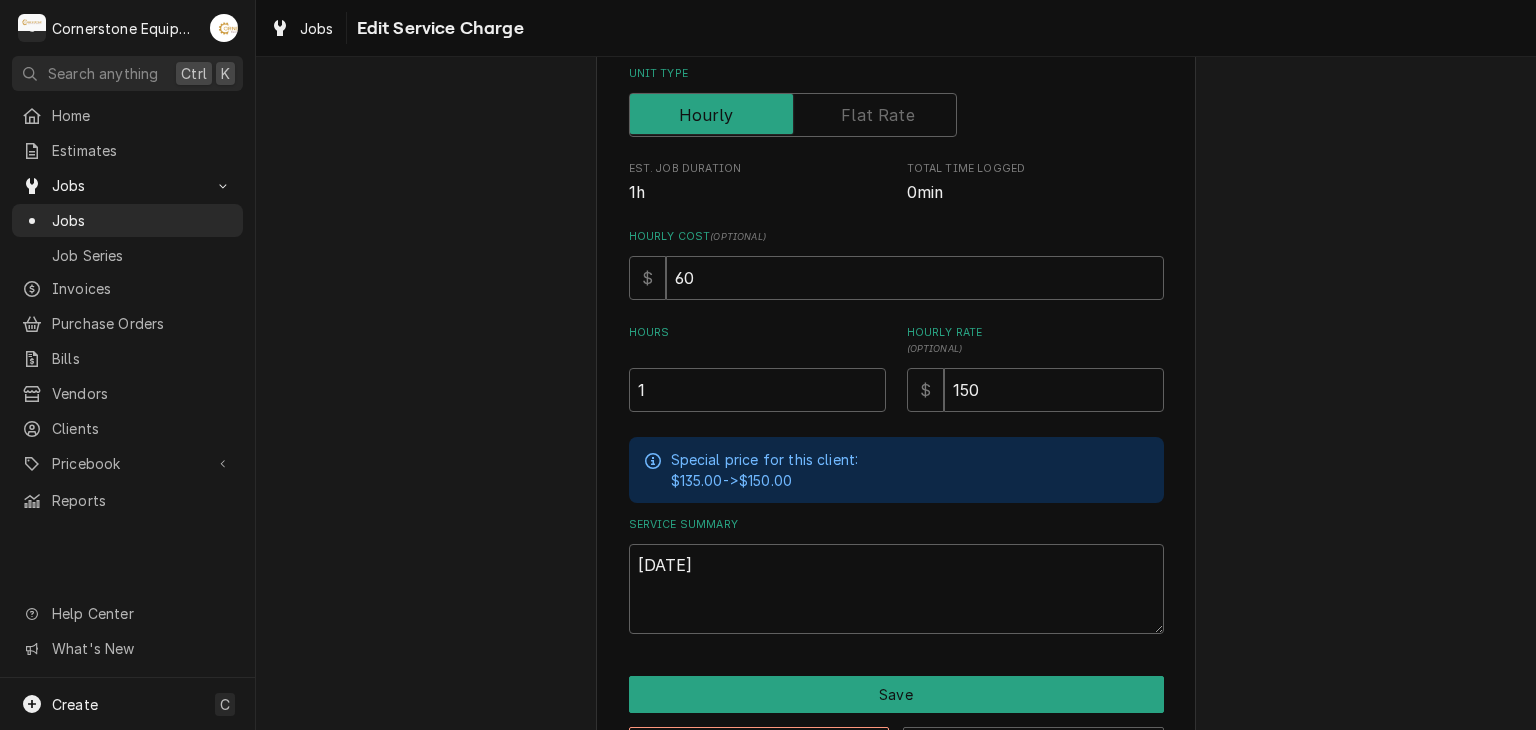 scroll, scrollTop: 360, scrollLeft: 0, axis: vertical 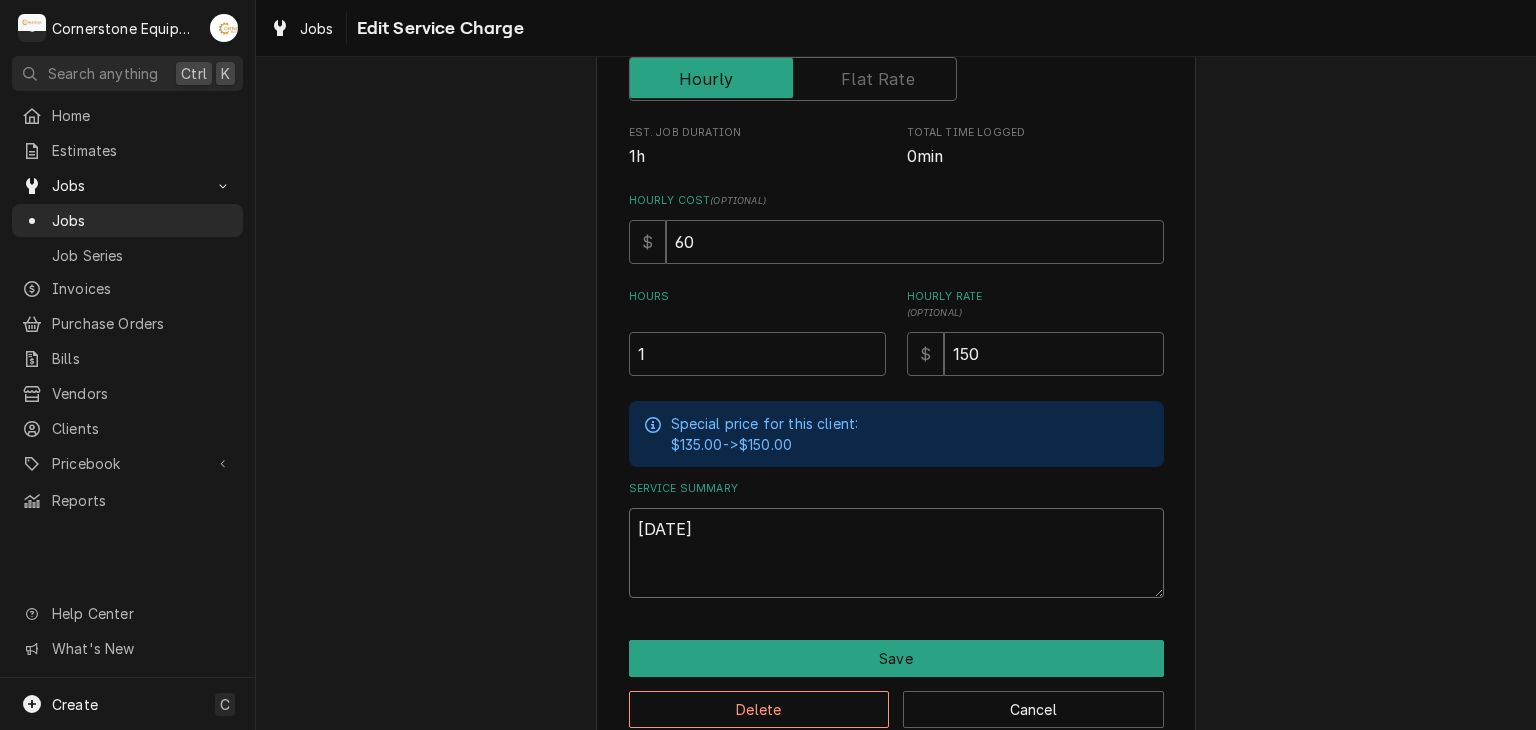 click on "8/5/25" at bounding box center [896, 553] 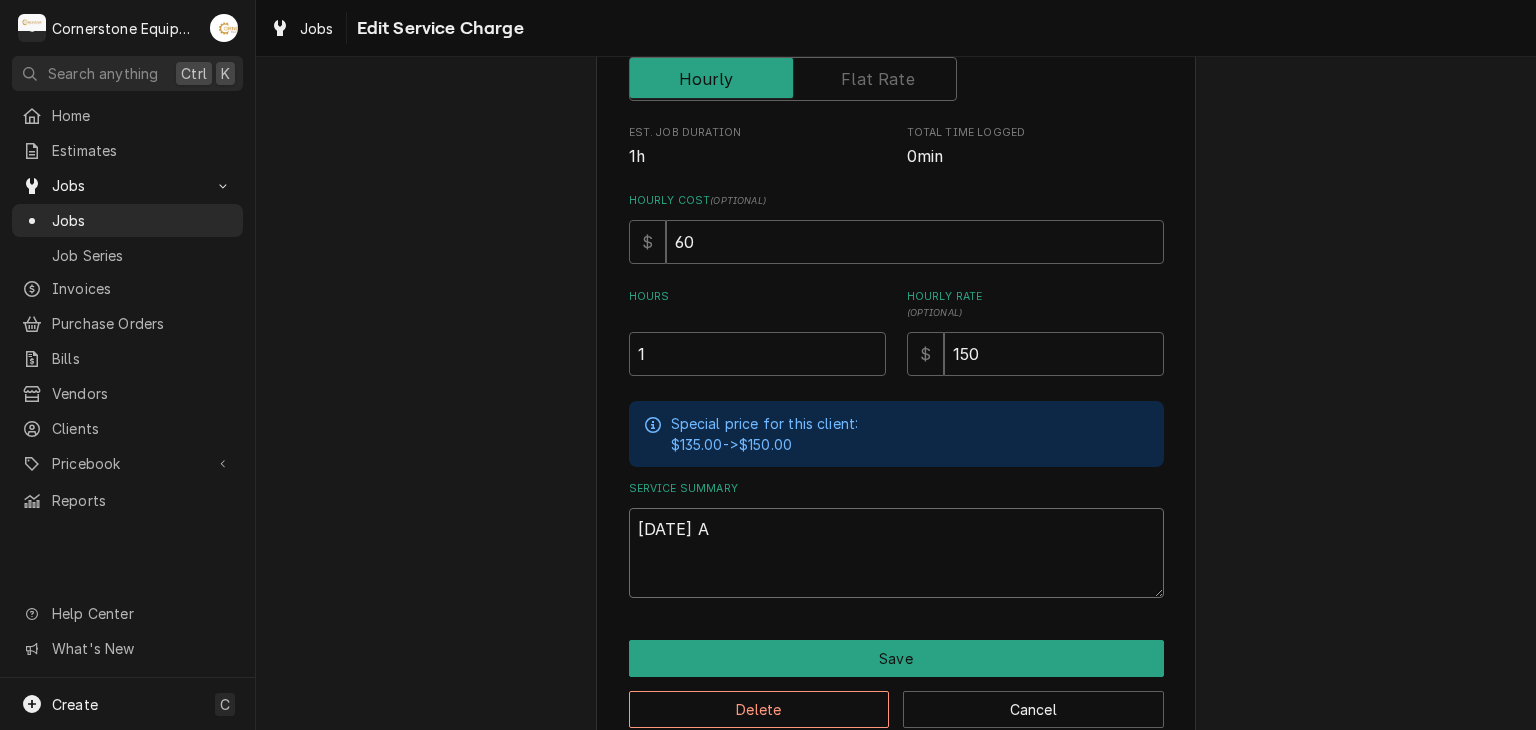 type on "x" 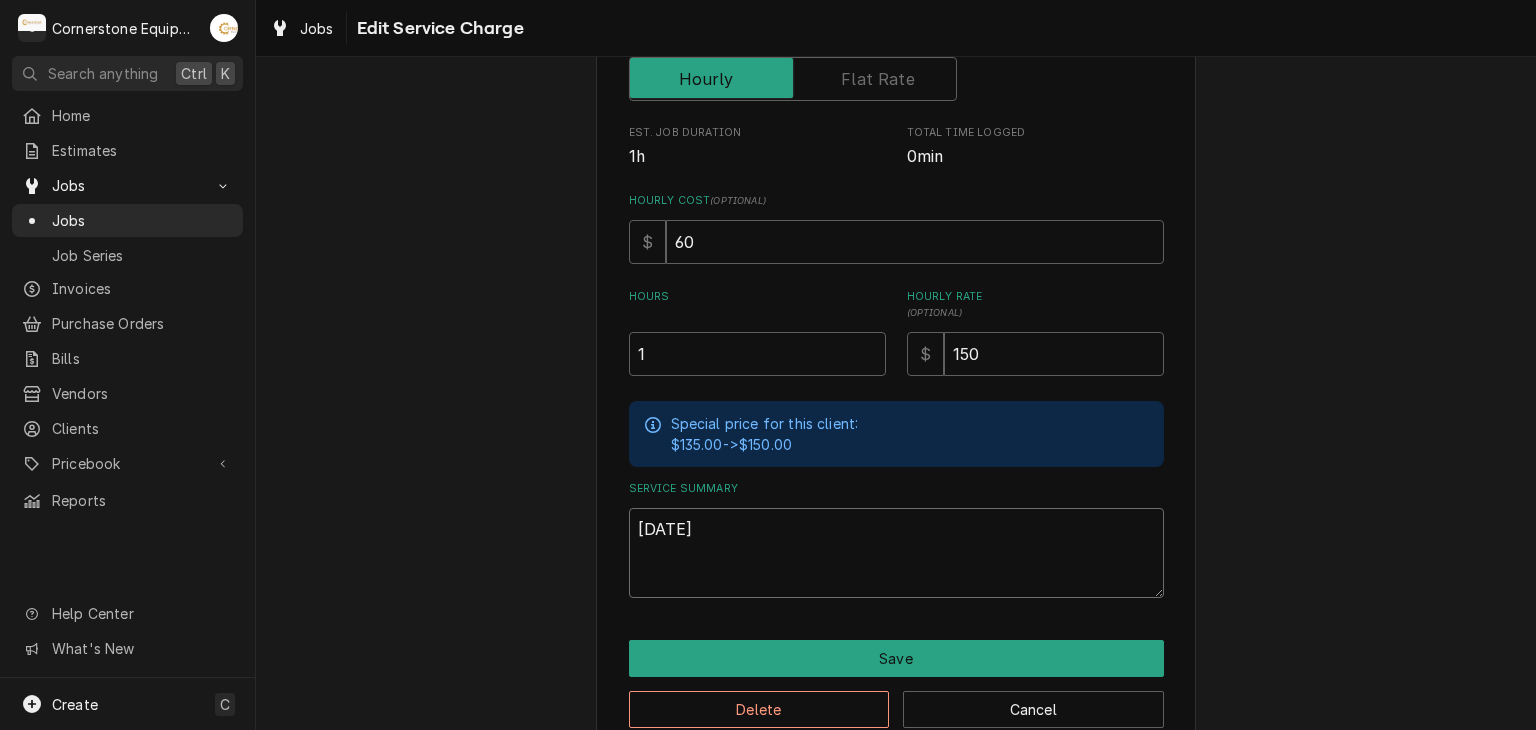 type on "x" 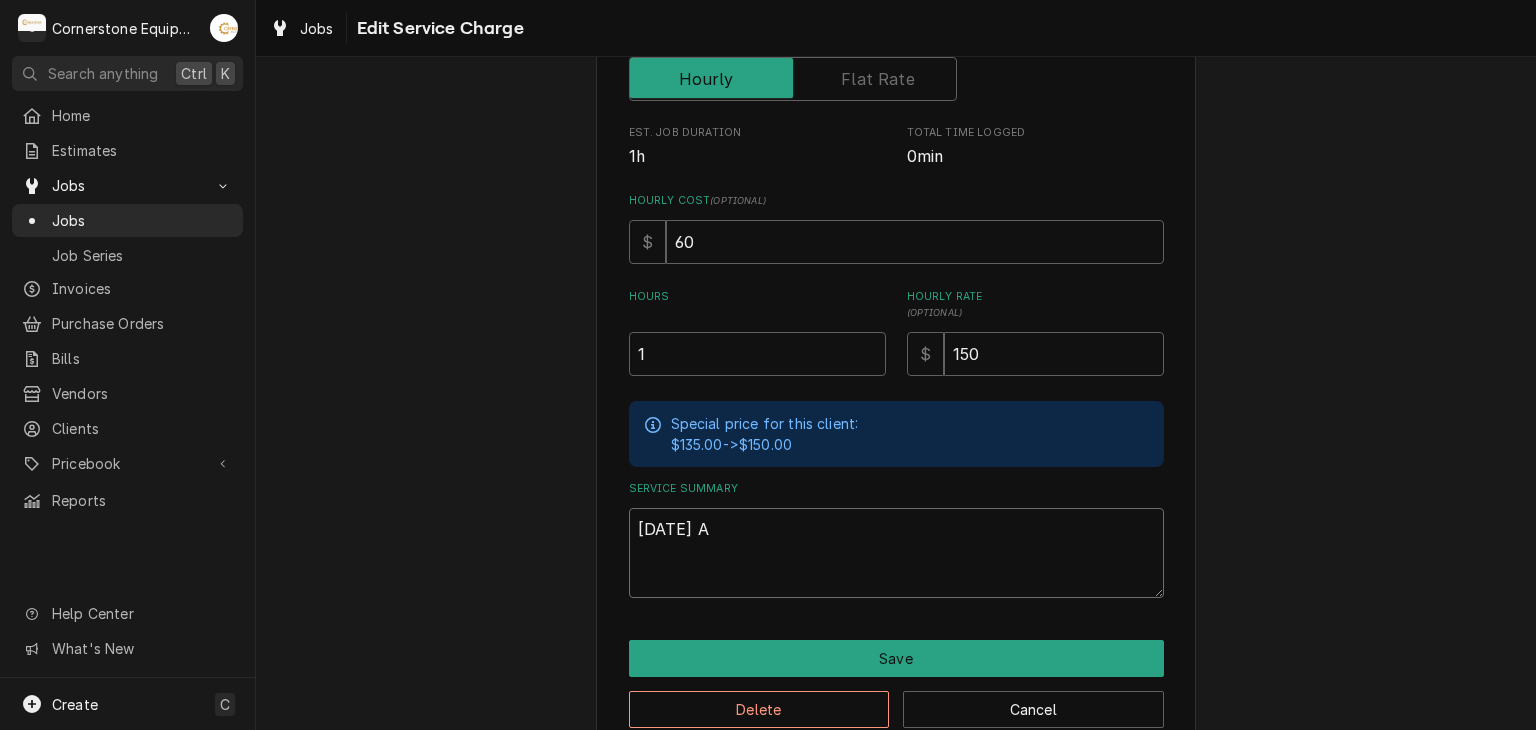 type on "x" 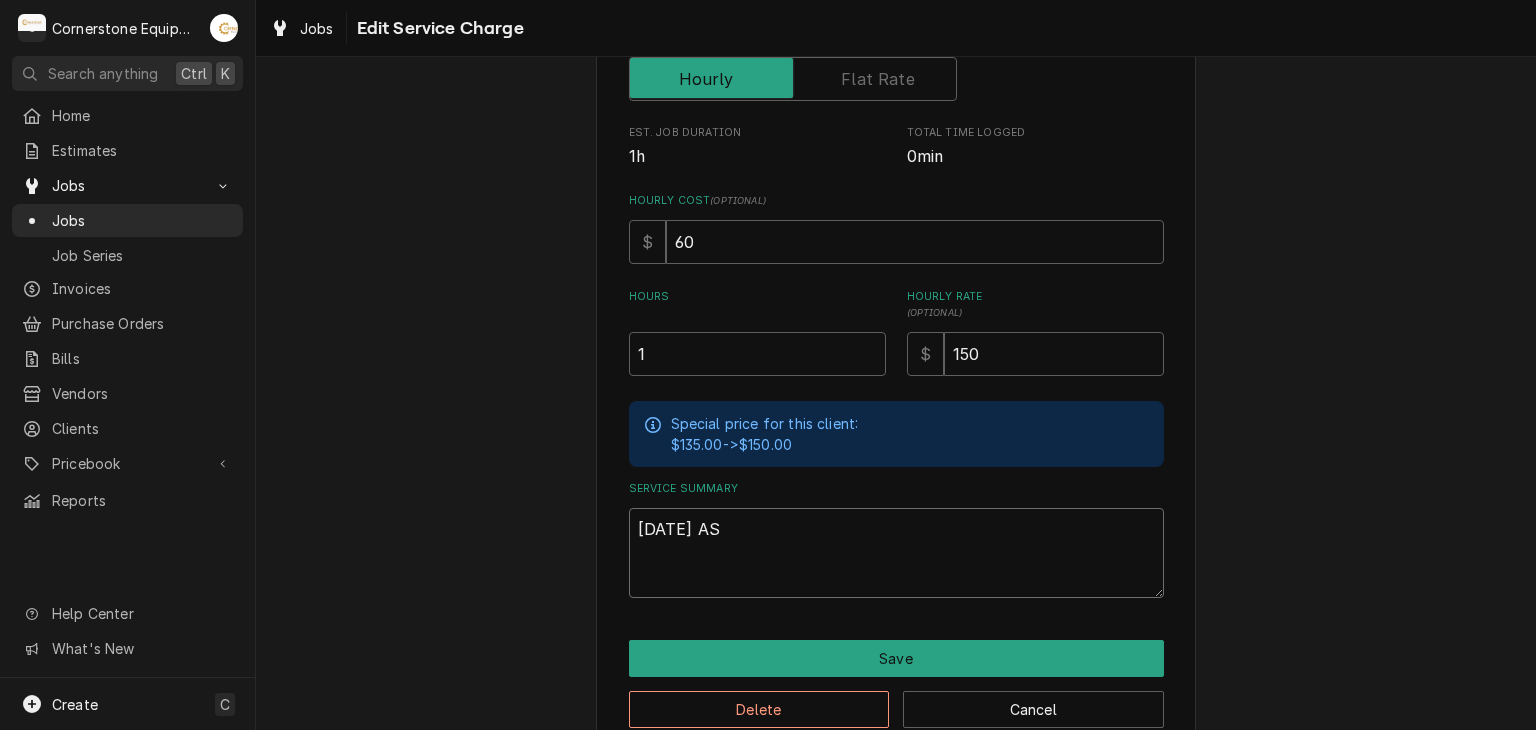 type on "x" 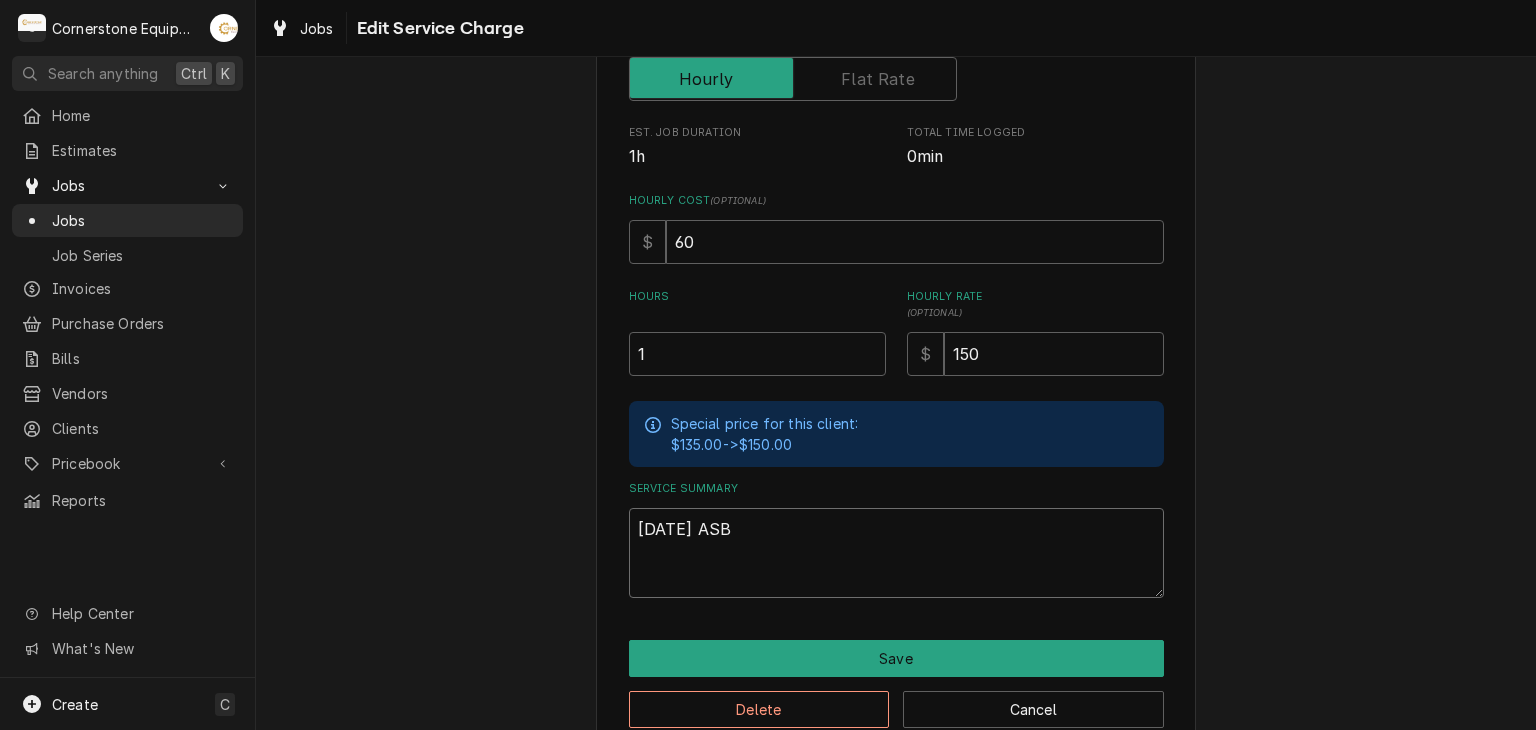type on "x" 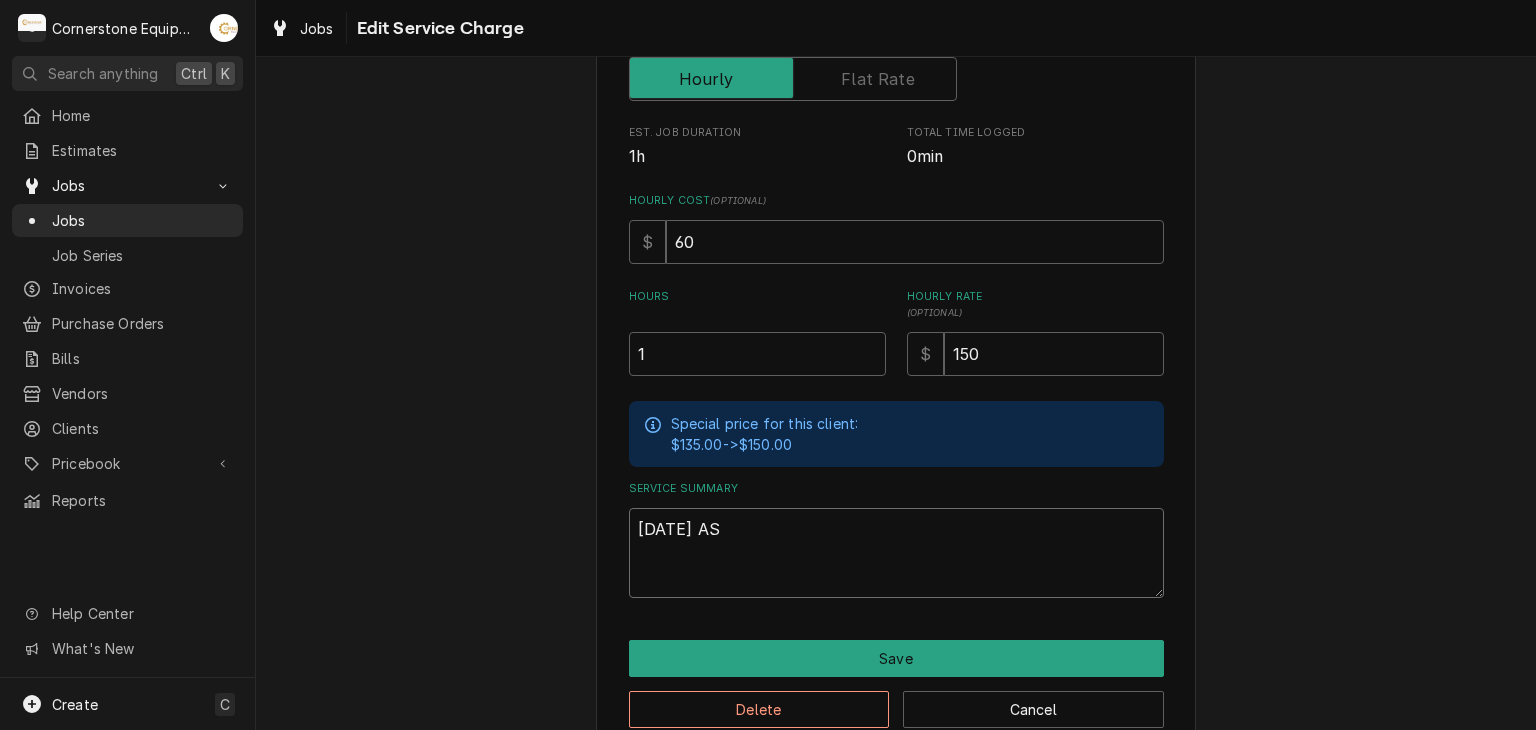 type on "x" 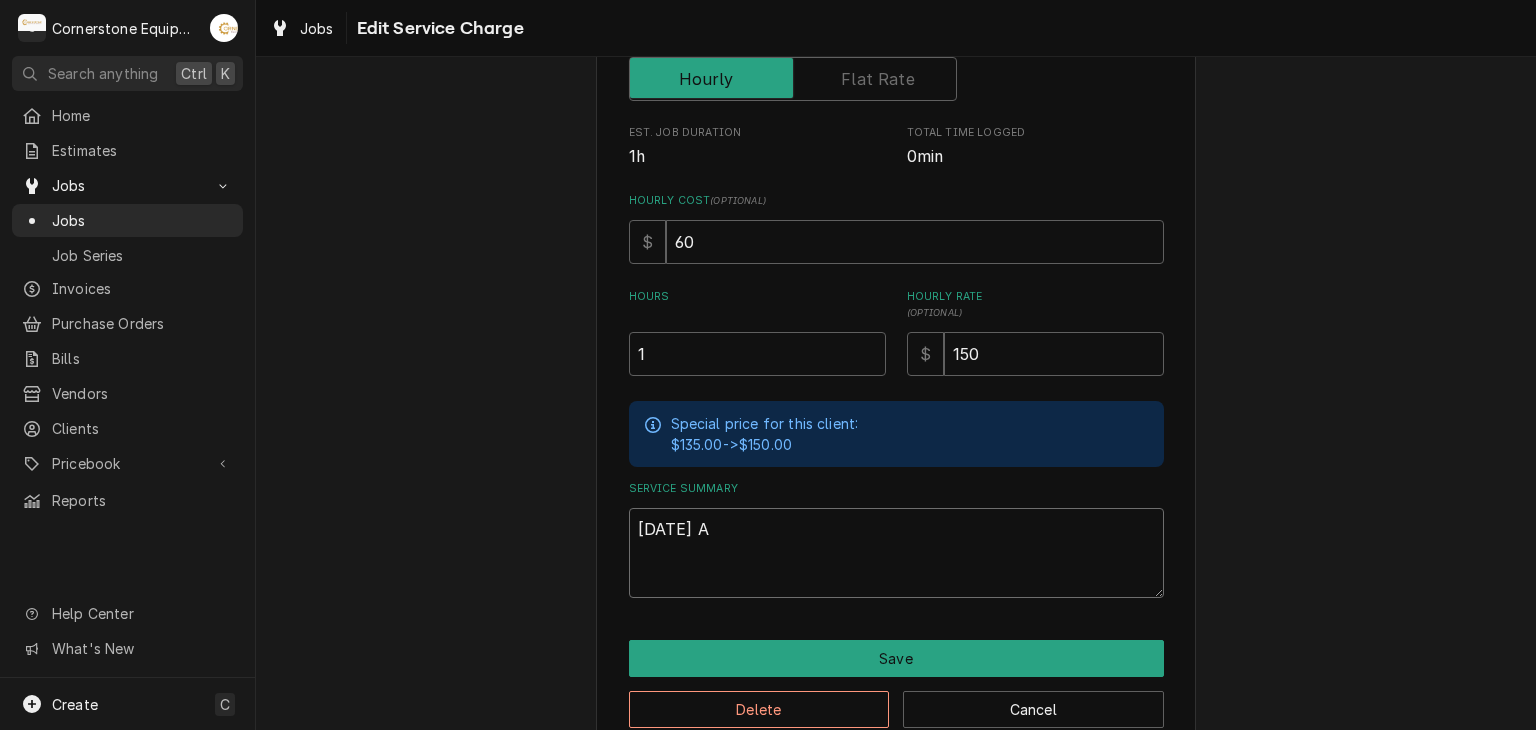 type on "x" 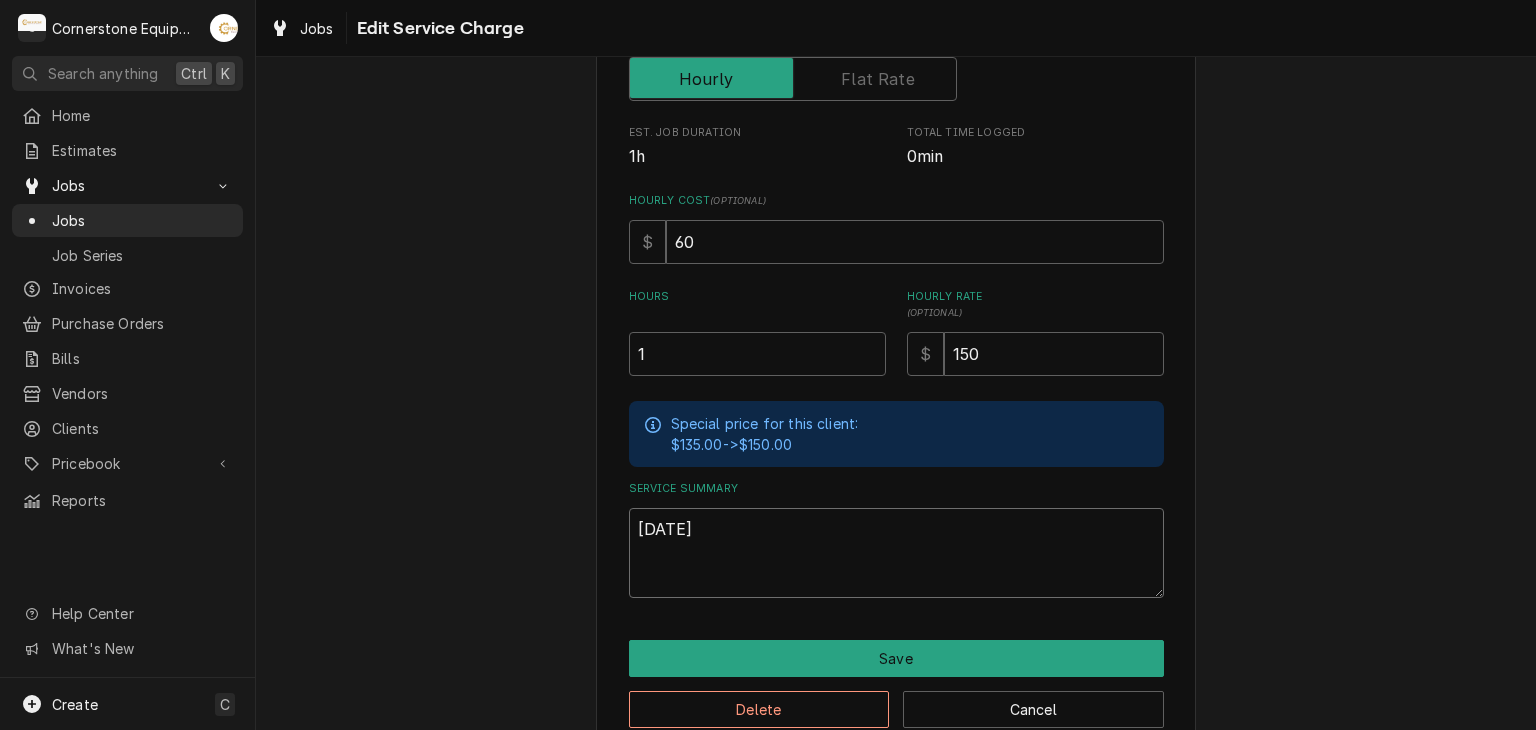 type on "x" 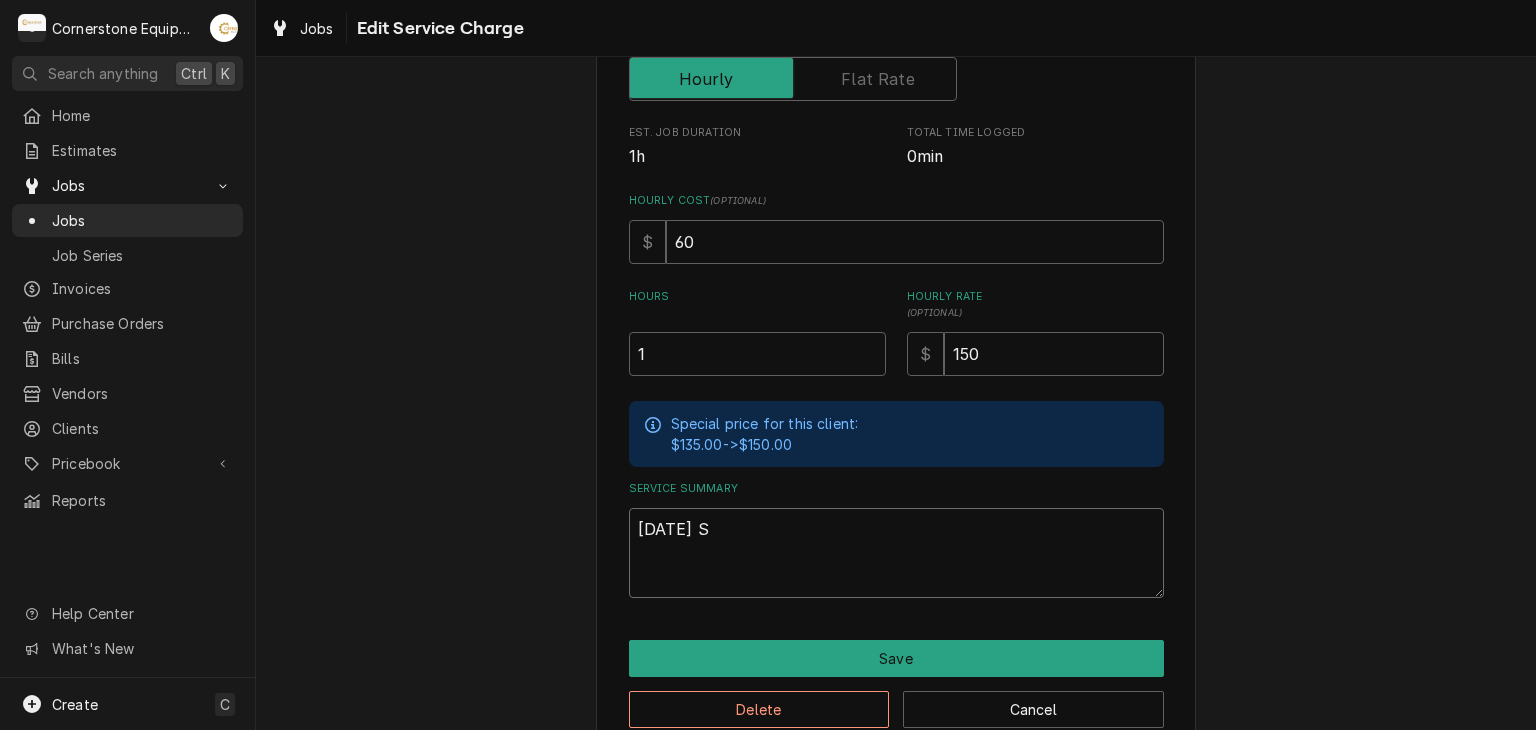 type on "x" 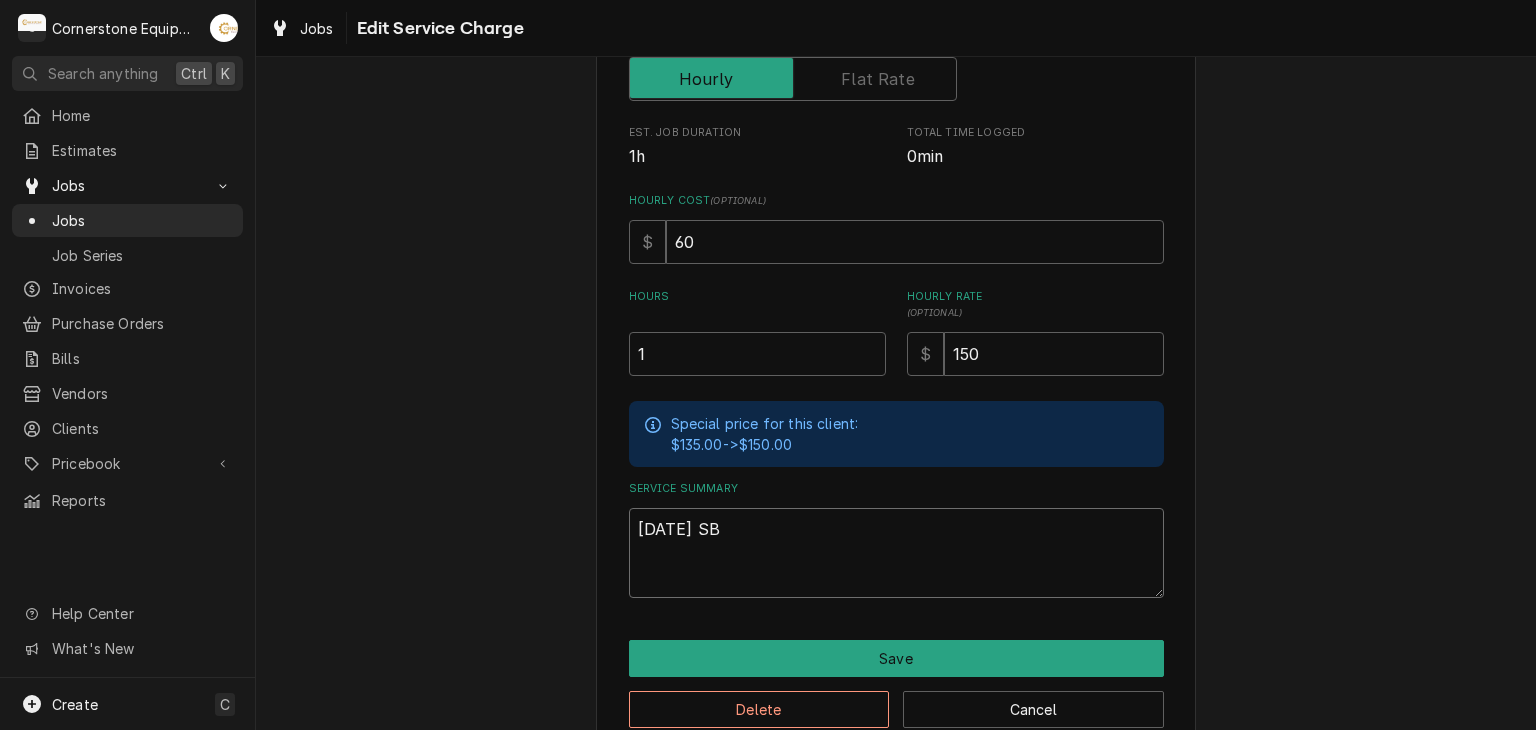 type on "x" 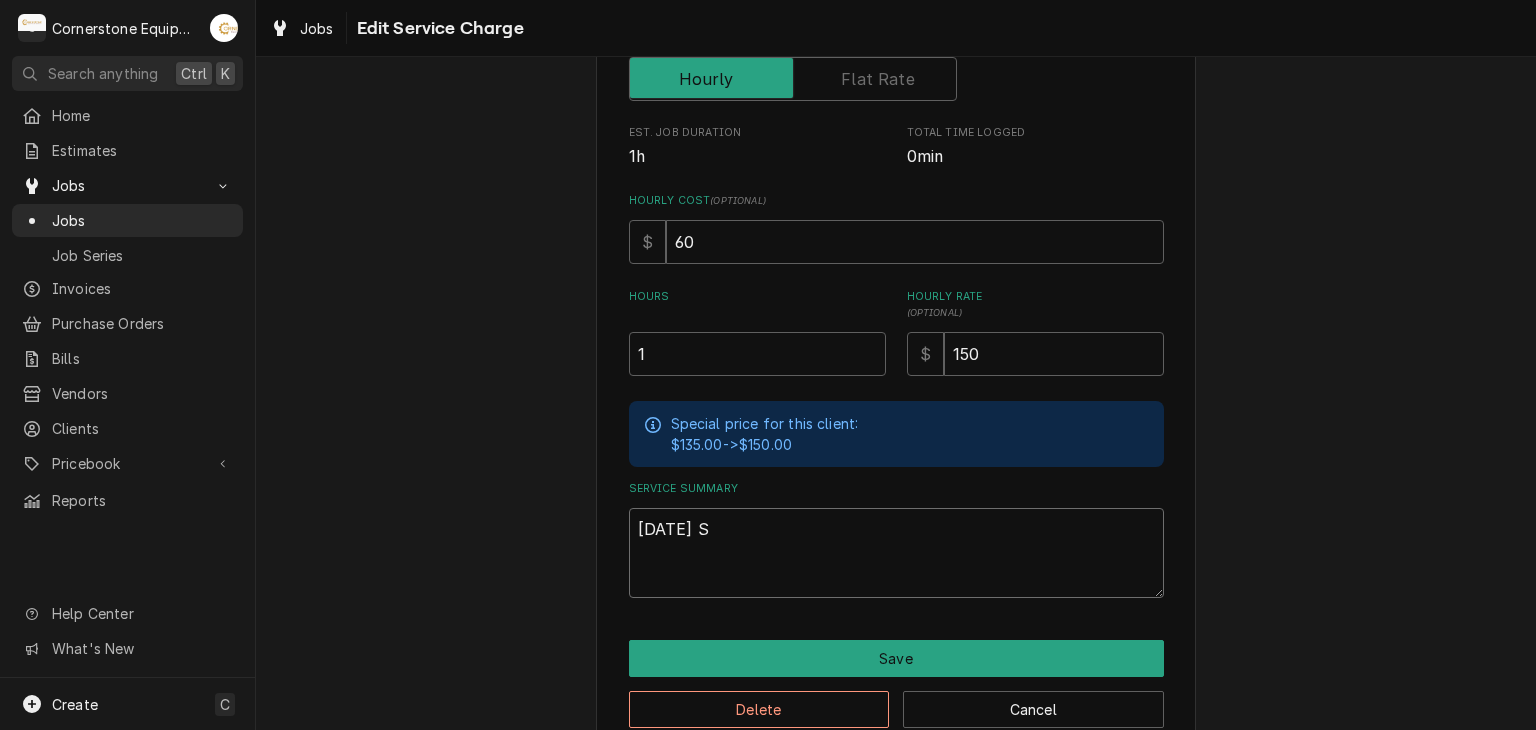 type on "x" 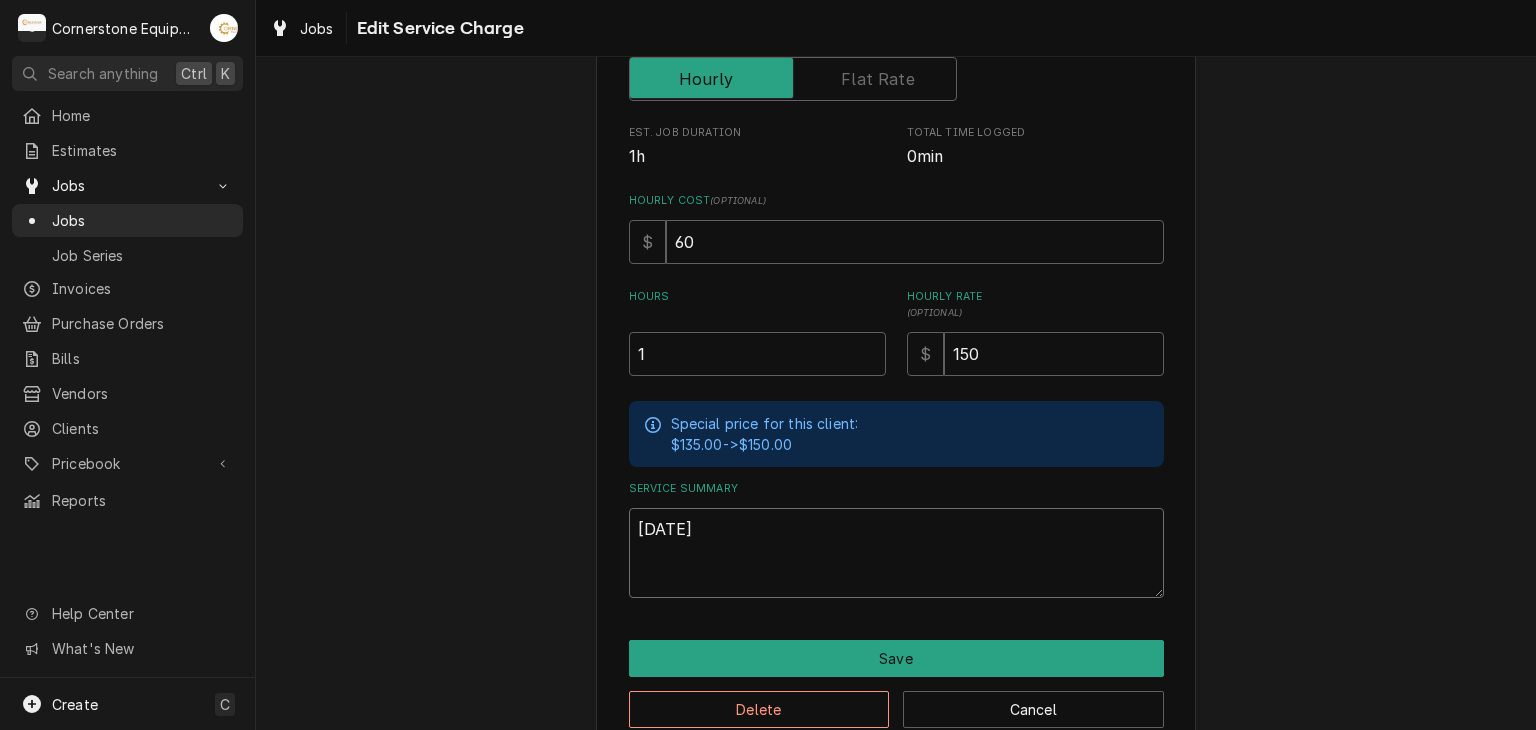 type on "x" 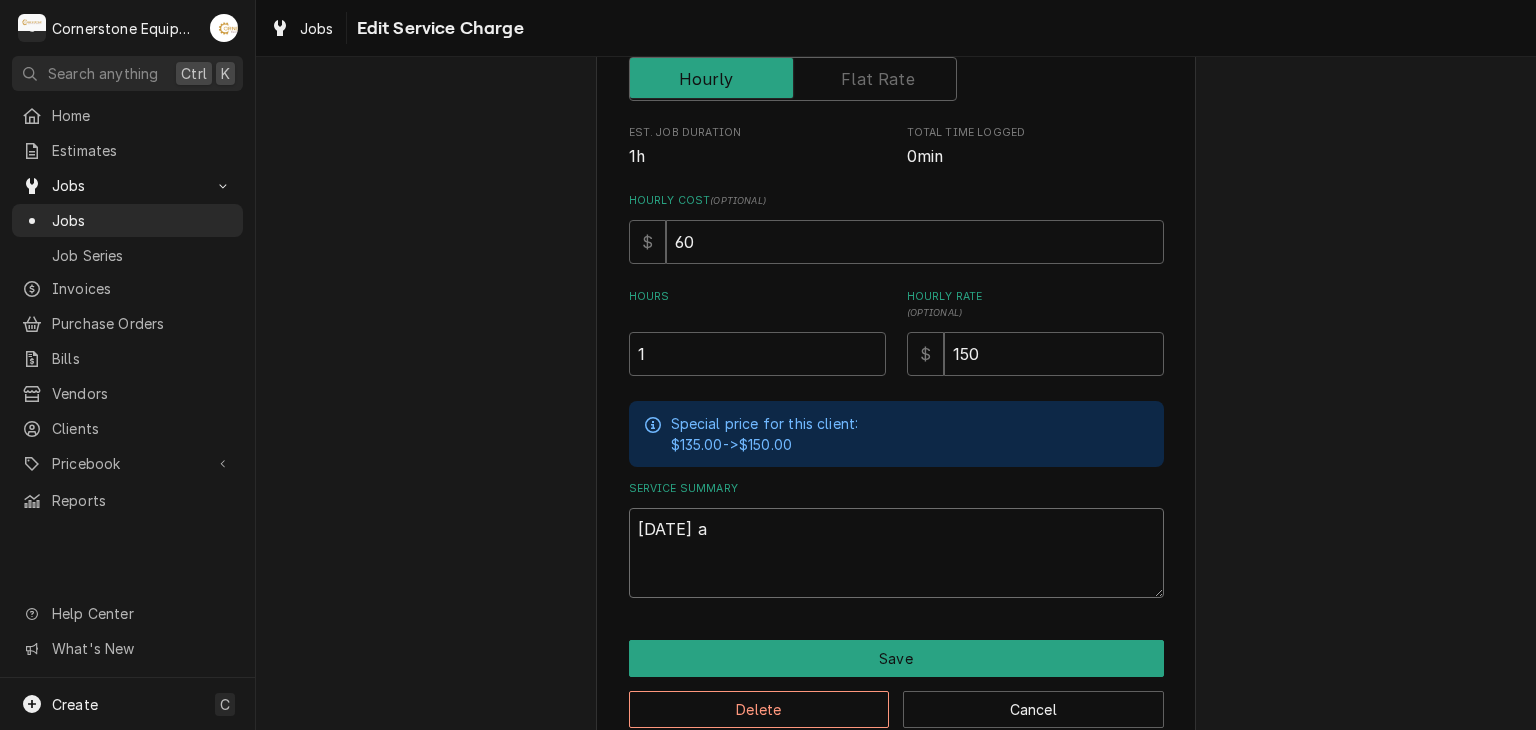 type on "x" 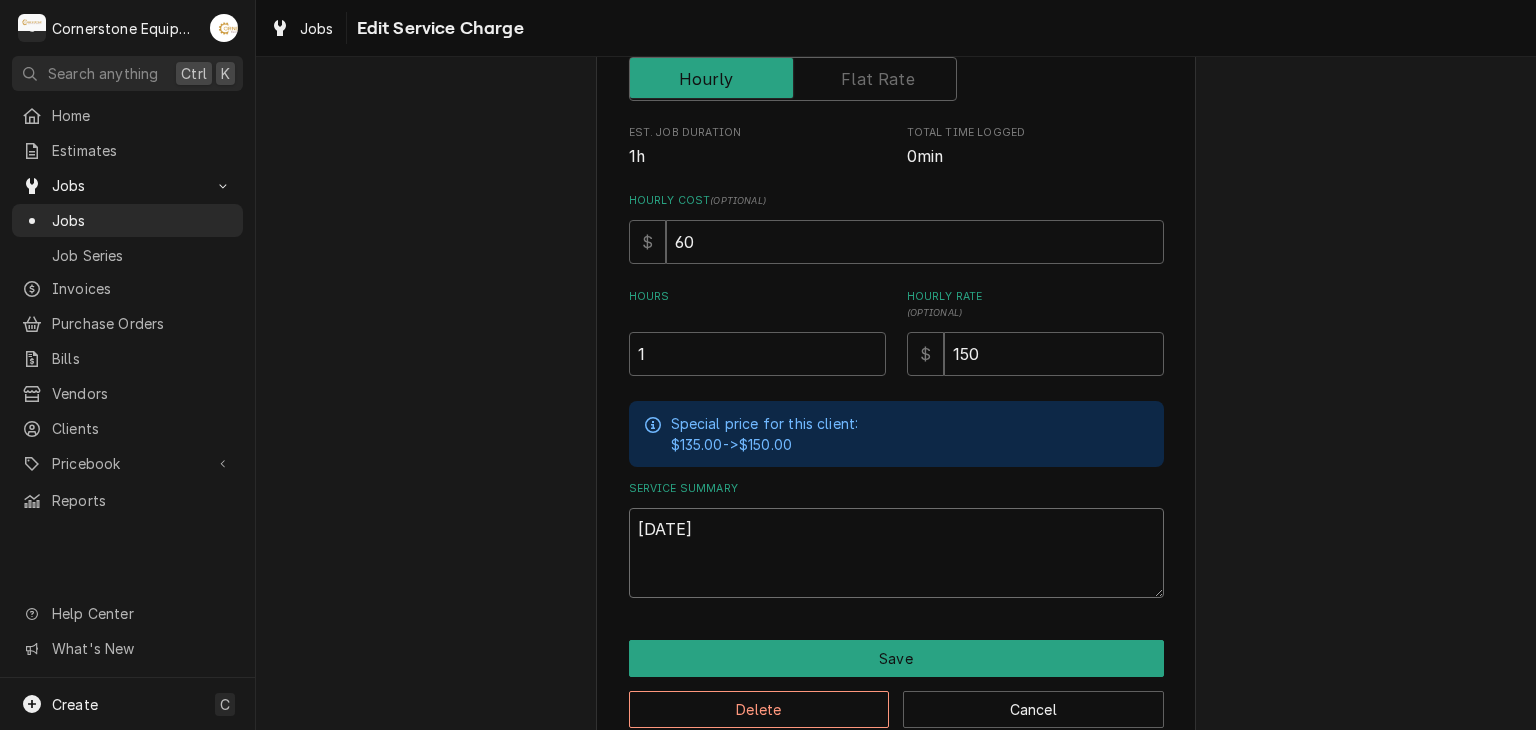 type on "x" 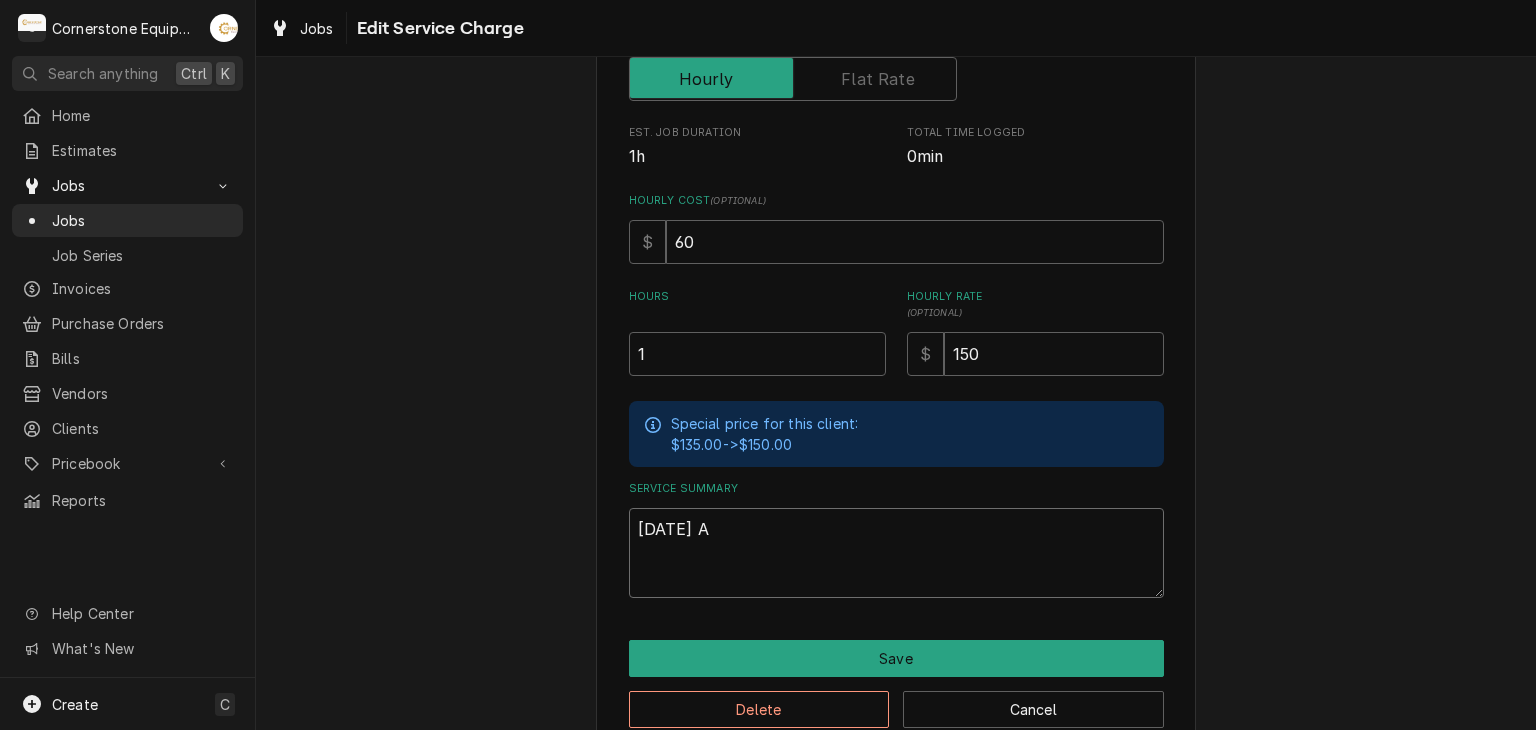 type on "x" 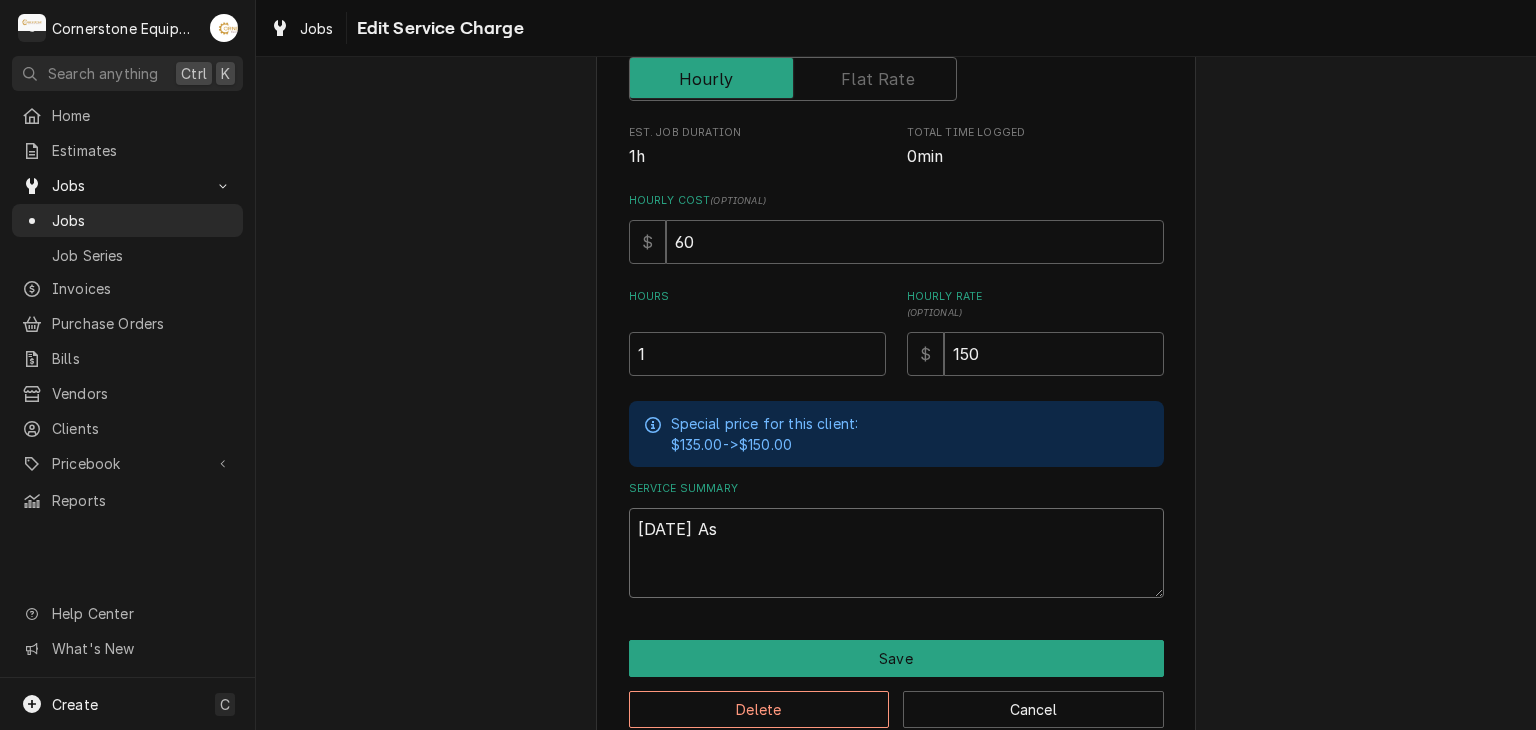 type on "x" 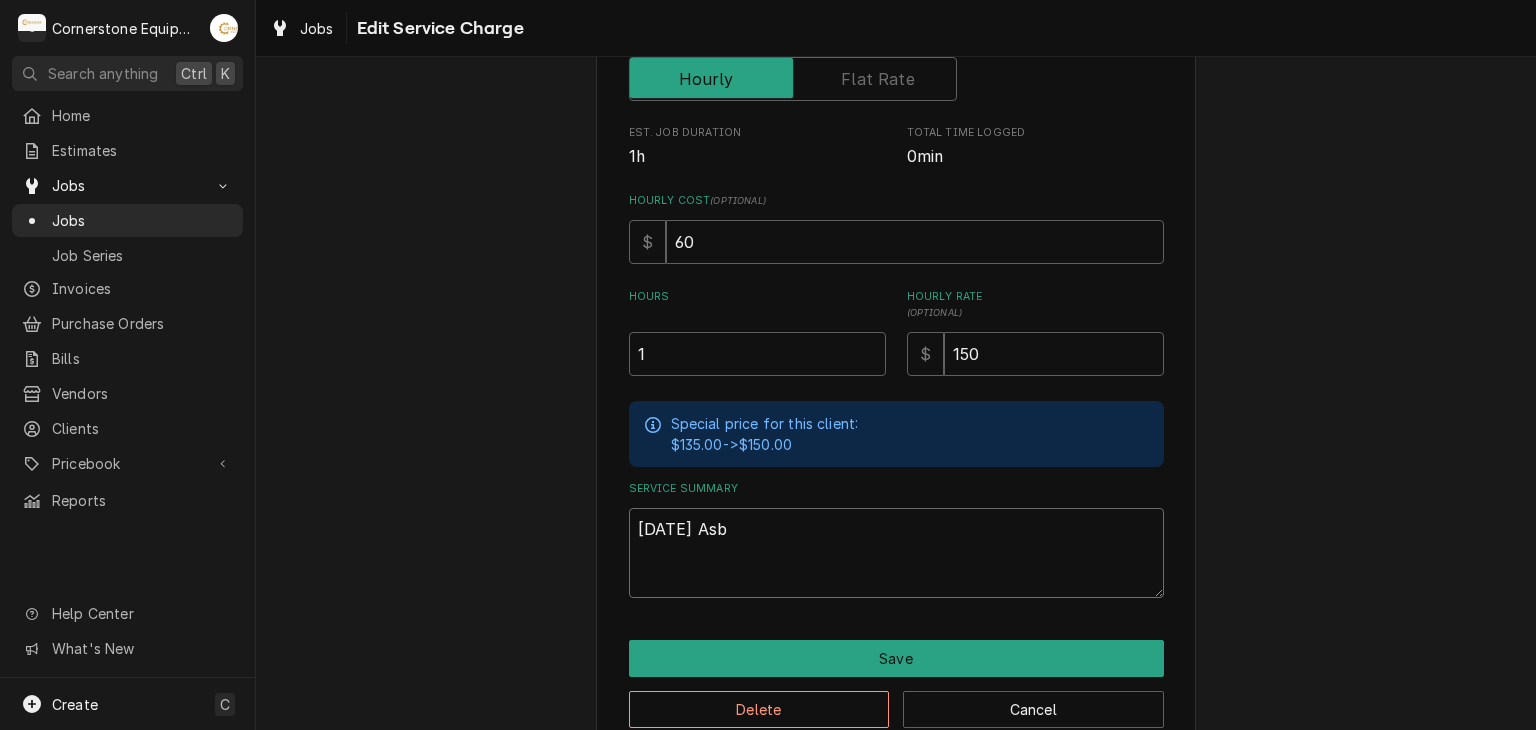 type on "x" 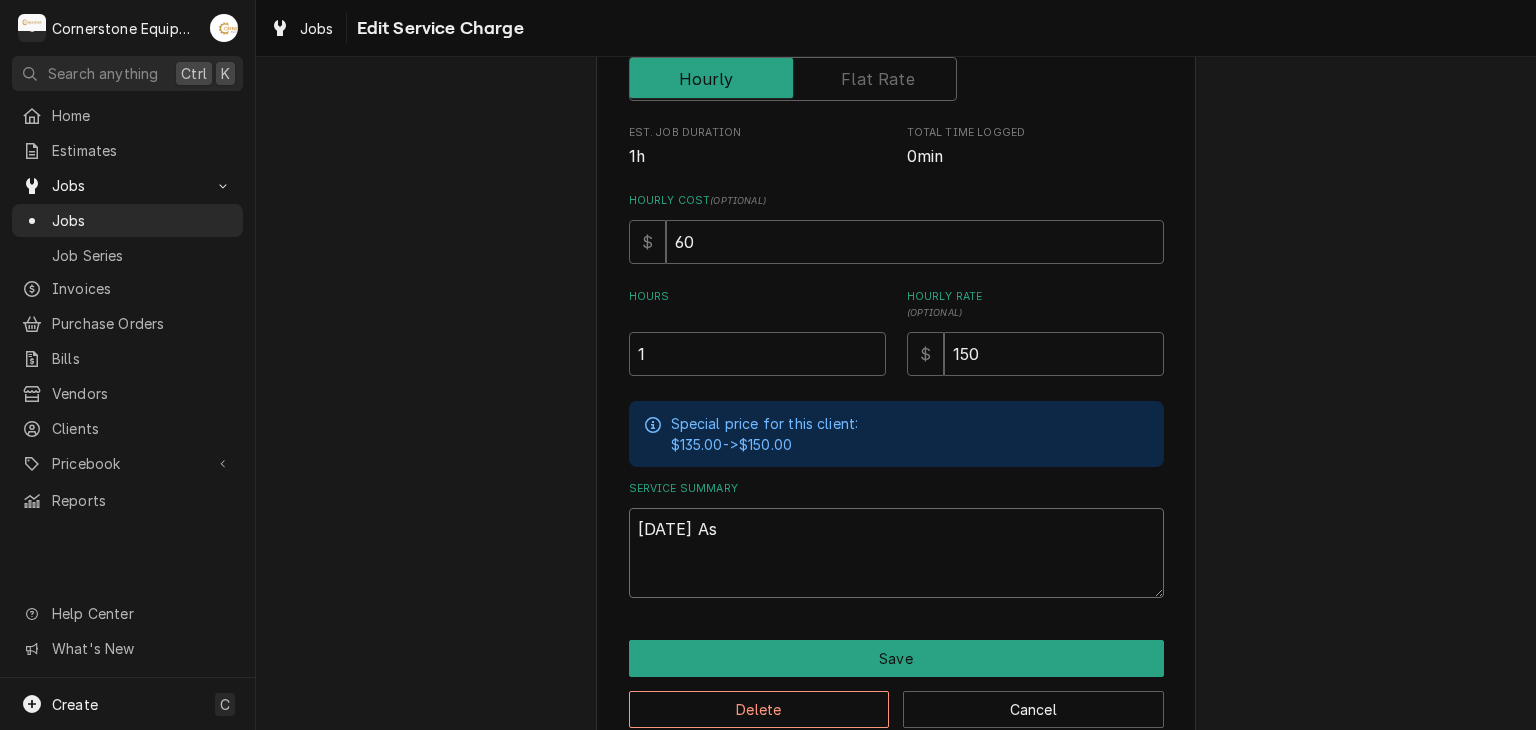 type on "x" 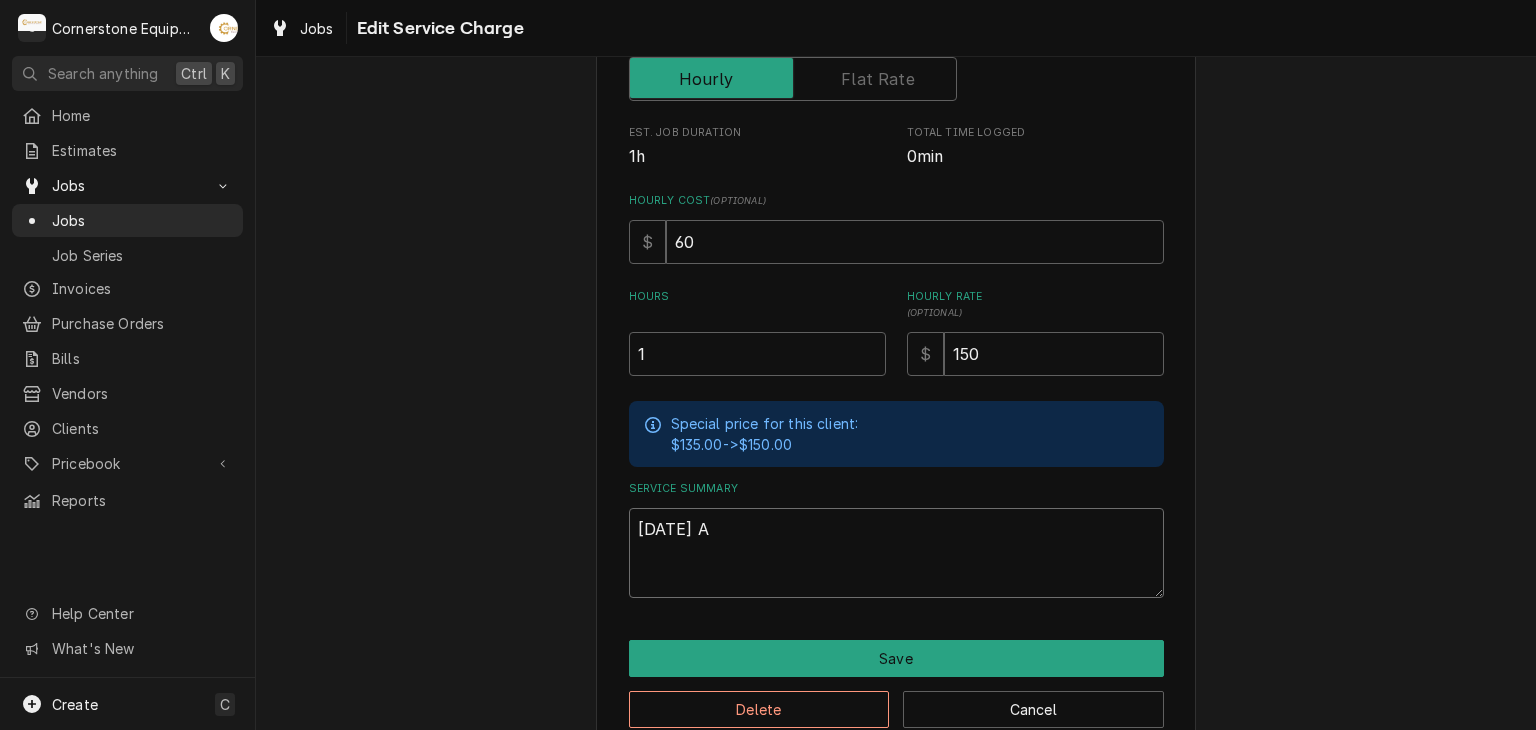 type on "x" 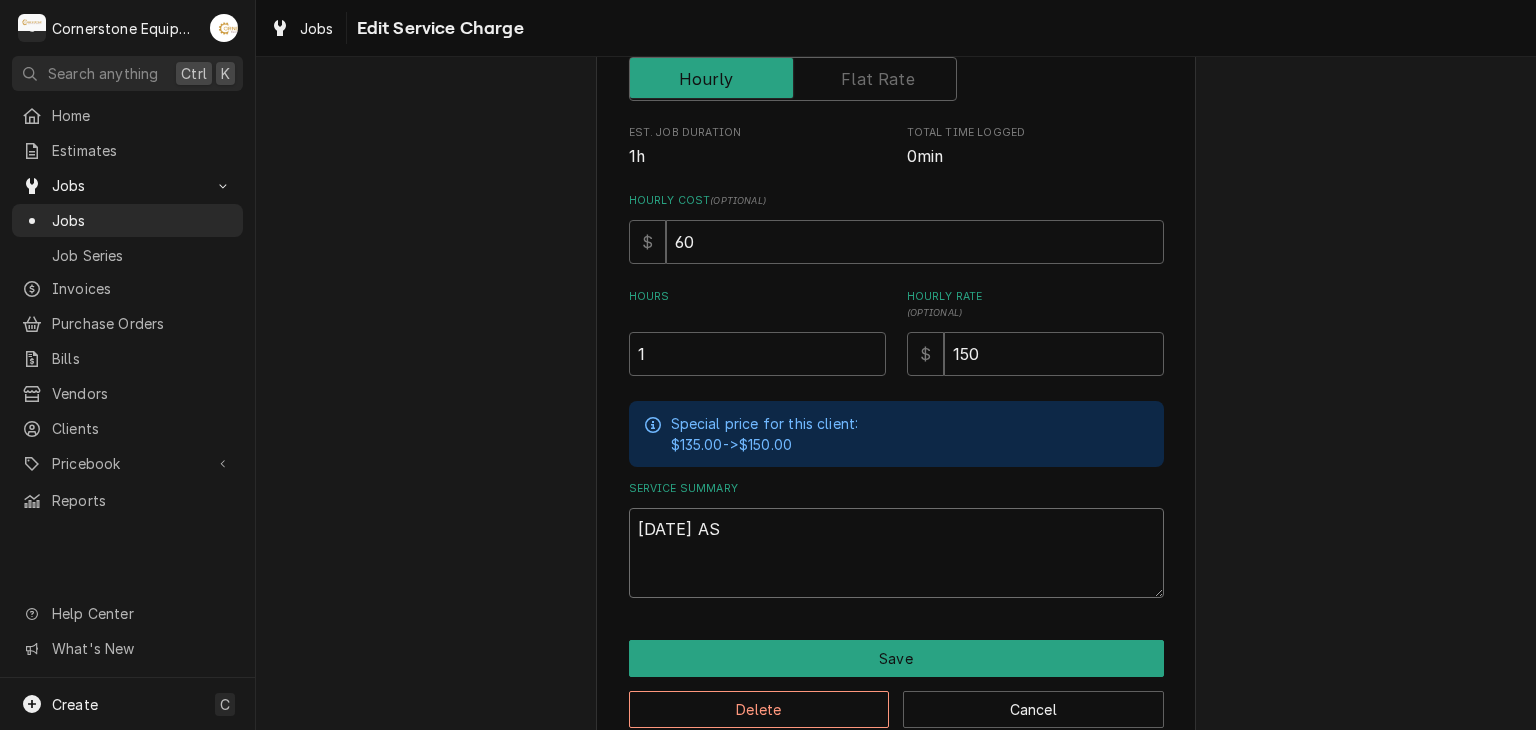 type on "x" 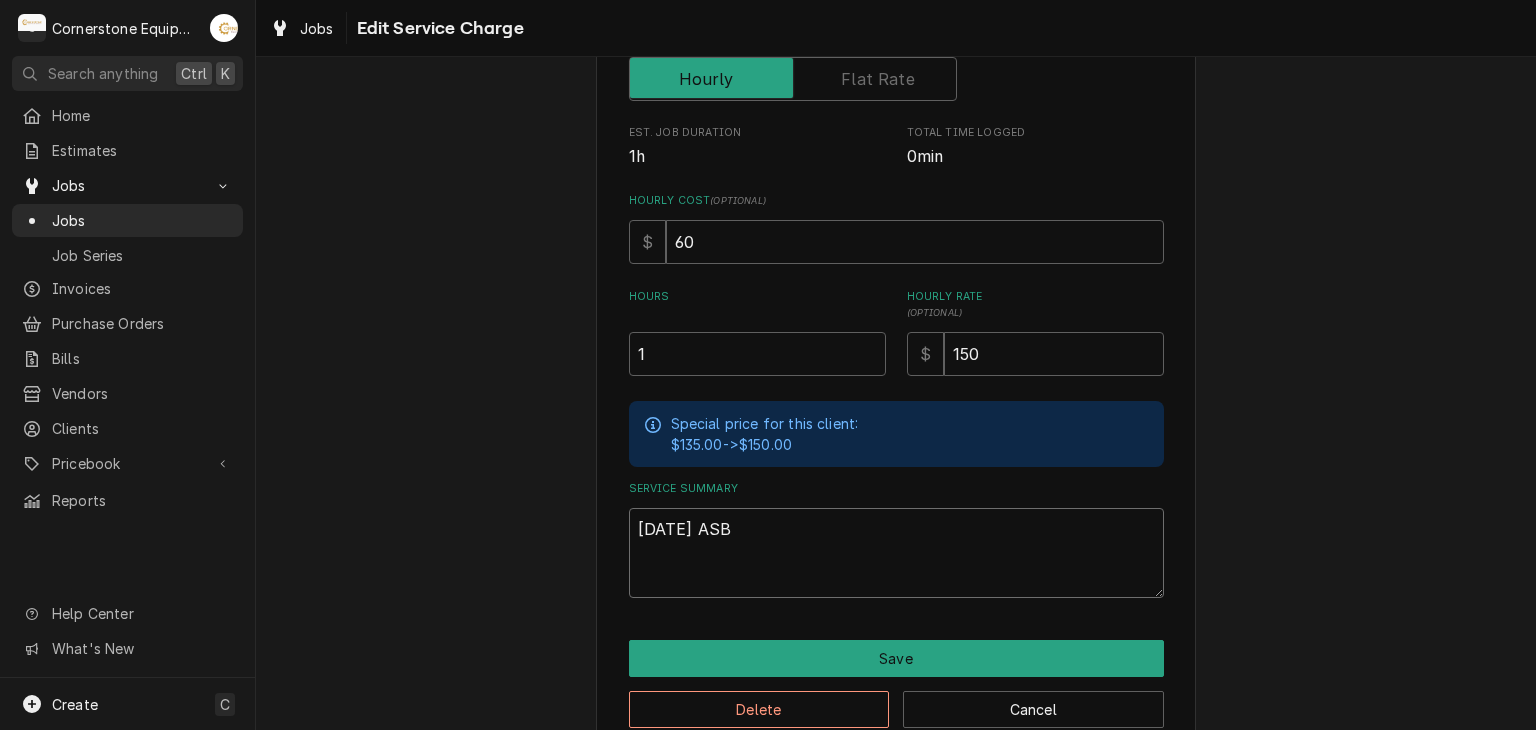 type on "x" 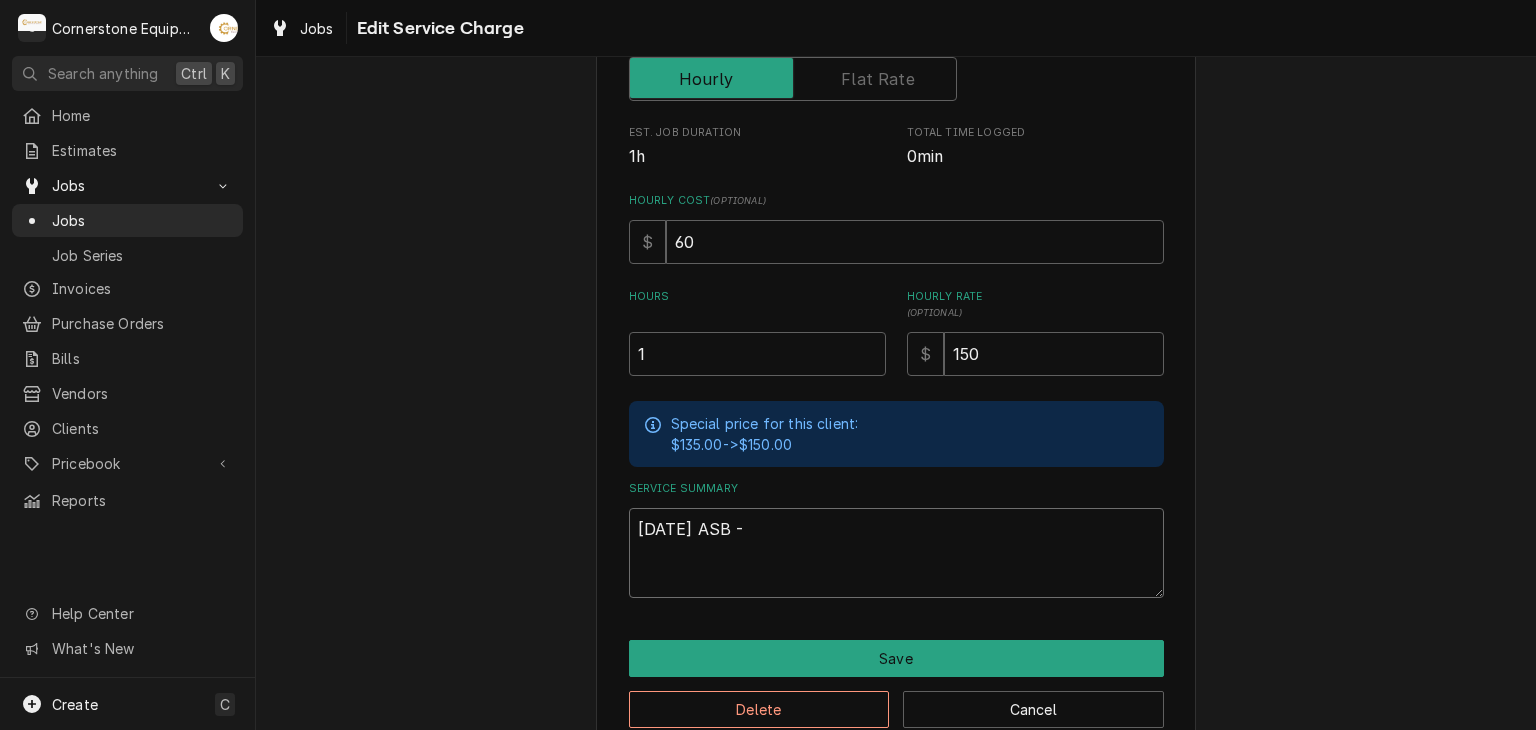 type on "x" 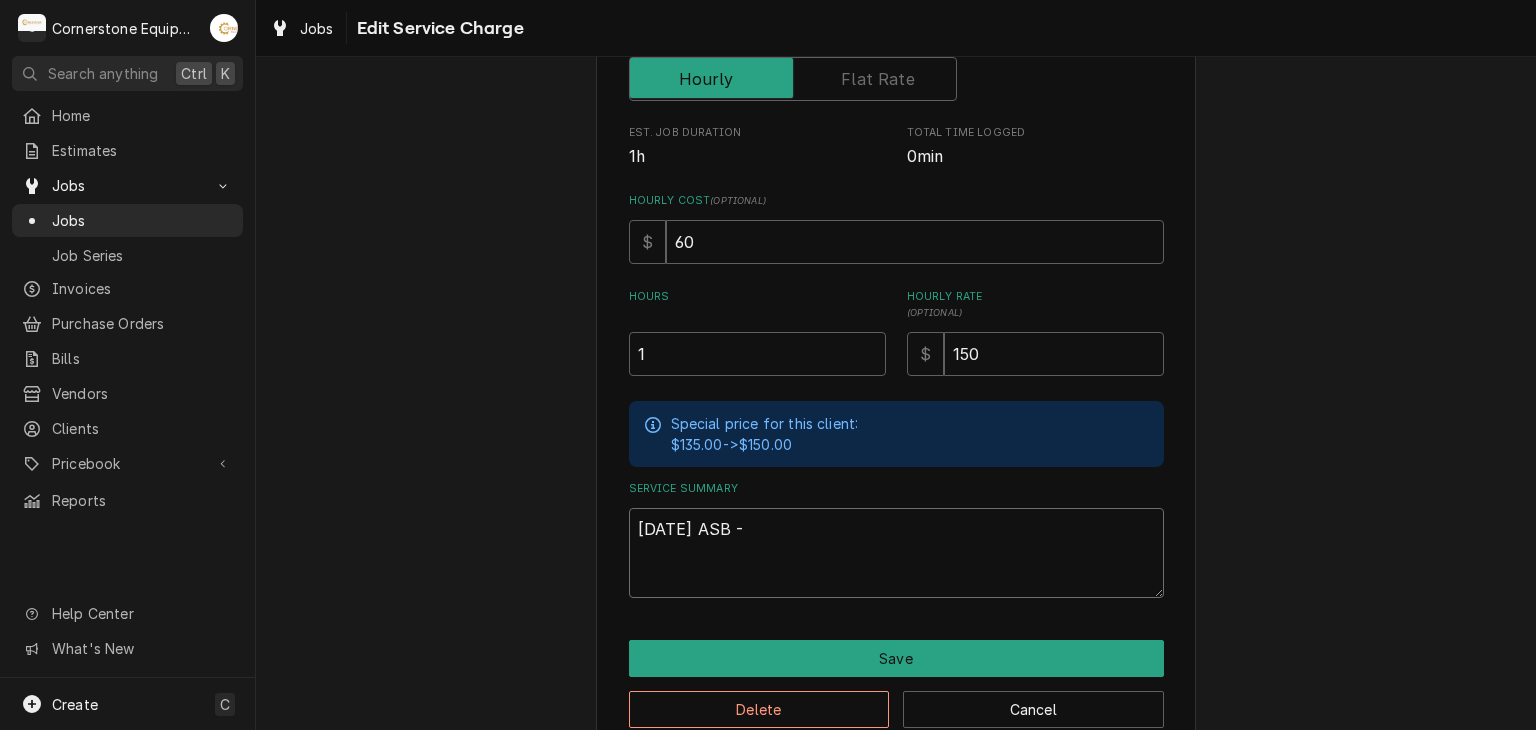 type on "8/5/25 ASB -" 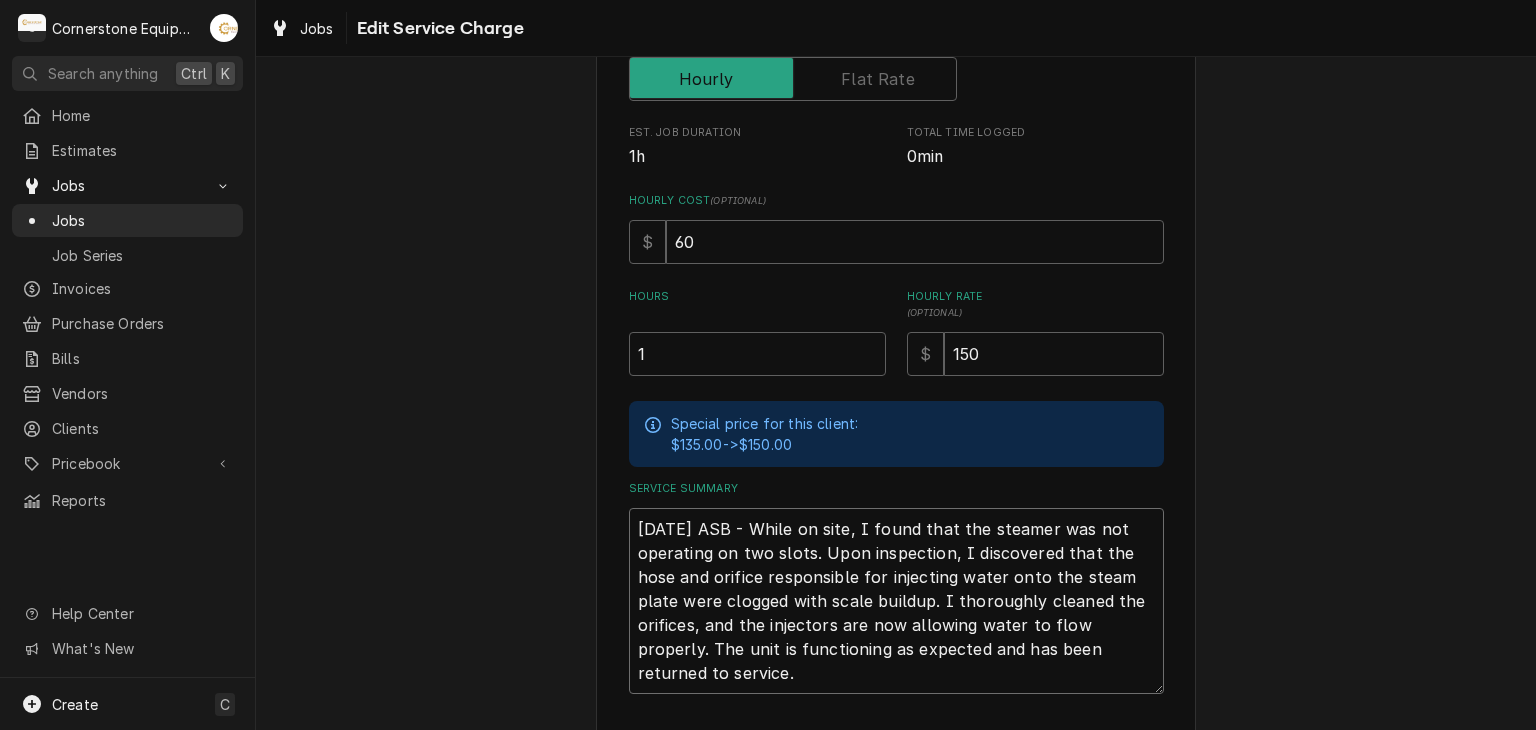 type on "8/5/25 ASB - While on site, I found that the steamer was not operating on two slots. Upon inspection, I discovered that the hose and orifice responsible for injecting water onto the steam plate were clogged with scale buildup. I thoroughly cleaned the orifices, and the injectors are now allowing water to flow properly. The unit is functioning as expected and has been returned to service." 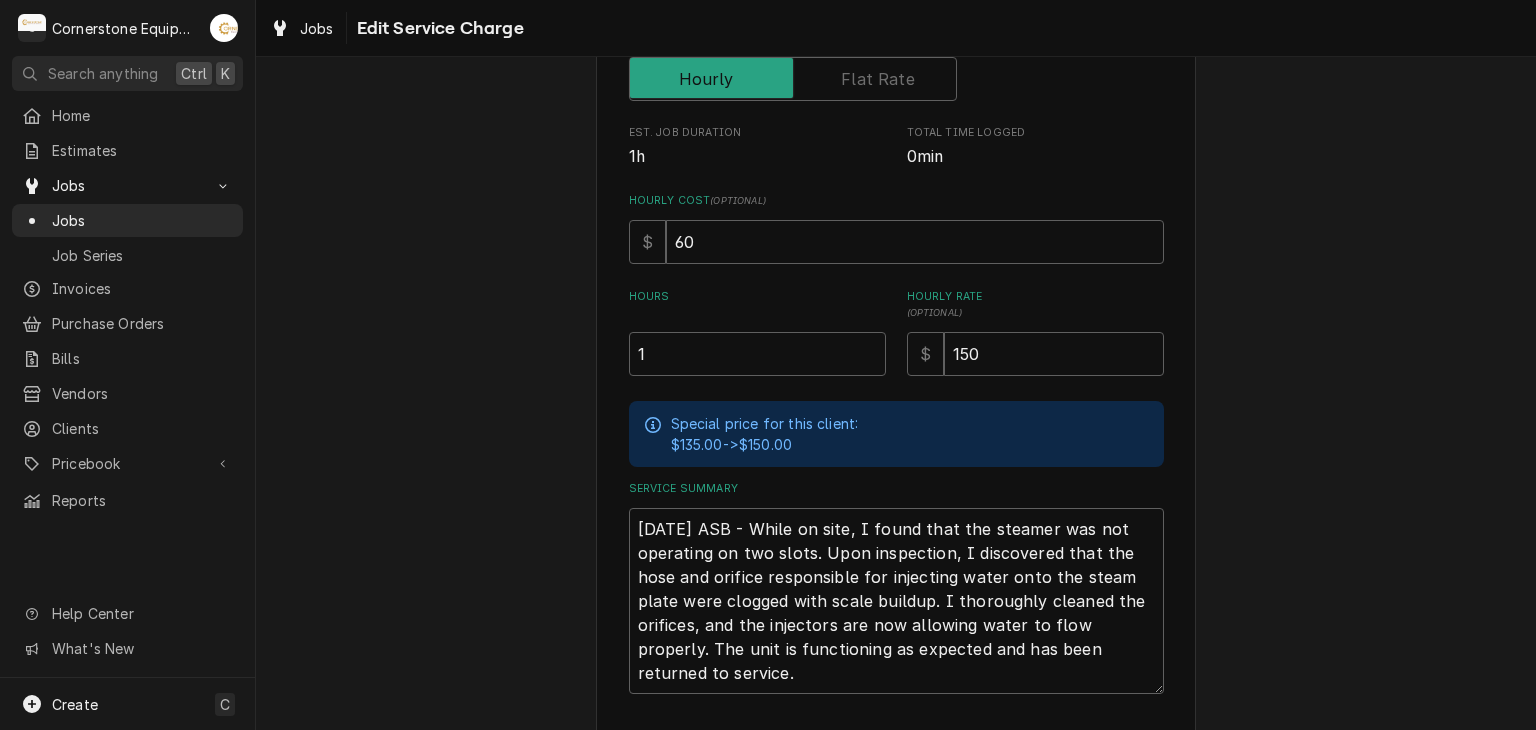 click on "Use the fields below to edit this service charge Short Description Labor Edit Pricebook Item    Start Date 2025-08-05 End Date 2025-08-05 Unit Type Est. Job Duration 1h Total Time Logged 0min Hourly Cost  ( optional ) $ 60 Hours 1 Hourly Rate  ( optional ) $ 150 Special price for this client: $135.00  ->  $150.00 Service Summary  8/5/25 ASB - While on site, I found that the steamer was not operating on two slots. Upon inspection, I discovered that the hose and orifice responsible for injecting water onto the steam plate were clogged with scale buildup. I thoroughly cleaned the orifices, and the injectors are now allowing water to flow properly. The unit is functioning as expected and has been returned to service. Save Delete Cancel" at bounding box center (896, 292) 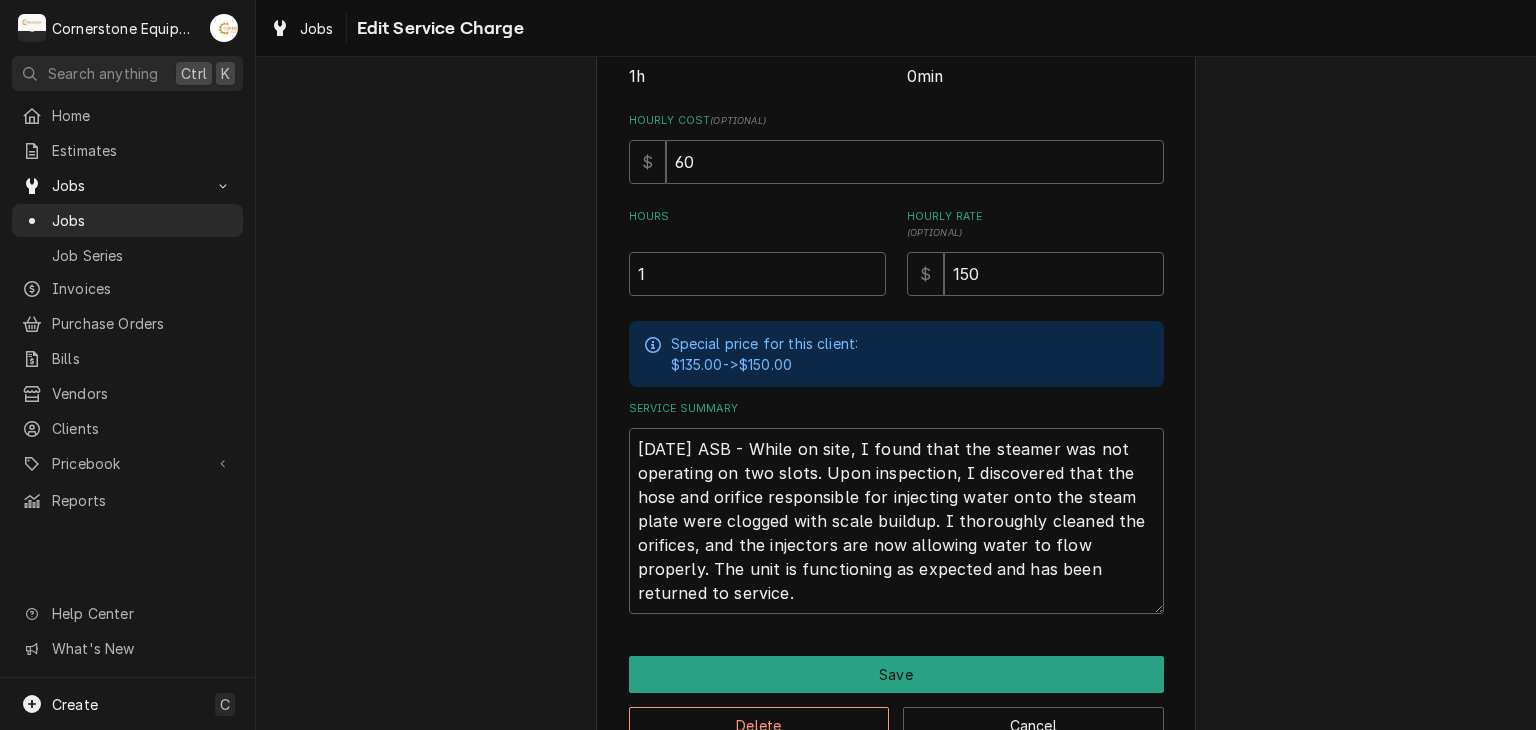 scroll, scrollTop: 493, scrollLeft: 0, axis: vertical 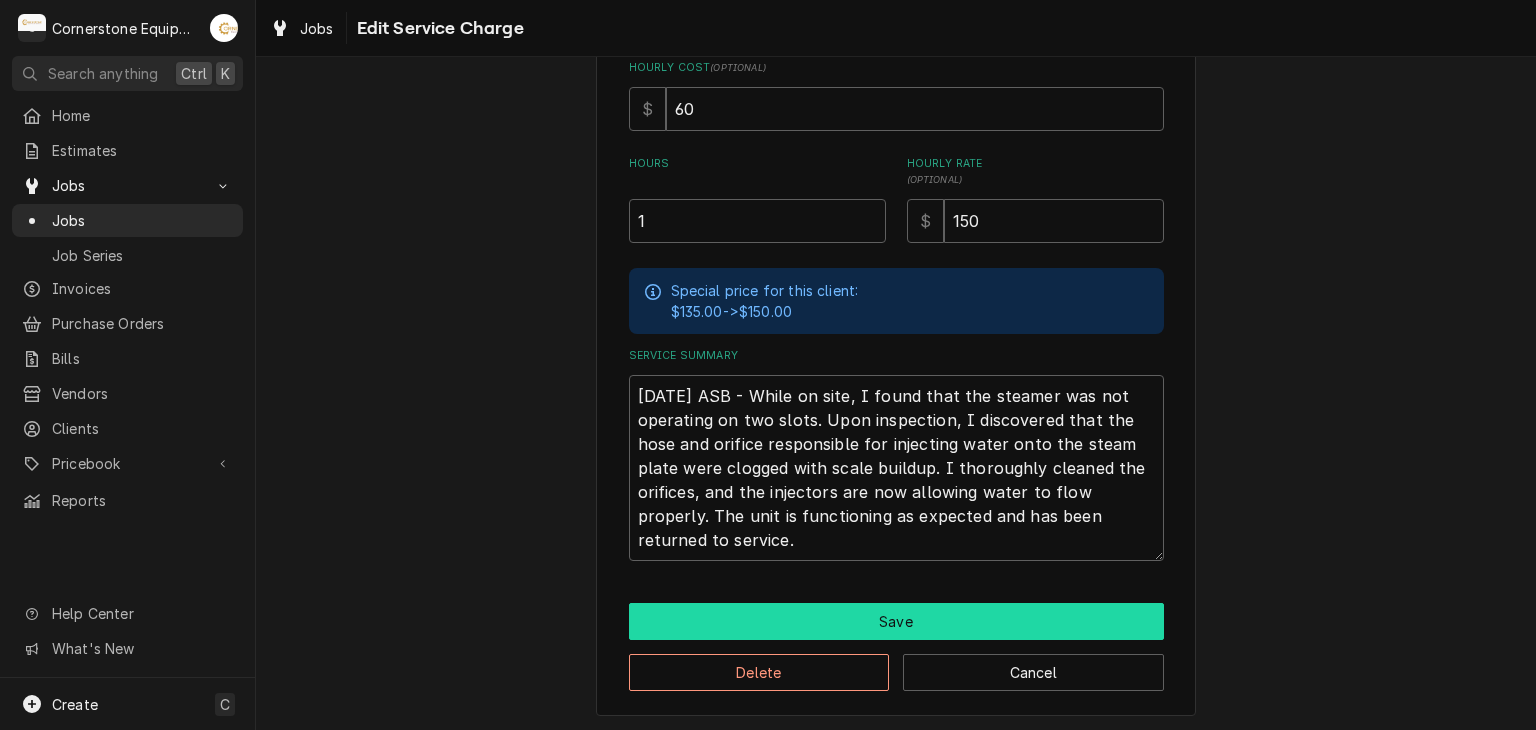 click on "Save" at bounding box center (896, 621) 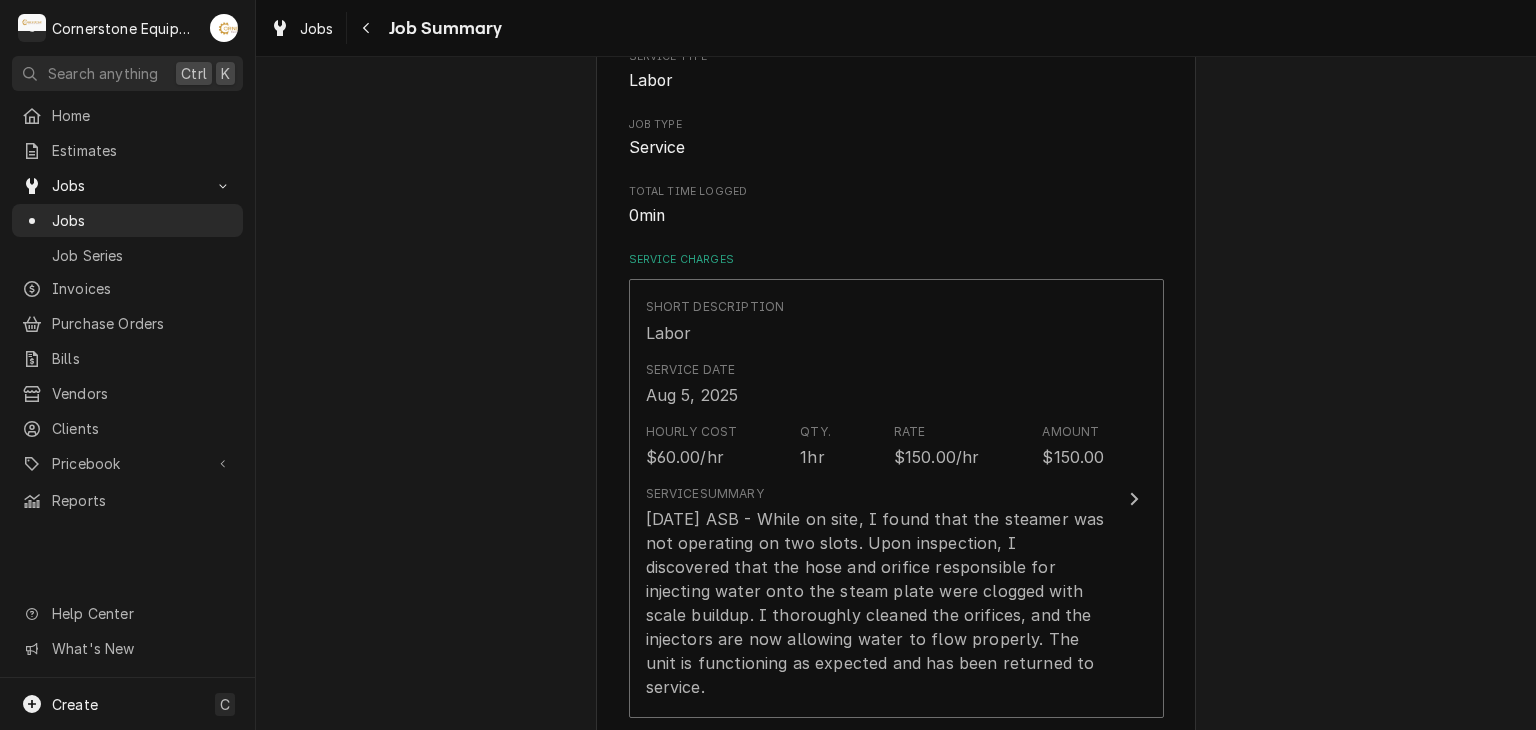 click on "Hill Management - McDonald’s 04798 - Woodruff Rd / 1111 Woodruff Rd, Greenville, SC 29607 Please provide a summary of the work you've done, the parts and materials you used, and any other charges or discounts that should be applied to this service: Roopairs Job ID JOB-273 MaintX ID 3741 Service Type Labor Job Type Service Total Time Logged 0min Service Charges Short Description Labor Service Date Aug 5, 2025 Hourly Cost $60.00/hr Qty. 1hr Rate $150.00/hr Amount $150.00 Service  Summary  8/5/25 ASB - While on site, I found that the steamer was not operating on two slots. Upon inspection, I discovered that the hose and orifice responsible for injecting water onto the steam plate were clogged with scale buildup. I thoroughly cleaned the orifices, and the injectors are now allowing water to flow properly. The unit is functioning as expected and has been returned to service. Add Service Charge Parts and Materials  ( if any ) Add Part or Material Trip Charges, Diagnostic Fees, etc.  ( if any ) Discounts  ( if any" at bounding box center (896, 588) 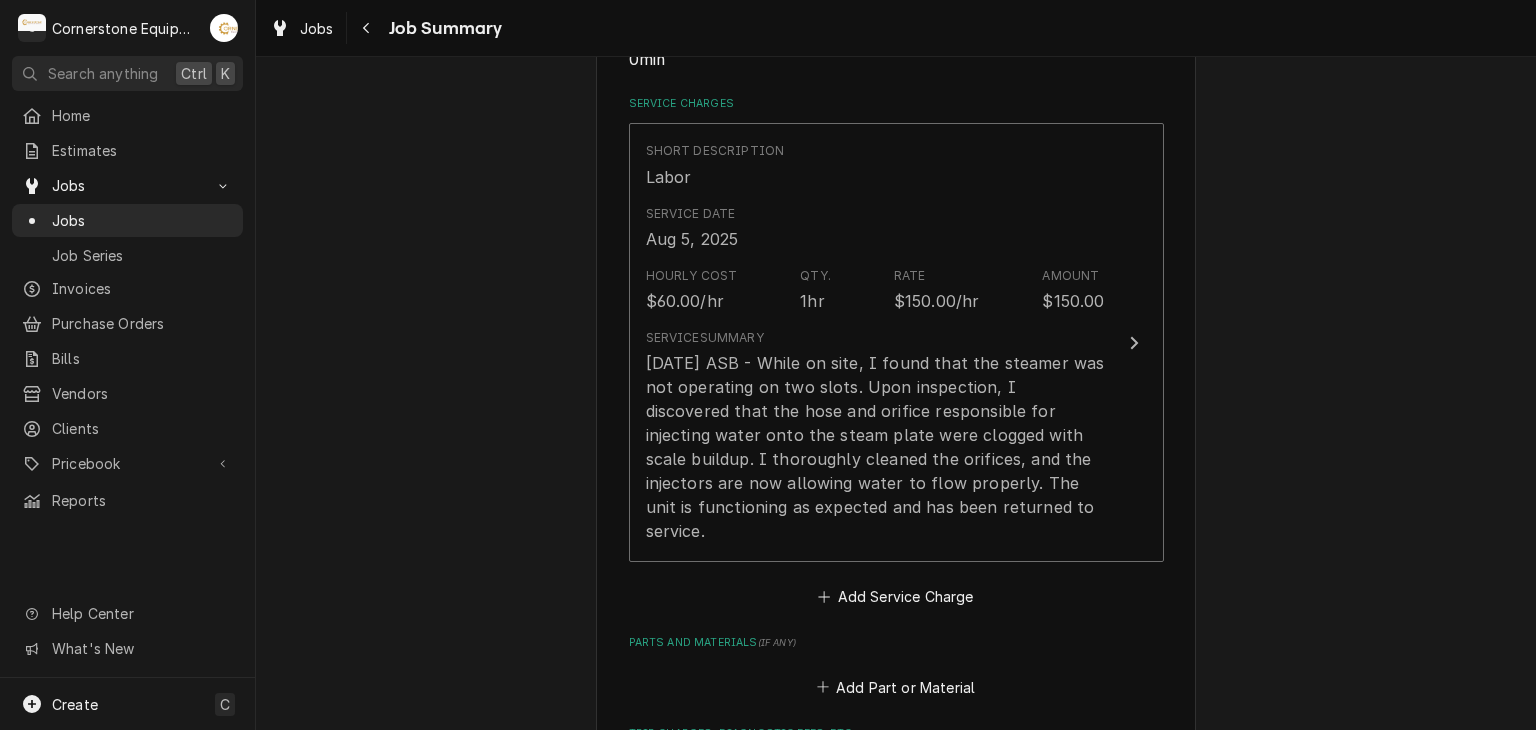 scroll, scrollTop: 520, scrollLeft: 0, axis: vertical 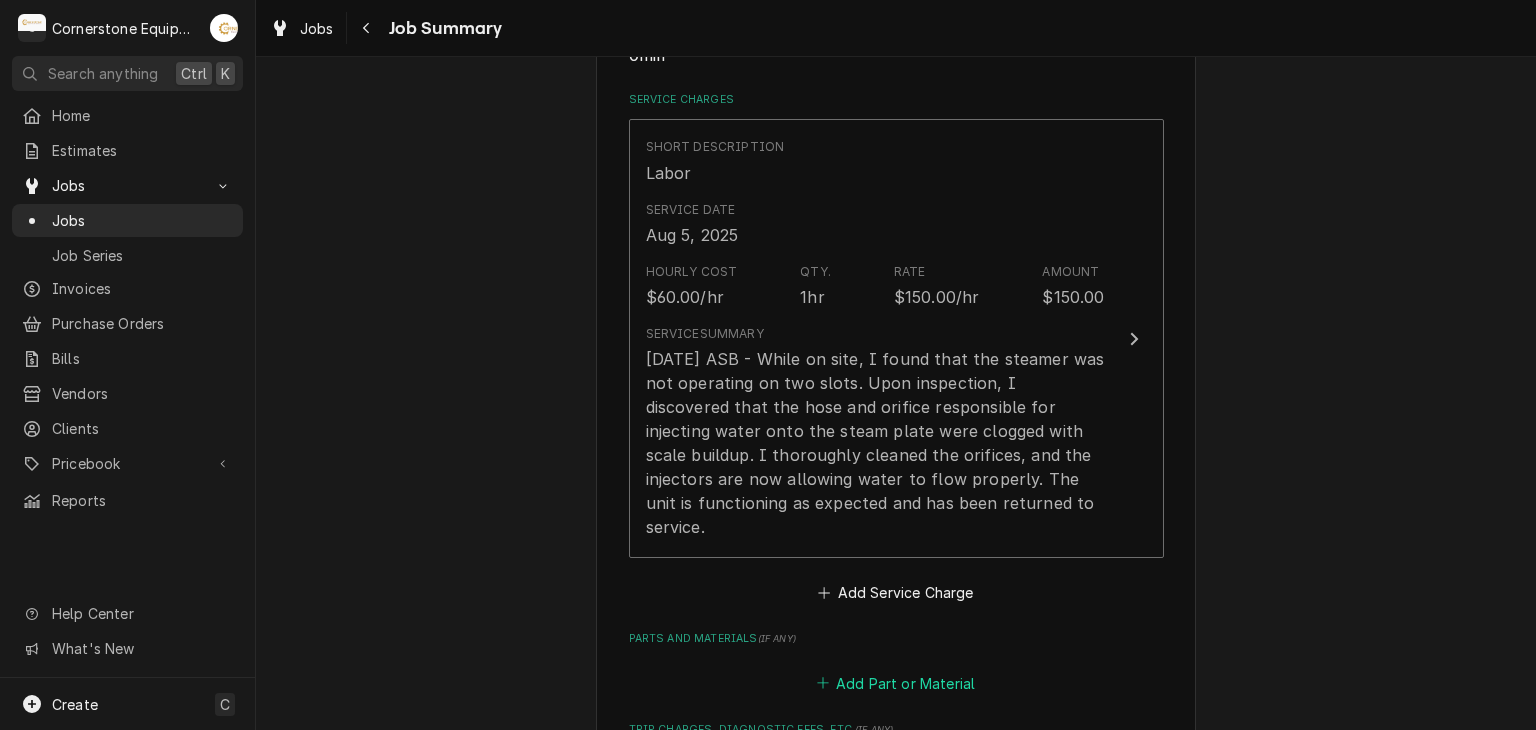 click on "Add Part or Material" at bounding box center [895, 683] 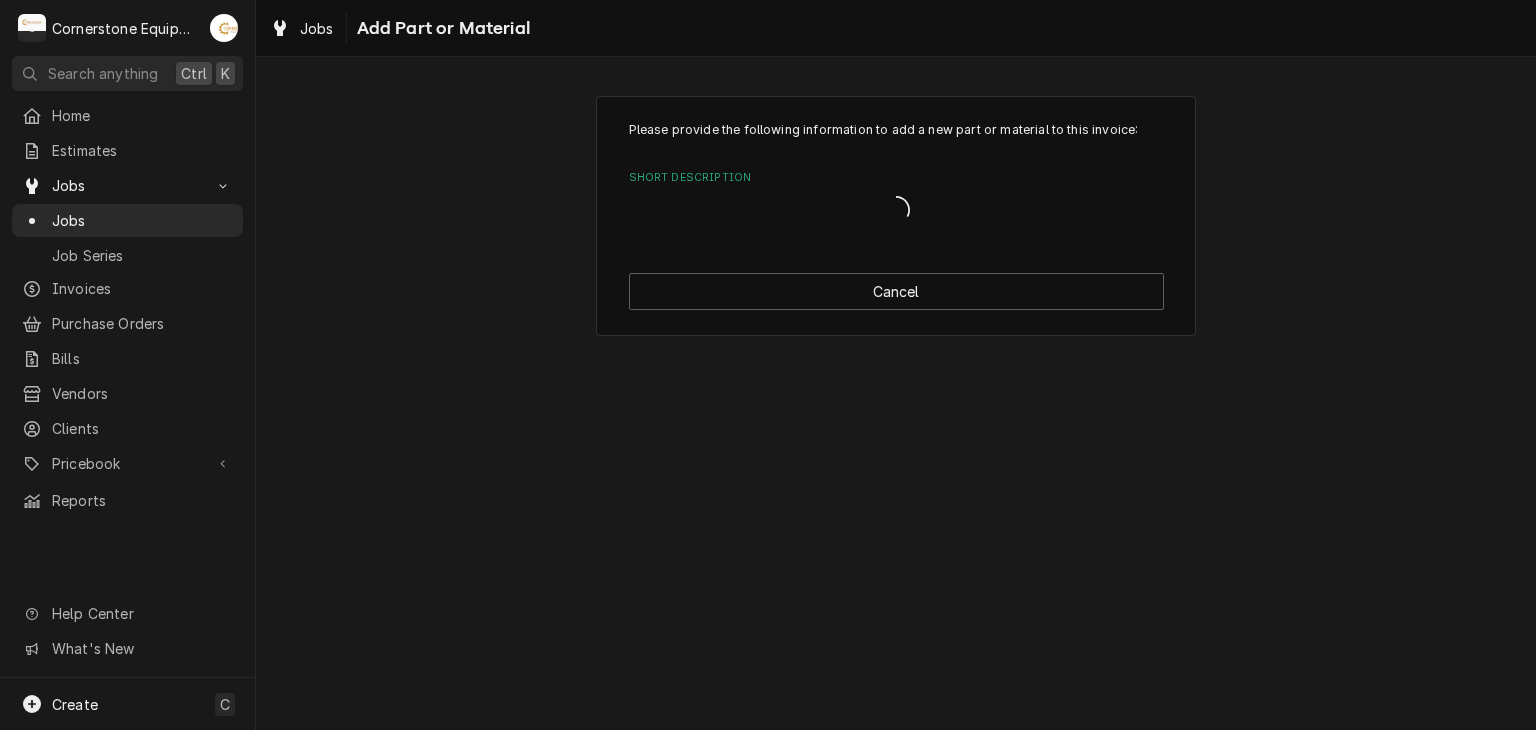 scroll, scrollTop: 0, scrollLeft: 0, axis: both 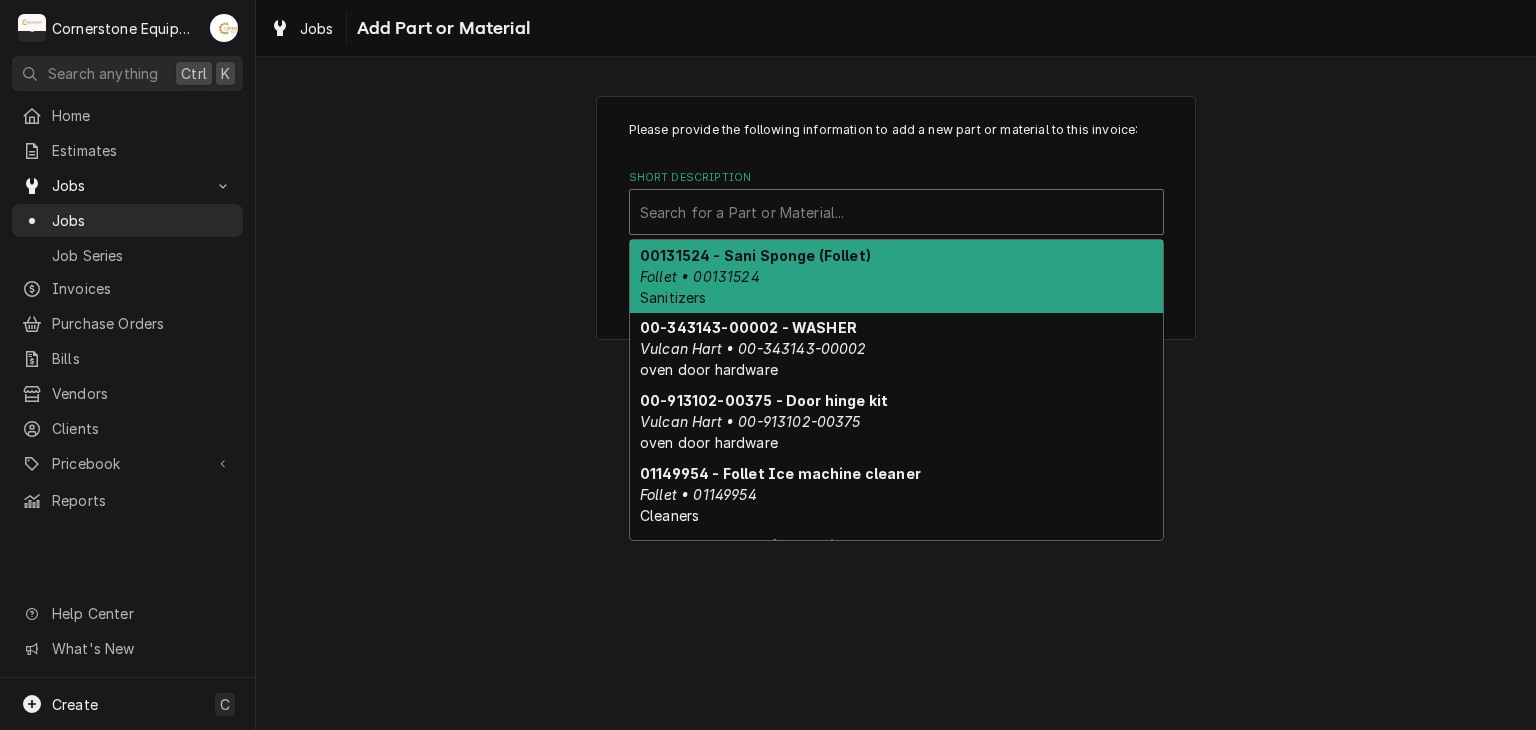 click at bounding box center [896, 212] 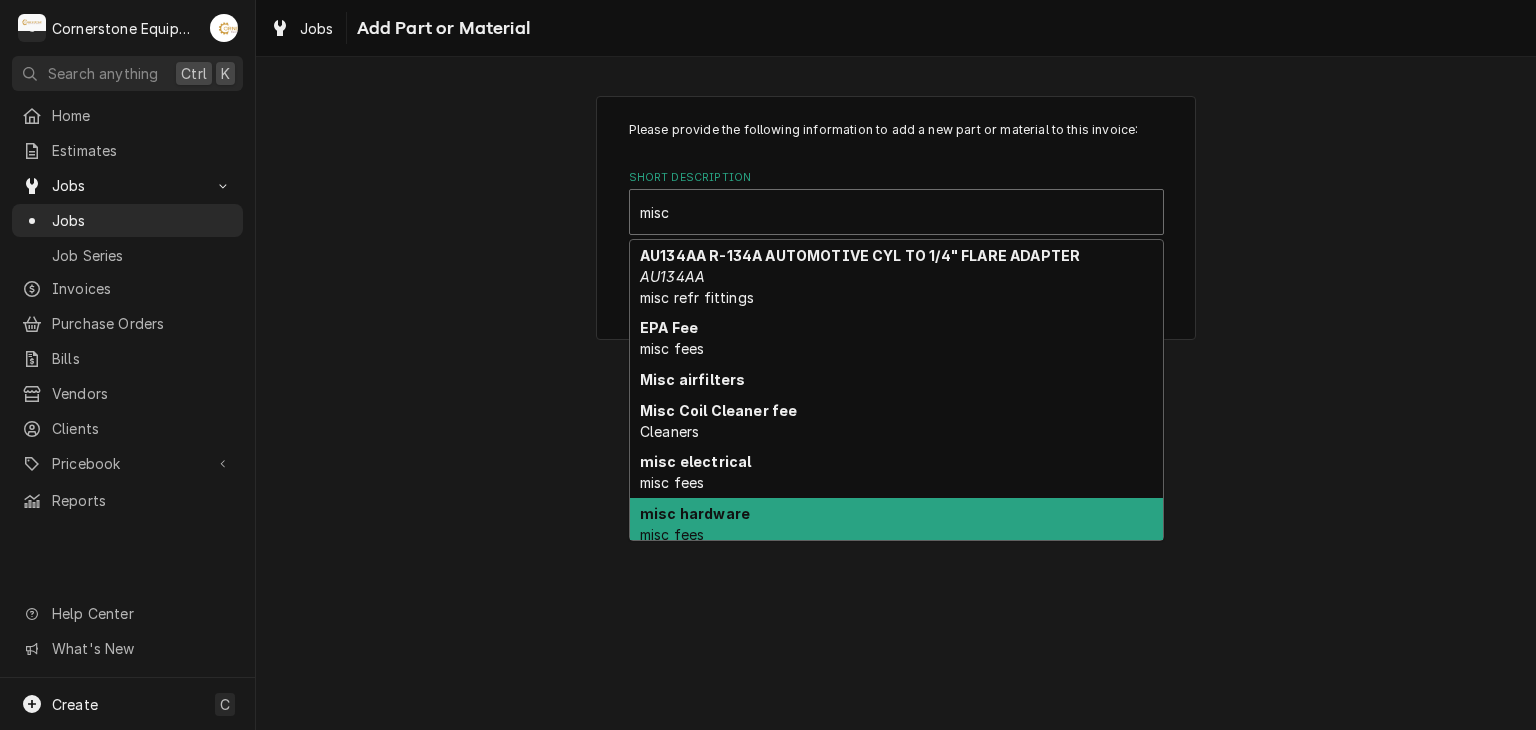 type on "misc" 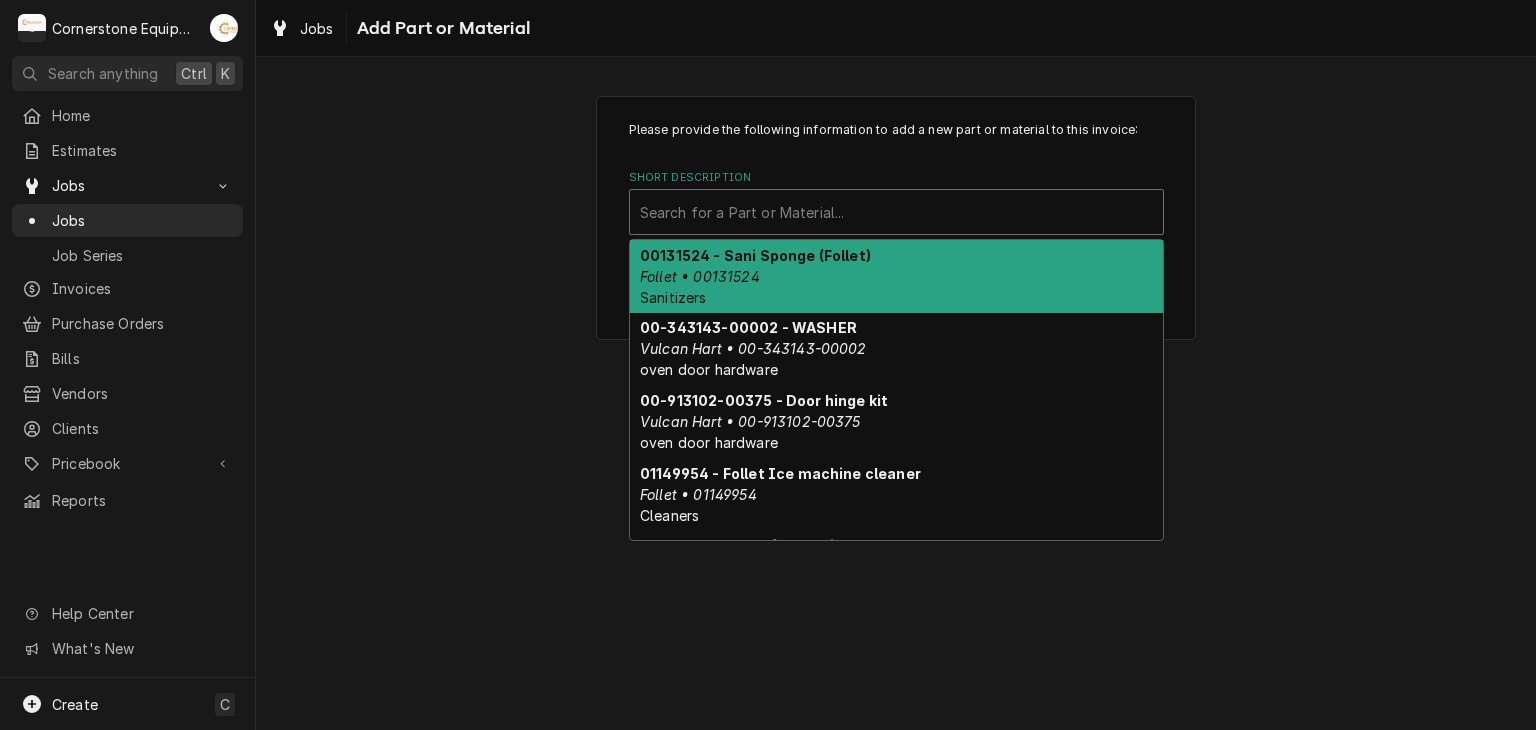drag, startPoint x: 732, startPoint y: 526, endPoint x: 701, endPoint y: 225, distance: 302.59213 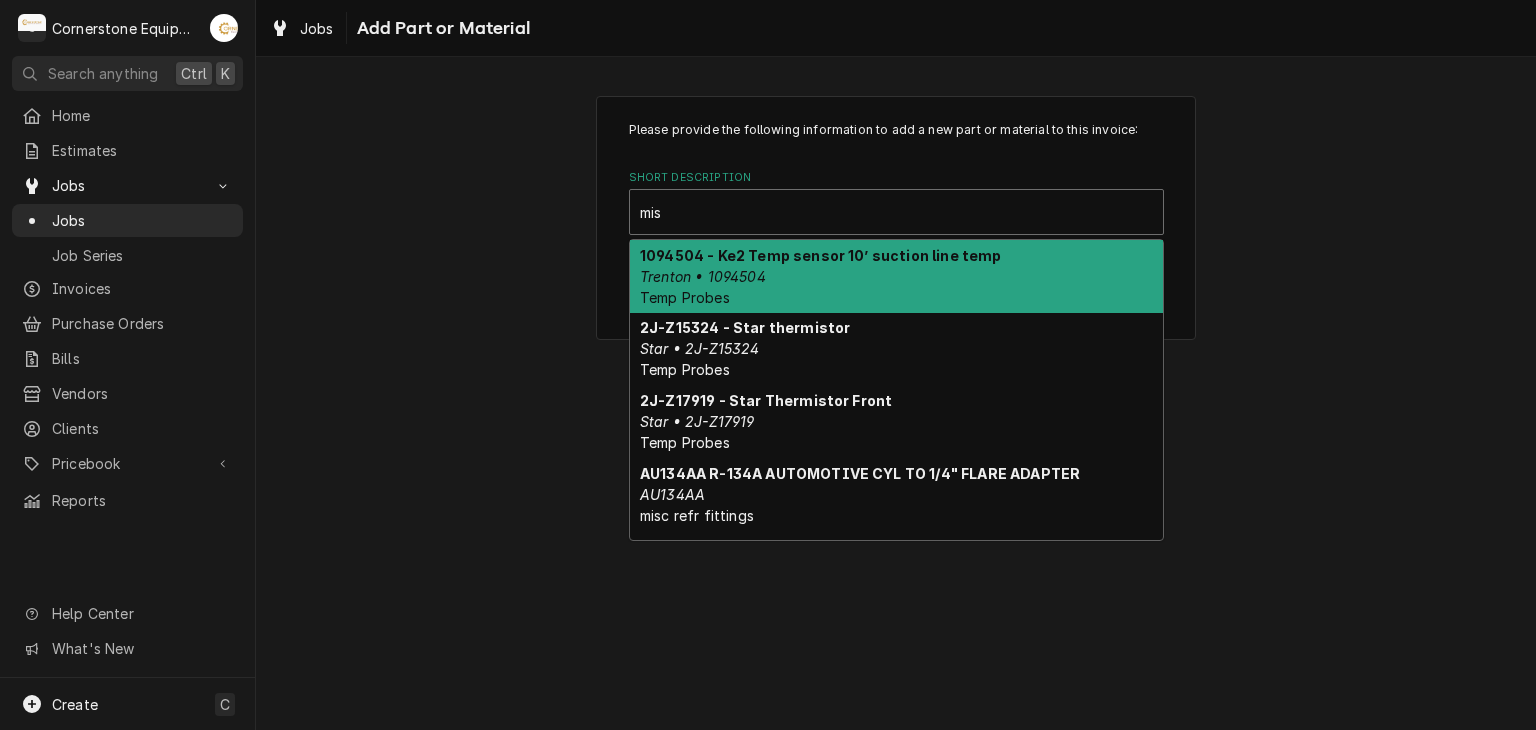 type on "misc" 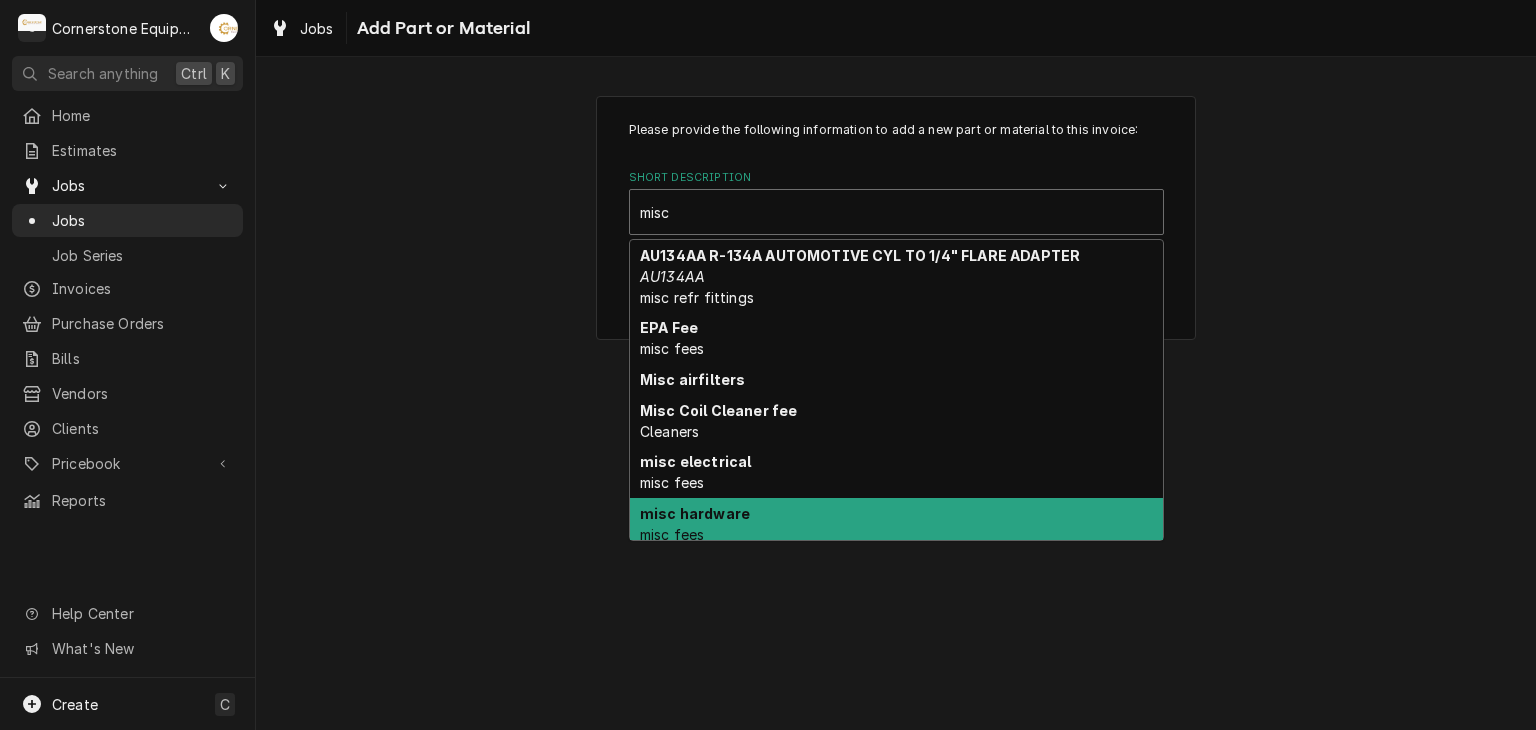 click on "misc hardware" at bounding box center [695, 513] 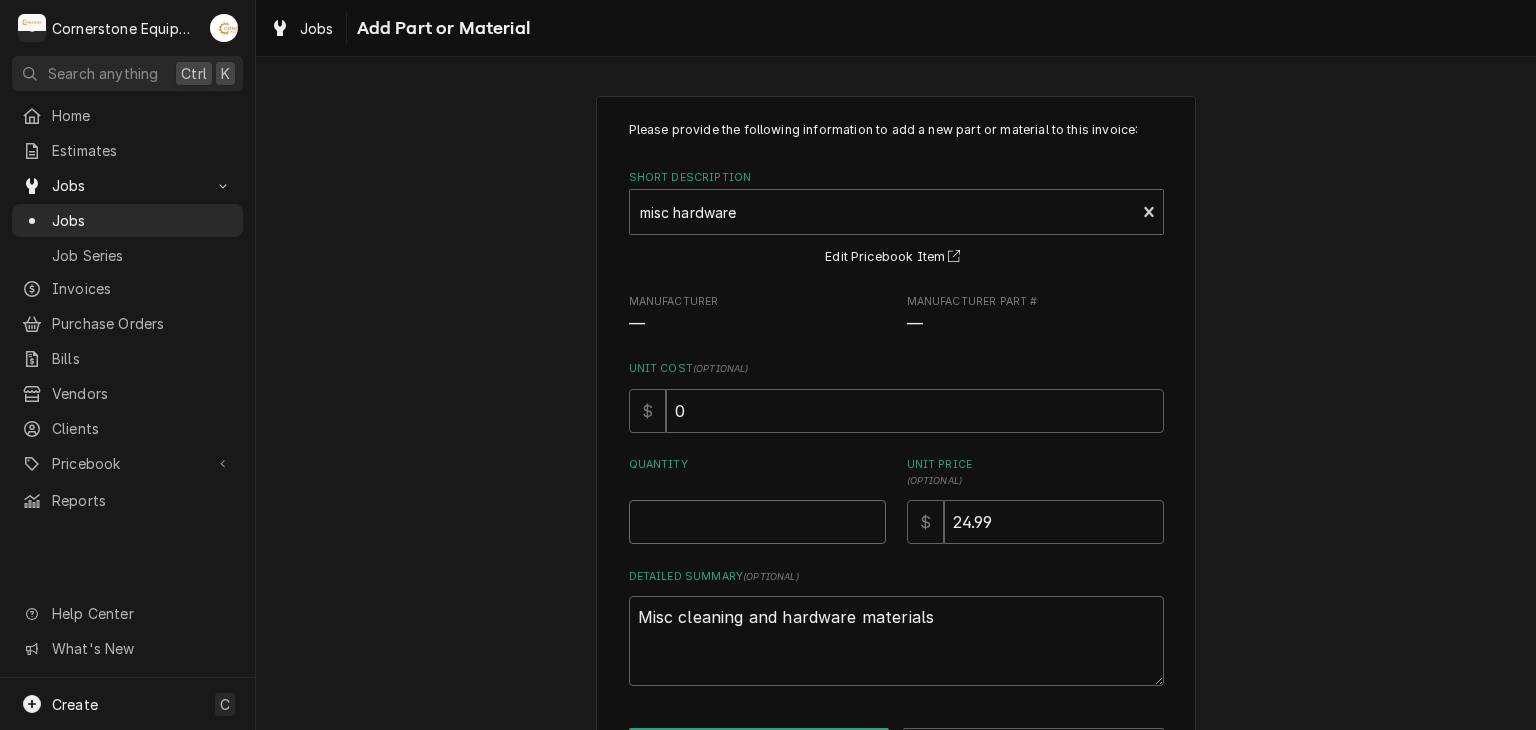 click on "Quantity" at bounding box center [757, 522] 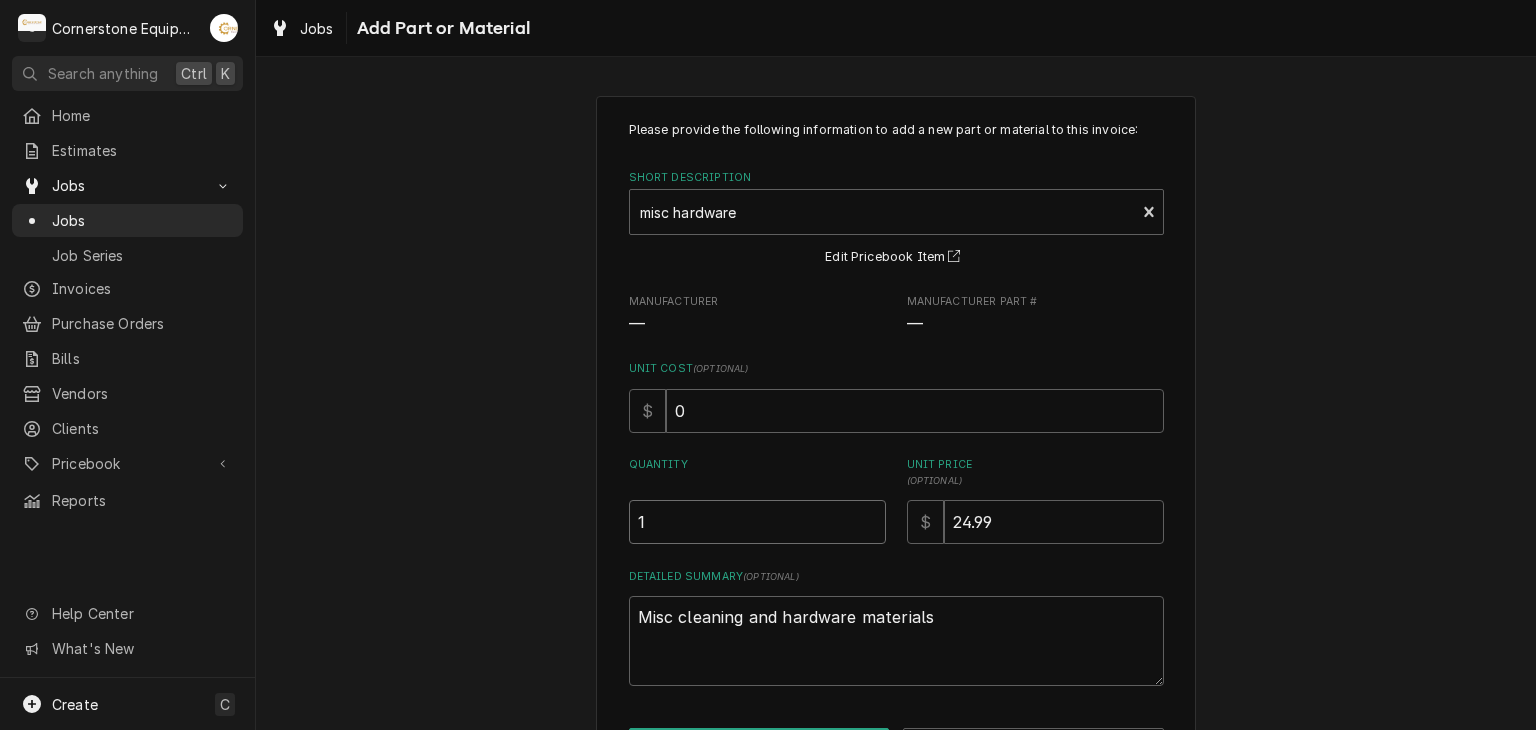 type on "1" 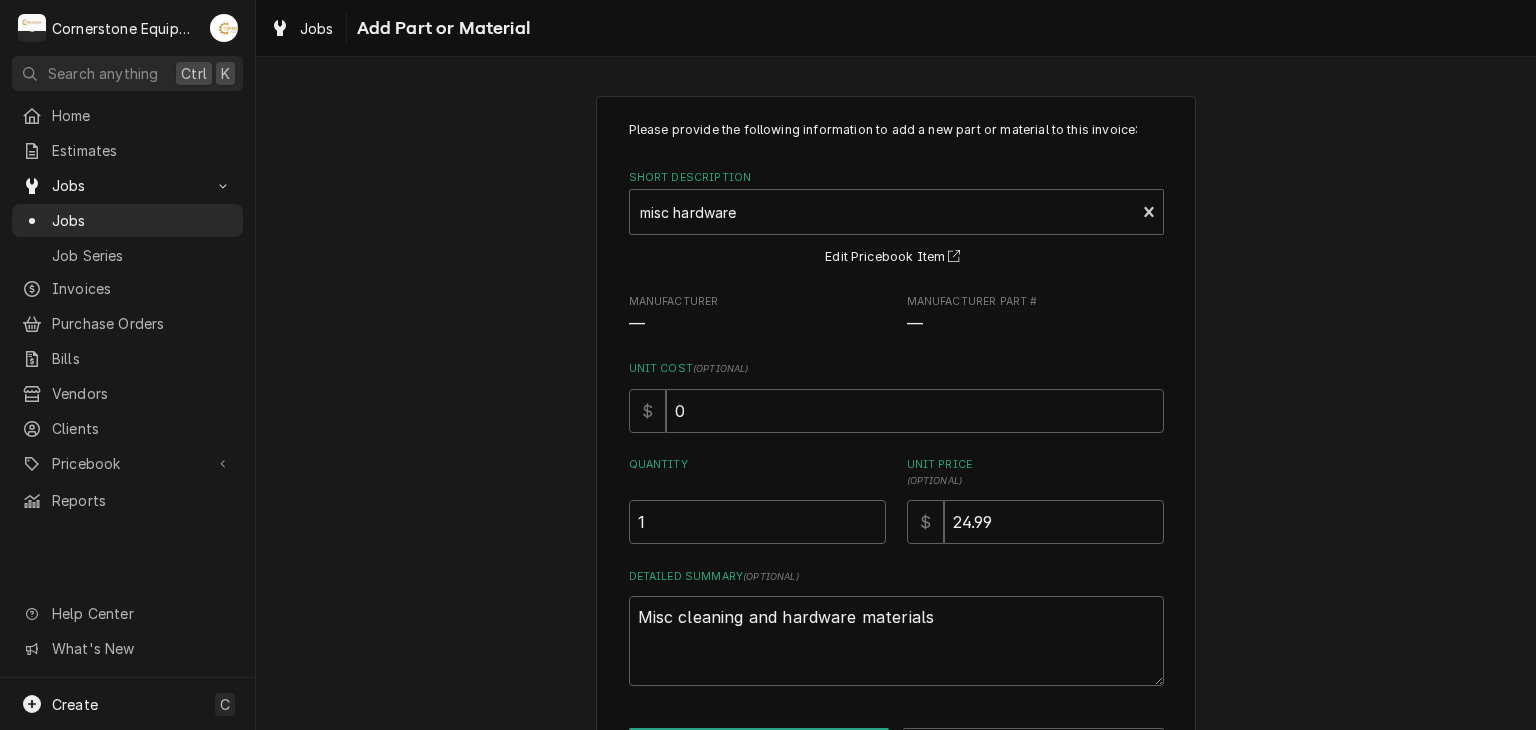click on "Please provide the following information to add a new part or material to this invoice: Short Description misc hardware misc fees Edit Pricebook Item    Manufacturer — Manufacturer Part # — Unit Cost  ( optional ) $ 0 Quantity 1 Unit Price  ( optional ) $ 24.99 Detailed Summary  ( optional ) Misc cleaning and hardware materials Add Cancel" at bounding box center (896, 443) 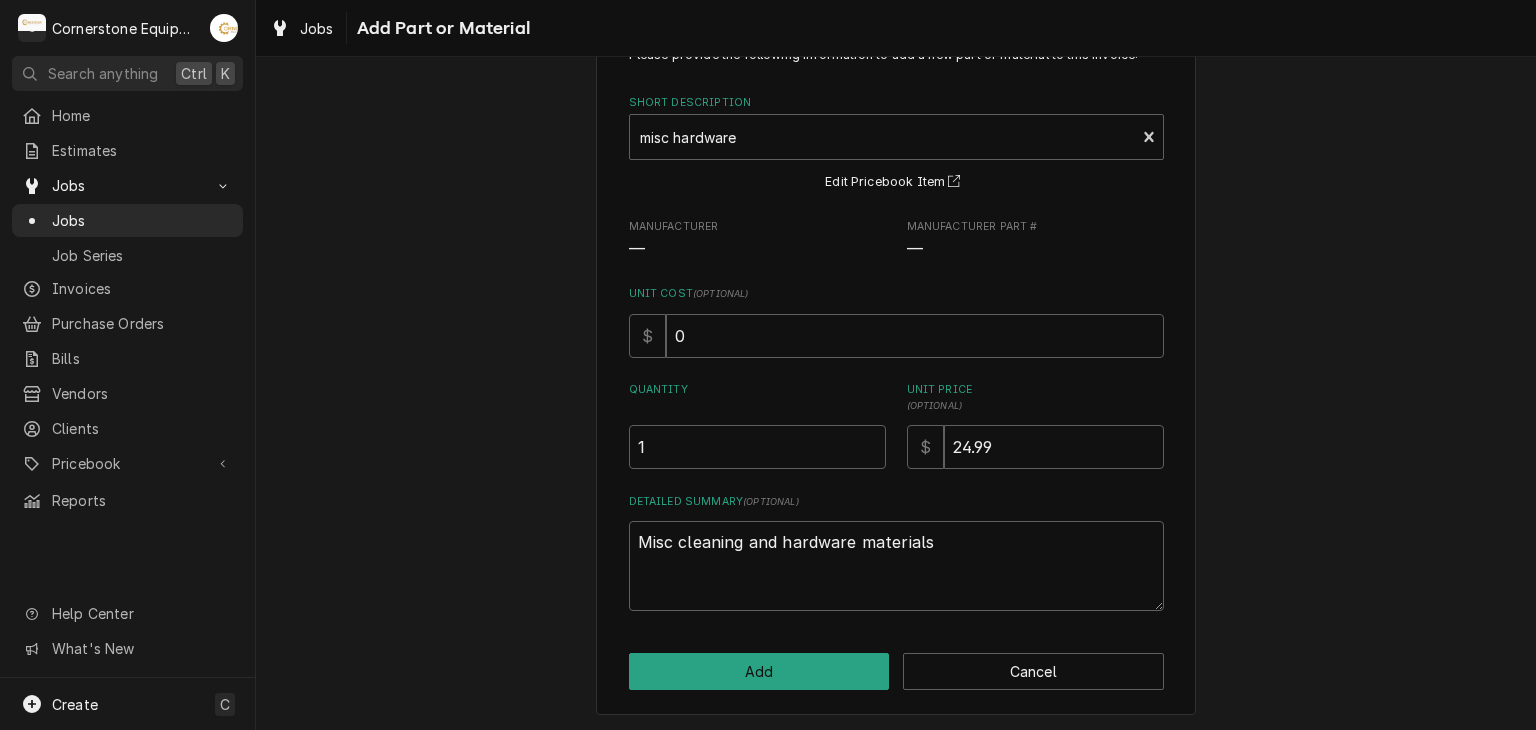 scroll, scrollTop: 76, scrollLeft: 0, axis: vertical 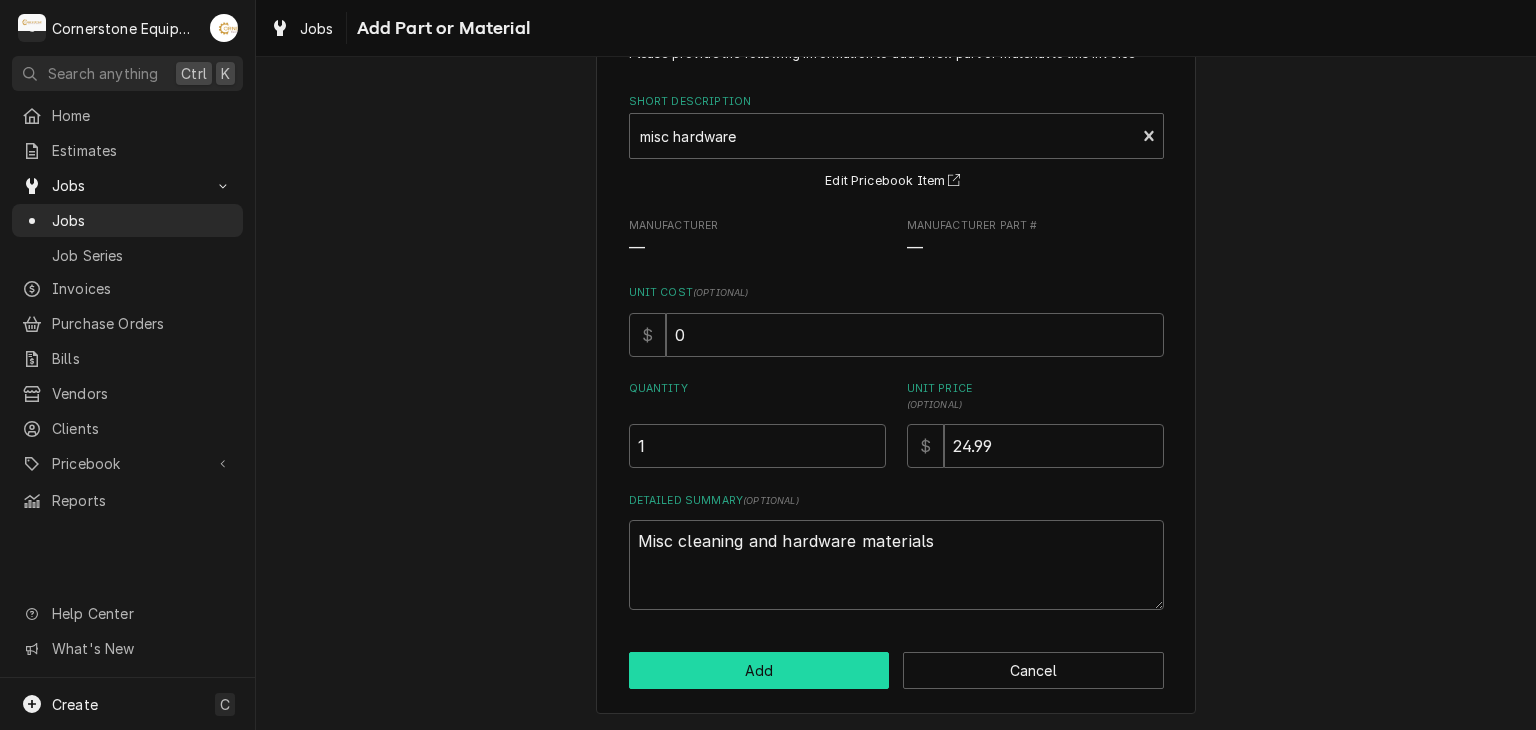 click on "Add" at bounding box center (759, 670) 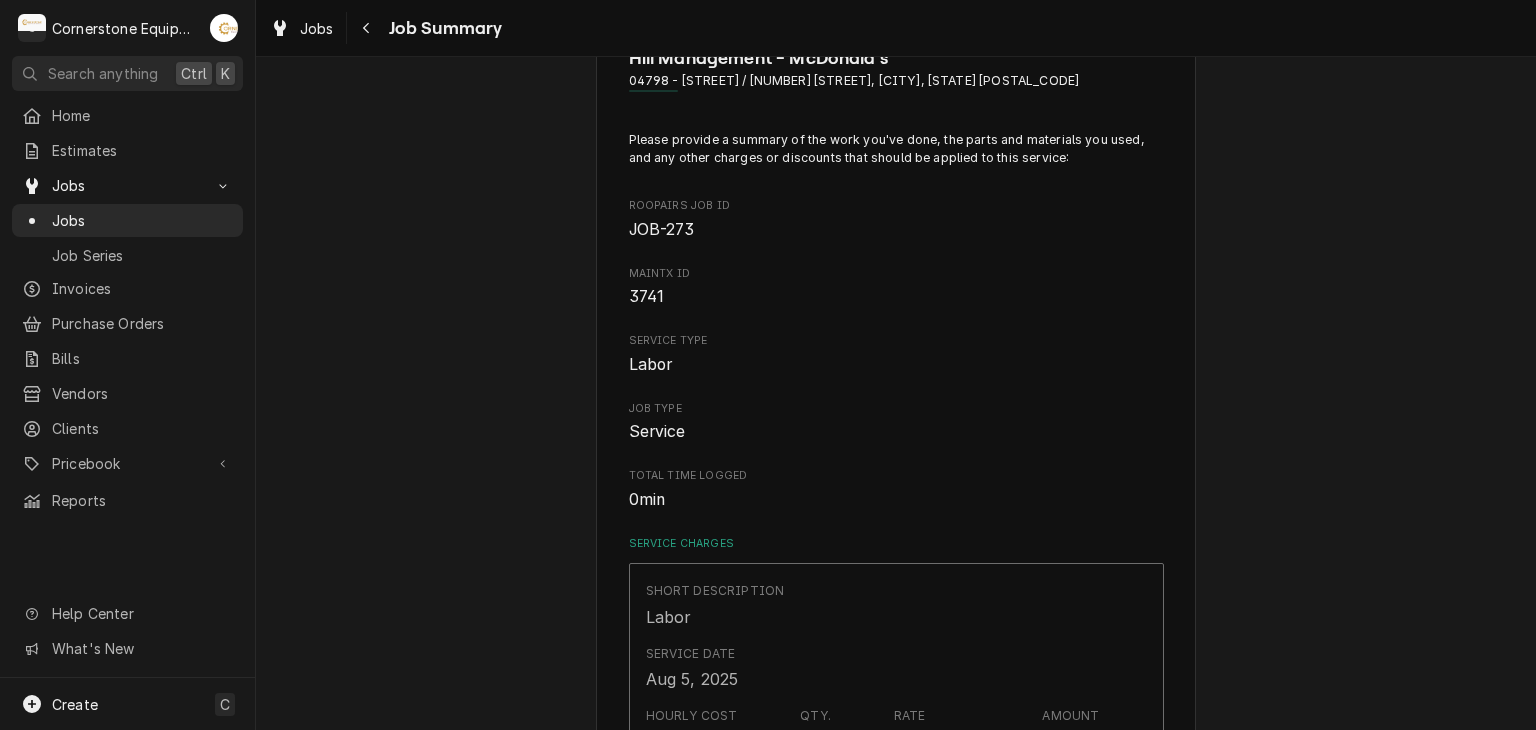 scroll, scrollTop: 520, scrollLeft: 0, axis: vertical 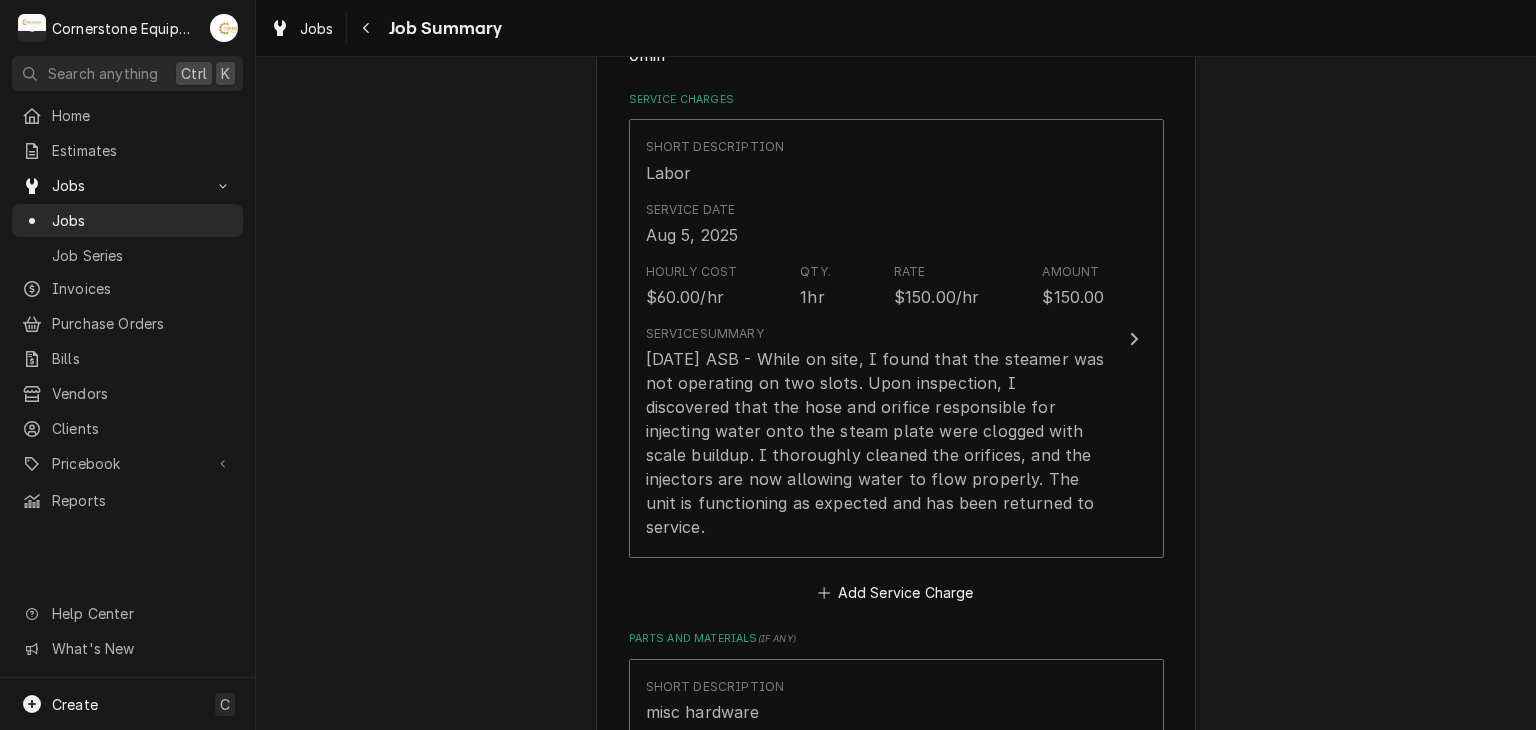 click on "Hill Management - McDonald’s 04798 - Woodruff Rd / 1111 Woodruff Rd, Greenville, SC 29607 Please provide a summary of the work you've done, the parts and materials you used, and any other charges or discounts that should be applied to this service: Roopairs Job ID JOB-273 MaintX ID 3741 Service Type Labor Job Type Service Total Time Logged 0min Service Charges Short Description Labor Service Date Aug 5, 2025 Hourly Cost $60.00/hr Qty. 1hr Rate $150.00/hr Amount $150.00 Service  Summary  8/5/25 ASB - While on site, I found that the steamer was not operating on two slots. Upon inspection, I discovered that the hose and orifice responsible for injecting water onto the steam plate were clogged with scale buildup. I thoroughly cleaned the orifices, and the injectors are now allowing water to flow properly. The unit is functioning as expected and has been returned to service. Add Service Charge Parts and Materials  ( if any ) Short Description misc hardware Manufacturer — Manufacturer Part # — Unit Cost $0.00" at bounding box center (896, 569) 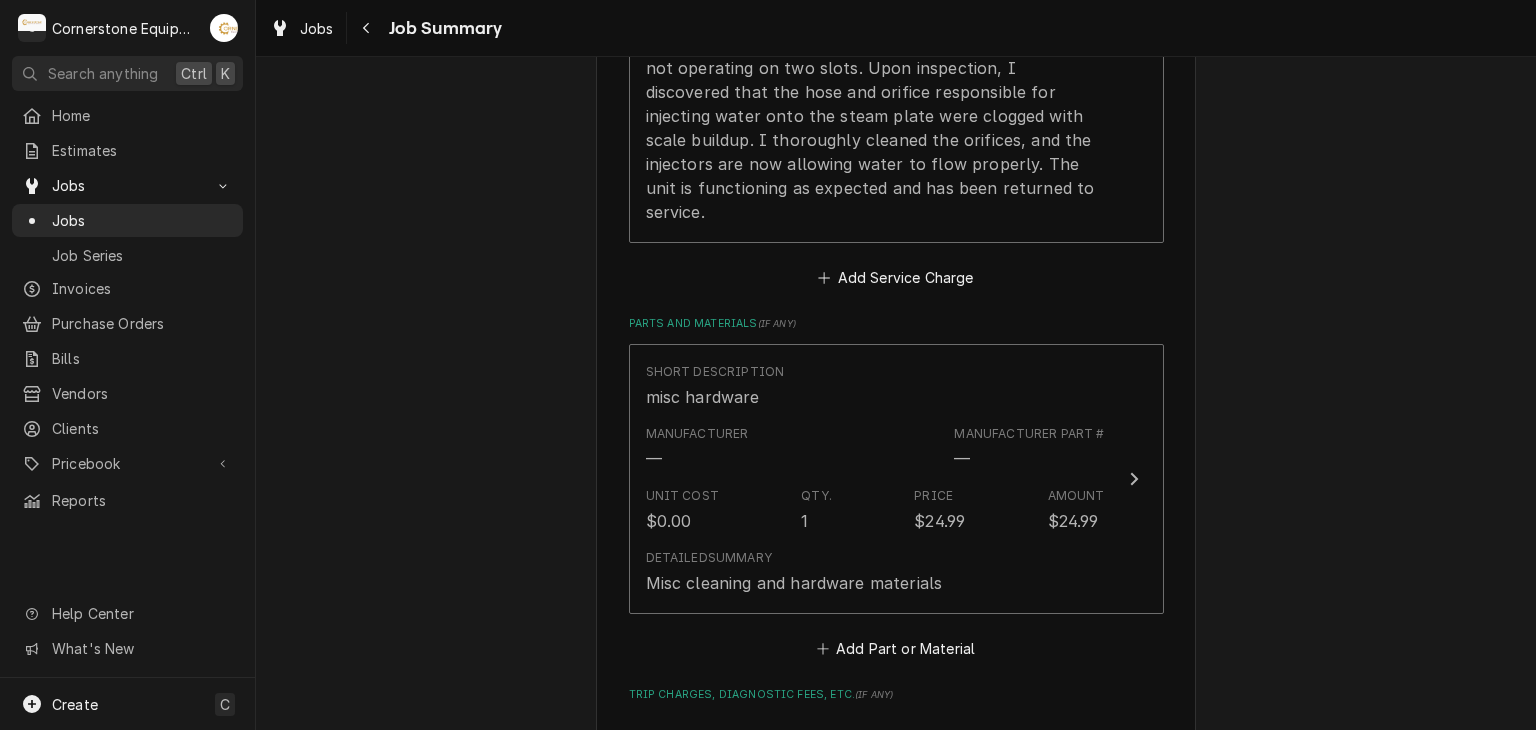 scroll, scrollTop: 840, scrollLeft: 0, axis: vertical 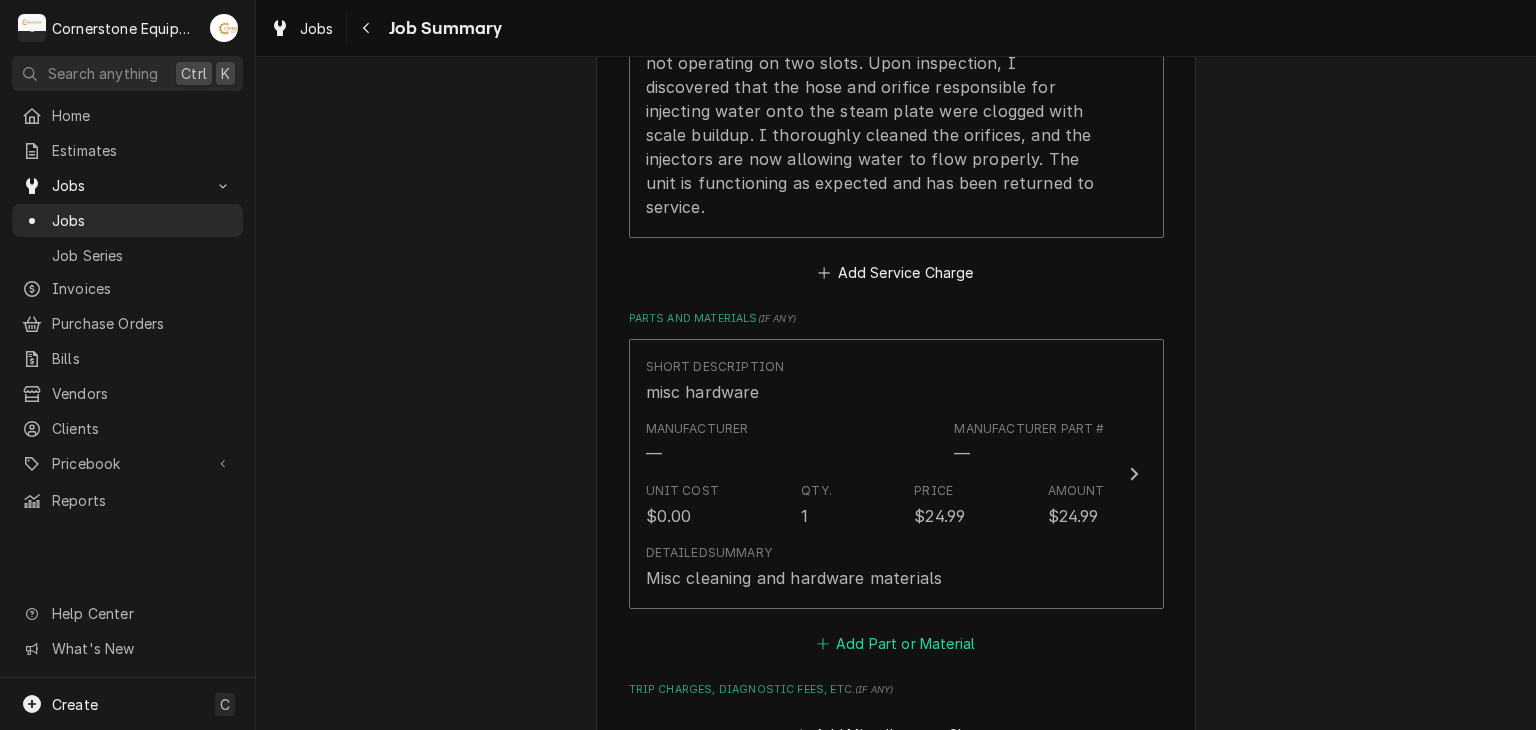 click on "Add Part or Material" at bounding box center (895, 644) 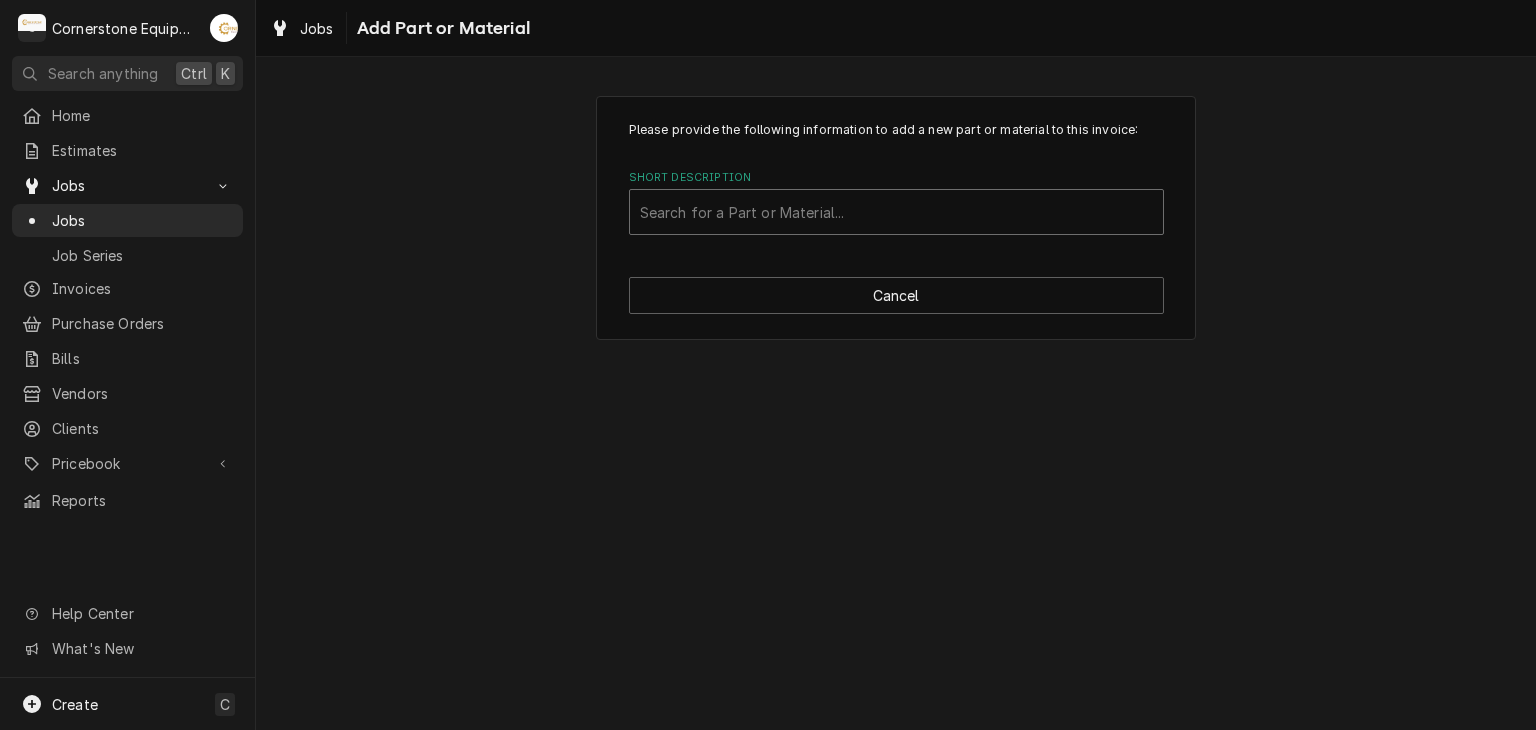 click at bounding box center [896, 212] 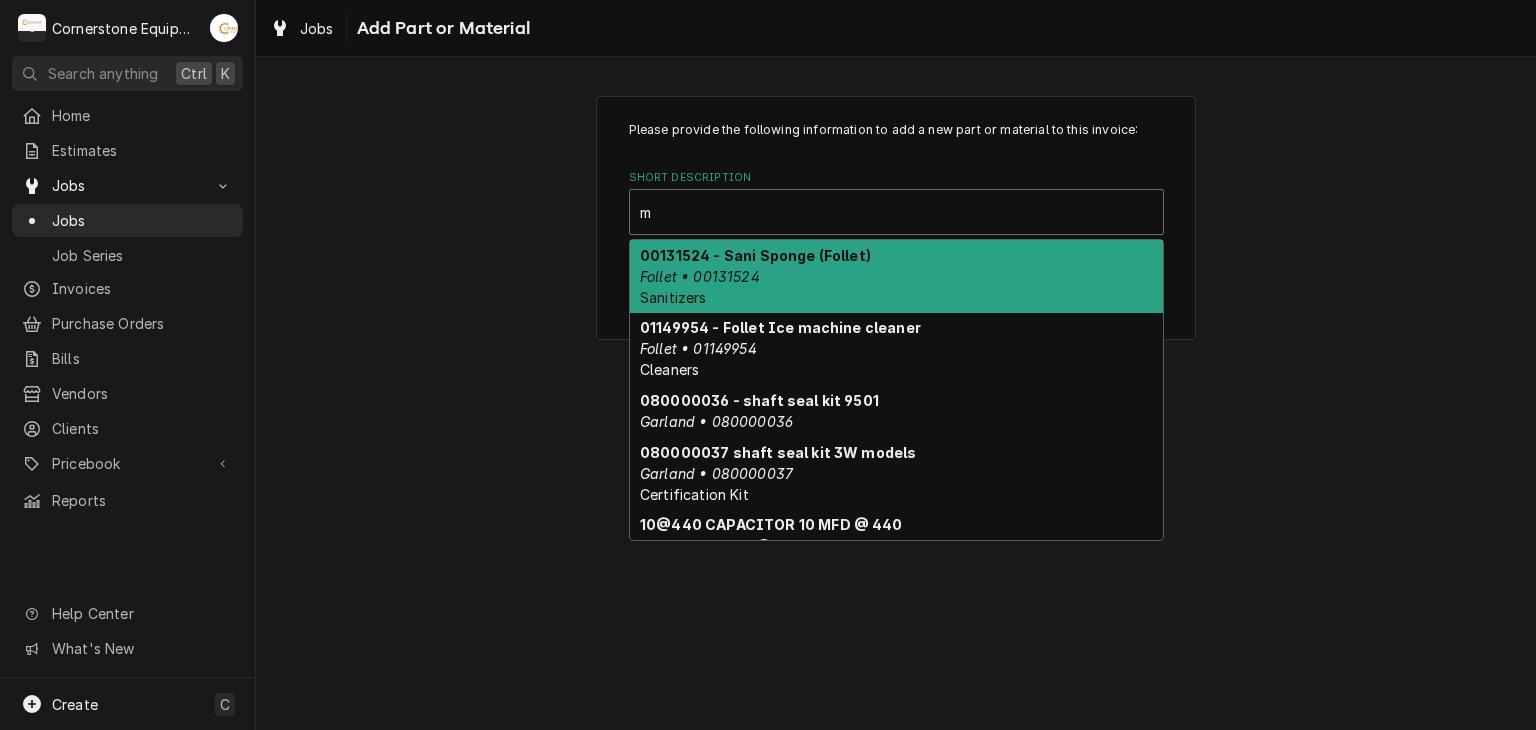 type on "m" 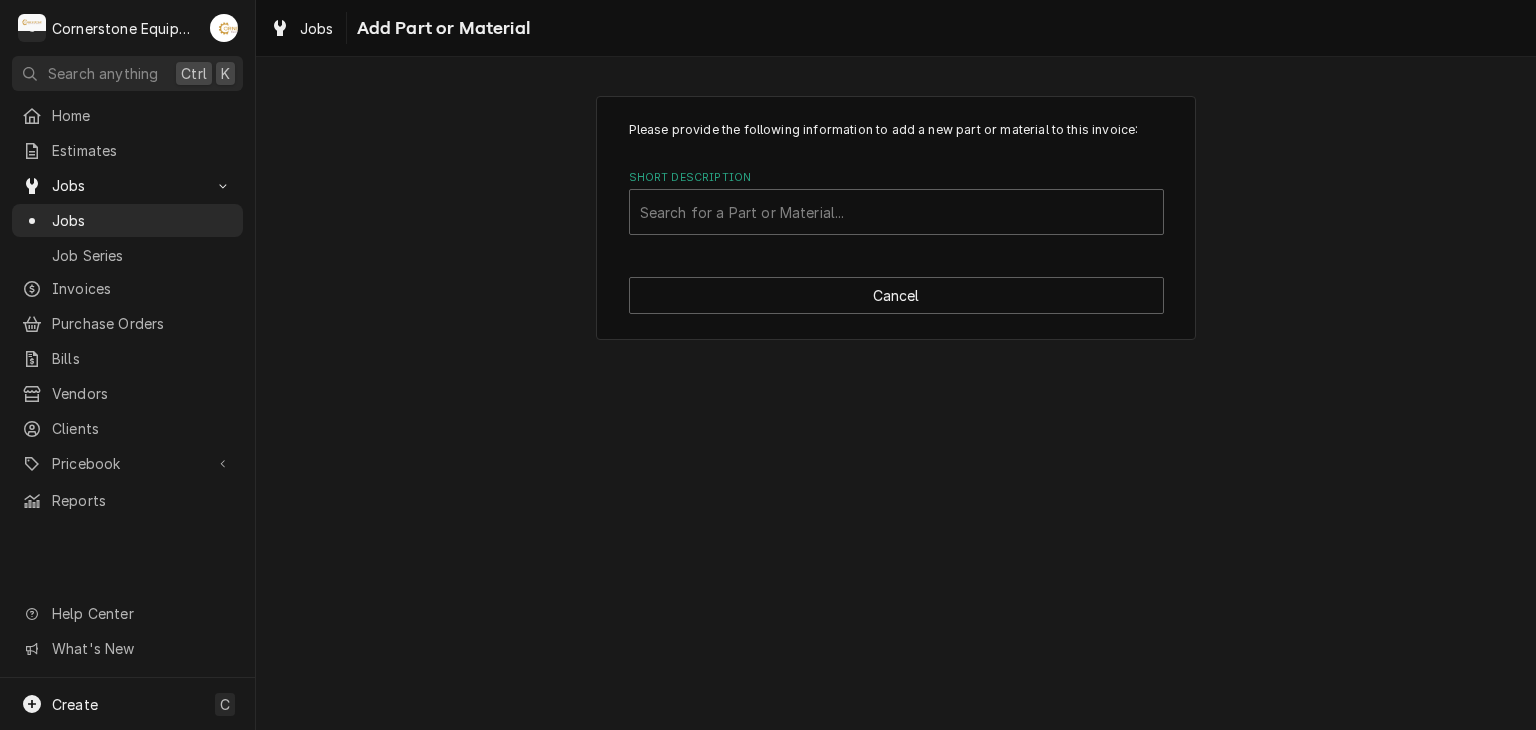 click on "Please provide the following information to add a new part or material to this invoice: Short Description Search for a Part or Material... Cancel" at bounding box center [896, 217] 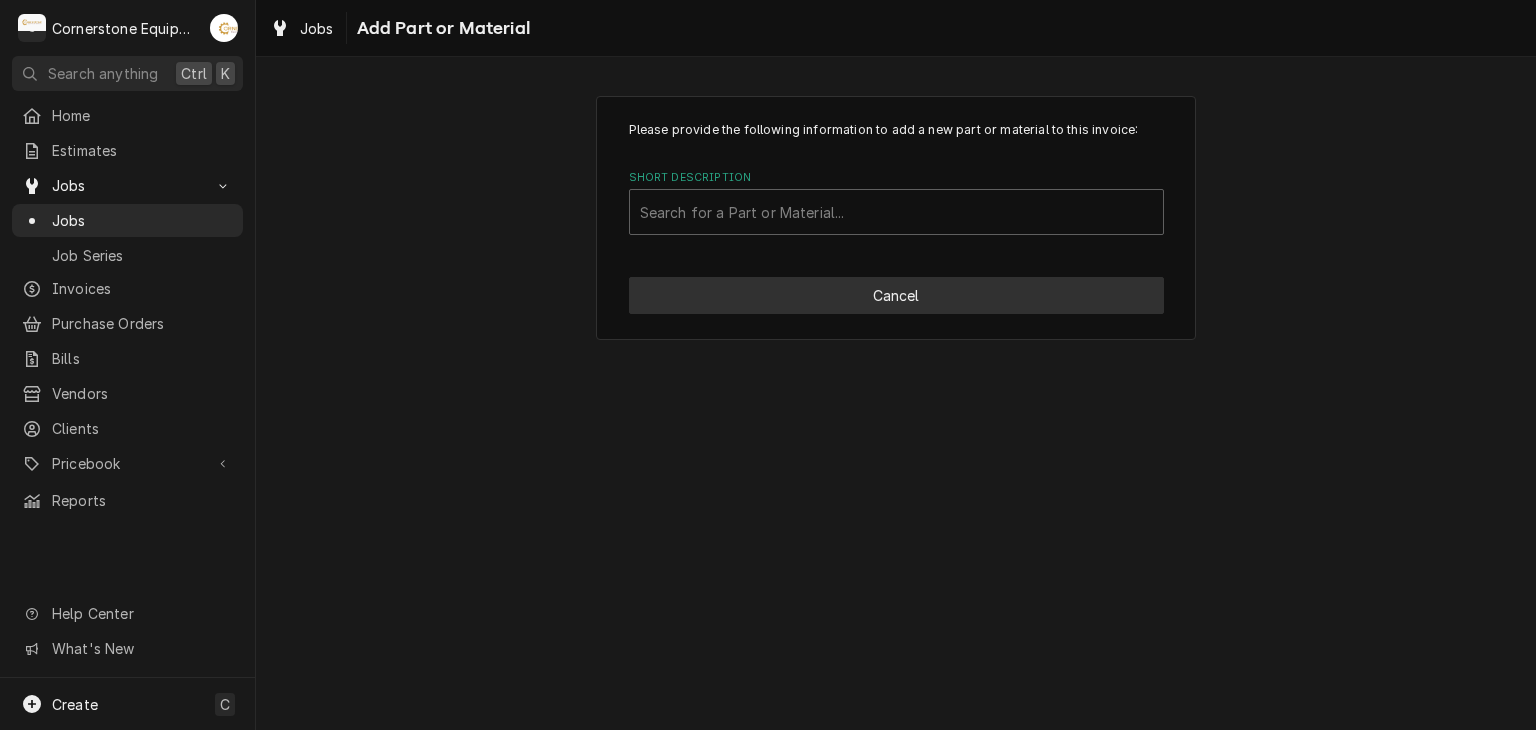 click on "Cancel" at bounding box center (896, 295) 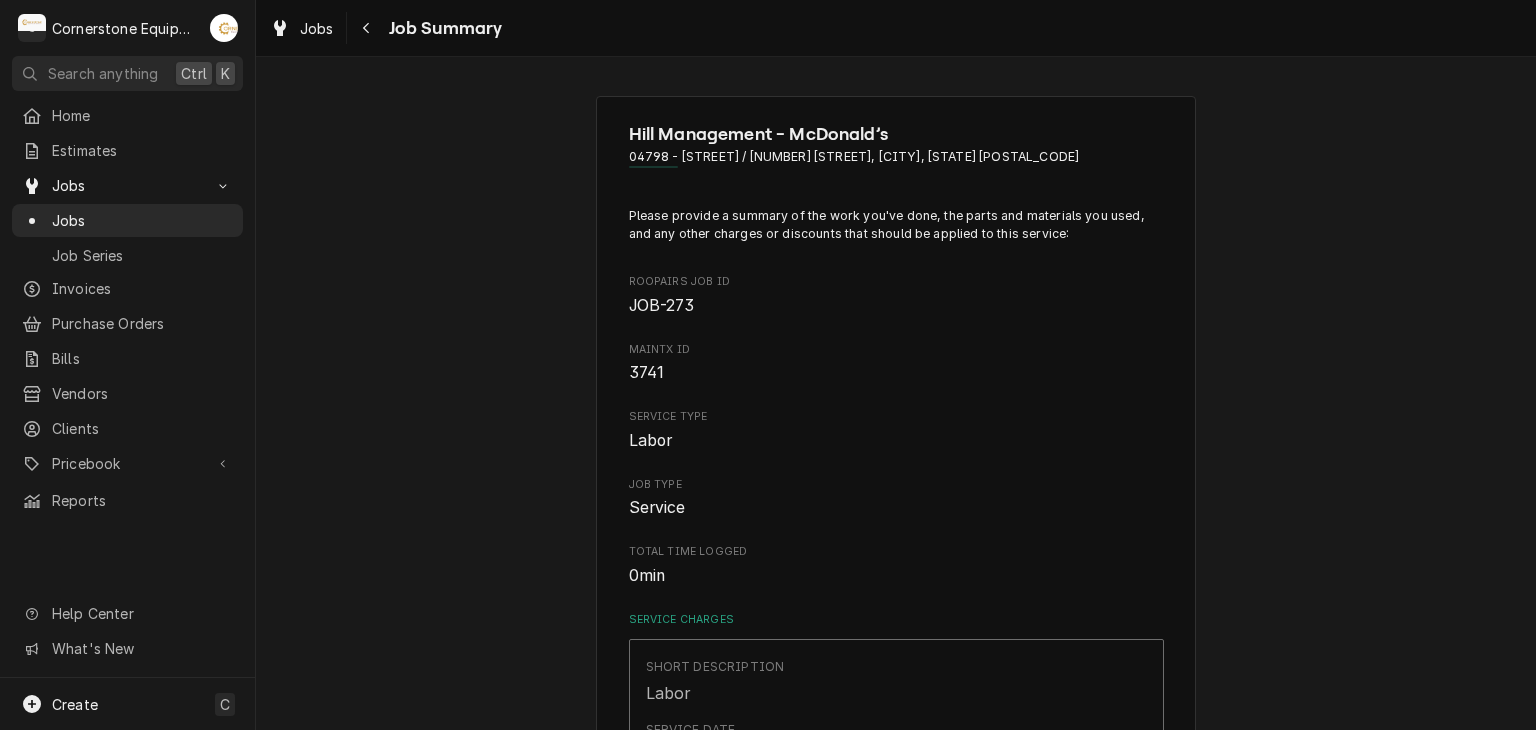 scroll, scrollTop: 840, scrollLeft: 0, axis: vertical 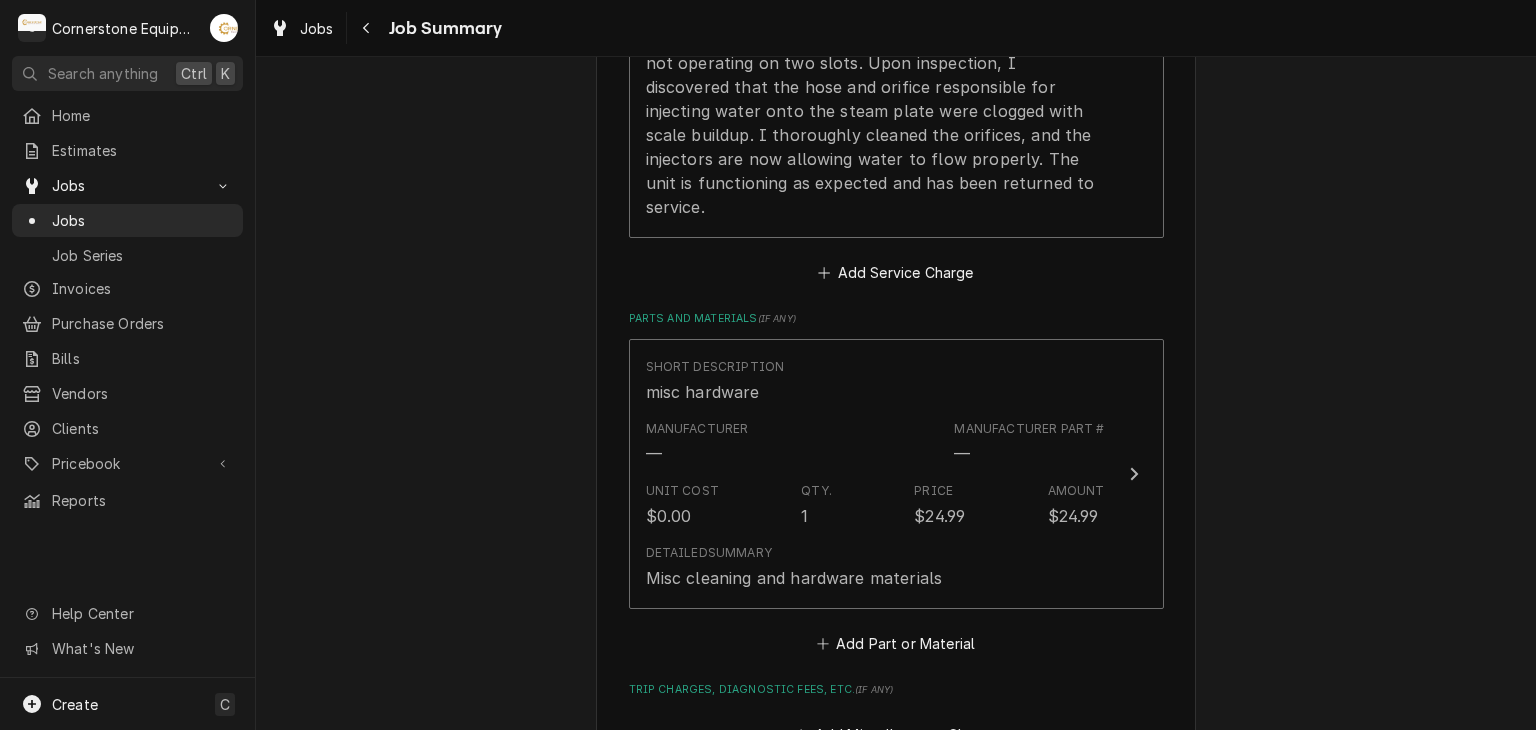click on "Hill Management - McDonald’s 04798 - Woodruff Rd / 1111 Woodruff Rd, Greenville, SC 29607 Please provide a summary of the work you've done, the parts and materials you used, and any other charges or discounts that should be applied to this service: Roopairs Job ID JOB-273 MaintX ID 3741 Service Type Labor Job Type Service Total Time Logged 0min Service Charges Short Description Labor Service Date Aug 5, 2025 Hourly Cost $60.00/hr Qty. 1hr Rate $150.00/hr Amount $150.00 Service  Summary  8/5/25 ASB - While on site, I found that the steamer was not operating on two slots. Upon inspection, I discovered that the hose and orifice responsible for injecting water onto the steam plate were clogged with scale buildup. I thoroughly cleaned the orifices, and the injectors are now allowing water to flow properly. The unit is functioning as expected and has been returned to service. Add Service Charge Parts and Materials  ( if any ) Short Description misc hardware Manufacturer — Manufacturer Part # — Unit Cost $0.00" at bounding box center (896, 249) 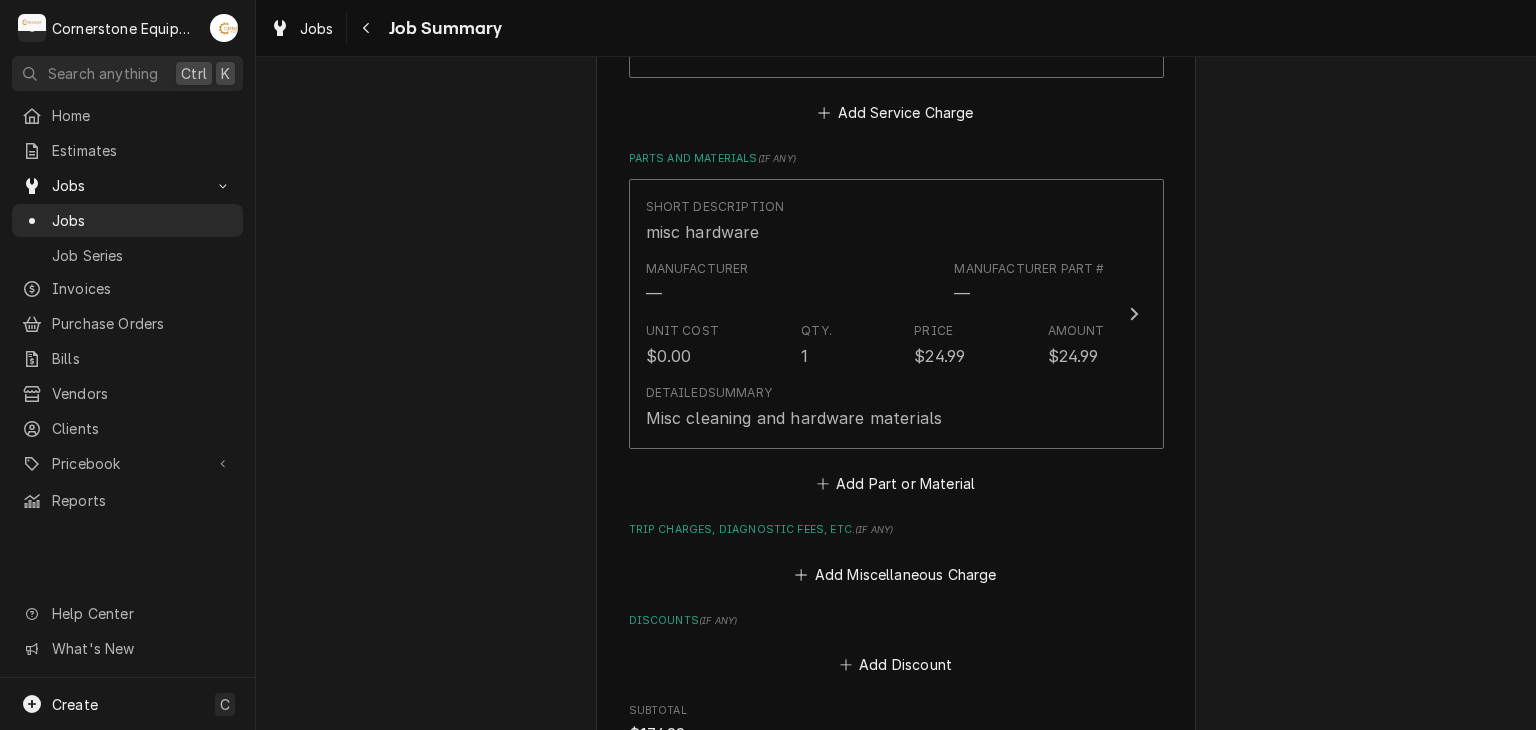 scroll, scrollTop: 1040, scrollLeft: 0, axis: vertical 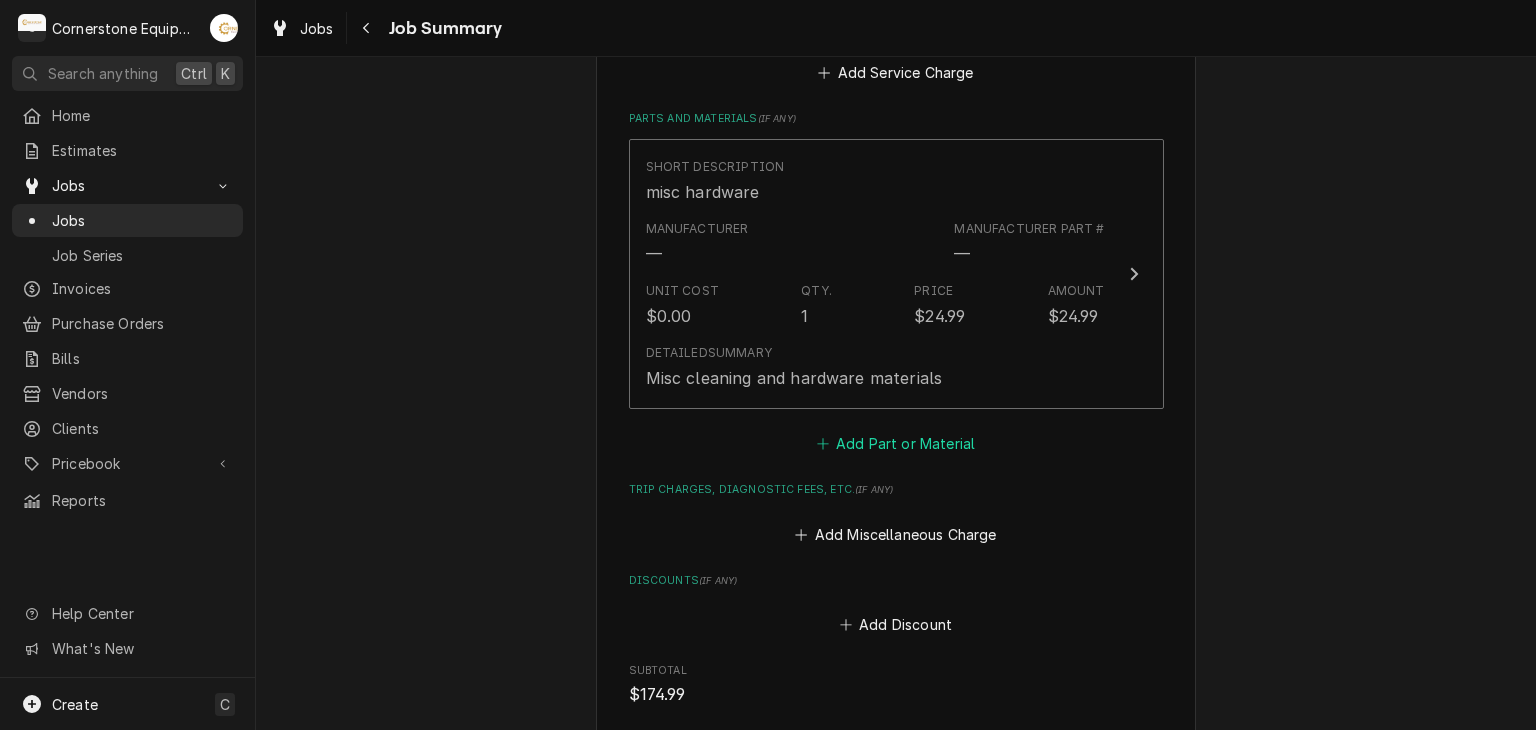 click on "Add Part or Material" at bounding box center (895, 444) 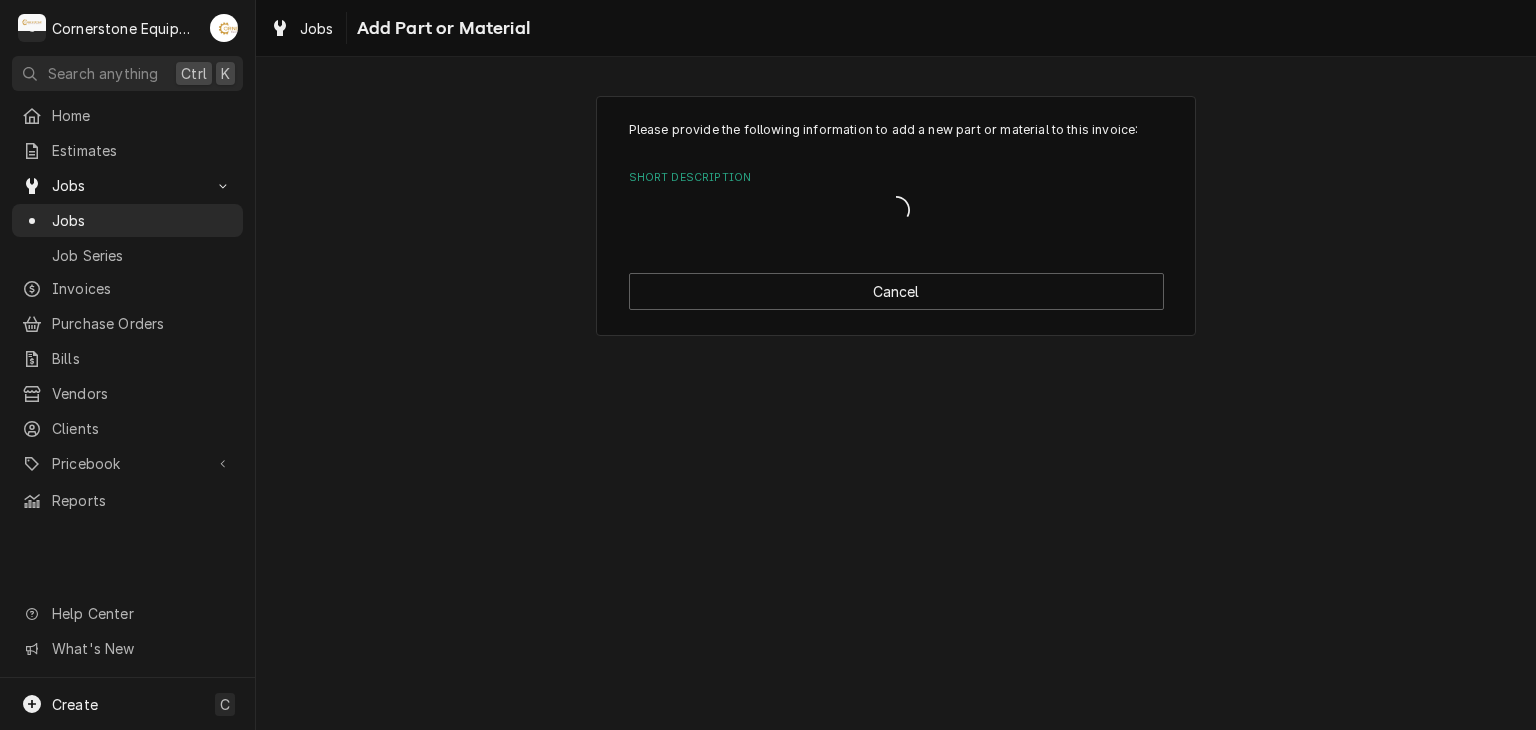 scroll, scrollTop: 0, scrollLeft: 0, axis: both 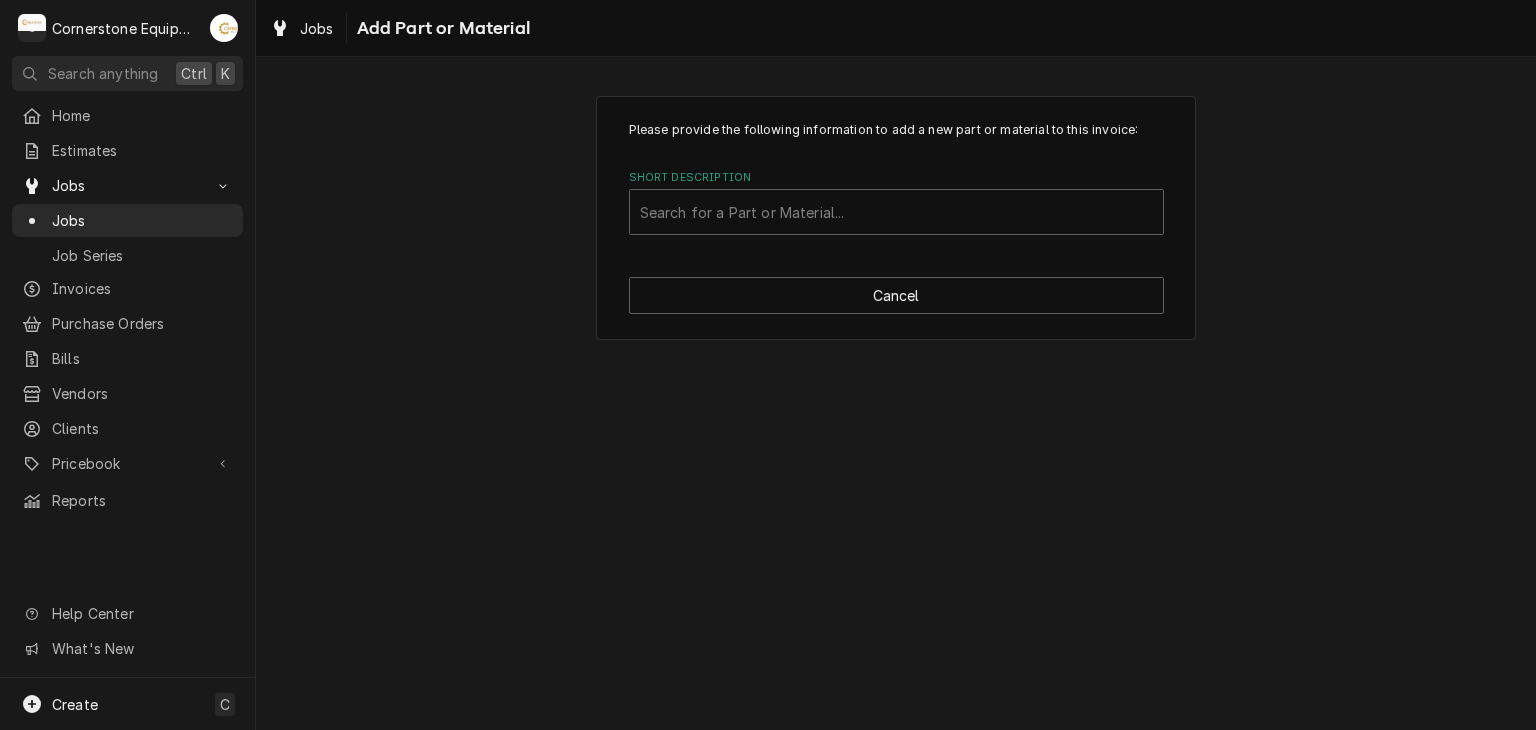 click on "Please provide the following information to add a new part or material to this invoice: Short Description Search for a Part or Material... Cancel" at bounding box center (896, 218) 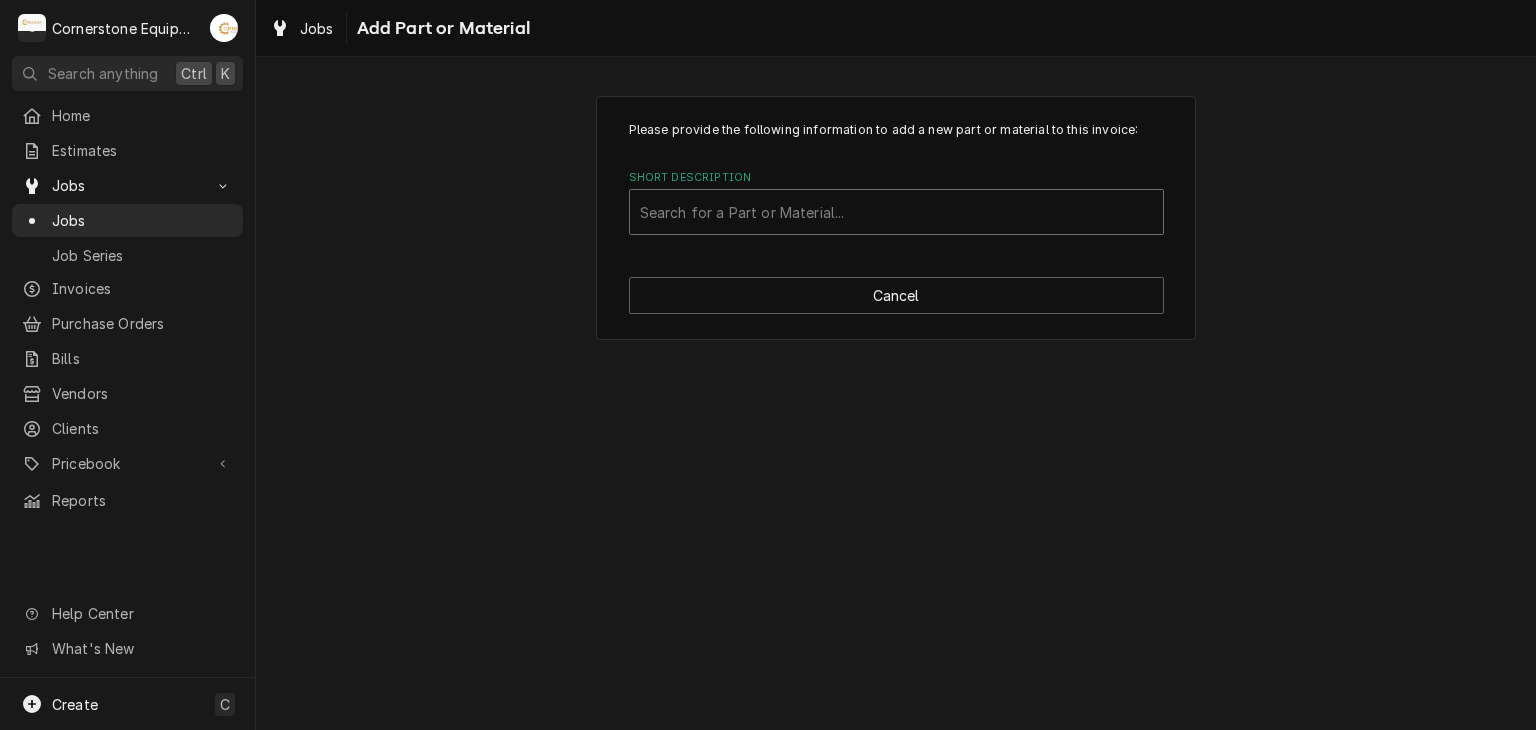 click at bounding box center [896, 212] 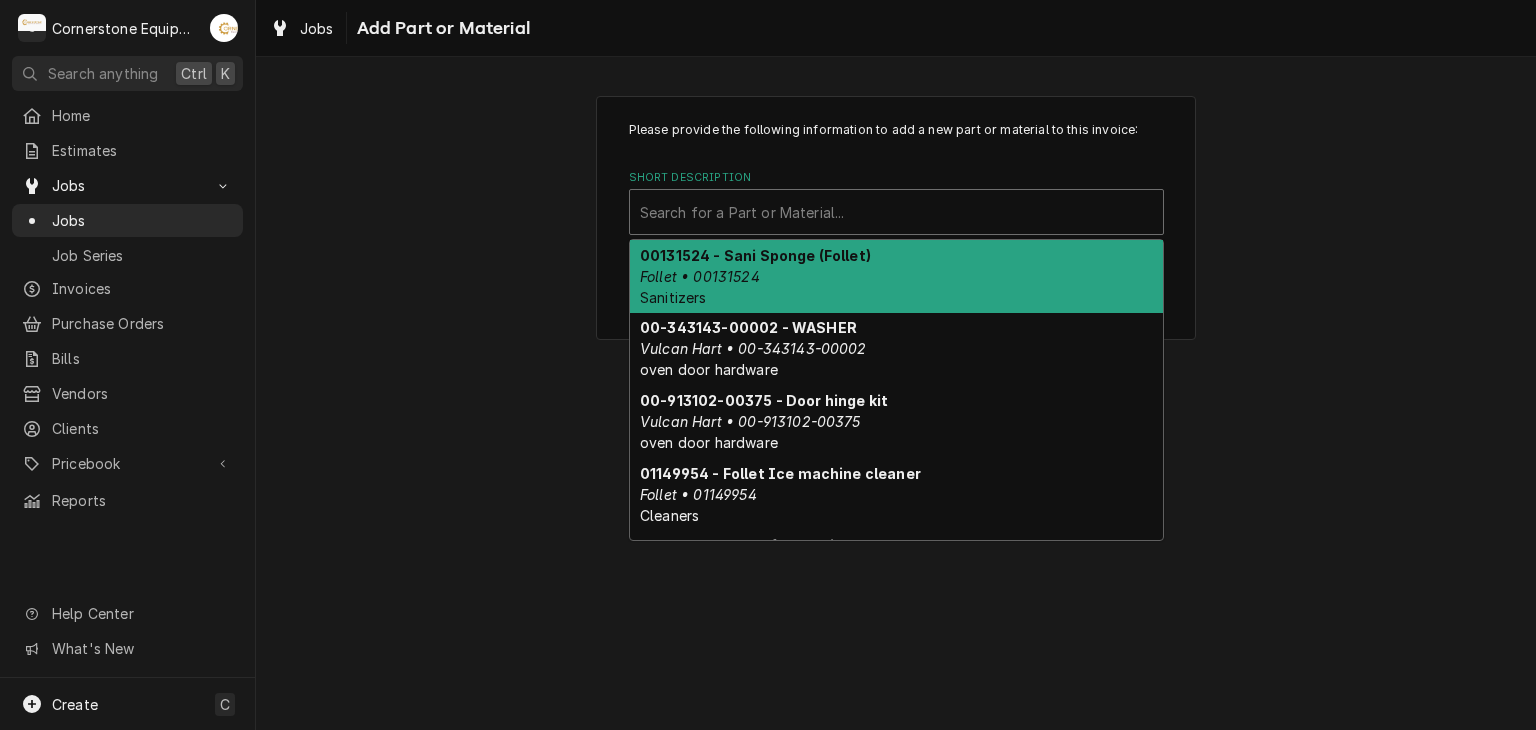 click on "Please provide the following information to add a new part or material to this invoice: Short Description 10 results available. Use Up and Down to choose options, press Enter to select the currently focused option, press Escape to exit the menu, press Tab to select the option and exit the menu. Search for a Part or Material... 00131524 - Sani Sponge (Follet) Follet • 00131524 Sanitizers 00-343143-00002 - WASHER Vulcan Hart • 00-343143-00002 oven door hardware 00-913102-00375  -  Door hinge kit Vulcan Hart • 00-913102-00375 oven door hardware 01149954 - Follet Ice machine cleaner Follet • 01149954 Cleaners 080000035 - shaft seal kit Garland • 080000035 080000036 - shaft seal kit 9501 Garland • 080000036 080000037 shaft seal kit 3W models Garland • 080000037 Certification Kit 10@440 CAPACITOR 10 MFD @ 440 CAPACITOR • 10@440 capcitors 10850 MARS ECM 115/208V REV - 5105 MARS • 10850 motors 1089101 Garland Gas oven knob Garland • 1089101 Knobs Cancel" at bounding box center [896, 217] 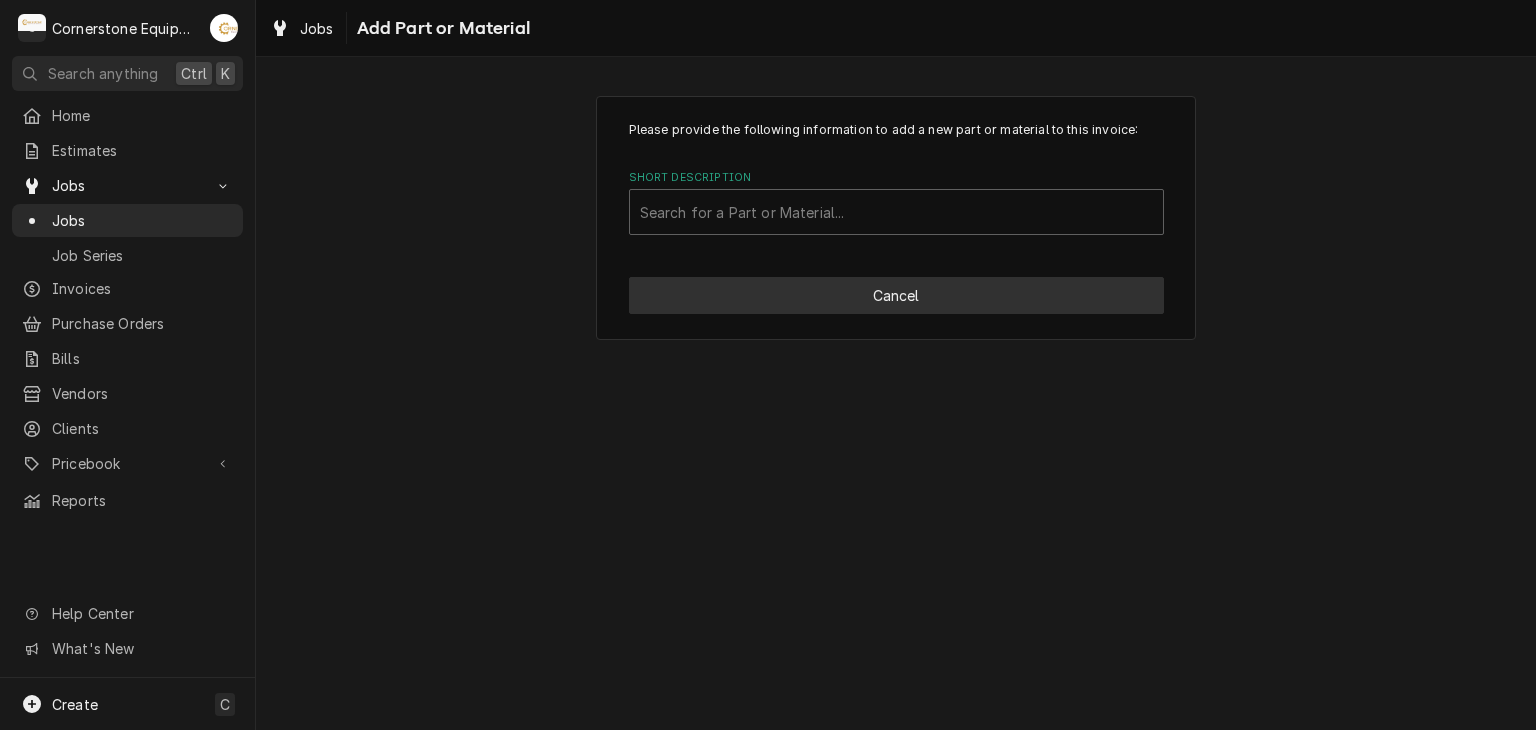 click on "Cancel" at bounding box center [896, 295] 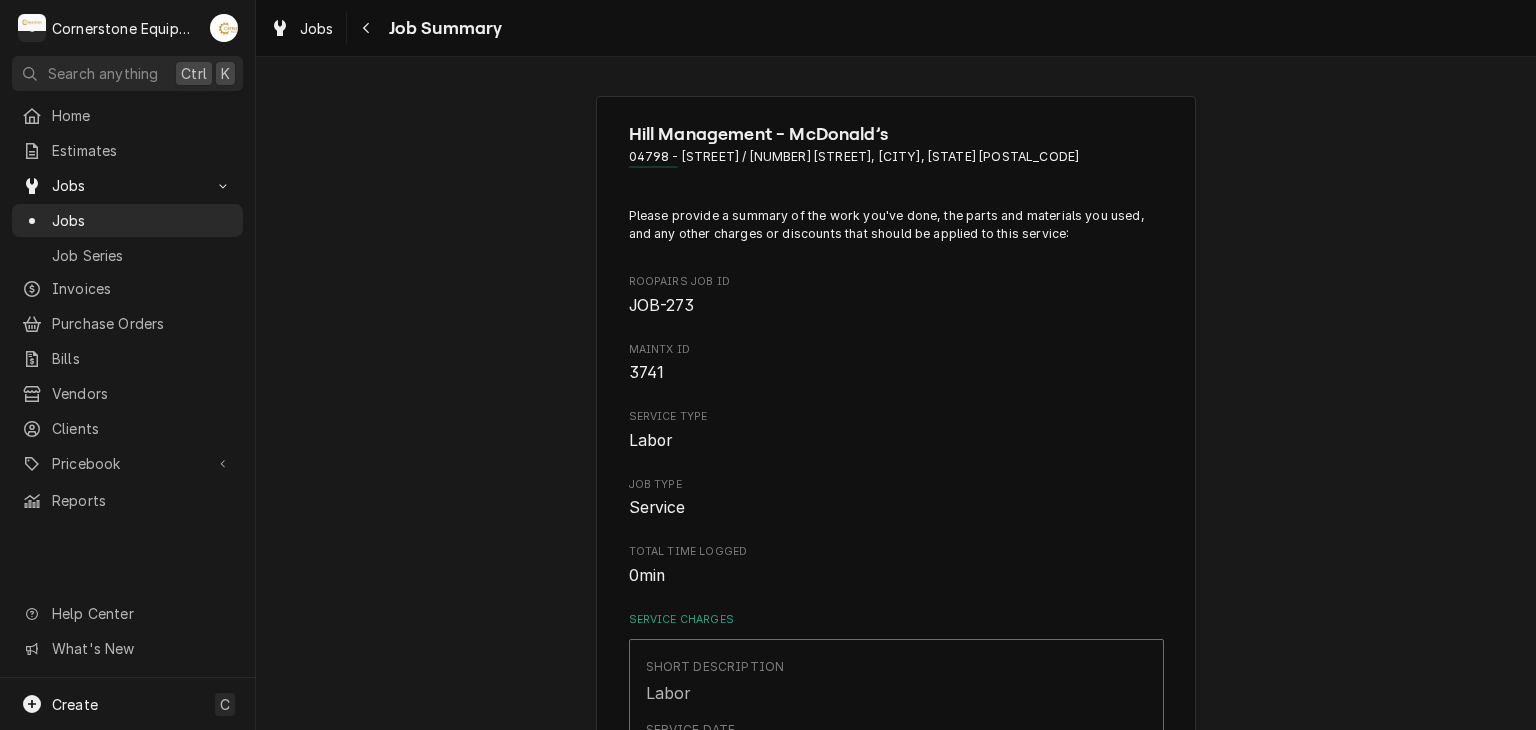 scroll, scrollTop: 1040, scrollLeft: 0, axis: vertical 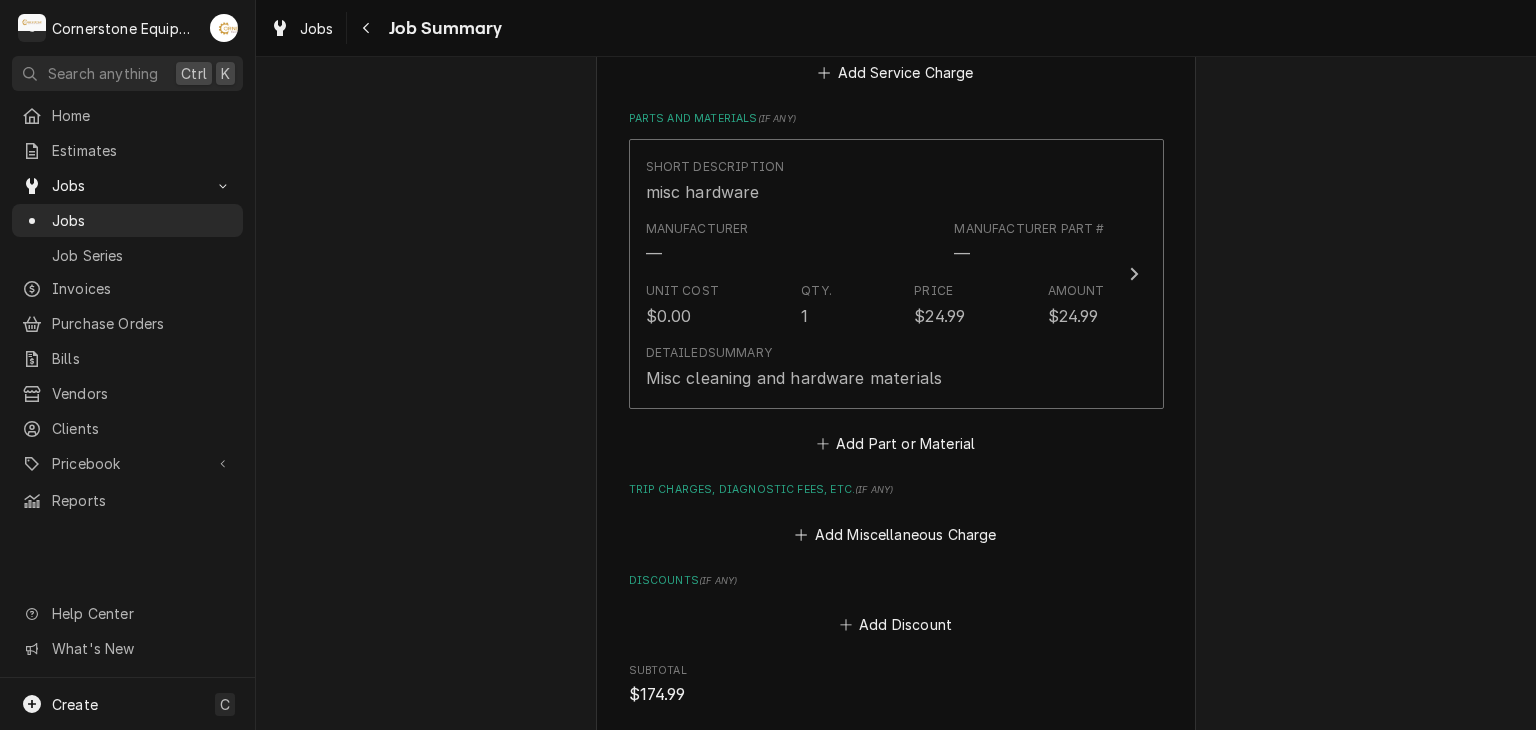click on "Hill Management - McDonald’s 04798 - Woodruff Rd / 1111 Woodruff Rd, Greenville, SC 29607 Please provide a summary of the work you've done, the parts and materials you used, and any other charges or discounts that should be applied to this service: Roopairs Job ID JOB-273 MaintX ID 3741 Service Type Labor Job Type Service Total Time Logged 0min Service Charges Short Description Labor Service Date Aug 5, 2025 Hourly Cost $60.00/hr Qty. 1hr Rate $150.00/hr Amount $150.00 Service  Summary  8/5/25 ASB - While on site, I found that the steamer was not operating on two slots. Upon inspection, I discovered that the hose and orifice responsible for injecting water onto the steam plate were clogged with scale buildup. I thoroughly cleaned the orifices, and the injectors are now allowing water to flow properly. The unit is functioning as expected and has been returned to service. Add Service Charge Parts and Materials  ( if any ) Short Description misc hardware Manufacturer — Manufacturer Part # — Unit Cost $0.00" at bounding box center (896, 49) 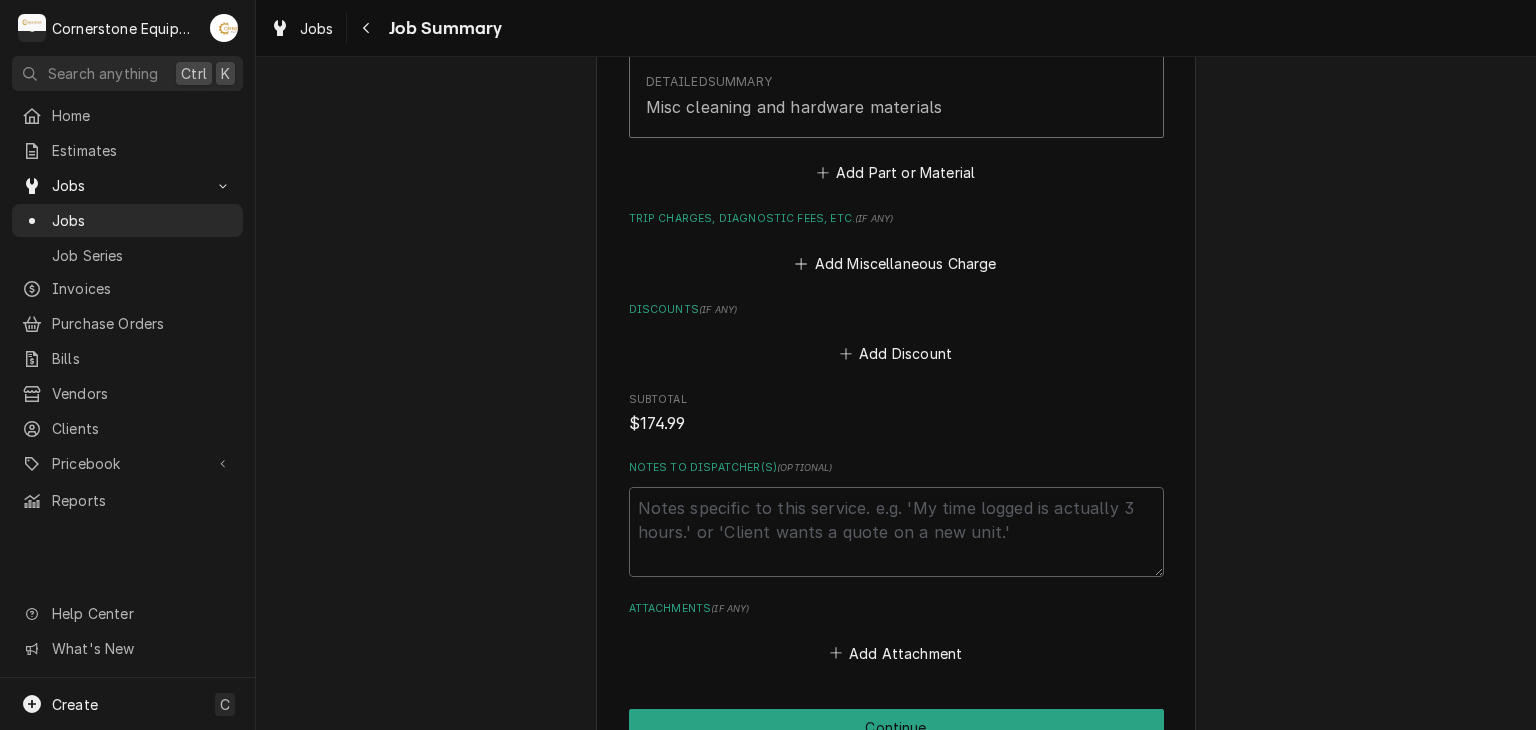 scroll, scrollTop: 1532, scrollLeft: 0, axis: vertical 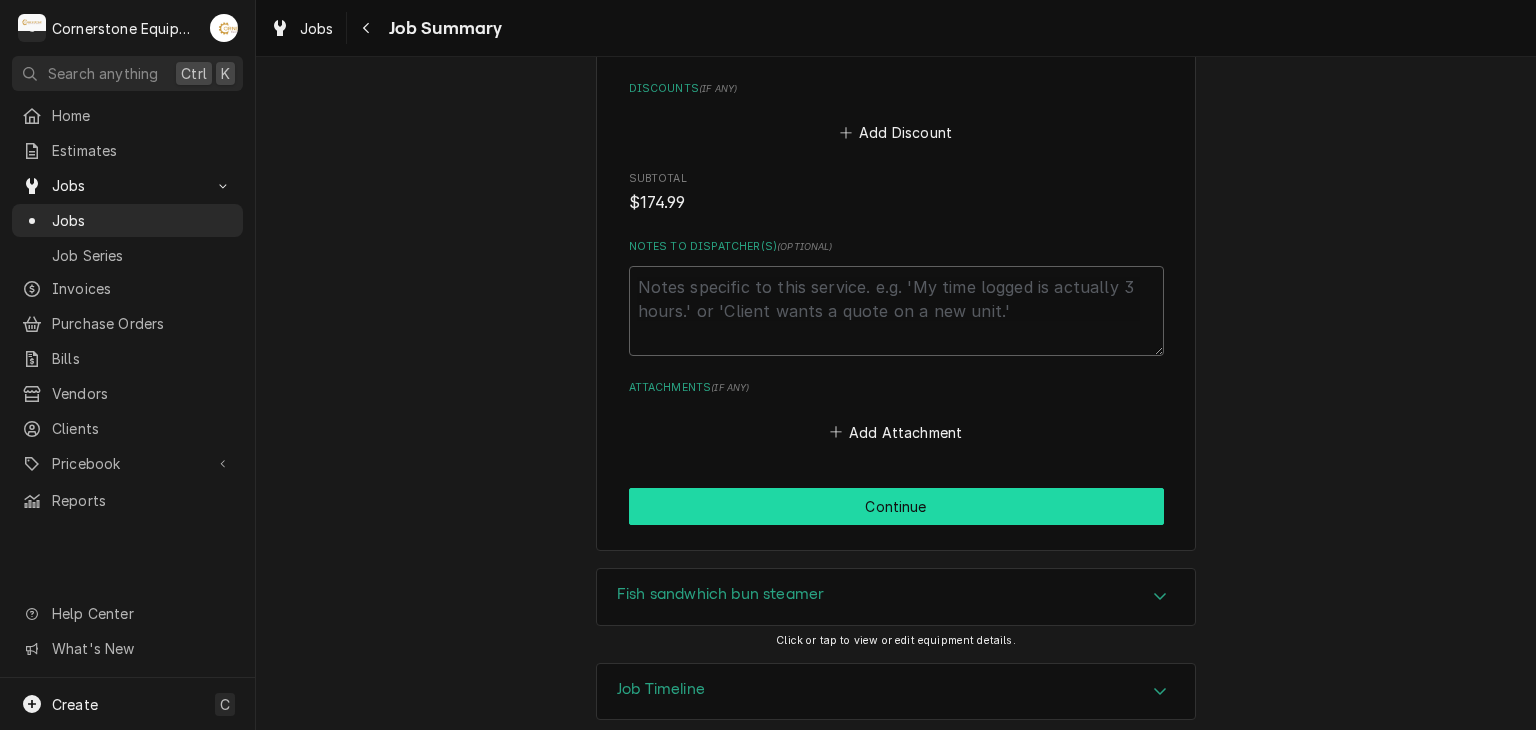 click on "Continue" at bounding box center (896, 506) 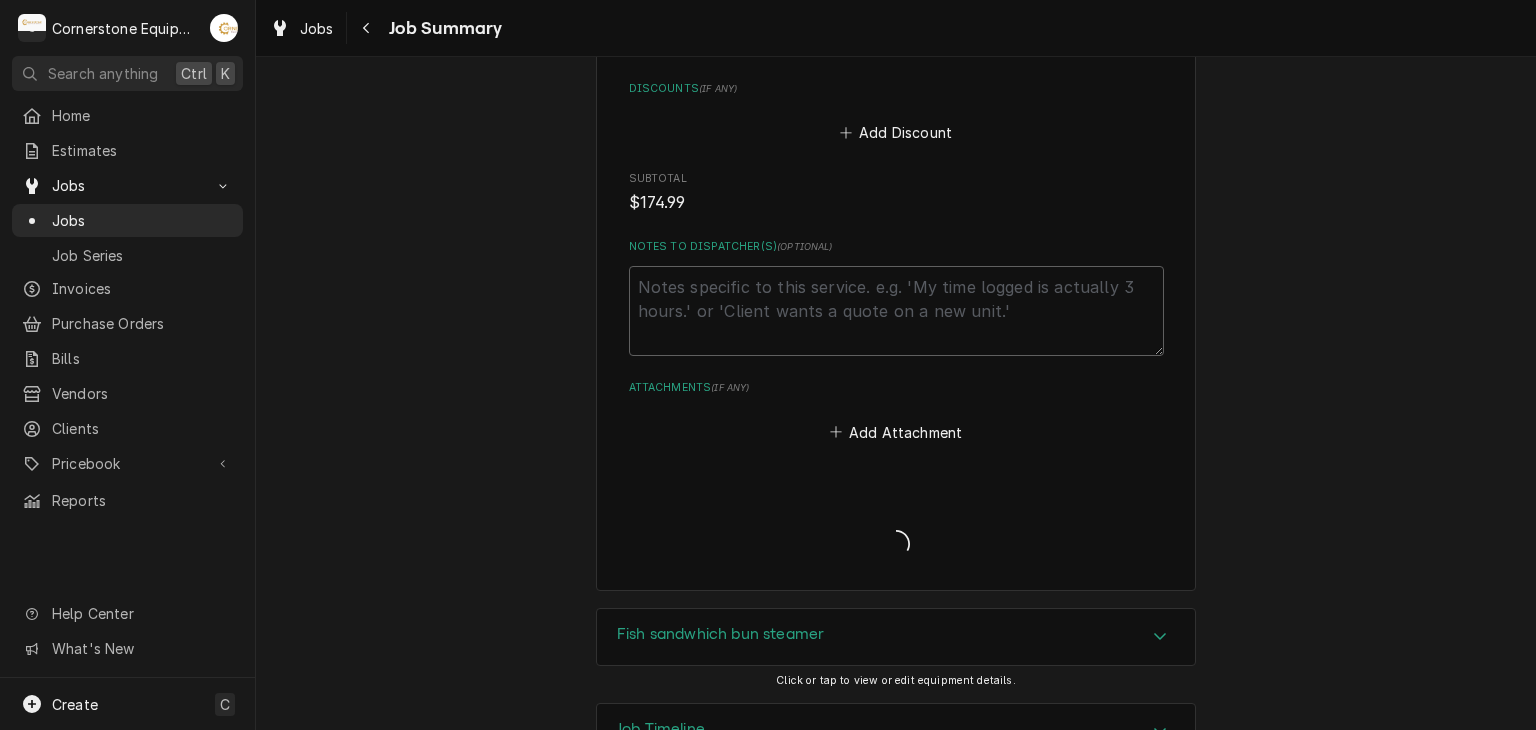 type on "x" 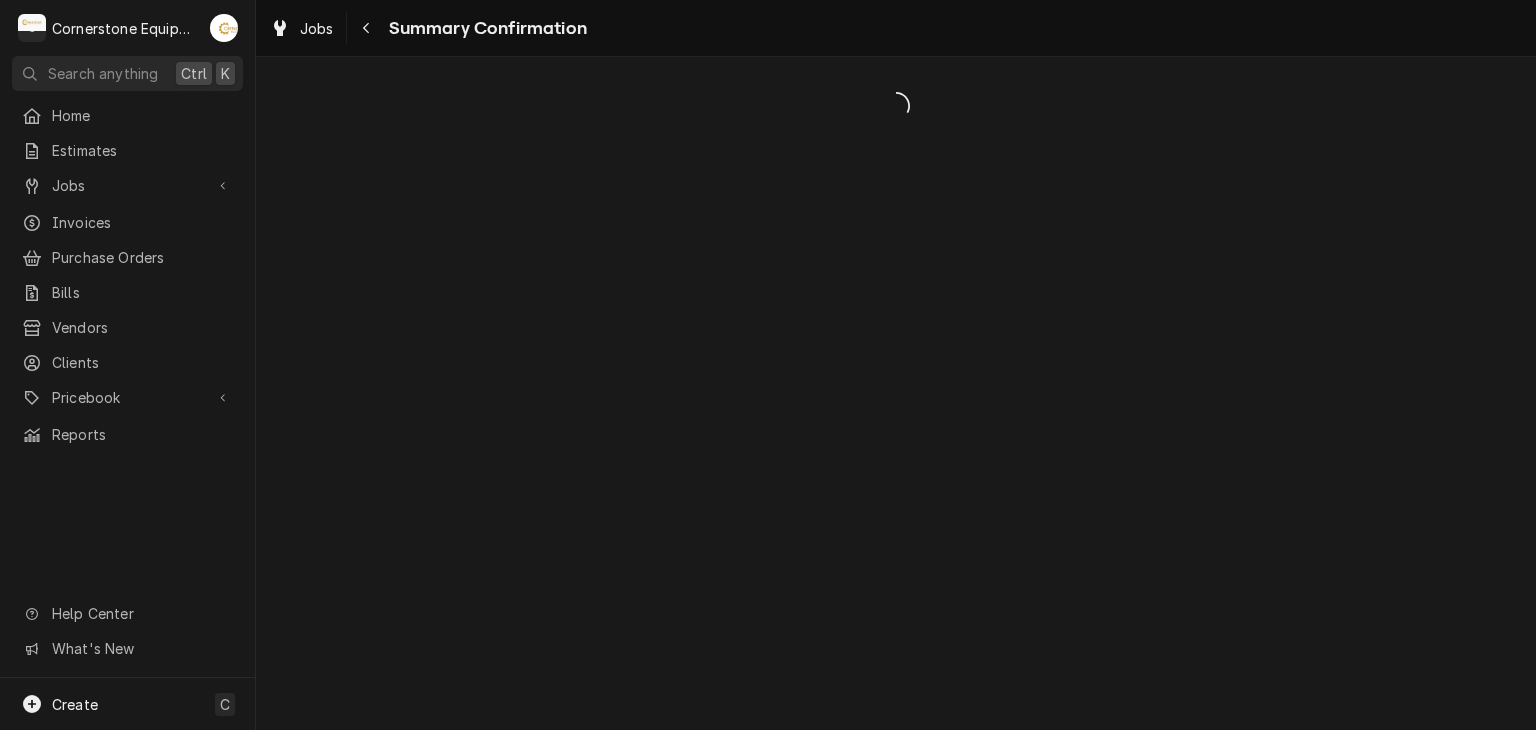 scroll, scrollTop: 0, scrollLeft: 0, axis: both 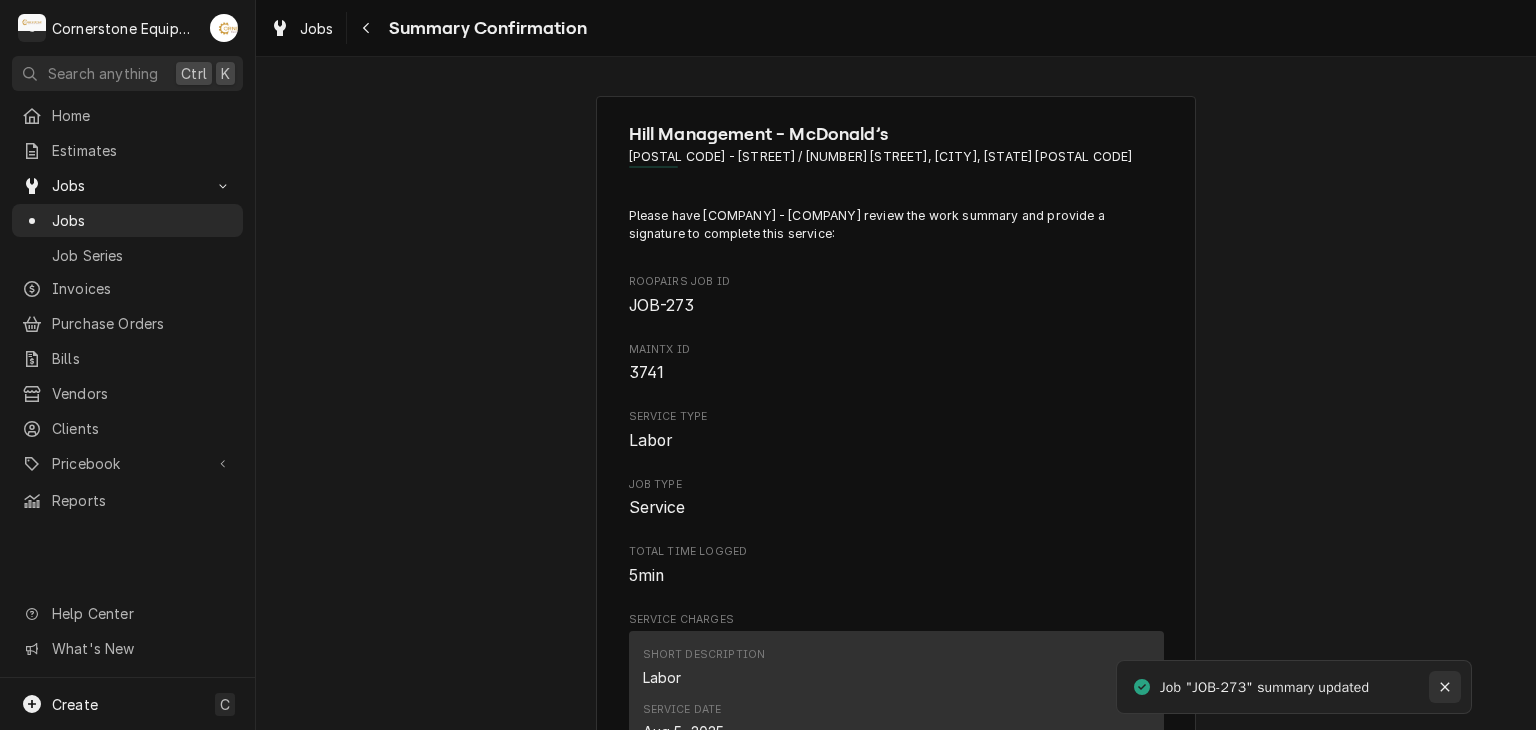 click 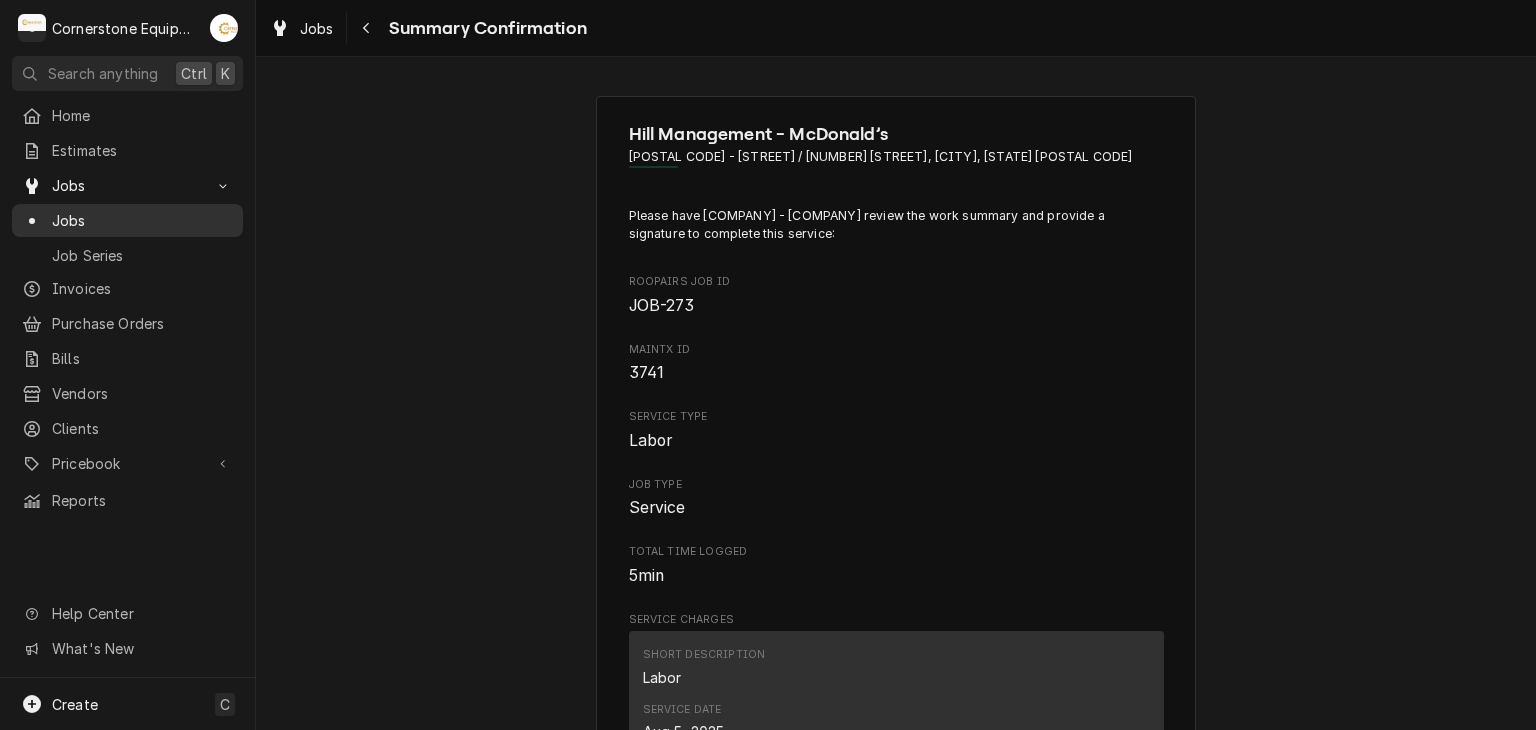 click on "Jobs" at bounding box center (142, 220) 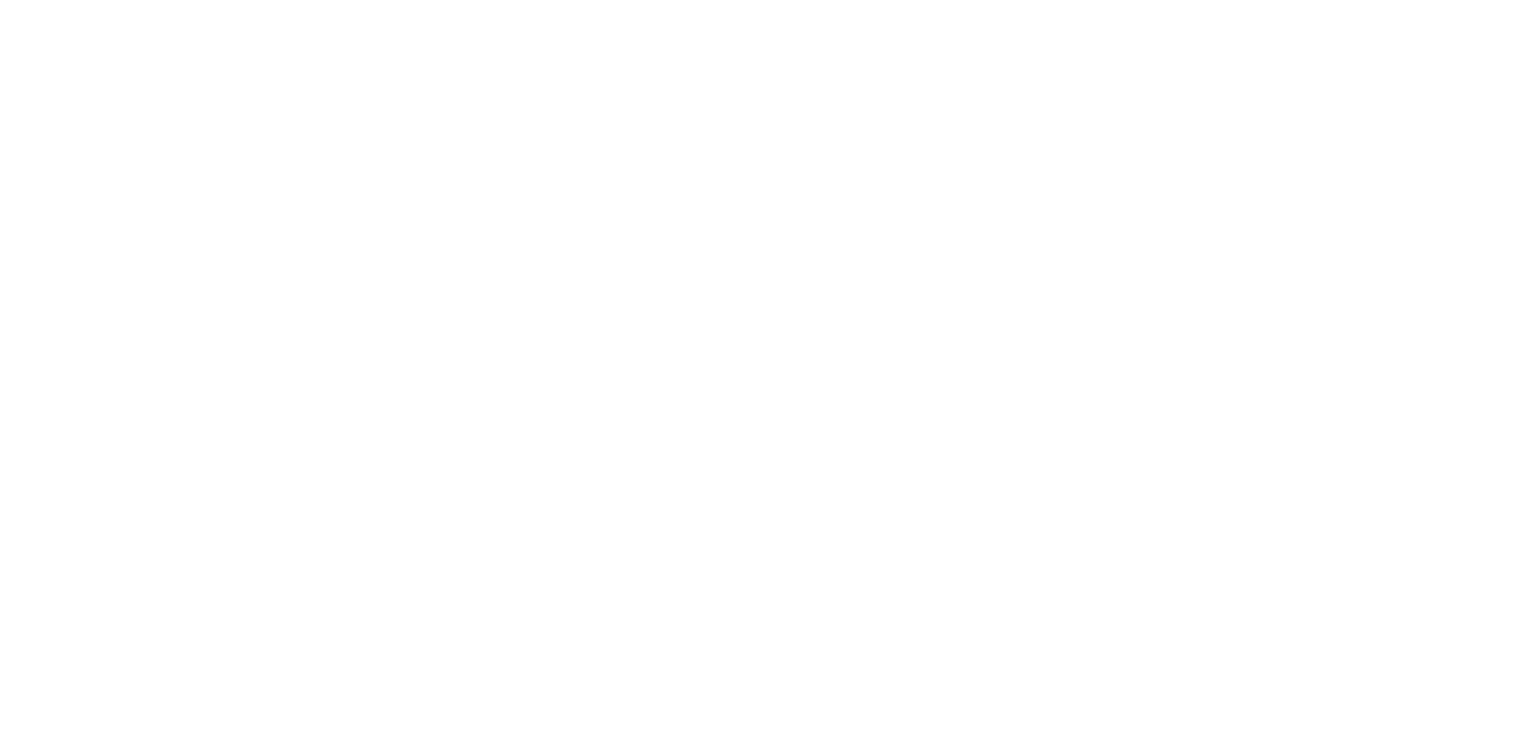 scroll, scrollTop: 0, scrollLeft: 0, axis: both 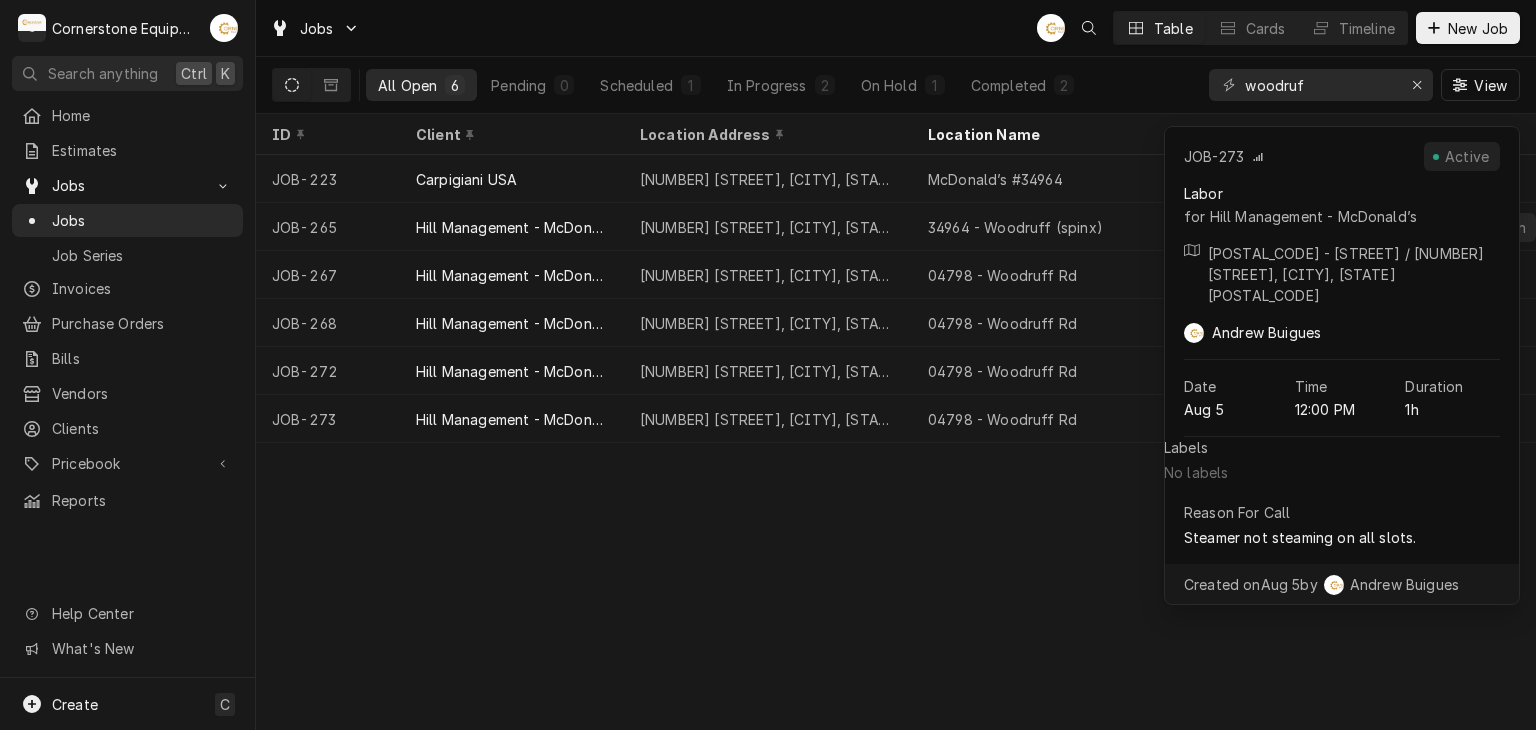 click on "ID Client Location Address Location Name State Status Job Type Techs Priority Scheduled For Labels Last Modified JOB-223 Carpigiani USA [NUMBER] [STREET], [CITY], [STATE] [POSTAL_CODE] McDonald’s #[POSTAL_CODE] Completed Uninvoiced Service MP Urgent Jul 22   • 8:00 AM — Aug 4   JOB-265 Hill Management - McDonald’s [NUMBER] [STREET], [CITY], [STATE] [POSTAL_CODE] [POSTAL_CODE] - [CITY] (spinx) On Hold Parts Needed/Research Service MP No Priority Aug 4   • 11:00 AM — Aug 4   JOB-267 Hill Management - McDonald’s [NUMBER] [STREET], [CITY], [STATE] [POSTAL_CODE] [POSTAL_CODE] - [STREET] In Progress Active Service MP High Aug 4   • 2:00 PM — Aug 5   JOB-268 Hill Management - McDonald’s [NUMBER] [STREET], [CITY], [STATE] [POSTAL_CODE] [POSTAL_CODE] - [STREET] Scheduled Past Due Callback AB High Aug 4   • 4:00 PM — Aug 5   JOB-272 Hill Management - McDonald’s [NUMBER] [STREET], [CITY], [STATE] [POSTAL_CODE] [POSTAL_CODE] - [STREET] Completed Uninvoiced Service AB High Aug 5   • 9:30 AM — Aug 5   JOB-273 Hill Management - McDonald’s [NUMBER] [STREET], [CITY], [STATE] [POSTAL_CODE] AB" at bounding box center [896, 422] 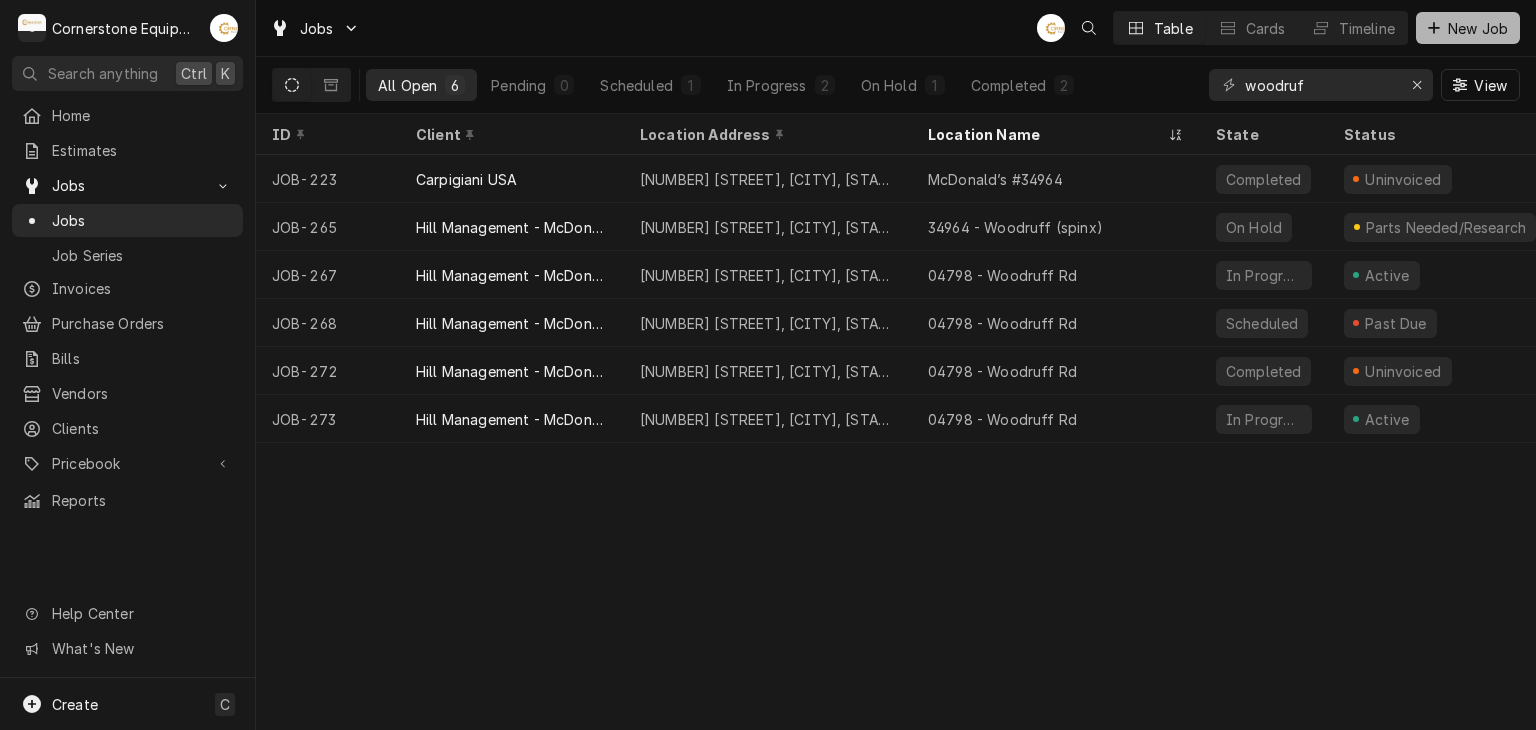 click on "New Job" at bounding box center [1468, 28] 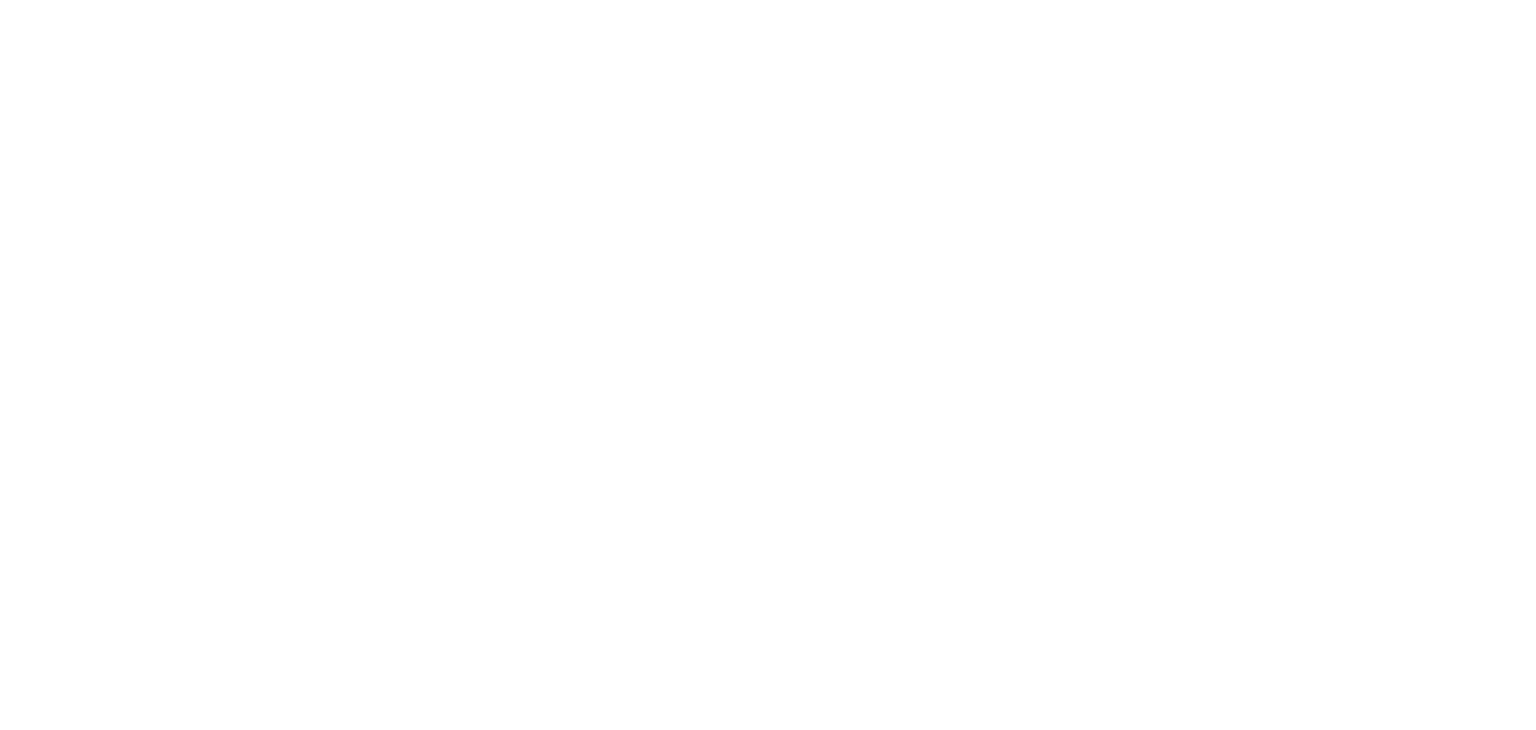 scroll, scrollTop: 0, scrollLeft: 0, axis: both 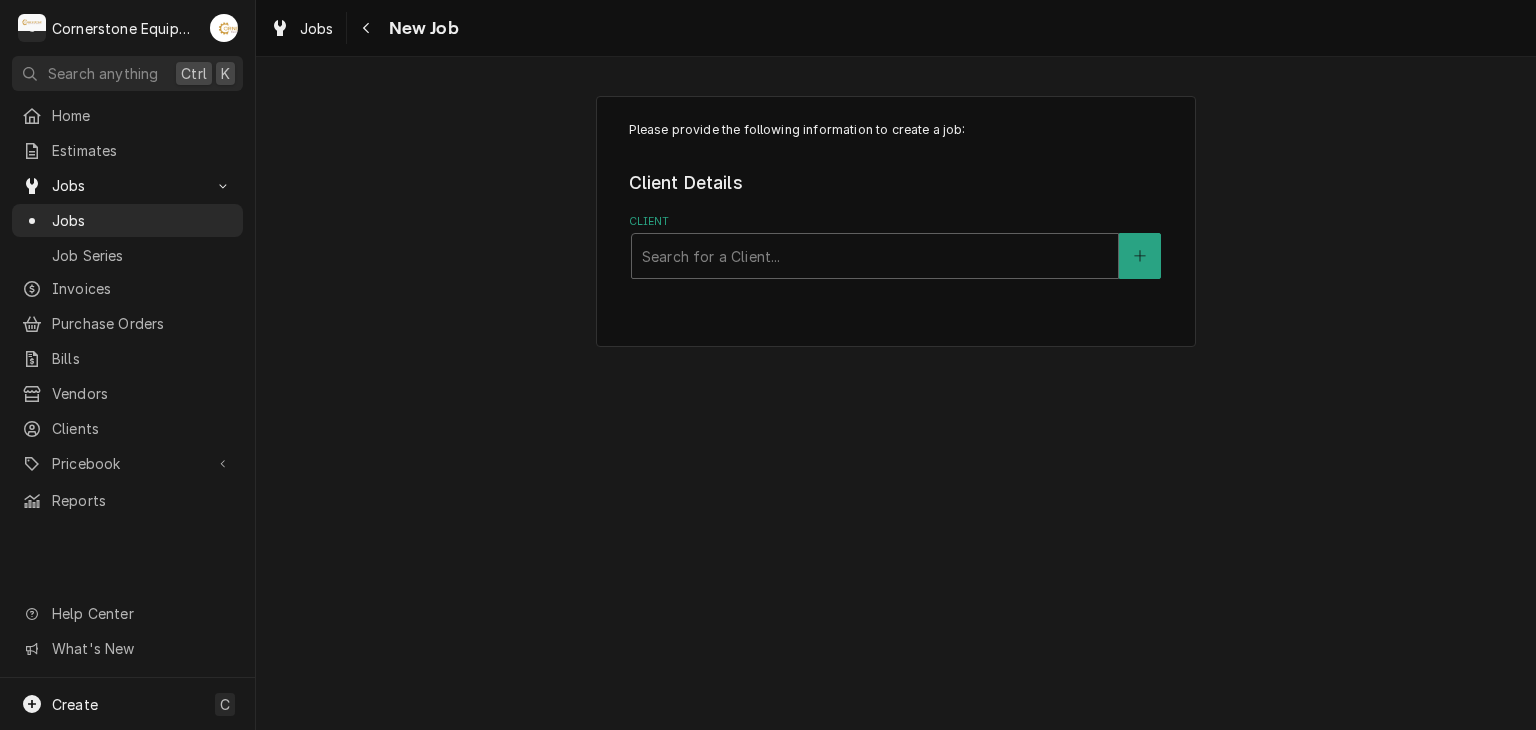 click on "Please provide the following information to create a job: Client Details Client Search for a Client..." at bounding box center [896, 221] 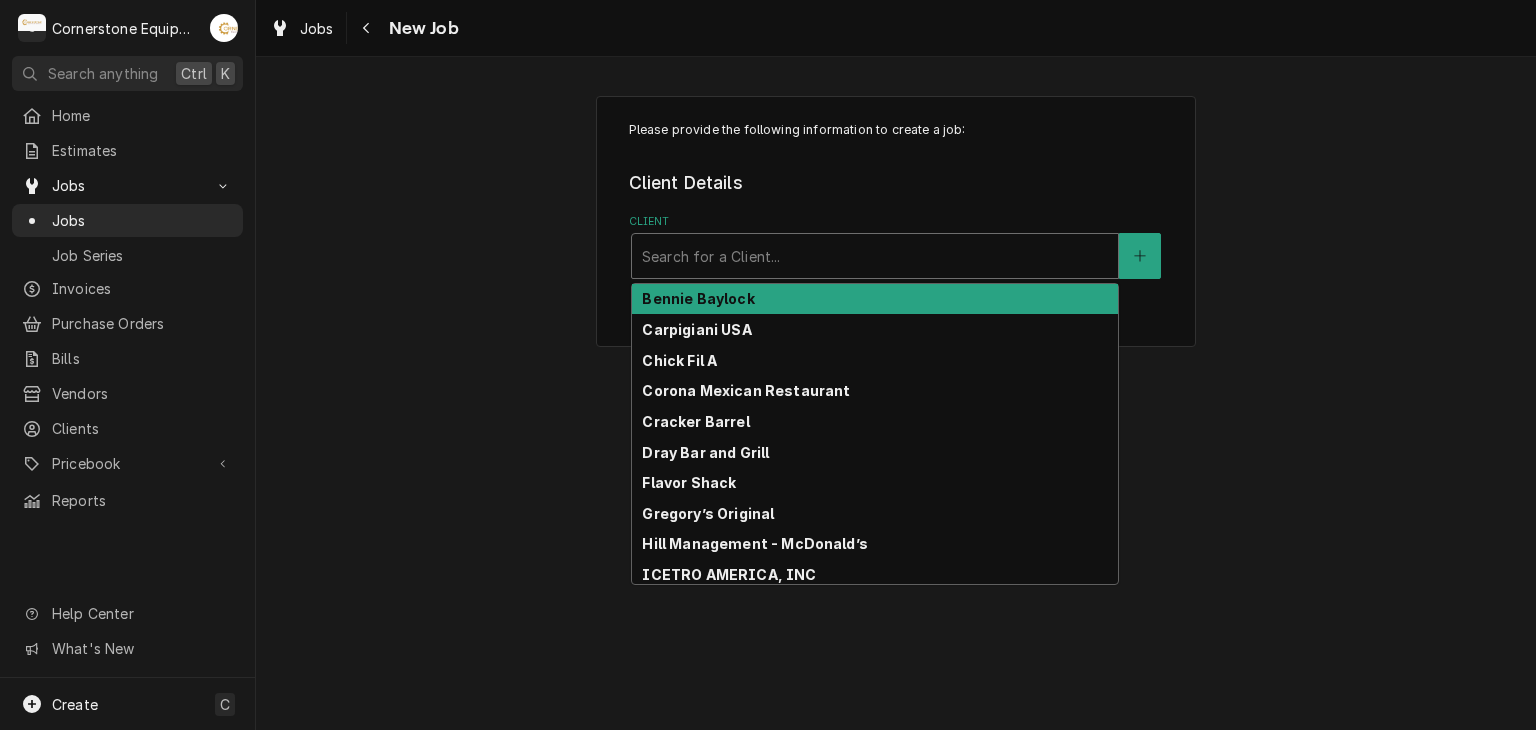 click at bounding box center (875, 256) 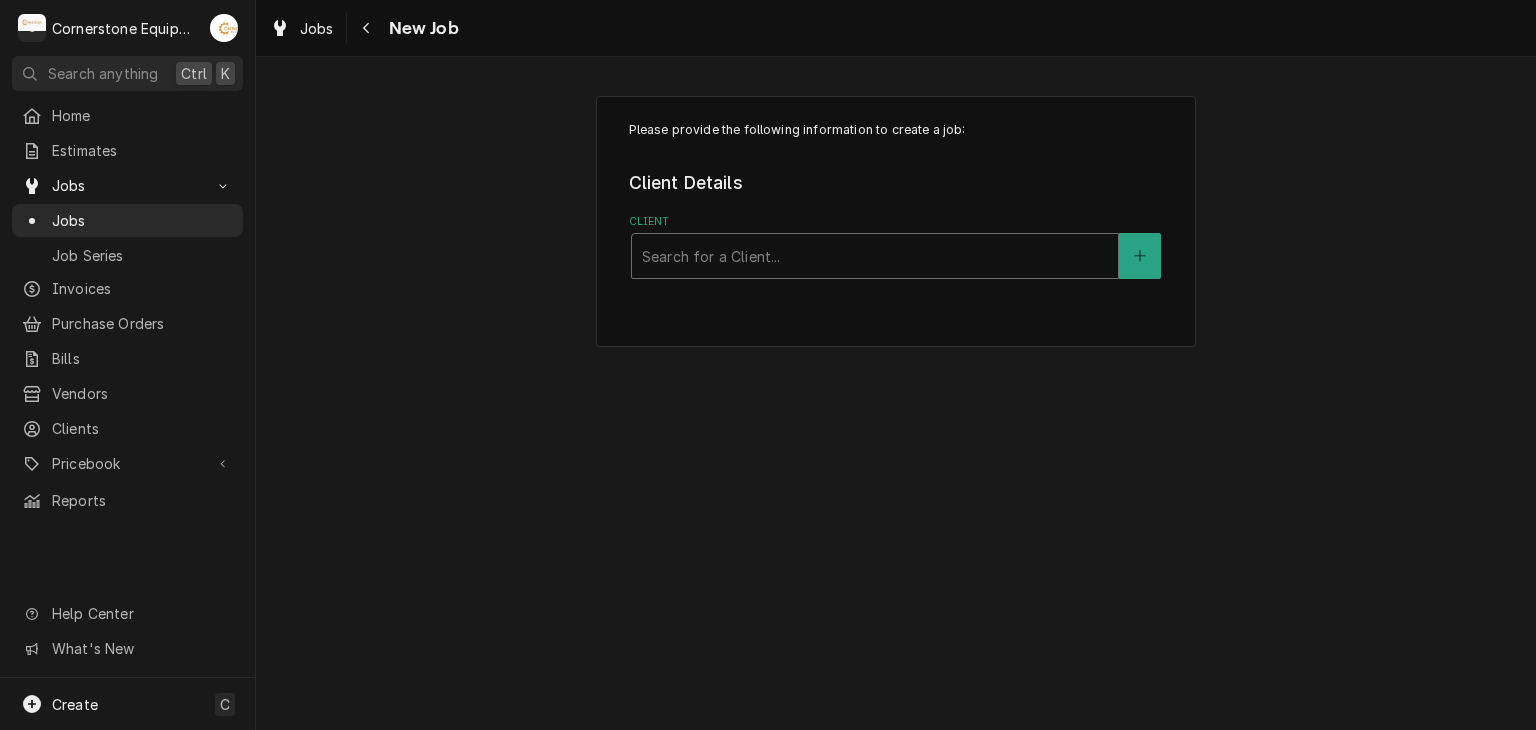 click at bounding box center [875, 256] 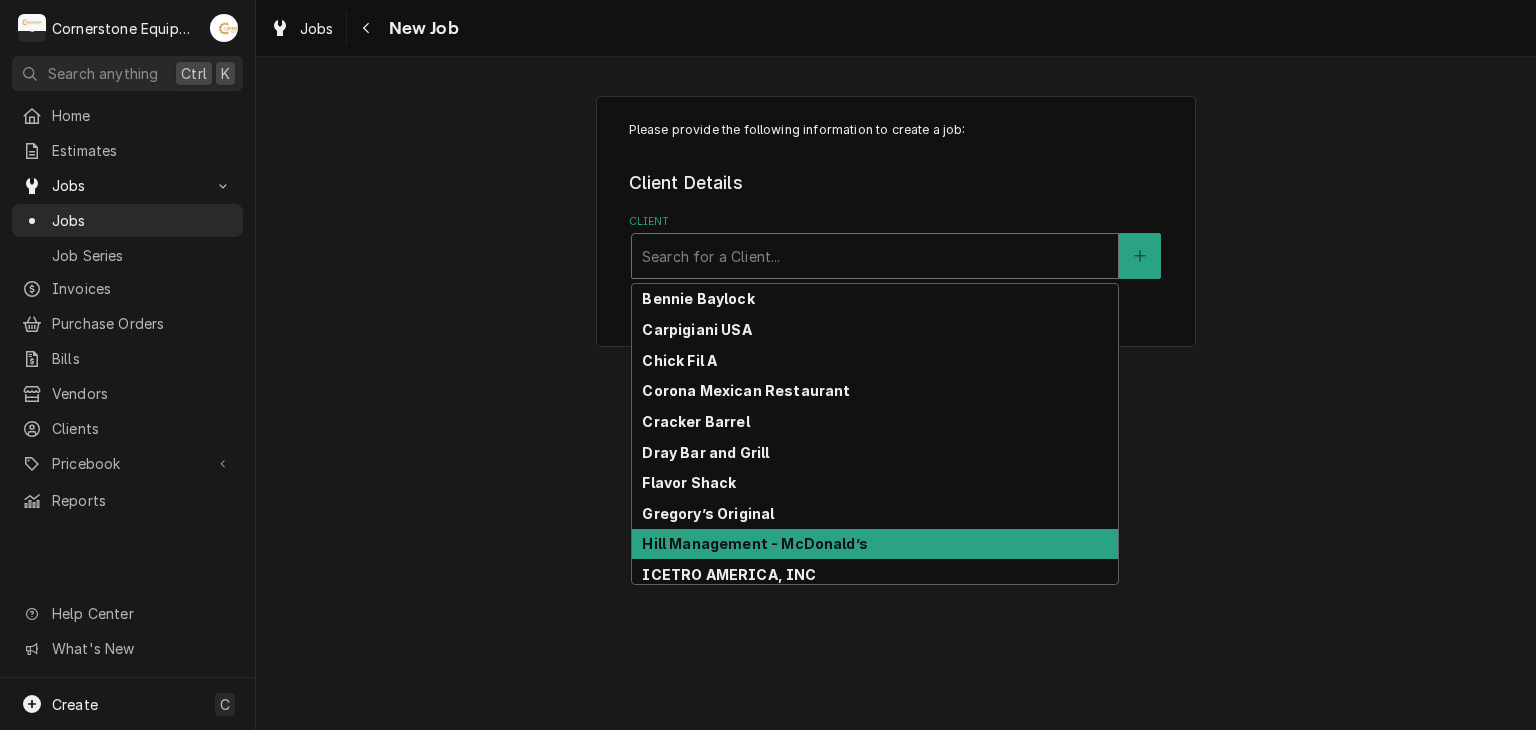 click on "Hill Management - McDonald’s" at bounding box center (875, 544) 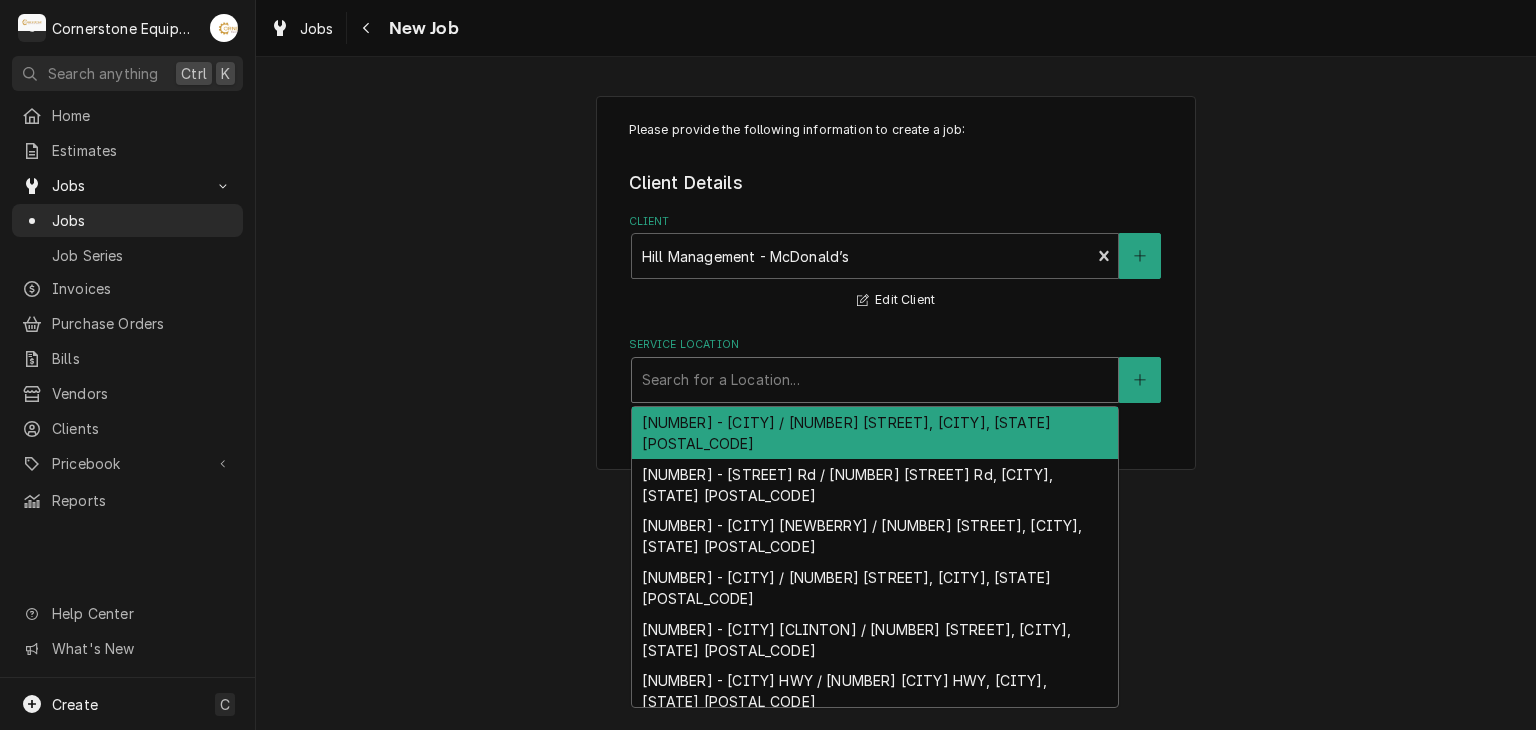 click at bounding box center (875, 380) 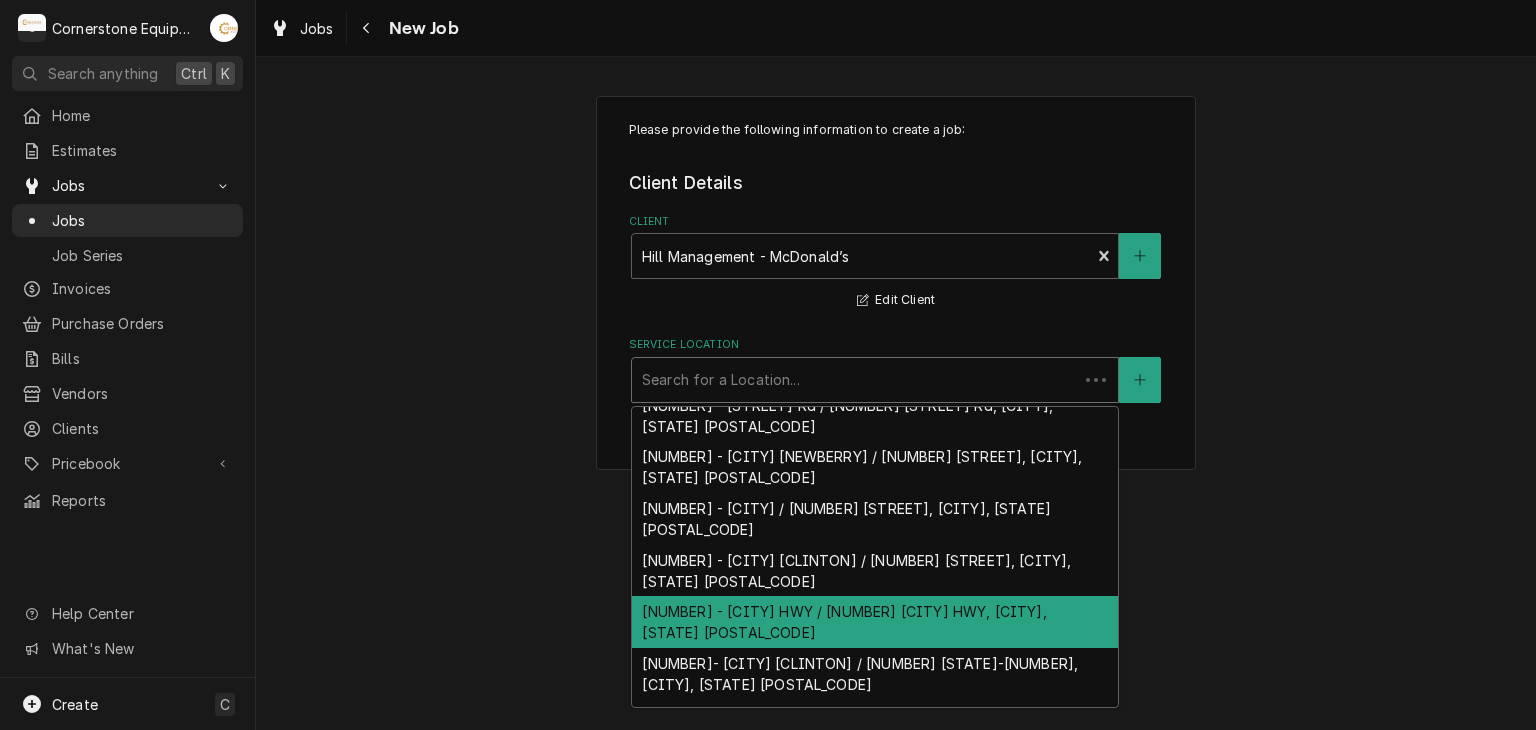 scroll, scrollTop: 66, scrollLeft: 0, axis: vertical 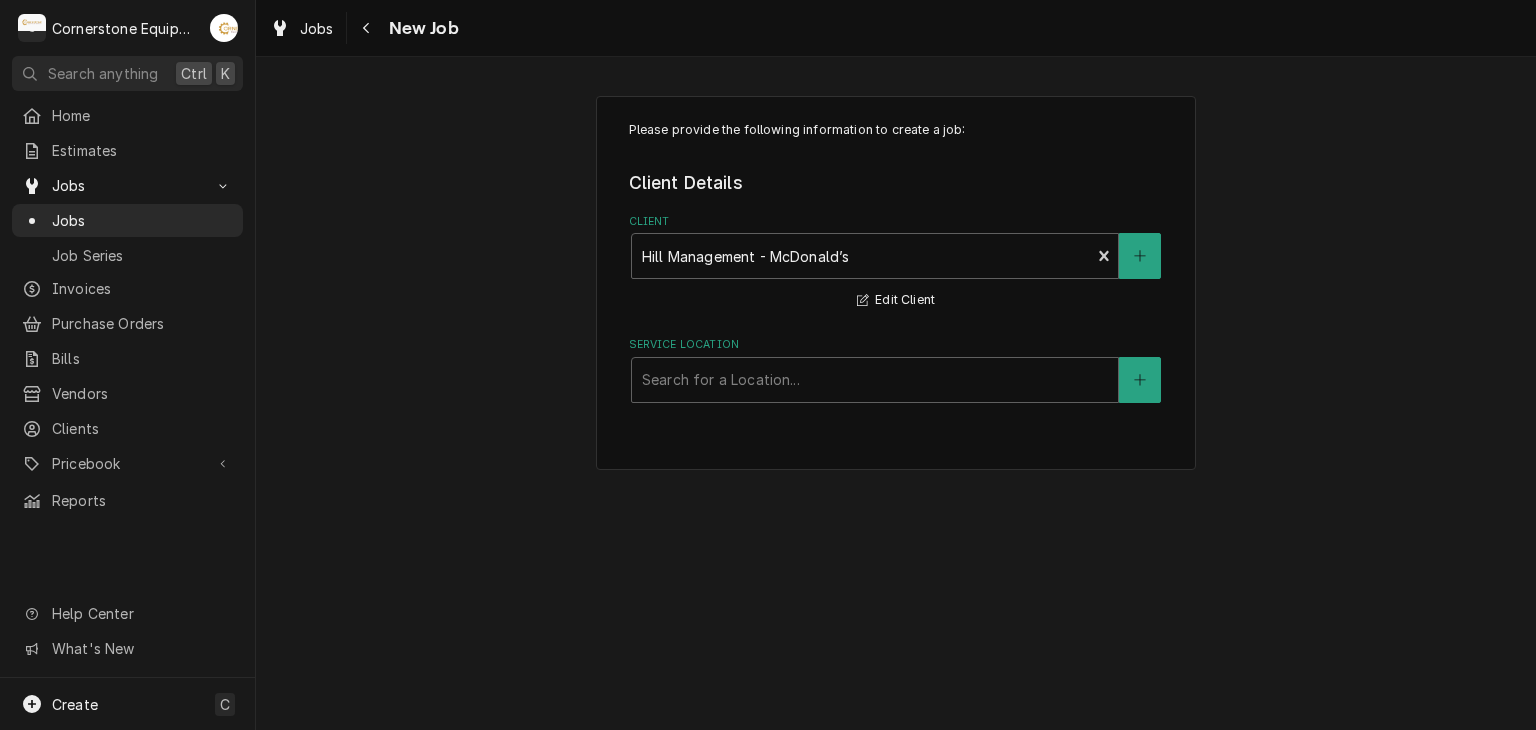 click on "Please provide the following information to create a job: Client Details Client Hill Management - McDonald’s Edit Client Service Location Search for a Location..." at bounding box center [896, 283] 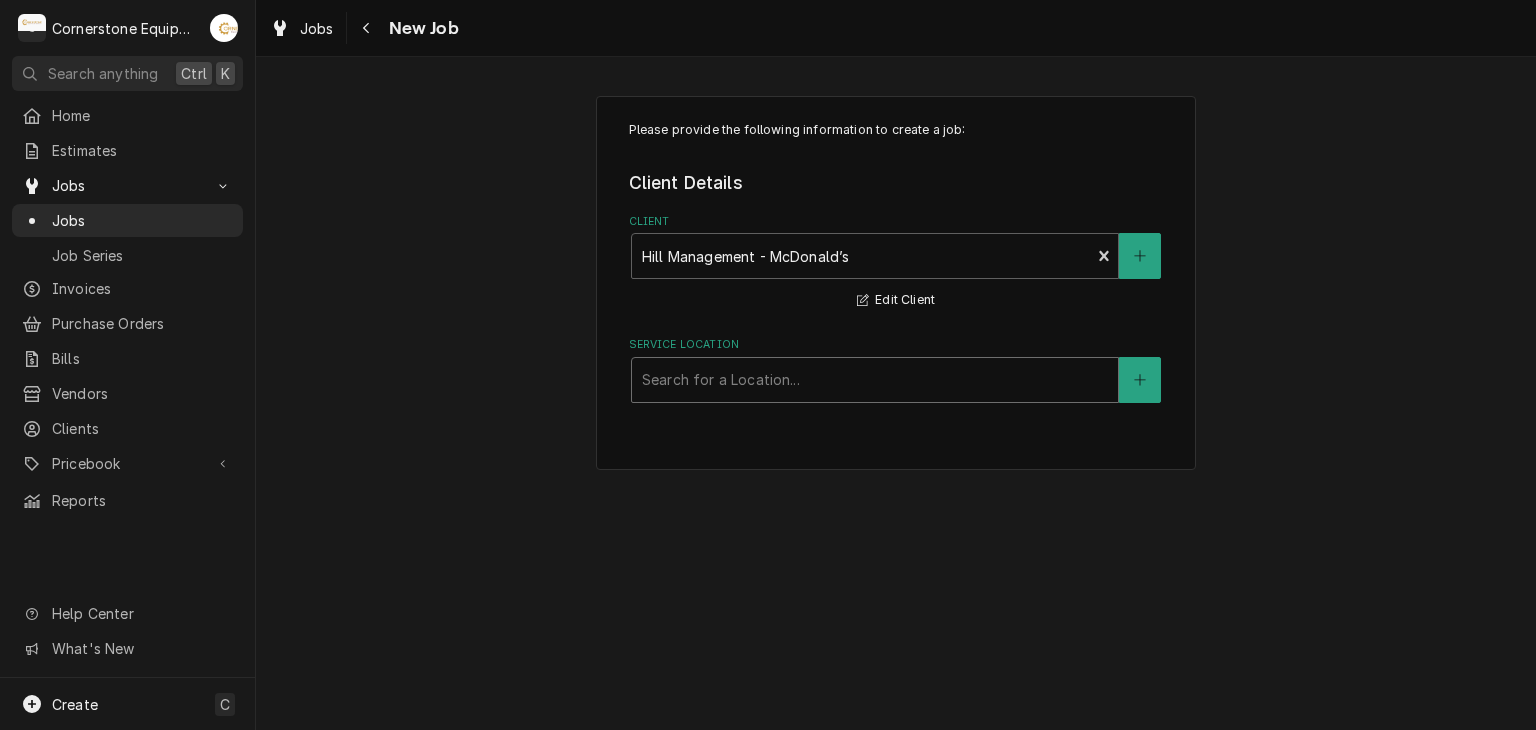 click at bounding box center [875, 380] 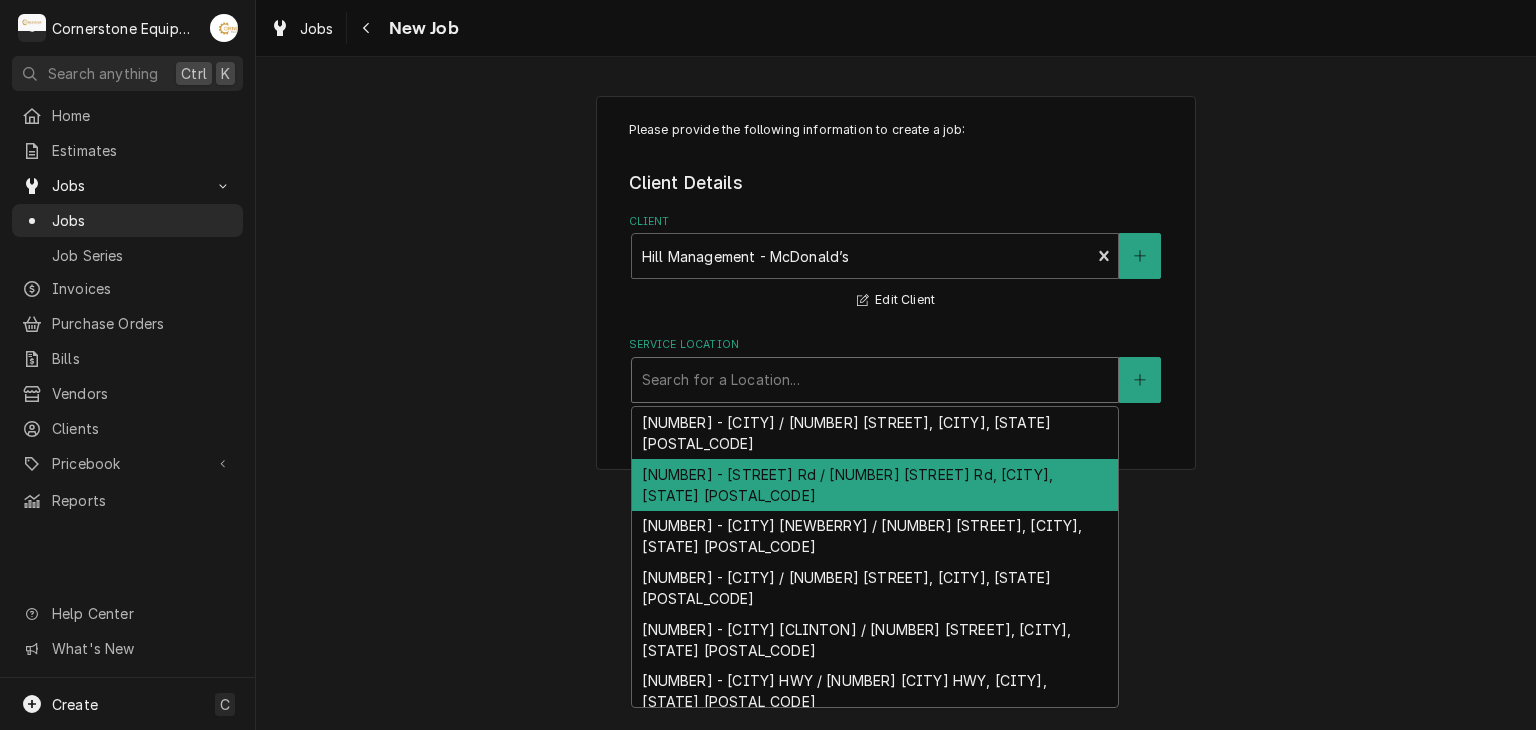 click on "04798 - Woodruff Rd / [NUMBER] [STREET], [CITY], [STATE] [POSTAL_CODE]" at bounding box center [875, 485] 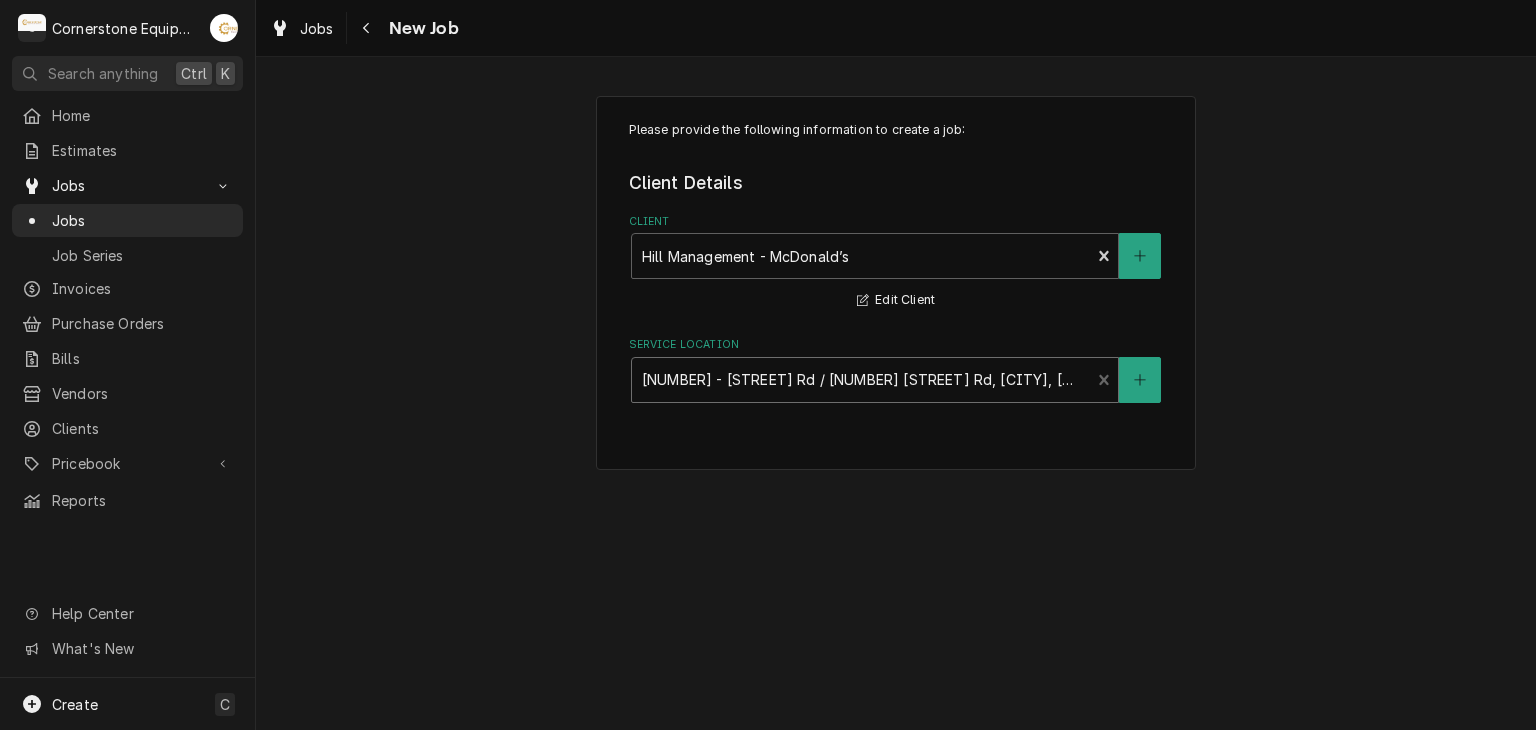 type on "x" 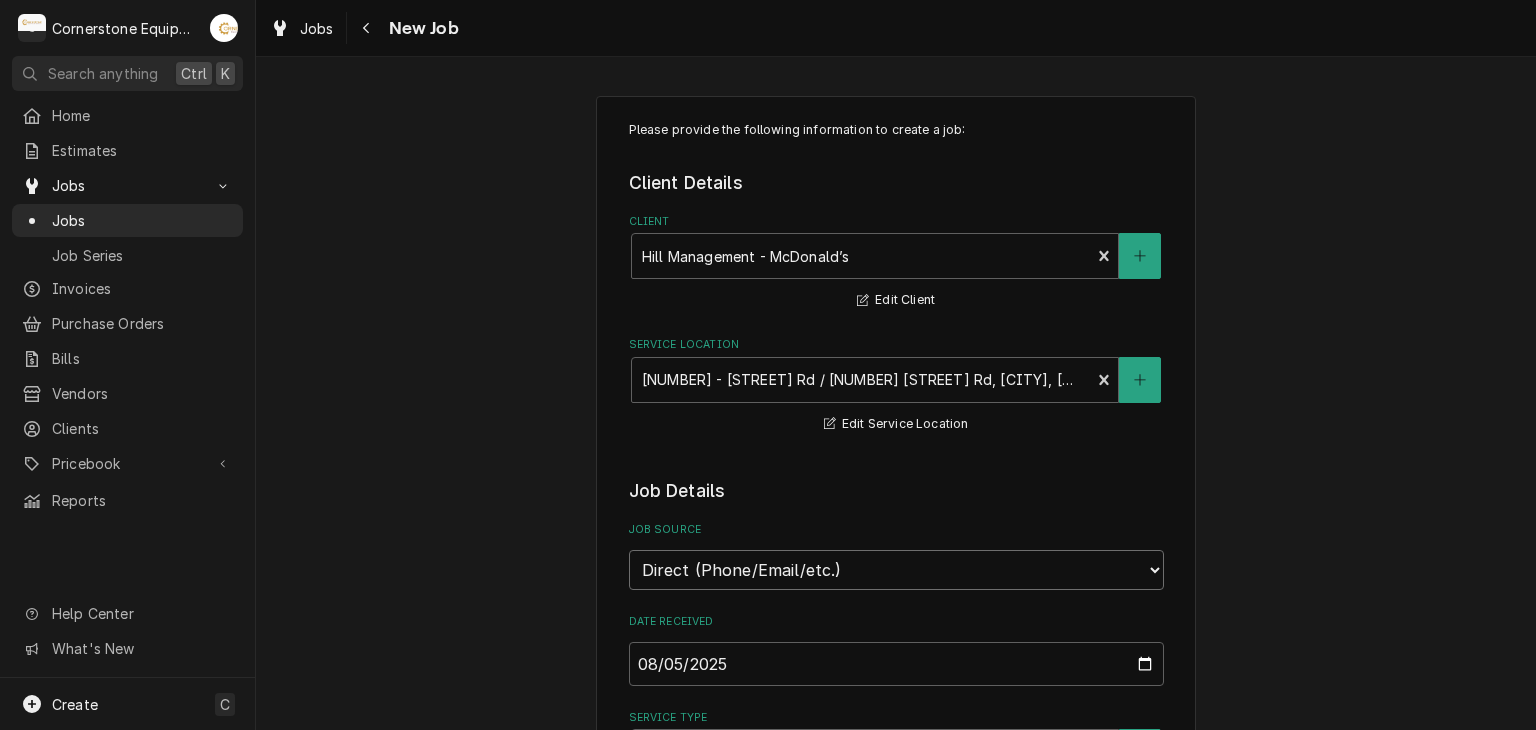 click on "Direct (Phone/Email/etc.) Other" at bounding box center [896, 570] 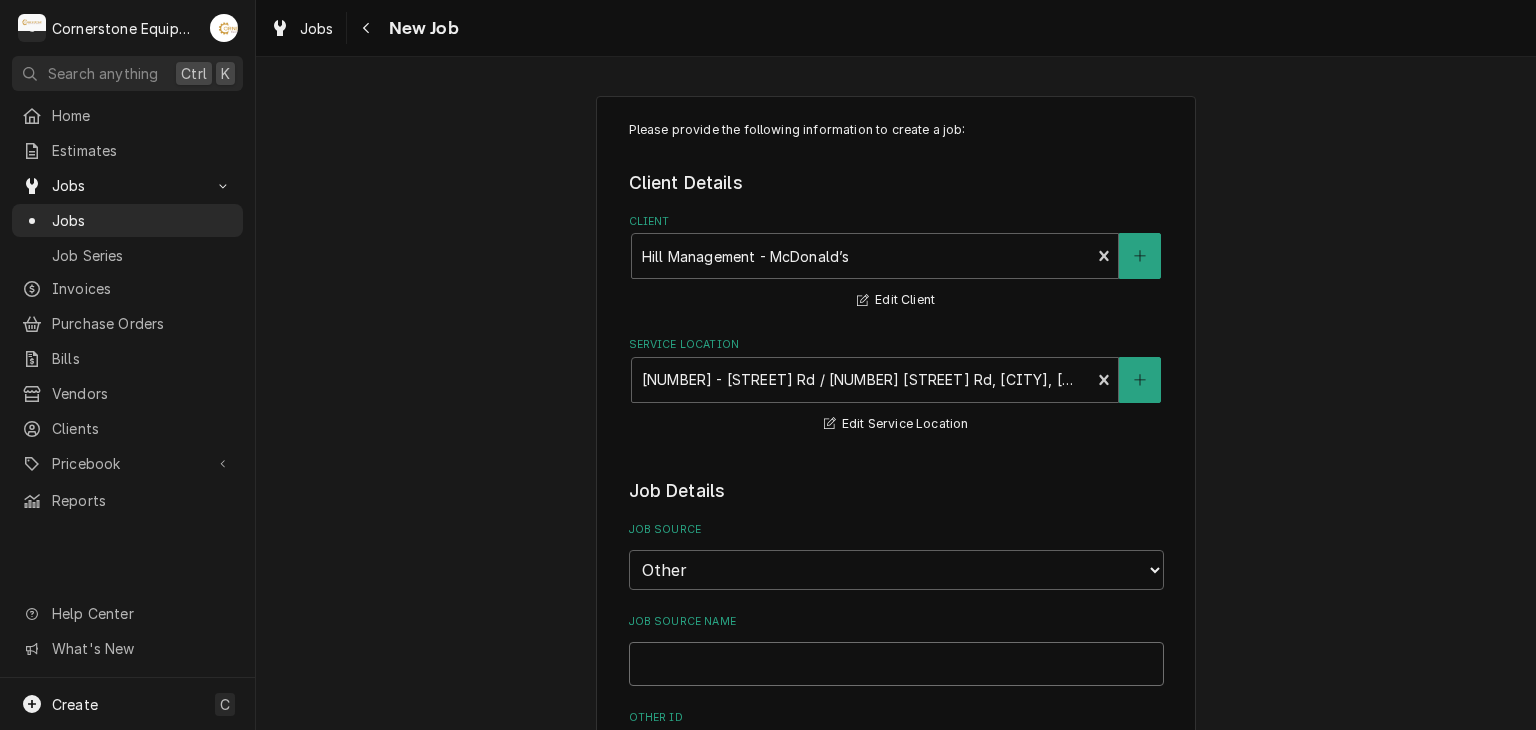 click on "Job Source Name" at bounding box center [896, 664] 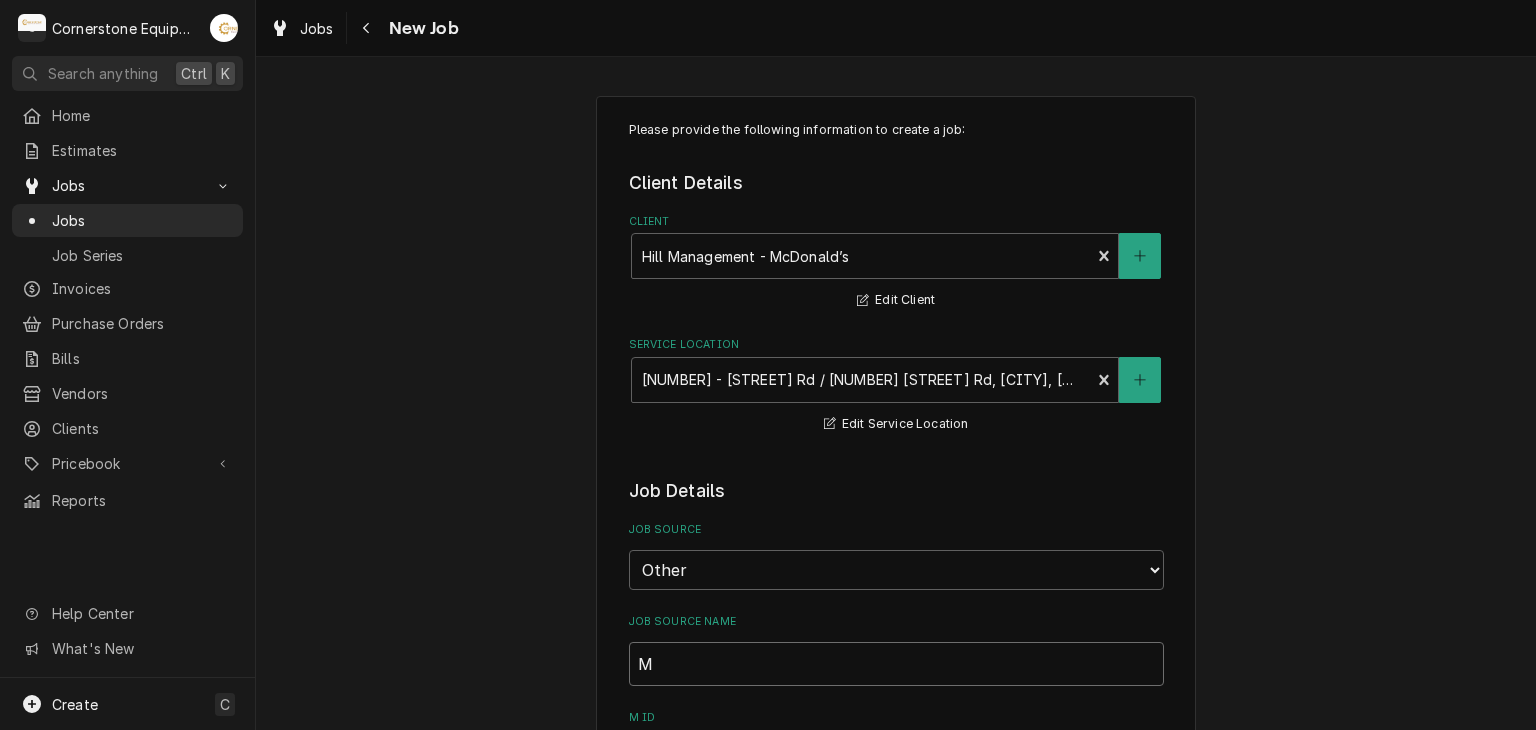 type on "x" 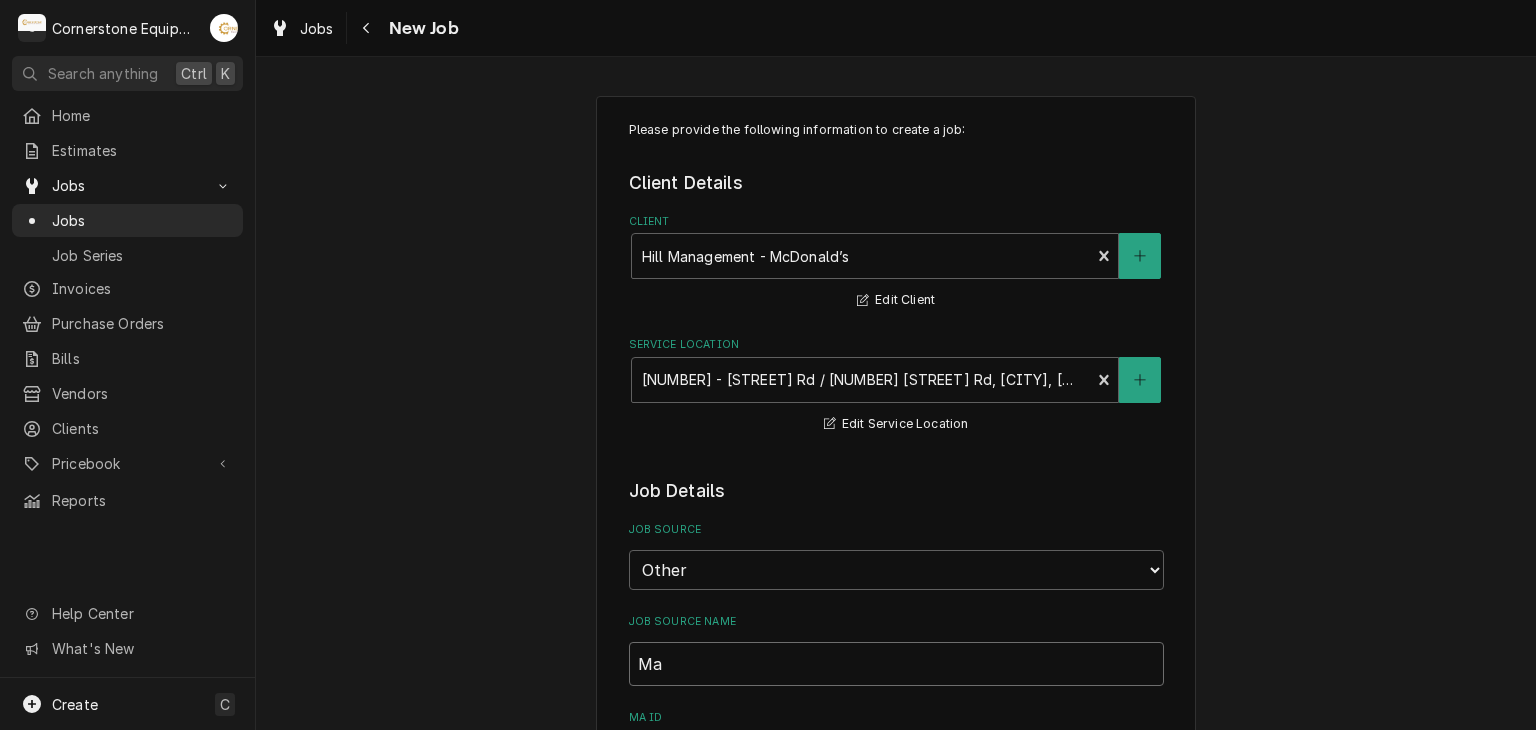 type on "x" 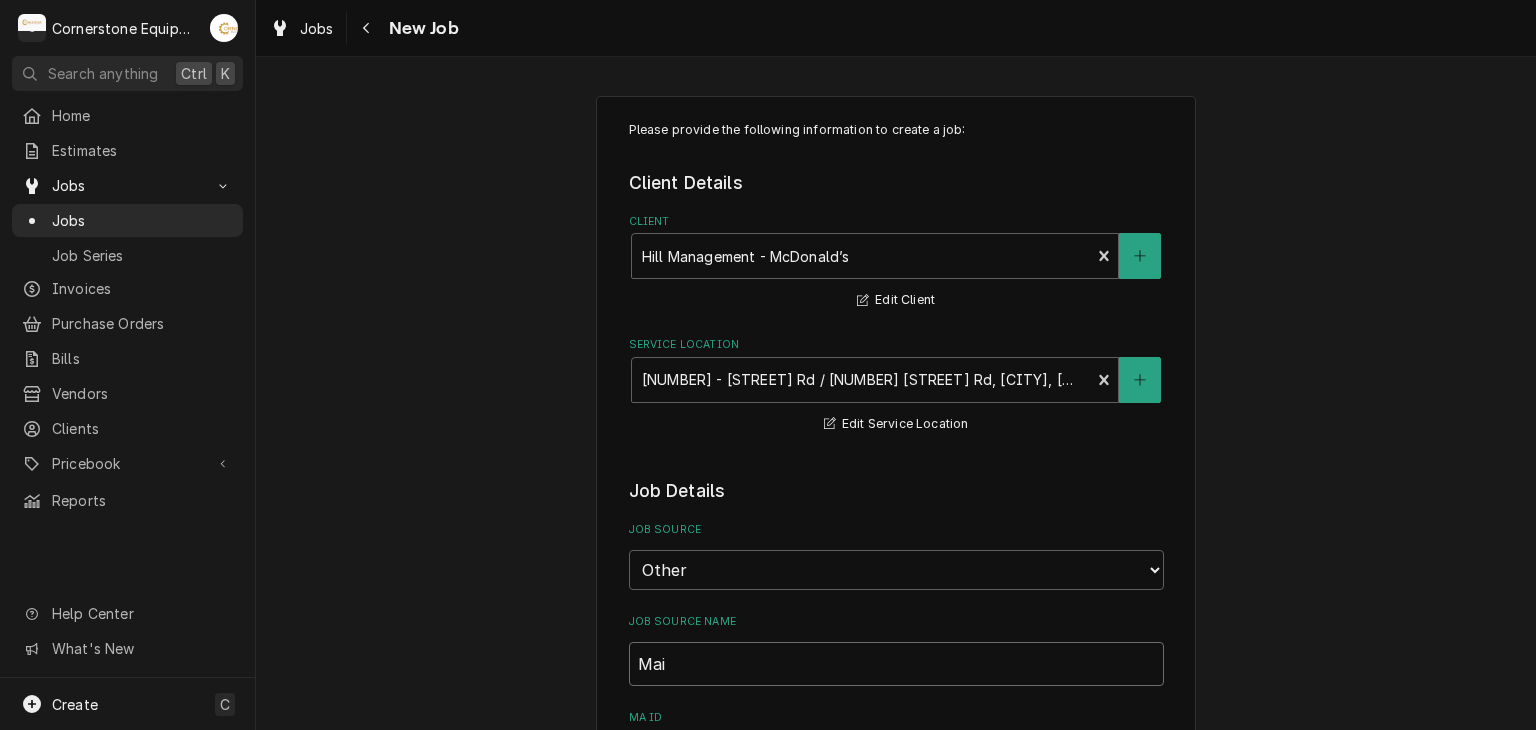 type on "Main" 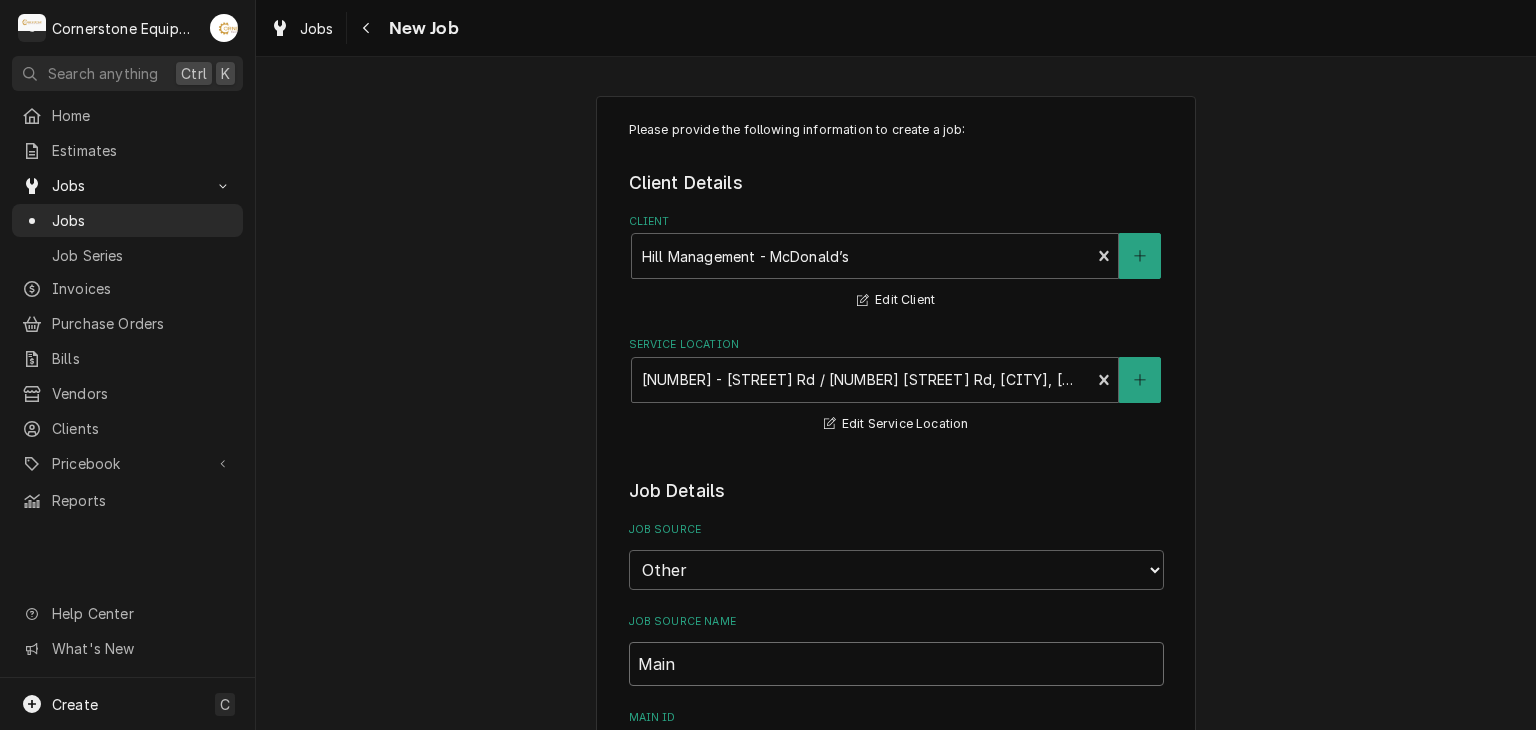 type on "x" 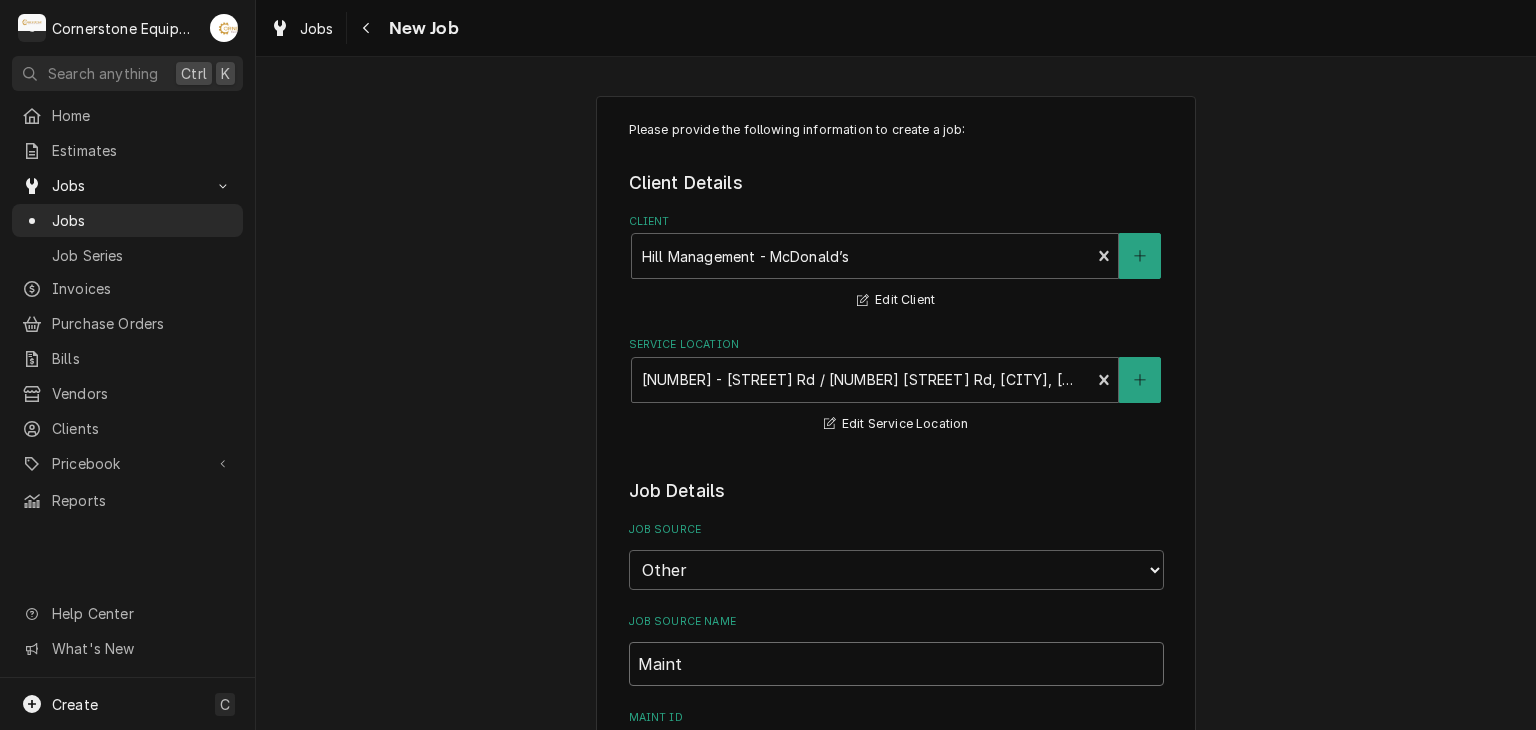 type on "x" 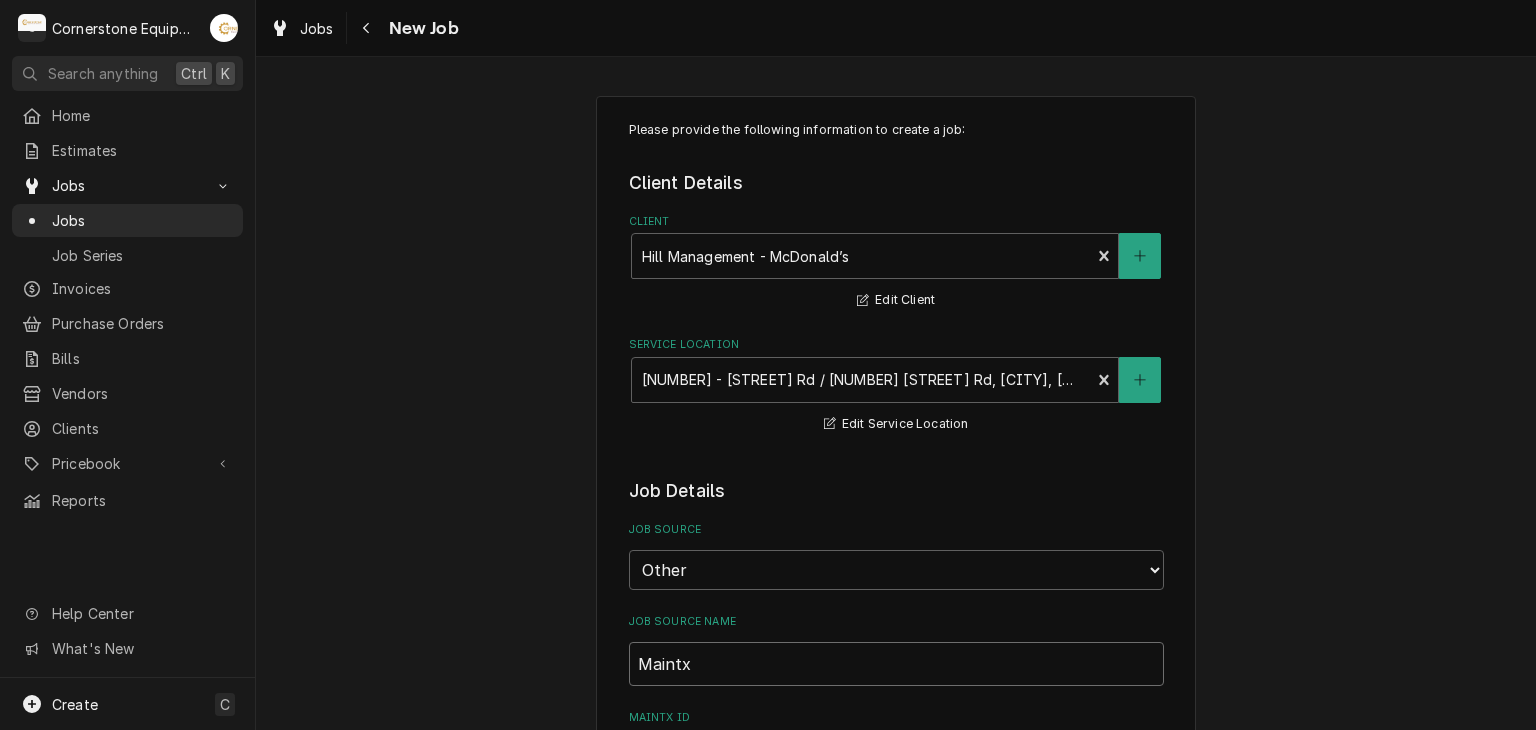 type on "x" 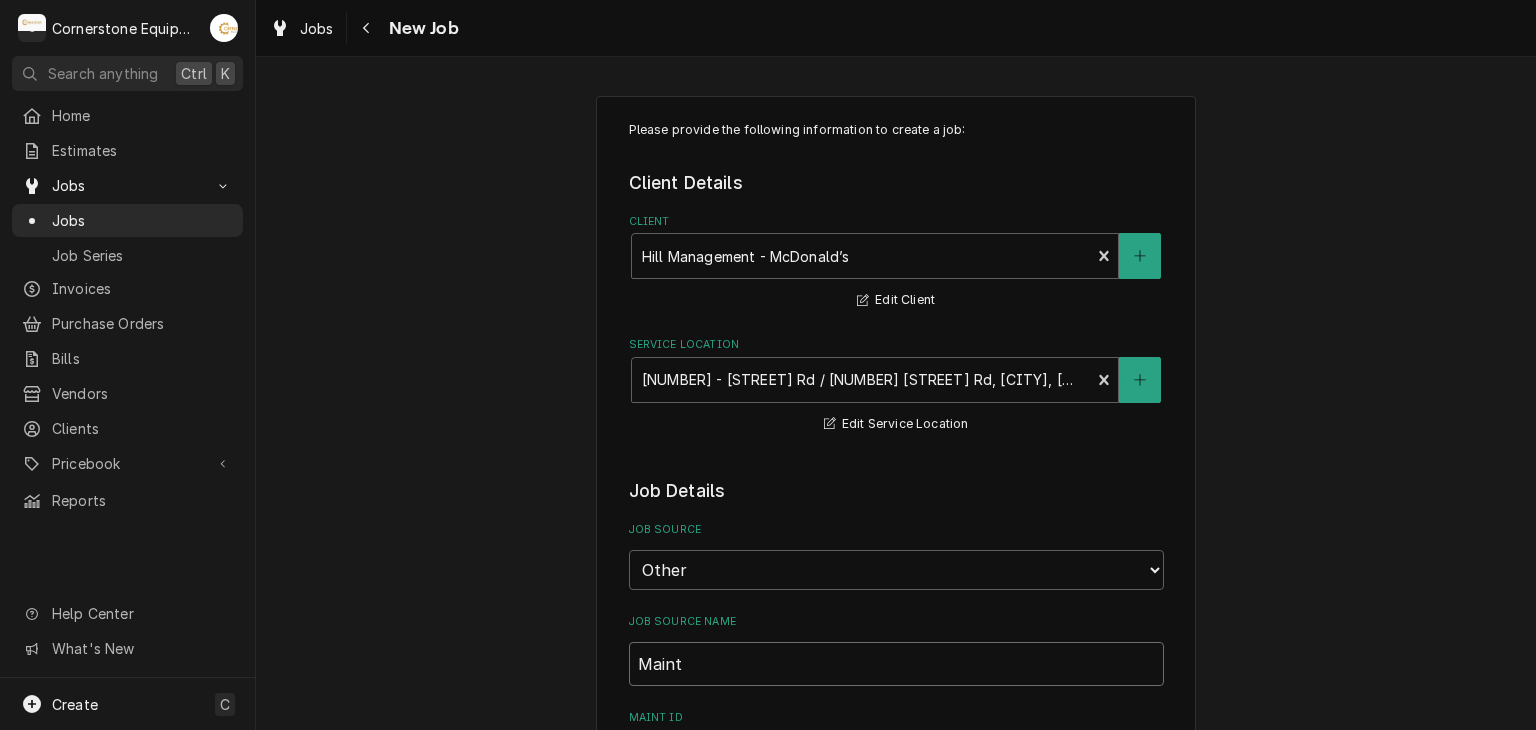 type on "x" 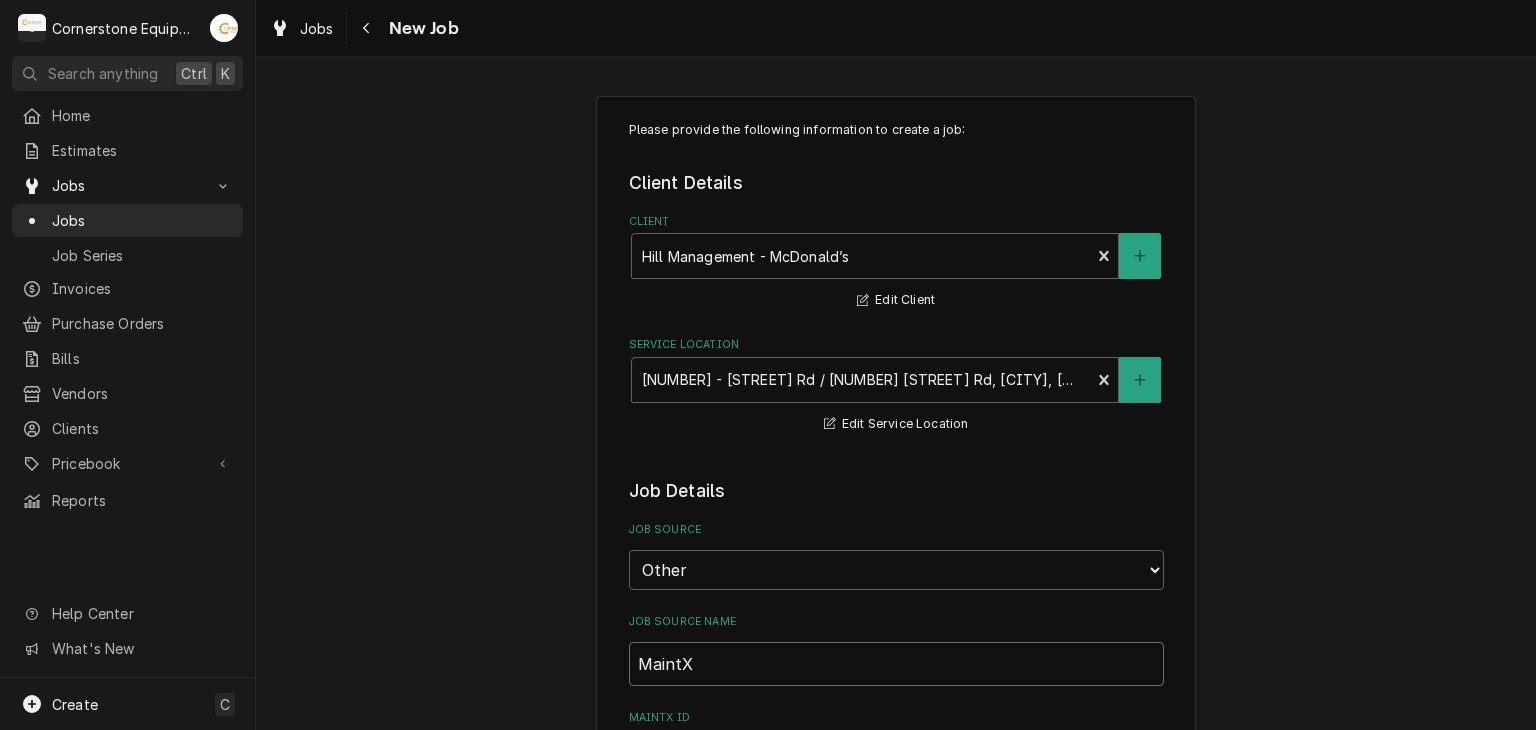 type on "x" 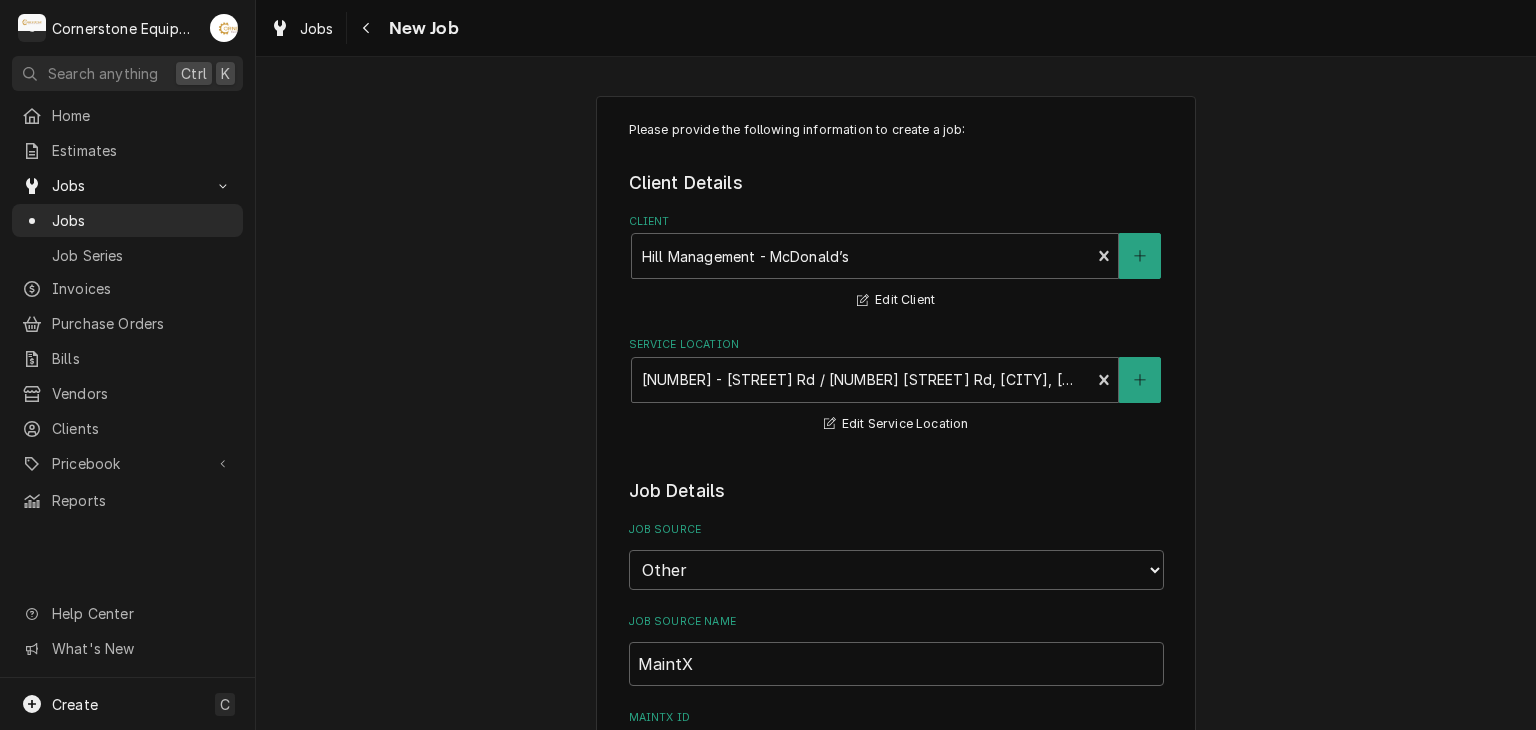 click on "Please provide the following information to create a job: Client Details Client Hill Management - McDonald’s Edit Client Service Location 04798 - Woodruff Rd / 1111 Woodruff Rd, Greenville, SC 29607 Edit Service Location Job Details Job Source Direct (Phone/Email/etc.) Other Job Source Name MaintX MaintX ID Date Received 2025-08-05 Service Type Search for a Service... Job Type Reason For Call Technician Instructions  ( optional ) Priority No Priority Urgent High Medium Low Labels  ( optional ) Add Labels... Equipment Expected Is Equipment involved on this Job? Who called in this service? Search for a Contact... Who should the tech(s) ask for? Search for a Contact... Attachments  ( if any ) Add Attachment Estimated Arrival Time AM / PM 6:00 AM 6:15 AM 6:30 AM 6:45 AM 7:00 AM 7:15 AM 7:30 AM 7:45 AM 8:00 AM 8:15 AM 8:30 AM 8:45 AM 9:00 AM 9:15 AM 9:30 AM 9:45 AM 10:00 AM 10:15 AM 10:30 AM 10:45 AM 11:00 AM 11:15 AM 11:30 AM 11:45 AM 12:00 PM 12:15 PM 12:30 PM 12:45 PM 1:00 PM 1:15 PM 1:30 PM 1:45 PM 2:00 PM" at bounding box center (896, 1203) 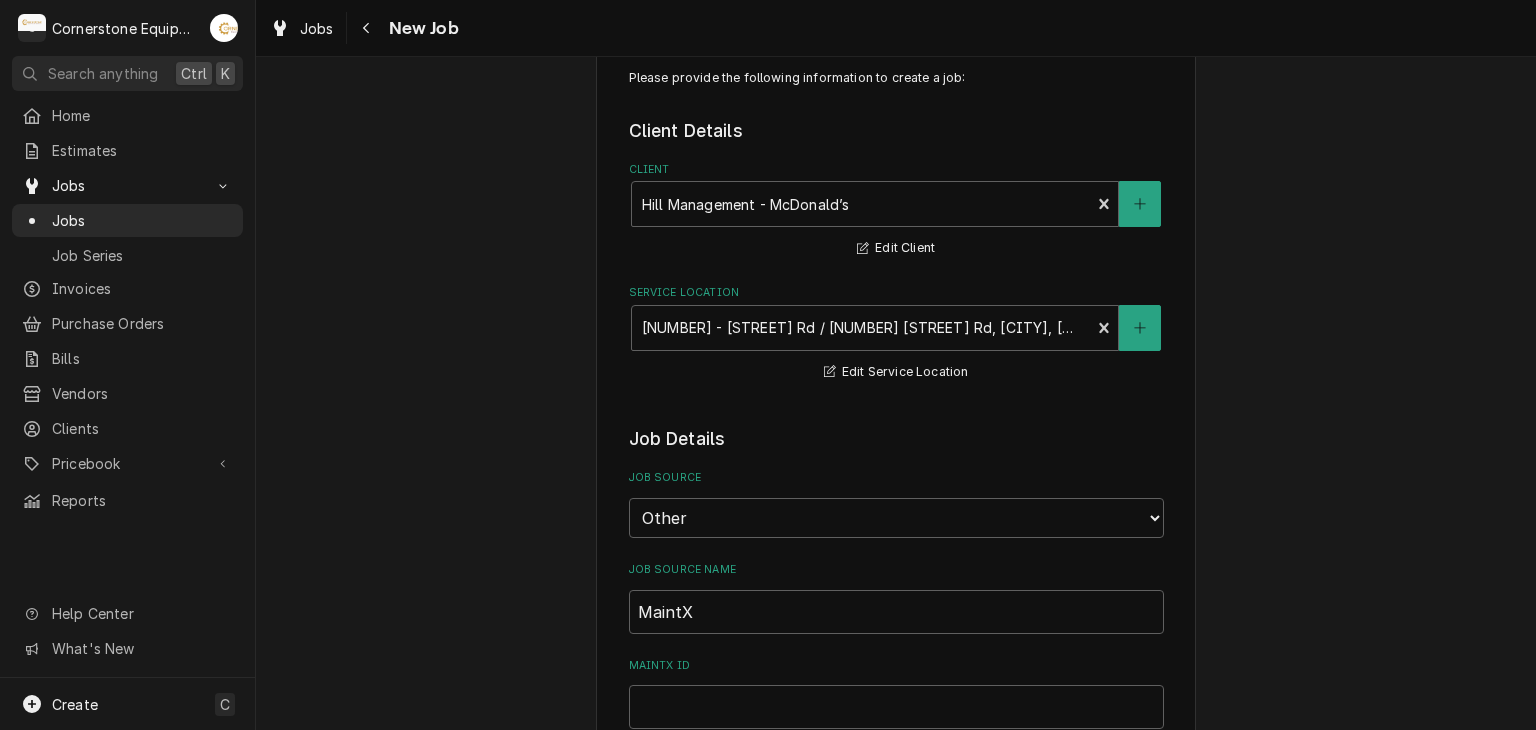 scroll, scrollTop: 120, scrollLeft: 0, axis: vertical 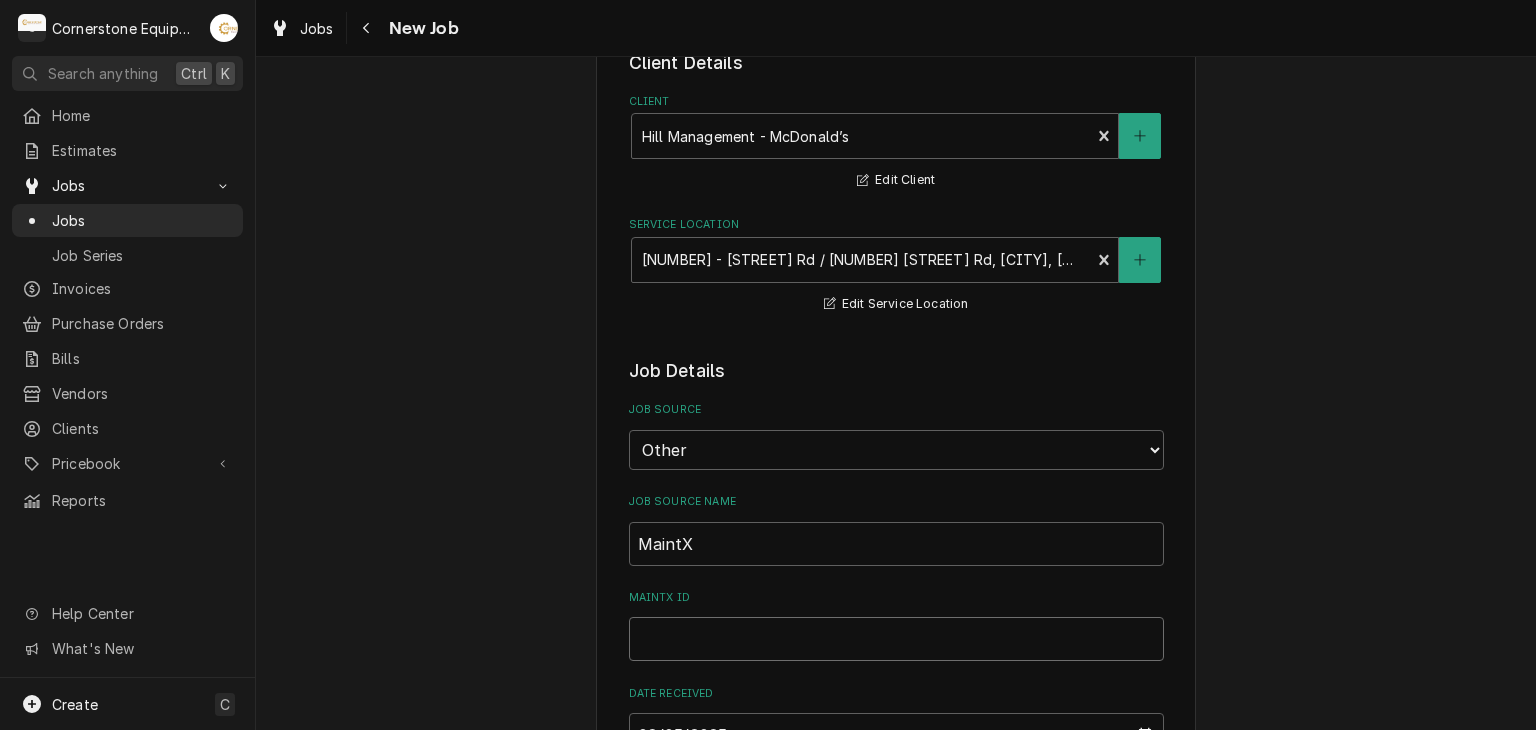 click on "MaintX ID" at bounding box center (896, 639) 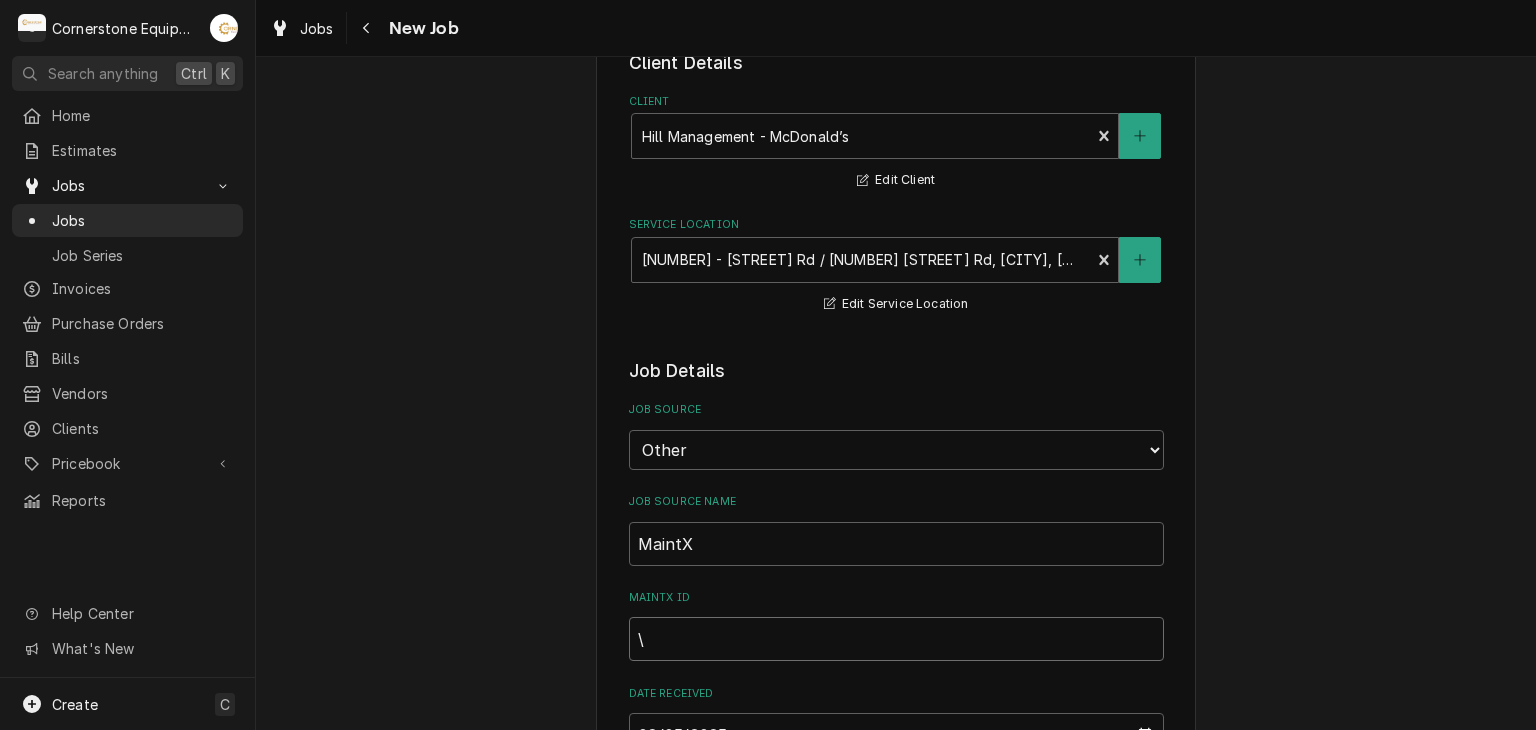 type on "x" 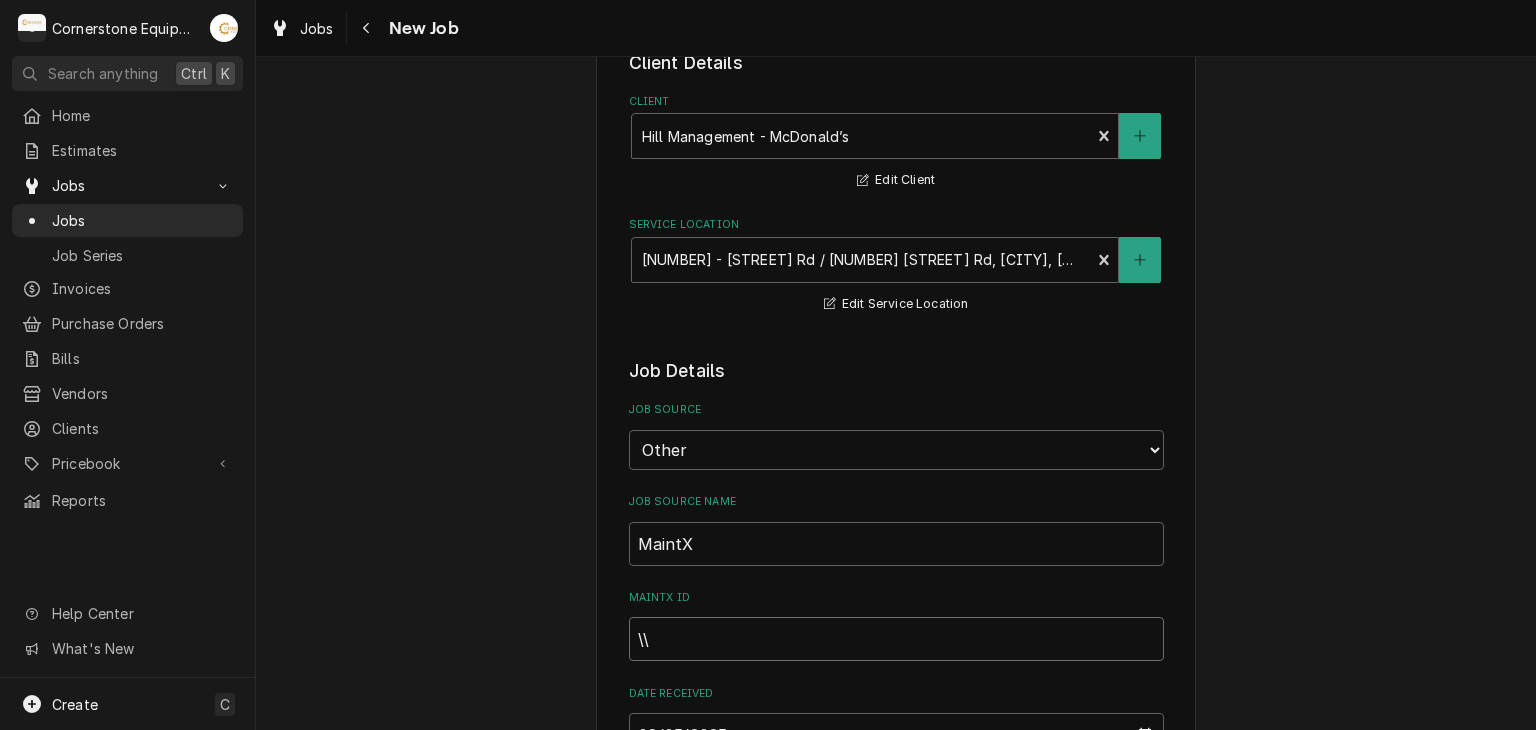 type on "x" 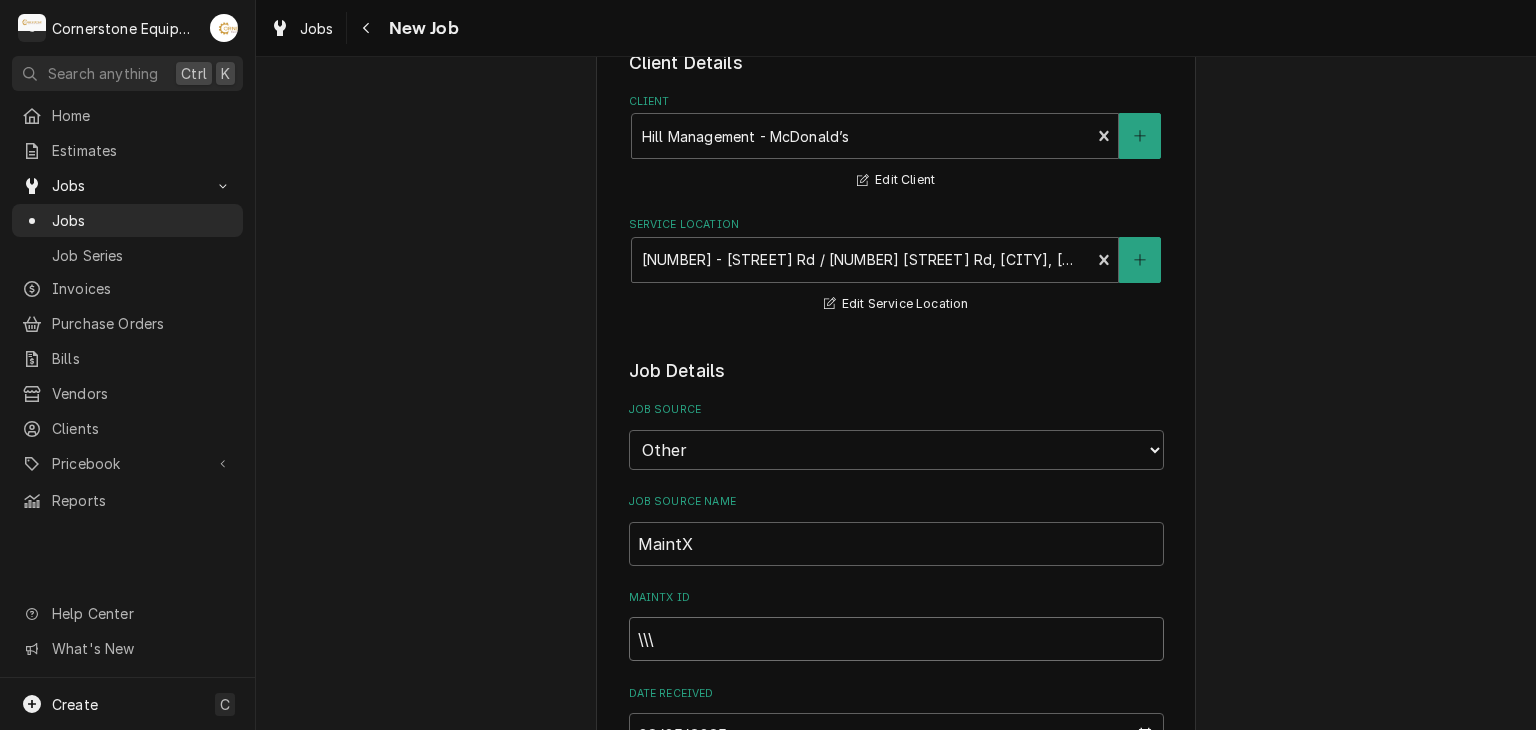 type on "x" 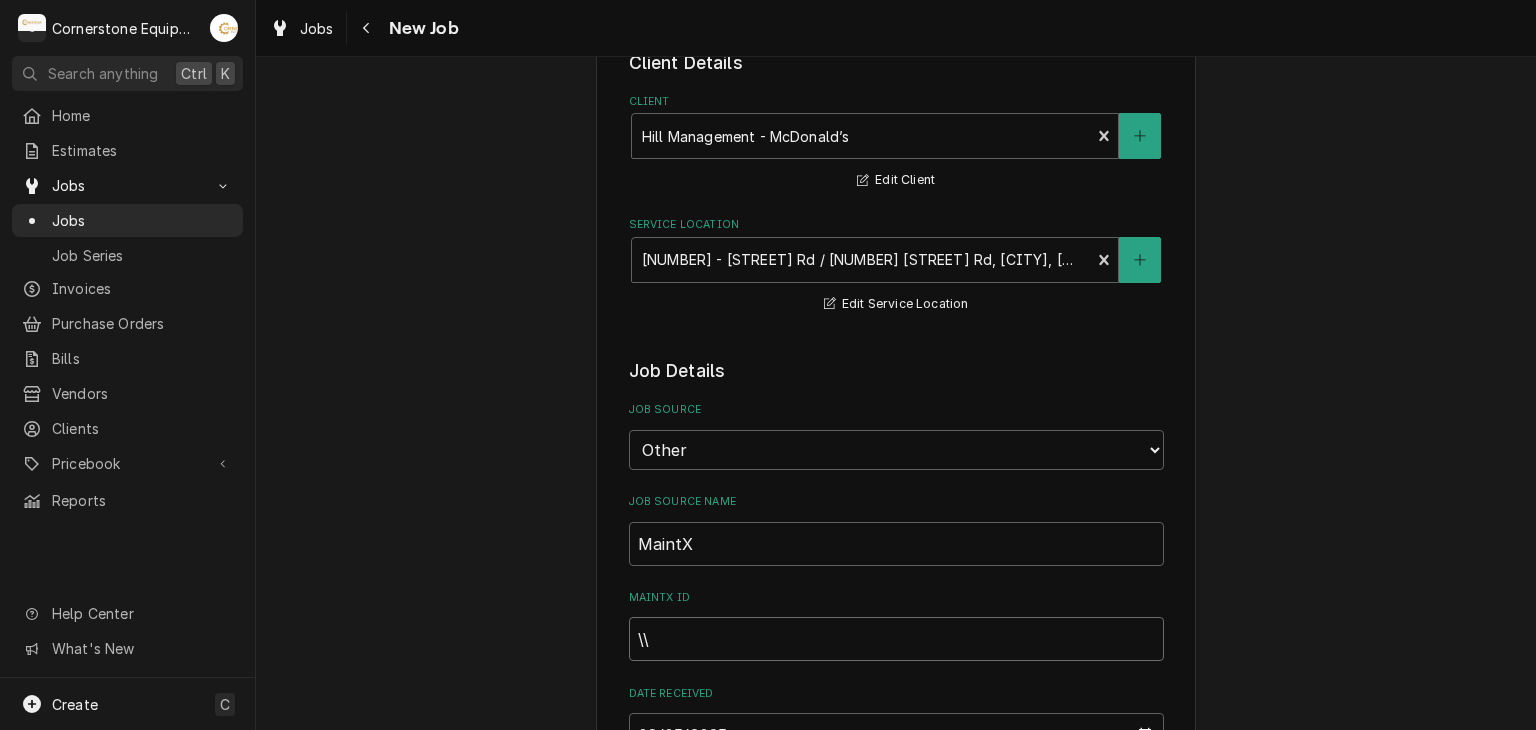 type on "\" 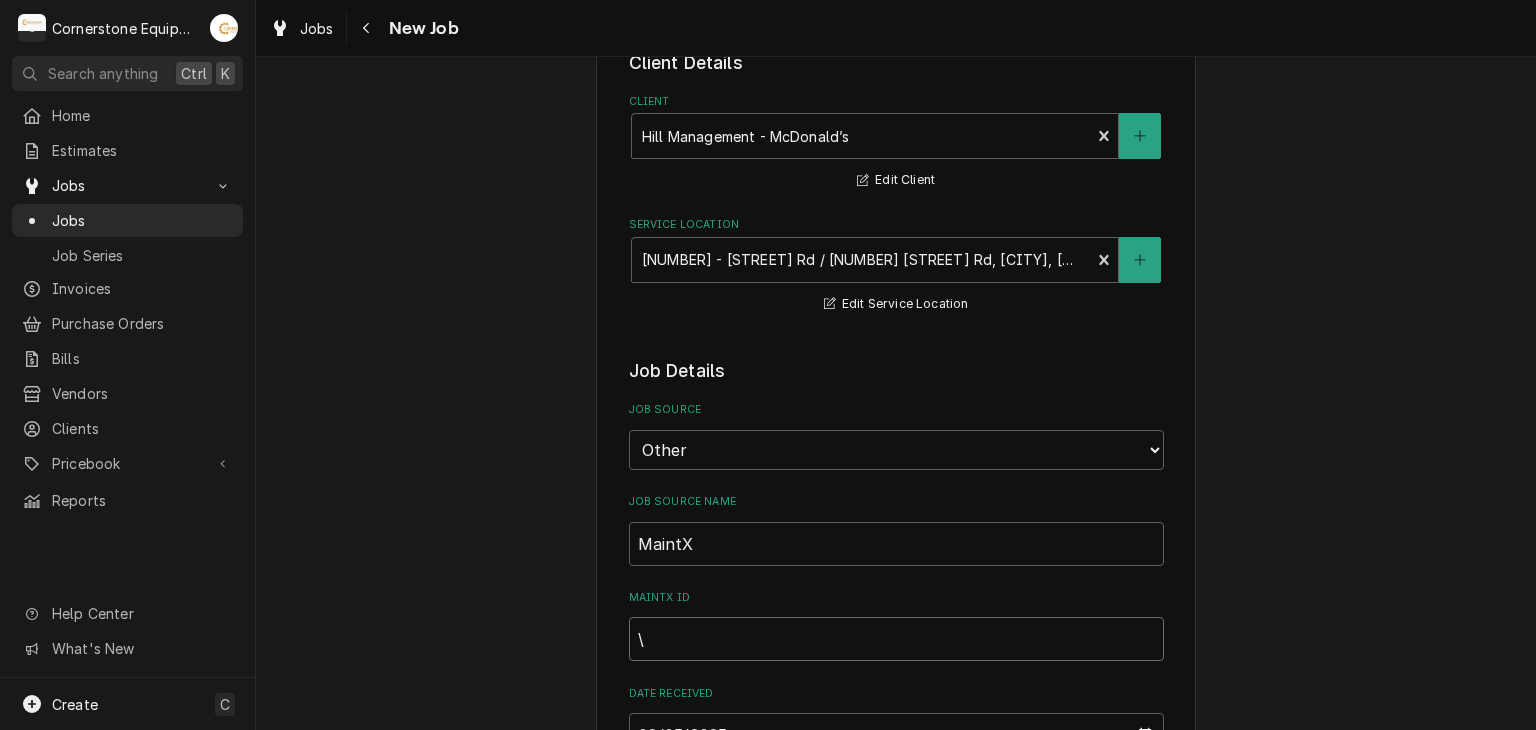 type on "x" 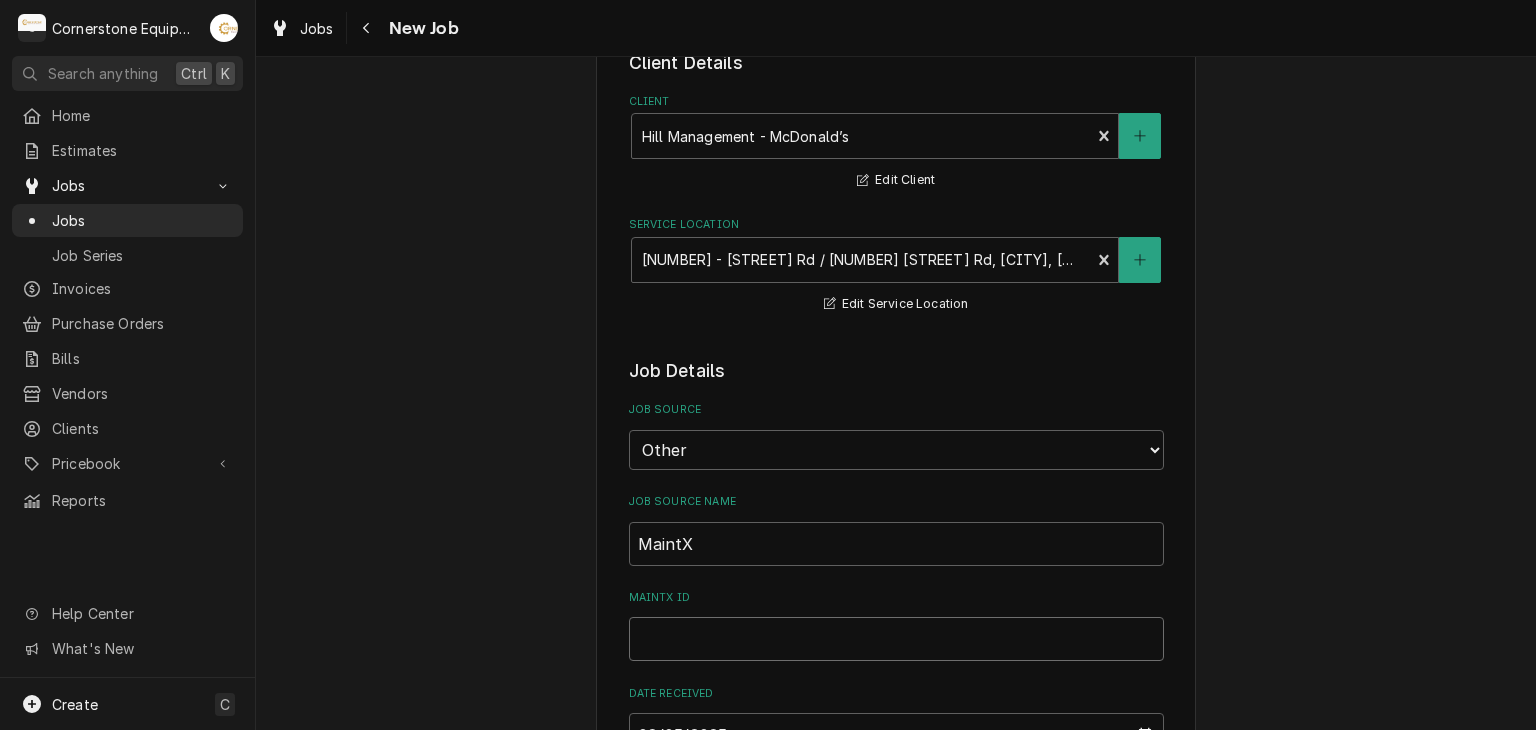 type on "x" 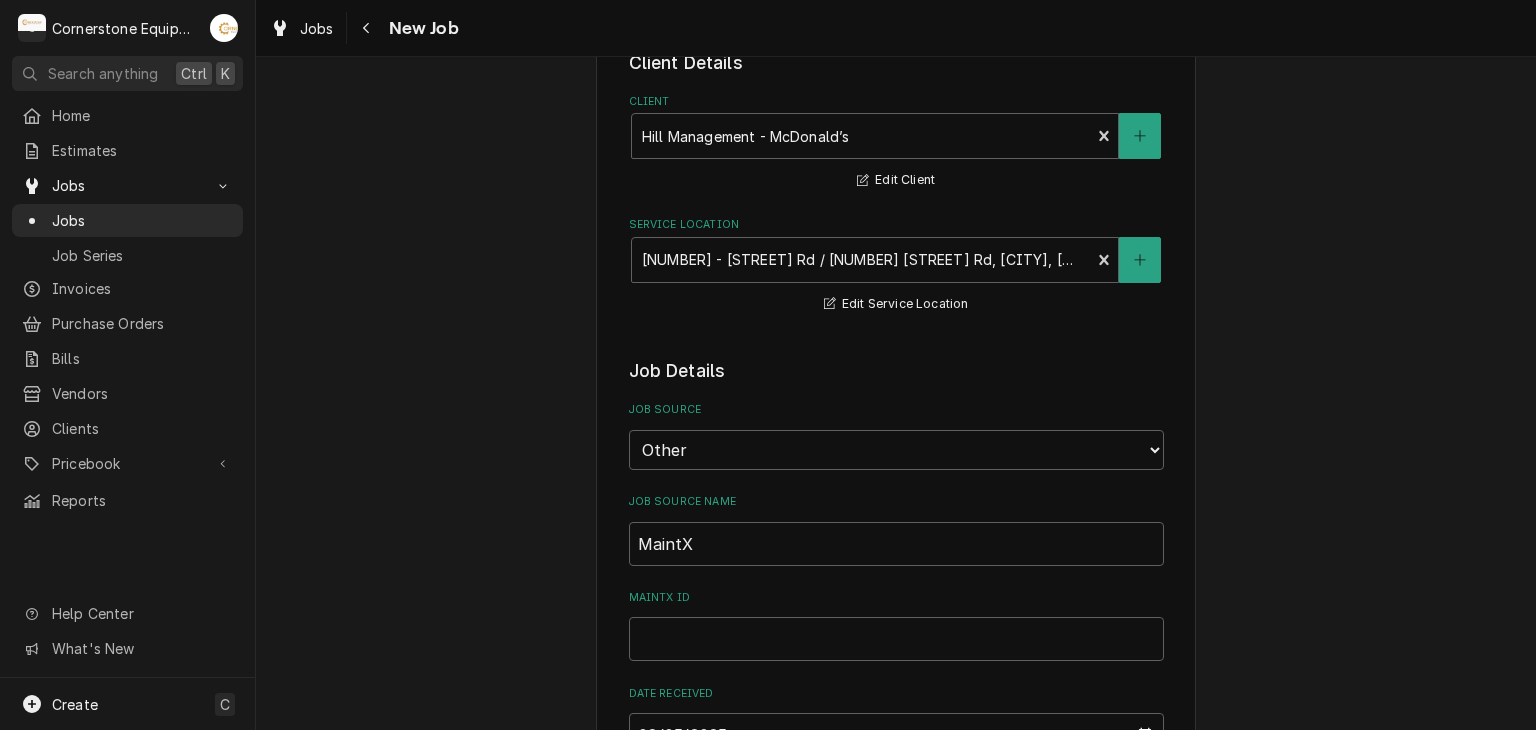 click on "Please provide the following information to create a job: Client Details Client Hill Management - McDonald’s Edit Client Service Location 04798 - Woodruff Rd / 1111 Woodruff Rd, Greenville, SC 29607 Edit Service Location Job Details Job Source Direct (Phone/Email/etc.) Other Job Source Name MaintX MaintX ID Date Received 2025-08-05 Service Type Search for a Service... Job Type Reason For Call Technician Instructions  ( optional ) Priority No Priority Urgent High Medium Low Labels  ( optional ) Add Labels... Equipment Expected Is Equipment involved on this Job? Who called in this service? Search for a Contact... Who should the tech(s) ask for? Search for a Contact... Attachments  ( if any ) Add Attachment Estimated Arrival Time AM / PM 6:00 AM 6:15 AM 6:30 AM 6:45 AM 7:00 AM 7:15 AM 7:30 AM 7:45 AM 8:00 AM 8:15 AM 8:30 AM 8:45 AM 9:00 AM 9:15 AM 9:30 AM 9:45 AM 10:00 AM 10:15 AM 10:30 AM 10:45 AM 11:00 AM 11:15 AM 11:30 AM 11:45 AM 12:00 PM 12:15 PM 12:30 PM 12:45 PM 1:00 PM 1:15 PM 1:30 PM 1:45 PM 2:00 PM" at bounding box center [896, 1083] 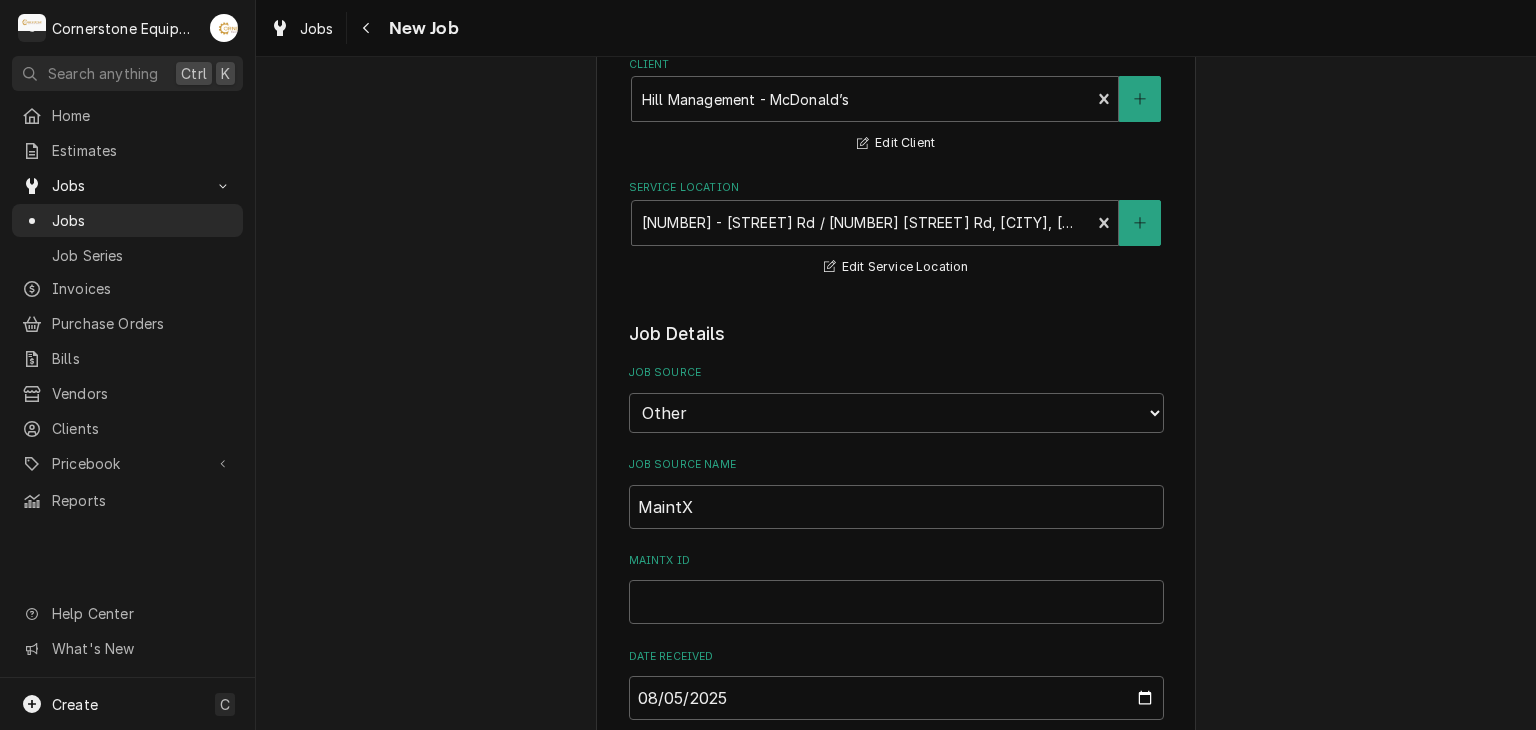 scroll, scrollTop: 160, scrollLeft: 0, axis: vertical 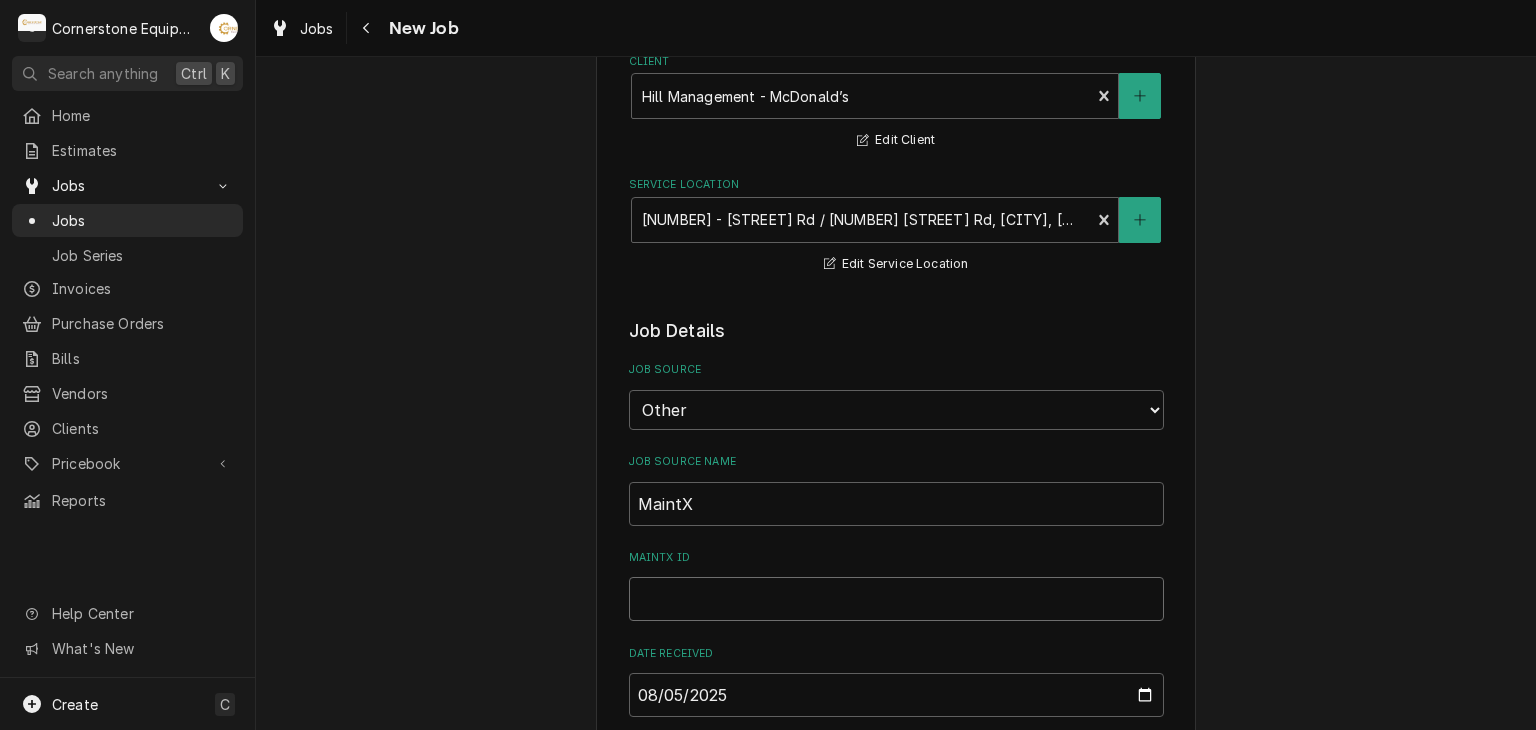 click on "MaintX ID" at bounding box center [896, 599] 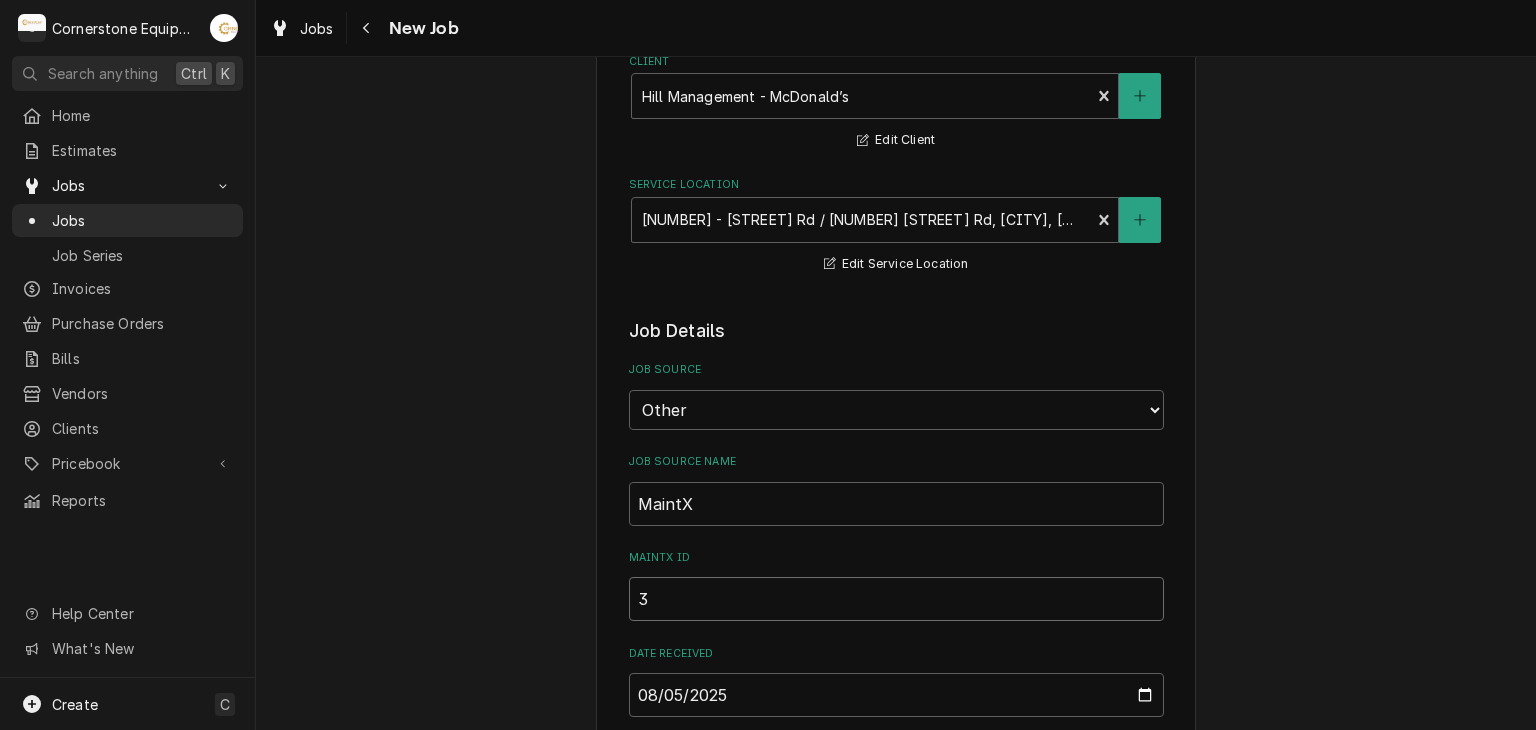 type on "x" 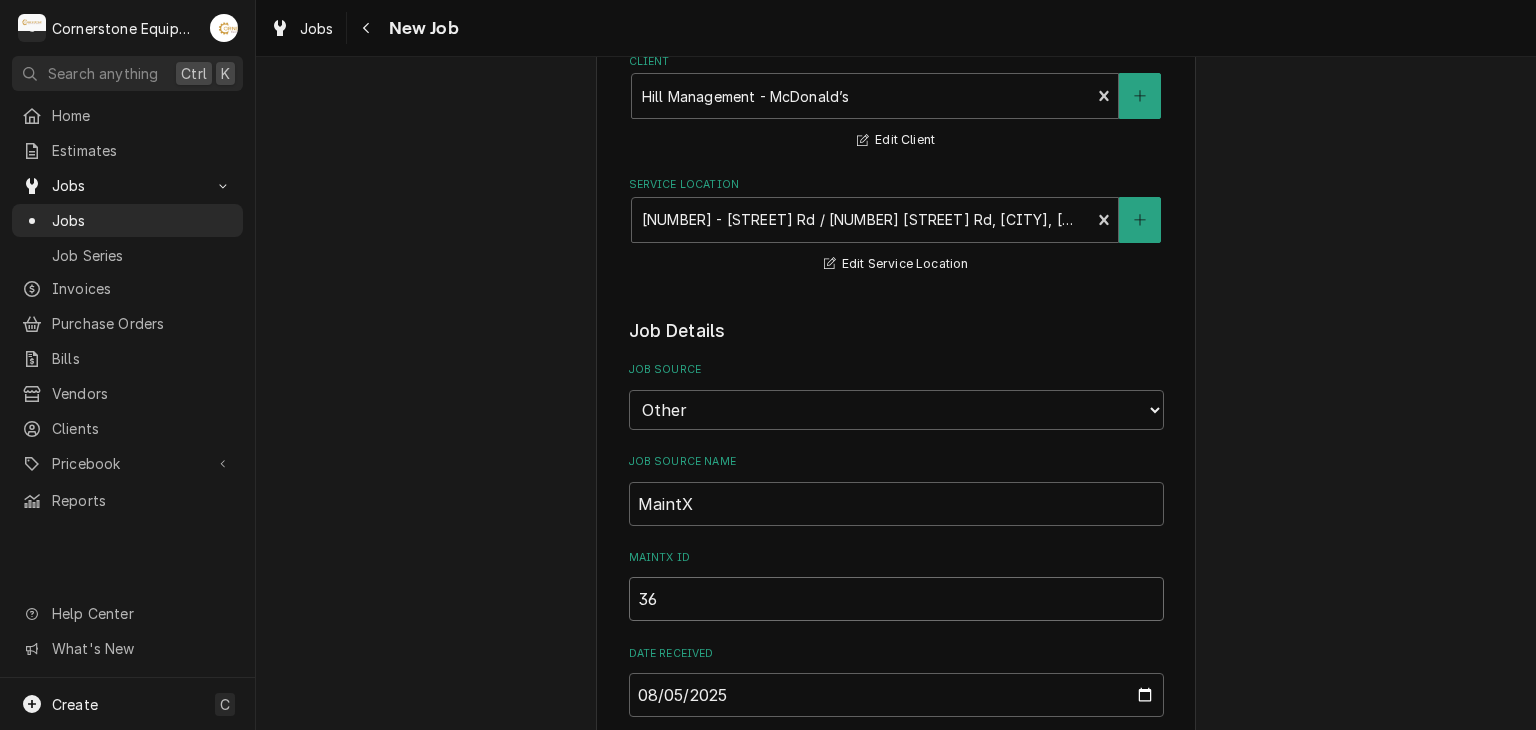 type on "x" 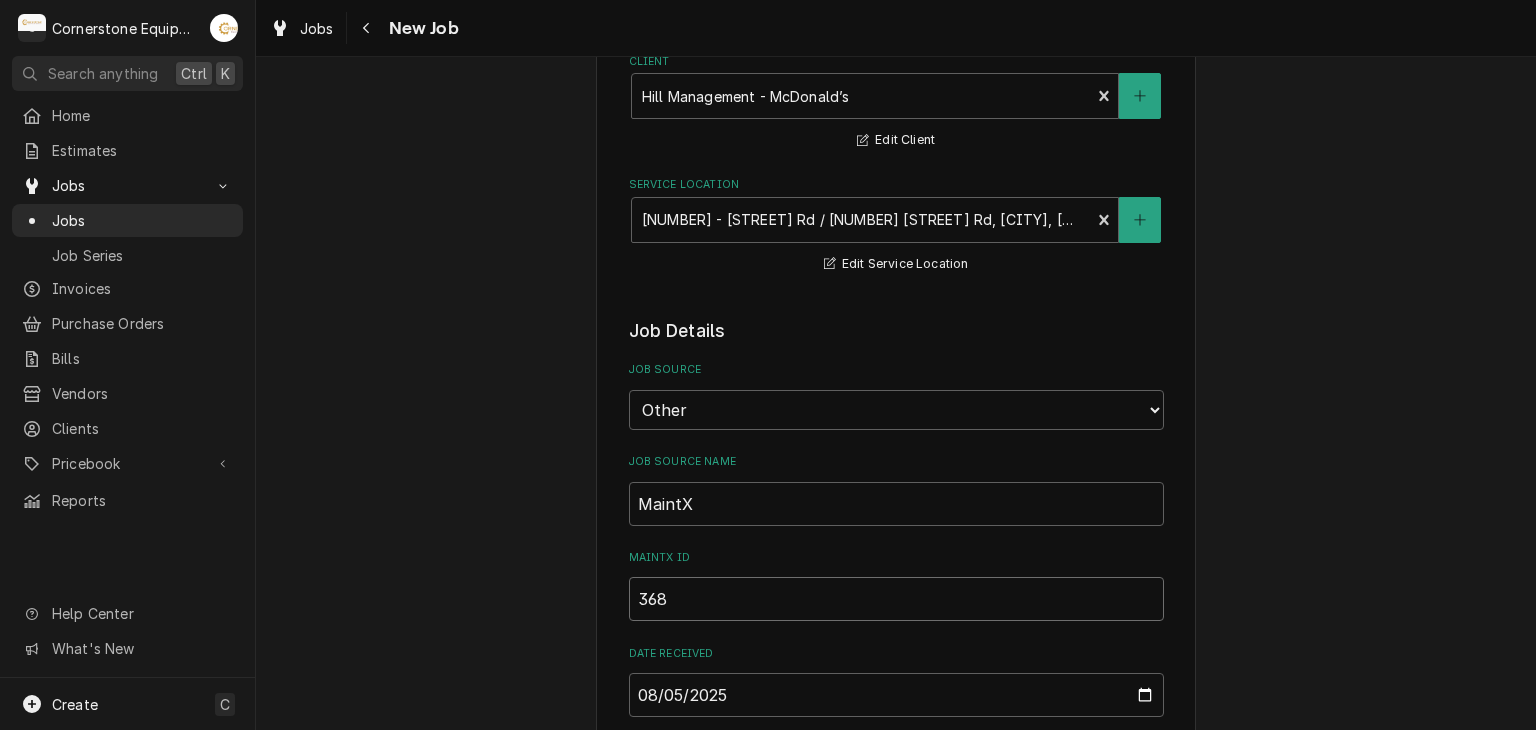 type on "x" 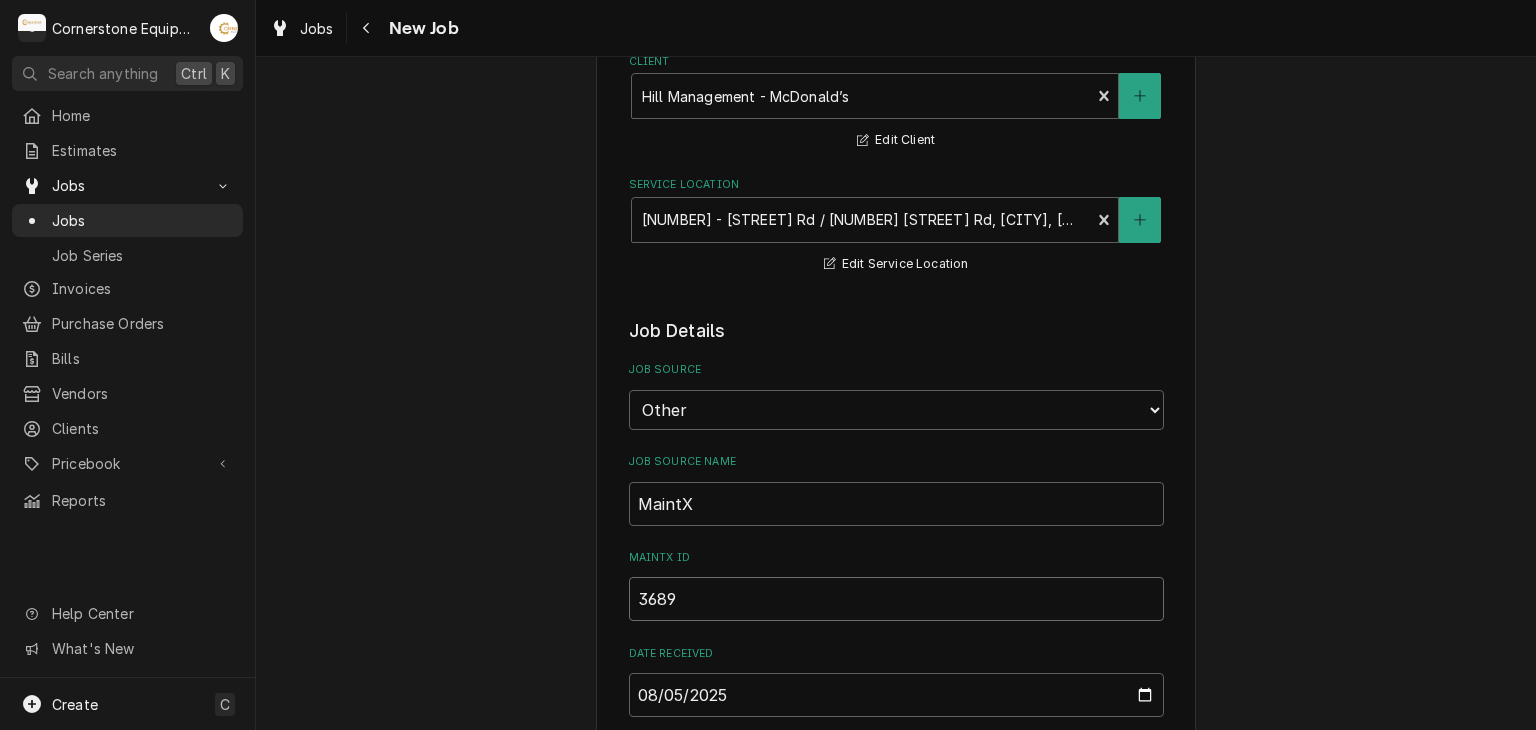 type on "x" 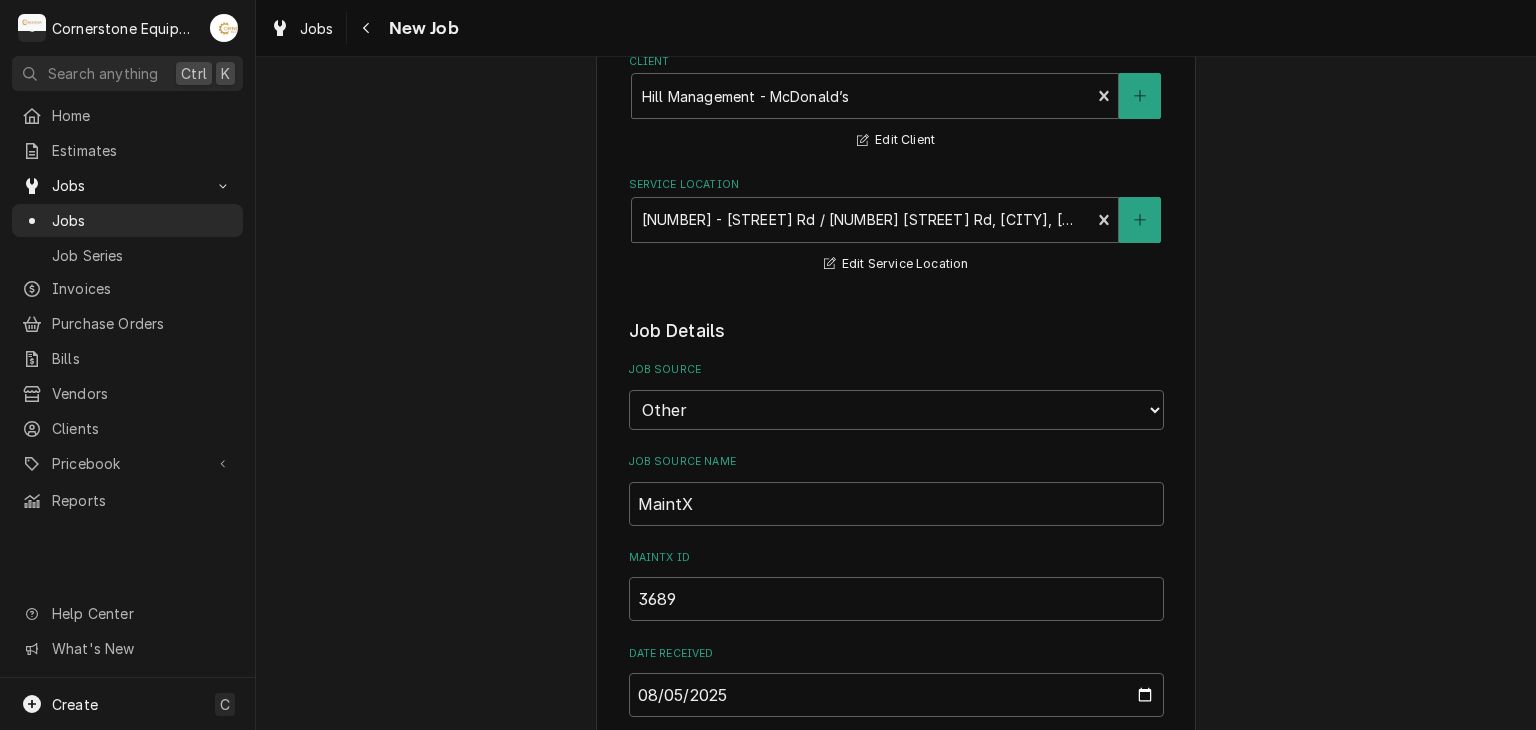 click on "Please provide the following information to create a job: Client Details Client Hill Management - McDonald’s Edit Client Service Location 04798 - Woodruff Rd / 1111 Woodruff Rd, Greenville, SC 29607 Edit Service Location Job Details Job Source Direct (Phone/Email/etc.) Other Job Source Name MaintX MaintX ID 3689 Date Received 2025-08-05 Service Type Search for a Service... Job Type Reason For Call Technician Instructions  ( optional ) Priority No Priority Urgent High Medium Low Labels  ( optional ) Add Labels... Equipment Expected Is Equipment involved on this Job? Who called in this service? Search for a Contact... Who should the tech(s) ask for? Search for a Contact... Attachments  ( if any ) Add Attachment Estimated Arrival Time AM / PM 6:00 AM 6:15 AM 6:30 AM 6:45 AM 7:00 AM 7:15 AM 7:30 AM 7:45 AM 8:00 AM 8:15 AM 8:30 AM 8:45 AM 9:00 AM 9:15 AM 9:30 AM 9:45 AM 10:00 AM 10:15 AM 10:30 AM 10:45 AM 11:00 AM 11:15 AM 11:30 AM 11:45 AM 12:00 PM 12:15 PM 12:30 PM 12:45 PM 1:00 PM 1:15 PM 1:30 PM 1:45 PM" at bounding box center (896, 1043) 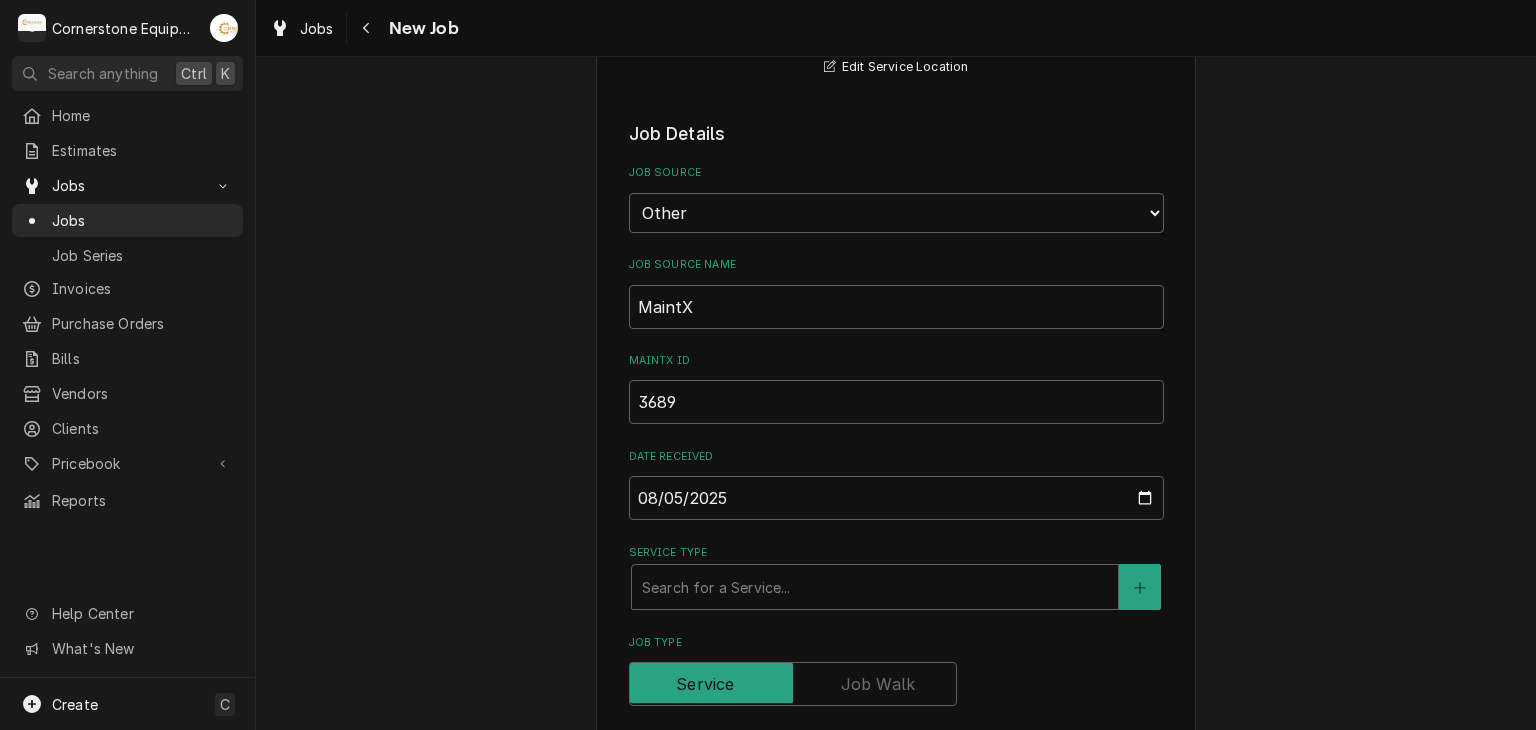 scroll, scrollTop: 360, scrollLeft: 0, axis: vertical 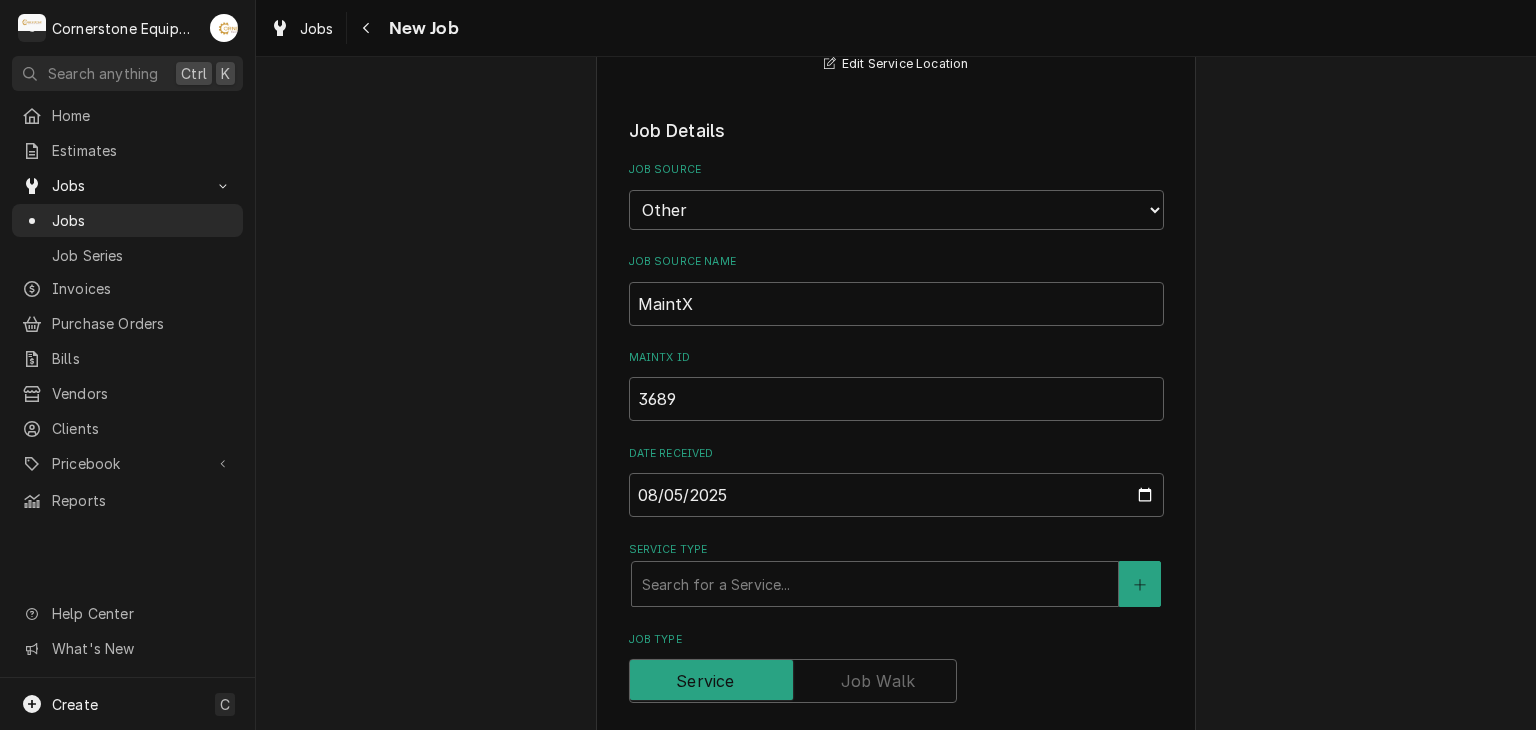 click on "Please provide the following information to create a job: Client Details Client Hill Management - McDonald’s Edit Client Service Location 04798 - Woodruff Rd / 1111 Woodruff Rd, Greenville, SC 29607 Edit Service Location Job Details Job Source Direct (Phone/Email/etc.) Other Job Source Name MaintX MaintX ID 3689 Date Received 2025-08-05 Service Type Search for a Service... Job Type Reason For Call Technician Instructions  ( optional ) Priority No Priority Urgent High Medium Low Labels  ( optional ) Add Labels... Equipment Expected Is Equipment involved on this Job? Who called in this service? Search for a Contact... Who should the tech(s) ask for? Search for a Contact... Attachments  ( if any ) Add Attachment Estimated Arrival Time AM / PM 6:00 AM 6:15 AM 6:30 AM 6:45 AM 7:00 AM 7:15 AM 7:30 AM 7:45 AM 8:00 AM 8:15 AM 8:30 AM 8:45 AM 9:00 AM 9:15 AM 9:30 AM 9:45 AM 10:00 AM 10:15 AM 10:30 AM 10:45 AM 11:00 AM 11:15 AM 11:30 AM 11:45 AM 12:00 PM 12:15 PM 12:30 PM 12:45 PM 1:00 PM 1:15 PM 1:30 PM 1:45 PM" at bounding box center (896, 843) 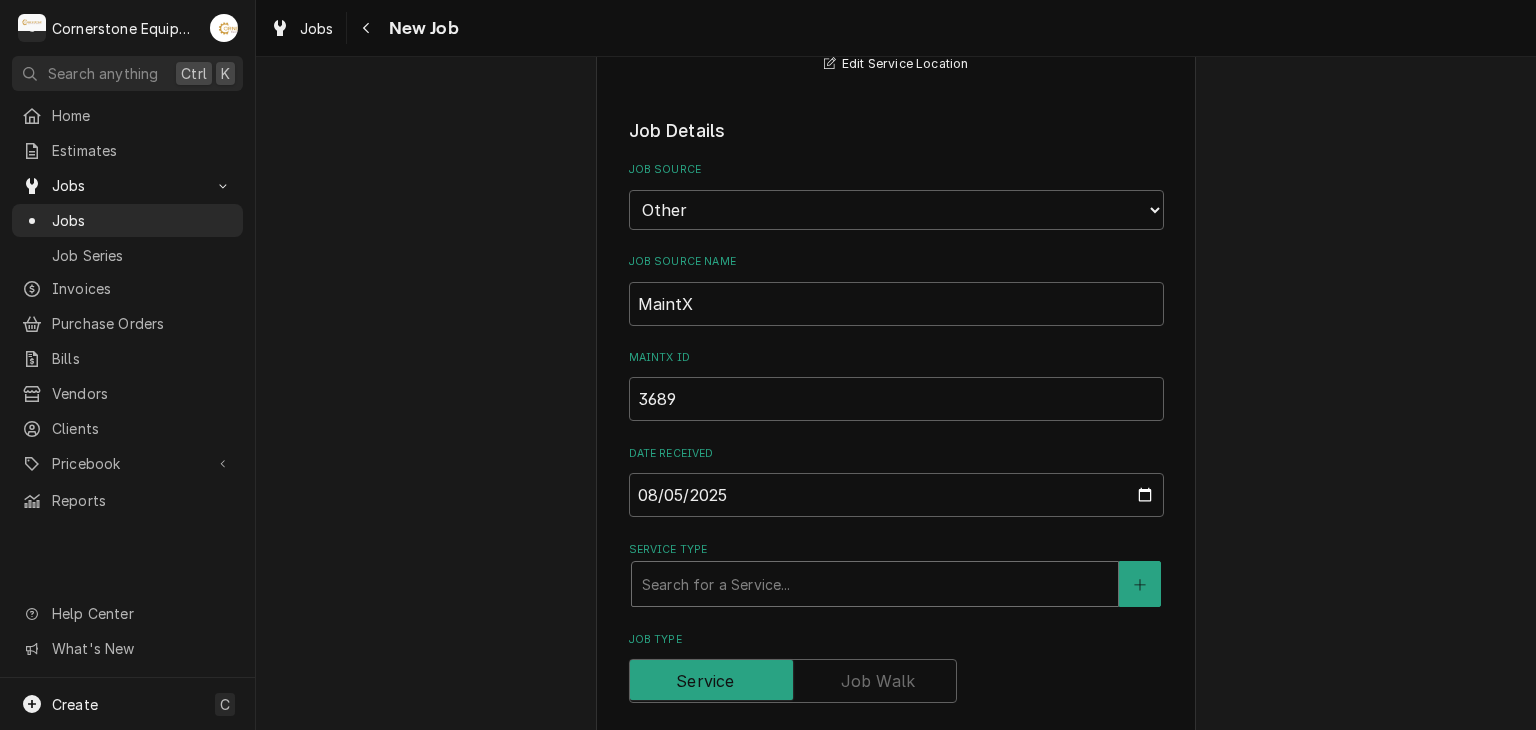 click at bounding box center (875, 584) 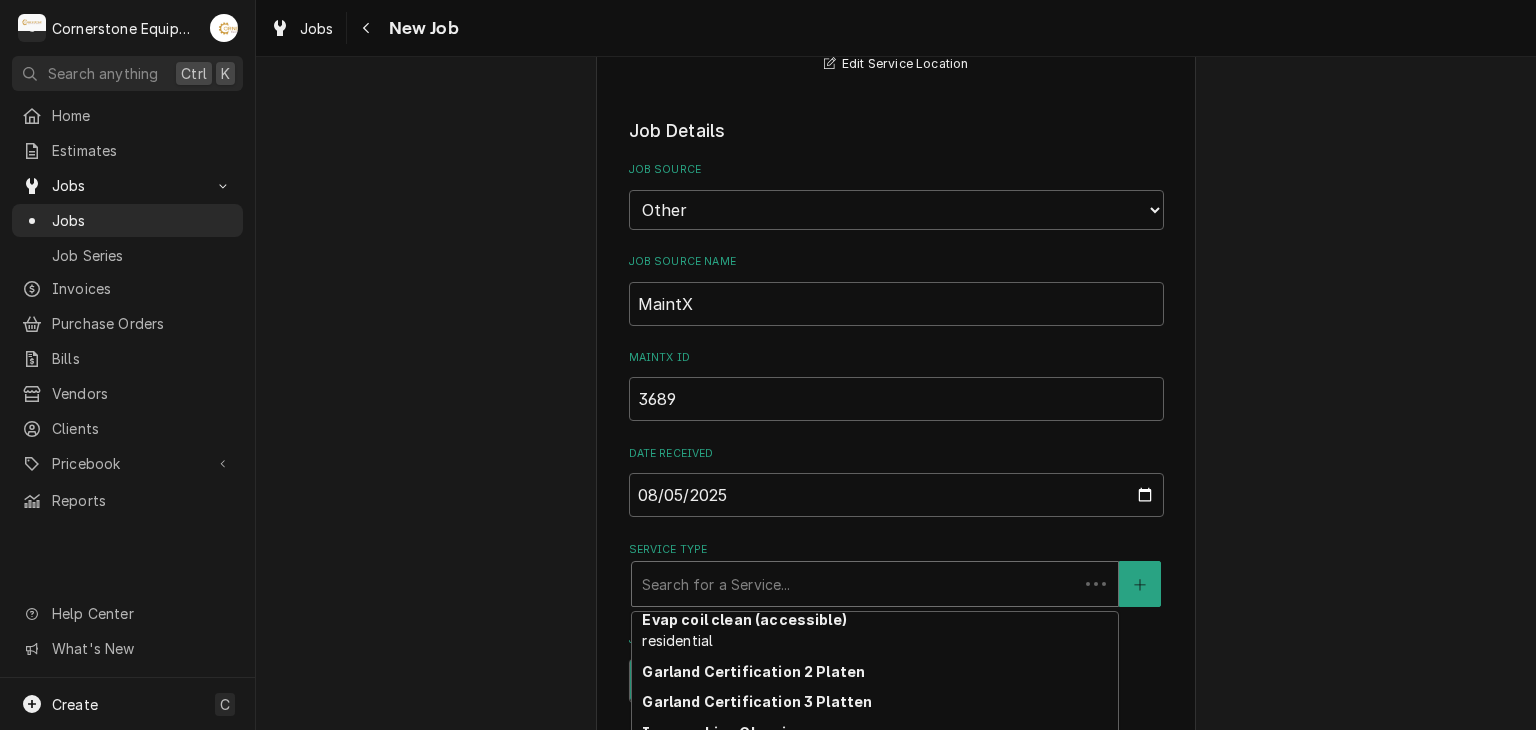 scroll, scrollTop: 0, scrollLeft: 0, axis: both 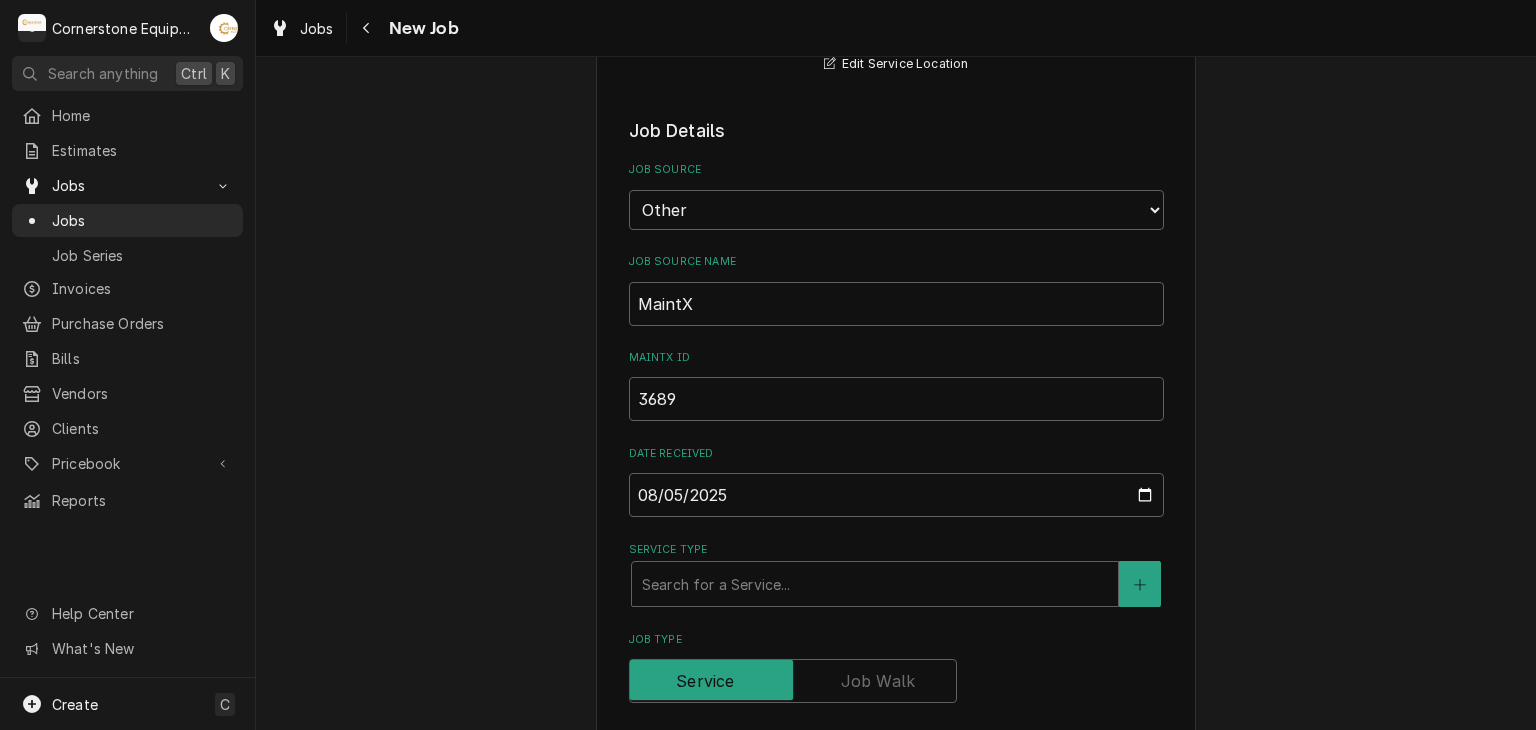 click on "Please provide the following information to create a job: Client Details Client Hill Management - McDonald’s Edit Client Service Location 04798 - Woodruff Rd / 1111 Woodruff Rd, Greenville, SC 29607 Edit Service Location Job Details Job Source Direct (Phone/Email/etc.) Other Job Source Name MaintX MaintX ID 3689 Date Received 2025-08-05 Service Type Search for a Service... Job Type Reason For Call Technician Instructions  ( optional ) Priority No Priority Urgent High Medium Low Labels  ( optional ) Add Labels... Equipment Expected Is Equipment involved on this Job? Who called in this service? Search for a Contact... Who should the tech(s) ask for? Search for a Contact... Attachments  ( if any ) Add Attachment Estimated Arrival Time AM / PM 6:00 AM 6:15 AM 6:30 AM 6:45 AM 7:00 AM 7:15 AM 7:30 AM 7:45 AM 8:00 AM 8:15 AM 8:30 AM 8:45 AM 9:00 AM 9:15 AM 9:30 AM 9:45 AM 10:00 AM 10:15 AM 10:30 AM 10:45 AM 11:00 AM 11:15 AM 11:30 AM 11:45 AM 12:00 PM 12:15 PM 12:30 PM 12:45 PM 1:00 PM 1:15 PM 1:30 PM 1:45 PM" at bounding box center (896, 843) 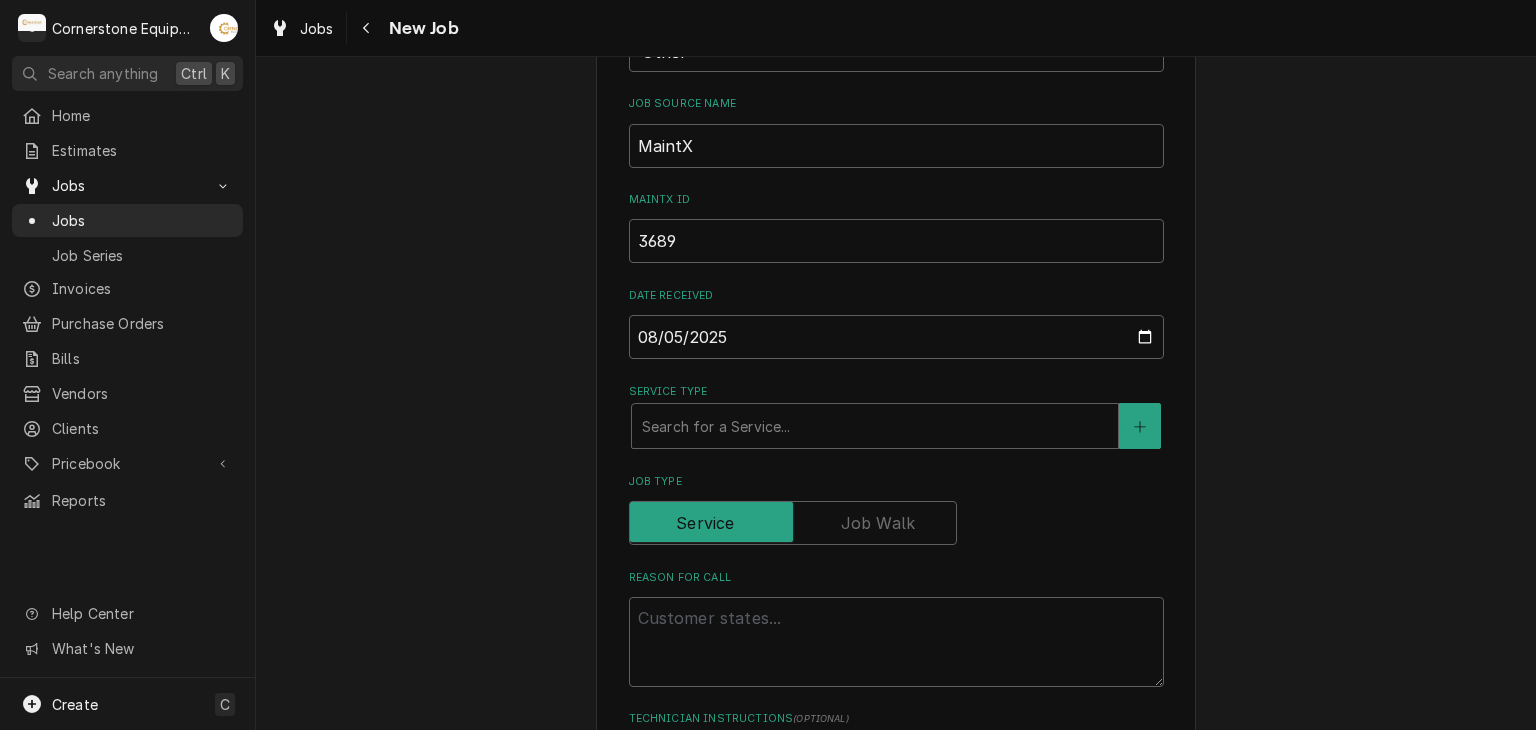 scroll, scrollTop: 520, scrollLeft: 0, axis: vertical 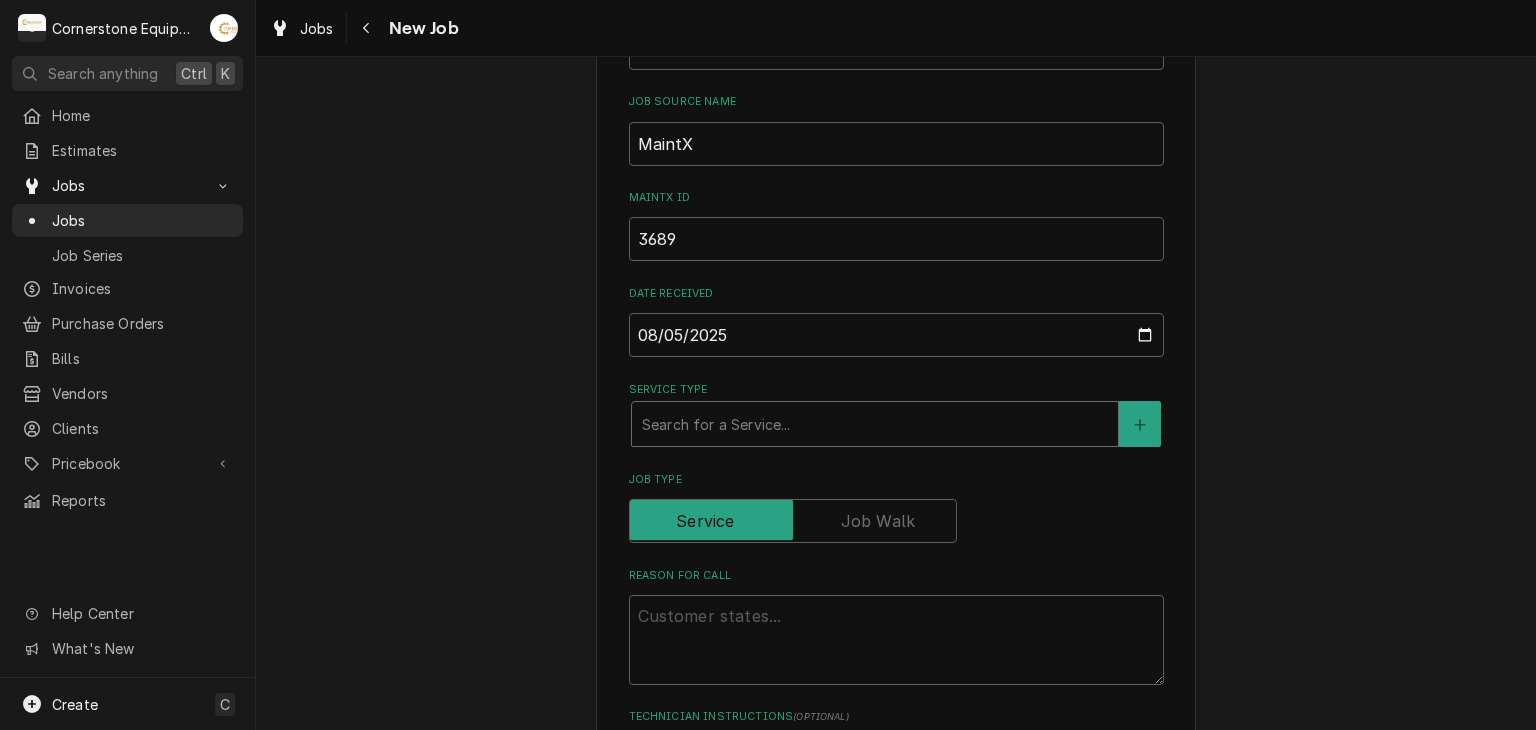 click at bounding box center (875, 424) 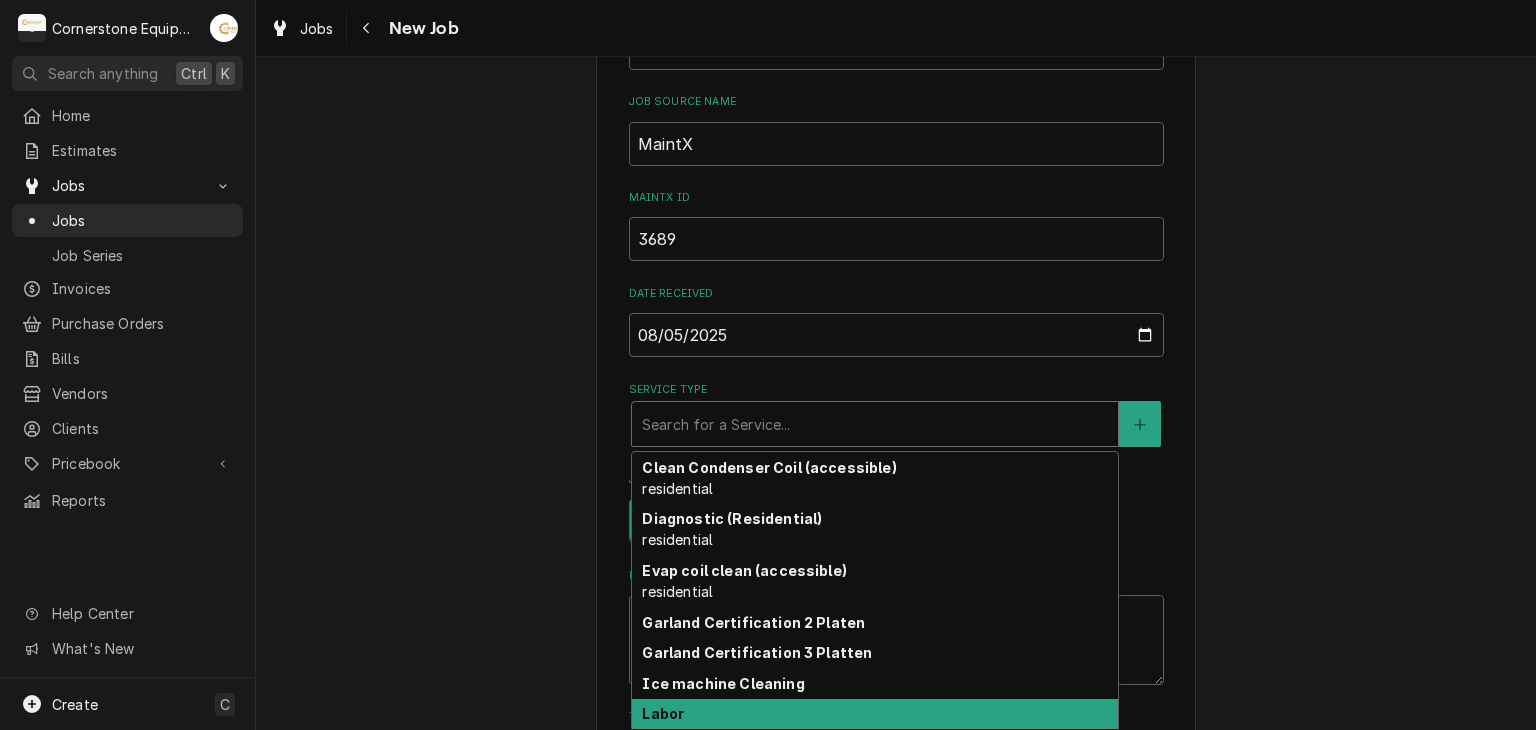 click on "Labor" at bounding box center (875, 714) 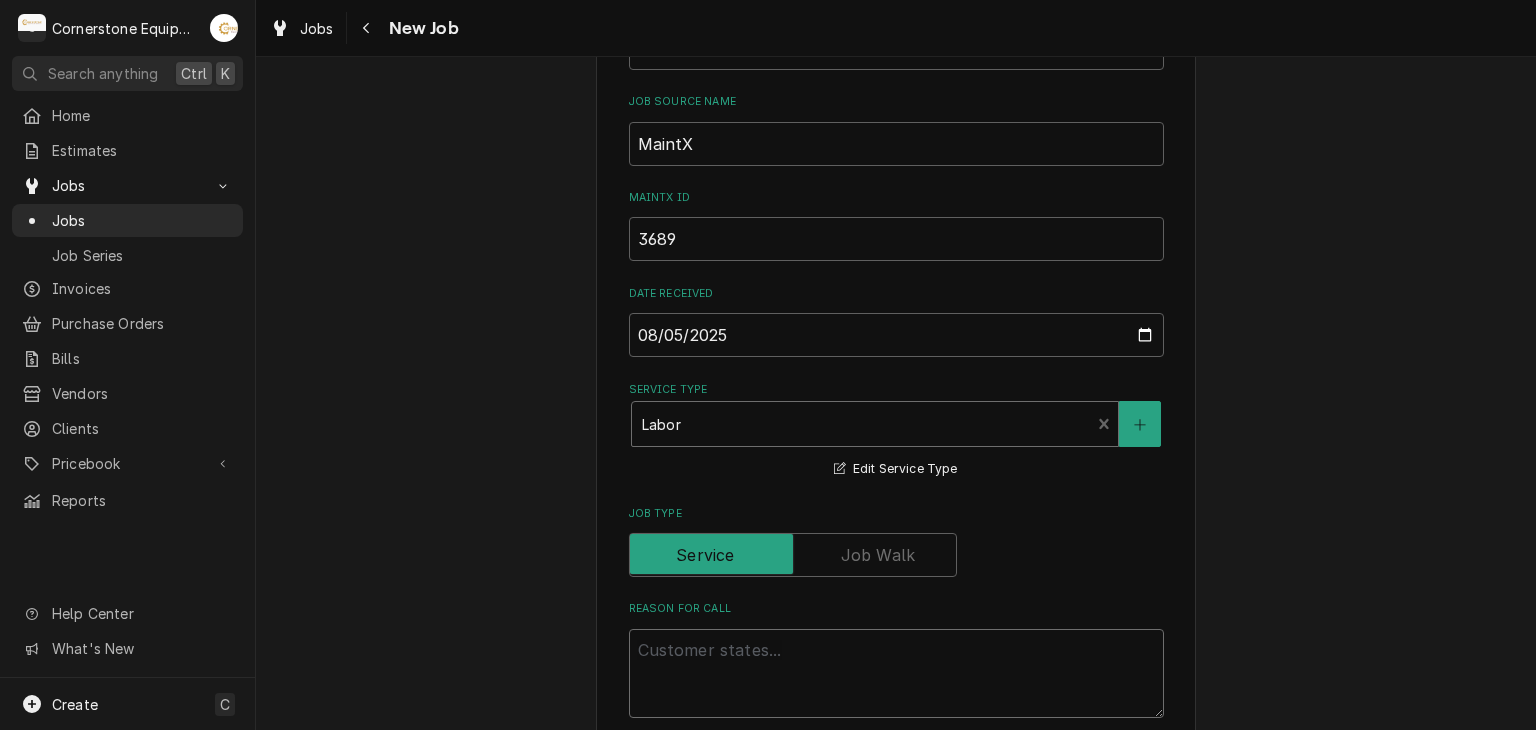 click on "Reason For Call" at bounding box center (896, 674) 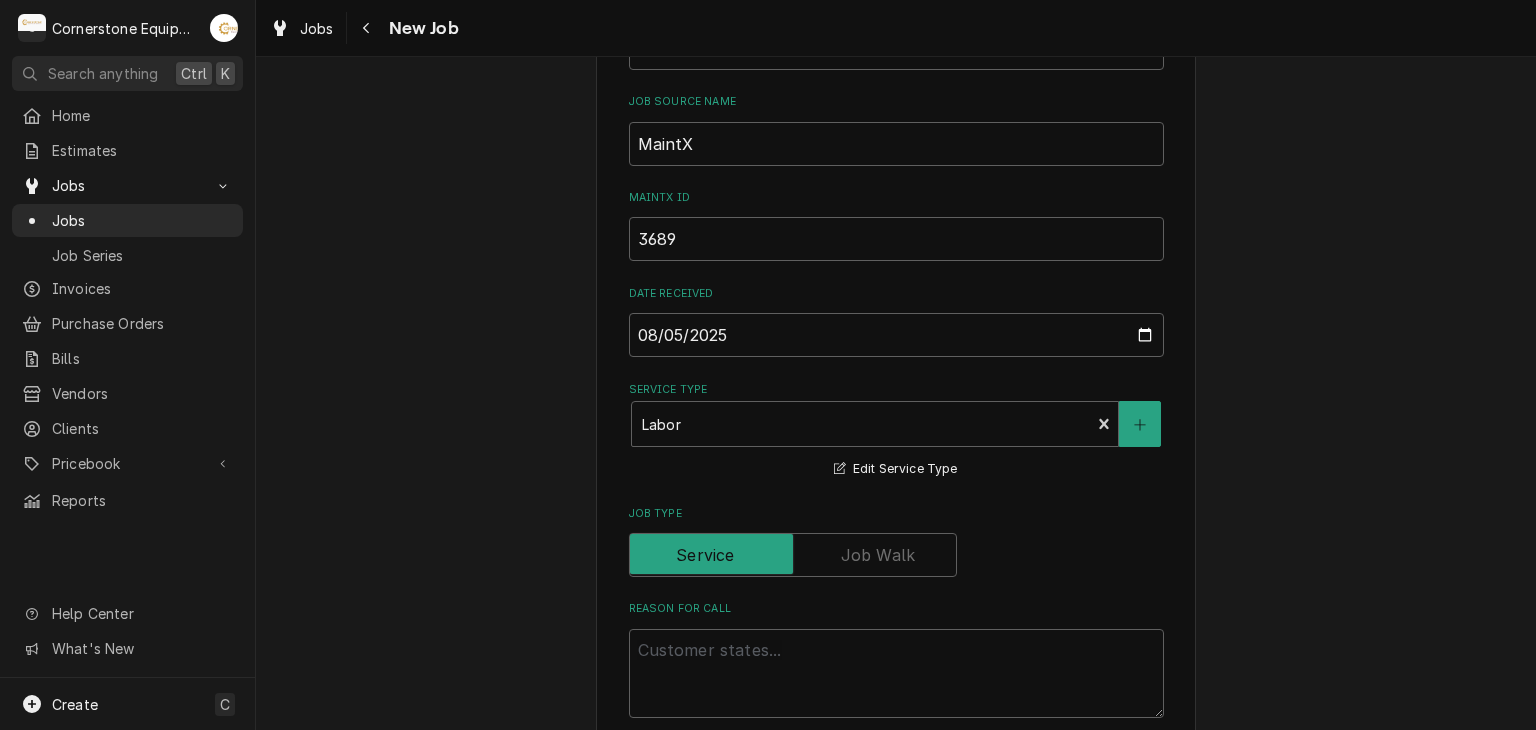 click on "Please provide the following information to create a job: Client Details Client Hill Management - McDonald’s Edit Client Service Location 04798 - Woodruff Rd / 1111 Woodruff Rd, Greenville, SC 29607 Edit Service Location Job Details Job Source Direct (Phone/Email/etc.) Other Job Source Name MaintX MaintX ID 3689 Date Received 2025-08-05 Service Type Labor Edit Service Type Job Type Reason For Call Technician Instructions  ( optional ) Priority No Priority Urgent High Medium Low Labels  ( optional ) Add Labels... Equipment Expected Is Equipment involved on this Job? Who called in this service? Search for a Contact... Who should the tech(s) ask for? Search for a Contact... Attachments  ( if any ) Add Attachment Estimated Arrival Time AM / PM 6:00 AM 6:15 AM 6:30 AM 6:45 AM 7:00 AM 7:15 AM 7:30 AM 7:45 AM 8:00 AM 8:15 AM 8:30 AM 8:45 AM 9:00 AM 9:15 AM 9:30 AM 9:45 AM 10:00 AM 10:15 AM 10:30 AM 10:45 AM 11:00 AM 11:15 AM 11:30 AM 11:45 AM 12:00 PM 12:15 PM 12:30 PM 12:45 PM 1:00 PM 1:15 PM 1:30 PM 1:45 PM" at bounding box center [896, 880] 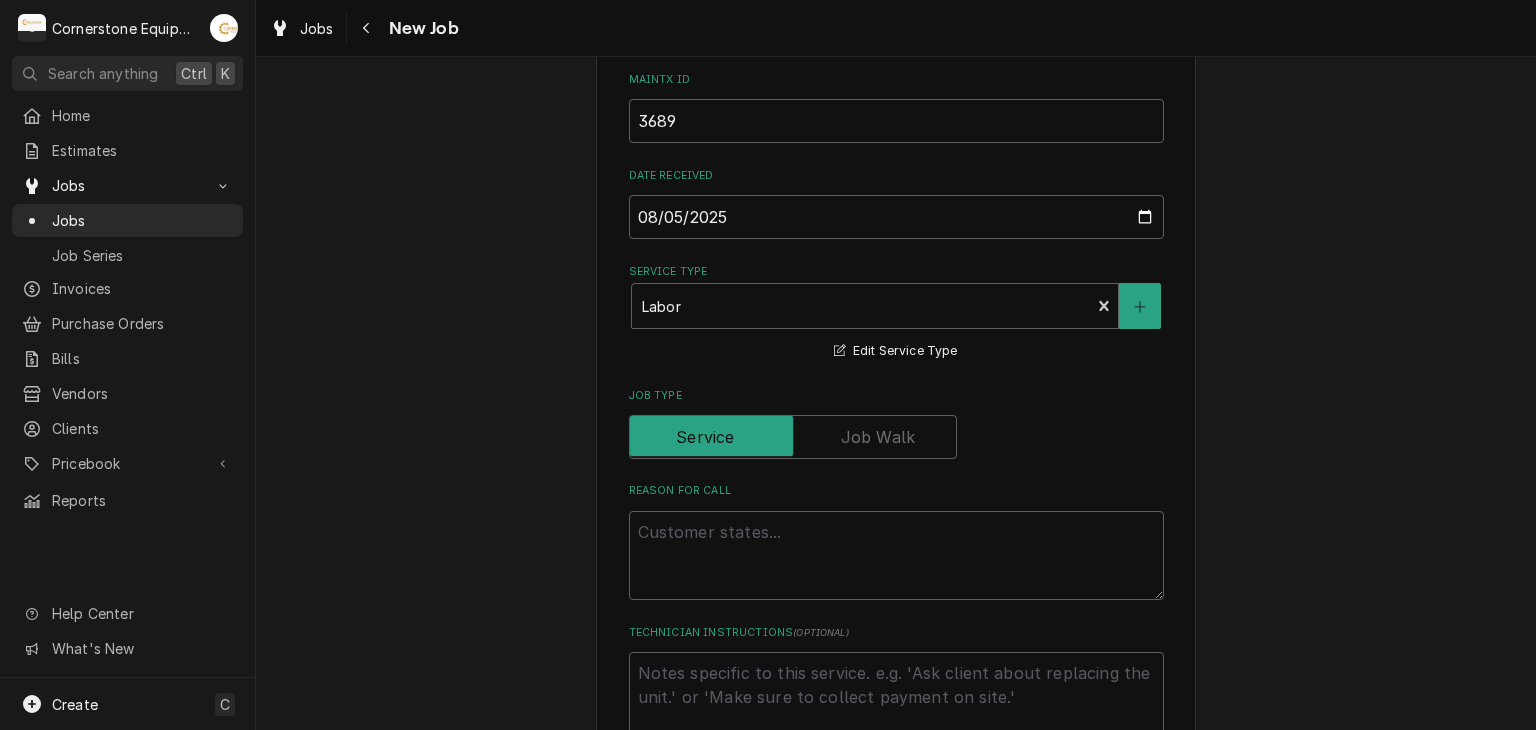 scroll, scrollTop: 640, scrollLeft: 0, axis: vertical 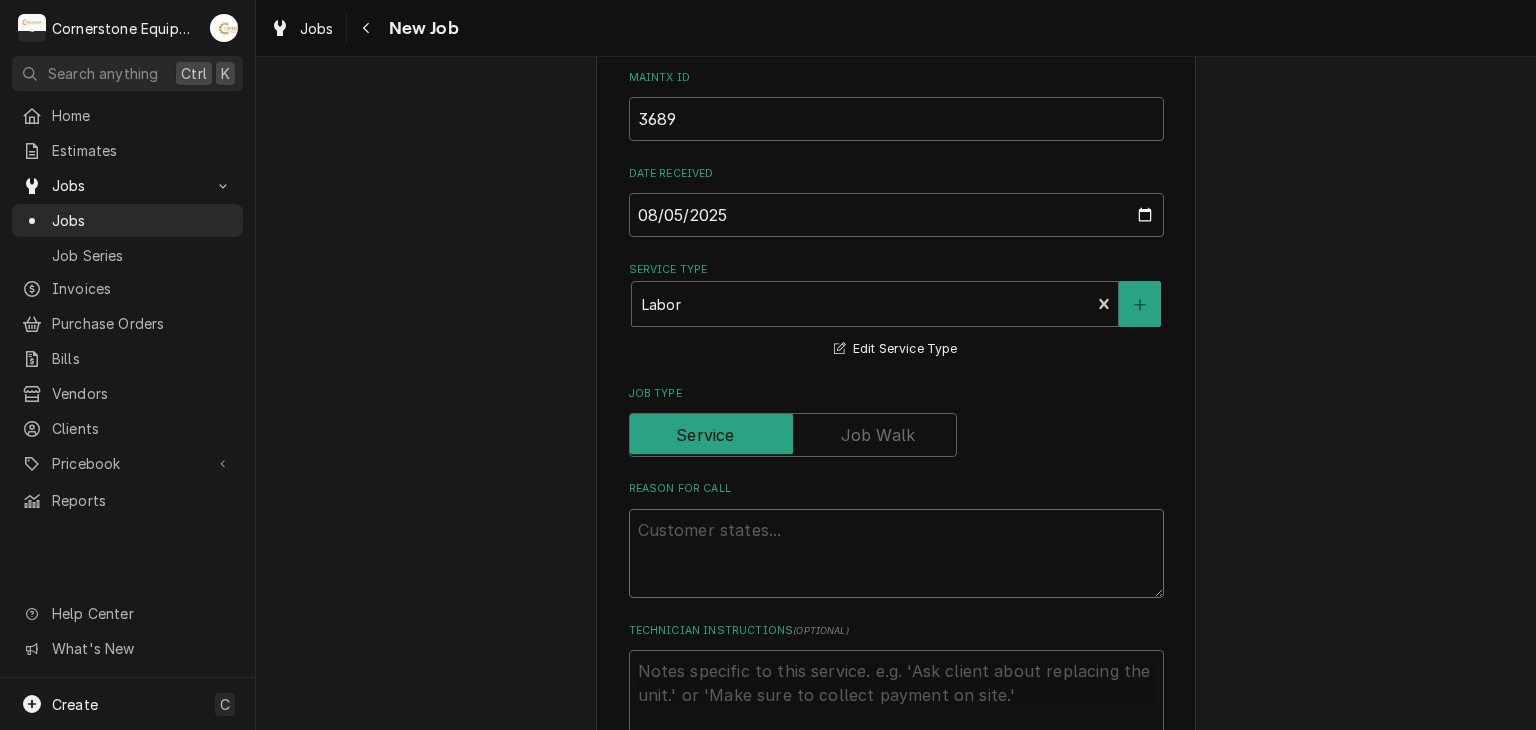click on "Reason For Call" at bounding box center [896, 554] 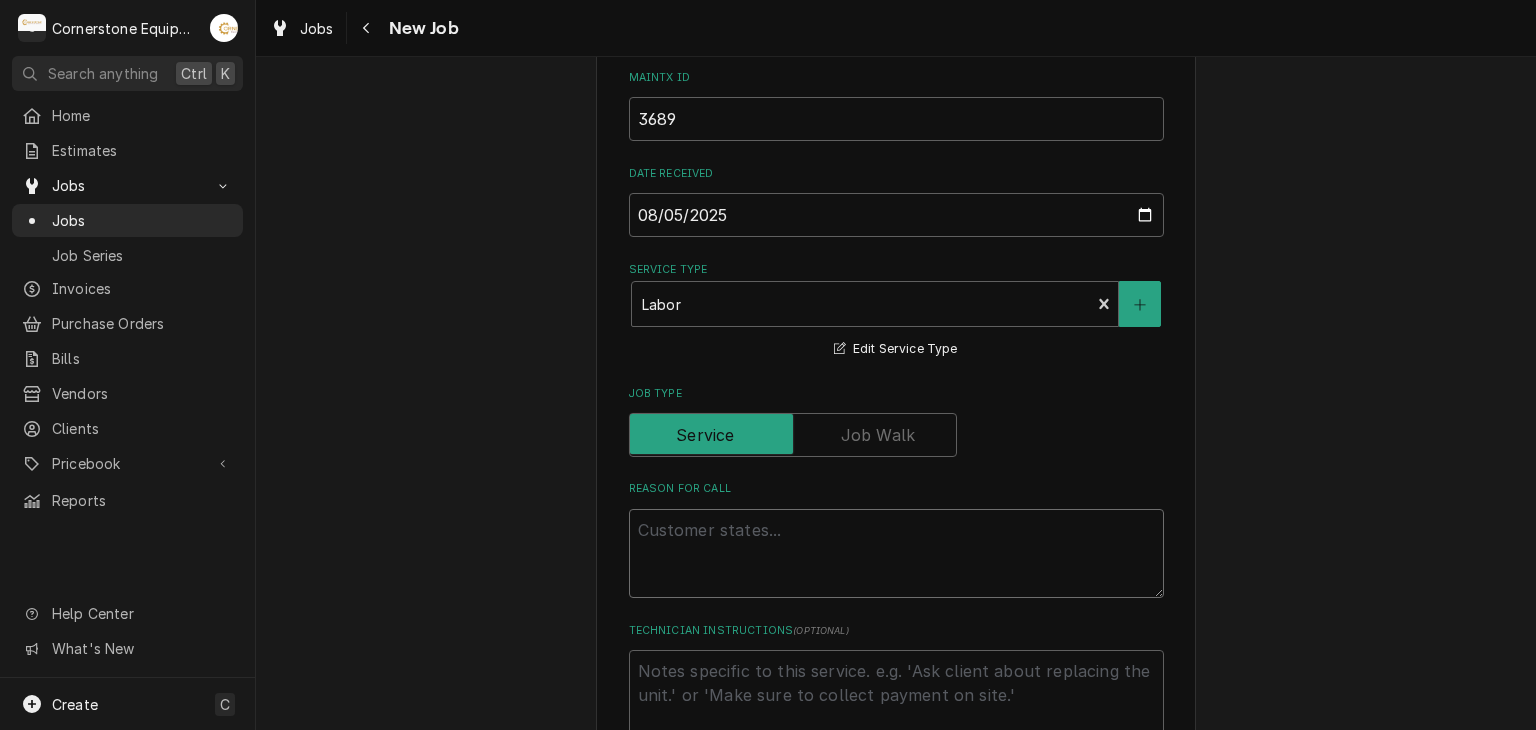 type on "x" 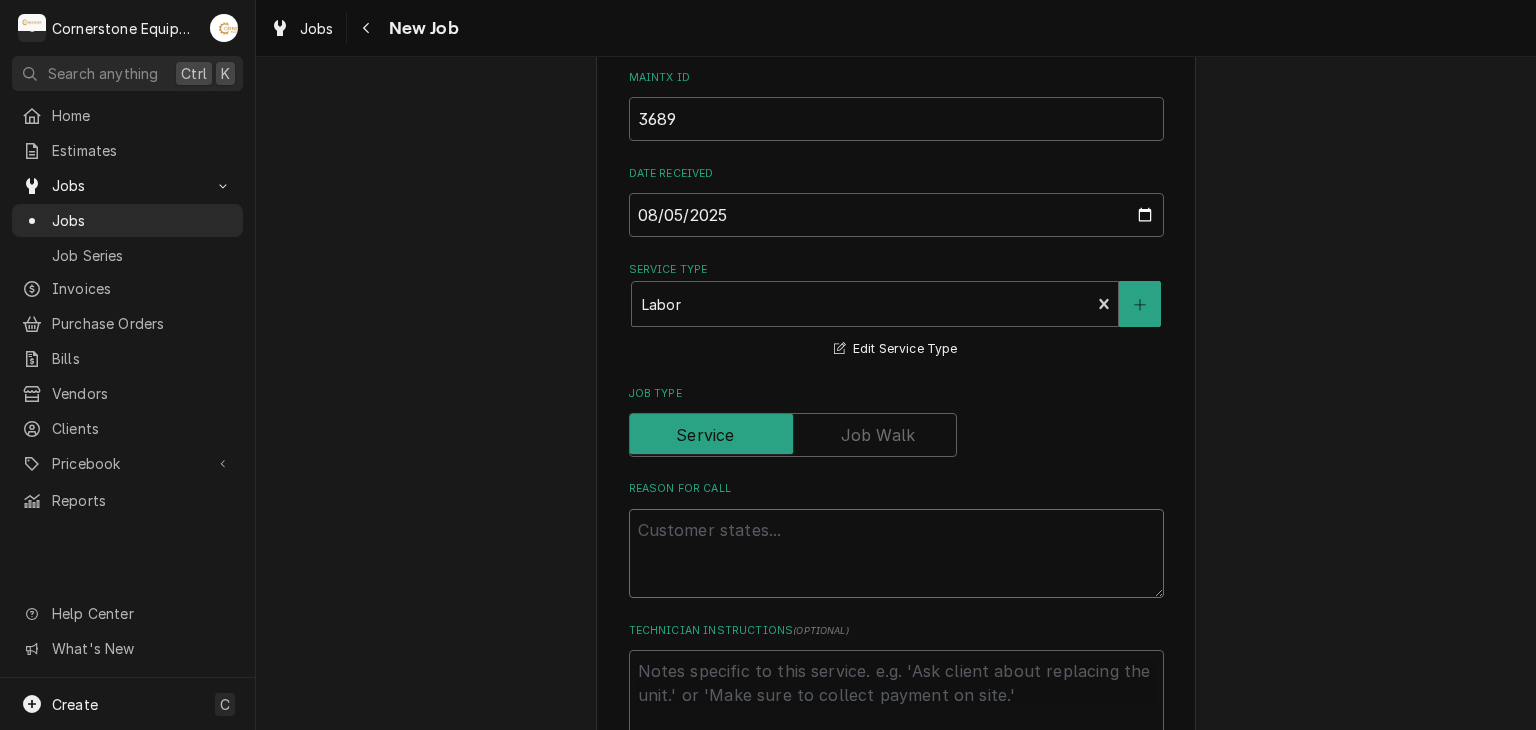 type on "B" 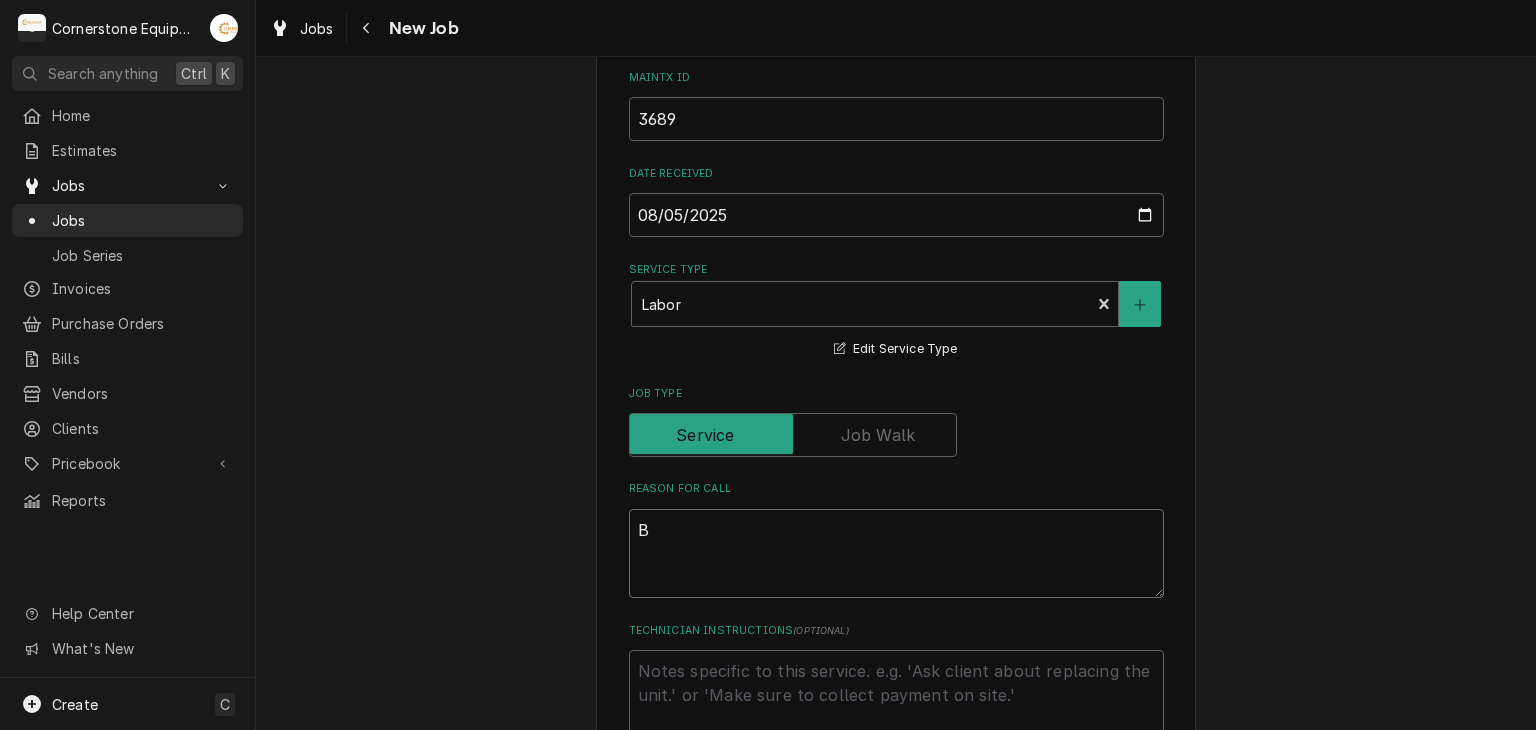 type on "x" 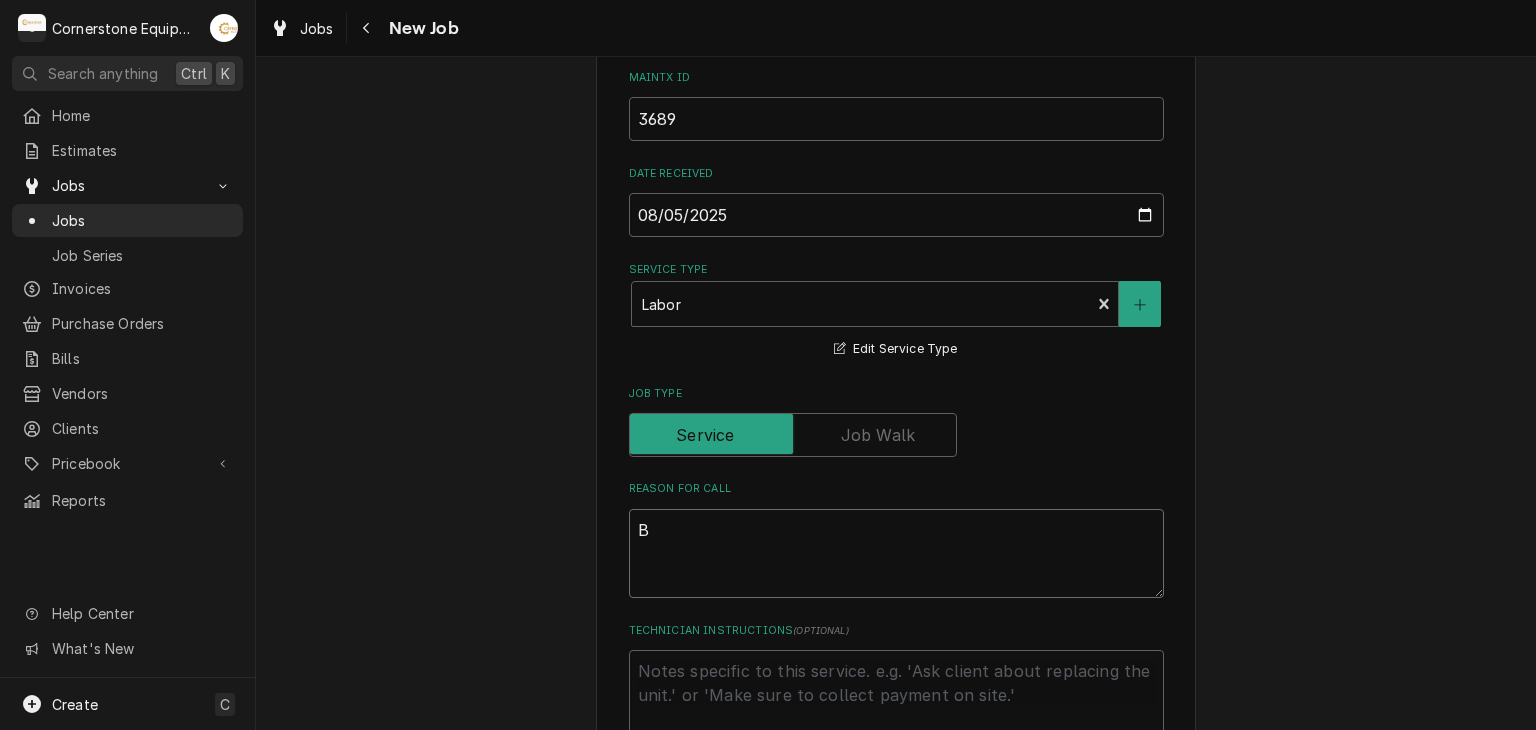 type on "Bo" 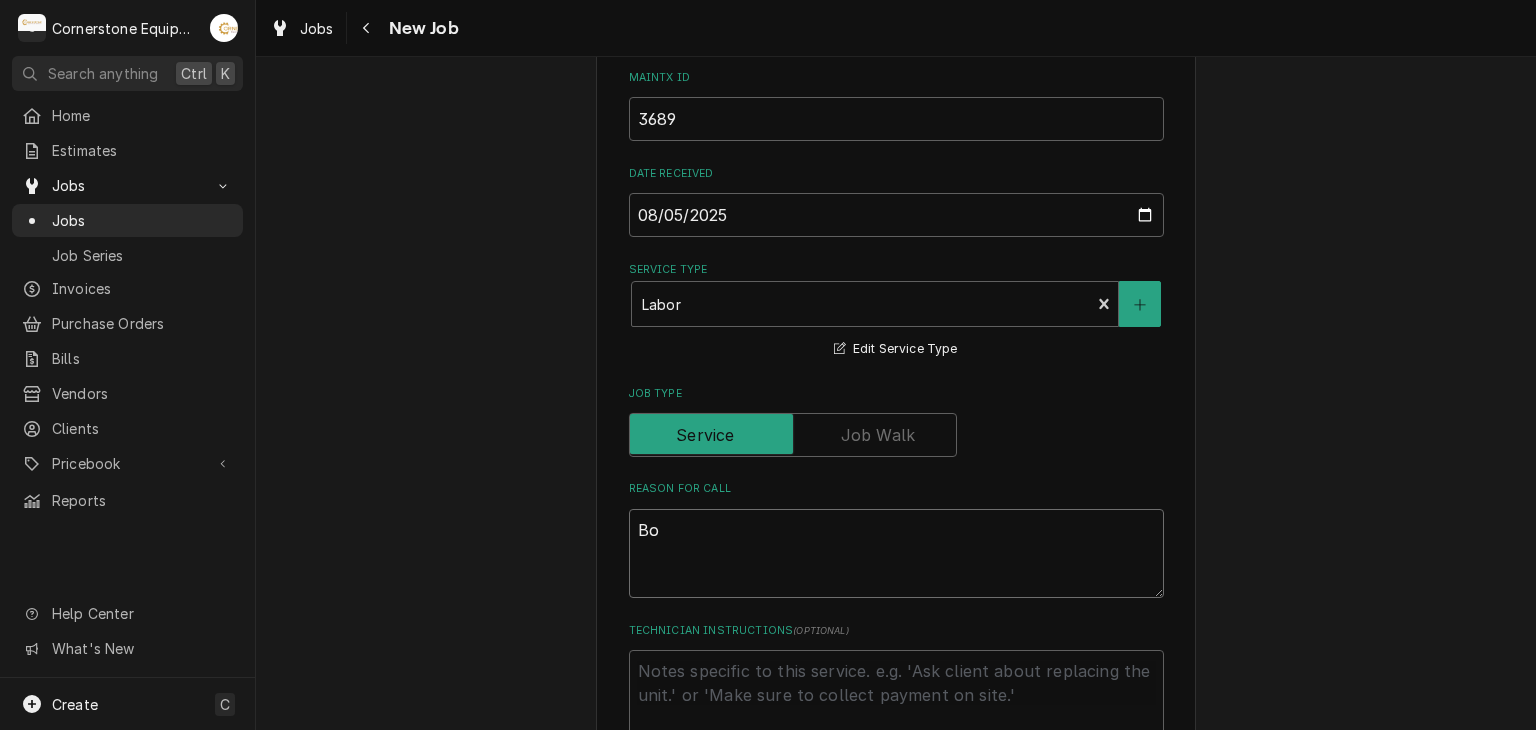 type on "x" 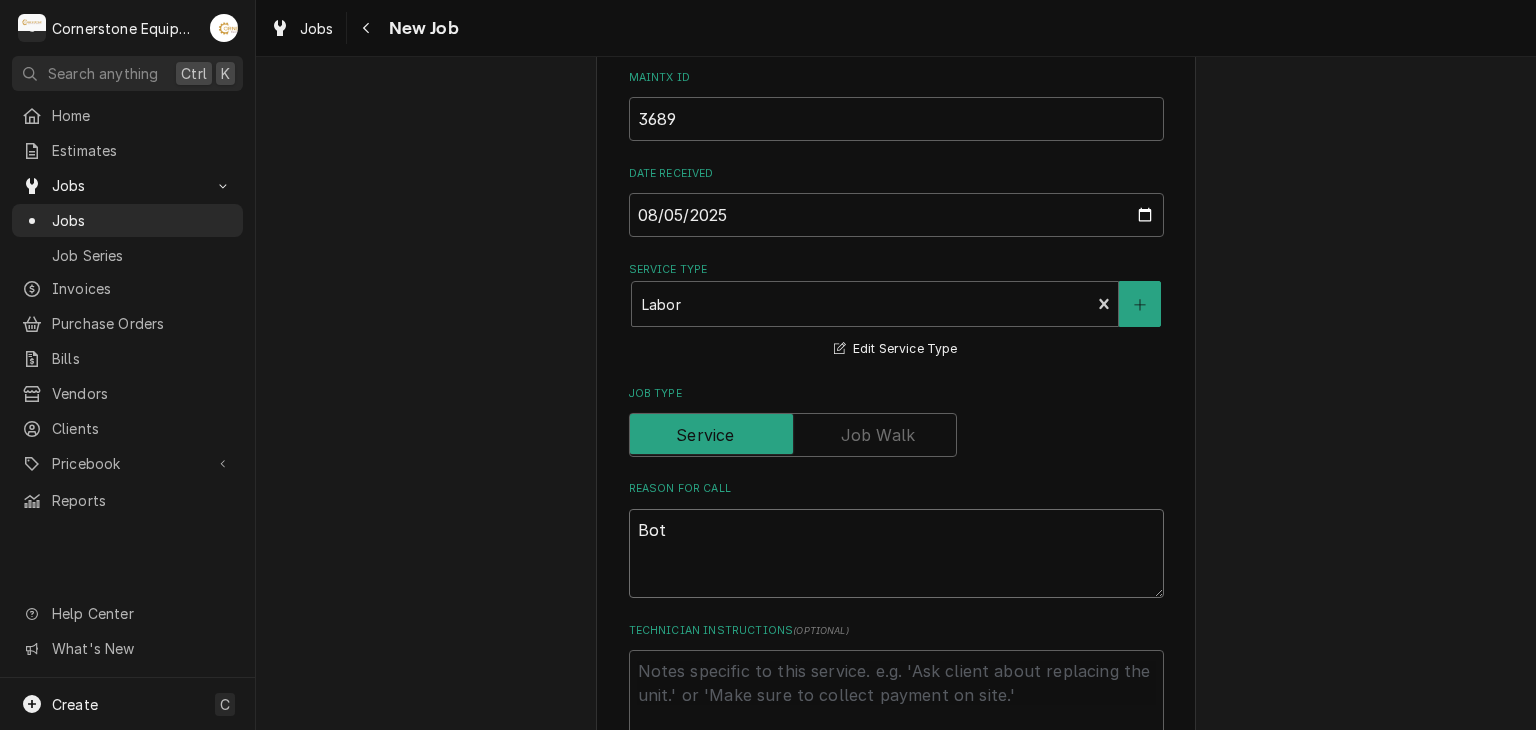 type on "x" 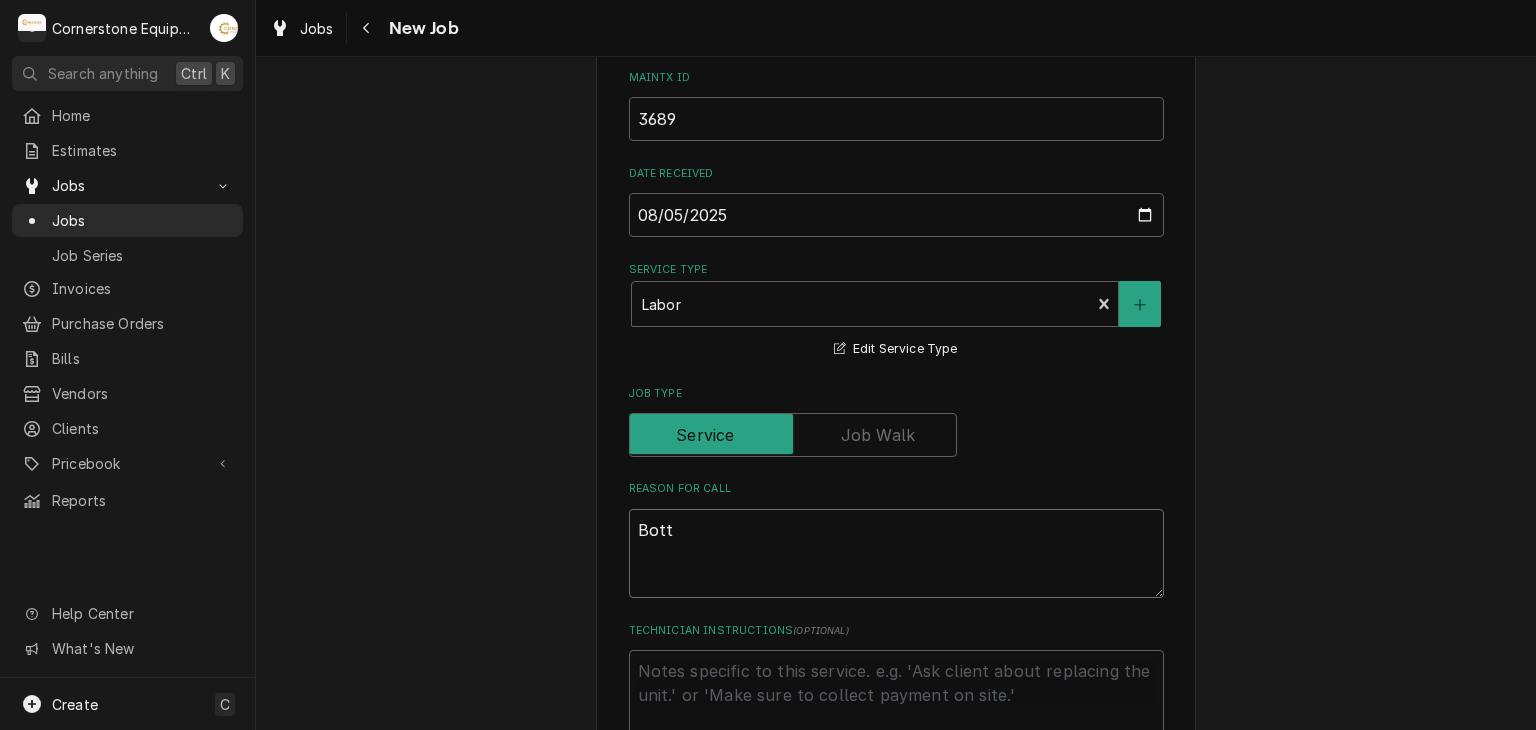 type on "Botto" 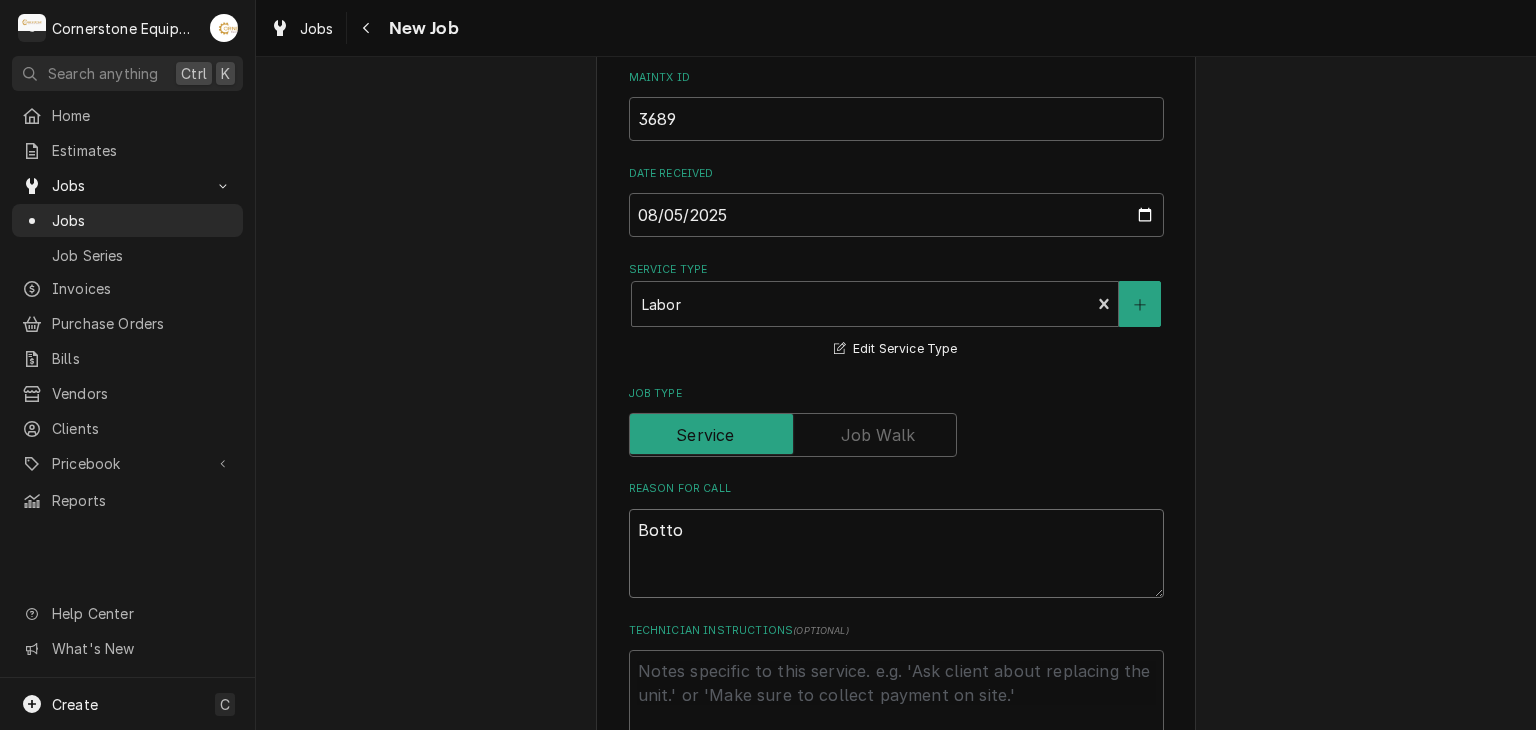 type on "x" 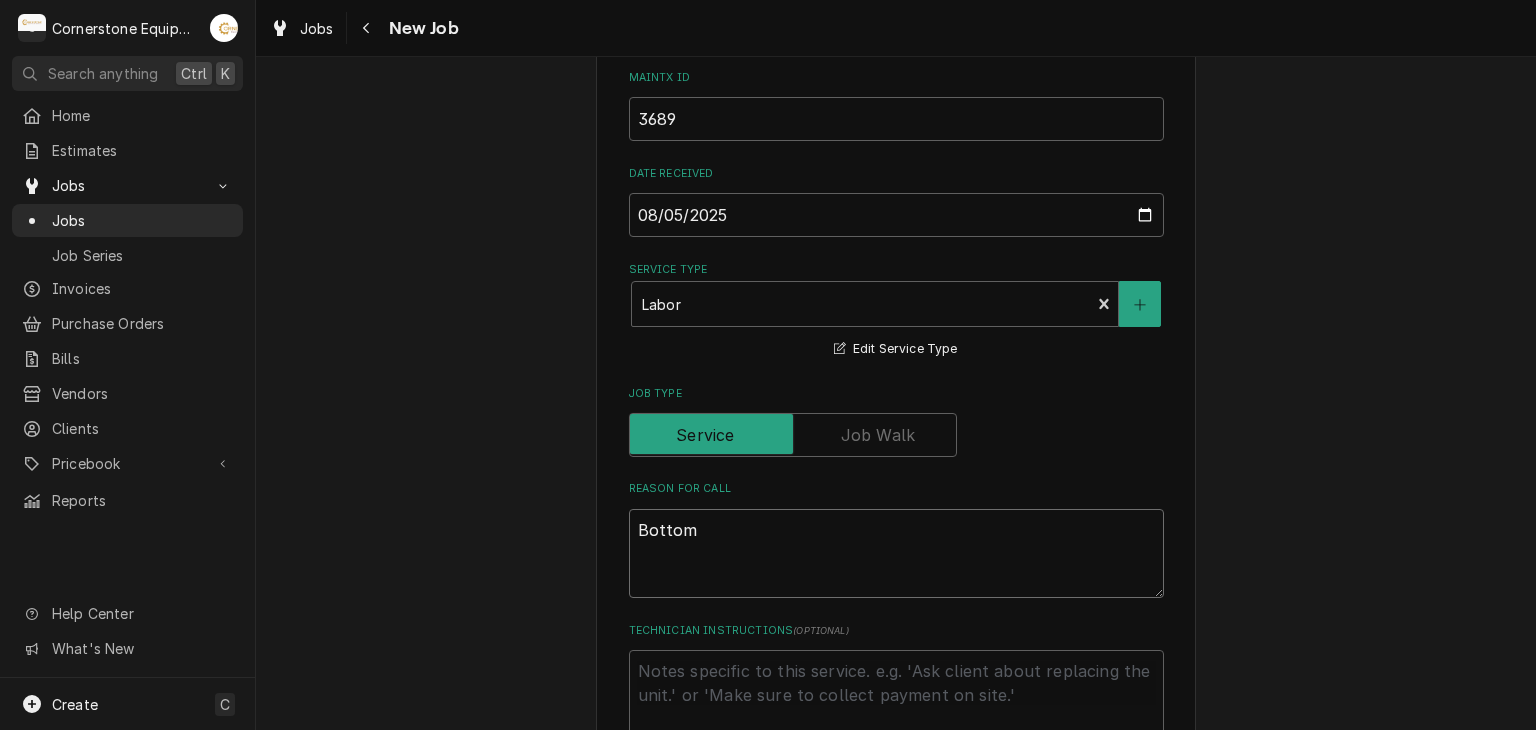 type on "x" 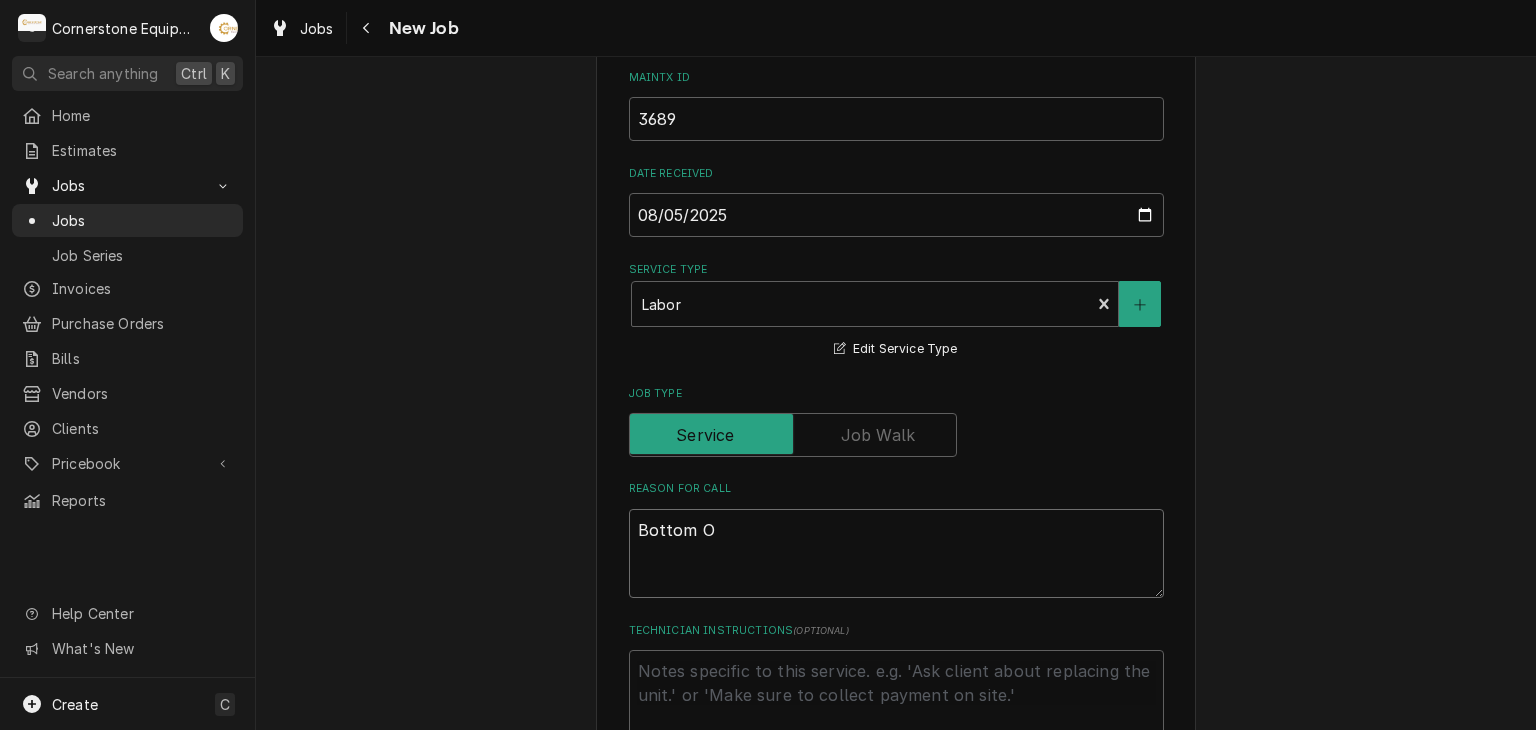 type on "x" 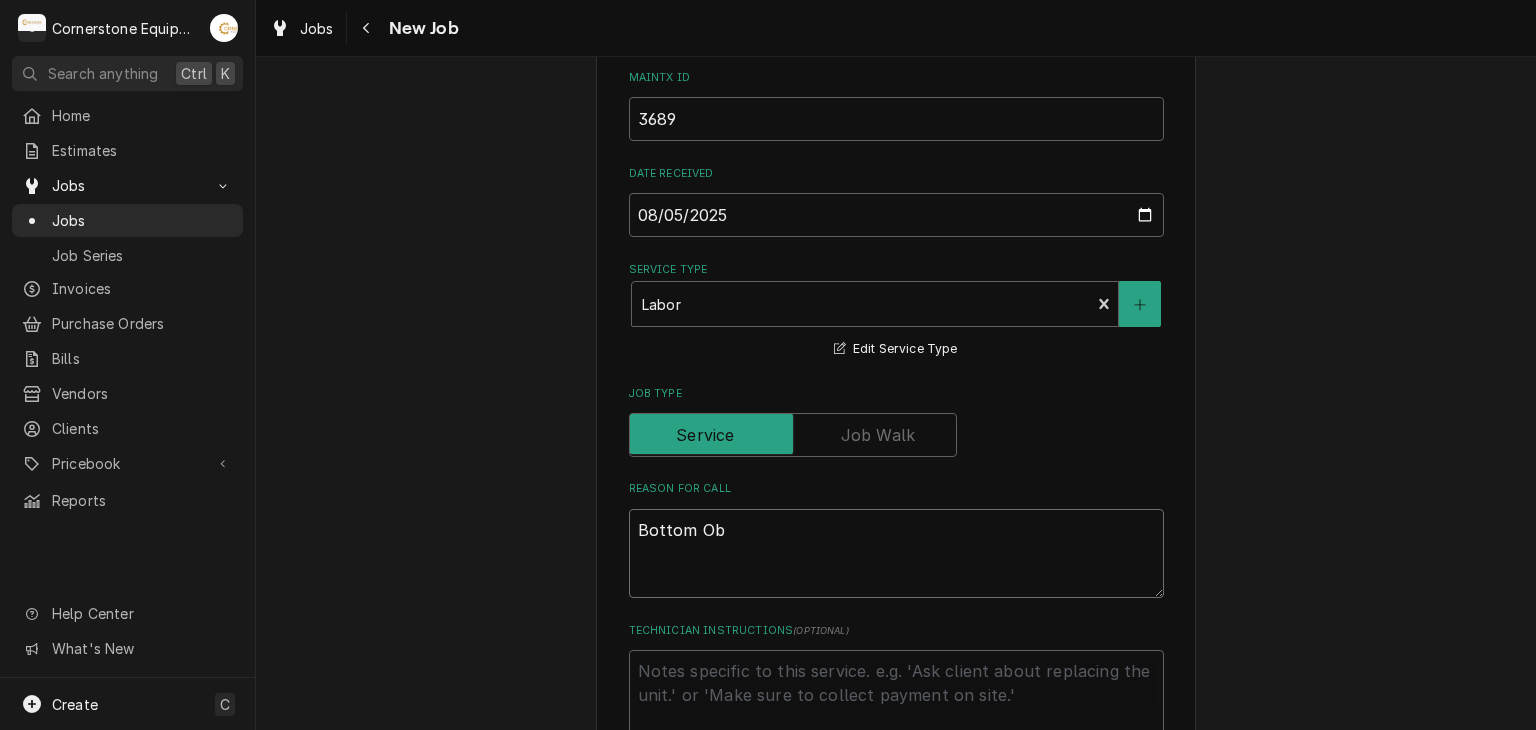 type on "x" 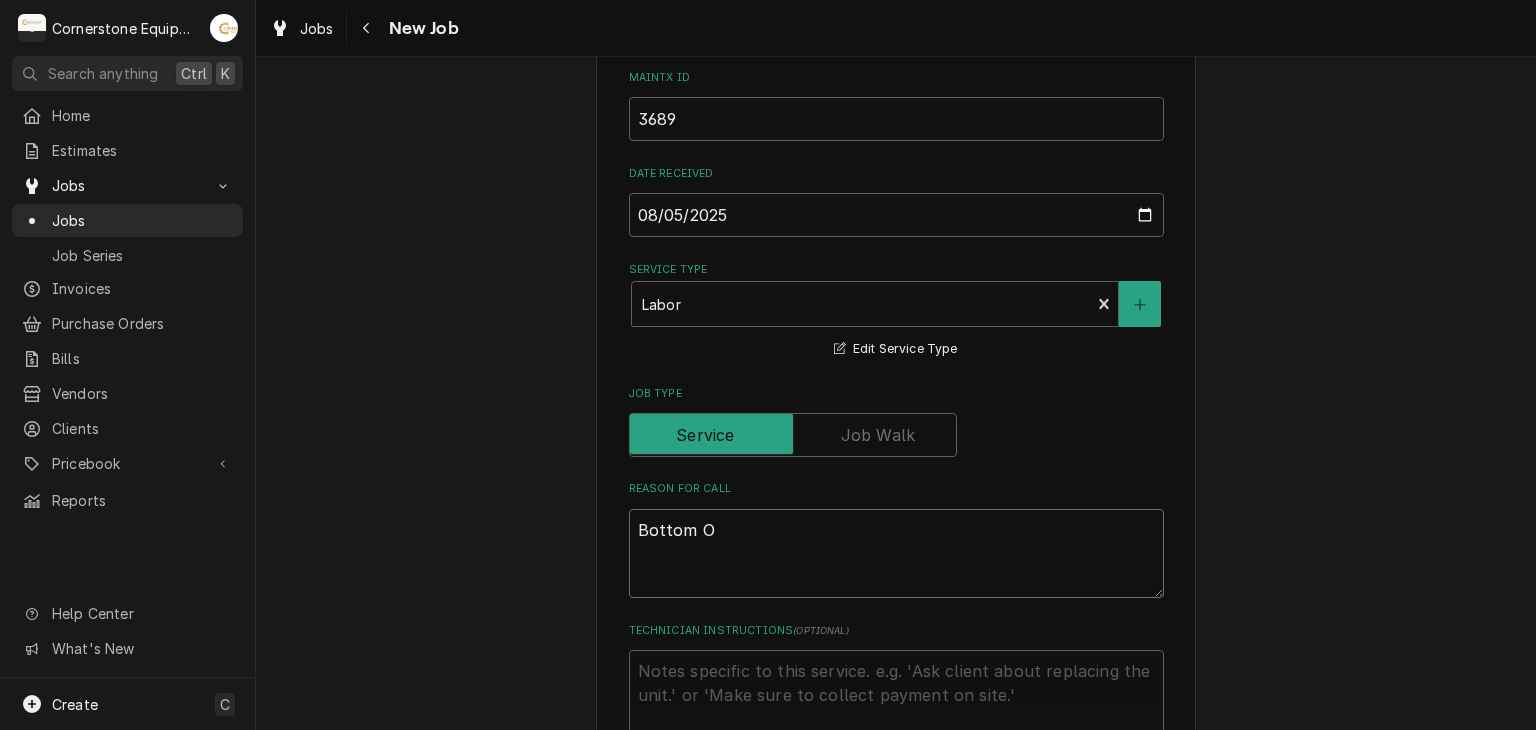 type on "x" 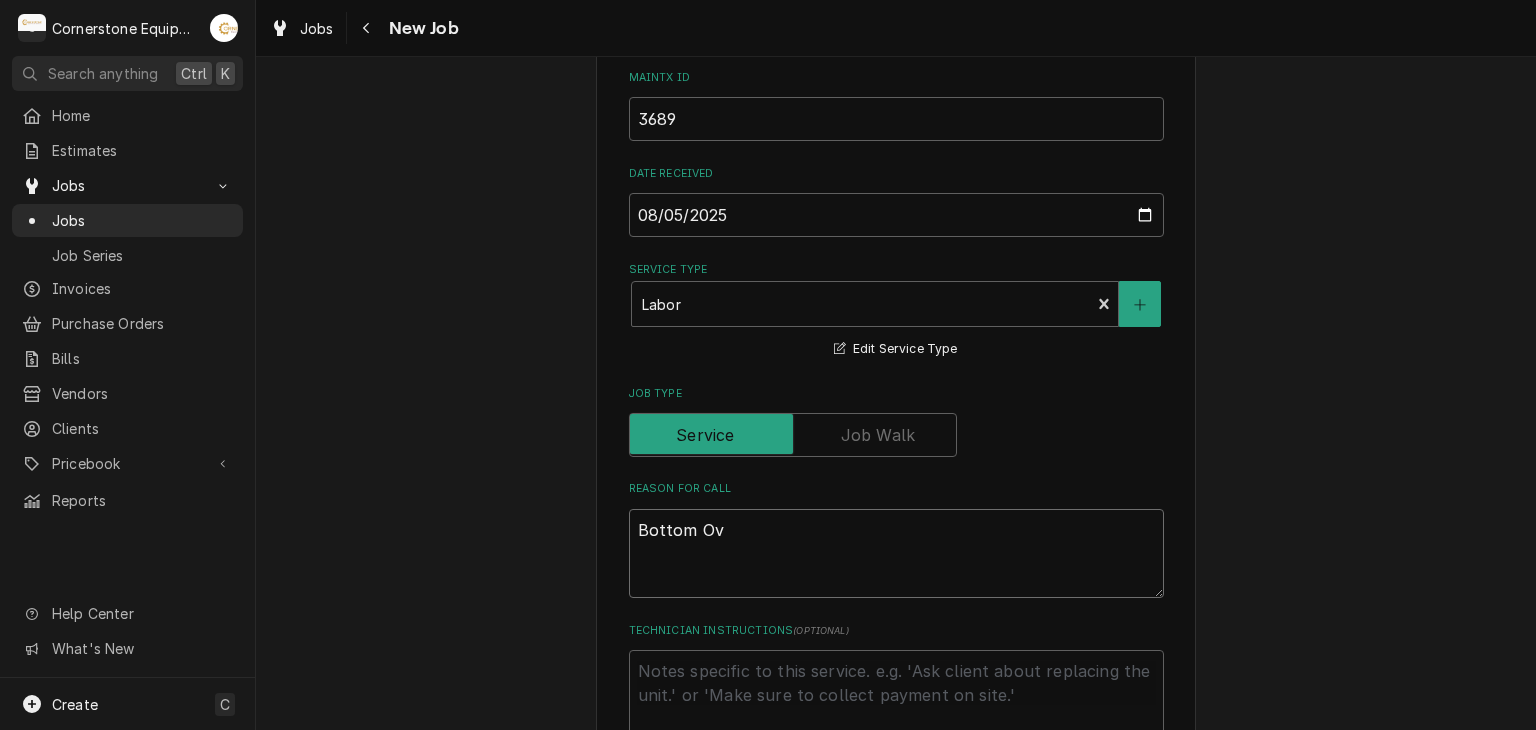 type on "x" 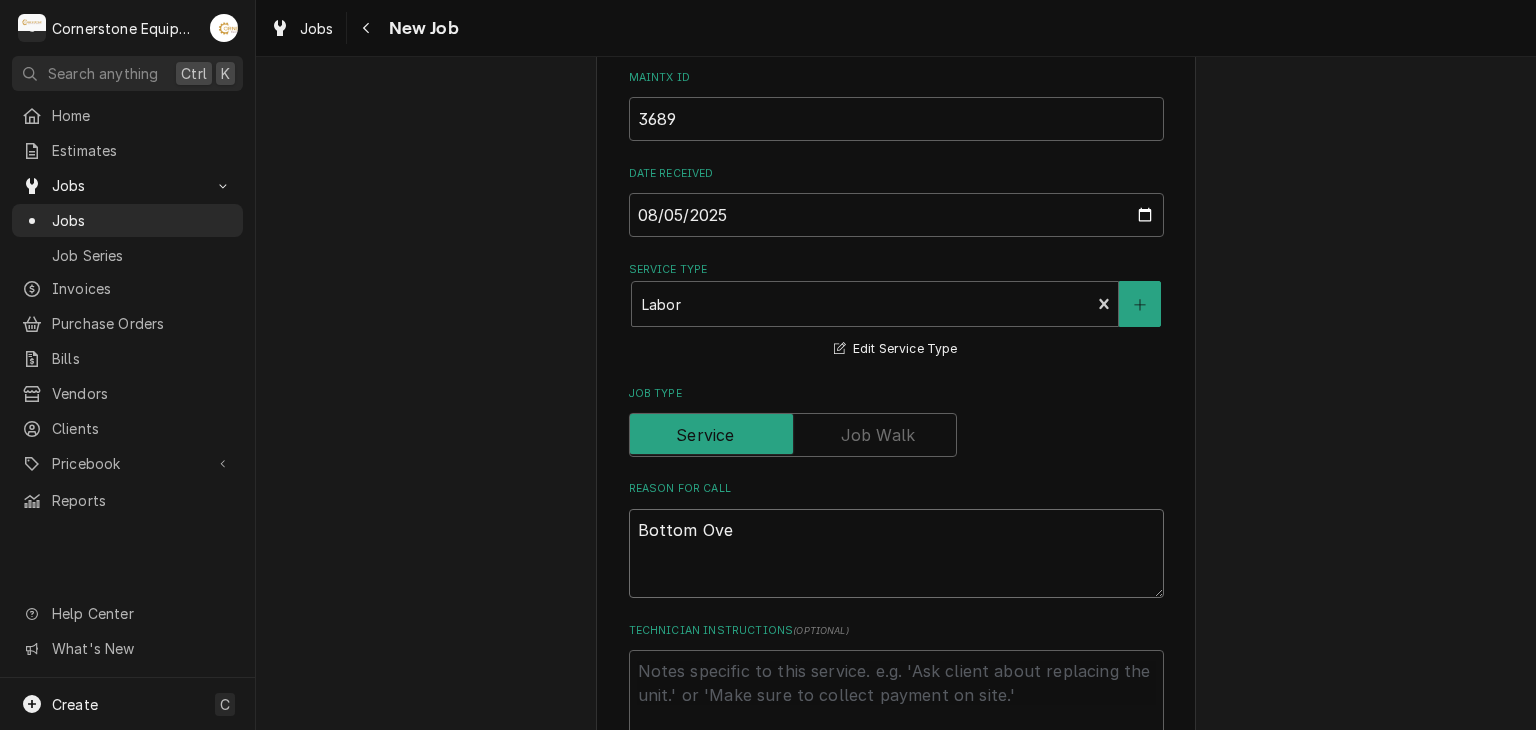 type on "x" 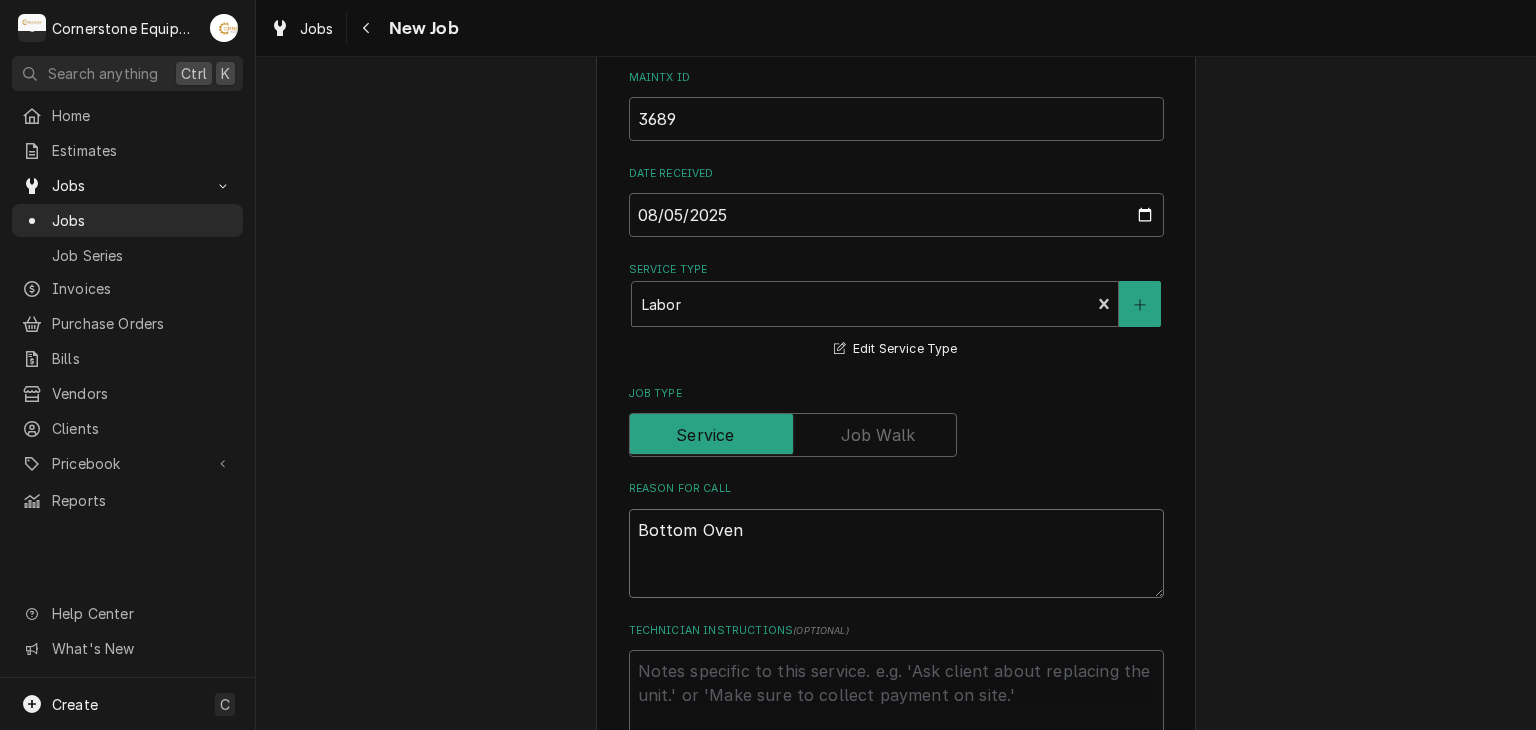 type on "x" 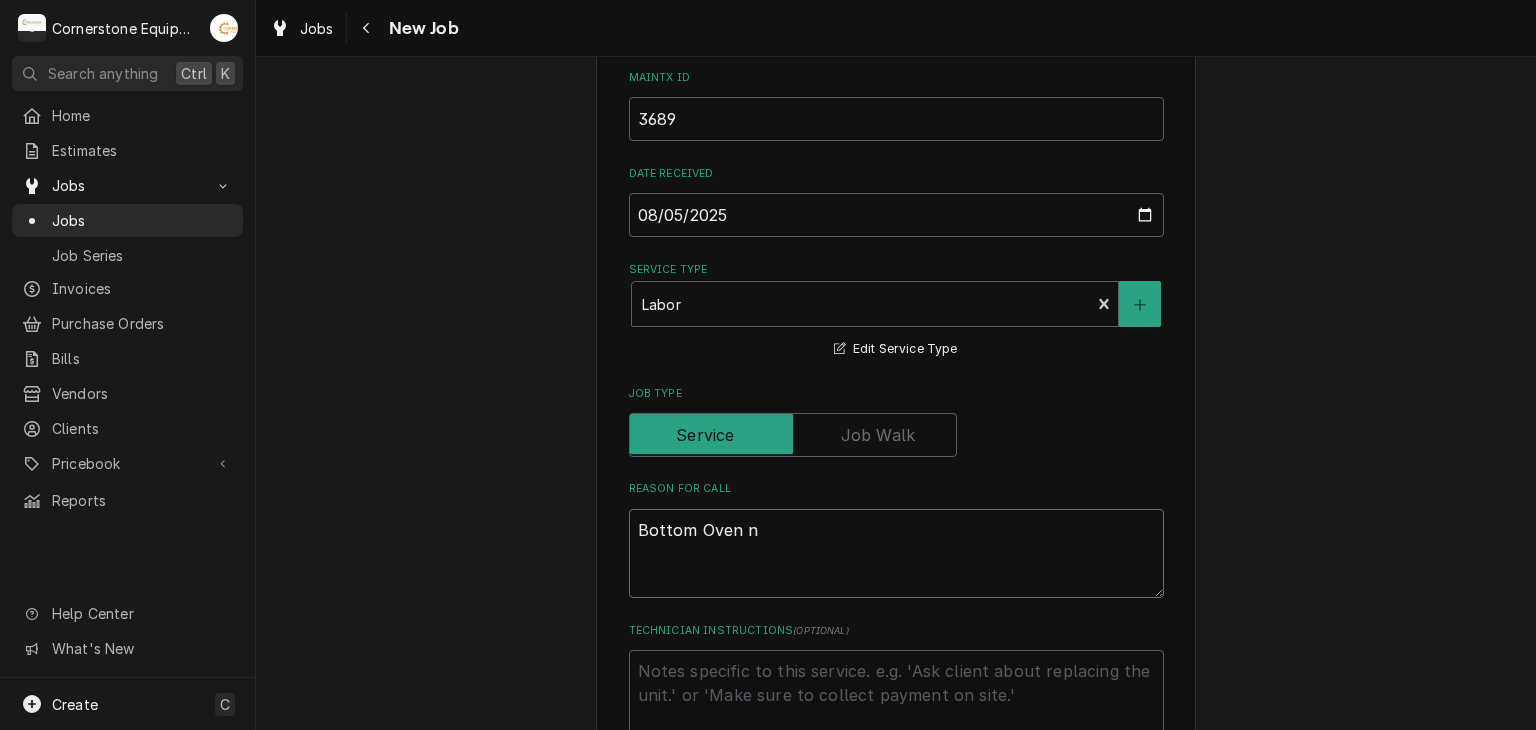 type on "Bottom Oven no" 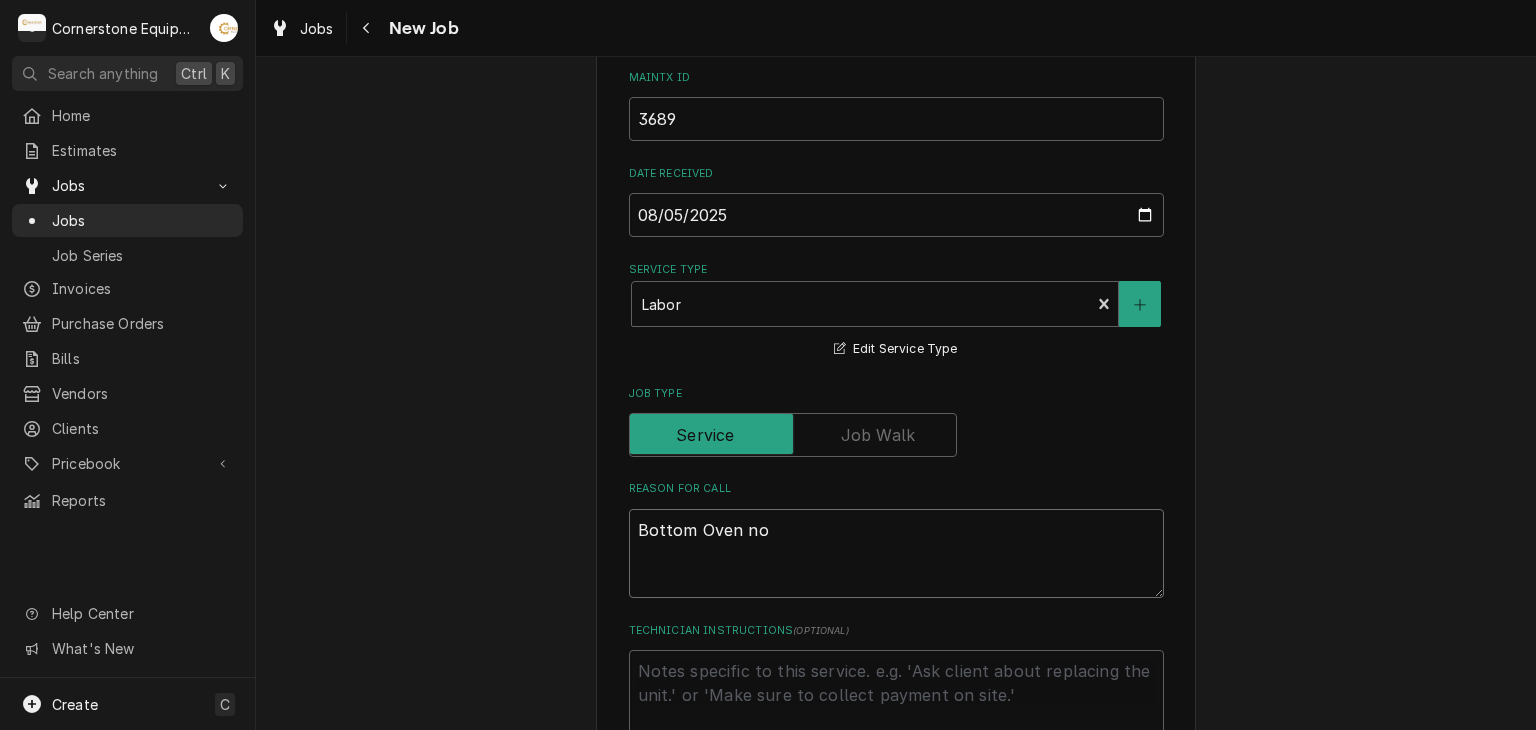 type on "x" 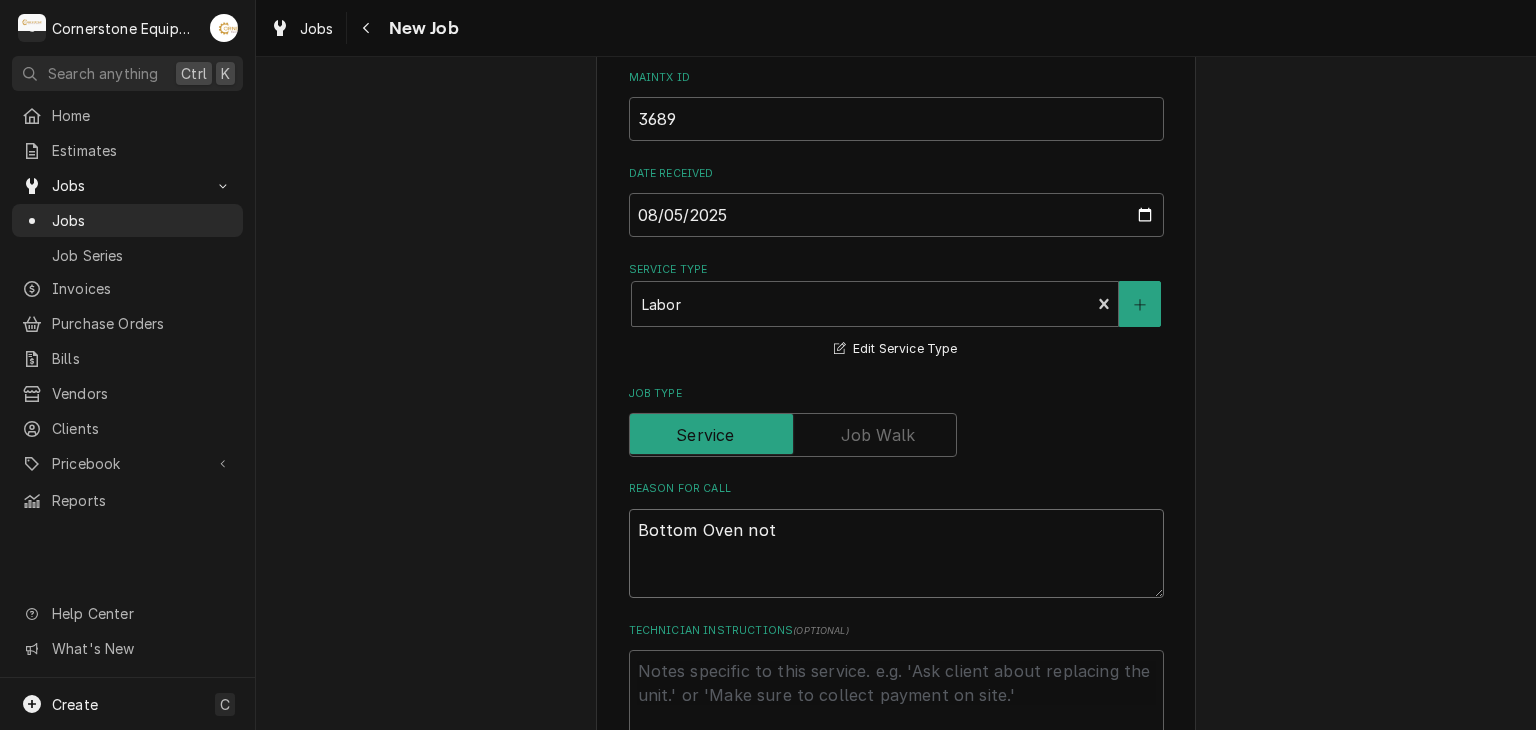 type on "x" 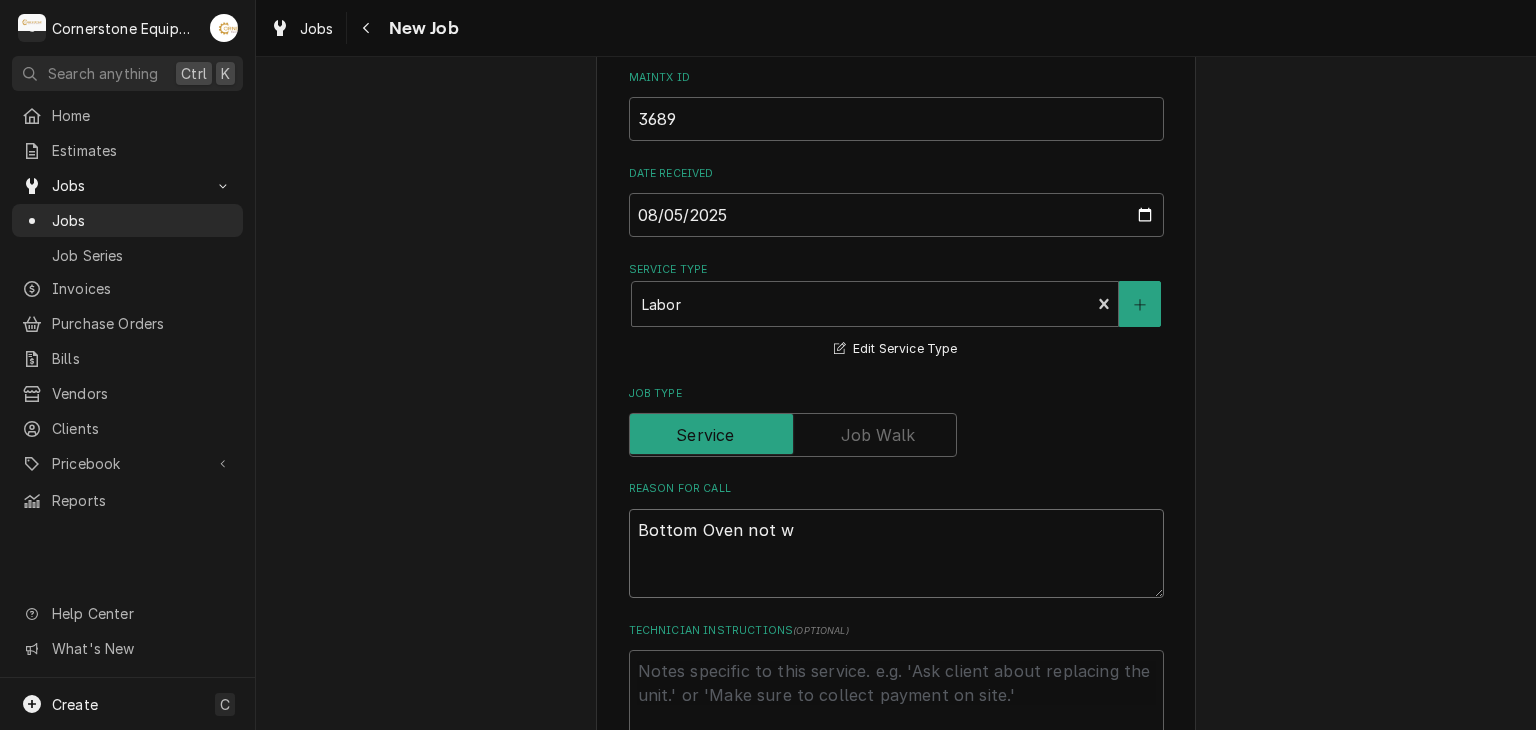 type on "Bottom Oven not wo" 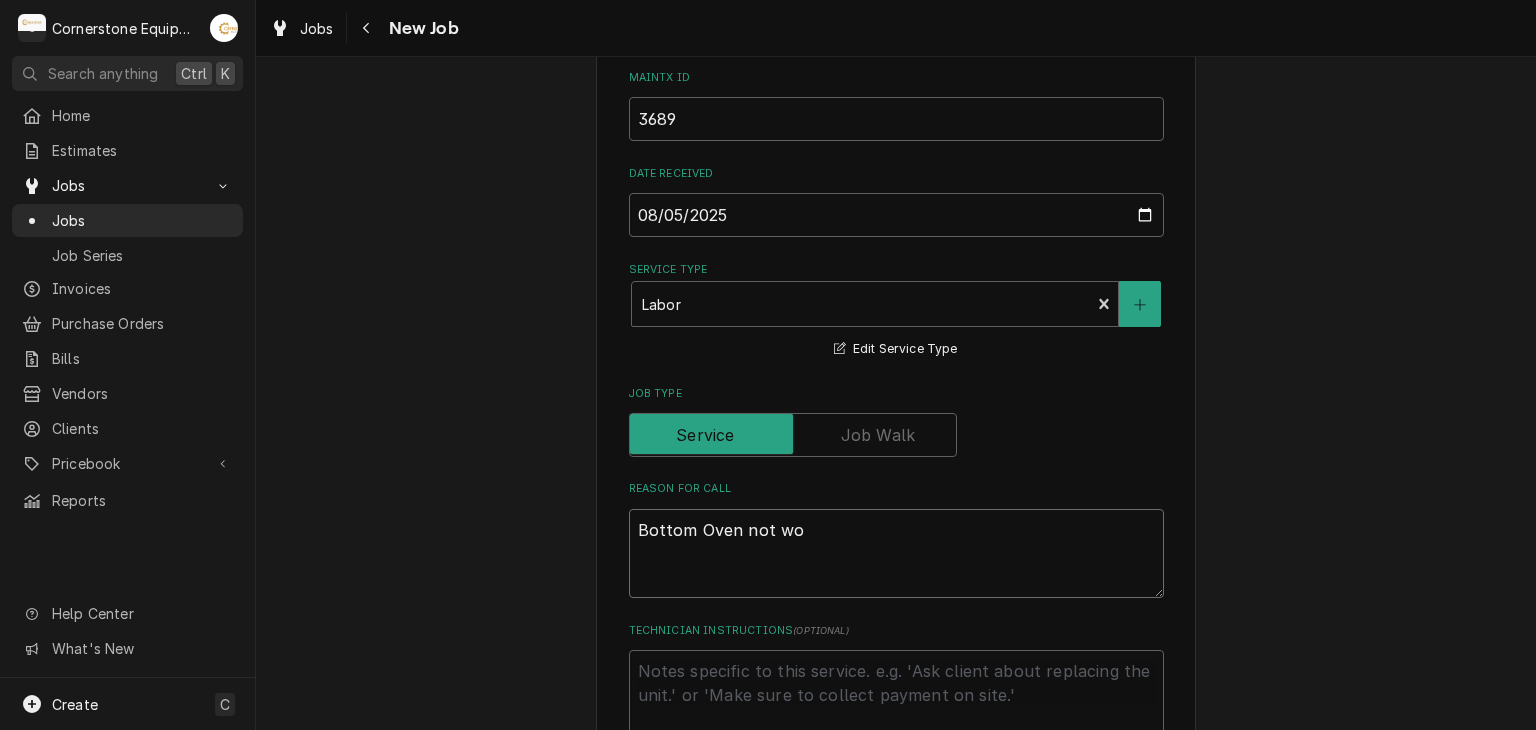type on "x" 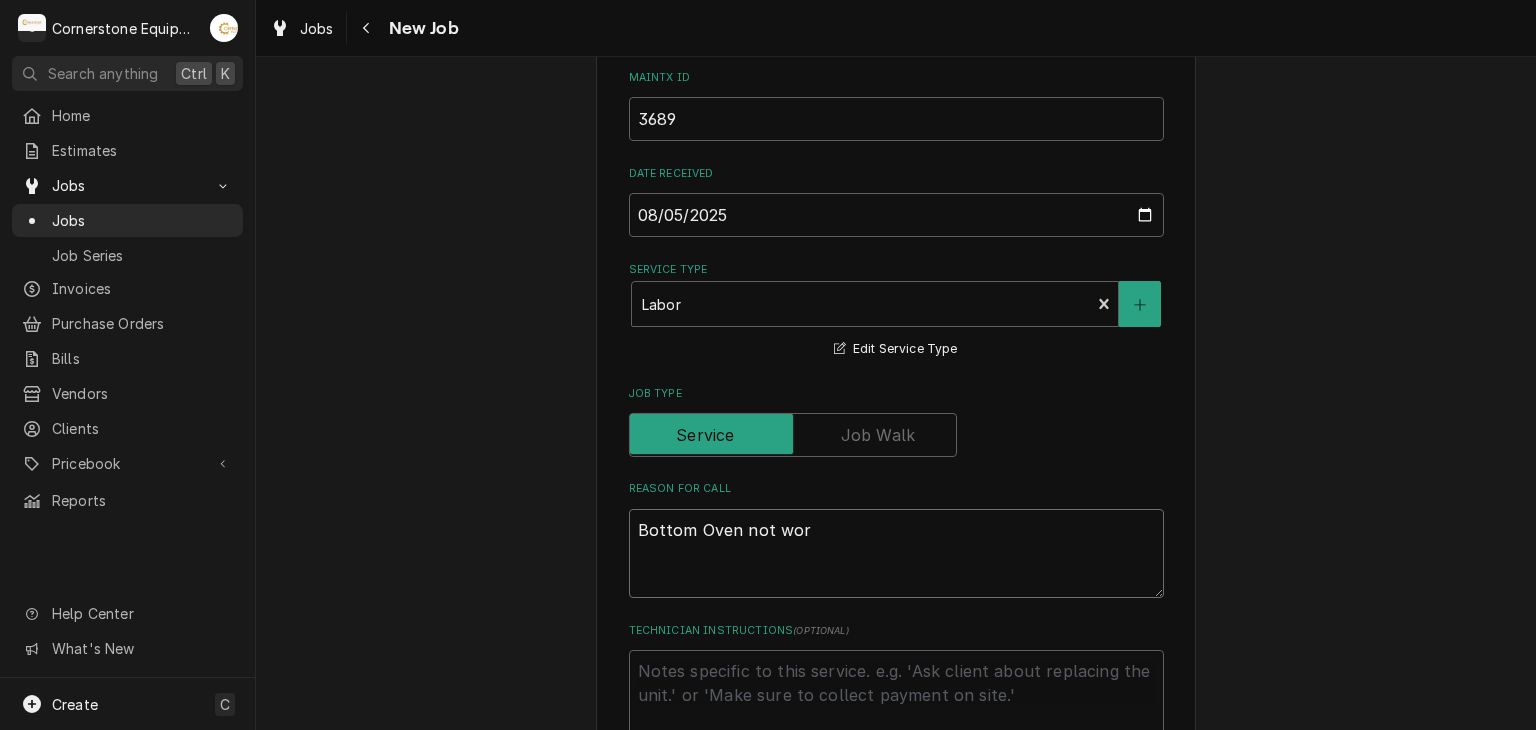 type on "x" 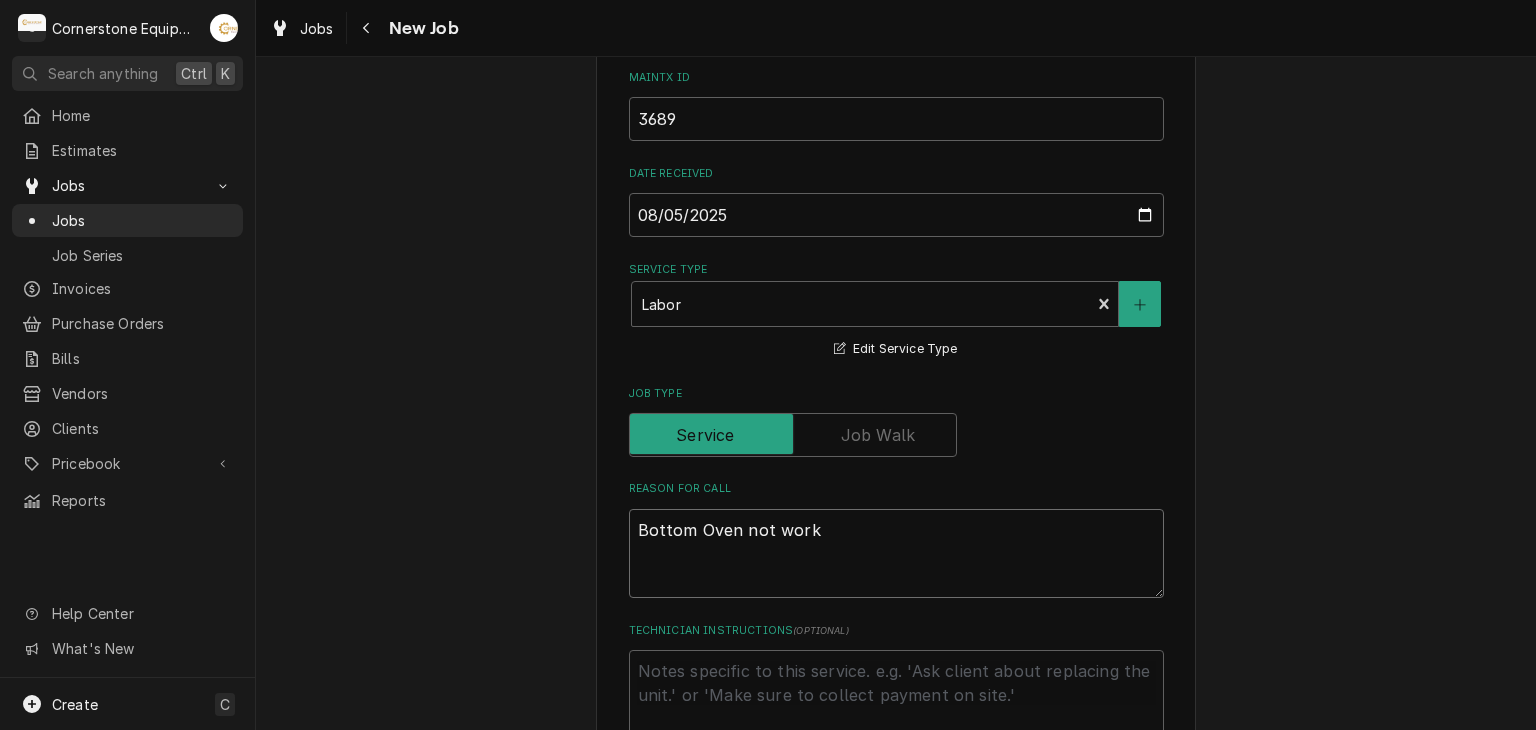 type on "x" 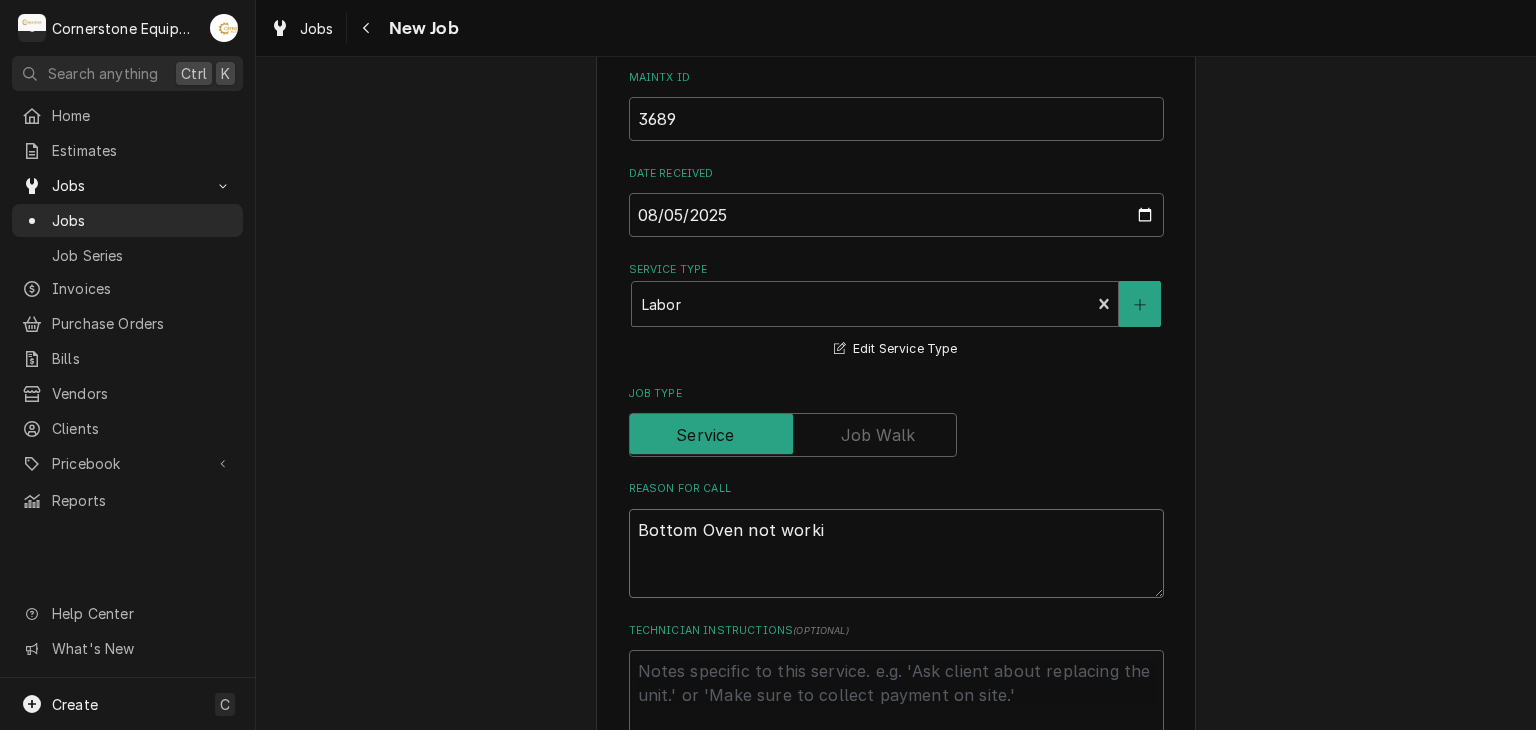 type on "x" 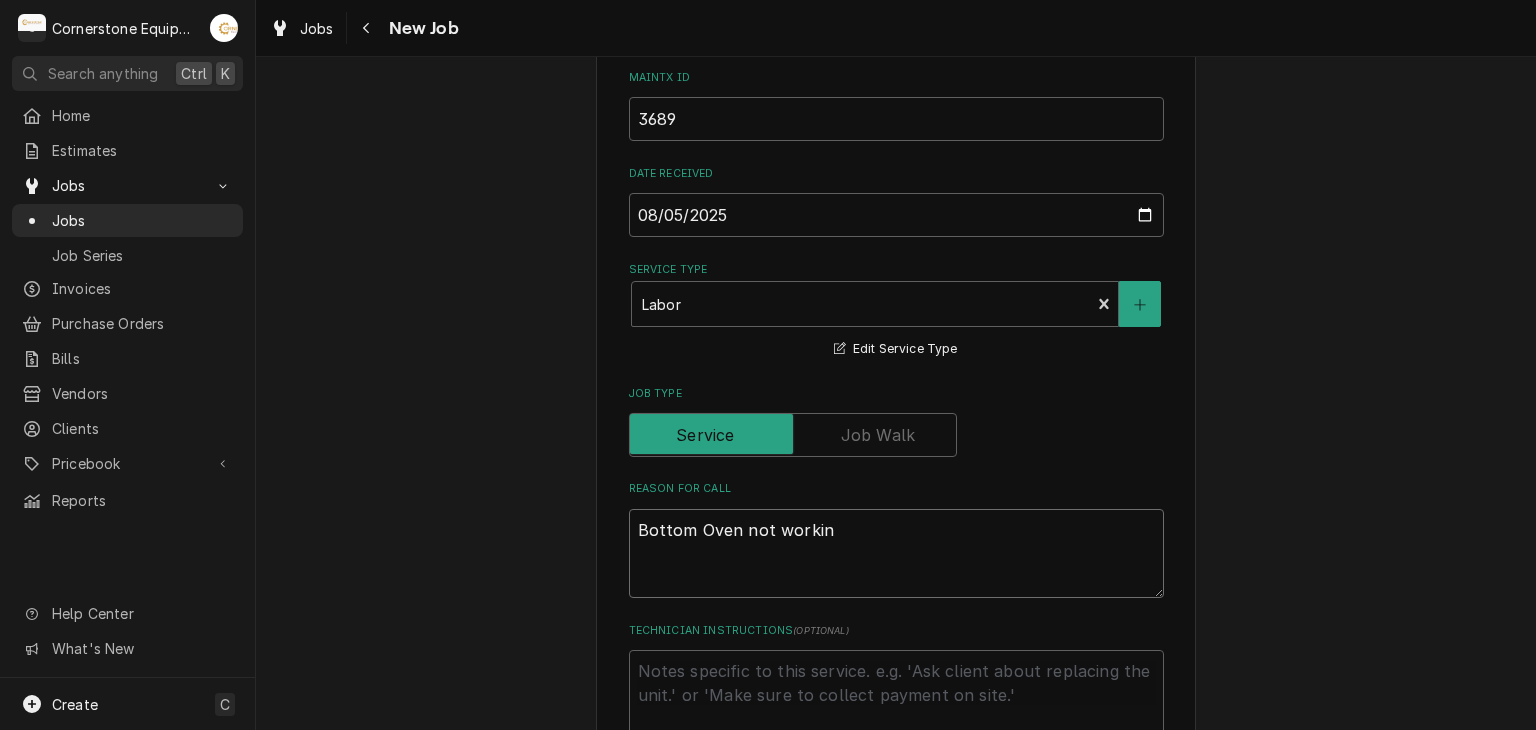 type on "x" 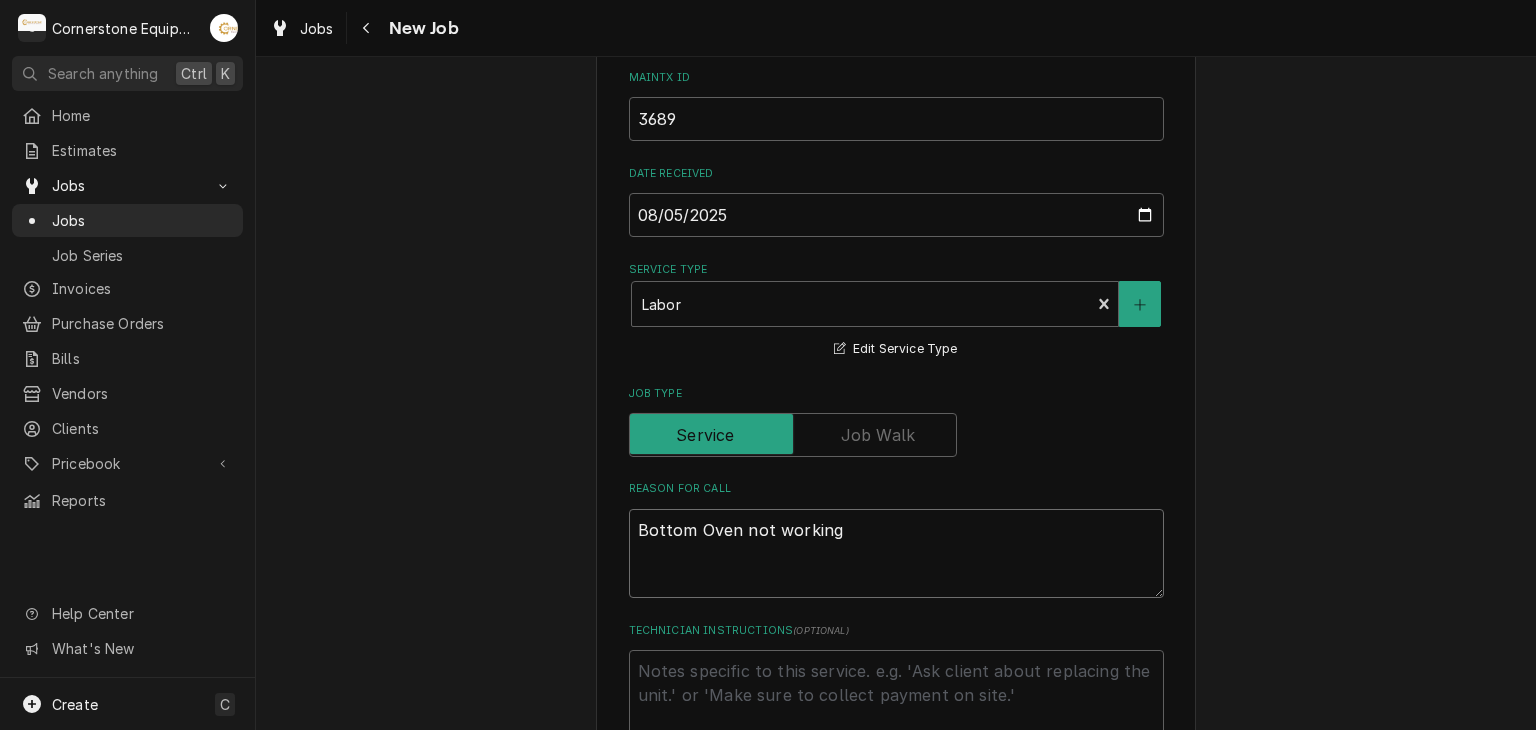 type on "x" 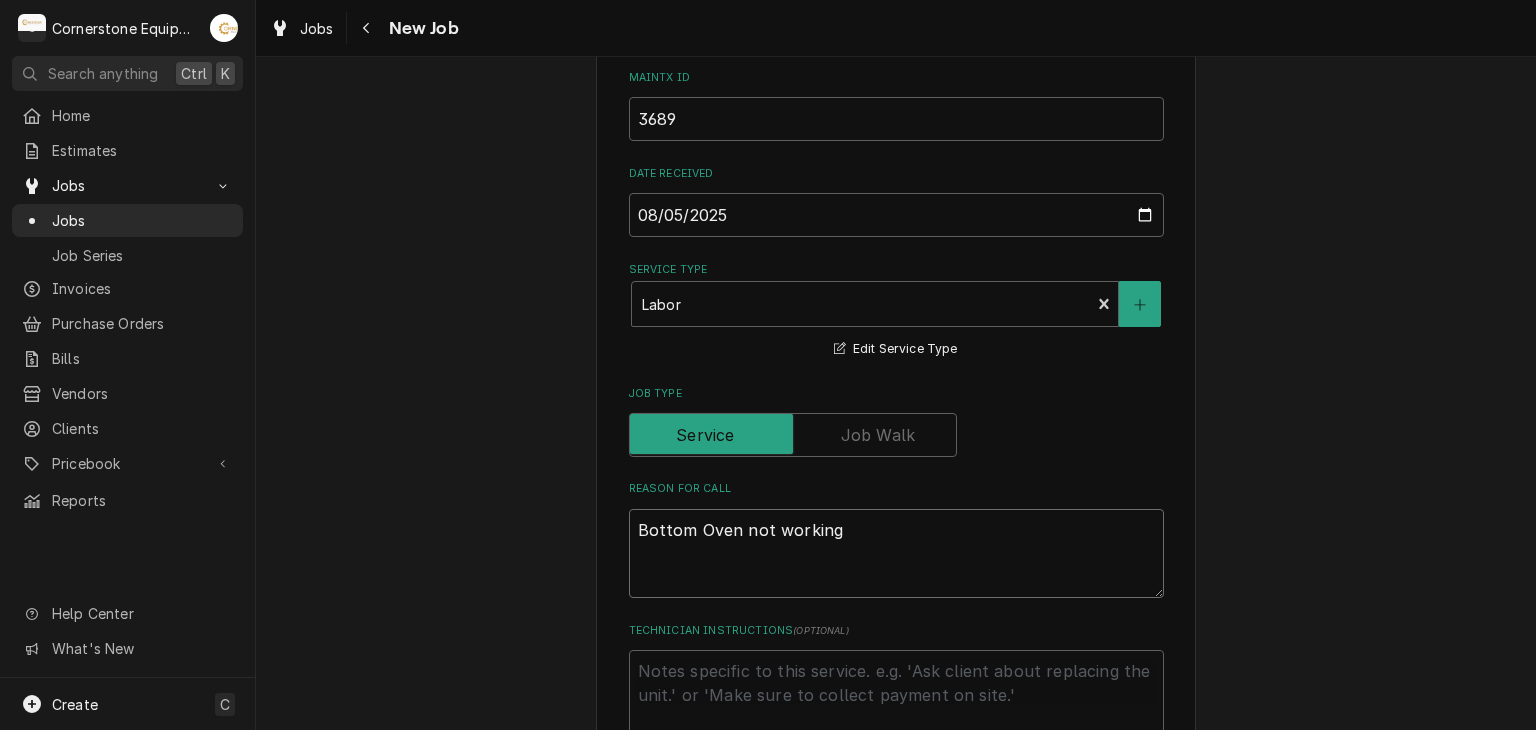 type on "Bottom Oven not working." 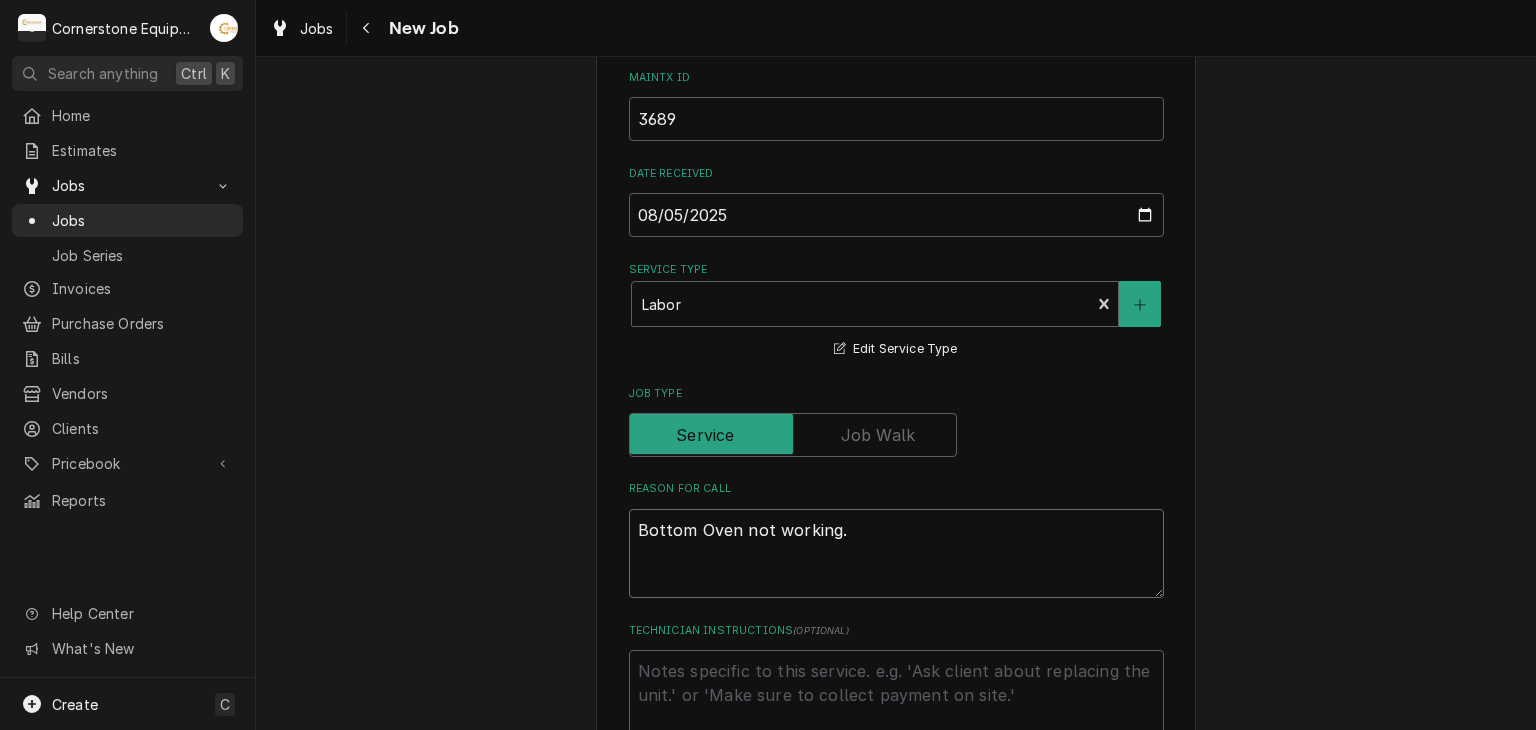 type on "x" 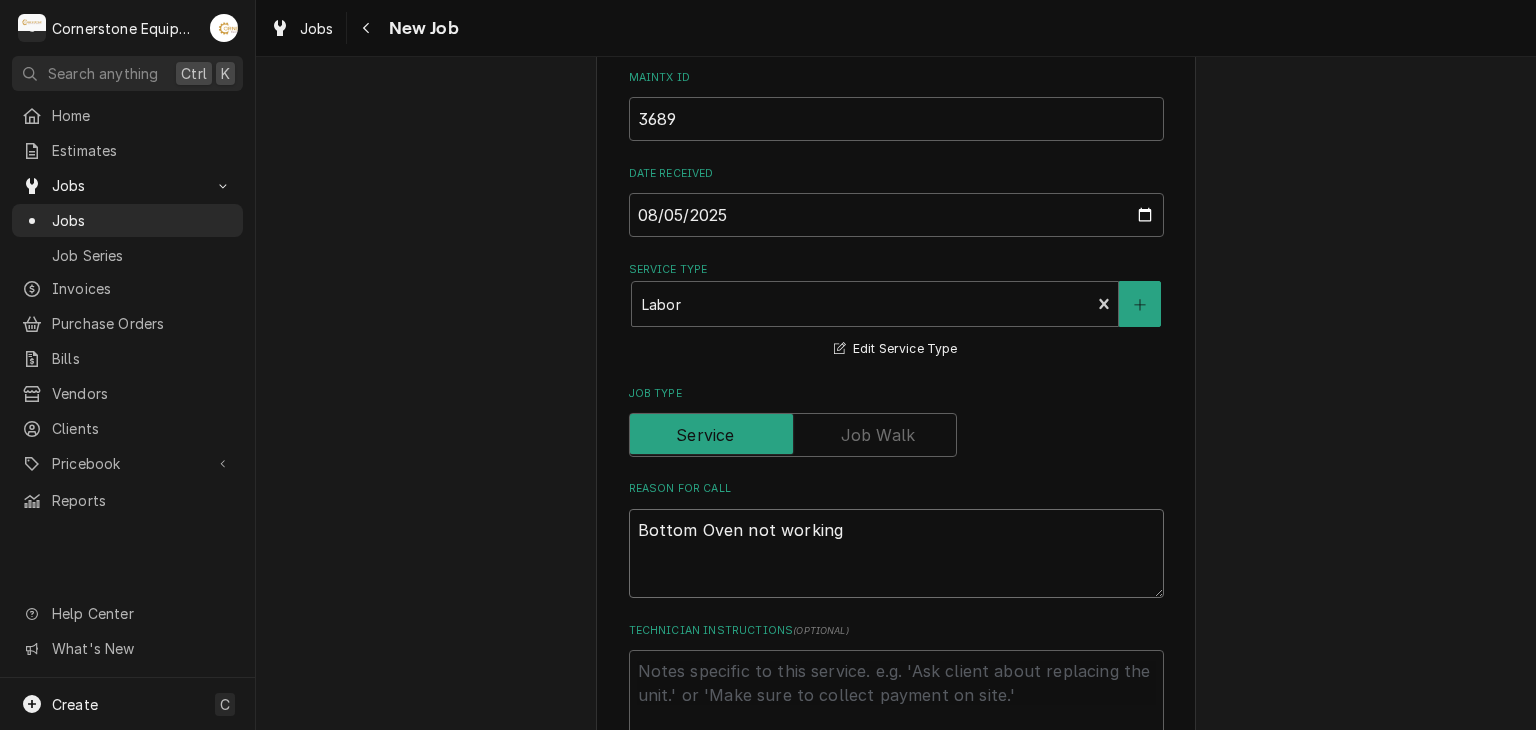 type on "Bottom Oven not working" 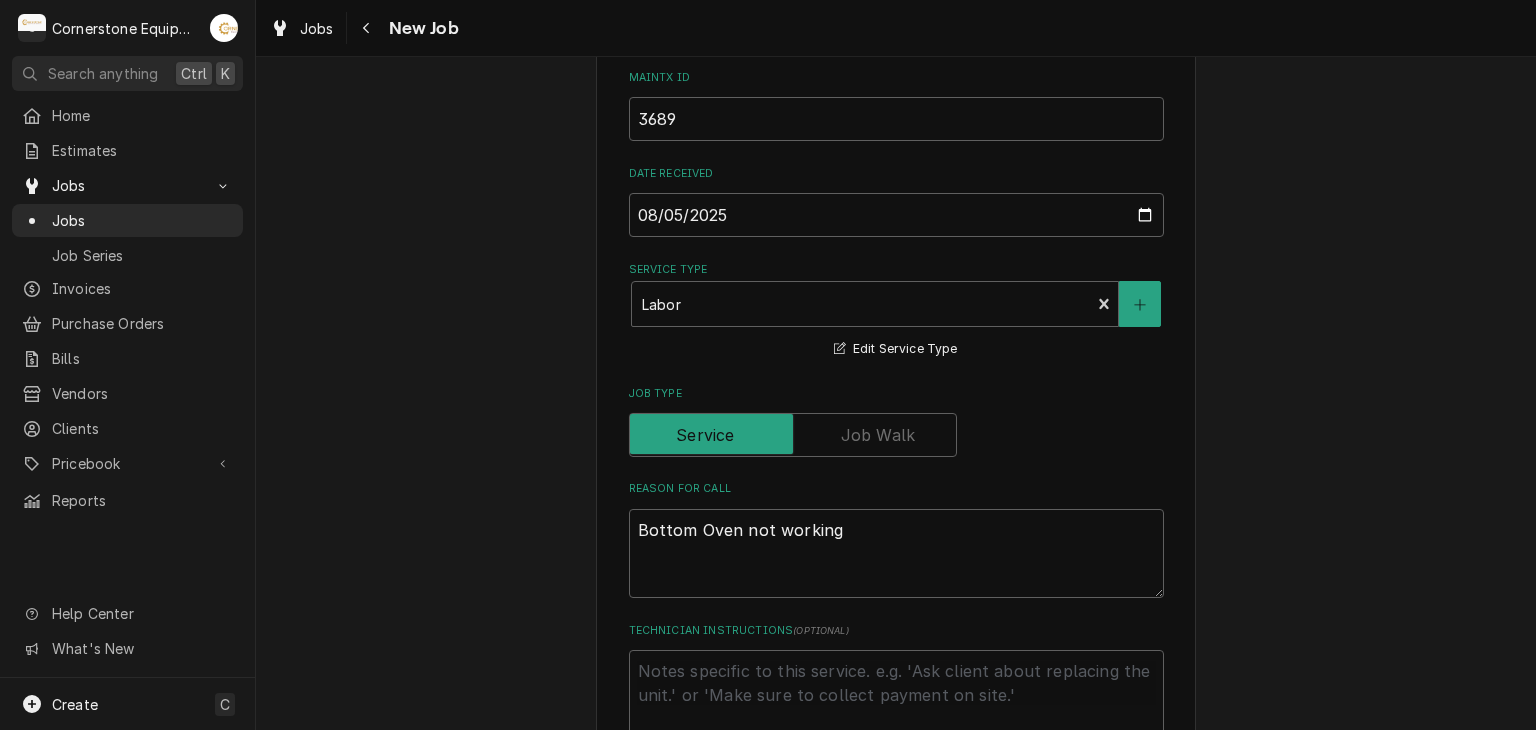 type on "x" 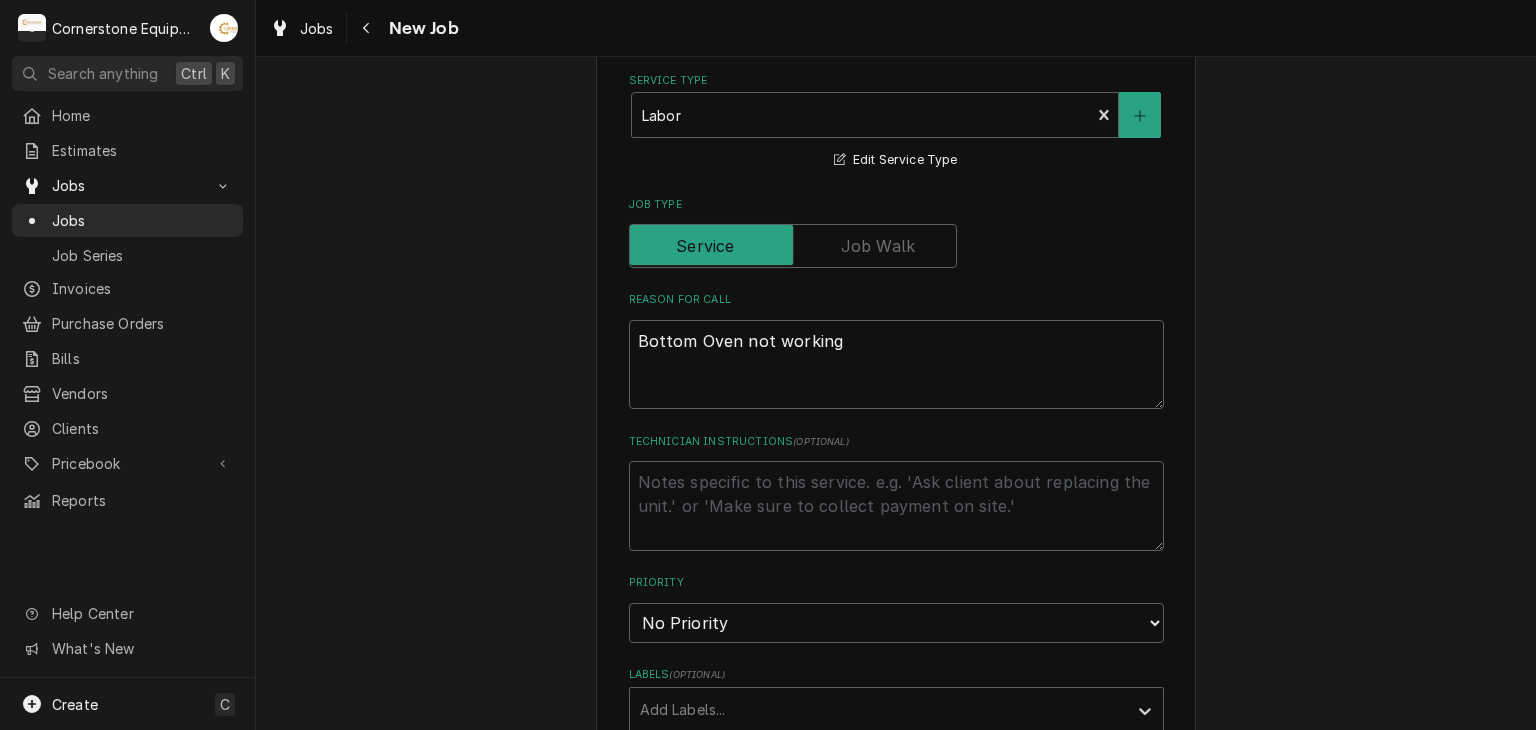 scroll, scrollTop: 840, scrollLeft: 0, axis: vertical 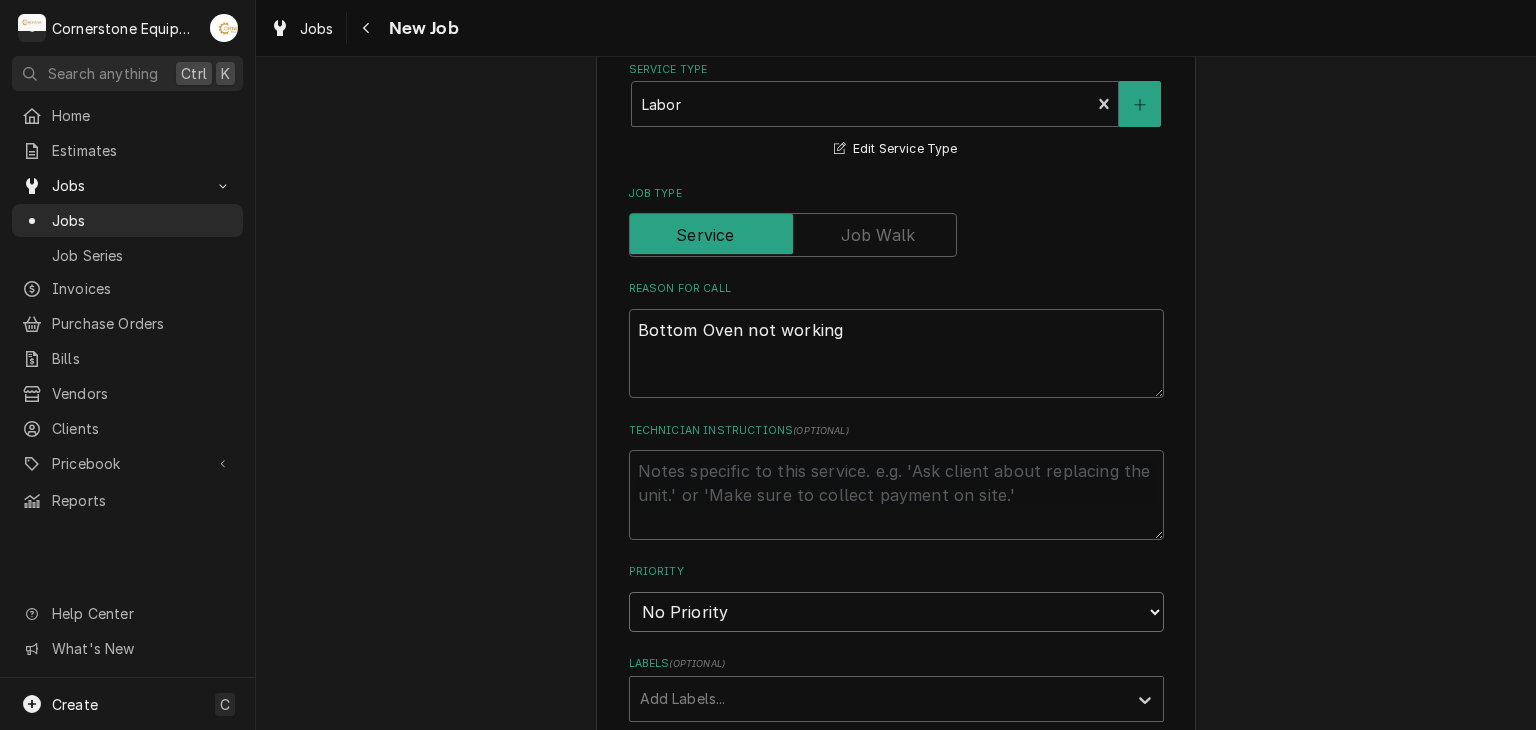 click on "No Priority Urgent High Medium Low" at bounding box center (896, 612) 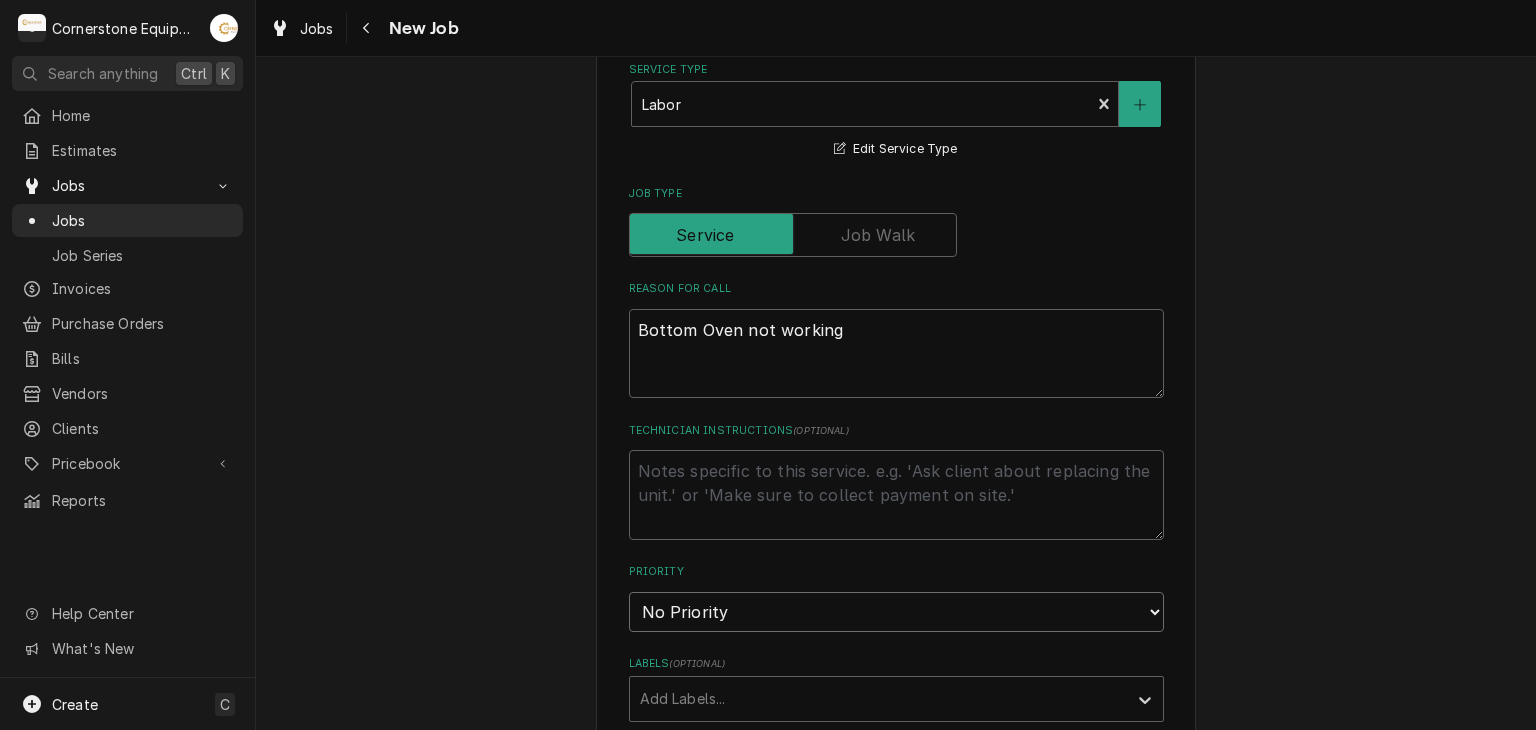 select on "2" 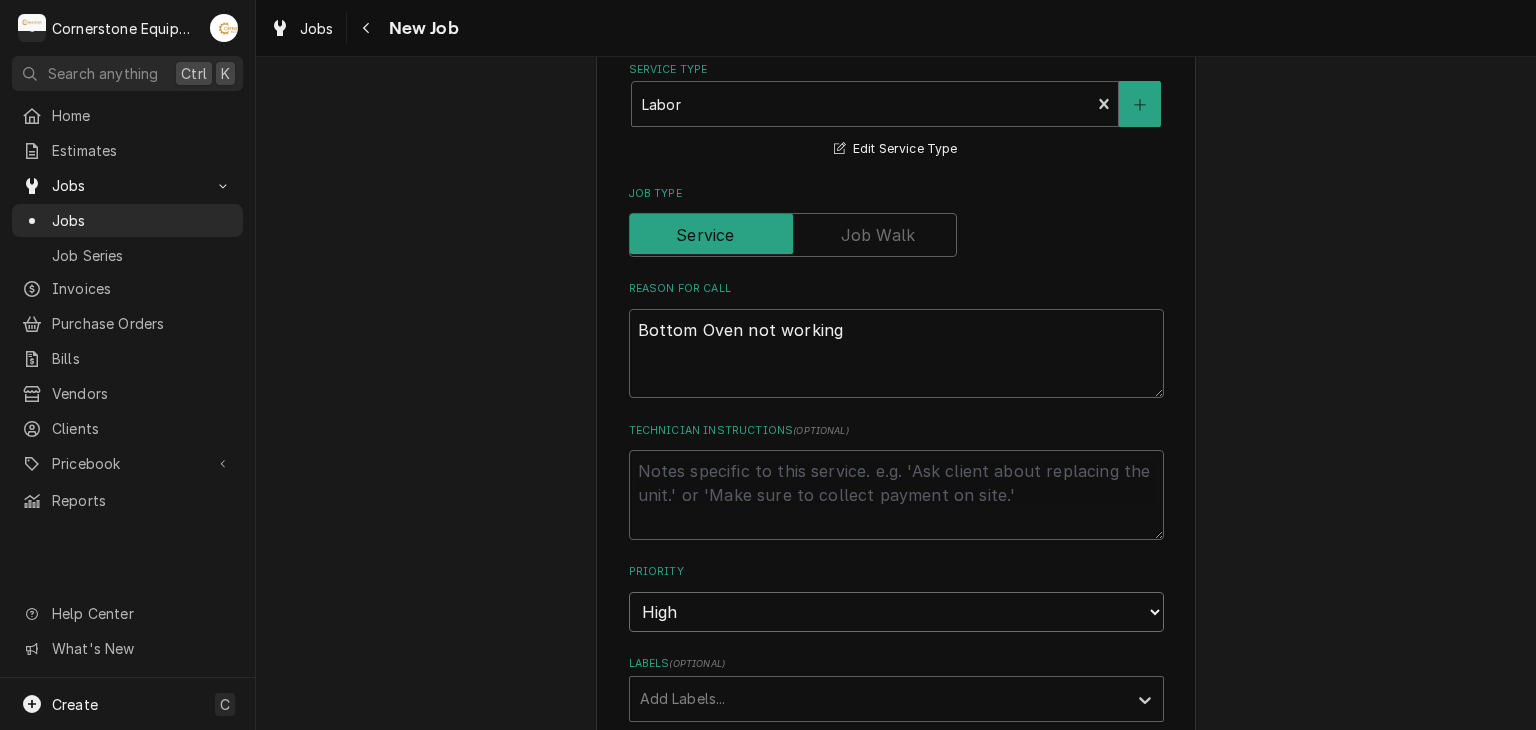 click on "No Priority Urgent High Medium Low" at bounding box center [896, 612] 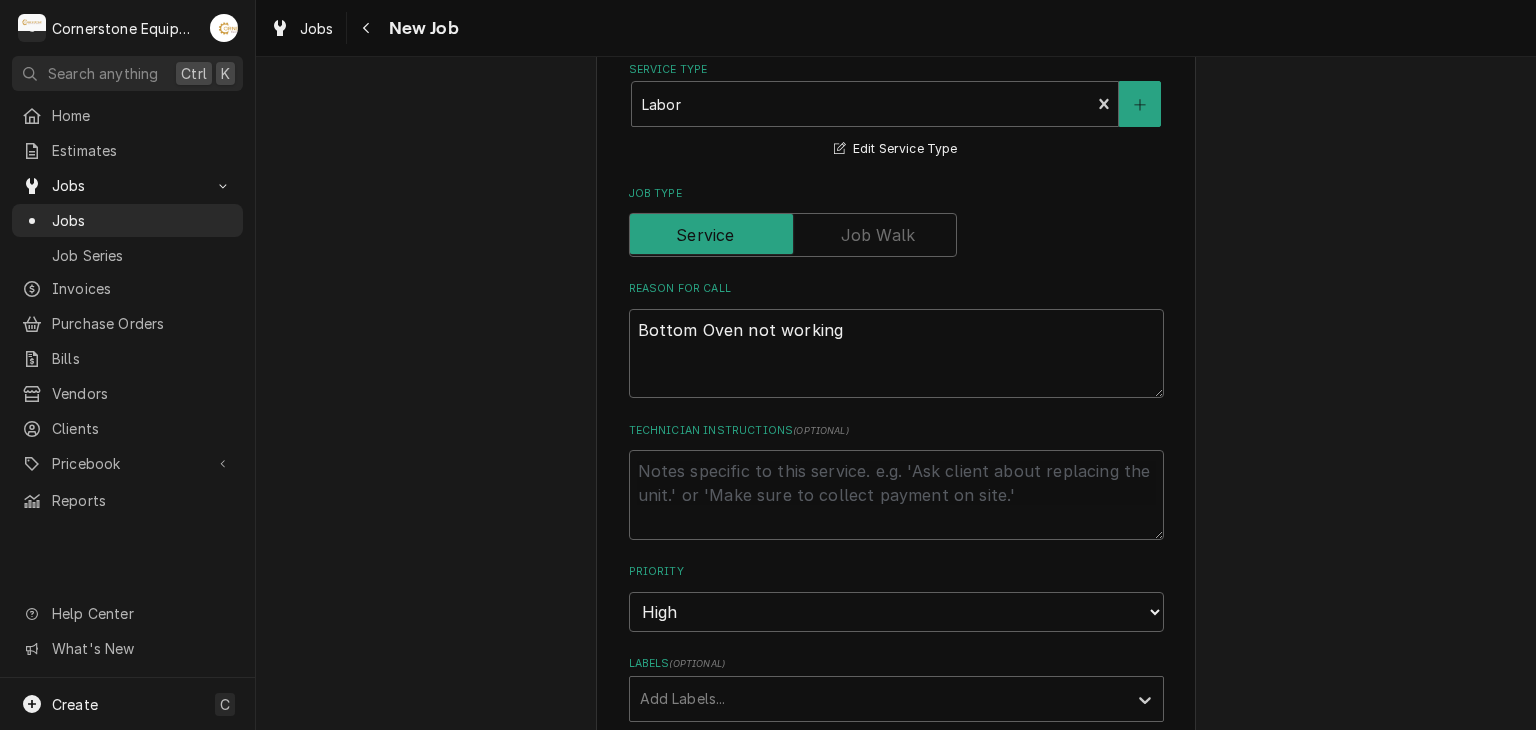 click on "Please provide the following information to create a job: Client Details Client Hill Management - McDonald’s Edit Client Service Location 04798 - Woodruff Rd / 1111 Woodruff Rd, Greenville, SC 29607 Edit Service Location Job Details Job Source Direct (Phone/Email/etc.) Other Job Source Name MaintX MaintX ID 3689 Date Received 2025-08-05 Service Type Labor Edit Service Type Job Type Reason For Call Bottom Oven not working Technician Instructions  ( optional ) Priority No Priority Urgent High Medium Low Labels  ( optional ) Add Labels... Equipment Expected Is Equipment involved on this Job? Who called in this service? Search for a Contact... Who should the tech(s) ask for? Search for a Contact... Attachments  ( if any ) Add Attachment Estimated Arrival Time AM / PM 6:00 AM 6:15 AM 6:30 AM 6:45 AM 7:00 AM 7:15 AM 7:30 AM 7:45 AM 8:00 AM 8:15 AM 8:30 AM 8:45 AM 9:00 AM 9:15 AM 9:30 AM 9:45 AM 10:00 AM 10:15 AM 10:30 AM 10:45 AM 11:00 AM 11:15 AM 11:30 AM 11:45 AM 12:00 PM 12:15 PM 12:30 PM 12:45 PM 1:00 PM" at bounding box center (896, 560) 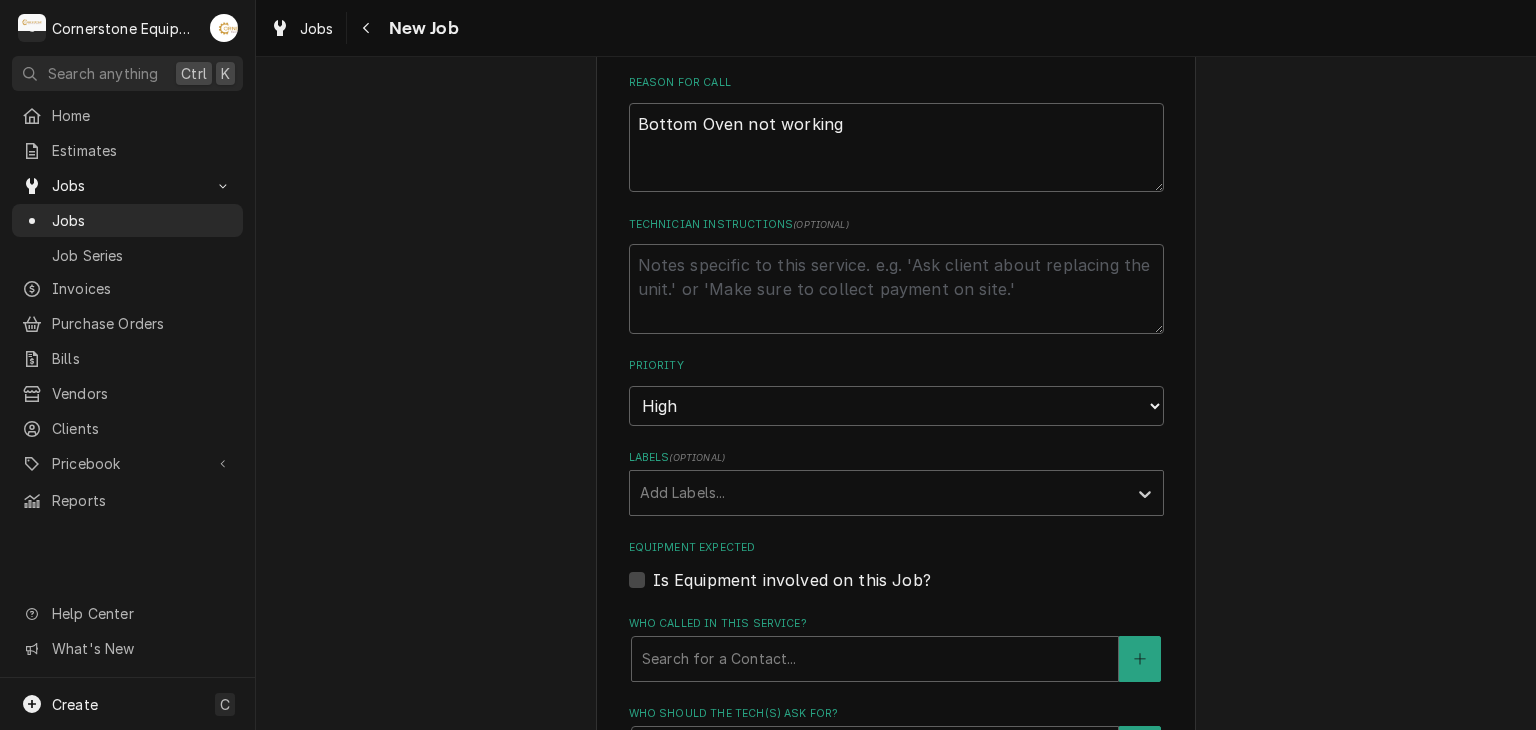 scroll, scrollTop: 1080, scrollLeft: 0, axis: vertical 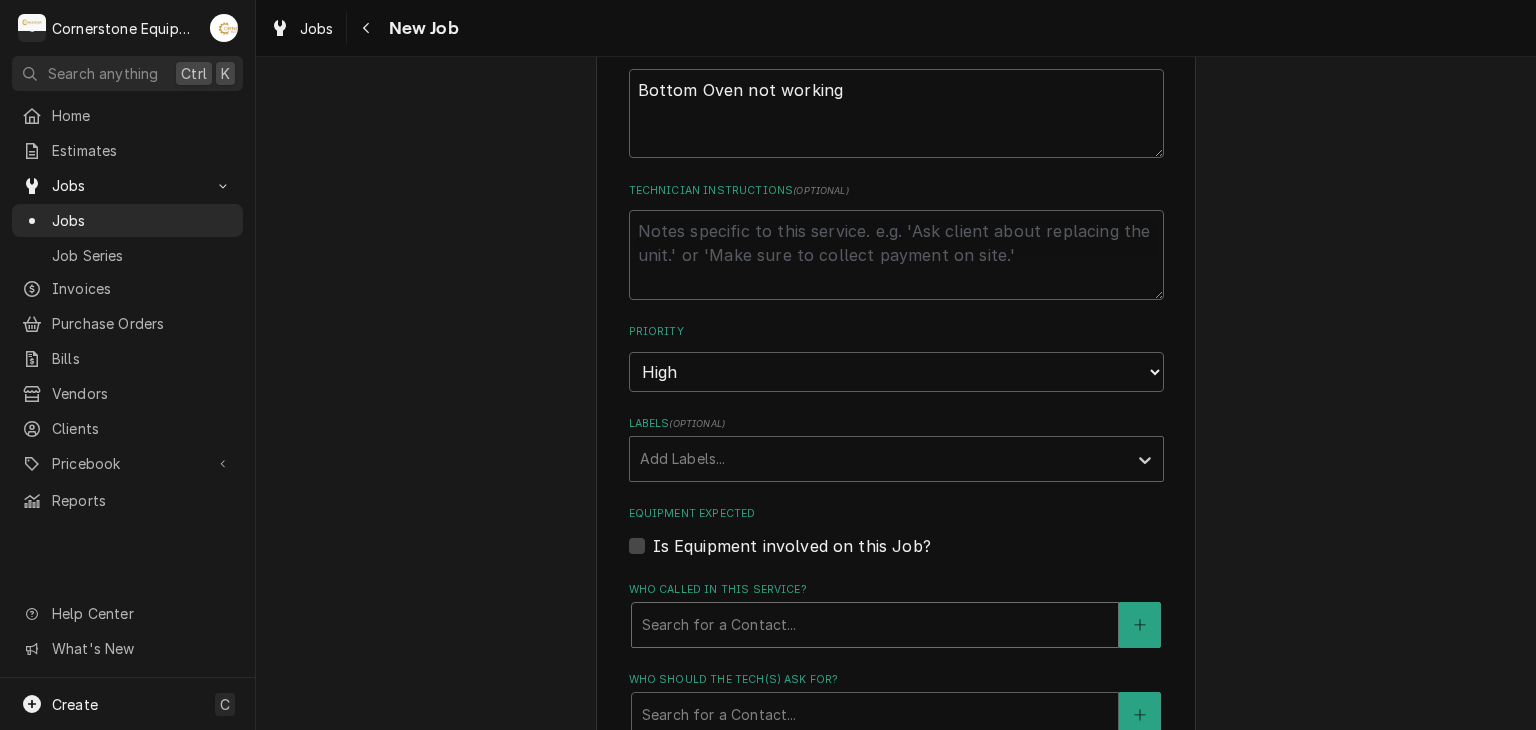 click at bounding box center (875, 625) 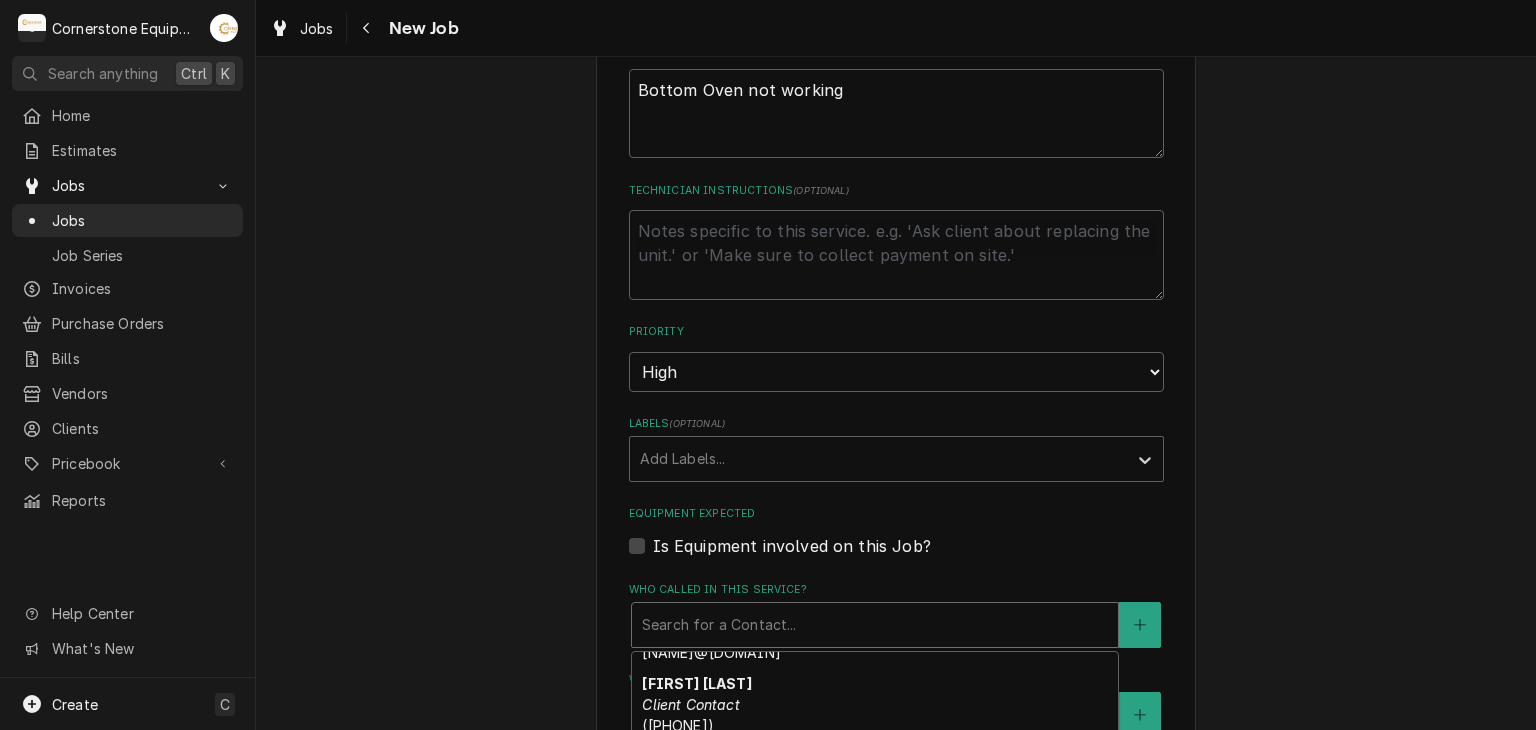 scroll, scrollTop: 126, scrollLeft: 0, axis: vertical 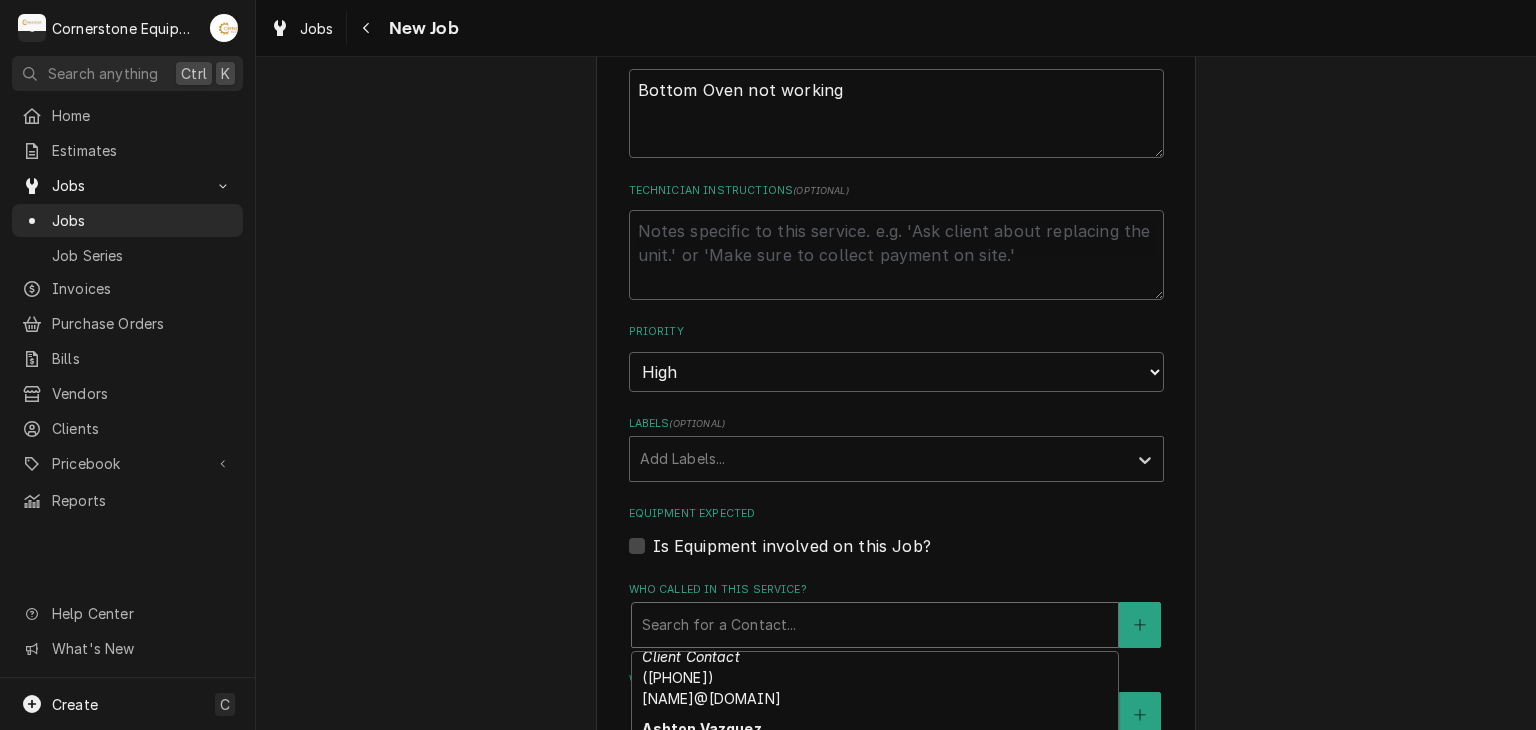 click on "Please provide the following information to create a job: Client Details Client Hill Management - McDonald’s Edit Client Service Location 04798 - Woodruff Rd / 1111 Woodruff Rd, Greenville, SC 29607 Edit Service Location Job Details Job Source Direct (Phone/Email/etc.) Other Job Source Name MaintX MaintX ID 3689 Date Received 2025-08-05 Service Type Labor Edit Service Type Job Type Reason For Call Bottom Oven not working Technician Instructions  ( optional ) Priority No Priority Urgent High Medium Low Labels  ( optional ) Add Labels... Equipment Expected Is Equipment involved on this Job? Who called in this service? 5 results available. Use Up and Down to choose options, press Enter to select the currently focused option, press Escape to exit the menu, press Tab to select the option and exit the menu. Search for a Contact... Amy Moore Client Contact (864) 334-5409 x101 amy@masonmcdonalds.com Andy Samara Client Contact (407) 234-9558 adib.samara@us.stores.mcd.com Ashton Vazquez Primary Client Contact Maria )" at bounding box center [896, 320] 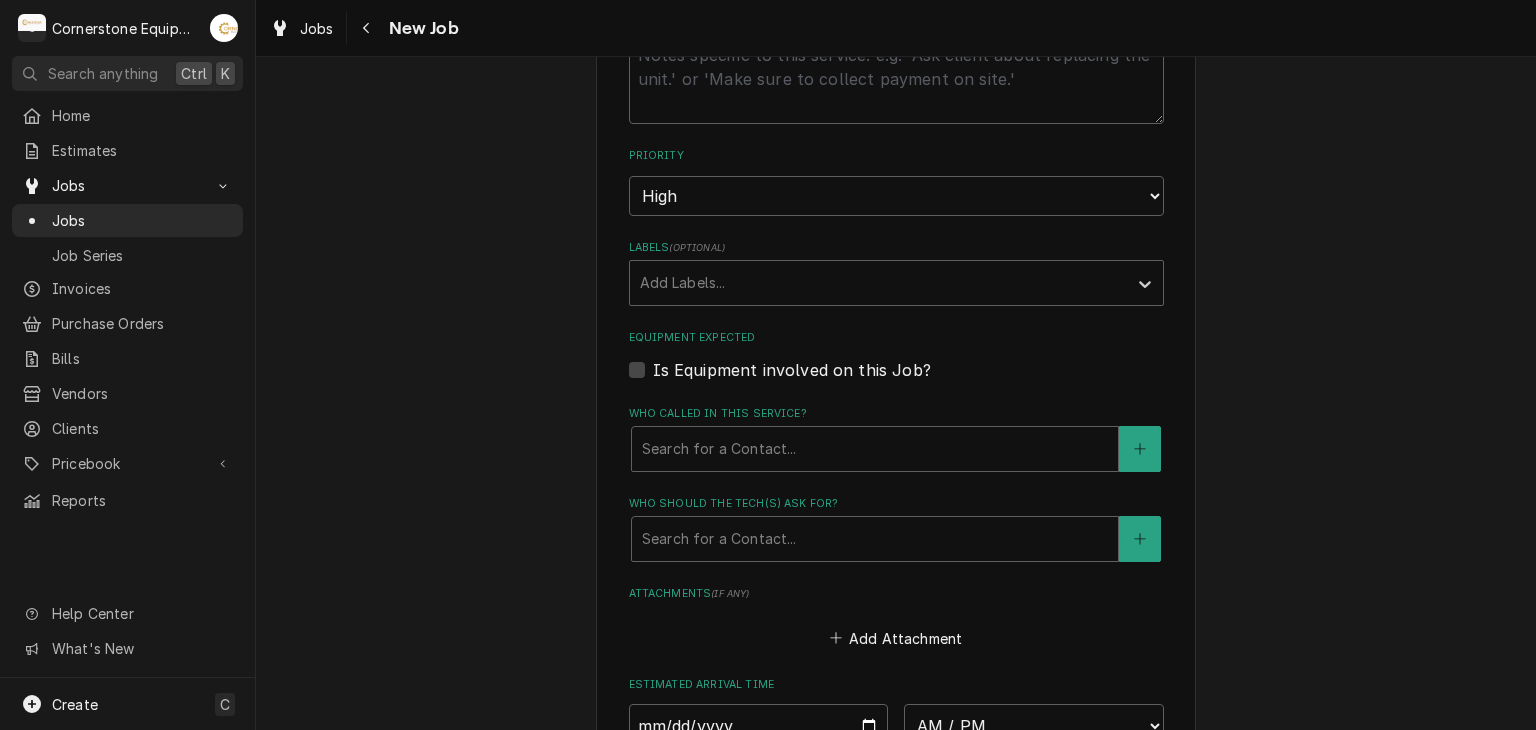 scroll, scrollTop: 1320, scrollLeft: 0, axis: vertical 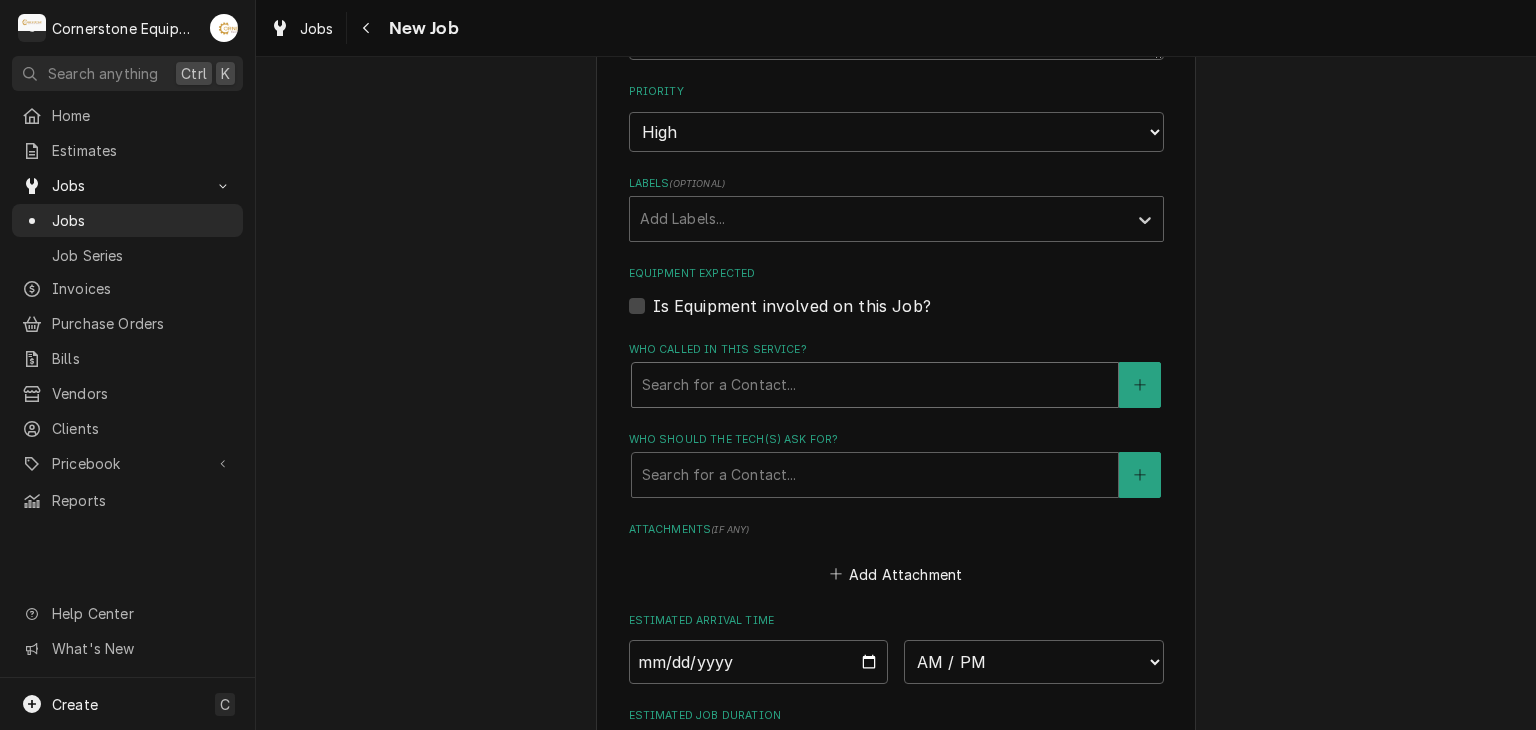 click at bounding box center (875, 385) 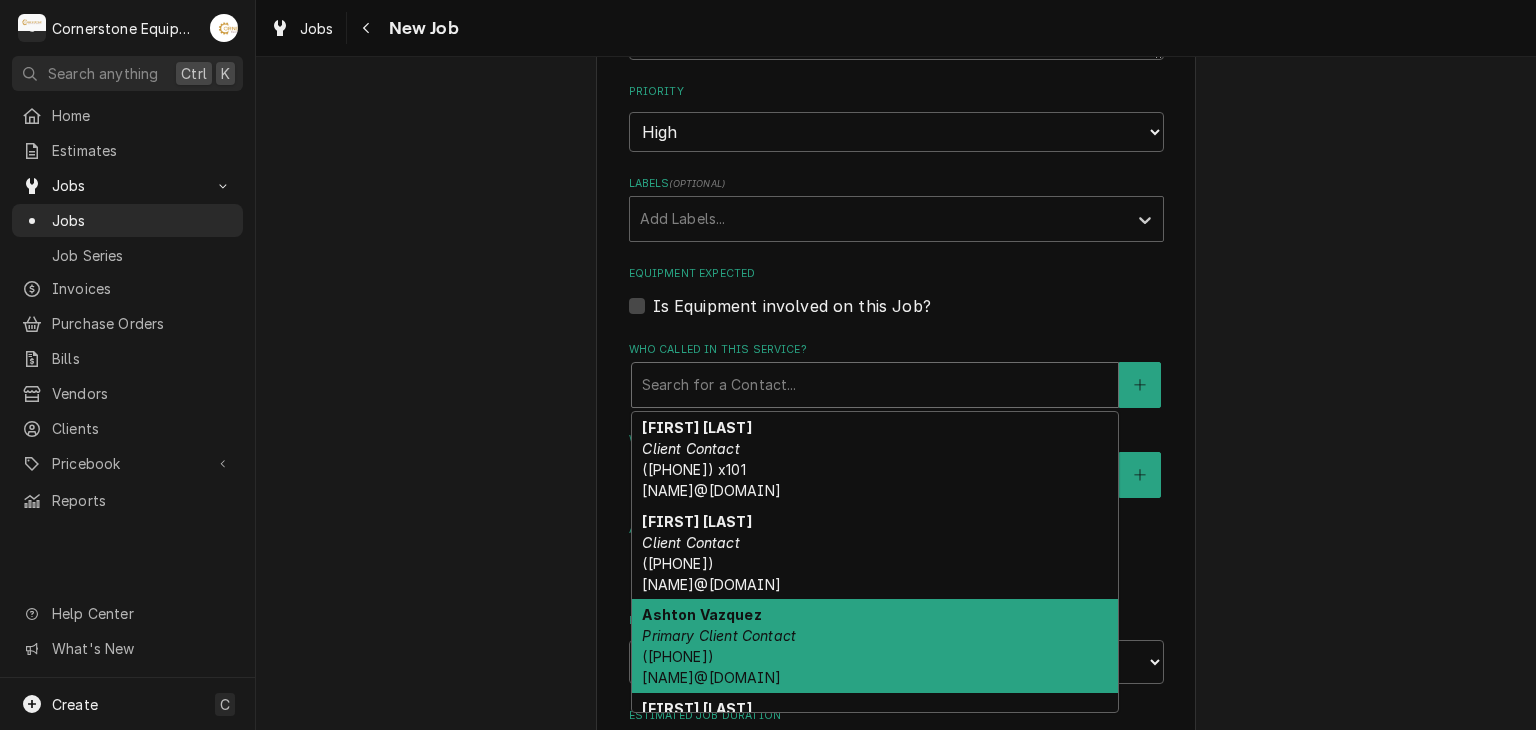 click on "(346) 249-1763 ashton.vazquez@us.stores.mcd.com" at bounding box center (711, 667) 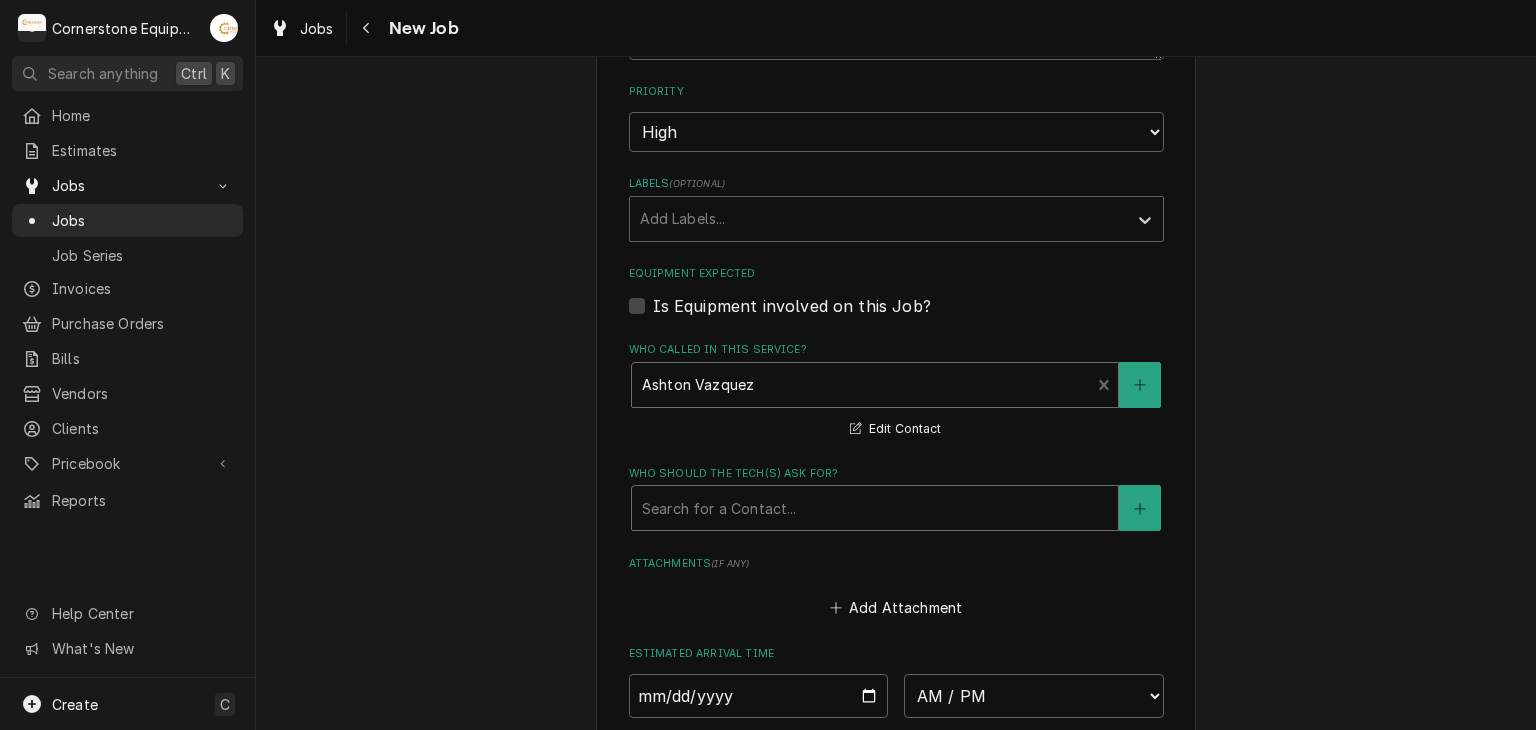 click on "Search for a Contact..." at bounding box center (875, 508) 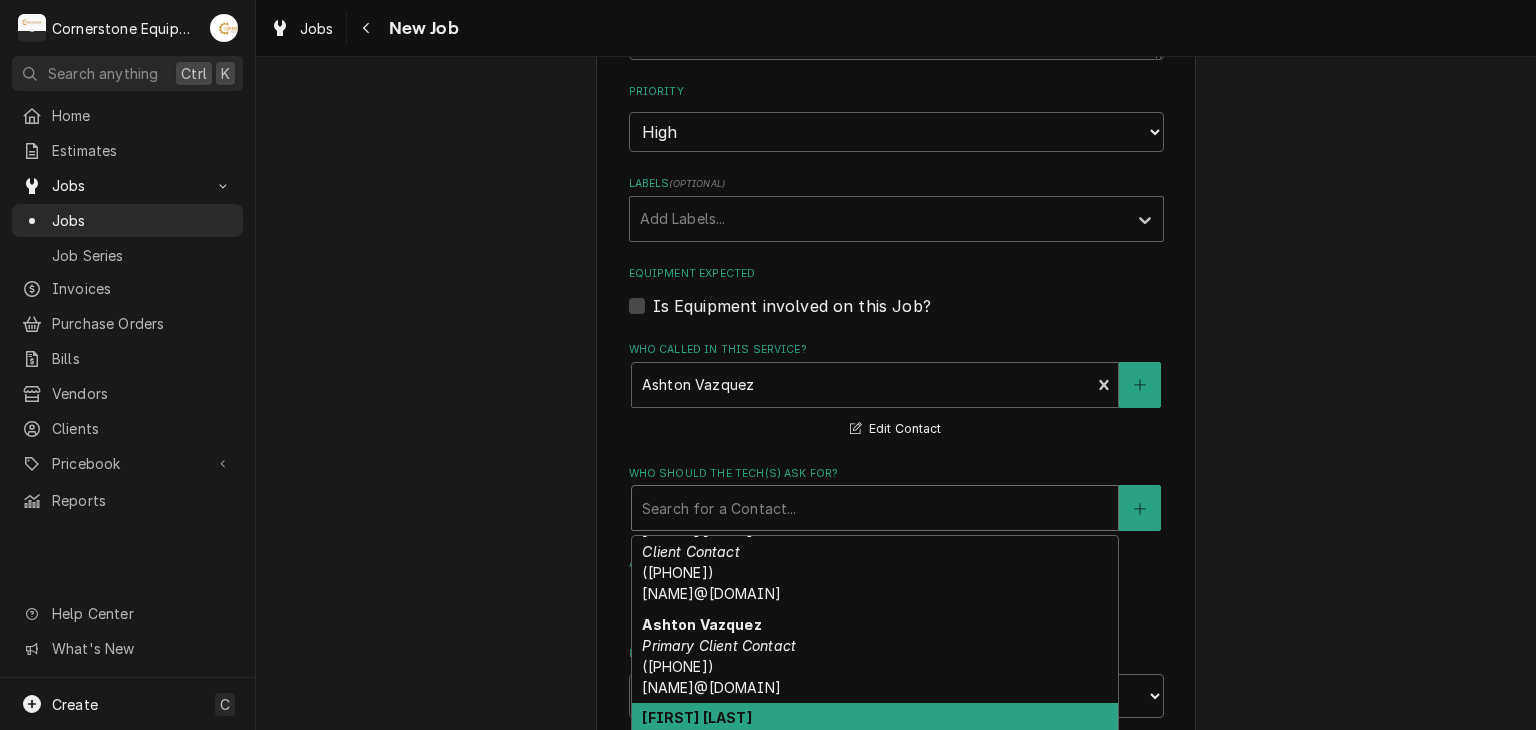 scroll, scrollTop: 180, scrollLeft: 0, axis: vertical 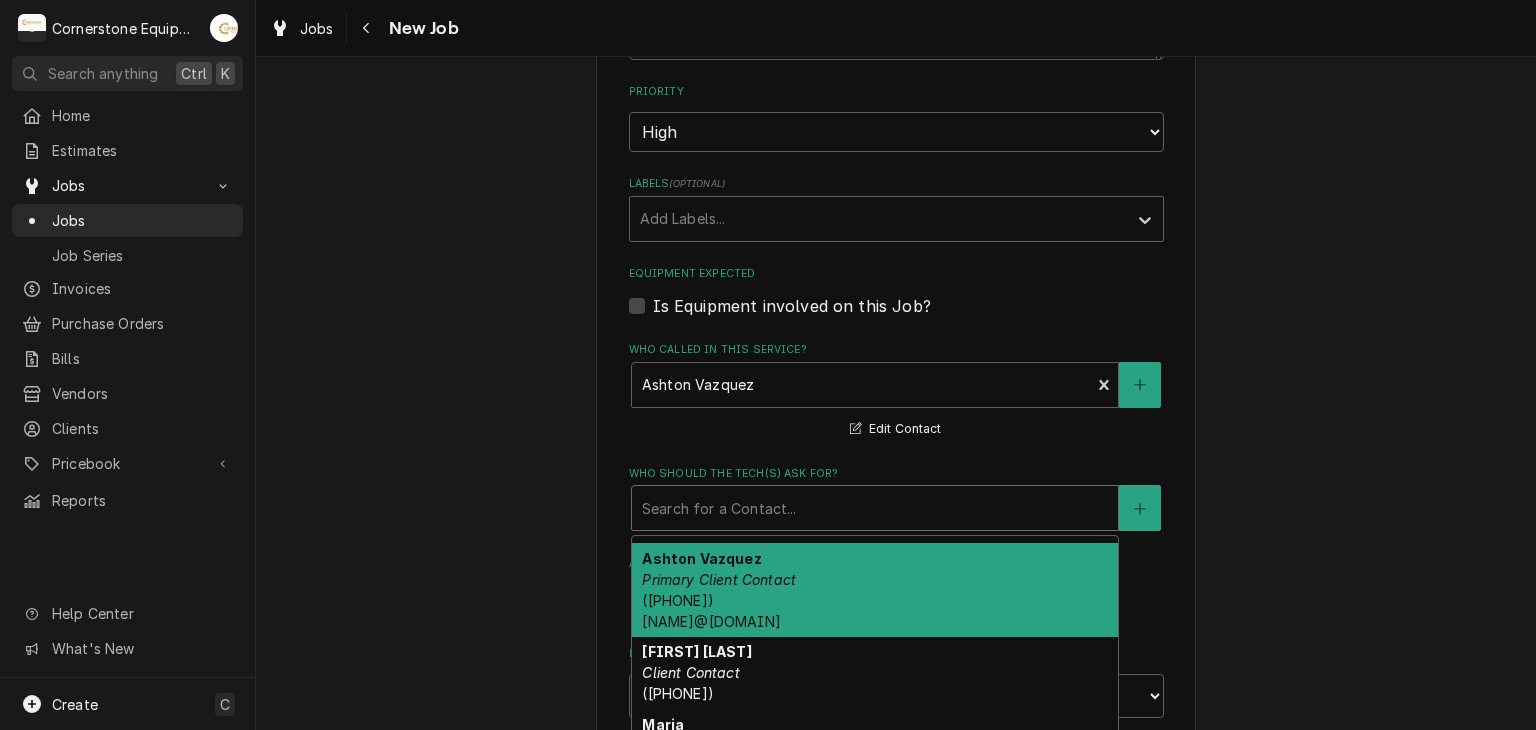 click on "(346) 249-1763 ashton.vazquez@us.stores.mcd.com" at bounding box center [711, 611] 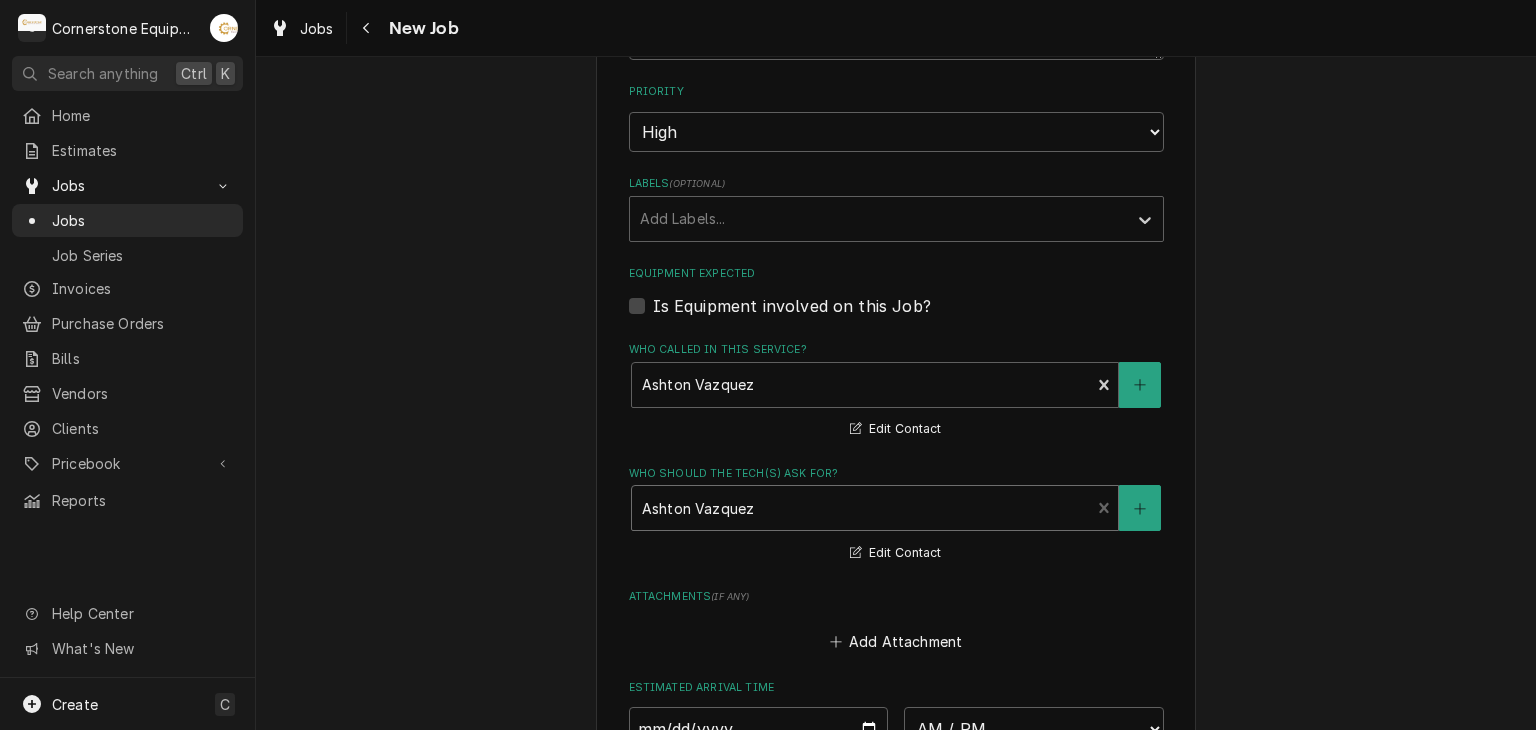 click on "Please provide the following information to create a job: Client Details Client Hill Management - McDonald’s Edit Client Service Location 04798 - Woodruff Rd / 1111 Woodruff Rd, Greenville, SC 29607 Edit Service Location Job Details Job Source Direct (Phone/Email/etc.) Other Job Source Name MaintX MaintX ID 3689 Date Received 2025-08-05 Service Type Labor Edit Service Type Job Type Reason For Call Bottom Oven not working Technician Instructions  ( optional ) Priority No Priority Urgent High Medium Low Labels  ( optional ) Add Labels... Equipment Expected Is Equipment involved on this Job? Who called in this service? Ashton Vazquez Primary Client Contact (346) 249-1763 ashton.vazquez@us.stores.mcd.com Edit Contact Who should the tech(s) ask for? option [object Object], selected. Ashton Vazquez Primary Client Contact (346) 249-1763 ashton.vazquez@us.stores.mcd.com Edit Contact Attachments  ( if any ) Add Attachment Estimated Arrival Time AM / PM 6:00 AM 6:15 AM 6:30 AM 6:45 AM 7:00 AM 7:15 AM 7:30 AM 7:45 AM" at bounding box center [896, 113] 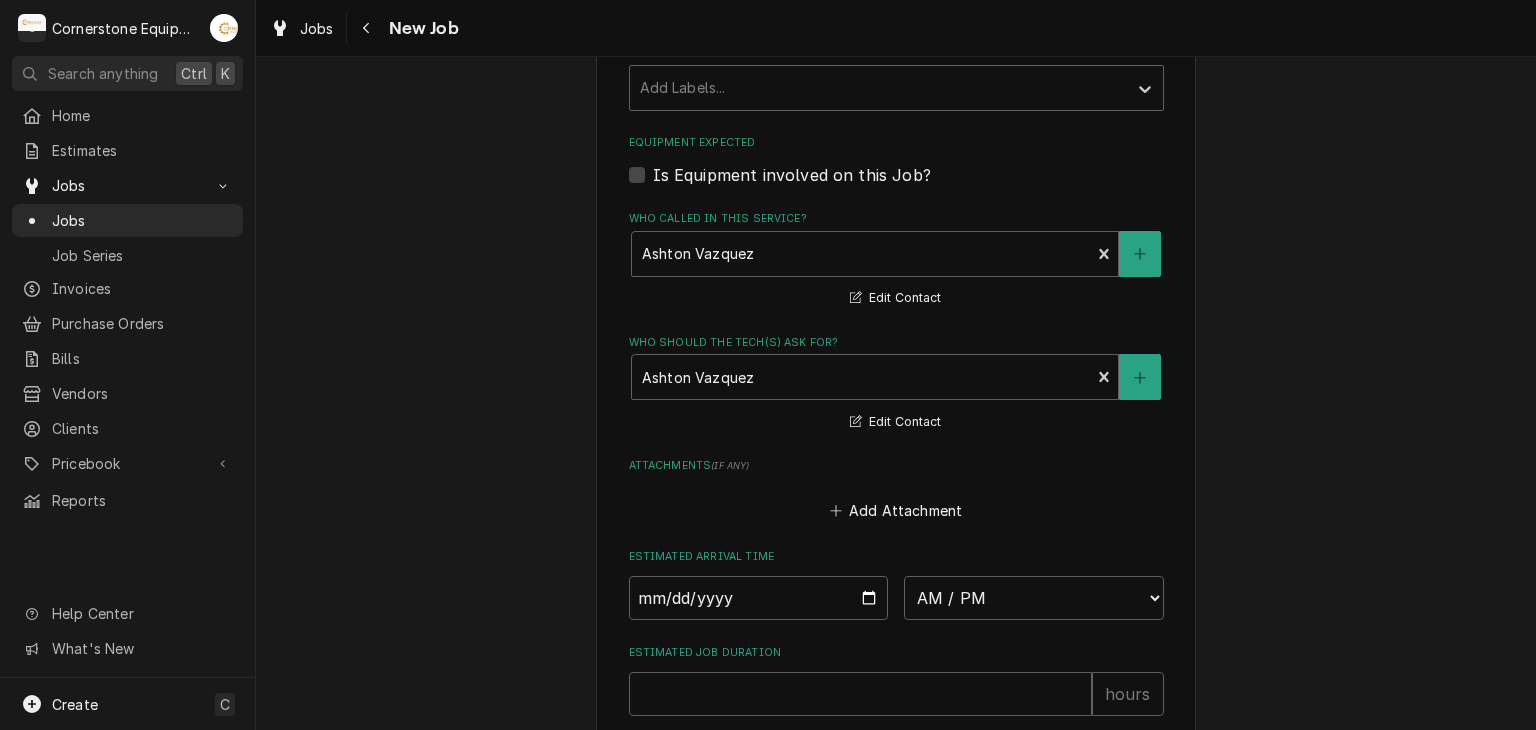 scroll, scrollTop: 1480, scrollLeft: 0, axis: vertical 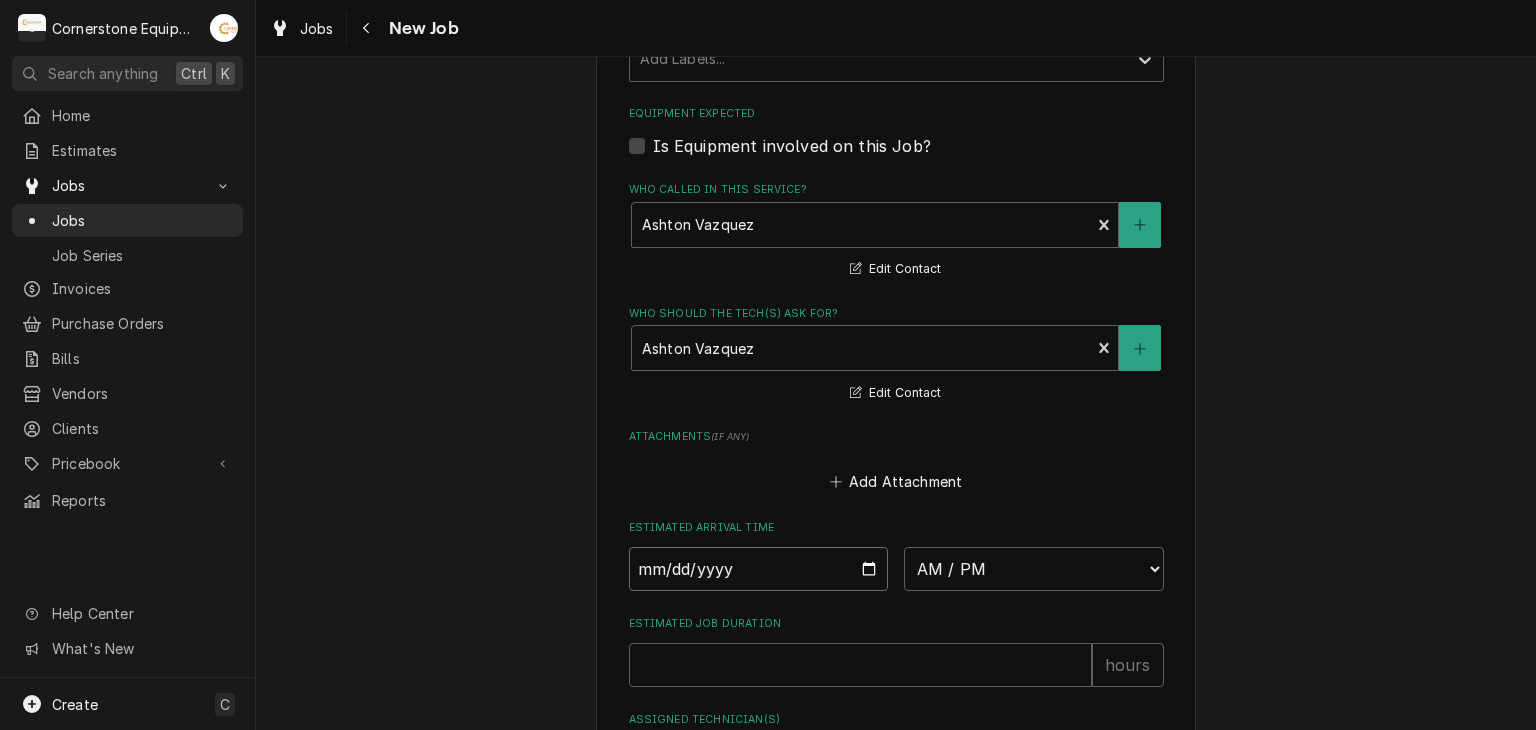click at bounding box center (759, 569) 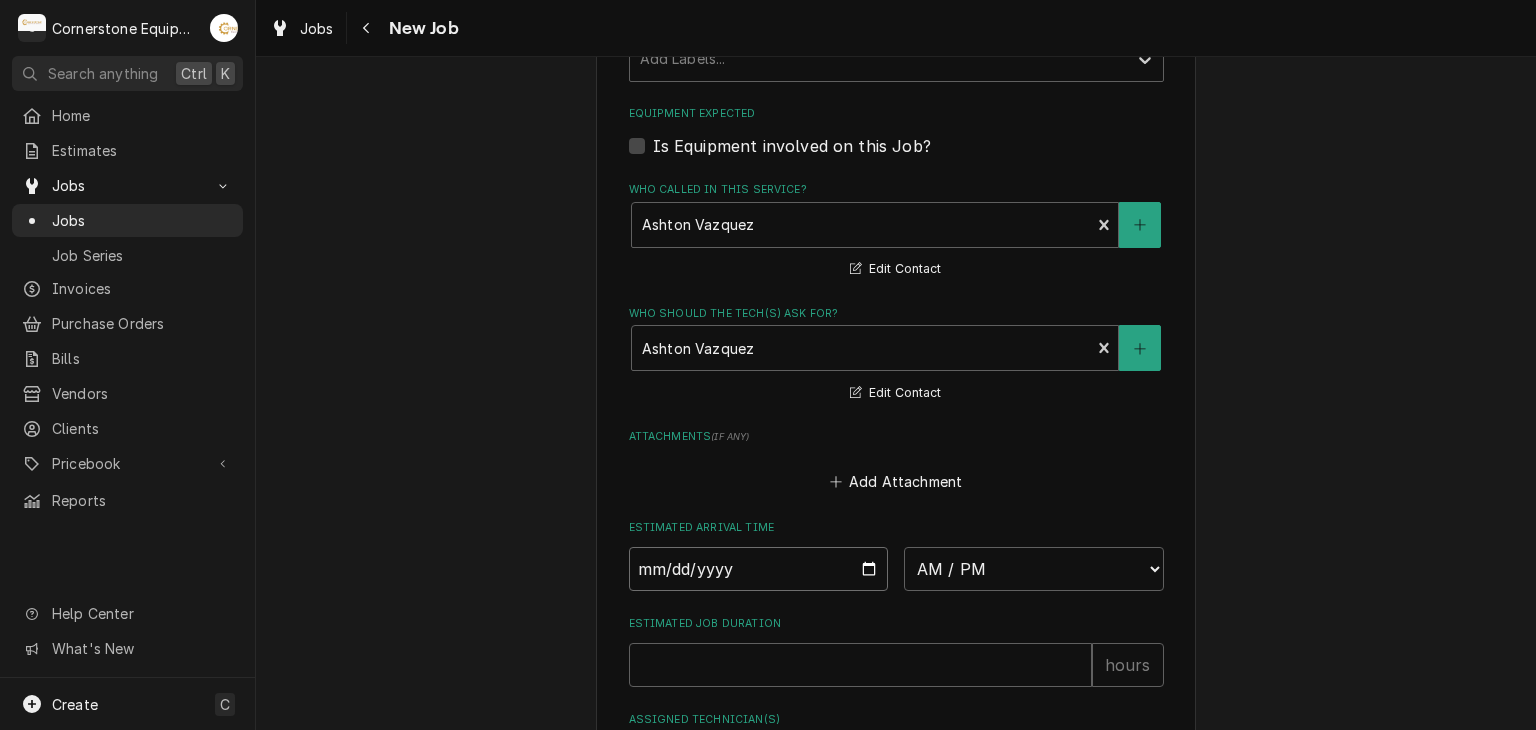type on "x" 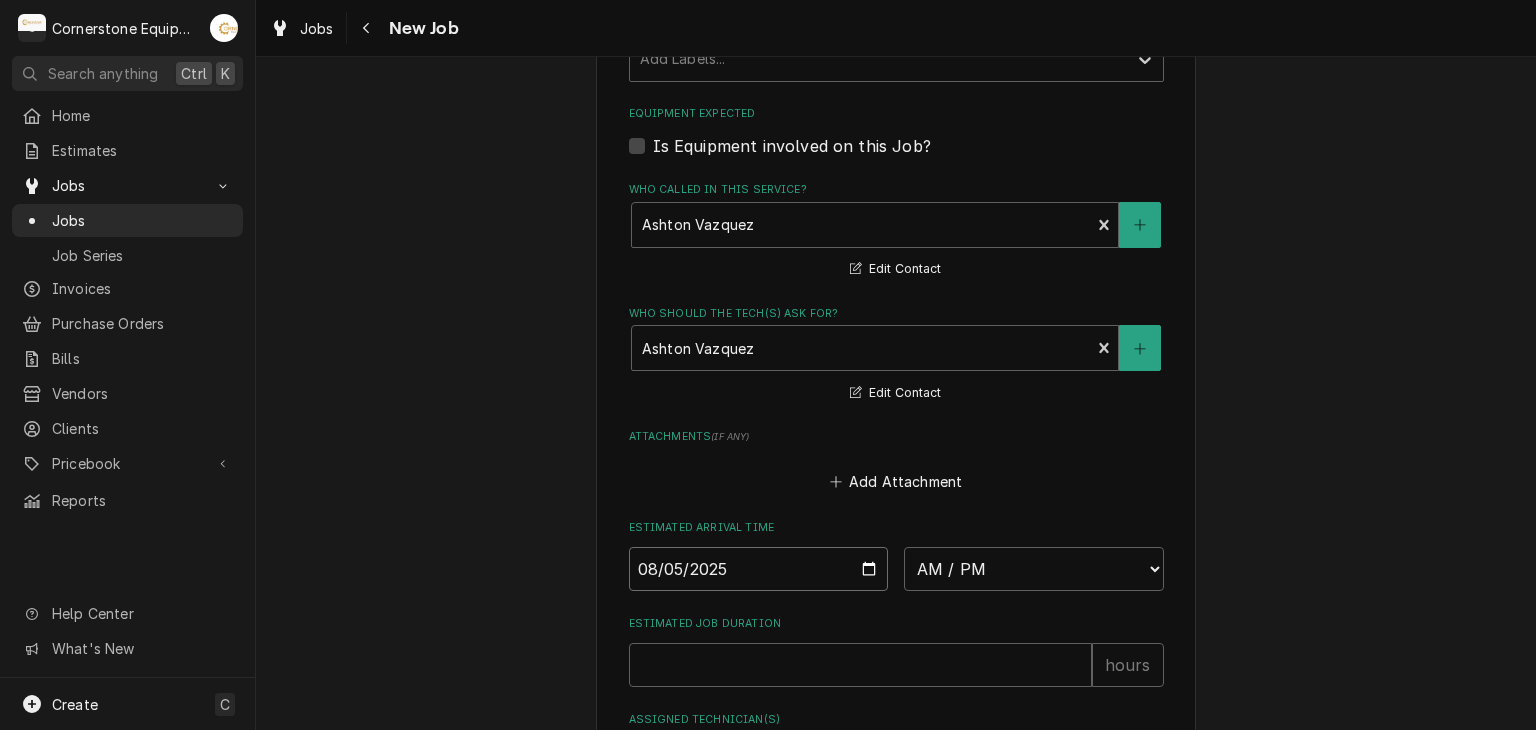 type on "2025-08-05" 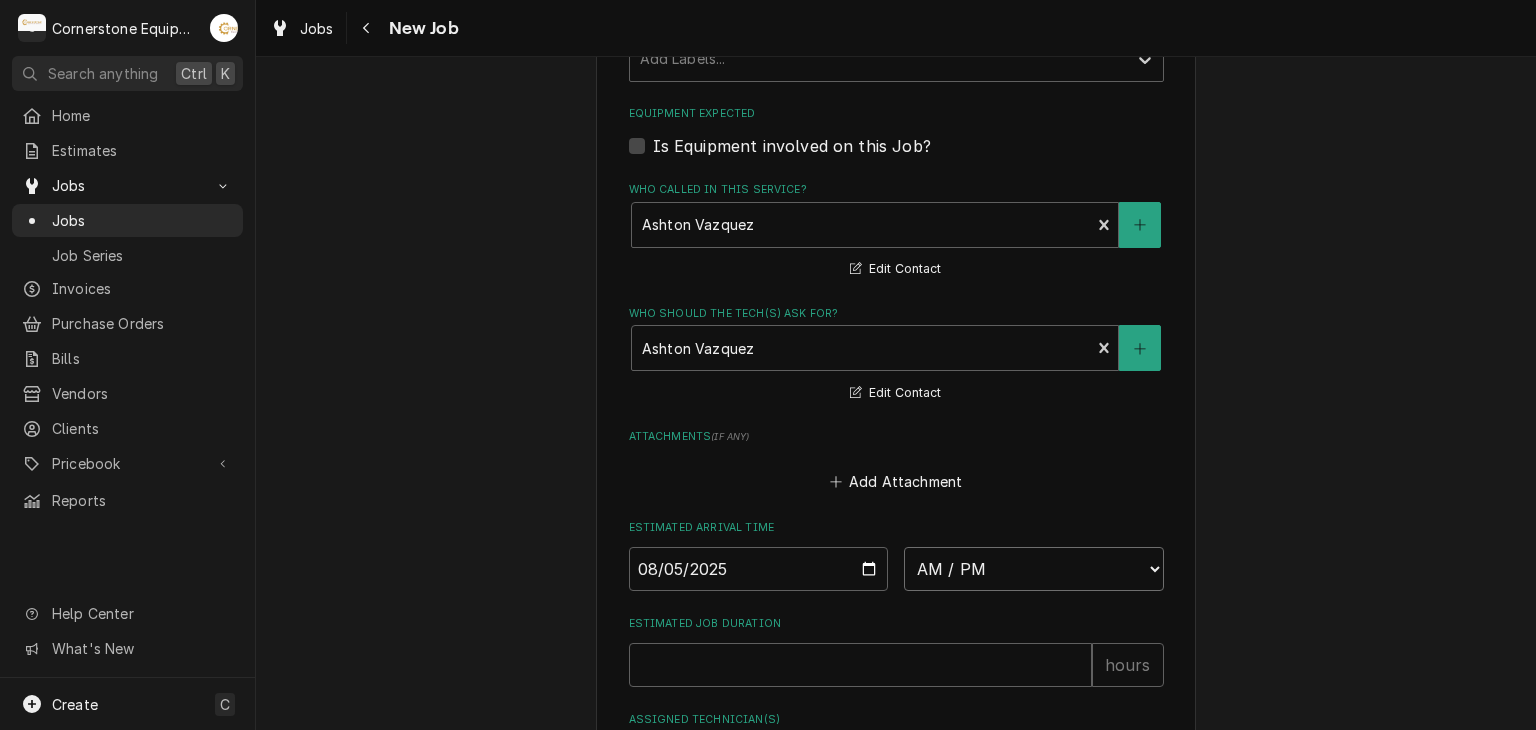 type on "x" 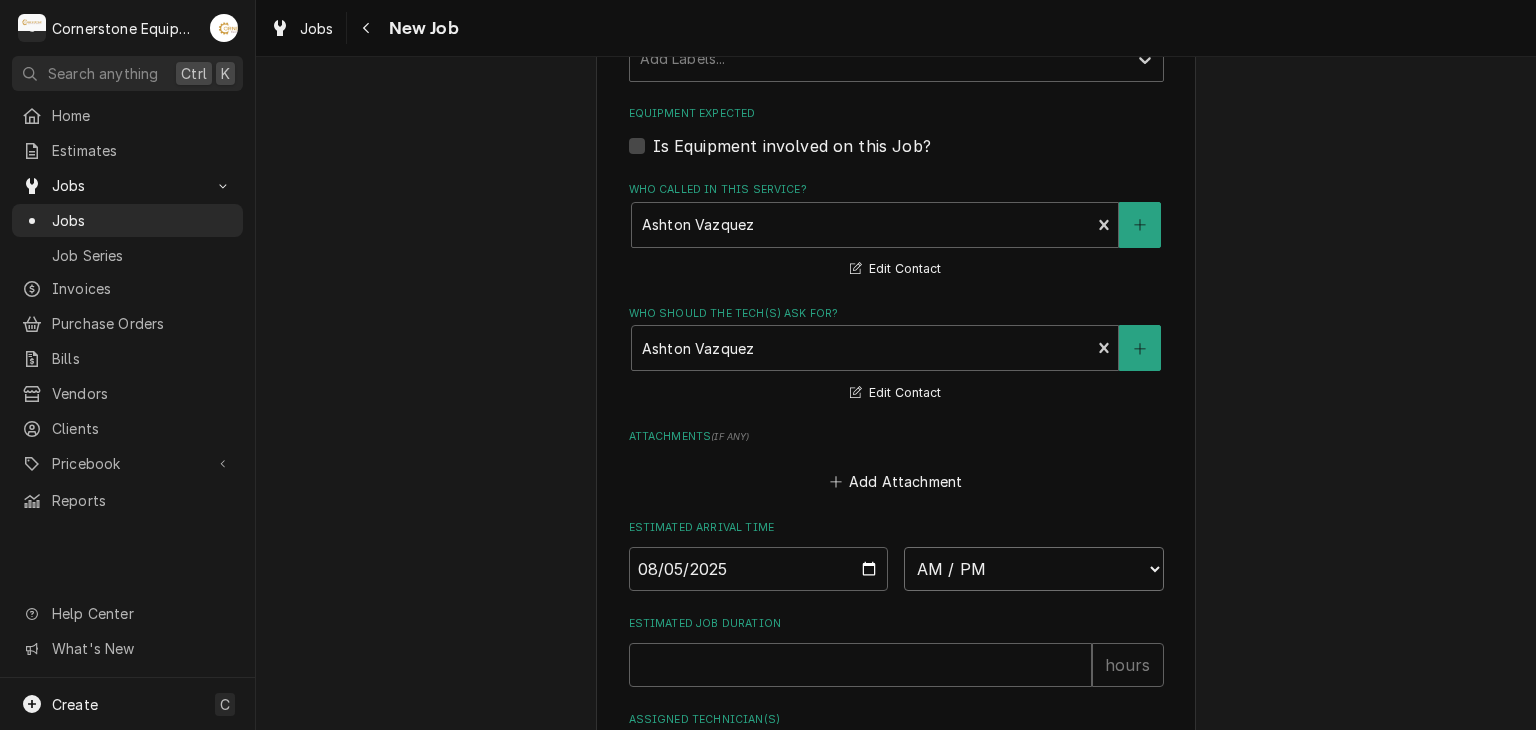 select on "13:00:00" 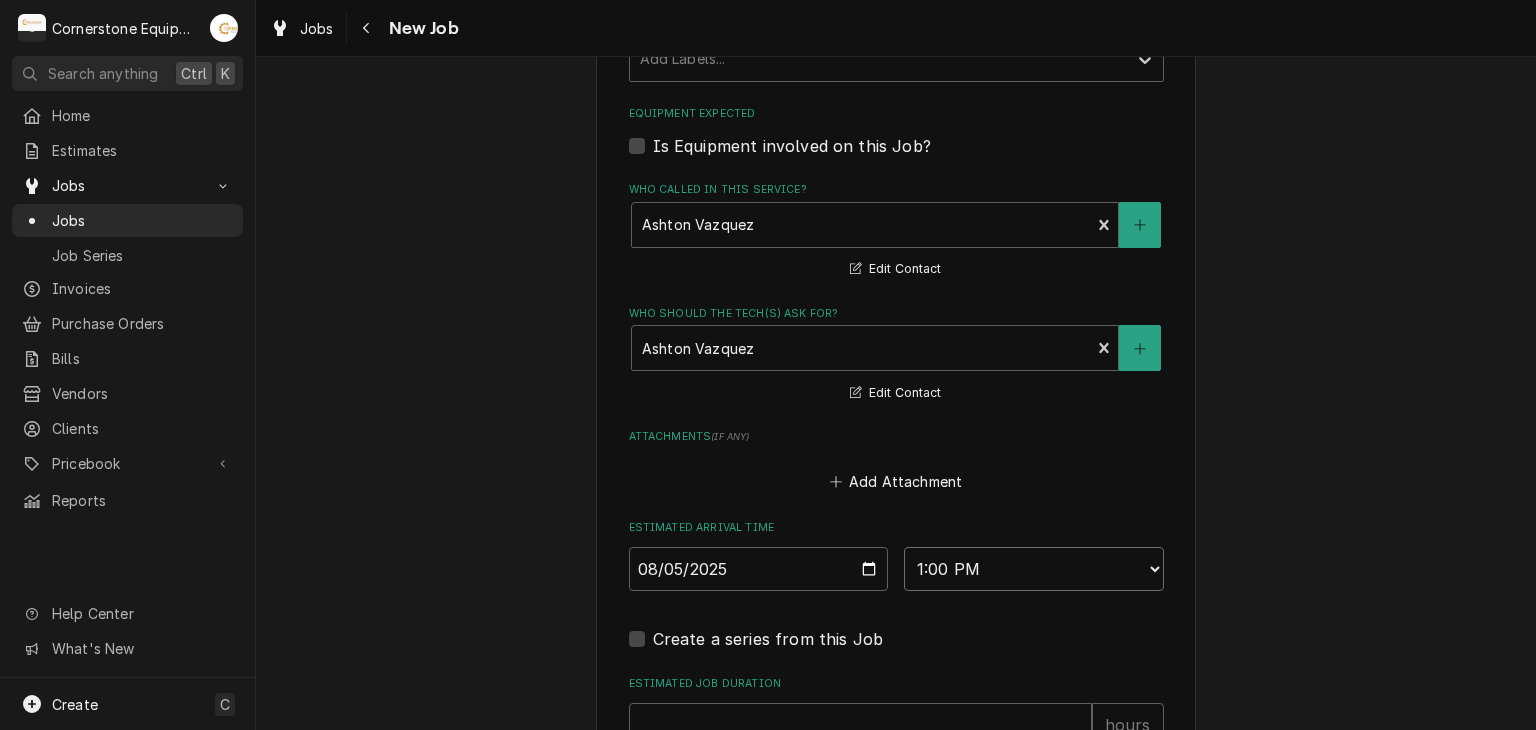 type on "x" 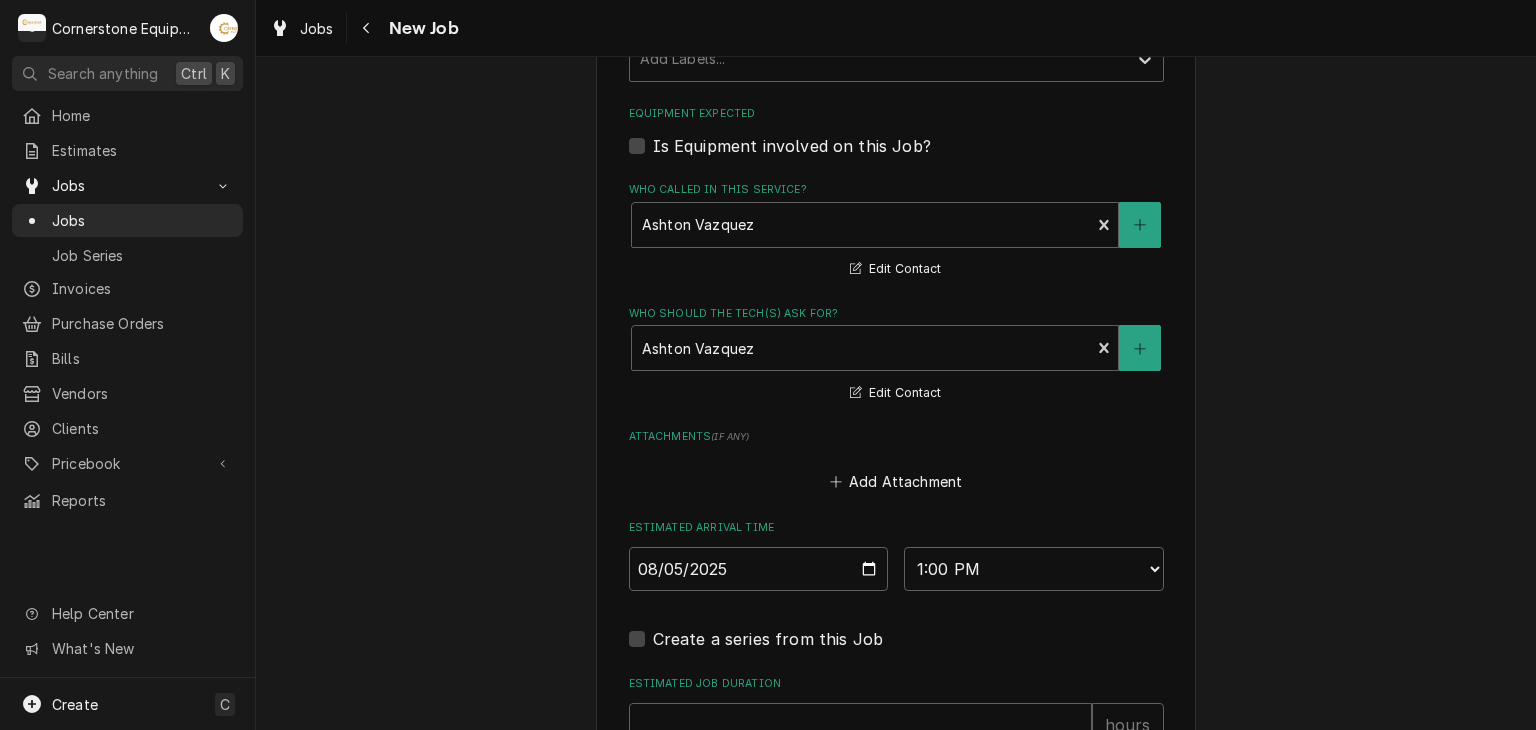 click on "Please provide the following information to create a job: Client Details Client Hill Management - McDonald’s Edit Client Service Location 04798 - Woodruff Rd / 1111 Woodruff Rd, Greenville, SC 29607 Edit Service Location Job Details Job Source Direct (Phone/Email/etc.) Other Job Source Name MaintX MaintX ID 3689 Date Received 2025-08-05 Service Type Labor Edit Service Type Job Type Reason For Call Bottom Oven not working Technician Instructions  ( optional ) Priority No Priority Urgent High Medium Low Labels  ( optional ) Add Labels... Equipment Expected Is Equipment involved on this Job? Who called in this service? Ashton Vazquez Primary Client Contact (346) 249-1763 ashton.vazquez@us.stores.mcd.com Edit Contact Who should the tech(s) ask for? Ashton Vazquez Primary Client Contact (346) 249-1763 ashton.vazquez@us.stores.mcd.com Edit Contact Attachments  ( if any ) Add Attachment Estimated Arrival Time 2025-08-05 AM / PM 6:00 AM 6:15 AM 6:30 AM 6:45 AM 7:00 AM 7:15 AM 7:30 AM 7:45 AM 8:00 AM 8:15 AM 8:30 AM" at bounding box center (896, -16) 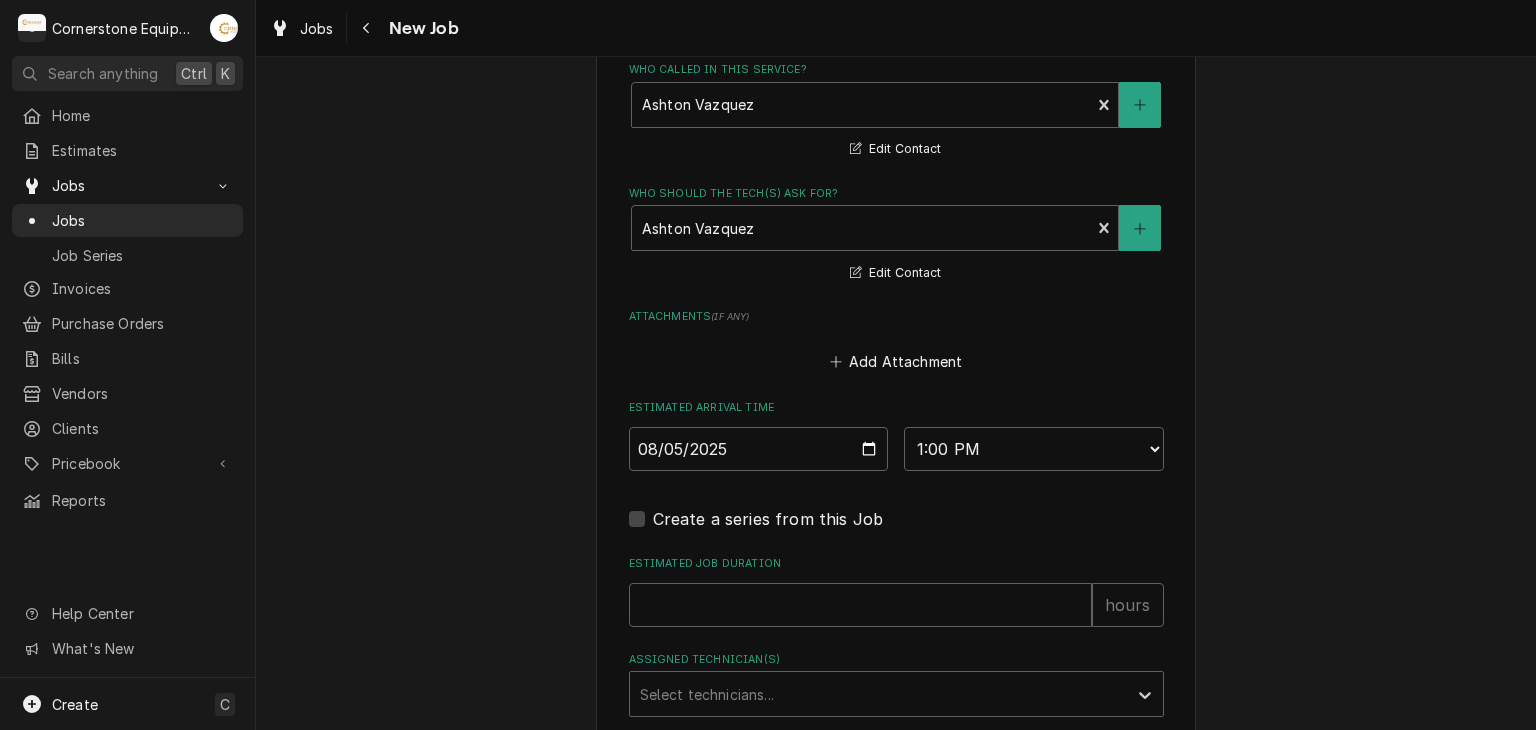 scroll, scrollTop: 1640, scrollLeft: 0, axis: vertical 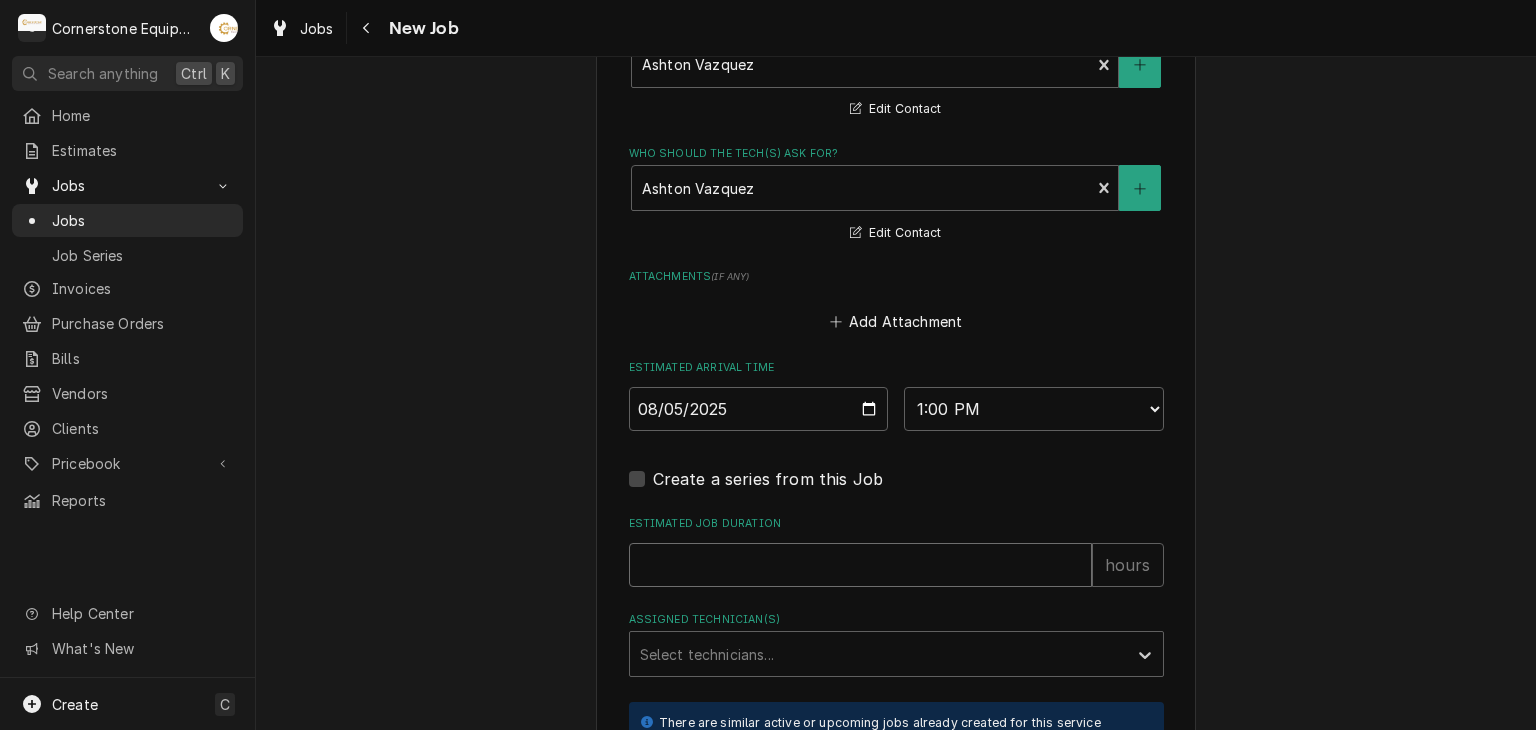 click on "Estimated Job Duration" at bounding box center [860, 565] 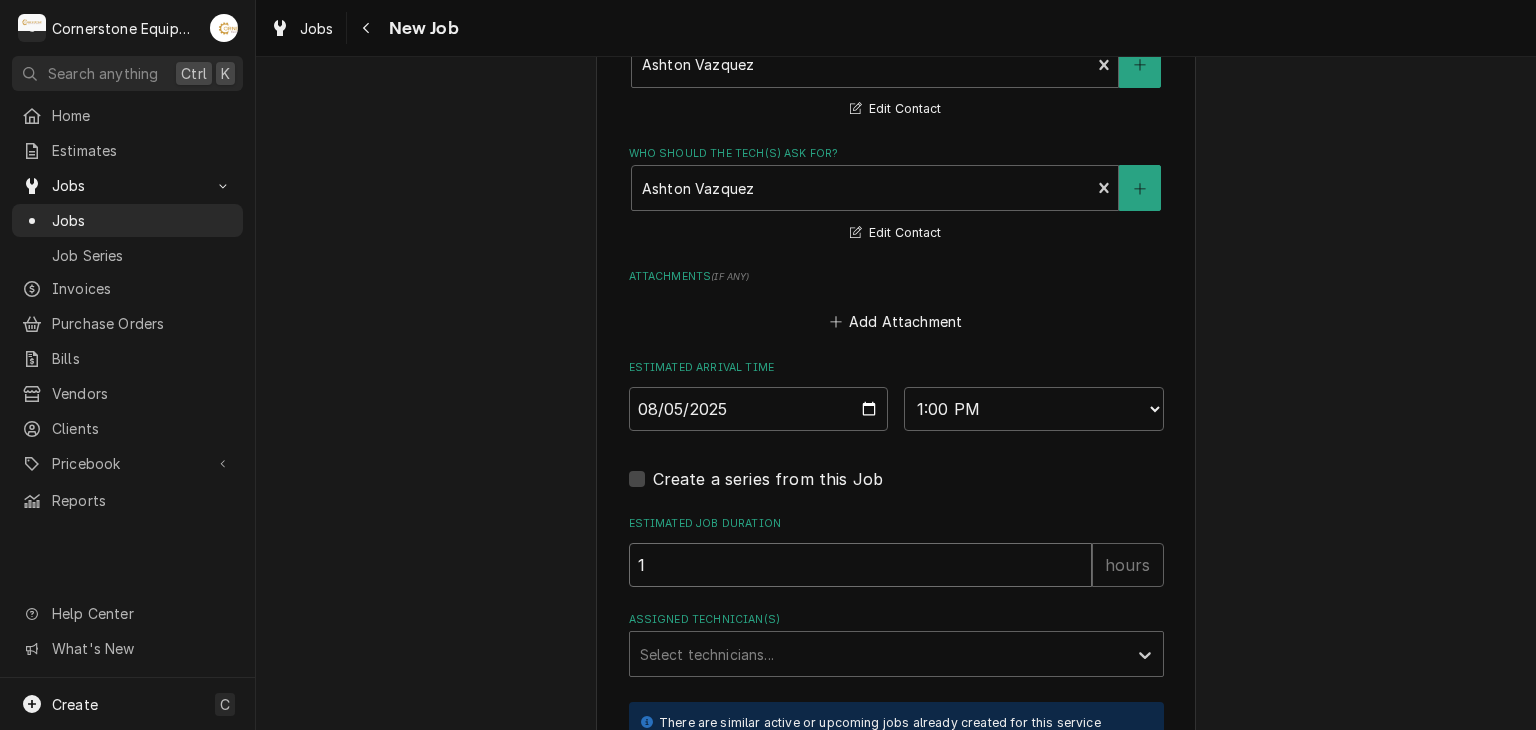 type on "12" 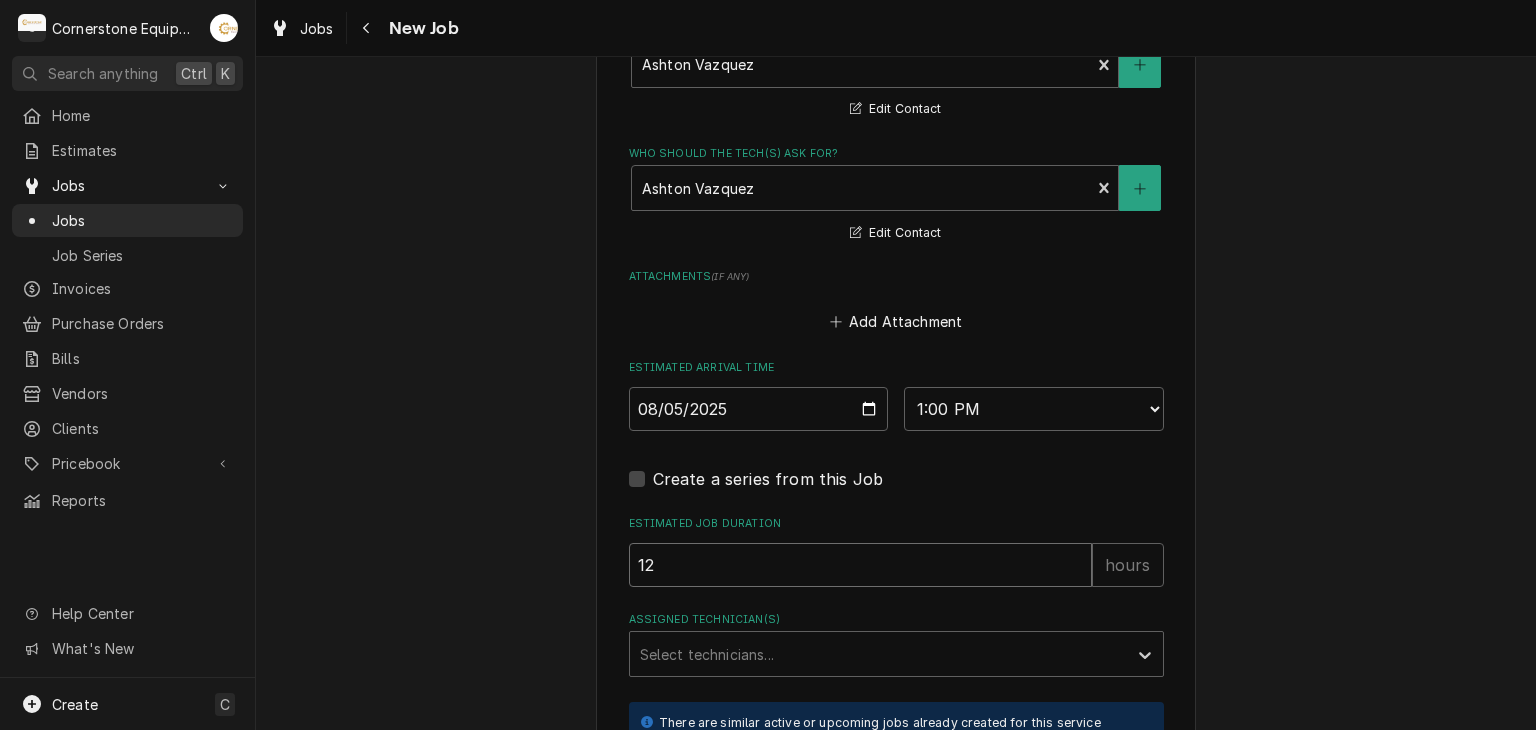 type on "x" 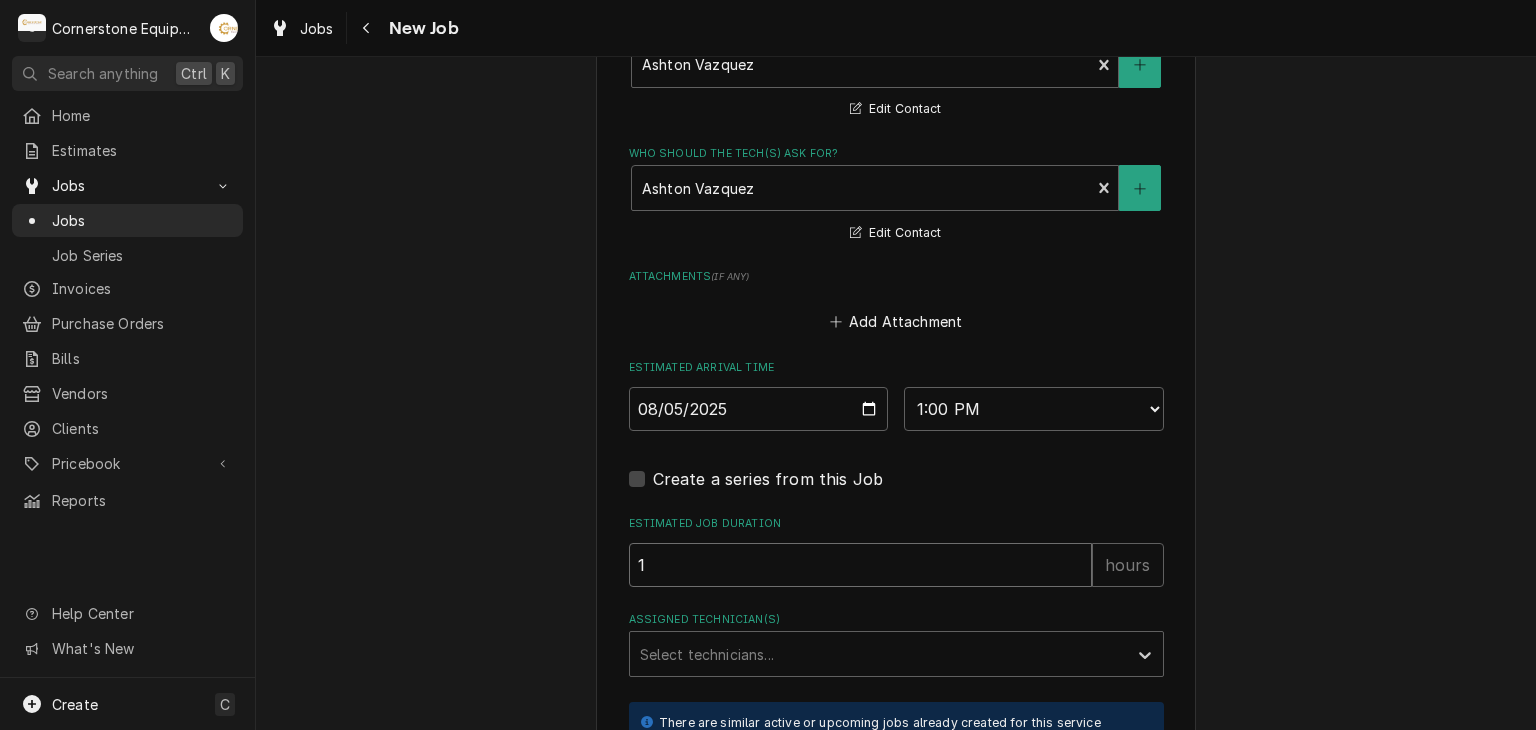 type on "x" 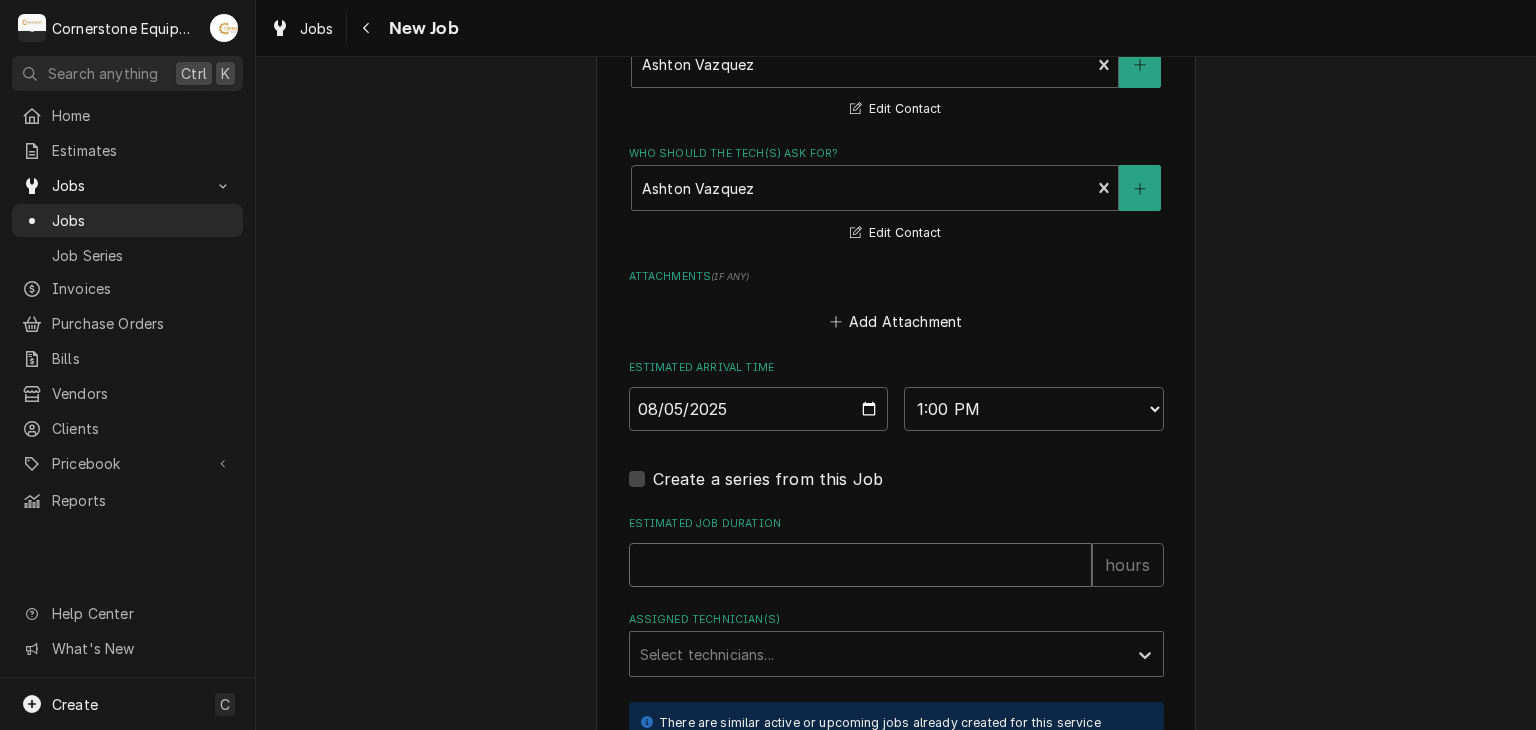 type on "x" 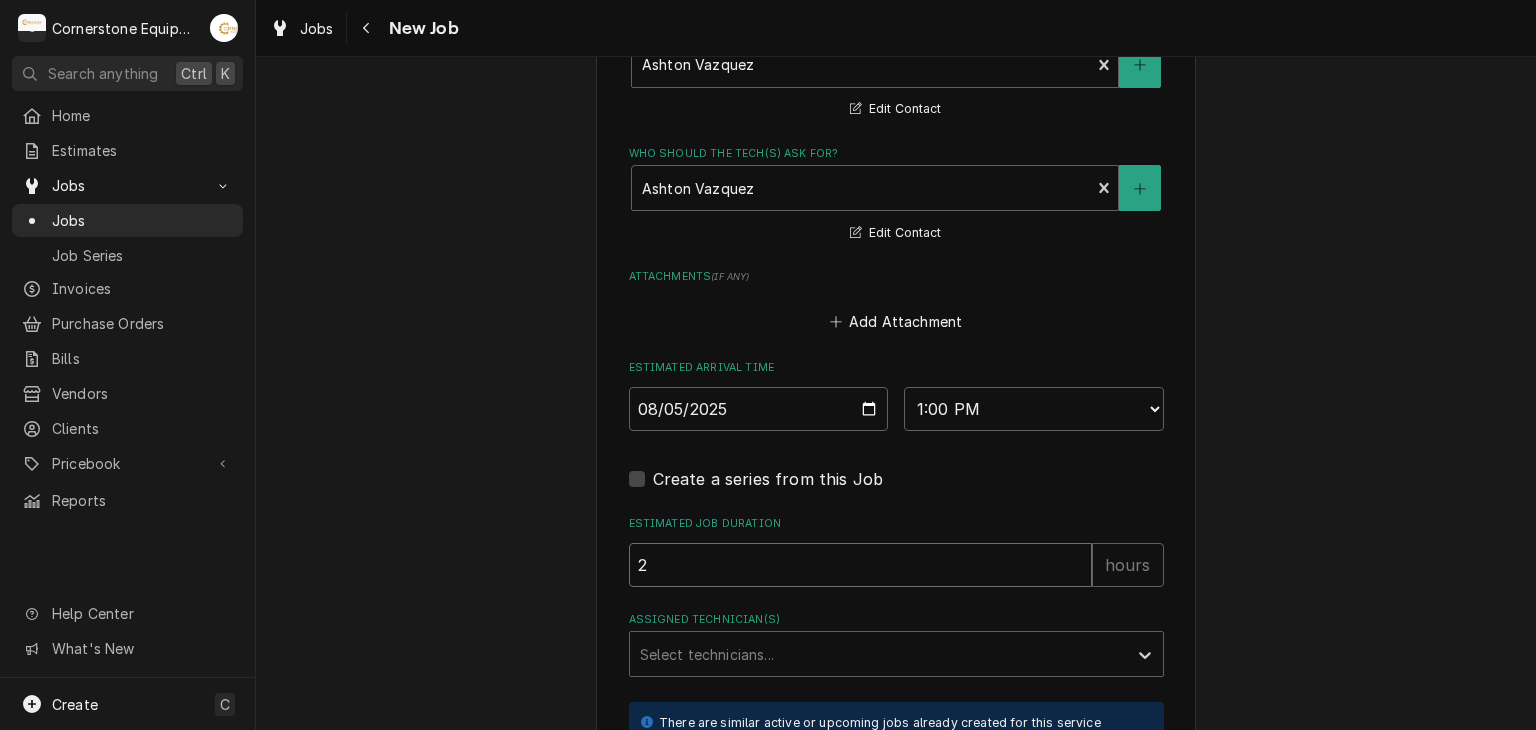 type on "x" 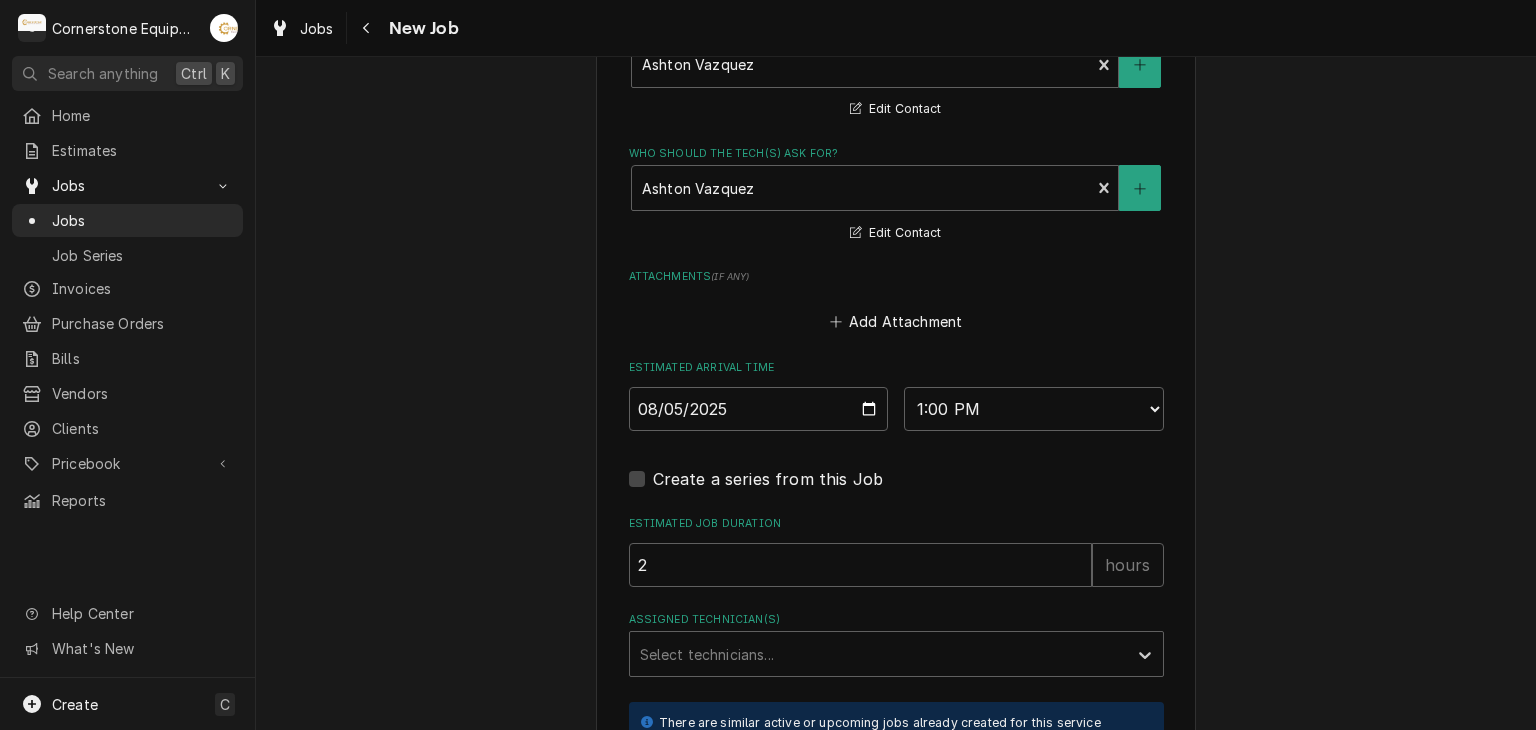 click on "Job Details Job Source Direct (Phone/Email/etc.) Other Job Source Name MaintX MaintX ID 3689 Date Received 2025-08-05 Service Type Labor Edit Service Type Job Type Reason For Call Bottom Oven not working Technician Instructions  ( optional ) Priority No Priority Urgent High Medium Low Labels  ( optional ) Add Labels... Equipment Expected Is Equipment involved on this Job? Who called in this service? Ashton Vazquez Primary Client Contact (346) 249-1763 ashton.vazquez@us.stores.mcd.com Edit Contact Who should the tech(s) ask for? Ashton Vazquez Primary Client Contact (346) 249-1763 ashton.vazquez@us.stores.mcd.com Edit Contact Attachments  ( if any ) Add Attachment Estimated Arrival Time 2025-08-05 AM / PM 6:00 AM 6:15 AM 6:30 AM 6:45 AM 7:00 AM 7:15 AM 7:30 AM 7:45 AM 8:00 AM 8:15 AM 8:30 AM 8:45 AM 9:00 AM 9:15 AM 9:30 AM 9:45 AM 10:00 AM 10:15 AM 10:30 AM 10:45 AM 11:00 AM 11:15 AM 11:30 AM 11:45 AM 12:00 PM 12:15 PM 12:30 PM 12:45 PM 1:00 PM 1:15 PM 1:30 PM 1:45 PM 2:00 PM 2:15 PM 2:30 PM 2:45 PM 3:00 PM 2" at bounding box center [896, -63] 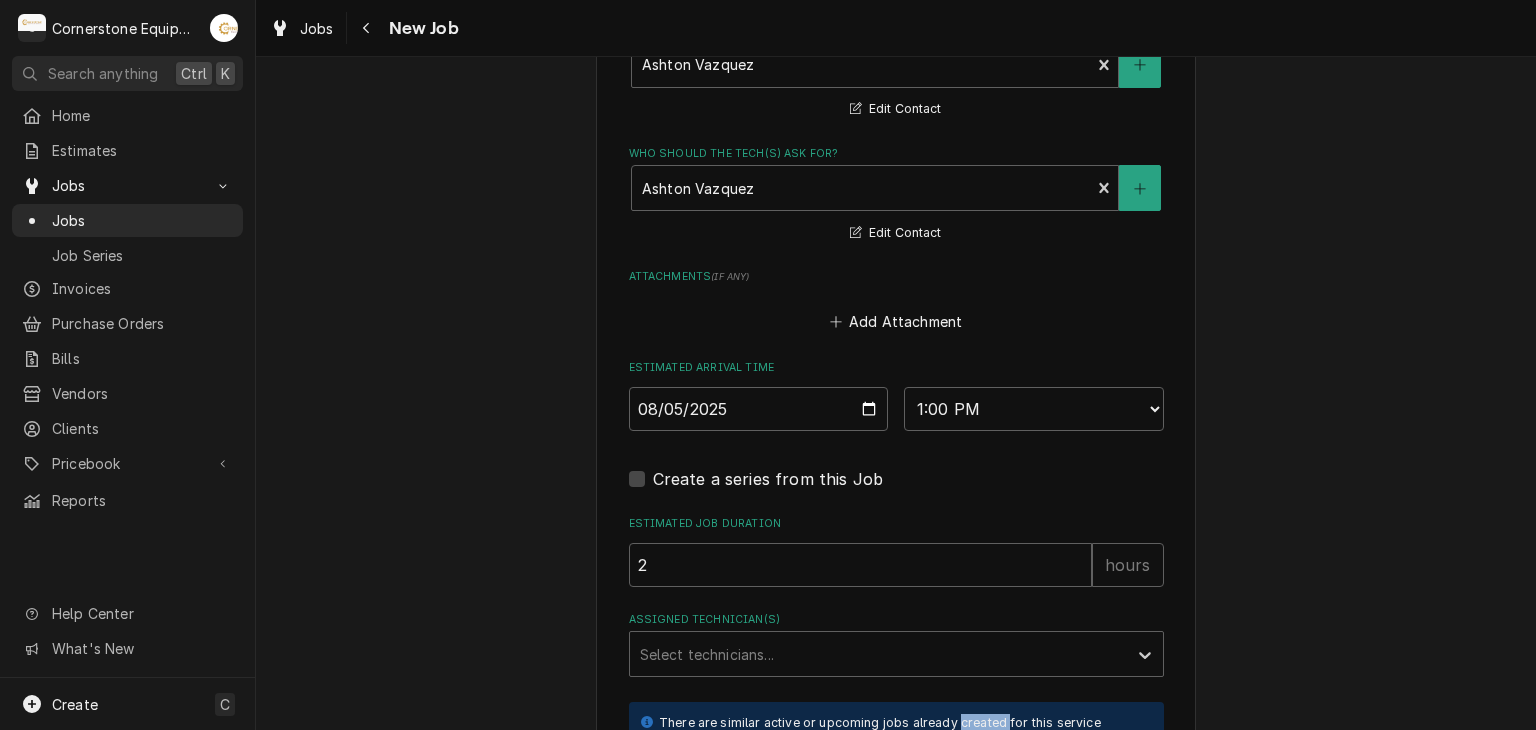 click on "Job Details Job Source Direct (Phone/Email/etc.) Other Job Source Name MaintX MaintX ID 3689 Date Received 2025-08-05 Service Type Labor Edit Service Type Job Type Reason For Call Bottom Oven not working Technician Instructions  ( optional ) Priority No Priority Urgent High Medium Low Labels  ( optional ) Add Labels... Equipment Expected Is Equipment involved on this Job? Who called in this service? Ashton Vazquez Primary Client Contact (346) 249-1763 ashton.vazquez@us.stores.mcd.com Edit Contact Who should the tech(s) ask for? Ashton Vazquez Primary Client Contact (346) 249-1763 ashton.vazquez@us.stores.mcd.com Edit Contact Attachments  ( if any ) Add Attachment Estimated Arrival Time 2025-08-05 AM / PM 6:00 AM 6:15 AM 6:30 AM 6:45 AM 7:00 AM 7:15 AM 7:30 AM 7:45 AM 8:00 AM 8:15 AM 8:30 AM 8:45 AM 9:00 AM 9:15 AM 9:30 AM 9:45 AM 10:00 AM 10:15 AM 10:30 AM 10:45 AM 11:00 AM 11:15 AM 11:30 AM 11:45 AM 12:00 PM 12:15 PM 12:30 PM 12:45 PM 1:00 PM 1:15 PM 1:30 PM 1:45 PM 2:00 PM 2:15 PM 2:30 PM 2:45 PM 3:00 PM 2" at bounding box center (896, -63) 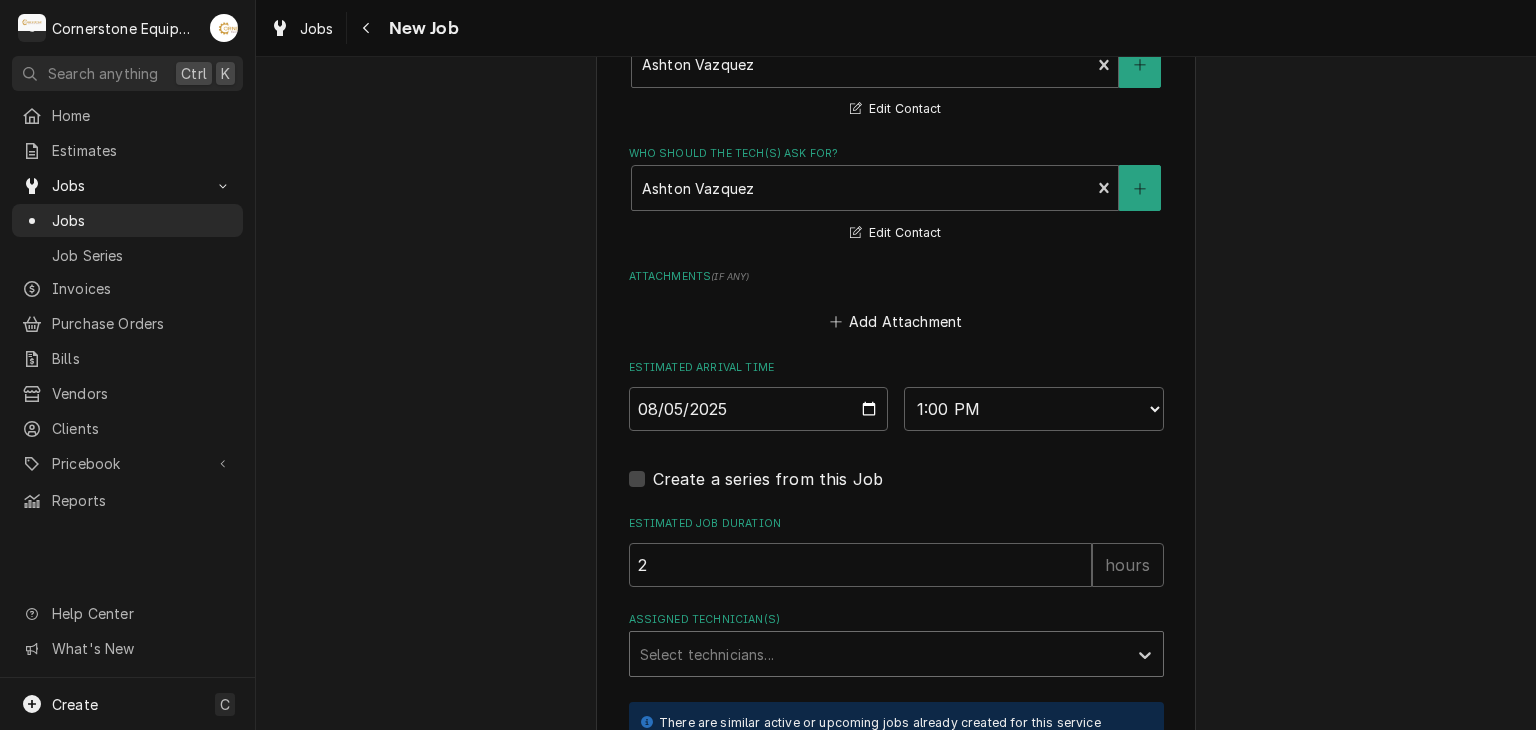 click on "Select technicians..." at bounding box center [878, 654] 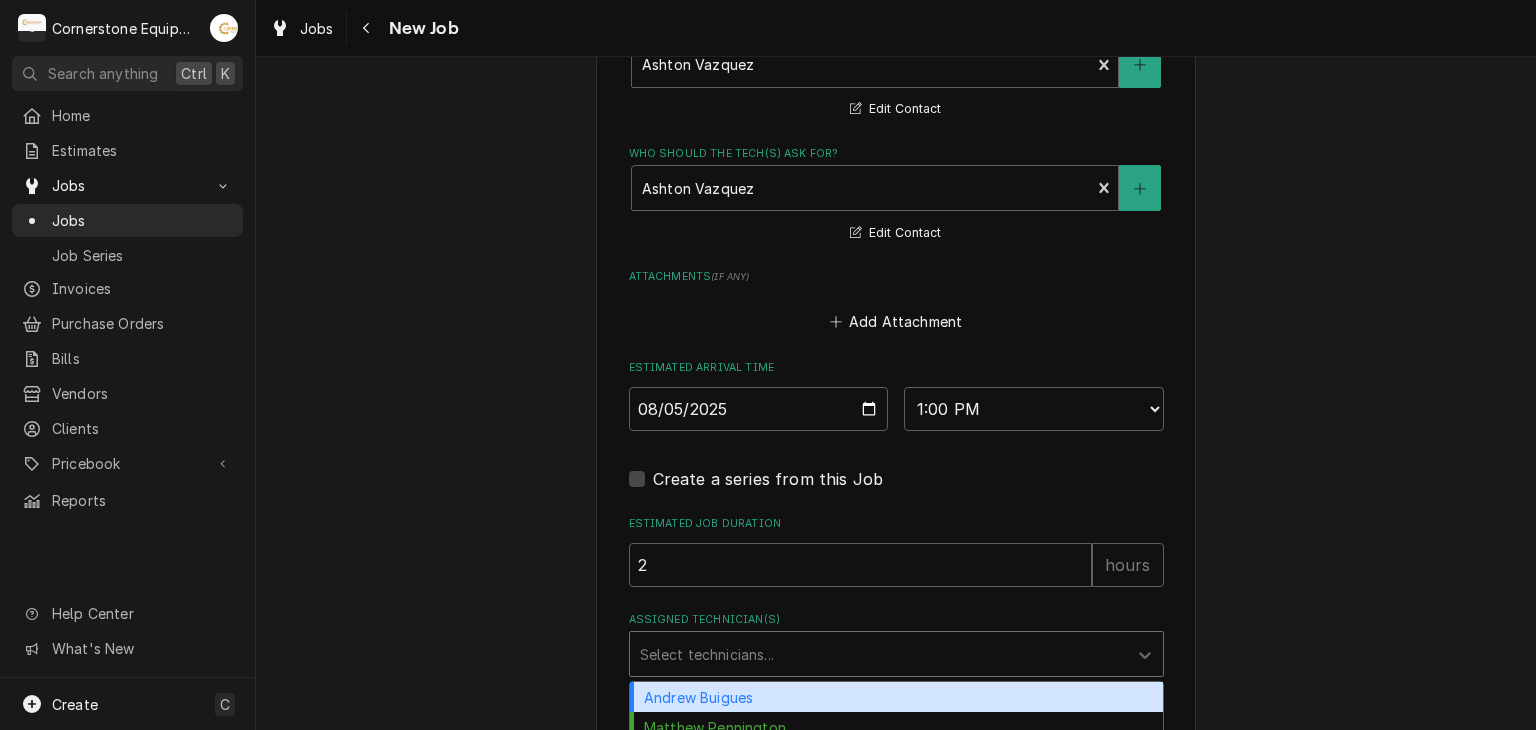 click on "Andrew Buigues" at bounding box center (896, 697) 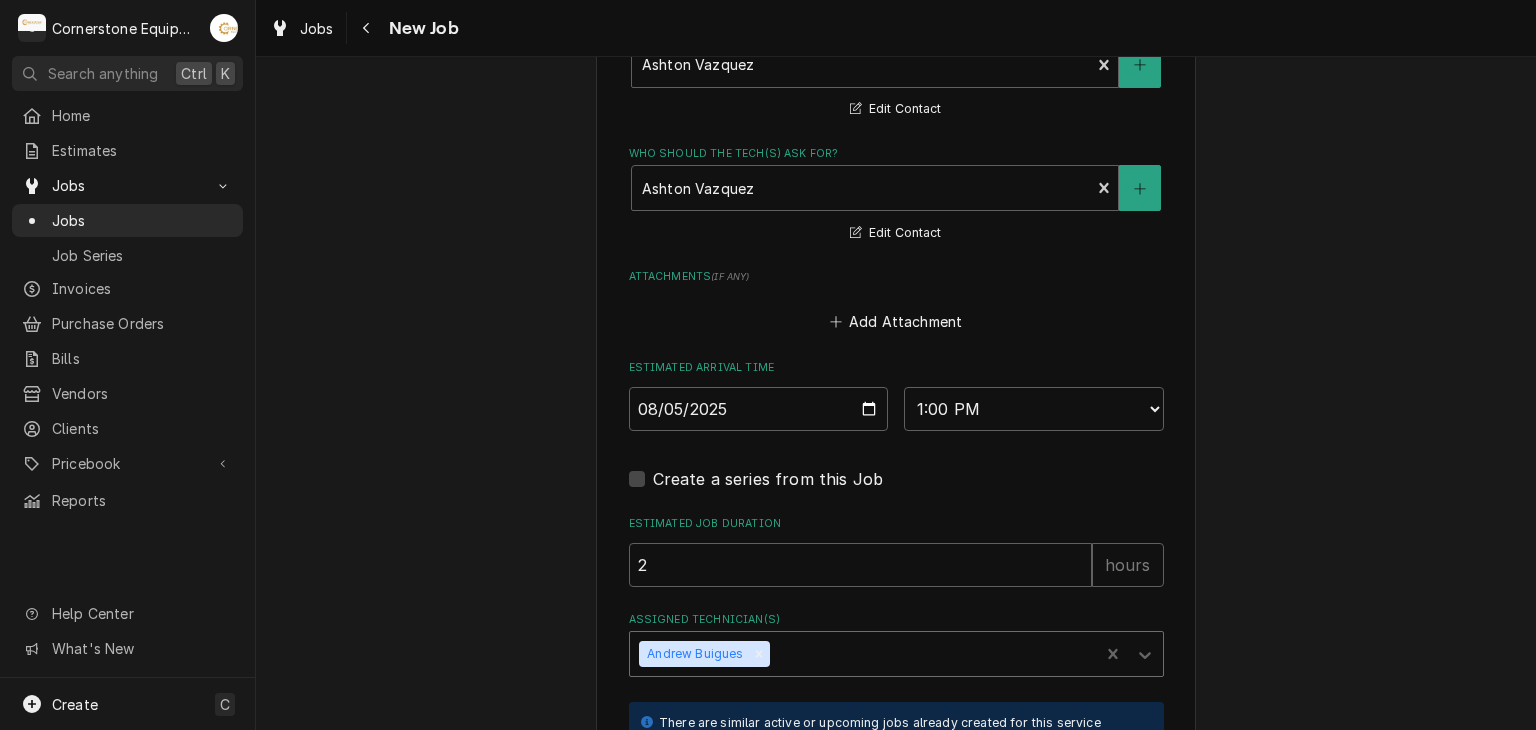 click on "Please provide the following information to create a job: Client Details Client Hill Management - McDonald’s Edit Client Service Location 04798 - Woodruff Rd / 1111 Woodruff Rd, Greenville, SC 29607 Edit Service Location Job Details Job Source Direct (Phone/Email/etc.) Other Job Source Name MaintX MaintX ID 3689 Date Received 2025-08-05 Service Type Labor Edit Service Type Job Type Reason For Call Bottom Oven not working Technician Instructions  ( optional ) Priority No Priority Urgent High Medium Low Labels  ( optional ) Add Labels... Equipment Expected Is Equipment involved on this Job? Who called in this service? Ashton Vazquez Primary Client Contact (346) 249-1763 ashton.vazquez@us.stores.mcd.com Edit Contact Who should the tech(s) ask for? Ashton Vazquez Primary Client Contact (346) 249-1763 ashton.vazquez@us.stores.mcd.com Edit Contact Attachments  ( if any ) Add Attachment Estimated Arrival Time 2025-08-05 AM / PM 6:00 AM 6:15 AM 6:30 AM 6:45 AM 7:00 AM 7:15 AM 7:30 AM 7:45 AM 8:00 AM 8:15 AM 8:30 AM" at bounding box center [896, -176] 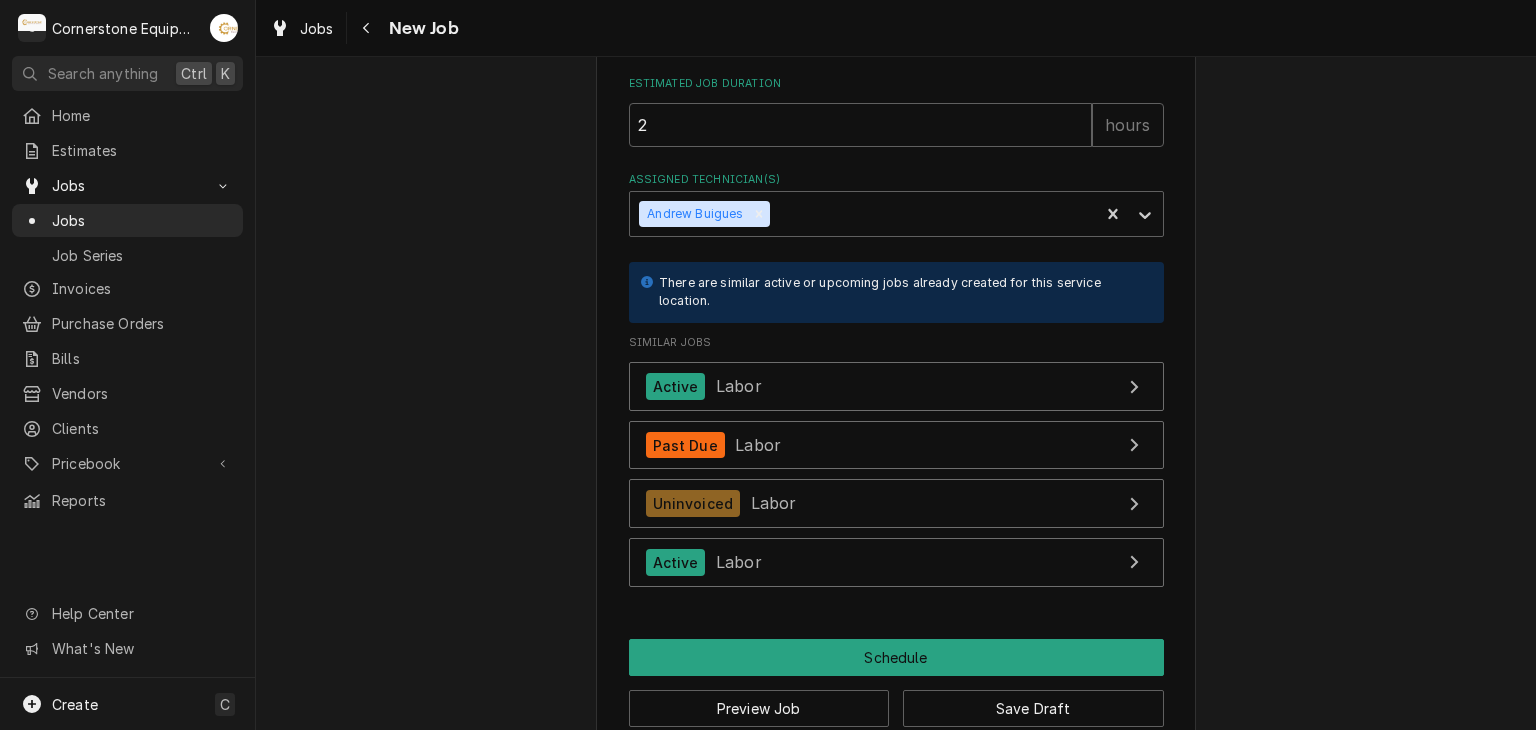 scroll, scrollTop: 2111, scrollLeft: 0, axis: vertical 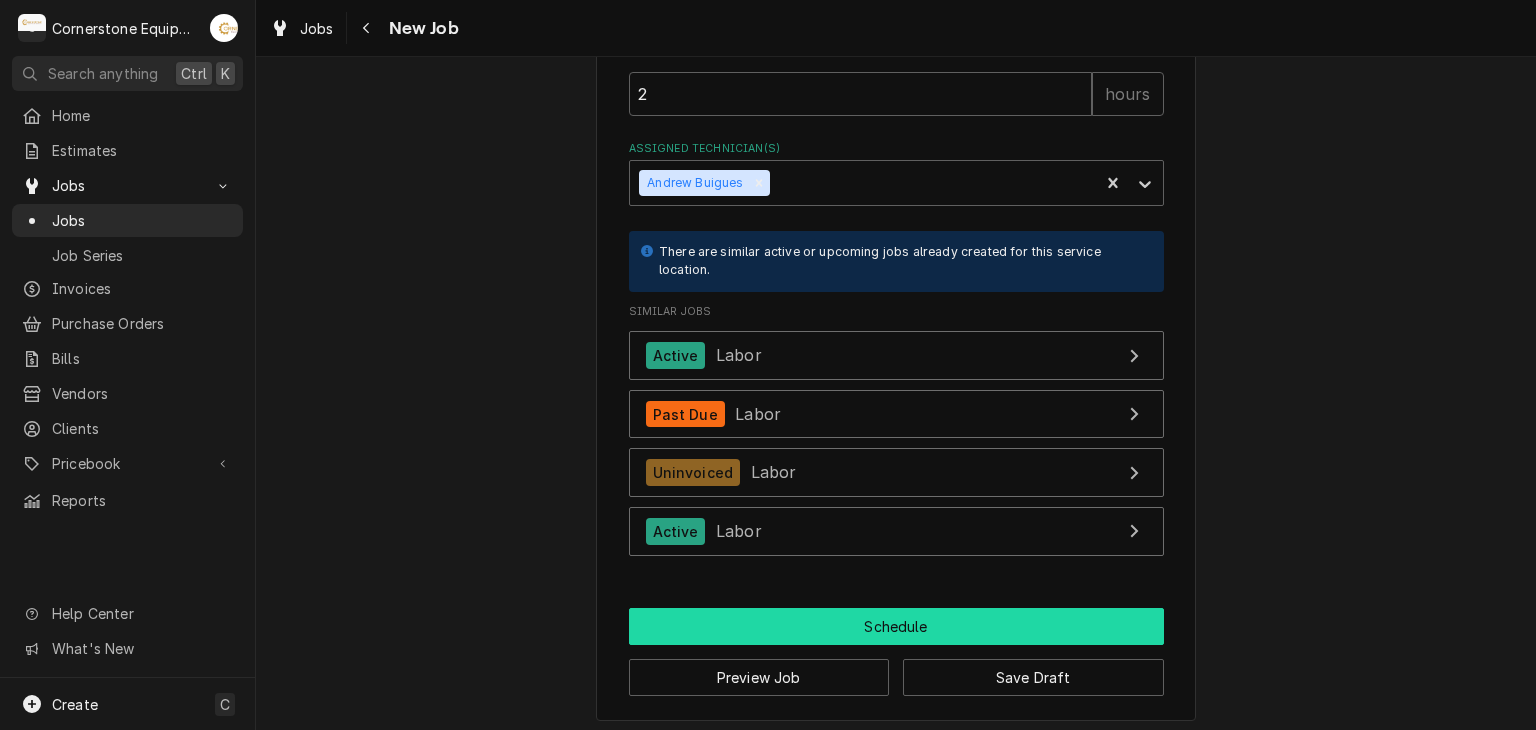 click on "Schedule" at bounding box center (896, 626) 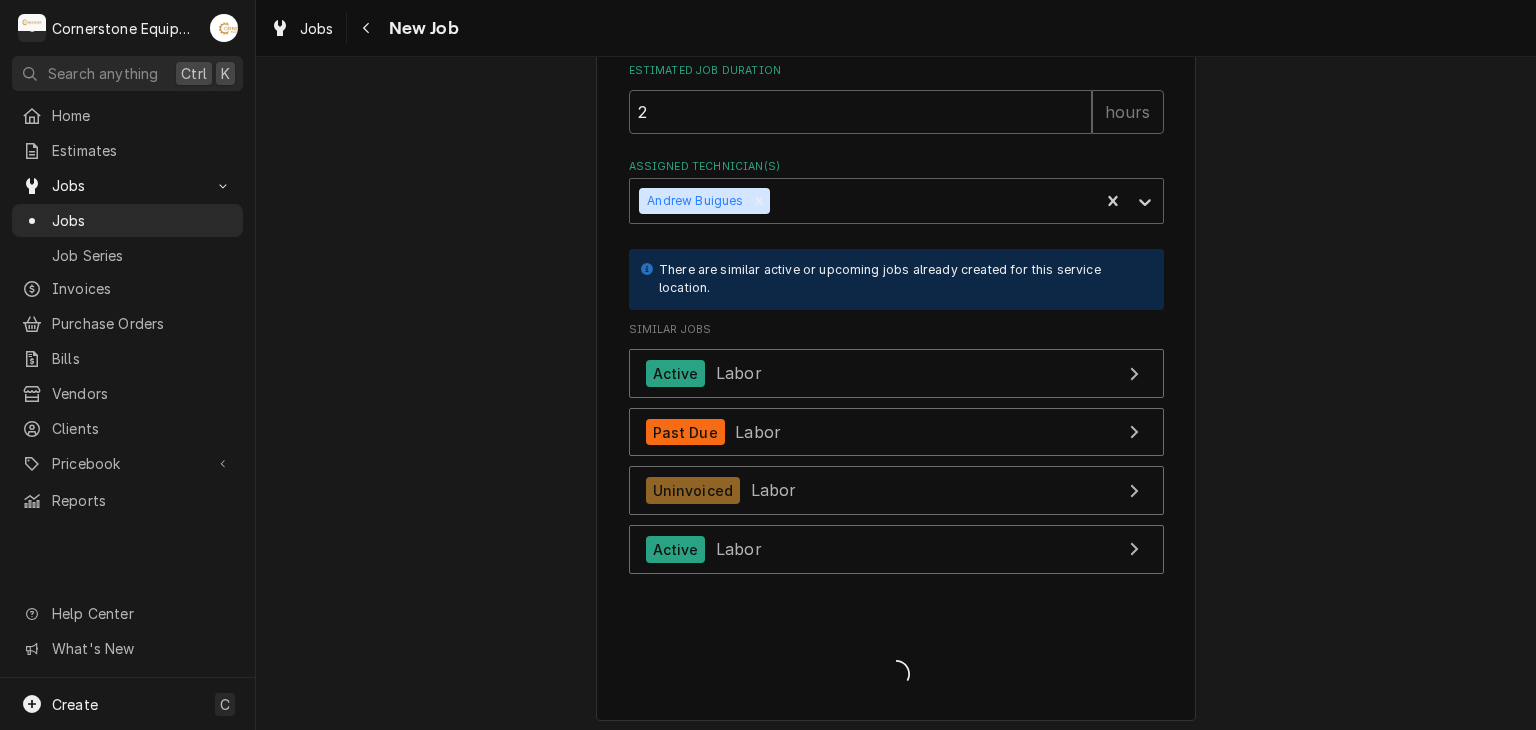 type on "x" 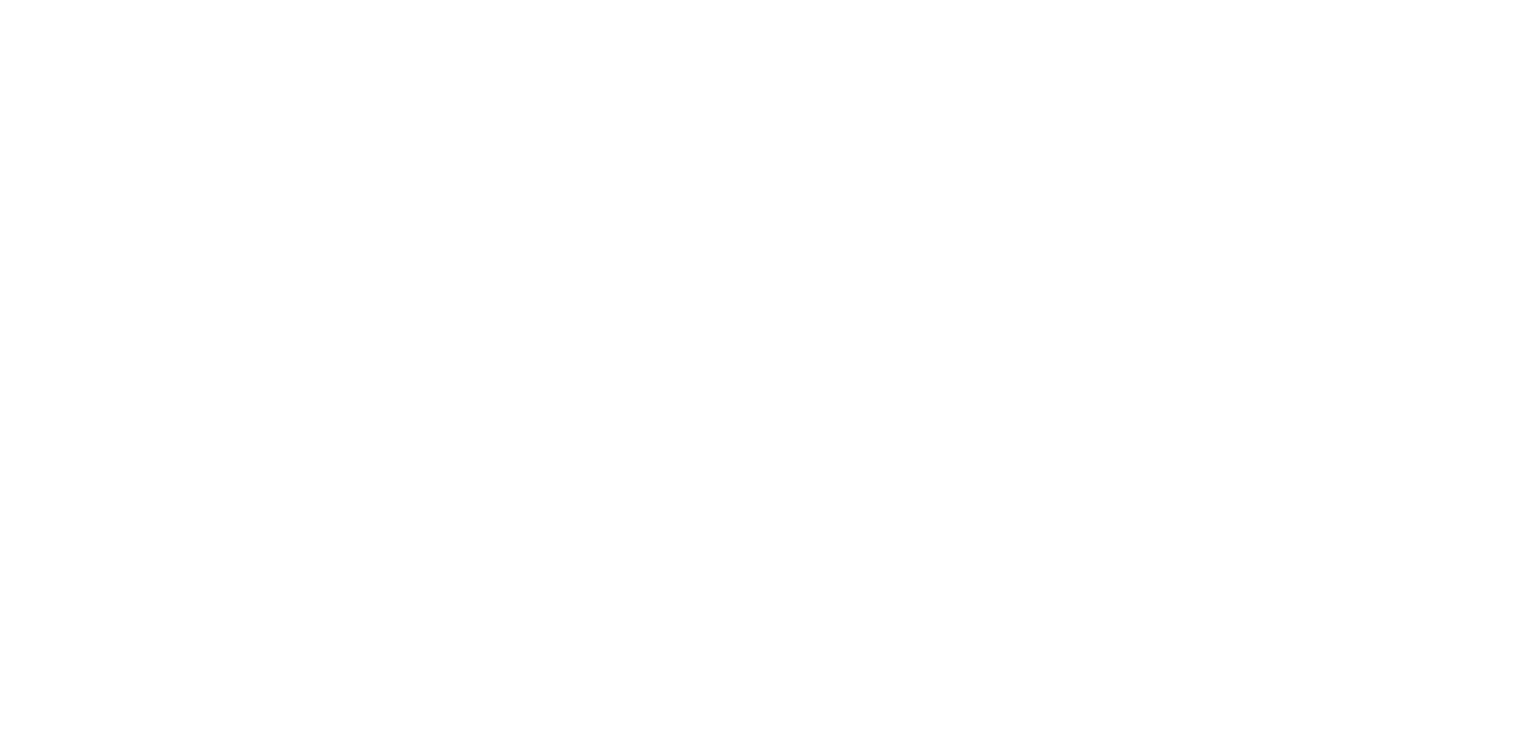 scroll, scrollTop: 0, scrollLeft: 0, axis: both 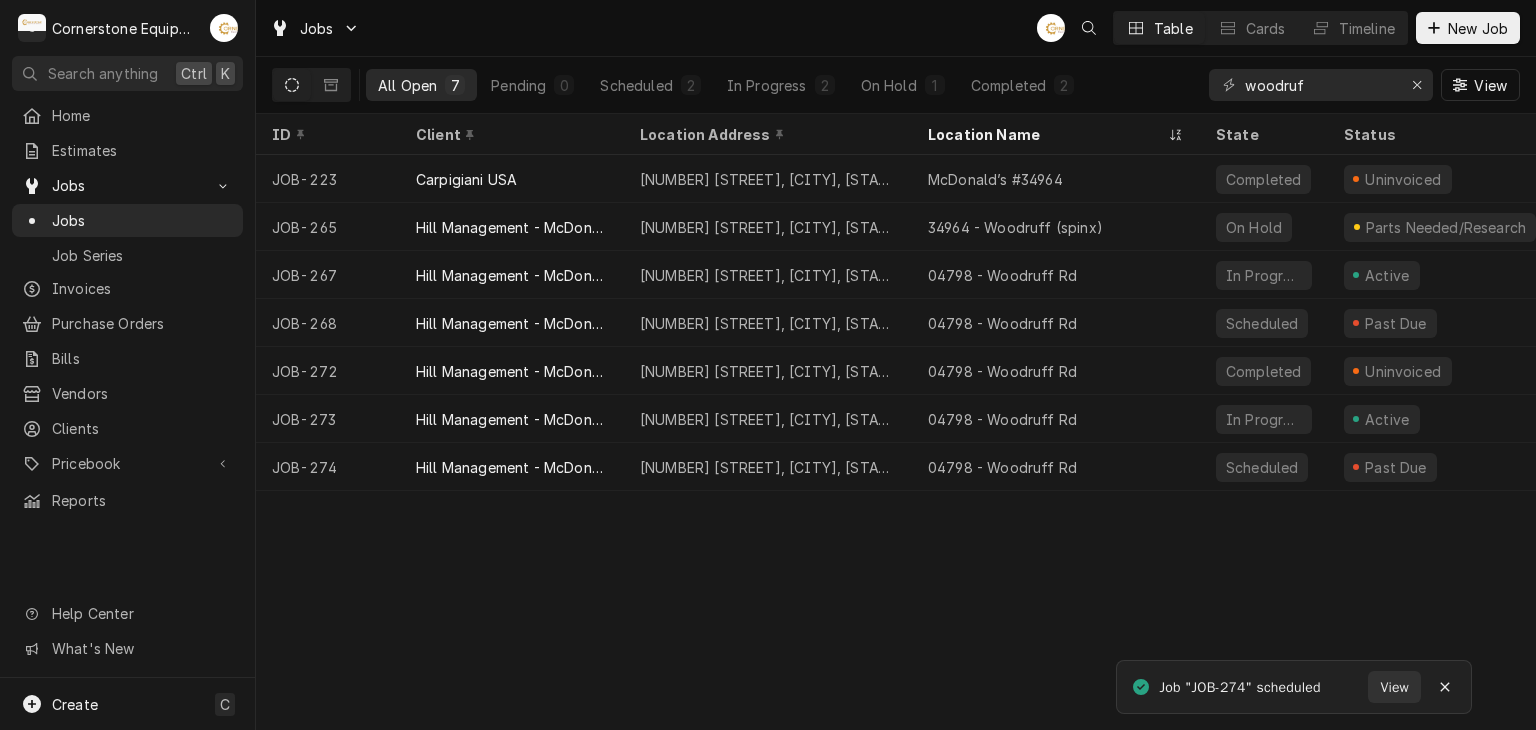 click on "All Open 7 Pending 0 Scheduled 2 In Progress 2 On Hold 1 Completed 2" at bounding box center [726, 85] 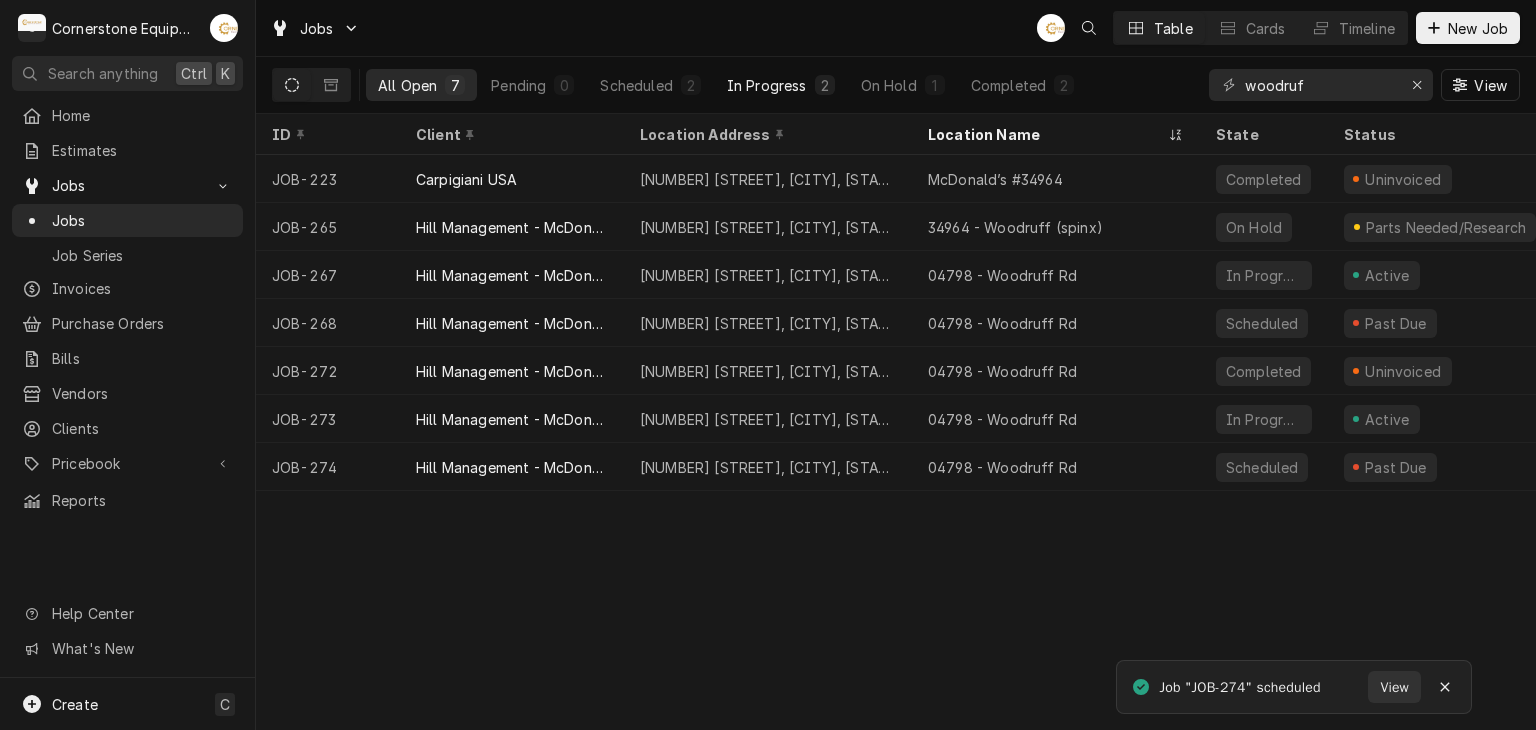 click on "In Progress 2" at bounding box center [781, 85] 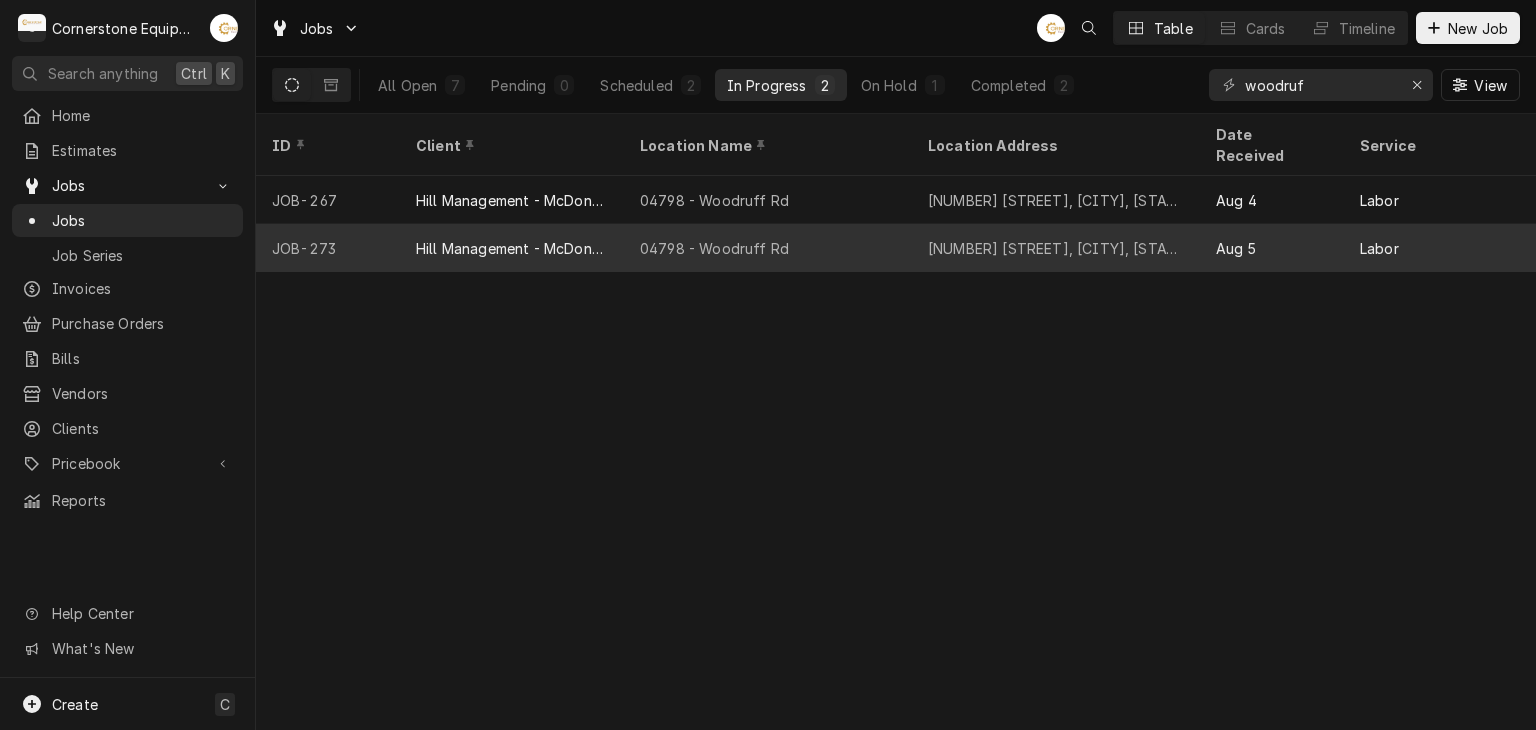 type 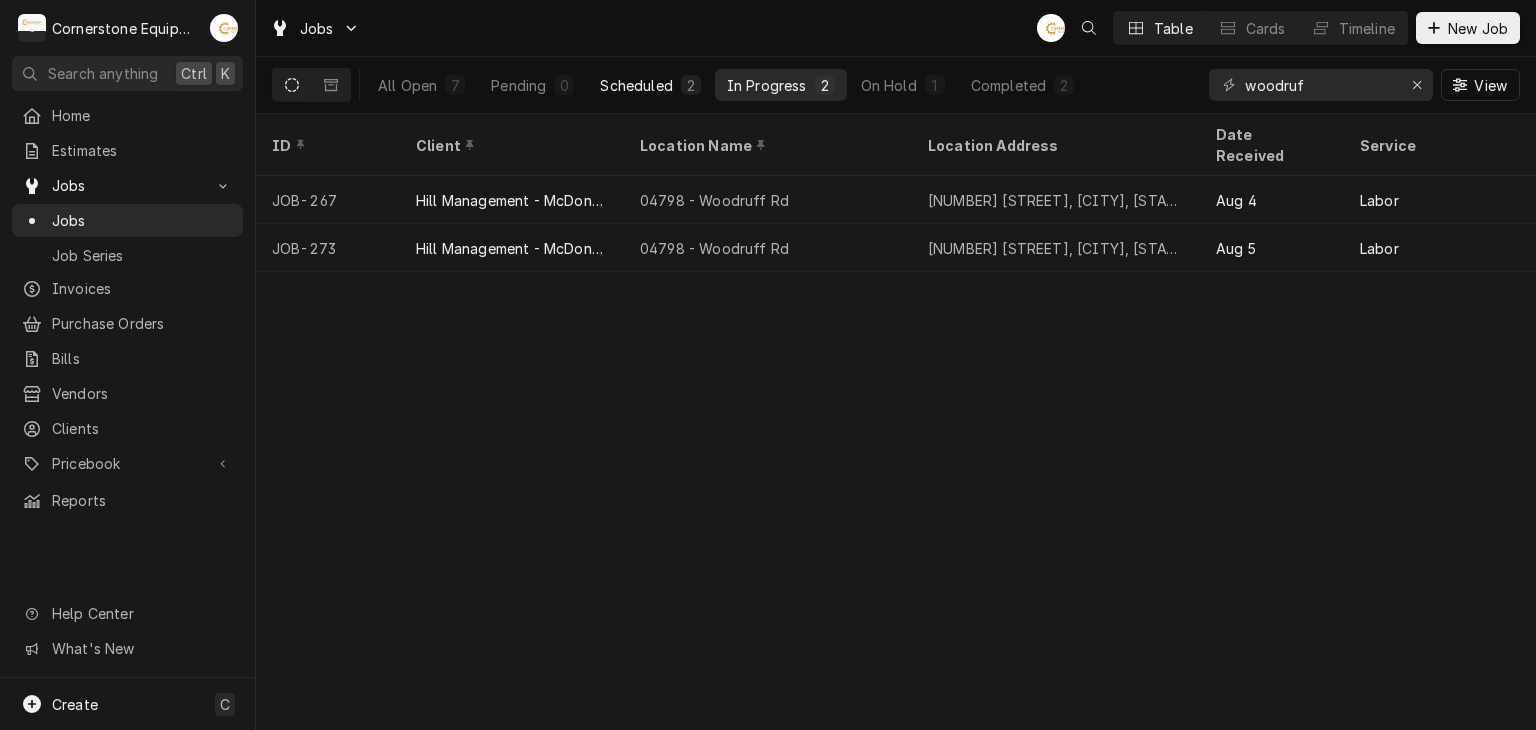 click on "Scheduled 2" at bounding box center [650, 85] 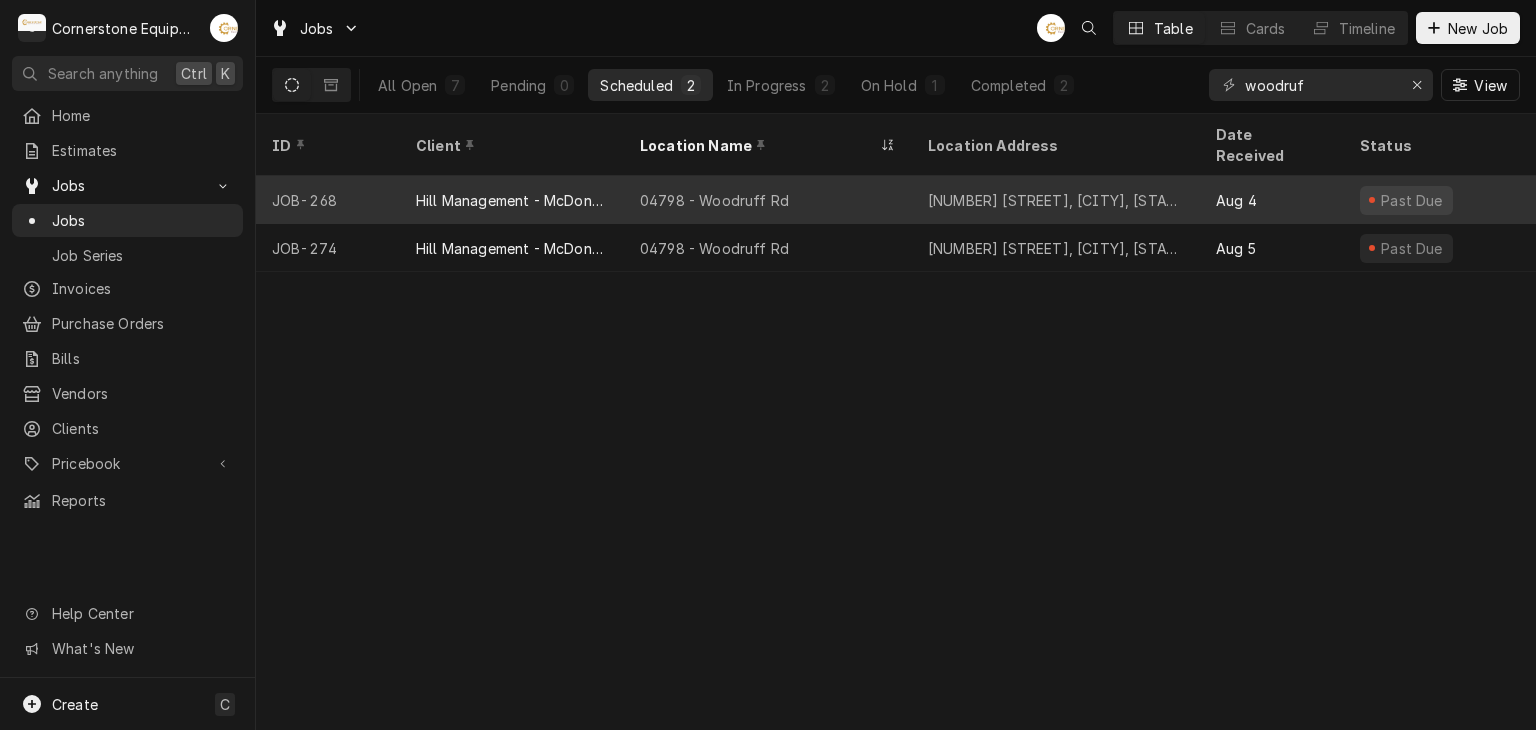 type 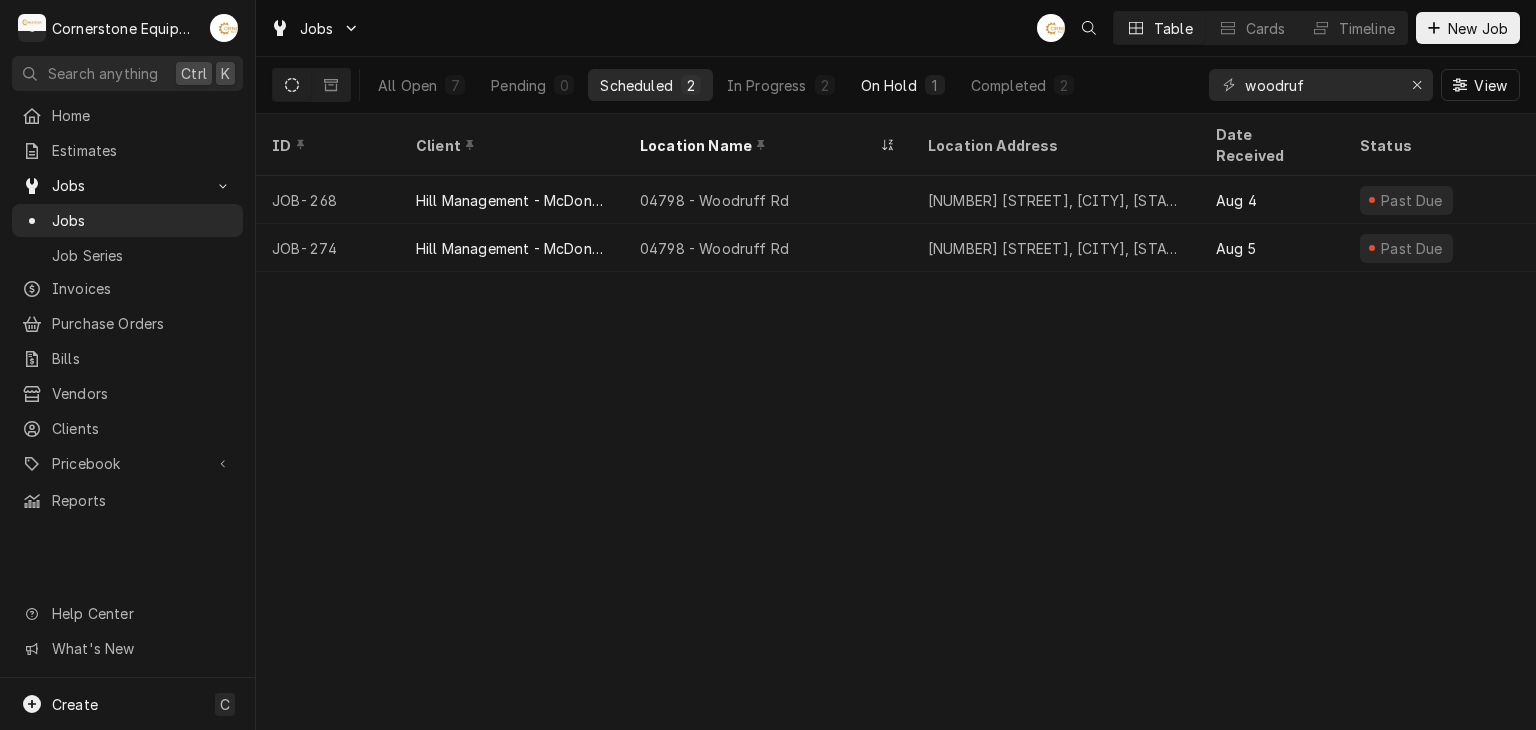 click on "On Hold" at bounding box center [889, 85] 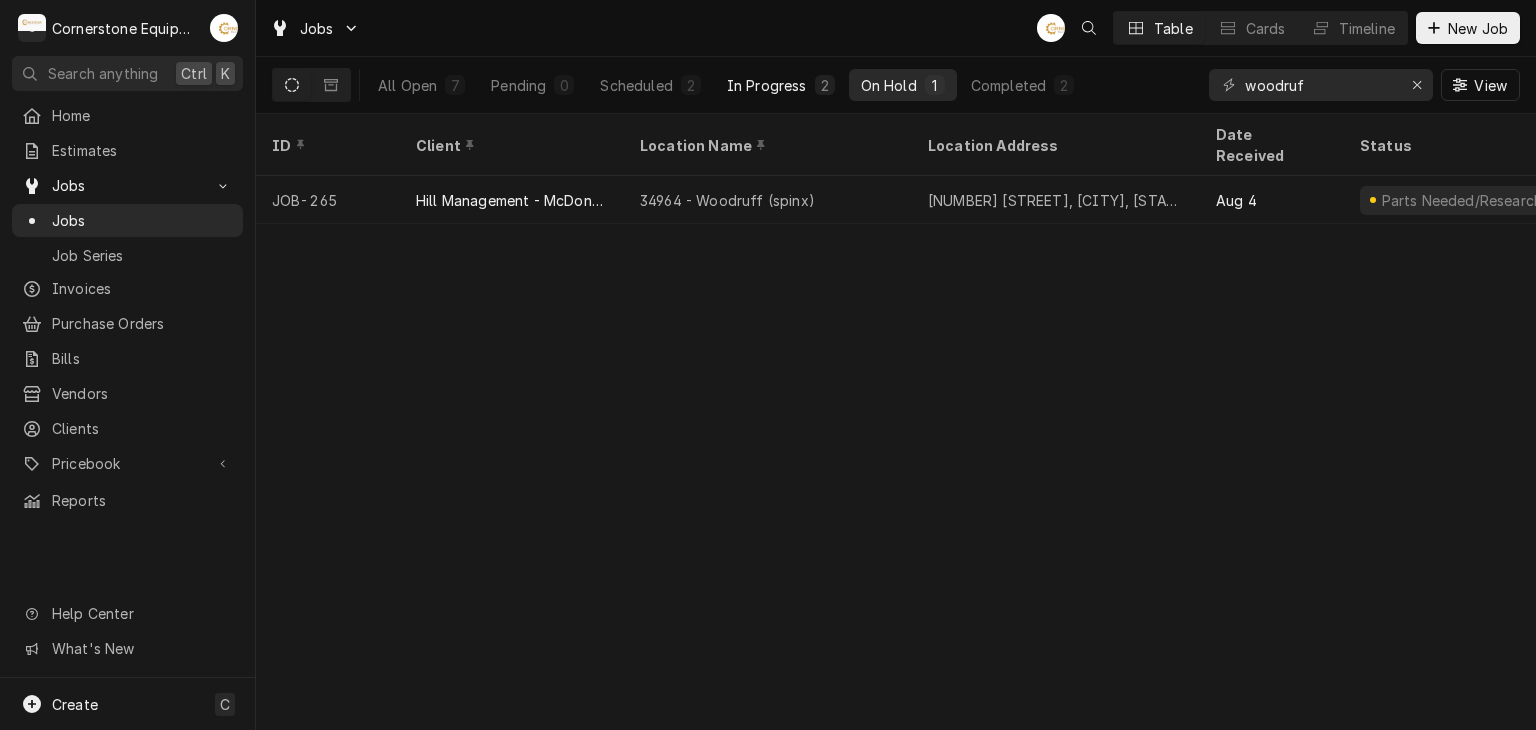 click on "In Progress" at bounding box center [767, 85] 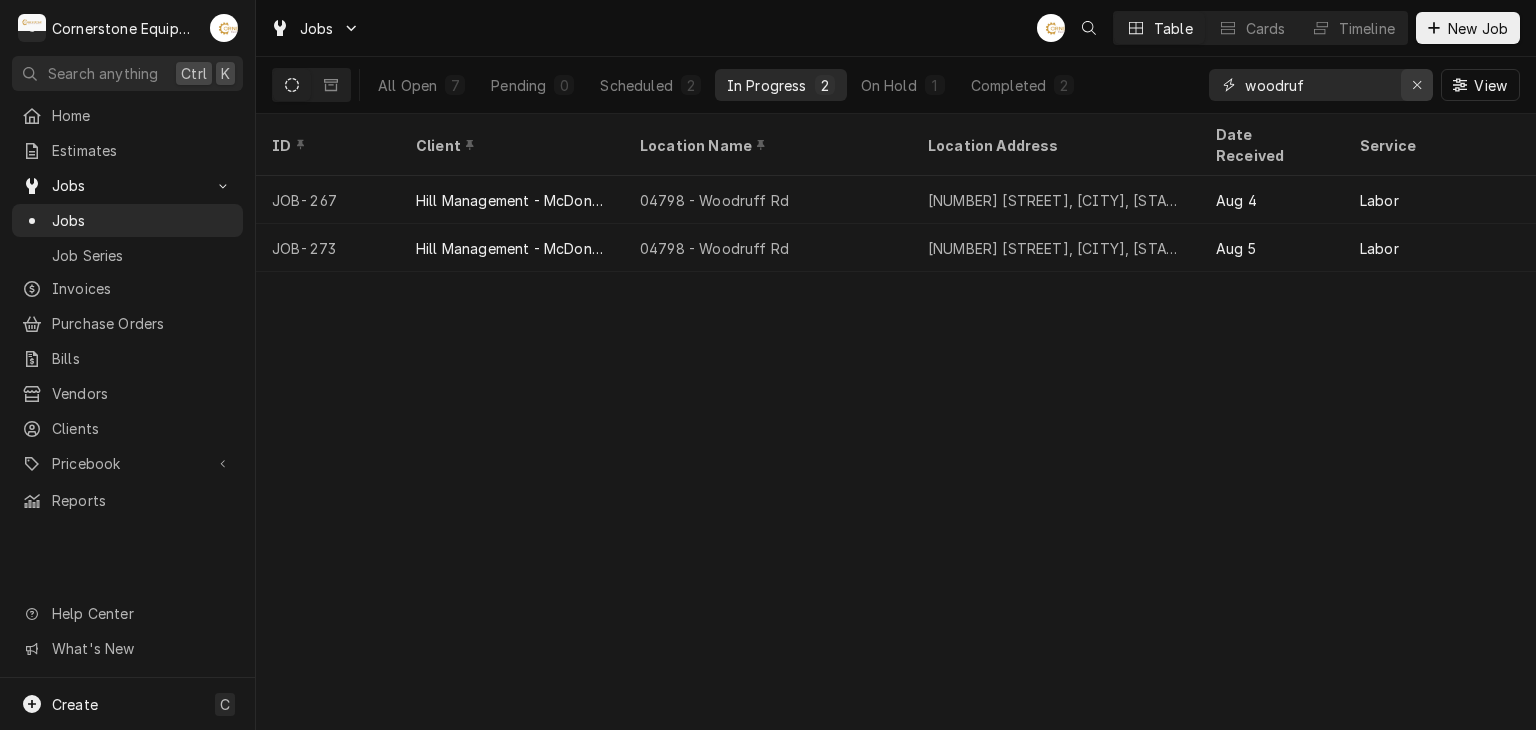 click 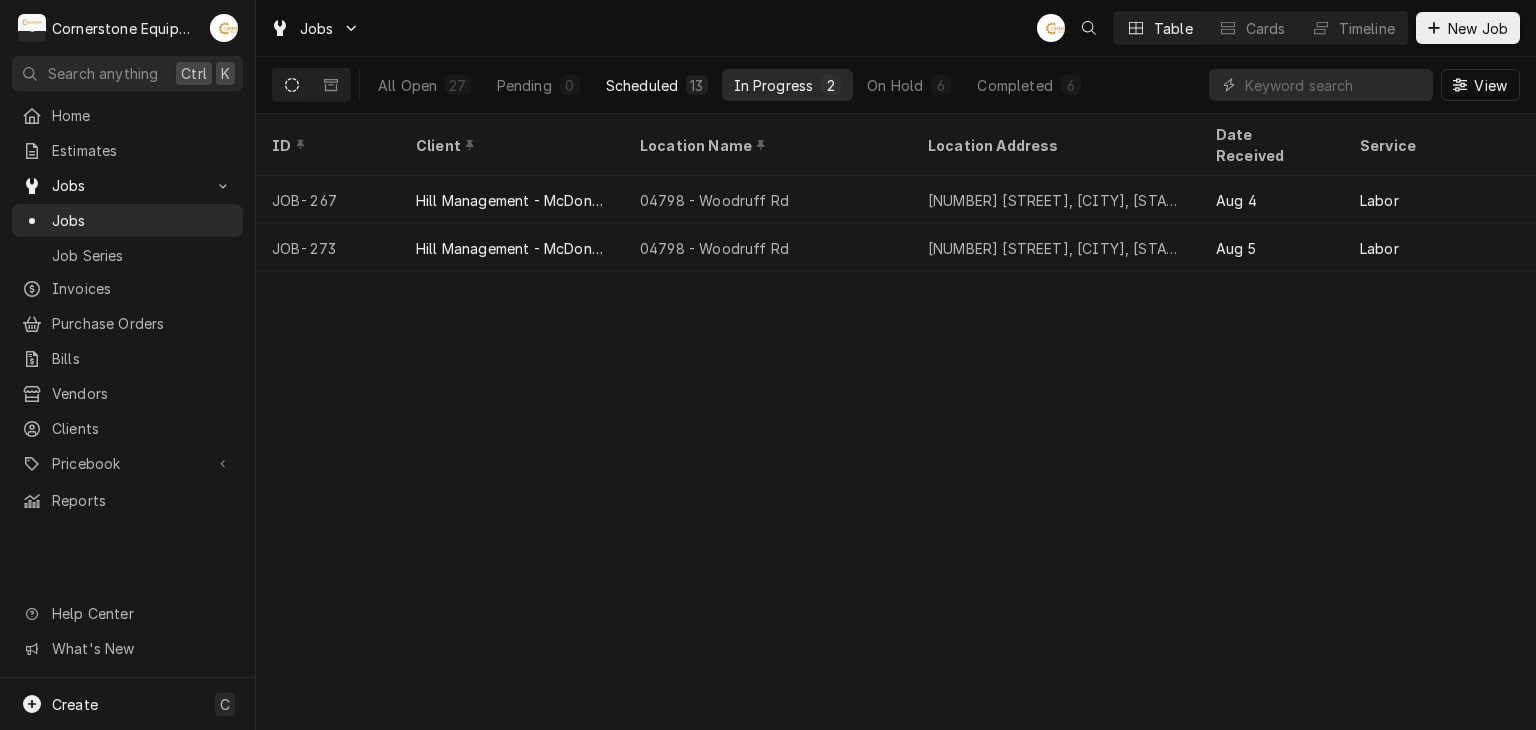 click on "Scheduled 13" at bounding box center [657, 85] 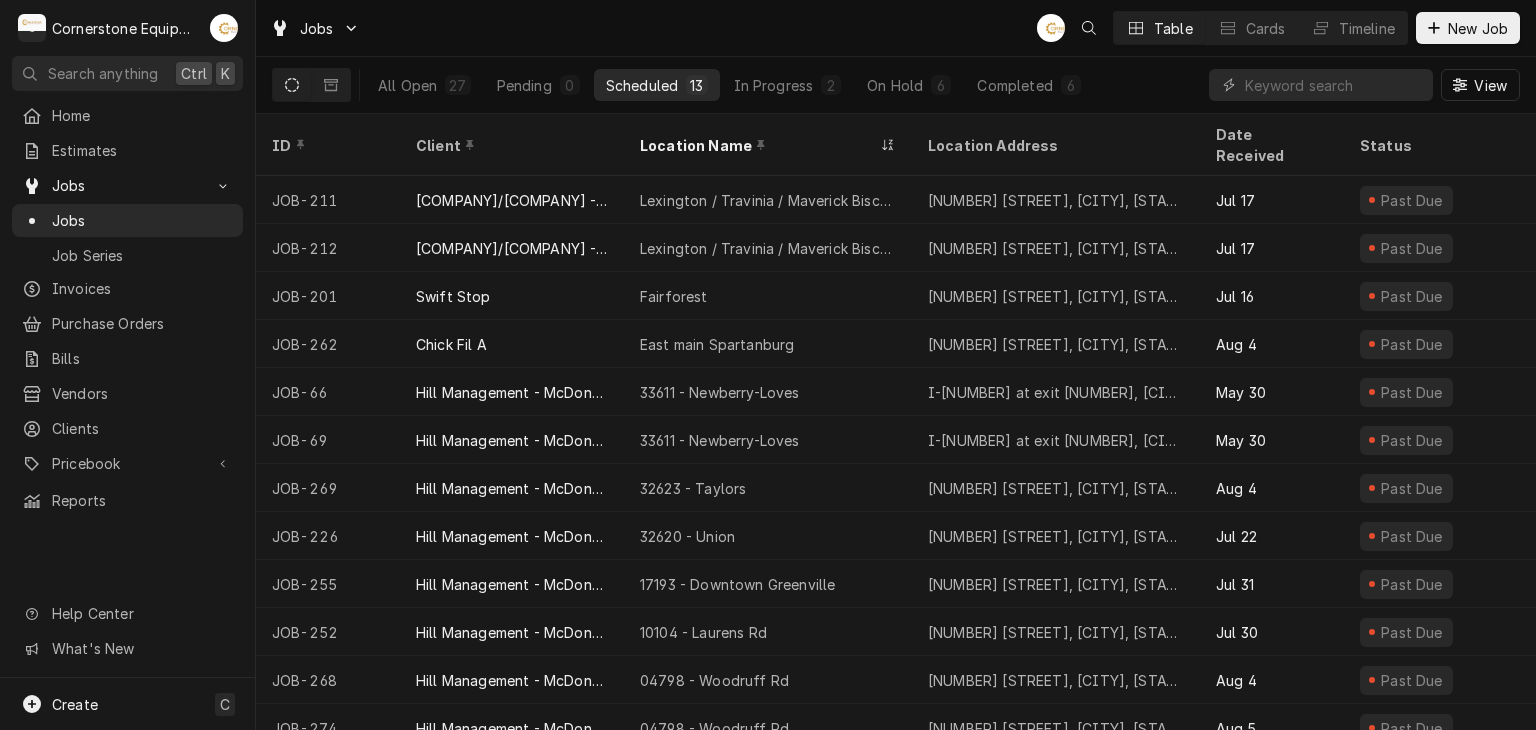 scroll, scrollTop: 61, scrollLeft: 0, axis: vertical 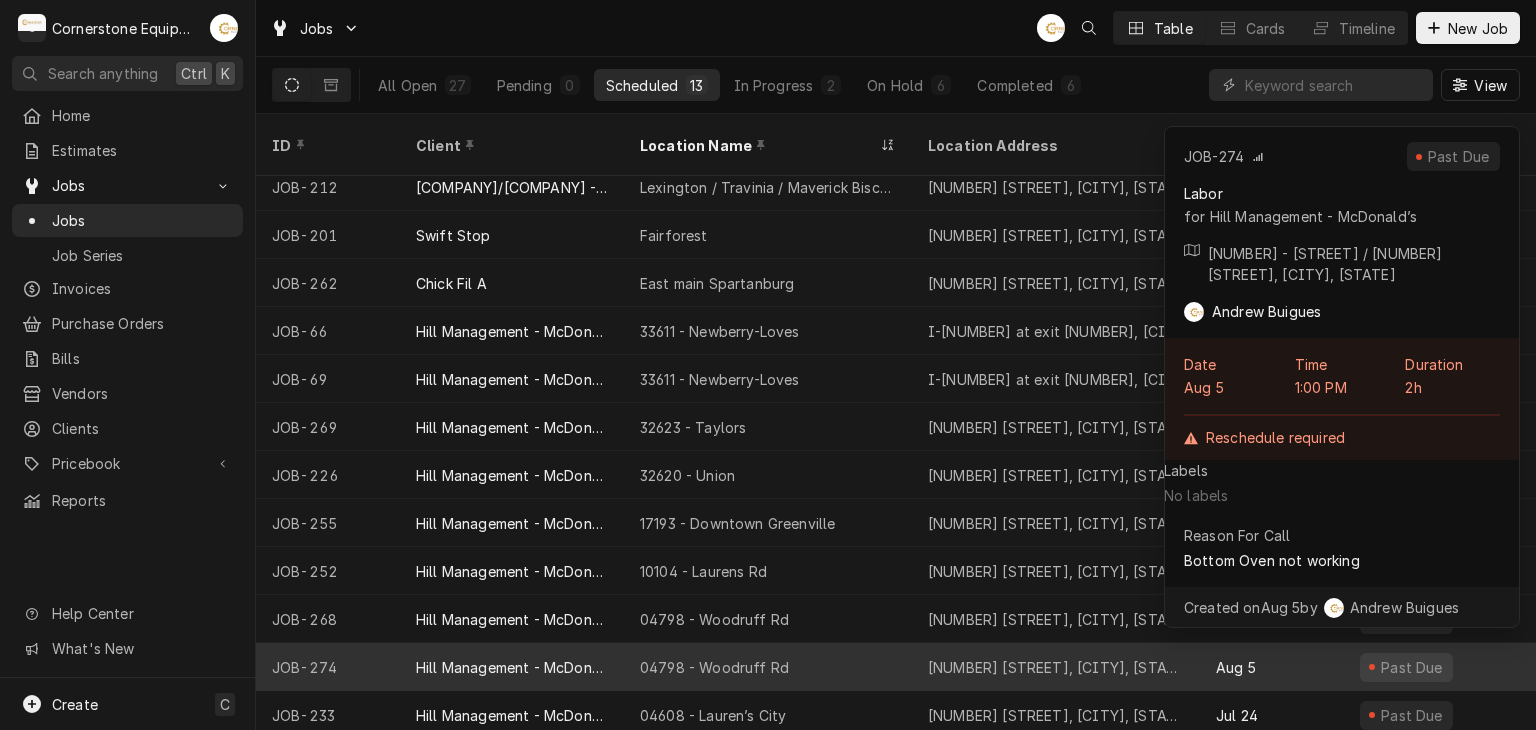 click on "1111 Woodruff Rd, Greenville, SC 29607" at bounding box center (1056, 667) 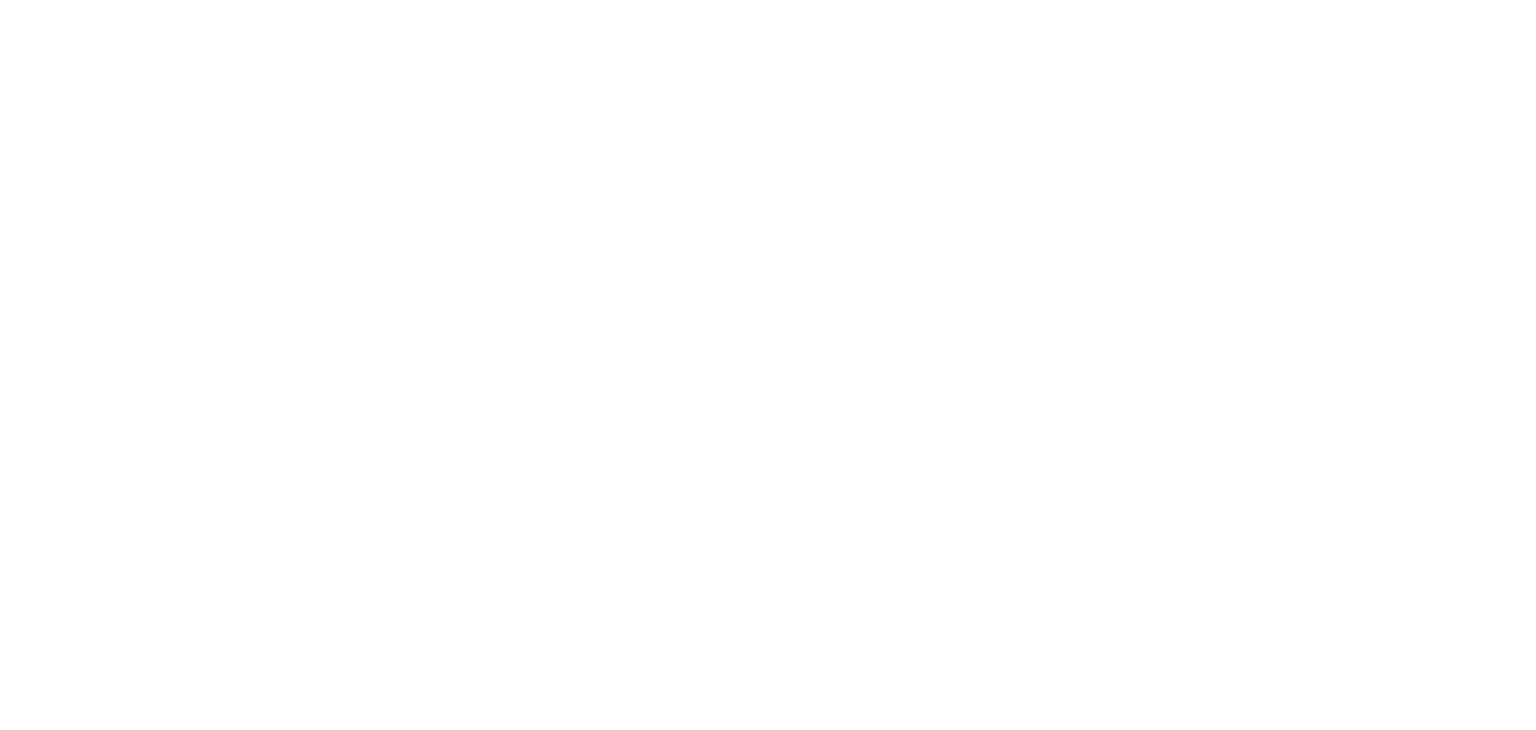 scroll, scrollTop: 0, scrollLeft: 0, axis: both 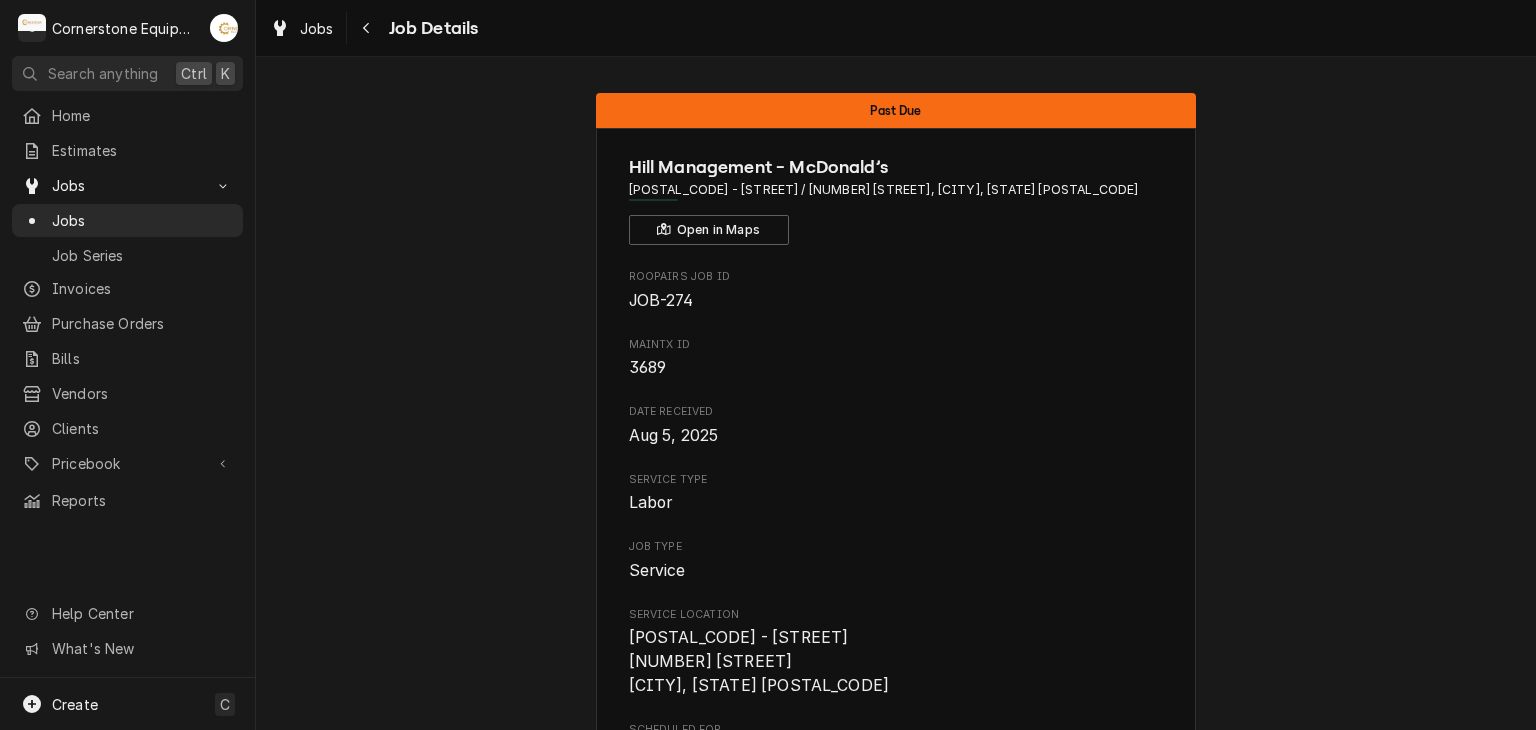 click on "Aug 5, 2025" at bounding box center (896, 436) 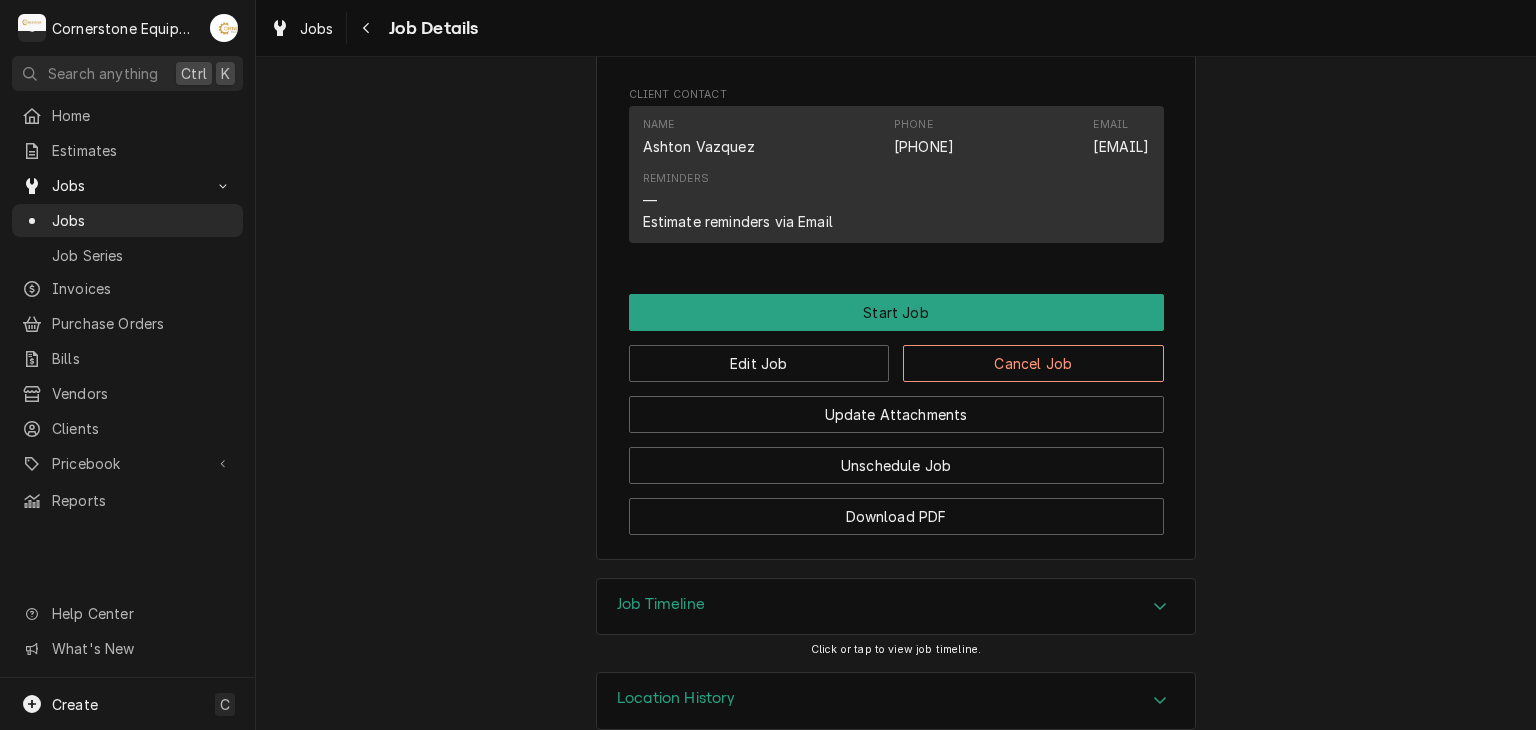 scroll, scrollTop: 1368, scrollLeft: 0, axis: vertical 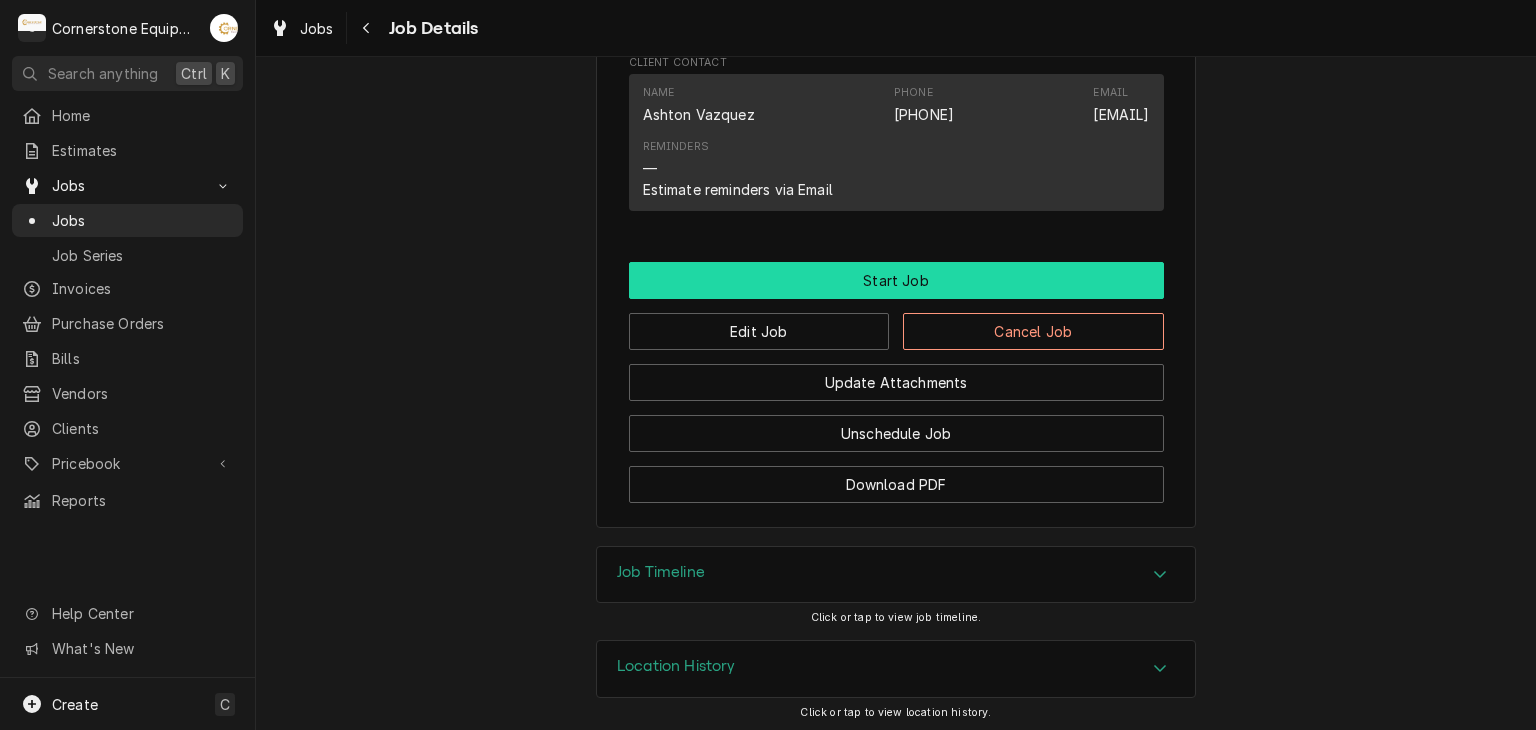 click on "Start Job" at bounding box center [896, 280] 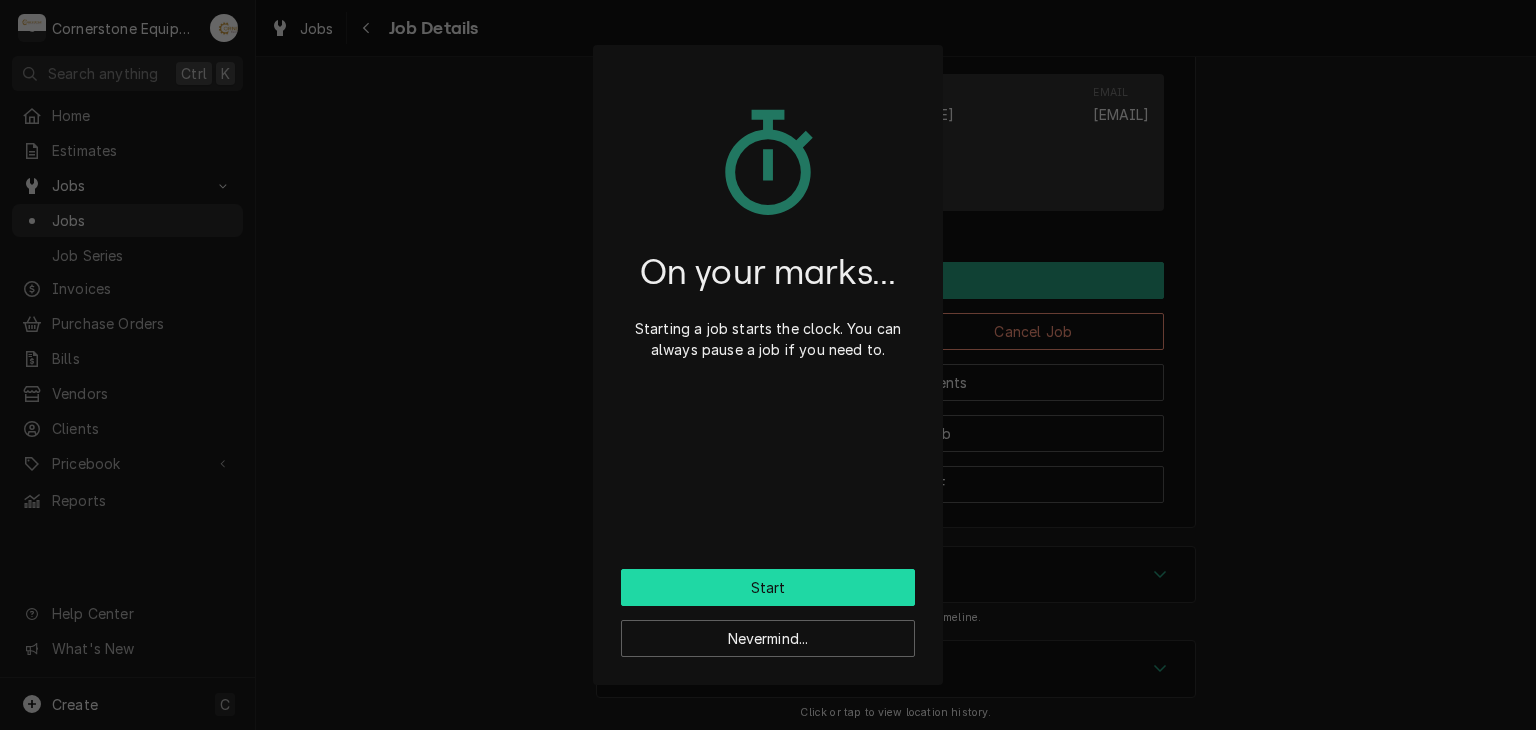 click on "Start" at bounding box center (768, 587) 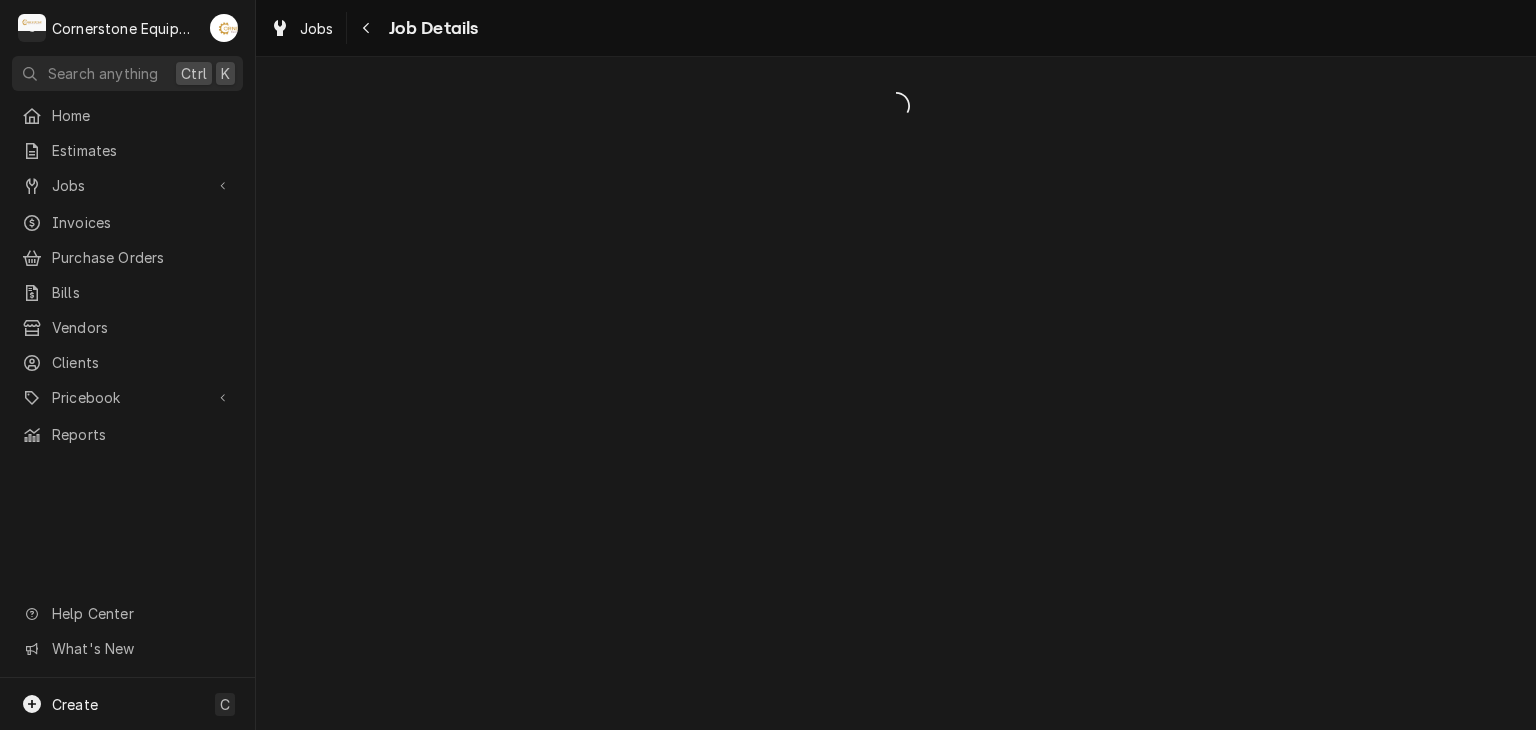 scroll, scrollTop: 0, scrollLeft: 0, axis: both 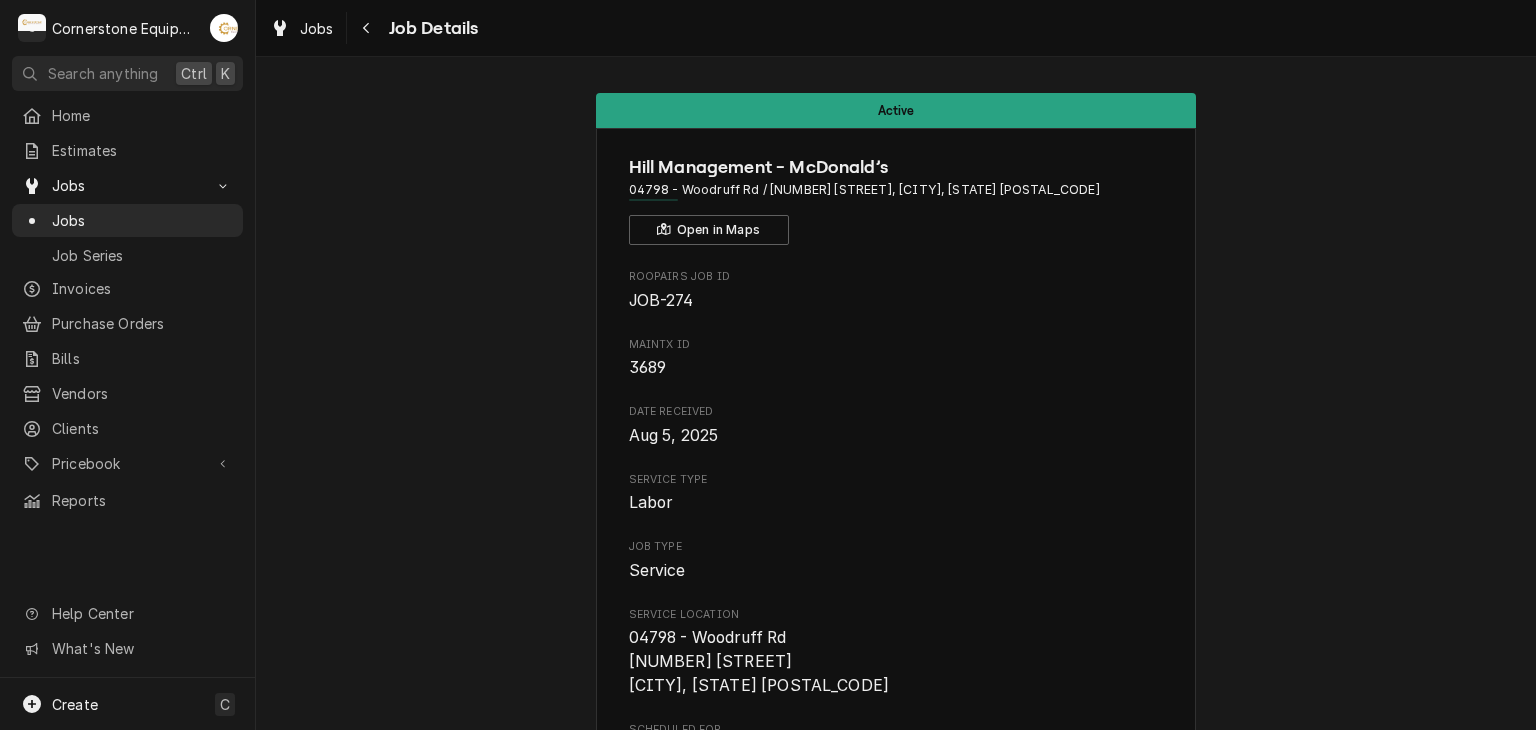 click on "Active Hill Management - McDonald’s 04798 - Woodruff Rd / [NUMBER] [STREET], [CITY], [STATE] [POSTAL_CODE] Open in Maps Roopairs Job ID JOB-274 MaintX ID 3689 Date Received [DATE] Service Type Labor Job Type Service Service Location 04798 - Woodruff Rd
[NUMBER] [STREET]
[CITY], [STATE] [POSTAL_CODE] Scheduled For [DATE] - [TIME] Started On [DATE] - [TIME] Active On [DATE] - [TIME] Last Modified [DATE] - [TIME] Estimated Job Duration 2h Assigned Technician(s) [FIRST] [LAST] Reason For Call Bottom Oven not working Priority High Job Reporter Name [FIRST] [LAST] Phone [PHONE] Email [EMAIL] Job Contact Name [FIRST] [LAST] Phone [PHONE] Email [EMAIL] Client Contact Name [FIRST] [LAST] Phone [PHONE] Email [EMAIL] Reminders — Estimate reminders via Email Complete Job Reschedule Job Pause Job Clock In Edit Equipment Edit Job Details Edit Job Summary Update Attachments Download PDF" at bounding box center (896, 1106) 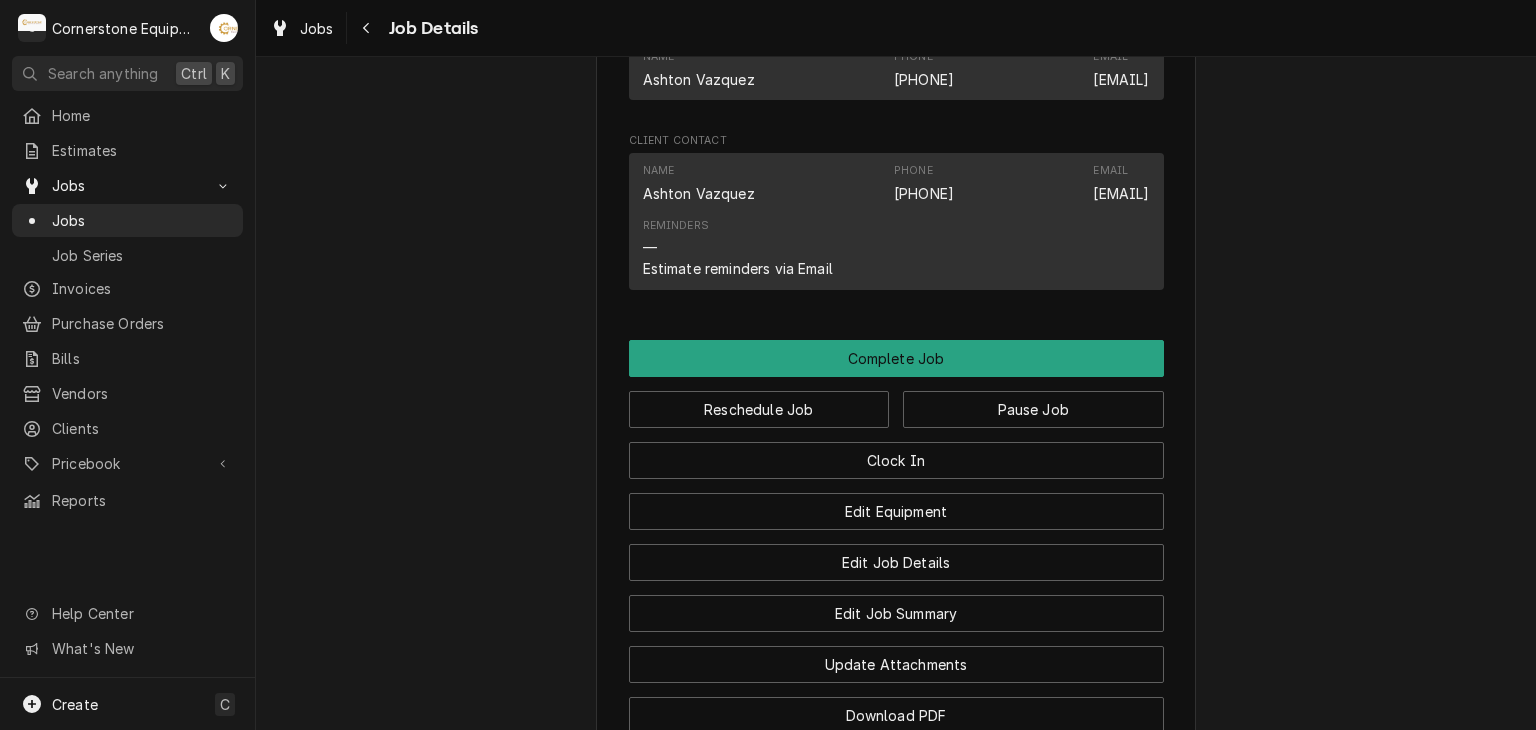 scroll, scrollTop: 1360, scrollLeft: 0, axis: vertical 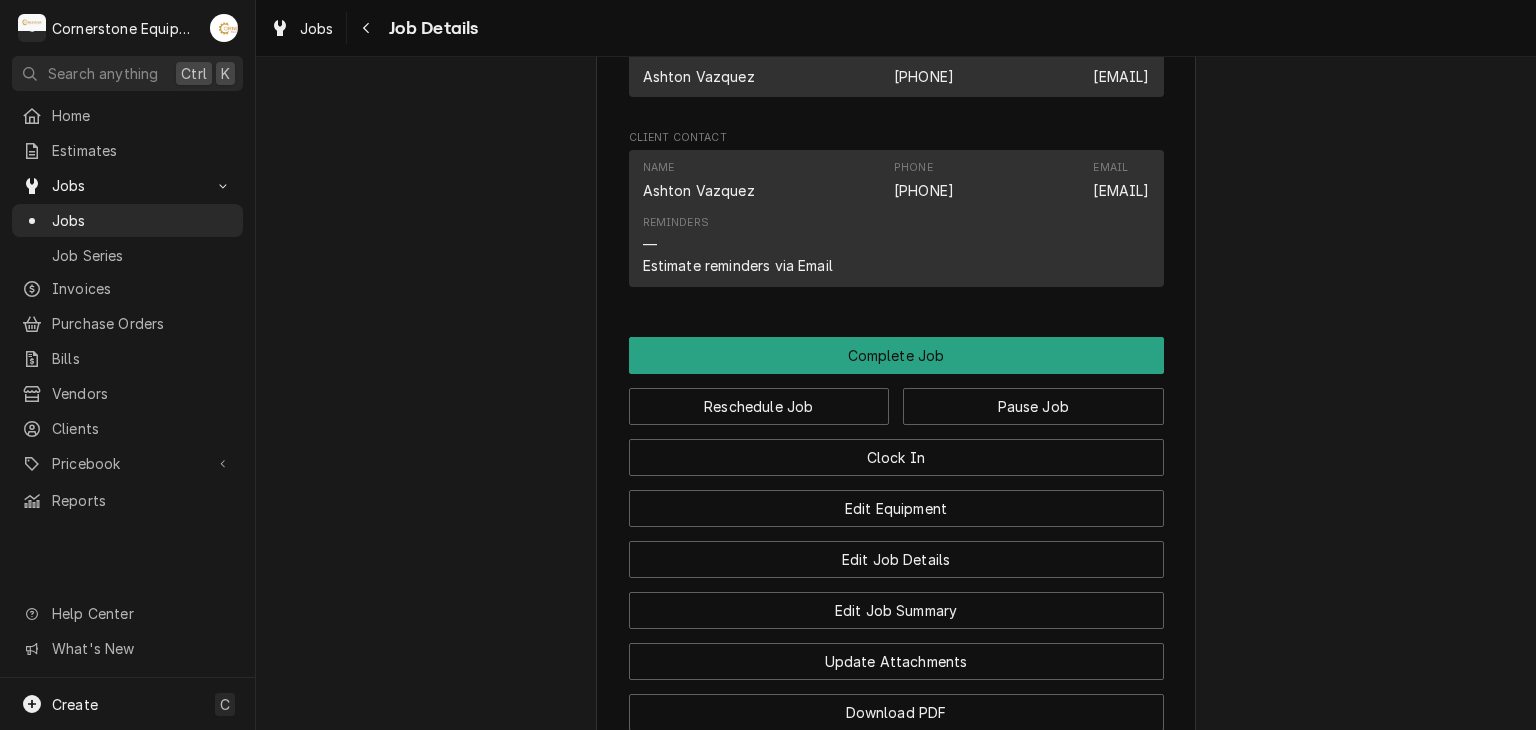 click on "Hill Management - McDonald’s 04798 - Woodruff Rd / [NUMBER] [STREET], [CITY], [STATE] [POSTAL_CODE] Open in Maps Roopairs Job ID JOB-274 MaintX ID 3689 Date Received [DATE] Service Type Labor Job Type Service Service Location 04798 - Woodruff Rd
[NUMBER] [STREET]
[CITY], [STATE] [POSTAL_CODE] Scheduled For [DATE] - [TIME] Started On [DATE] - [TIME] Active On [DATE] - [TIME] Last Modified [DATE] - [TIME] Estimated Job Duration 2h Assigned Technician(s) [FIRST] [LAST] Reason For Call Bottom Oven not working Priority High Job Reporter Name [FIRST] [LAST] Phone [PHONE] Email [EMAIL] Job Contact Name [FIRST] [LAST] Phone [PHONE] Email [EMAIL] Client Contact Name [FIRST] [LAST] Phone [PHONE] Email [EMAIL] Reminders — Estimate reminders via Email Complete Job Reschedule Job Pause Job Clock In Edit Equipment Edit Job Details Edit Job Summary Update Attachments Download PDF" at bounding box center [896, -238] 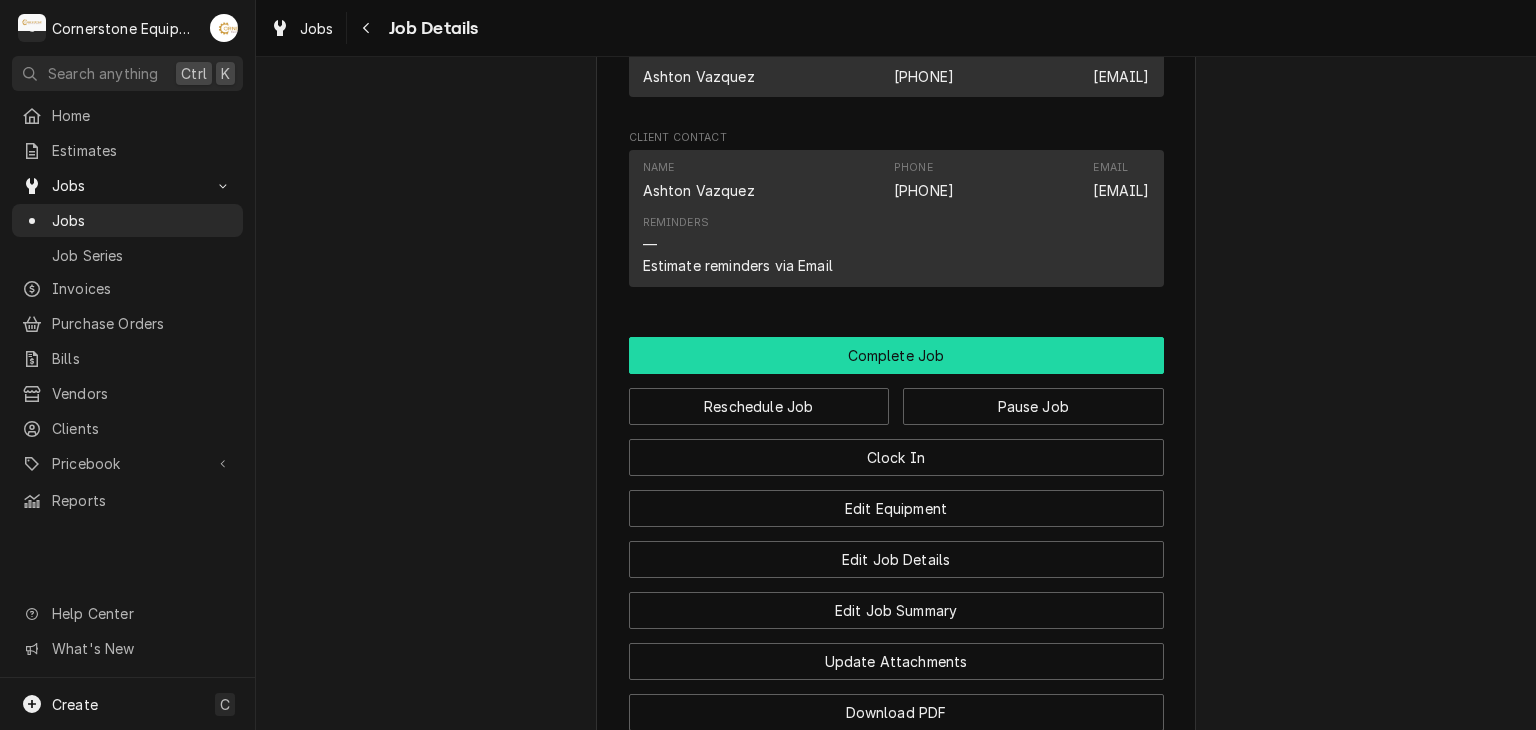 click on "Complete Job" at bounding box center [896, 355] 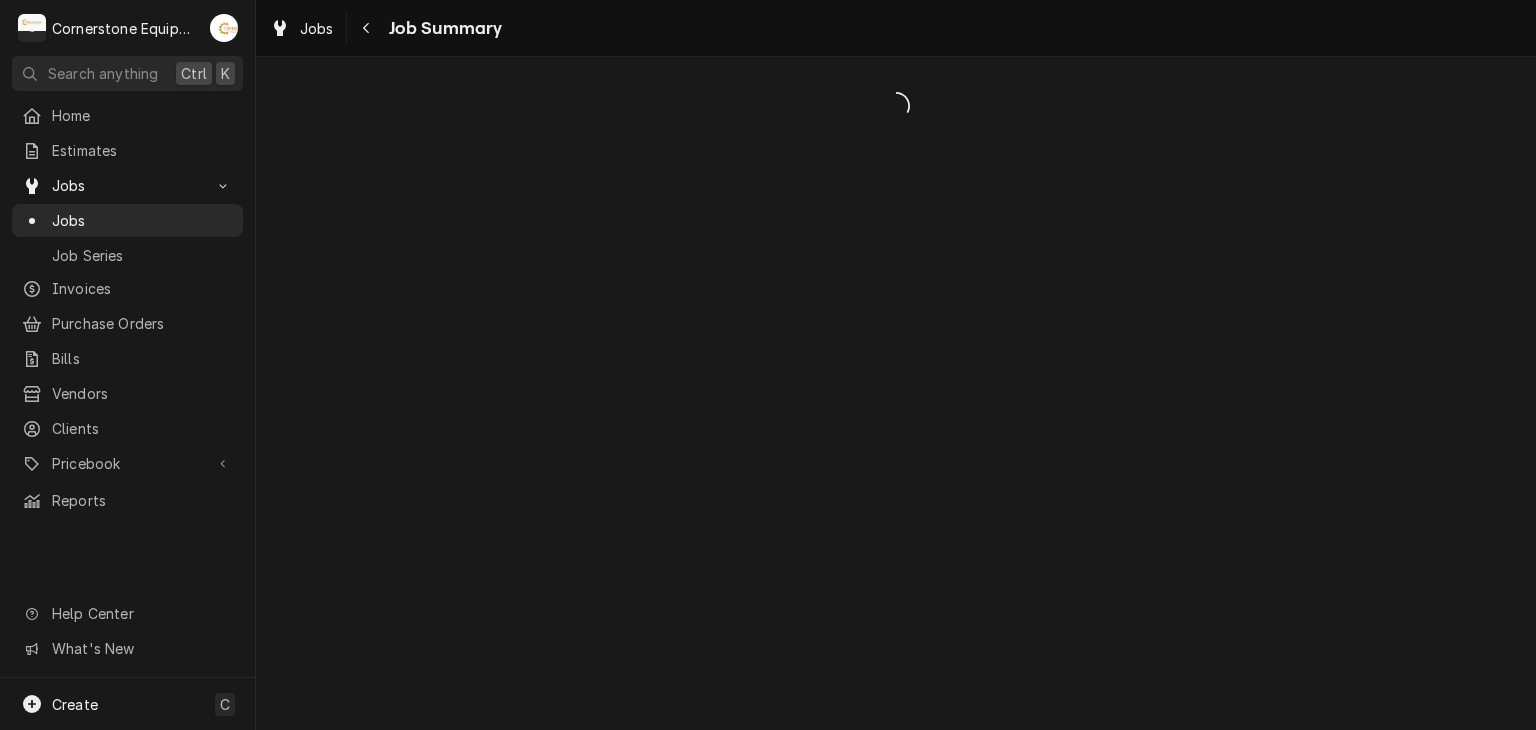 scroll, scrollTop: 0, scrollLeft: 0, axis: both 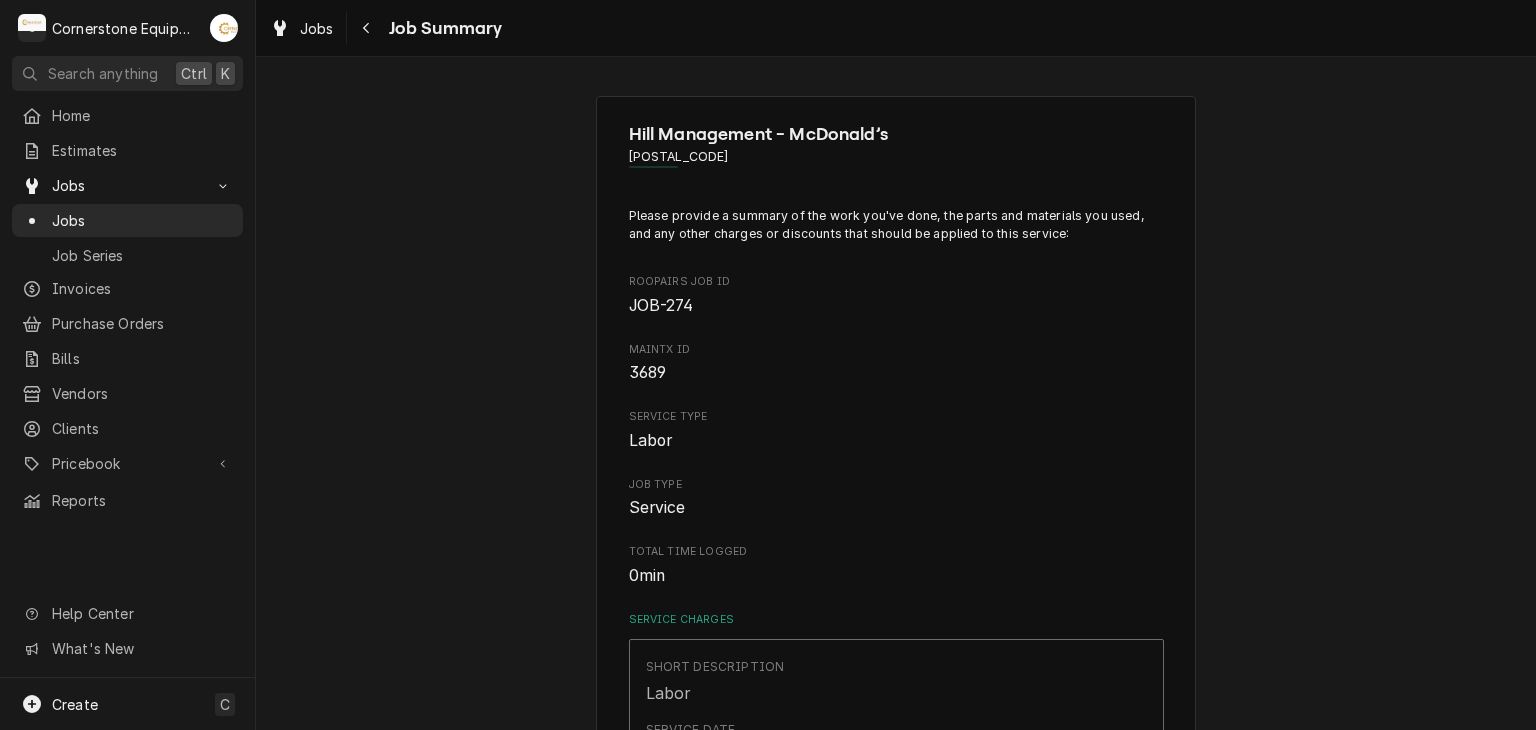 click on "Hill Management - McDonald’s 04798 - Woodruff Rd / 1111 Woodruff Rd, Greenville, SC 29607 Please provide a summary of the work you've done, the parts and materials you used, and any other charges or discounts that should be applied to this service: Roopairs Job ID JOB-274 MaintX ID 3689 Service Type Labor Job Type Service Total Time Logged 0min Service Charges Short Description Labor Service Date Aug 5, 2025 Hourly Cost $60.00/hr Qty. 2hrs Rate $150.00/hr Amount $300.00 Service  Summary (Click to provide a summary) Add Service Charge Parts and Materials  ( if any ) Add Part or Material Trip Charges, Diagnostic Fees, etc.  ( if any ) Add Miscellaneous Charge Discounts  ( if any ) Add Discount Subtotal $300.00 Notes to Dispatcher(s)  ( optional ) Attachments  ( if any ) Add Attachment Continue" at bounding box center (896, 864) 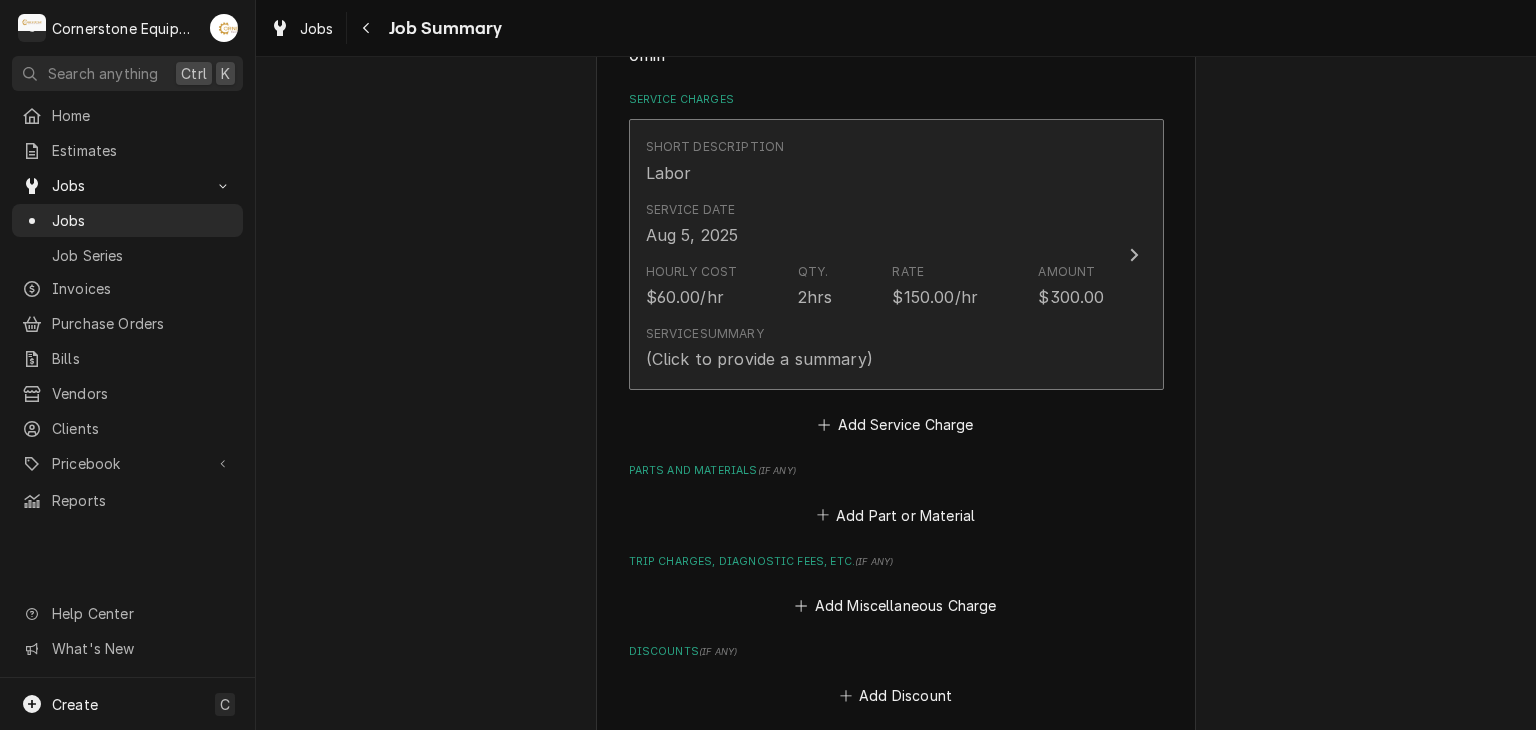 click on "Service Date Aug 5, 2025" at bounding box center (875, 224) 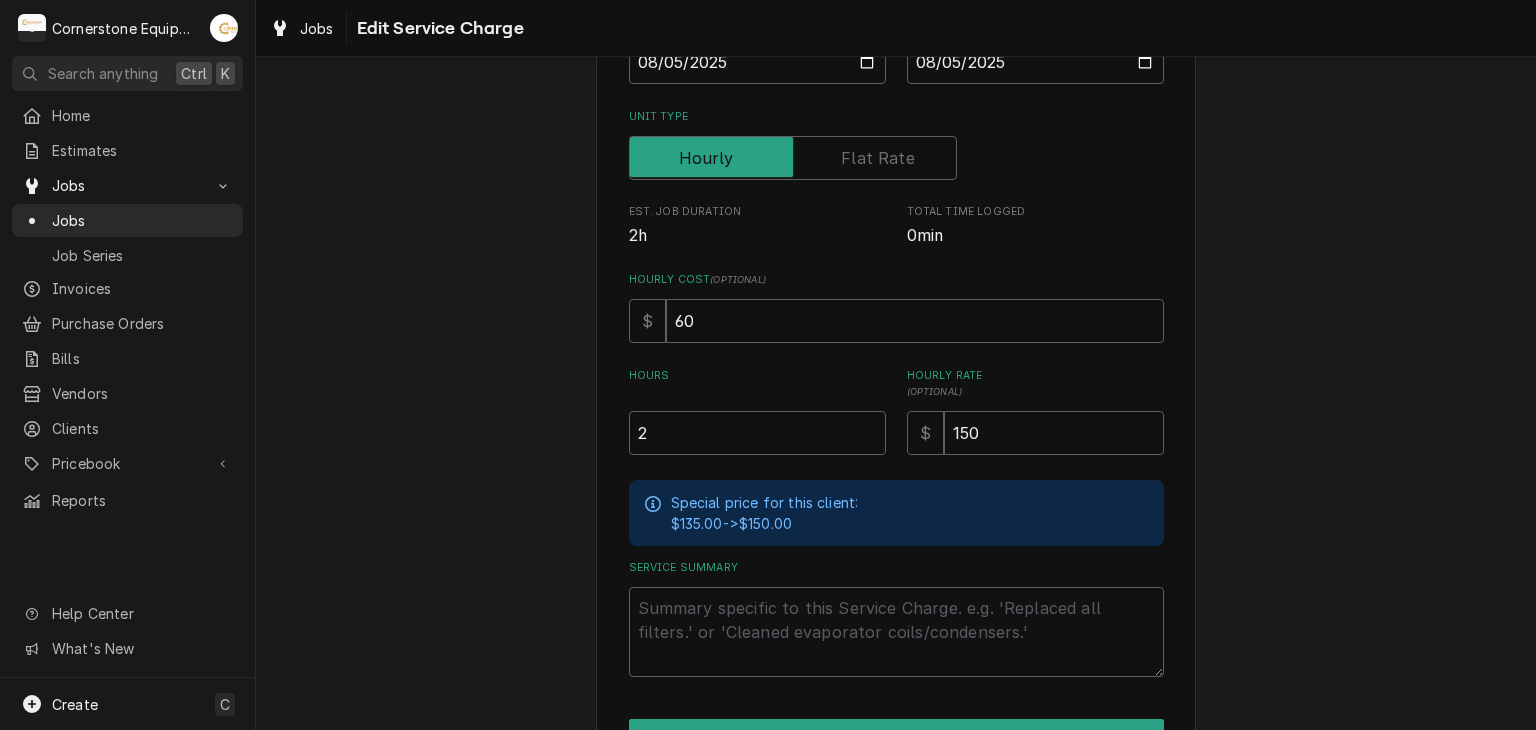 scroll, scrollTop: 0, scrollLeft: 0, axis: both 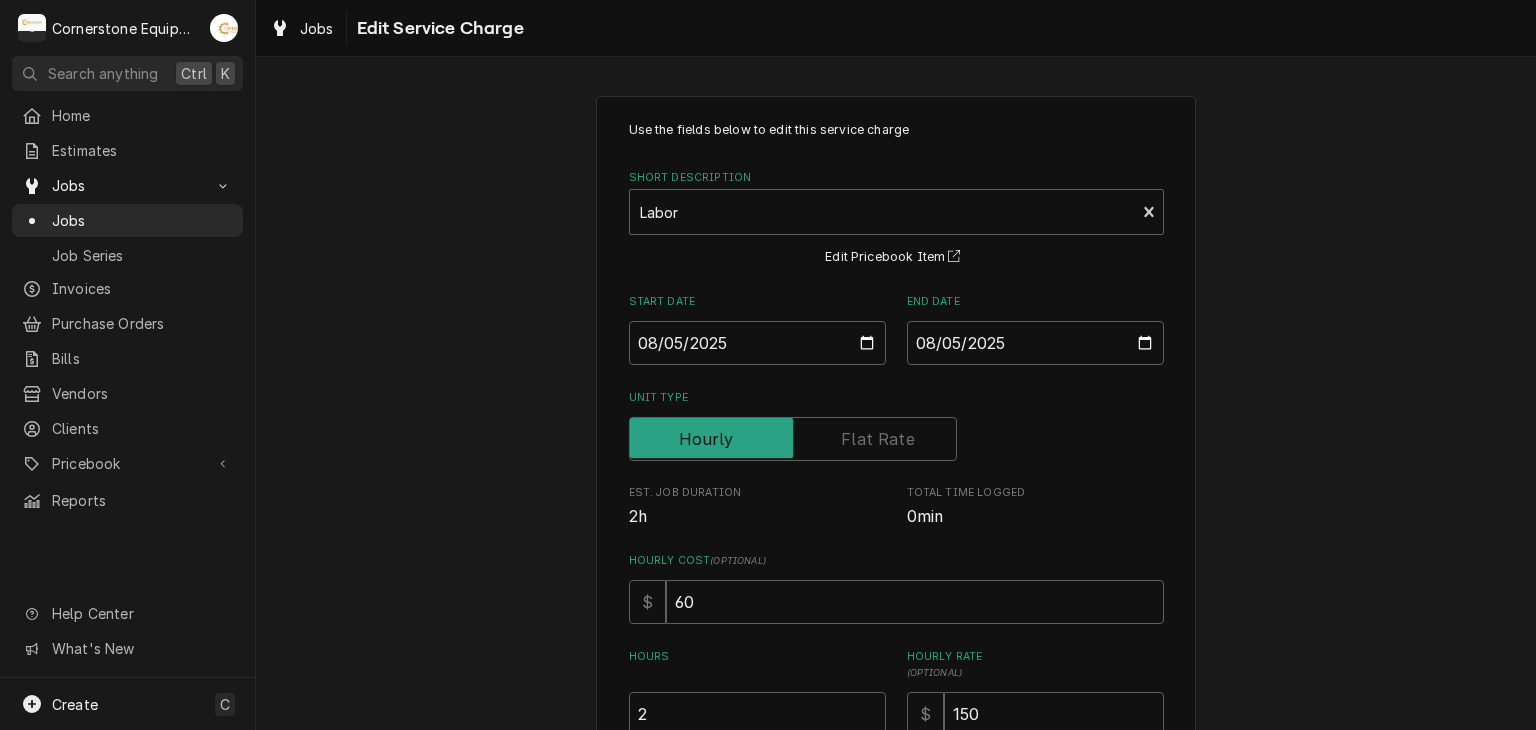 click on "Hourly Cost  ( optional ) $ 60" at bounding box center (896, 588) 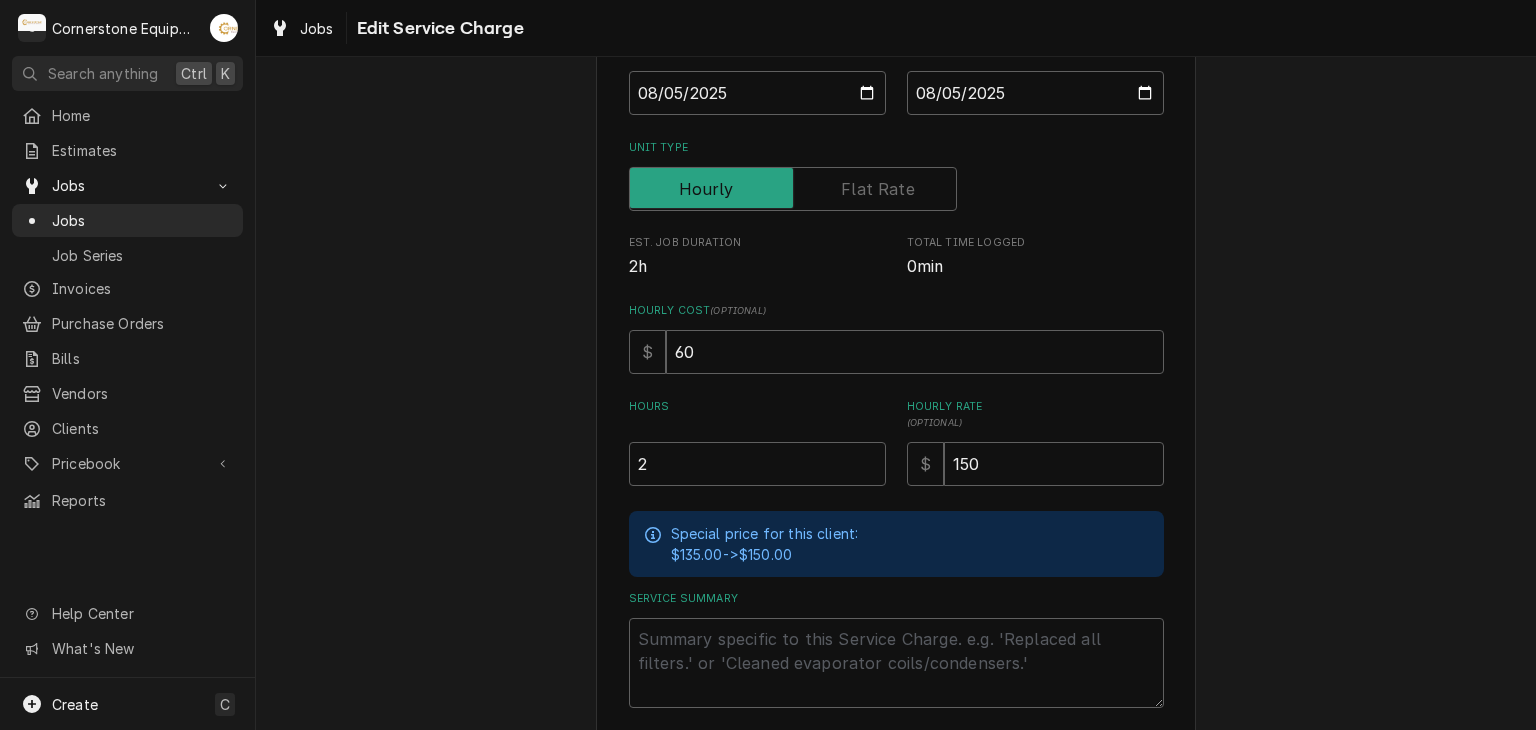 scroll, scrollTop: 397, scrollLeft: 0, axis: vertical 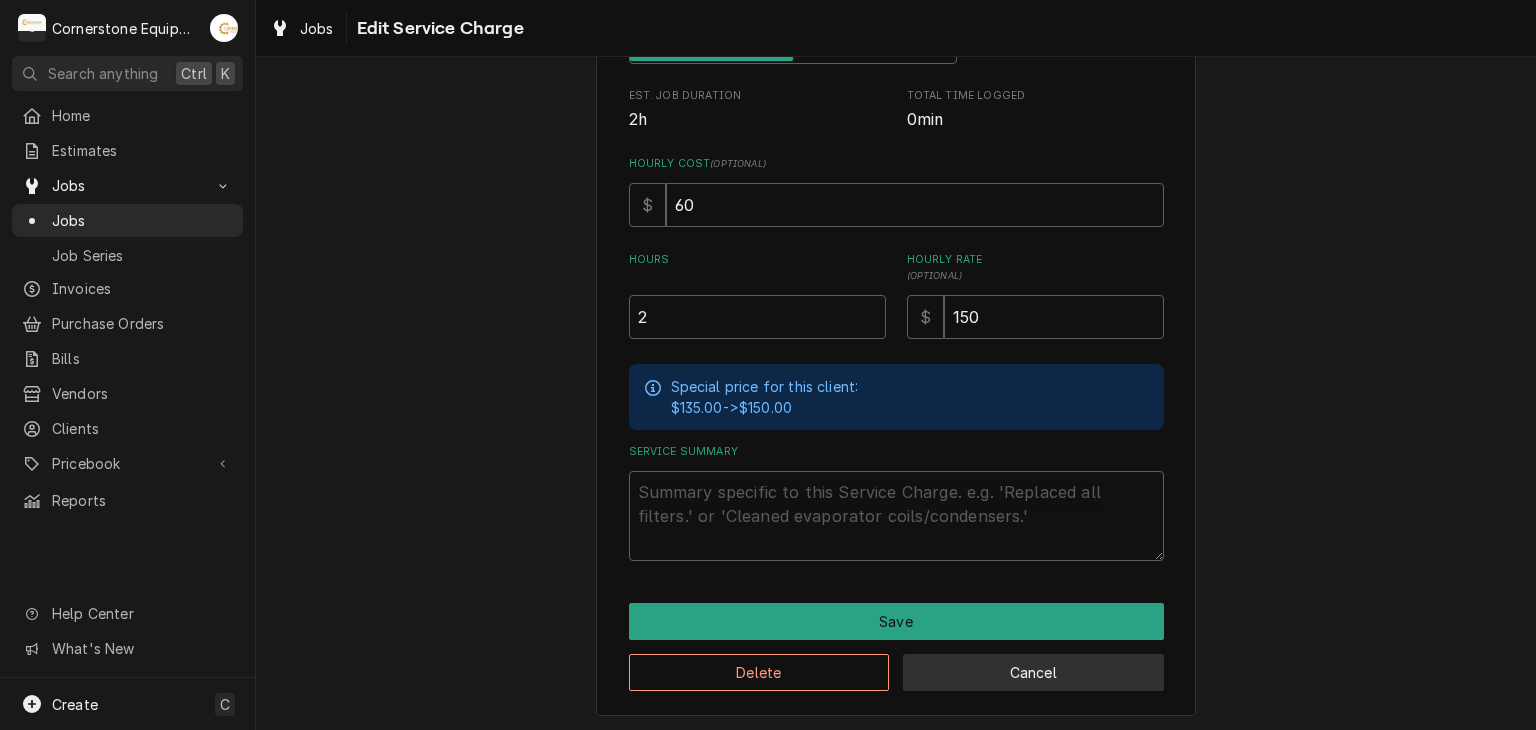 click on "Cancel" at bounding box center (1033, 672) 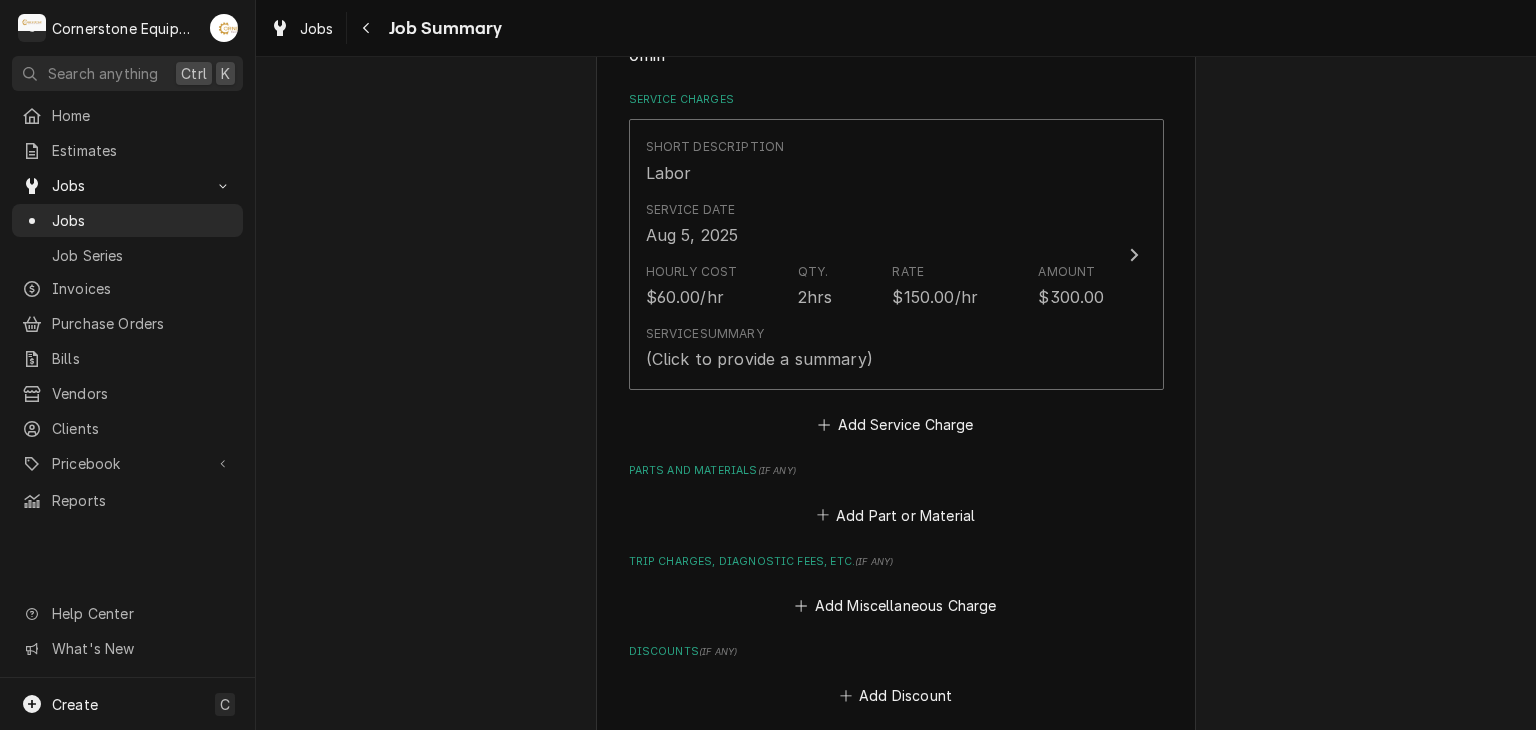 click on "Add Part or Material" at bounding box center [896, 510] 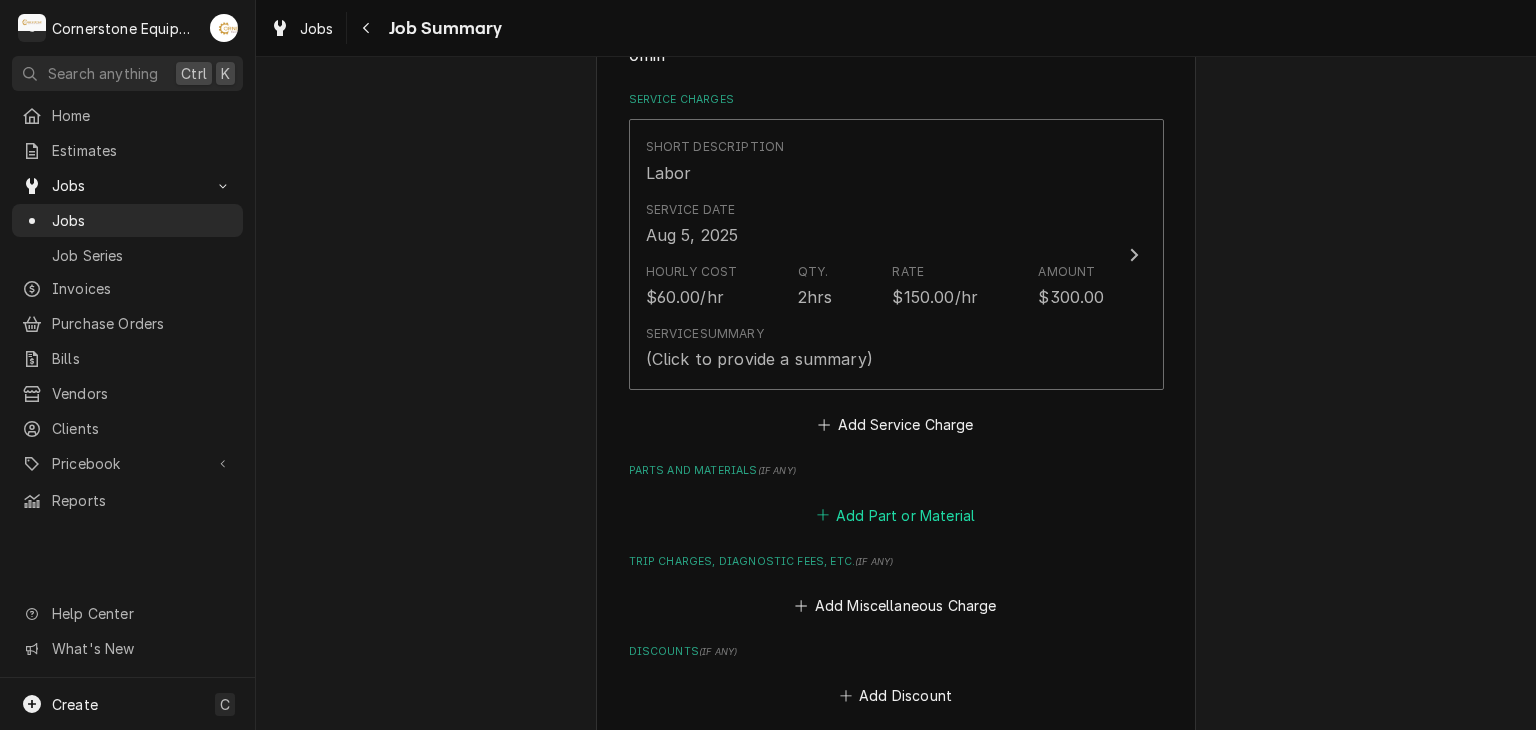click on "Add Part or Material" at bounding box center [895, 515] 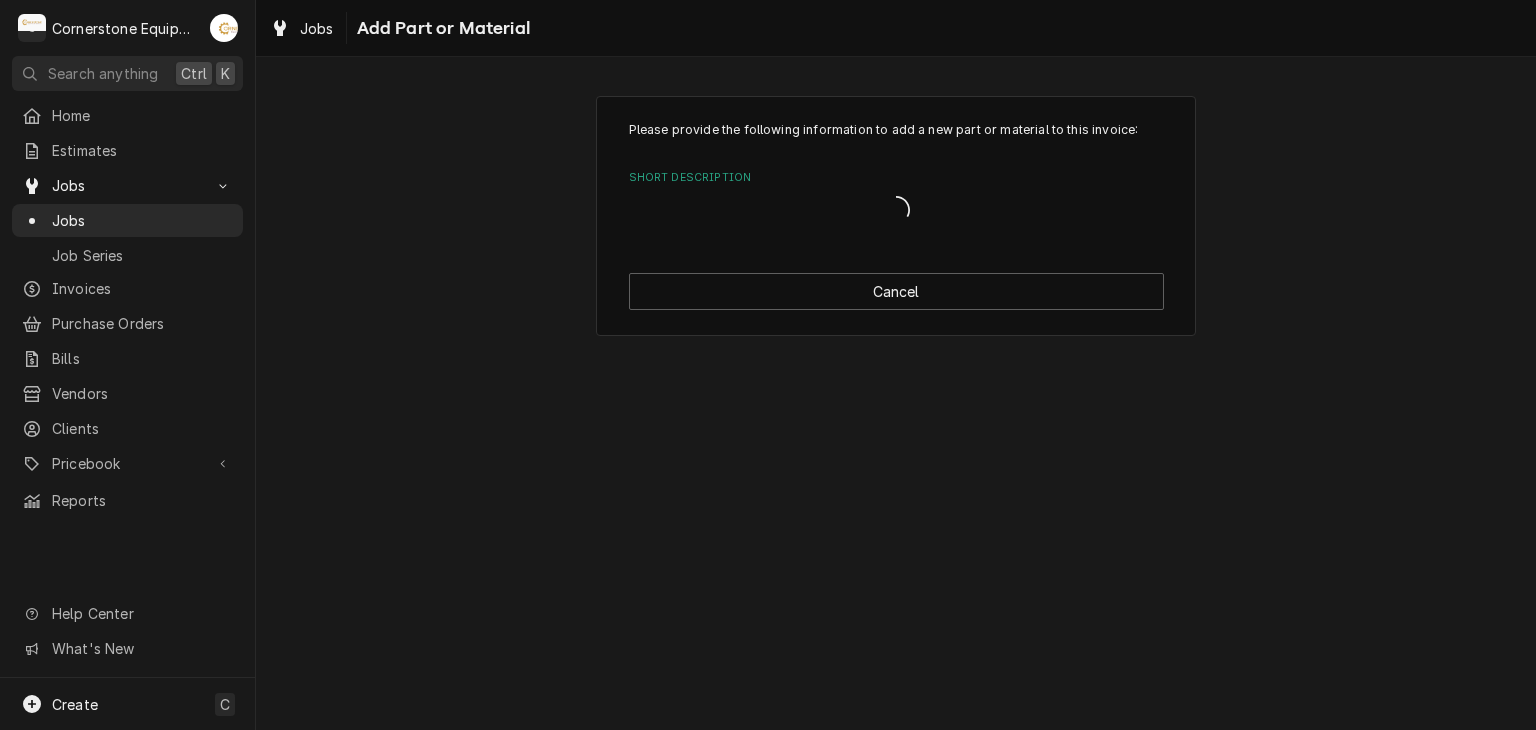 scroll, scrollTop: 0, scrollLeft: 0, axis: both 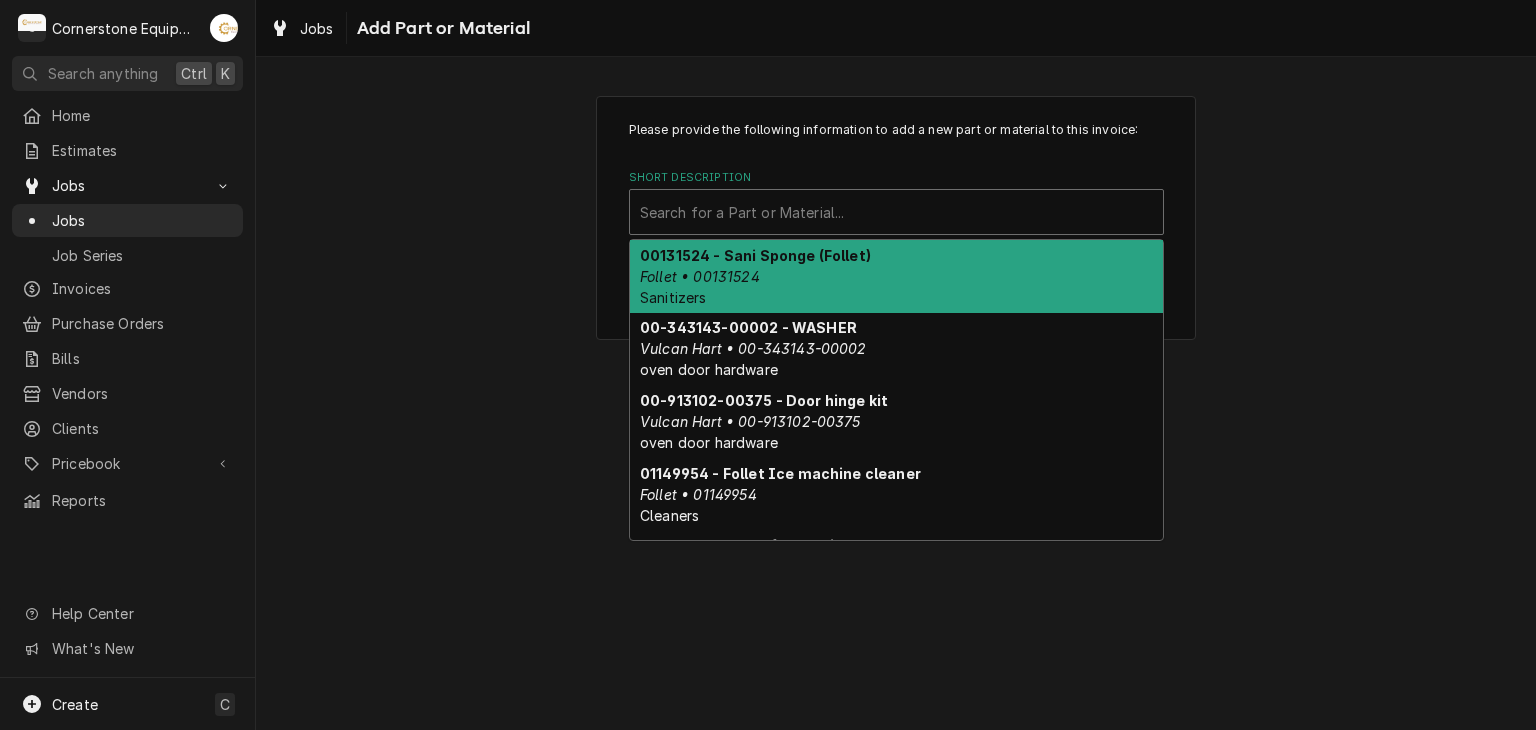 click on "Search for a Part or Material..." at bounding box center (896, 212) 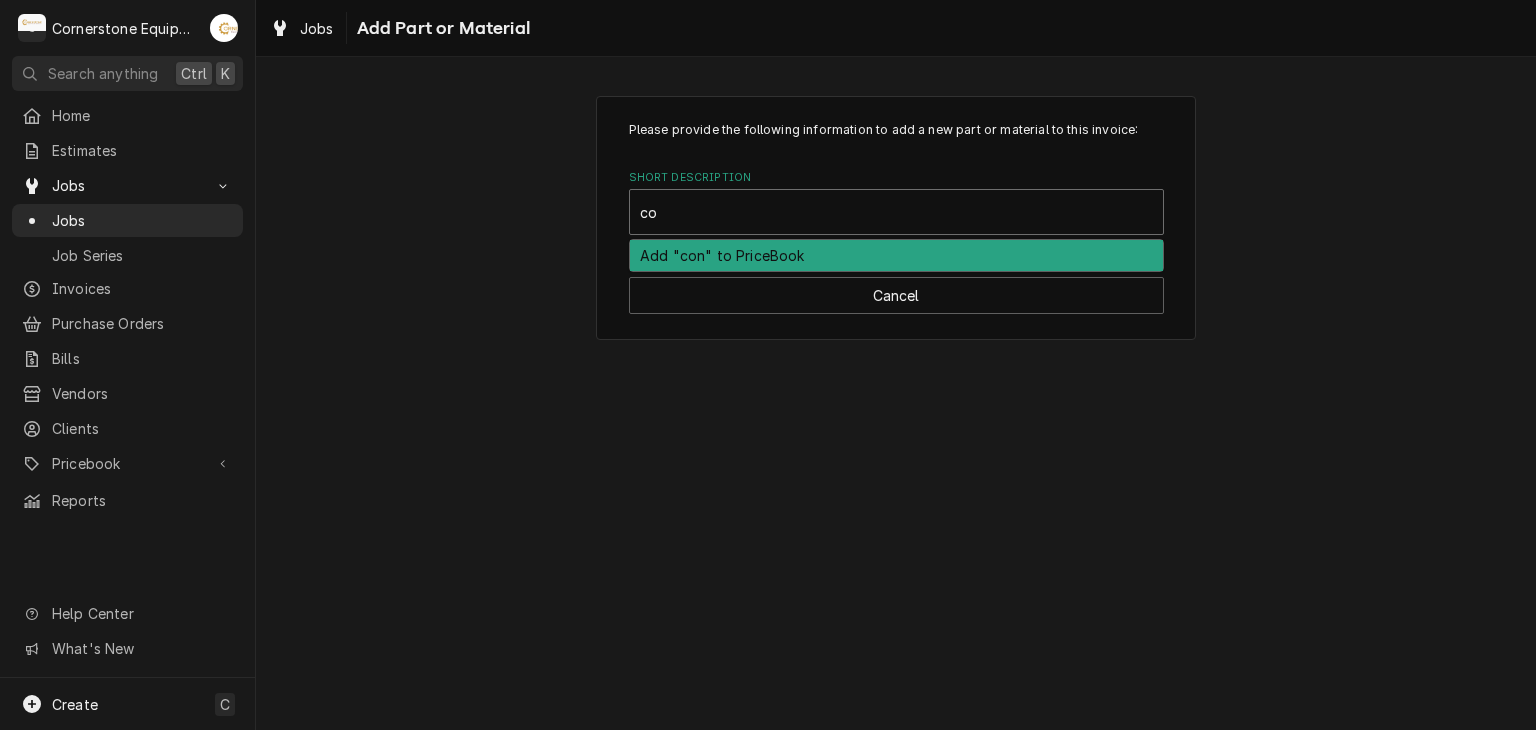 type on "con" 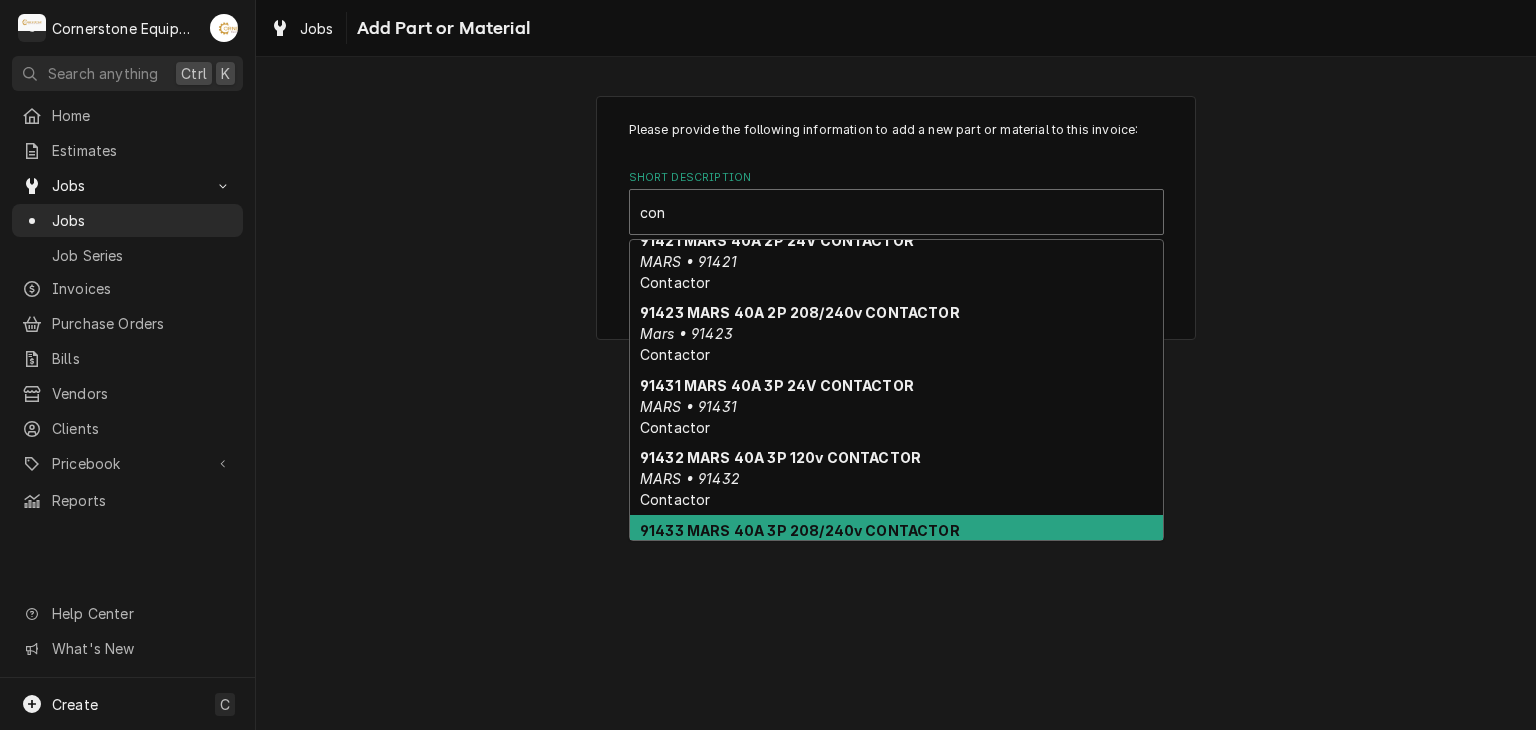 scroll, scrollTop: 242, scrollLeft: 0, axis: vertical 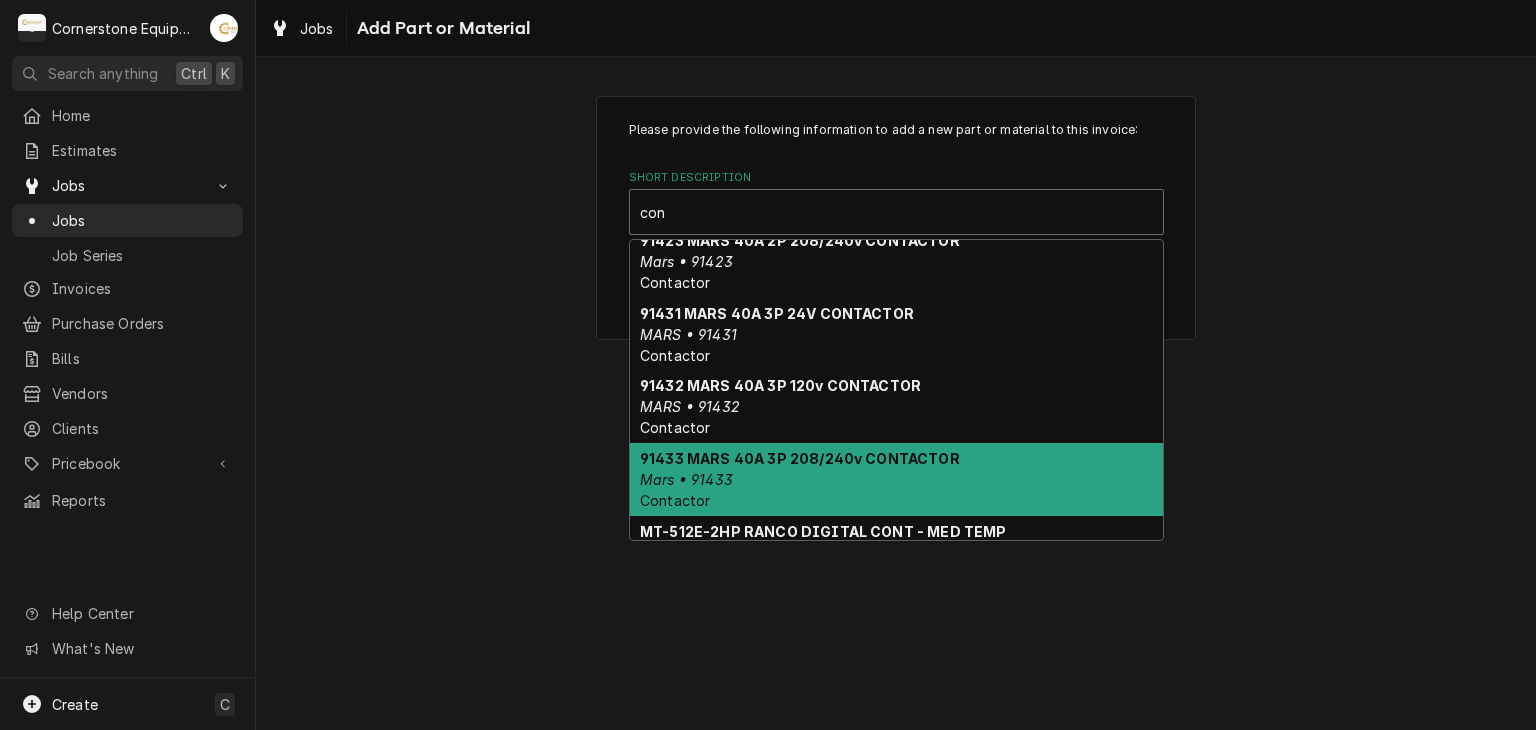 click on "91433 MARS 40A 3P 208/240v CONTACTOR Mars • 91433 Contactor" at bounding box center [896, 479] 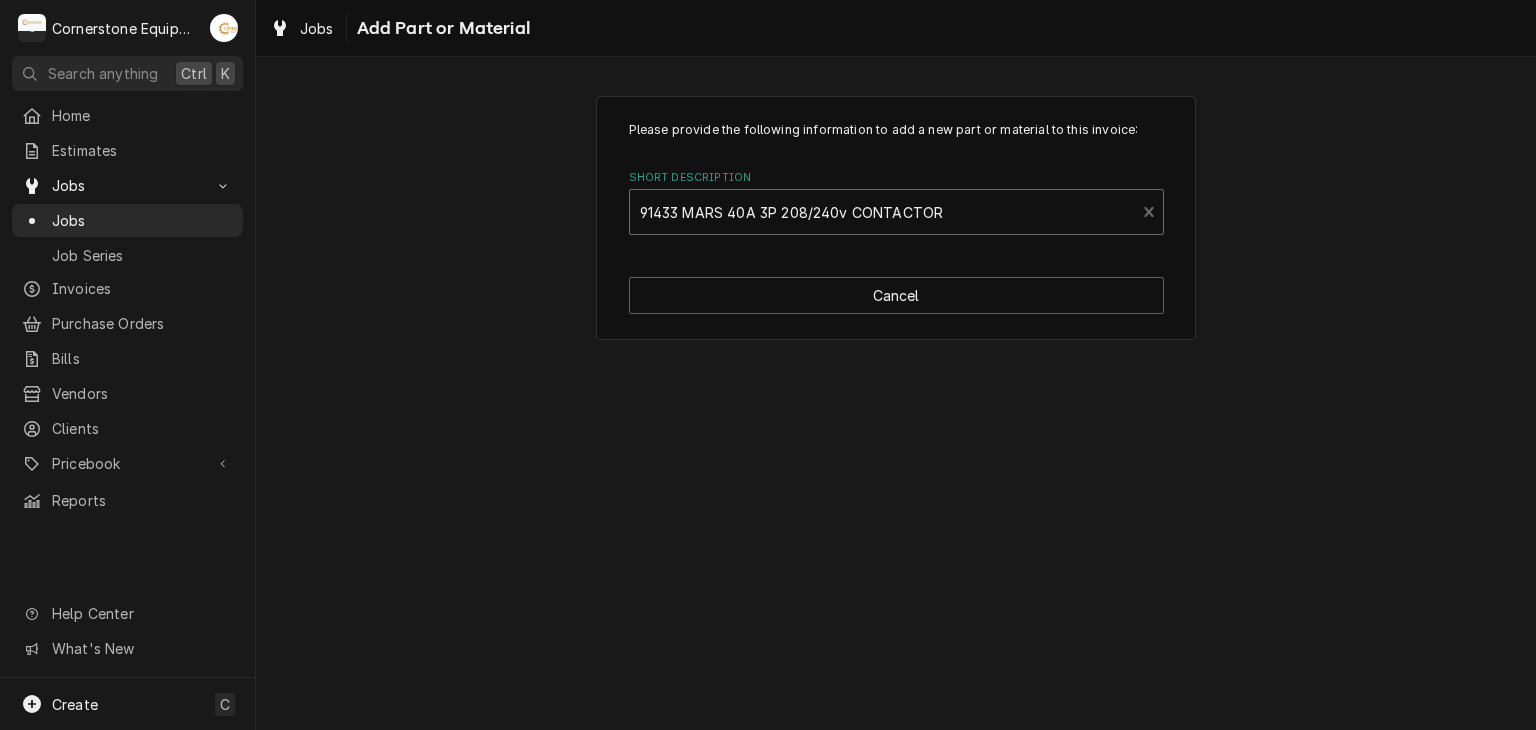 type on "x" 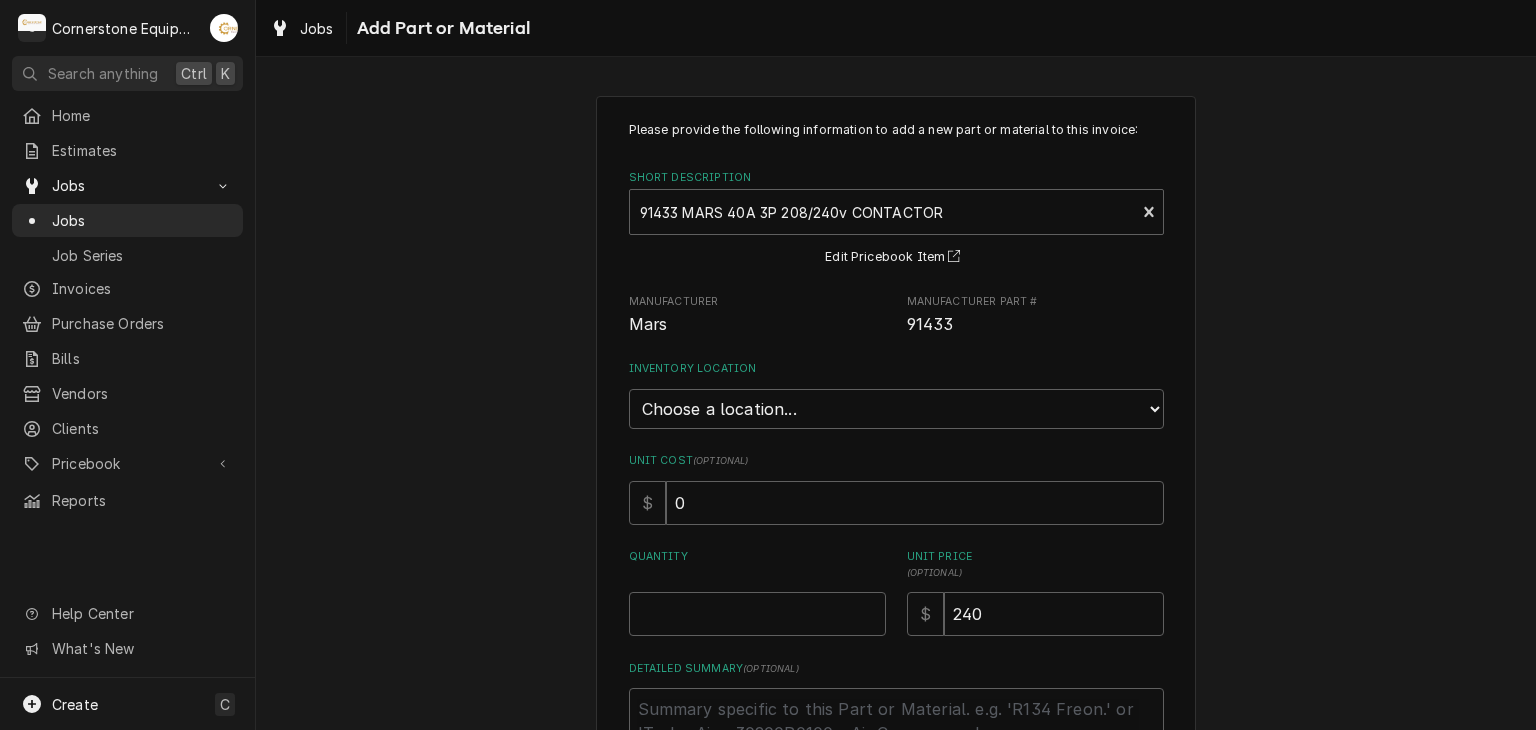 click on "Inventory Location Choose a location... Truck 101 Truck 102 Warehouse H" at bounding box center [896, 394] 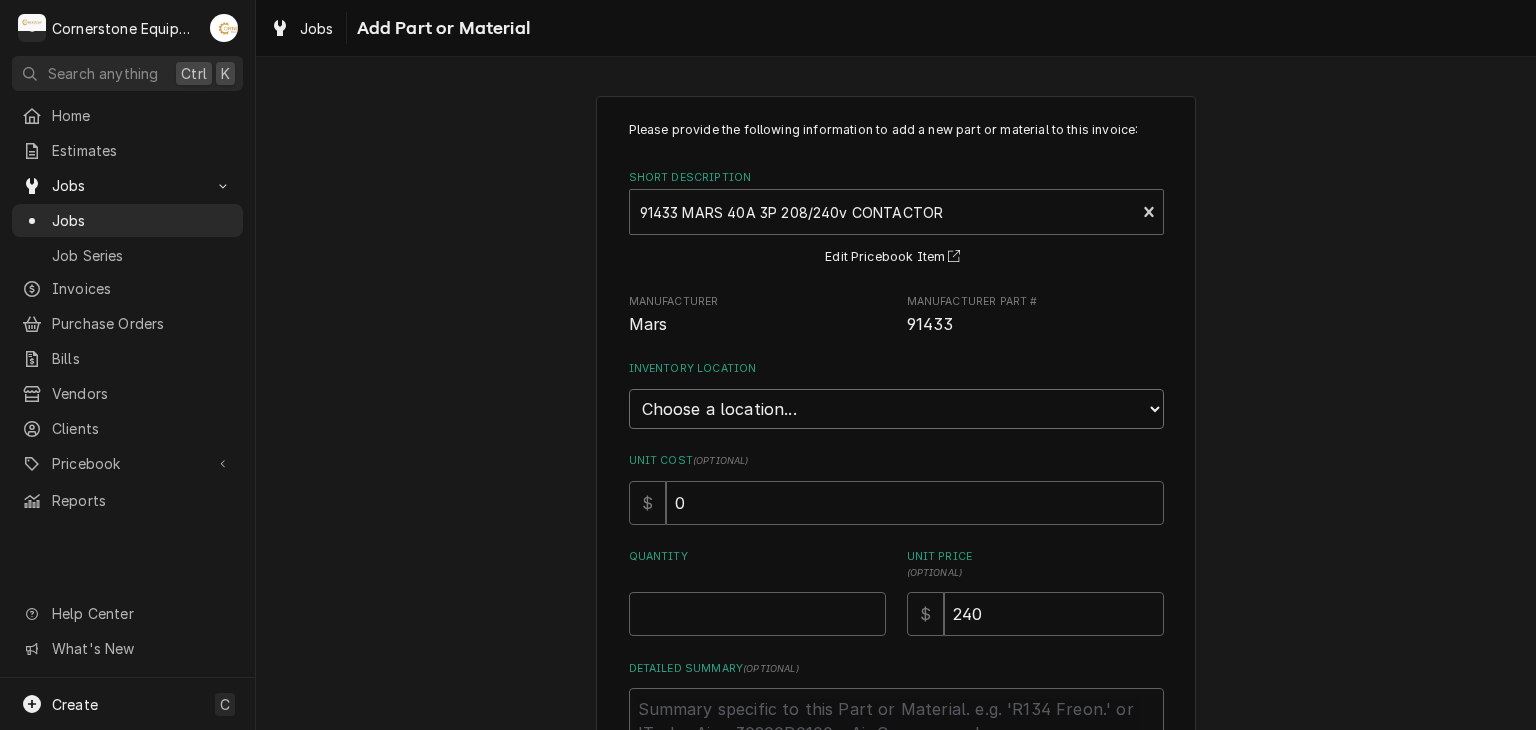 click on "Choose a location... Truck 101 Truck 102 Warehouse H" at bounding box center (896, 409) 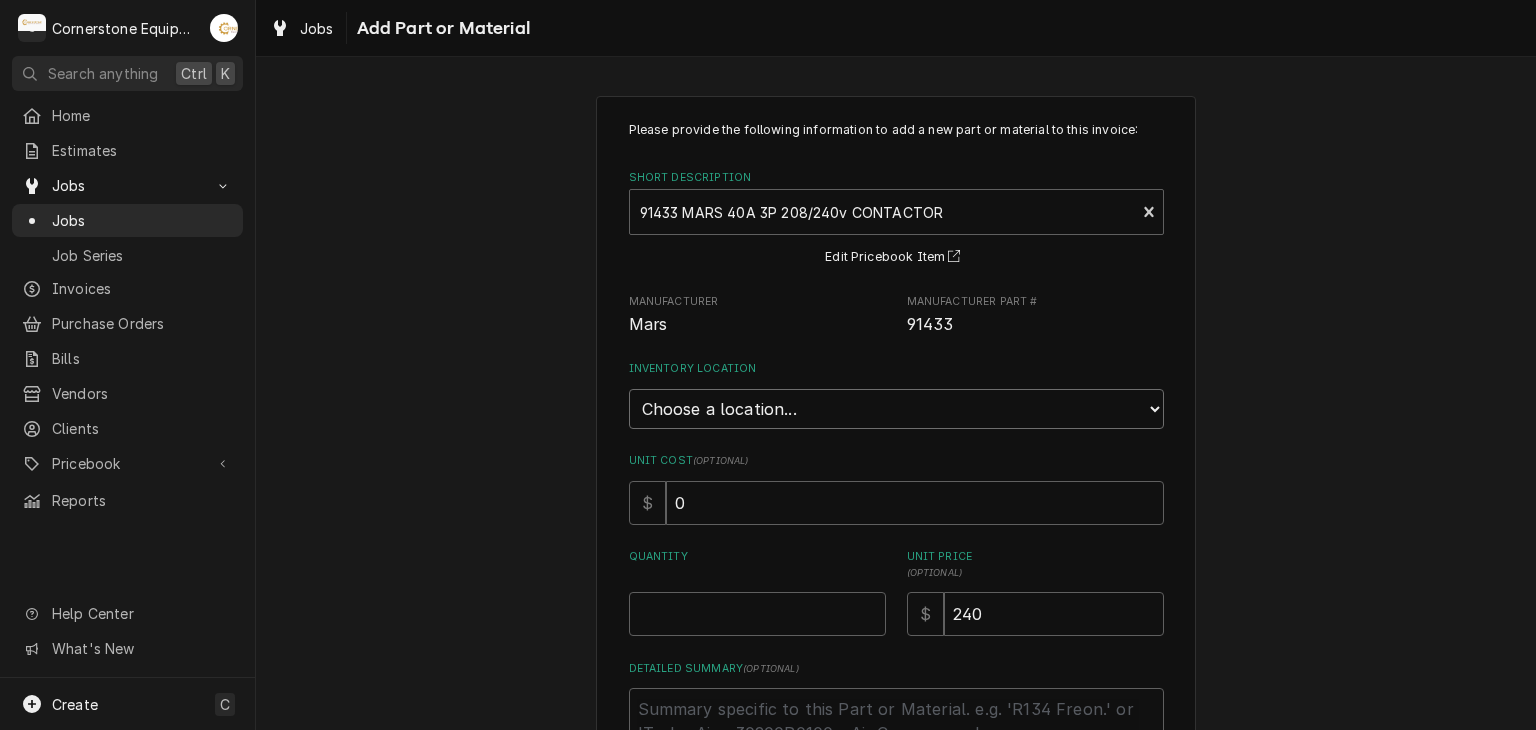 select on "160" 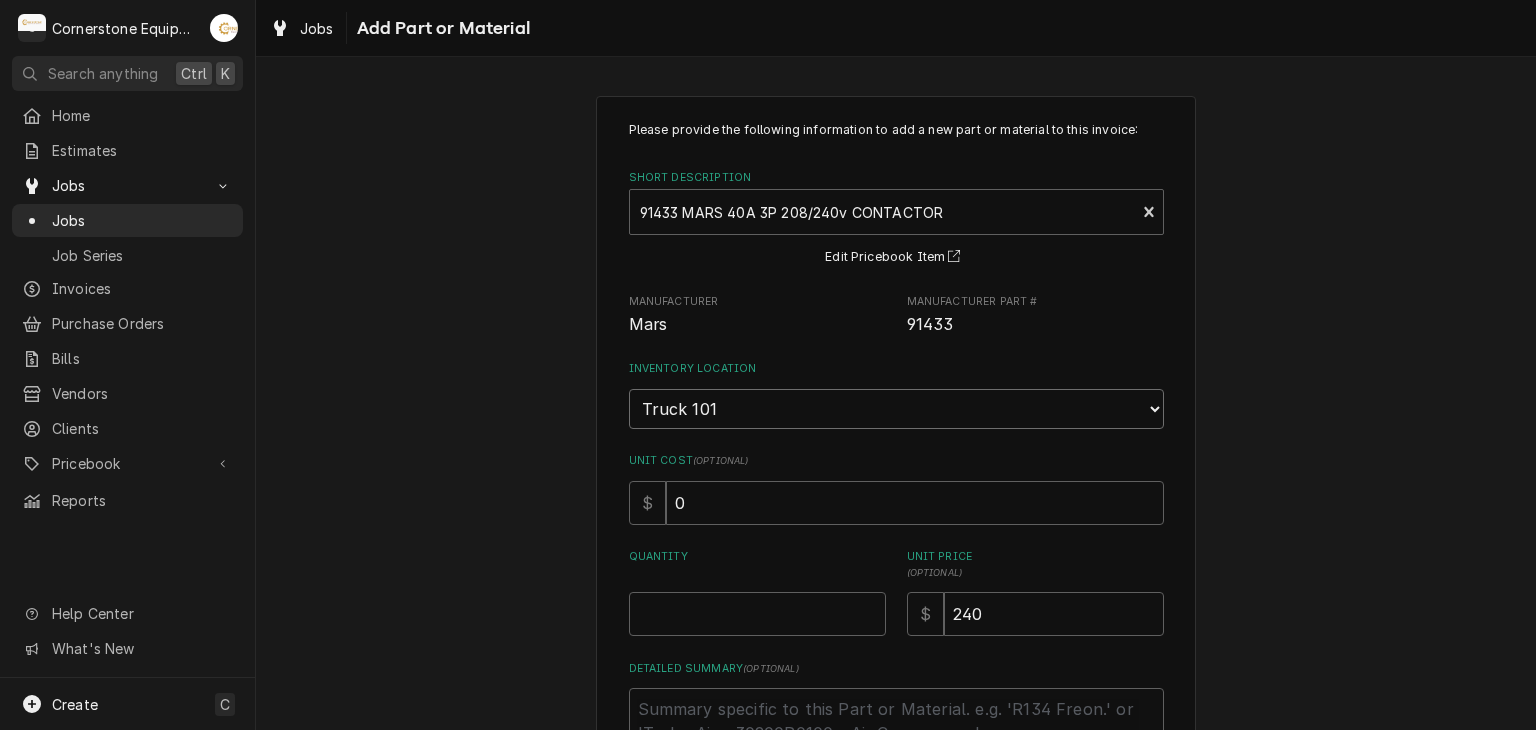 click on "Choose a location... Truck 101 Truck 102 Warehouse H" at bounding box center [896, 409] 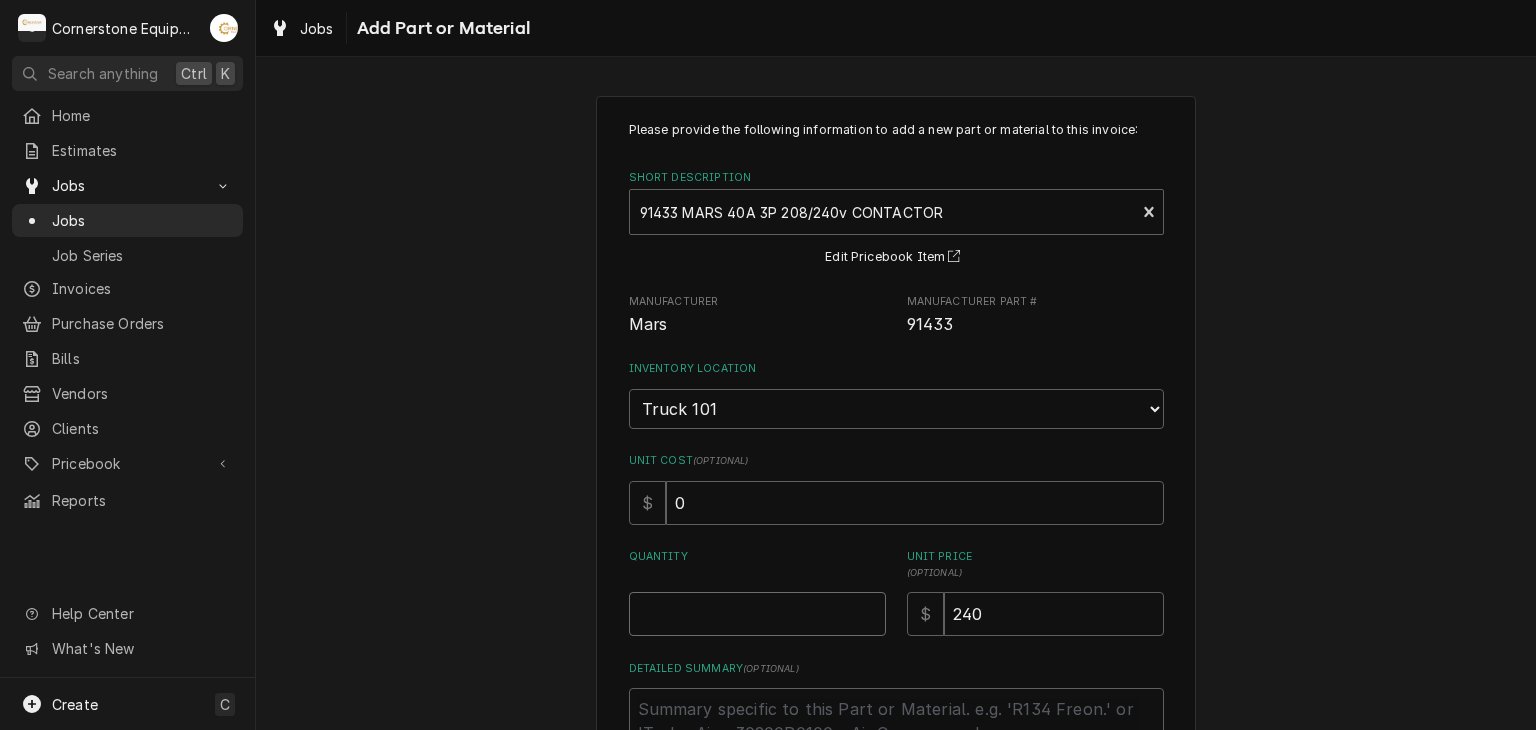 click on "Quantity" at bounding box center [757, 614] 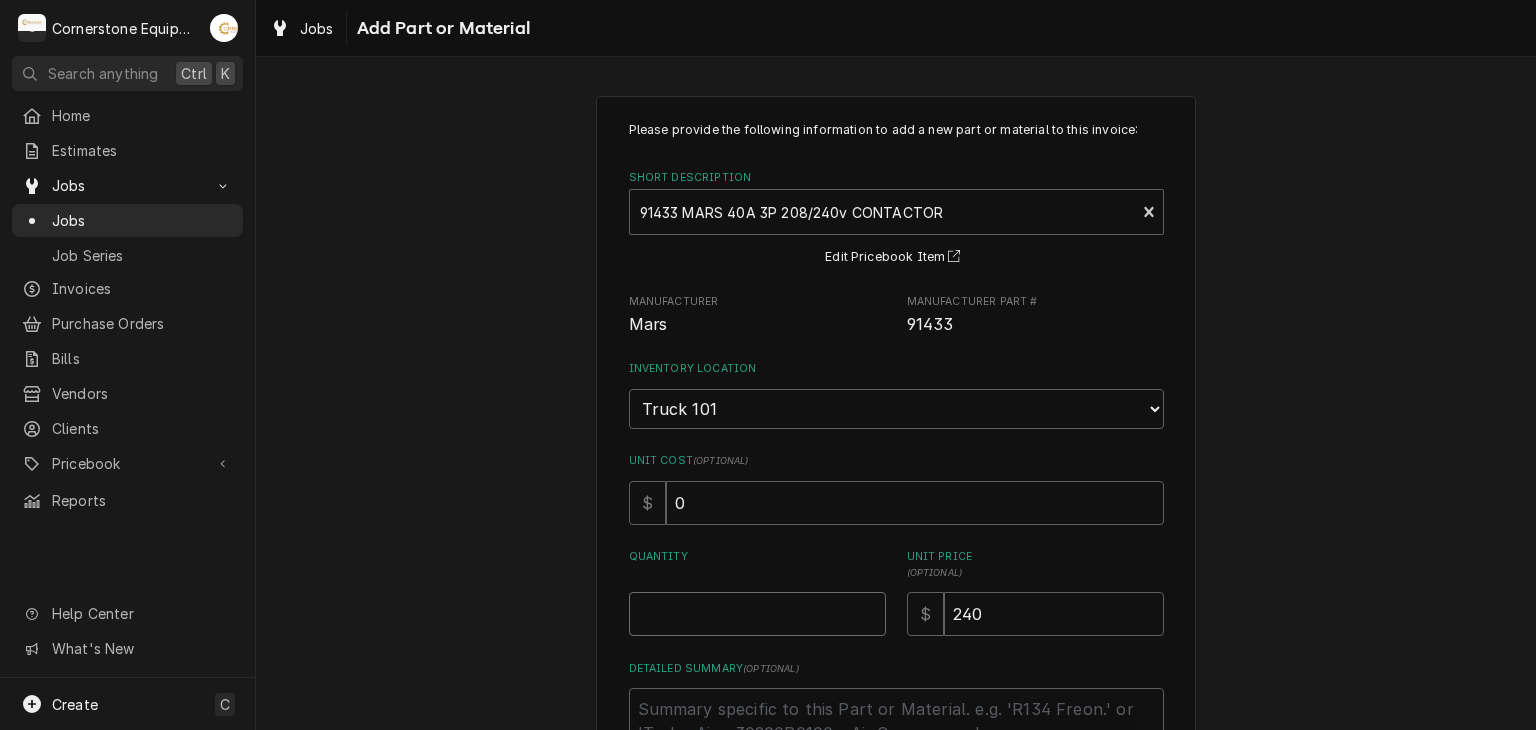type on "x" 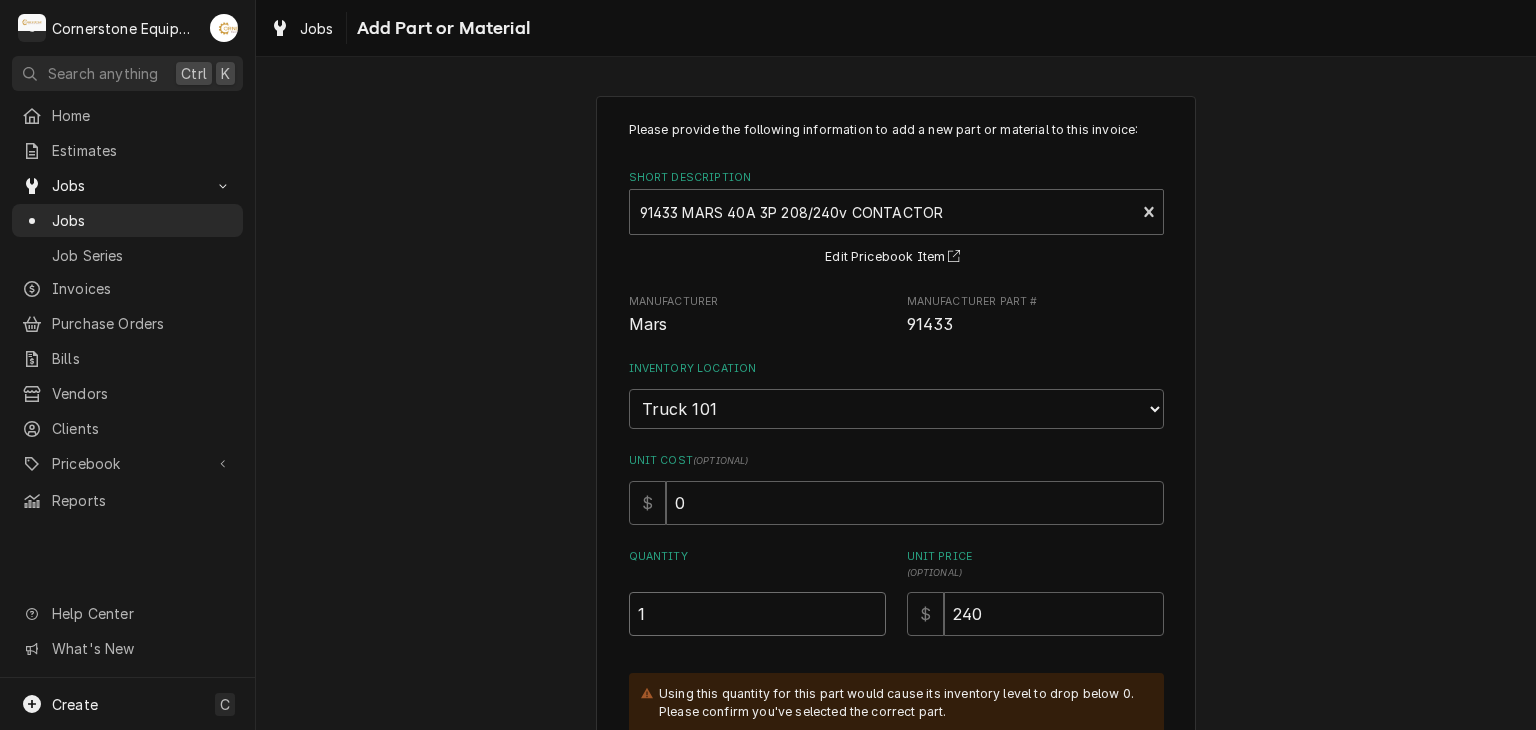 type on "1" 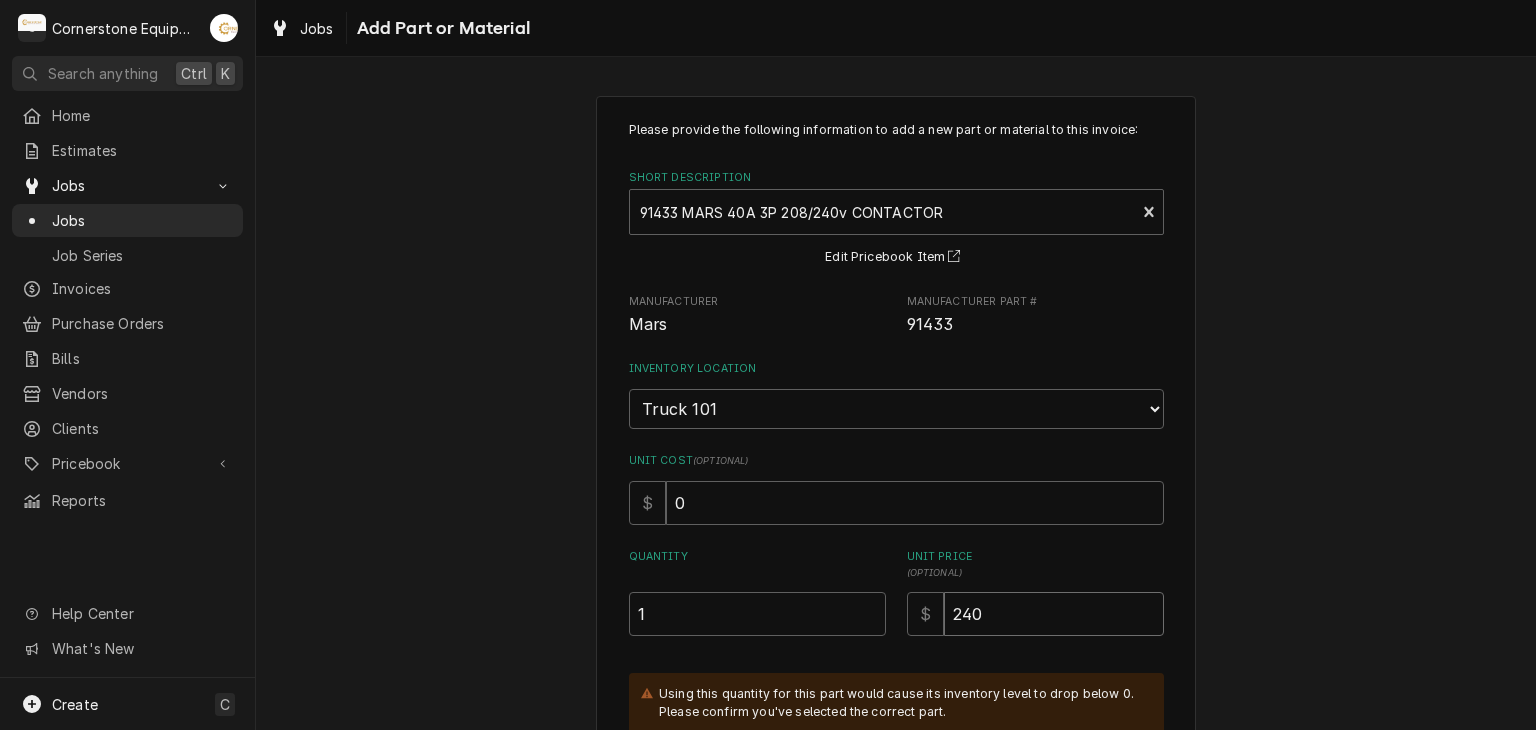 click on "240" at bounding box center (1054, 614) 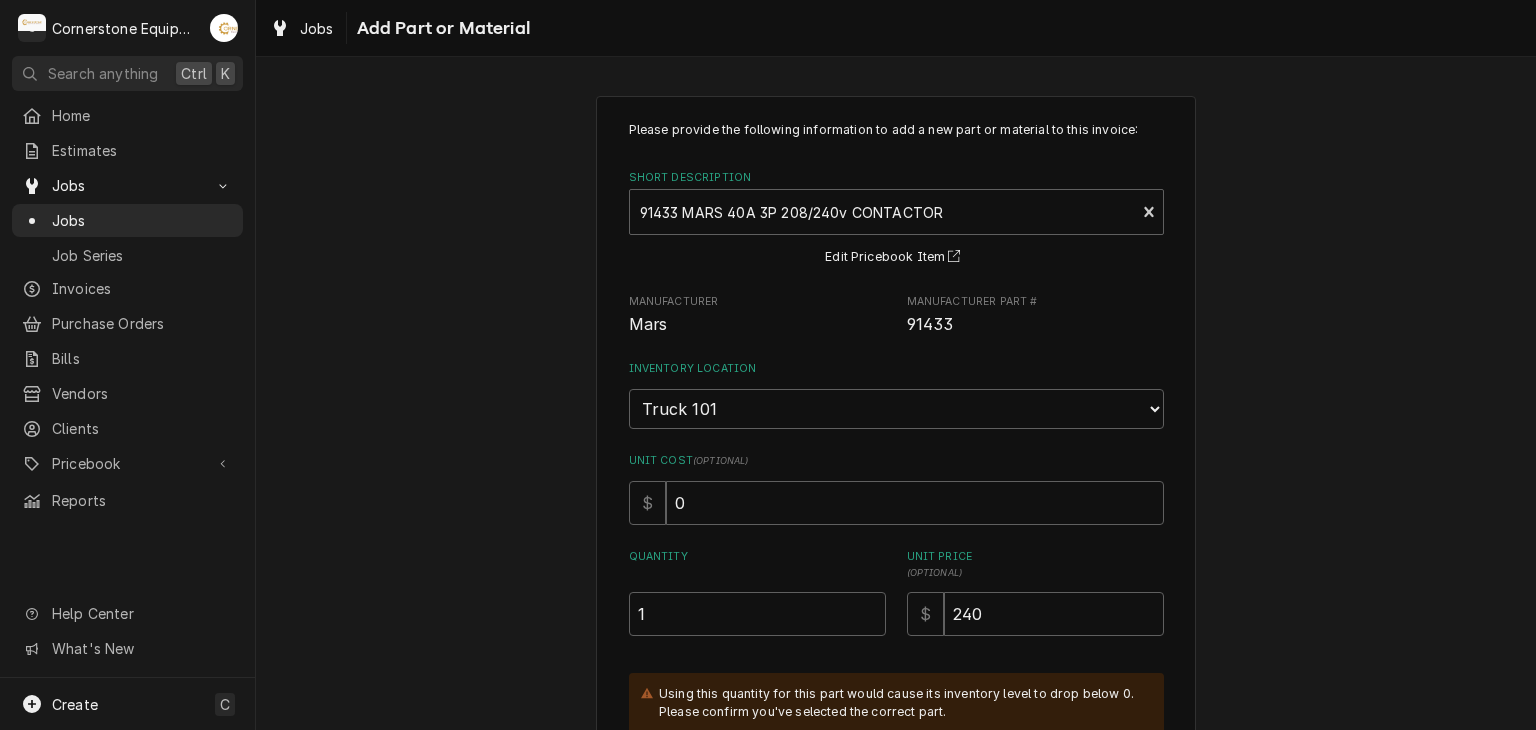 click on "Please provide the following information to add a new part or material to this invoice: Short Description 91433 MARS 40A 3P 208/240v CONTACTOR Mars • 91433 Contactor Edit Pricebook Item    Manufacturer Mars Manufacturer Part # 91433 Inventory Location Choose a location... Truck 101 Truck 102 Warehouse H Unit Cost  ( optional ) $ 0 Quantity 1 Unit Price  ( optional ) $ 240 Using this quantity for this part would cause its inventory level to drop below 0. Please confirm you've selected the correct part. Detailed Summary  ( optional ) Add Cancel" at bounding box center (896, 531) 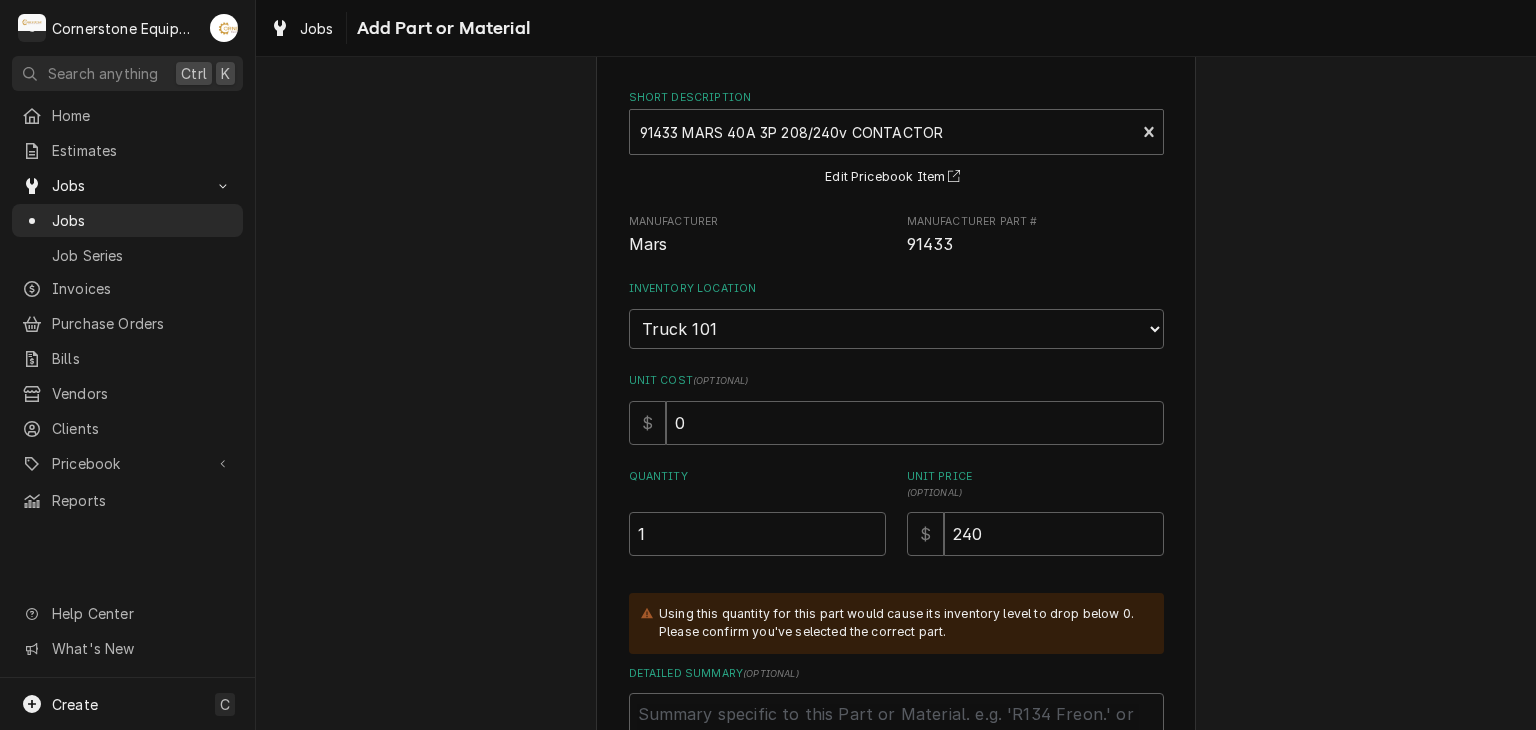 scroll, scrollTop: 120, scrollLeft: 0, axis: vertical 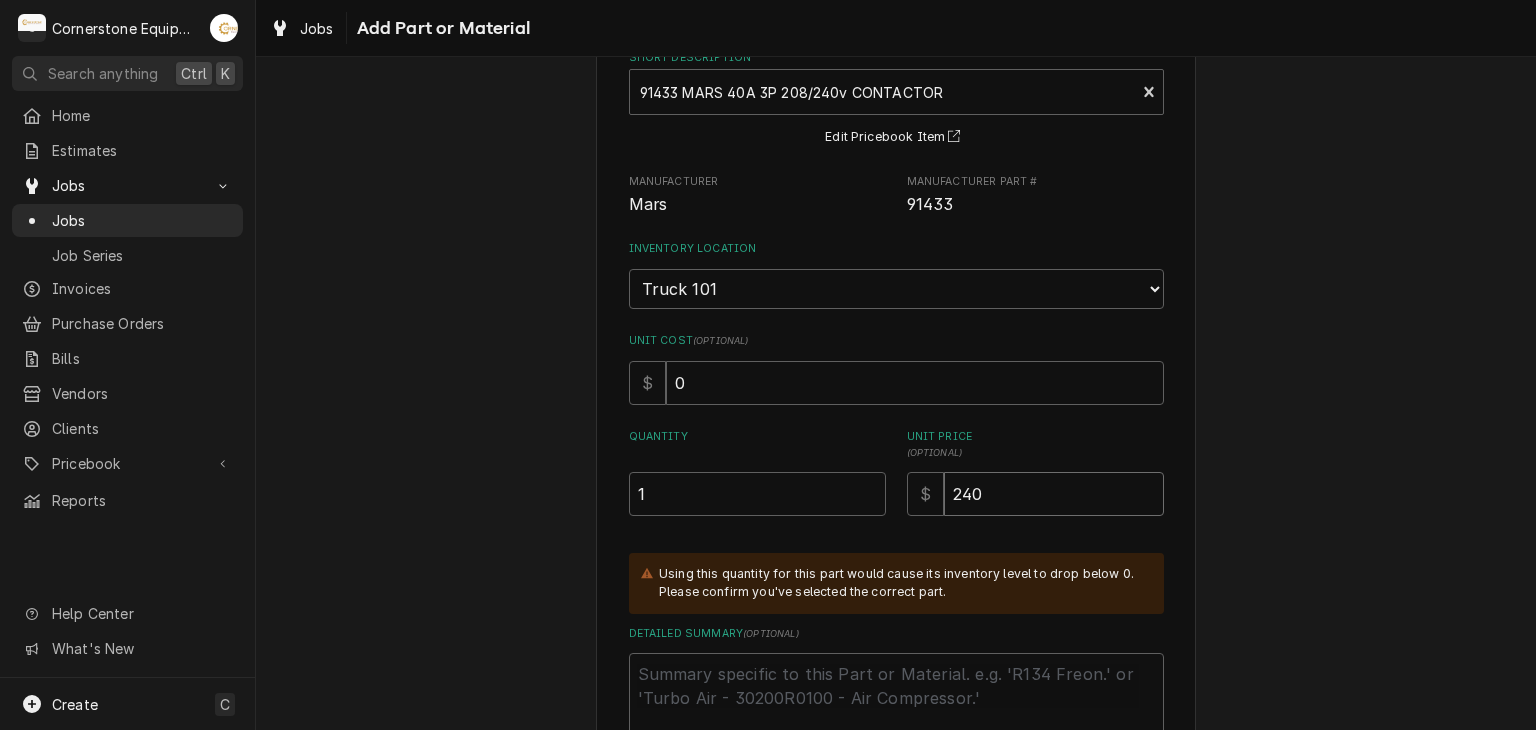 click on "240" at bounding box center (1054, 494) 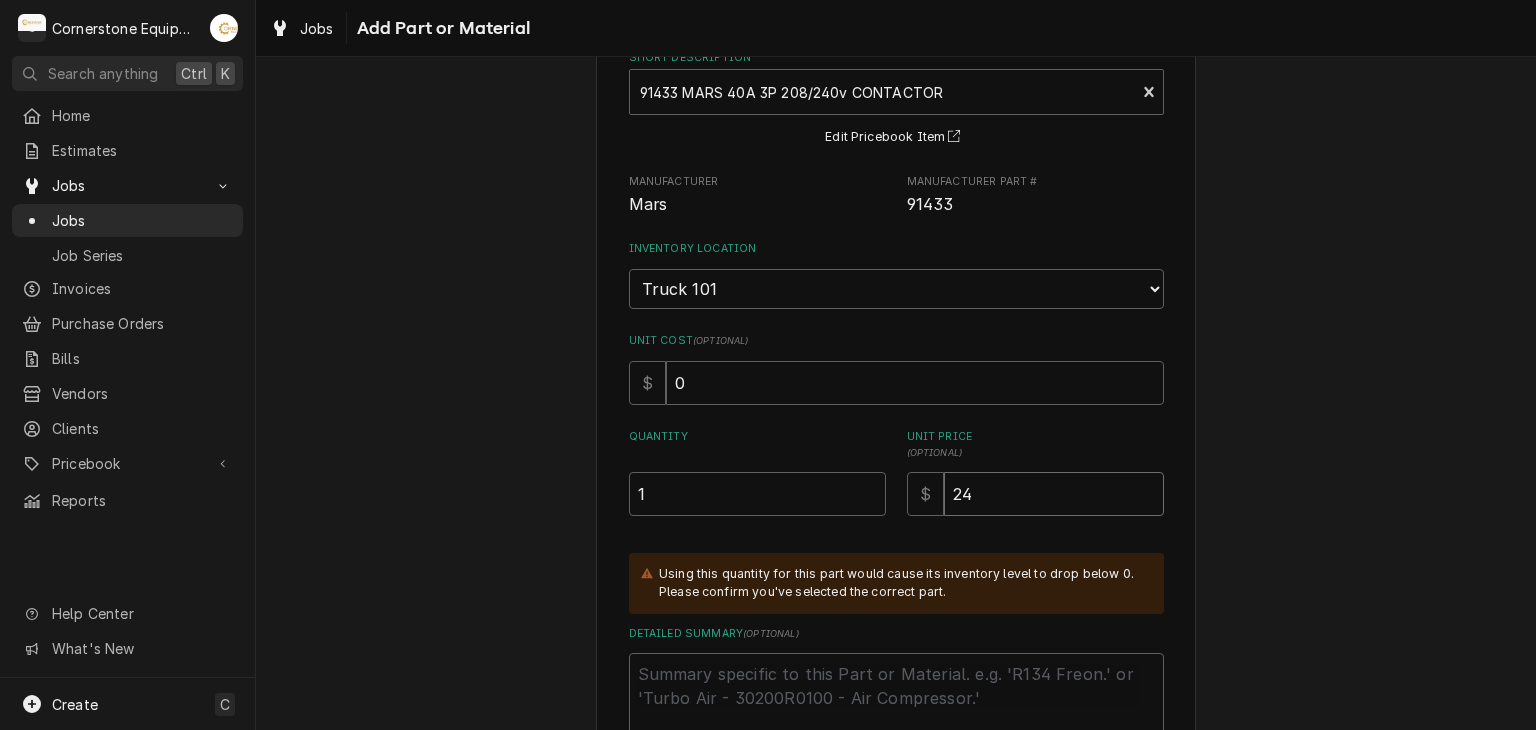 type on "x" 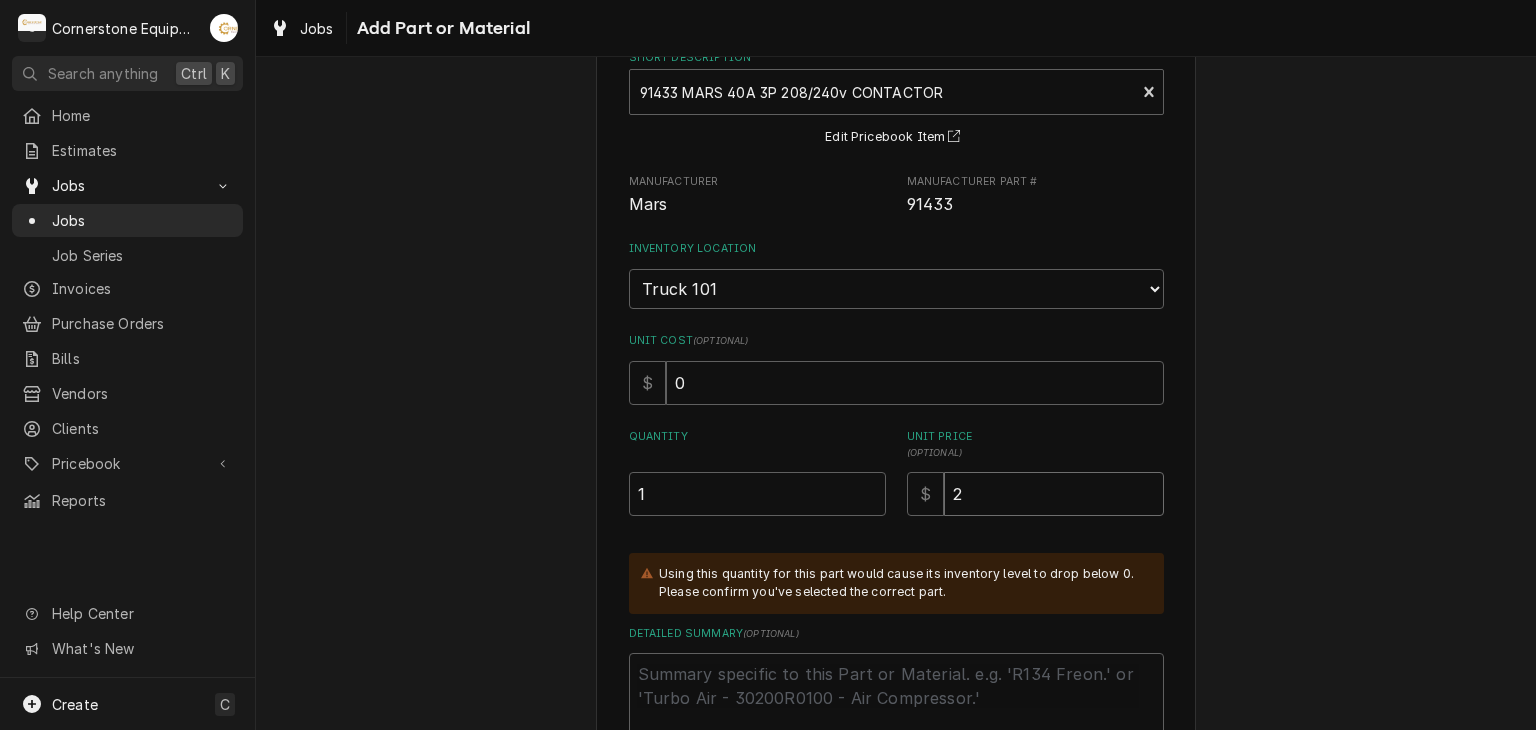 type on "x" 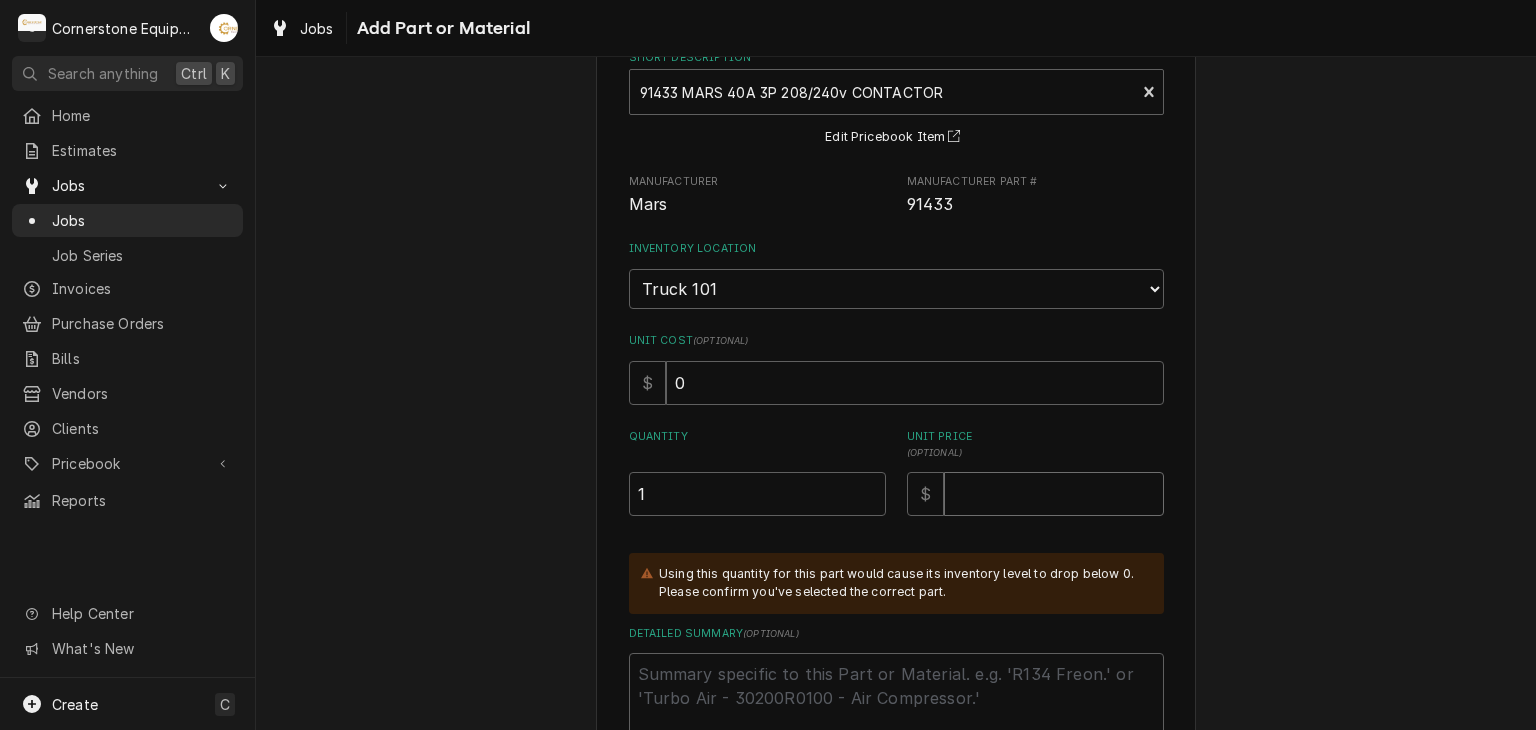 type on "x" 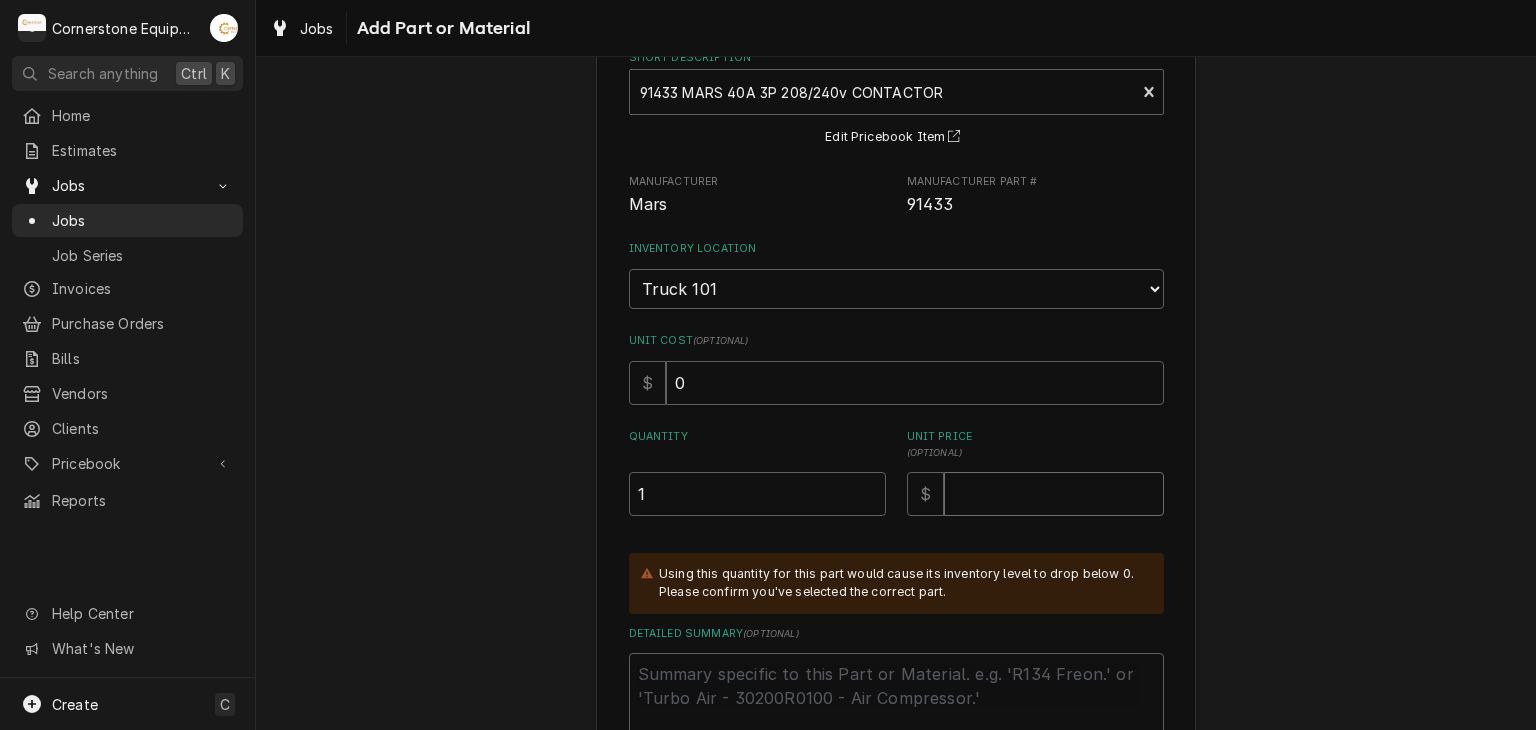 type on "1" 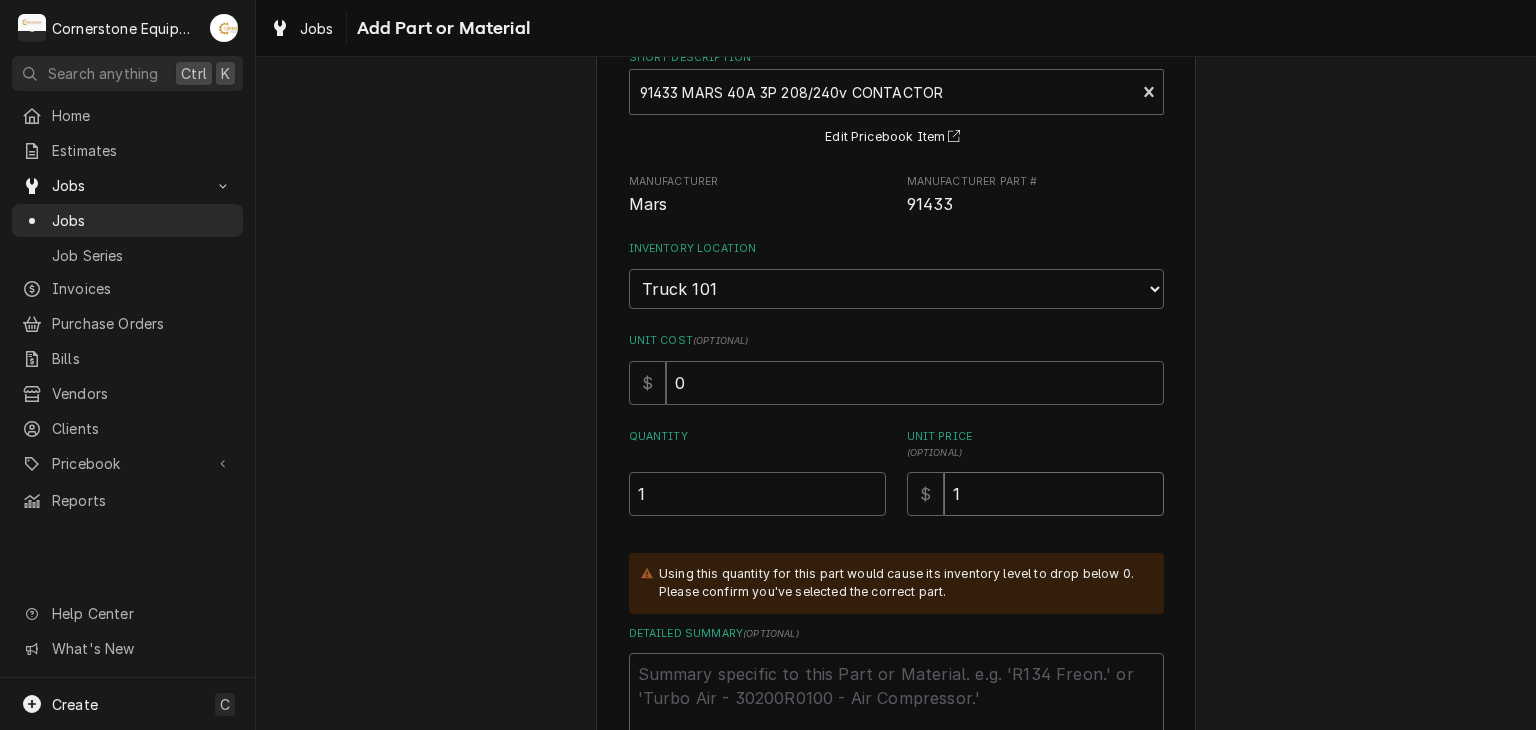 type on "x" 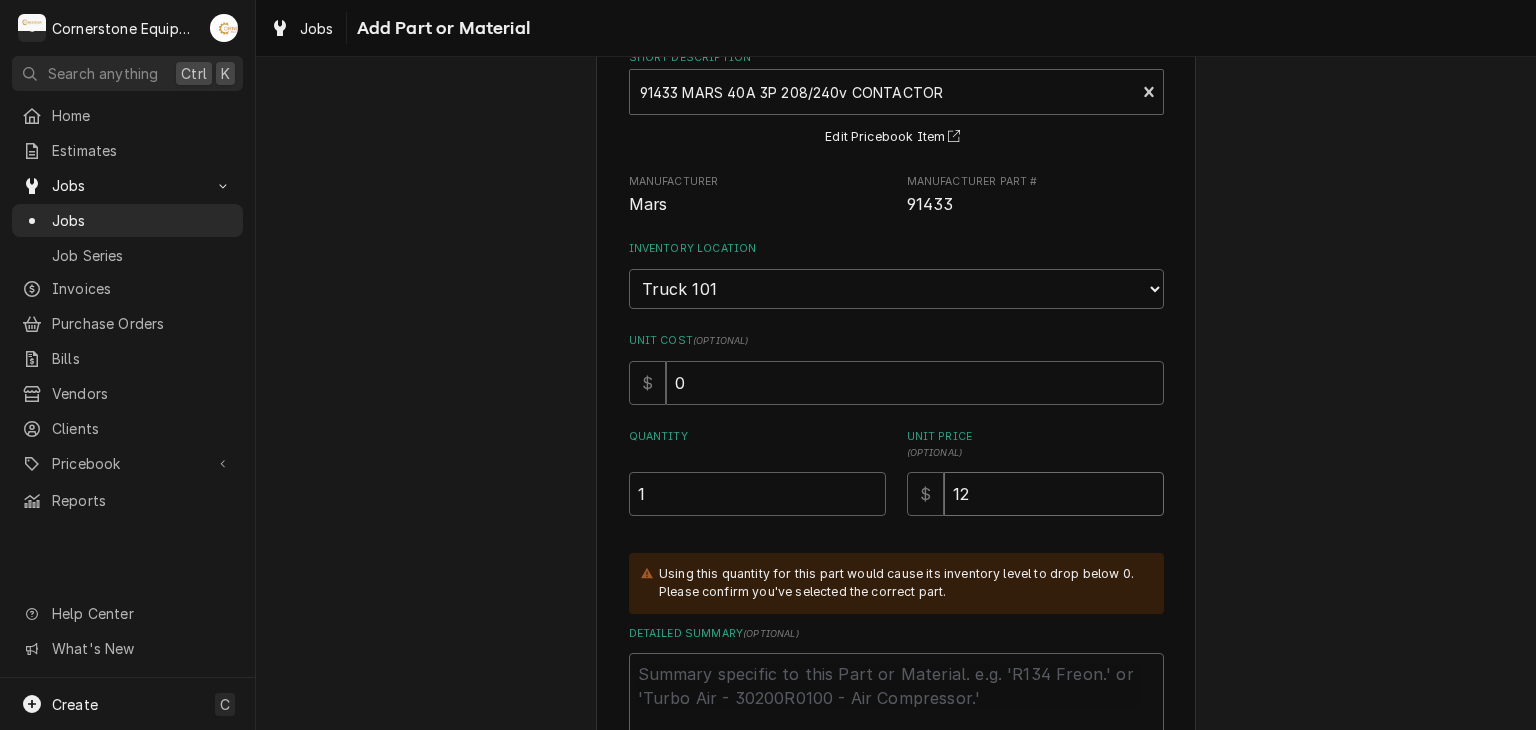 type on "x" 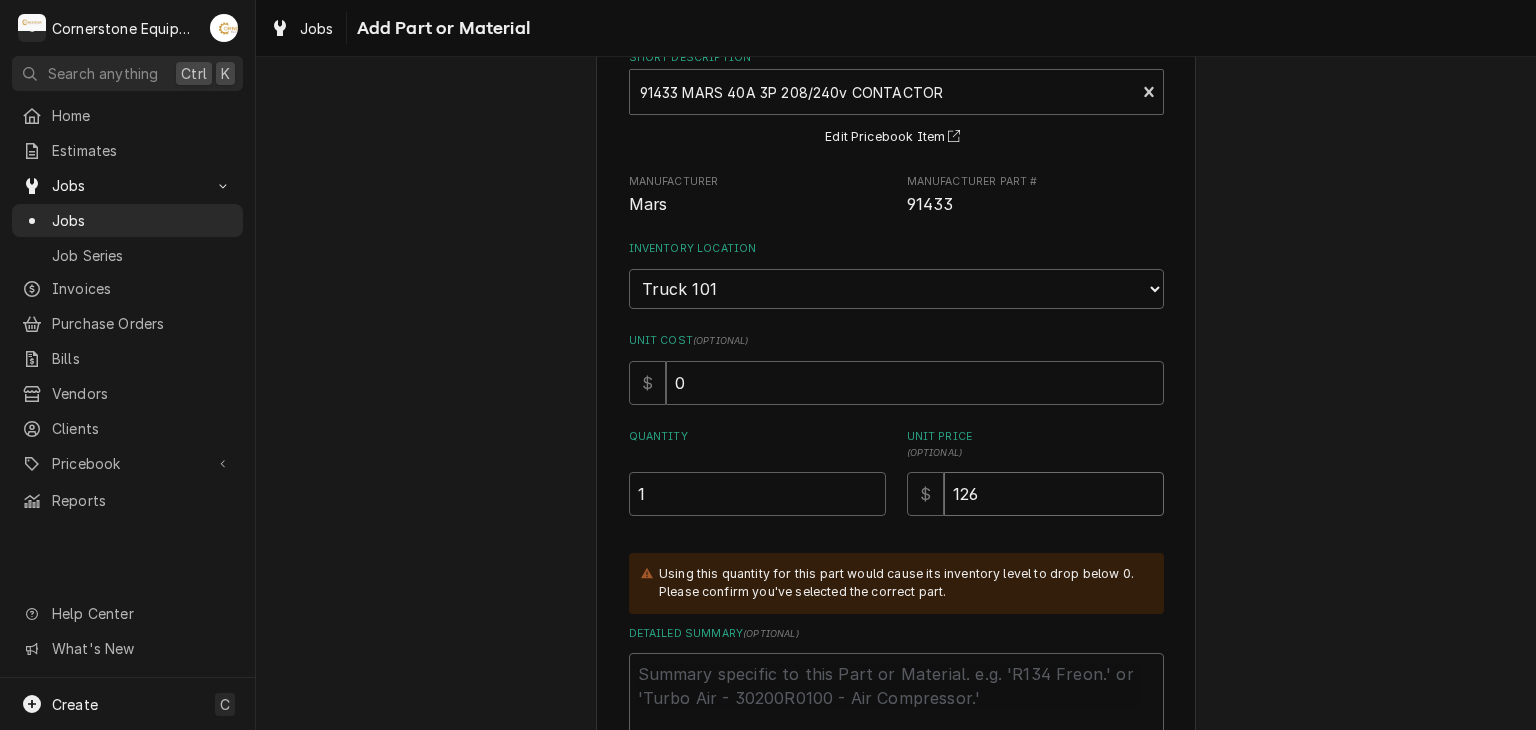 type on "x" 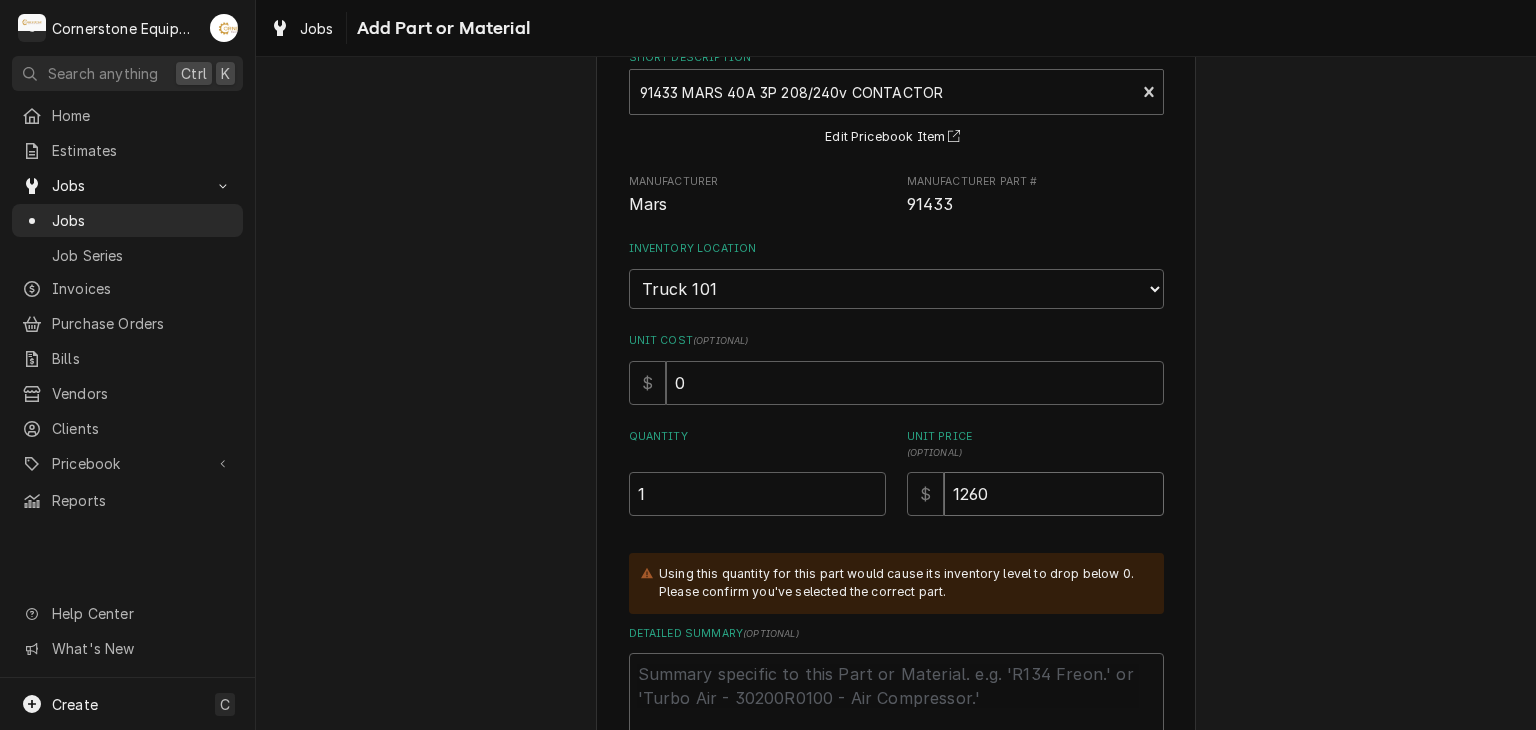 type on "x" 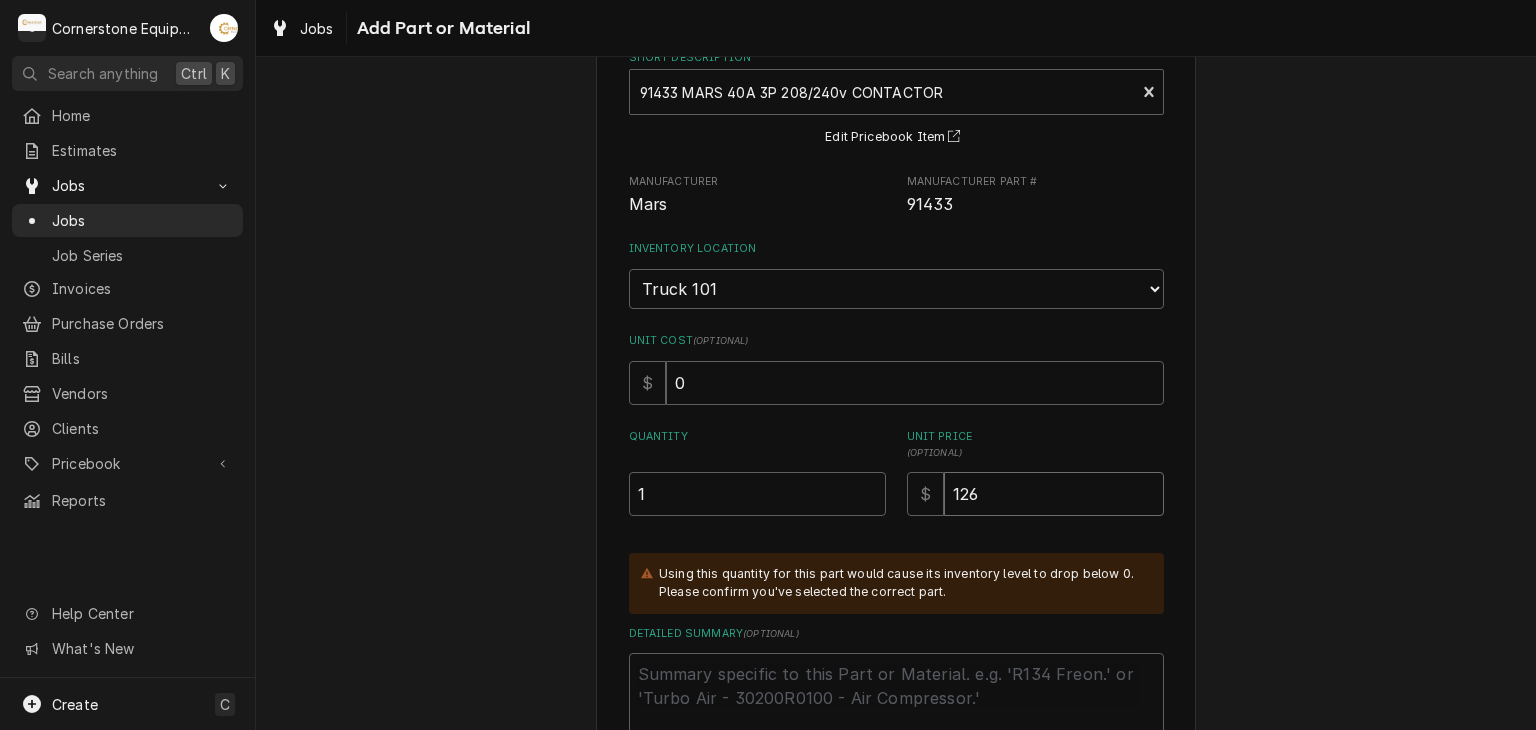 type on "x" 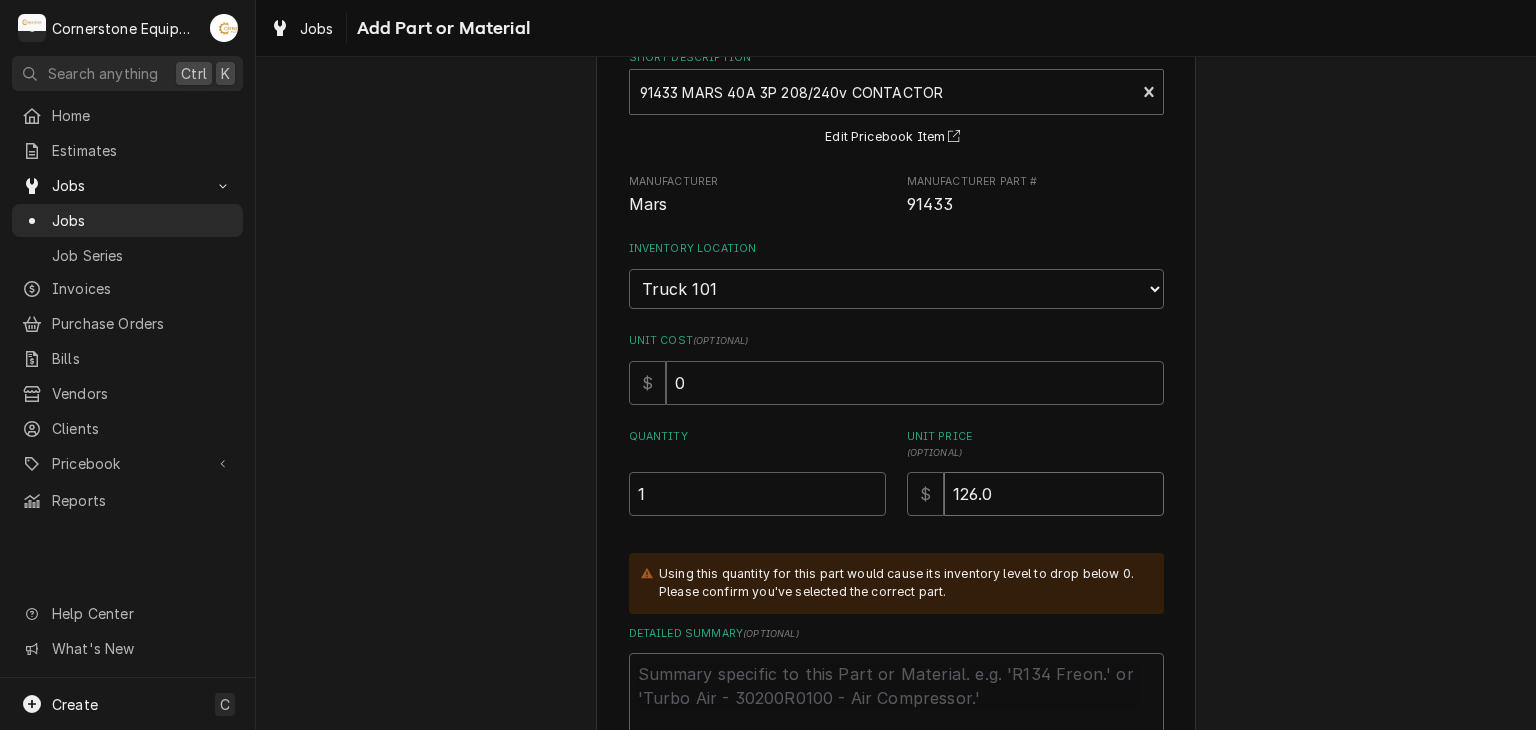 type on "x" 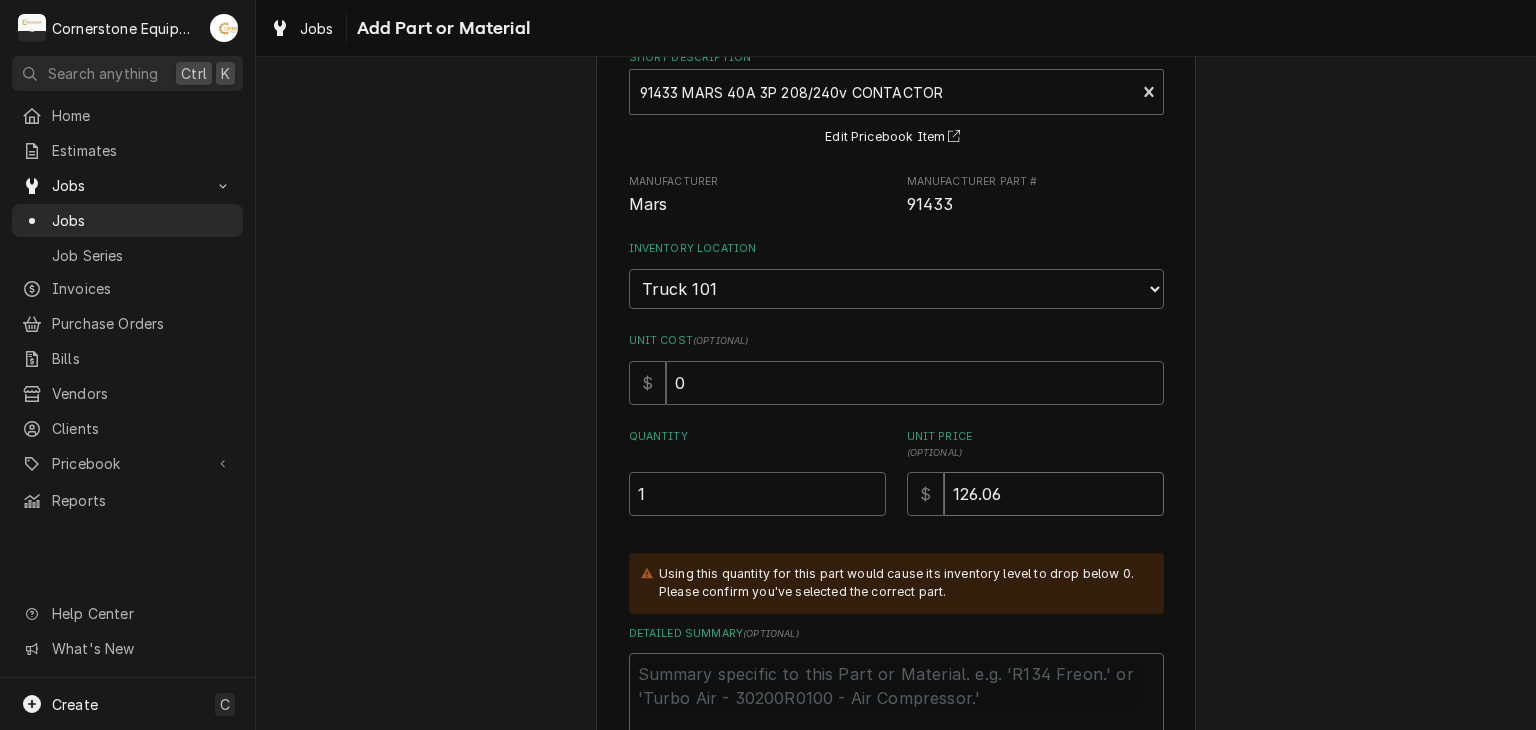type on "126.06" 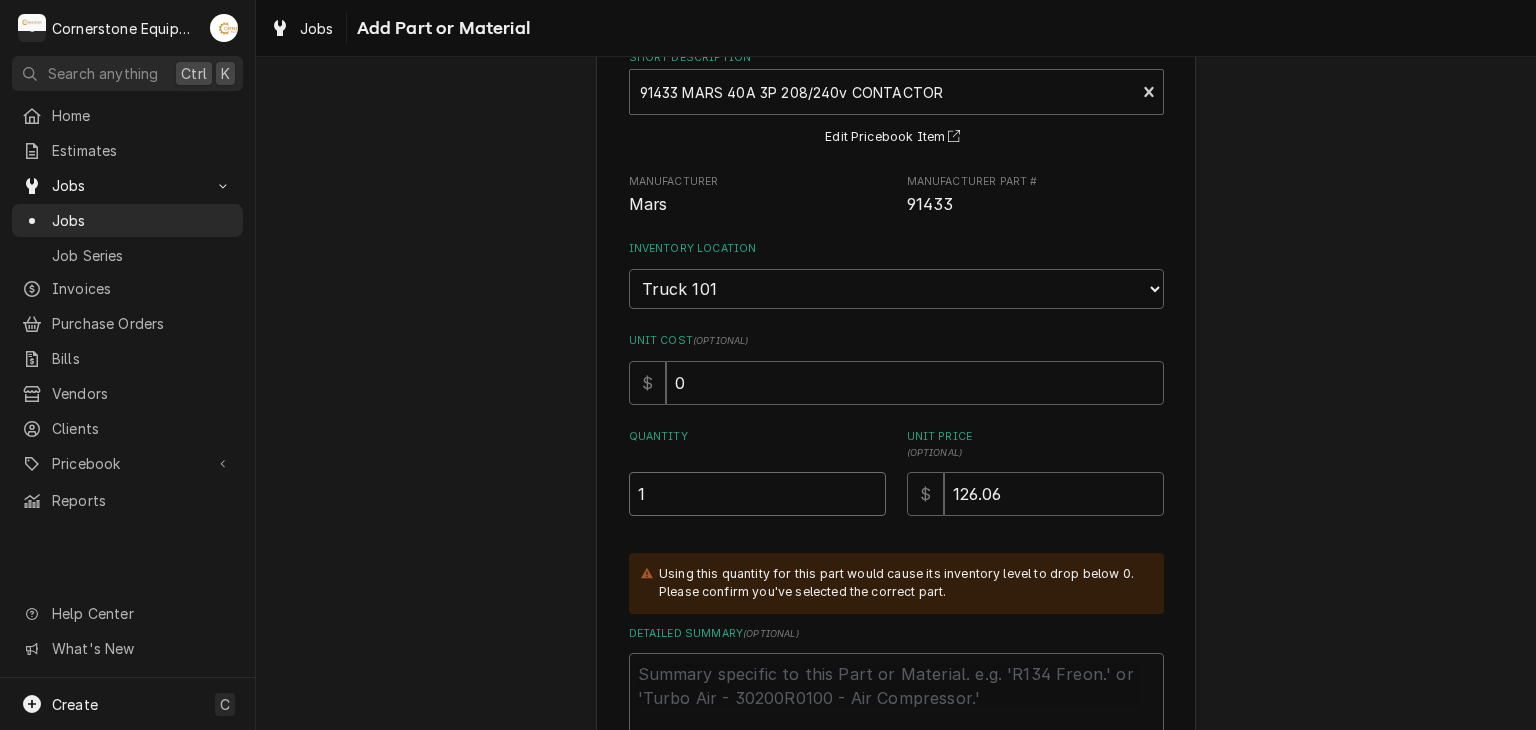 click on "1" at bounding box center (757, 494) 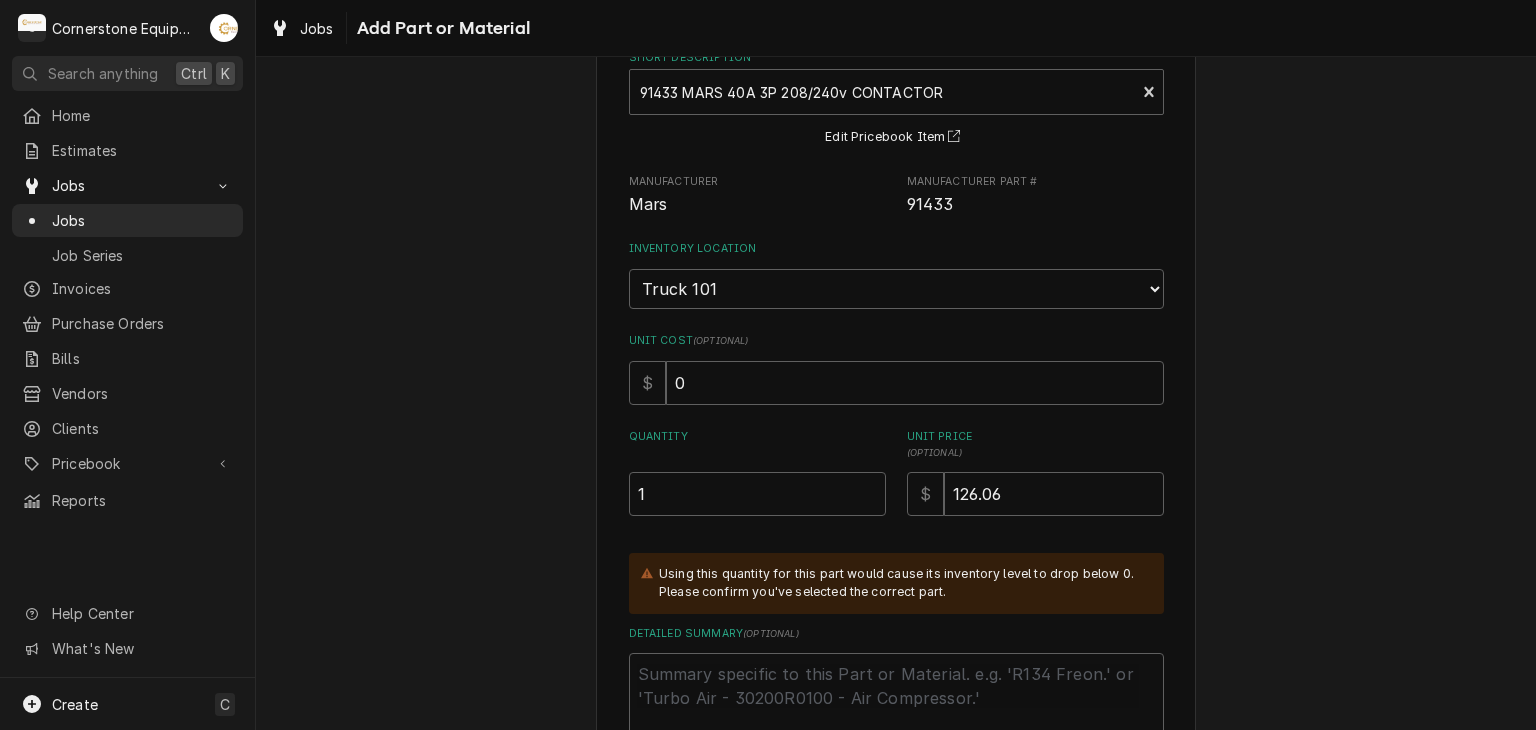 click on "Please provide the following information to add a new part or material to this invoice: Short Description 91433 MARS 40A 3P 208/240v CONTACTOR Mars • 91433 Contactor Edit Pricebook Item    Manufacturer Mars Manufacturer Part # 91433 Inventory Location Choose a location... Truck 101 Truck 102 Warehouse H Unit Cost  ( optional ) $ 0 Quantity 1 Unit Price  ( optional ) $ 126.06 Using this quantity for this part would cause its inventory level to drop below 0. Please confirm you've selected the correct part. Detailed Summary  ( optional ) Add Cancel" at bounding box center (896, 411) 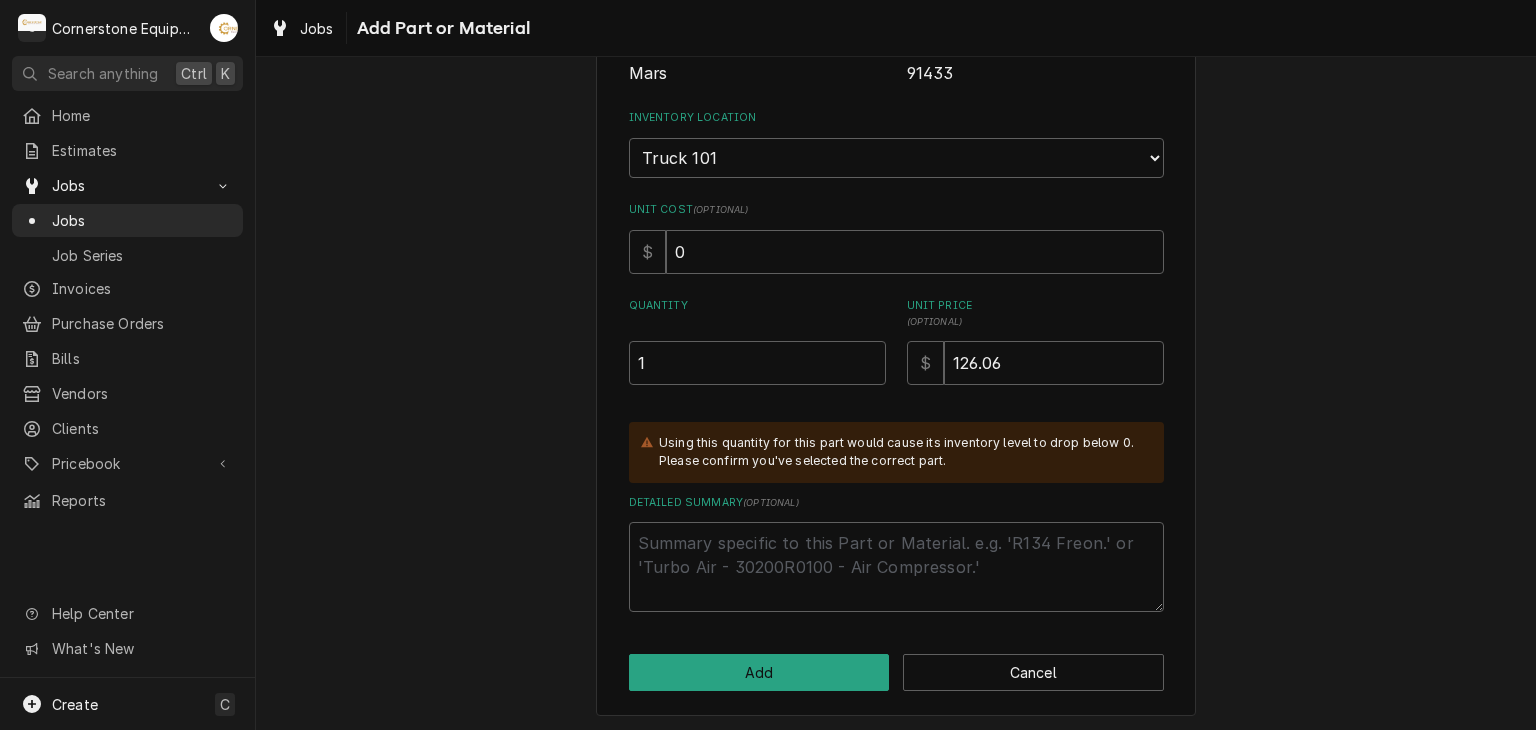 scroll, scrollTop: 252, scrollLeft: 0, axis: vertical 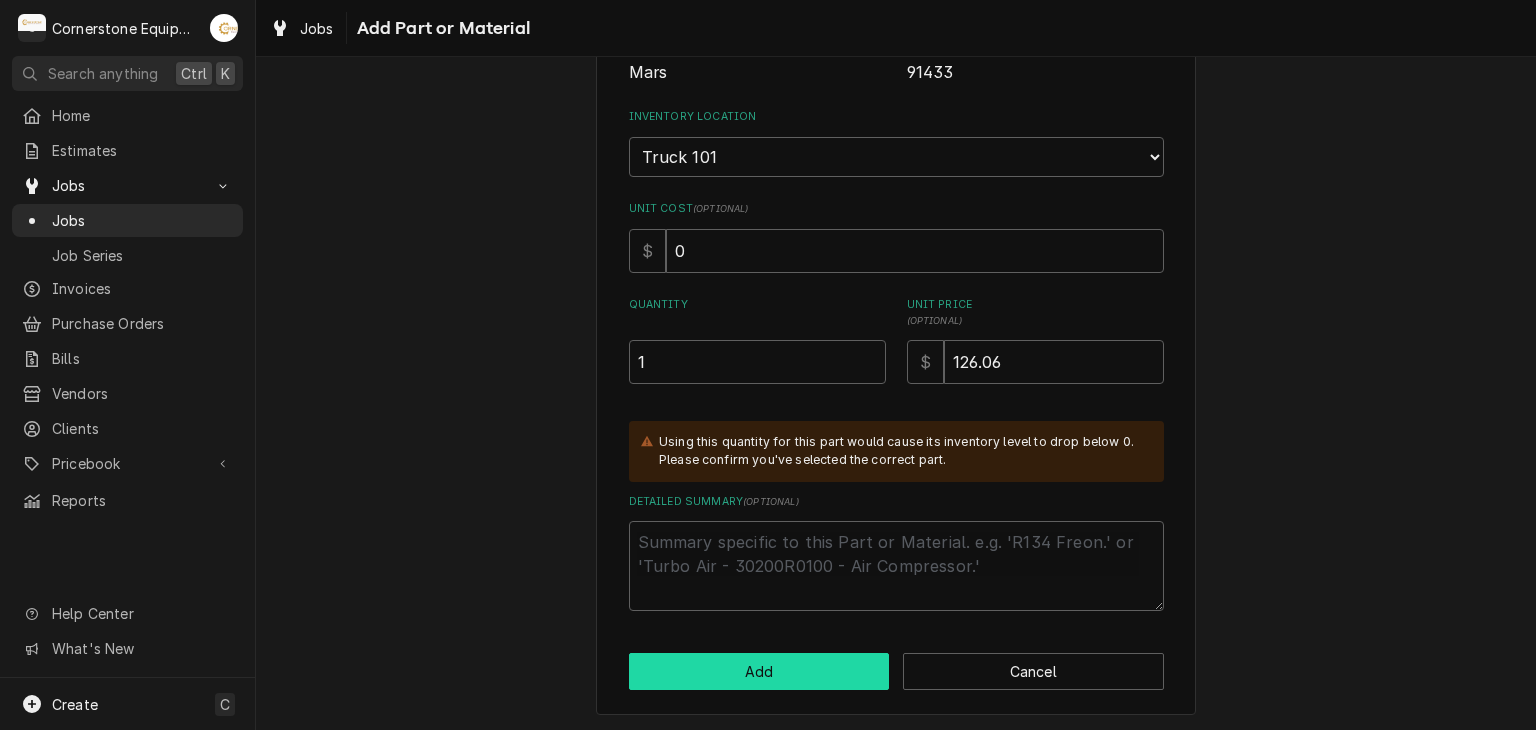 click on "Add" at bounding box center [759, 671] 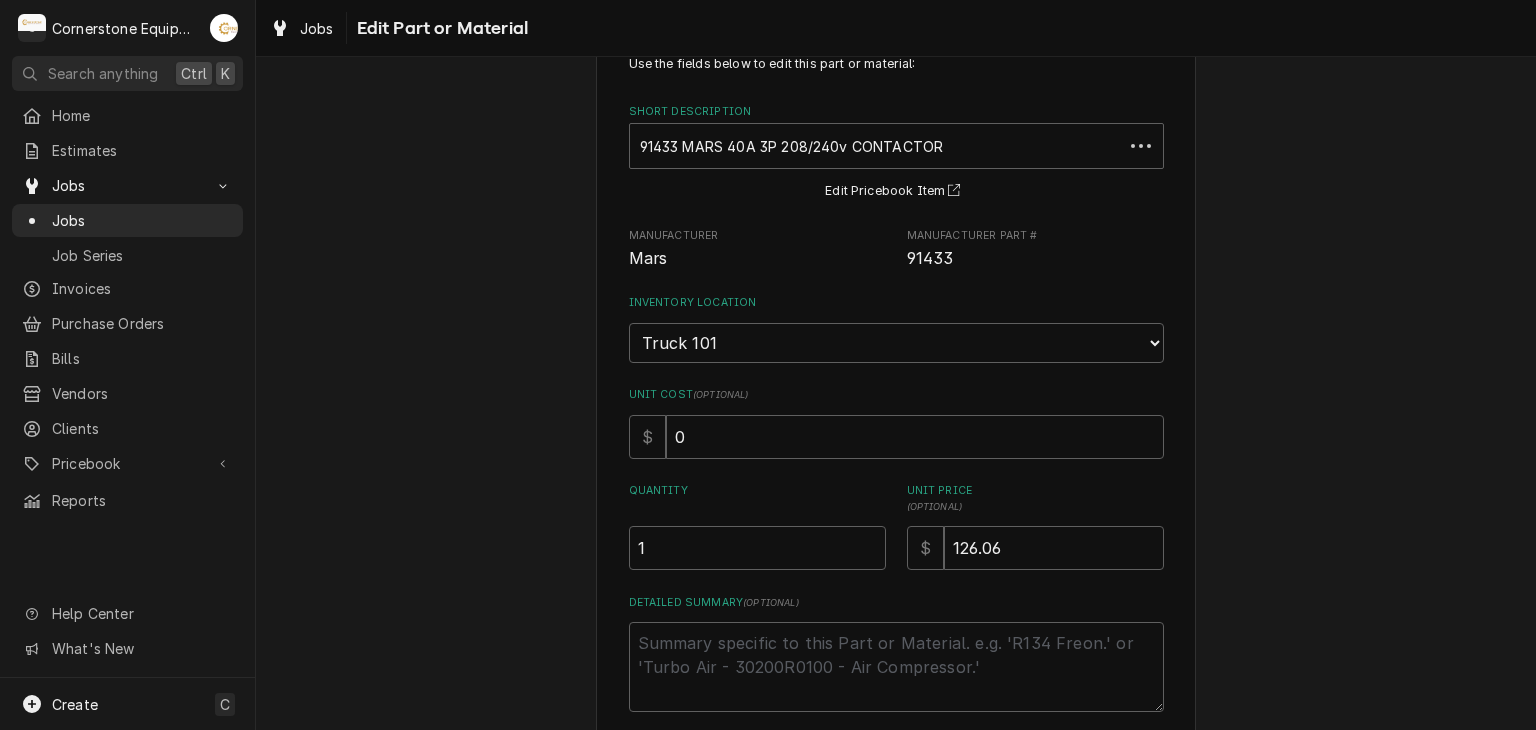 scroll, scrollTop: 0, scrollLeft: 0, axis: both 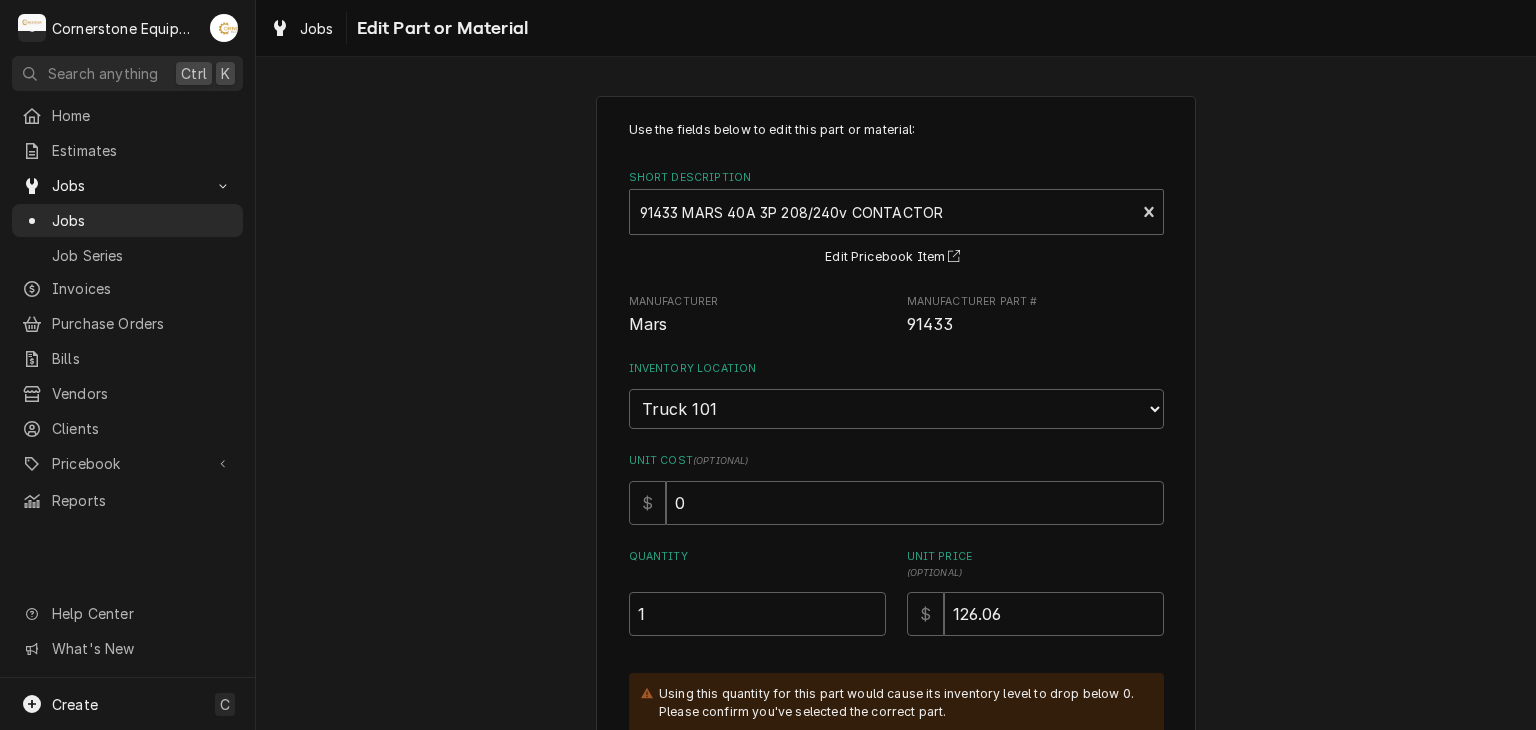 click on "Use the fields below to edit this part or material: Short Description 91433 MARS 40A 3P 208/240v CONTACTOR Mars • 91433 Contactor Edit Pricebook Item    Manufacturer Mars Manufacturer Part # 91433 Inventory Location Choose a location... Truck 101 Truck 102 Warehouse H Unit Cost  ( optional ) $ 0 Quantity 1 Unit Price  ( optional ) $ 126.06 Using this quantity for this part would cause its inventory level to drop below 0. Please confirm you've selected the correct part. Detailed Summary  ( optional ) Save Delete Cancel" at bounding box center (896, 557) 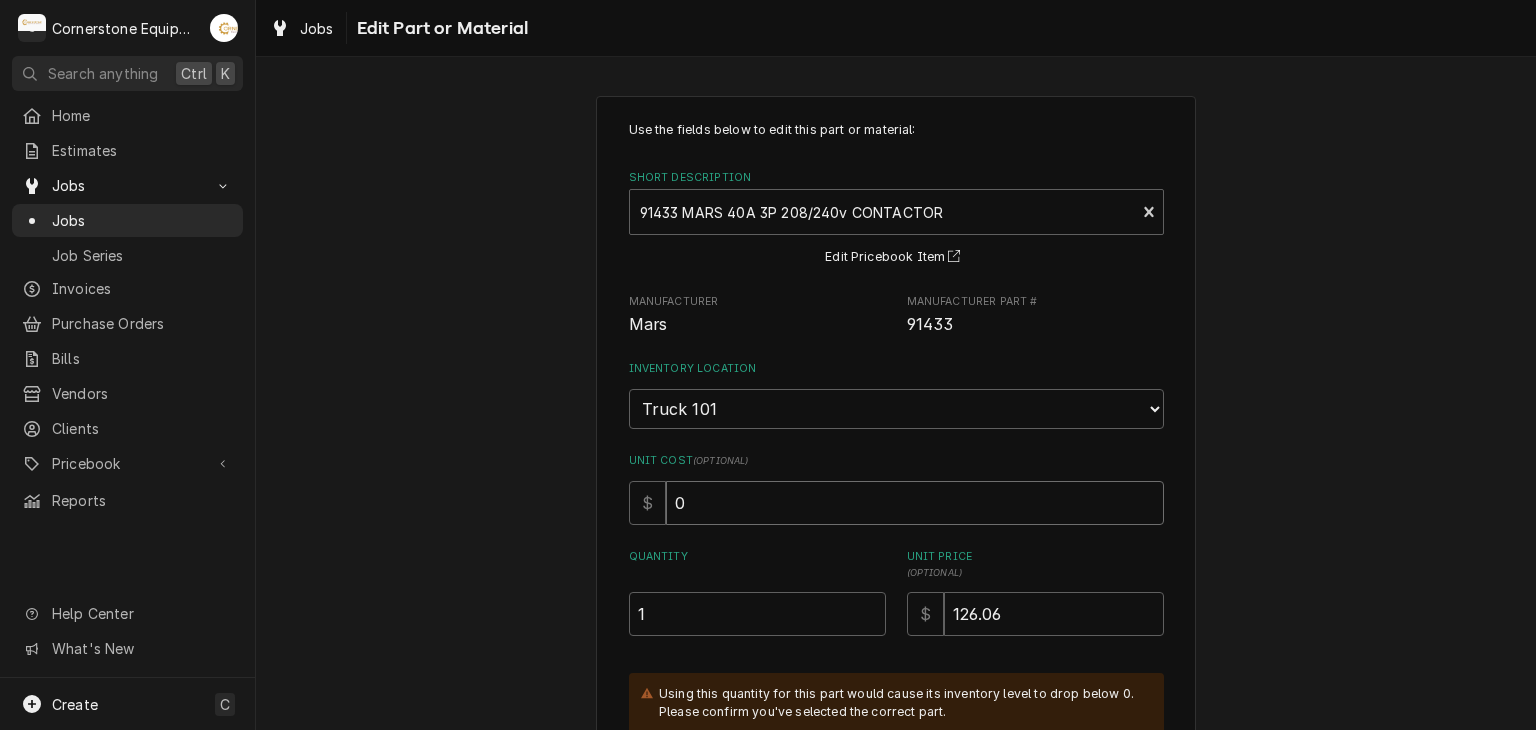 click on "0" at bounding box center (915, 503) 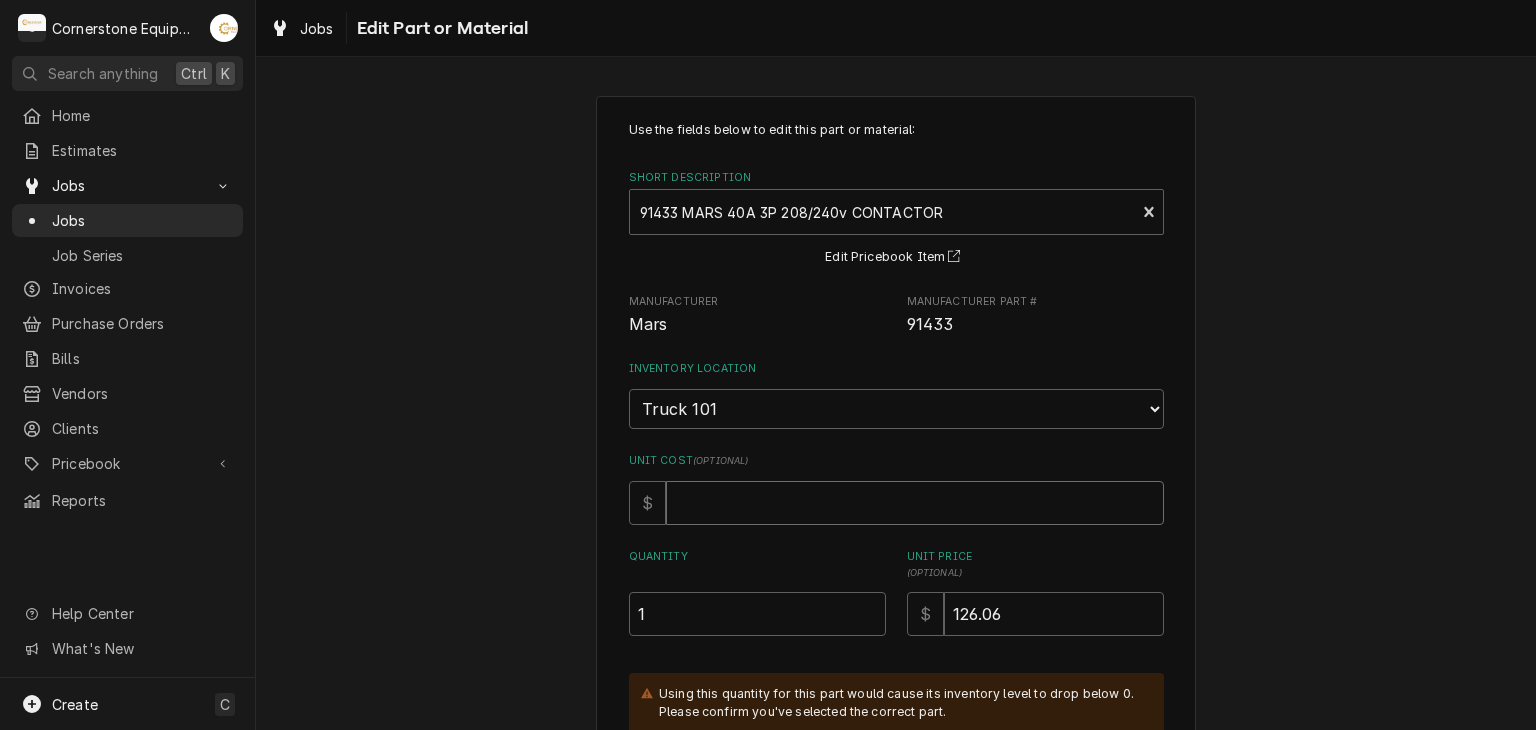 type on "x" 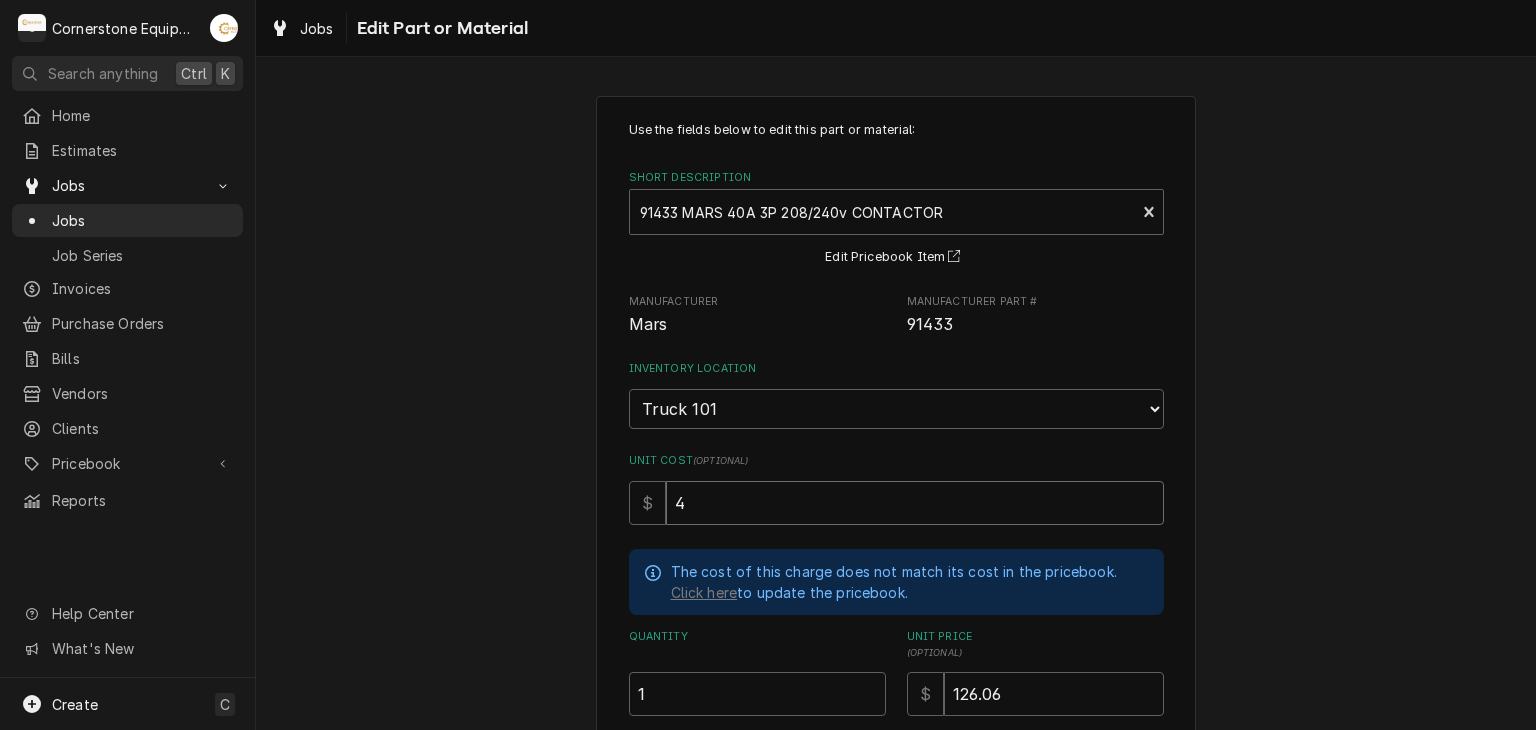type on "x" 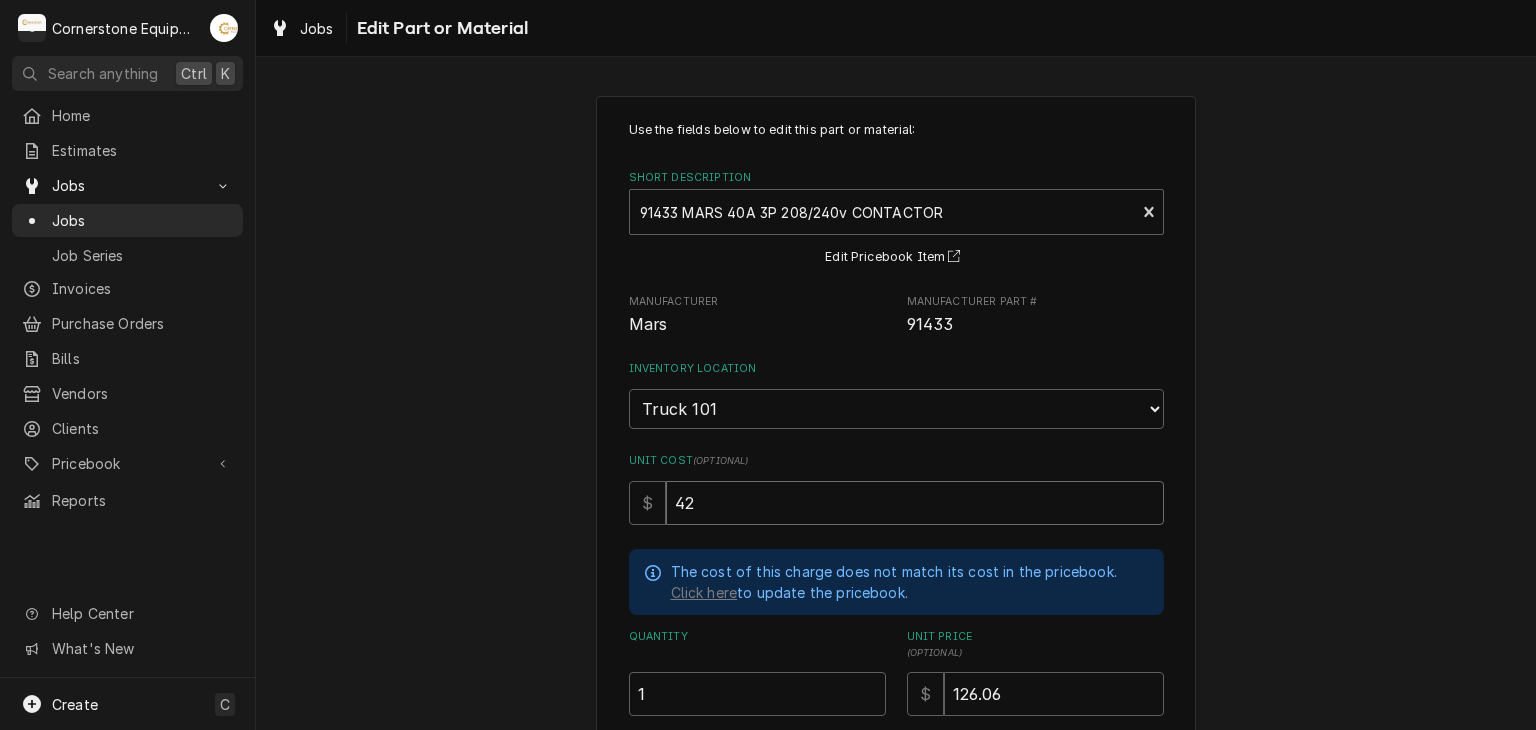 type on "x" 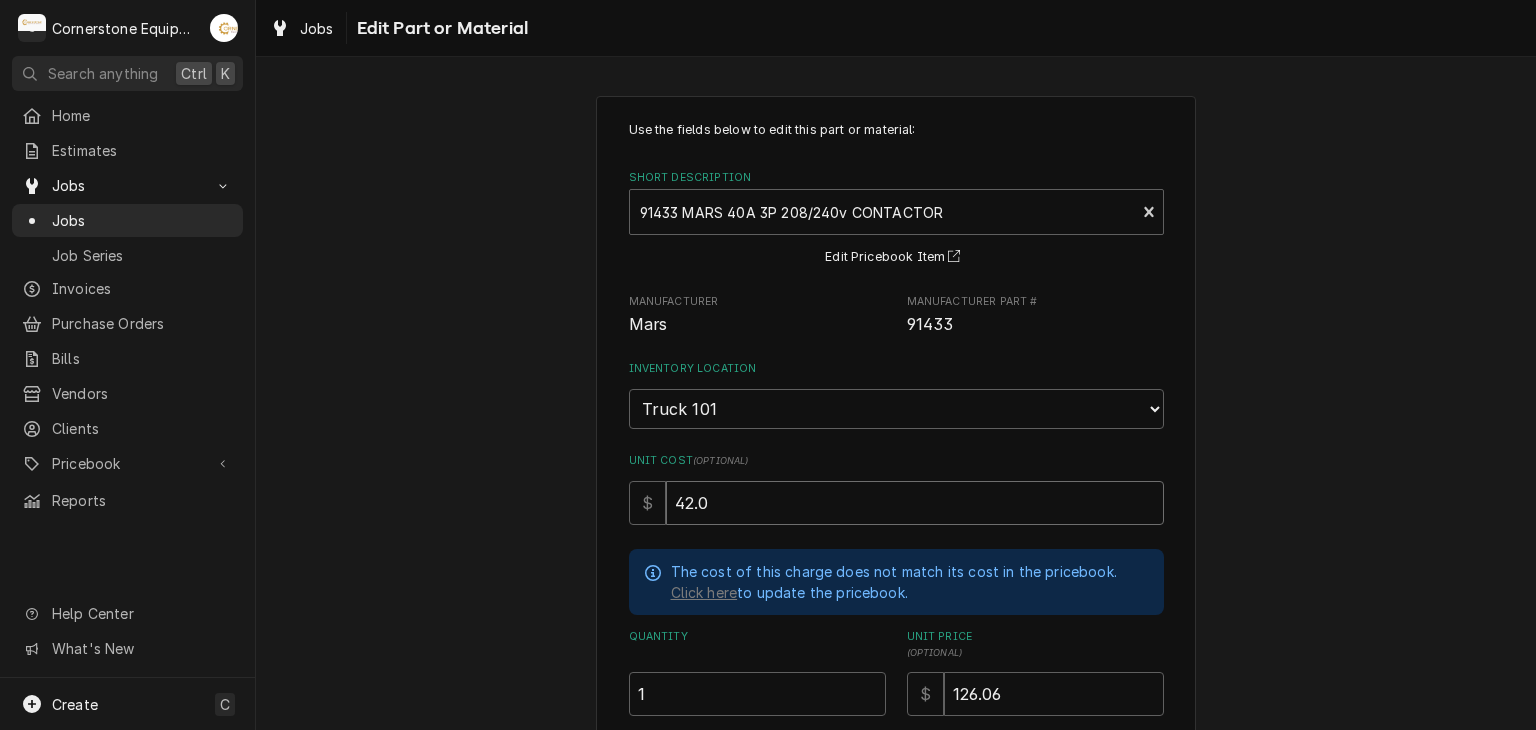 type on "x" 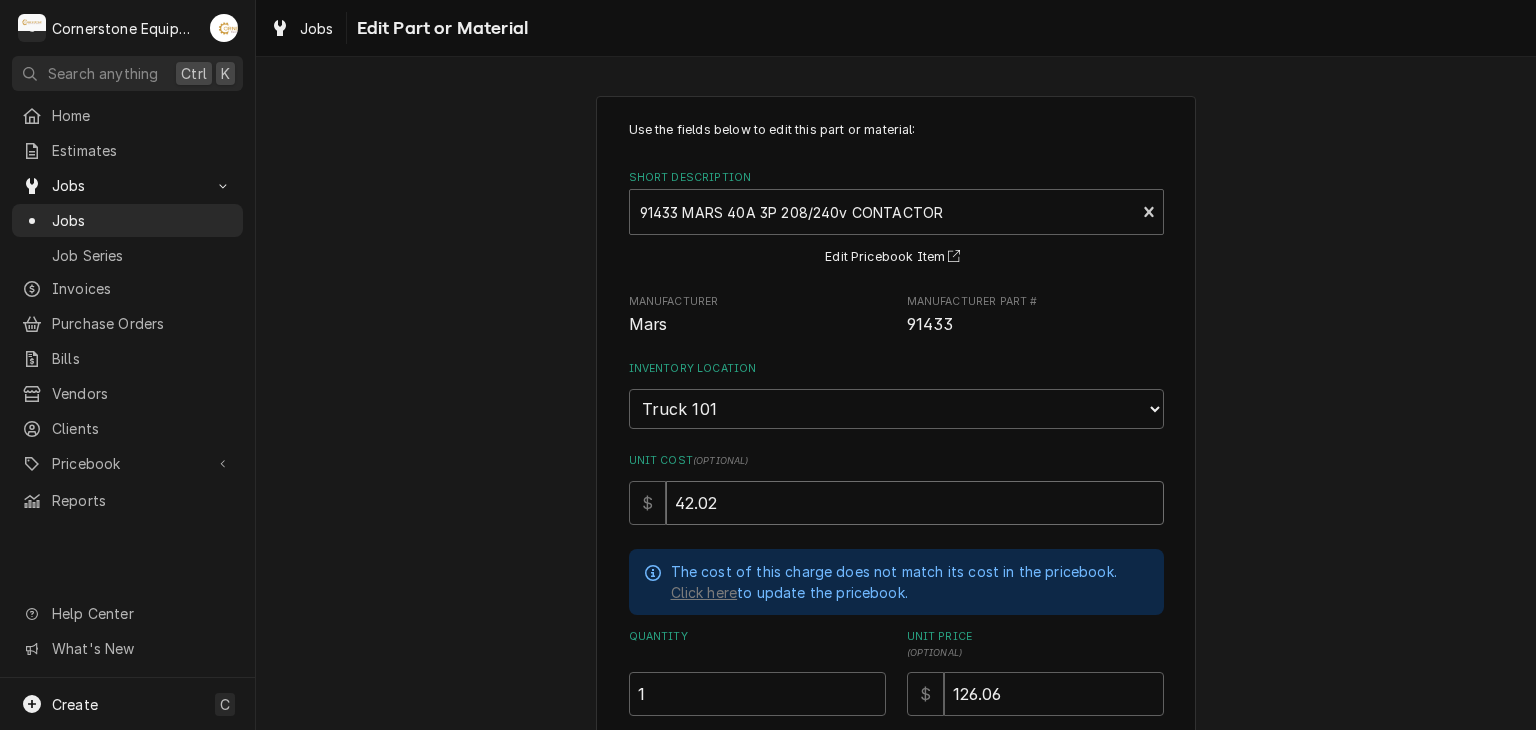 type on "42.02" 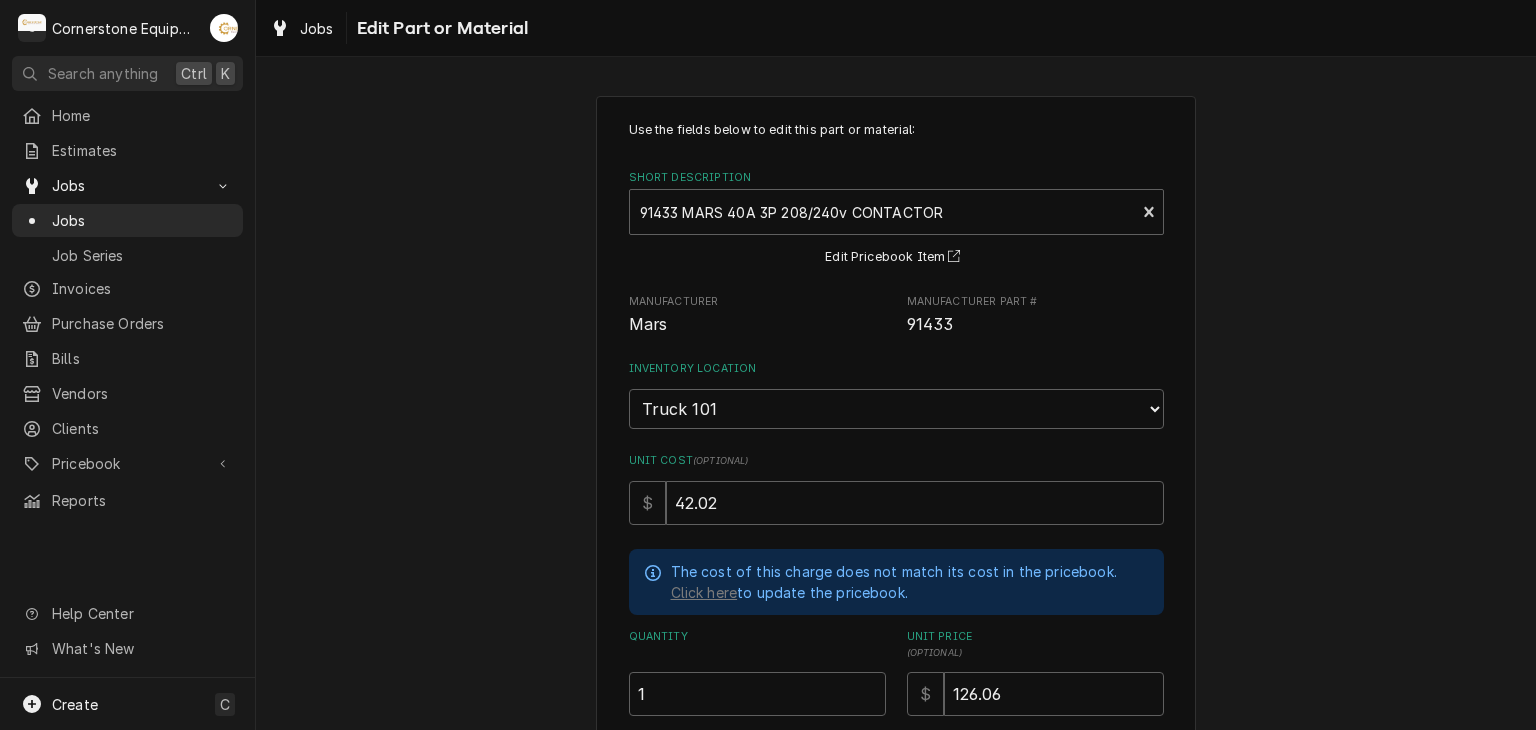 click on "Use the fields below to edit this part or material: Short Description 91433 MARS 40A 3P 208/240v CONTACTOR Mars • 91433 Contactor Edit Pricebook Item    Manufacturer Mars Manufacturer Part # 91433 Inventory Location Choose a location... Truck 101 Truck 102 Warehouse H Unit Cost  ( optional ) $ 42.02 The cost of this charge does not match its cost in the pricebook. Click here  to update the pricebook. Quantity 1 Unit Price  ( optional ) $ 126.06 Using this quantity for this part would cause its inventory level to drop below 0. Please confirm you've selected the correct part. Detailed Summary  ( optional ) Save Delete Cancel" at bounding box center [896, 597] 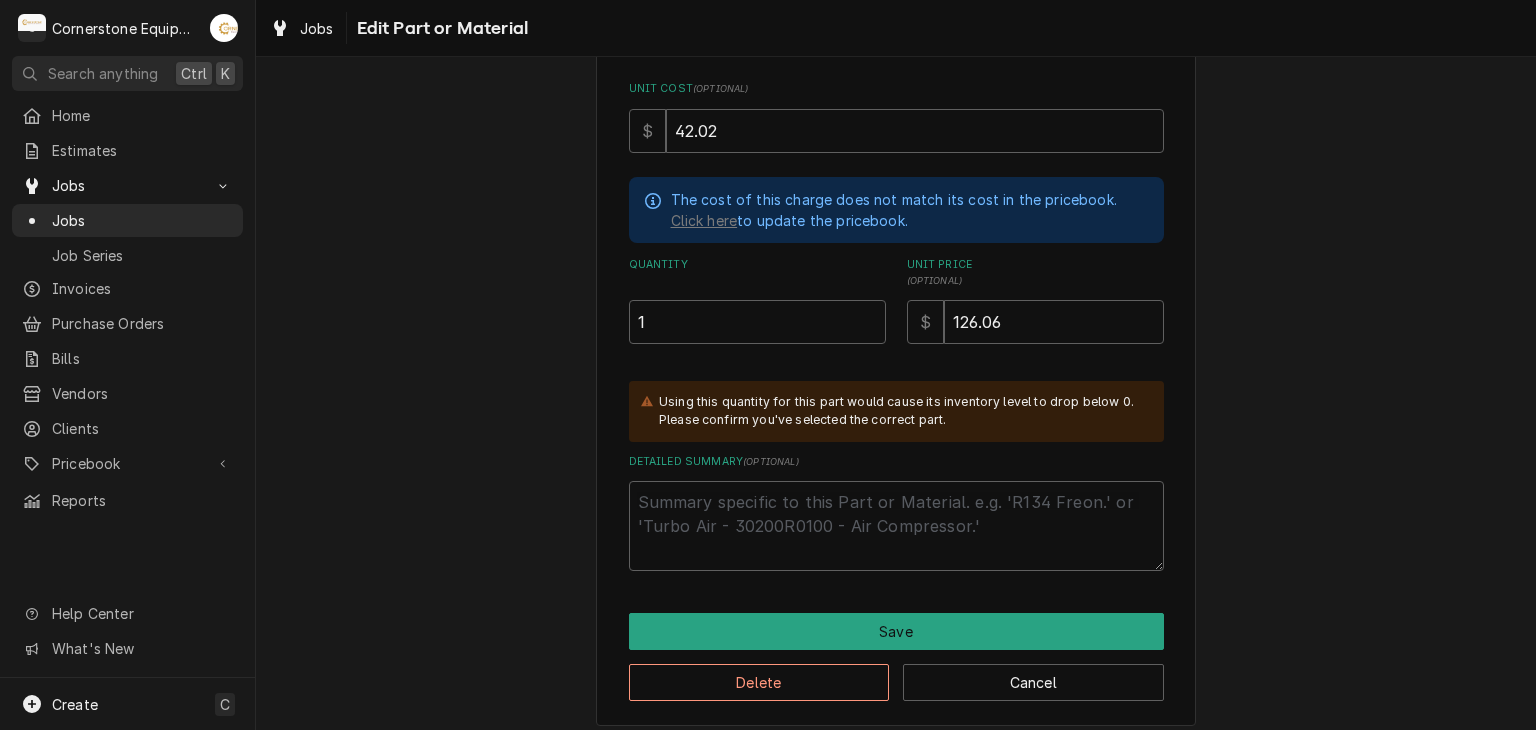 scroll, scrollTop: 380, scrollLeft: 0, axis: vertical 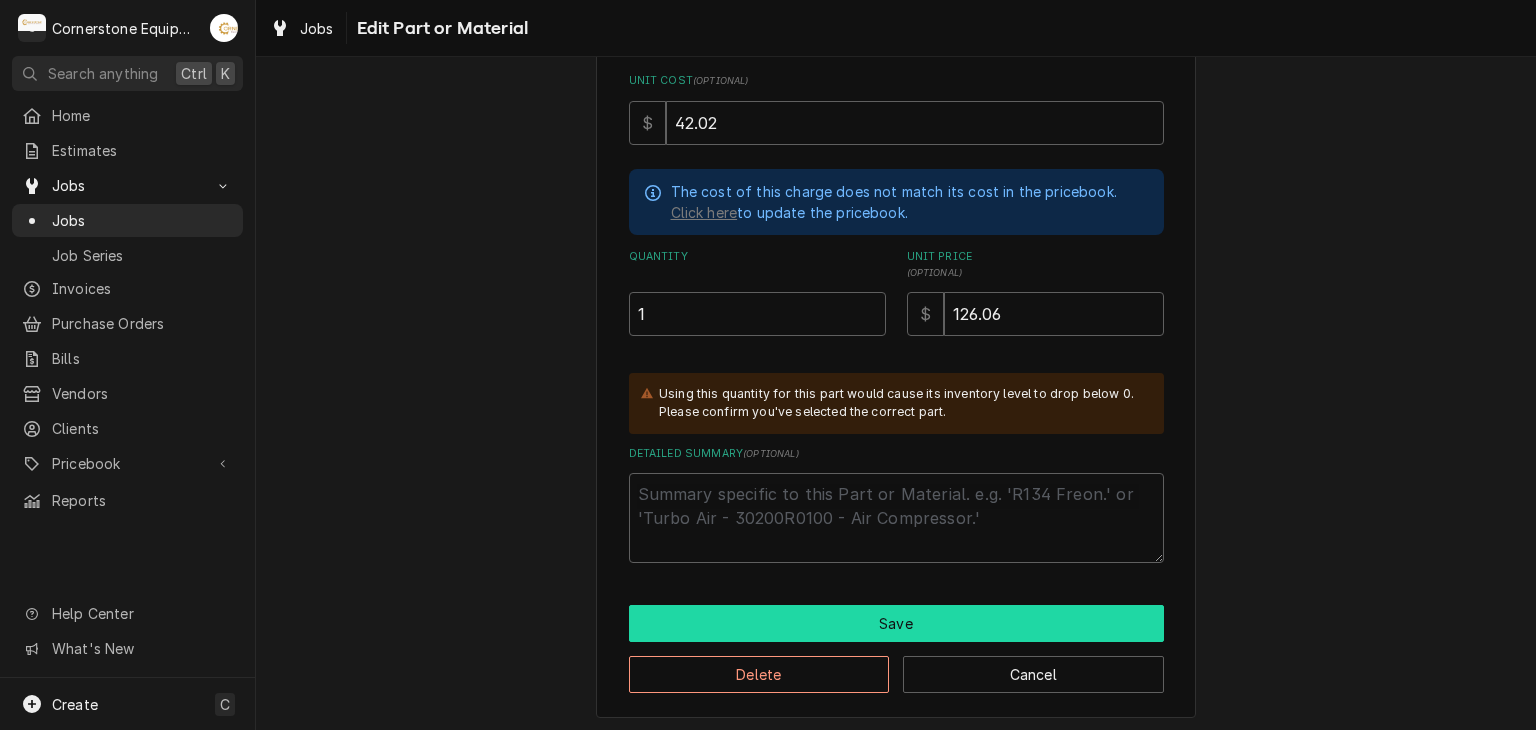 click on "Save" at bounding box center (896, 623) 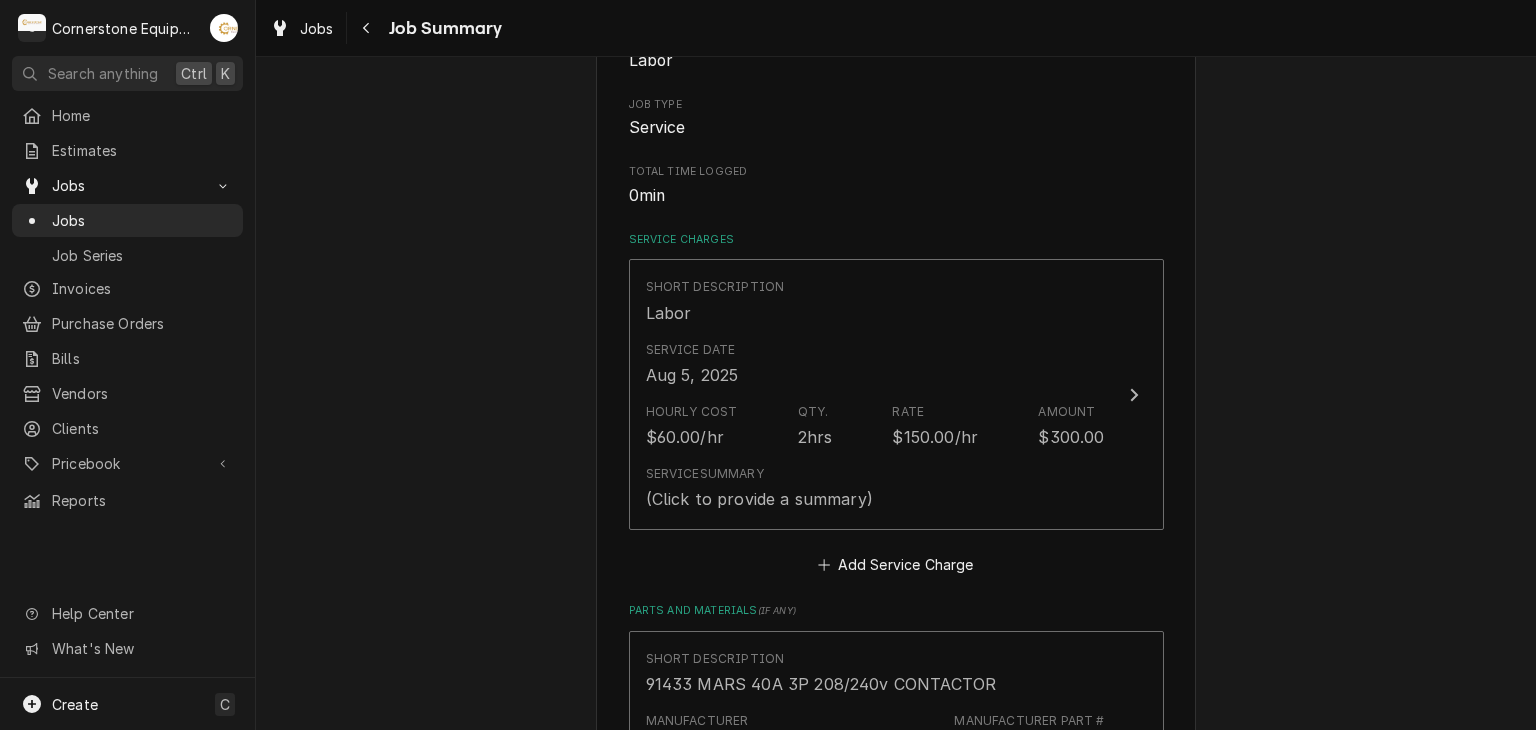scroll, scrollTop: 520, scrollLeft: 0, axis: vertical 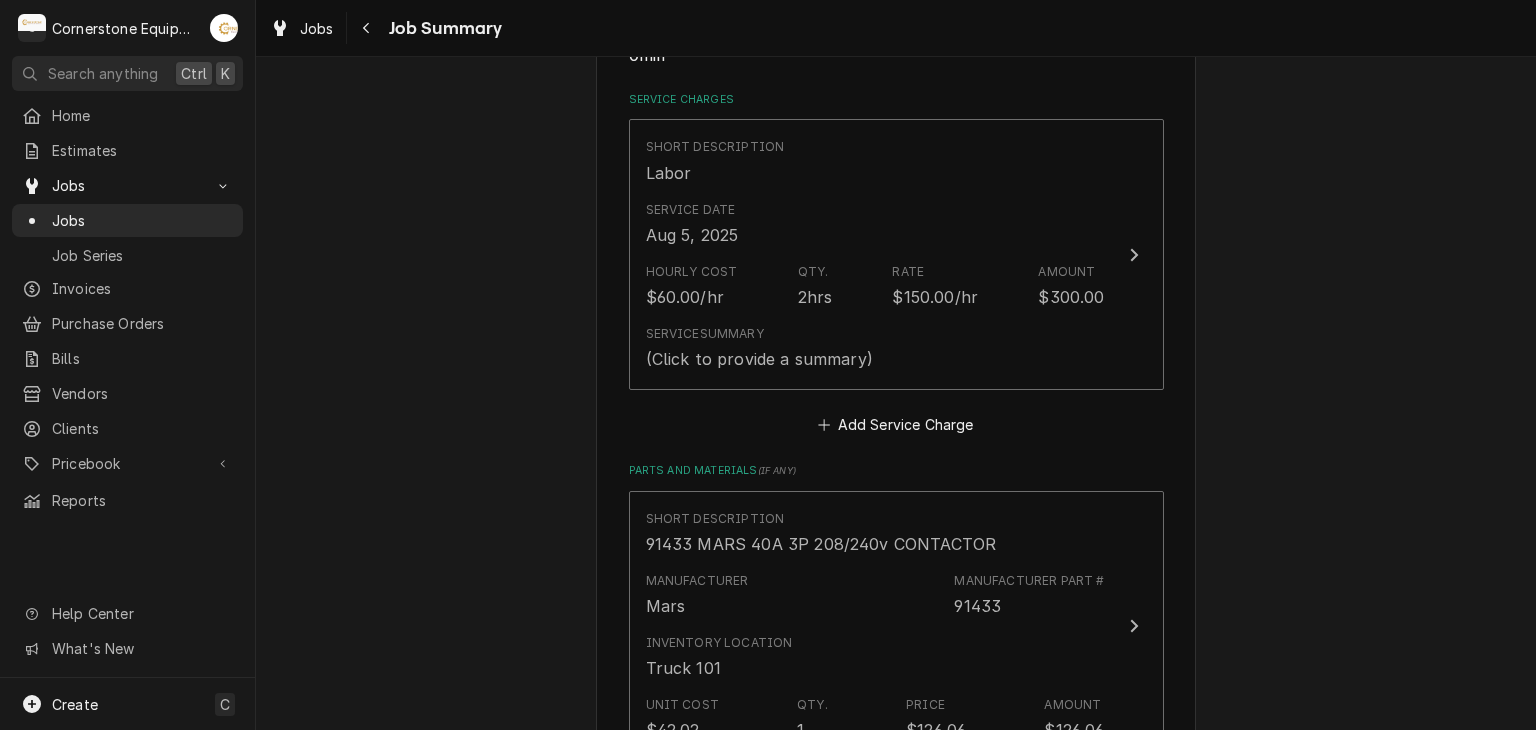 click on "Hill Management - McDonald’s 04798 - Woodruff Rd / 1111 Woodruff Rd, Greenville, SC 29607 Please provide a summary of the work you've done, the parts and materials you used, and any other charges or discounts that should be applied to this service: Roopairs Job ID JOB-274 MaintX ID 3689 Service Type Labor Job Type Service Total Time Logged 0min Service Charges Short Description Labor Service Date Aug 5, 2025 Hourly Cost $60.00/hr Qty. 2hrs Rate $150.00/hr Amount $300.00 Service  Summary (Click to provide a summary) Add Service Charge Parts and Materials  ( if any ) Short Description 91433 MARS 40A 3P 208/240v CONTACTOR Manufacturer Mars Manufacturer Part # 91433 Inventory Location Truck 101 Unit Cost $42.02 Qty. 1 Price $126.06 Amount $126.06 Add Part or Material Trip Charges, Diagnostic Fees, etc.  ( if any ) Add Miscellaneous Charge Discounts  ( if any ) Add Discount Subtotal $426.06 Notes to Dispatcher(s)  ( optional ) Attachments  ( if any ) Add Attachment Continue" at bounding box center (896, 485) 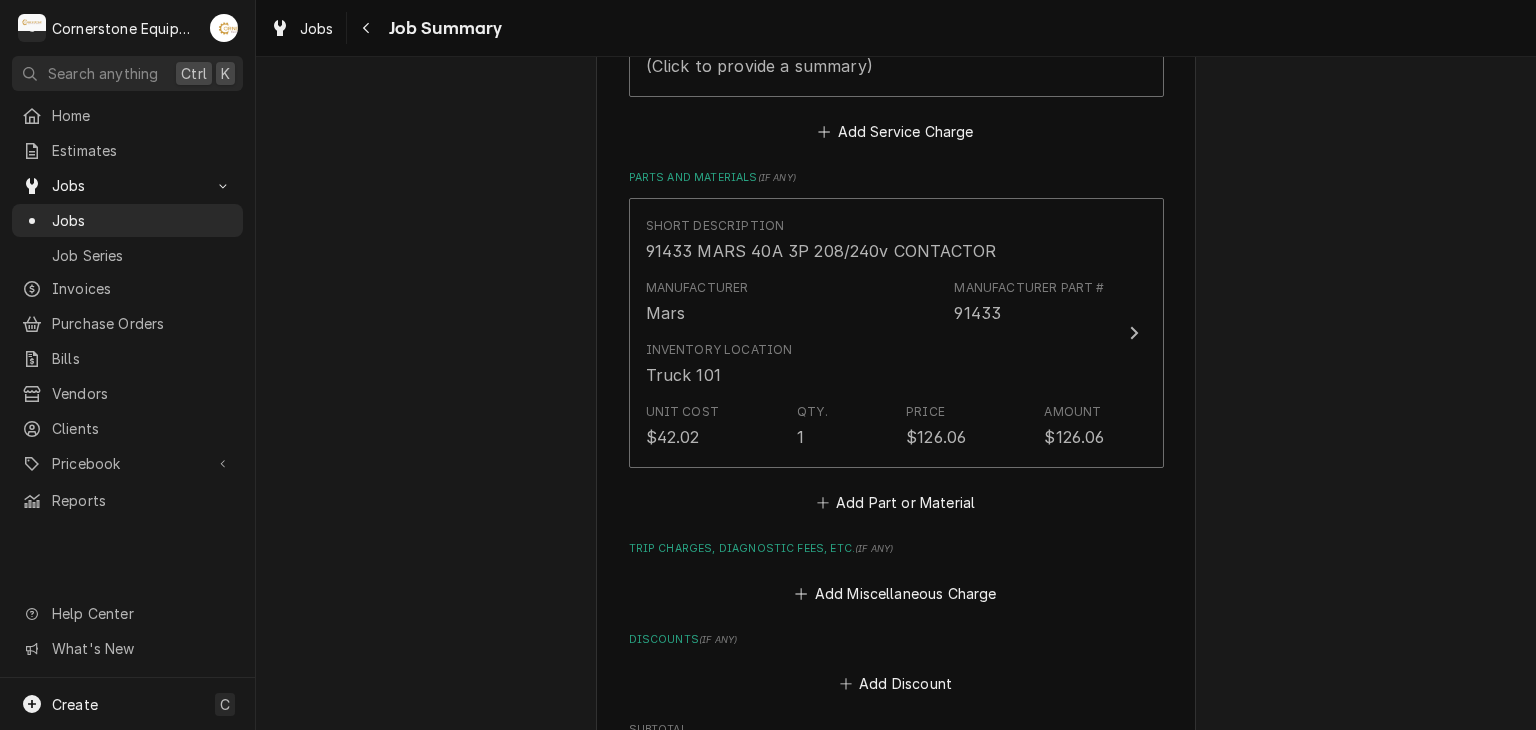 scroll, scrollTop: 800, scrollLeft: 0, axis: vertical 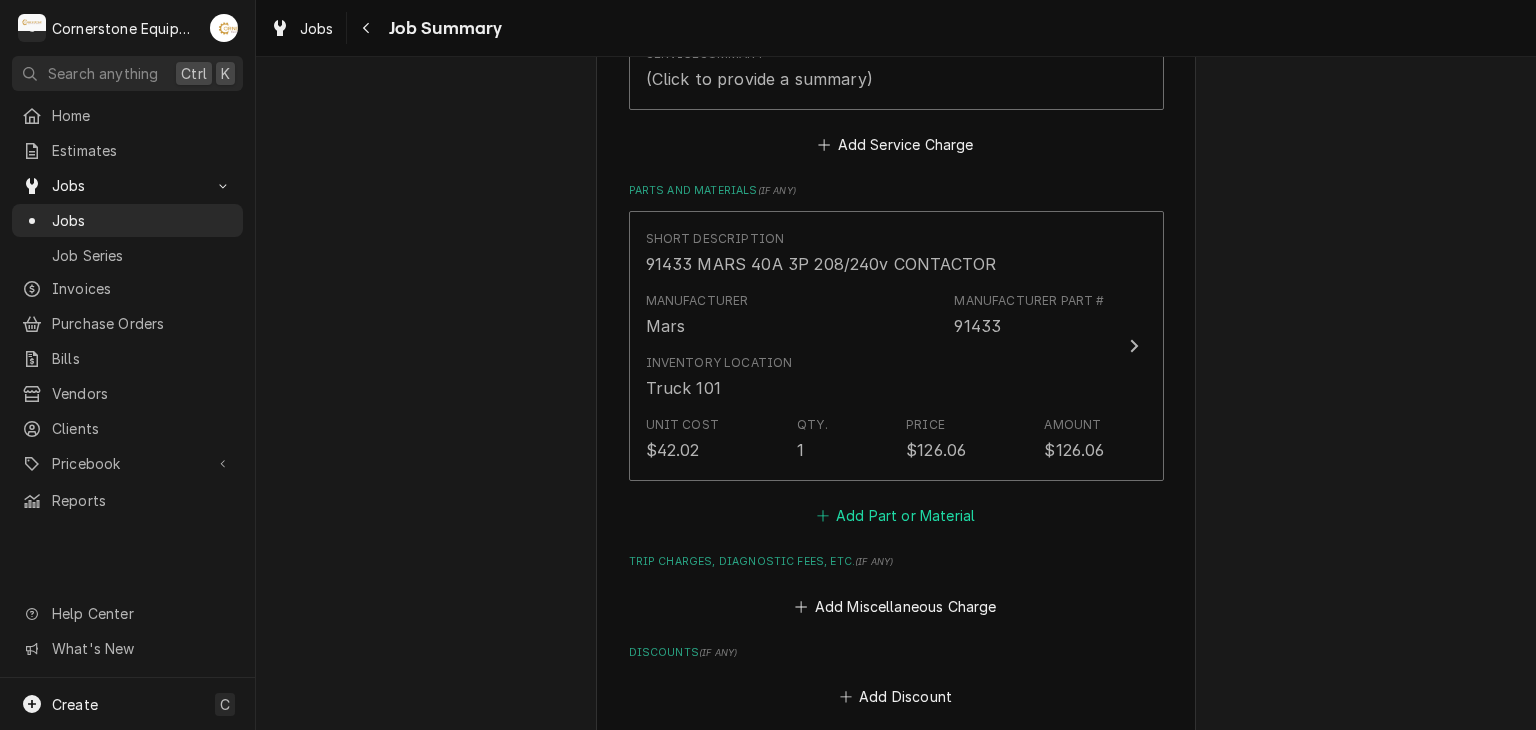 click on "Add Part or Material" at bounding box center [895, 516] 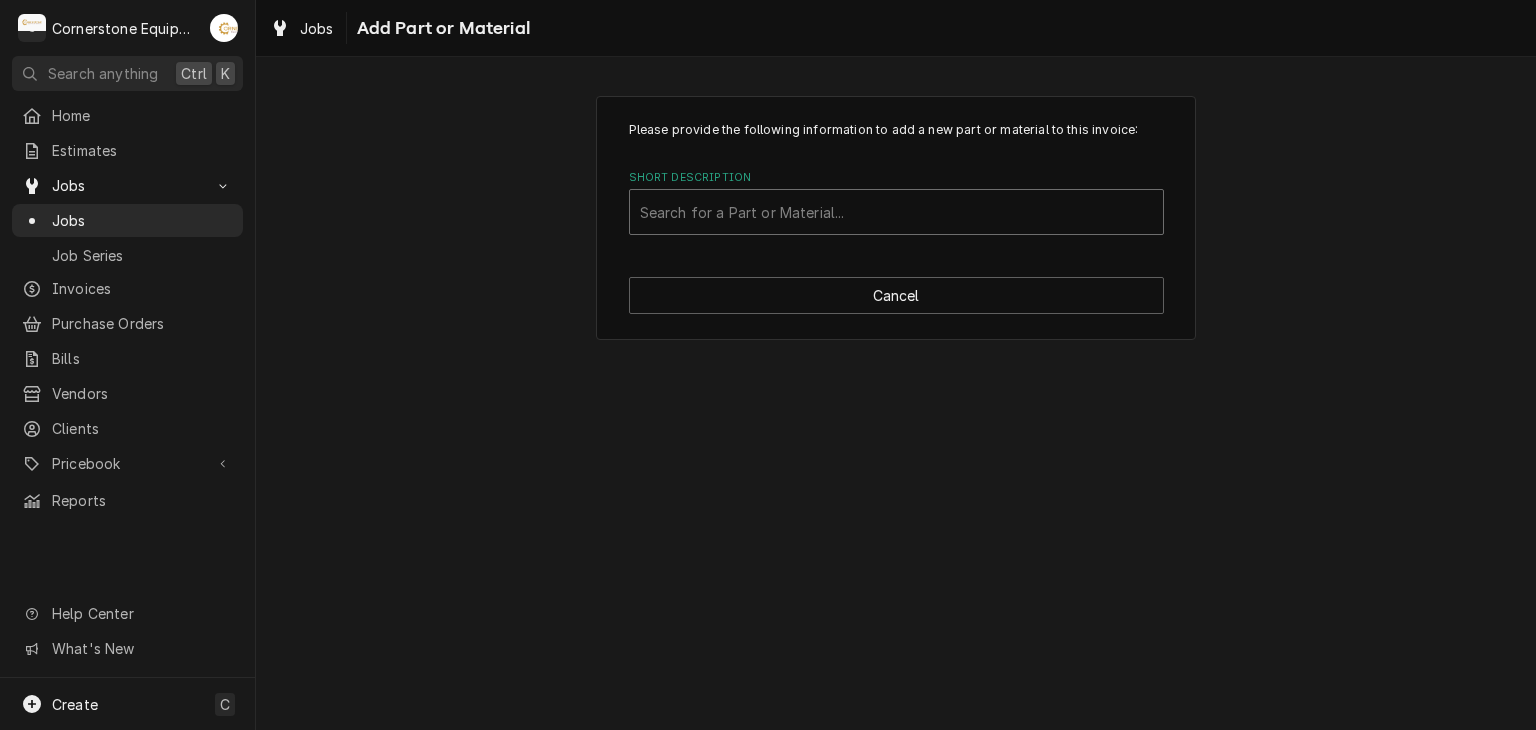 click at bounding box center [896, 212] 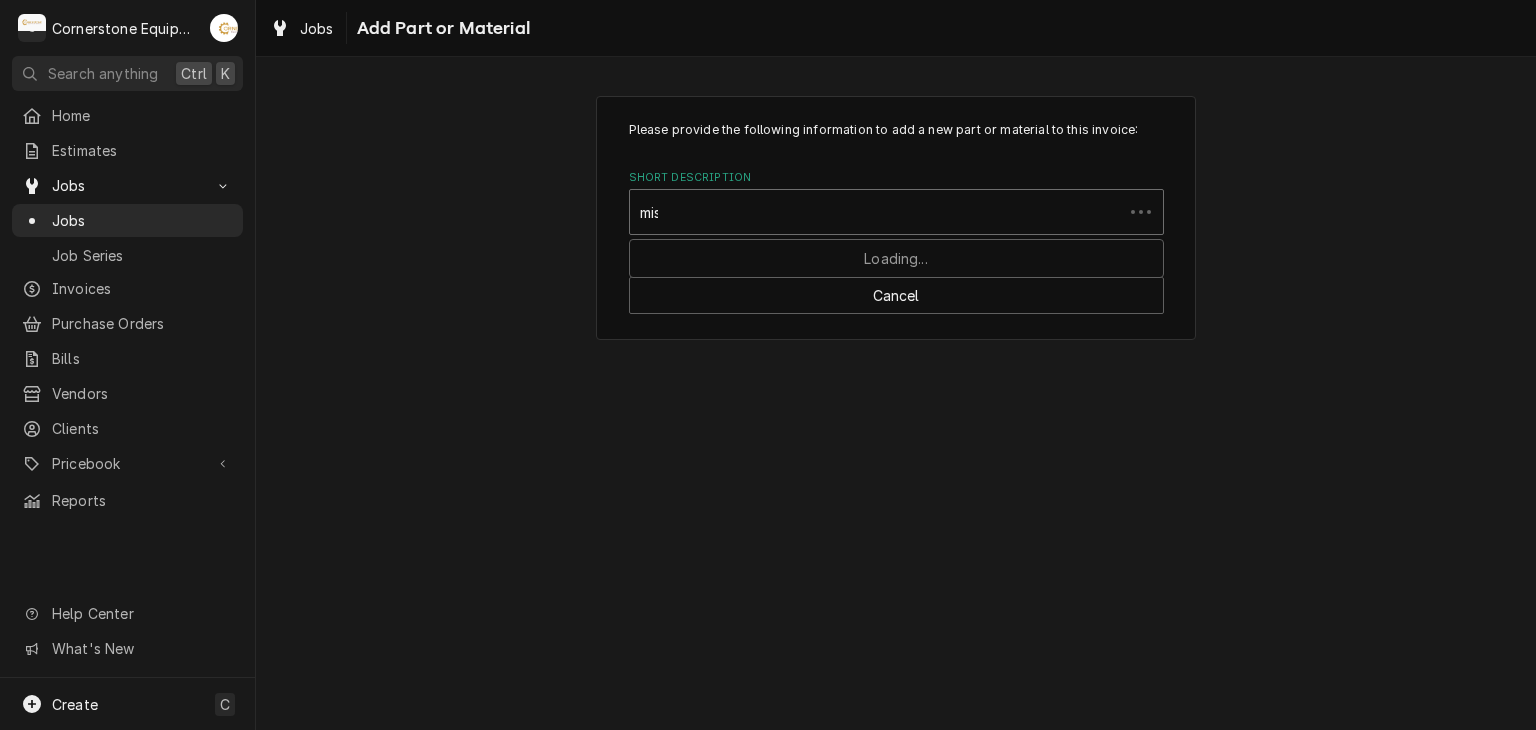 type on "misc" 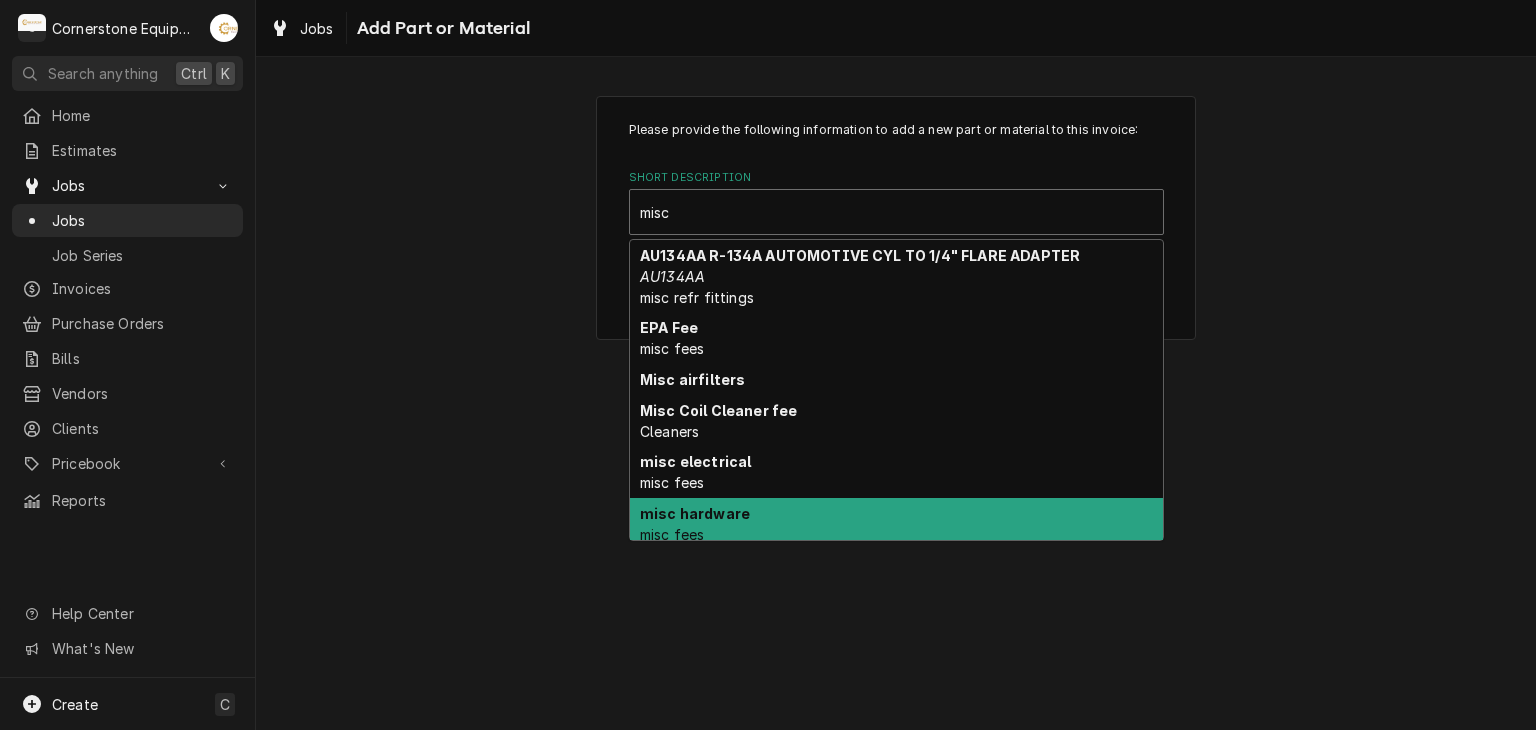 click on "misc hardware misc fees" at bounding box center (896, 524) 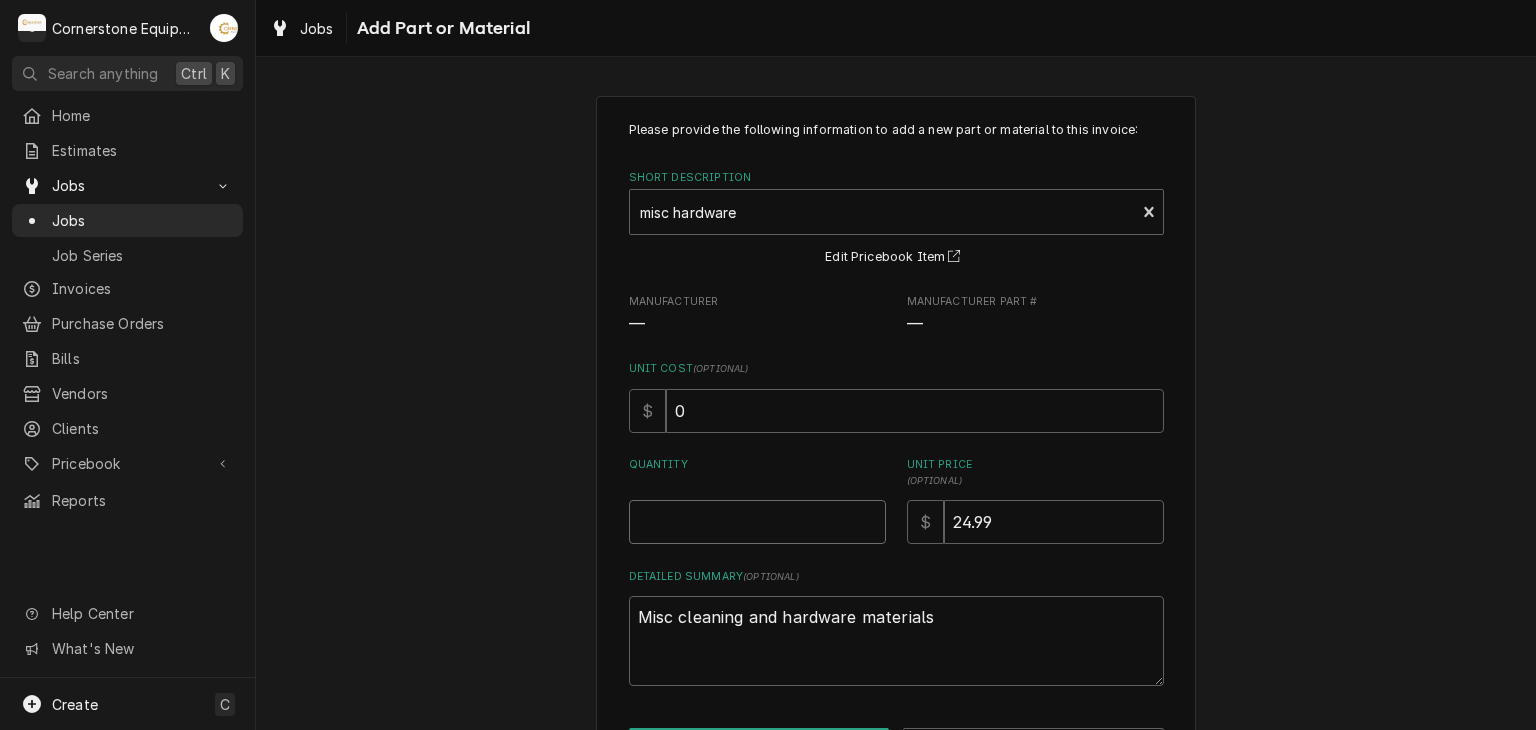 click on "Quantity" at bounding box center [757, 522] 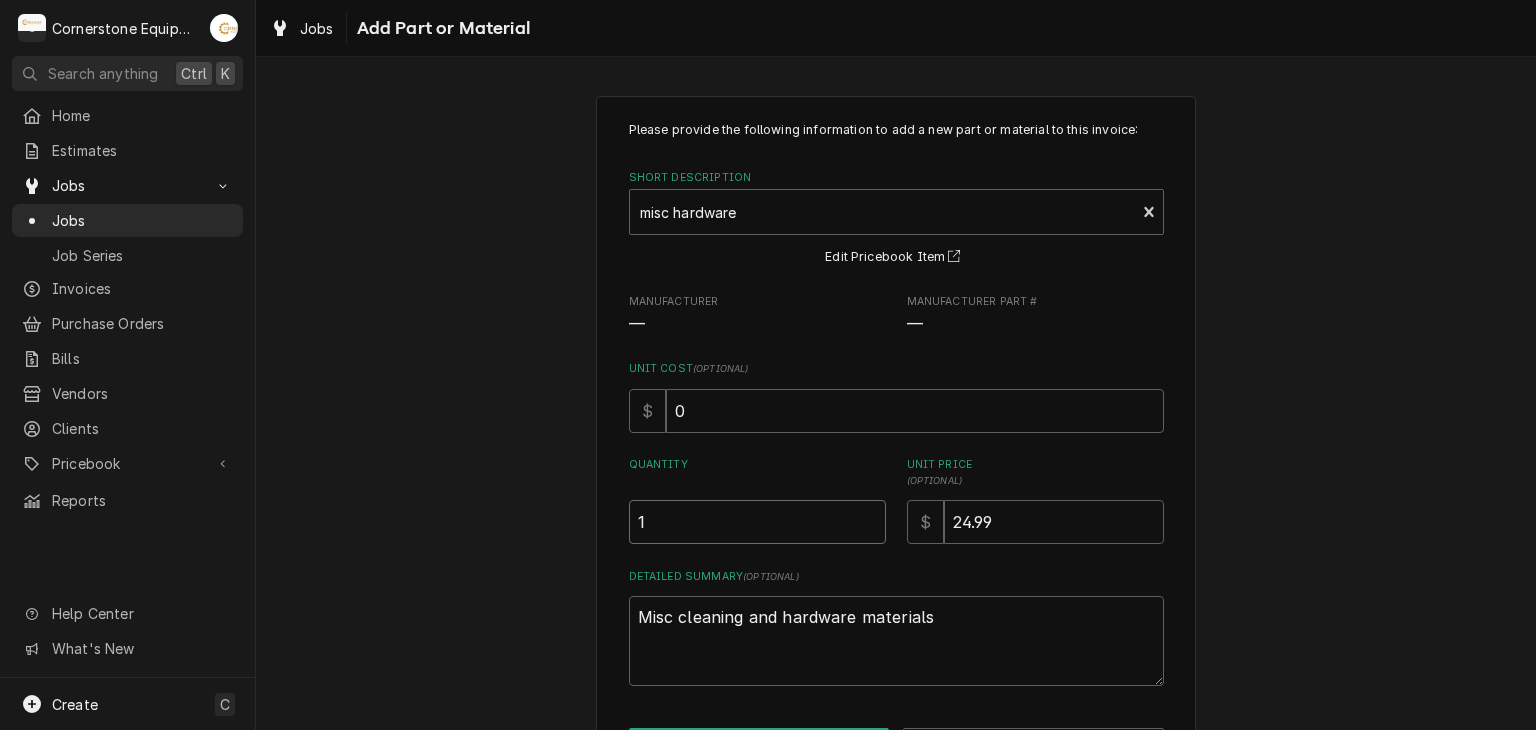 type on "1" 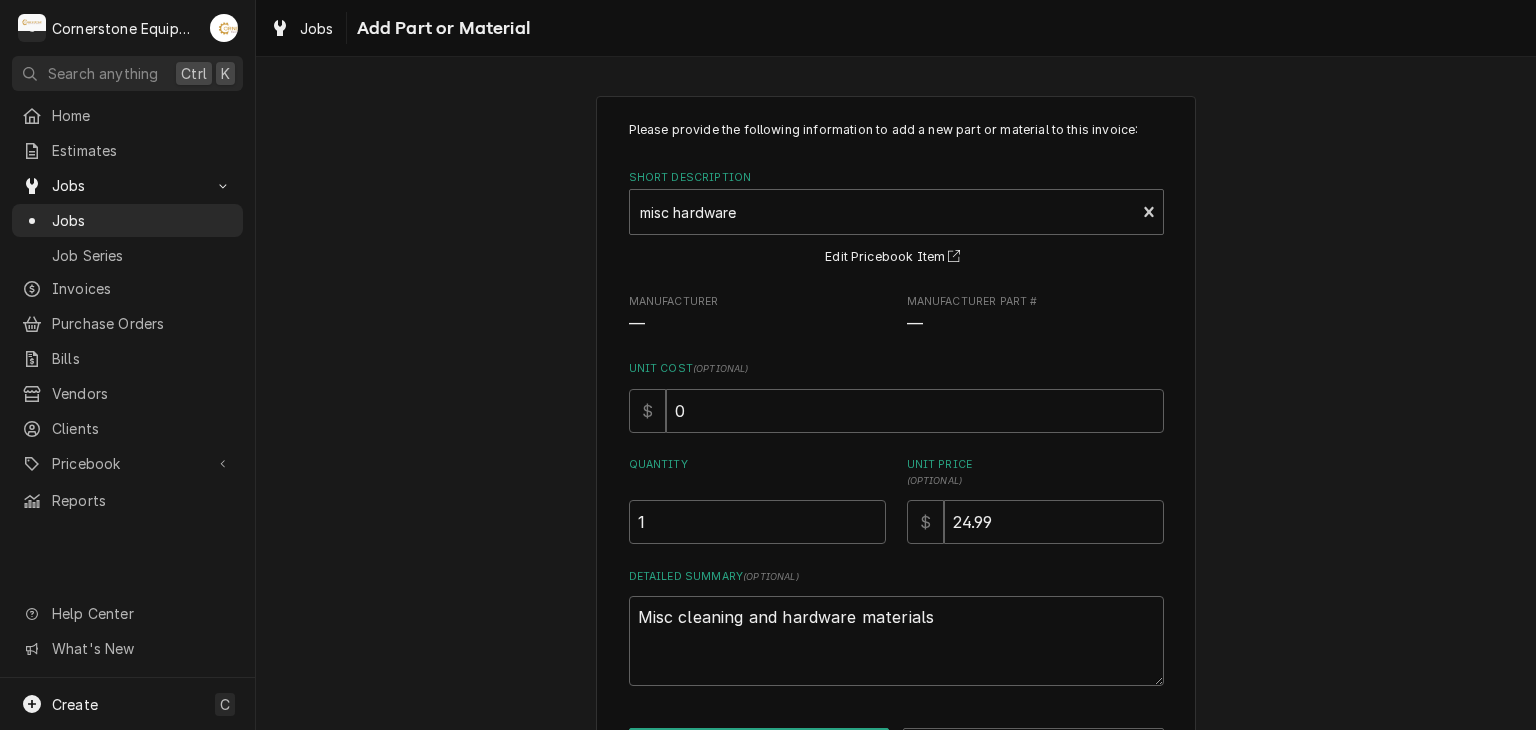 click on "Please provide the following information to add a new part or material to this invoice: Short Description misc hardware misc fees Edit Pricebook Item    Manufacturer — Manufacturer Part # — Unit Cost  ( optional ) $ 0 Quantity 1 Unit Price  ( optional ) $ 24.99 Detailed Summary  ( optional ) Misc cleaning and hardware materials Add Cancel" at bounding box center [896, 443] 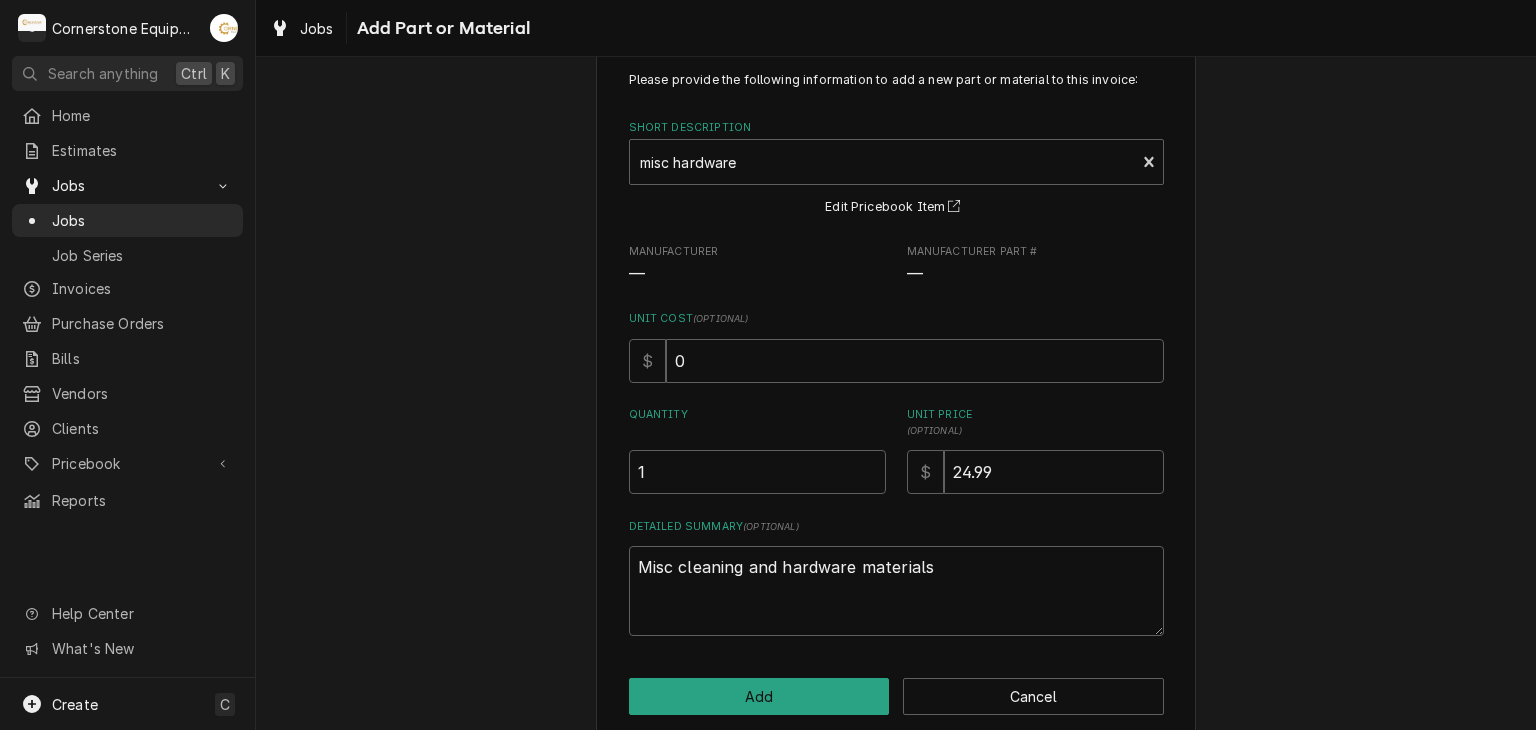 scroll, scrollTop: 76, scrollLeft: 0, axis: vertical 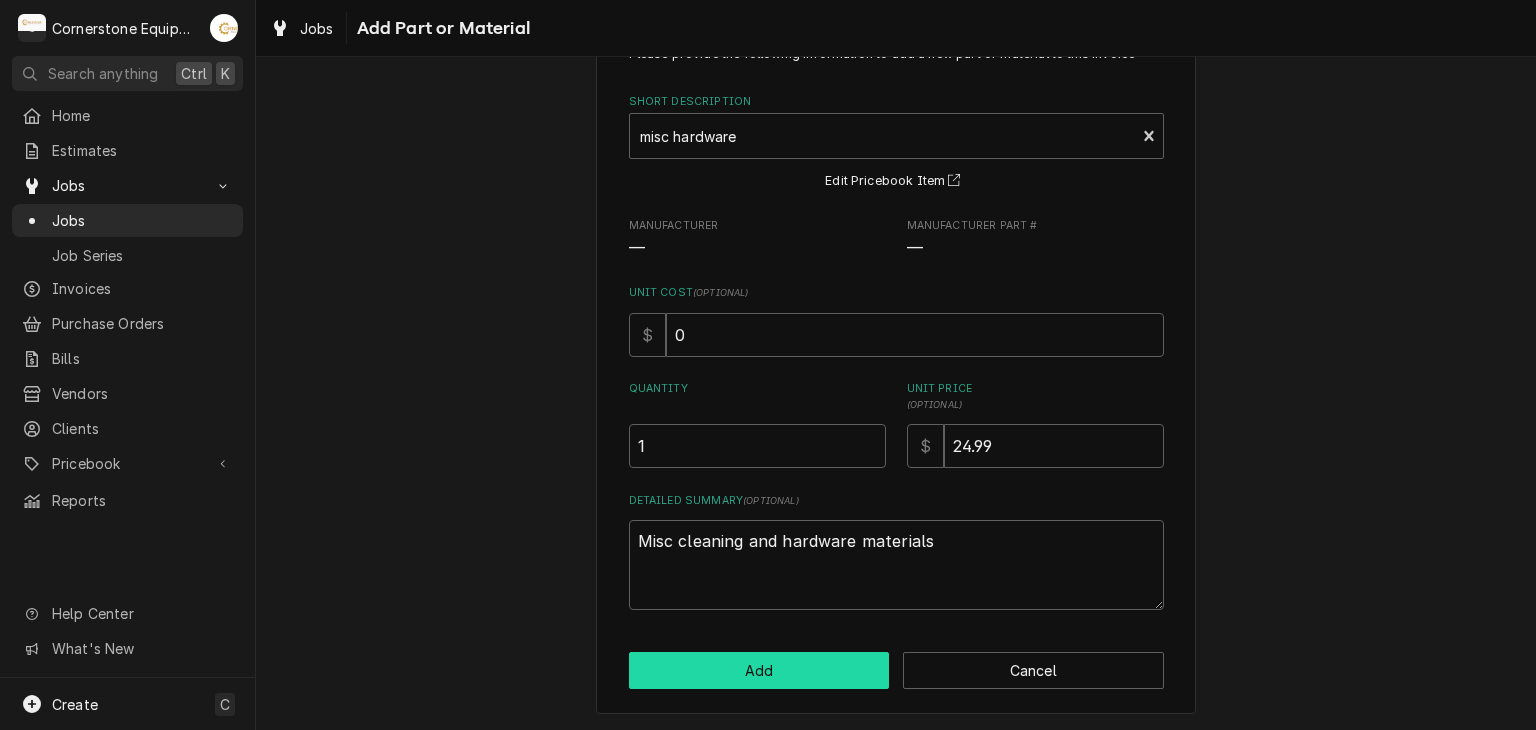 click on "Add" at bounding box center (759, 670) 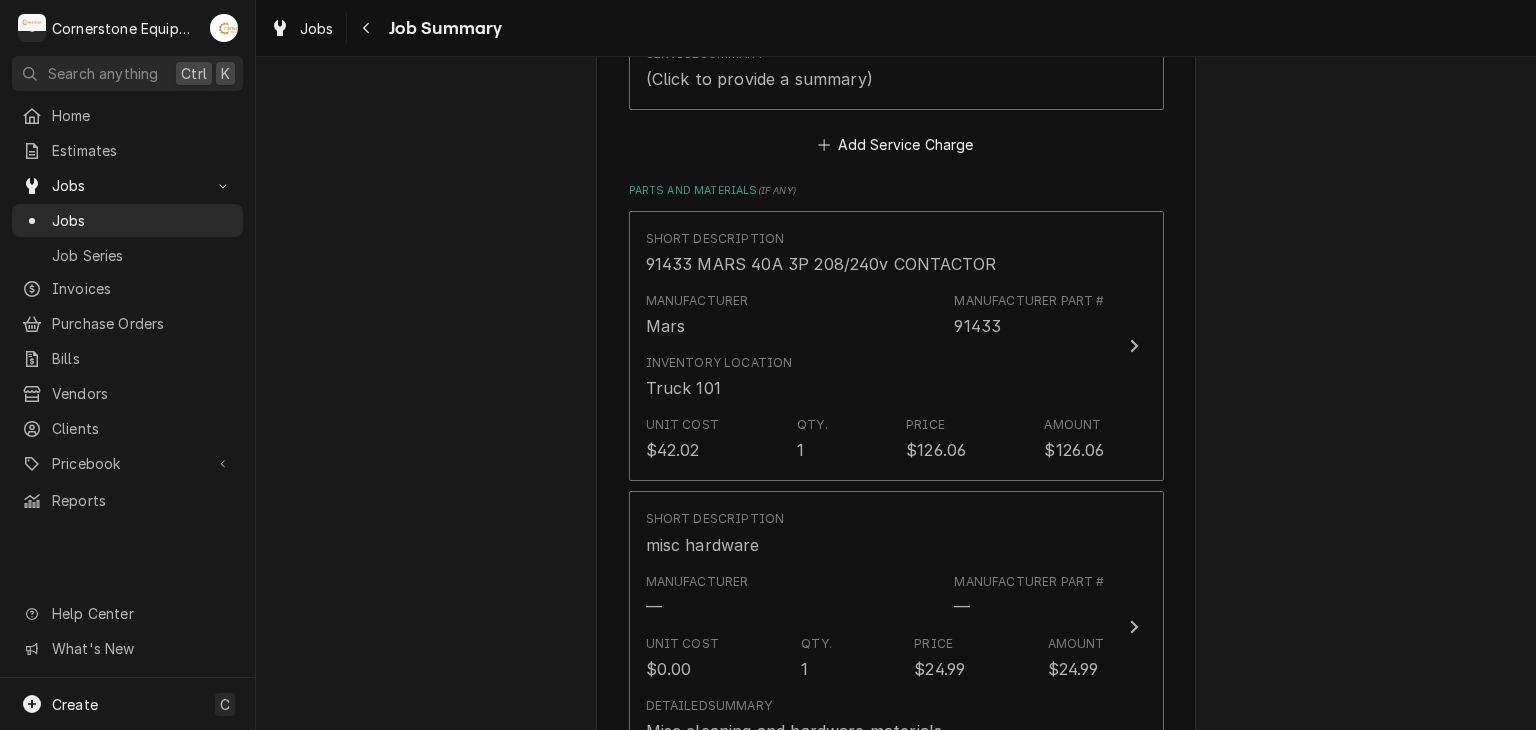 click on "Hill Management - McDonald’s 04798 - Woodruff Rd / 1111 Woodruff Rd, Greenville, SC 29607 Please provide a summary of the work you've done, the parts and materials you used, and any other charges or discounts that should be applied to this service: Roopairs Job ID JOB-274 MaintX ID 3689 Service Type Labor Job Type Service Total Time Logged 0min Service Charges Short Description Labor Service Date Aug 5, 2025 Hourly Cost $60.00/hr Qty. 2hrs Rate $150.00/hr Amount $300.00 Service  Summary (Click to provide a summary) Add Service Charge Parts and Materials  ( if any ) Short Description 91433 MARS 40A 3P 208/240v CONTACTOR Manufacturer Mars Manufacturer Part # 91433 Inventory Location Truck 101 Unit Cost $42.02 Qty. 1 Price $126.06 Amount $126.06 Short Description misc hardware Manufacturer — Manufacturer Part # — Unit Cost $0.00 Qty. 1 Price $24.99 Amount $24.99 Detailed  Summary Misc cleaning and hardware materials Add Part or Material Trip Charges, Diagnostic Fees, etc.  ( if any ) Discounts  ( if any )" at bounding box center (896, 345) 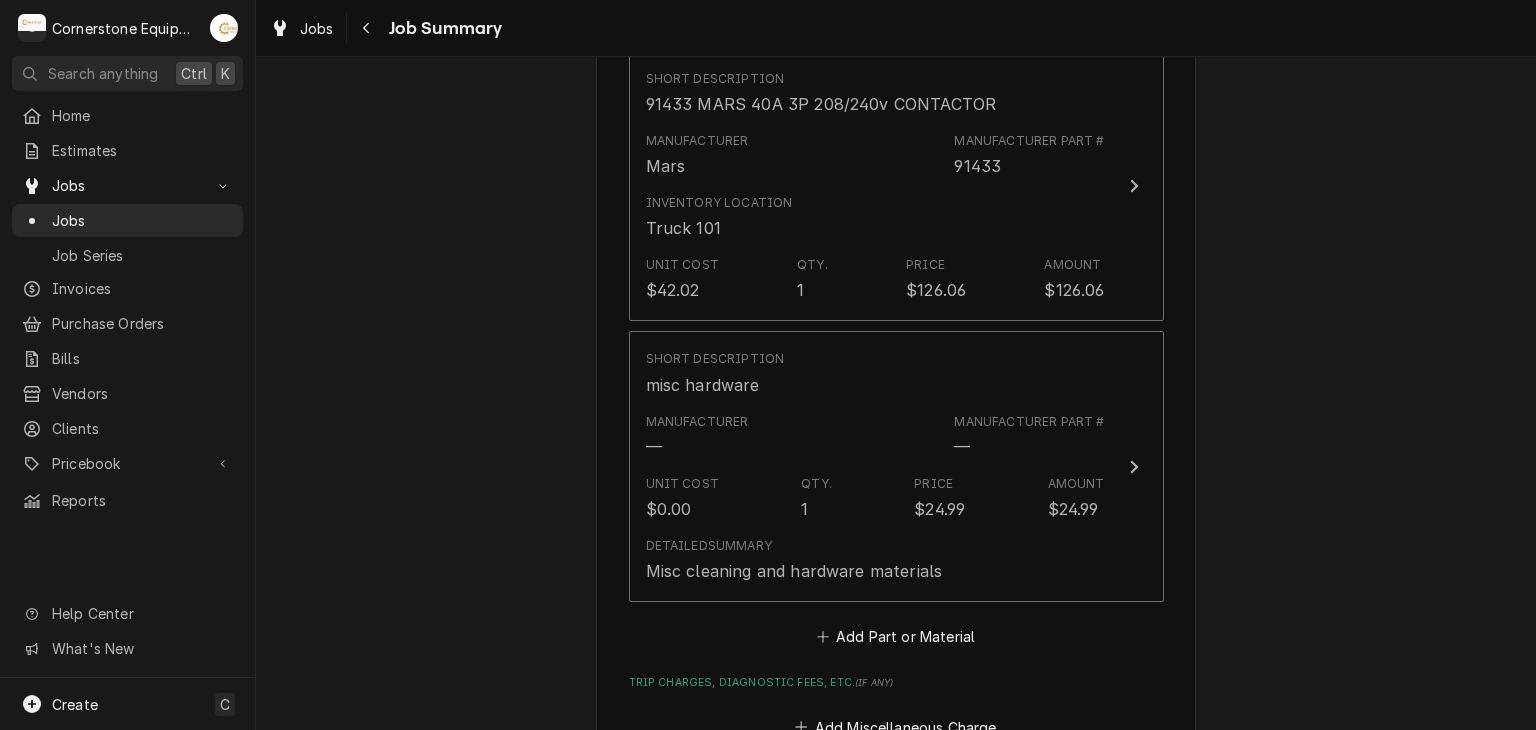 scroll, scrollTop: 1000, scrollLeft: 0, axis: vertical 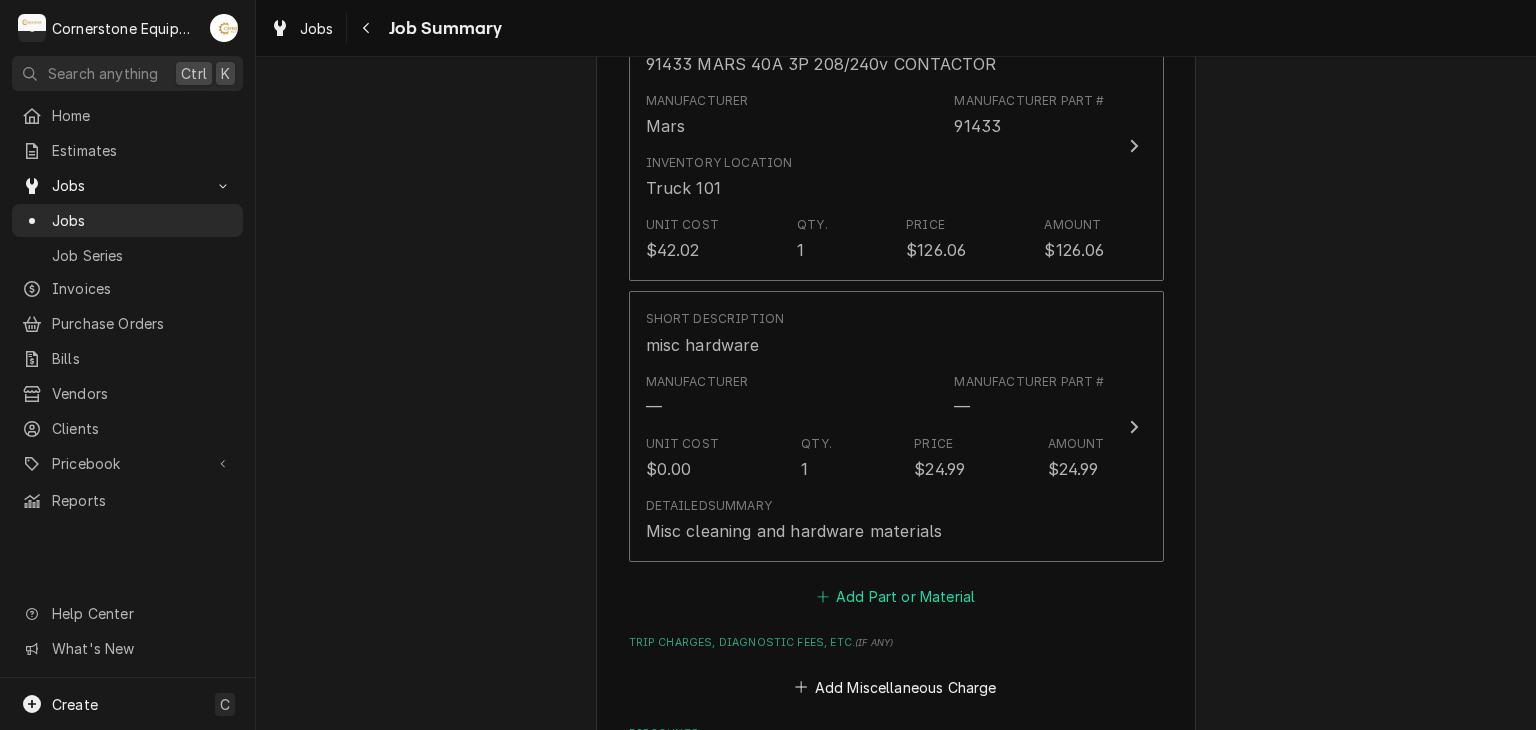click on "Add Part or Material" at bounding box center [895, 597] 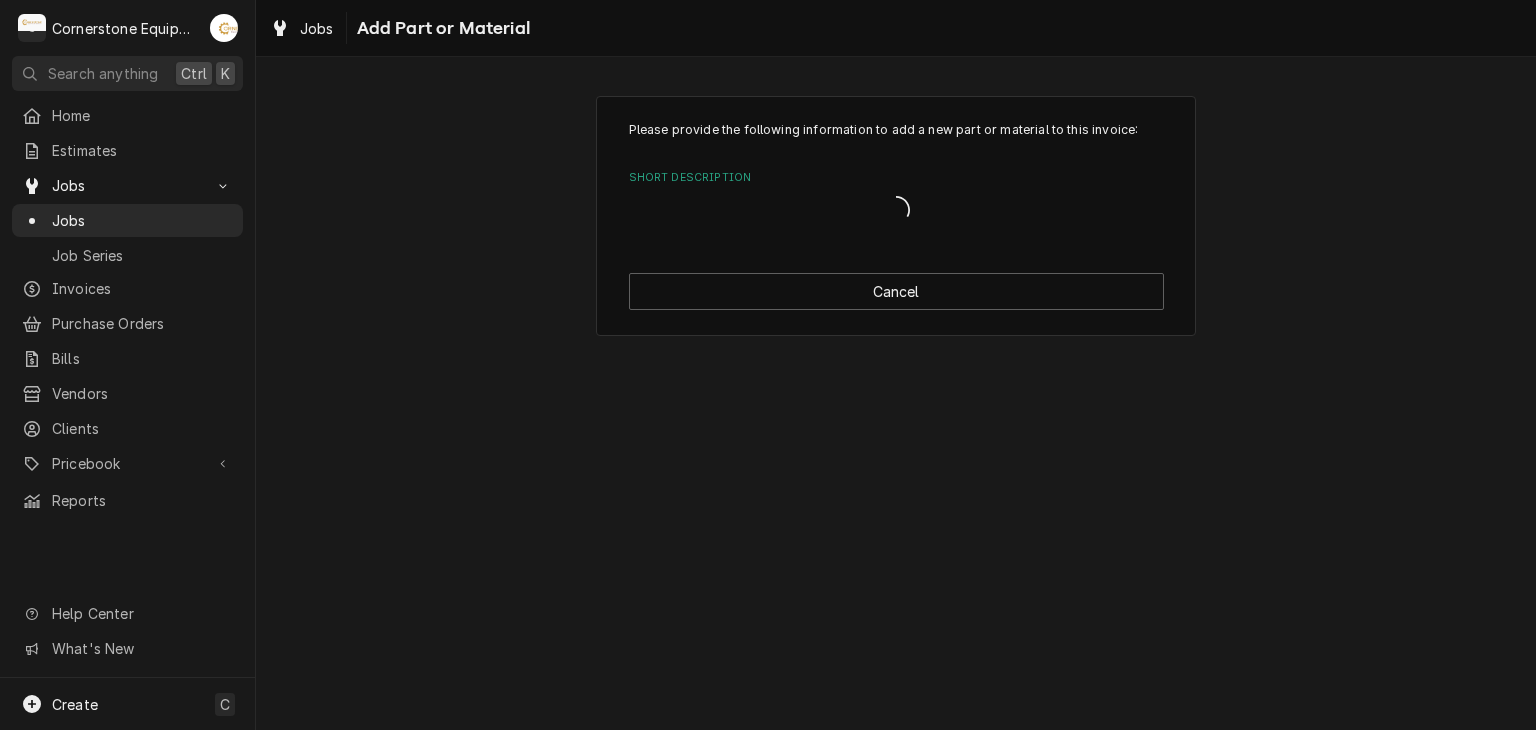 scroll, scrollTop: 0, scrollLeft: 0, axis: both 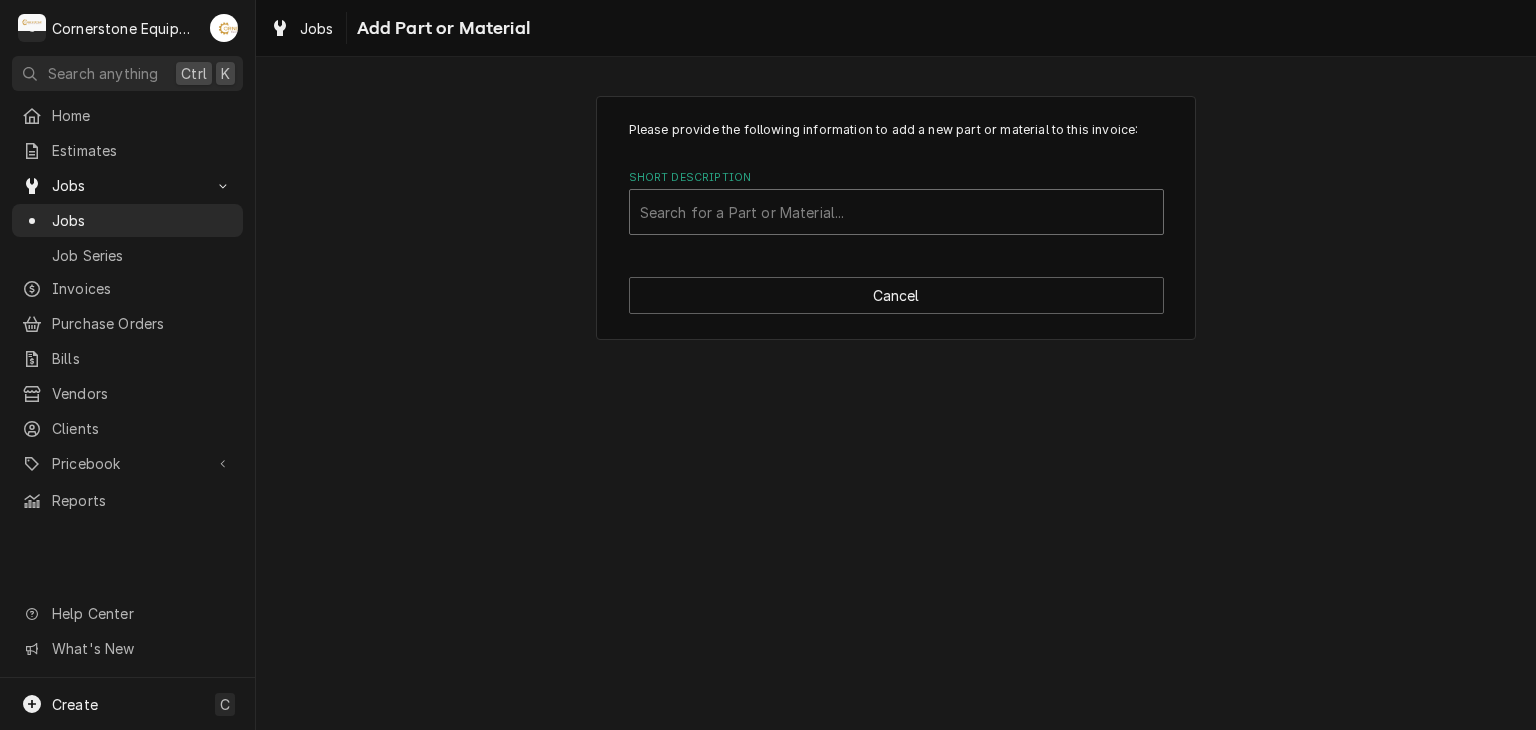 click at bounding box center (896, 212) 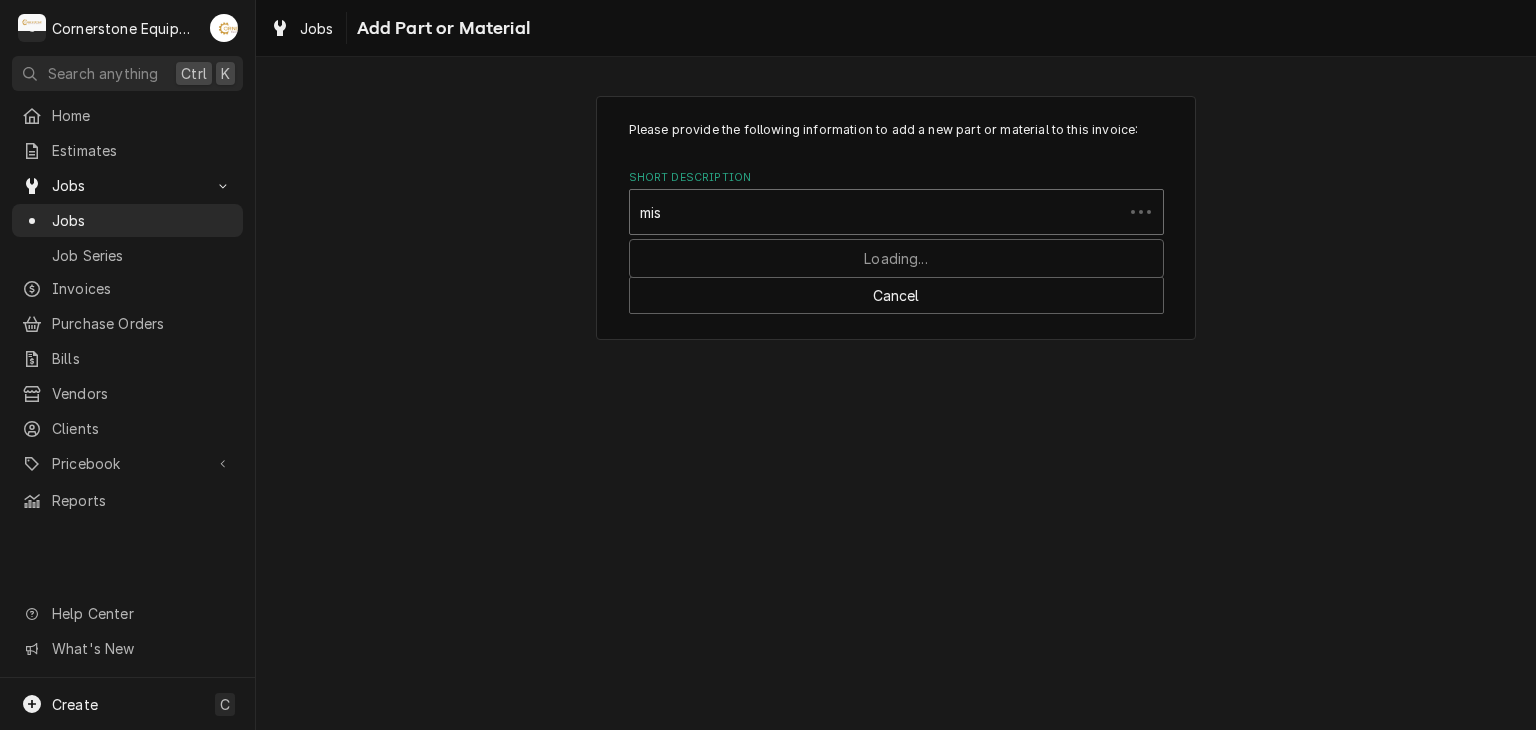type on "misc" 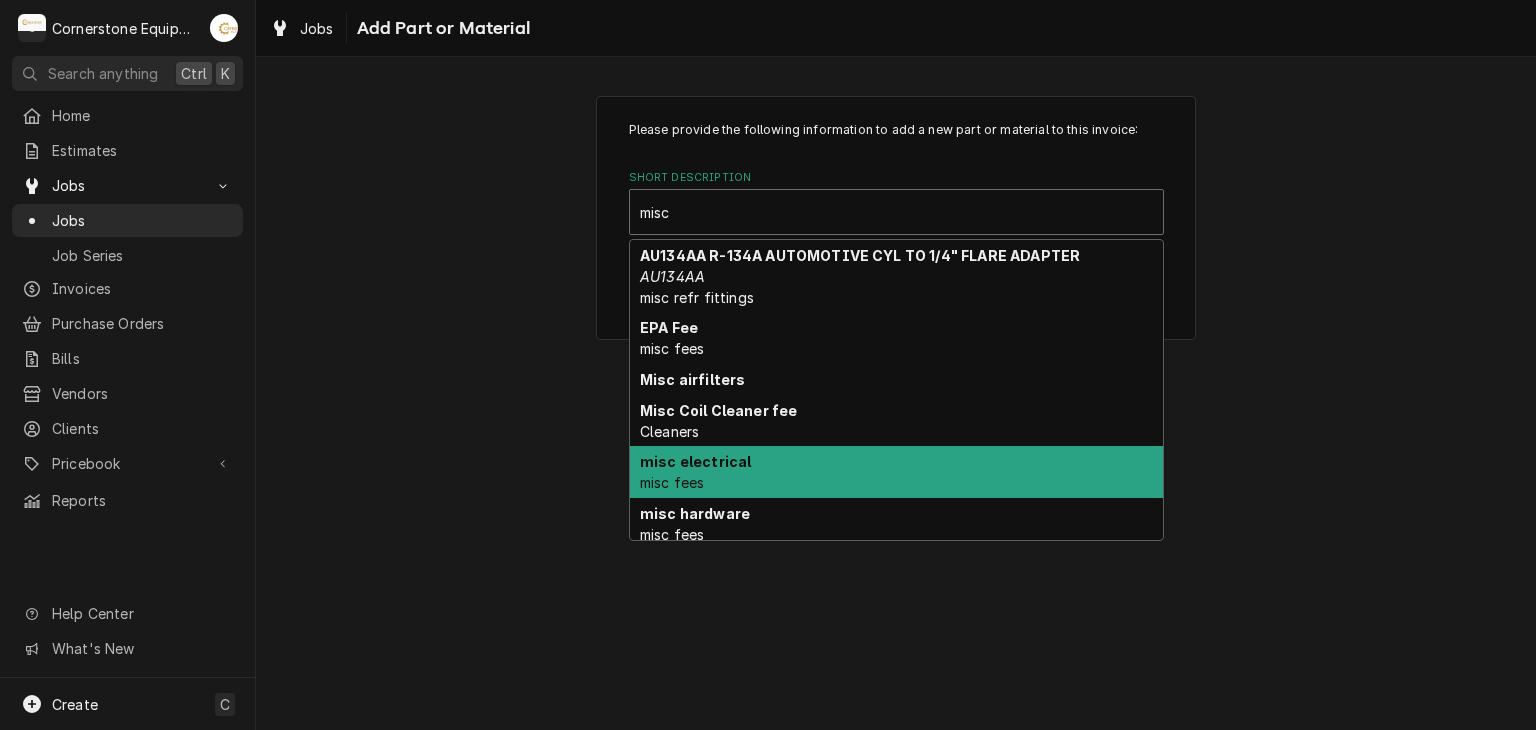 click on "misc electrical misc fees" at bounding box center [896, 472] 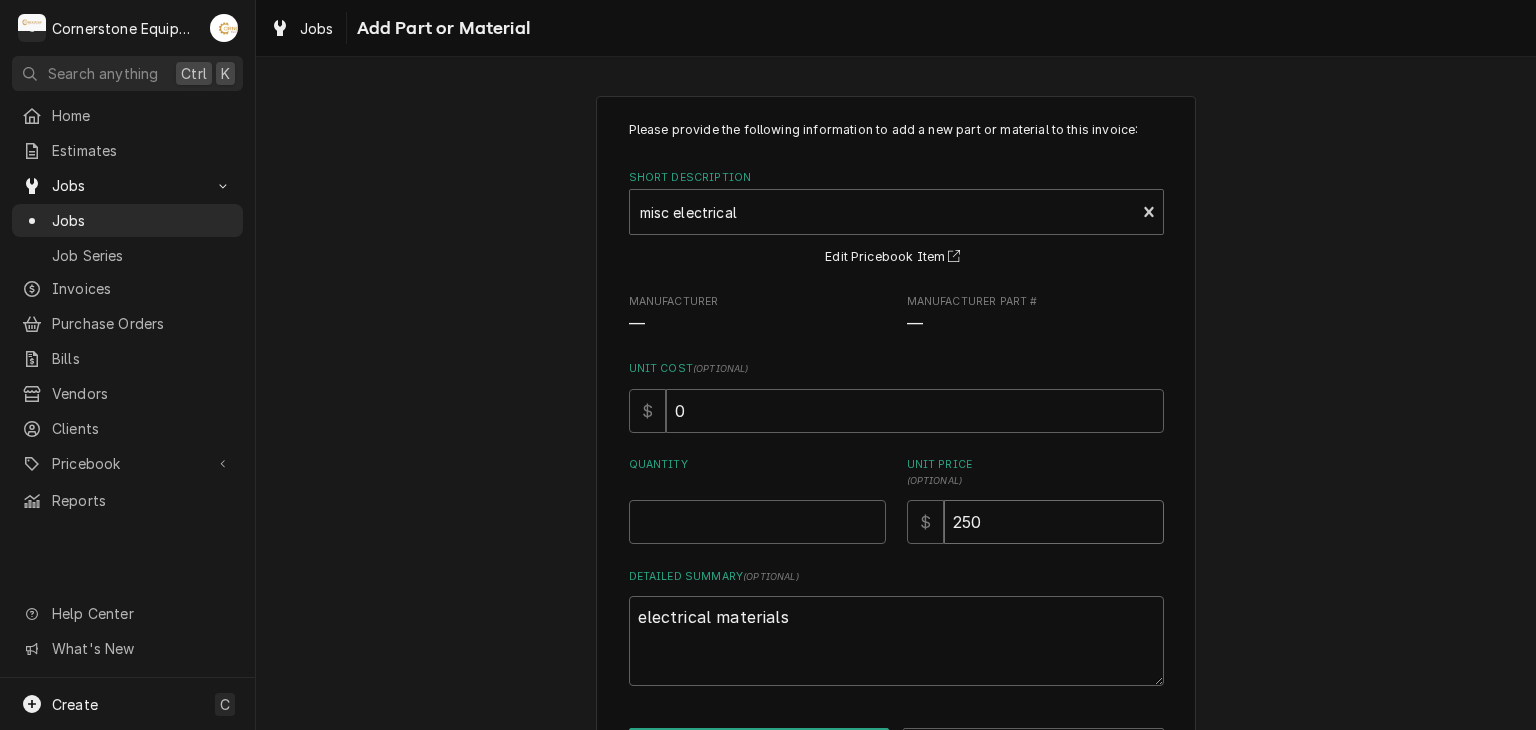 click on "250" at bounding box center [1054, 522] 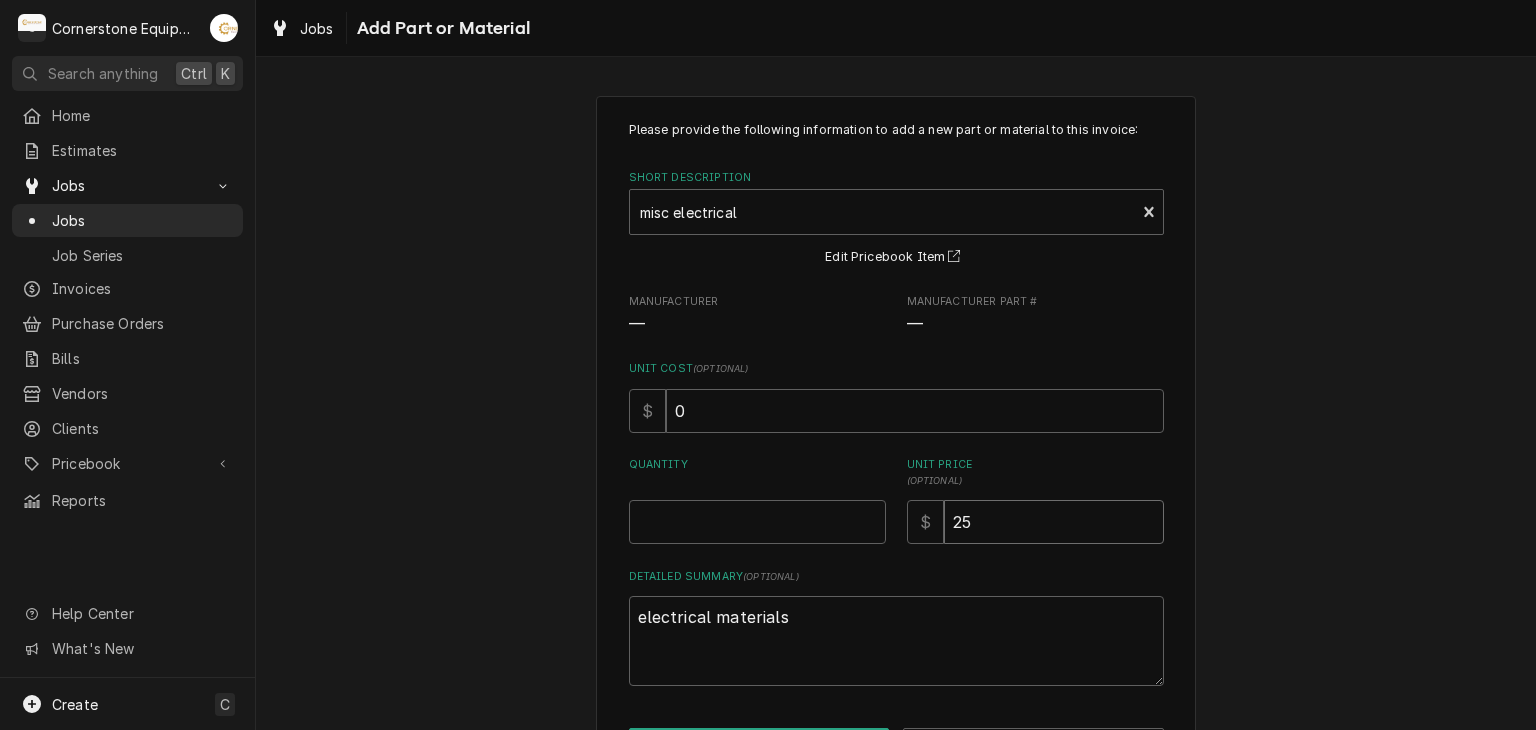 type on "x" 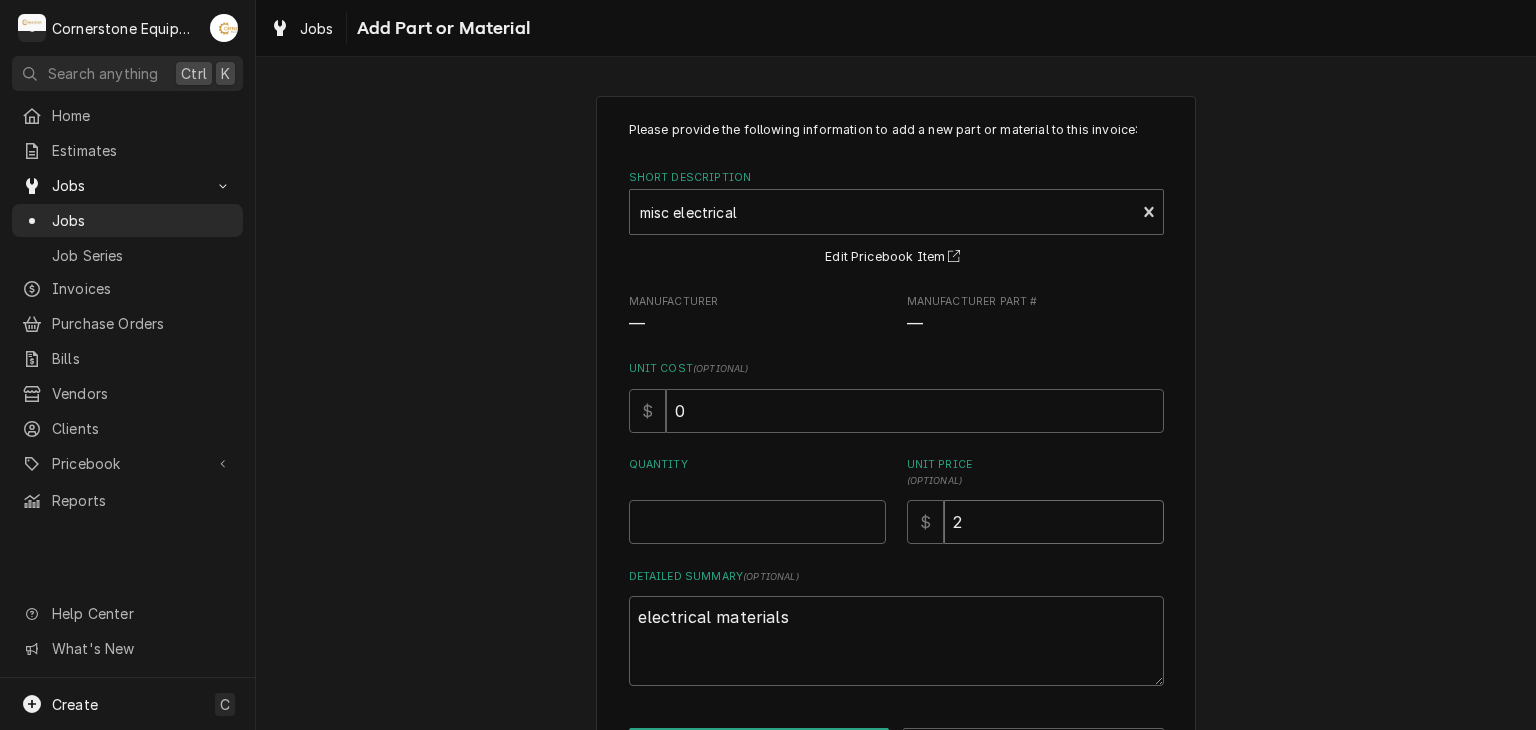 type on "x" 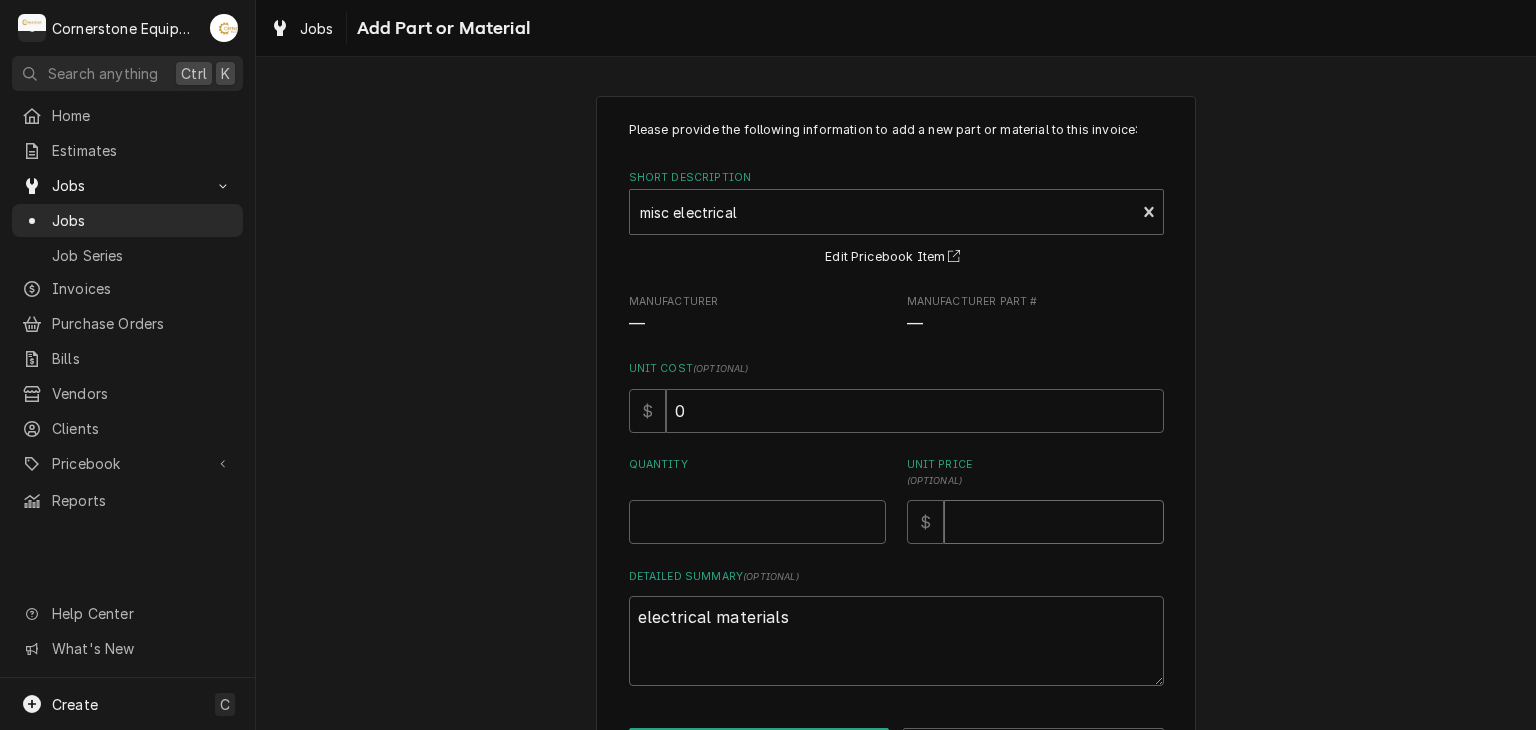 type on "x" 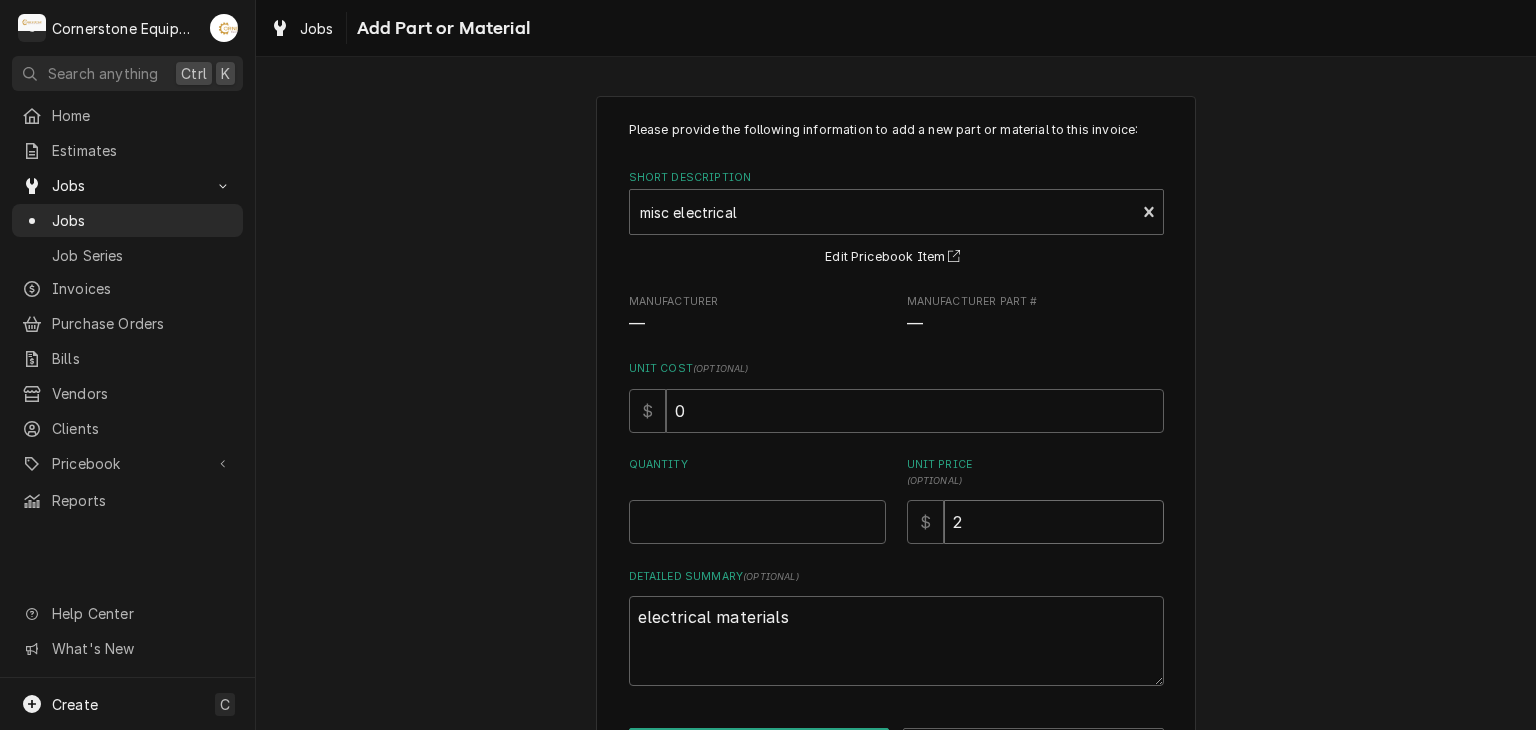 type on "x" 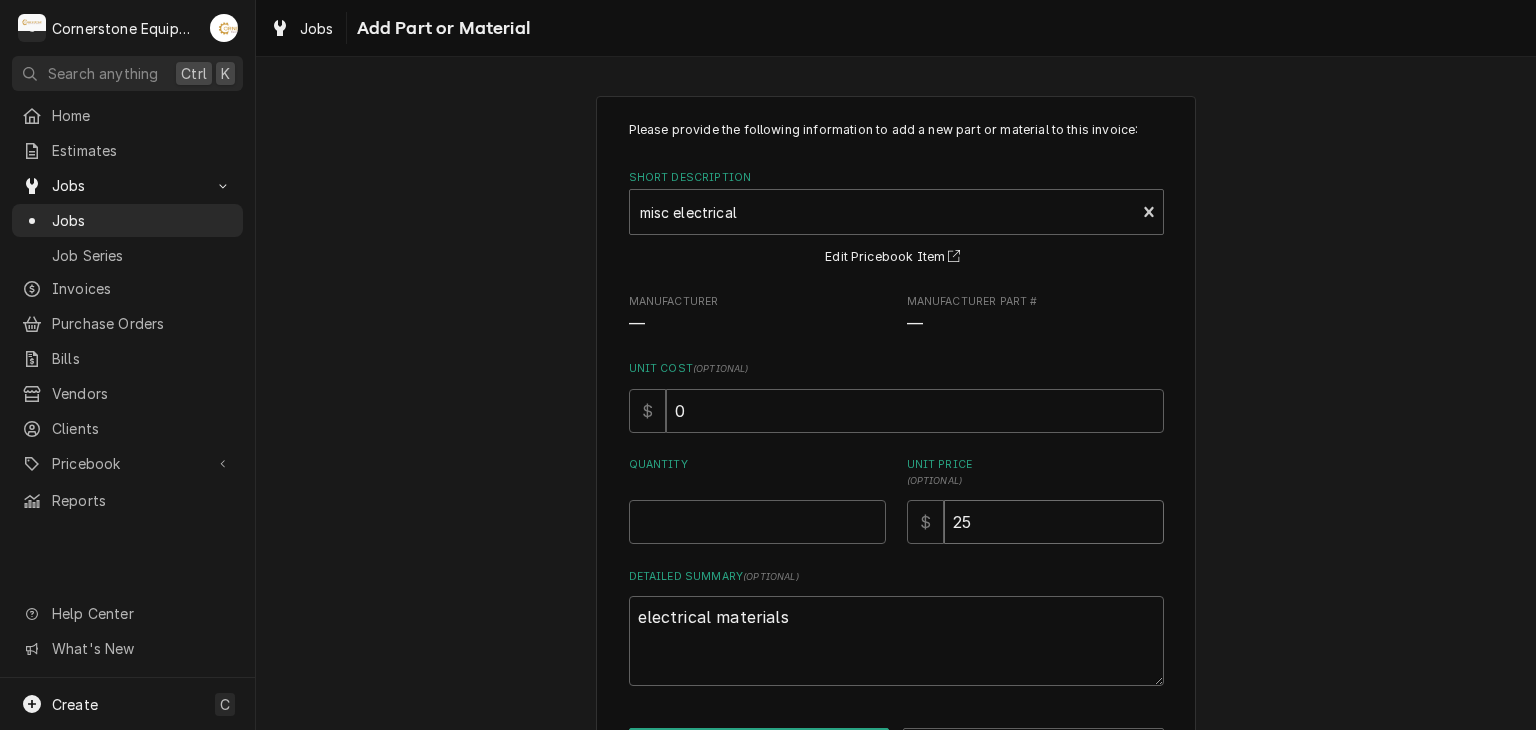 type on "x" 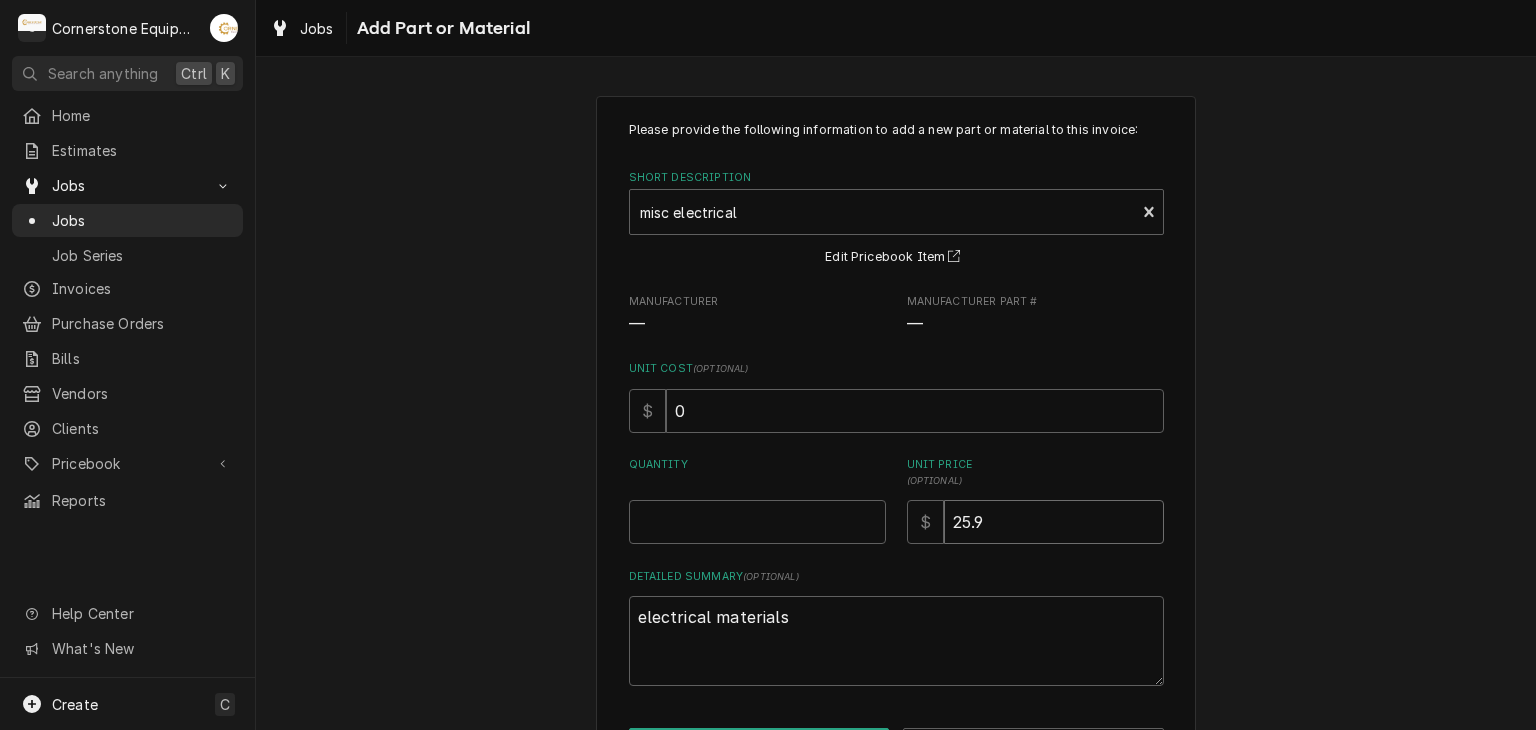 type on "x" 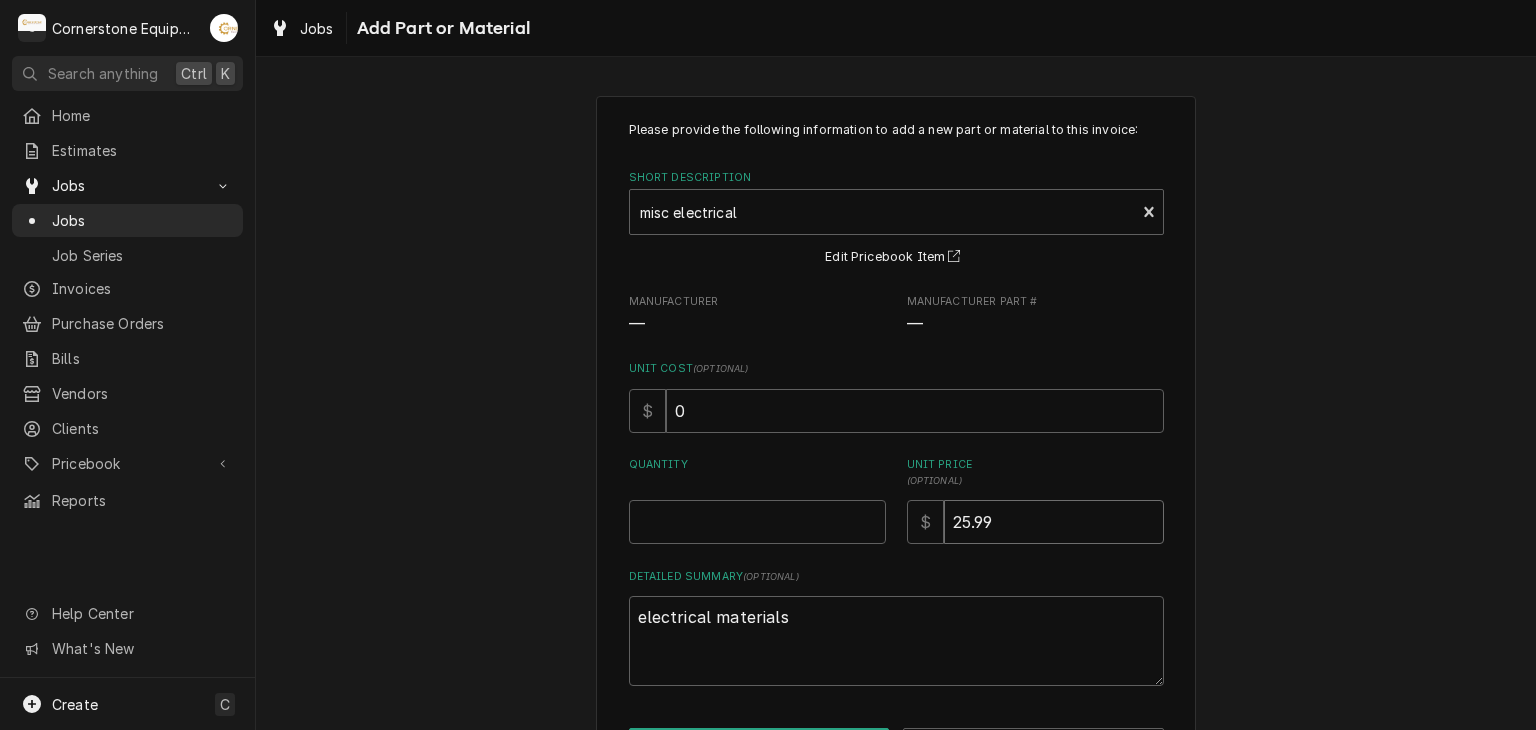 type on "25.99" 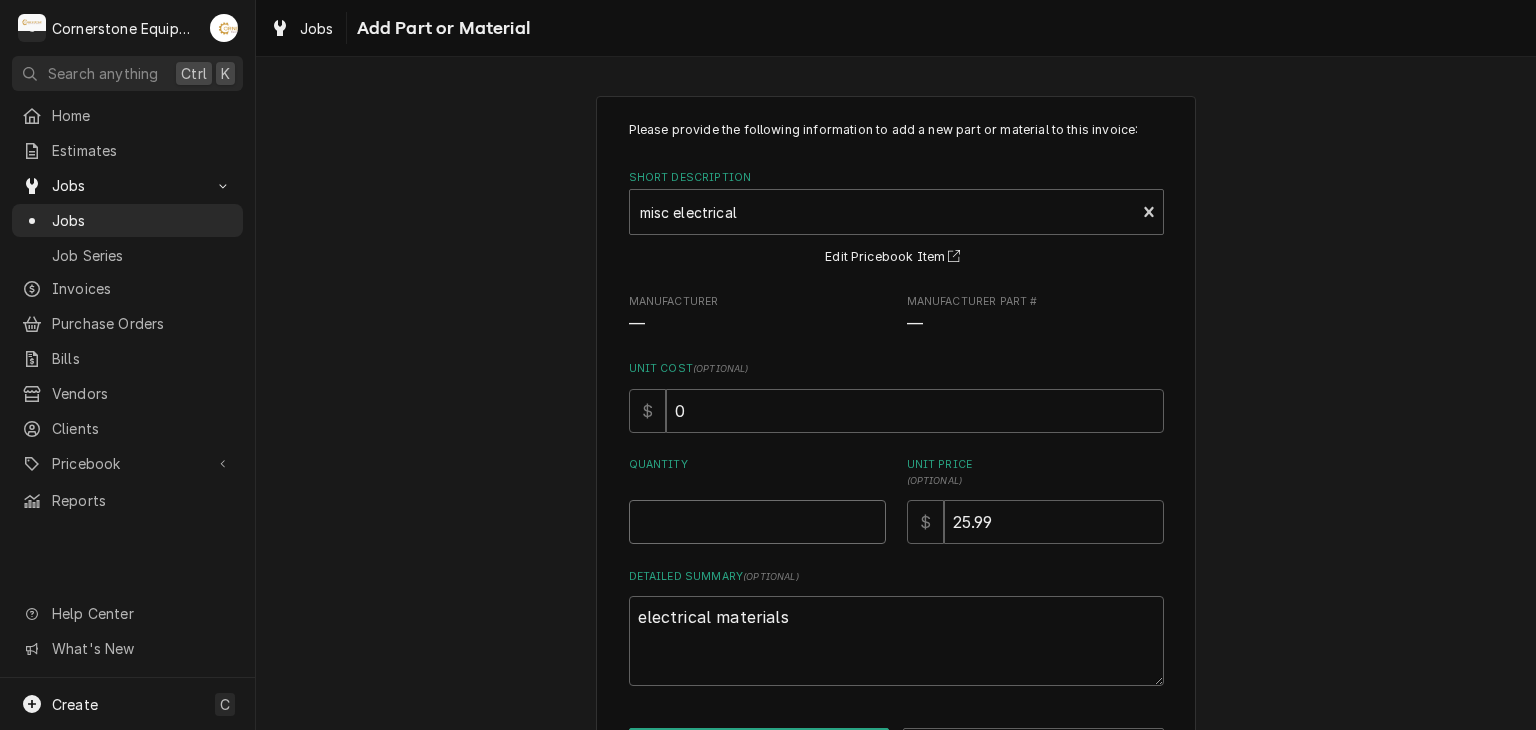 click on "Quantity" at bounding box center (757, 522) 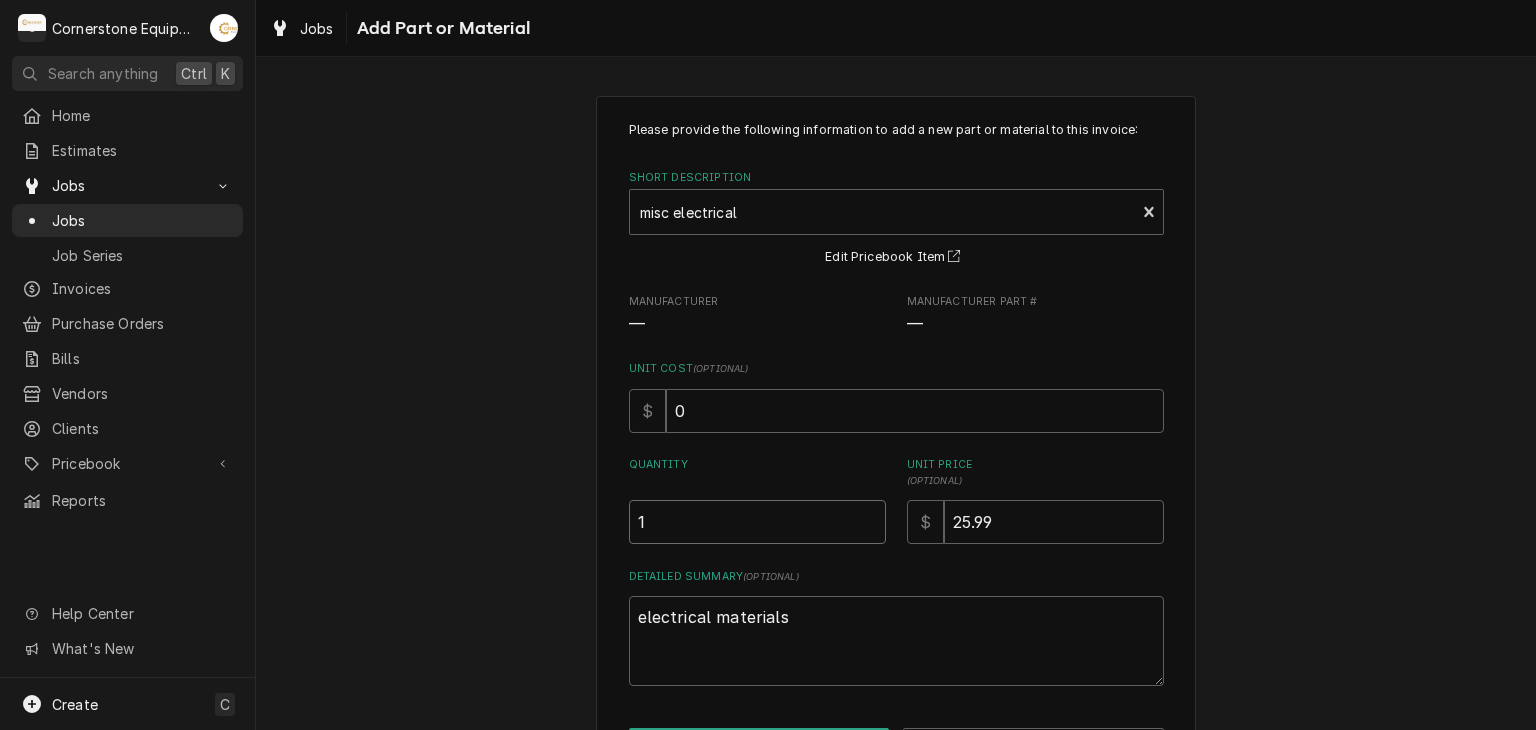 type on "1" 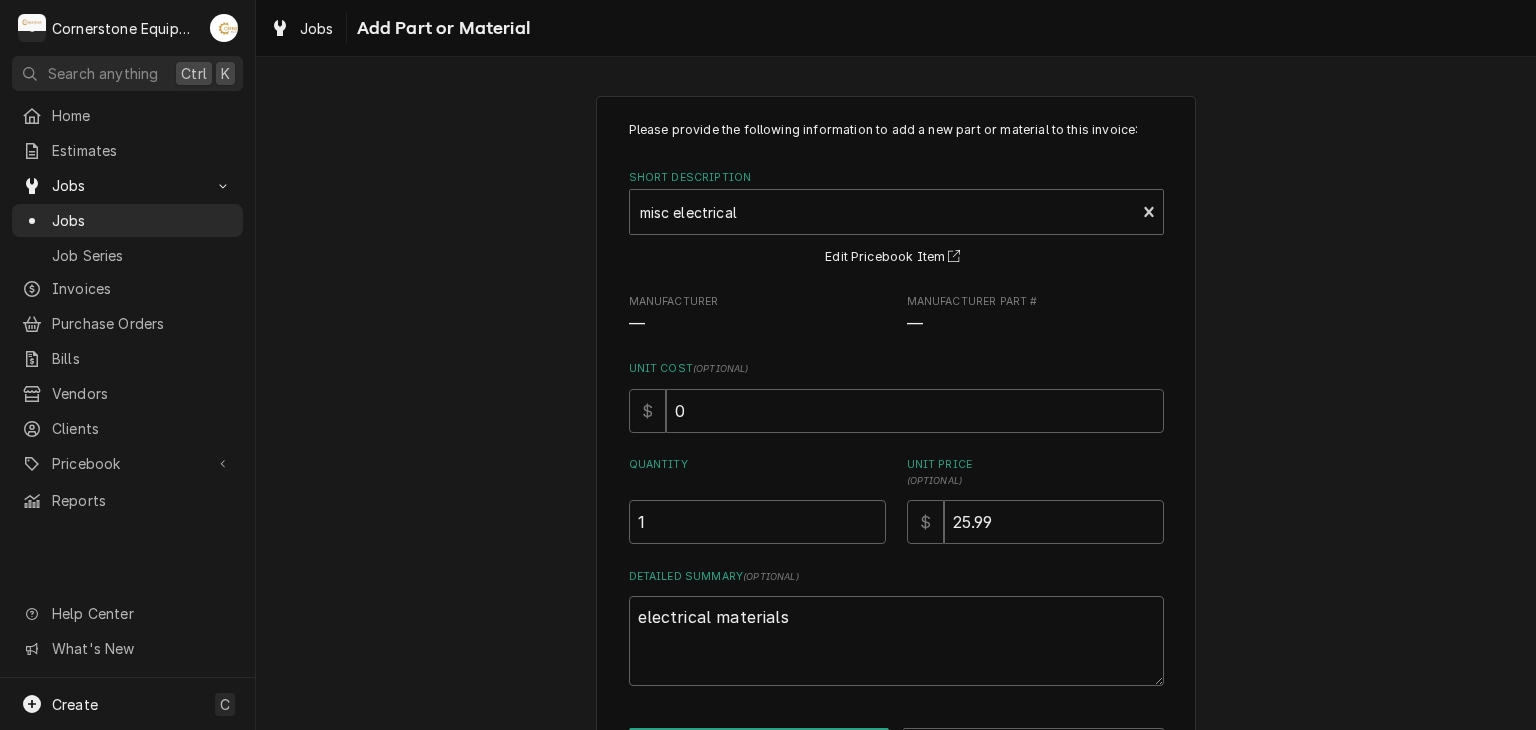 click on "Please provide the following information to add a new part or material to this invoice: Short Description misc electrical misc fees Edit Pricebook Item    Manufacturer — Manufacturer Part # — Unit Cost  ( optional ) $ 0 Quantity 1 Unit Price  ( optional ) $ 25.99 Detailed Summary  ( optional ) electrical materials Add Cancel" at bounding box center [896, 443] 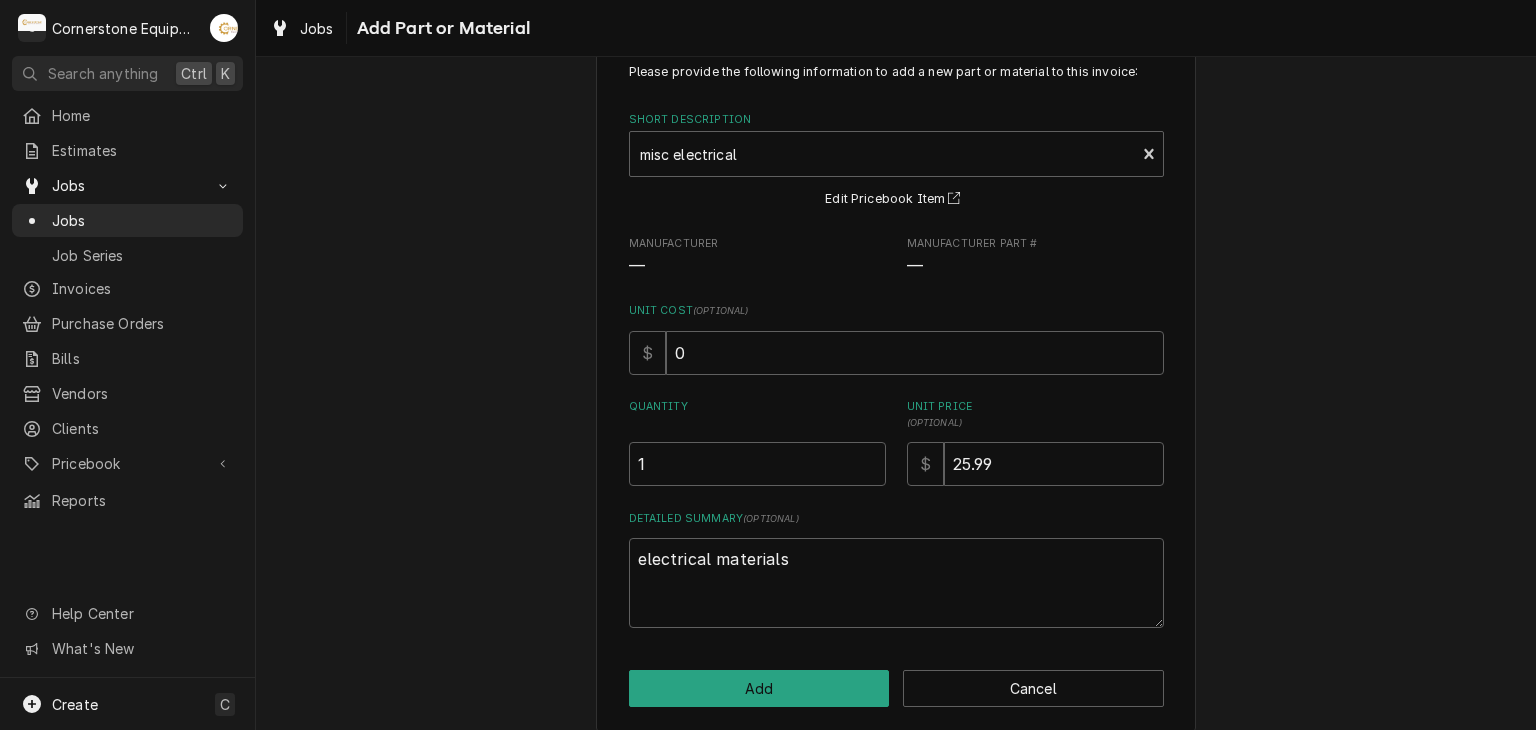 scroll, scrollTop: 76, scrollLeft: 0, axis: vertical 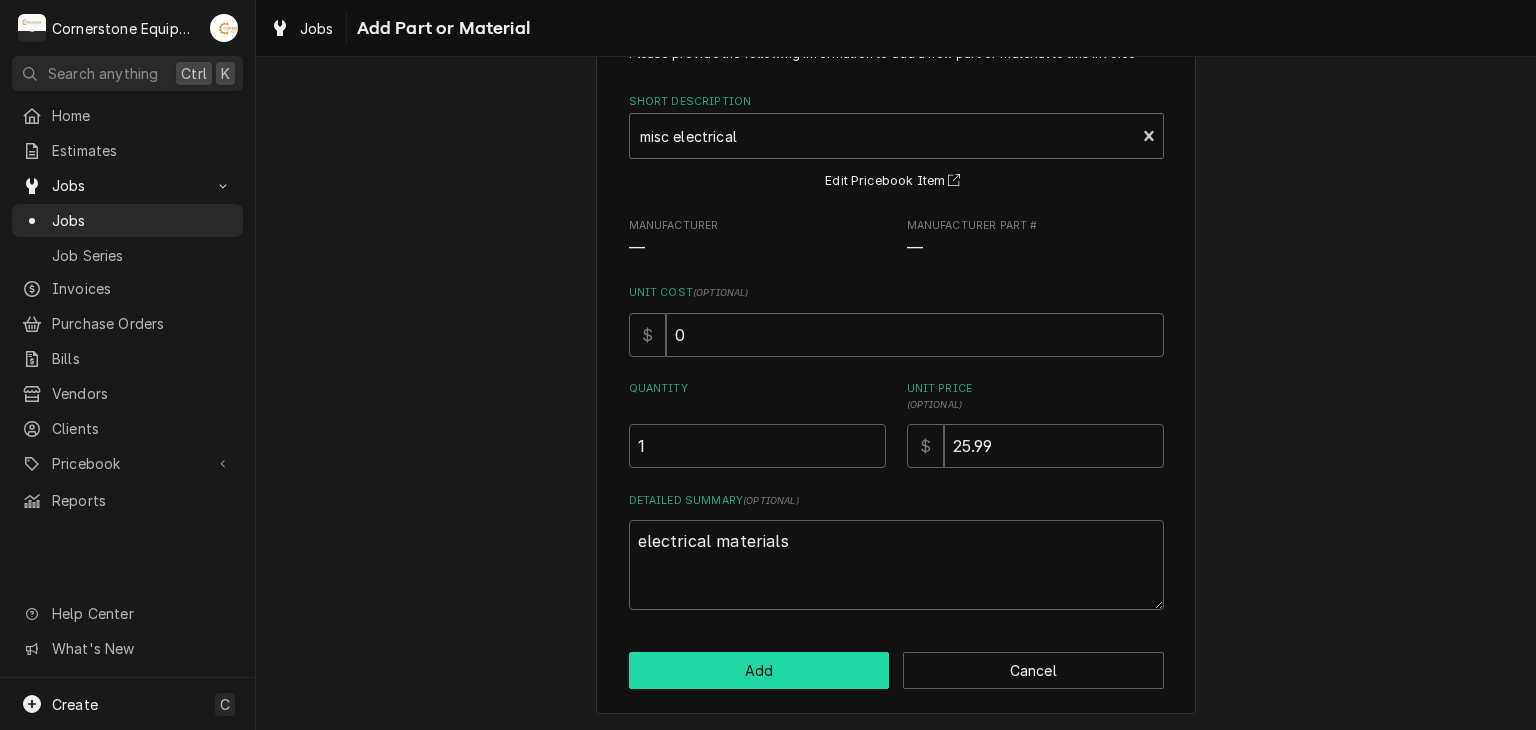 click on "Add" at bounding box center [759, 670] 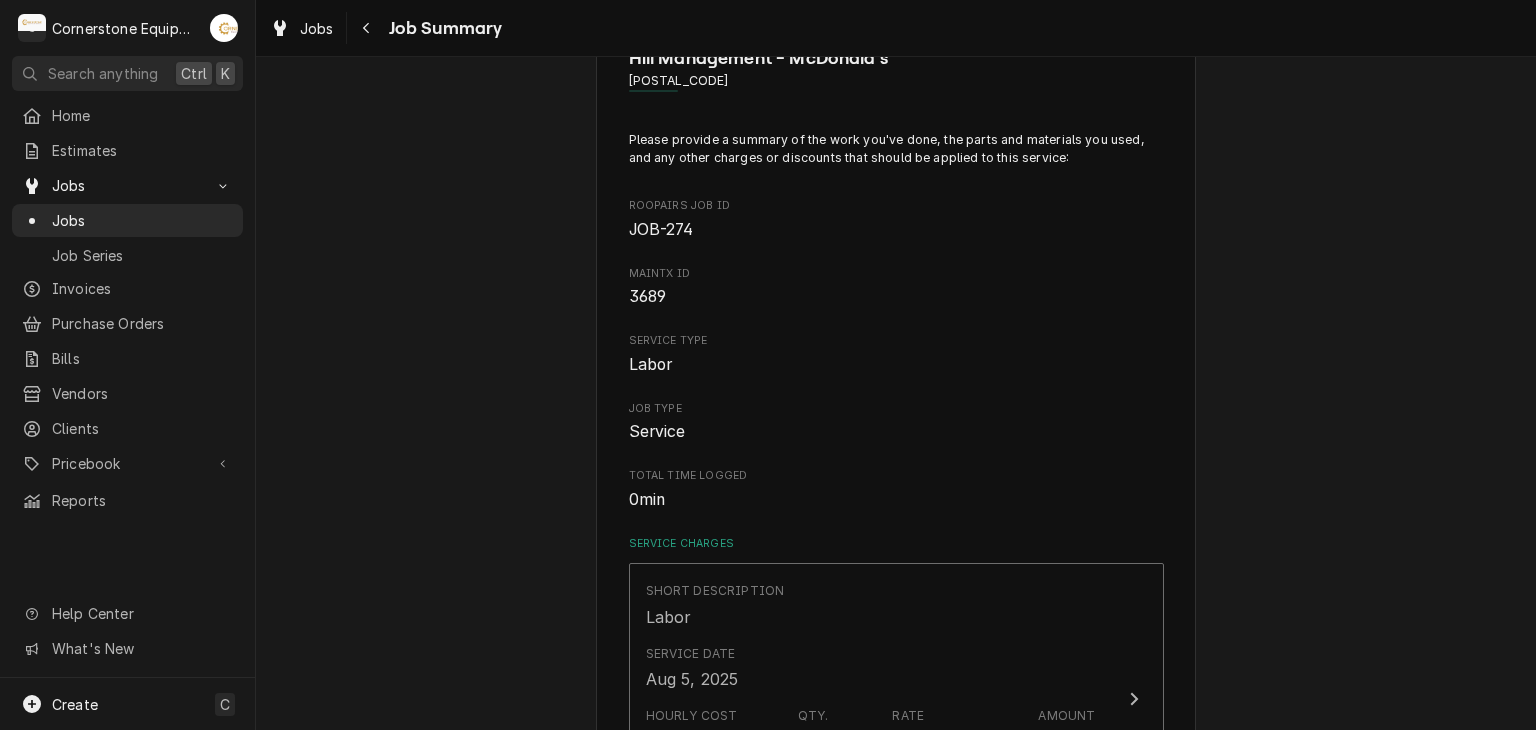 scroll, scrollTop: 1000, scrollLeft: 0, axis: vertical 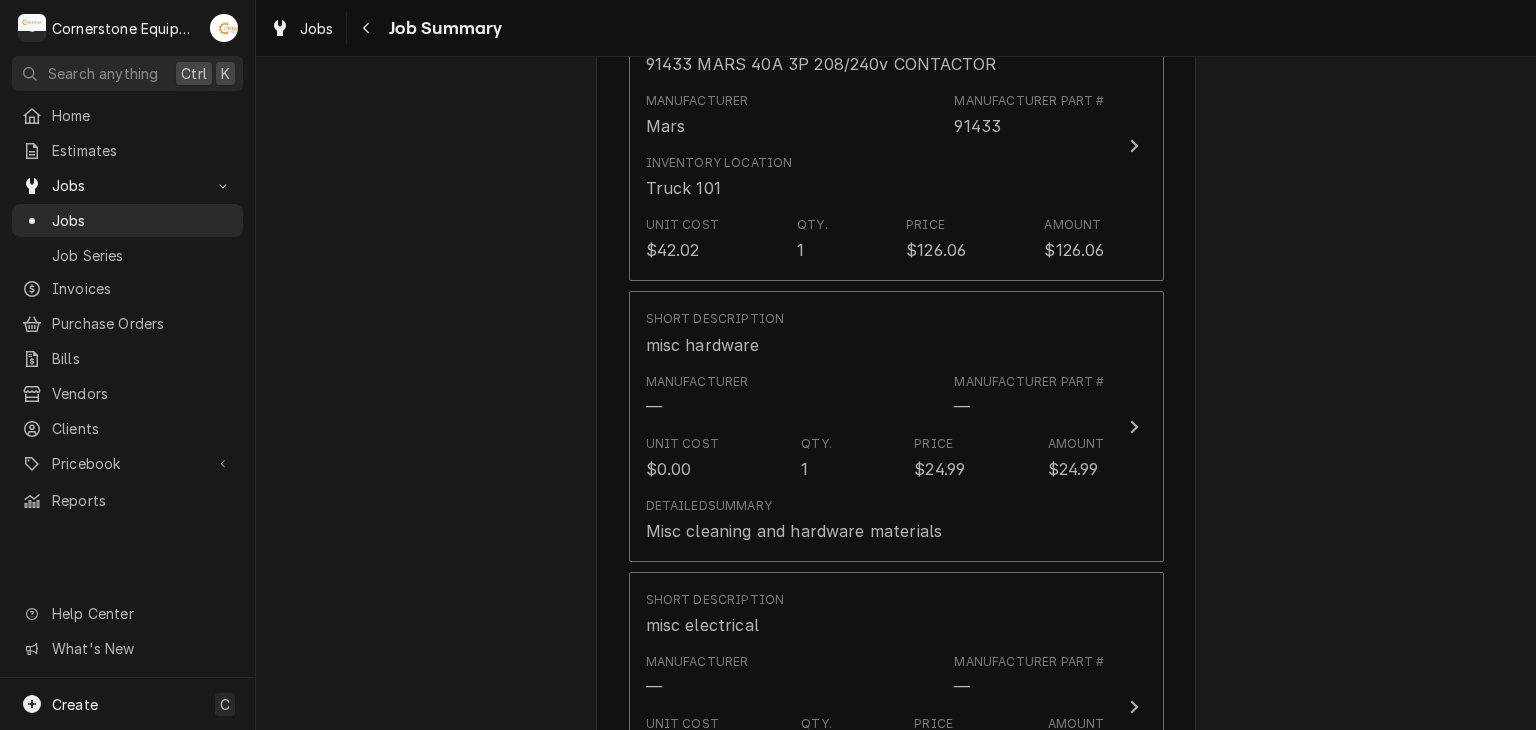 click on "Hill Management - McDonald’s 04798 - Woodruff Rd / 1111 Woodruff Rd, Greenville, SC 29607 Please provide a summary of the work you've done, the parts and materials you used, and any other charges or discounts that should be applied to this service: Roopairs Job ID JOB-274 MaintX ID 3689 Service Type Labor Job Type Service Total Time Logged 0min Service Charges Short Description Labor Service Date Aug 5, 2025 Hourly Cost $60.00/hr Qty. 2hrs Rate $150.00/hr Amount $300.00 Service  Summary (Click to provide a summary) Add Service Charge Parts and Materials  ( if any ) Short Description 91433 MARS 40A 3P 208/240v CONTACTOR Manufacturer Mars Manufacturer Part # 91433 Inventory Location Truck 101 Unit Cost $42.02 Qty. 1 Price $126.06 Amount $126.06 Short Description misc hardware Manufacturer — Manufacturer Part # — Unit Cost $0.00 Qty. 1 Price $24.99 Amount $24.99 Detailed  Summary Misc cleaning and hardware materials Short Description misc electrical Manufacturer — Manufacturer Part # — Unit Cost $0.00" at bounding box center [896, 286] 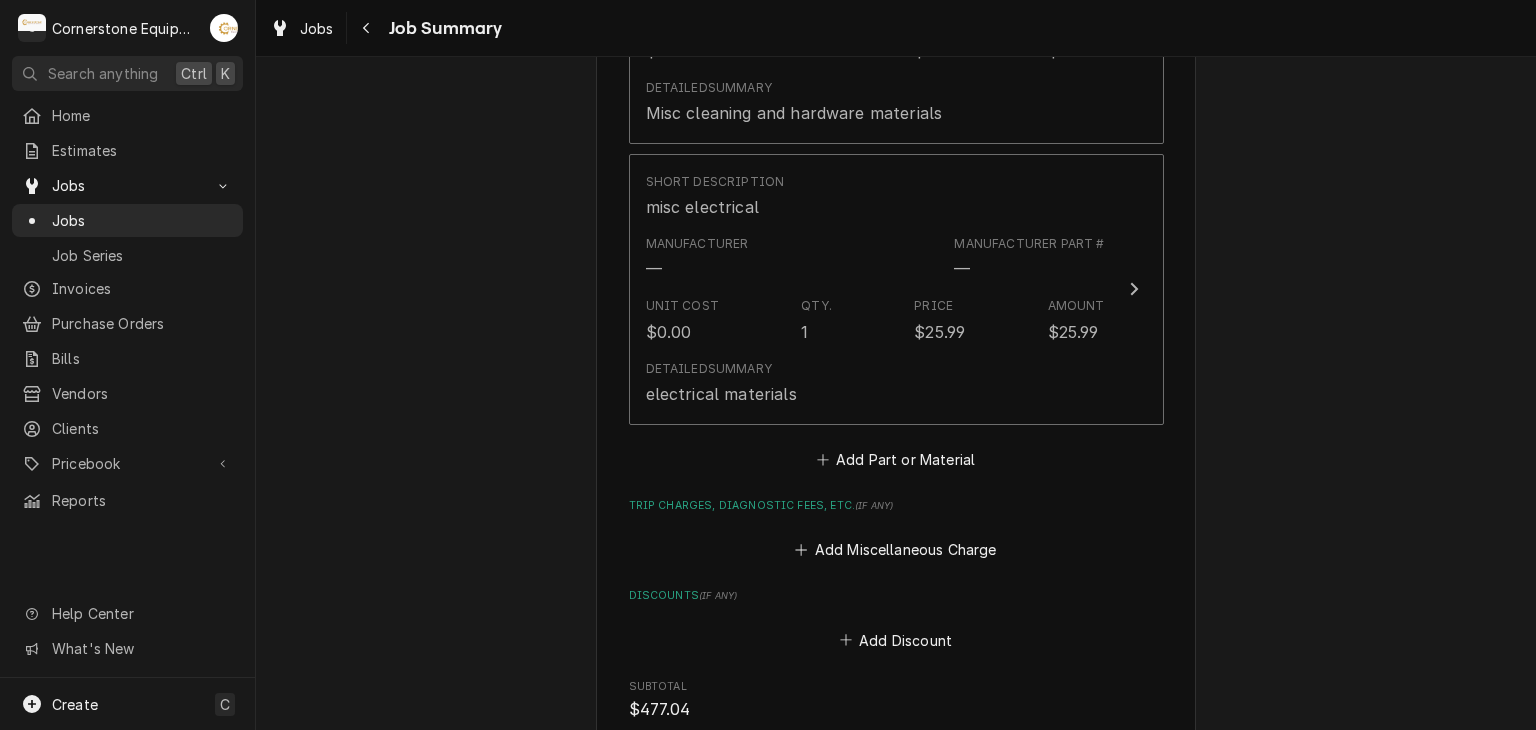 scroll, scrollTop: 1440, scrollLeft: 0, axis: vertical 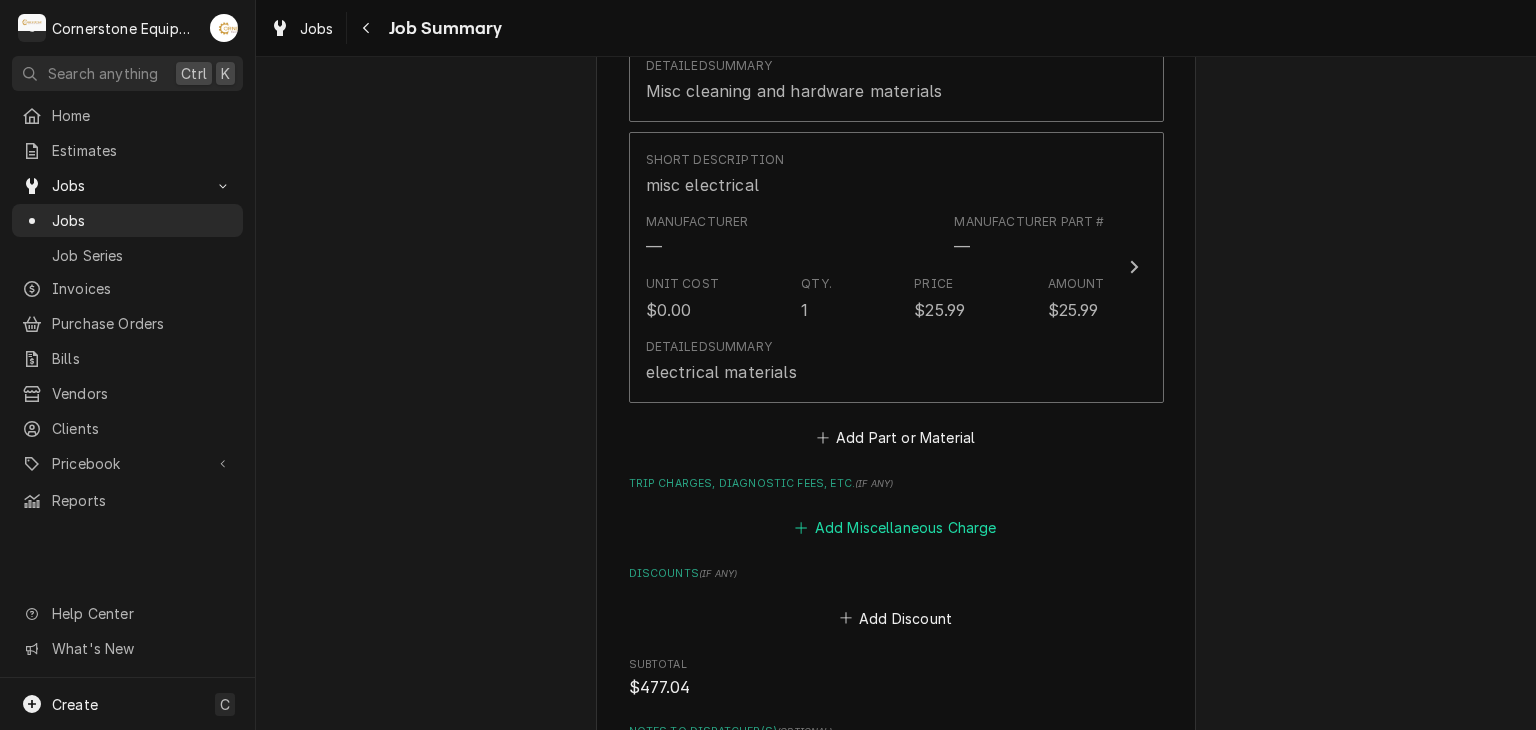 click on "Add Miscellaneous Charge" at bounding box center (896, 528) 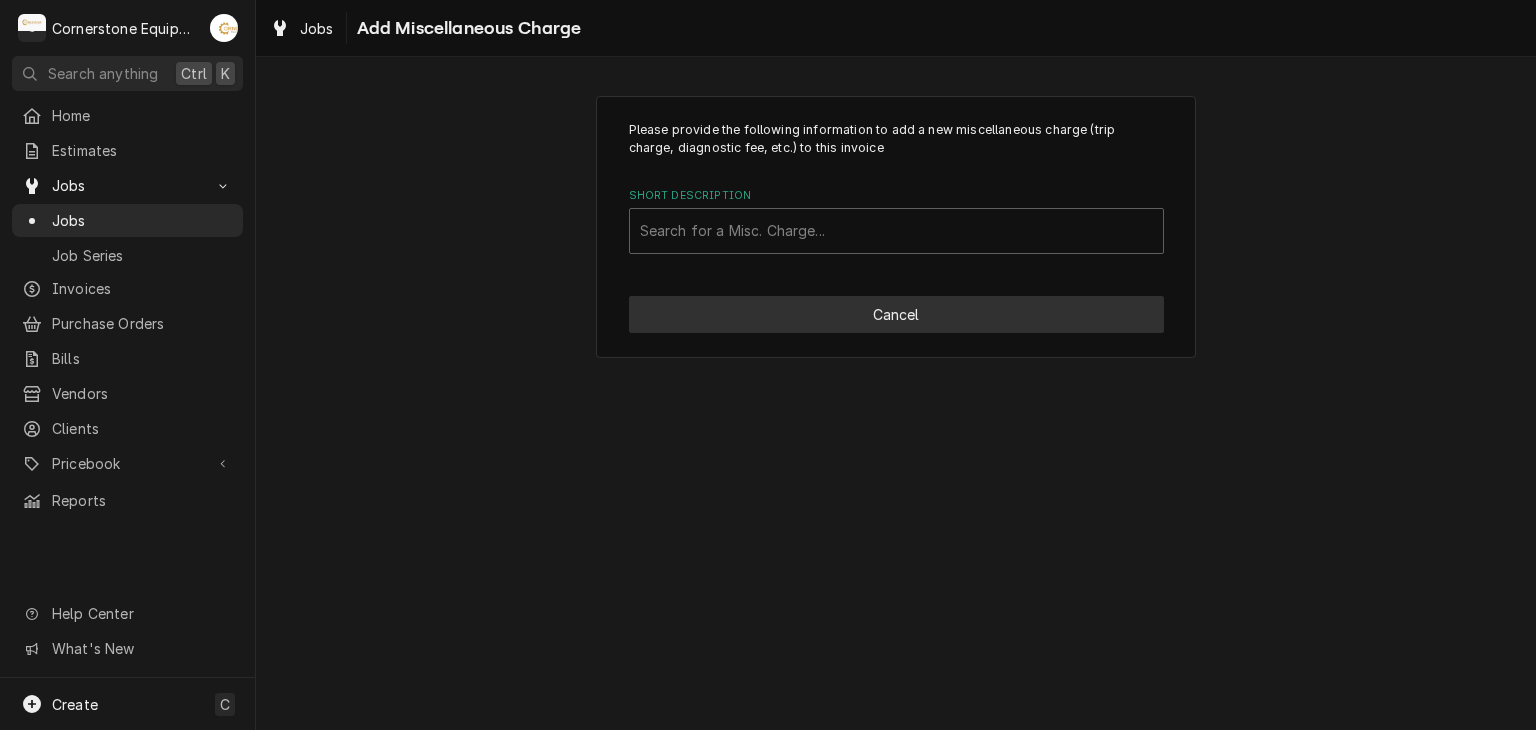 click on "Cancel" at bounding box center [896, 314] 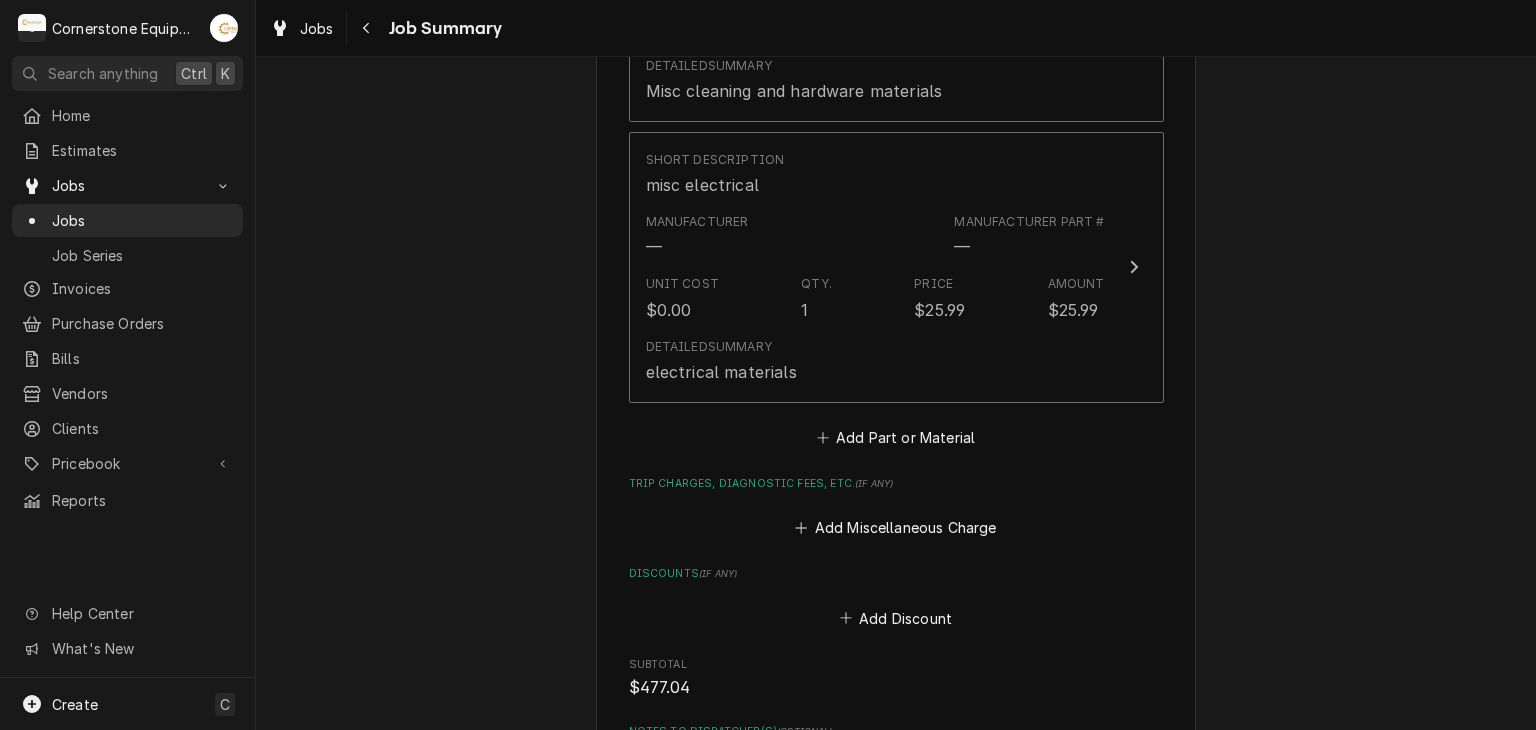 drag, startPoint x: 492, startPoint y: 466, endPoint x: 477, endPoint y: 462, distance: 15.524175 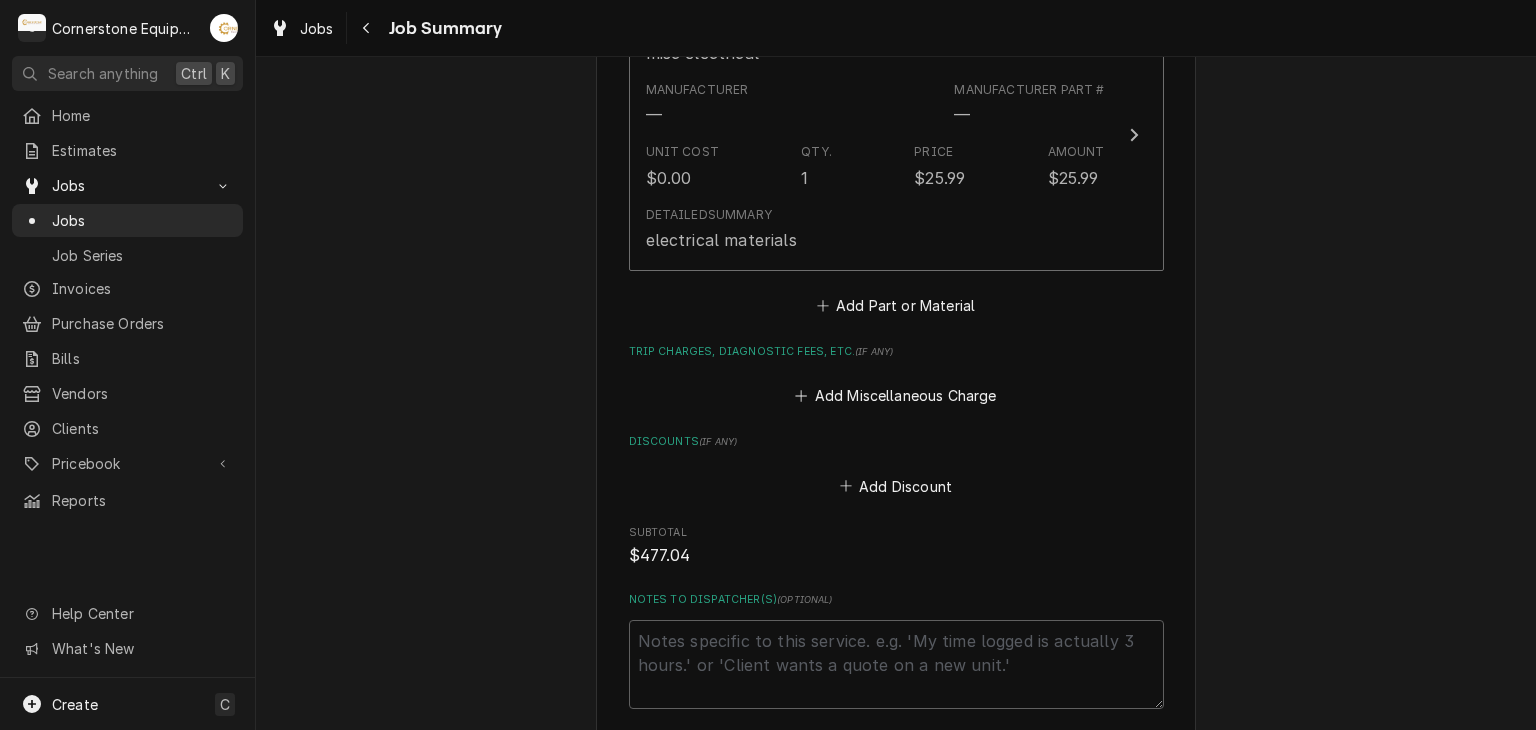 scroll, scrollTop: 1640, scrollLeft: 0, axis: vertical 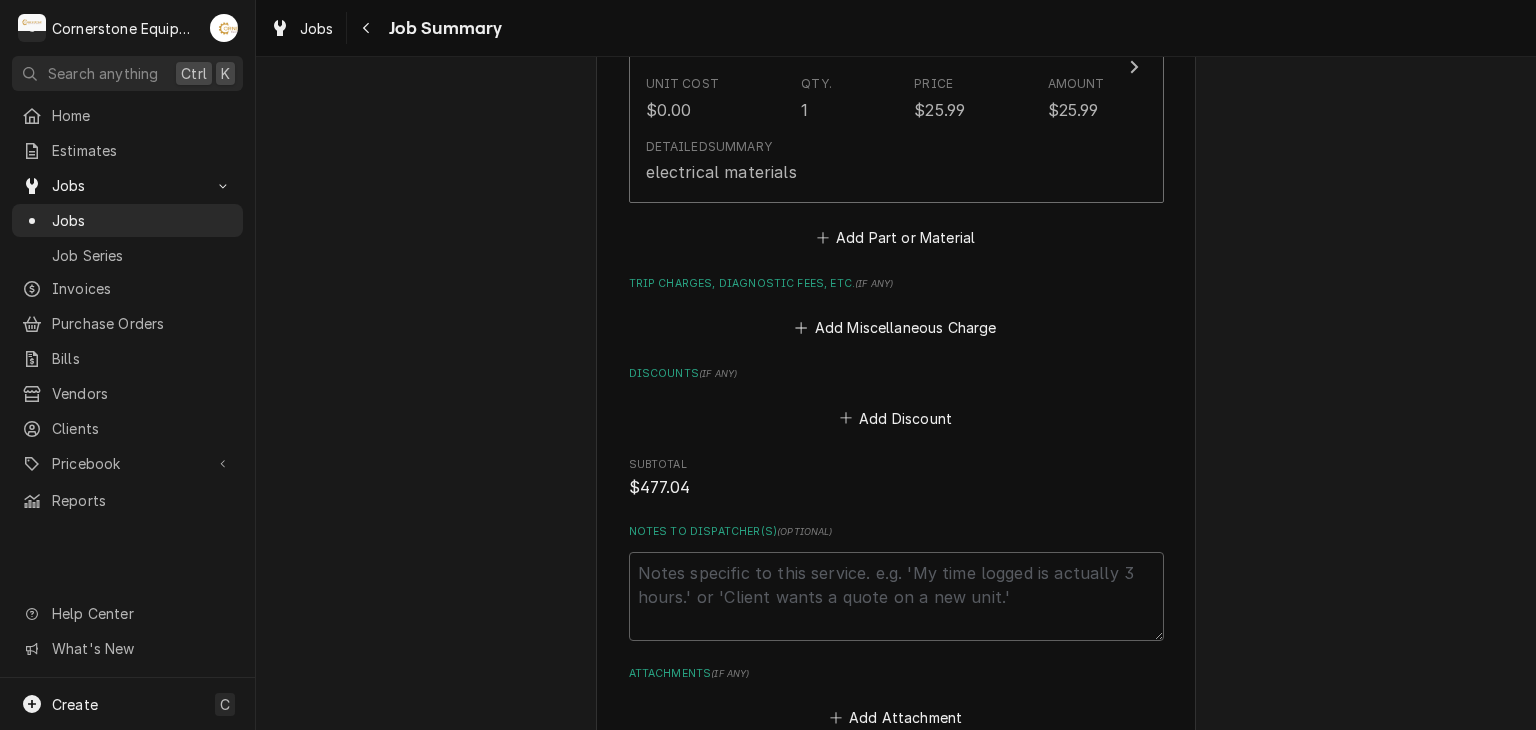click on "Hill Management - McDonald’s 04798 - Woodruff Rd / 1111 Woodruff Rd, Greenville, SC 29607 Please provide a summary of the work you've done, the parts and materials you used, and any other charges or discounts that should be applied to this service: Roopairs Job ID JOB-274 MaintX ID 3689 Service Type Labor Job Type Service Total Time Logged 0min Service Charges Short Description Labor Service Date Aug 5, 2025 Hourly Cost $60.00/hr Qty. 2hrs Rate $150.00/hr Amount $300.00 Service  Summary (Click to provide a summary) Add Service Charge Parts and Materials  ( if any ) Short Description 91433 MARS 40A 3P 208/240v CONTACTOR Manufacturer Mars Manufacturer Part # 91433 Inventory Location Truck 101 Unit Cost $42.02 Qty. 1 Price $126.06 Amount $126.06 Short Description misc hardware Manufacturer — Manufacturer Part # — Unit Cost $0.00 Qty. 1 Price $24.99 Amount $24.99 Detailed  Summary Misc cleaning and hardware materials Short Description misc electrical Manufacturer — Manufacturer Part # — Unit Cost $0.00" at bounding box center (896, -354) 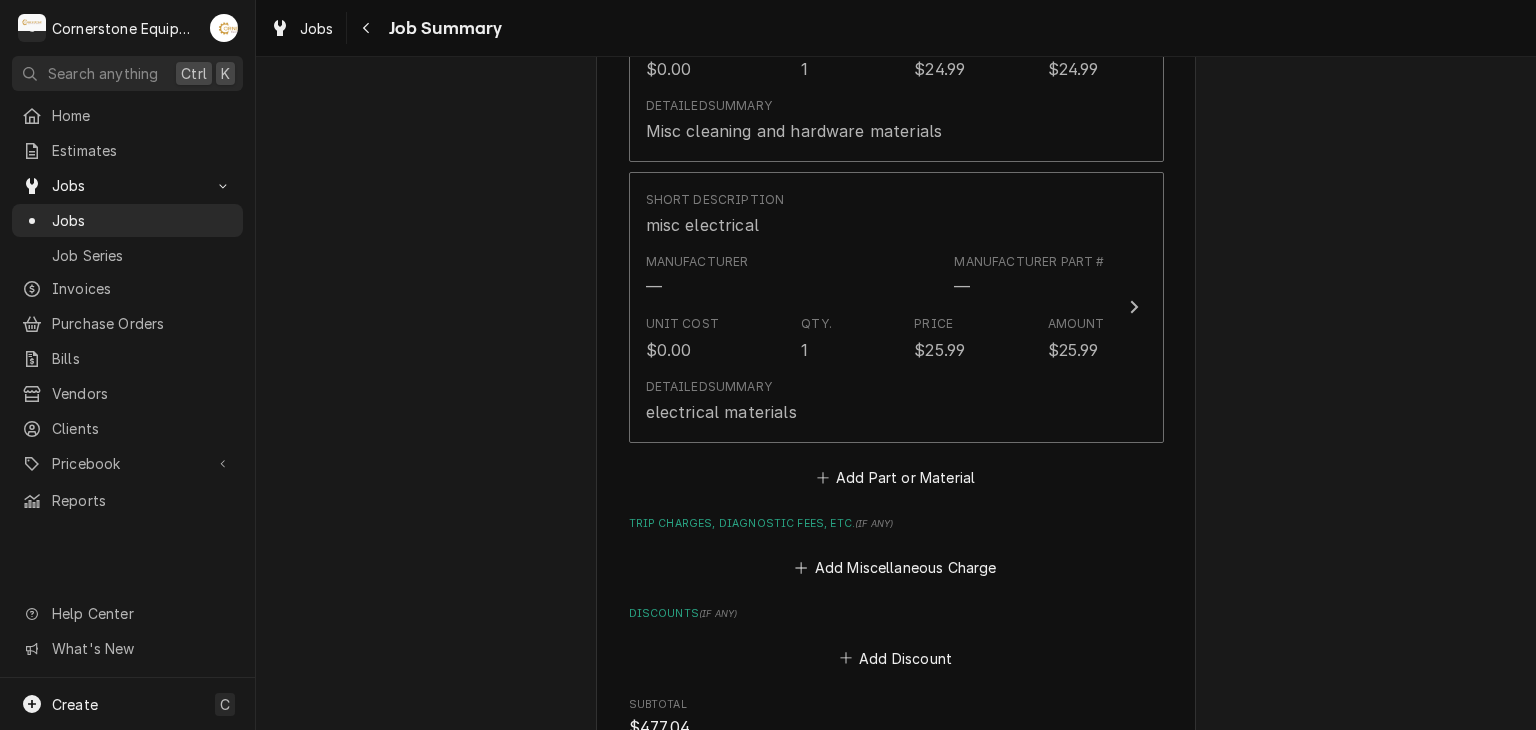 click on "Hill Management - McDonald’s 04798 - Woodruff Rd / 1111 Woodruff Rd, Greenville, SC 29607 Please provide a summary of the work you've done, the parts and materials you used, and any other charges or discounts that should be applied to this service: Roopairs Job ID JOB-274 MaintX ID 3689 Service Type Labor Job Type Service Total Time Logged 0min Service Charges Short Description Labor Service Date Aug 5, 2025 Hourly Cost $60.00/hr Qty. 2hrs Rate $150.00/hr Amount $300.00 Service  Summary (Click to provide a summary) Add Service Charge Parts and Materials  ( if any ) Short Description 91433 MARS 40A 3P 208/240v CONTACTOR Manufacturer Mars Manufacturer Part # 91433 Inventory Location Truck 101 Unit Cost $42.02 Qty. 1 Price $126.06 Amount $126.06 Short Description misc hardware Manufacturer — Manufacturer Part # — Unit Cost $0.00 Qty. 1 Price $24.99 Amount $24.99 Detailed  Summary Misc cleaning and hardware materials Short Description misc electrical Manufacturer — Manufacturer Part # — Unit Cost $0.00" at bounding box center [896, -114] 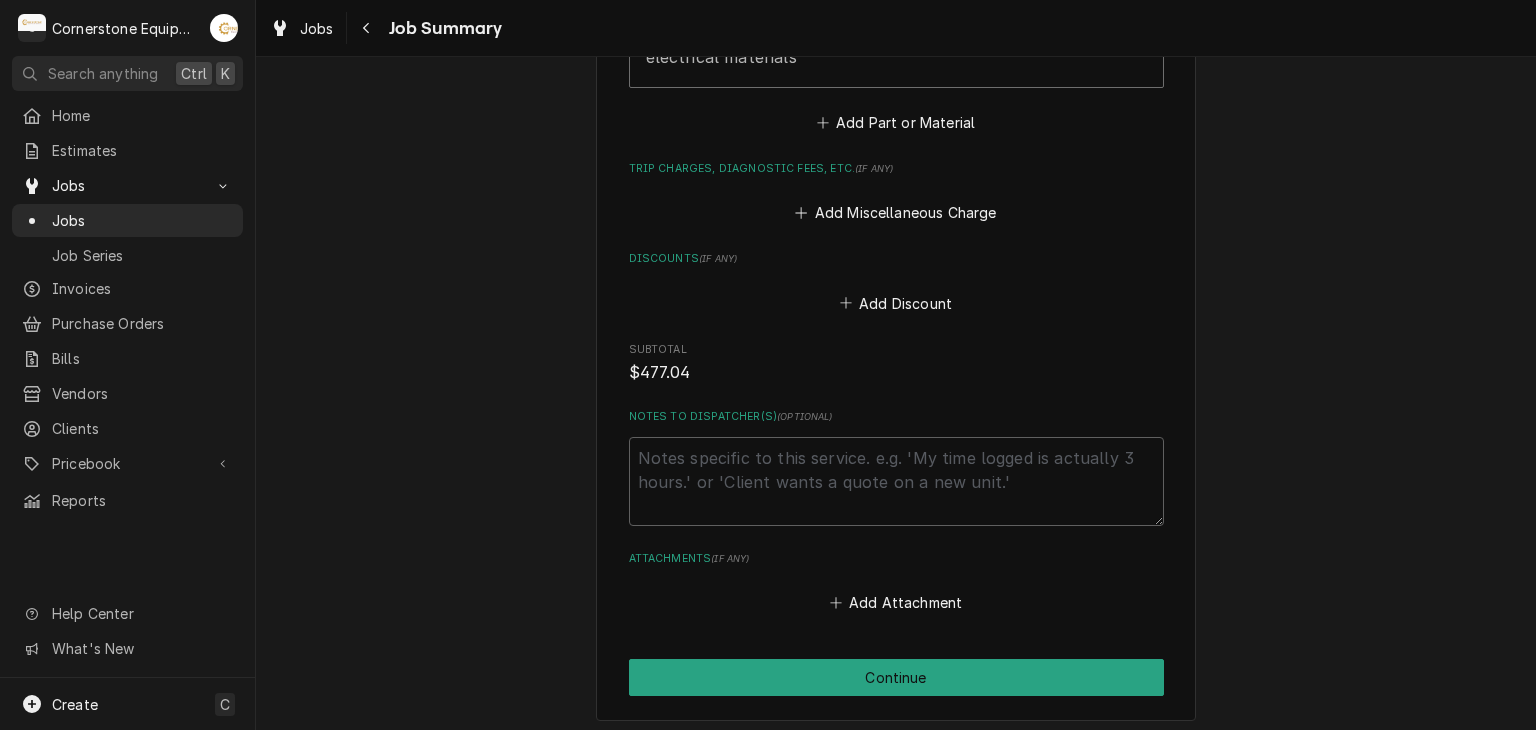 scroll, scrollTop: 1760, scrollLeft: 0, axis: vertical 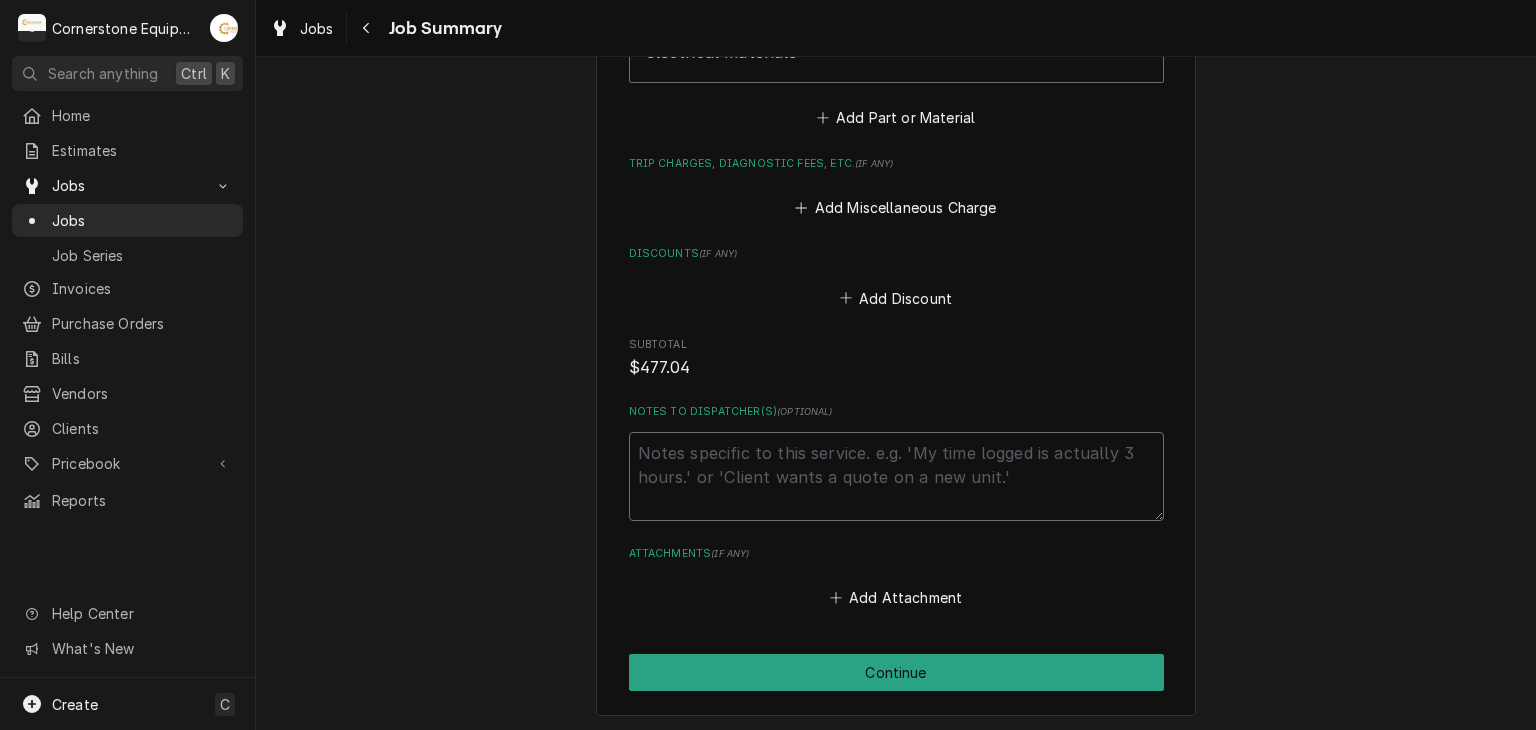 click on "Notes to Dispatcher(s)  ( optional )" at bounding box center [896, 477] 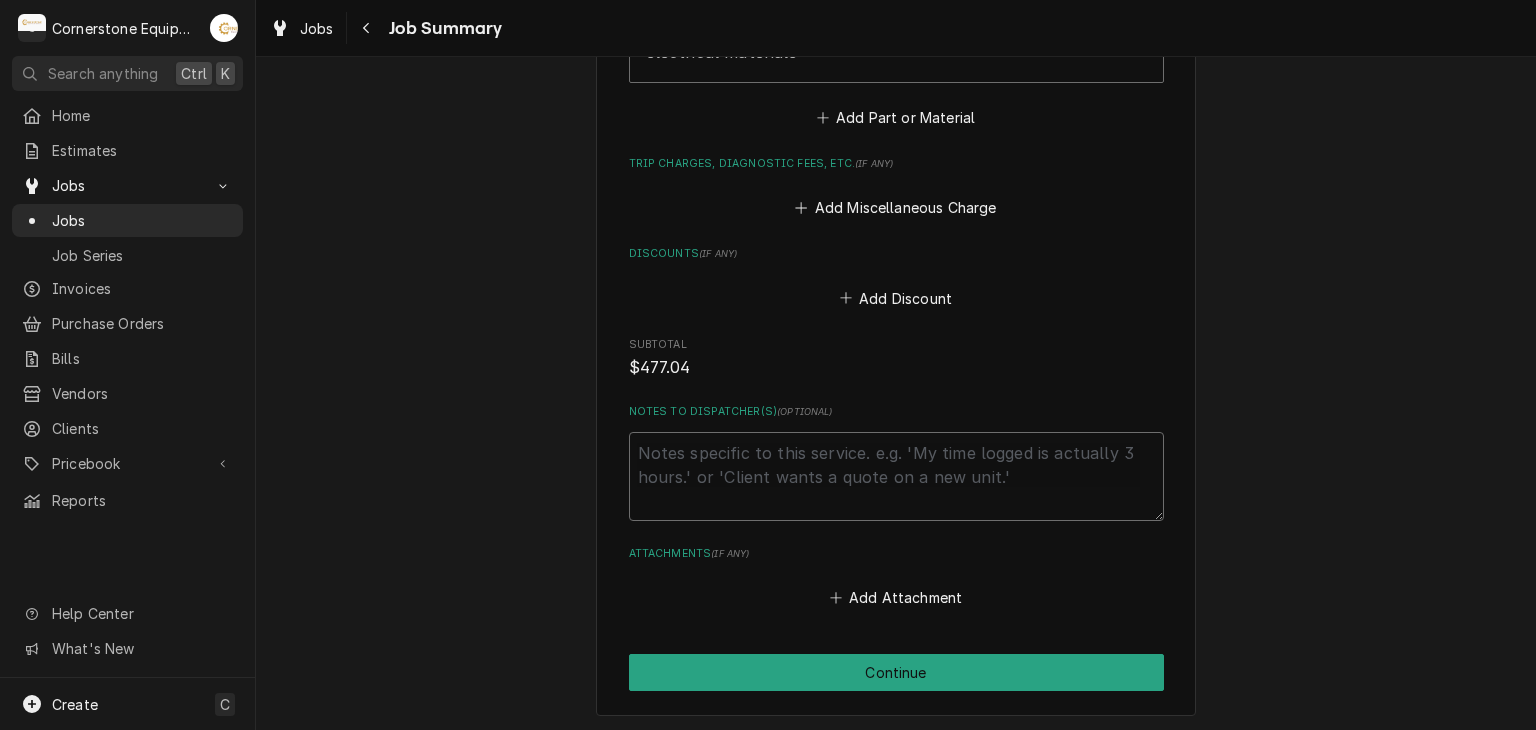 type on "x" 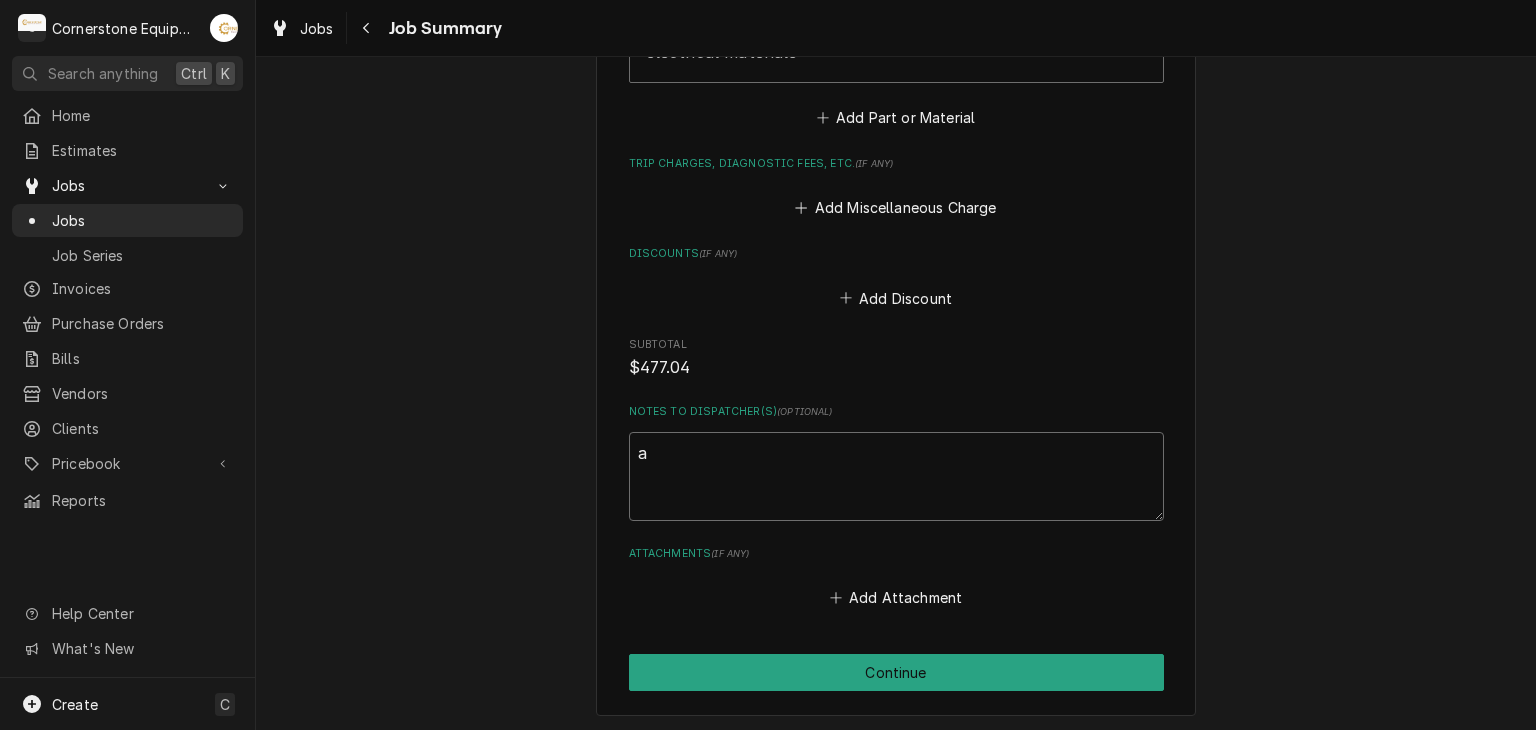 type on "x" 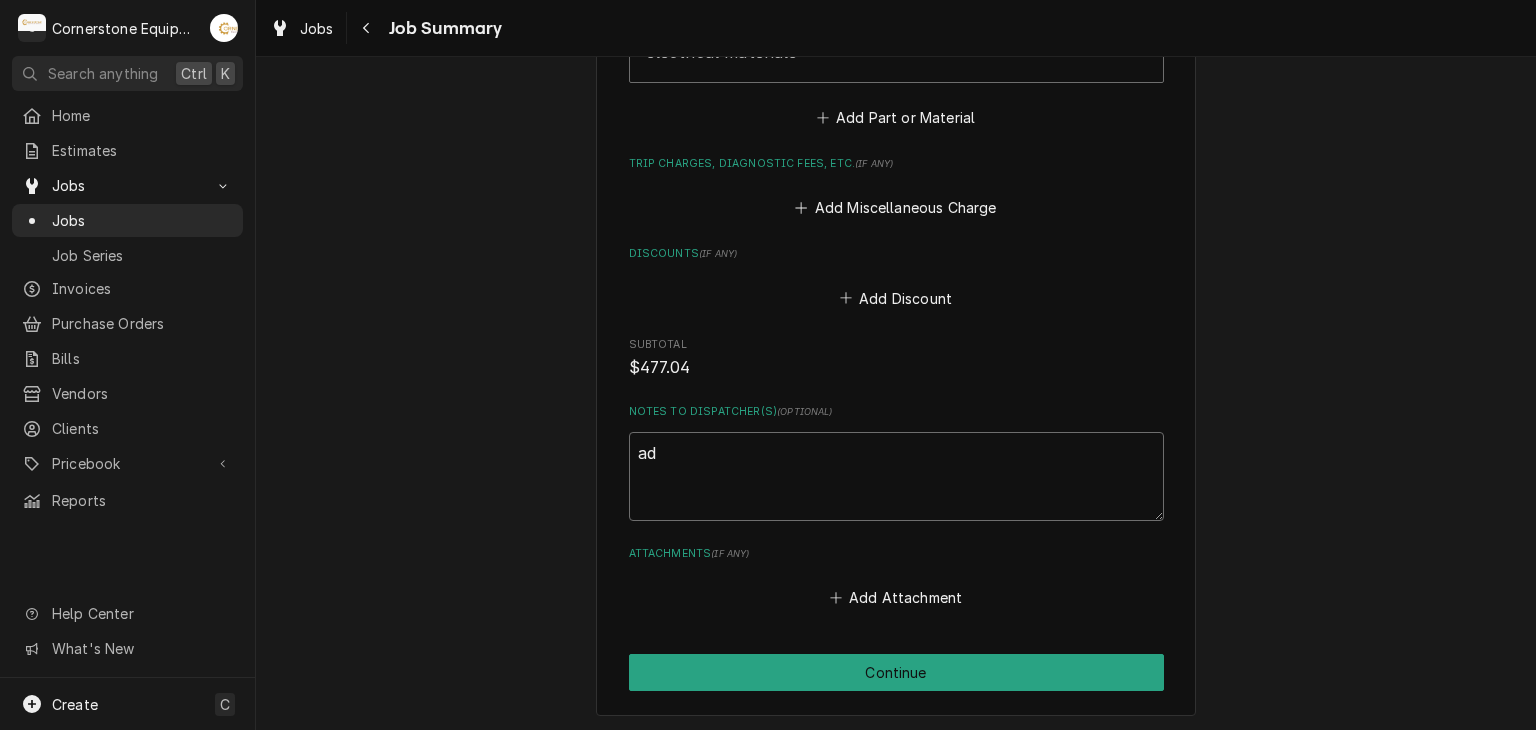 type on "x" 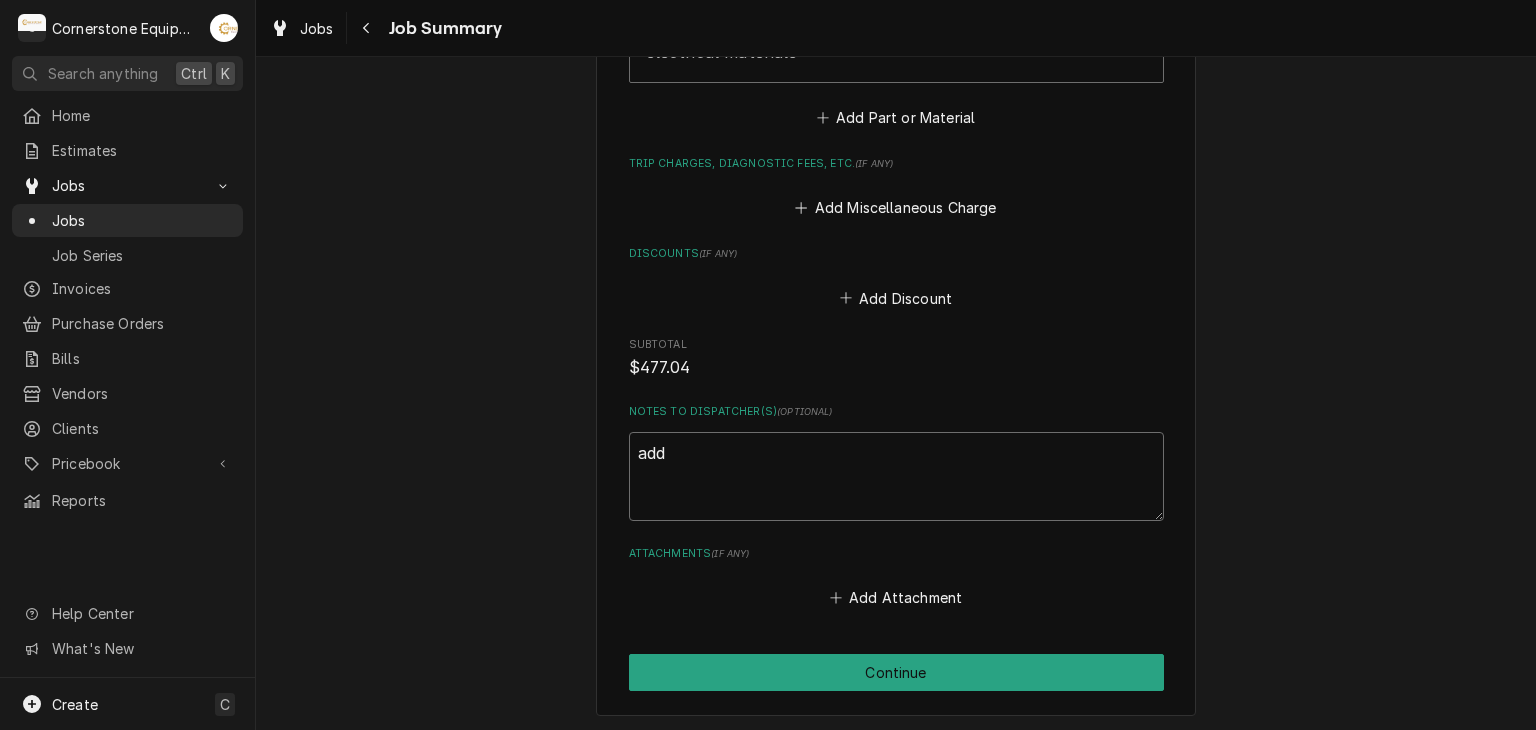 type on "x" 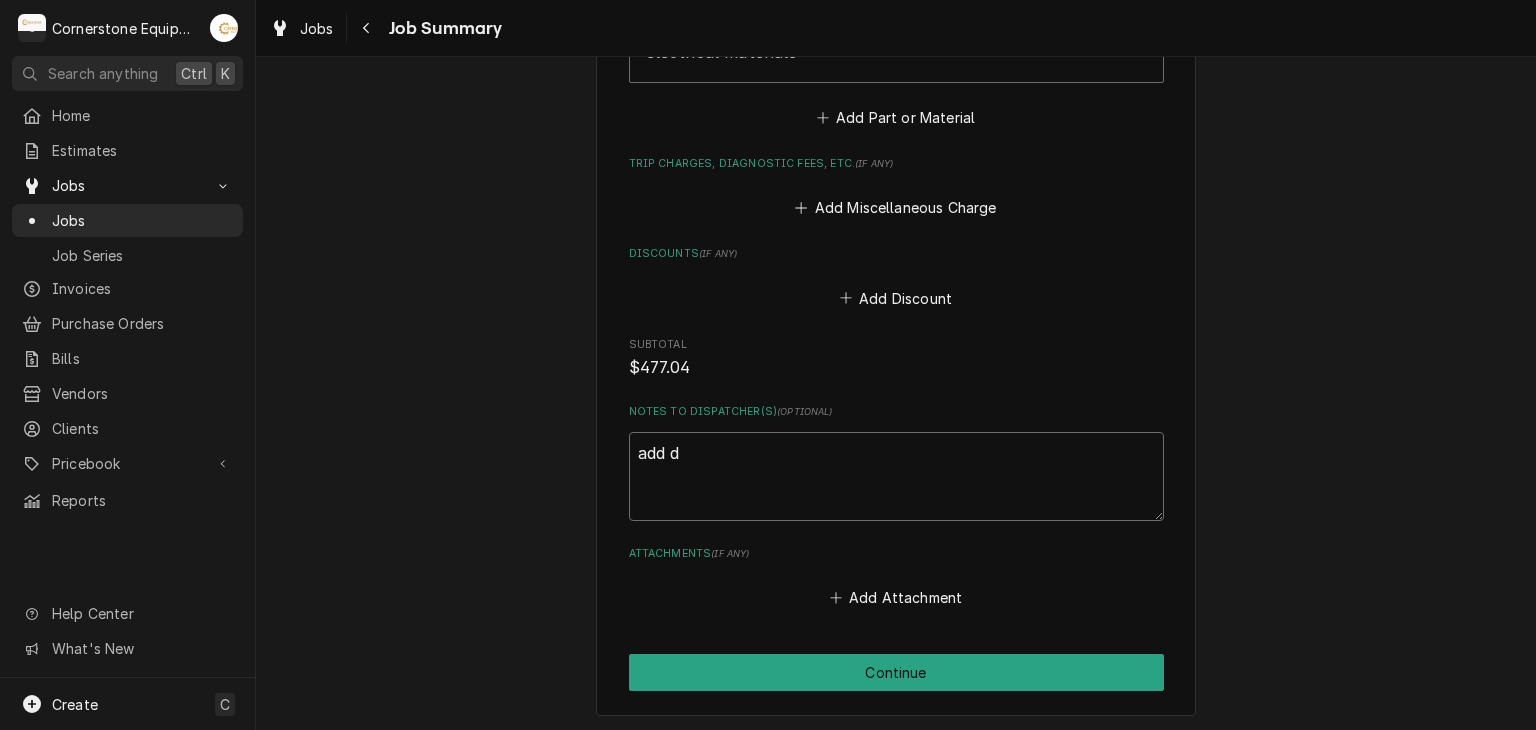 type on "add di" 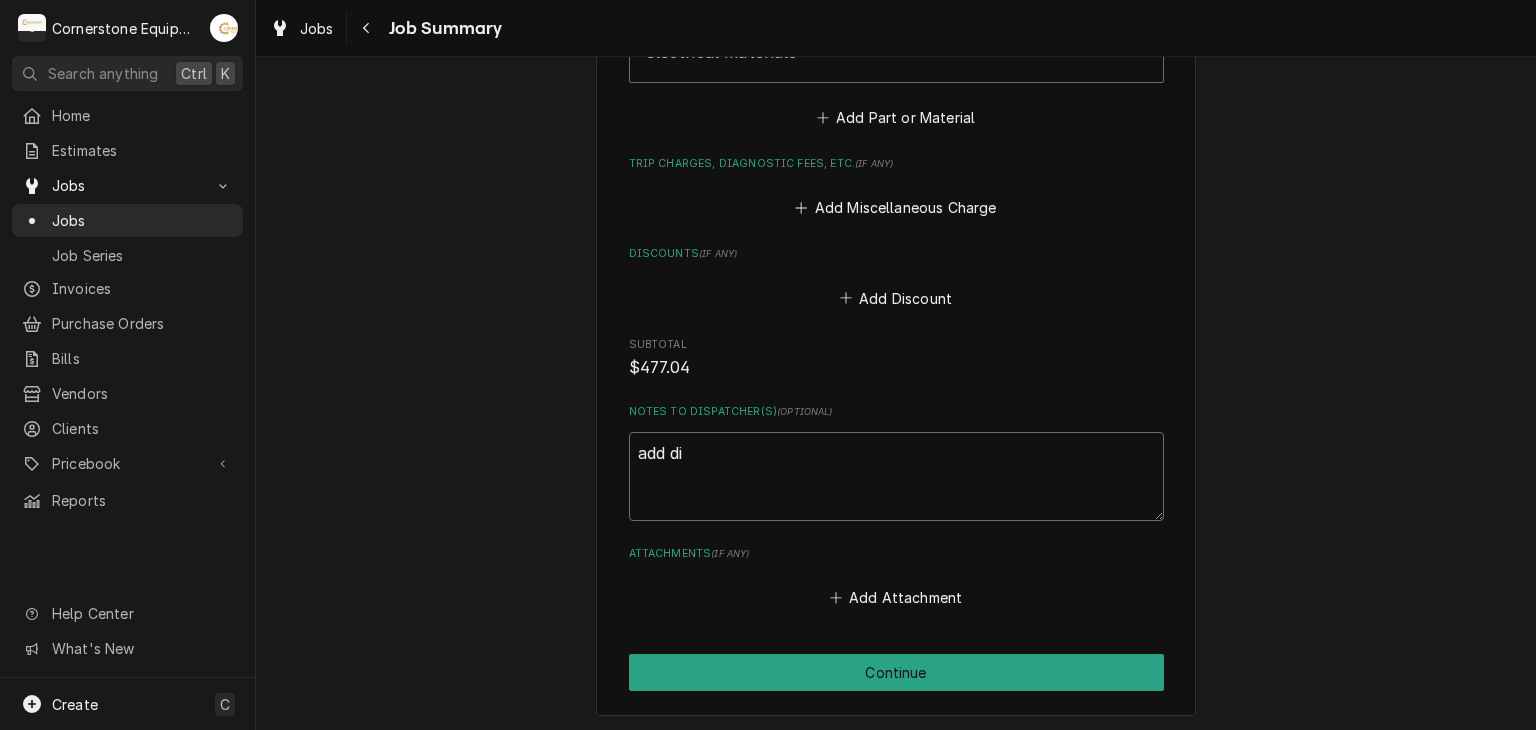 type on "x" 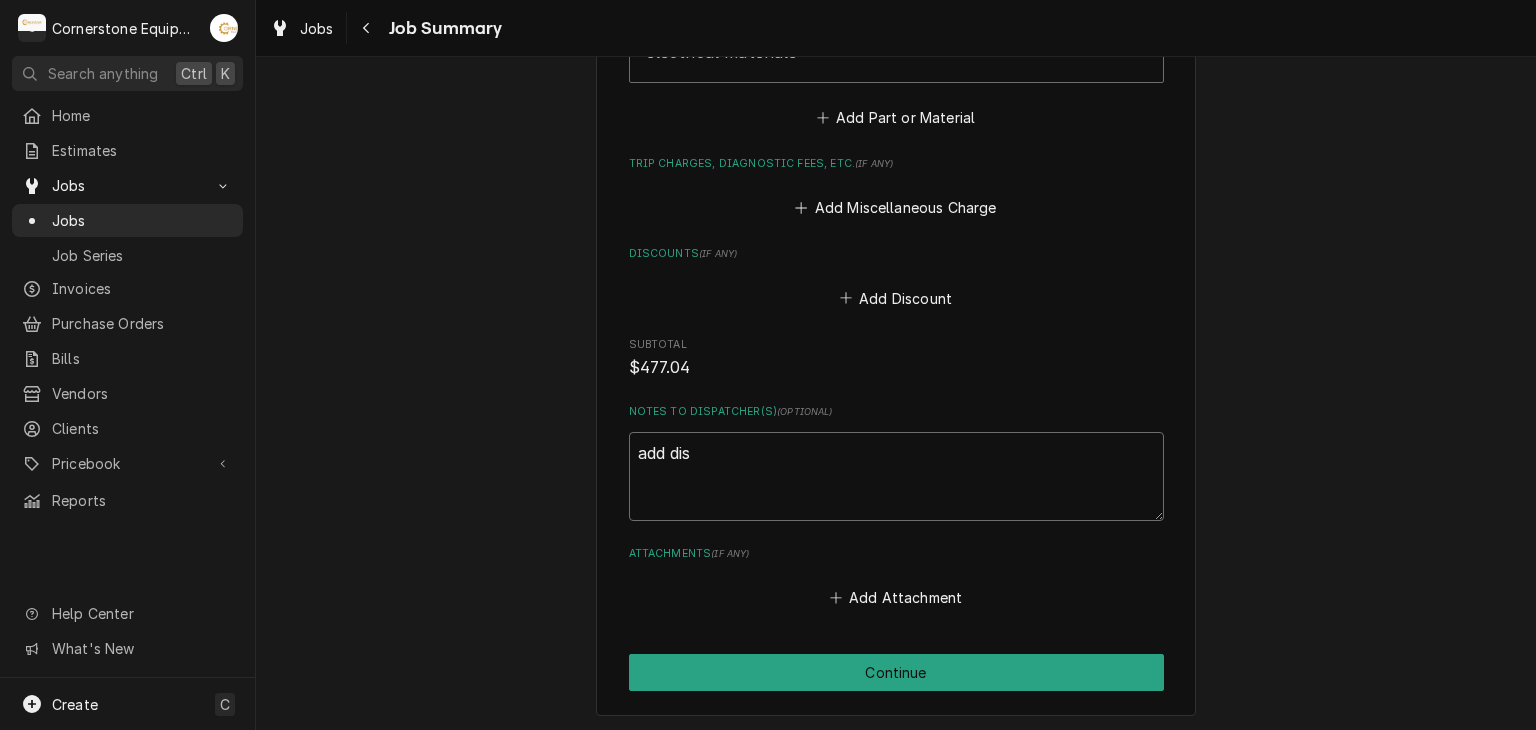 type on "x" 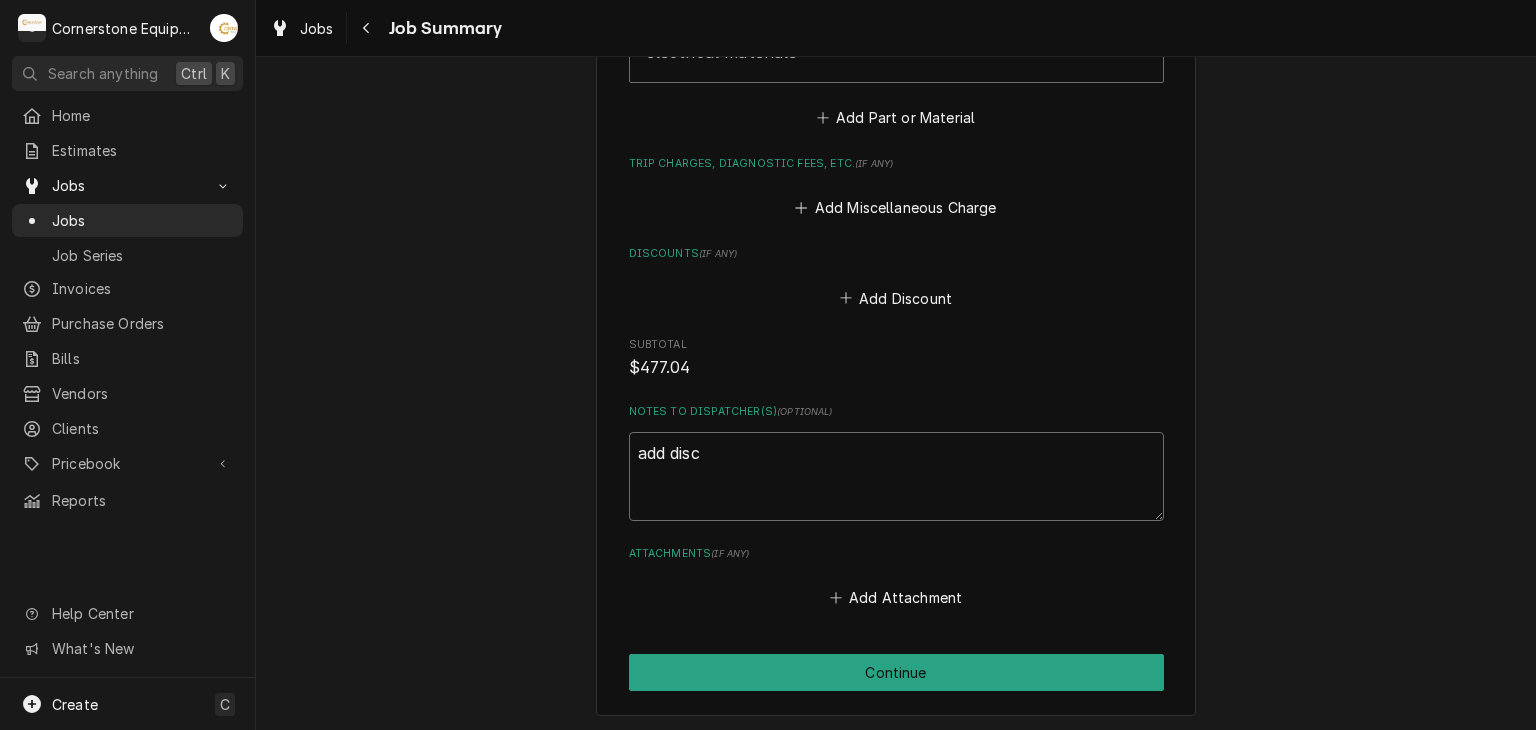type on "x" 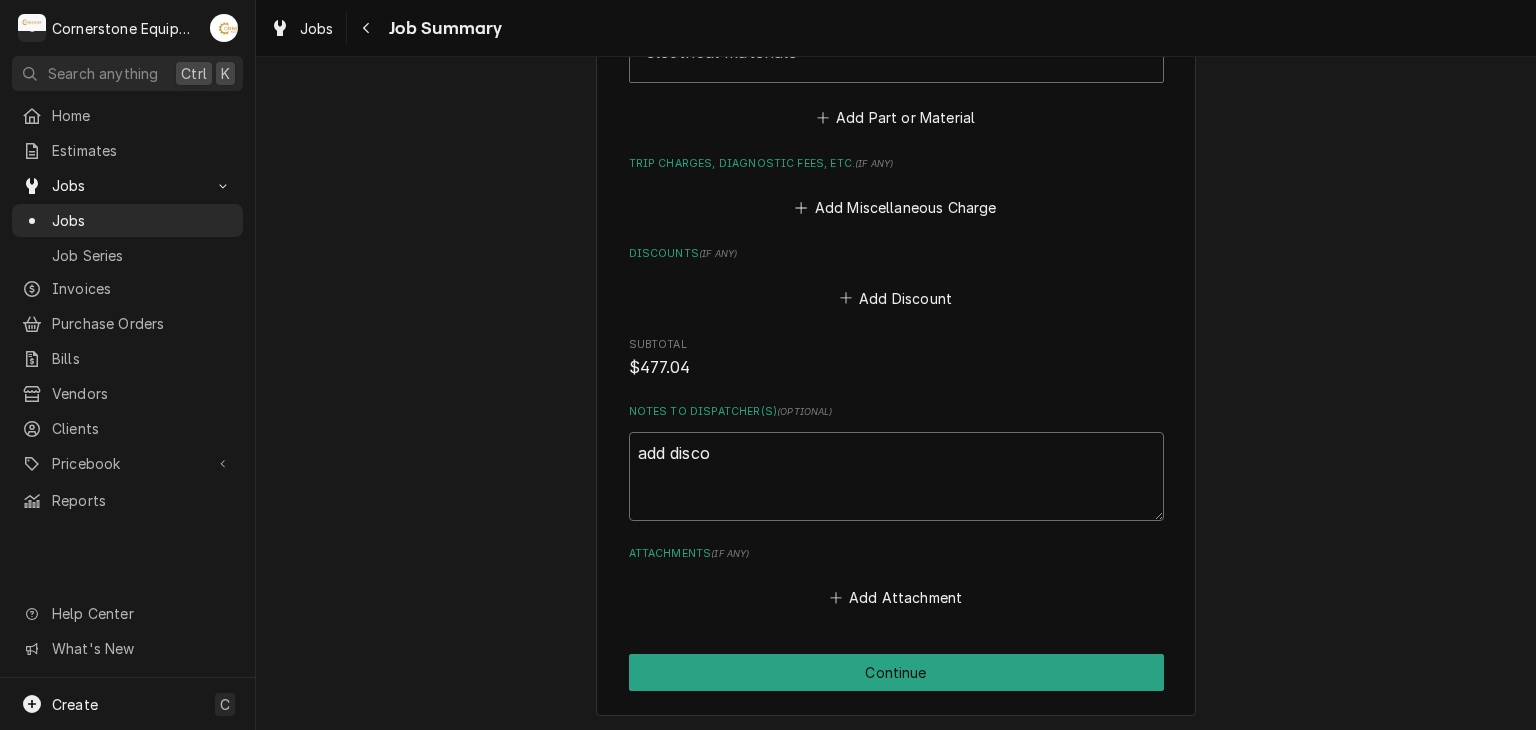 type on "x" 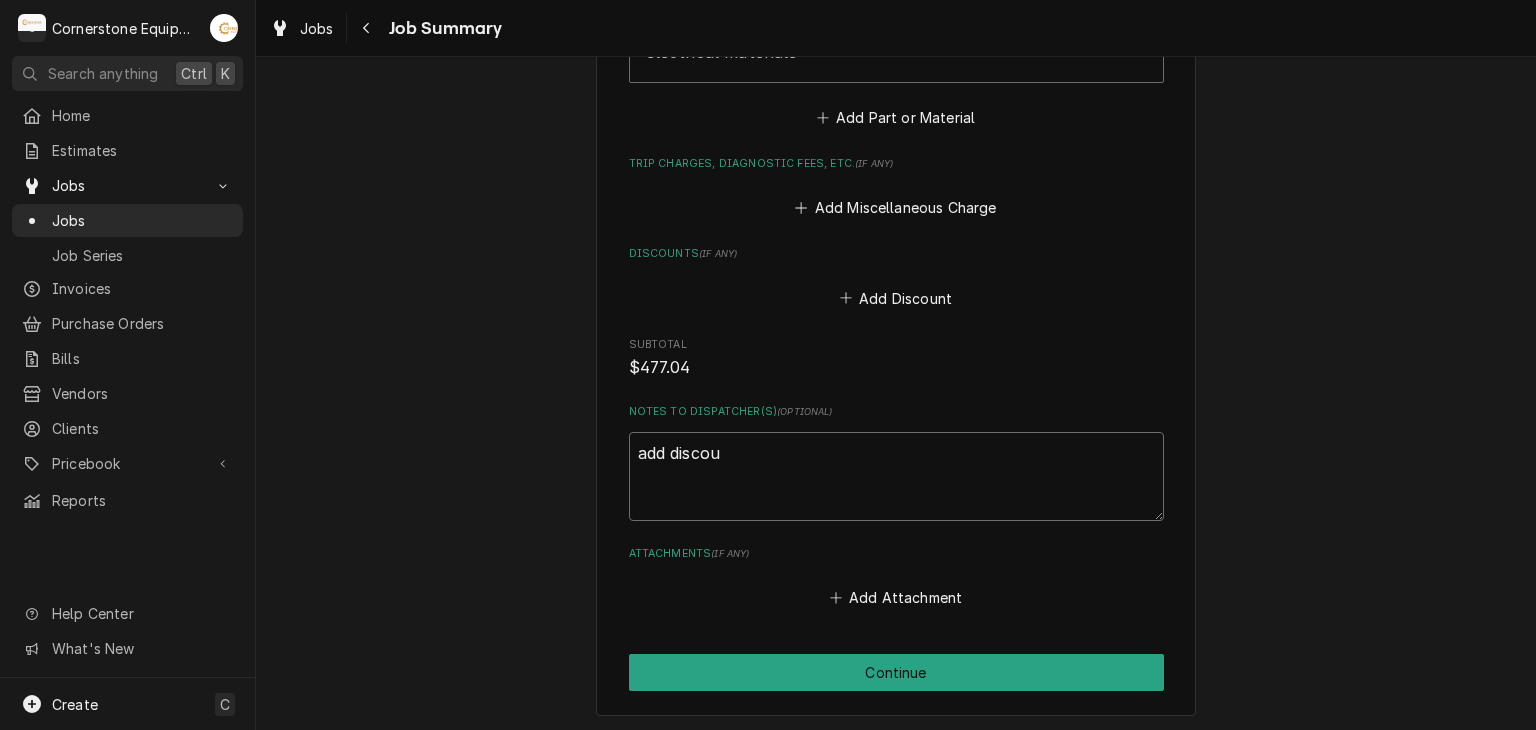 type on "x" 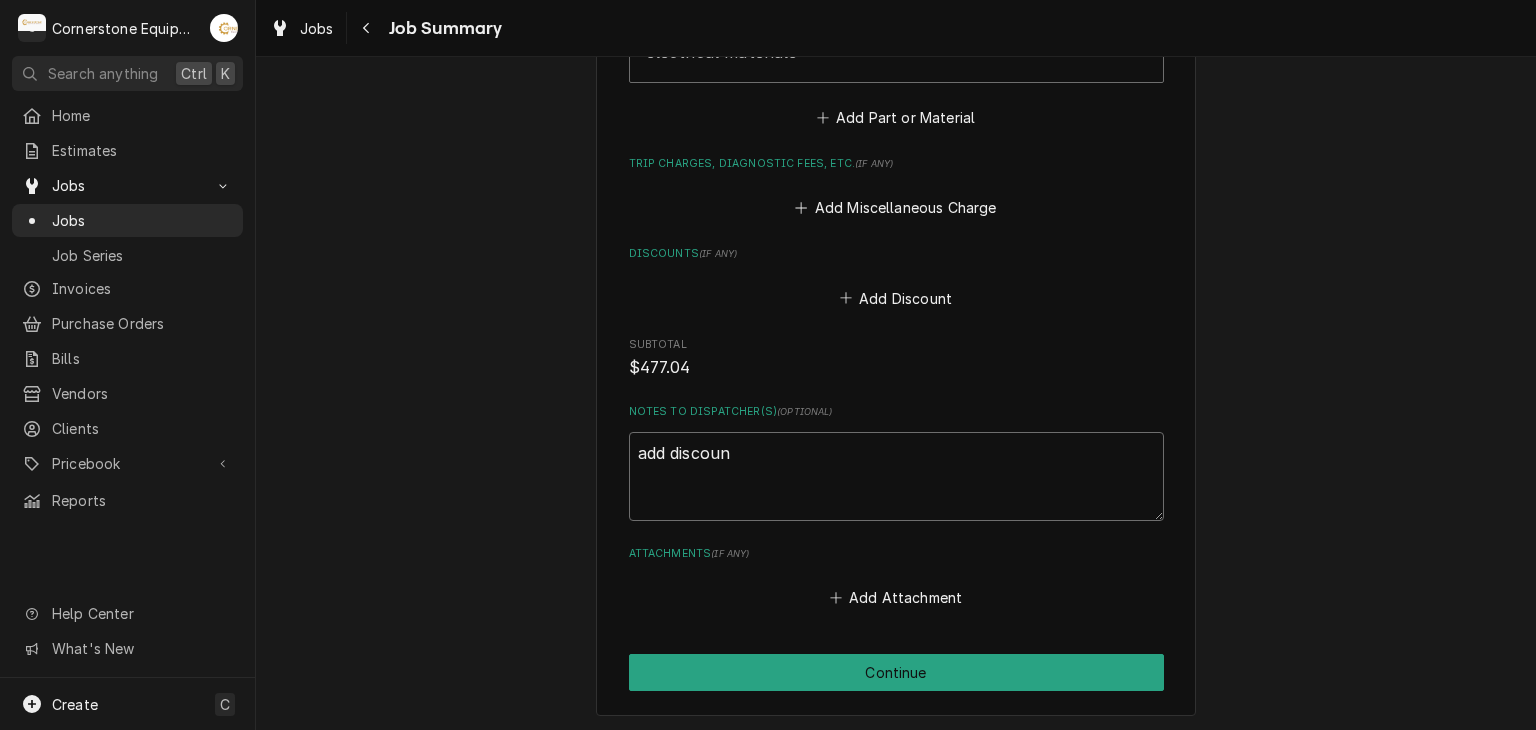 type on "x" 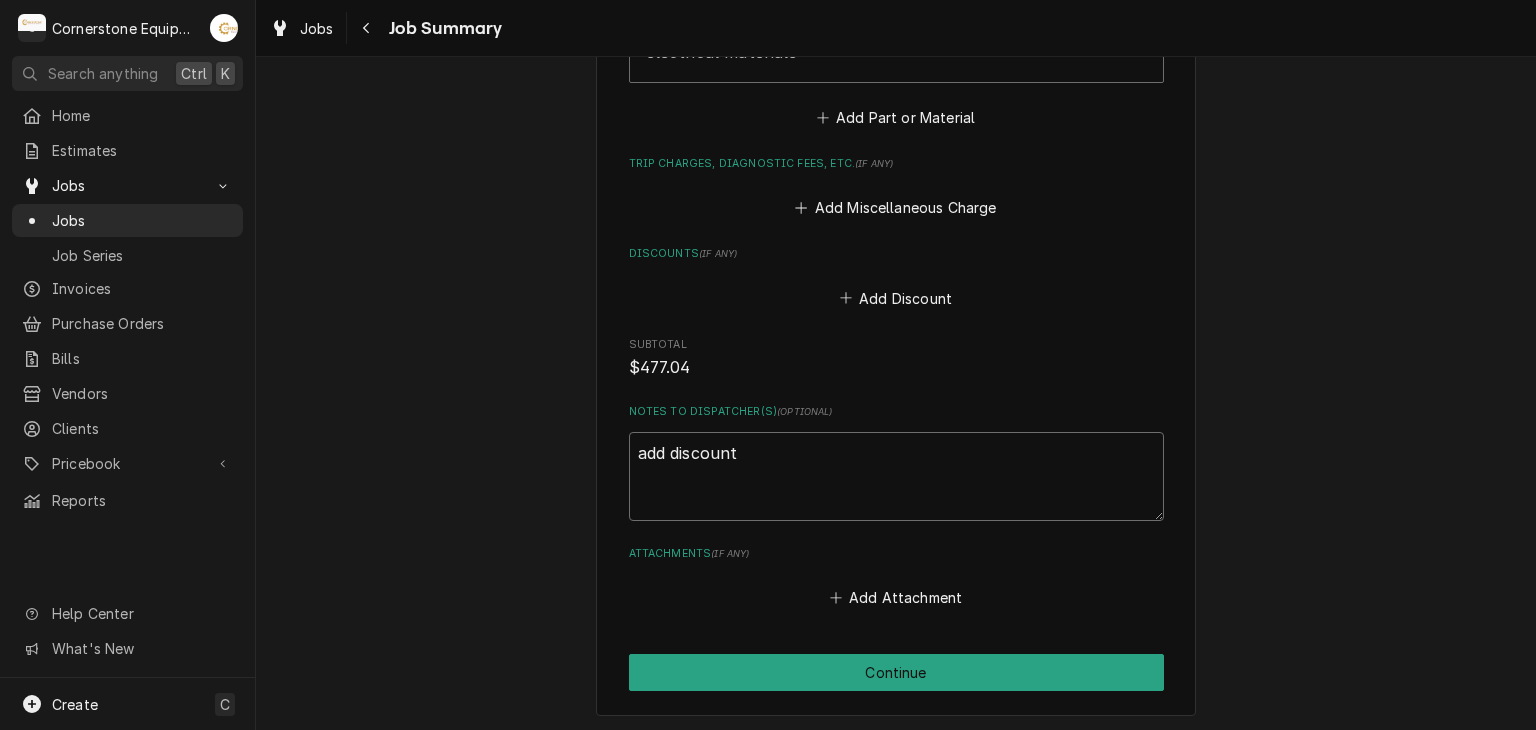 type on "x" 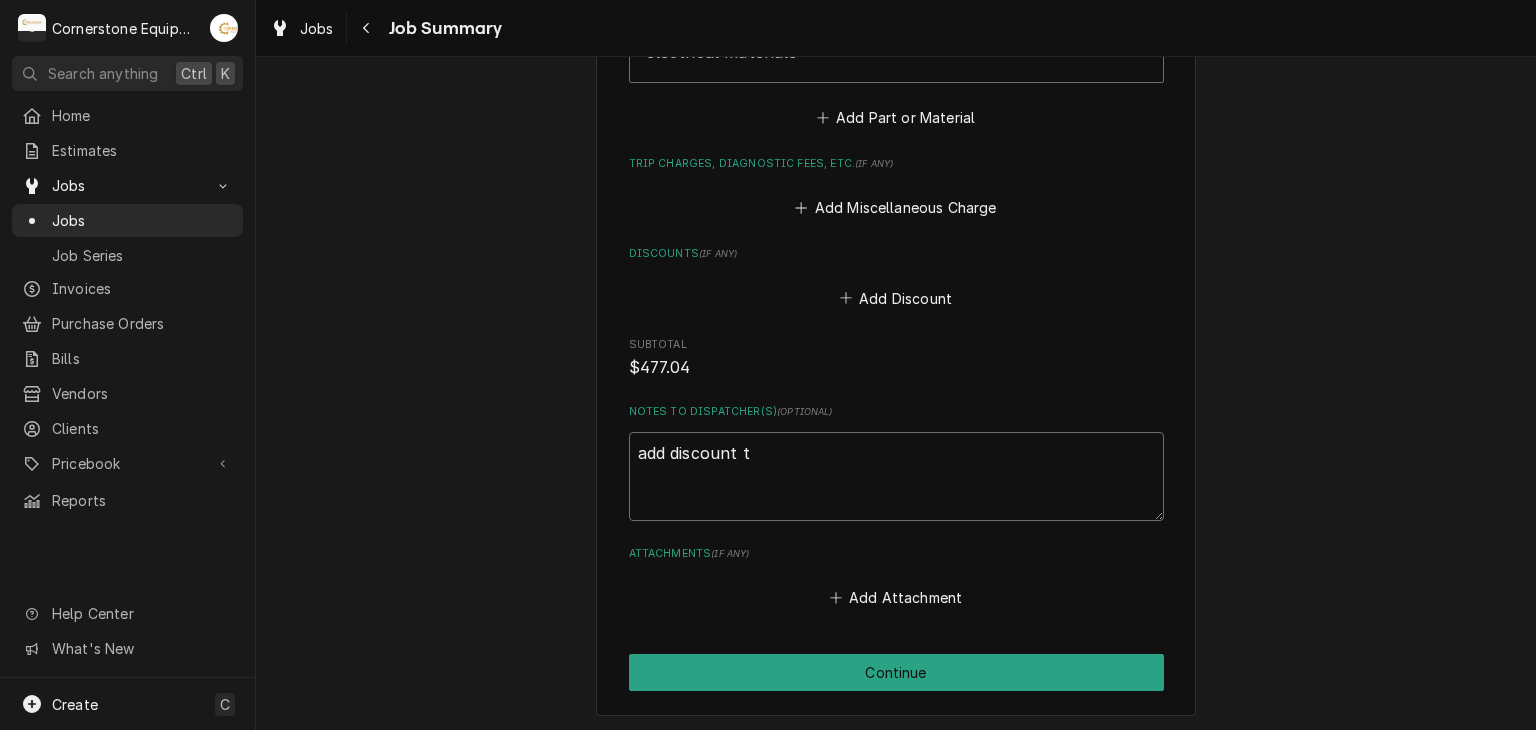 type on "x" 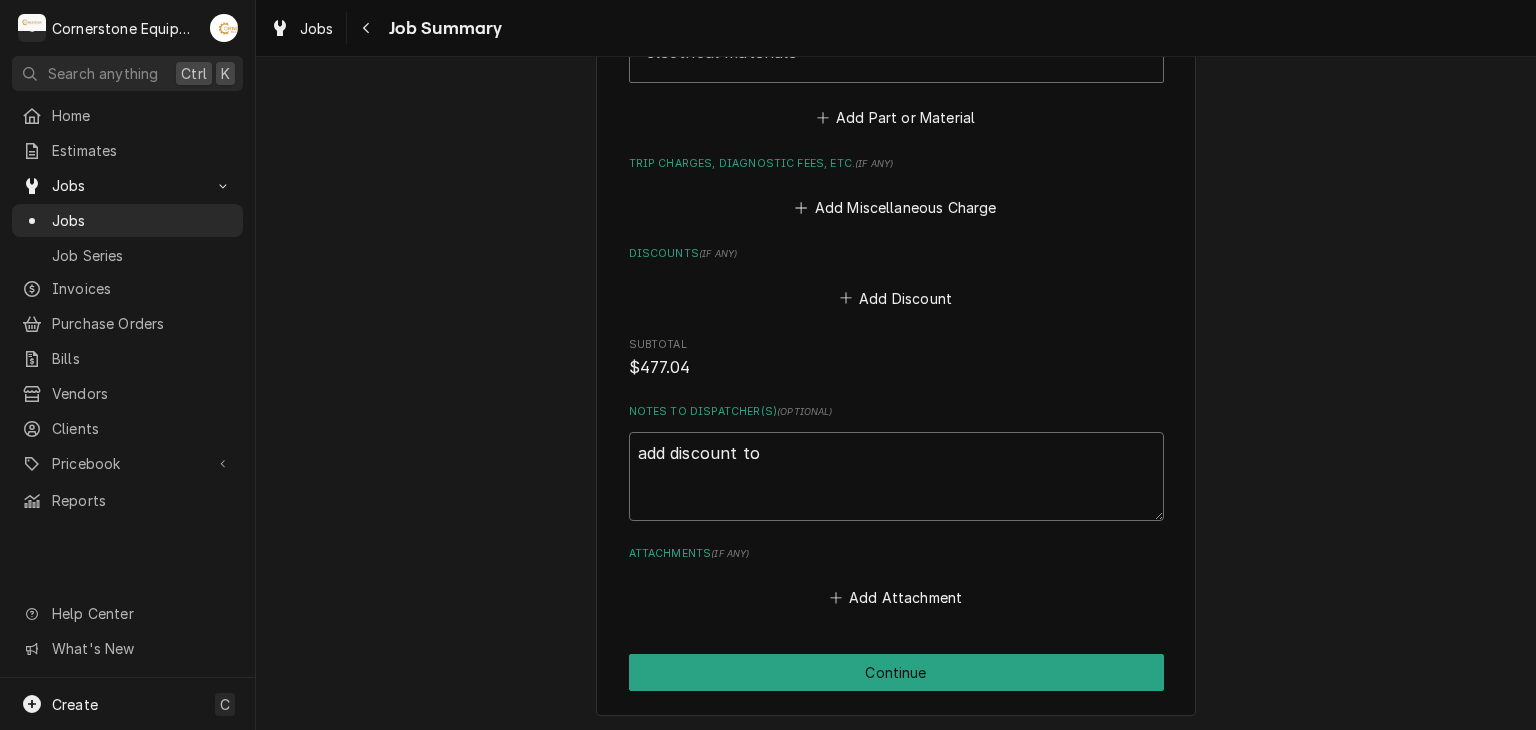 type on "x" 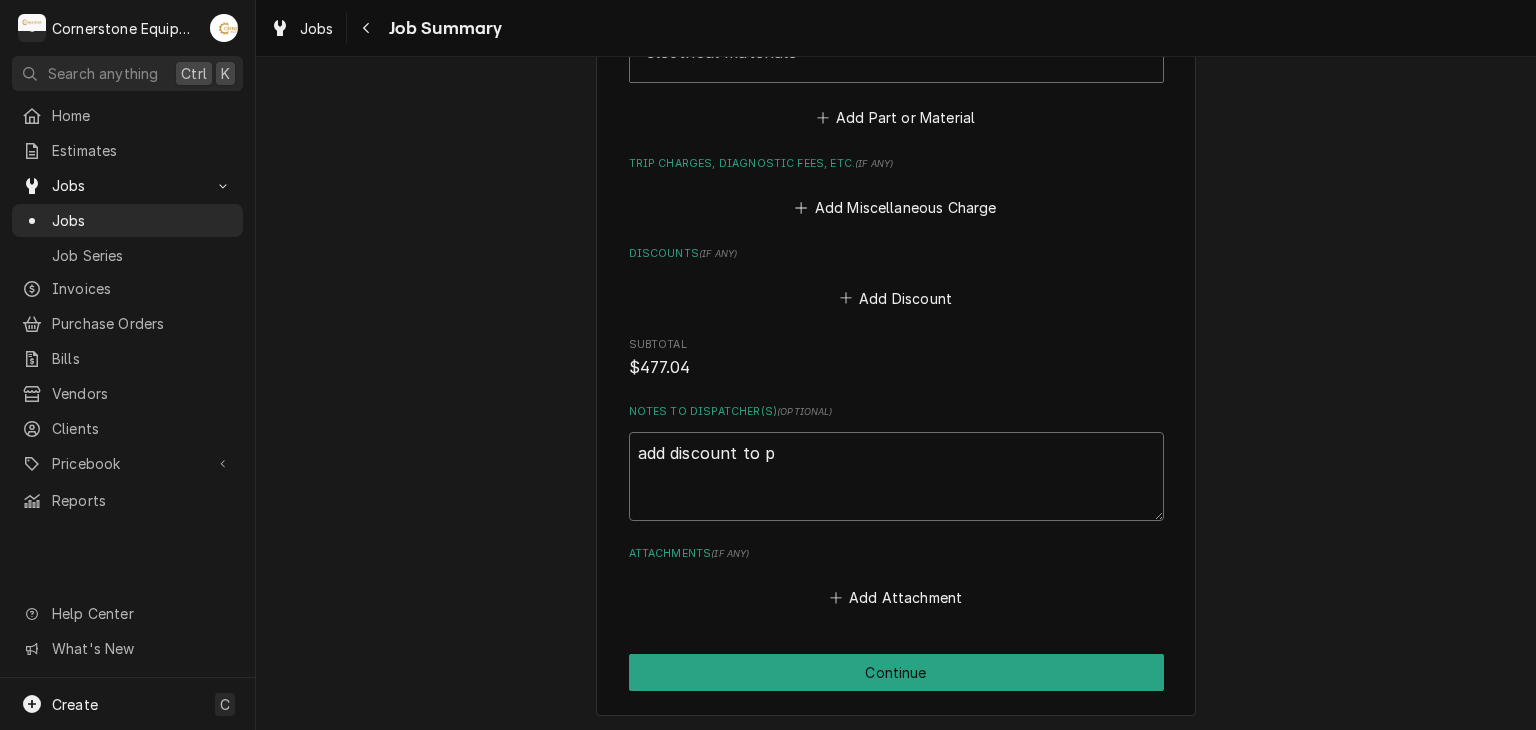 type on "x" 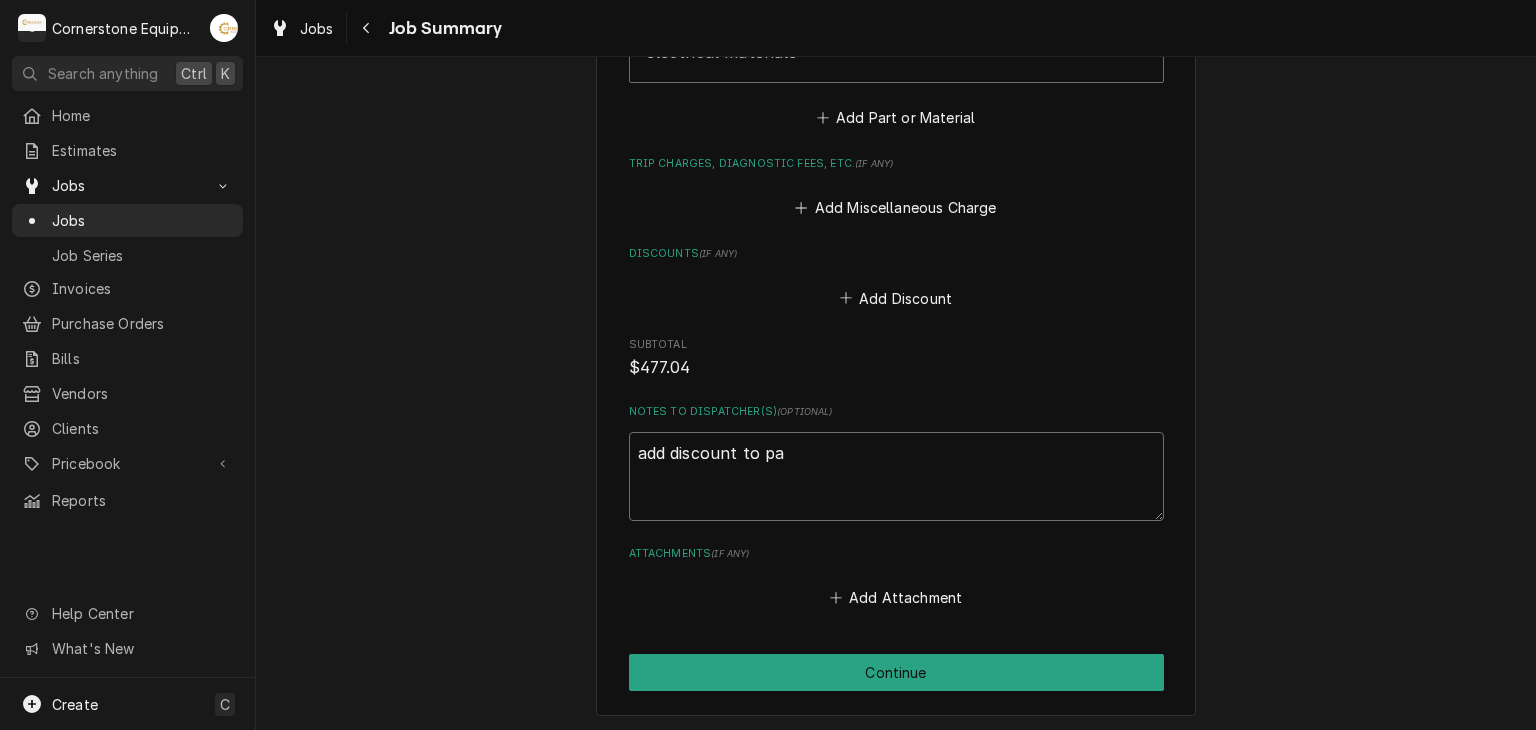 type on "x" 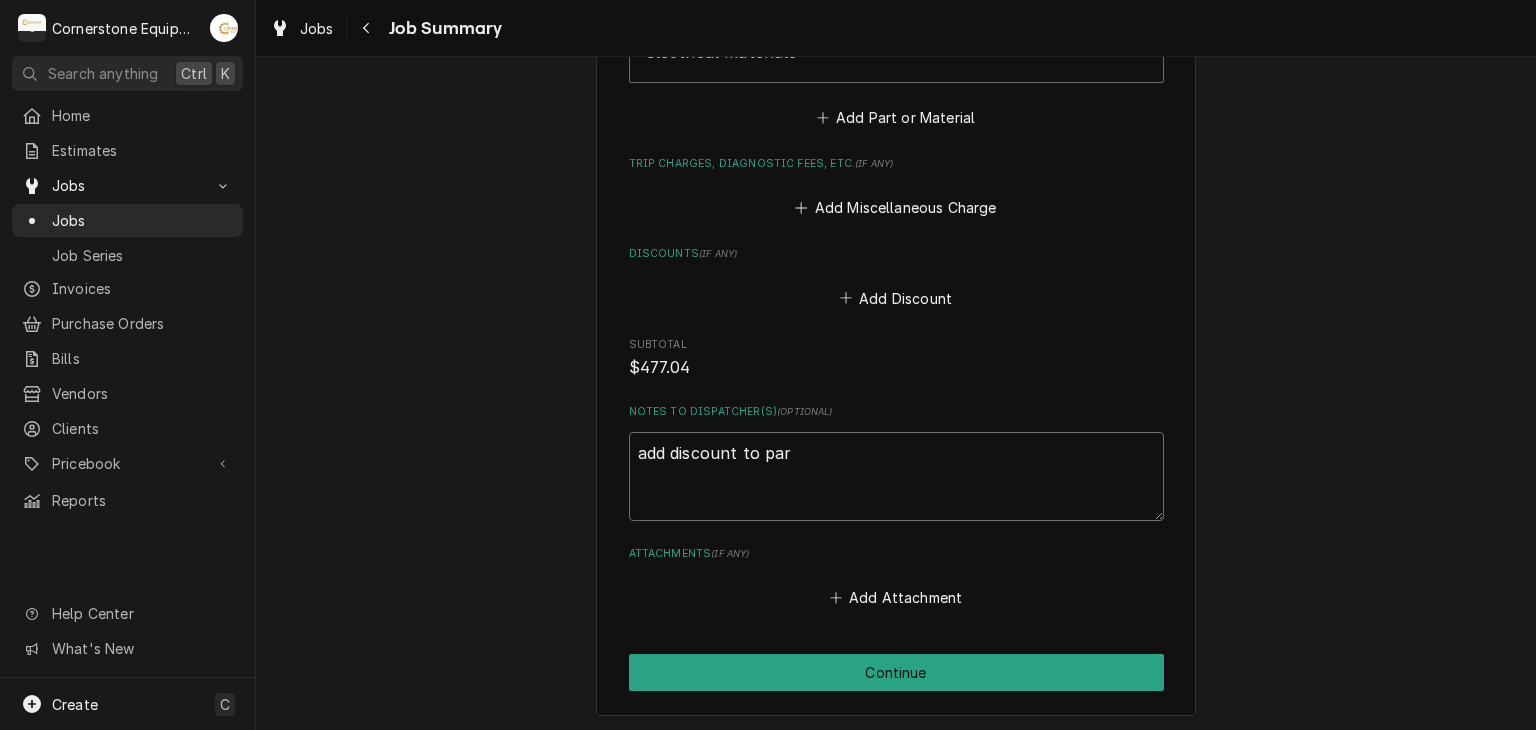 type on "x" 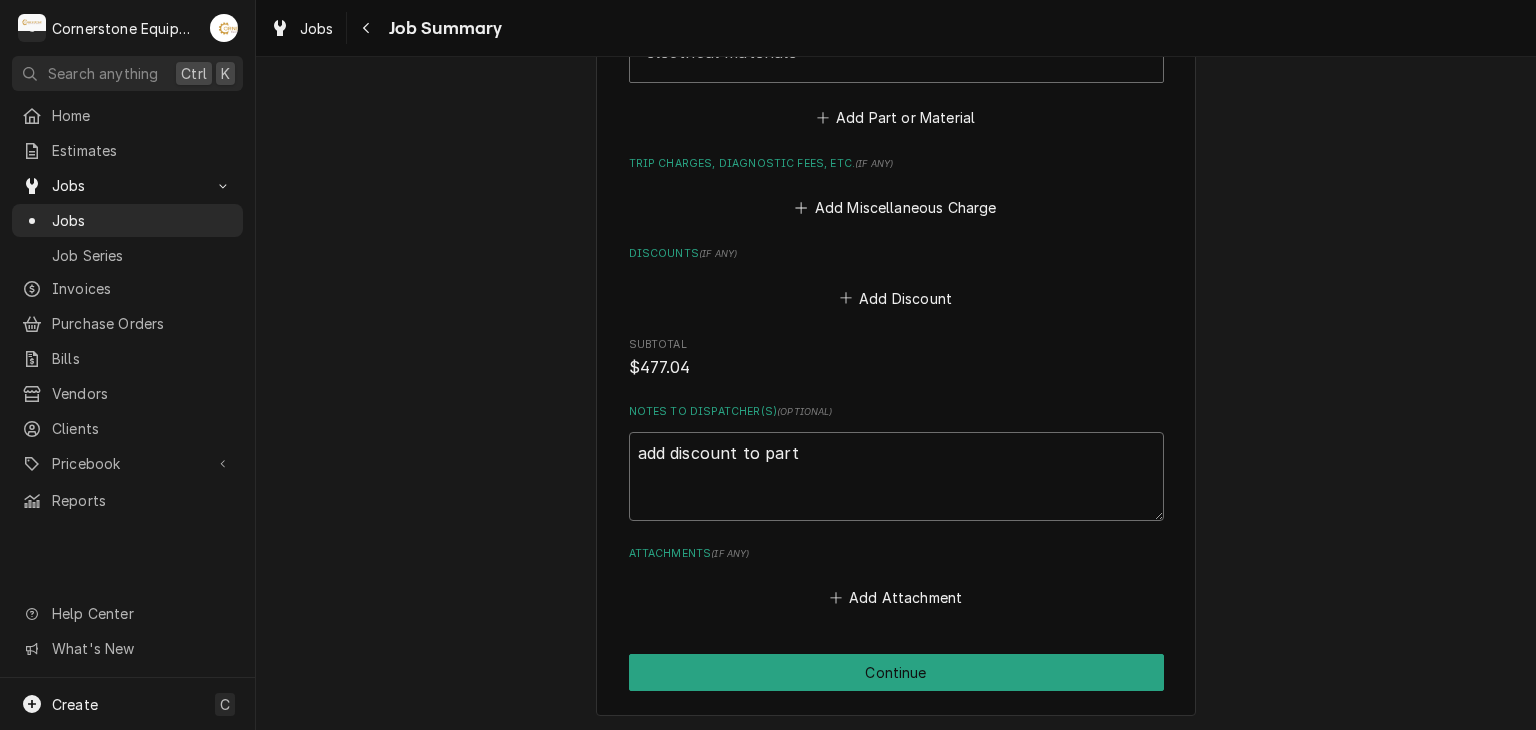 type on "x" 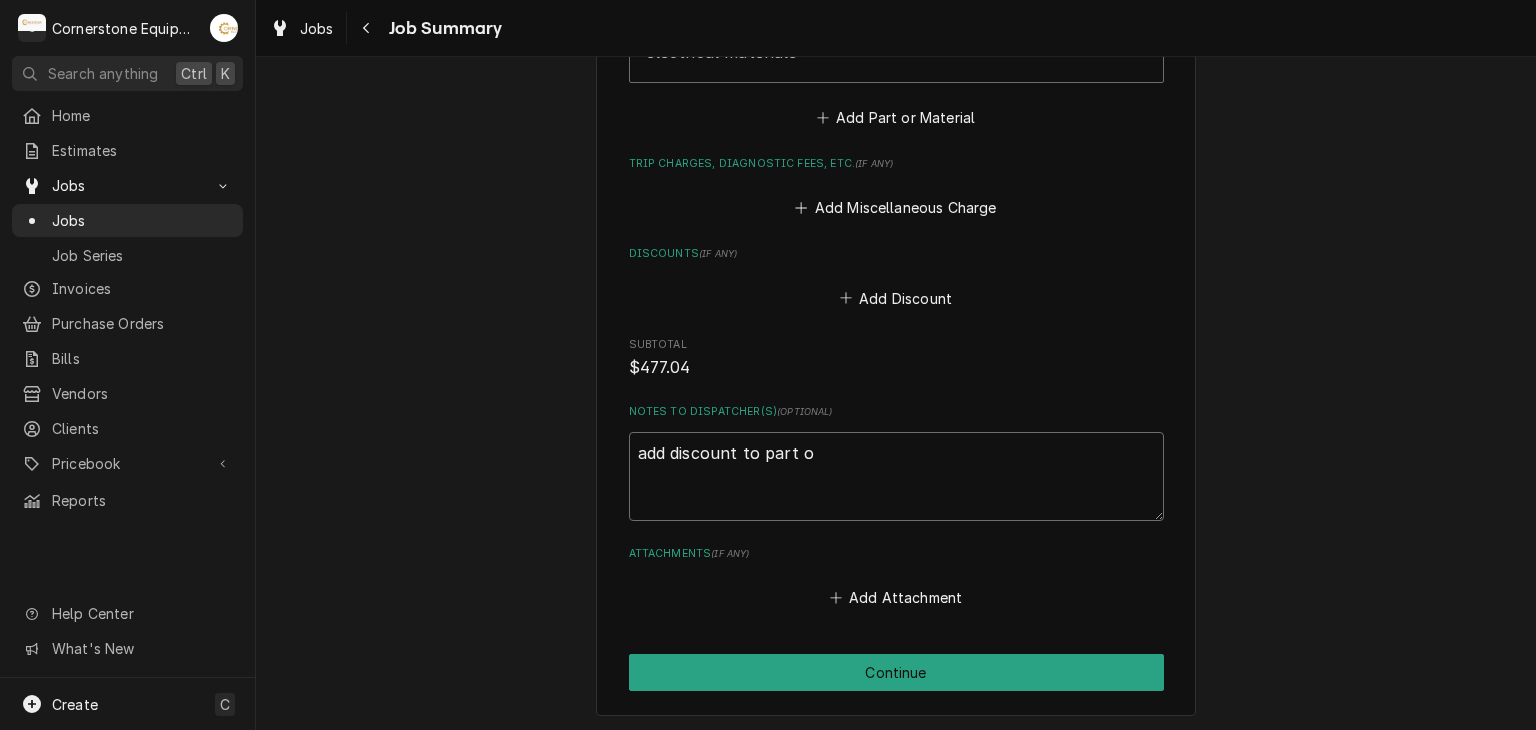 type on "x" 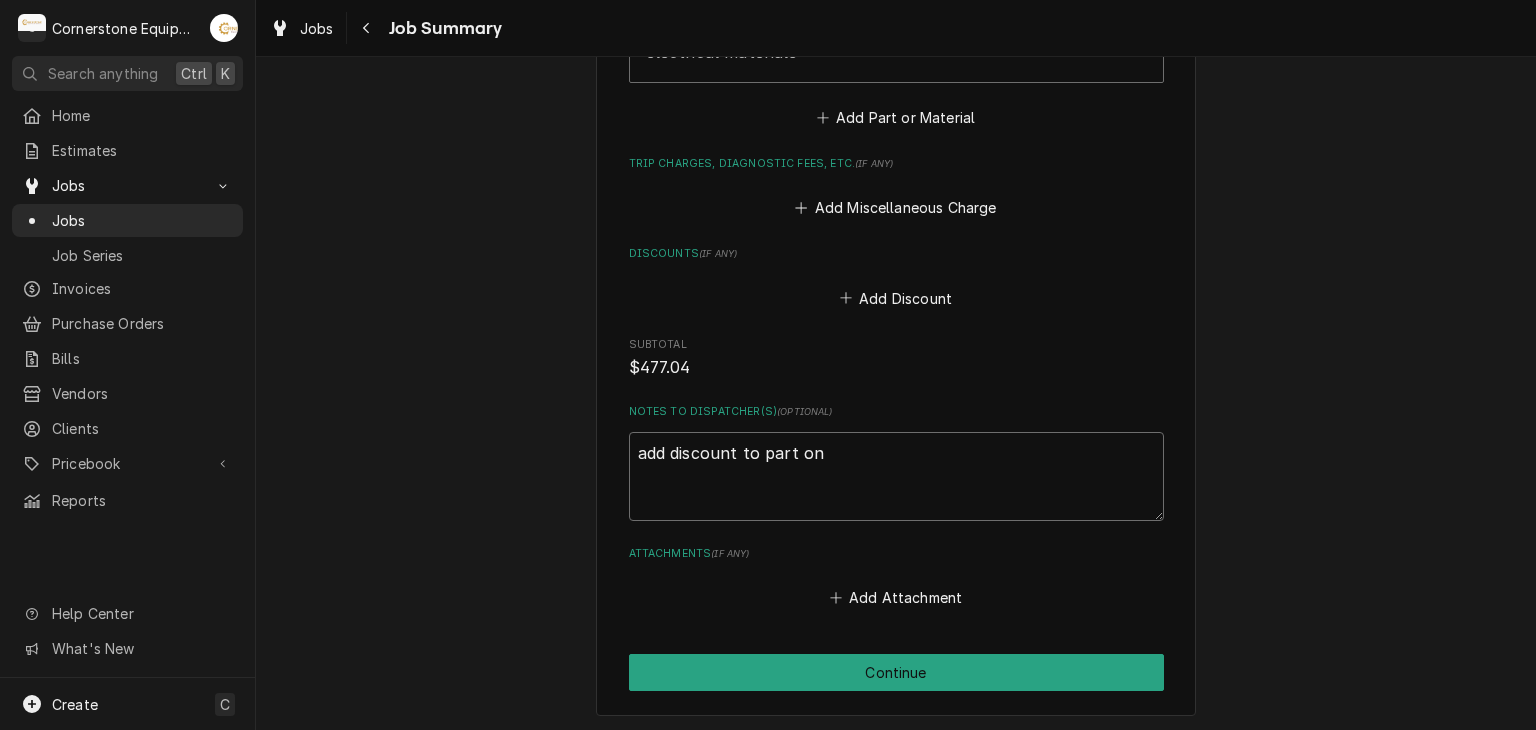 type on "x" 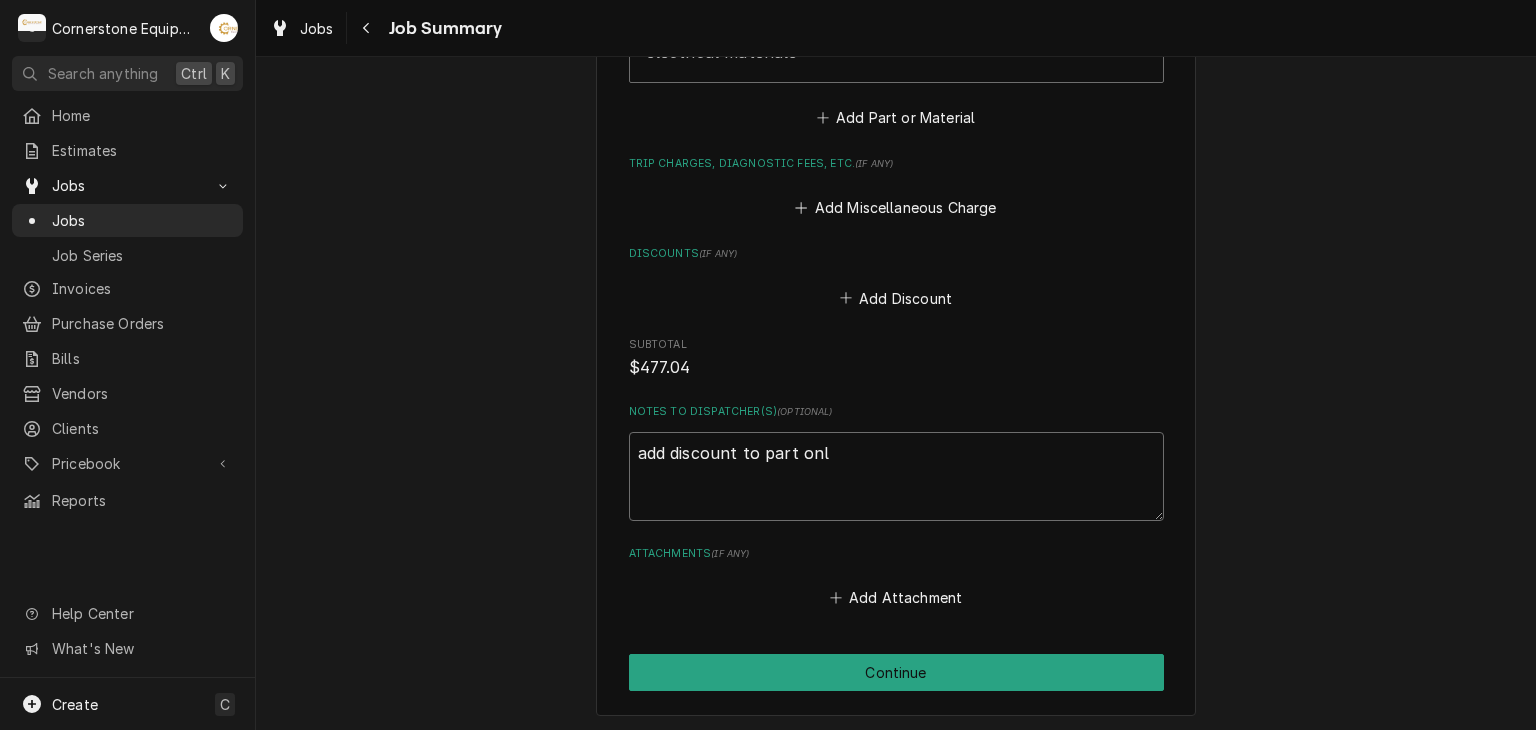 type on "x" 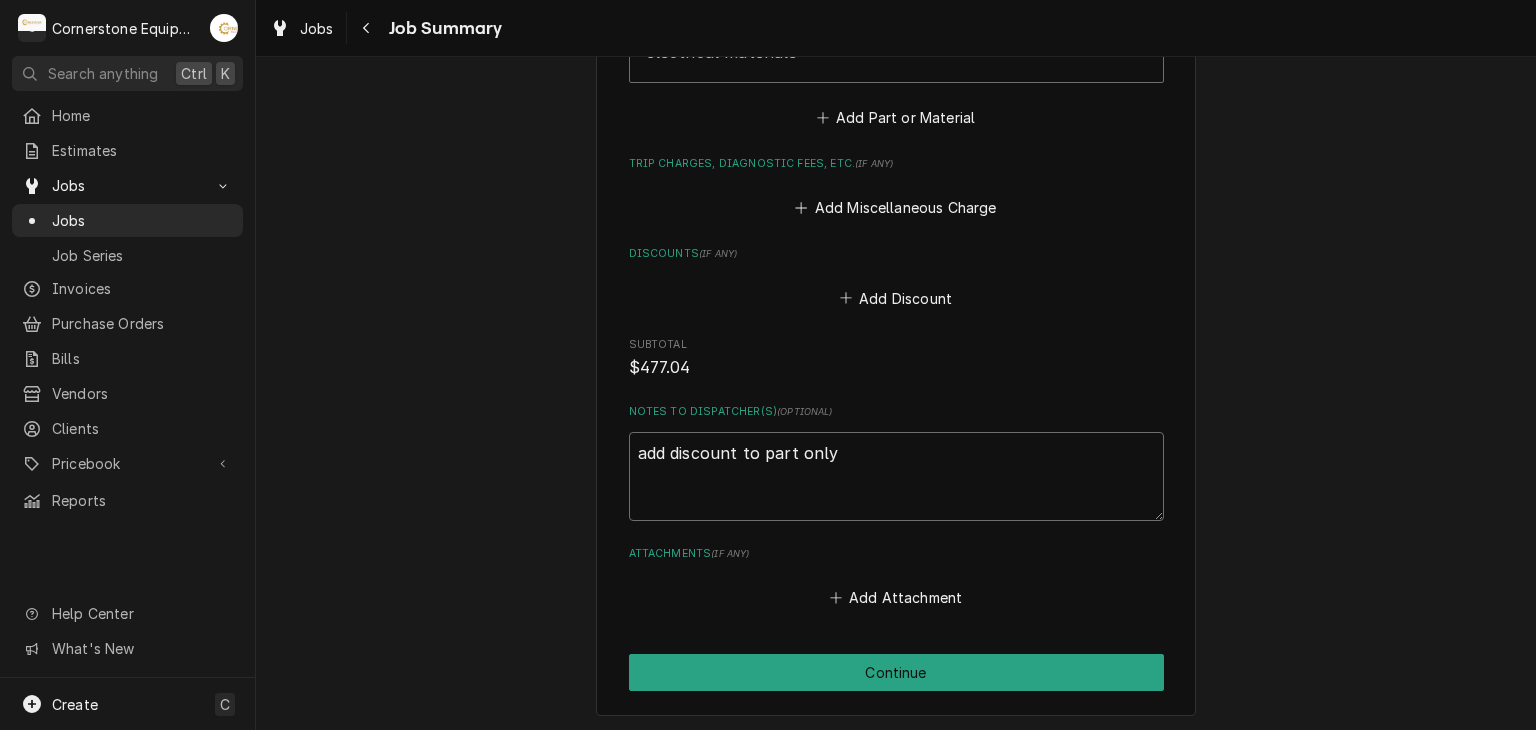 type on "x" 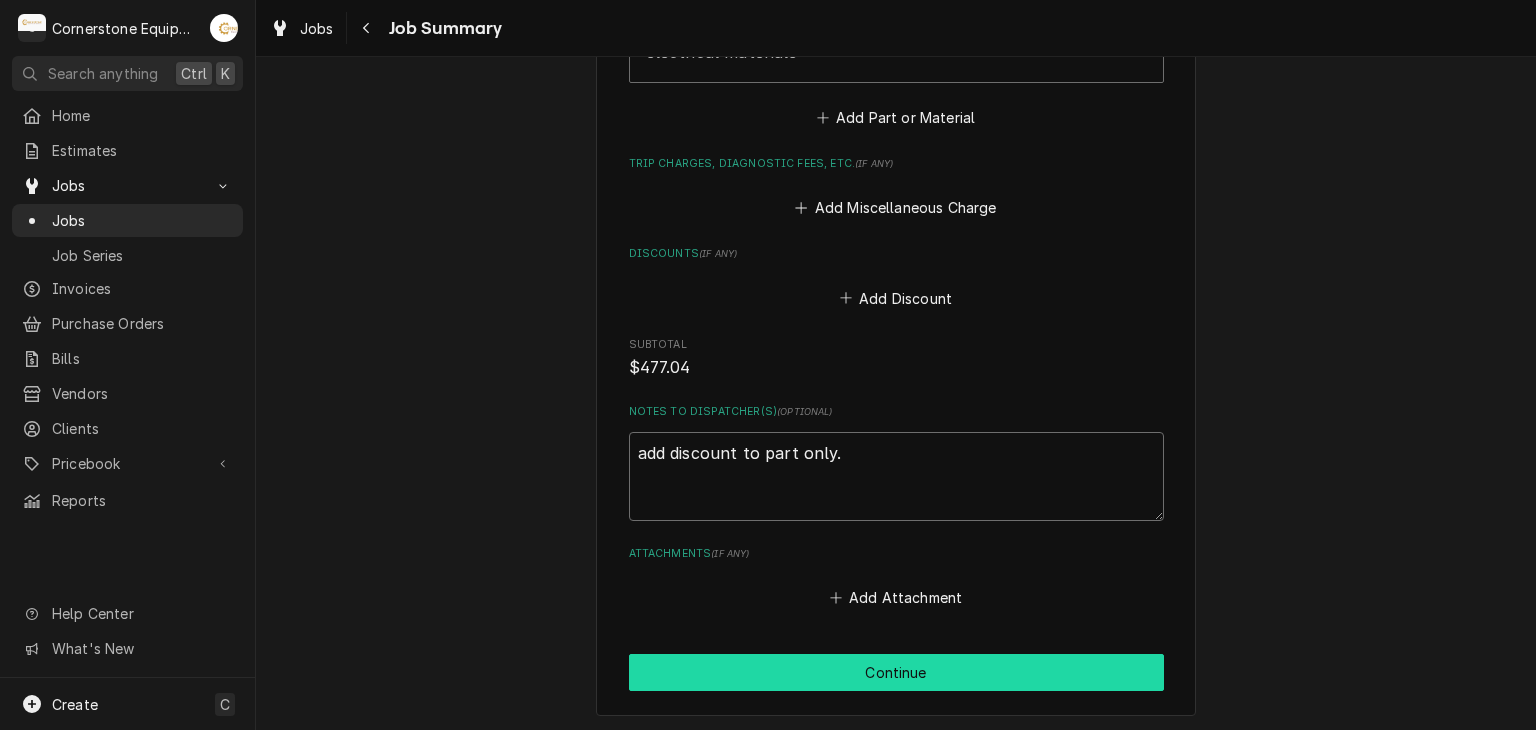 type on "add discount to part only." 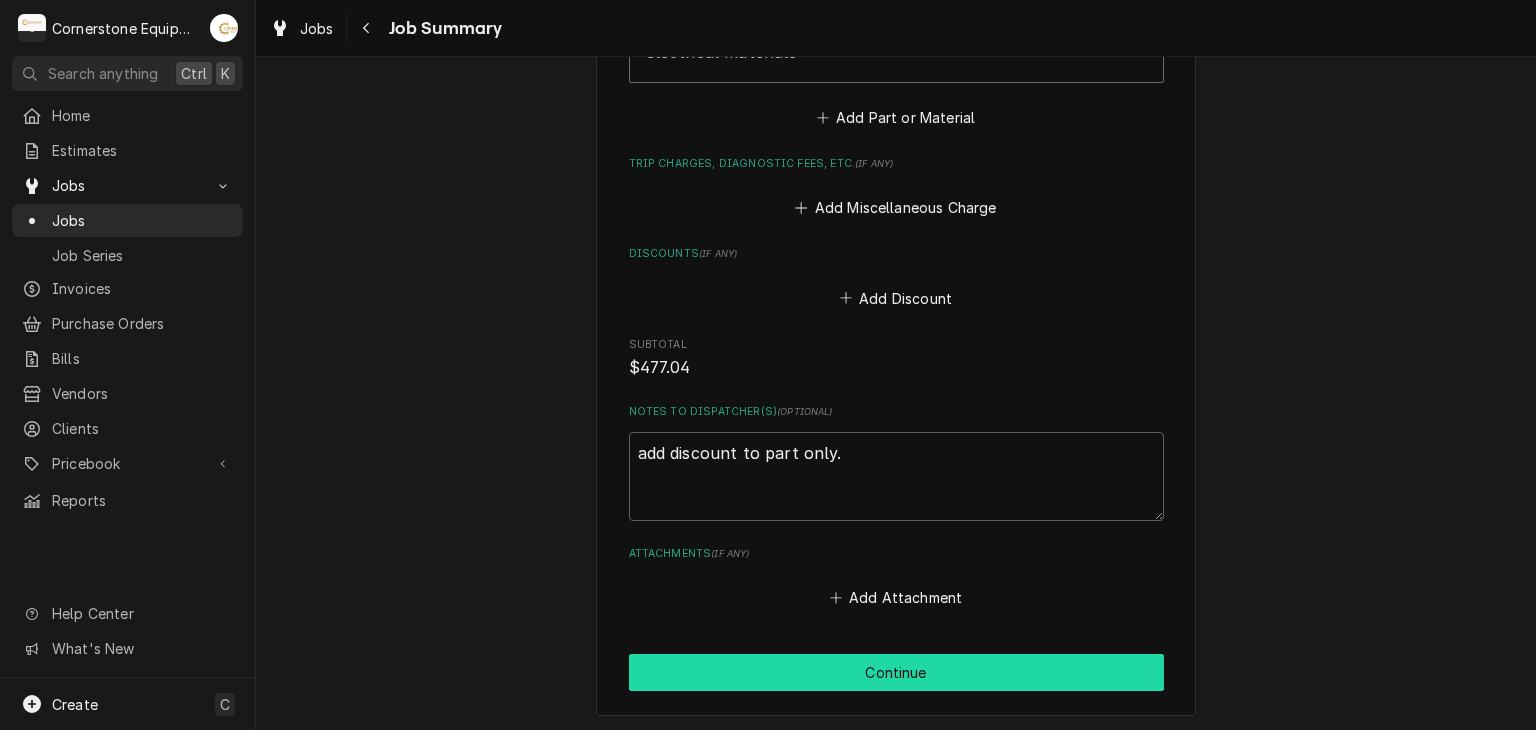 click on "Continue" at bounding box center (896, 672) 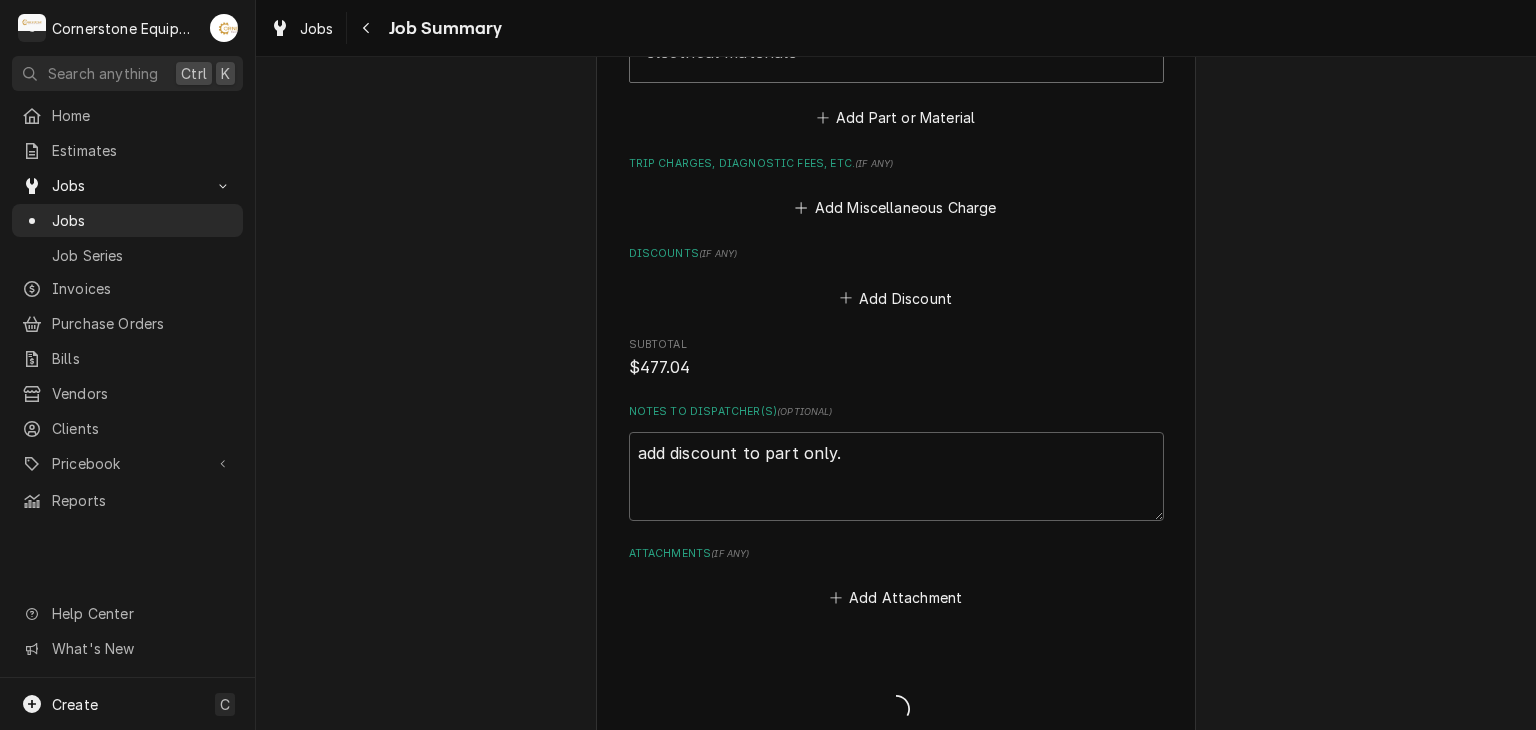 scroll, scrollTop: 555, scrollLeft: 0, axis: vertical 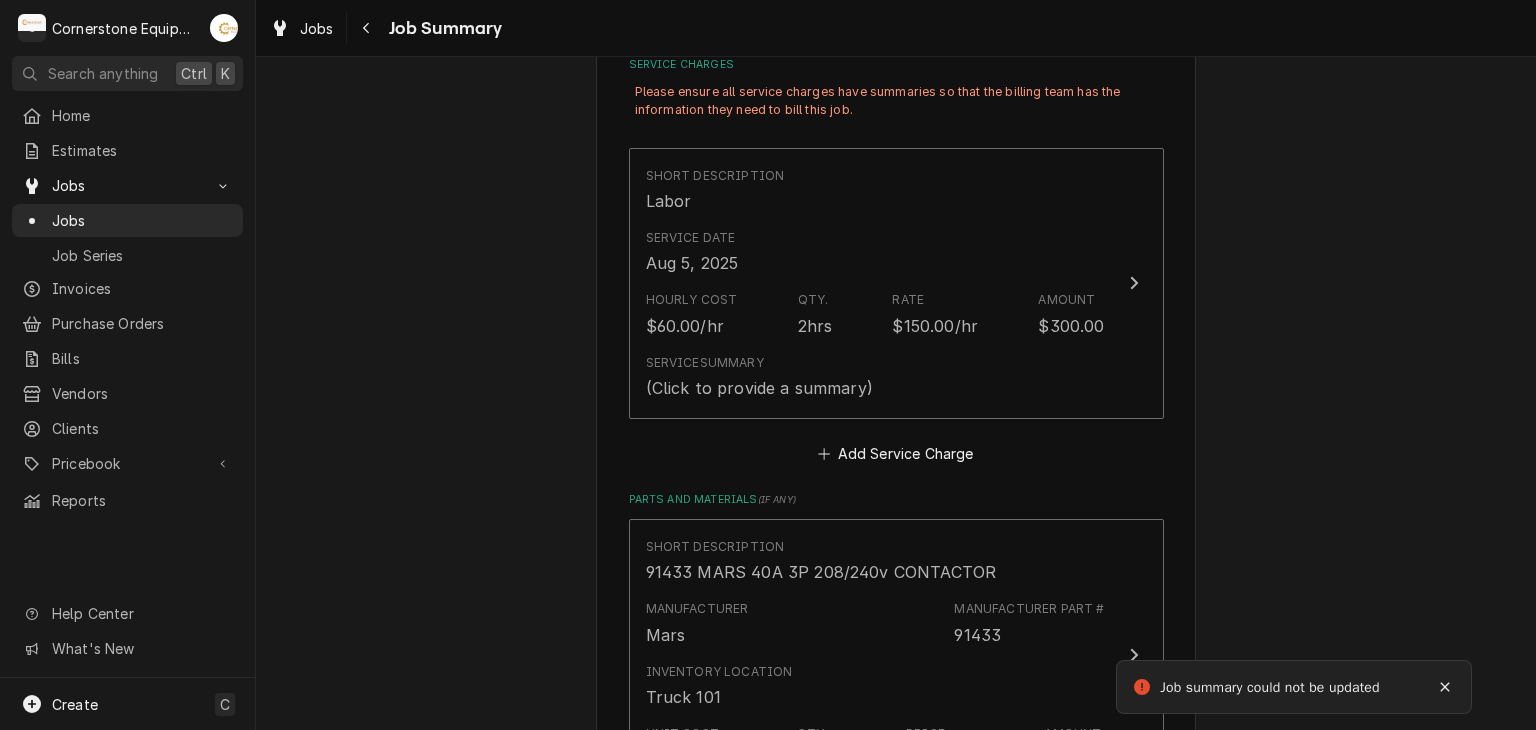 click on "Hill Management - McDonald’s 04798 - Woodruff Rd / 1111 Woodruff Rd, Greenville, SC 29607 Please provide a summary of the work you've done, the parts and materials you used, and any other charges or discounts that should be applied to this service: Roopairs Job ID JOB-274 MaintX ID 3689 Service Type Labor Job Type Service Total Time Logged 0min Service Charges Please ensure all service charges have summaries so that the billing team has the information they need to bill this job. Short Description Labor Service Date Aug 5, 2025 Hourly Cost $60.00/hr Qty. 2hrs Rate $150.00/hr Amount $300.00 Service  Summary (Click to provide a summary) Add Service Charge Parts and Materials  ( if any ) Short Description 91433 MARS 40A 3P 208/240v CONTACTOR Manufacturer Mars Manufacturer Part # 91433 Inventory Location Truck 101 Unit Cost $42.02 Qty. 1 Price $126.06 Amount $126.06 Short Description misc hardware Manufacturer — Manufacturer Part # — Unit Cost $0.00 Qty. 1 Price $24.99 Amount $24.99 Detailed  Summary — 1" at bounding box center (896, 762) 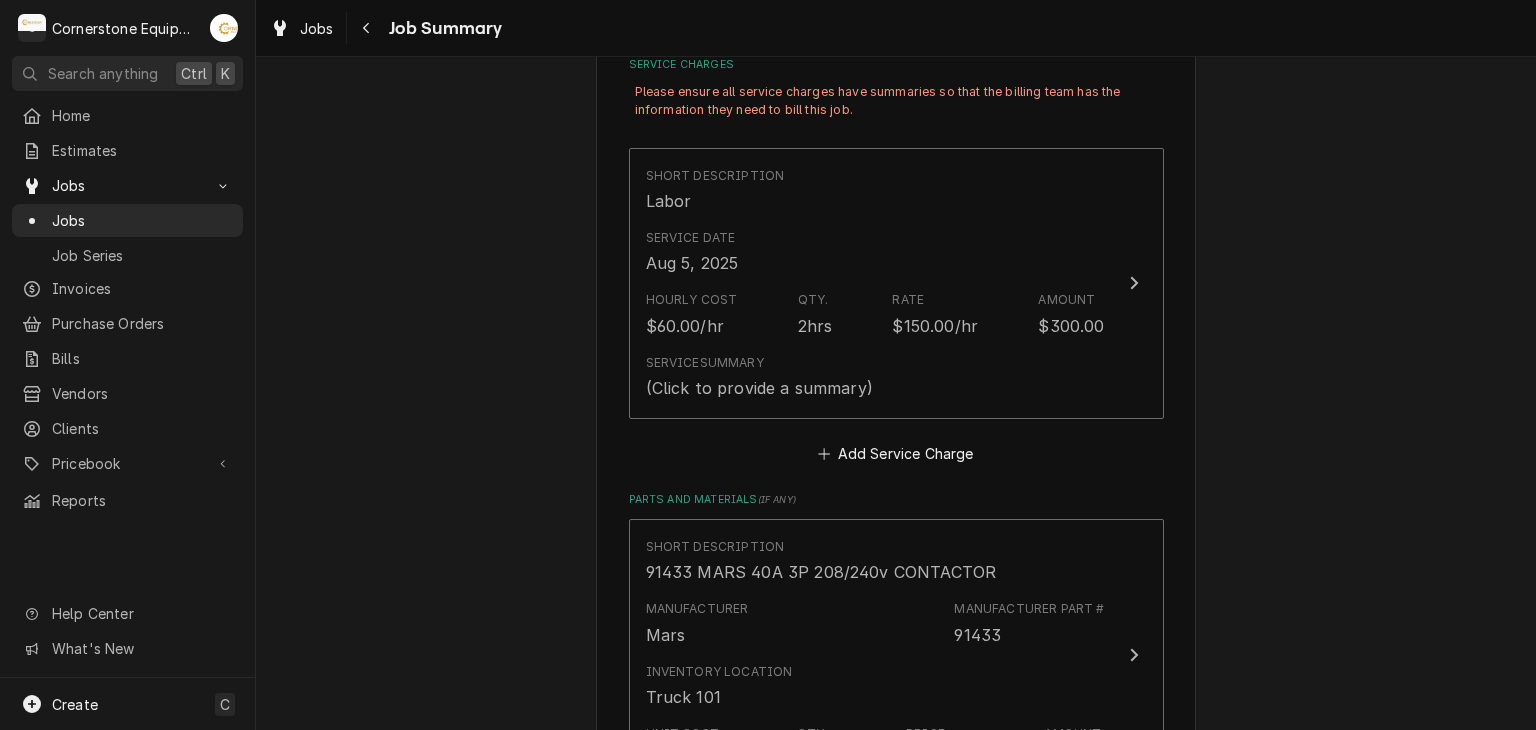 click on "Hill Management - McDonald’s 04798 - Woodruff Rd / 1111 Woodruff Rd, Greenville, SC 29607 Please provide a summary of the work you've done, the parts and materials you used, and any other charges or discounts that should be applied to this service: Roopairs Job ID JOB-274 MaintX ID 3689 Service Type Labor Job Type Service Total Time Logged 0min Service Charges Please ensure all service charges have summaries so that the billing team has the information they need to bill this job. Short Description Labor Service Date Aug 5, 2025 Hourly Cost $60.00/hr Qty. 2hrs Rate $150.00/hr Amount $300.00 Service  Summary (Click to provide a summary) Add Service Charge Parts and Materials  ( if any ) Short Description 91433 MARS 40A 3P 208/240v CONTACTOR Manufacturer Mars Manufacturer Part # 91433 Inventory Location Truck 101 Unit Cost $42.02 Qty. 1 Price $126.06 Amount $126.06 Short Description misc hardware Manufacturer — Manufacturer Part # — Unit Cost $0.00 Qty. 1 Price $24.99 Amount $24.99 Detailed  Summary — 1" at bounding box center [896, 762] 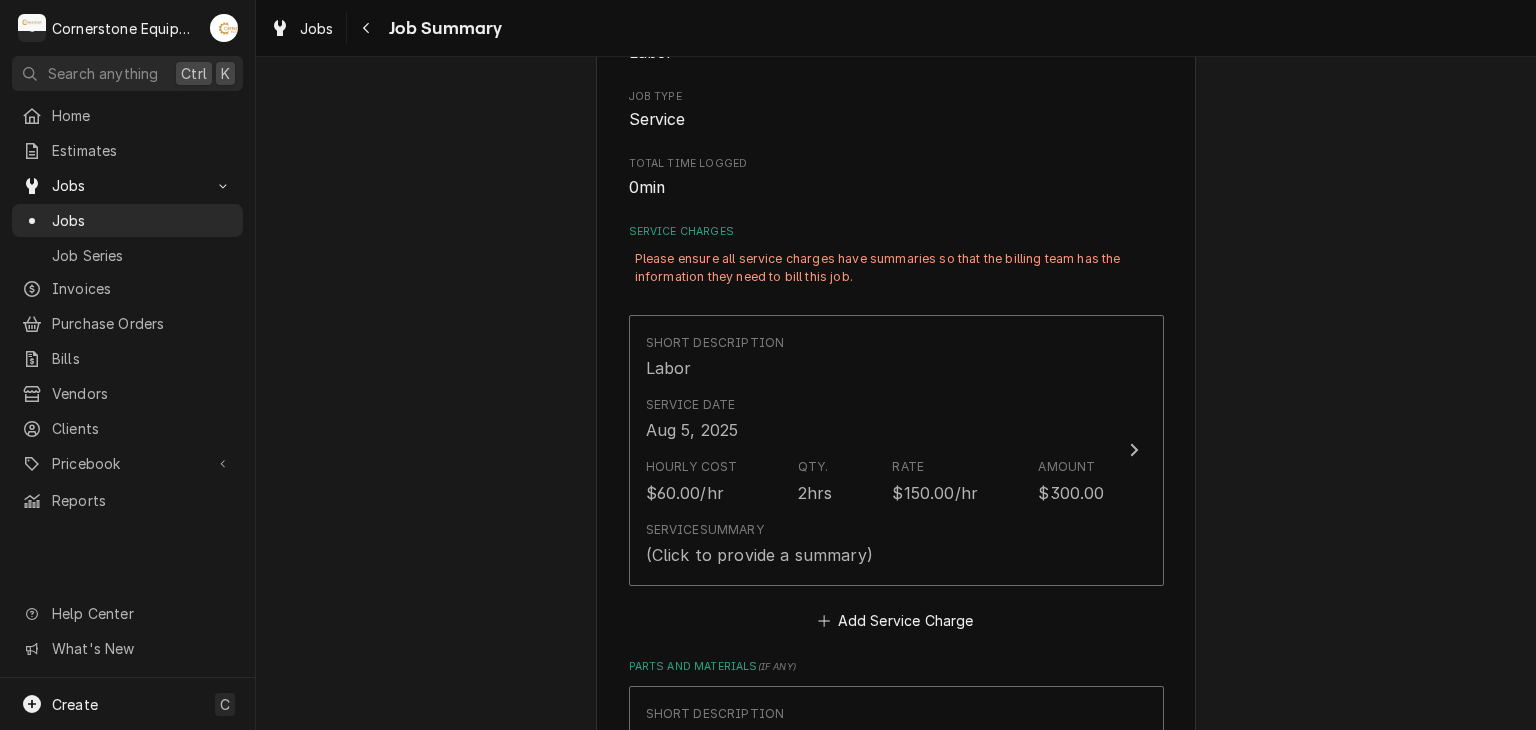 scroll, scrollTop: 355, scrollLeft: 0, axis: vertical 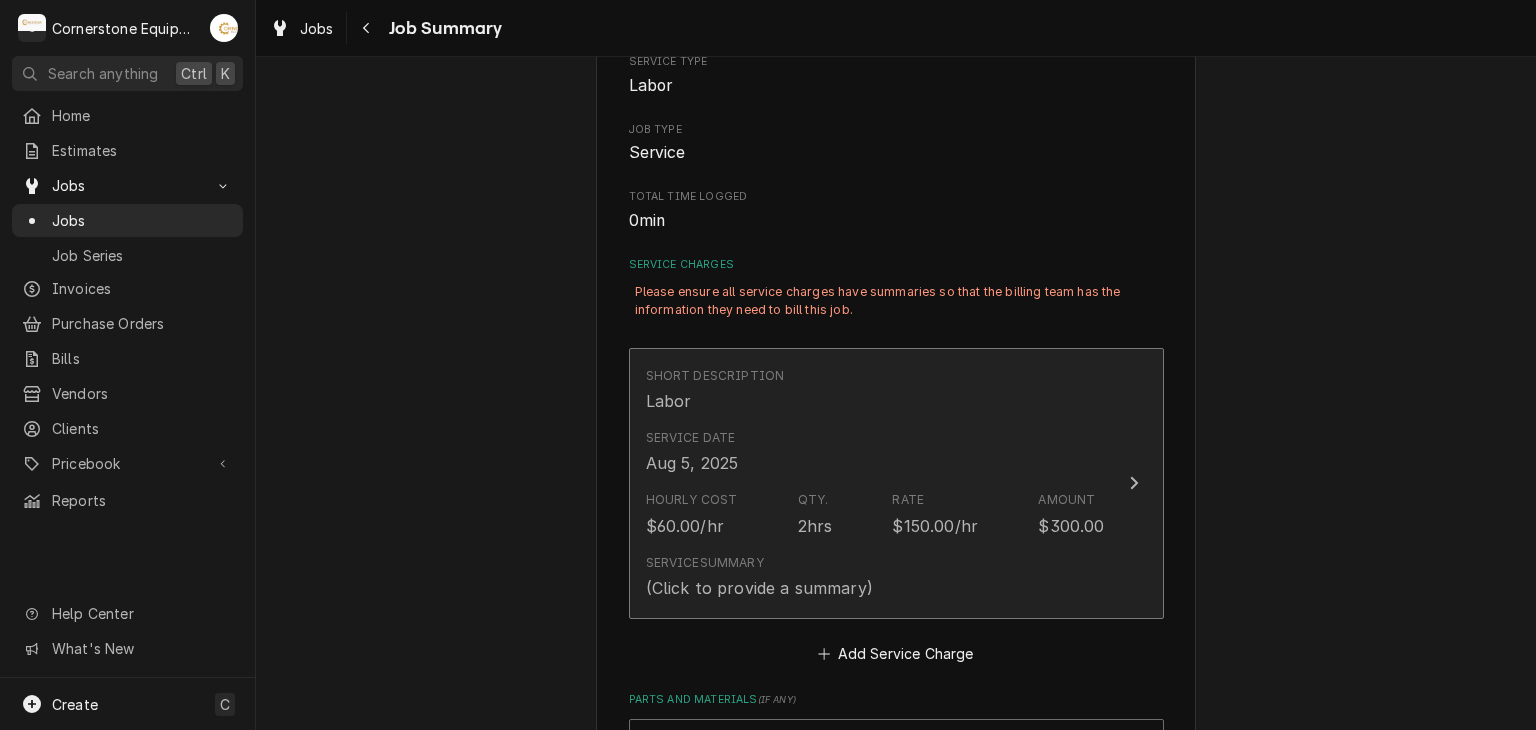 click on "Service Date Aug 5, 2025" at bounding box center (875, 452) 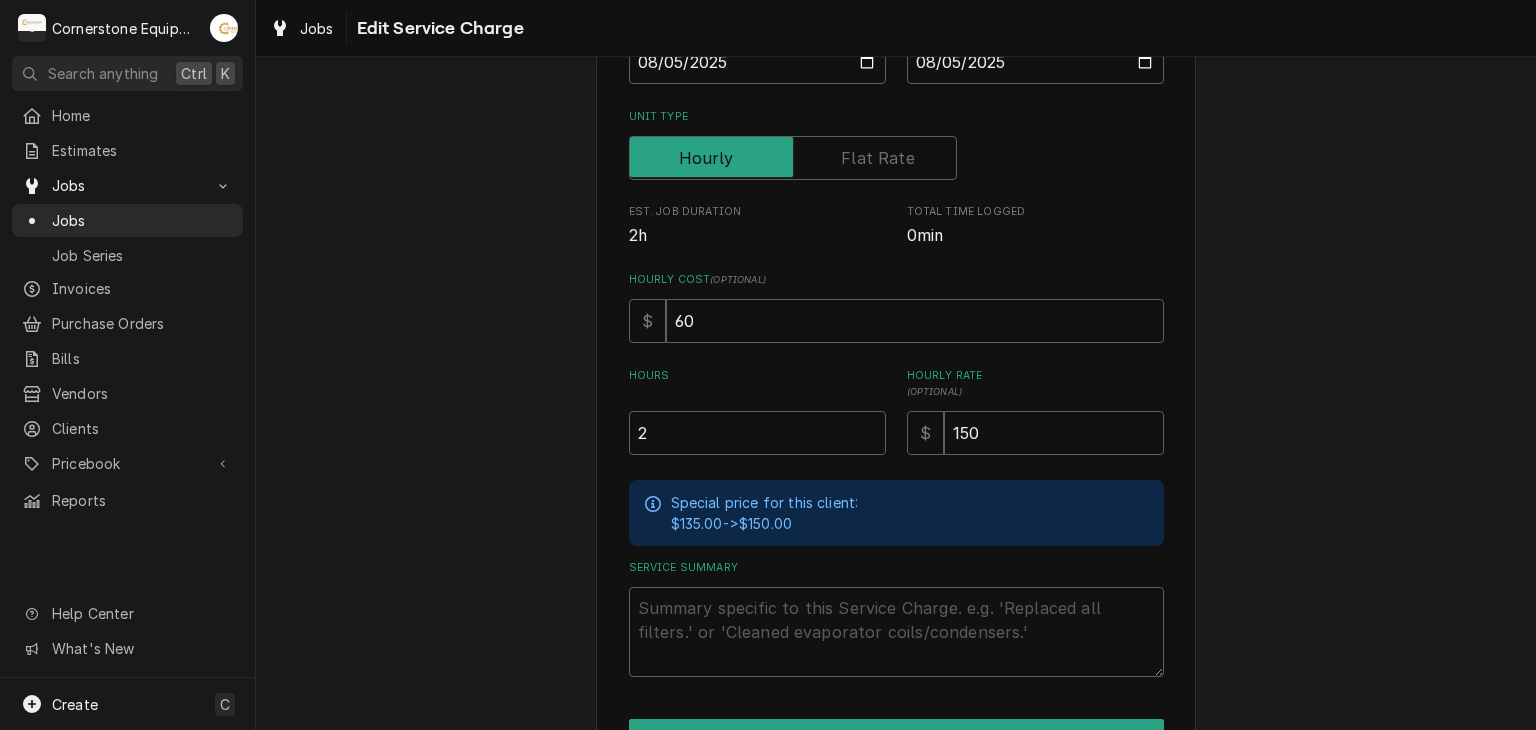scroll, scrollTop: 0, scrollLeft: 0, axis: both 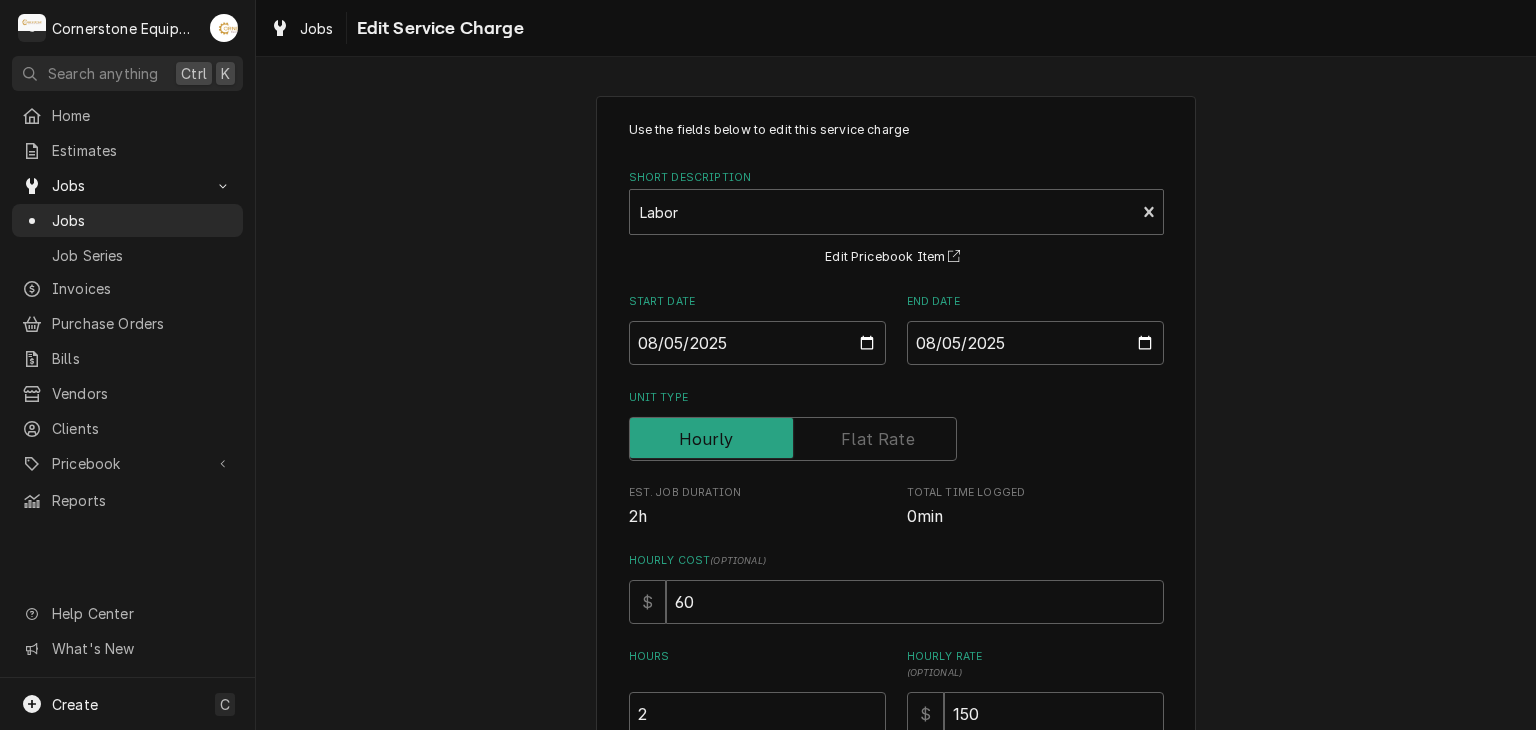 click on "Use the fields below to edit this service charge Short Description Labor Edit Pricebook Item    Start Date 2025-08-05 End Date 2025-08-05 Unit Type Est. Job Duration 2h Total Time Logged 0min Hourly Cost  ( optional ) $ 60 Hours 2 Hourly Rate  ( optional ) $ 150 Special price for this client: $135.00  ->  $150.00 Service Summary Save Delete Cancel" at bounding box center (896, 604) 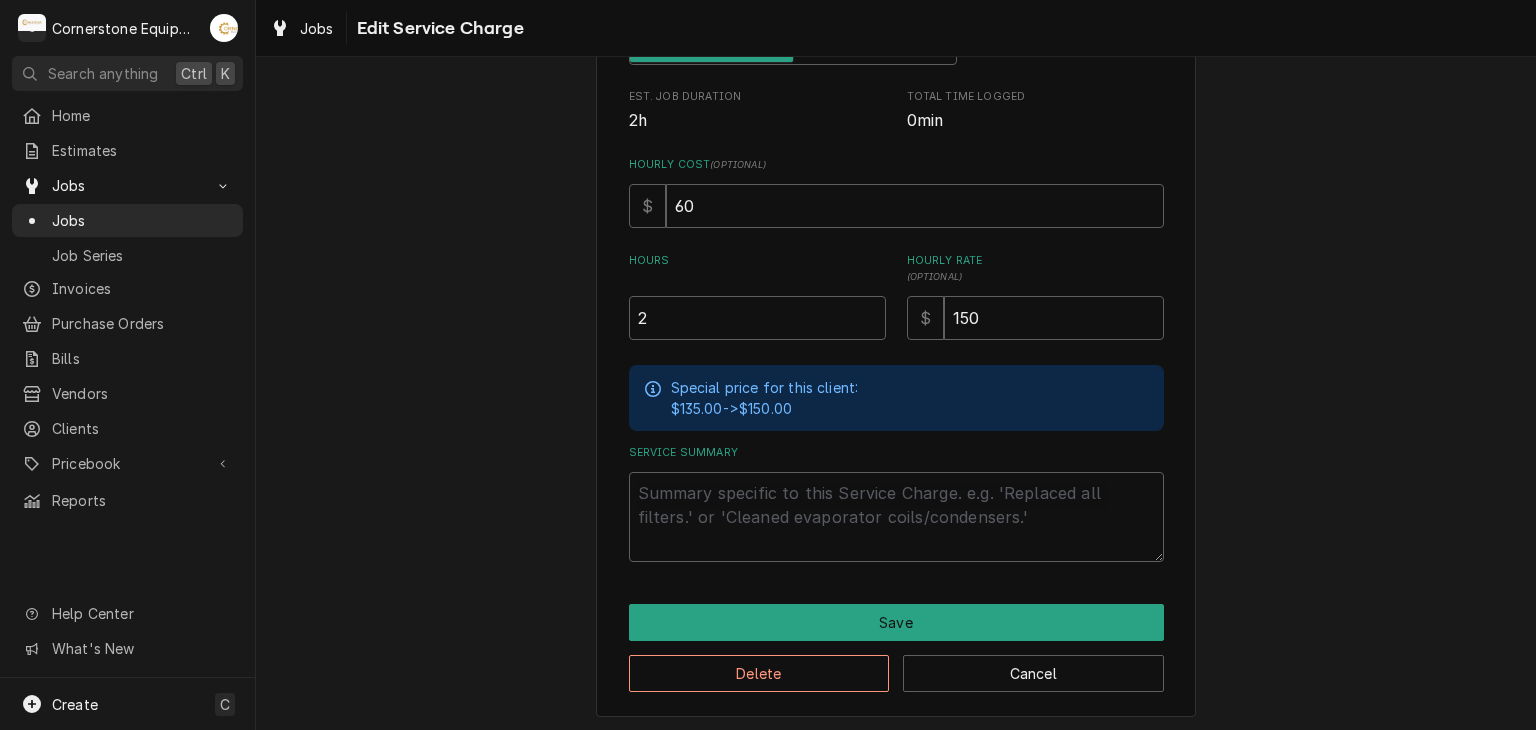 scroll, scrollTop: 397, scrollLeft: 0, axis: vertical 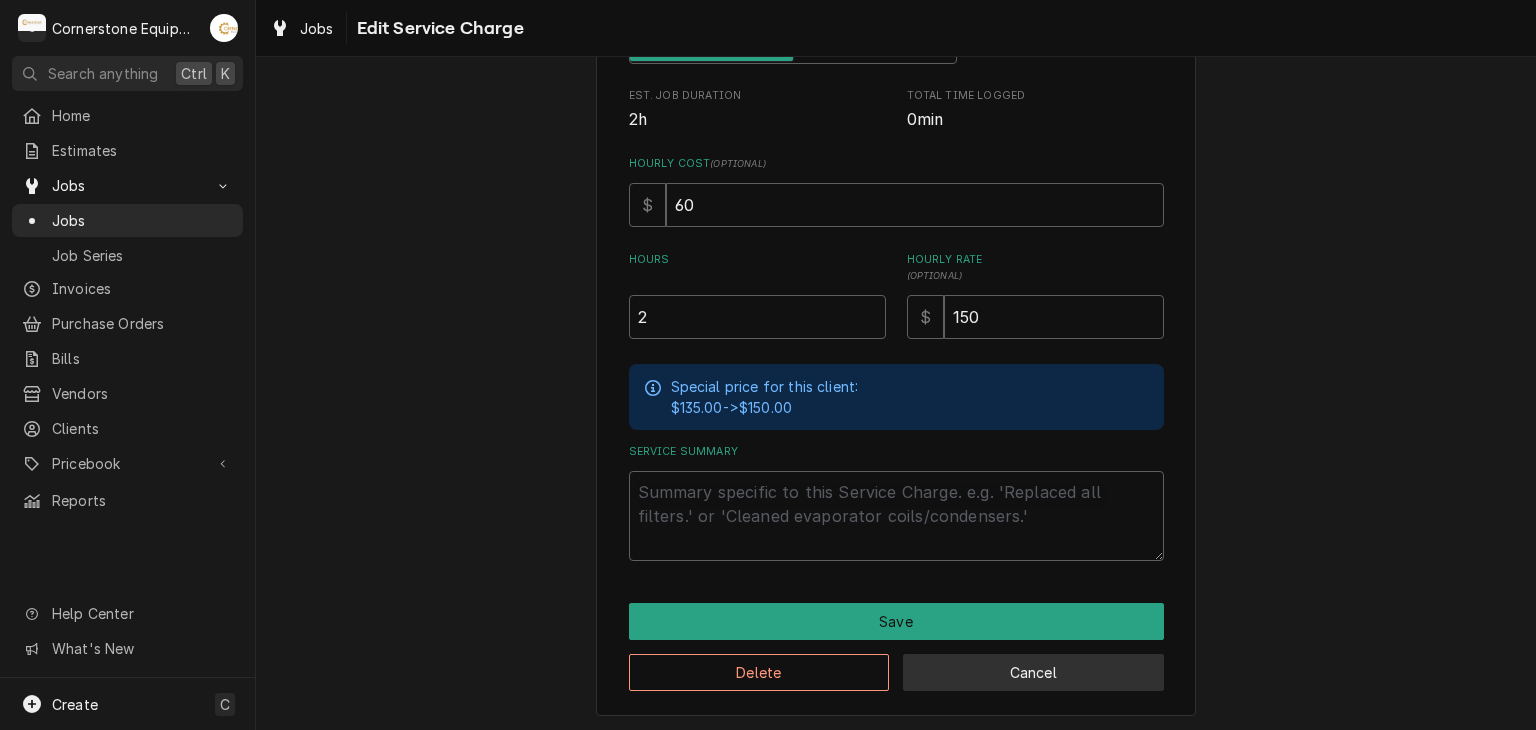 click on "Cancel" at bounding box center [1033, 672] 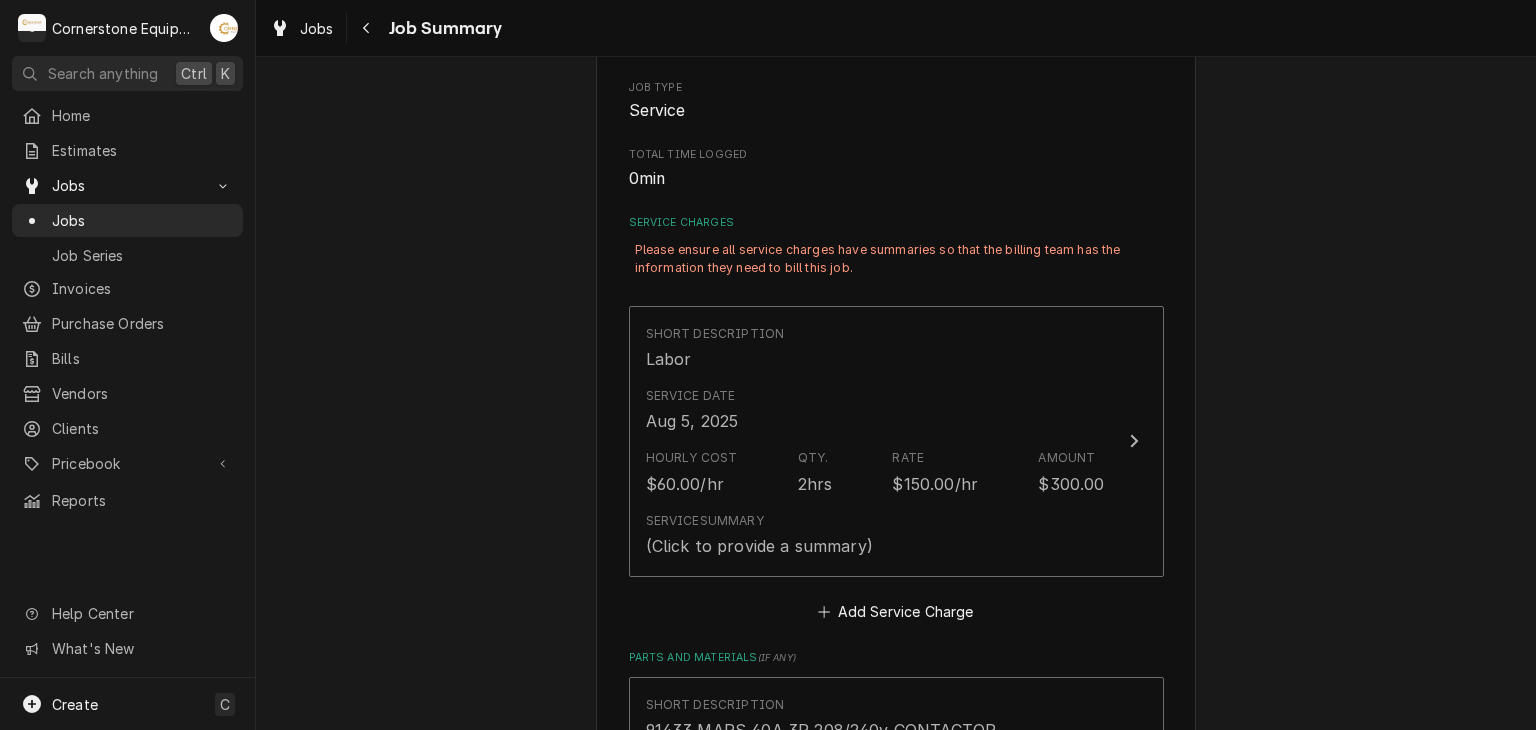 scroll, scrollTop: 355, scrollLeft: 0, axis: vertical 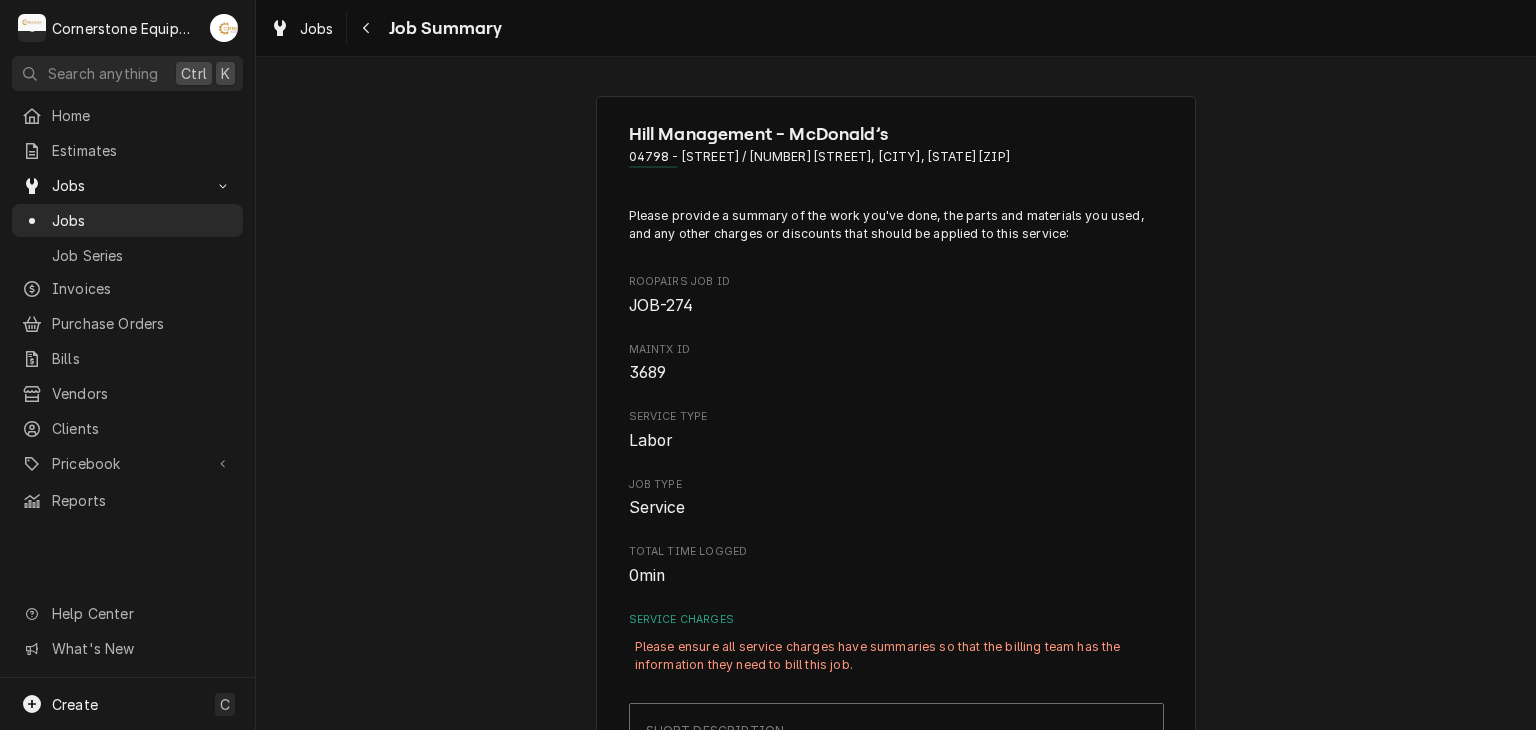 type on "x" 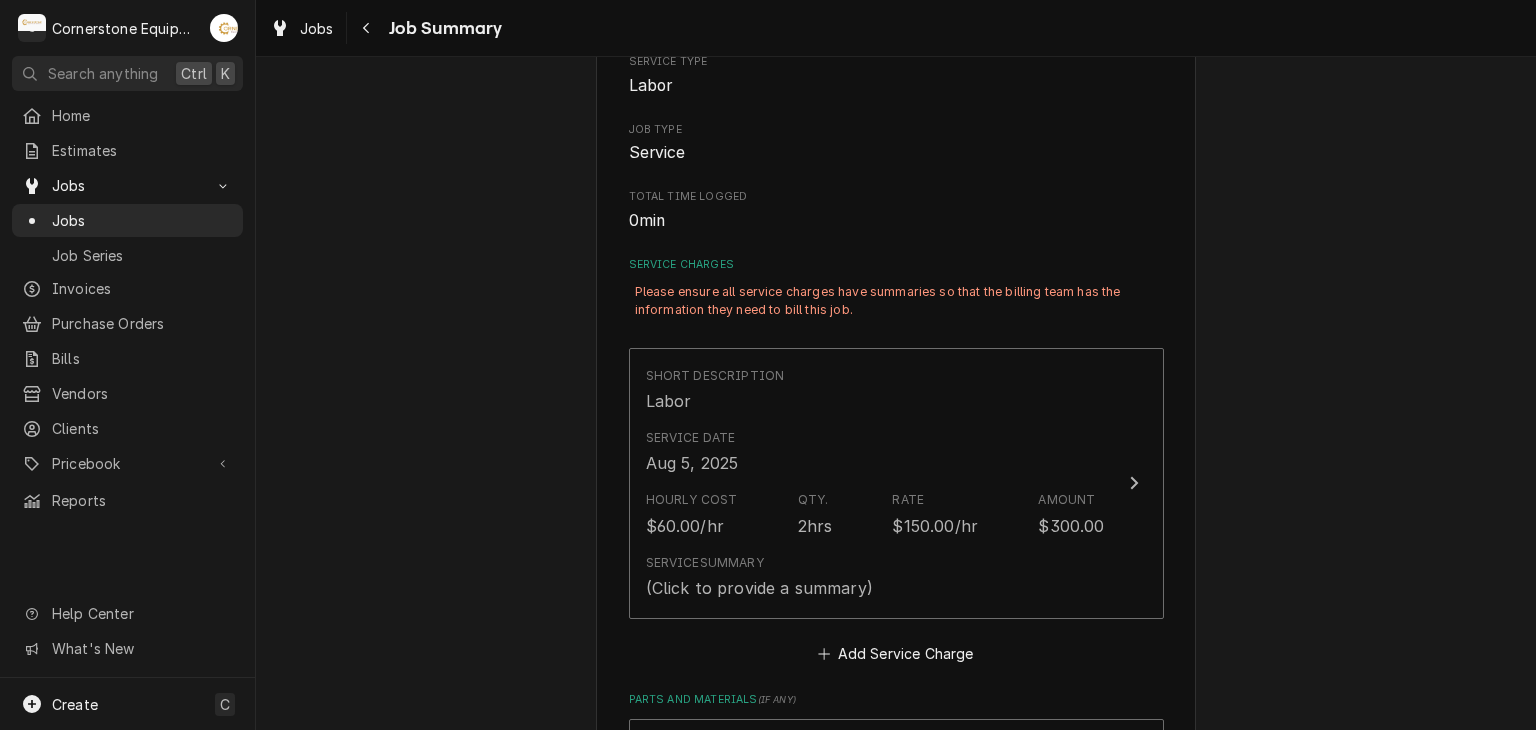 click on "Hill Management - McDonald’s 04798 - [STREET] / [NUMBER] [STREET], [CITY], [STATE] [ZIP] Please provide a summary of the work you've done, the parts and materials you used, and any other charges or discounts that should be applied to this service: Roopairs Job ID JOB-274 MaintX ID 3689 Service Type Labor Job Type Service Total Time Logged 0min Service Charges Please ensure all service charges have summaries so that the billing team has the information they need to bill this job. Short Description Labor Service Date [DATE] Hourly Cost $60.00/hr Qty. 2hrs Rate $150.00/hr Amount $300.00 Service  Summary (Click to provide a summary) Add Service Charge Parts and Materials  ( if any ) Short Description 91433 MARS 40A 3P 208/240v CONTACTOR Manufacturer Mars Manufacturer Part # 91433 Inventory Location Truck 101 Unit Cost $42.02 Qty. 1 Price $126.06 Amount $126.06 Short Description misc hardware Manufacturer — Manufacturer Part # — Unit Cost $0.00 Qty. 1 Price $24.99 Amount $24.99 Detailed  Summary — 1" at bounding box center [896, 962] 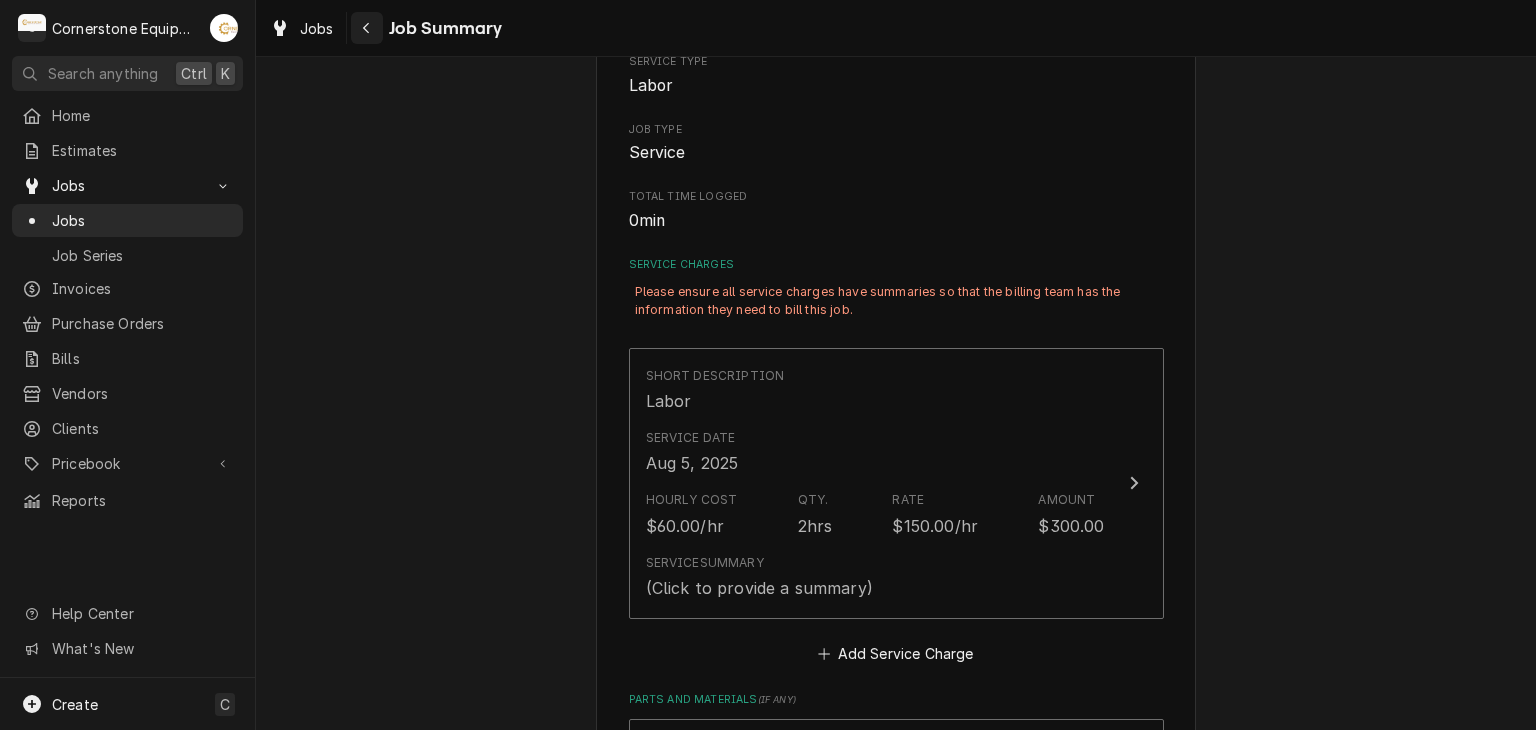 click 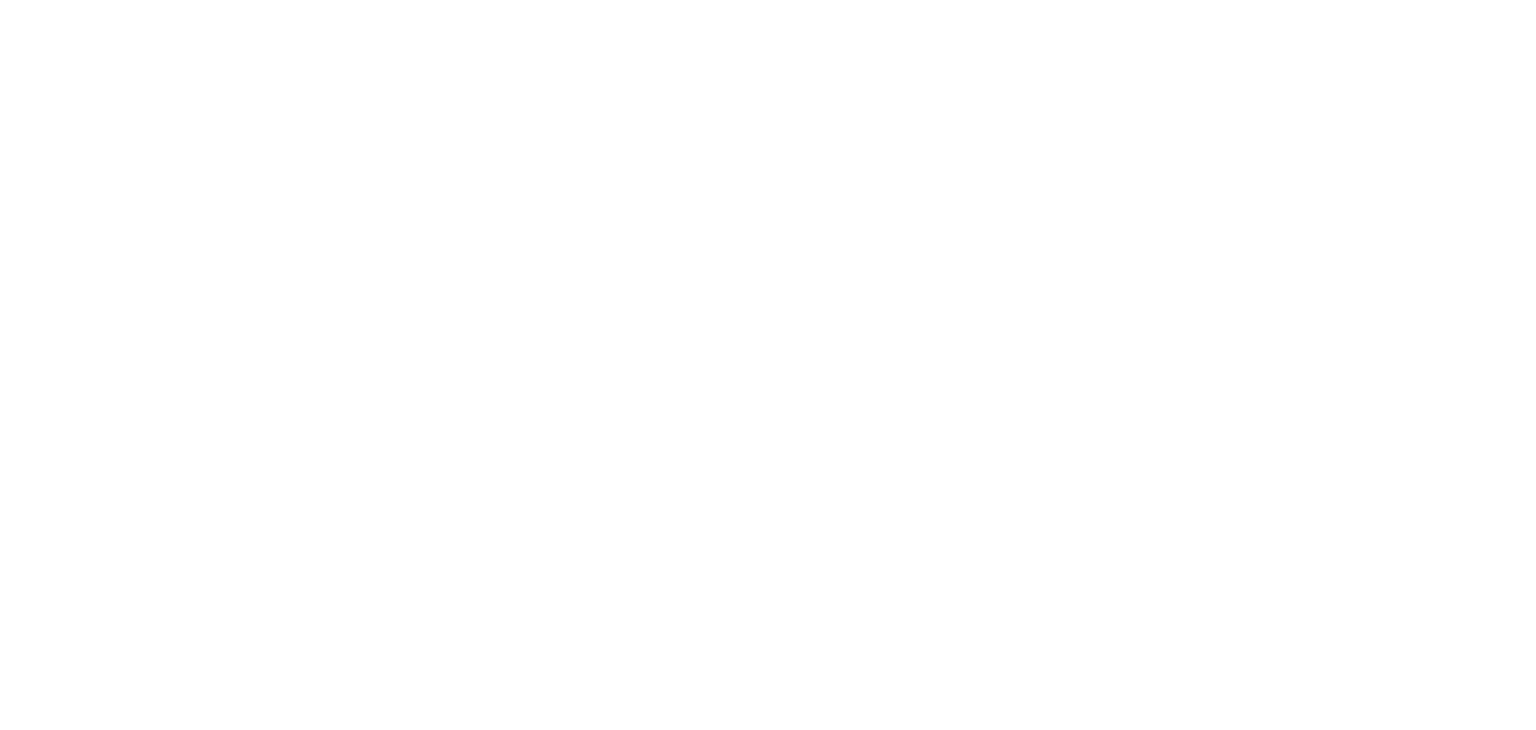 scroll, scrollTop: 0, scrollLeft: 0, axis: both 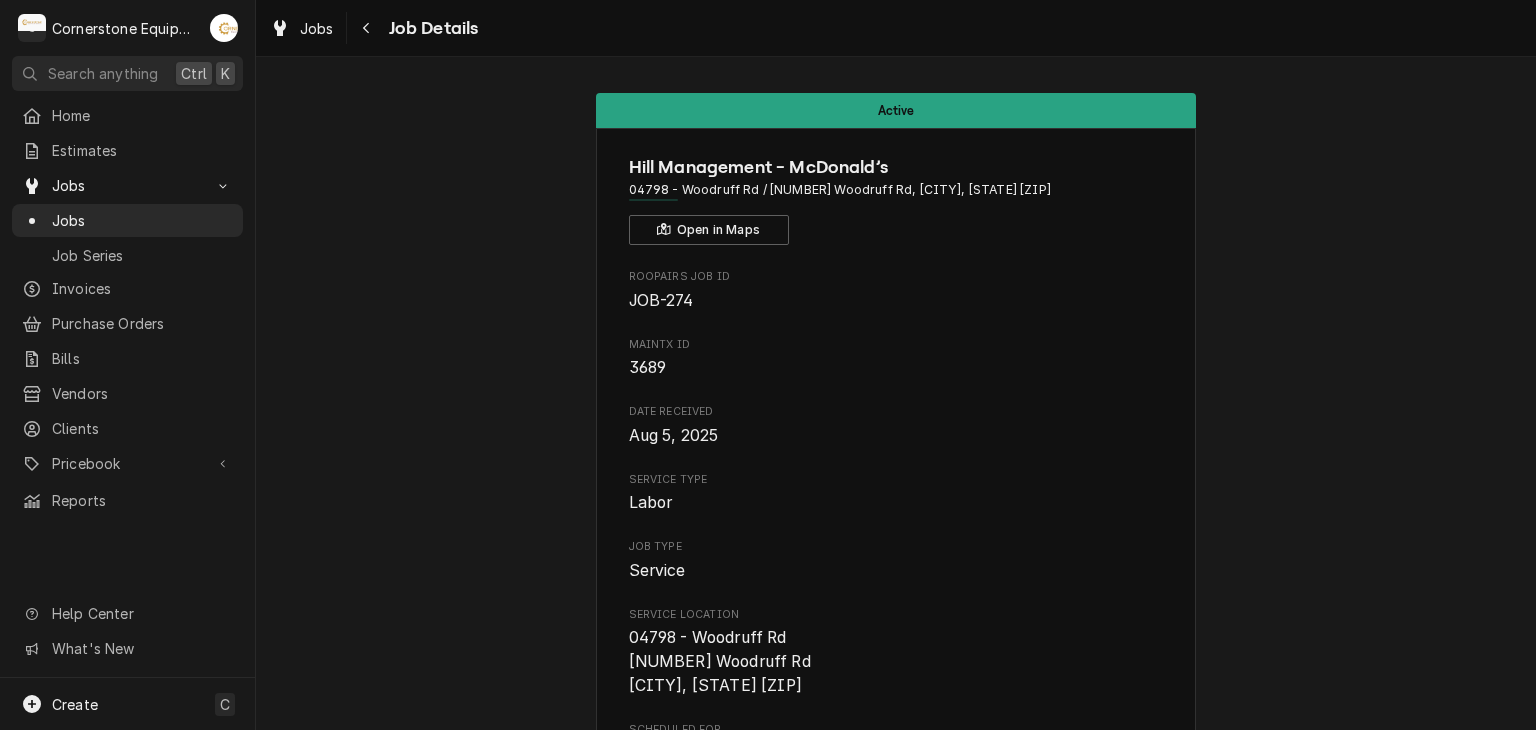 drag, startPoint x: 0, startPoint y: 0, endPoint x: 582, endPoint y: 383, distance: 696.7159 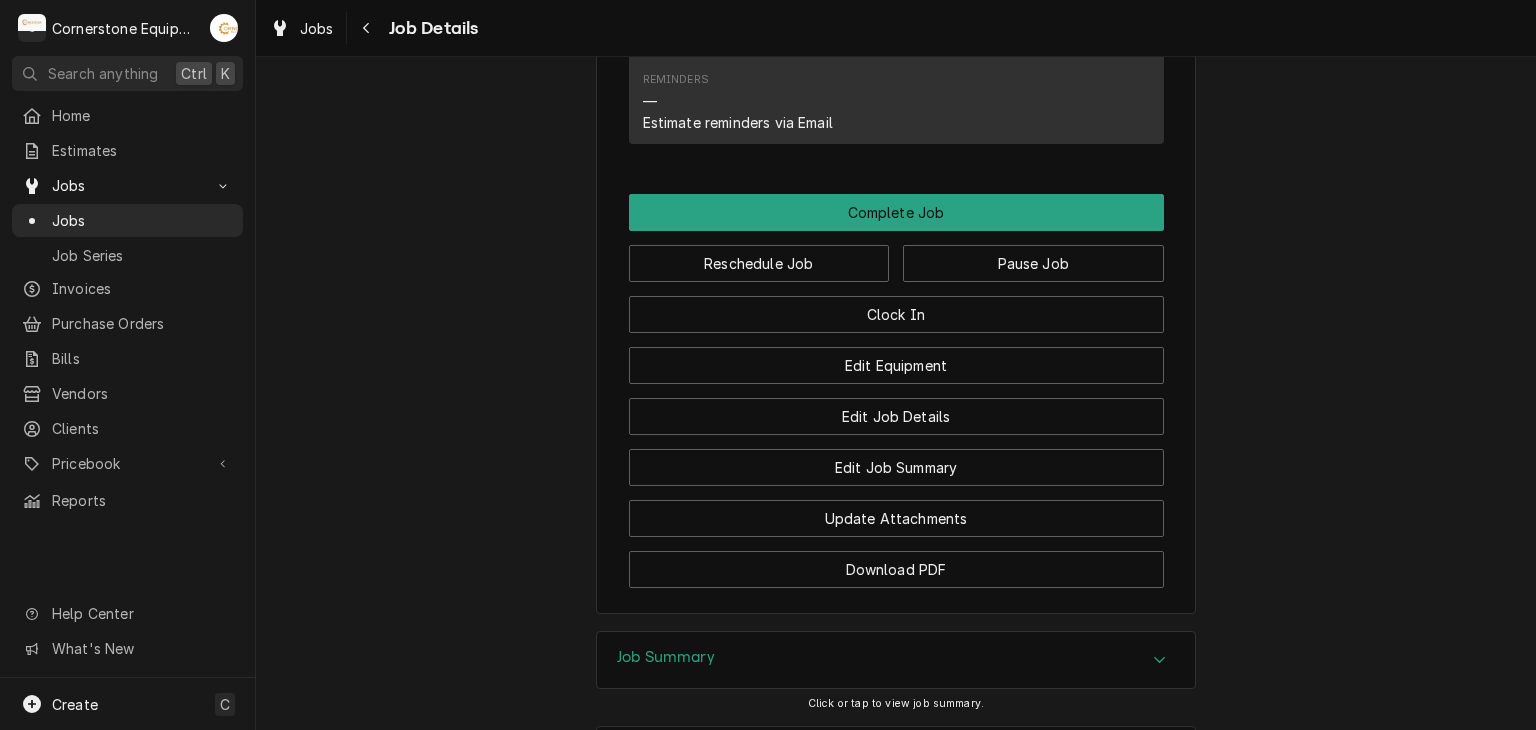 scroll, scrollTop: 1800, scrollLeft: 0, axis: vertical 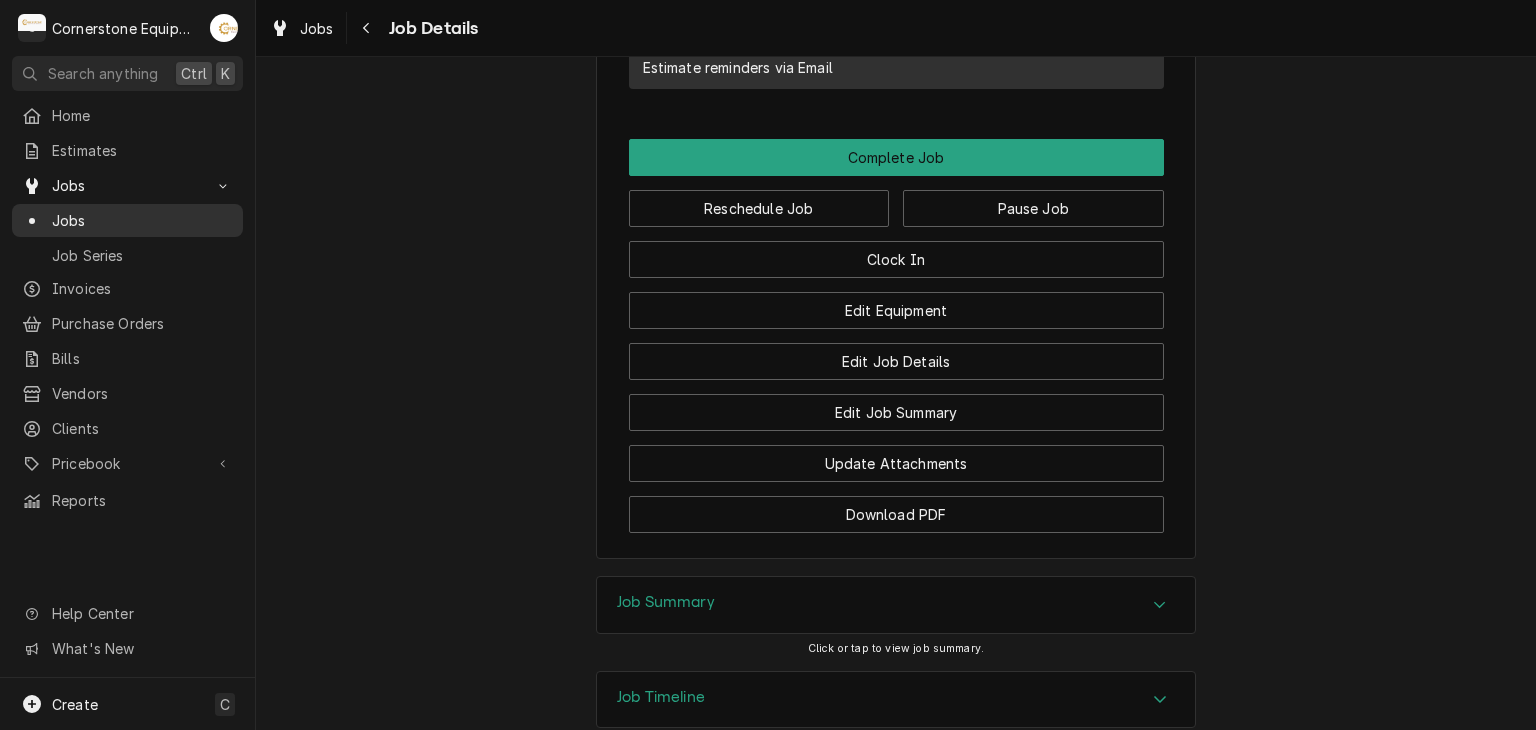 click on "Jobs" at bounding box center [127, 220] 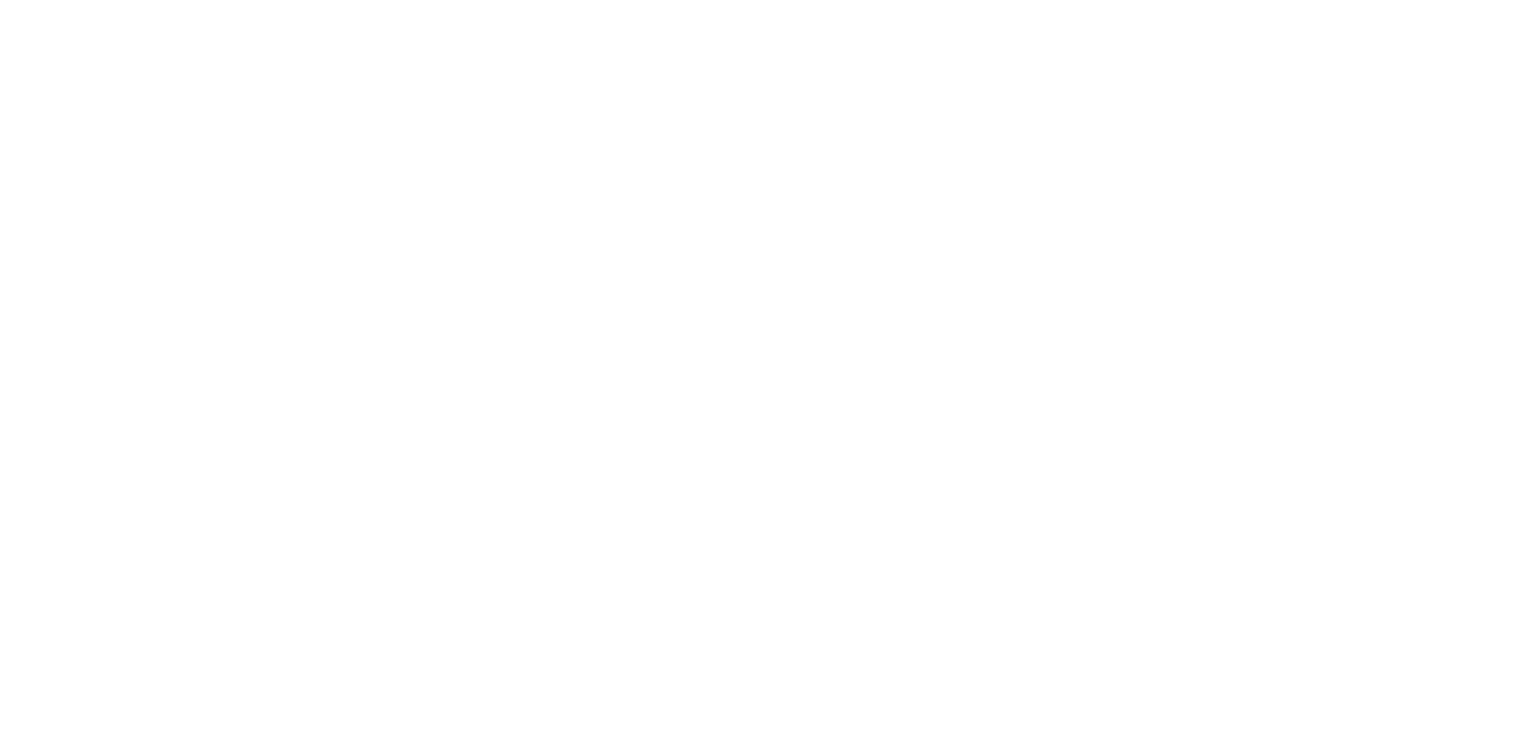 scroll, scrollTop: 0, scrollLeft: 0, axis: both 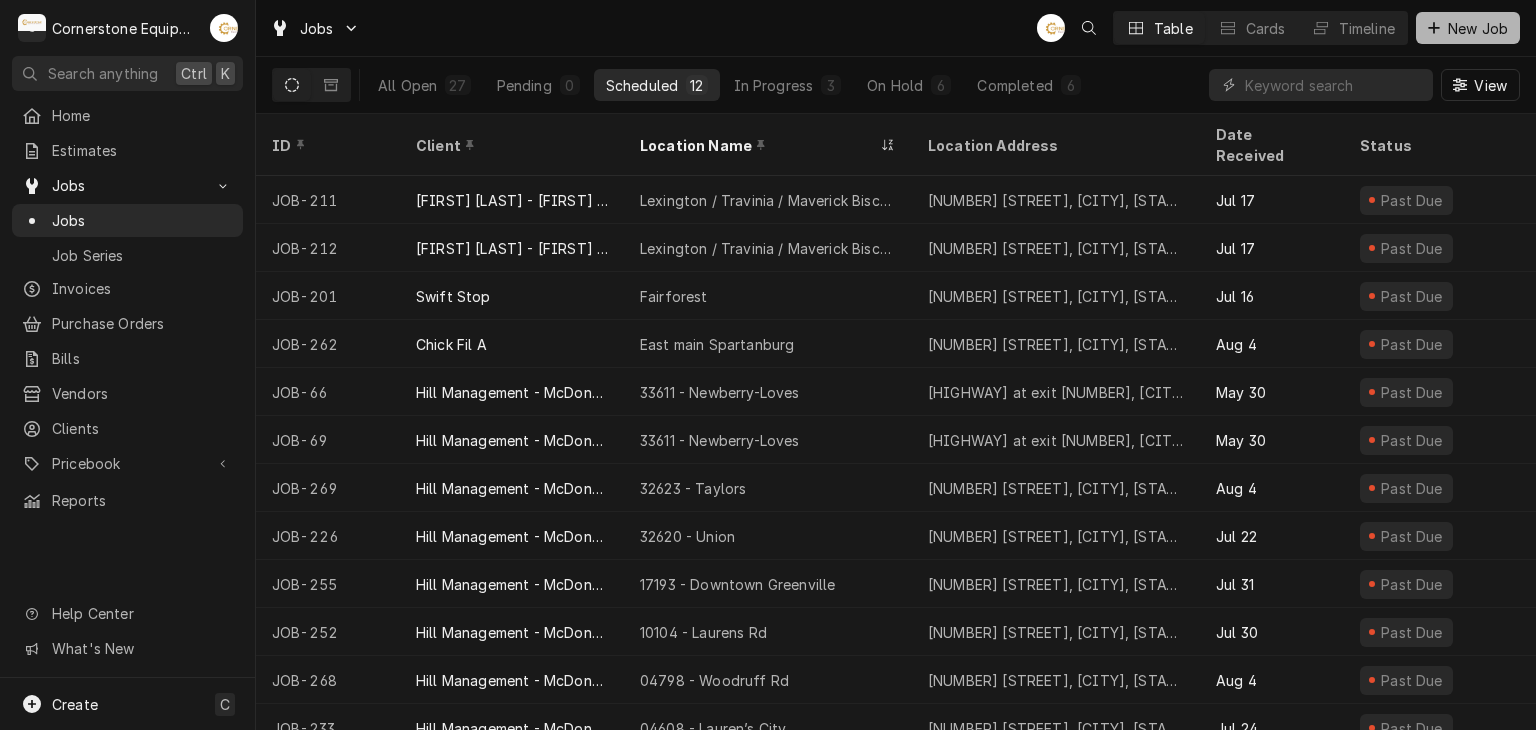 click on "New Job" at bounding box center [1478, 28] 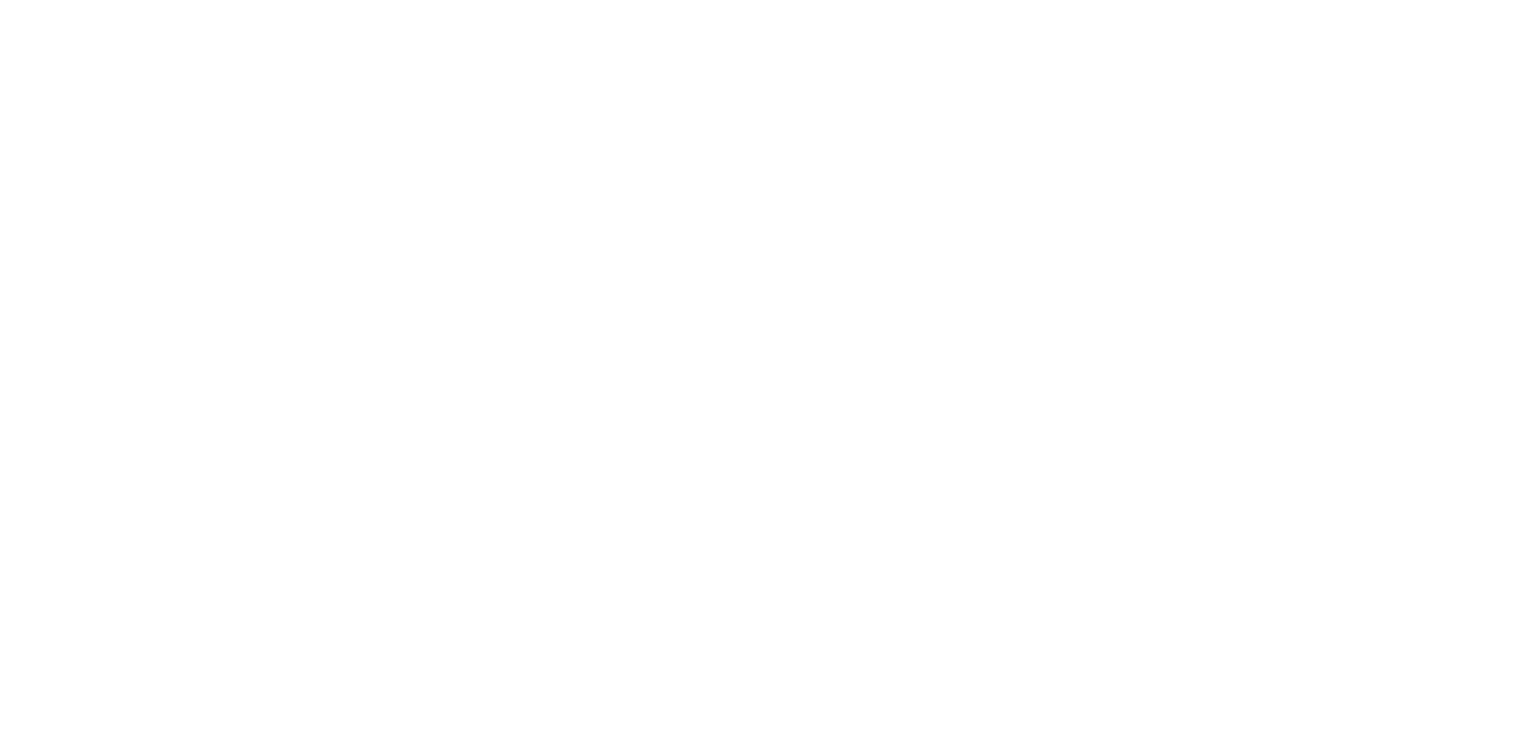 scroll, scrollTop: 0, scrollLeft: 0, axis: both 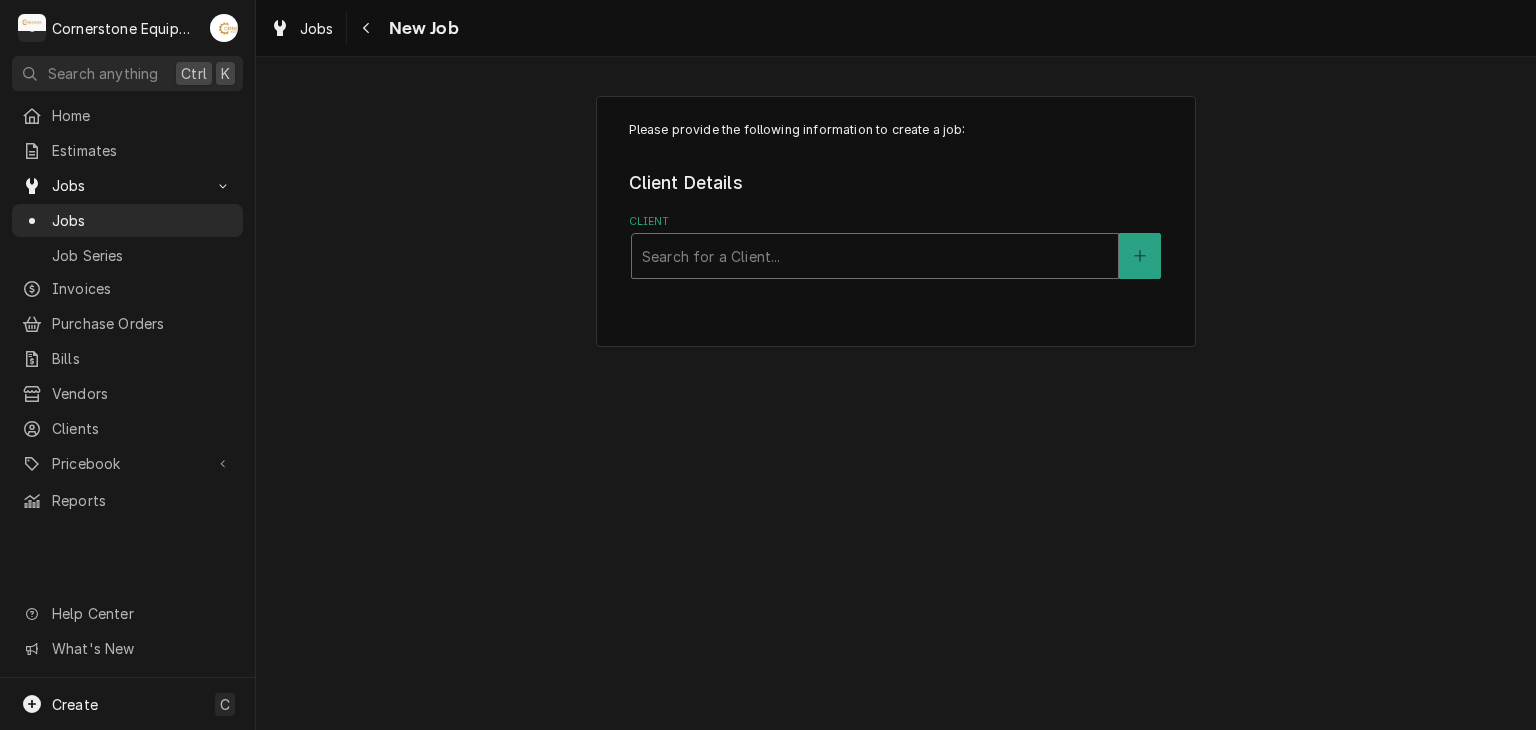 click at bounding box center [875, 256] 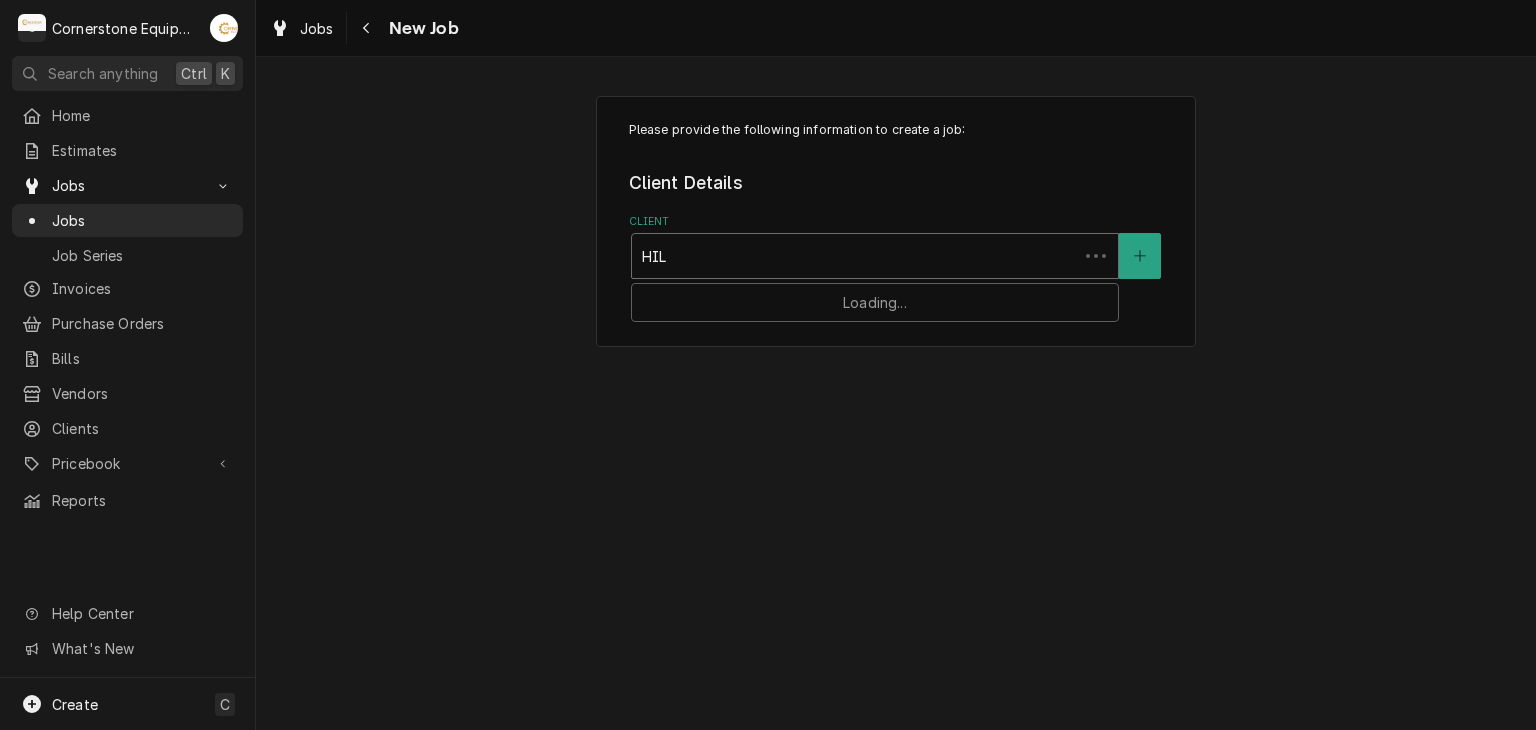 type on "HILL" 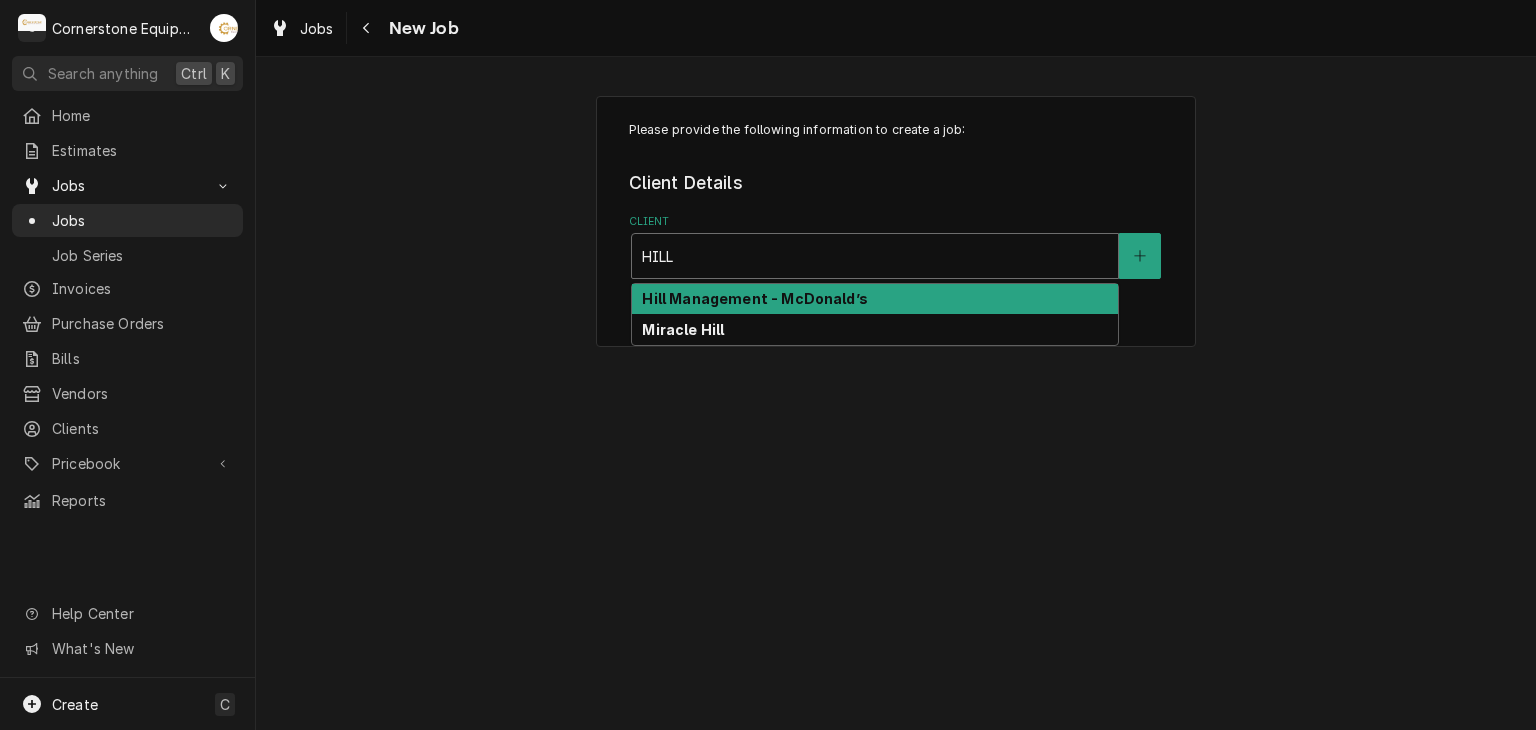 click on "Hill Management - McDonald’s" at bounding box center (875, 299) 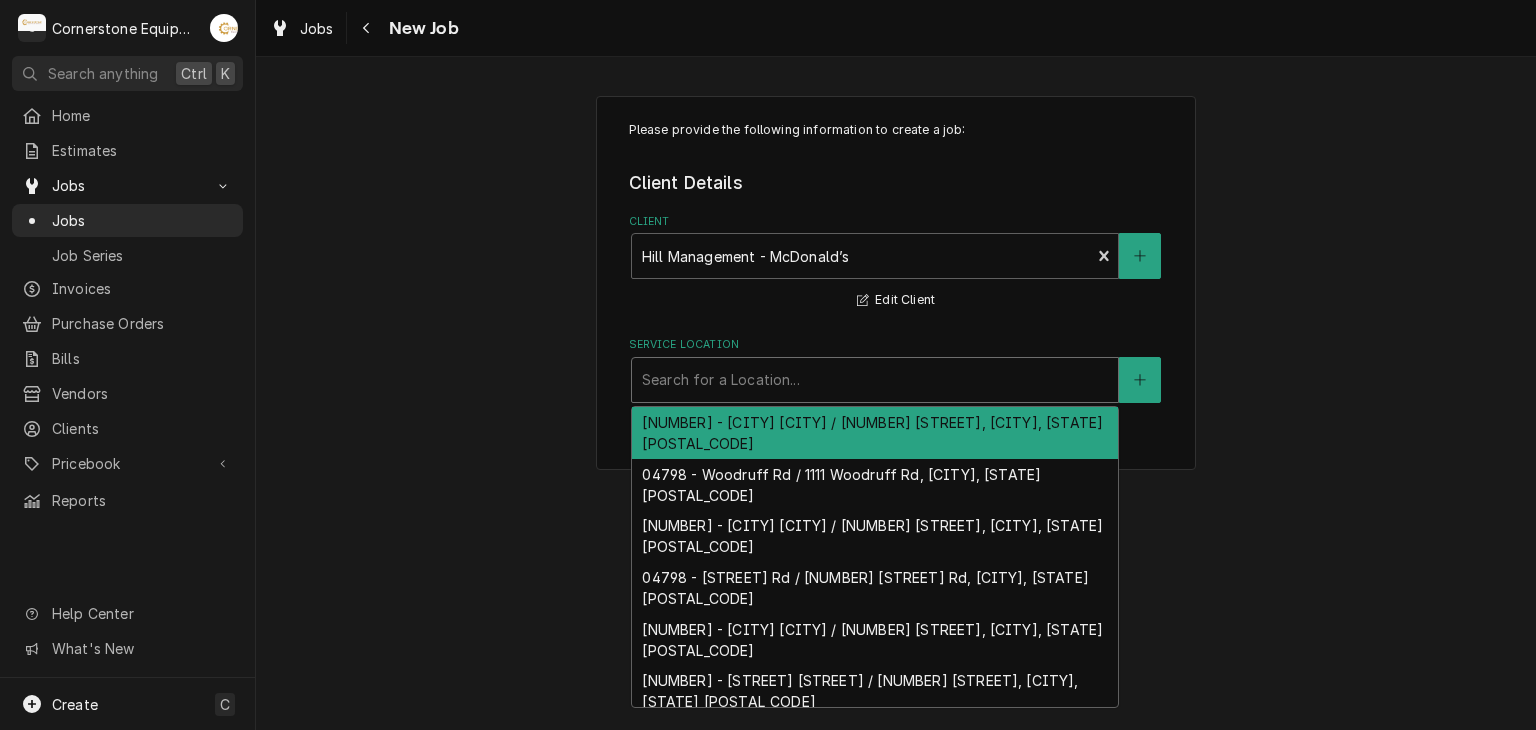 click at bounding box center [875, 380] 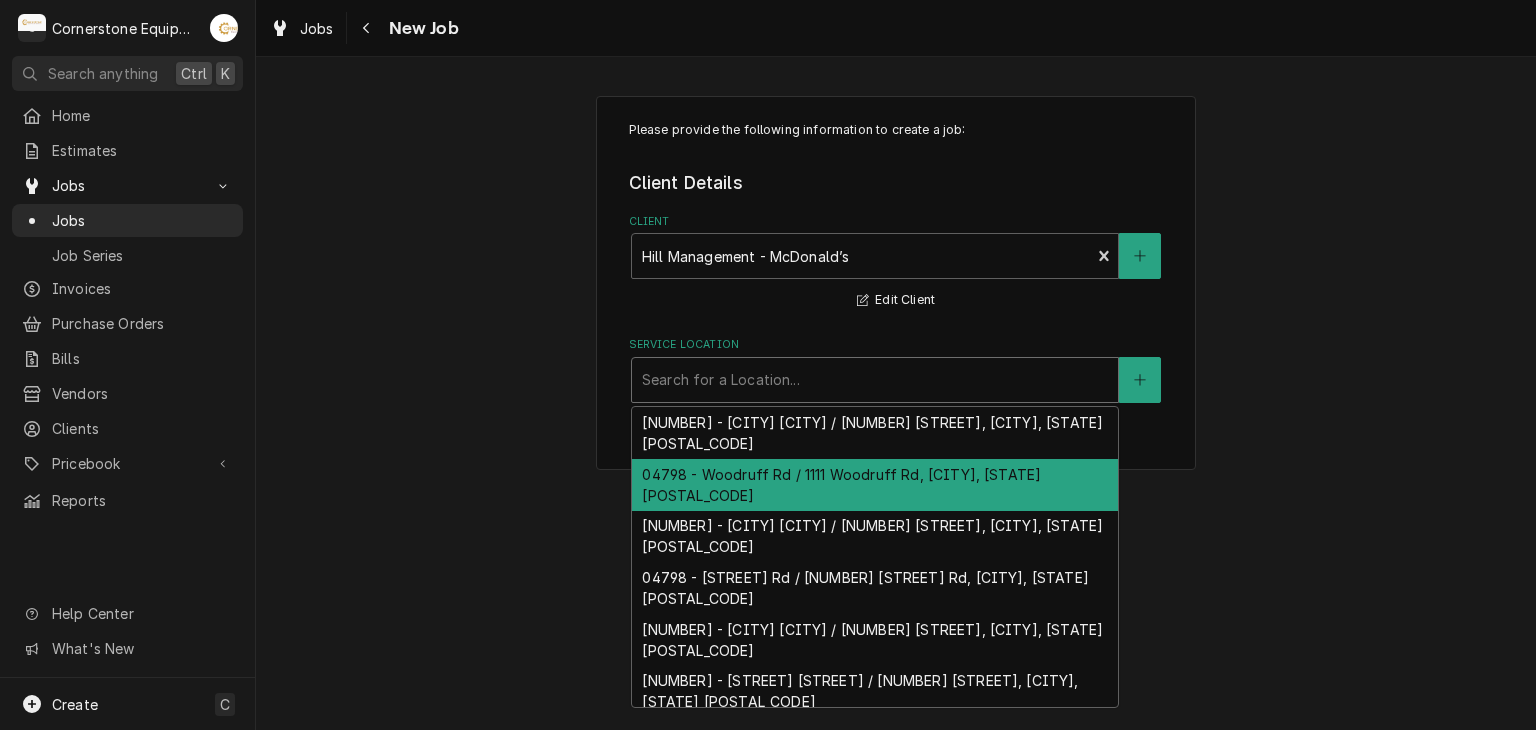 click on "04798 - Woodruff Rd / 1111 Woodruff Rd, Greenville, SC 29607" at bounding box center [875, 485] 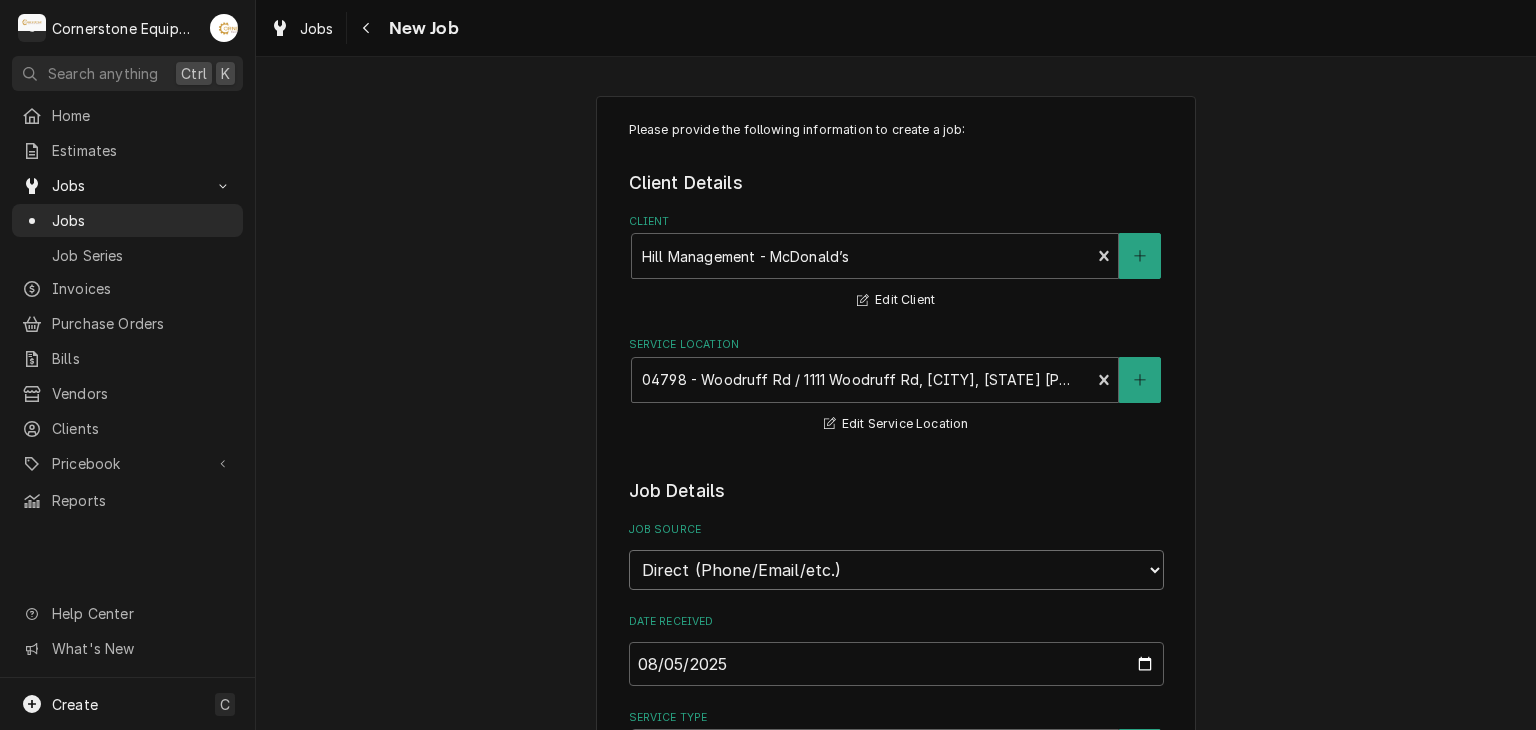 click on "Direct (Phone/Email/etc.) Other" at bounding box center [896, 570] 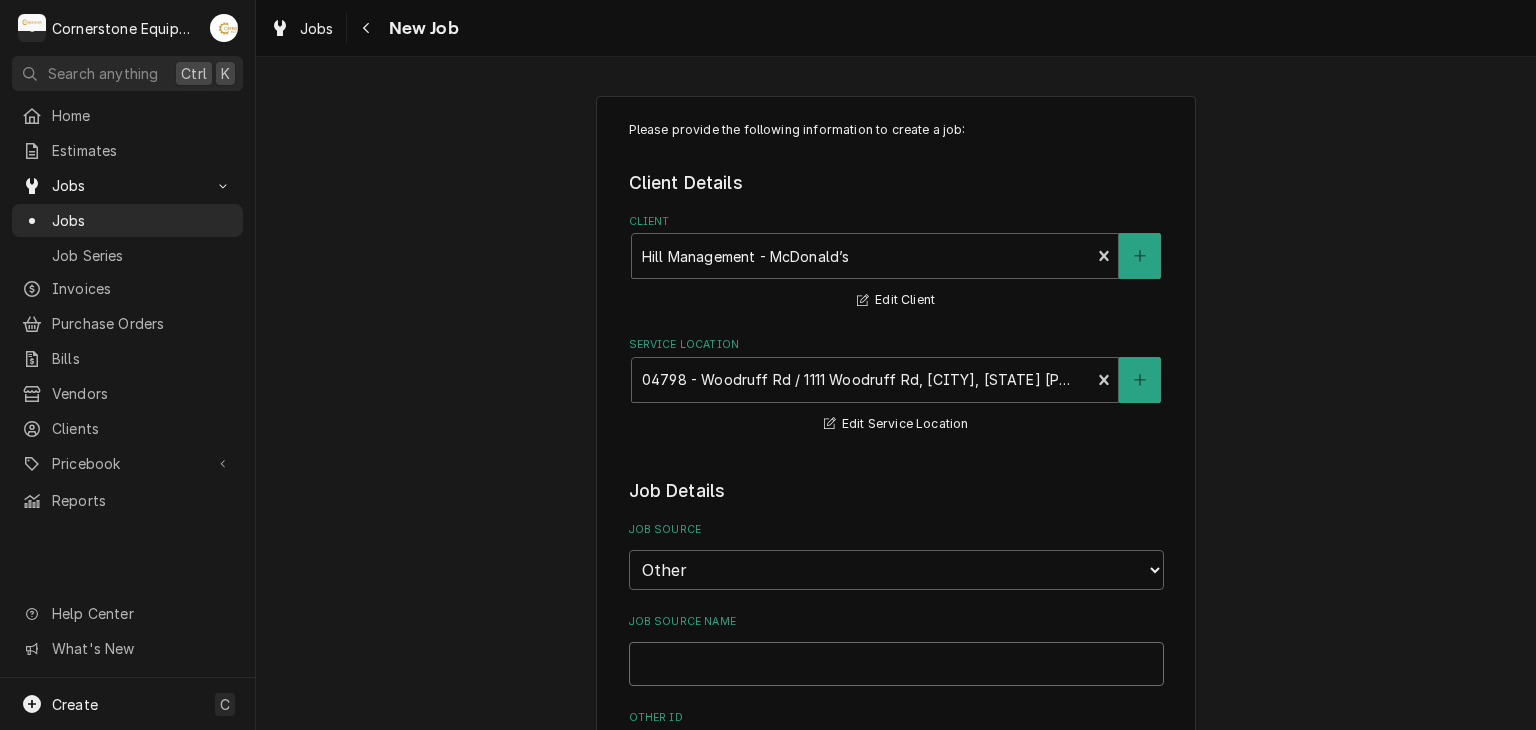 click on "Job Source Name" at bounding box center (896, 664) 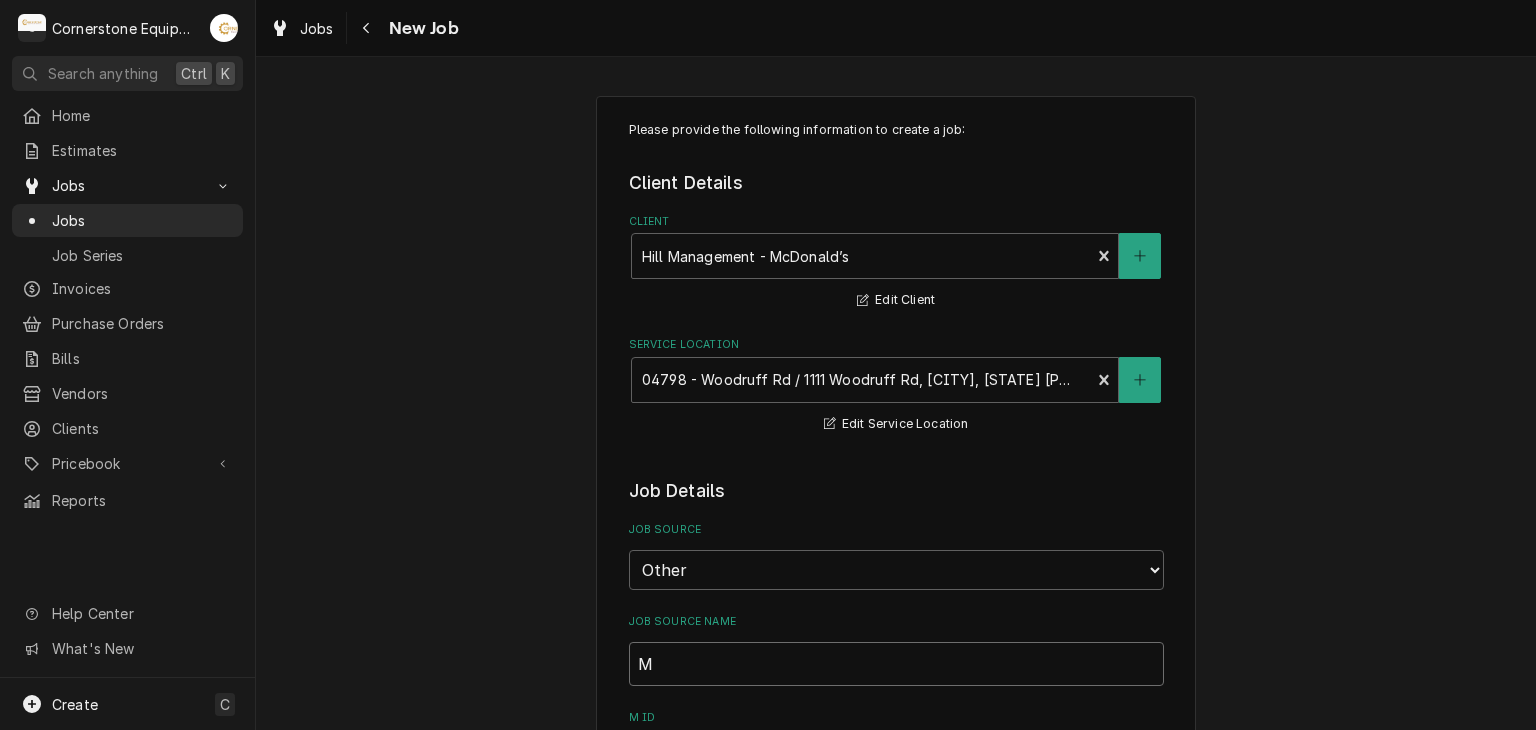 type on "x" 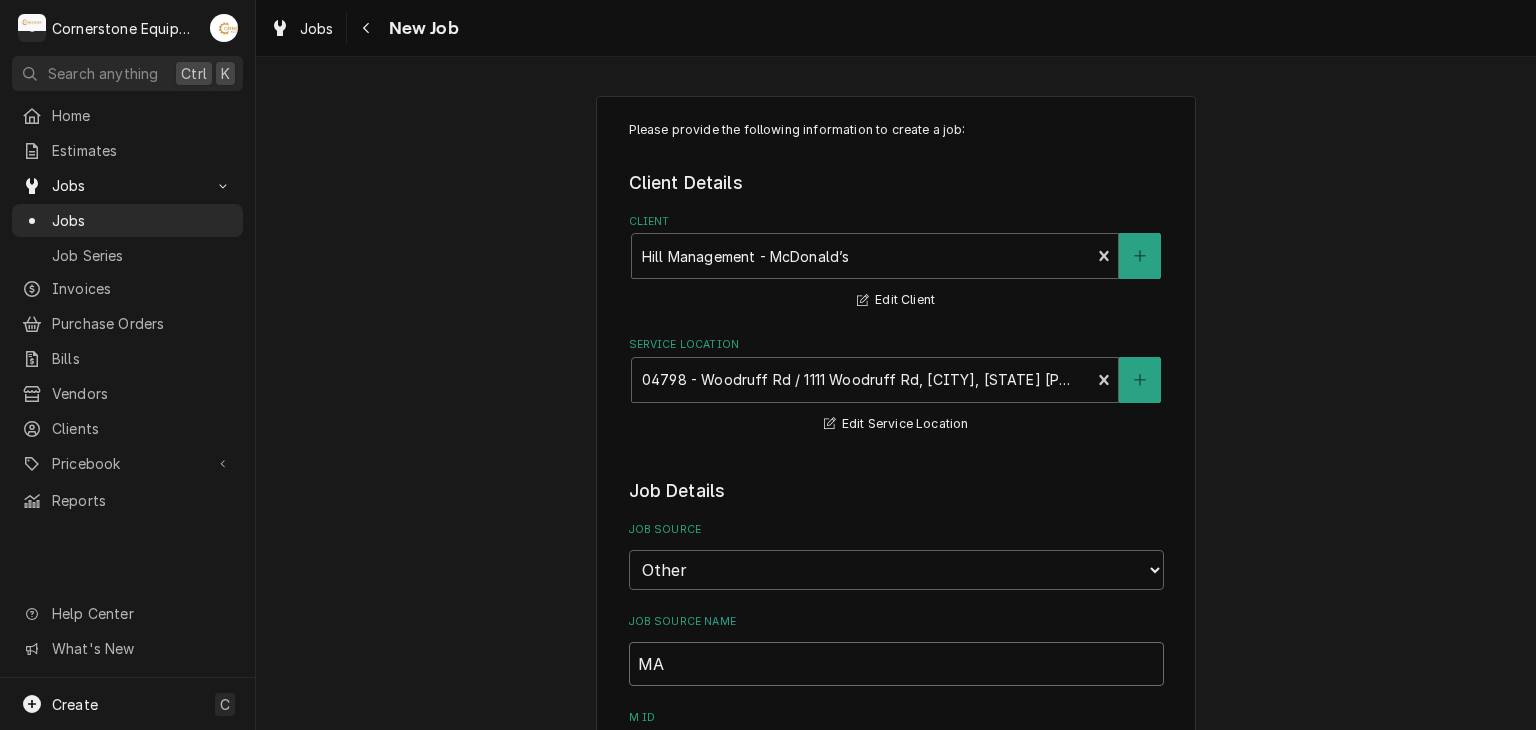 type on "x" 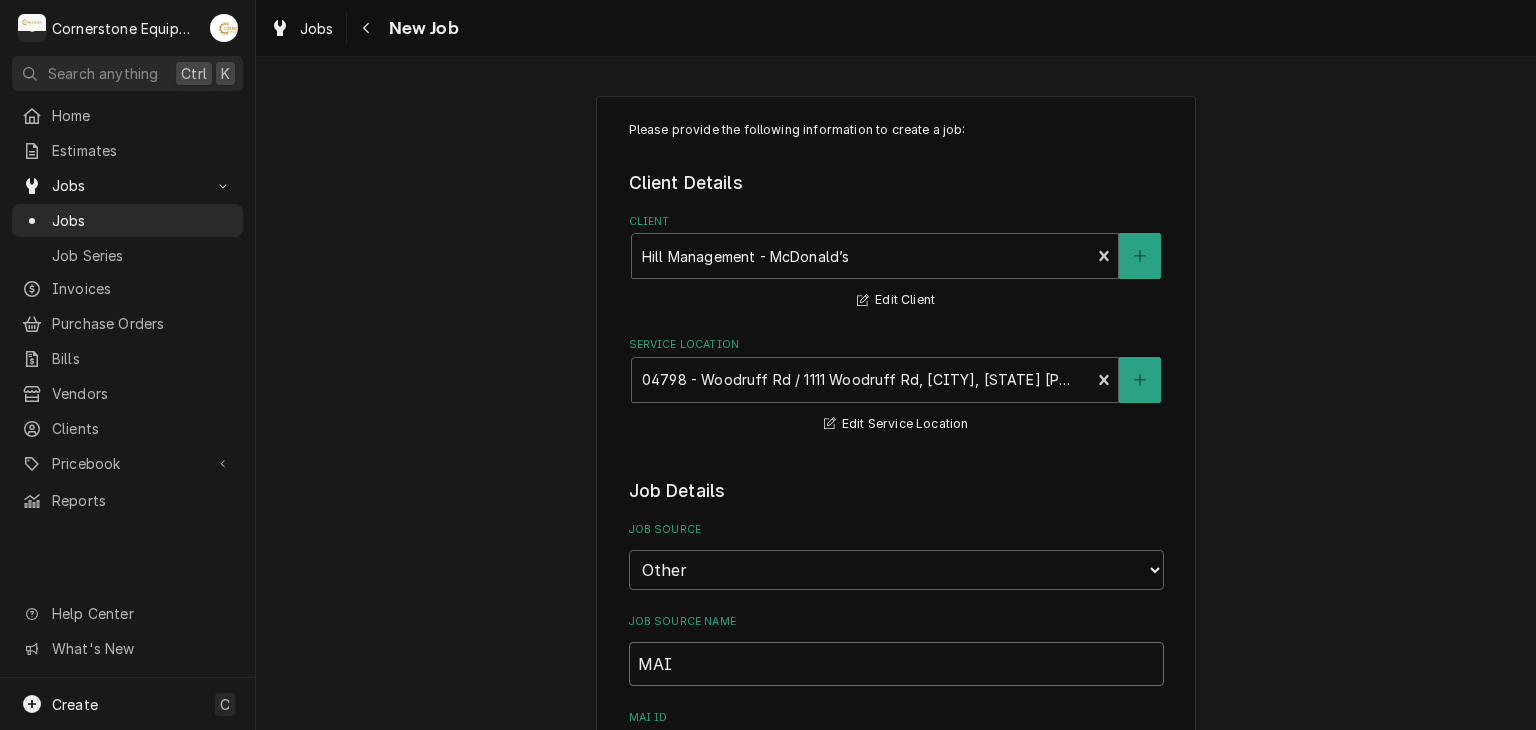type on "x" 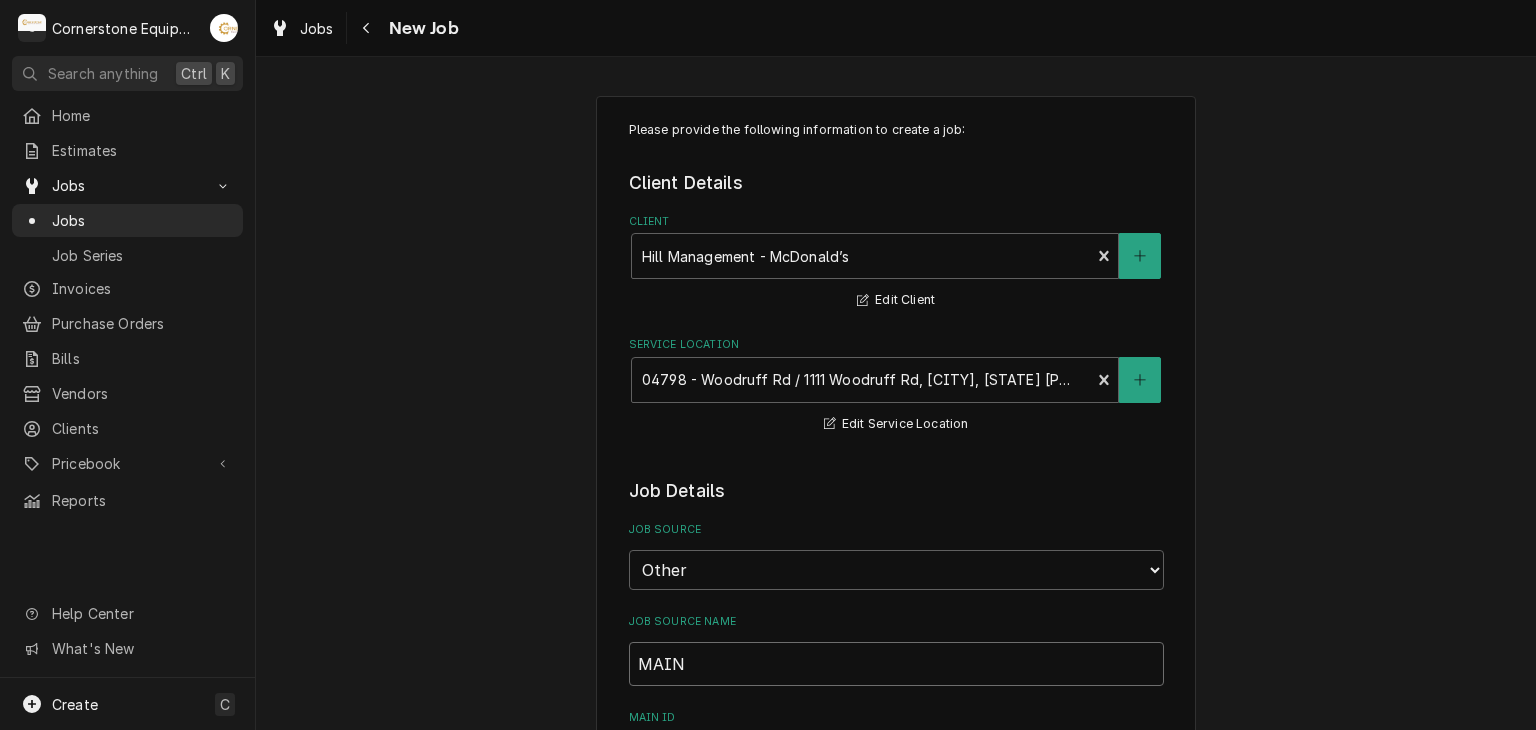 type on "x" 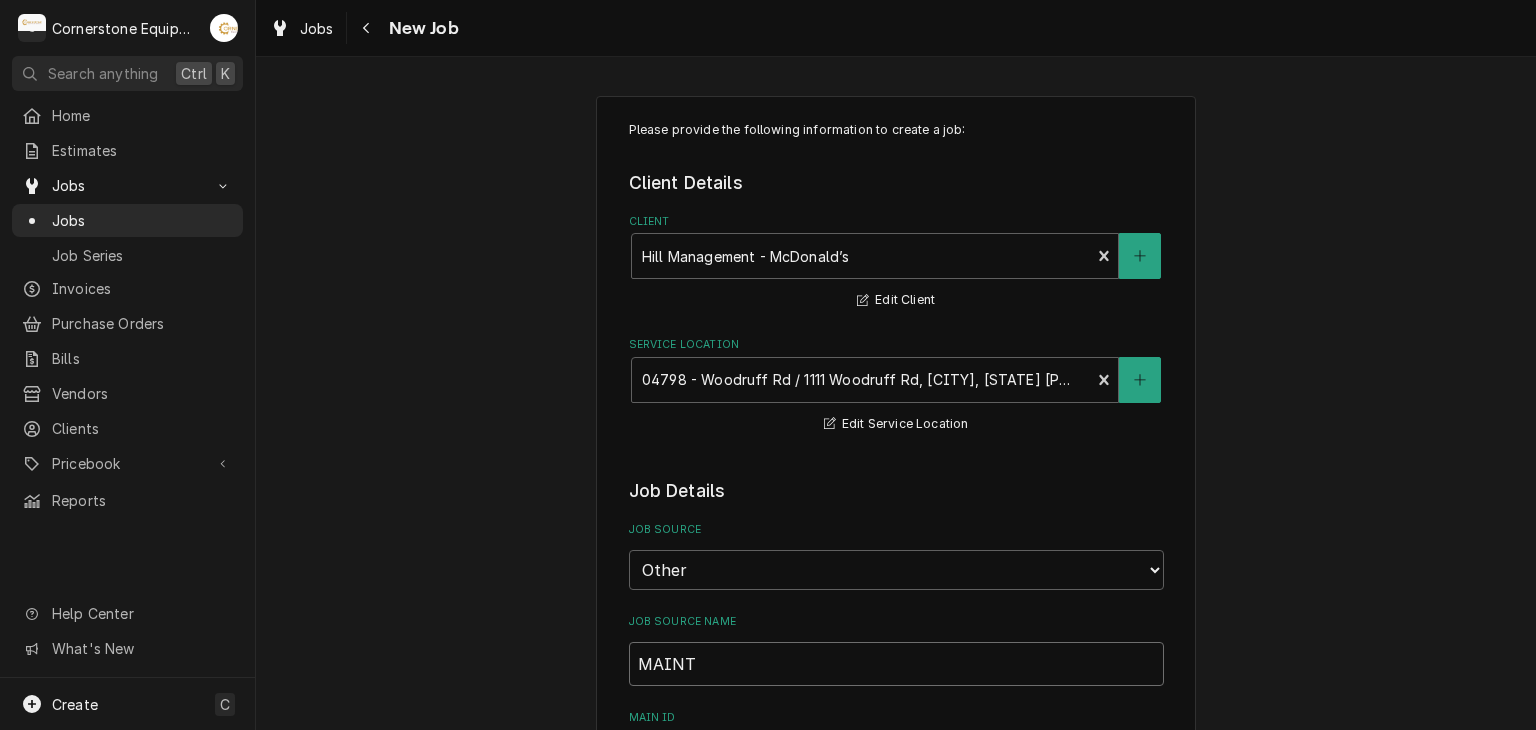type on "MAINT" 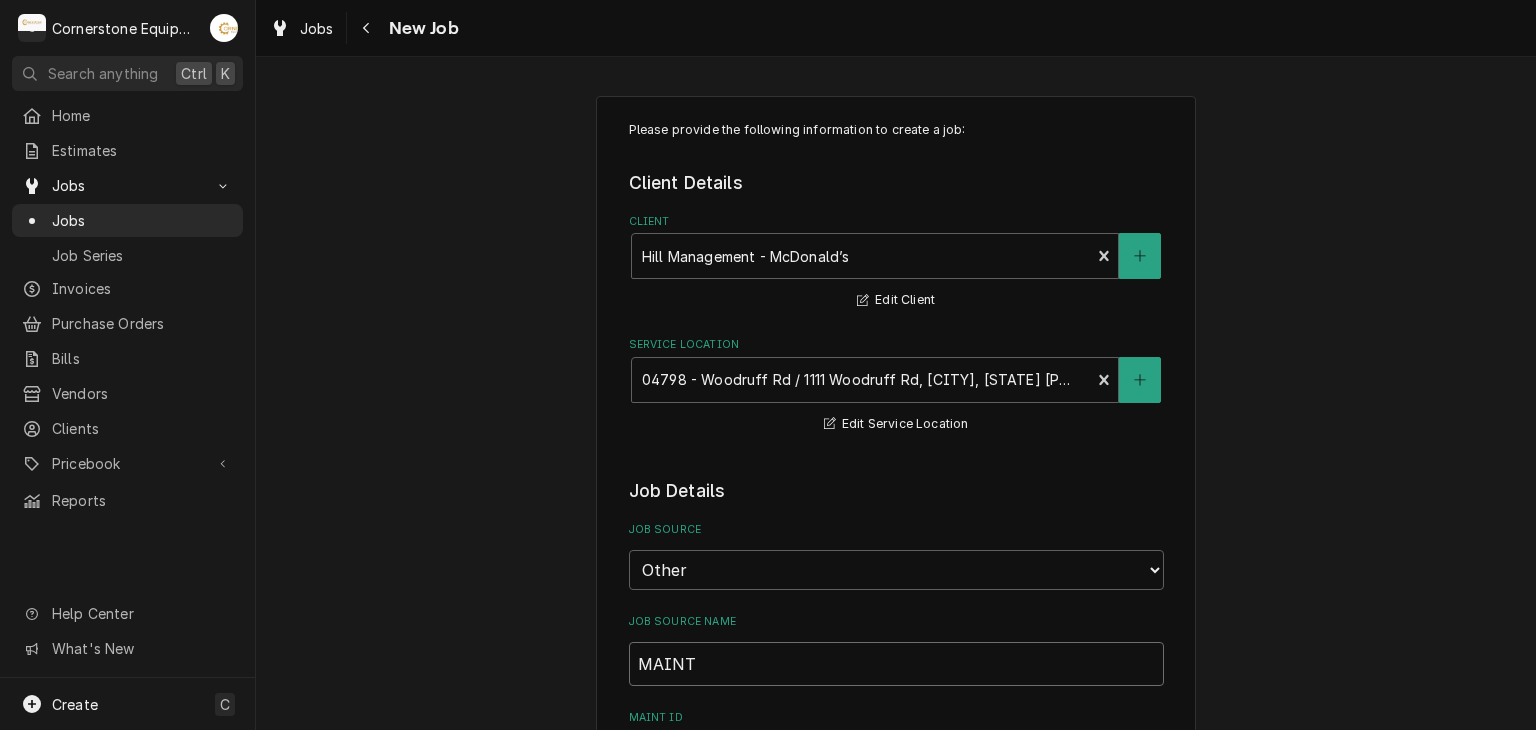 type on "x" 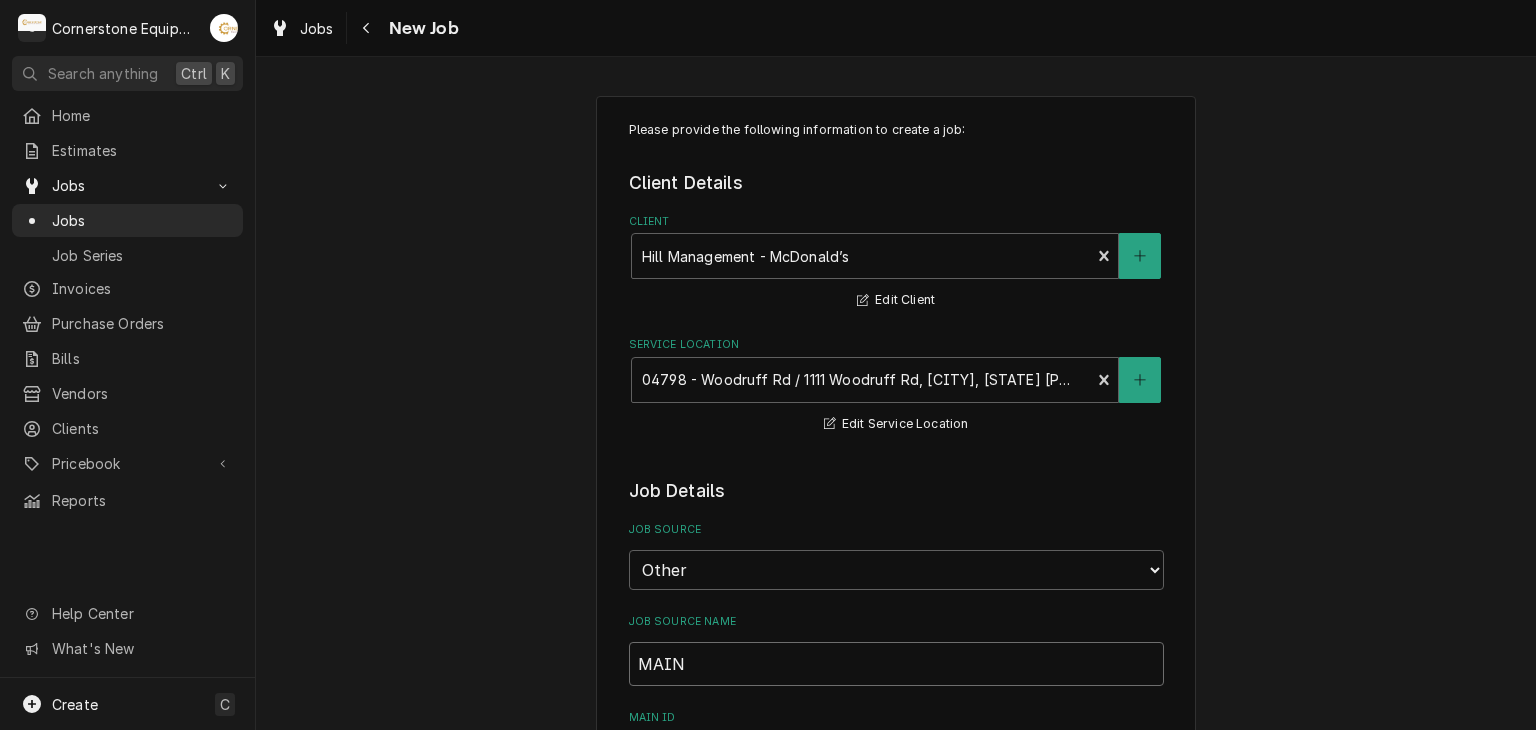 type on "x" 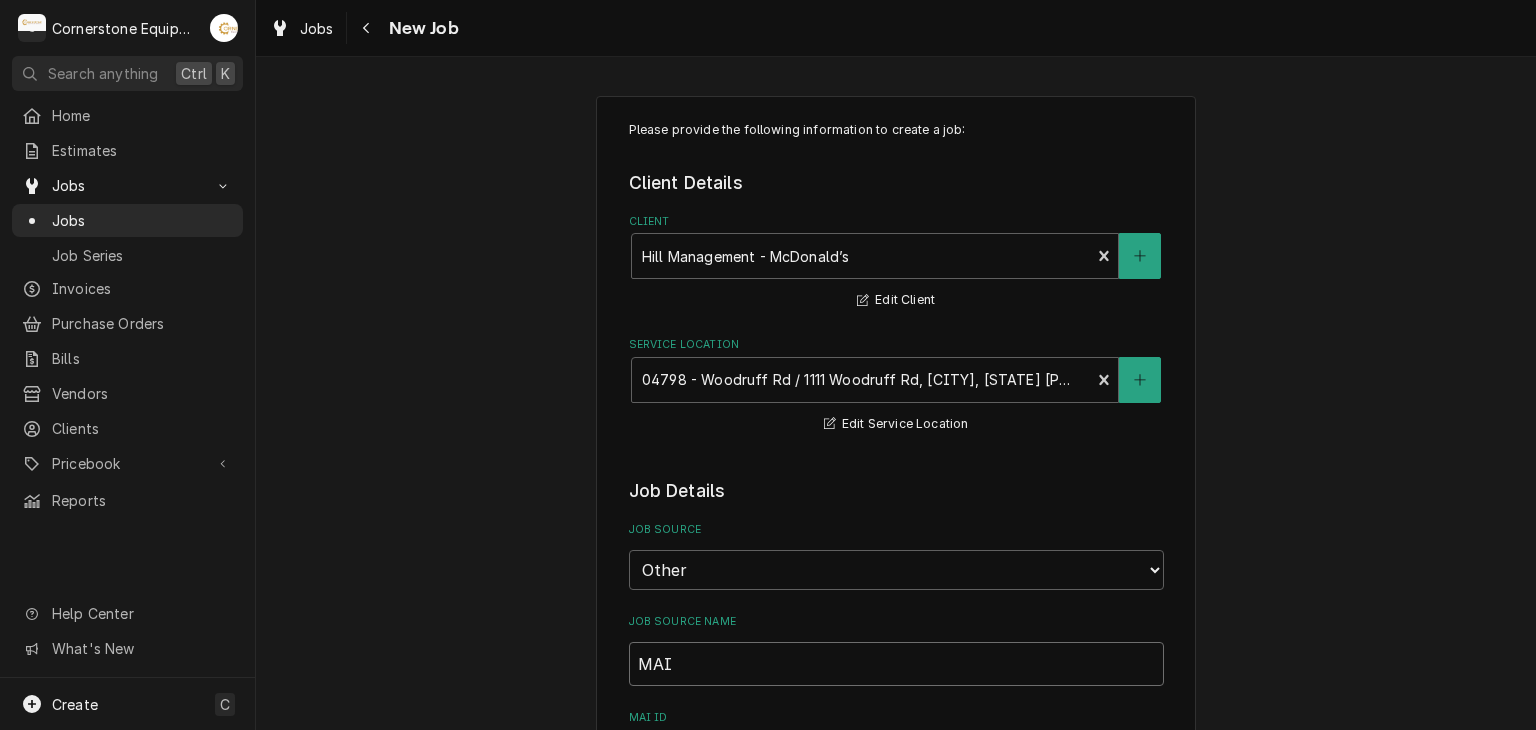 type on "MA" 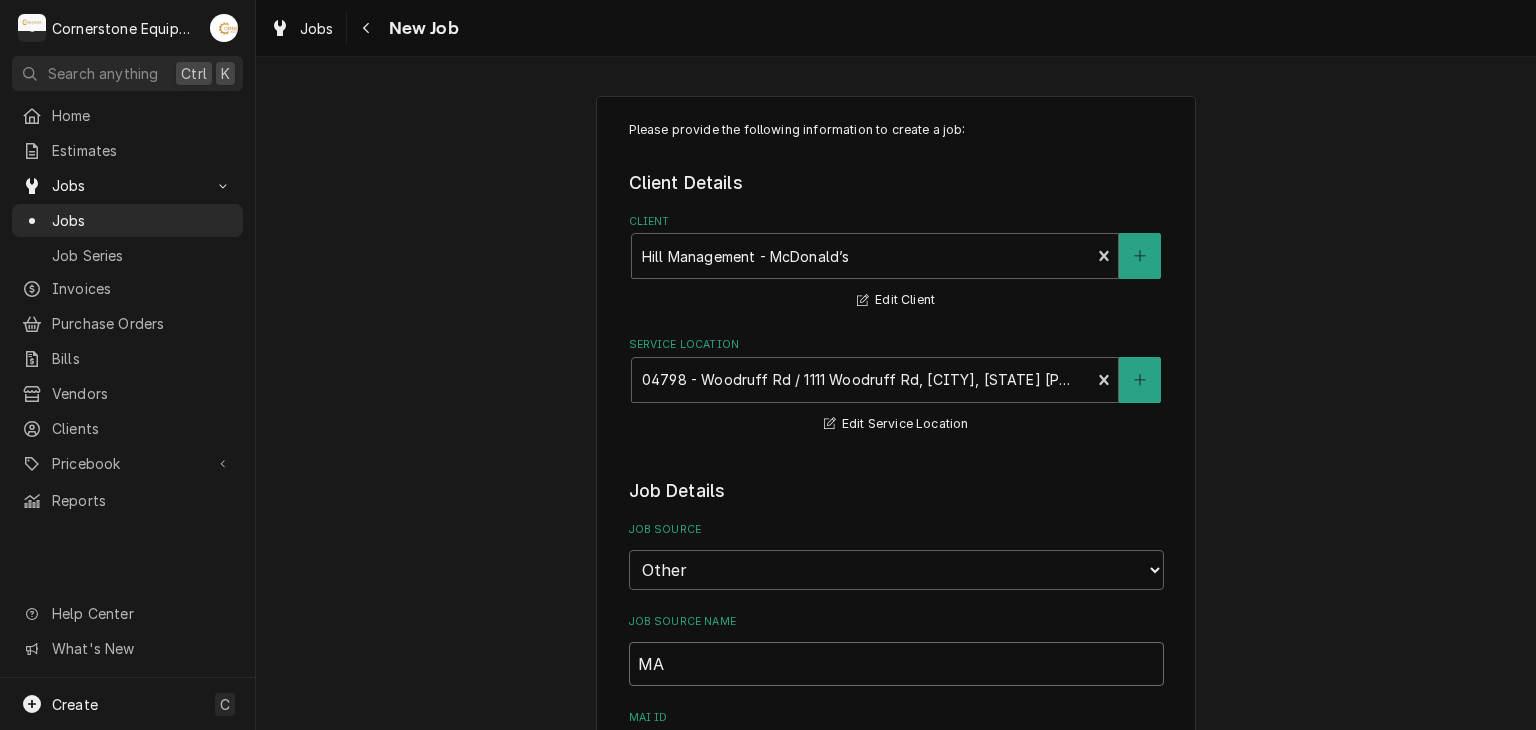 type on "x" 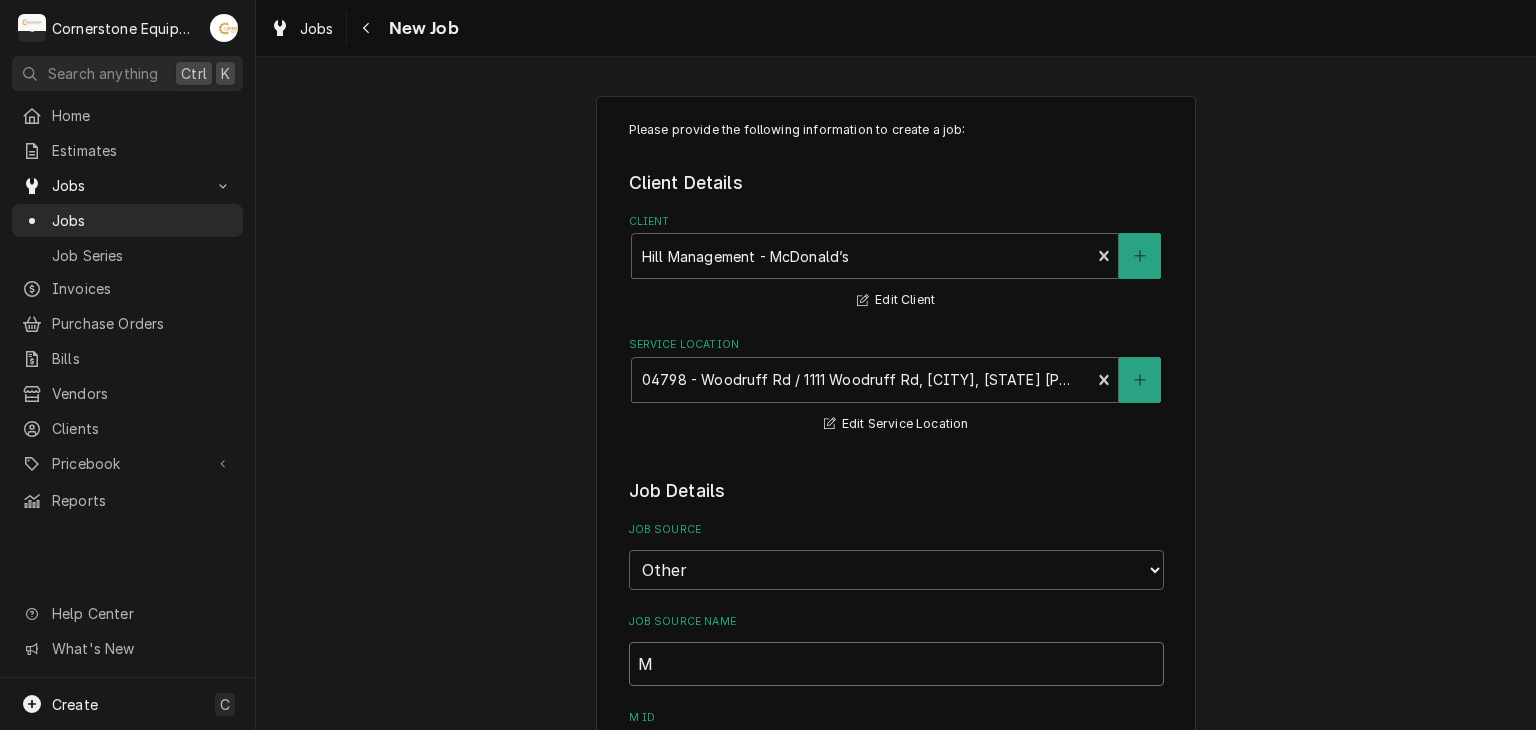type on "x" 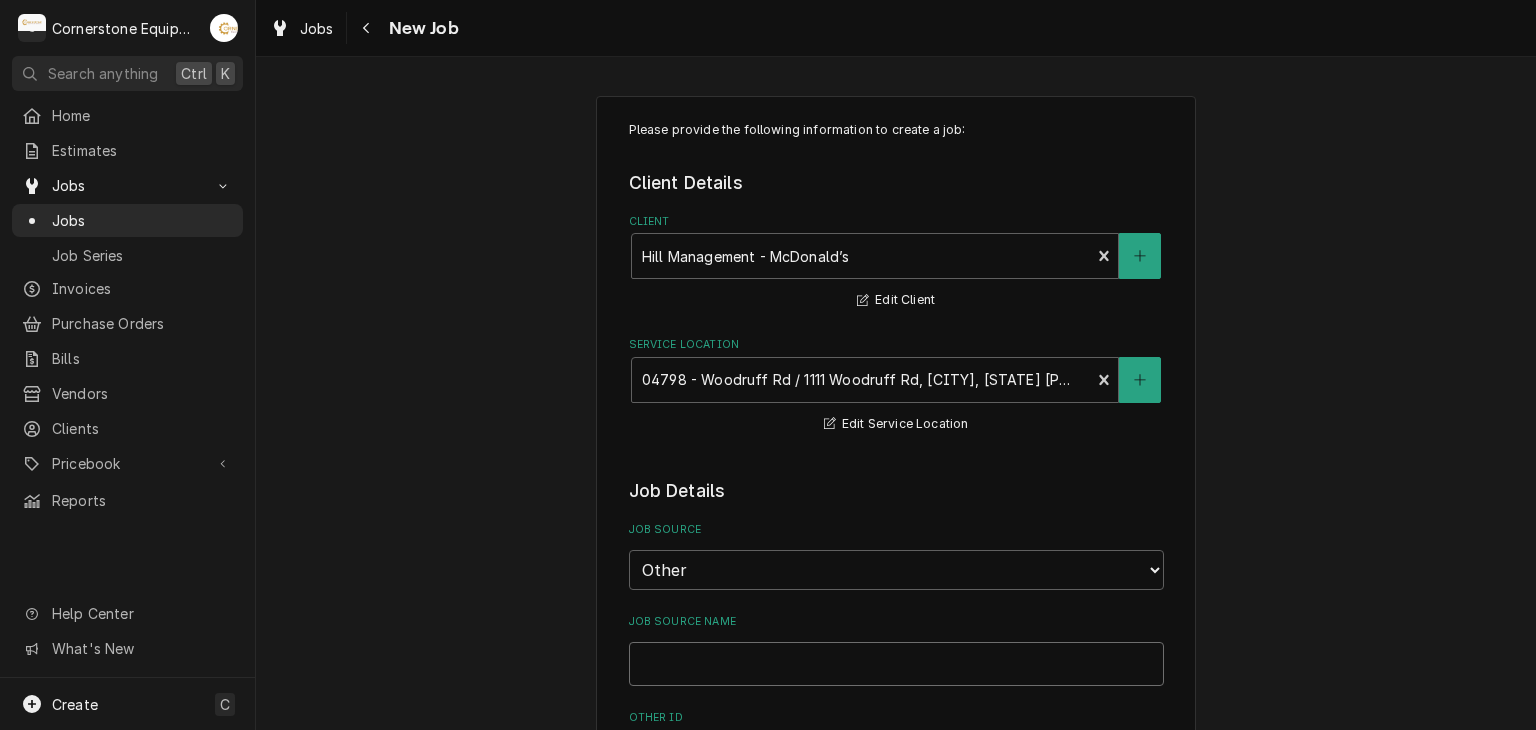type on "x" 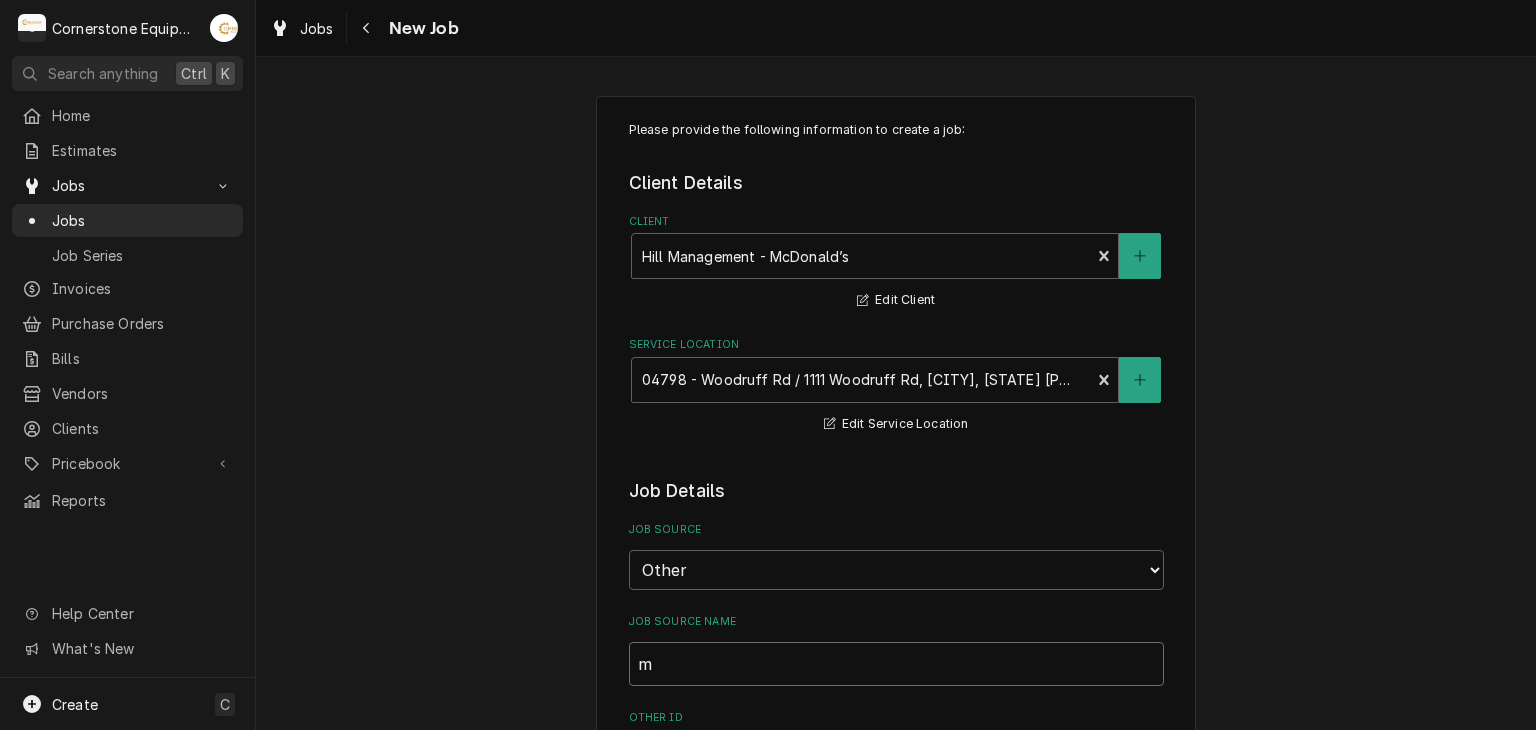 type on "x" 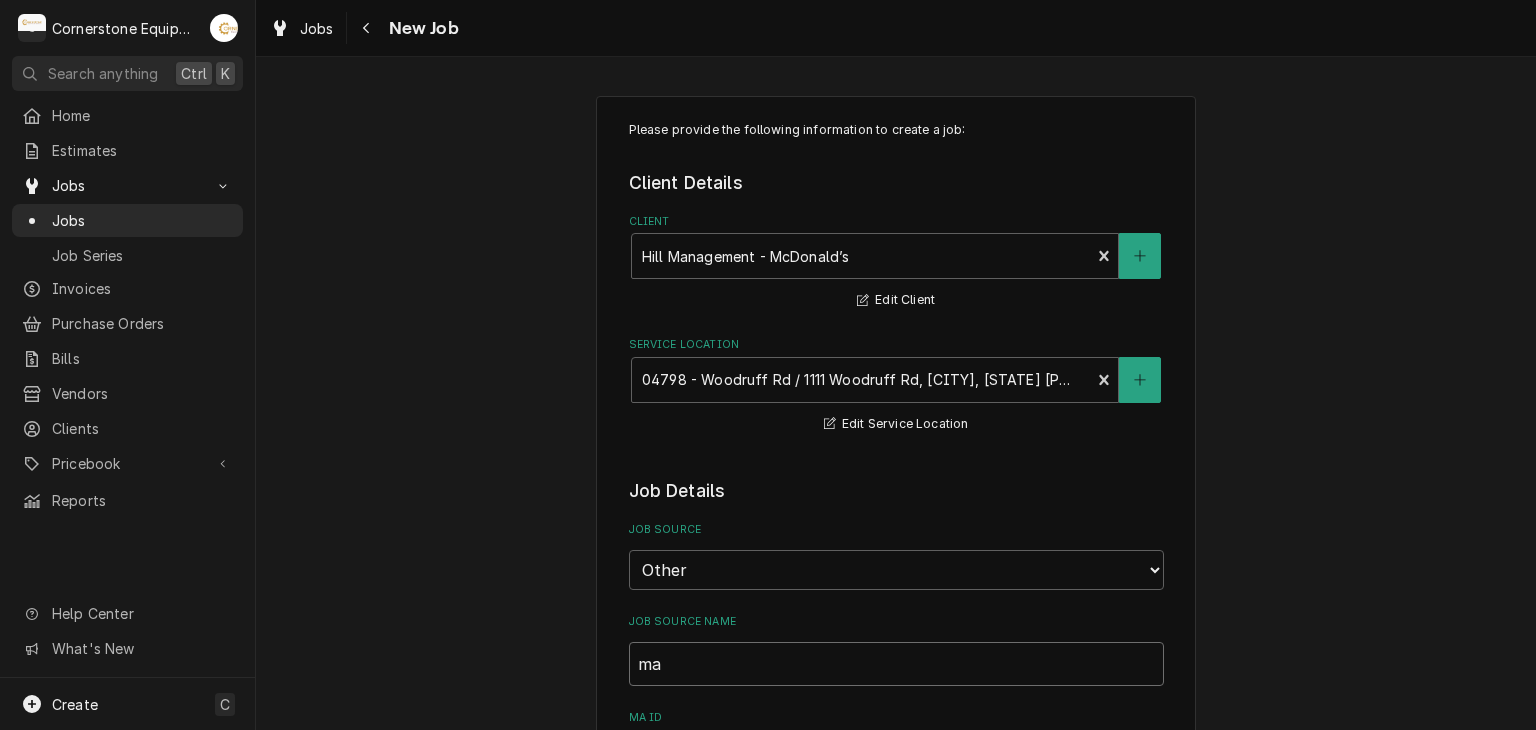 type on "mai" 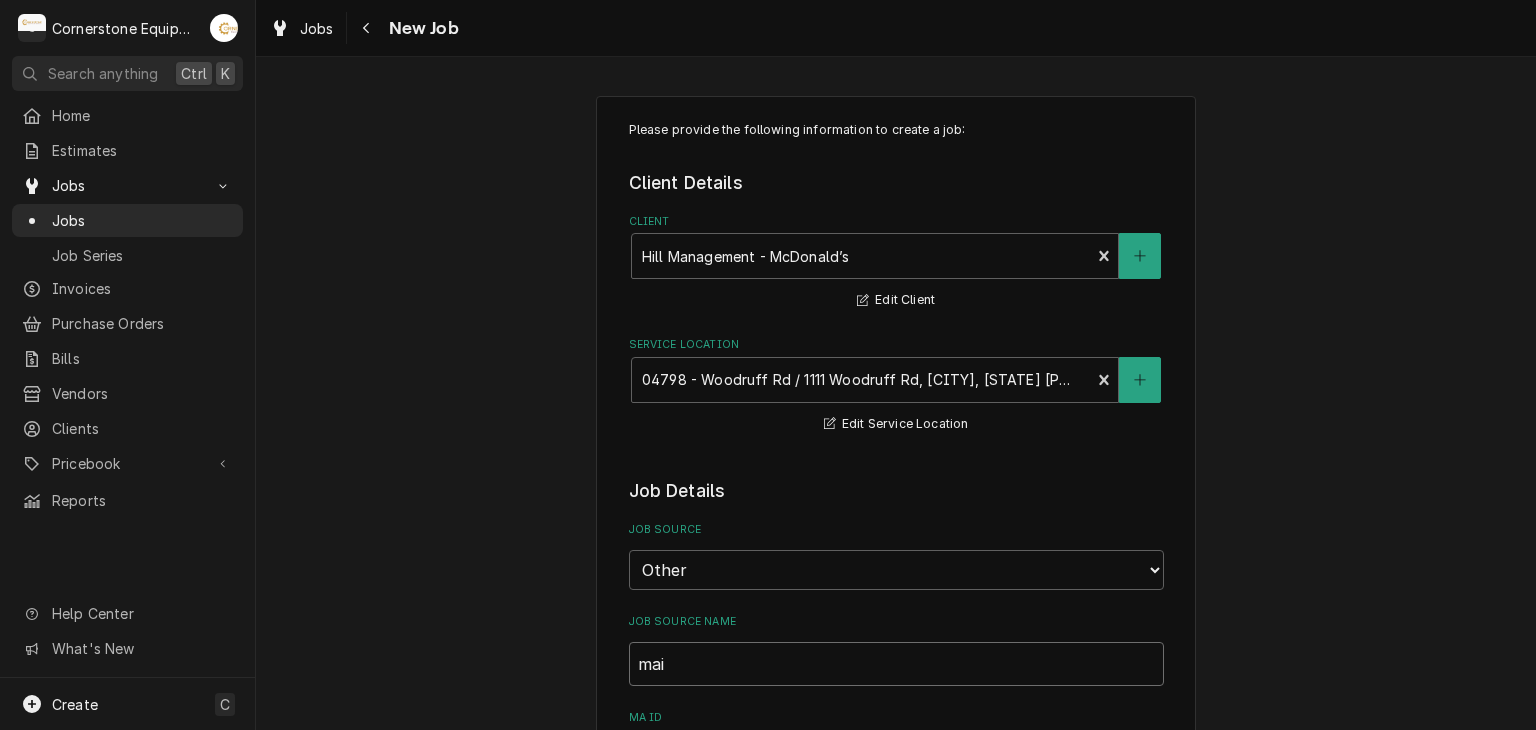 type on "x" 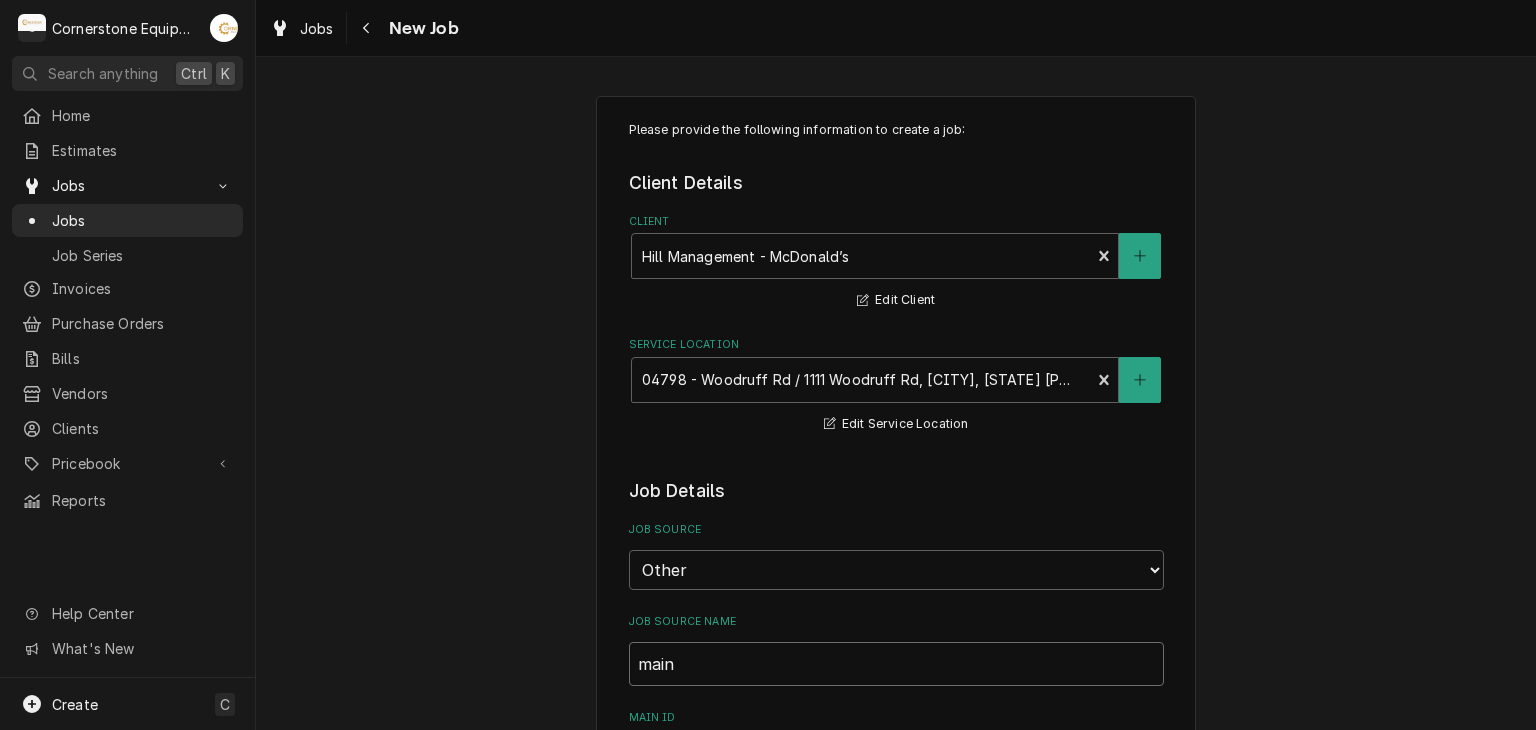 type on "x" 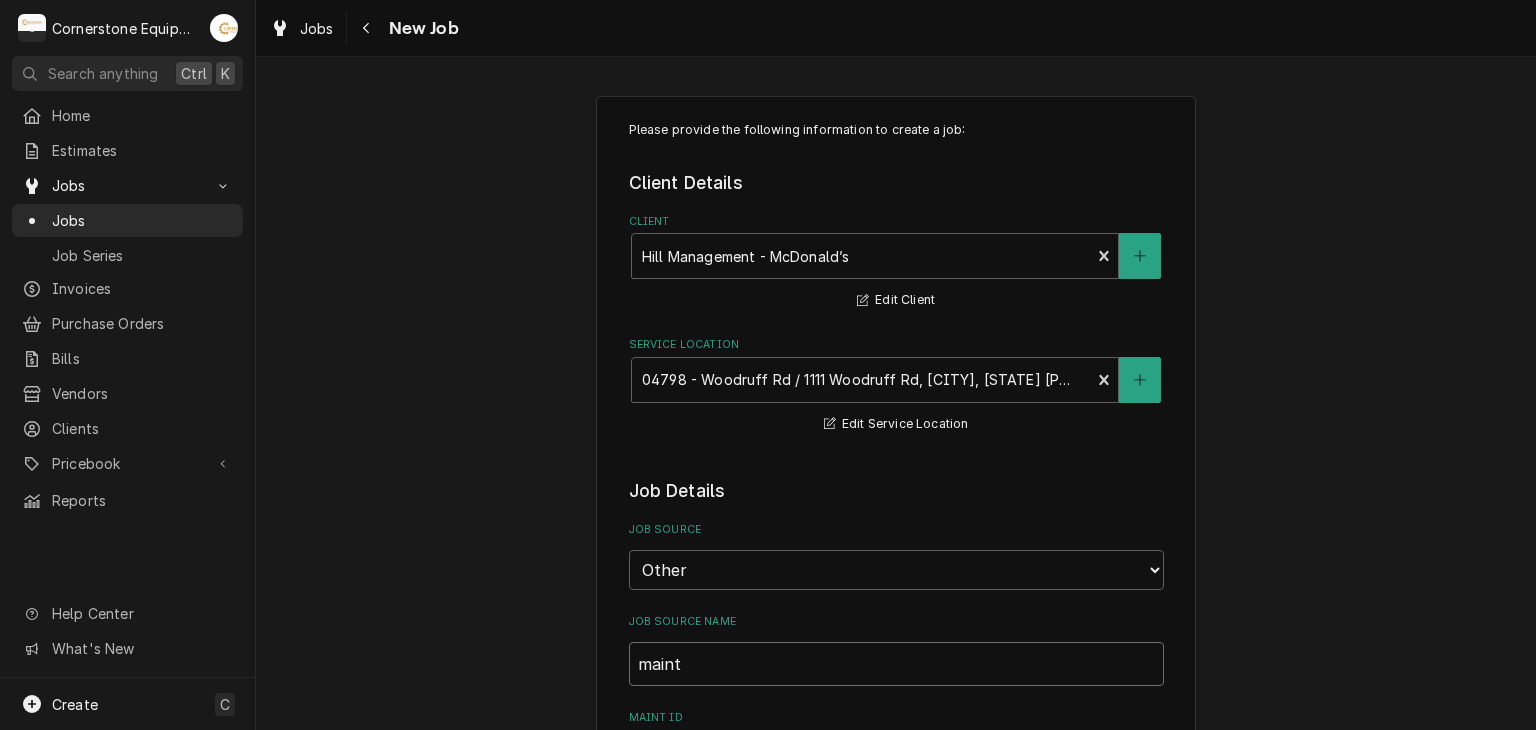 type on "x" 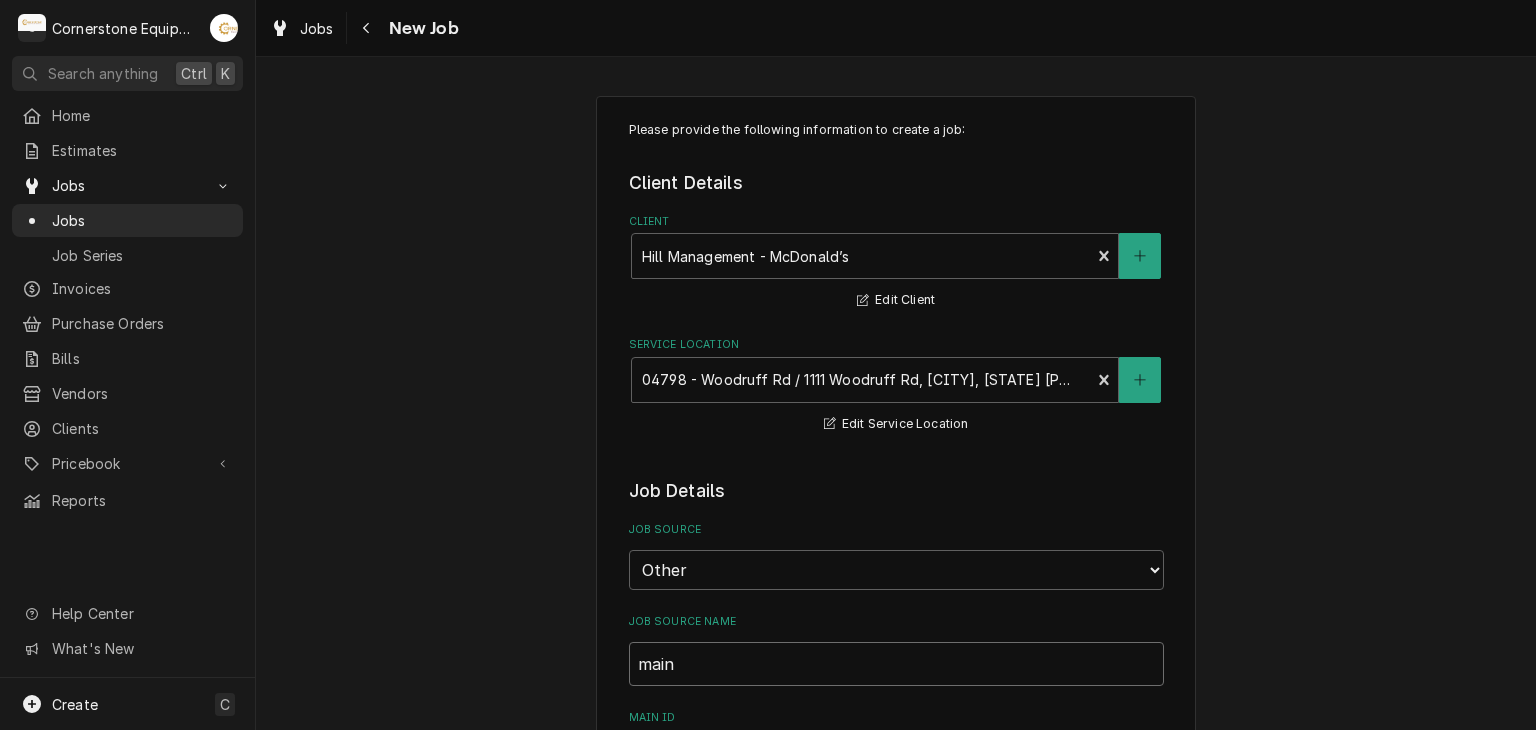 type on "x" 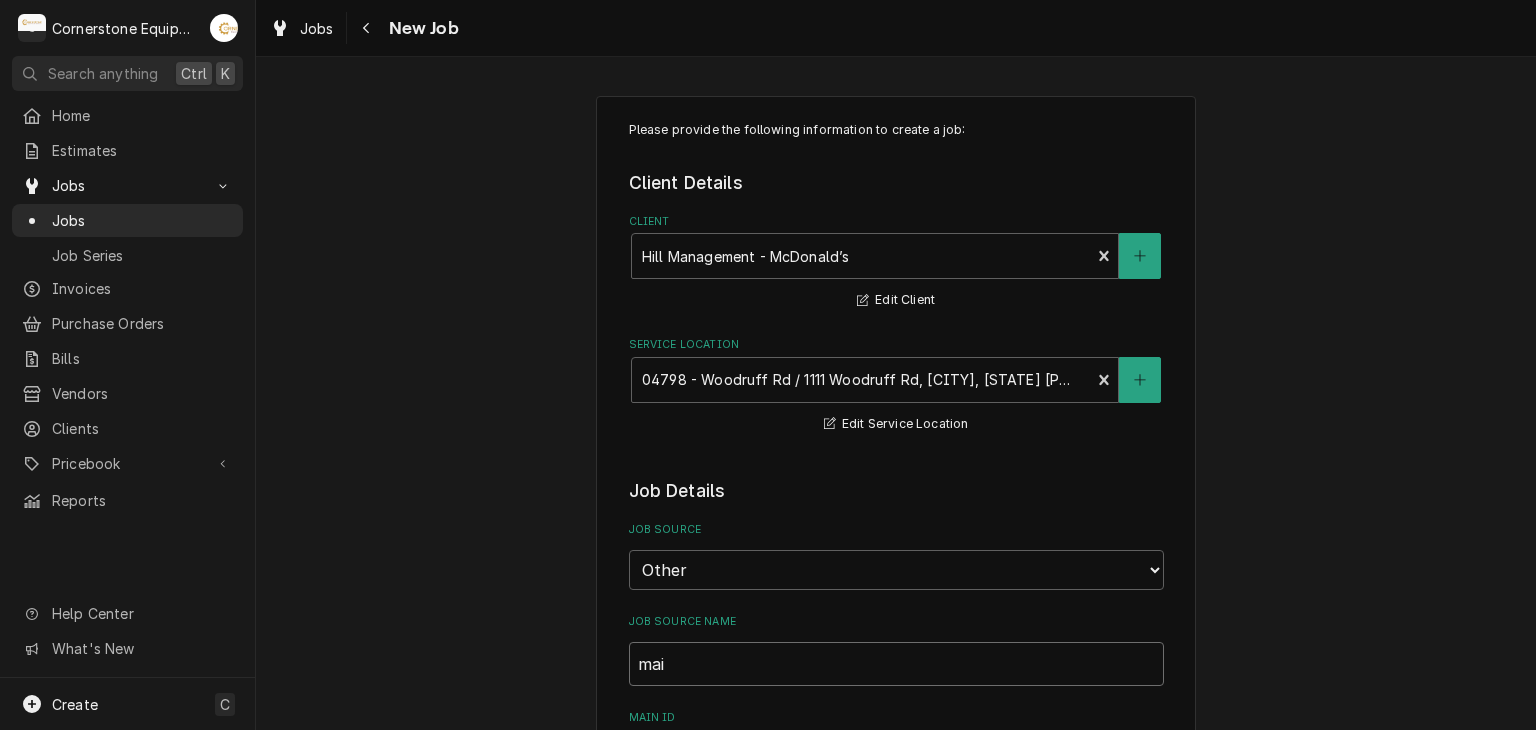 type on "x" 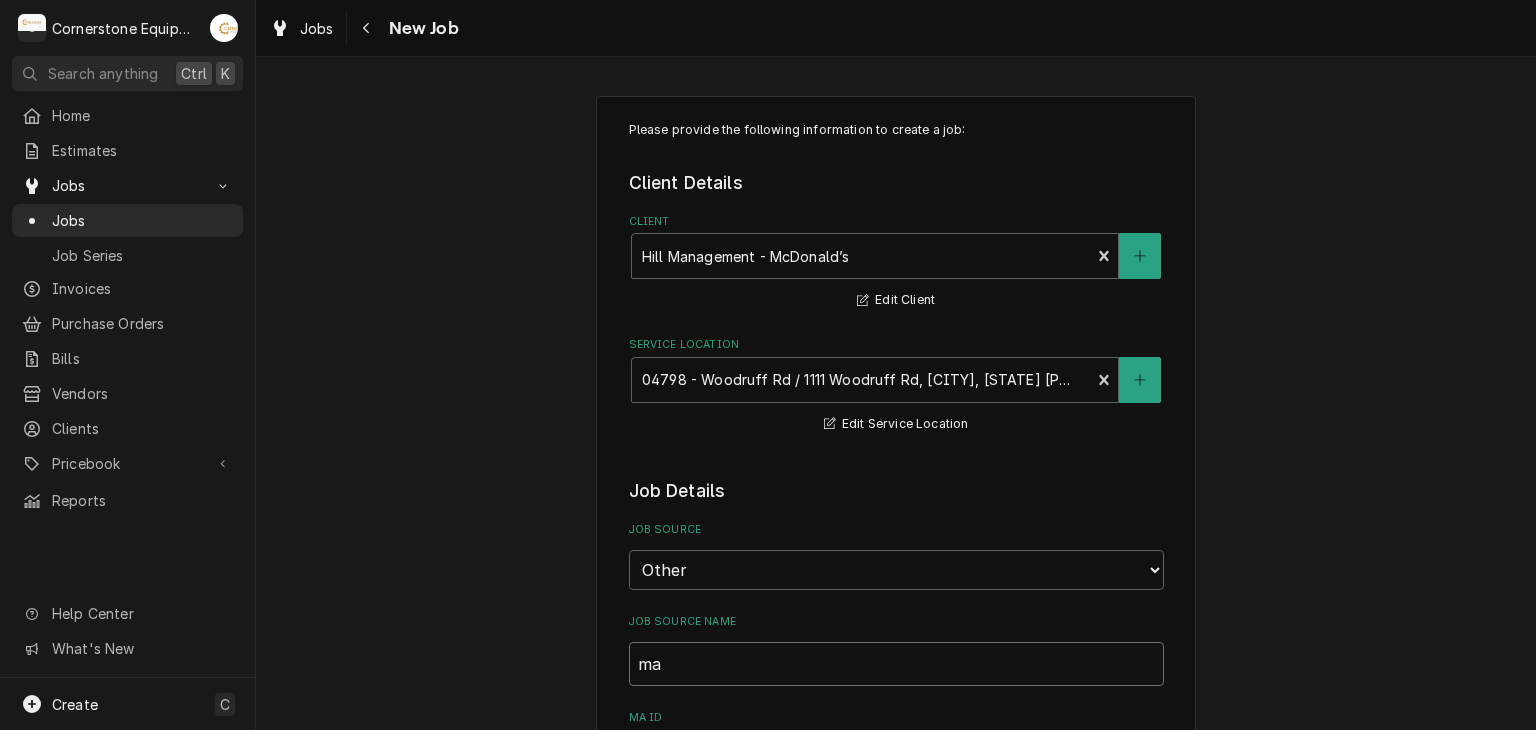 type on "x" 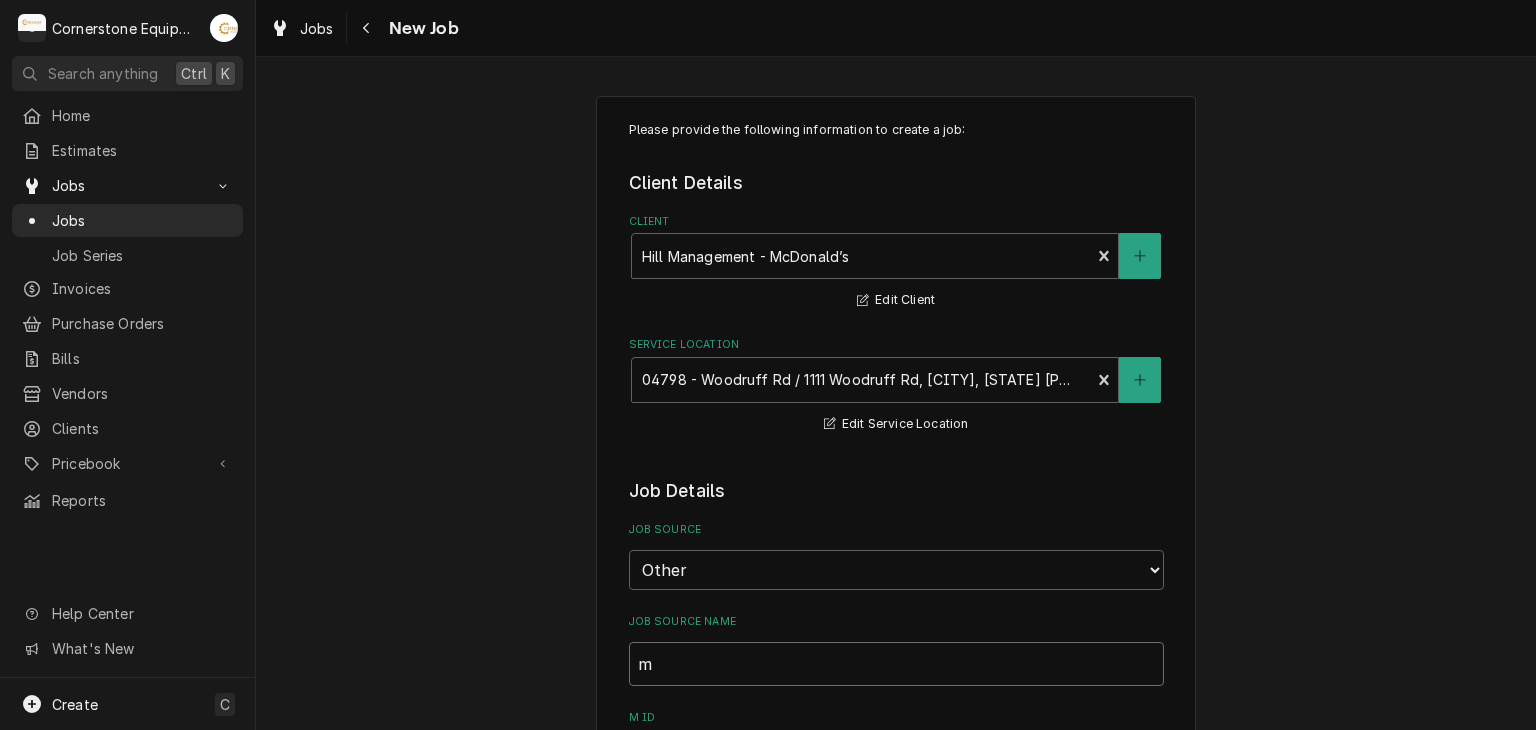 type on "x" 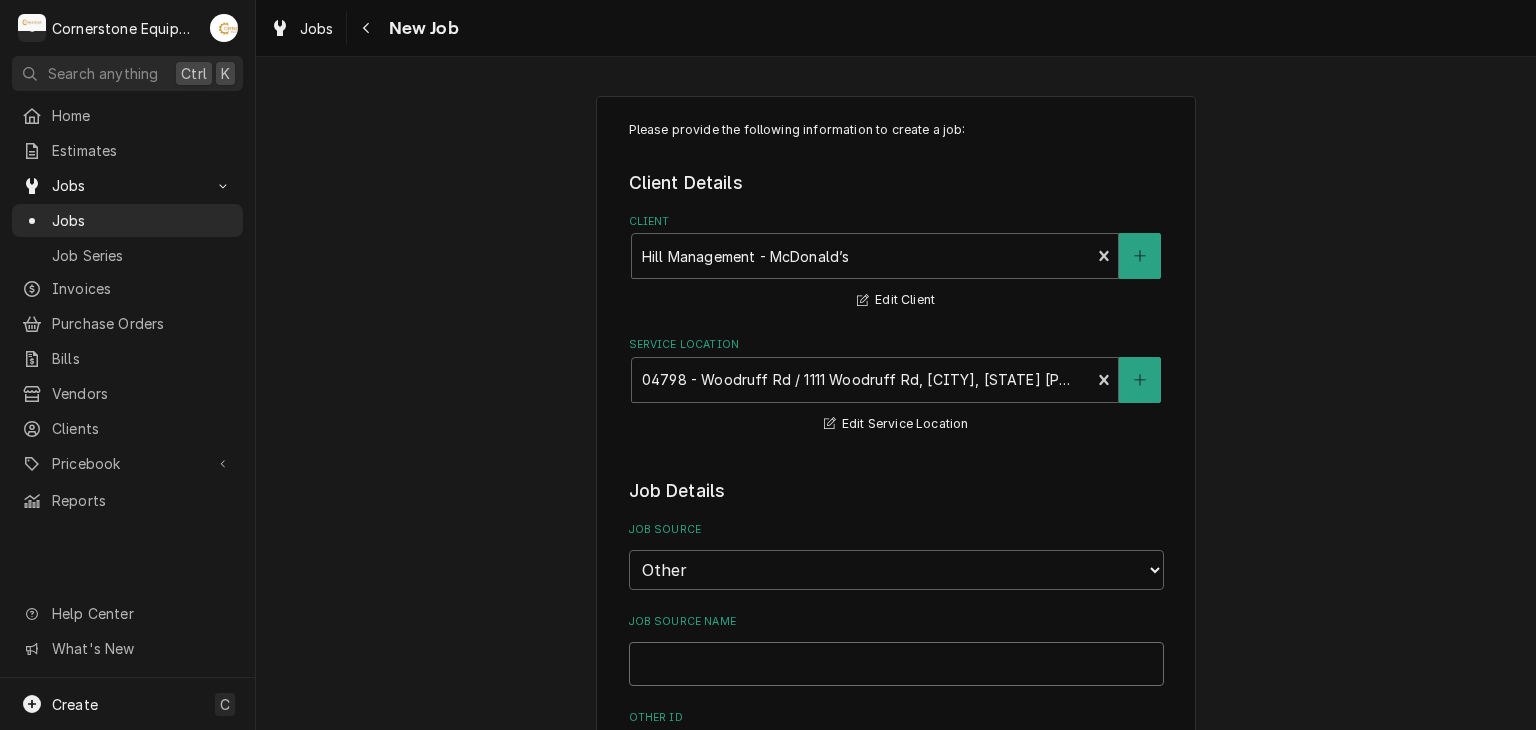 type on "x" 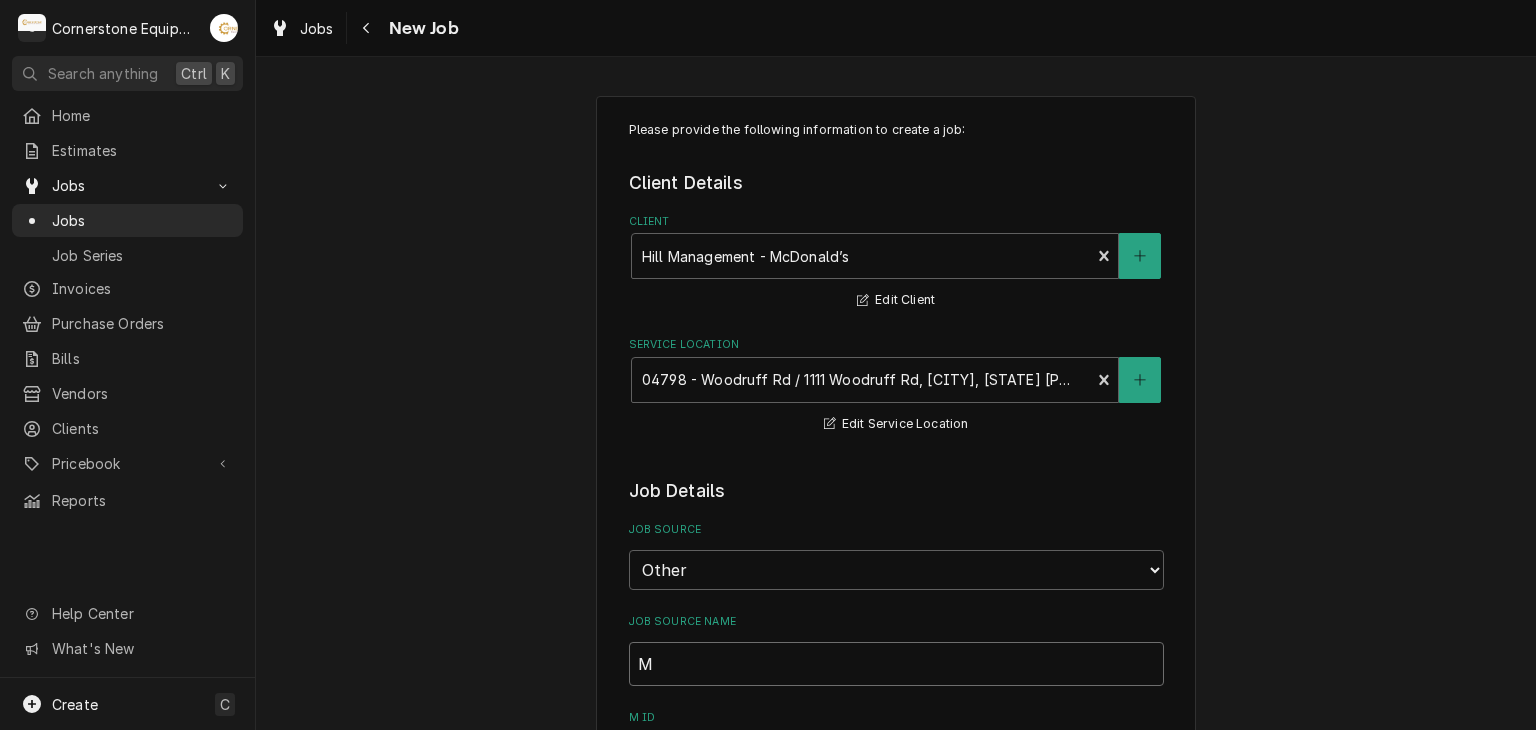 type on "x" 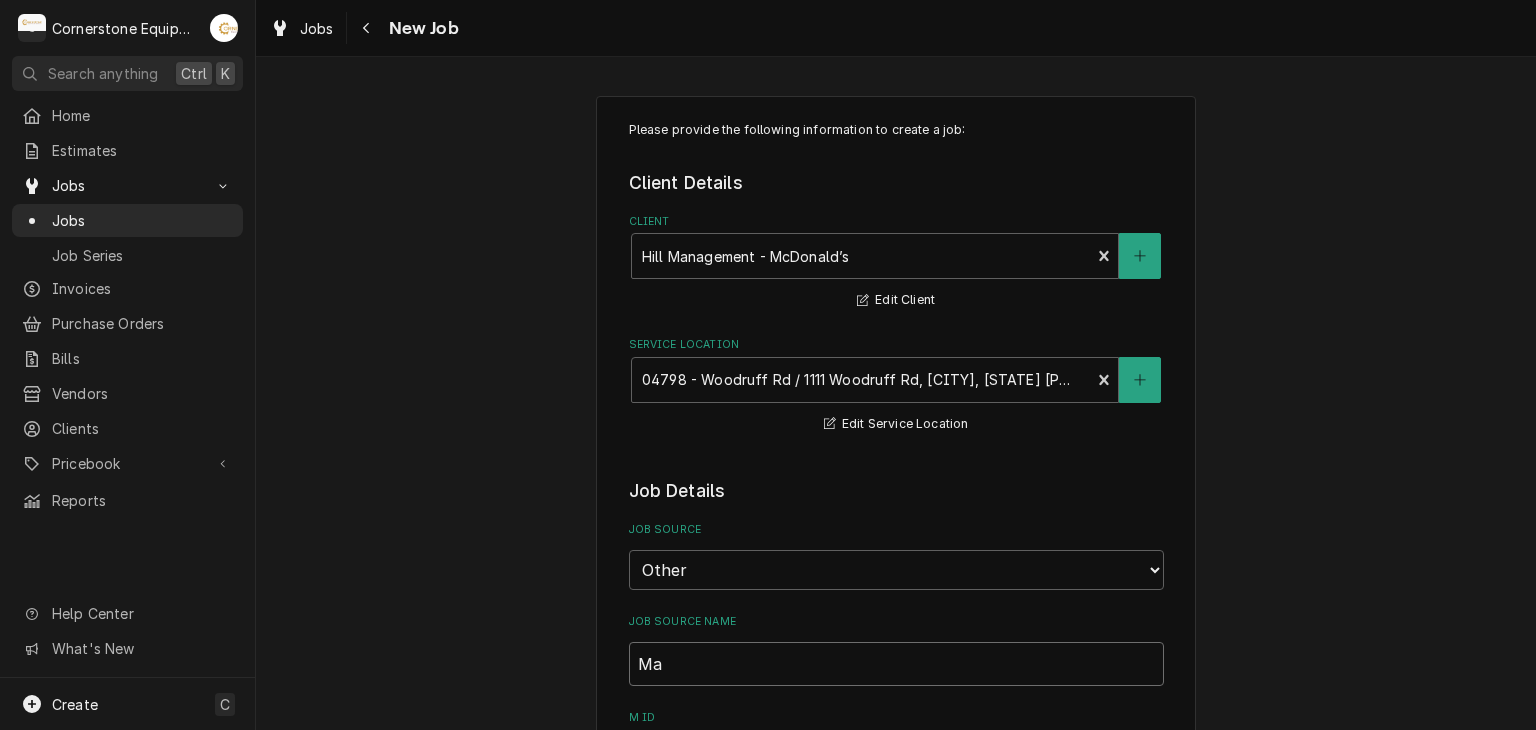type on "x" 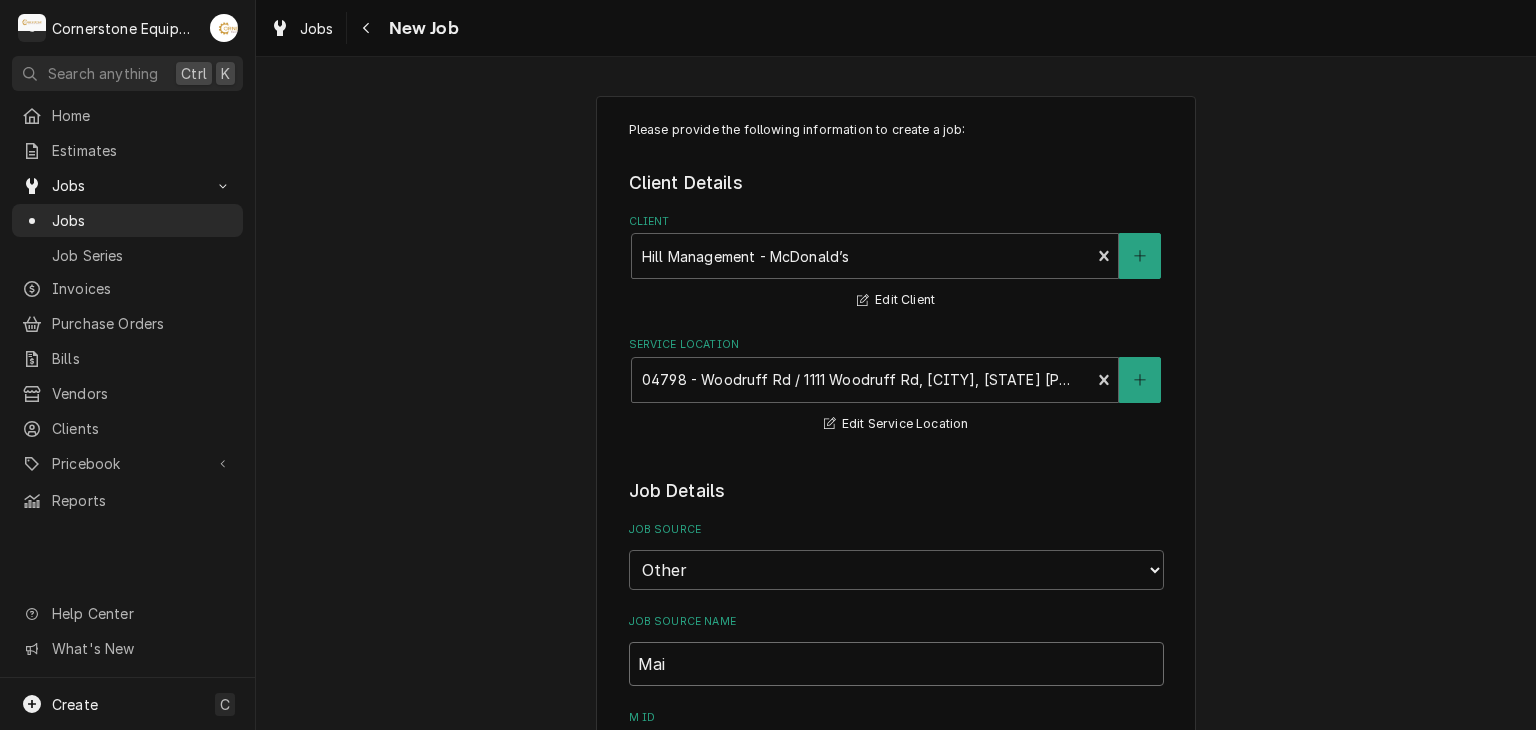 type on "x" 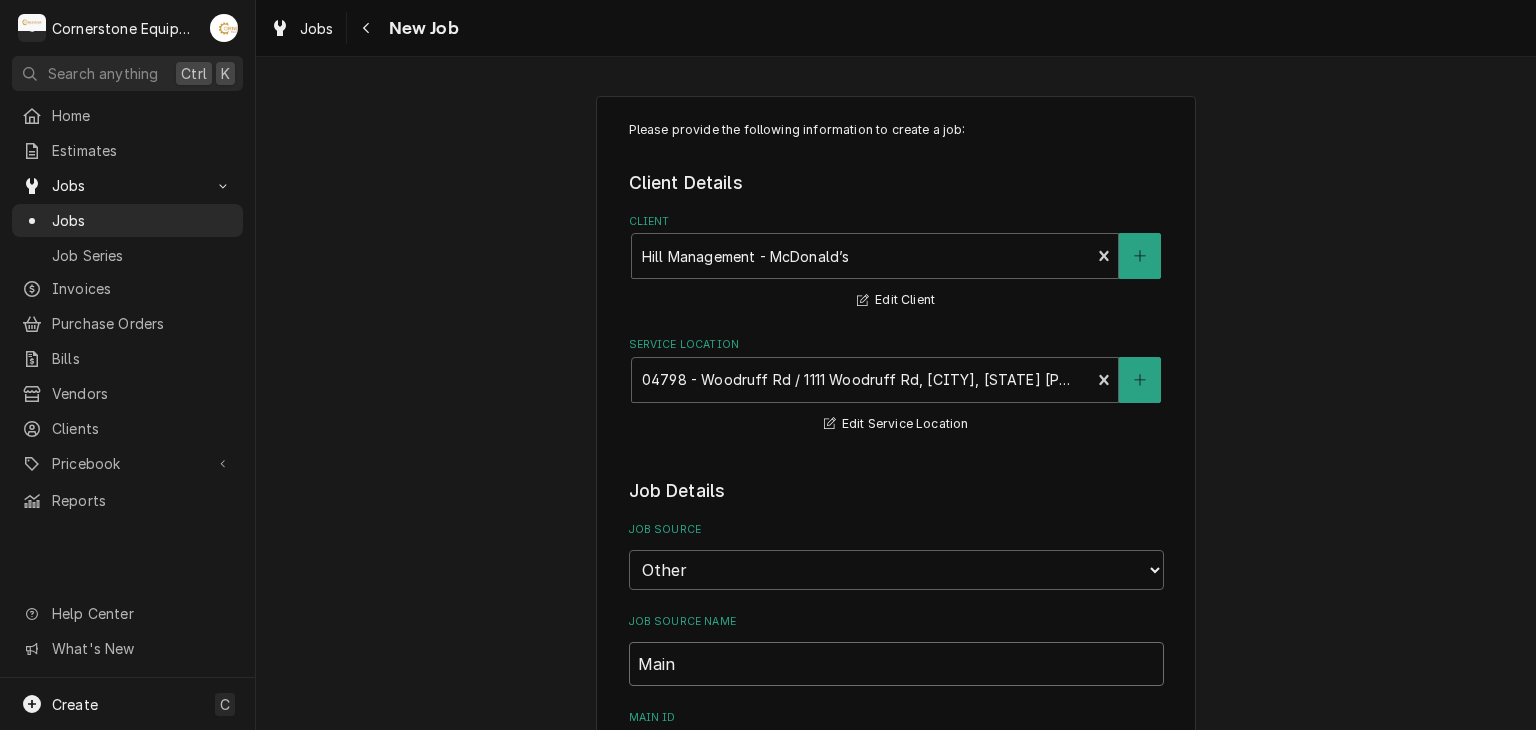 type on "x" 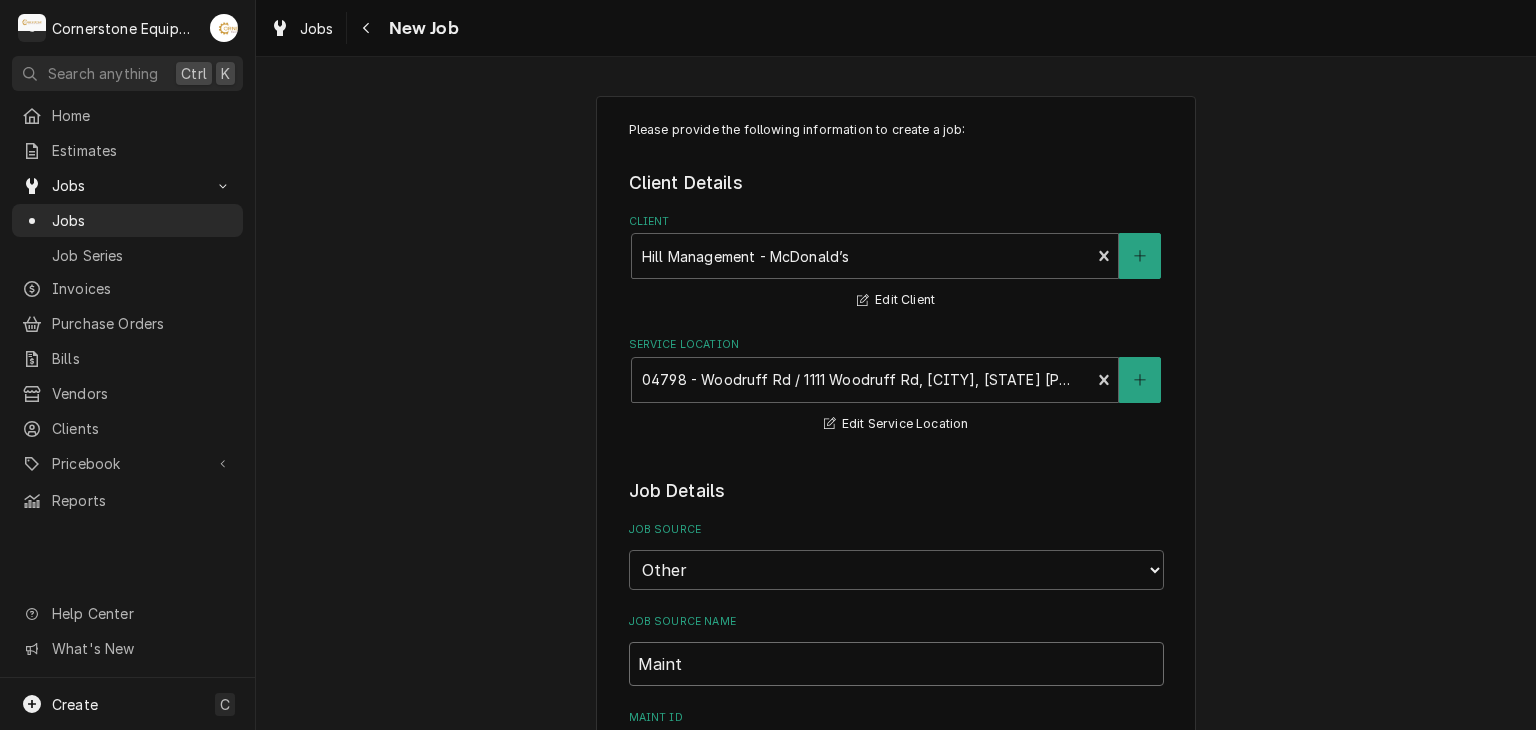 type on "x" 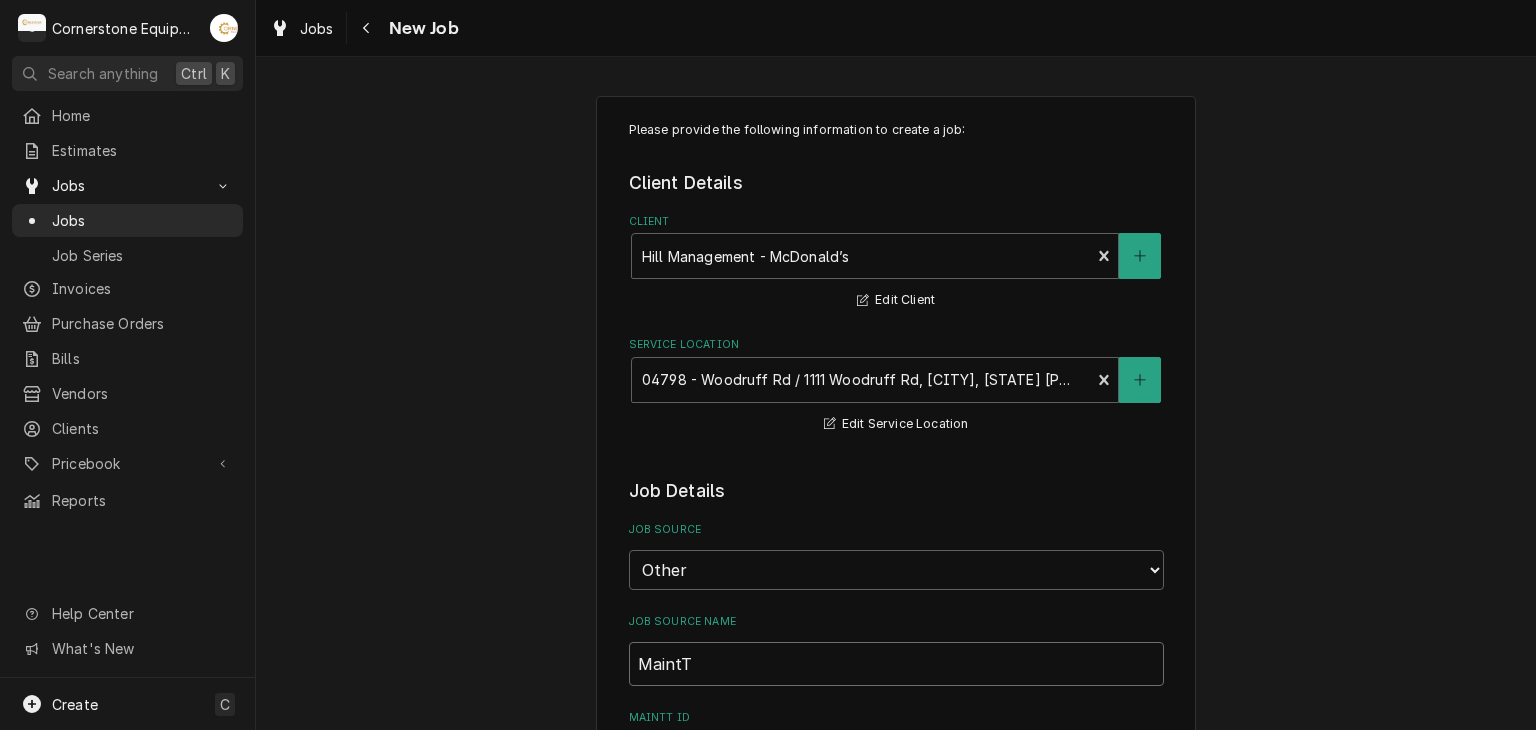 type on "x" 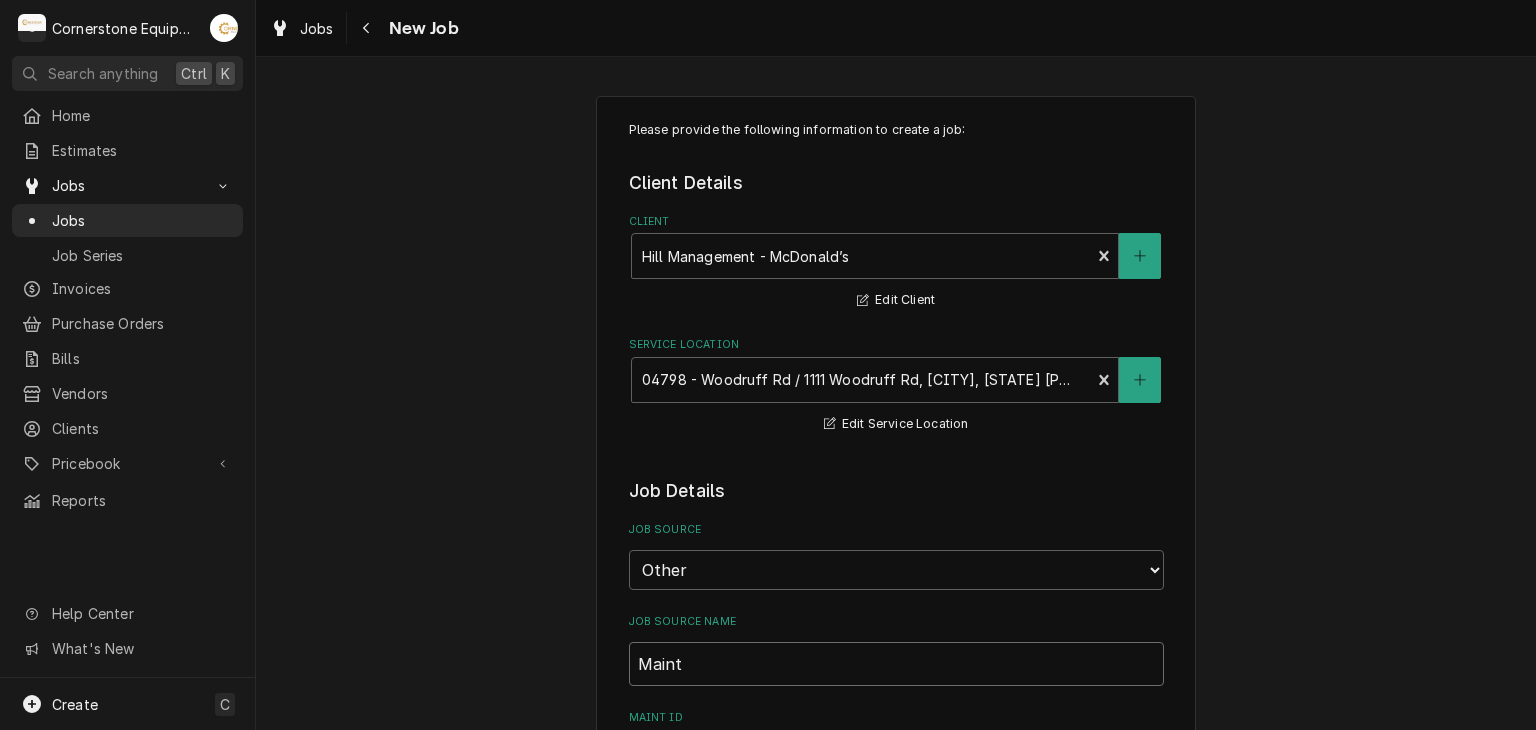 type on "x" 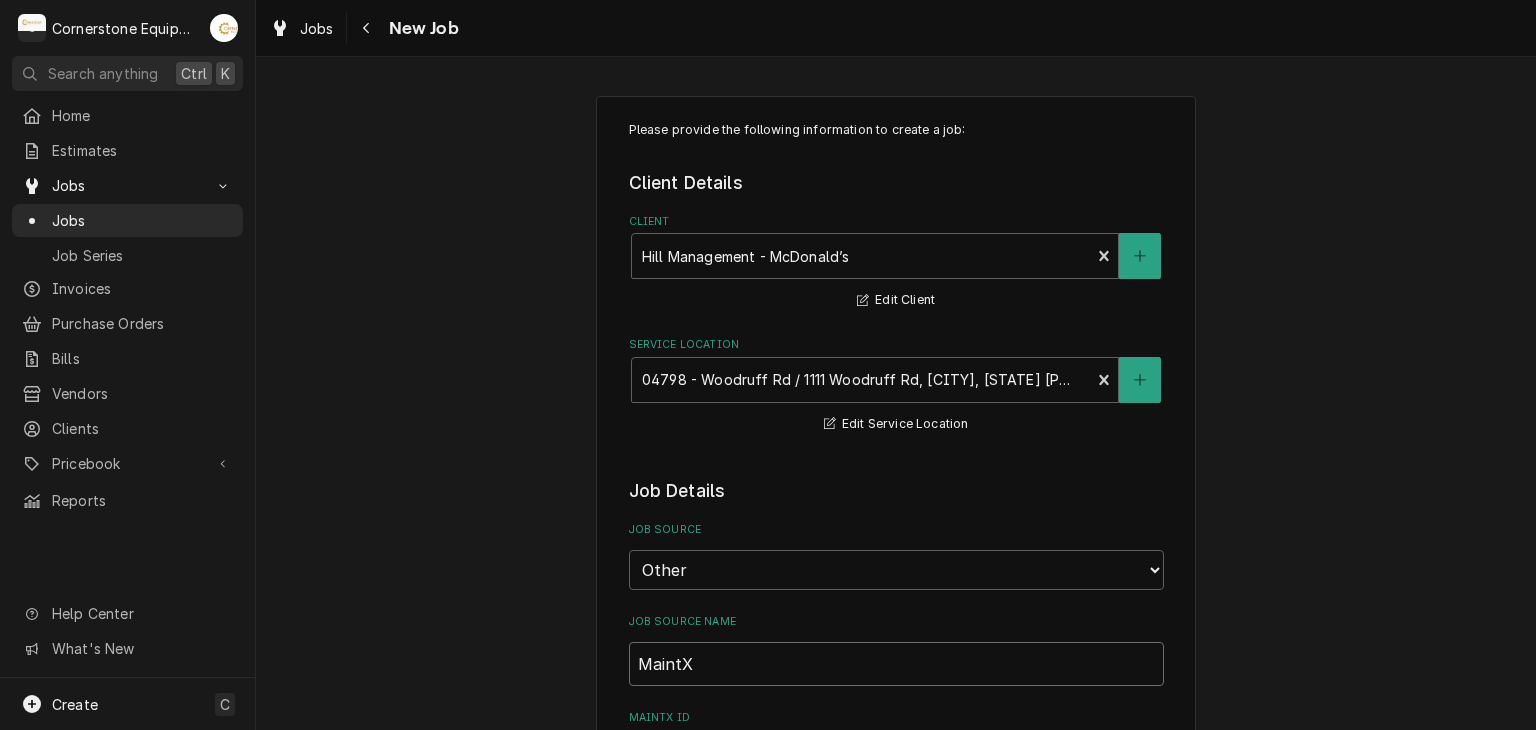 type on "x" 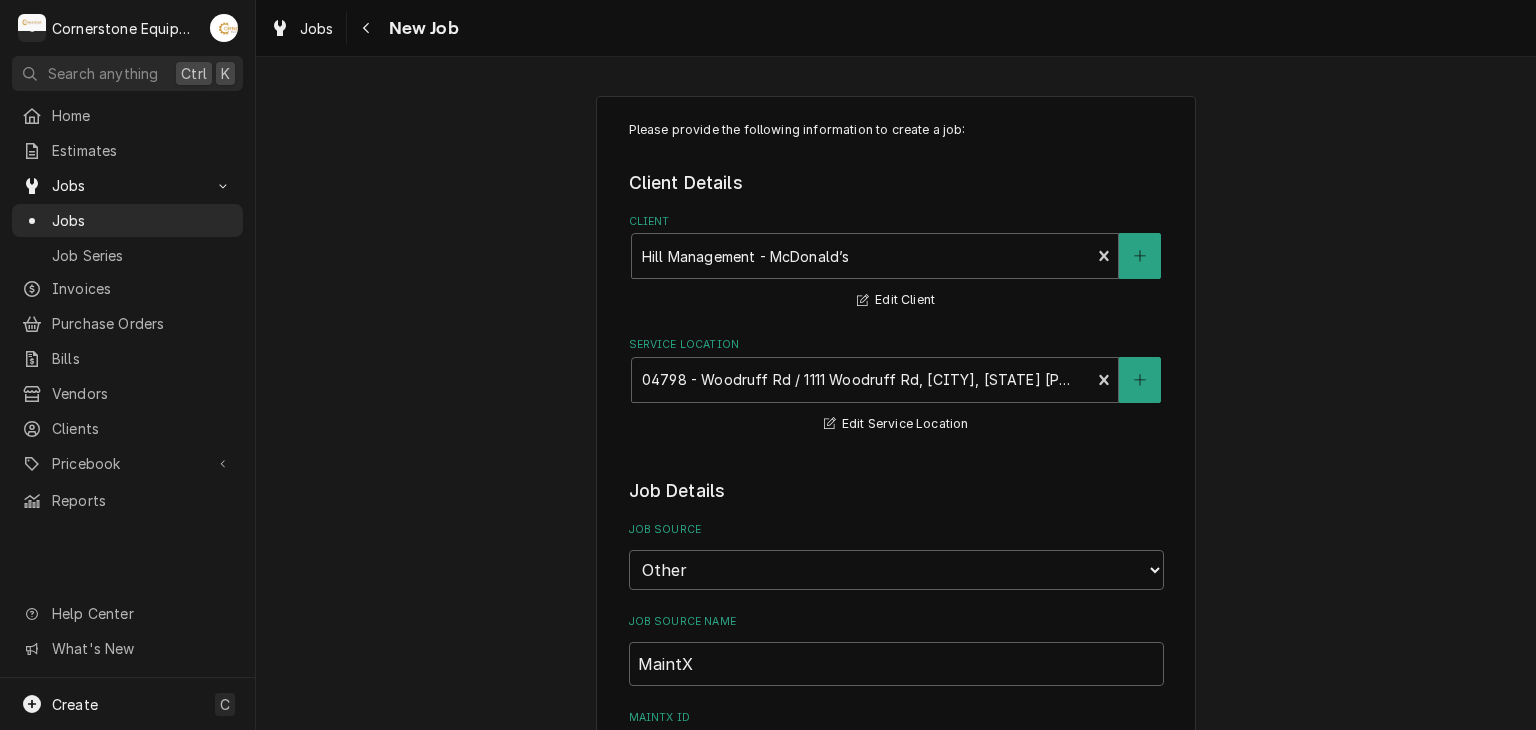 click on "Please provide the following information to create a job: Client Details Client Hill Management - McDonald’s Edit Client Service Location 04798 - Woodruff Rd / 1111 Woodruff Rd, Greenville, SC 29607 Edit Service Location Job Details Job Source Direct (Phone/Email/etc.) Other Job Source Name MaintX MaintX ID Date Received 2025-08-05 Service Type Search for a Service... Job Type Reason For Call Technician Instructions  ( optional ) Priority No Priority Urgent High Medium Low Labels  ( optional ) Add Labels... Equipment Expected Is Equipment involved on this Job? Who called in this service? Search for a Contact... Who should the tech(s) ask for? Search for a Contact... Attachments  ( if any ) Add Attachment Estimated Arrival Time AM / PM 6:00 AM 6:15 AM 6:30 AM 6:45 AM 7:00 AM 7:15 AM 7:30 AM 7:45 AM 8:00 AM 8:15 AM 8:30 AM 8:45 AM 9:00 AM 9:15 AM 9:30 AM 9:45 AM 10:00 AM 10:15 AM 10:30 AM 10:45 AM 11:00 AM 11:15 AM 11:30 AM 11:45 AM 12:00 PM 12:15 PM 12:30 PM 12:45 PM 1:00 PM 1:15 PM 1:30 PM 1:45 PM 2:00 PM" at bounding box center [896, 1203] 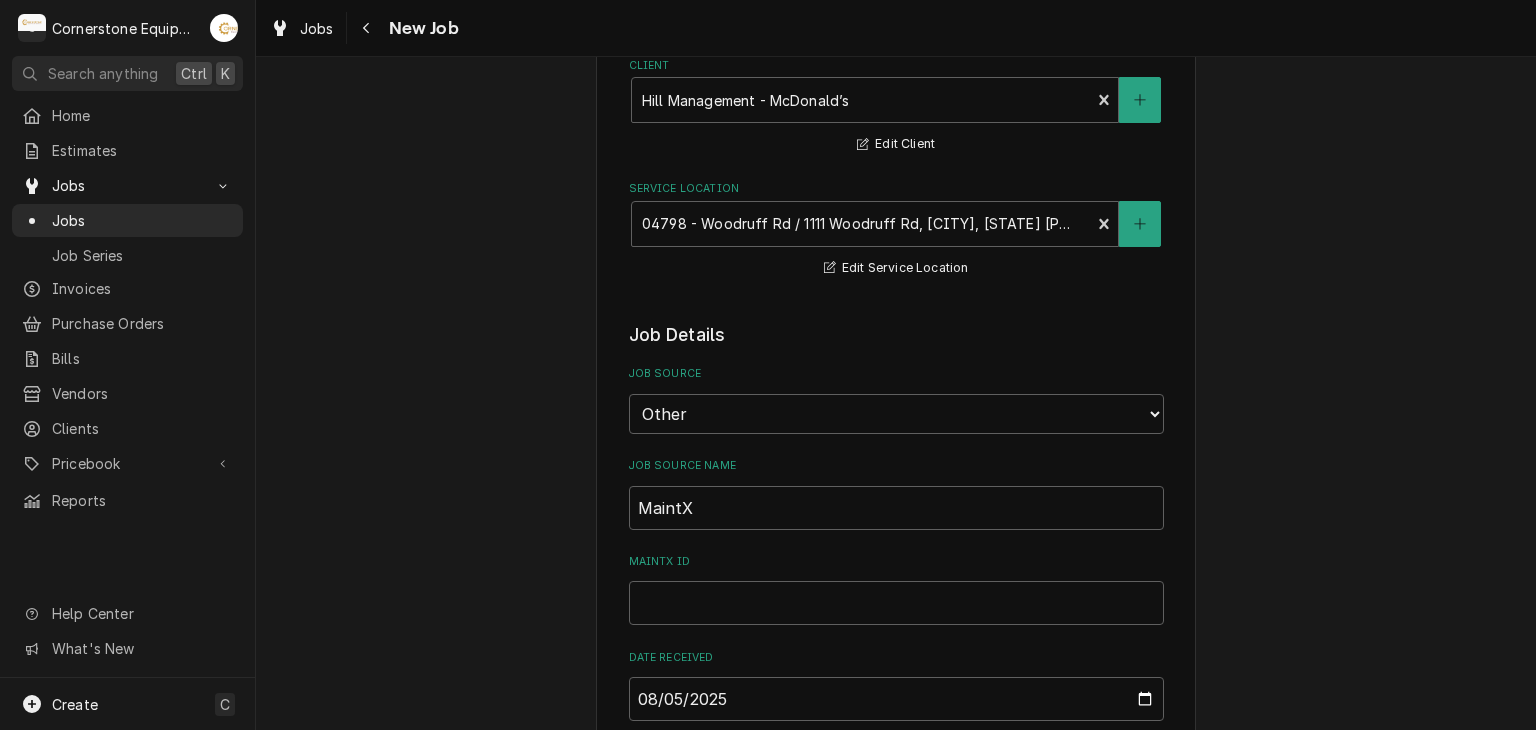 scroll, scrollTop: 160, scrollLeft: 0, axis: vertical 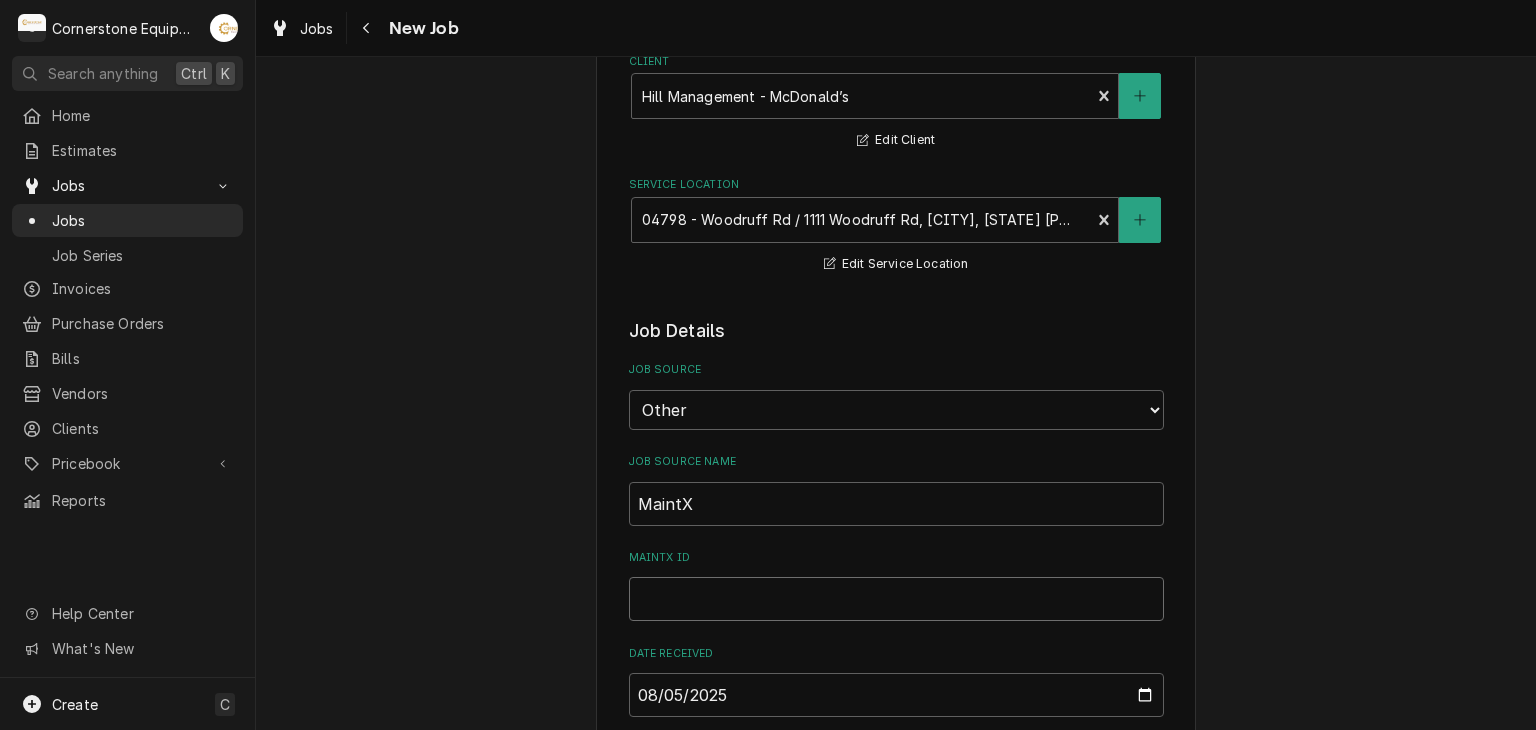 click on "MaintX ID" at bounding box center [896, 599] 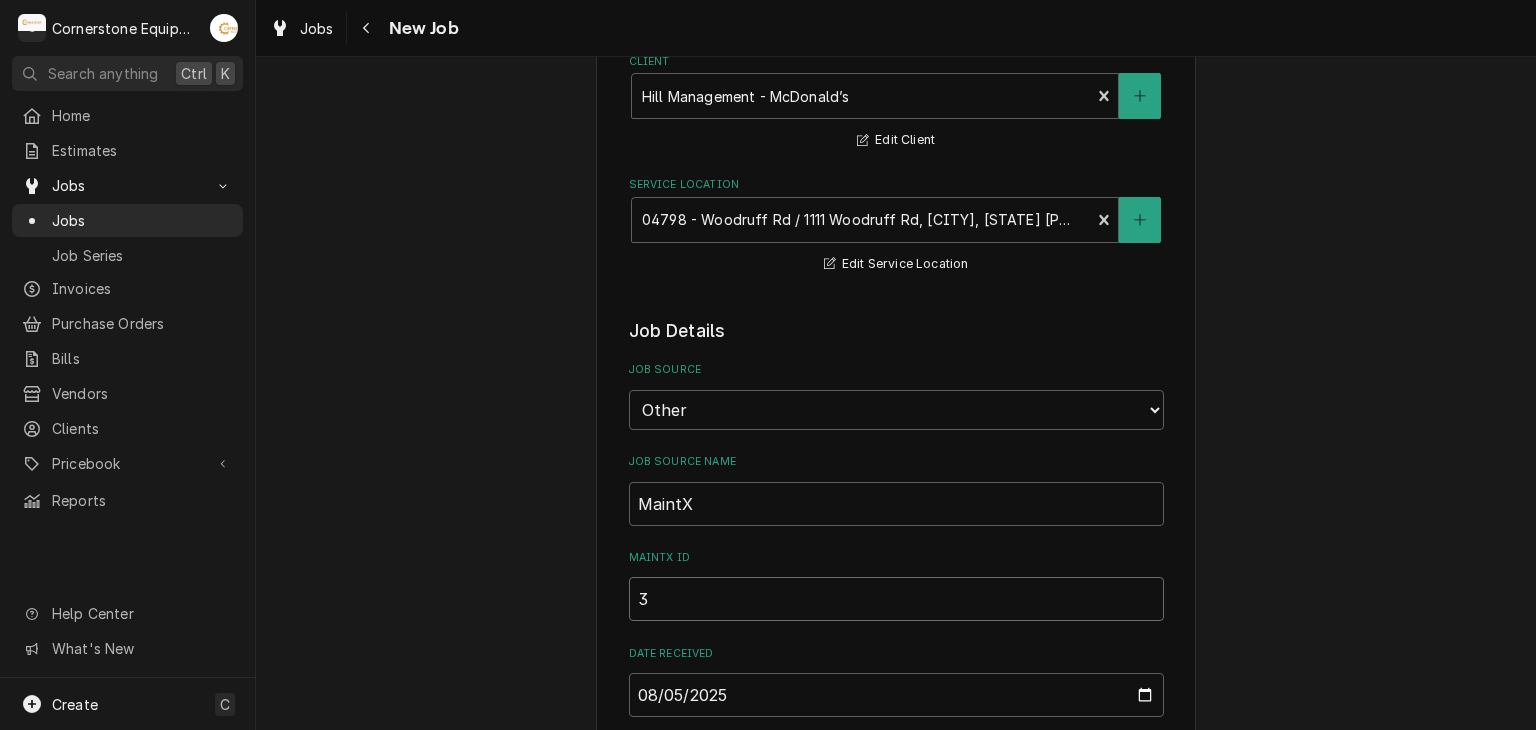 type on "x" 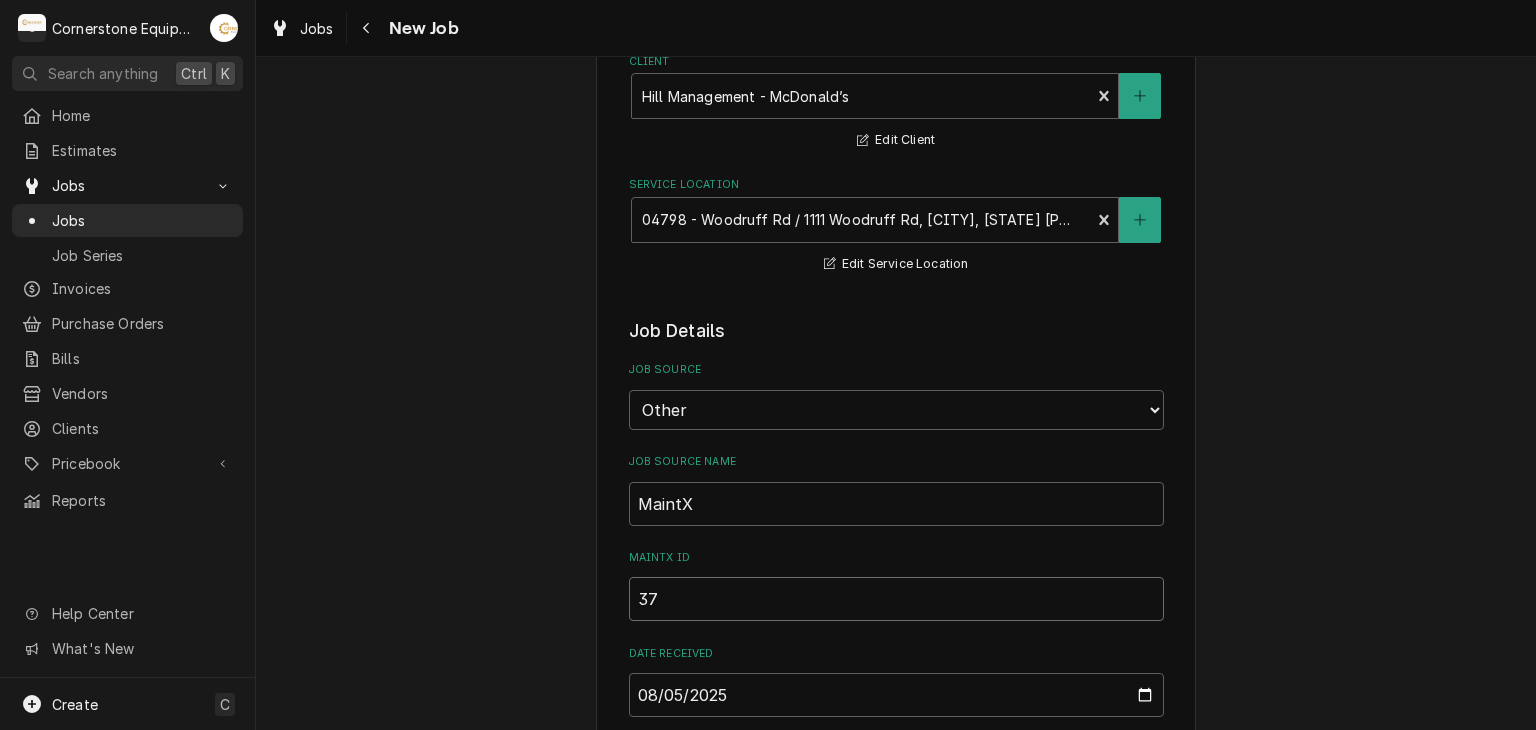 type on "x" 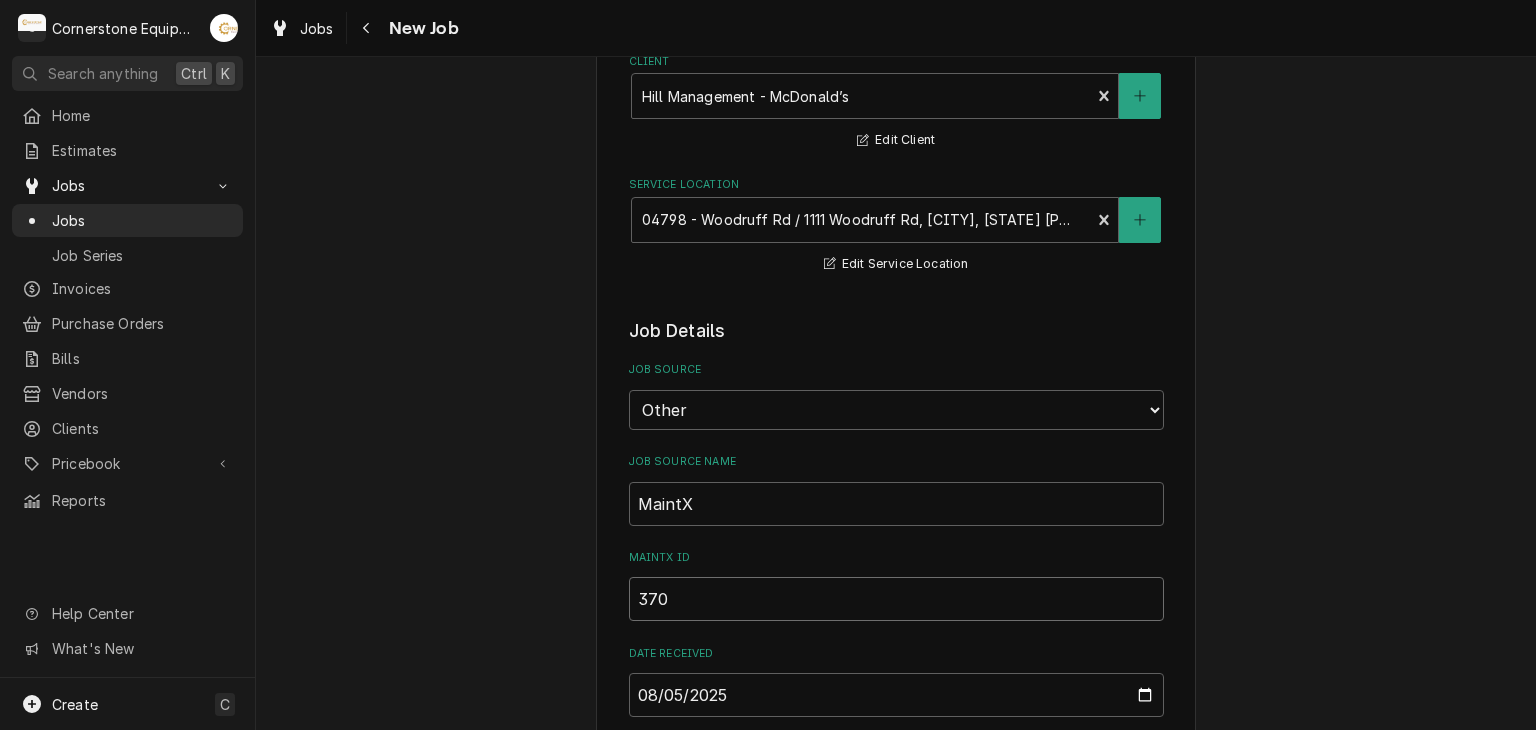 type on "x" 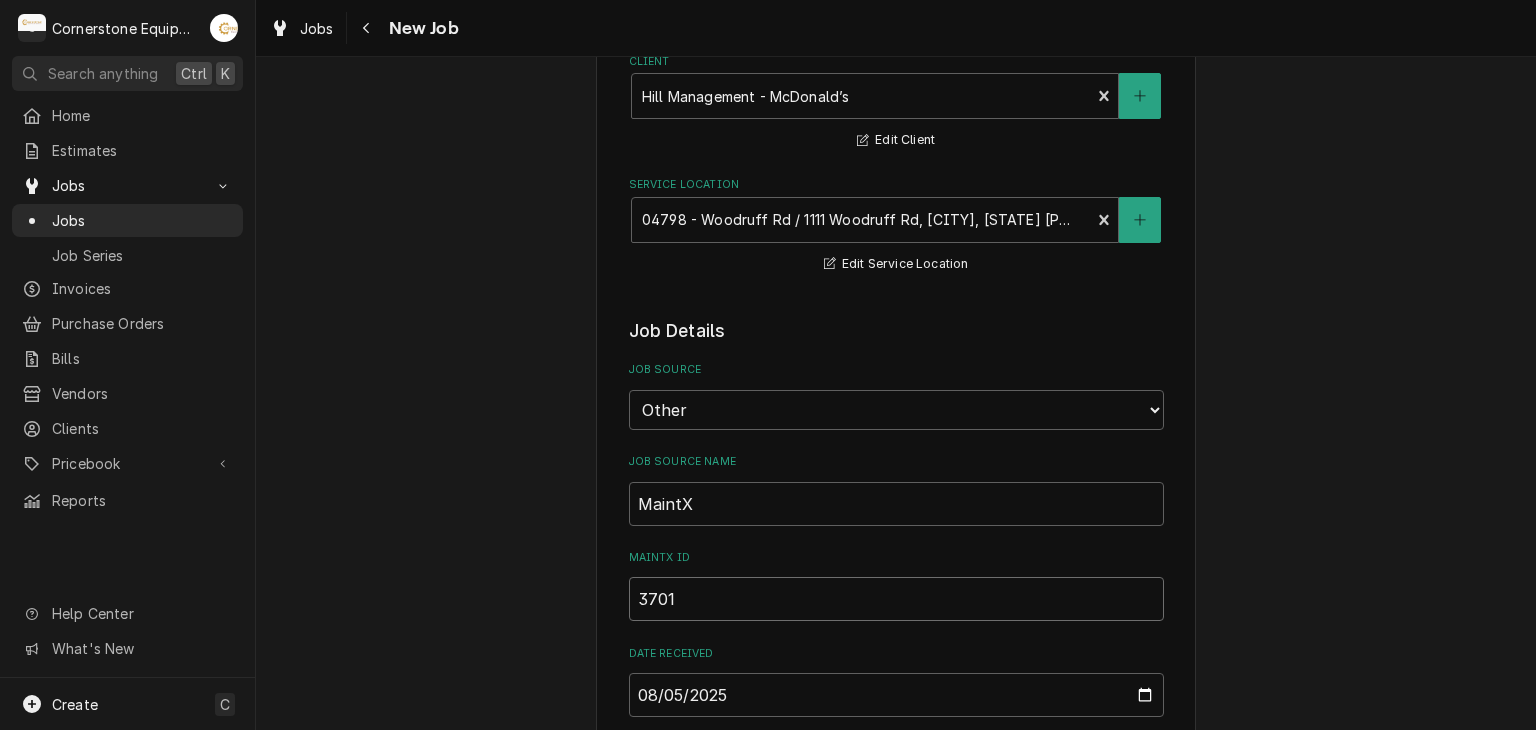 type on "x" 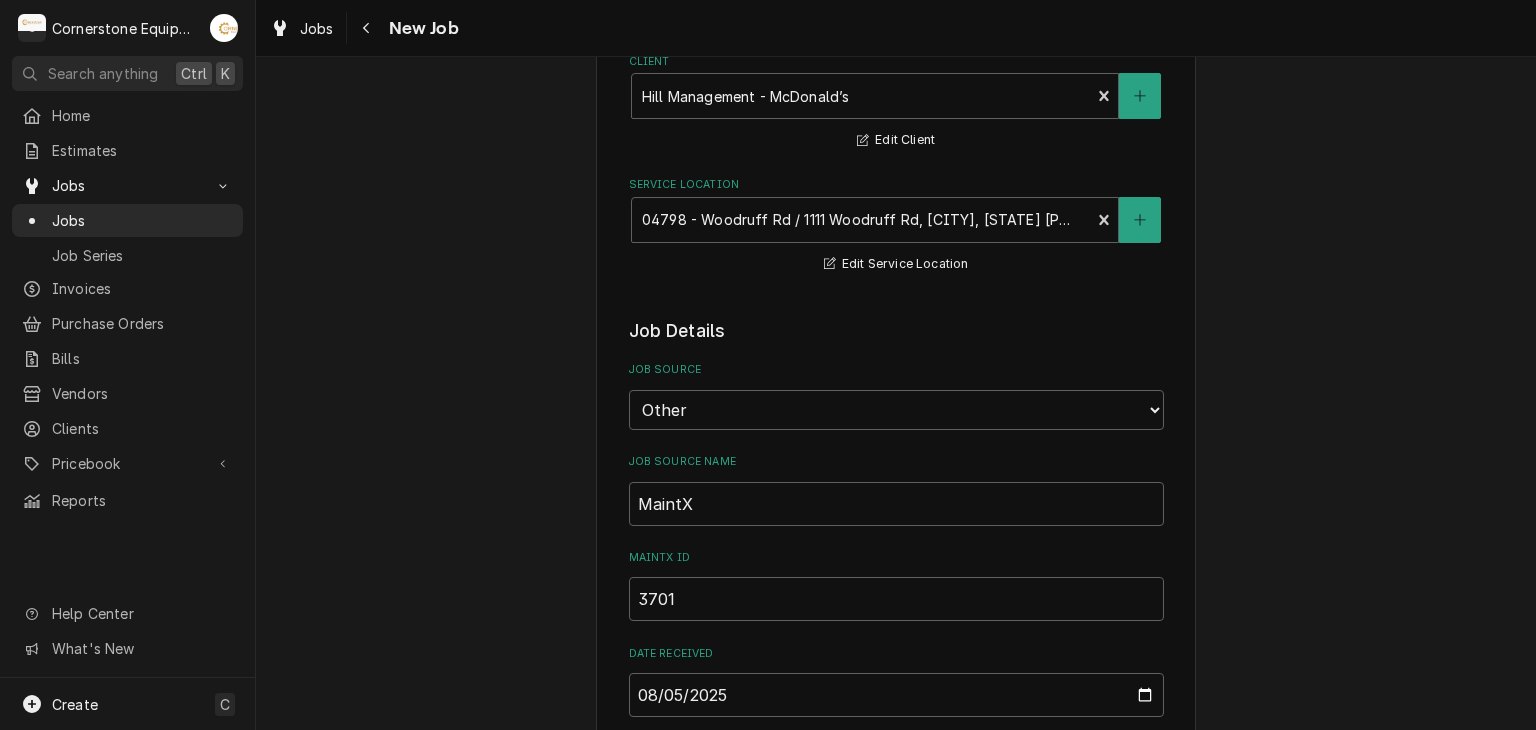 click on "Please provide the following information to create a job: Client Details Client Hill Management - McDonald’s Edit Client Service Location 04798 - Woodruff Rd / 1111 Woodruff Rd, Greenville, SC 29607 Edit Service Location Job Details Job Source Direct (Phone/Email/etc.) Other Job Source Name MaintX MaintX ID 3701 Date Received 2025-08-05 Service Type Search for a Service... Job Type Reason For Call Technician Instructions  ( optional ) Priority No Priority Urgent High Medium Low Labels  ( optional ) Add Labels... Equipment Expected Is Equipment involved on this Job? Who called in this service? Search for a Contact... Who should the tech(s) ask for? Search for a Contact... Attachments  ( if any ) Add Attachment Estimated Arrival Time AM / PM 6:00 AM 6:15 AM 6:30 AM 6:45 AM 7:00 AM 7:15 AM 7:30 AM 7:45 AM 8:00 AM 8:15 AM 8:30 AM 8:45 AM 9:00 AM 9:15 AM 9:30 AM 9:45 AM 10:00 AM 10:15 AM 10:30 AM 10:45 AM 11:00 AM 11:15 AM 11:30 AM 11:45 AM 12:00 PM 12:15 PM 12:30 PM 12:45 PM 1:00 PM 1:15 PM 1:30 PM 1:45 PM" at bounding box center (896, 1043) 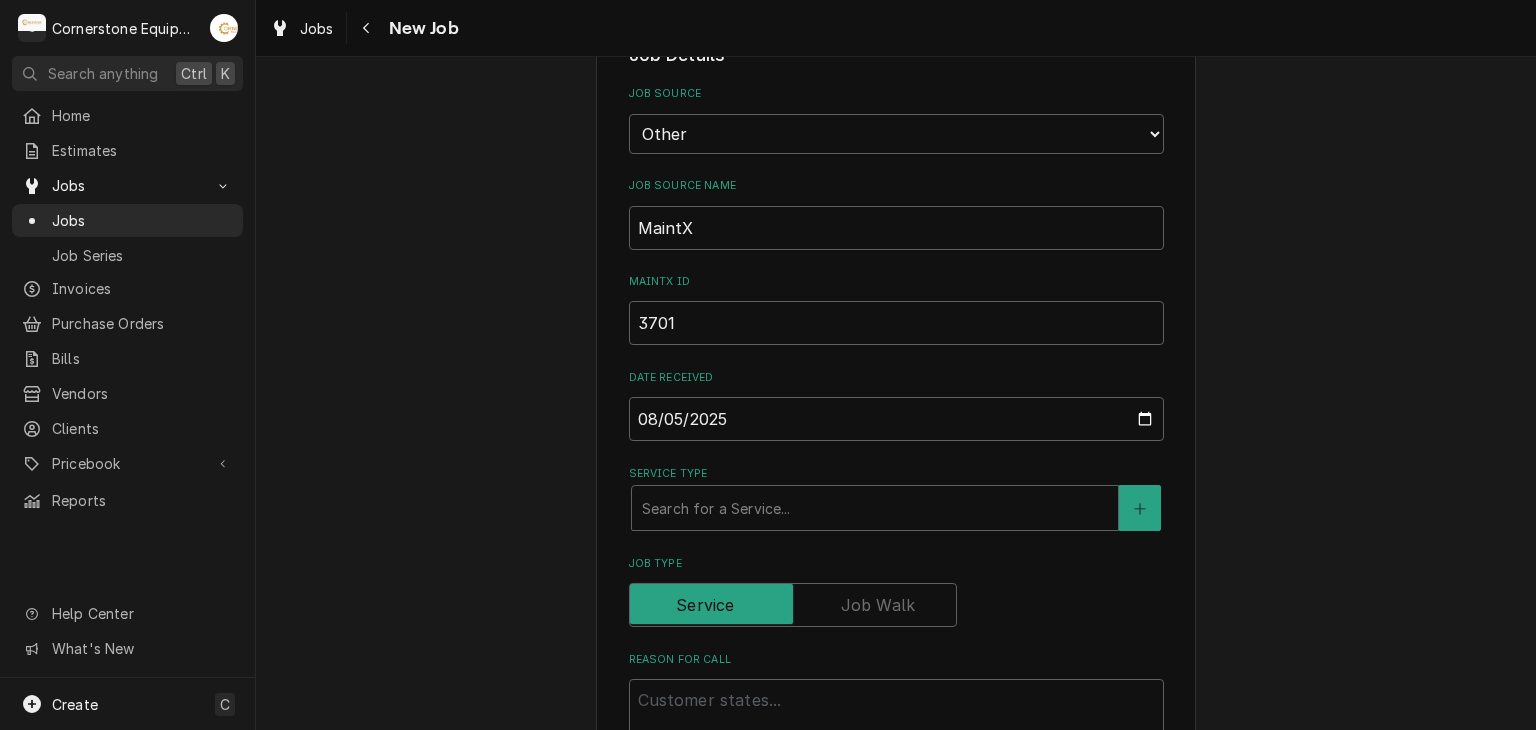 scroll, scrollTop: 440, scrollLeft: 0, axis: vertical 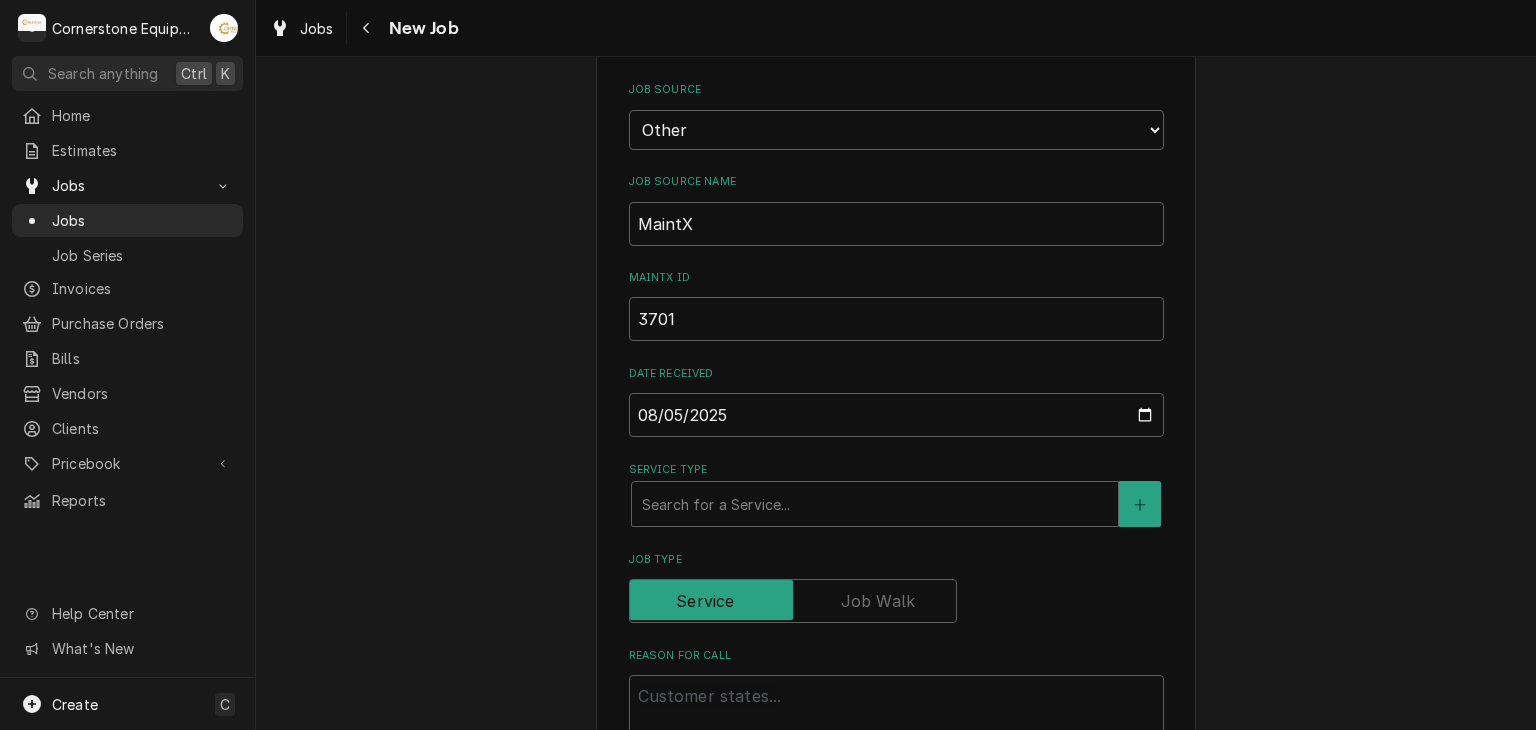 click on "Job Details Job Source Direct (Phone/Email/etc.) Other Job Source Name MaintX MaintX ID 3701 Date Received 2025-08-05 Service Type Search for a Service... Job Type Reason For Call Technician Instructions  ( optional ) Priority No Priority Urgent High Medium Low Labels  ( optional ) Add Labels... Equipment Expected Is Equipment involved on this Job? Who called in this service? Search for a Contact... Who should the tech(s) ask for? Search for a Contact... Attachments  ( if any ) Add Attachment Estimated Arrival Time AM / PM 6:00 AM 6:15 AM 6:30 AM 6:45 AM 7:00 AM 7:15 AM 7:30 AM 7:45 AM 8:00 AM 8:15 AM 8:30 AM 8:45 AM 9:00 AM 9:15 AM 9:30 AM 9:45 AM 10:00 AM 10:15 AM 10:30 AM 10:45 AM 11:00 AM 11:15 AM 11:30 AM 11:45 AM 12:00 PM 12:15 PM 12:30 PM 12:45 PM 1:00 PM 1:15 PM 1:30 PM 1:45 PM 2:00 PM 2:15 PM 2:30 PM 2:45 PM 3:00 PM 3:15 PM 3:30 PM 3:45 PM 4:00 PM 4:15 PM 4:30 PM 4:45 PM 5:00 PM 5:15 PM 5:30 PM 5:45 PM 6:00 PM 6:15 PM 6:30 PM 6:45 PM 7:00 PM 7:15 PM 7:30 PM 7:45 PM 8:00 PM 8:15 PM 8:30 PM 8:45 PM" at bounding box center [896, 877] 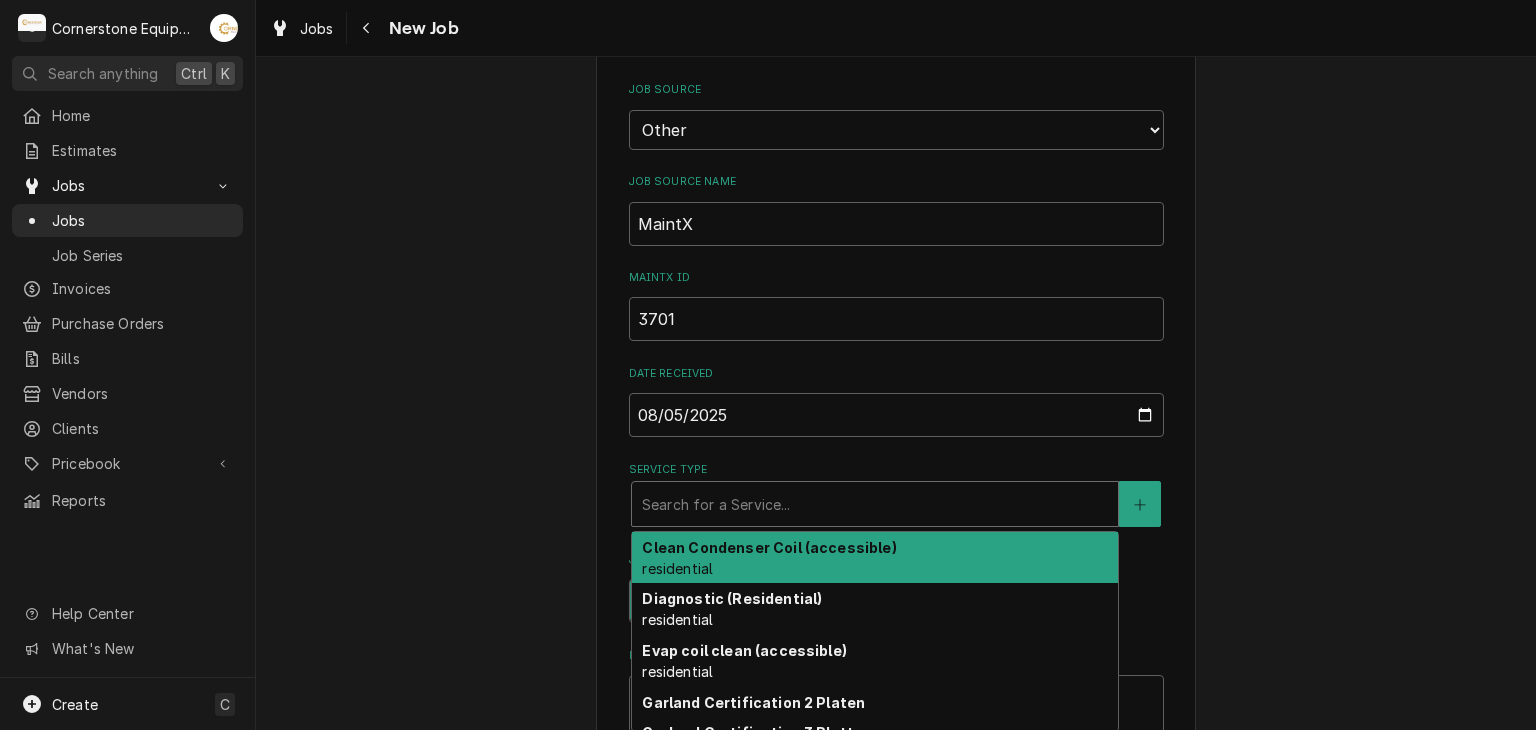 click on "Search for a Service..." at bounding box center (875, 504) 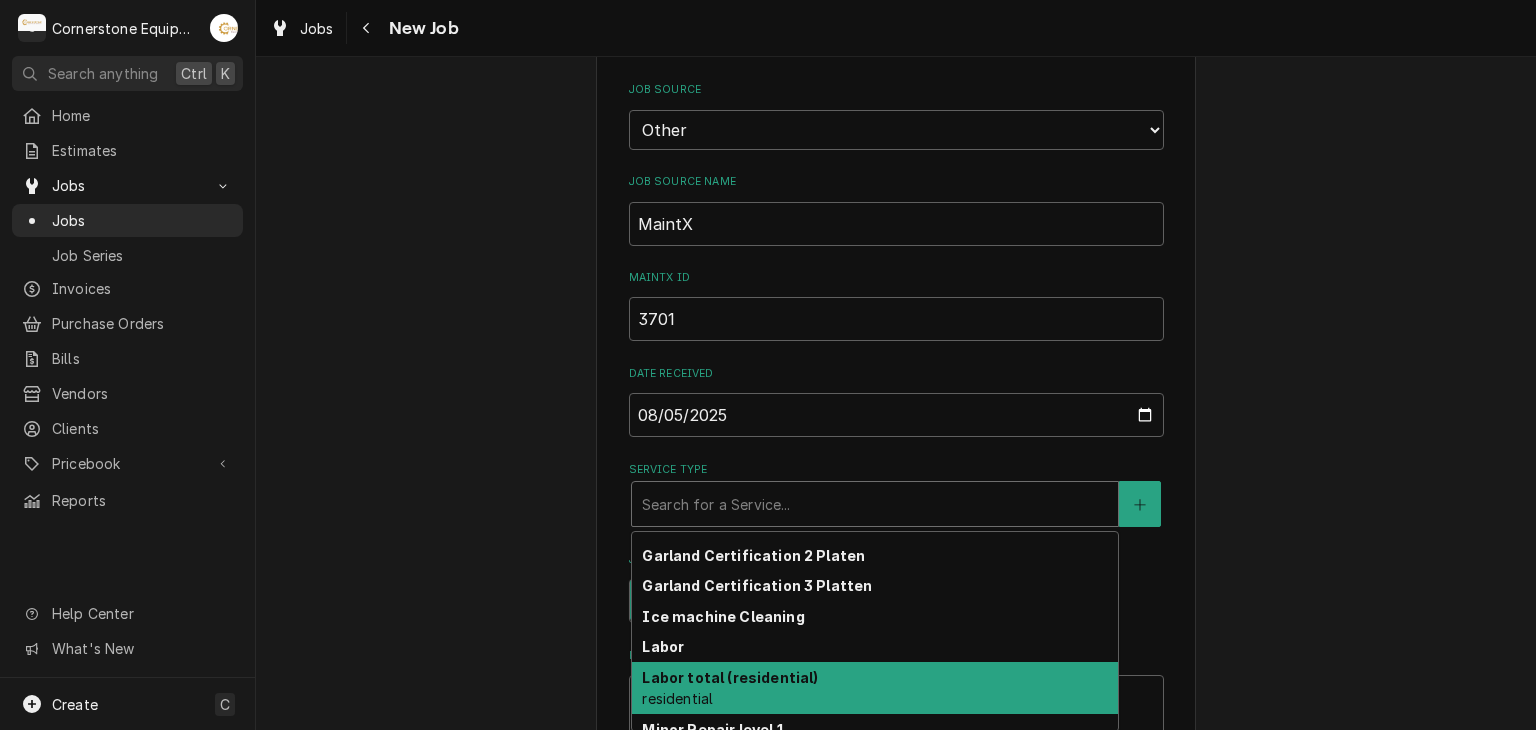 scroll, scrollTop: 199, scrollLeft: 0, axis: vertical 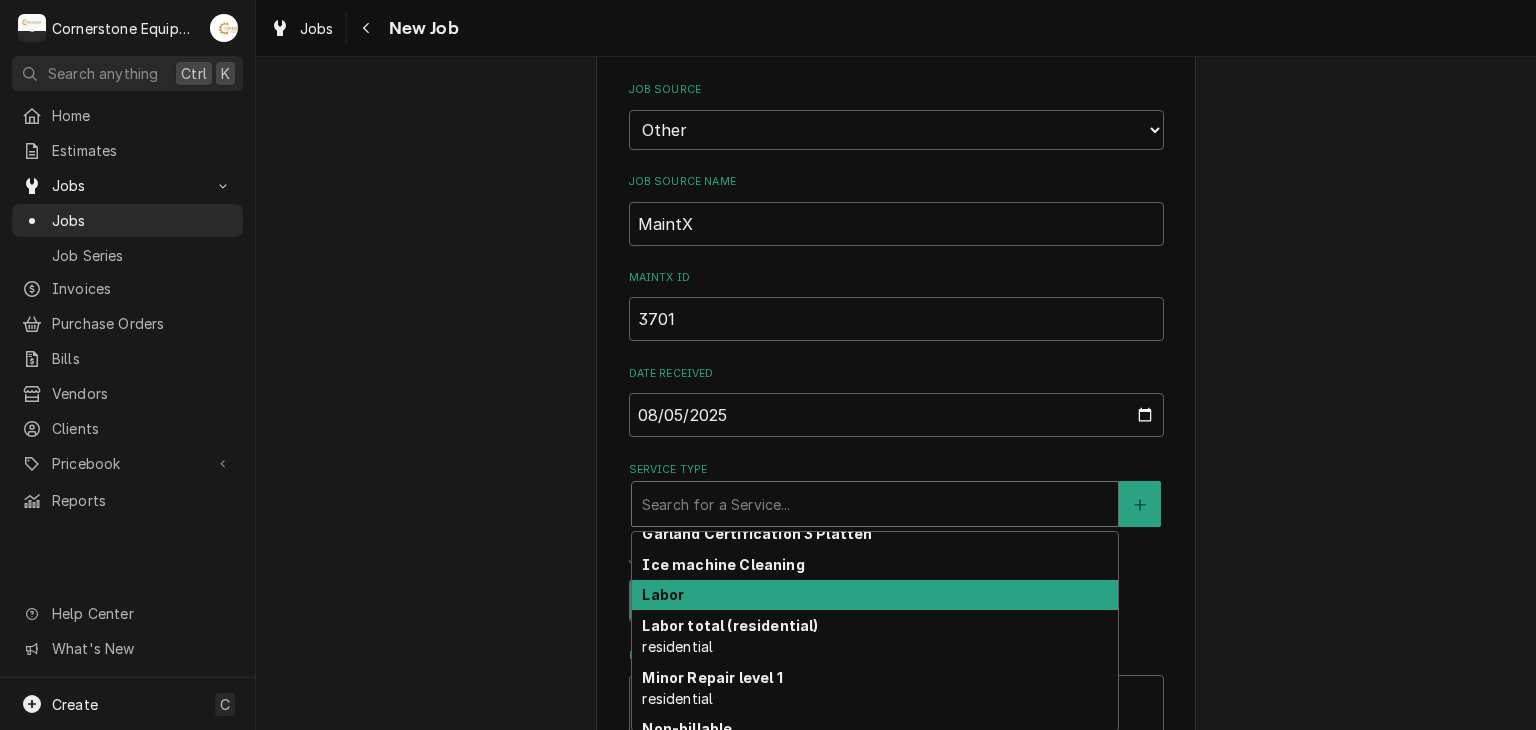 click on "Ice machine Cleaning" at bounding box center [875, 564] 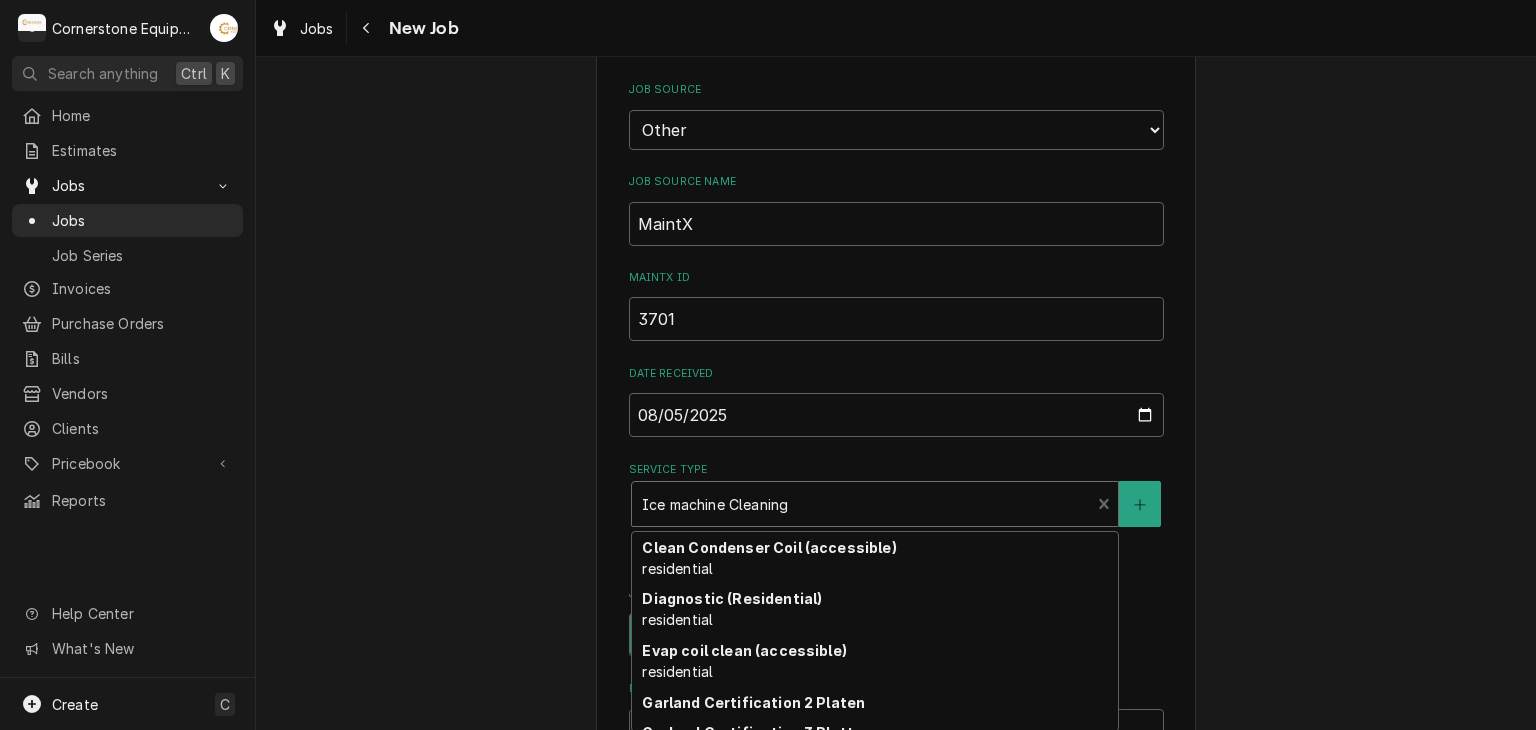 click at bounding box center [861, 504] 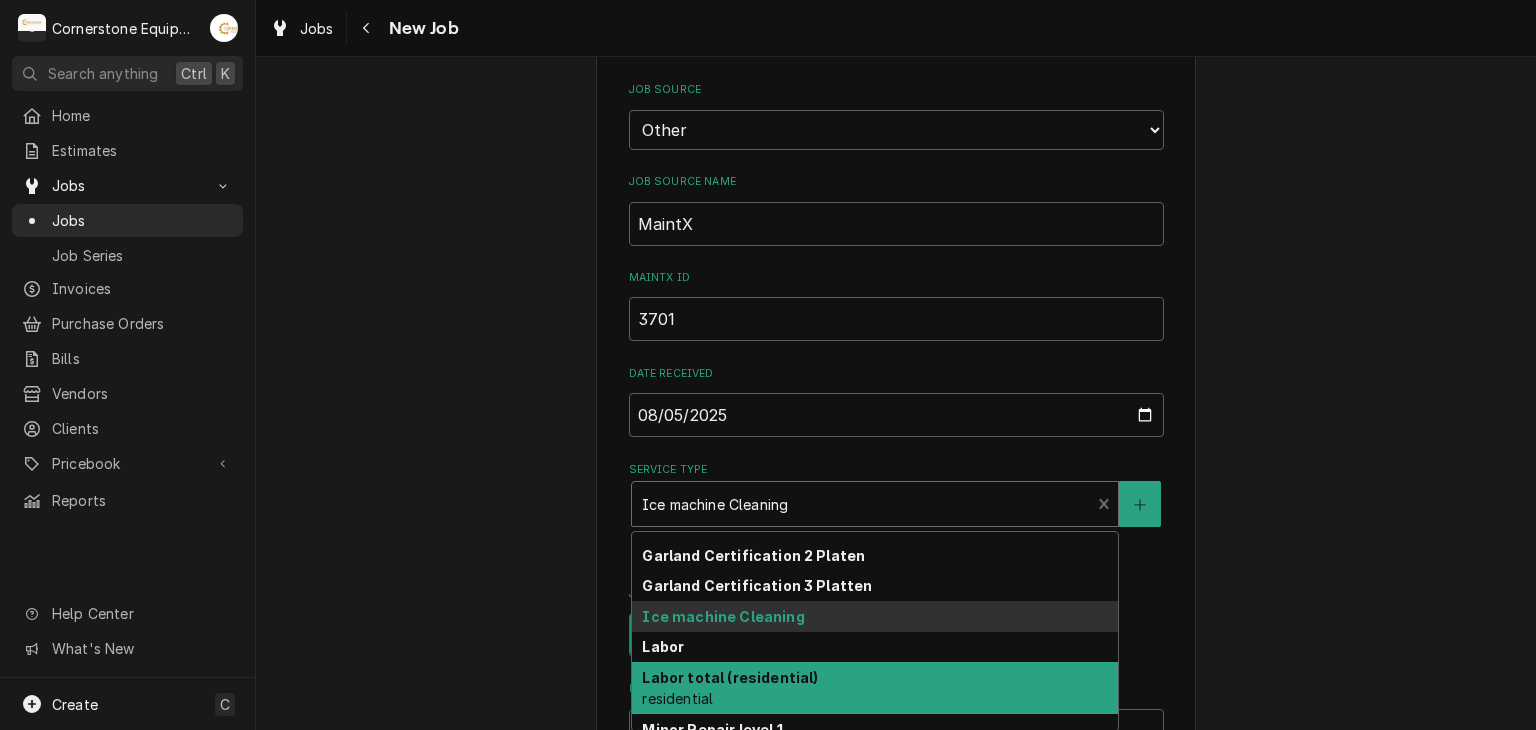 scroll, scrollTop: 199, scrollLeft: 0, axis: vertical 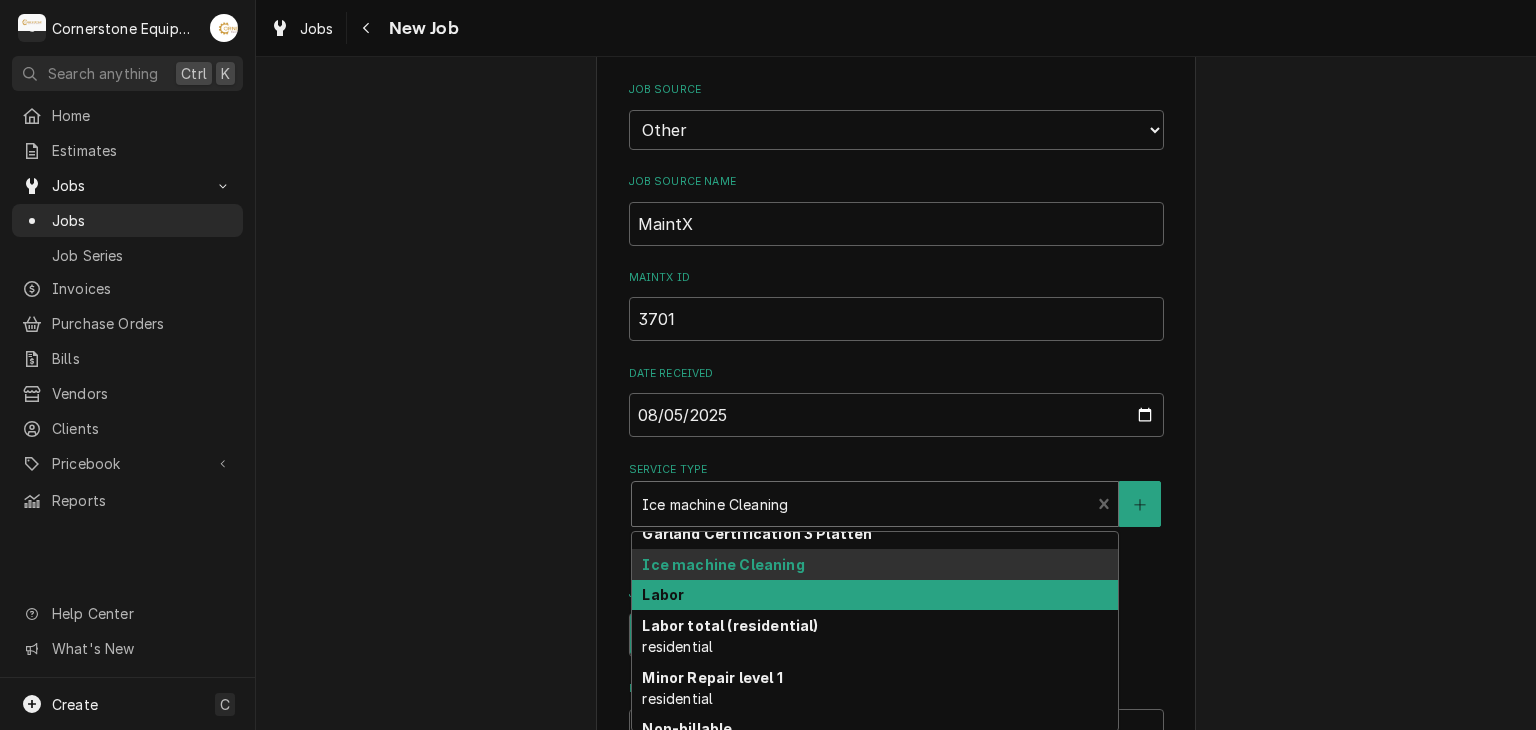 click on "Labor" at bounding box center (663, 594) 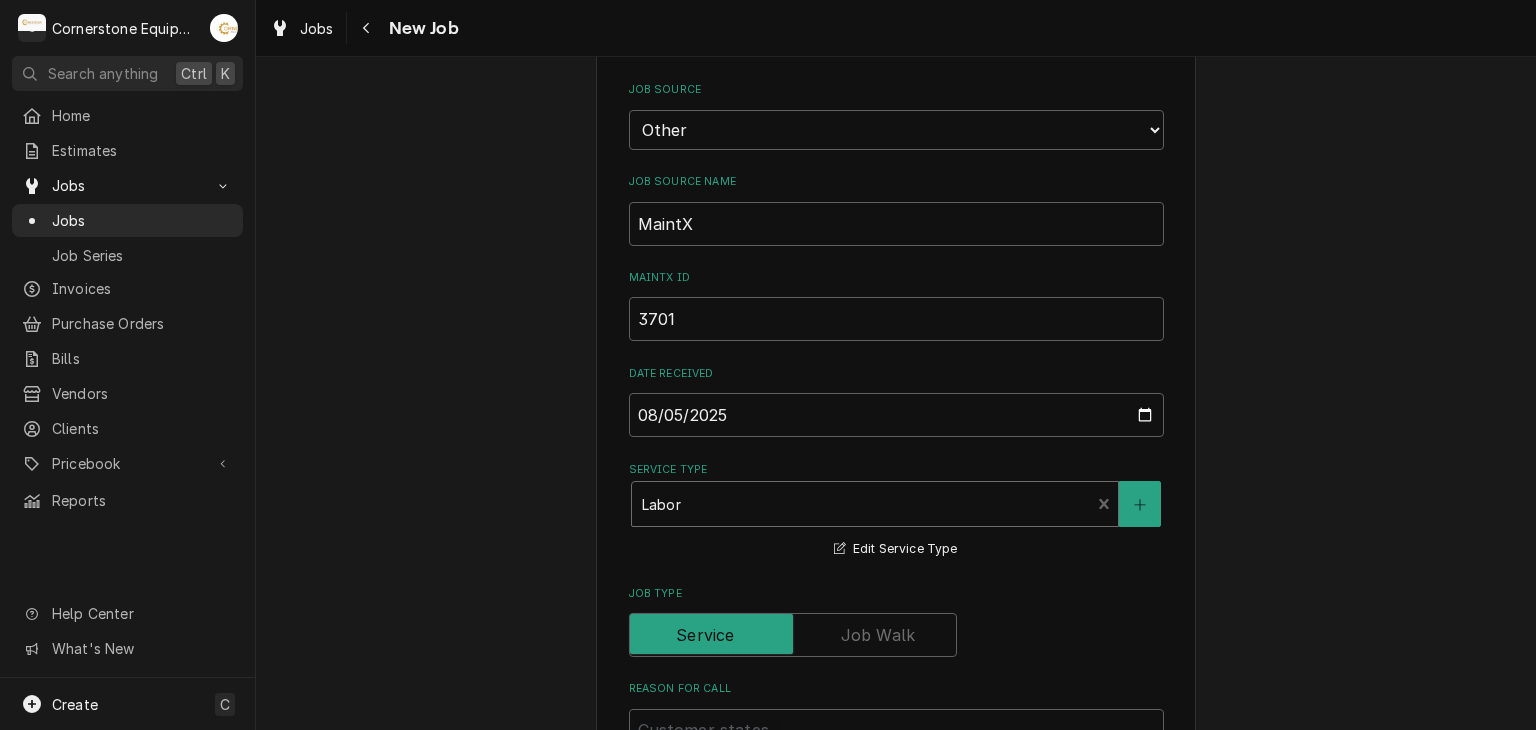 click at bounding box center [896, 635] 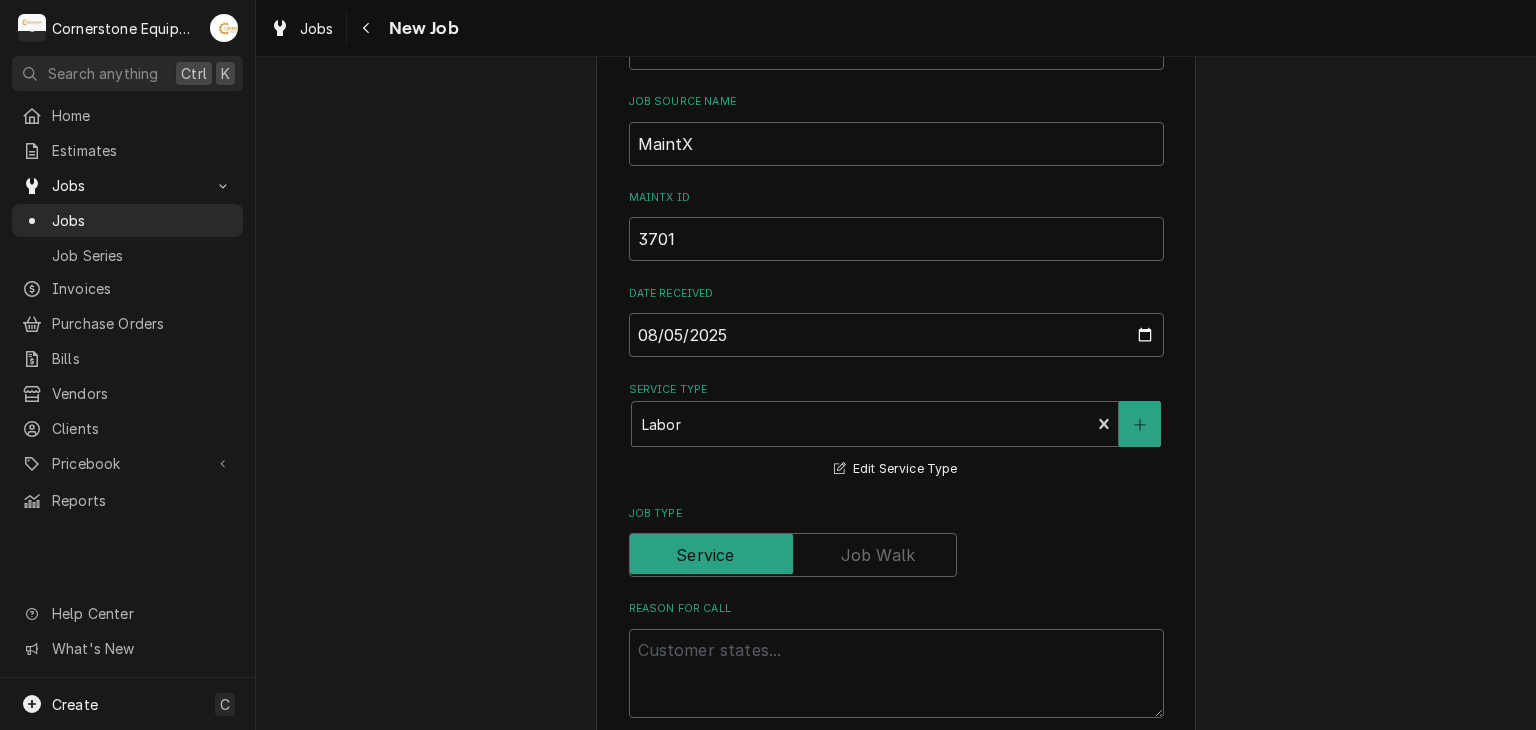 scroll, scrollTop: 560, scrollLeft: 0, axis: vertical 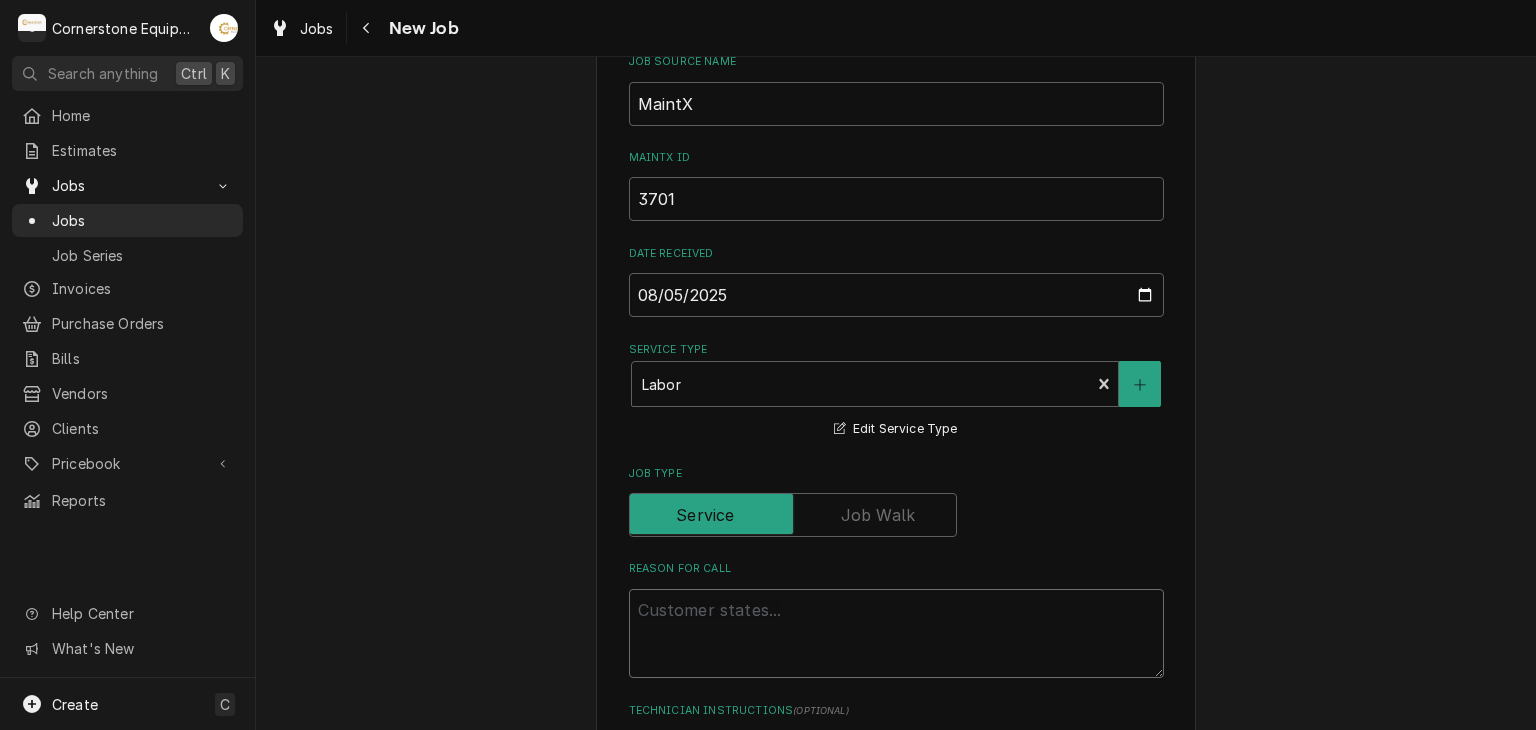 click on "Reason For Call" at bounding box center (896, 634) 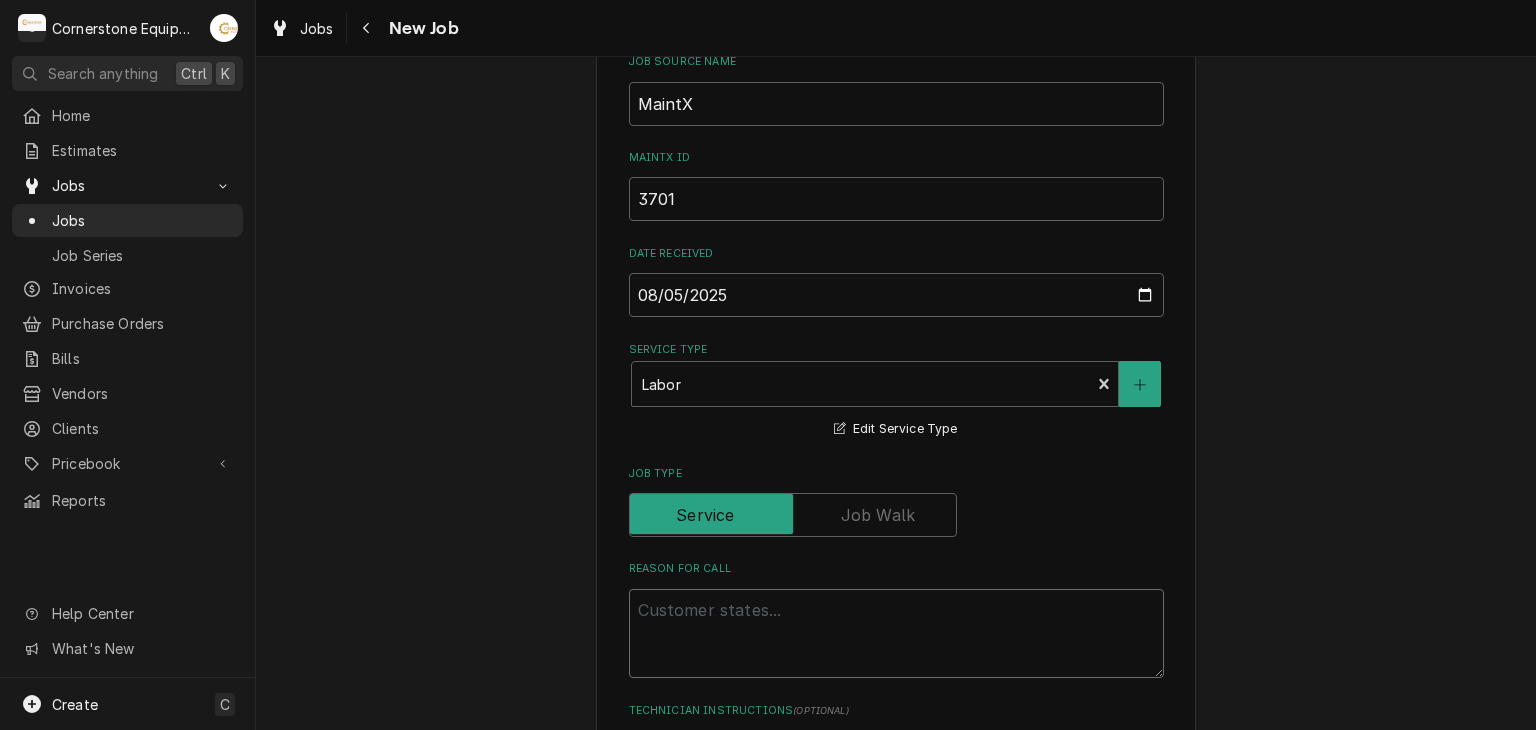 type on "x" 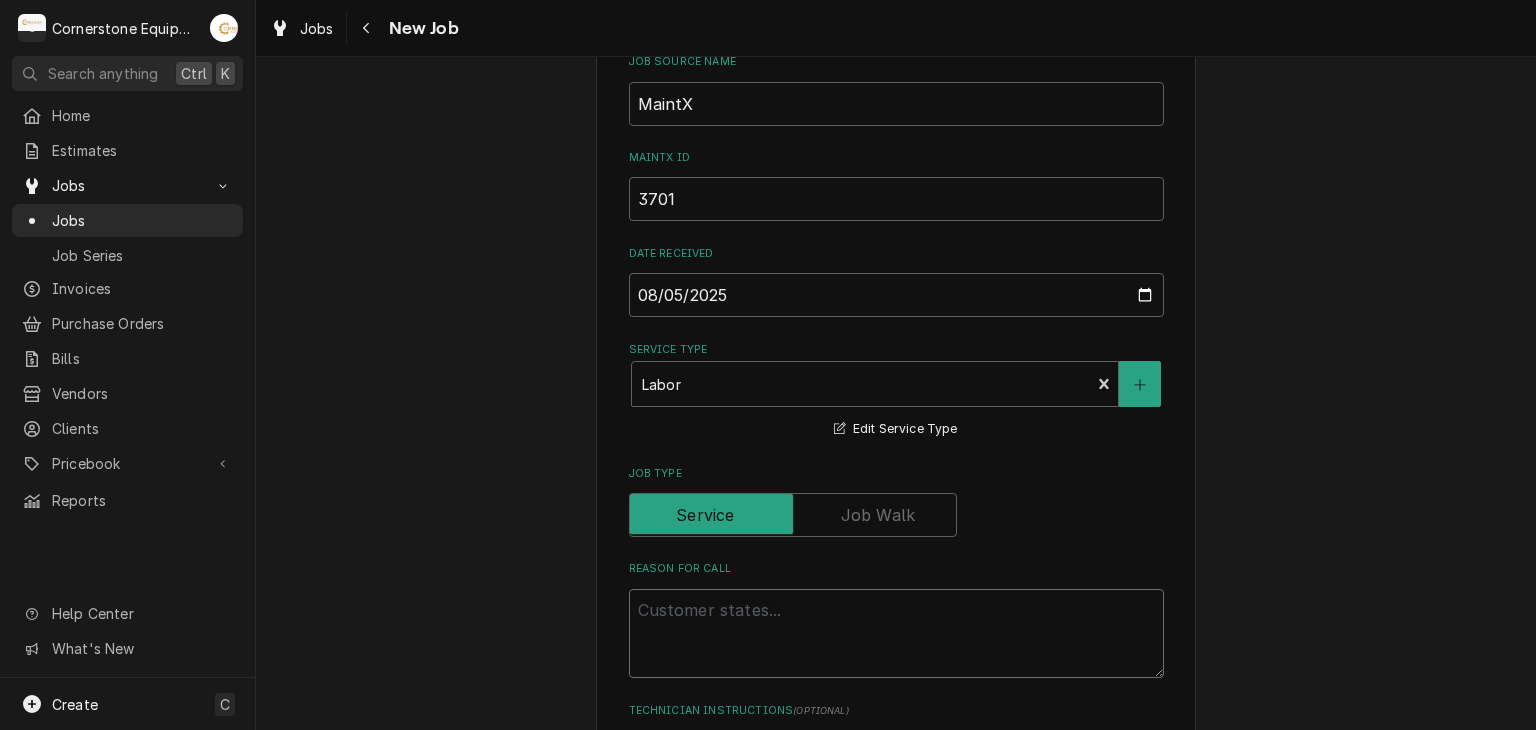 type on "F" 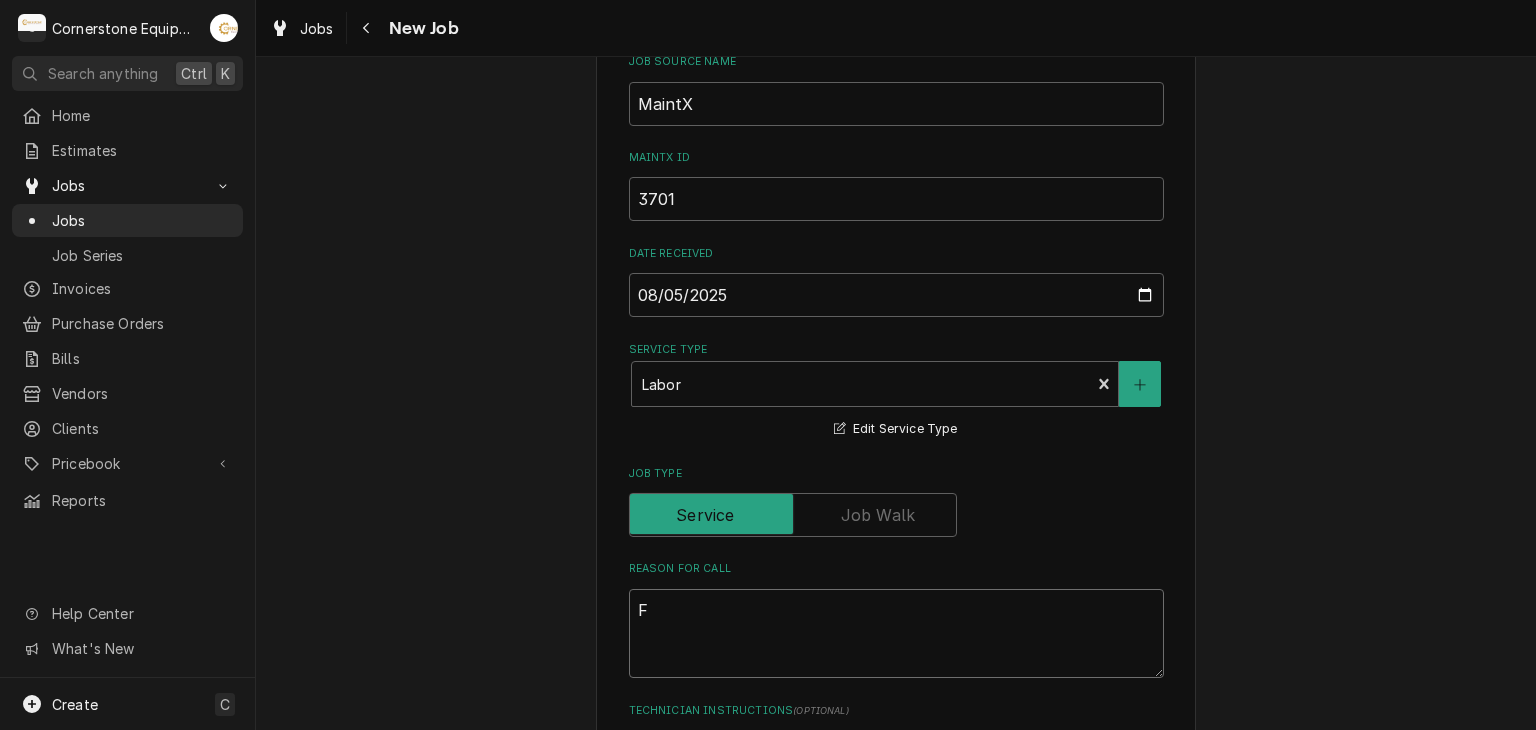 type on "x" 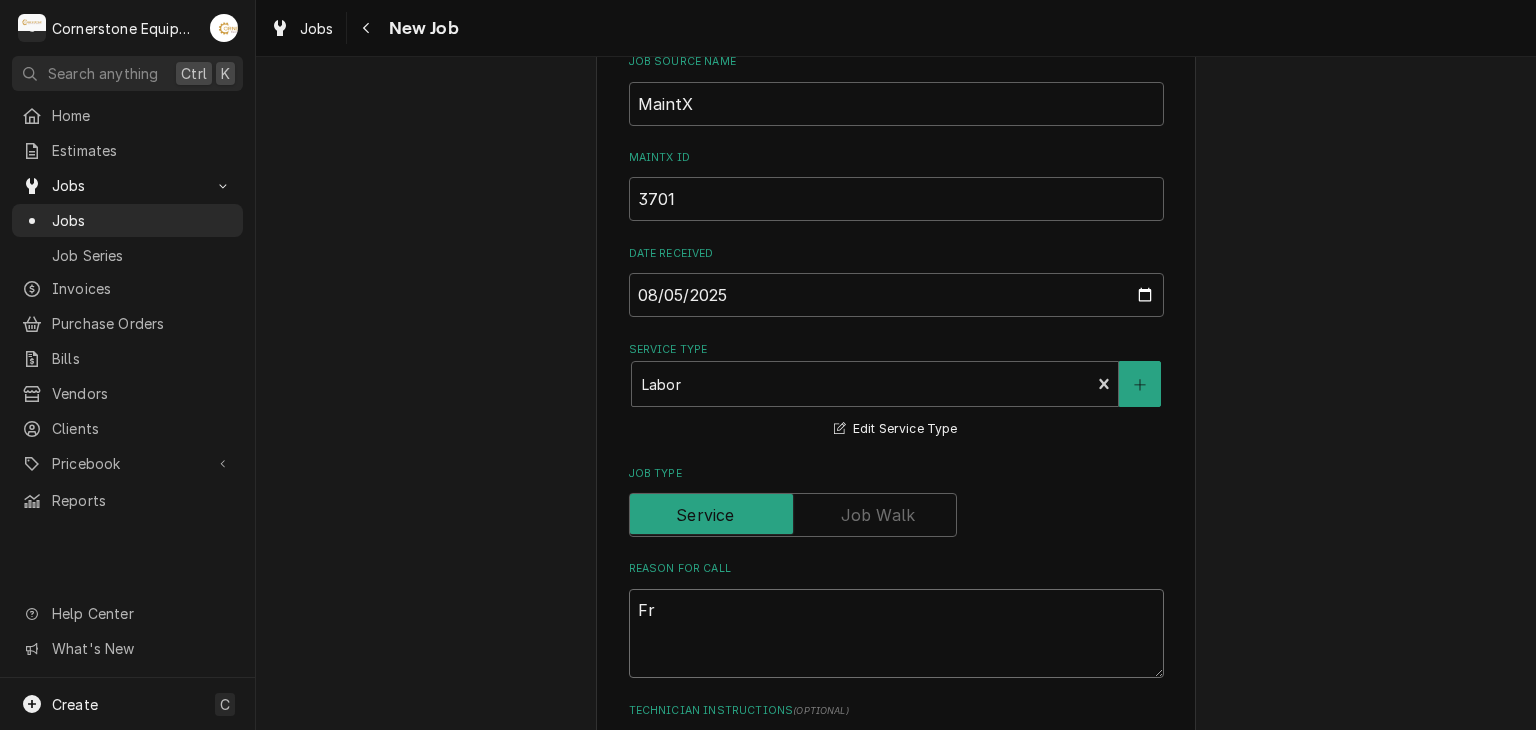 type on "x" 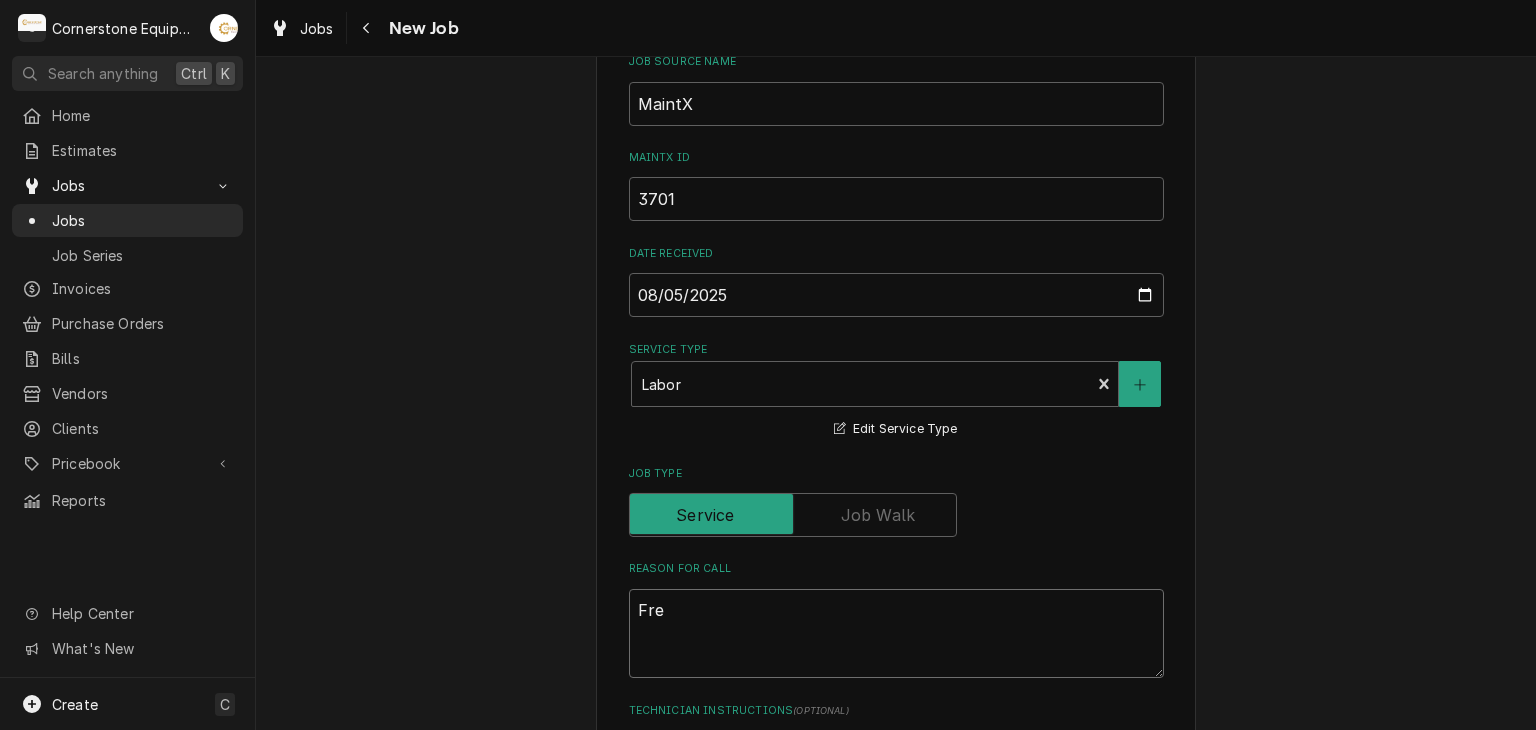 type on "x" 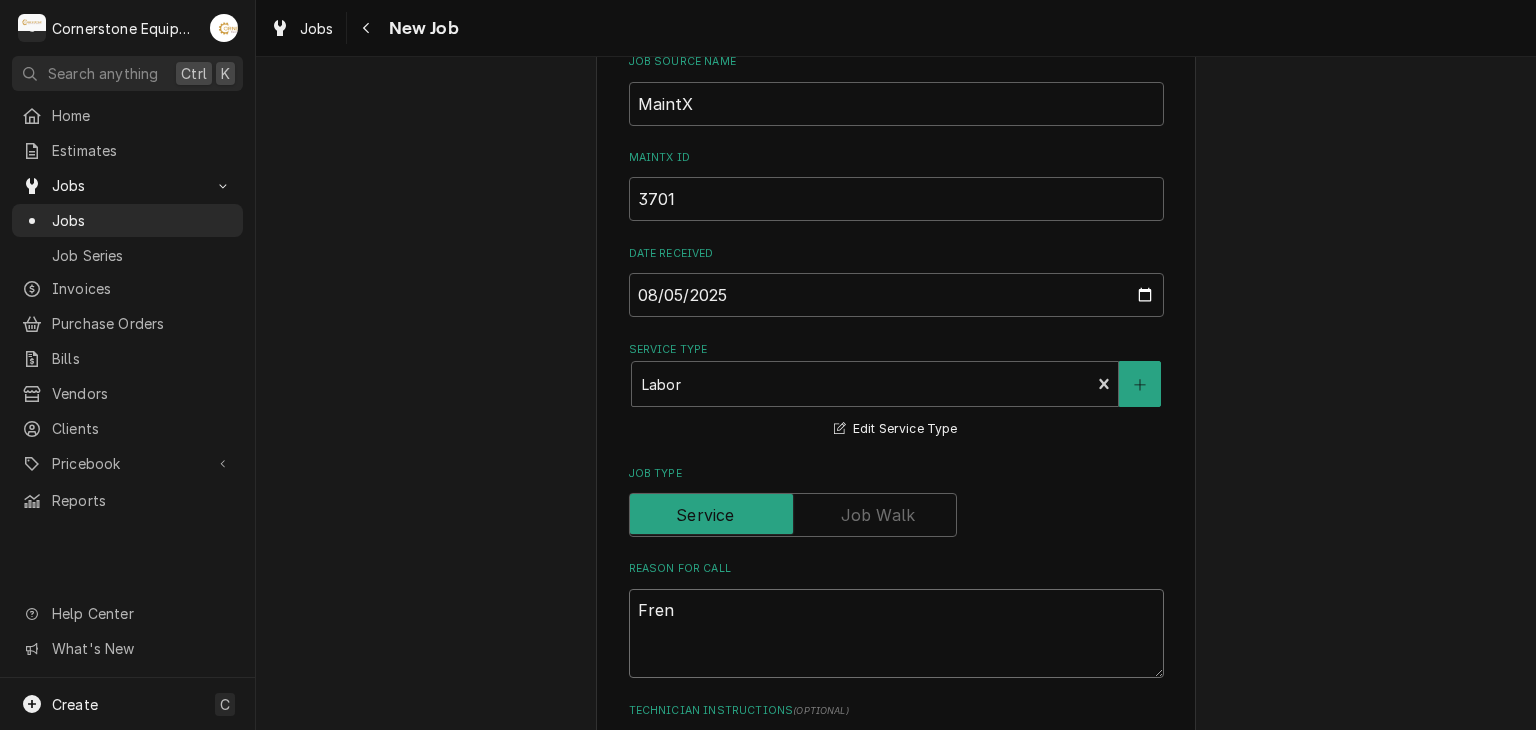 type on "x" 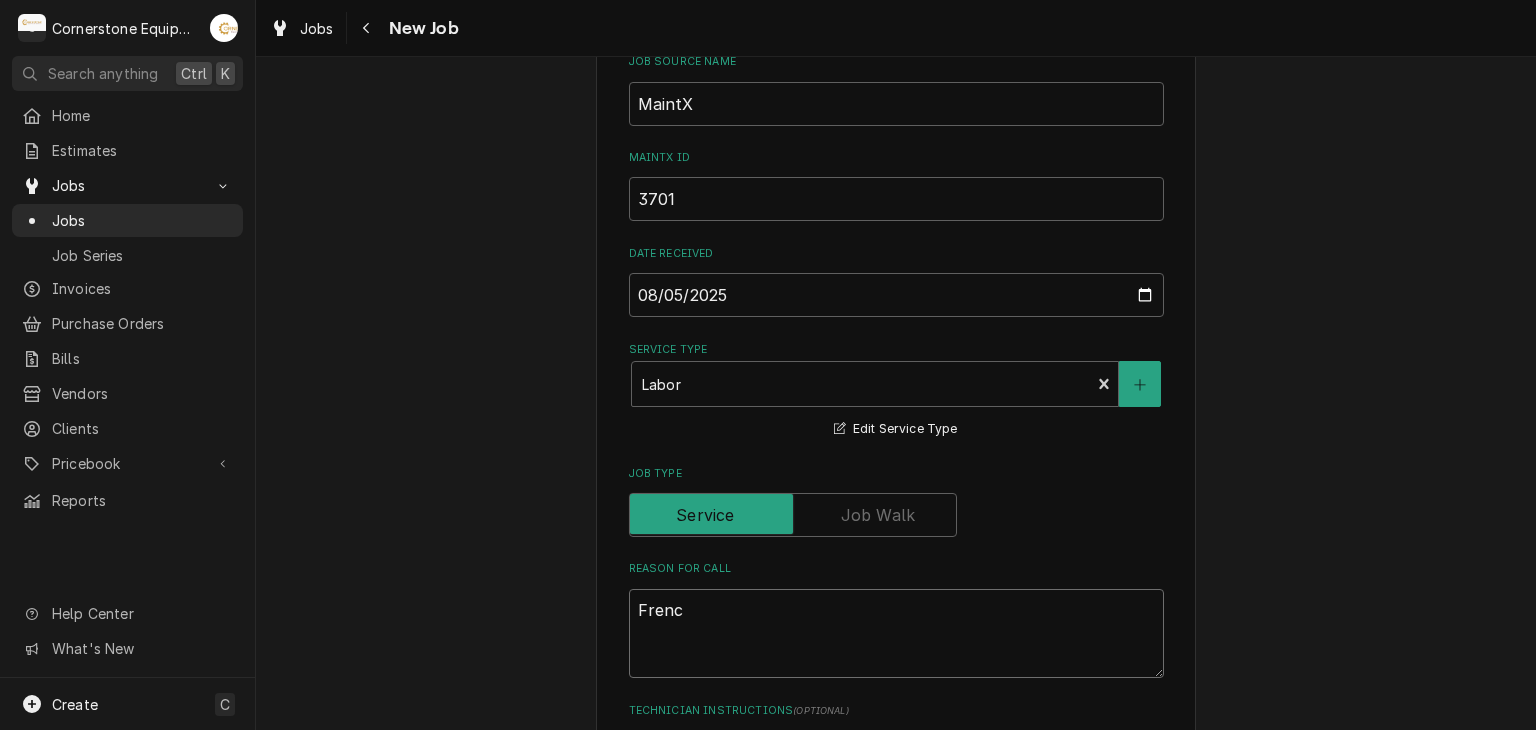 type on "x" 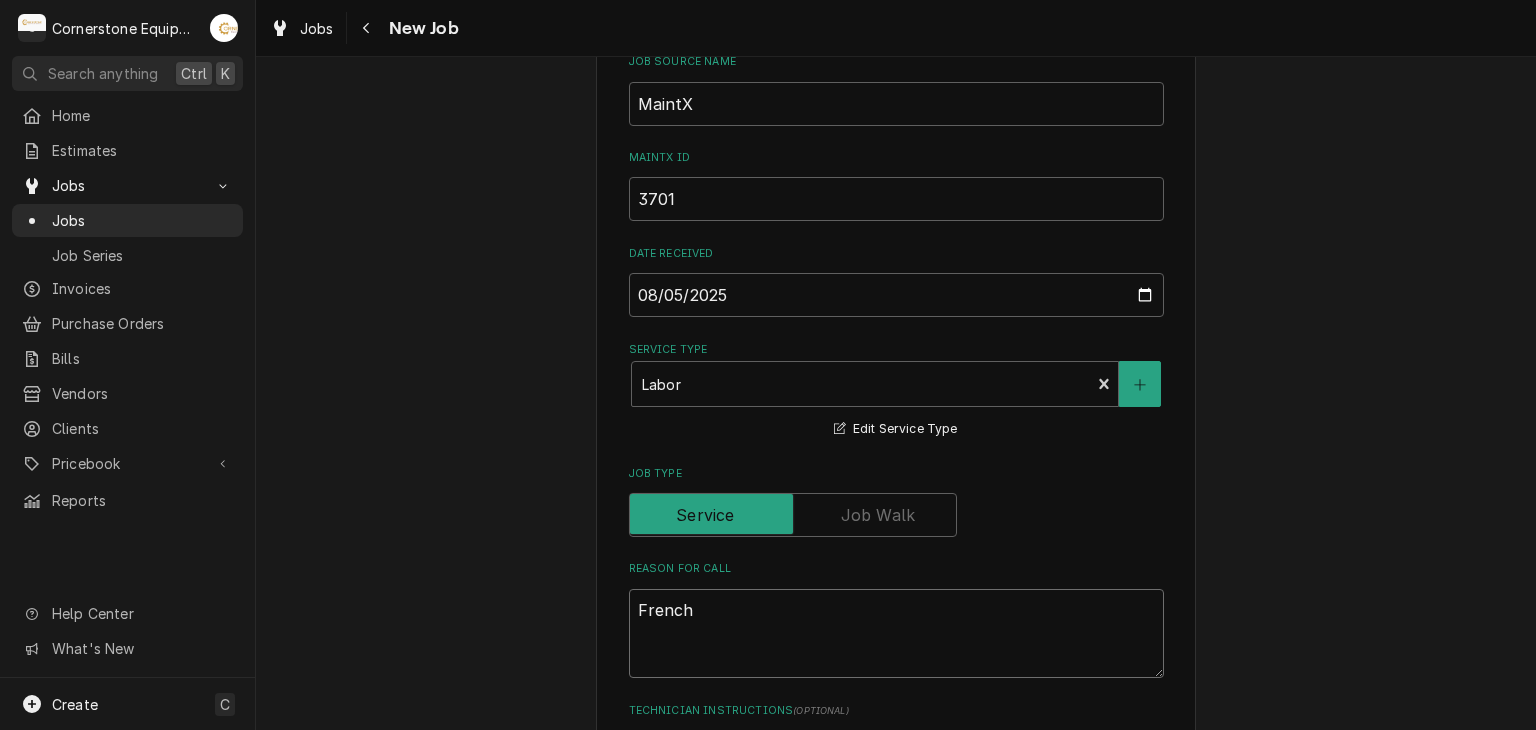 type on "x" 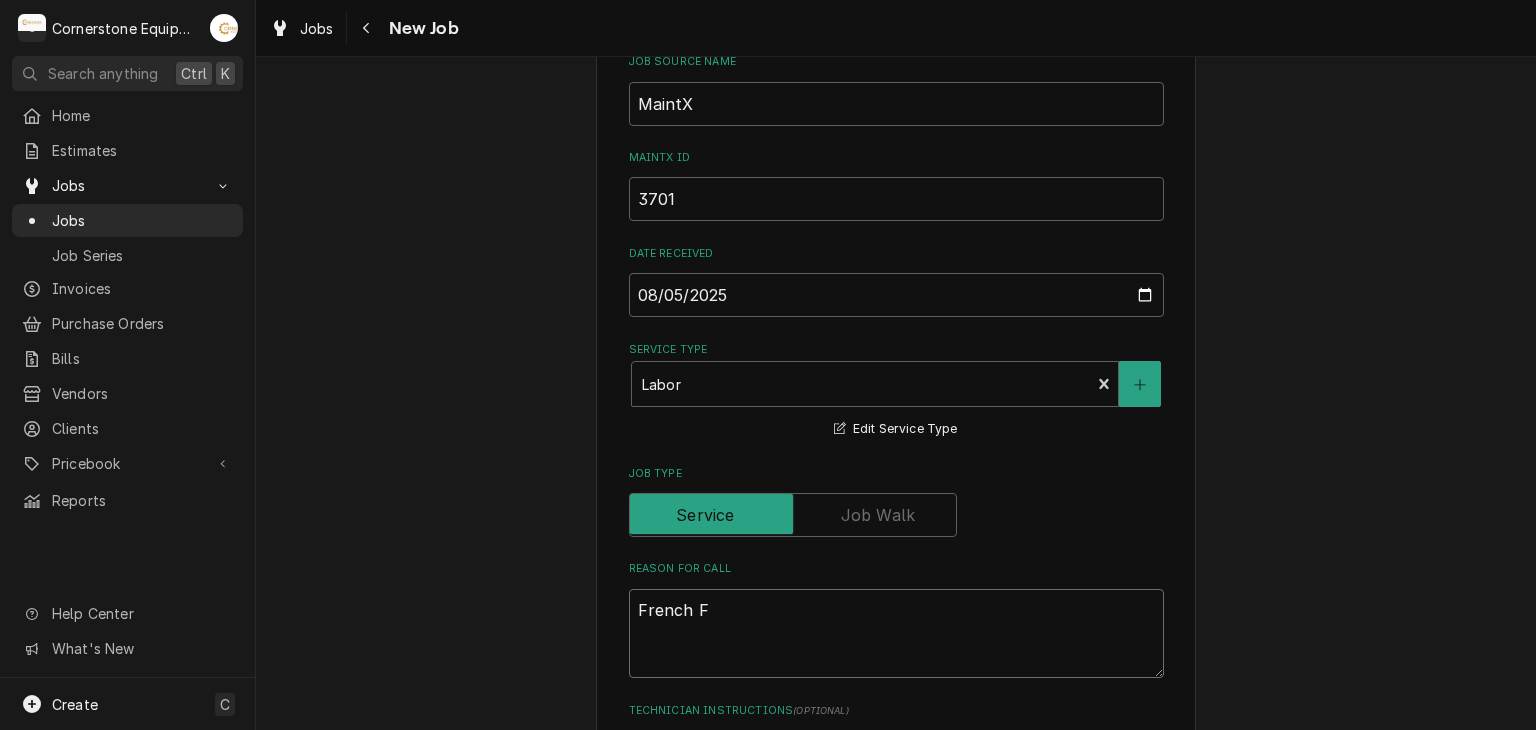 type on "x" 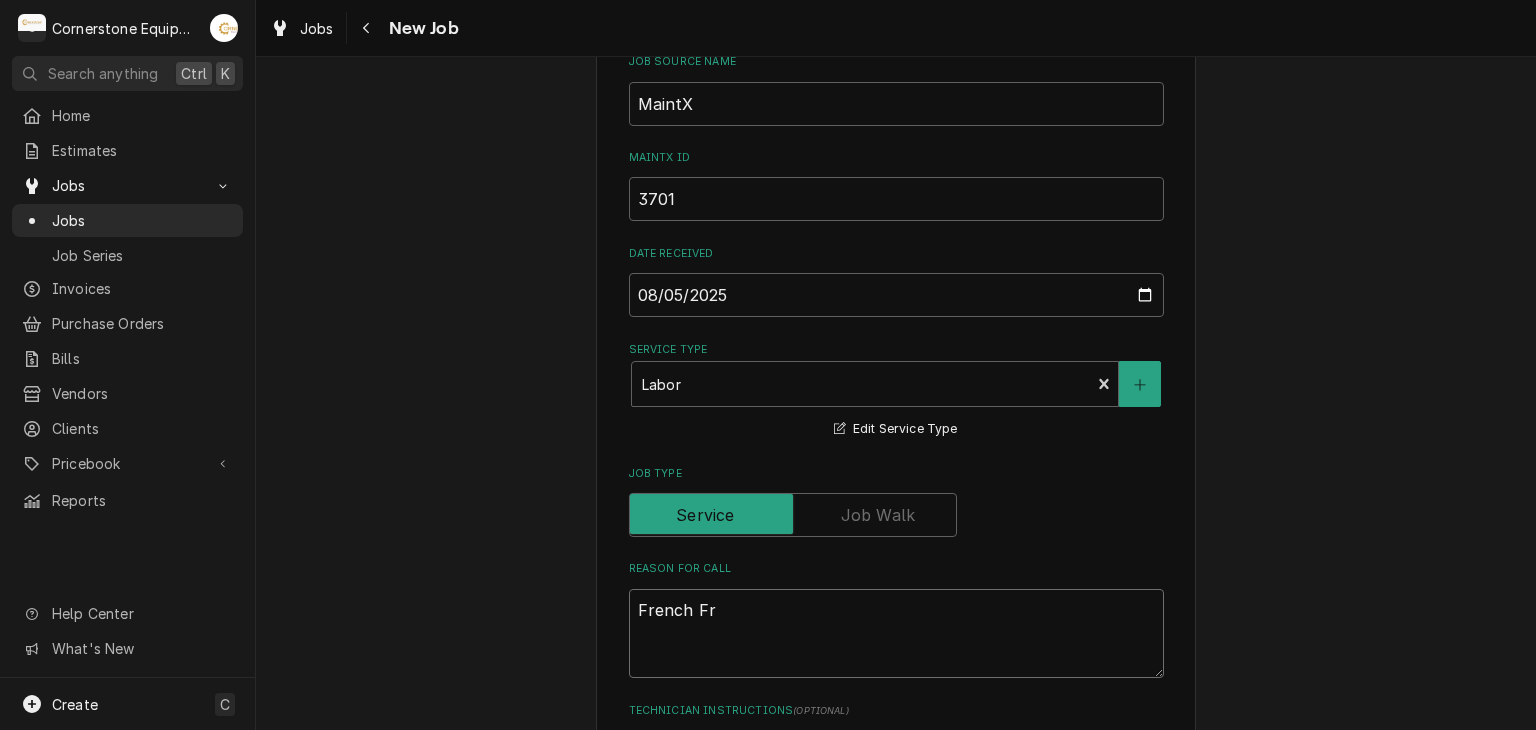 type on "x" 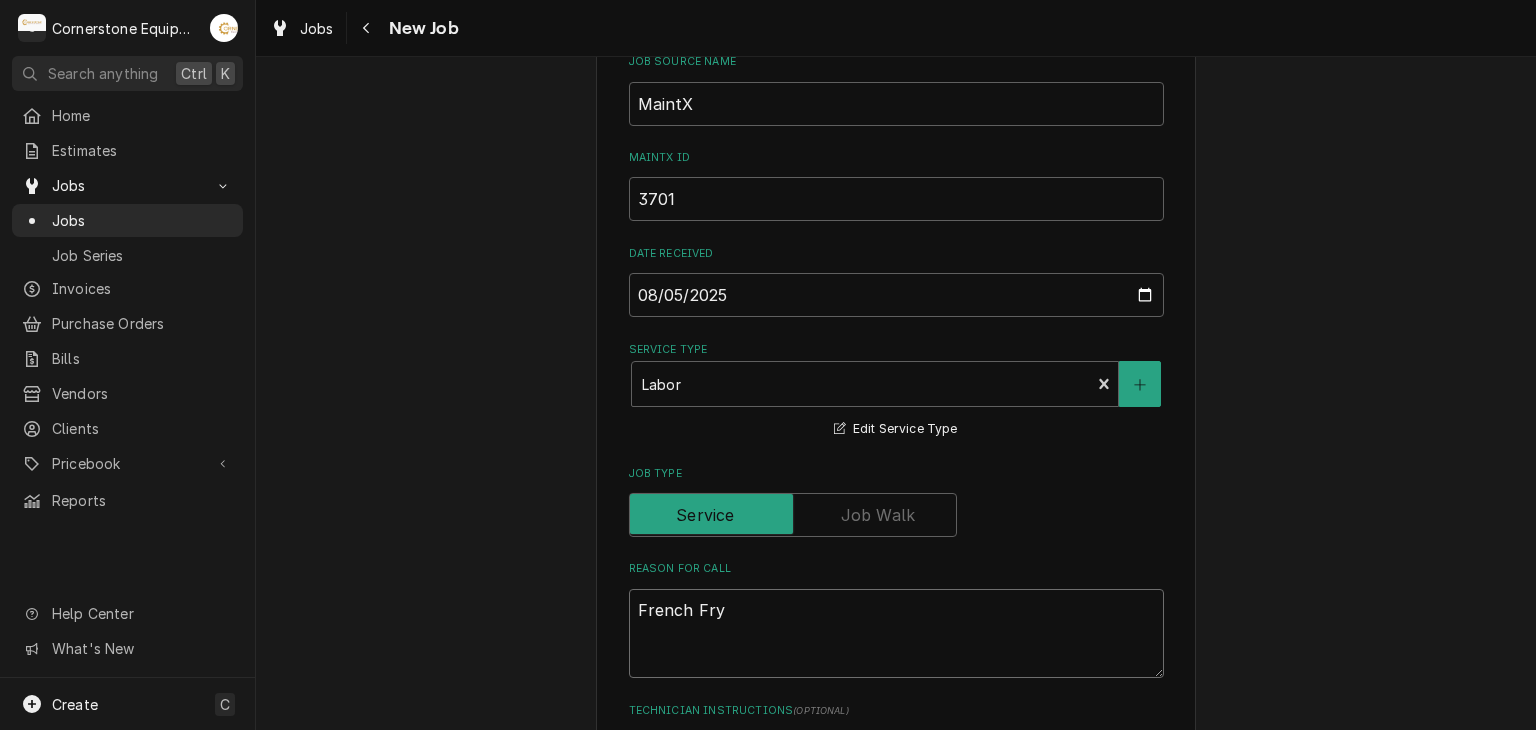 type on "x" 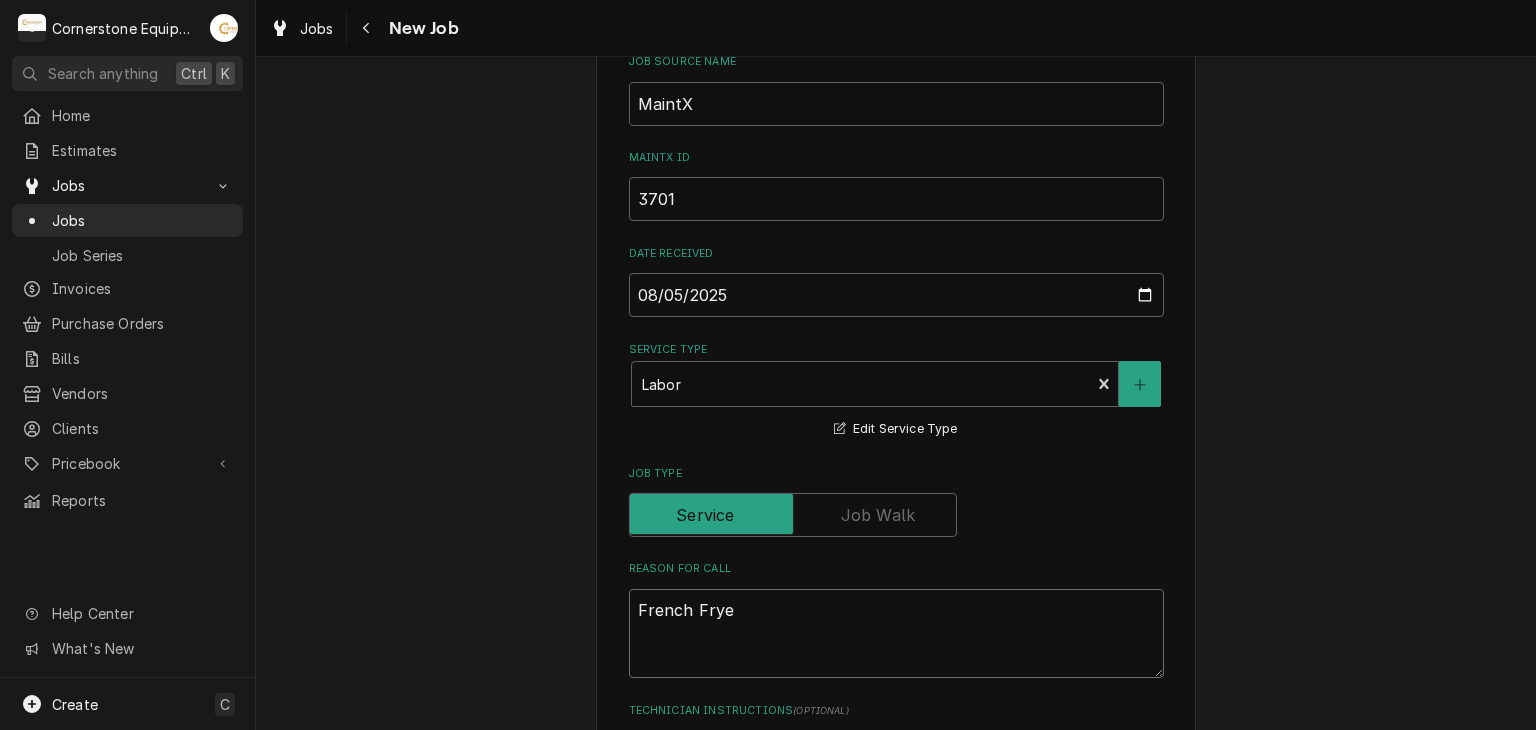 type on "French Fryer" 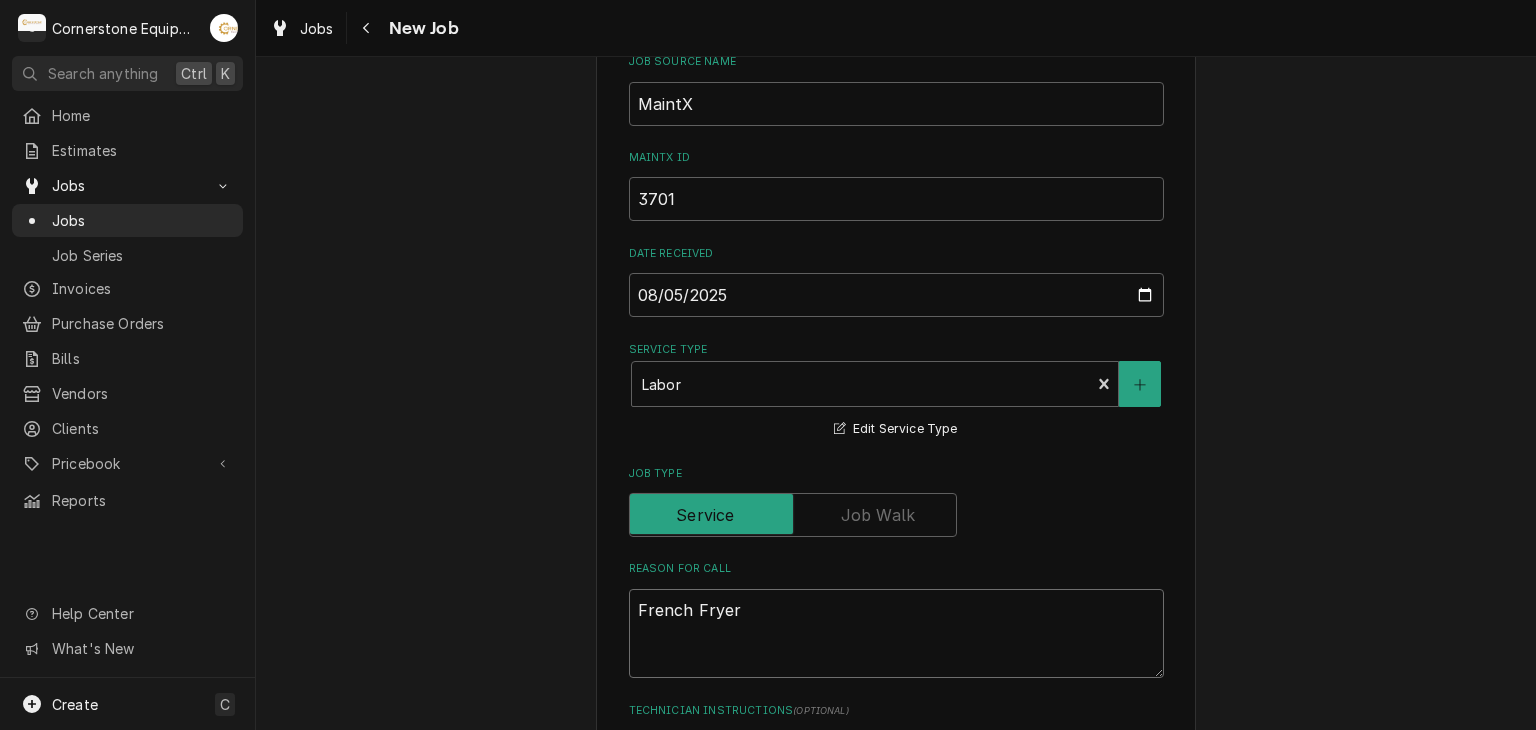 type on "x" 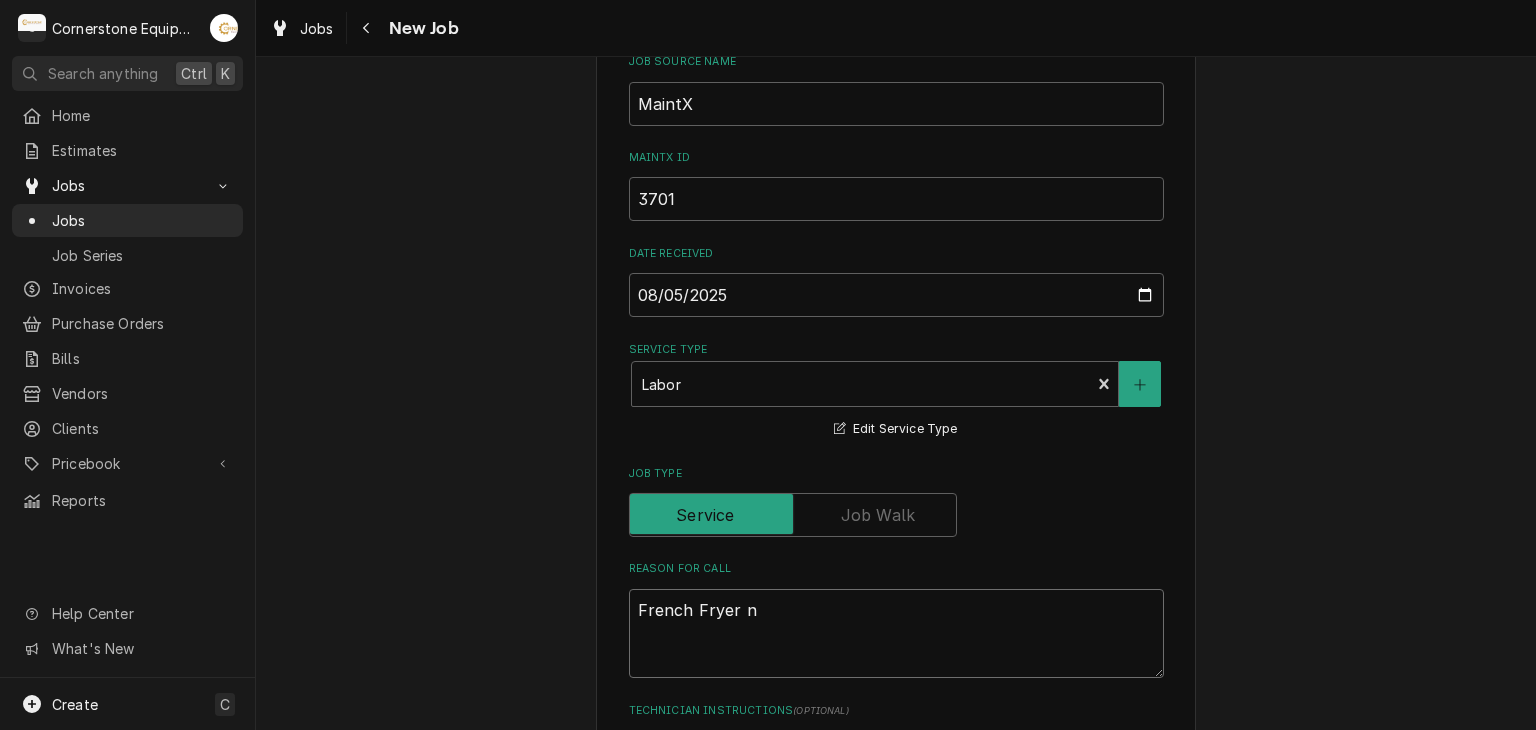 type on "French Fryer no" 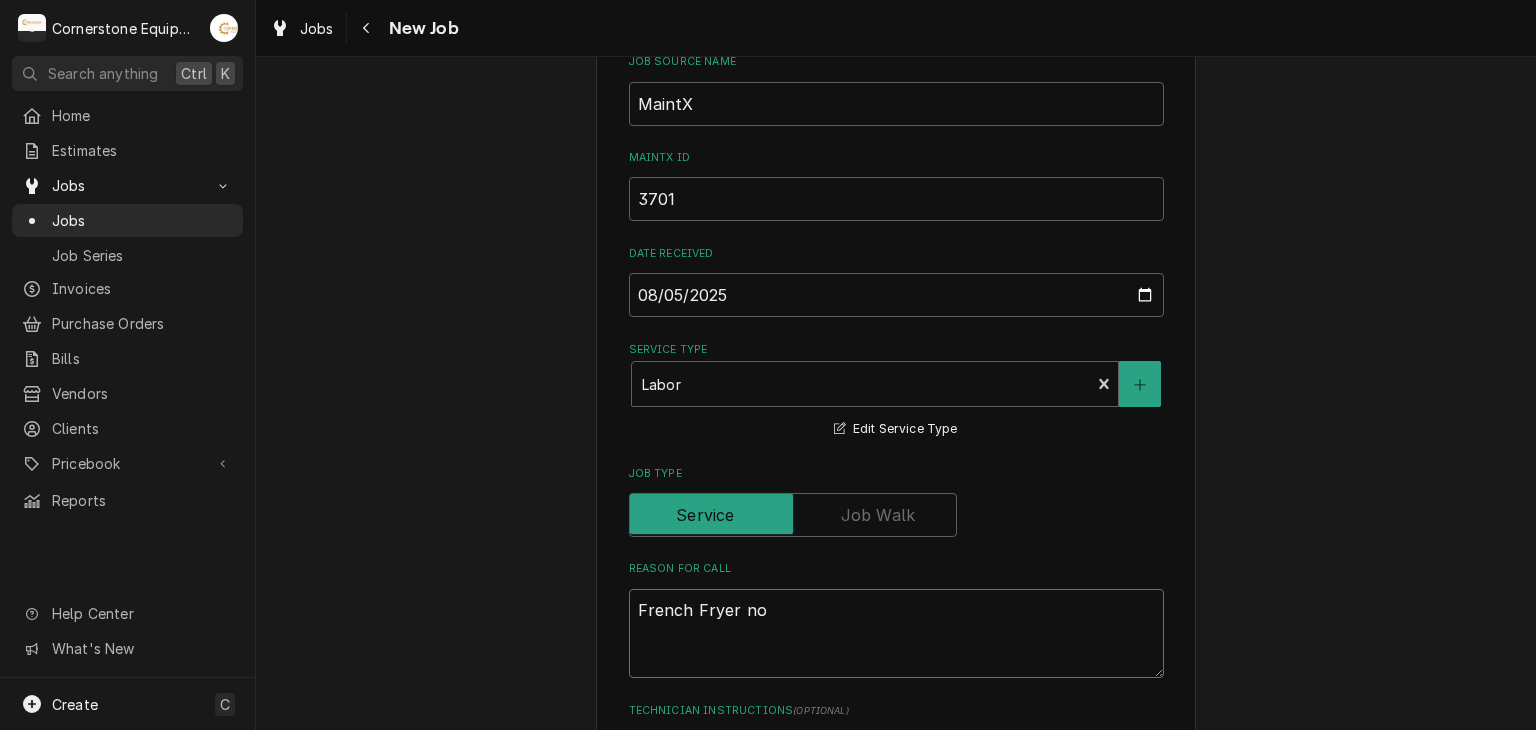 type on "x" 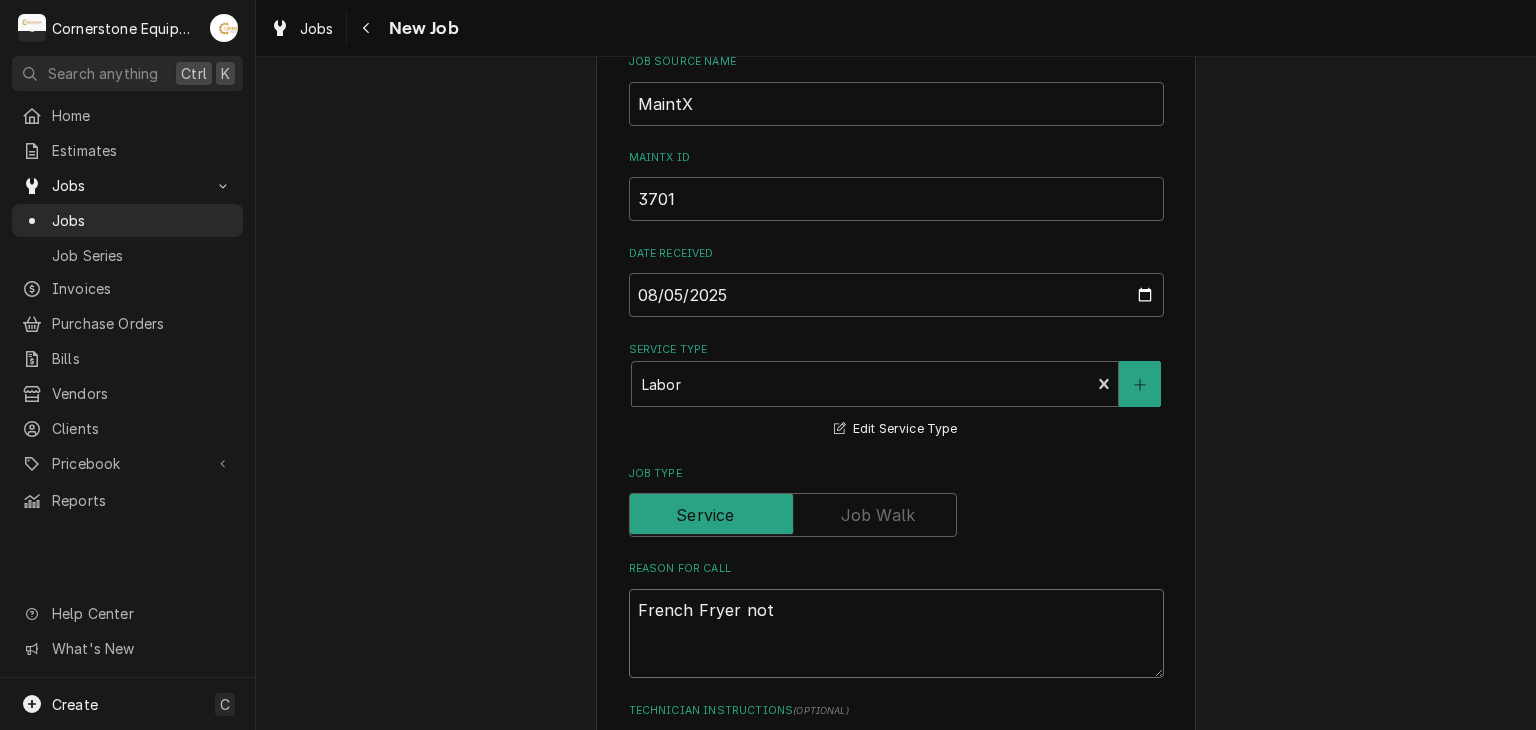 type on "x" 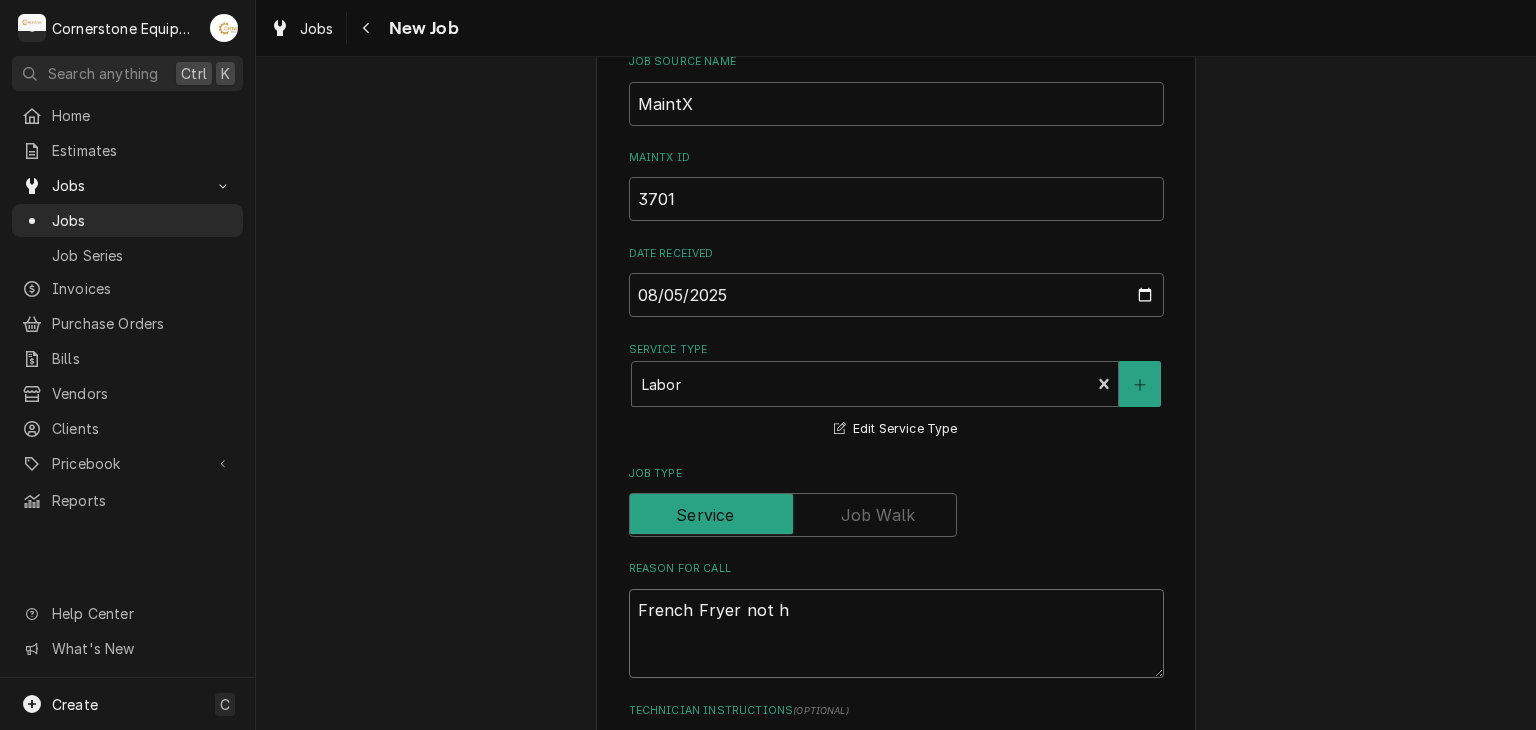 type on "French Fryer not ho" 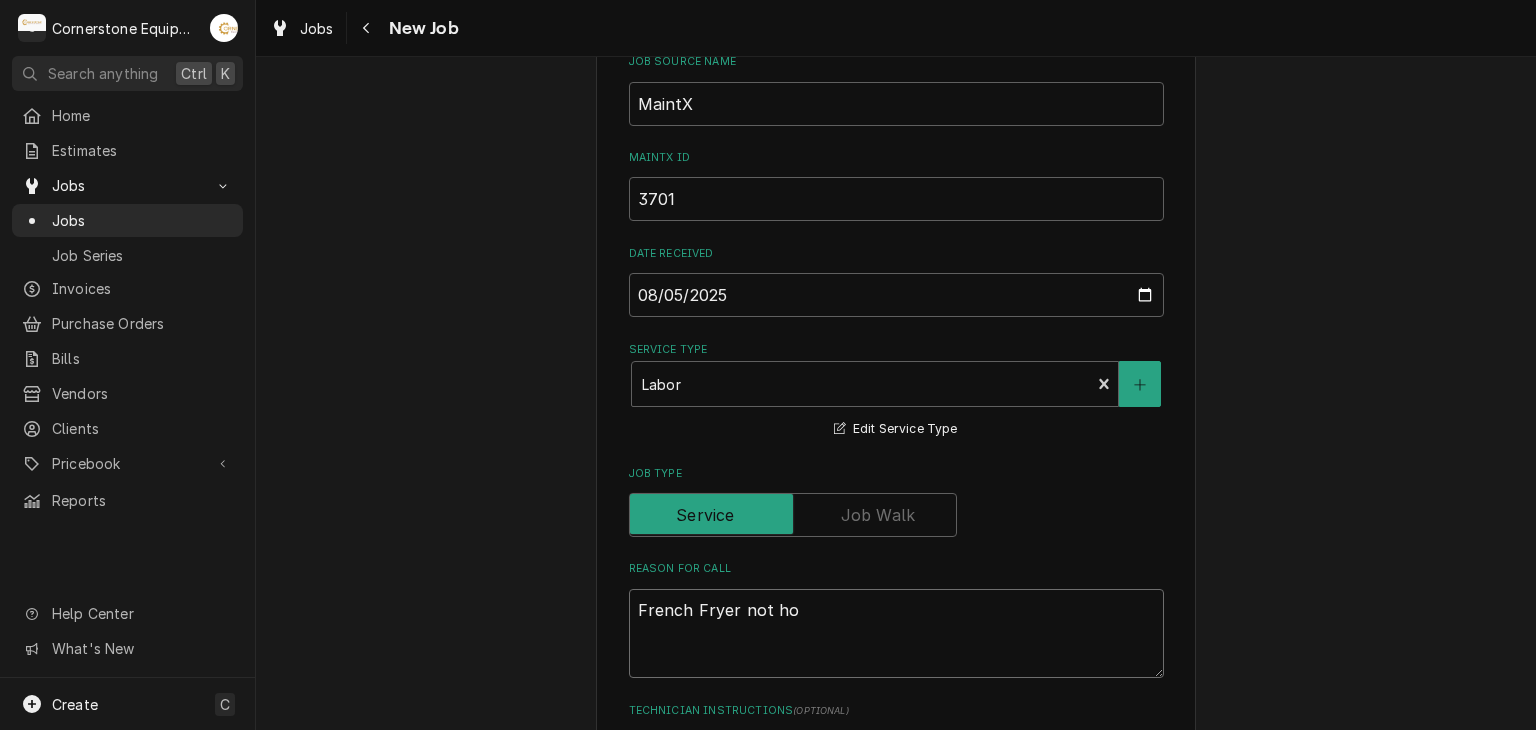 type on "x" 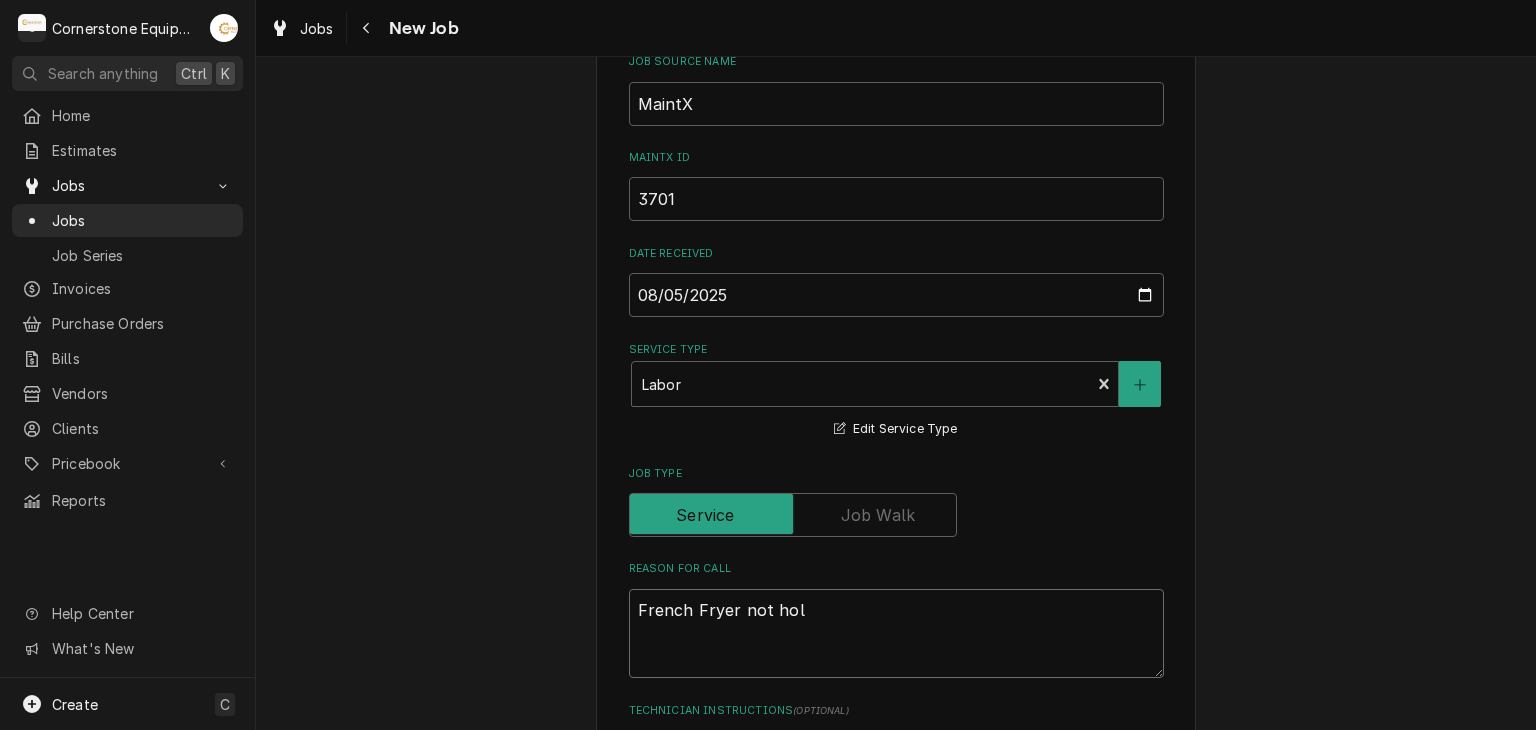 type on "x" 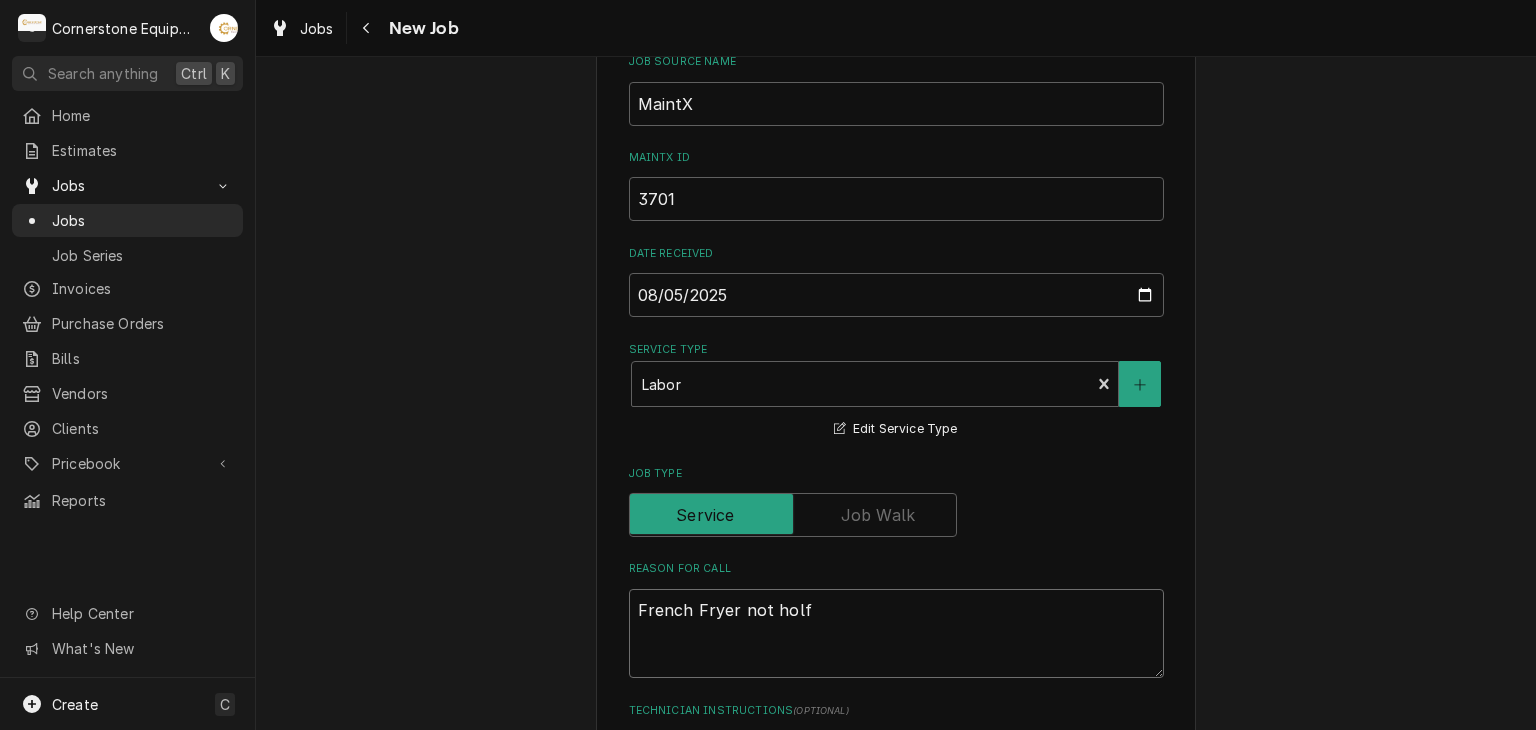 type on "x" 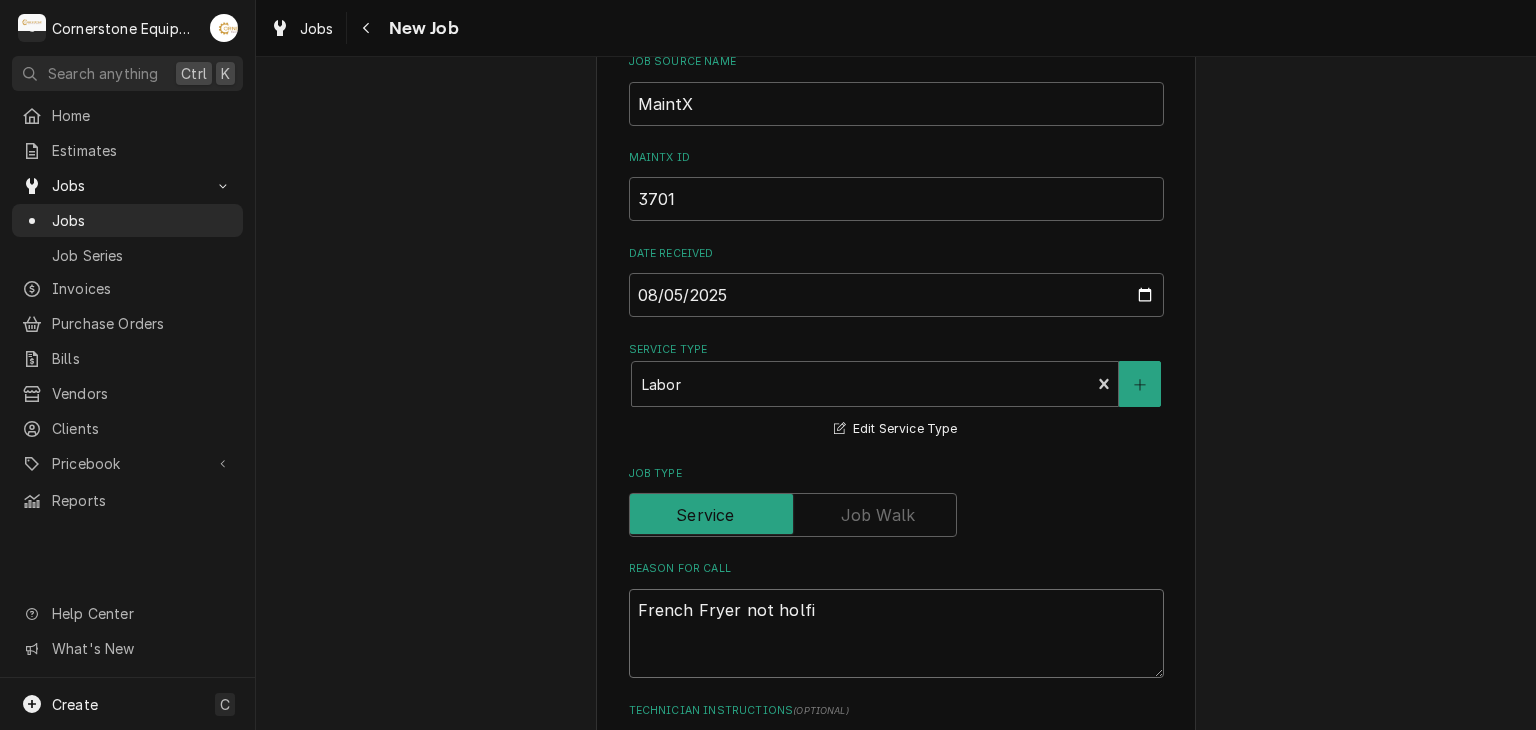type on "x" 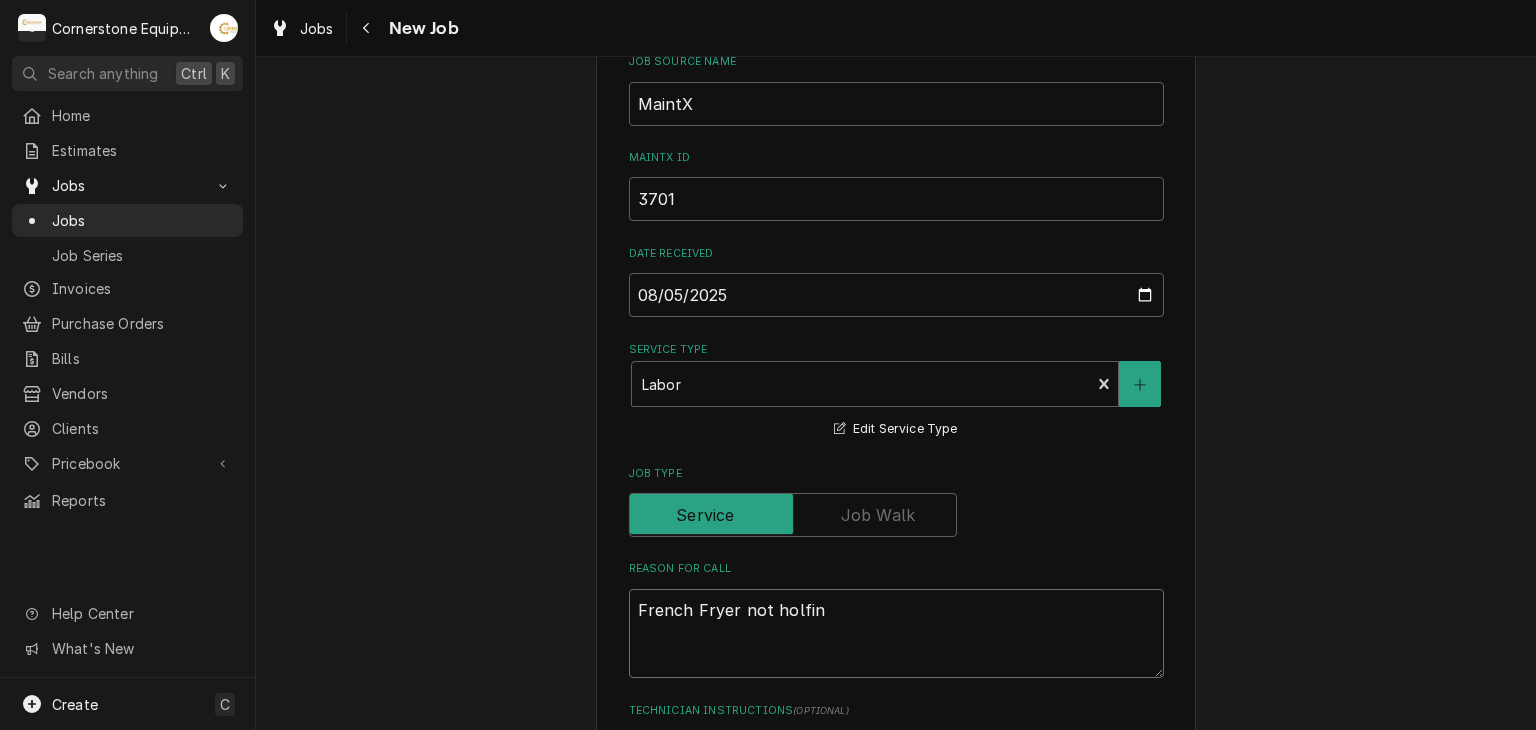 type on "x" 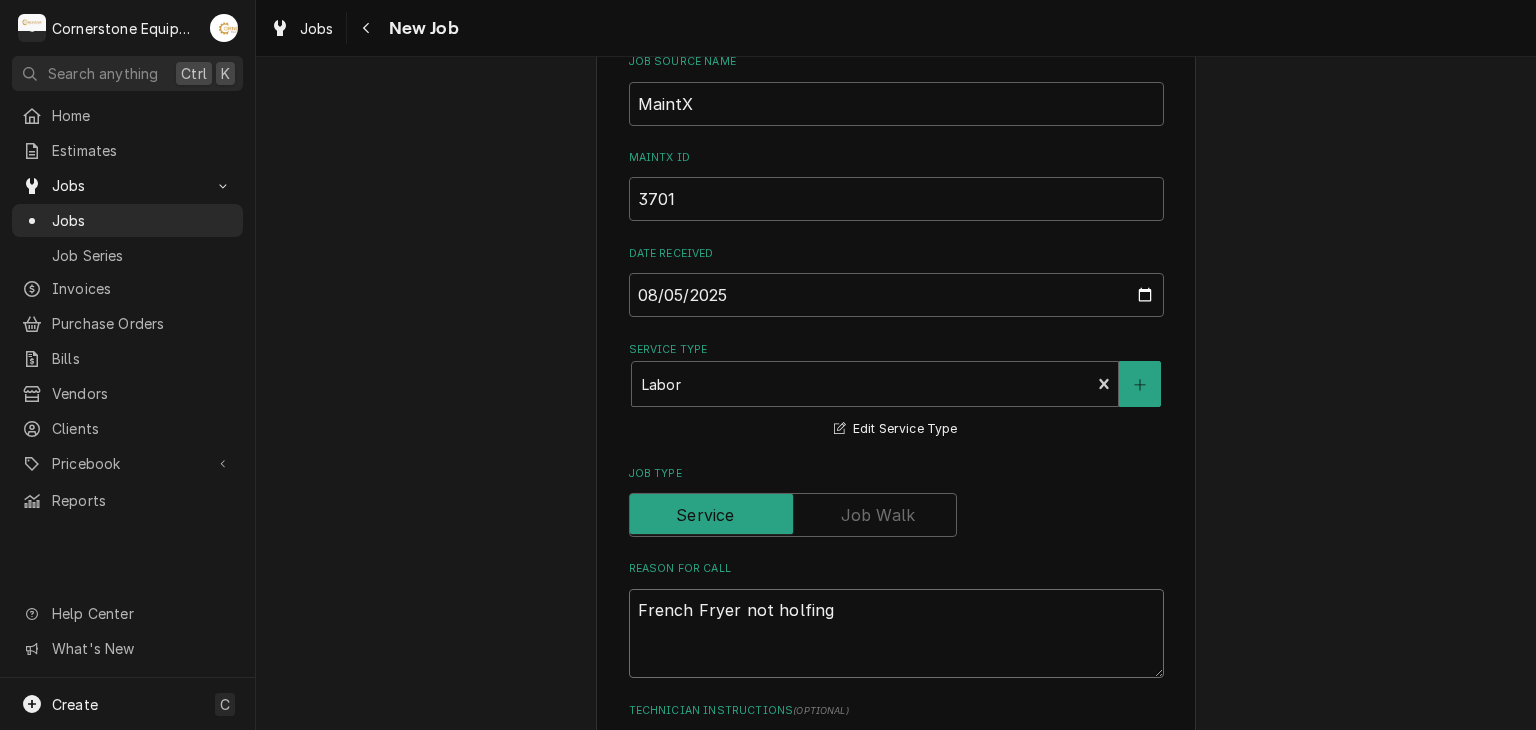 type on "French Fryer not holfing" 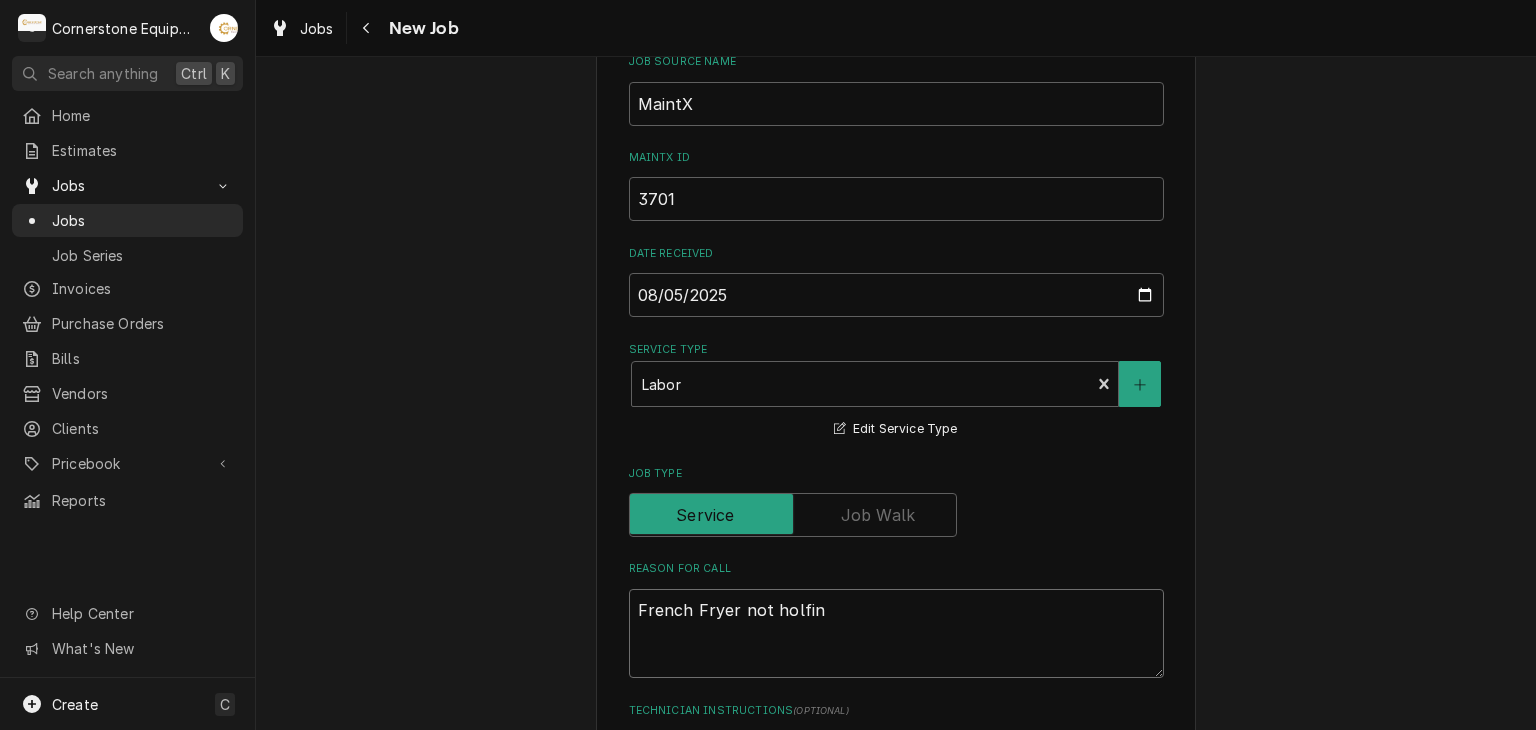 type on "x" 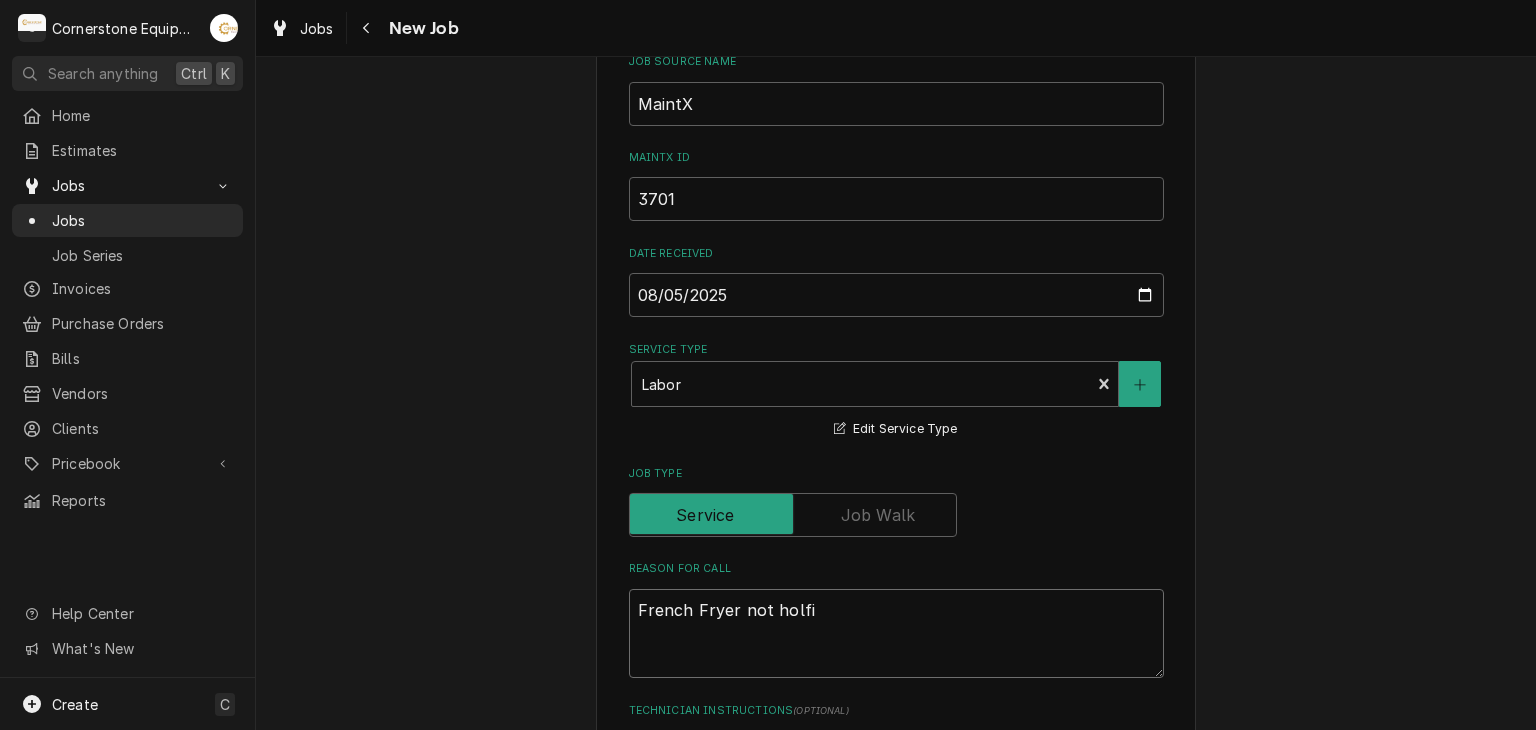 type on "x" 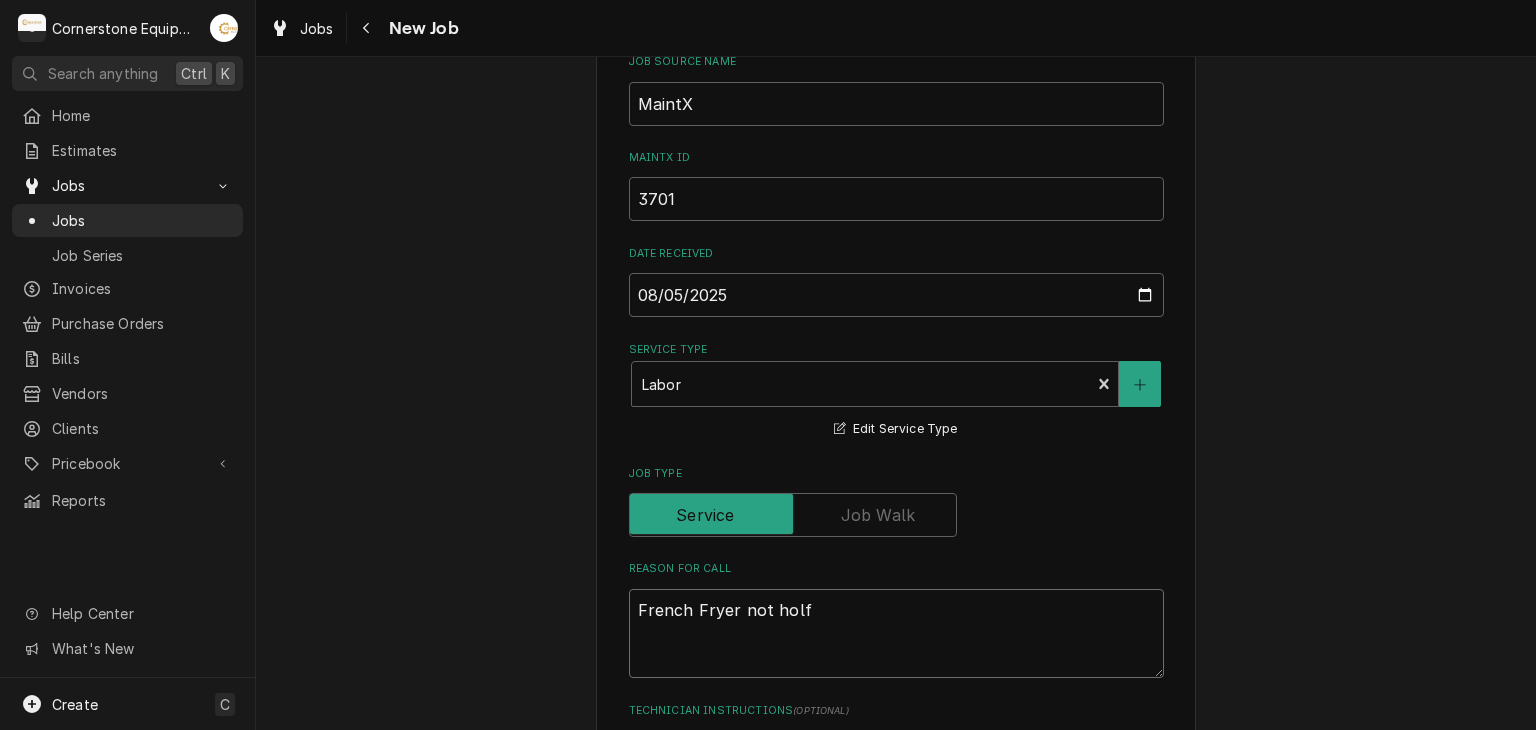 type on "x" 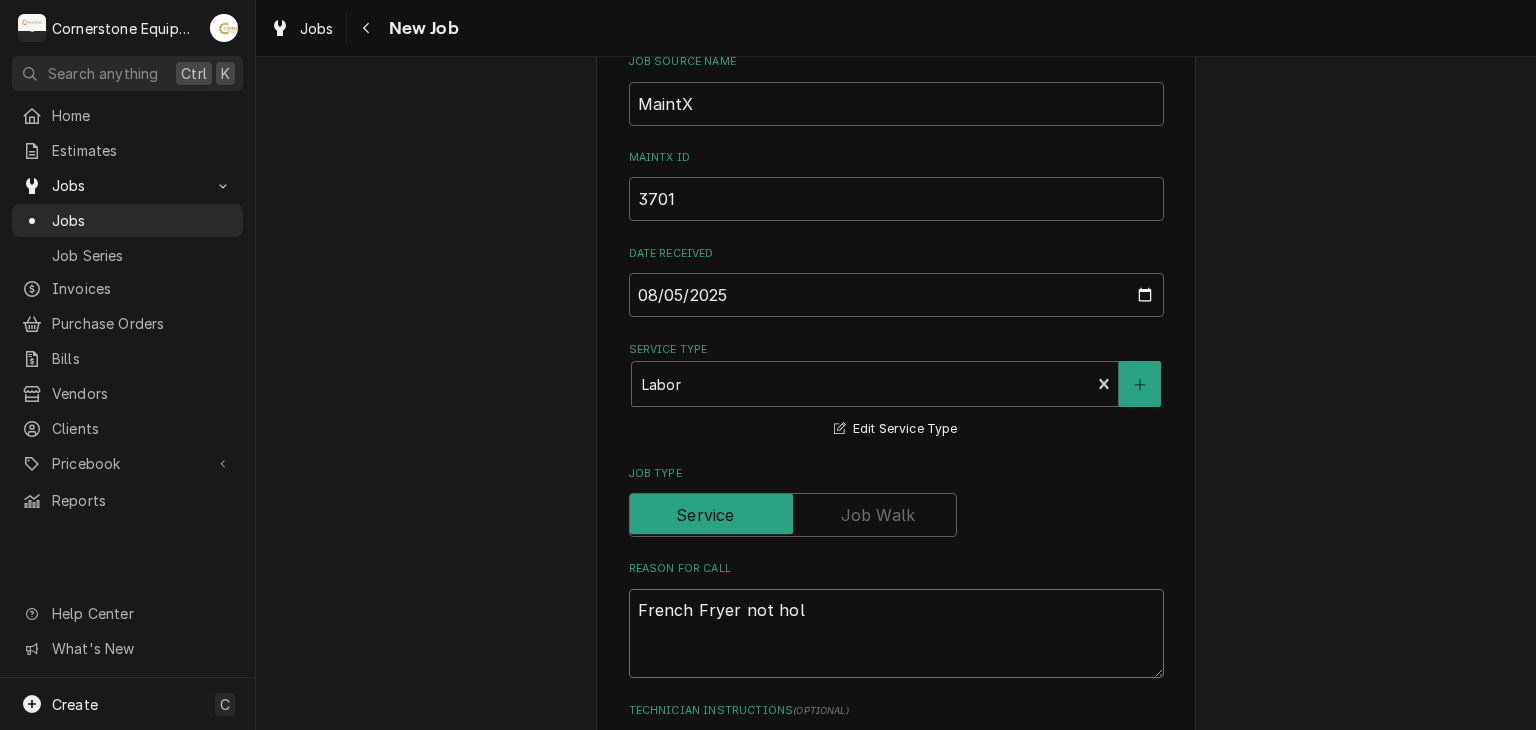 type on "x" 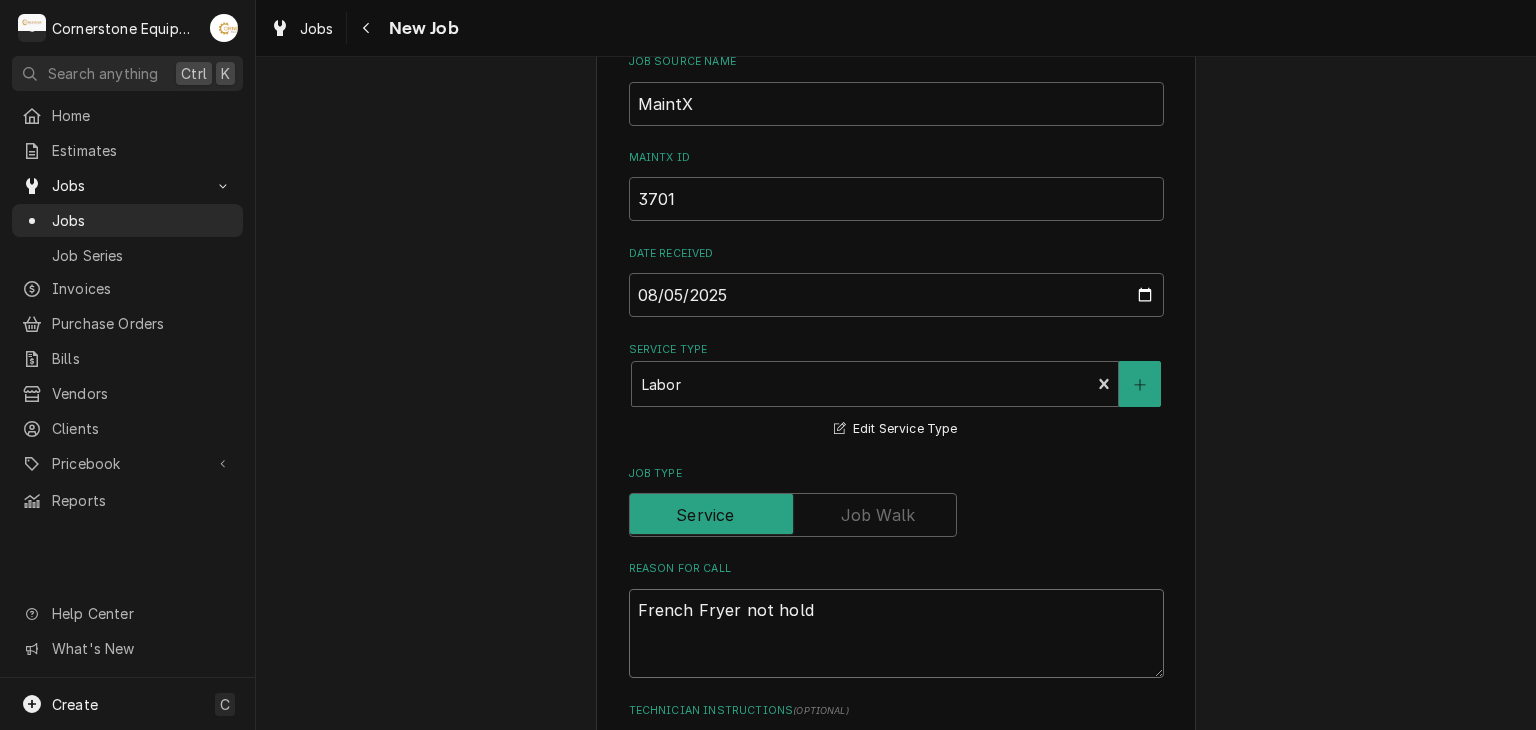 type on "x" 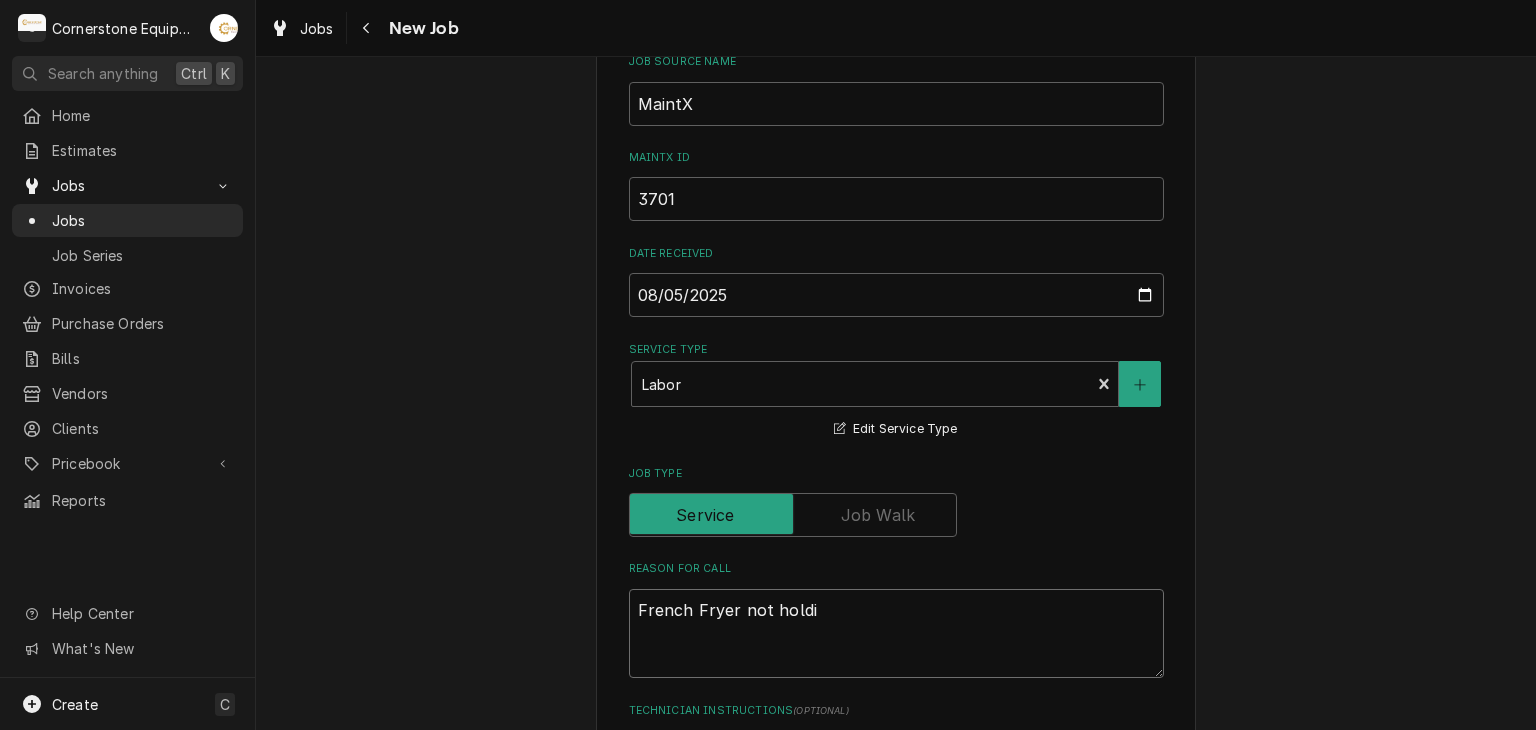 type on "x" 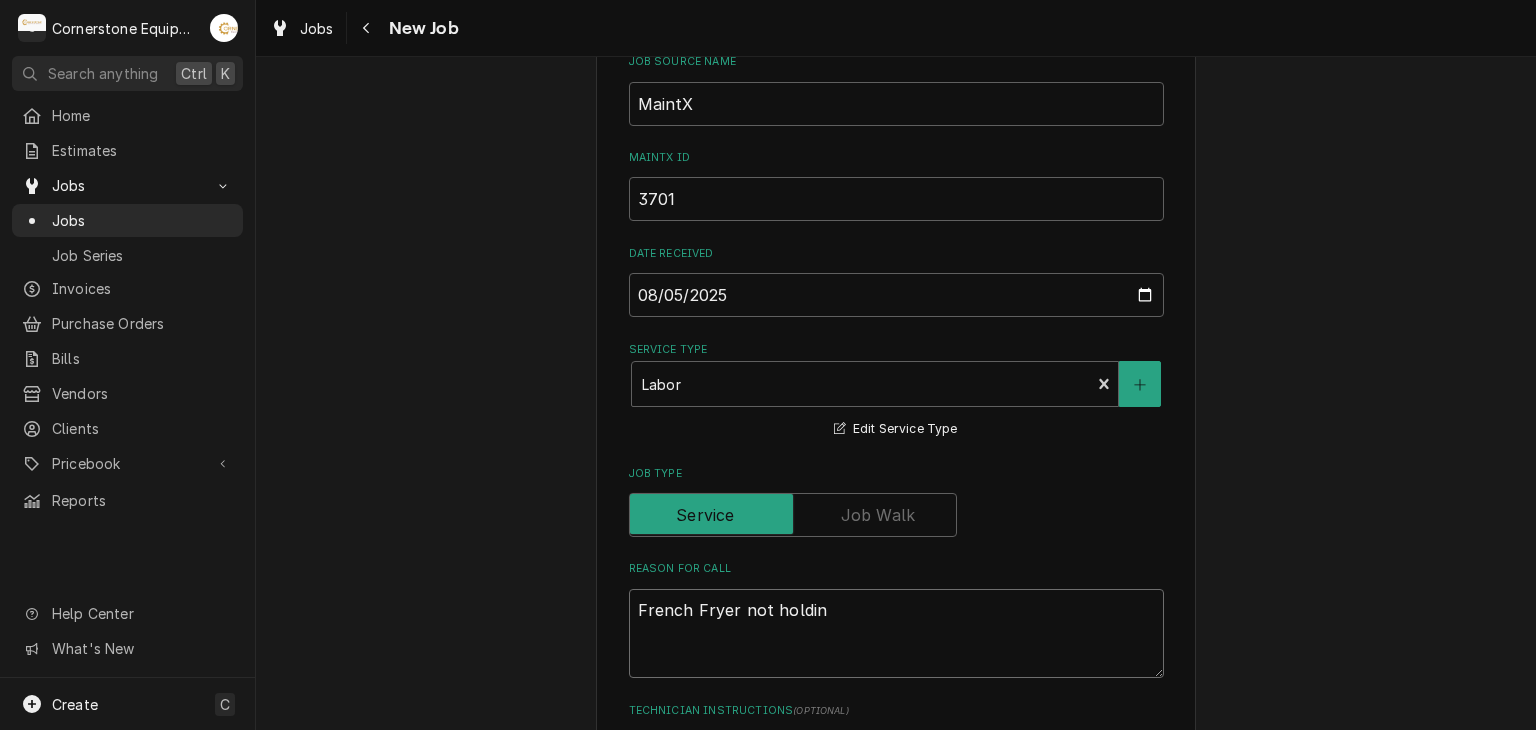 type on "x" 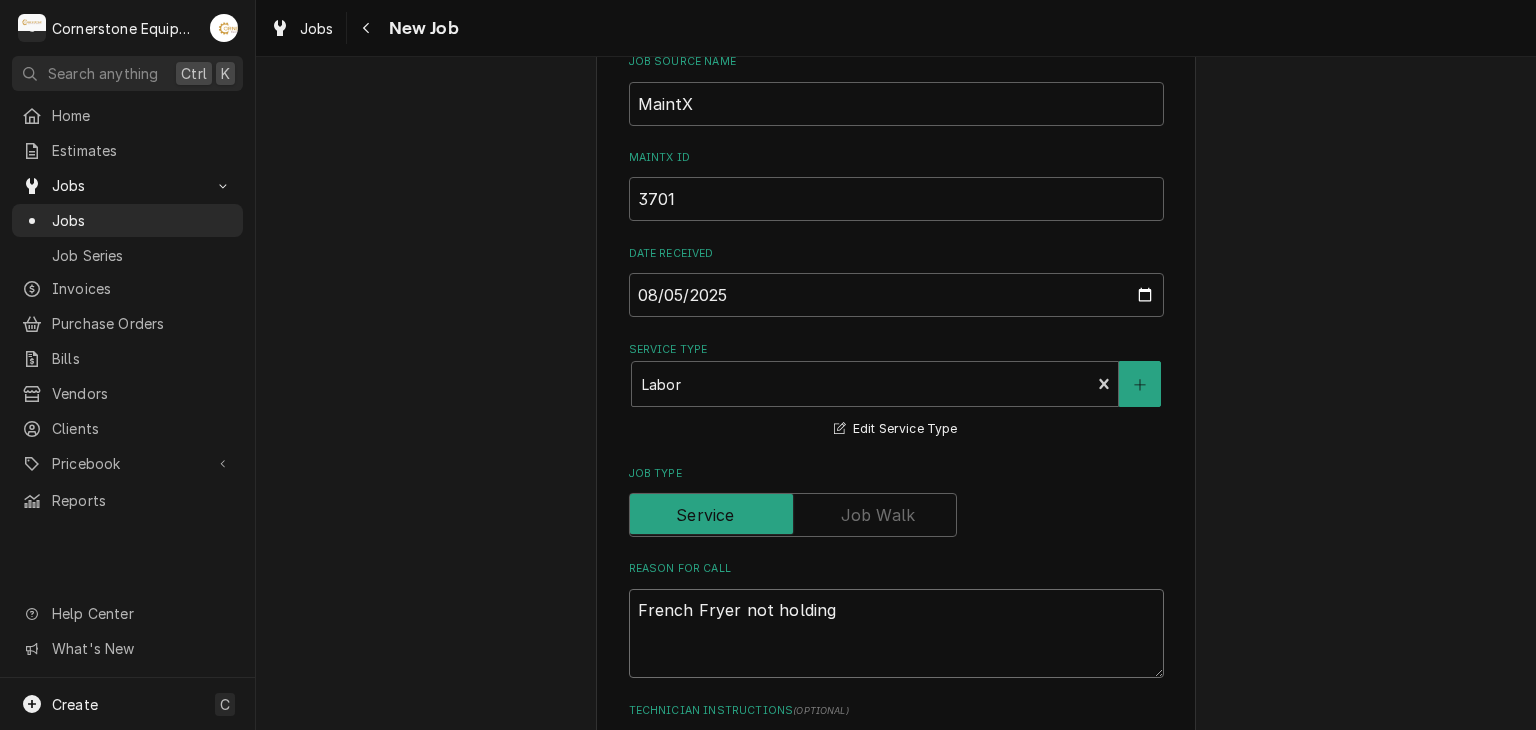 type on "French Fryer not holding" 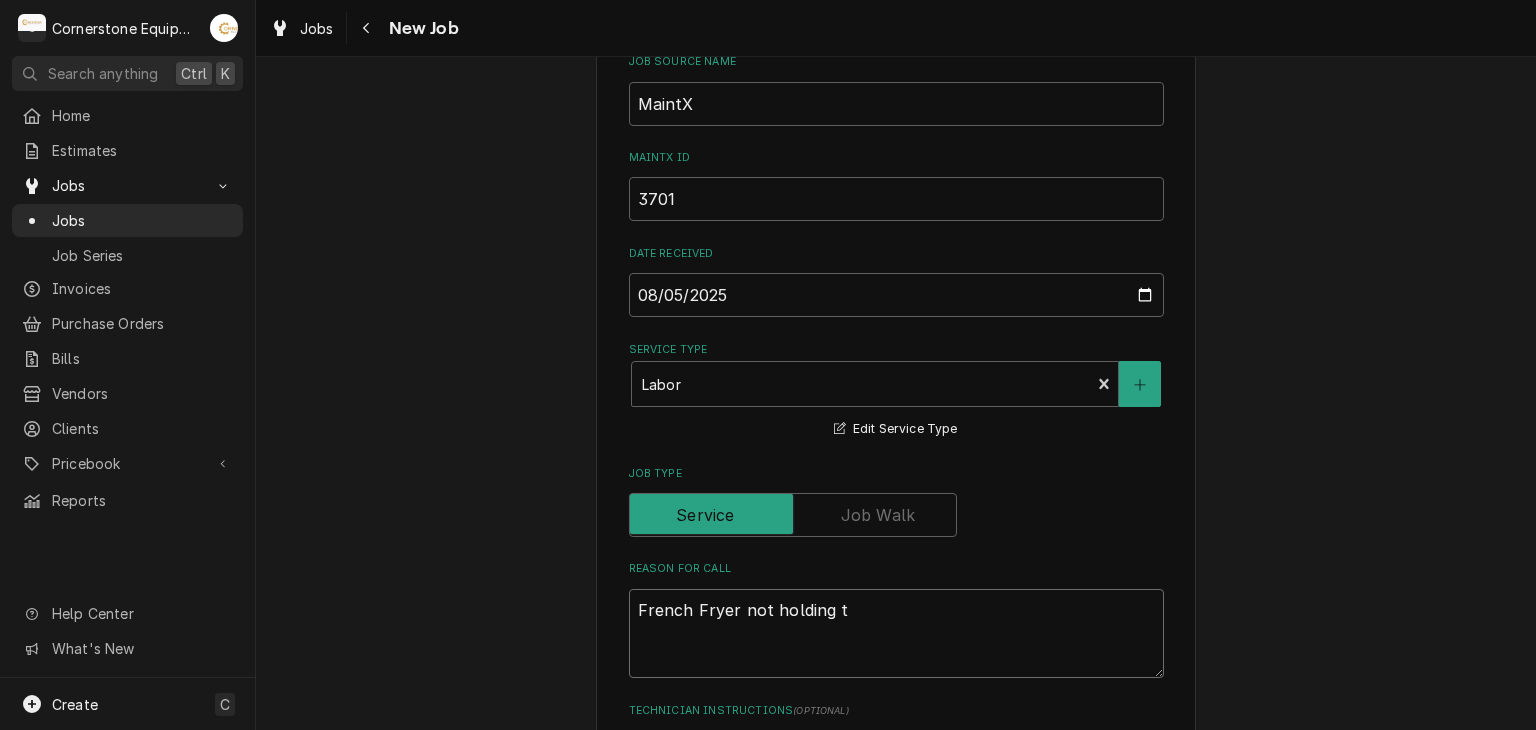 type on "x" 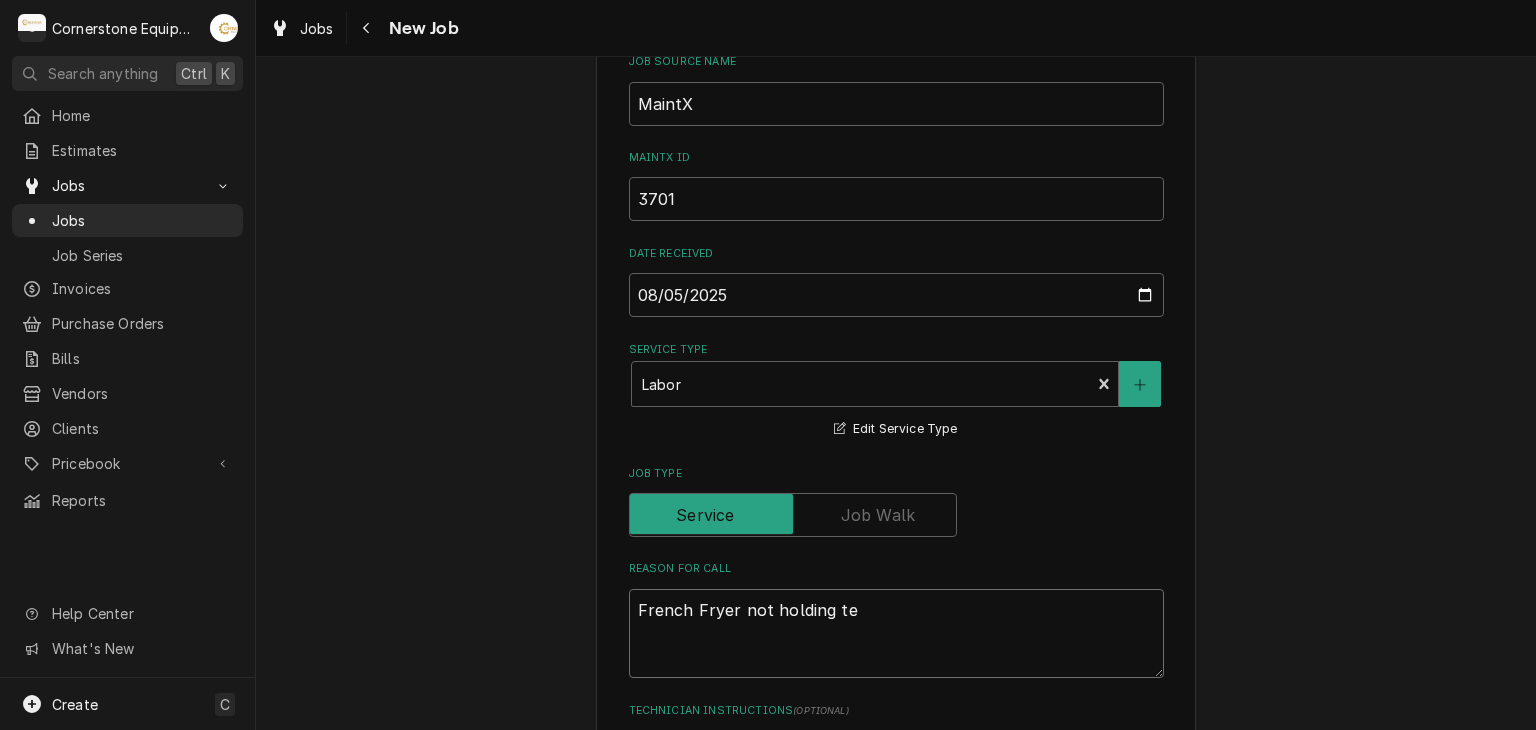 type on "x" 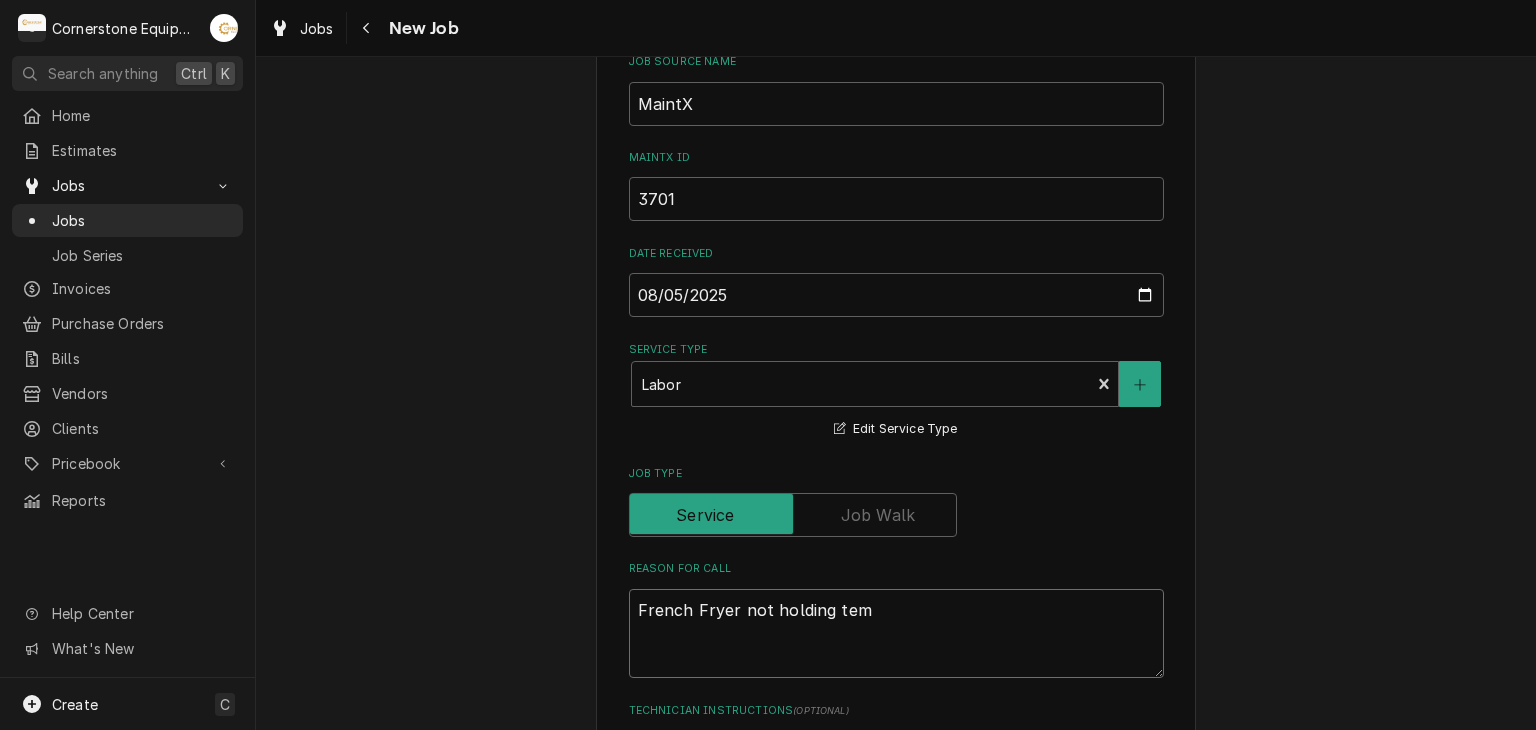 type on "x" 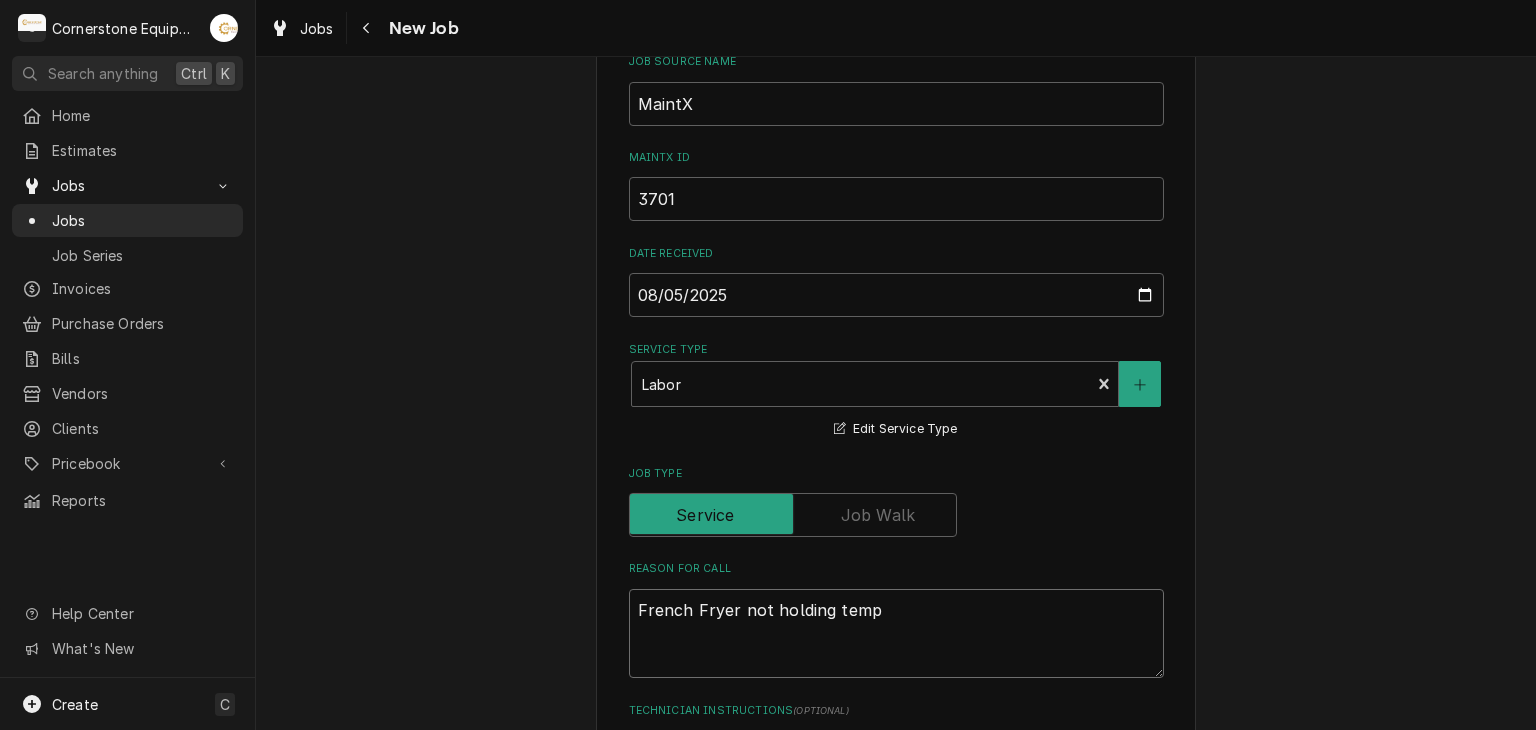 type on "x" 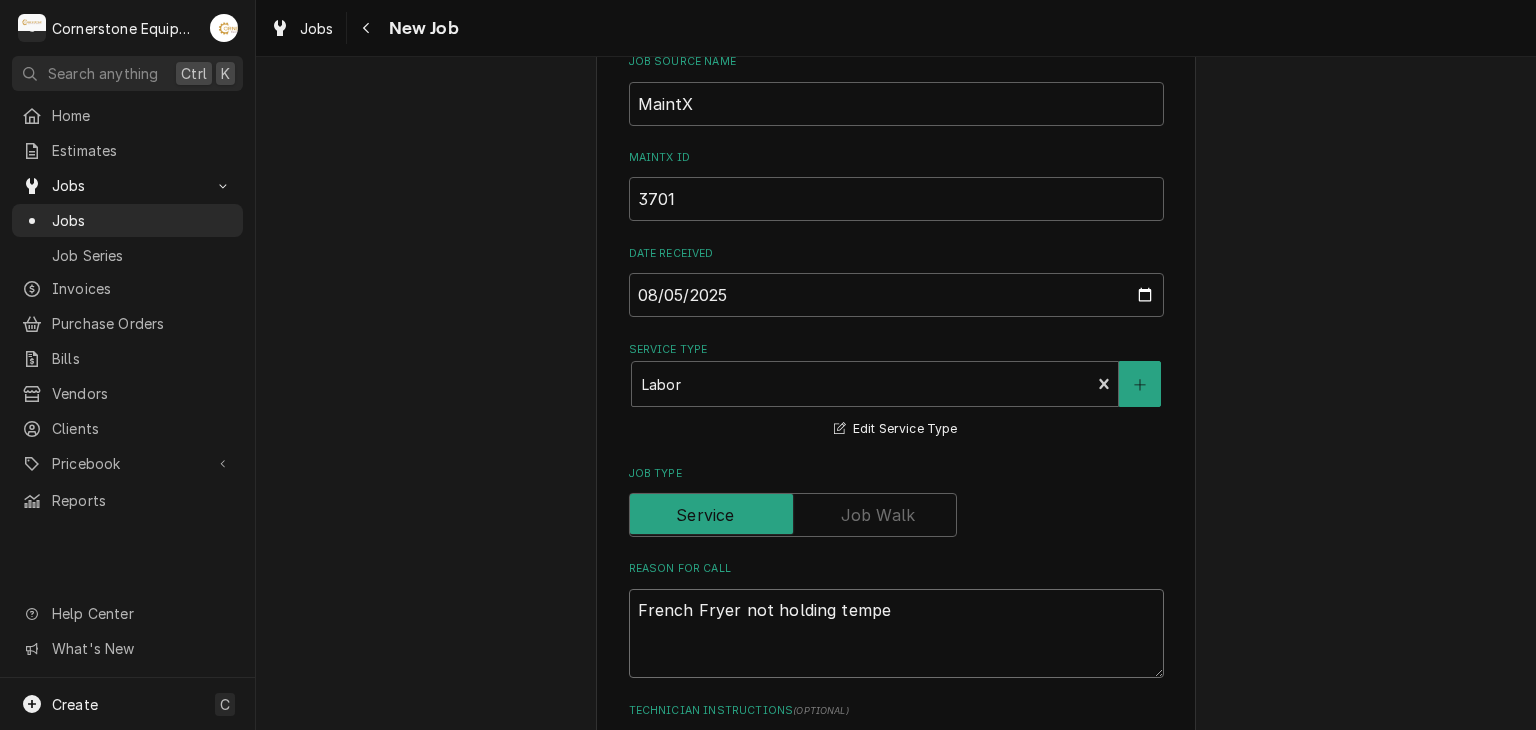 type on "x" 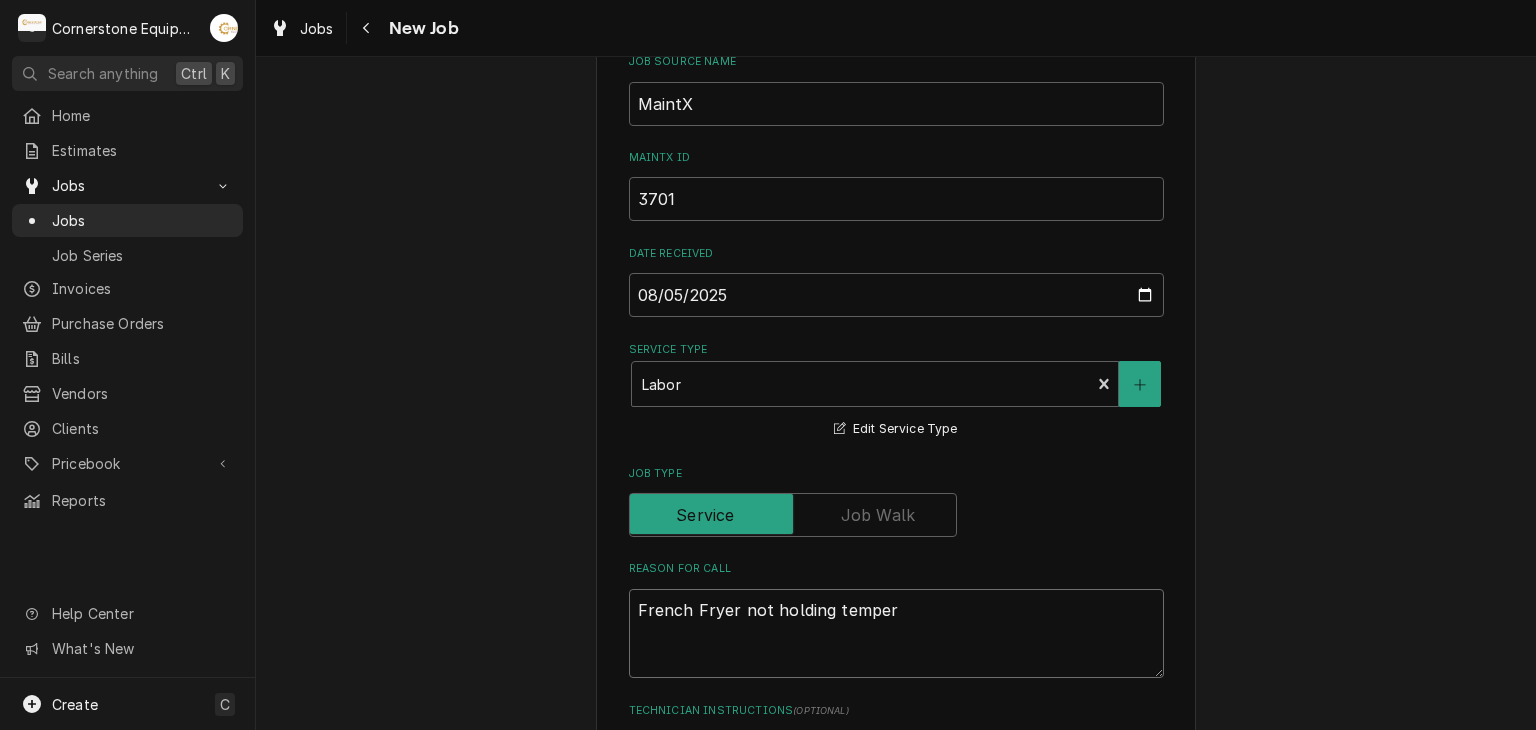 type on "x" 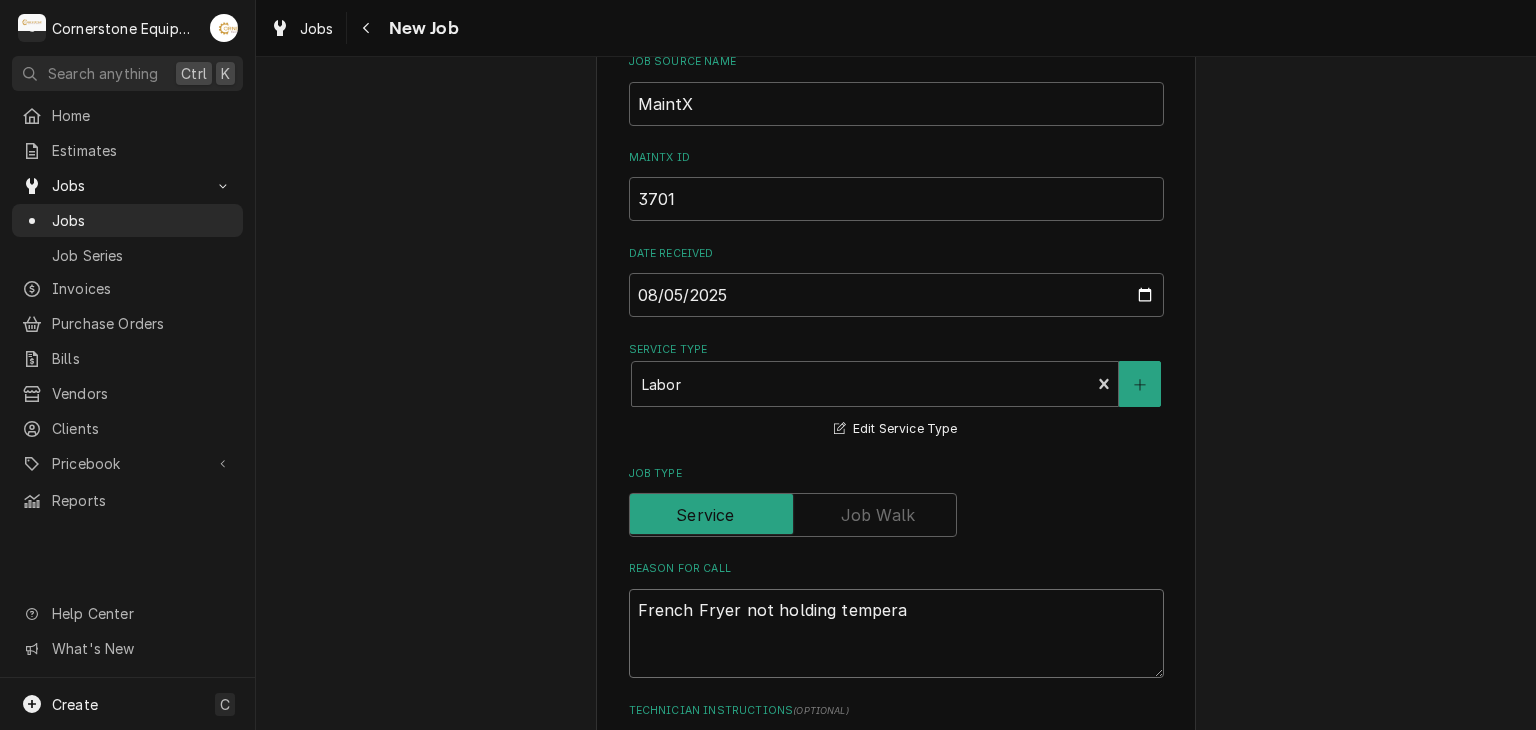 type on "x" 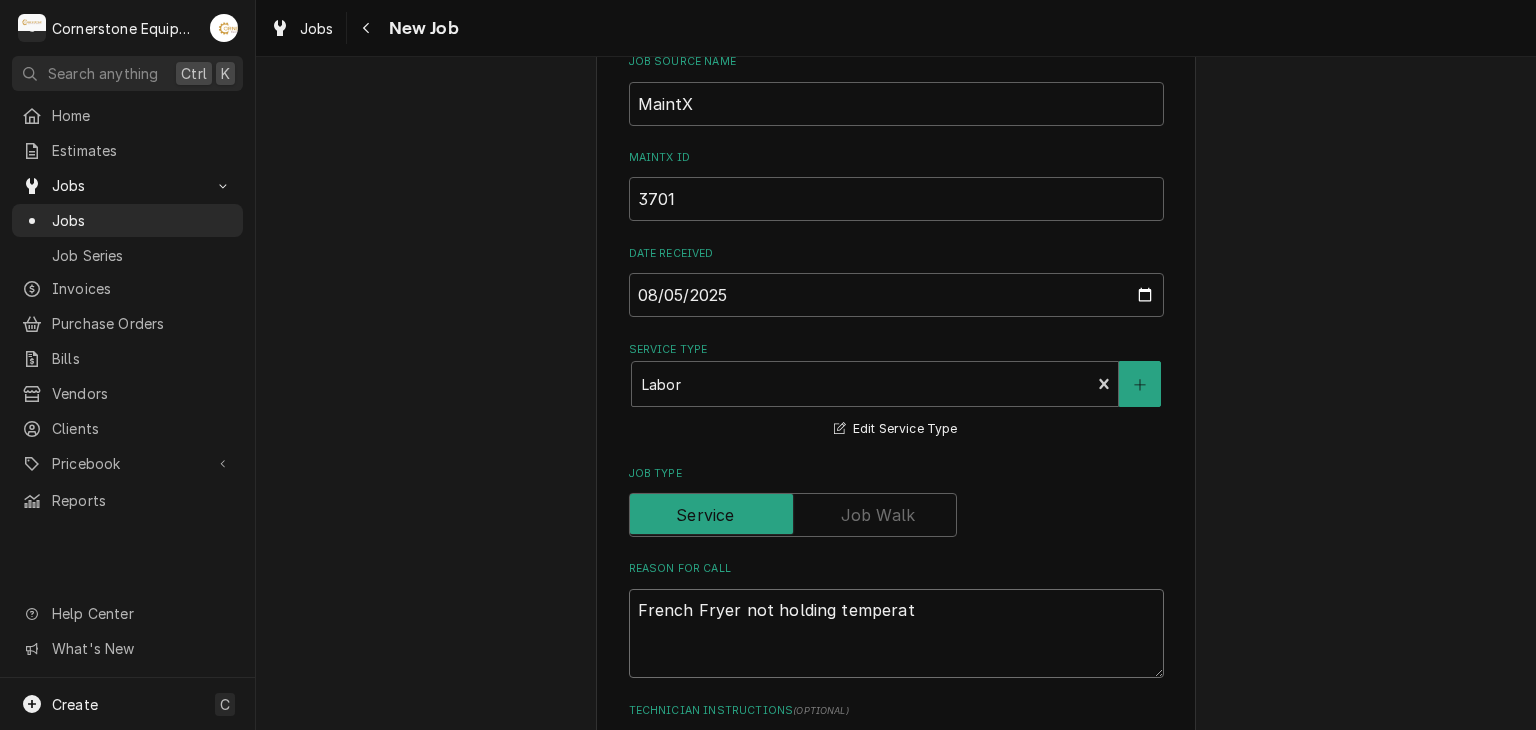 type on "x" 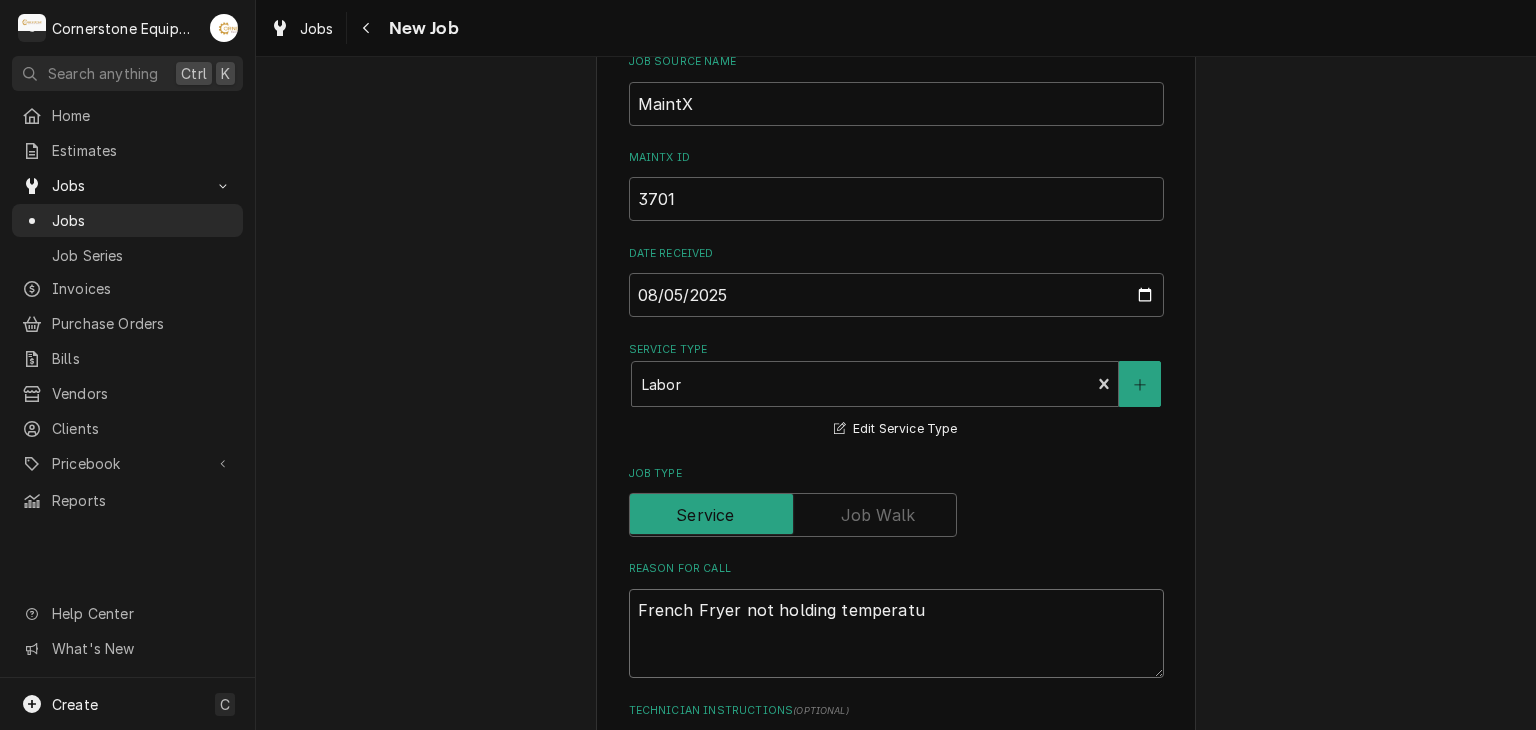 type on "x" 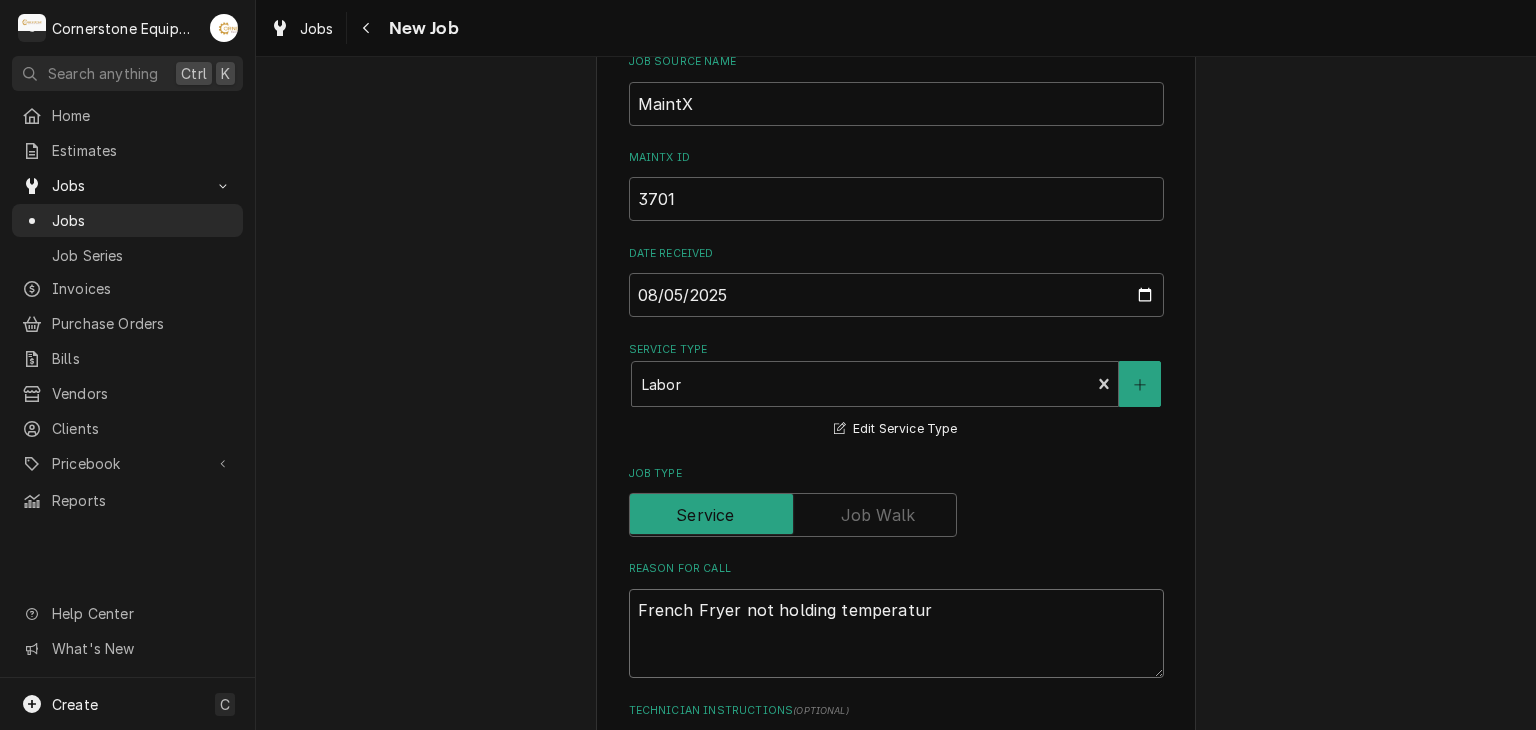 type on "x" 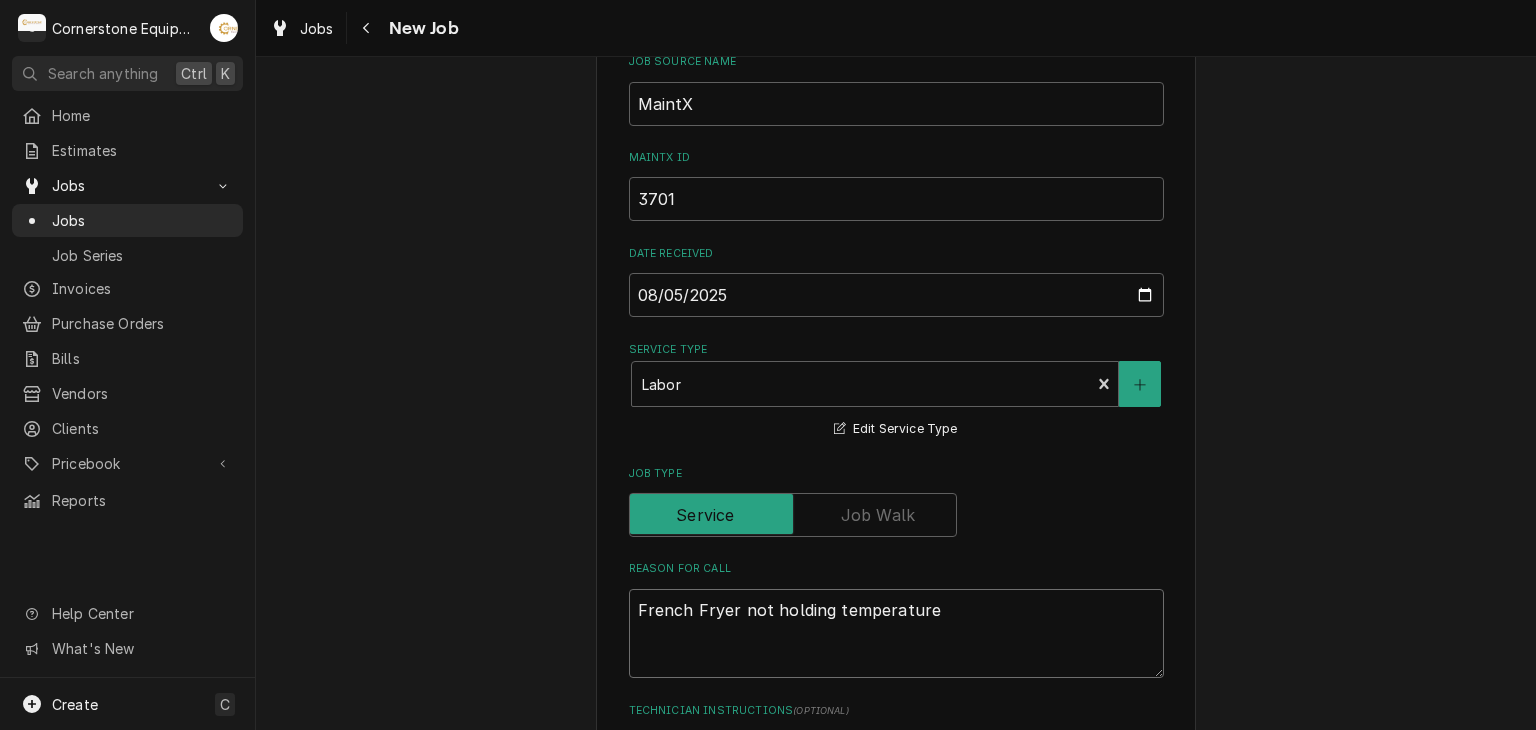 type on "x" 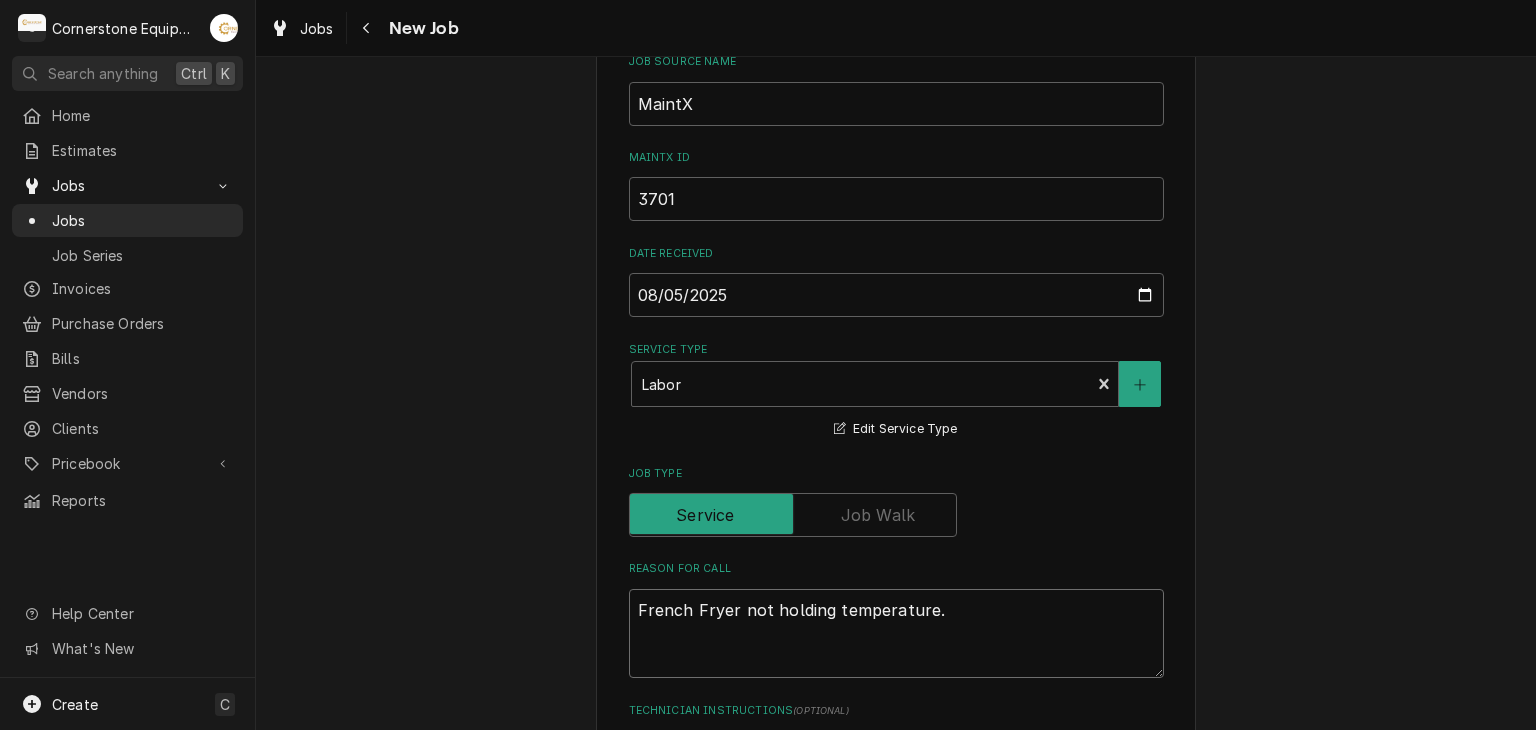 type on "x" 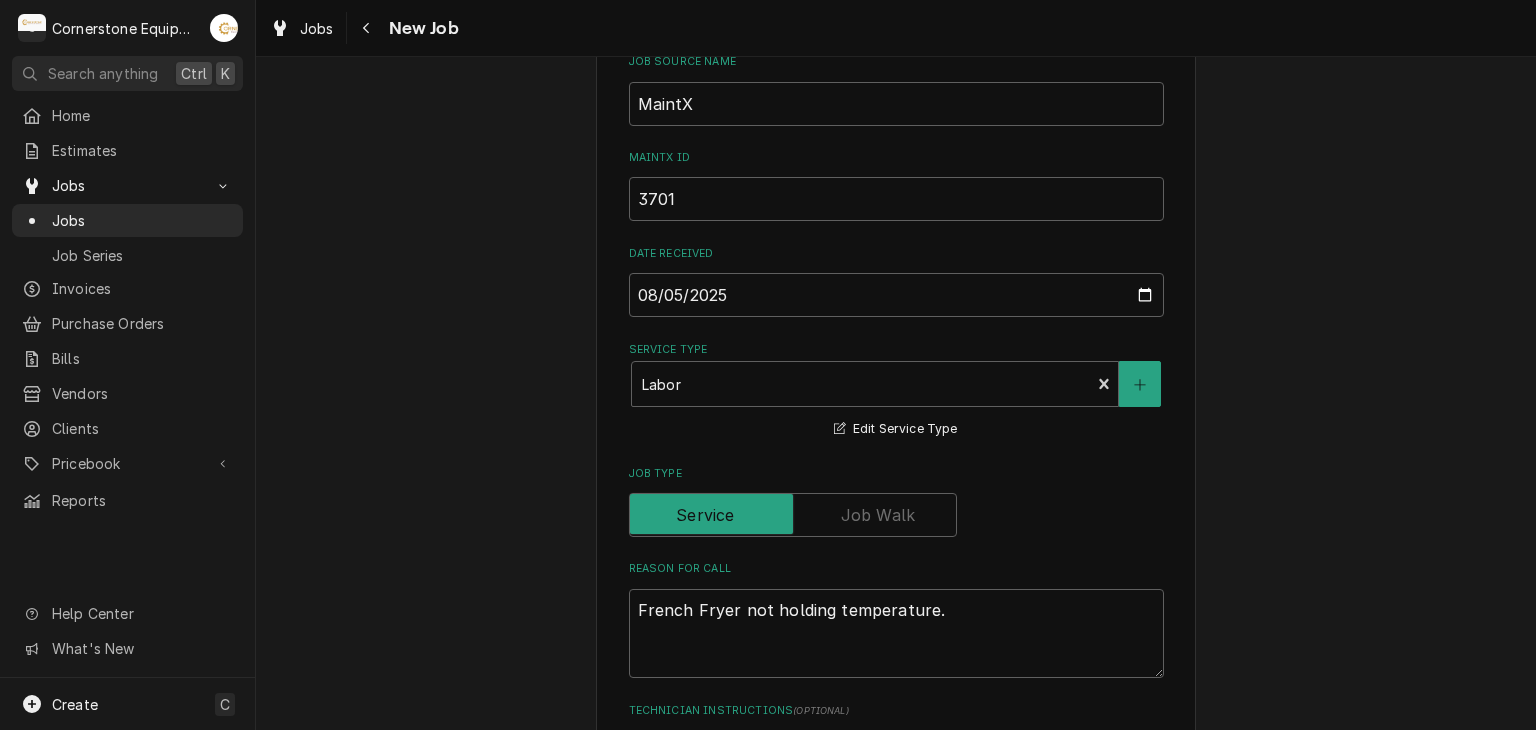 click on "Please provide the following information to create a job: Client Details Client Hill Management - McDonald’s Edit Client Service Location 04798 - Woodruff Rd / 1111 Woodruff Rd, Greenville, SC 29607 Edit Service Location Job Details Job Source Direct (Phone/Email/etc.) Other Job Source Name MaintX MaintX ID 3701 Date Received 2025-08-05 Service Type Labor Edit Service Type Job Type Reason For Call French Fryer not holding temperature.  Technician Instructions  ( optional ) Priority No Priority Urgent High Medium Low Labels  ( optional ) Add Labels... Equipment Expected Is Equipment involved on this Job? Who called in this service? Search for a Contact... Who should the tech(s) ask for? Search for a Contact... Attachments  ( if any ) Add Attachment Estimated Arrival Time AM / PM 6:00 AM 6:15 AM 6:30 AM 6:45 AM 7:00 AM 7:15 AM 7:30 AM 7:45 AM 8:00 AM 8:15 AM 8:30 AM 8:45 AM 9:00 AM 9:15 AM 9:30 AM 9:45 AM 10:00 AM 10:15 AM 10:30 AM 10:45 AM 11:00 AM 11:15 AM 11:30 AM 11:45 AM 12:00 PM 12:15 PM 12:30 PM hours" at bounding box center [896, 869] 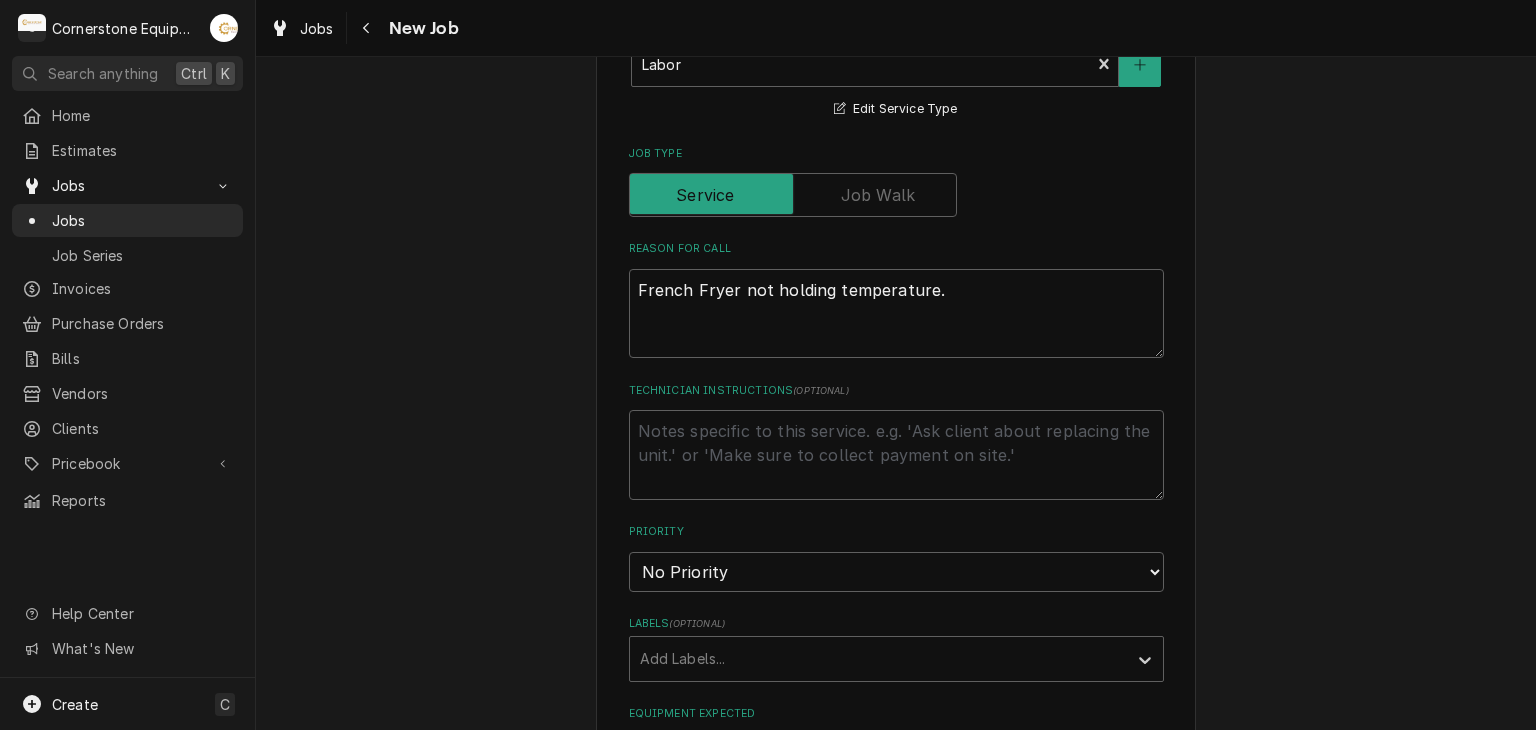 scroll, scrollTop: 920, scrollLeft: 0, axis: vertical 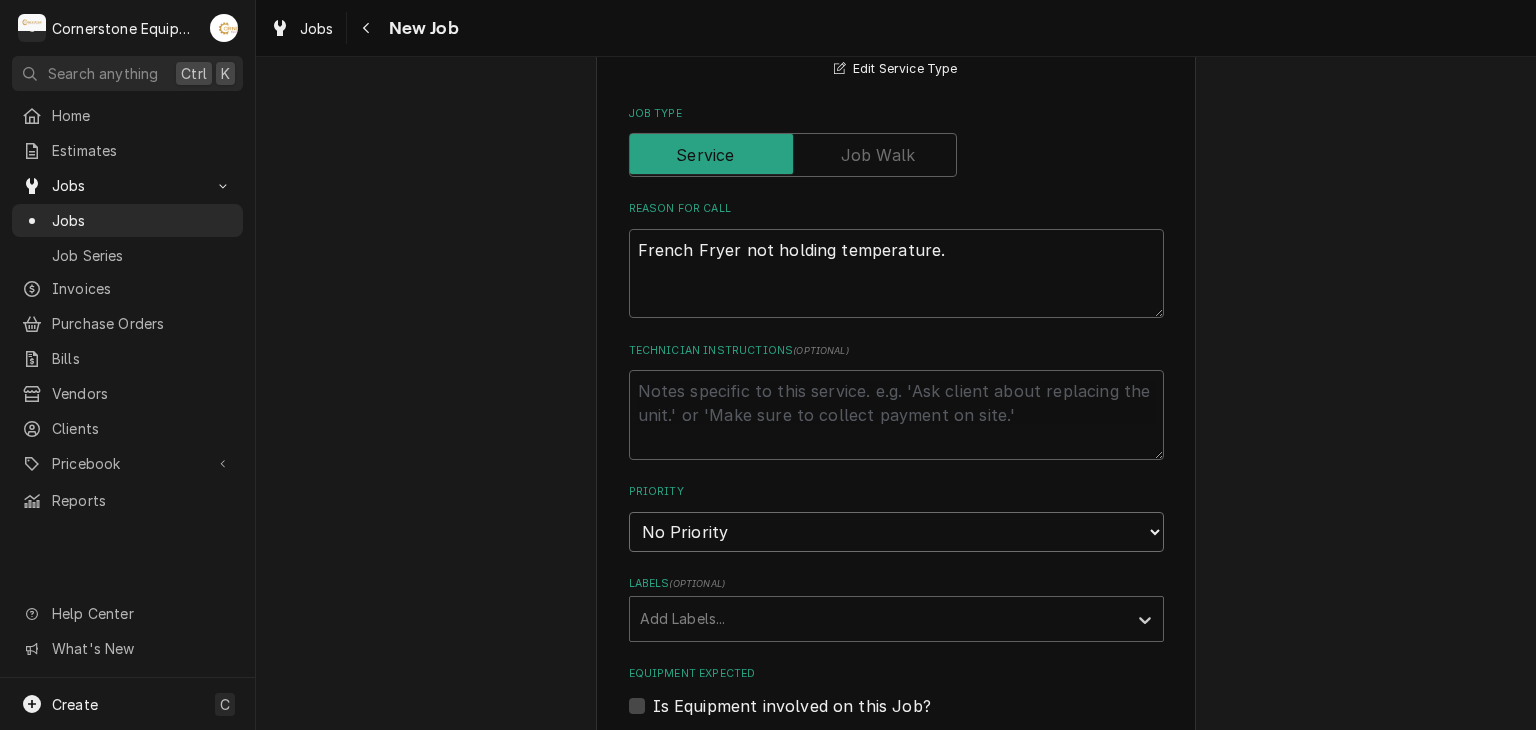 click on "No Priority Urgent High Medium Low" at bounding box center [896, 532] 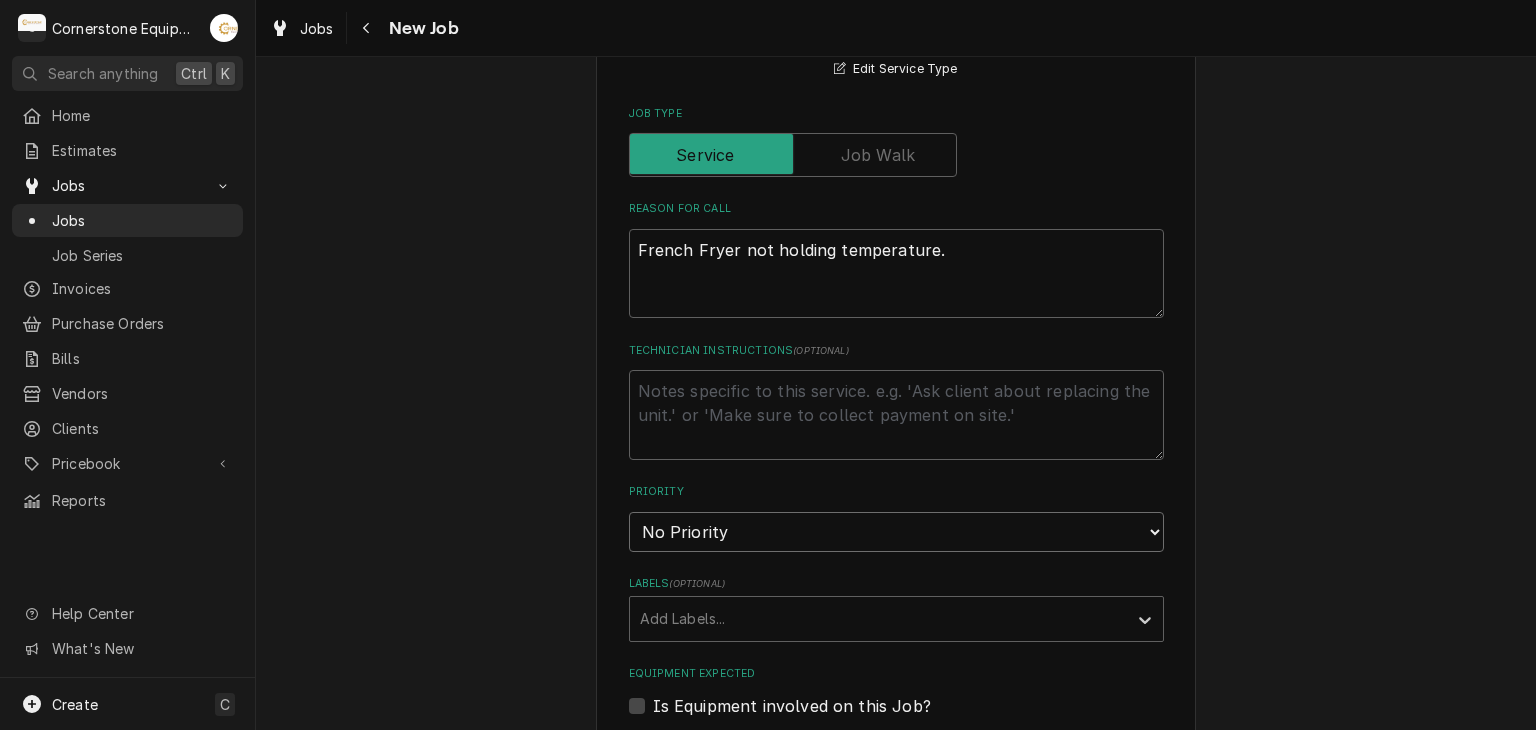 select on "2" 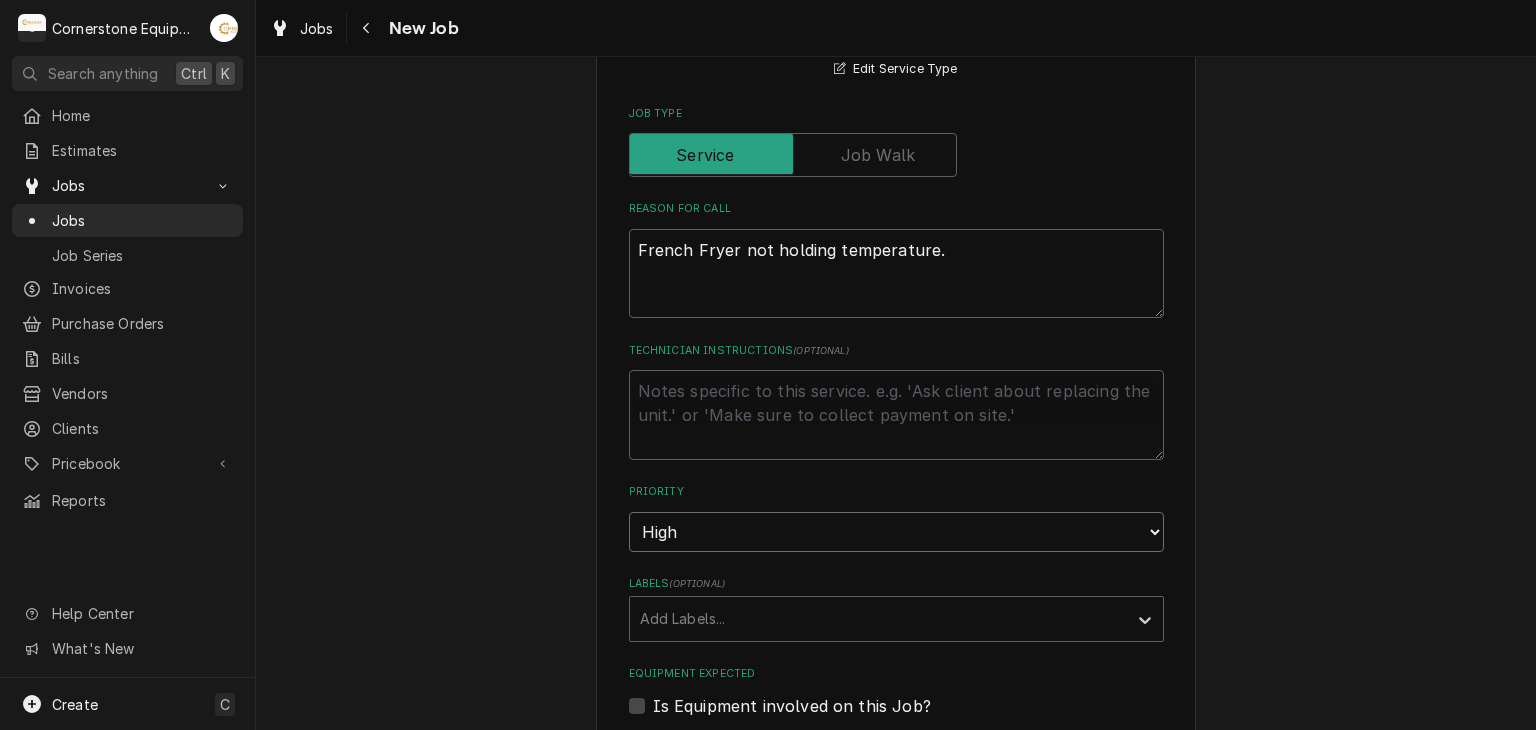 click on "No Priority Urgent High Medium Low" at bounding box center (896, 532) 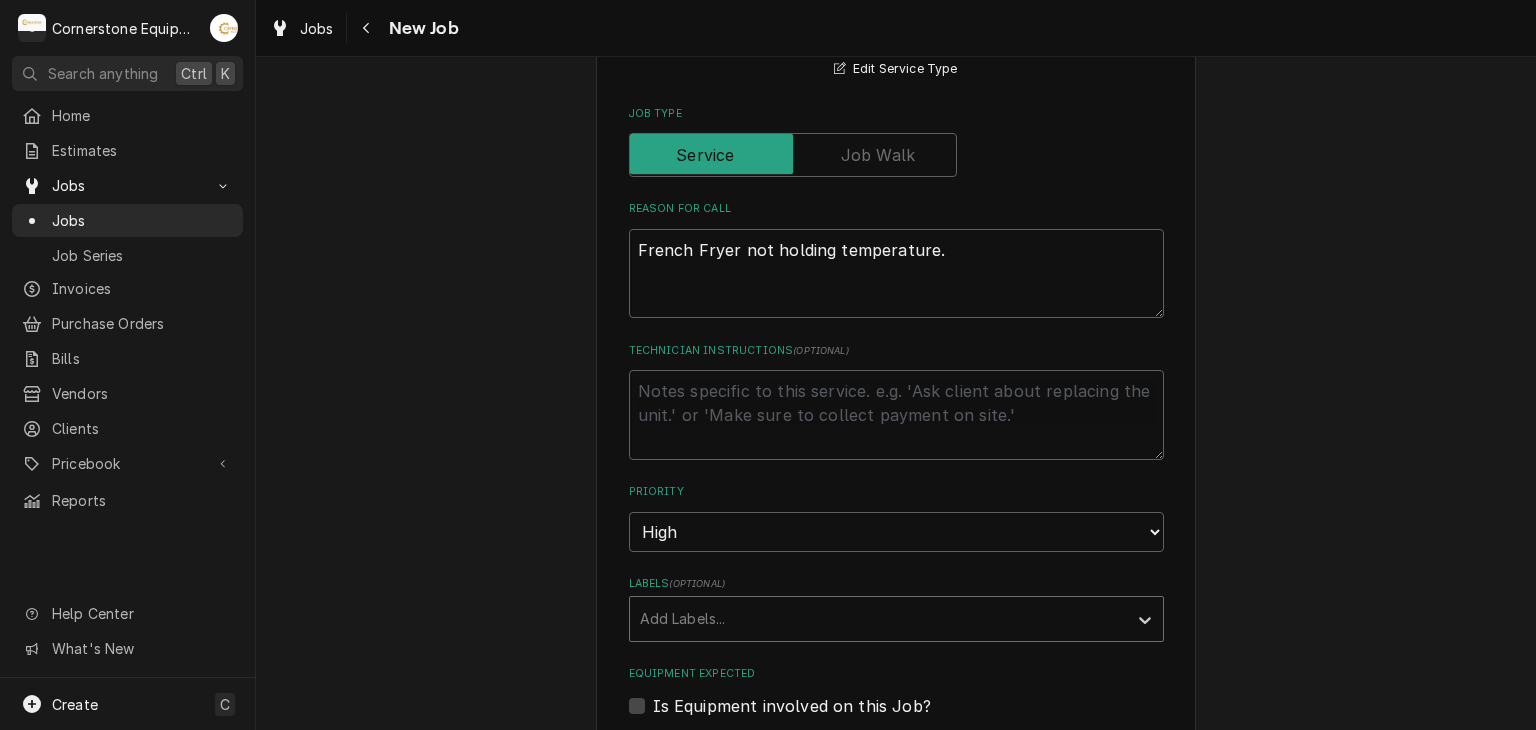 click at bounding box center (878, 619) 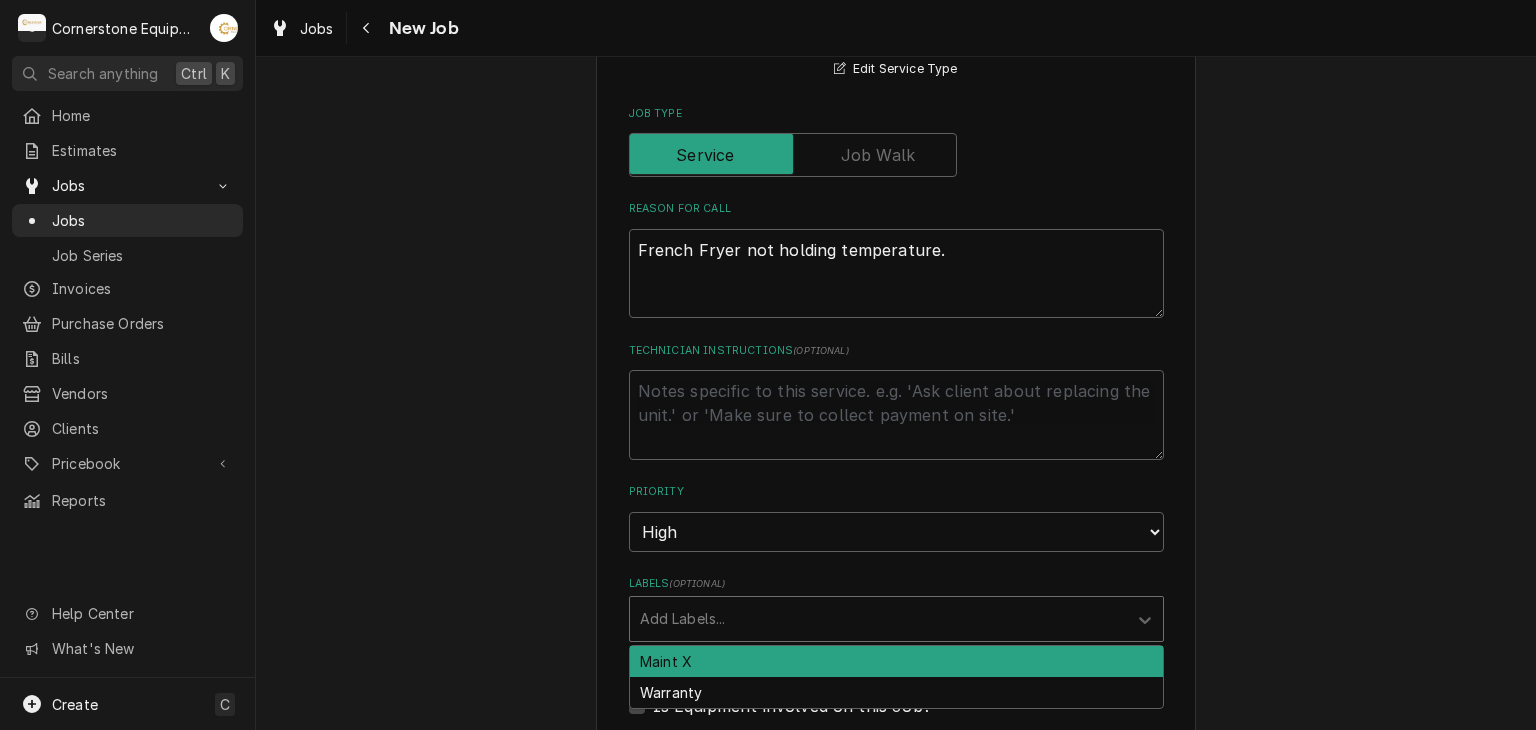 click on "Please provide the following information to create a job: Client Details Client Hill Management - McDonald’s Edit Client Service Location 04798 - Woodruff Rd / 1111 Woodruff Rd, Greenville, SC 29607 Edit Service Location Job Details Job Source Direct (Phone/Email/etc.) Other Job Source Name MaintX MaintX ID 3701 Date Received 2025-08-05 Service Type Labor Edit Service Type Job Type Reason For Call French Fryer not holding temperature.  Technician Instructions  ( optional ) Priority No Priority Urgent High Medium Low Labels  ( optional ) 2 results available. Use Up and Down to choose options, press Enter to select the currently focused option, press Escape to exit the menu, press Tab to select the option and exit the menu. Add Labels... Maint X Warranty Equipment Expected Is Equipment involved on this Job? Who called in this service? Search for a Contact... Who should the tech(s) ask for? Search for a Contact... Attachments  ( if any ) Add Attachment Estimated Arrival Time AM / PM 6:00 AM 6:15 AM 6:30 AM" at bounding box center [896, 509] 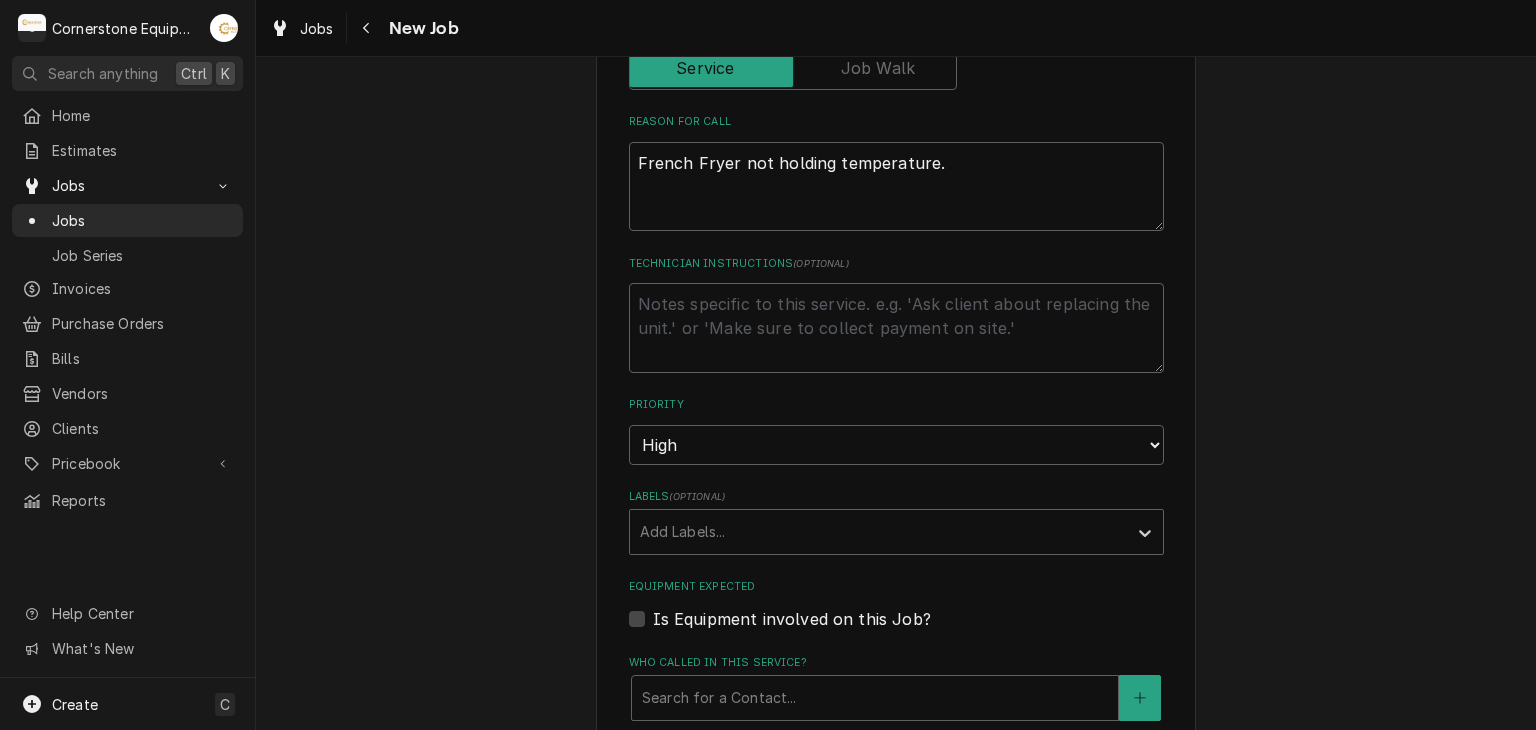 scroll, scrollTop: 1040, scrollLeft: 0, axis: vertical 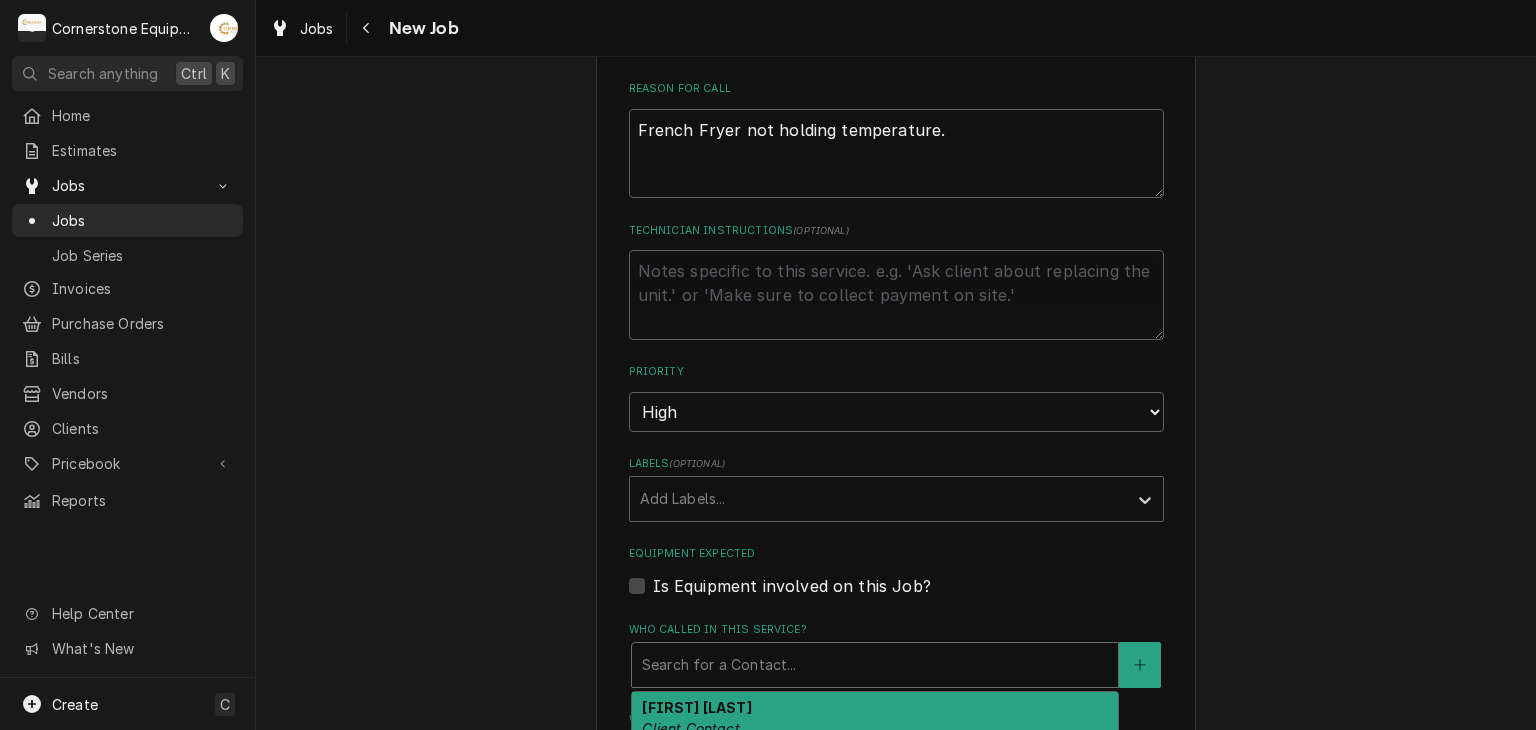 click at bounding box center (875, 665) 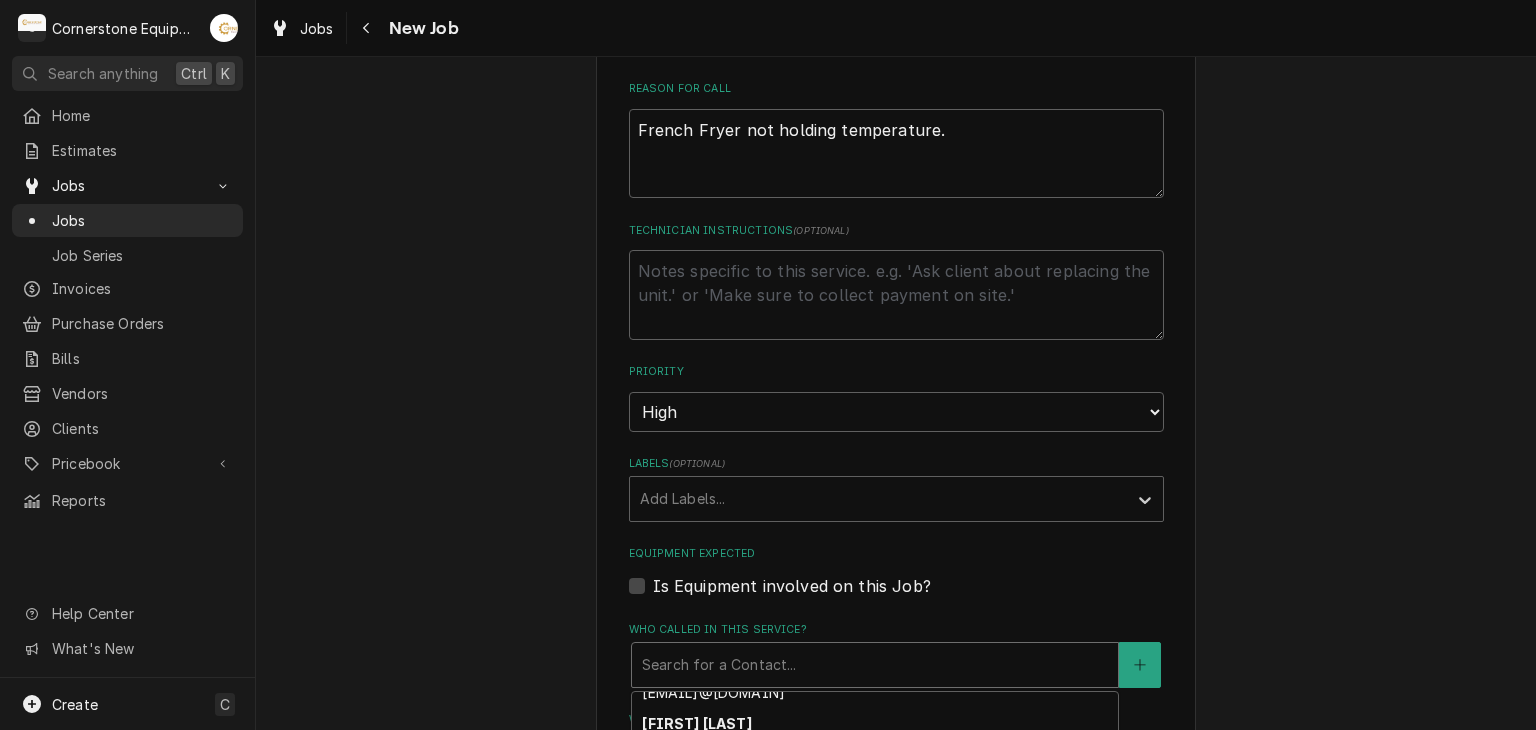 scroll, scrollTop: 0, scrollLeft: 0, axis: both 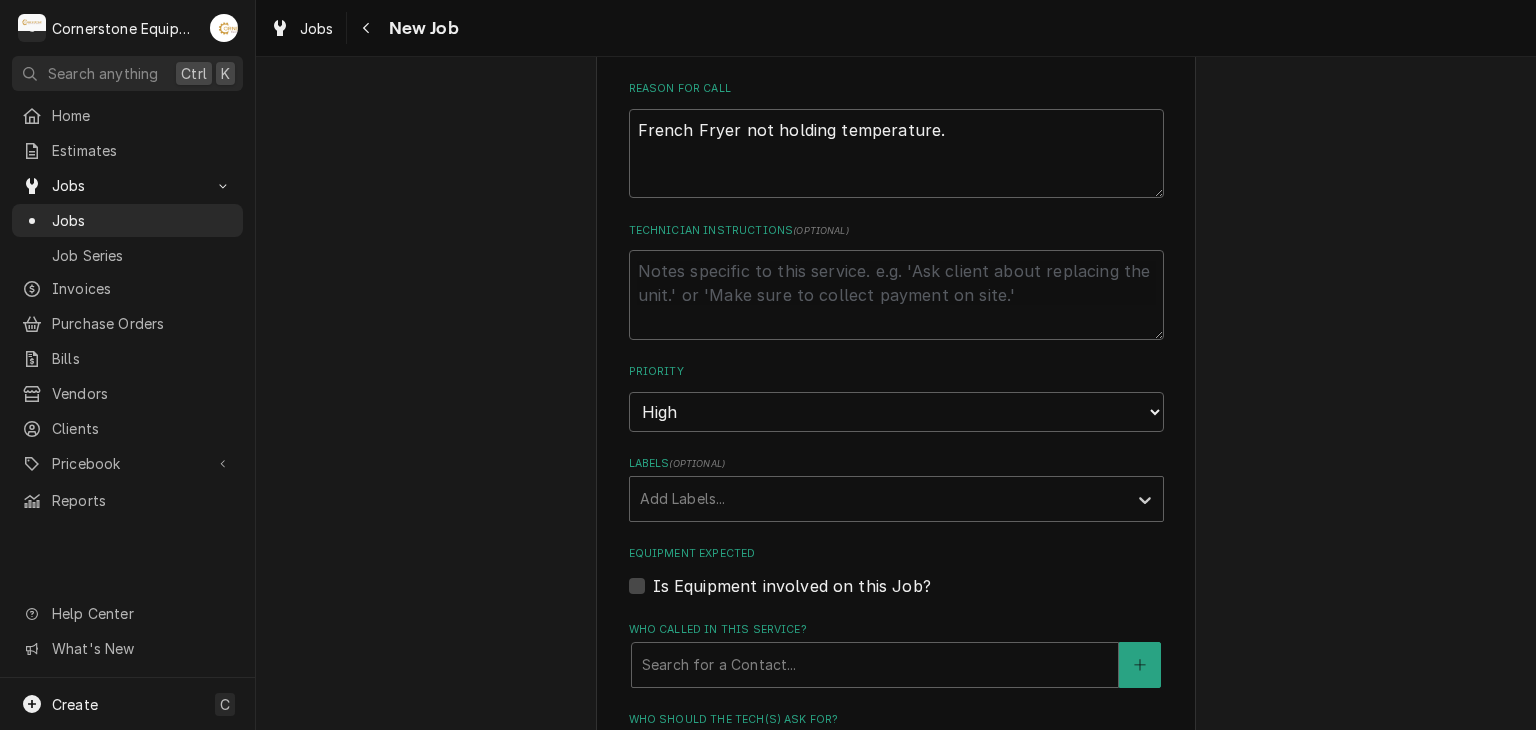 click on "Please provide the following information to create a job: Client Details Client Hill Management - McDonald’s Edit Client Service Location 04798 - Woodruff Rd / 1111 Woodruff Rd, Greenville, SC 29607 Edit Service Location Job Details Job Source Direct (Phone/Email/etc.) Other Job Source Name MaintX MaintX ID 3701 Date Received 2025-08-05 Service Type Labor Edit Service Type Job Type Reason For Call French Fryer not holding temperature.  Technician Instructions  ( optional ) Priority No Priority Urgent High Medium Low Labels  ( optional ) Add Labels... Equipment Expected Is Equipment involved on this Job? Who called in this service? Search for a Contact... Who should the tech(s) ask for? Search for a Contact... Attachments  ( if any ) Add Attachment Estimated Arrival Time AM / PM 6:00 AM 6:15 AM 6:30 AM 6:45 AM 7:00 AM 7:15 AM 7:30 AM 7:45 AM 8:00 AM 8:15 AM 8:30 AM 8:45 AM 9:00 AM 9:15 AM 9:30 AM 9:45 AM 10:00 AM 10:15 AM 10:30 AM 10:45 AM 11:00 AM 11:15 AM 11:30 AM 11:45 AM 12:00 PM 12:15 PM 12:30 PM hours" at bounding box center [896, 389] 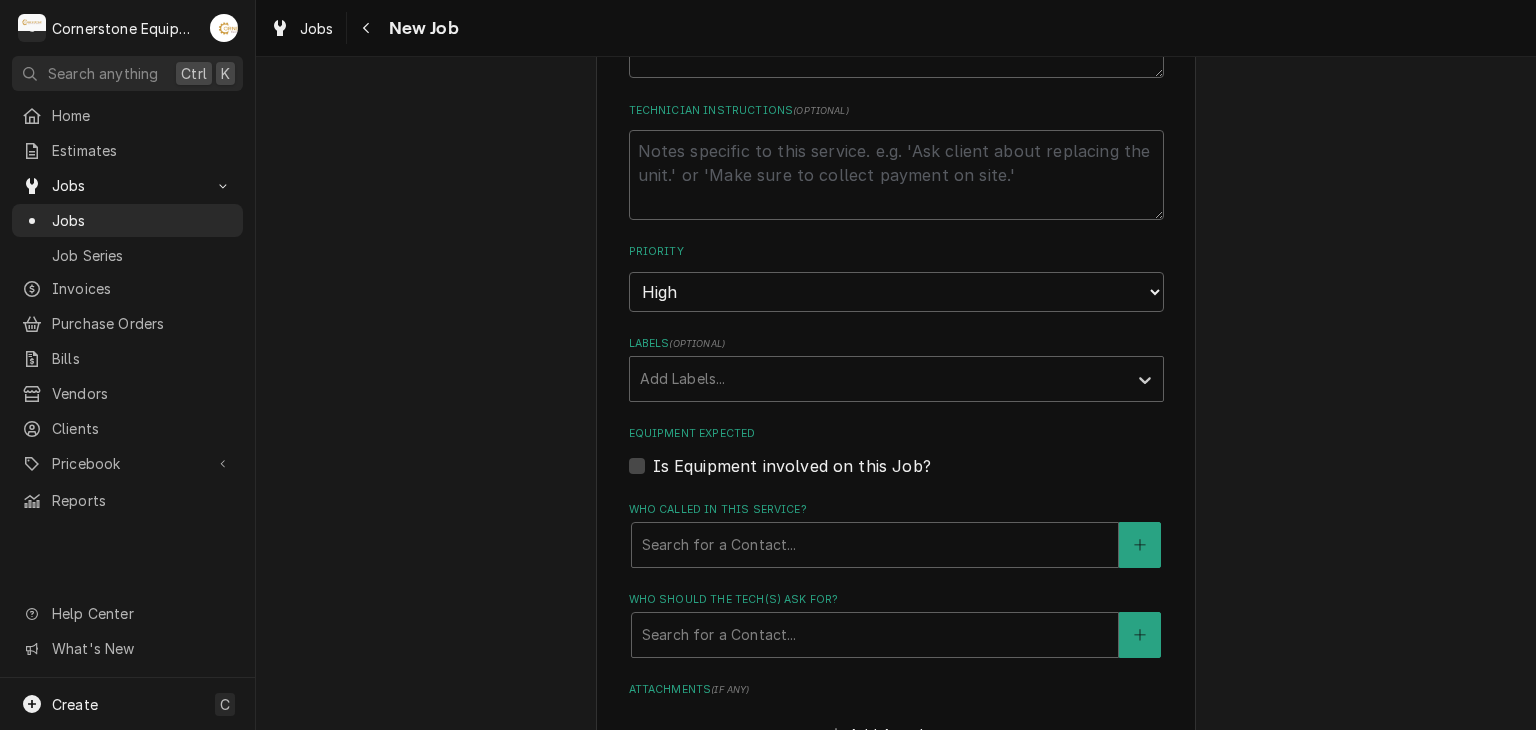 scroll, scrollTop: 1200, scrollLeft: 0, axis: vertical 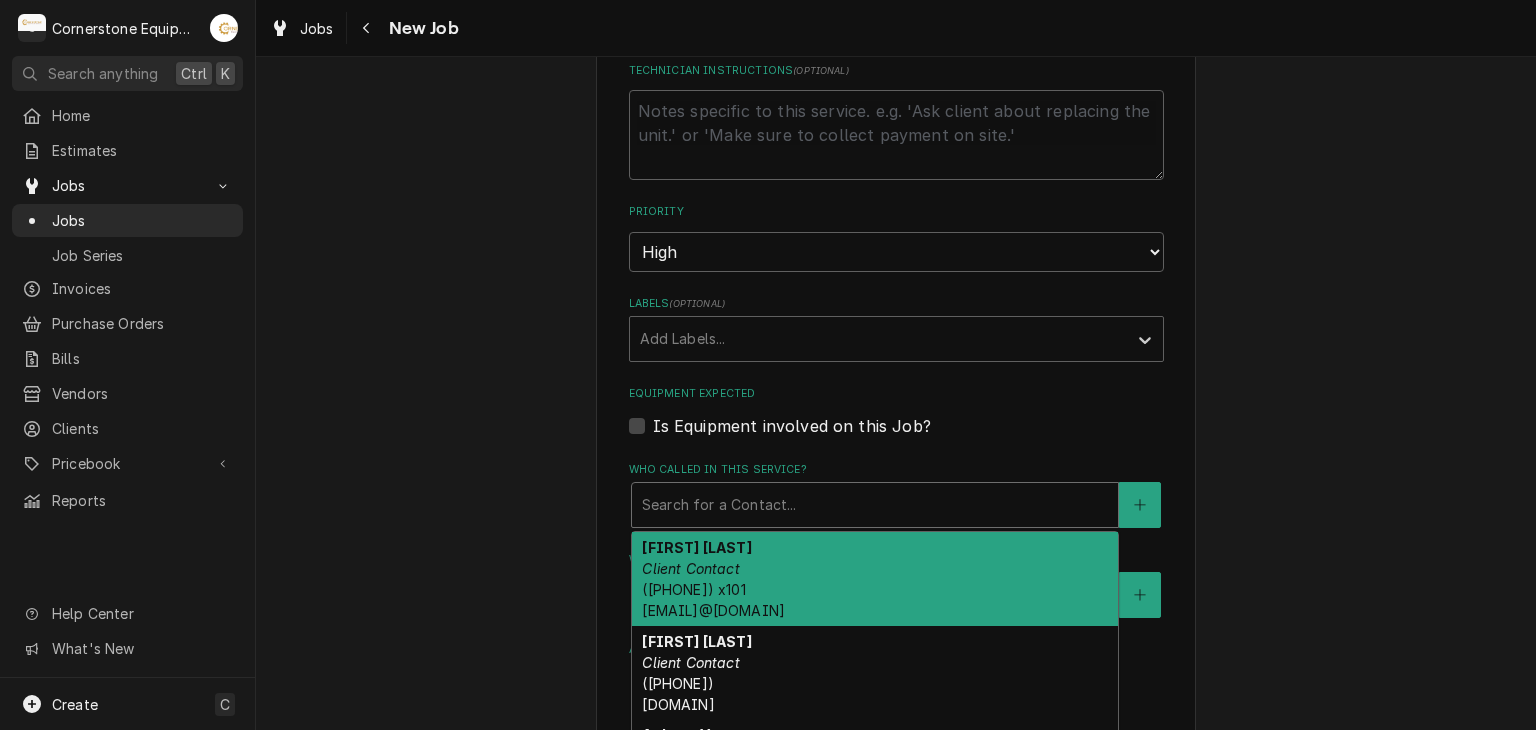 click at bounding box center (875, 505) 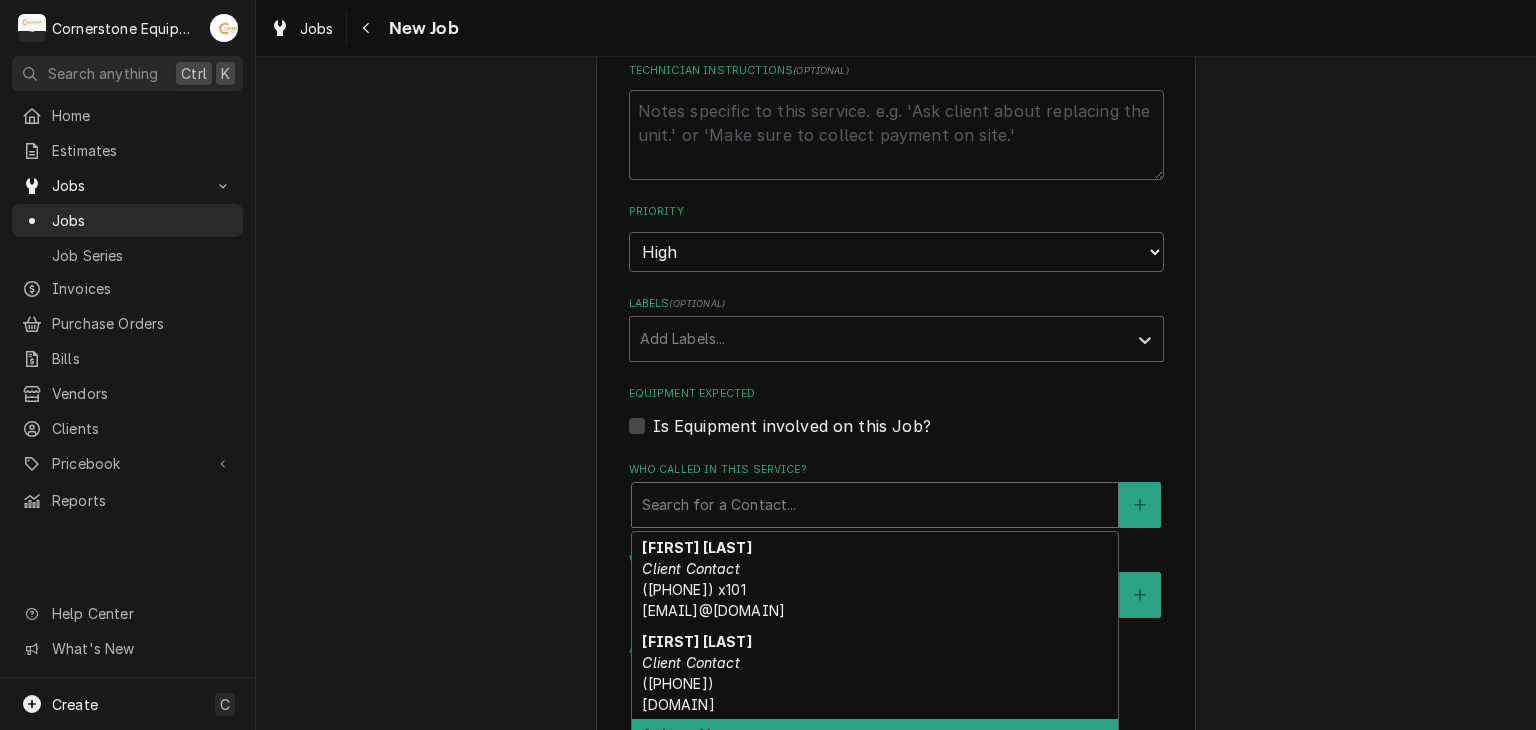 scroll, scrollTop: 111, scrollLeft: 0, axis: vertical 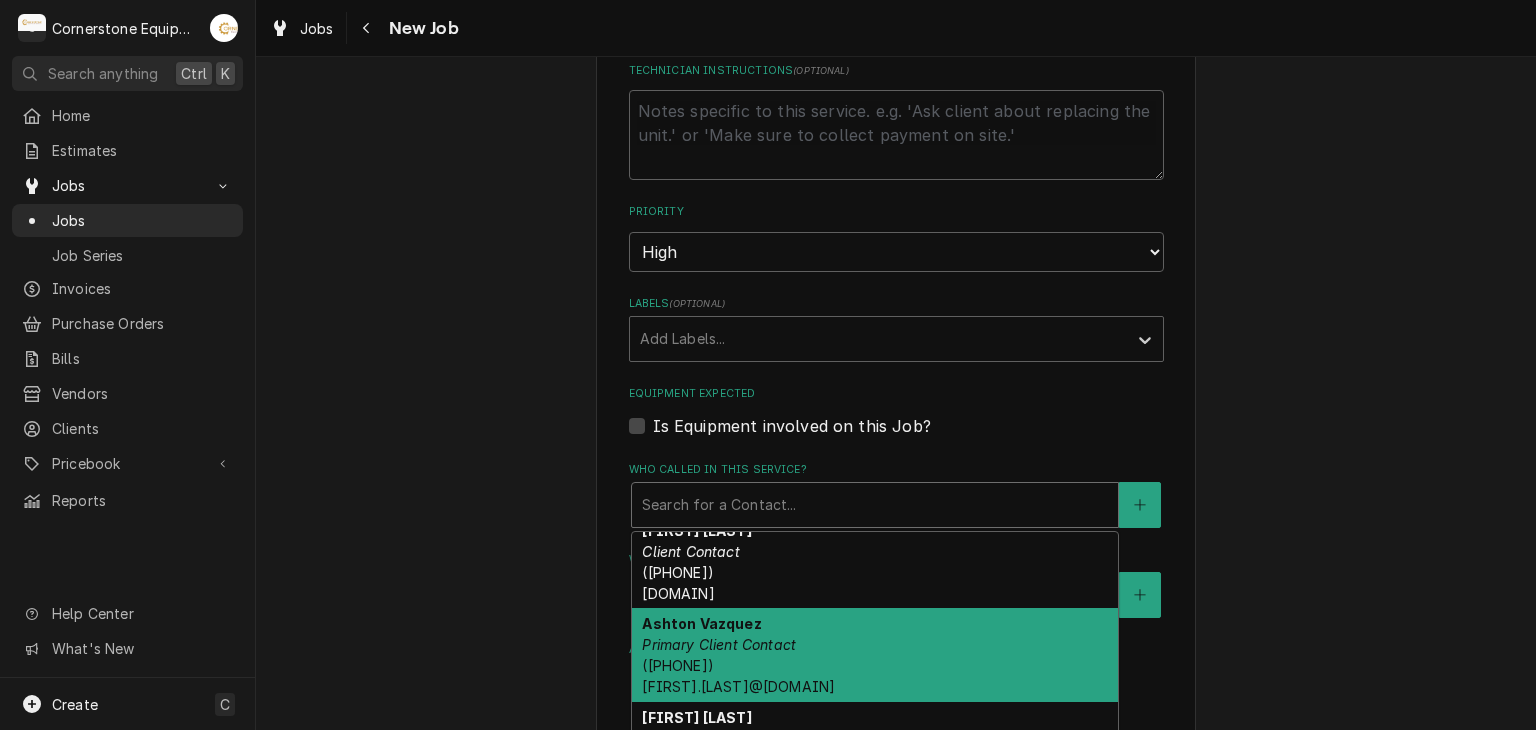 click on "Ashton Vazquez Primary Client Contact (346) 249-1763 ashton.vazquez@us.stores.mcd.com" at bounding box center [875, 655] 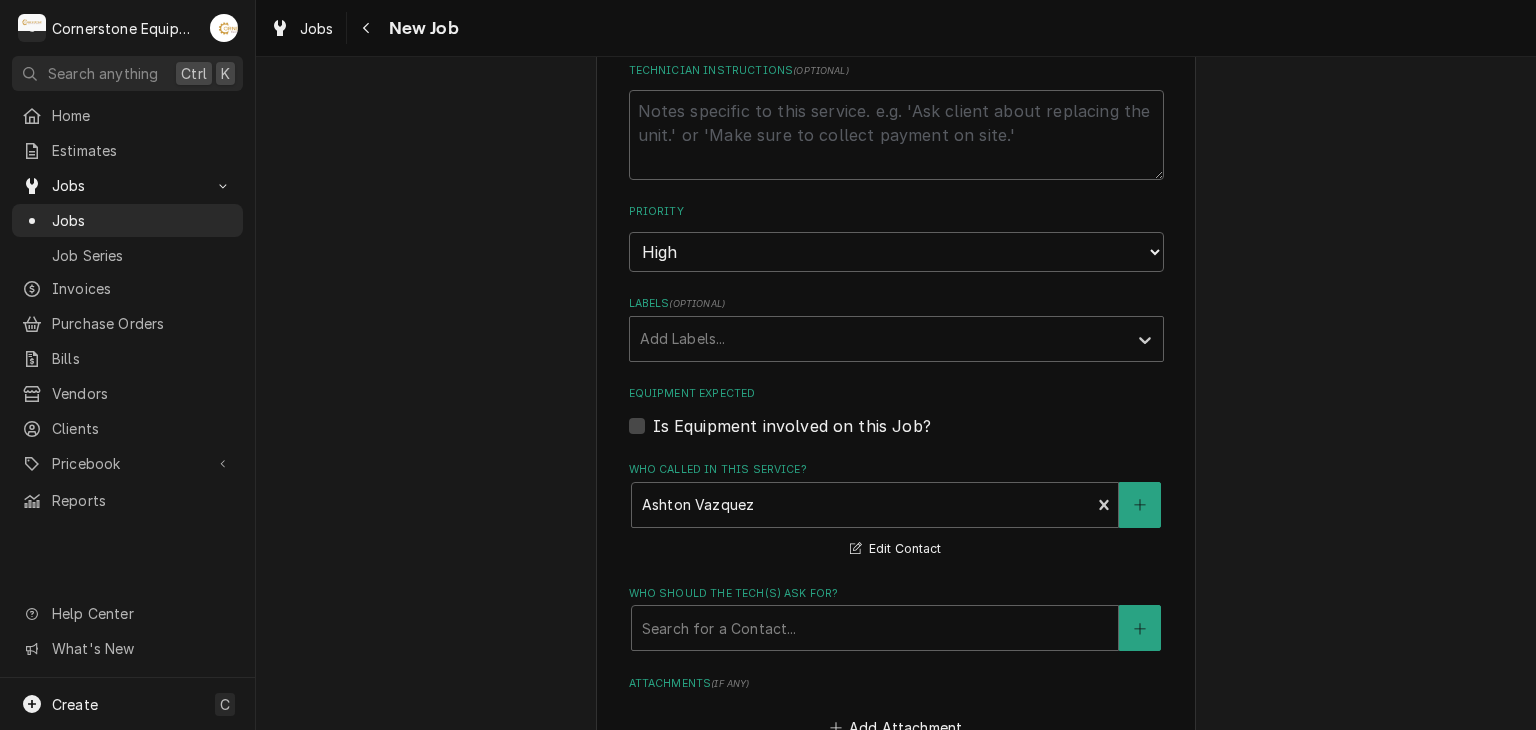 click on "Who should the tech(s) ask for?" at bounding box center [896, 594] 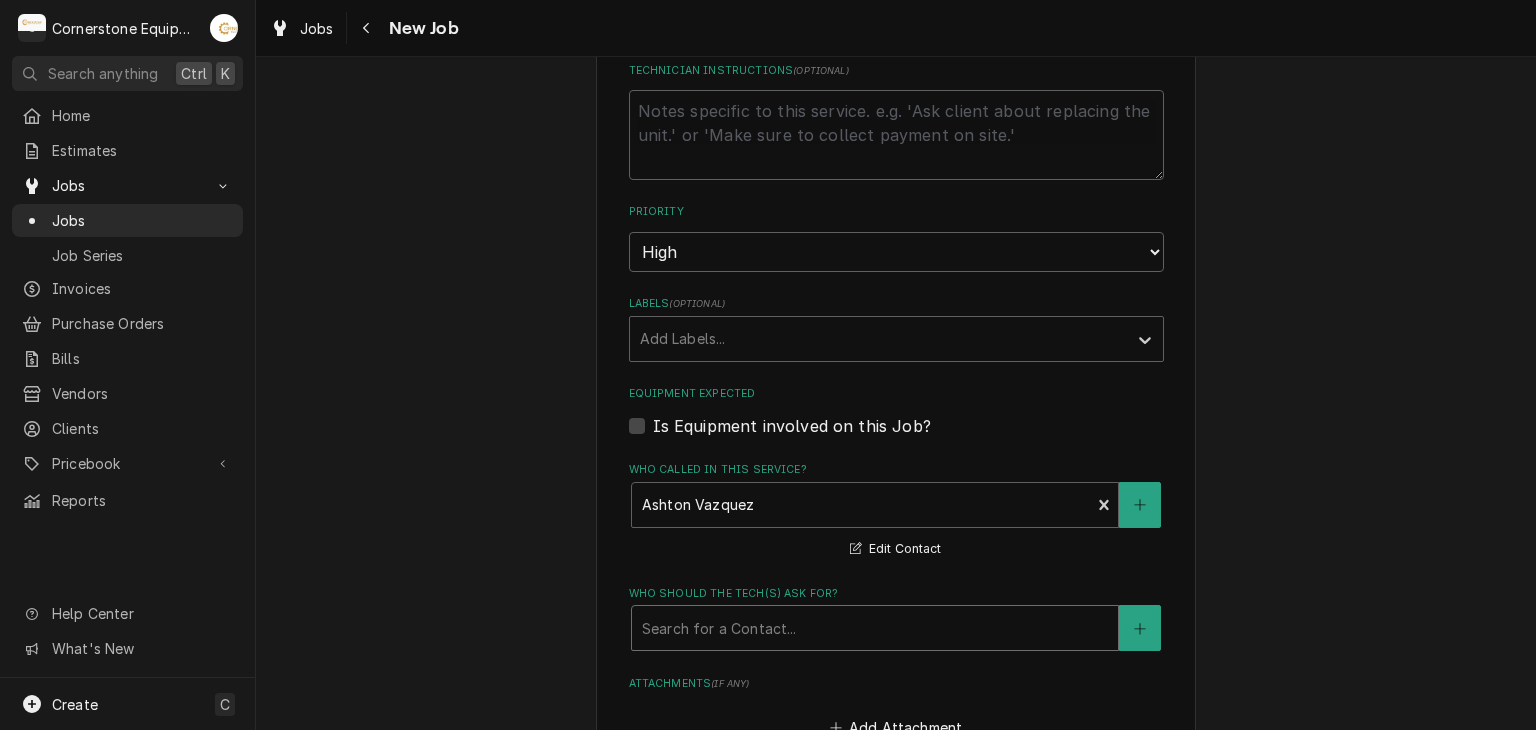 click on "Search for a Contact..." at bounding box center [875, 628] 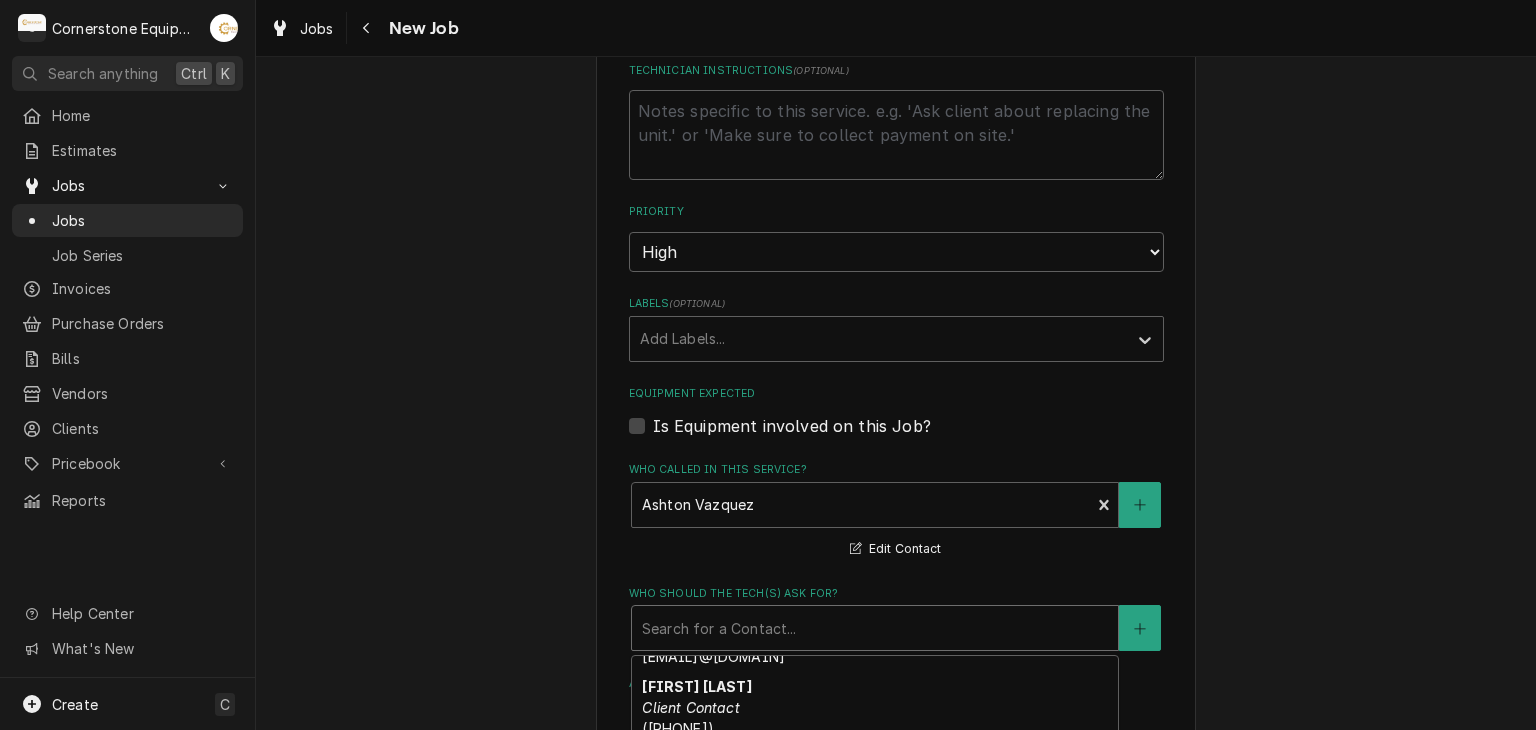 scroll, scrollTop: 126, scrollLeft: 0, axis: vertical 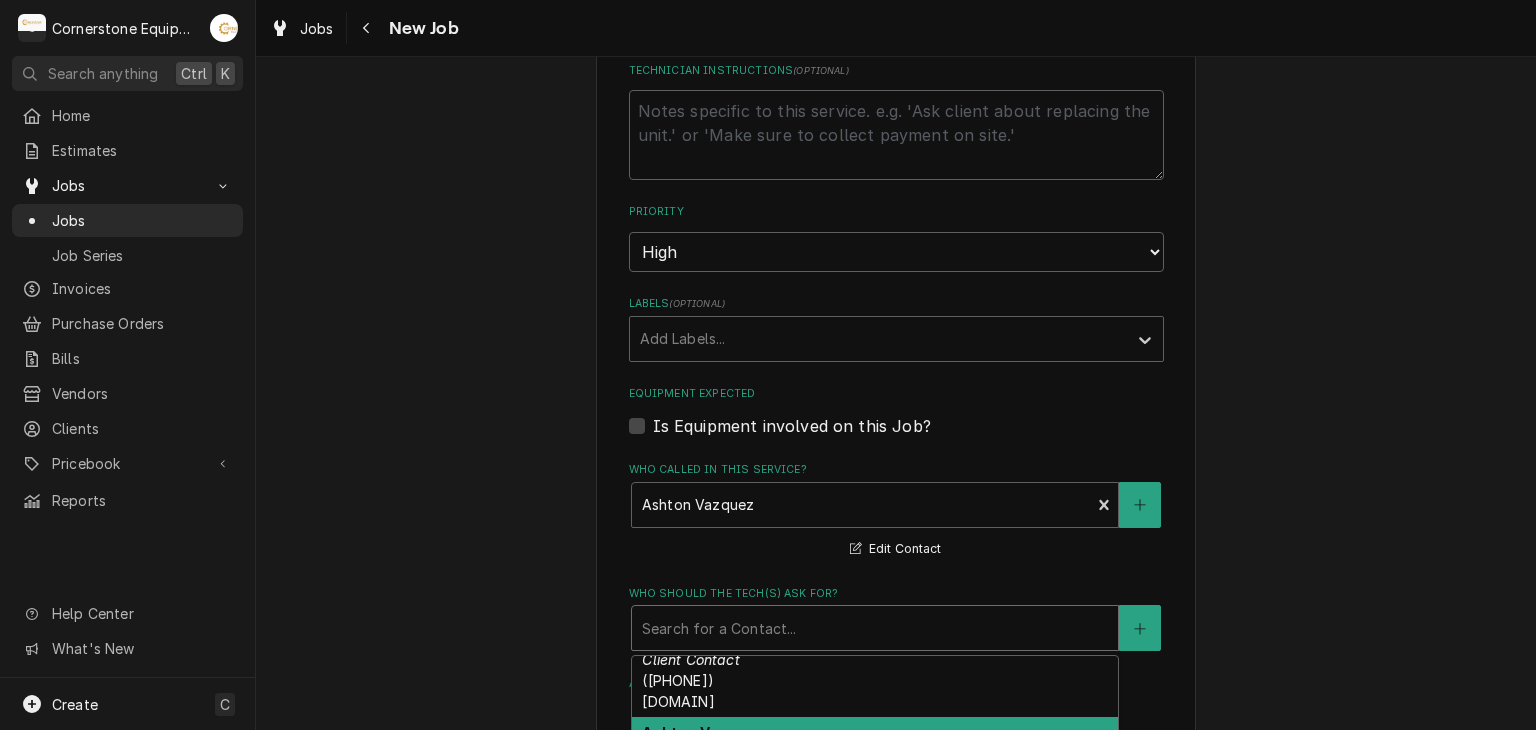 click on "Ashton Vazquez Primary Client Contact (346) 249-1763 ashton.vazquez@us.stores.mcd.com" at bounding box center [875, 764] 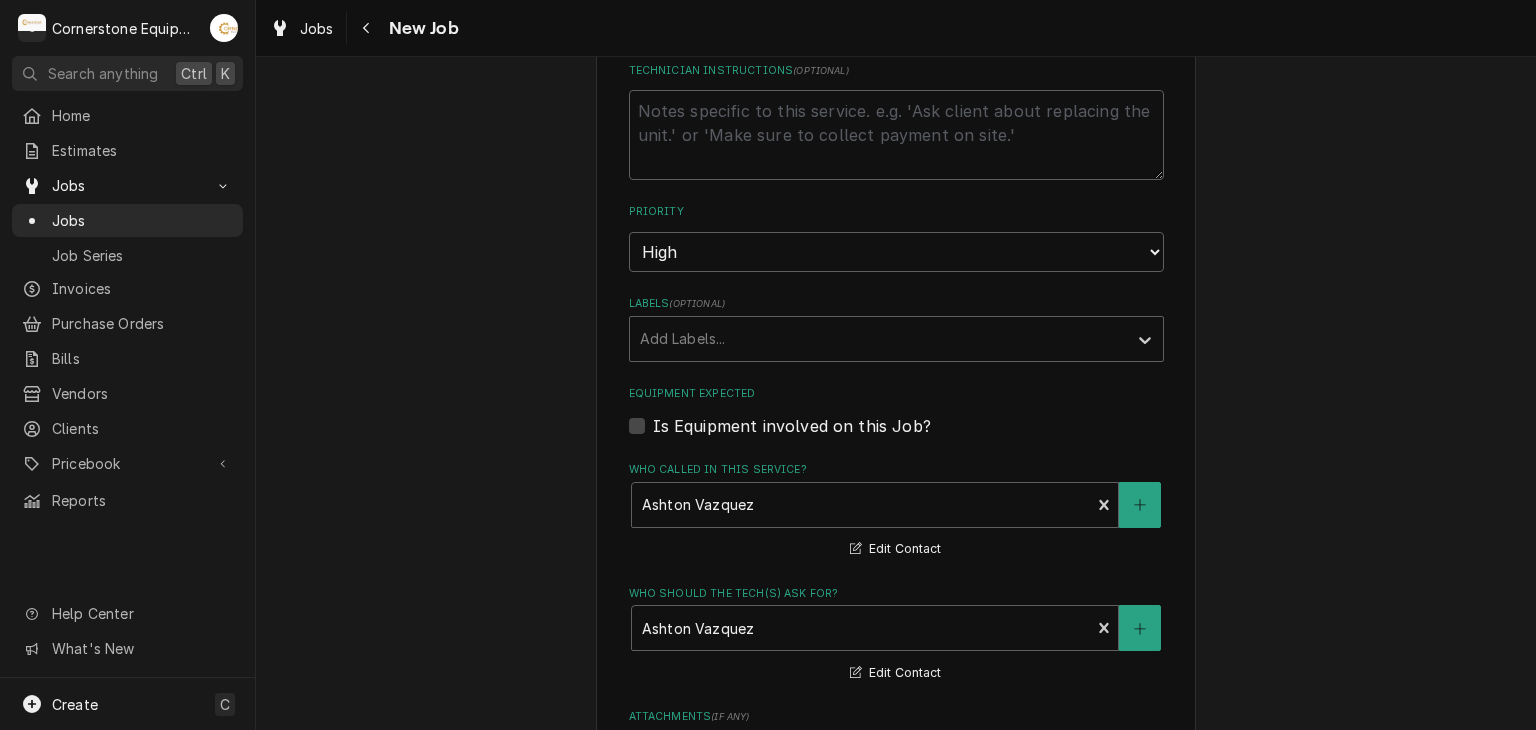 click on "Please provide the following information to create a job: Client Details Client Hill Management - McDonald’s Edit Client Service Location 04798 - Woodruff Rd / 1111 Woodruff Rd, Greenville, SC 29607 Edit Service Location Job Details Job Source Direct (Phone/Email/etc.) Other Job Source Name MaintX MaintX ID 3701 Date Received 2025-08-05 Service Type Labor Edit Service Type Job Type Reason For Call French Fryer not holding temperature.  Technician Instructions  ( optional ) Priority No Priority Urgent High Medium Low Labels  ( optional ) Add Labels... Equipment Expected Is Equipment involved on this Job? Who called in this service? Ashton Vazquez Primary Client Contact (346) 249-1763 ashton.vazquez@us.stores.mcd.com Edit Contact Who should the tech(s) ask for? Ashton Vazquez Primary Client Contact (346) 249-1763 ashton.vazquez@us.stores.mcd.com Edit Contact Attachments  ( if any ) Add Attachment Estimated Arrival Time AM / PM 6:00 AM 6:15 AM 6:30 AM 6:45 AM 7:00 AM 7:15 AM 7:30 AM 7:45 AM 8:00 AM 8:15 AM" at bounding box center (896, 263) 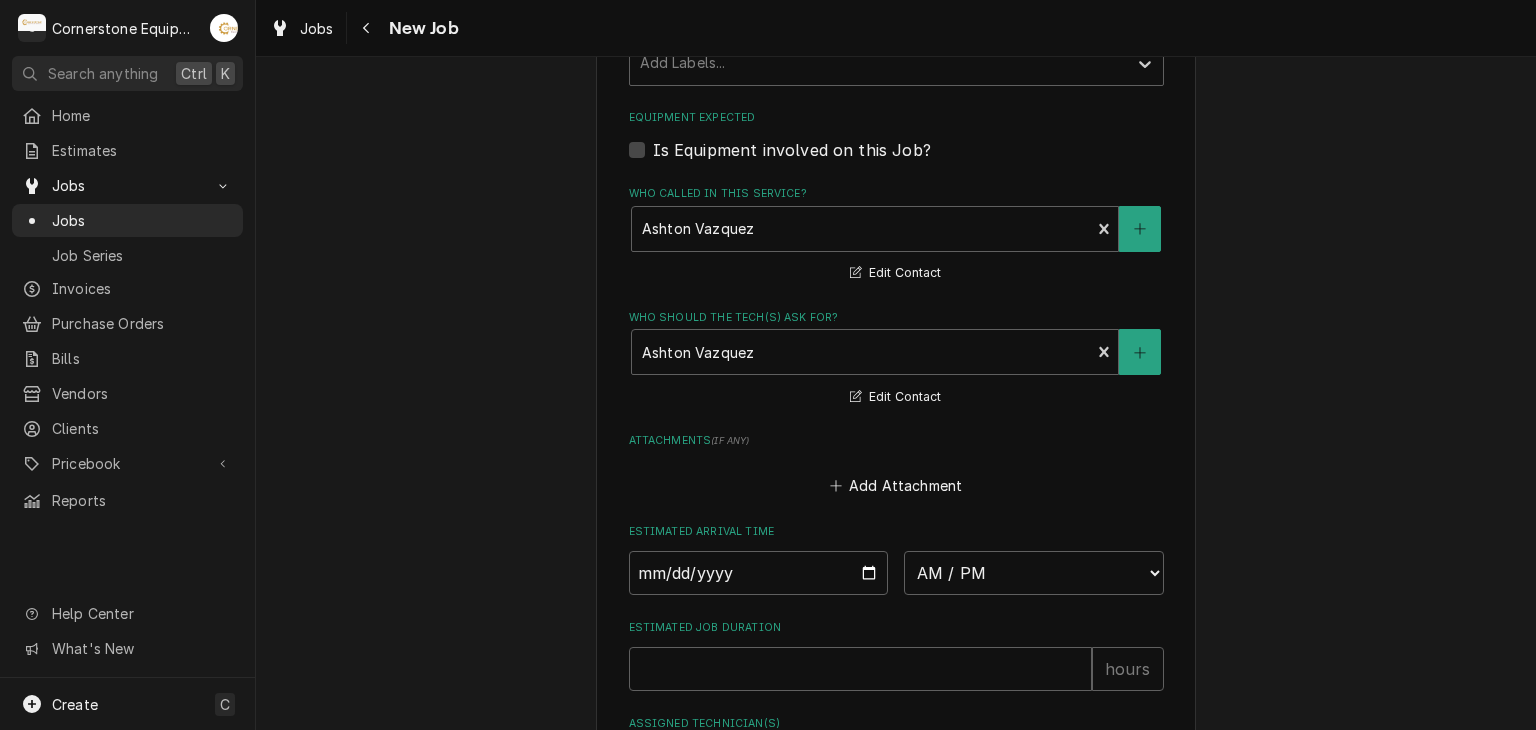 scroll, scrollTop: 1480, scrollLeft: 0, axis: vertical 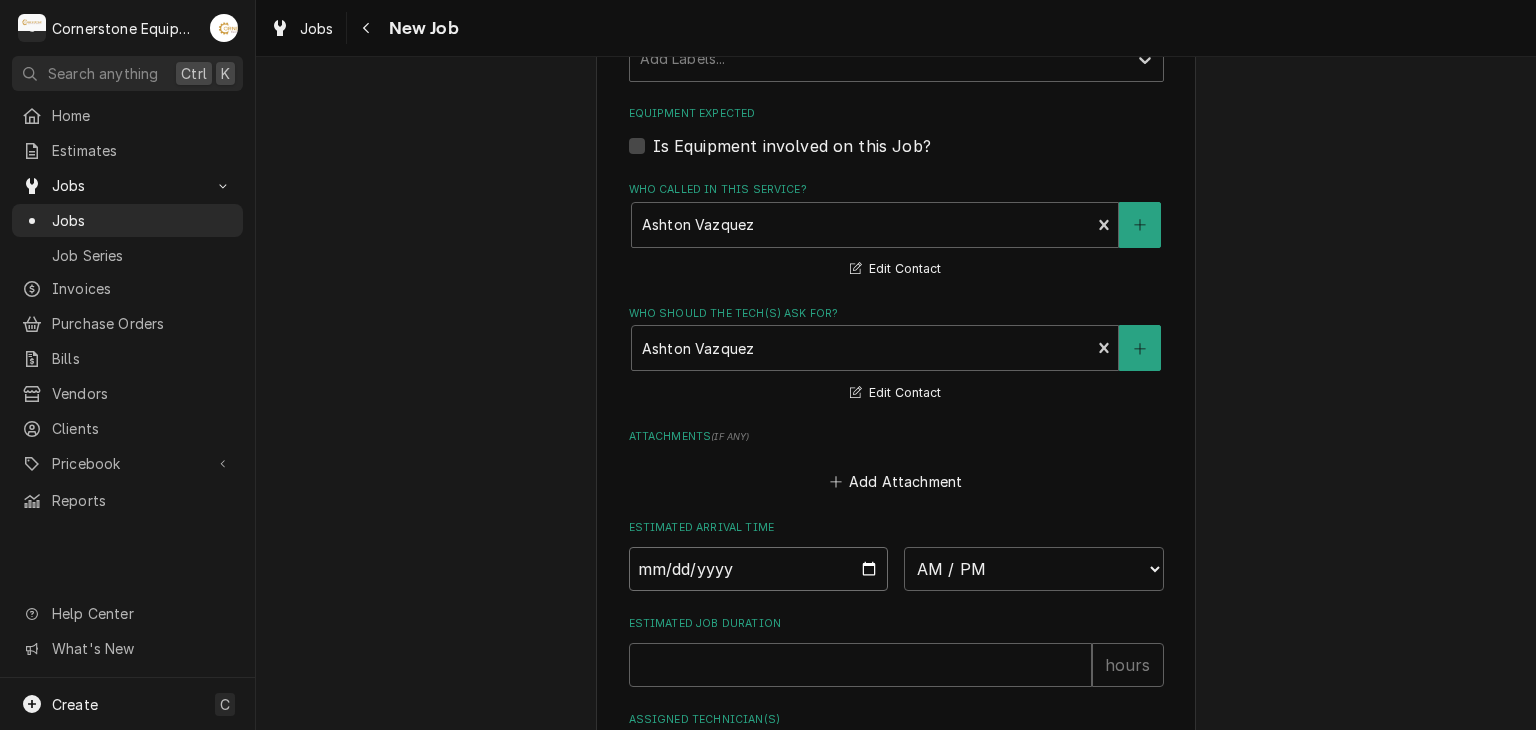 click at bounding box center [759, 569] 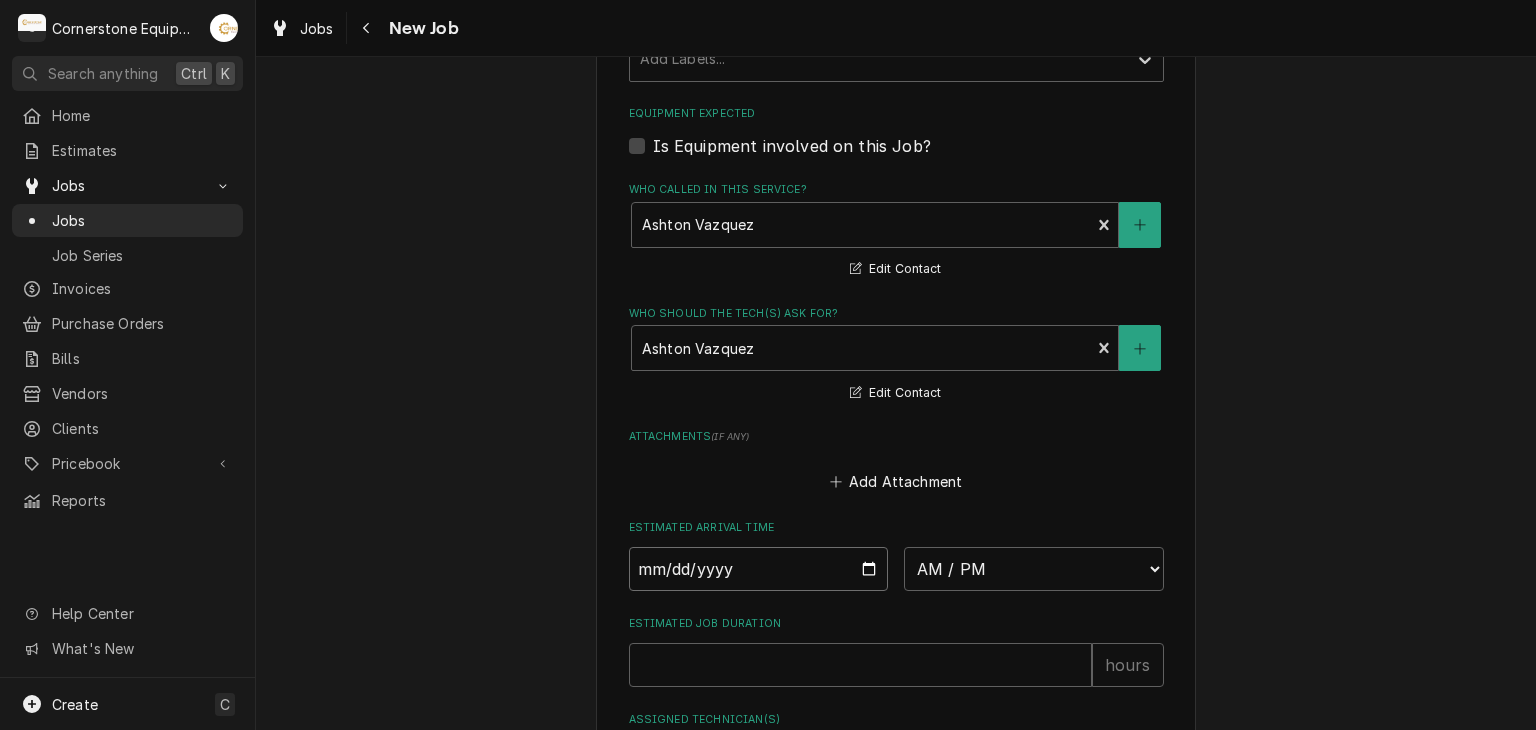 type on "x" 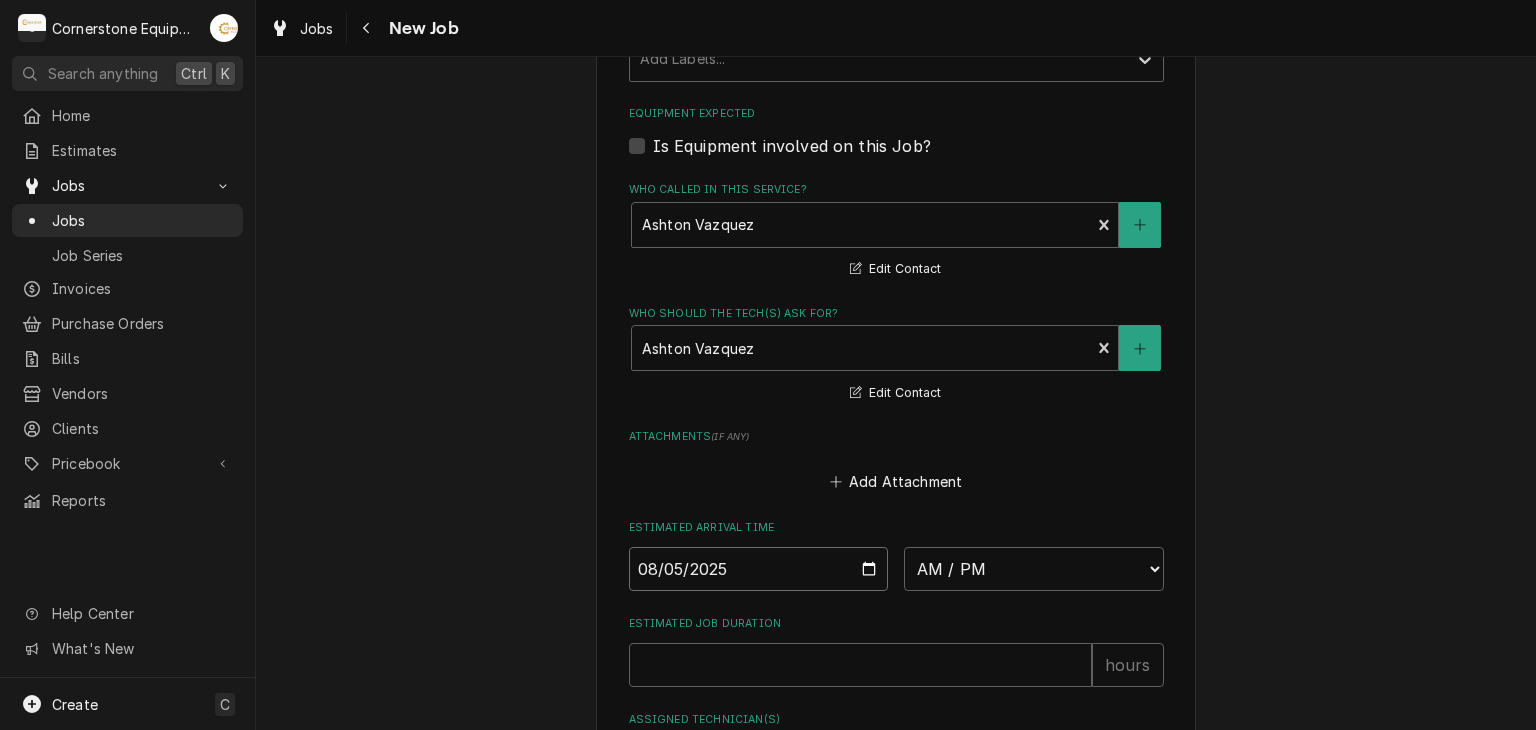 type on "2025-08-05" 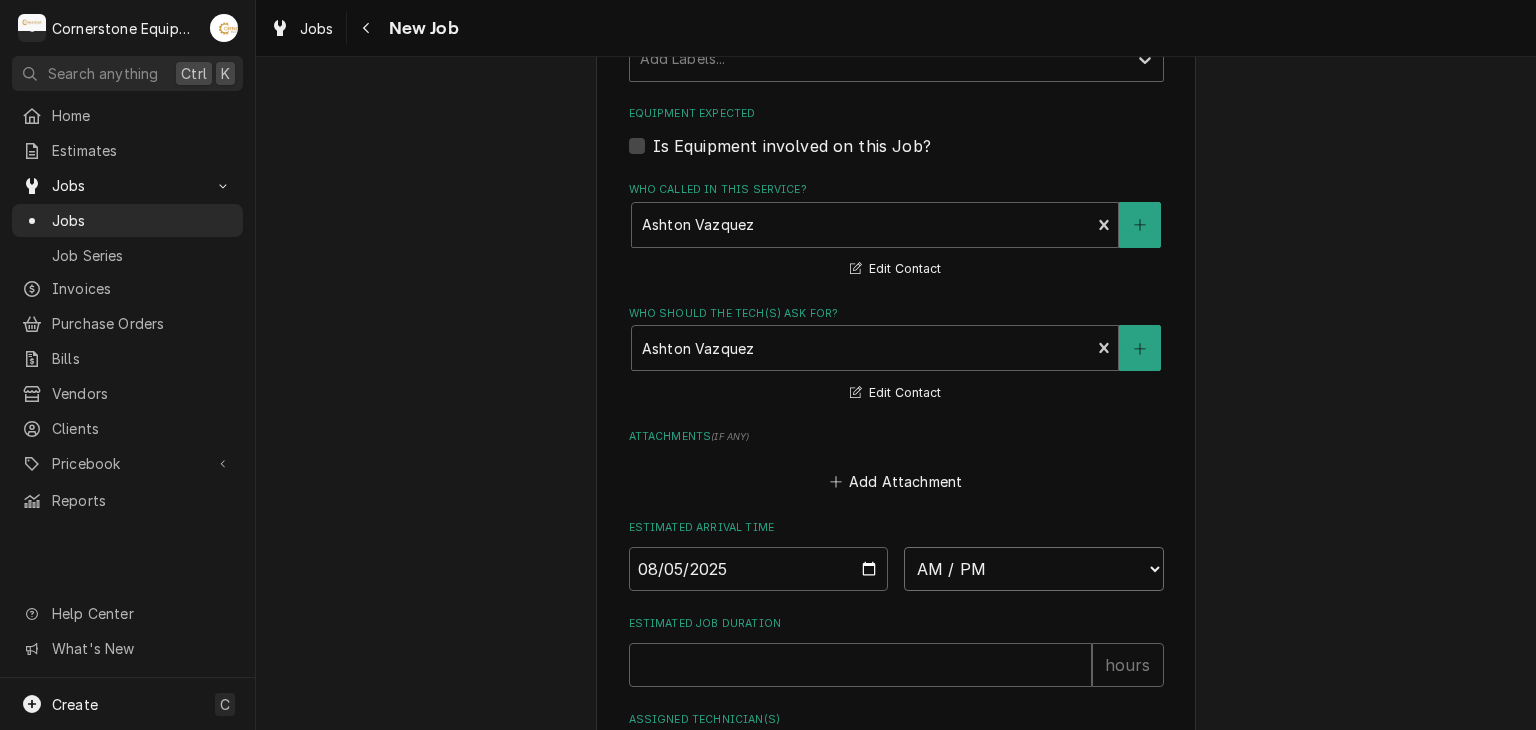 click on "AM / PM 6:00 AM 6:15 AM 6:30 AM 6:45 AM 7:00 AM 7:15 AM 7:30 AM 7:45 AM 8:00 AM 8:15 AM 8:30 AM 8:45 AM 9:00 AM 9:15 AM 9:30 AM 9:45 AM 10:00 AM 10:15 AM 10:30 AM 10:45 AM 11:00 AM 11:15 AM 11:30 AM 11:45 AM 12:00 PM 12:15 PM 12:30 PM 12:45 PM 1:00 PM 1:15 PM 1:30 PM 1:45 PM 2:00 PM 2:15 PM 2:30 PM 2:45 PM 3:00 PM 3:15 PM 3:30 PM 3:45 PM 4:00 PM 4:15 PM 4:30 PM 4:45 PM 5:00 PM 5:15 PM 5:30 PM 5:45 PM 6:00 PM 6:15 PM 6:30 PM 6:45 PM 7:00 PM 7:15 PM 7:30 PM 7:45 PM 8:00 PM 8:15 PM 8:30 PM 8:45 PM 9:00 PM 9:15 PM 9:30 PM 9:45 PM 10:00 PM 10:15 PM 10:30 PM 10:45 PM 11:00 PM 11:15 PM 11:30 PM 11:45 PM 12:00 AM 12:15 AM 12:30 AM 12:45 AM 1:00 AM 1:15 AM 1:30 AM 1:45 AM 2:00 AM 2:15 AM 2:30 AM 2:45 AM 3:00 AM 3:15 AM 3:30 AM 3:45 AM 4:00 AM 4:15 AM 4:30 AM 4:45 AM 5:00 AM 5:15 AM 5:30 AM 5:45 AM" at bounding box center (1034, 569) 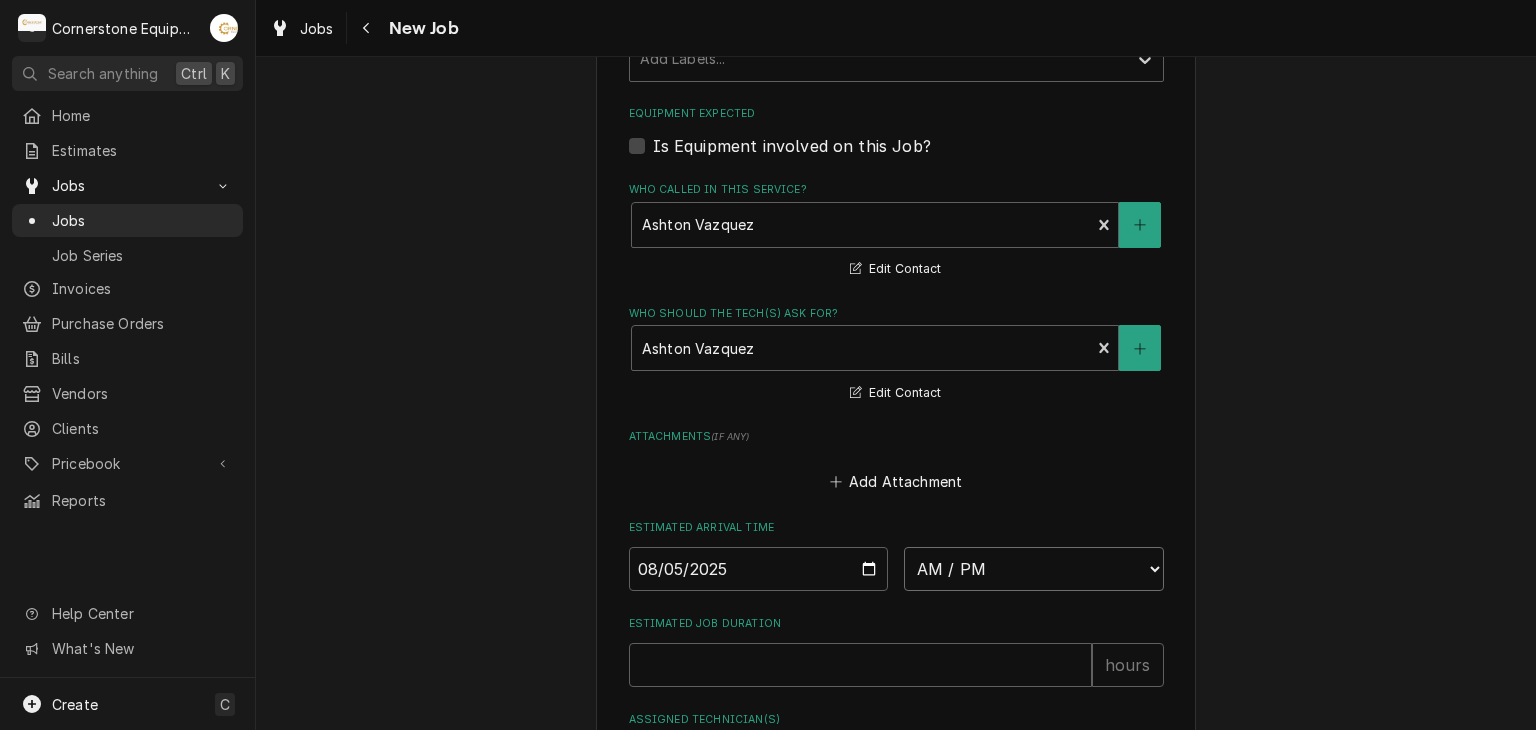 select on "17:00:00" 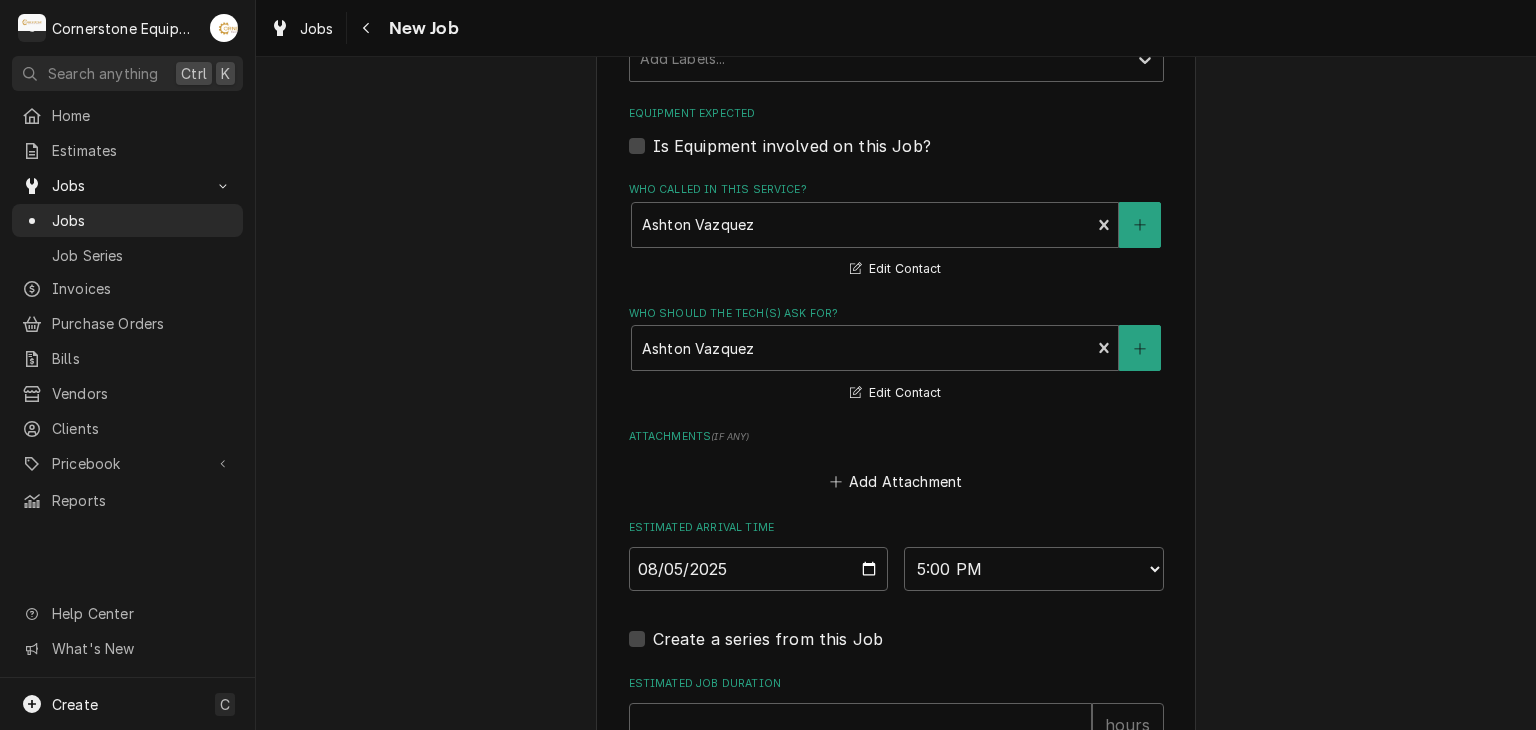 click on "Please provide the following information to create a job: Client Details Client Hill Management - McDonald’s Edit Client Service Location 04798 - Woodruff Rd / 1111 Woodruff Rd, Greenville, SC 29607 Edit Service Location Job Details Job Source Direct (Phone/Email/etc.) Other Job Source Name MaintX MaintX ID 3701 Date Received 2025-08-05 Service Type Labor Edit Service Type Job Type Reason For Call French Fryer not holding temperature.  Technician Instructions  ( optional ) Priority No Priority Urgent High Medium Low Labels  ( optional ) Add Labels... Equipment Expected Is Equipment involved on this Job? Who called in this service? Ashton Vazquez Primary Client Contact (346) 249-1763 ashton.vazquez@us.stores.mcd.com Edit Contact Who should the tech(s) ask for? Ashton Vazquez Primary Client Contact (346) 249-1763 ashton.vazquez@us.stores.mcd.com Edit Contact Attachments  ( if any ) Add Attachment Estimated Arrival Time 2025-08-05 AM / PM 6:00 AM 6:15 AM 6:30 AM 6:45 AM 7:00 AM 7:15 AM 7:30 AM 7:45 AM 8:00 AM" at bounding box center [896, 13] 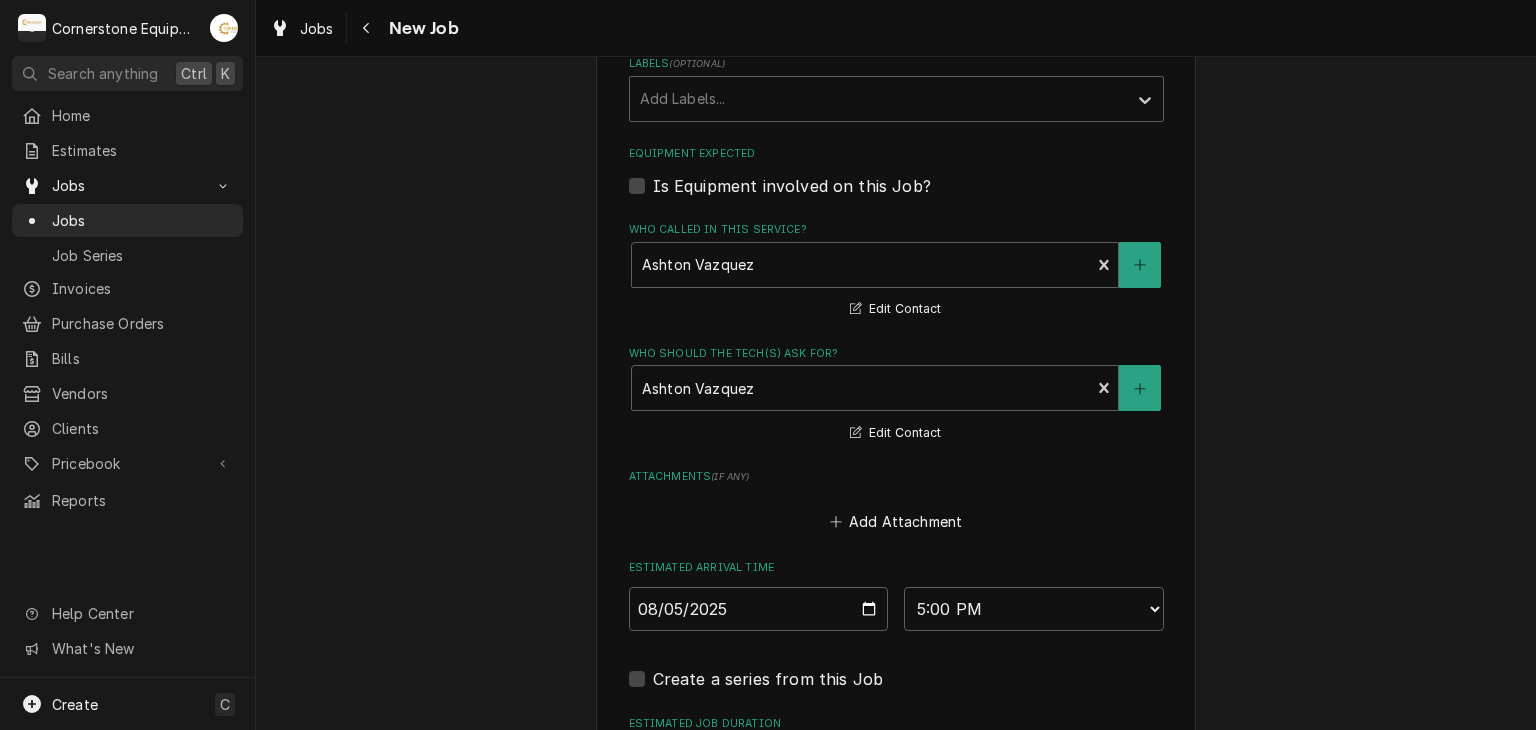 scroll, scrollTop: 1440, scrollLeft: 0, axis: vertical 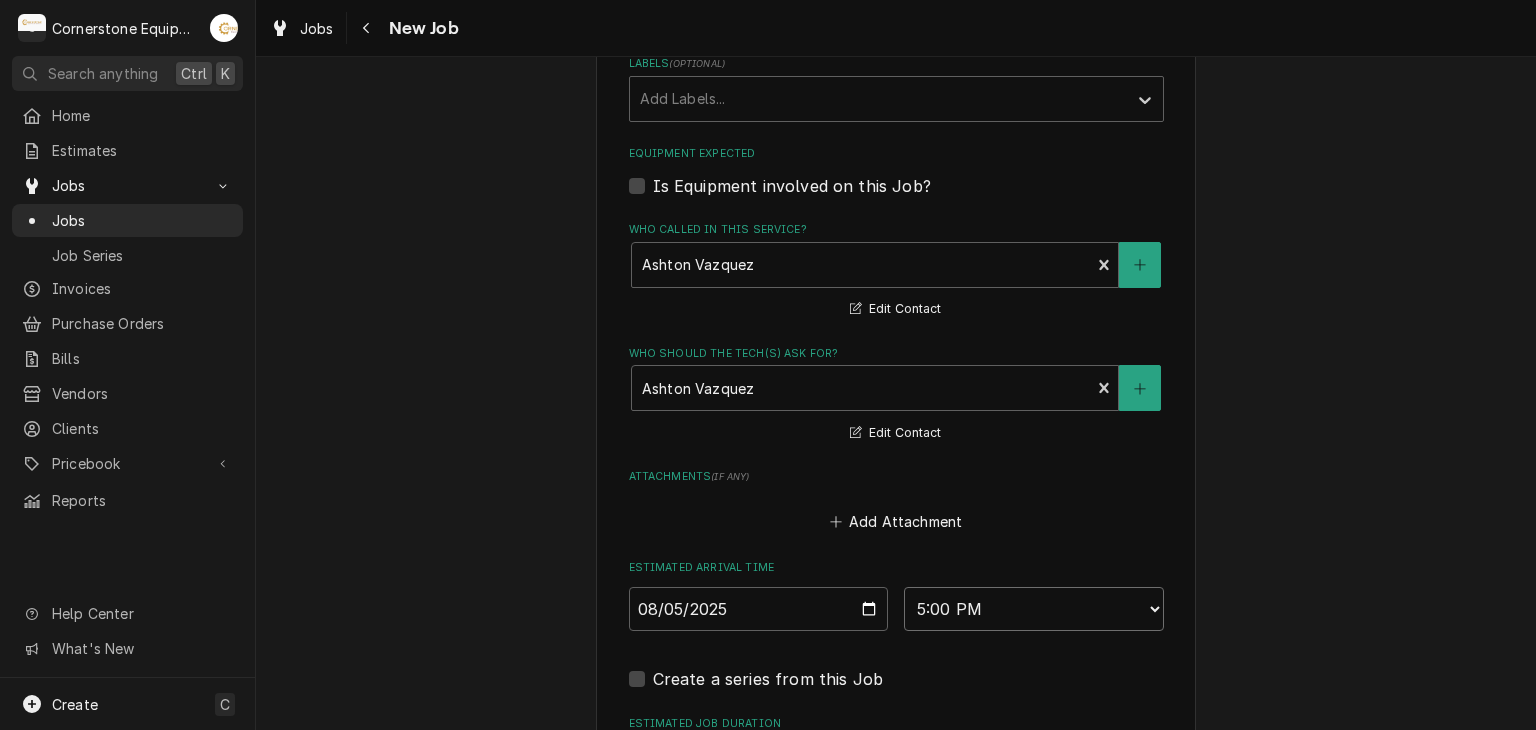 click on "AM / PM 6:00 AM 6:15 AM 6:30 AM 6:45 AM 7:00 AM 7:15 AM 7:30 AM 7:45 AM 8:00 AM 8:15 AM 8:30 AM 8:45 AM 9:00 AM 9:15 AM 9:30 AM 9:45 AM 10:00 AM 10:15 AM 10:30 AM 10:45 AM 11:00 AM 11:15 AM 11:30 AM 11:45 AM 12:00 PM 12:15 PM 12:30 PM 12:45 PM 1:00 PM 1:15 PM 1:30 PM 1:45 PM 2:00 PM 2:15 PM 2:30 PM 2:45 PM 3:00 PM 3:15 PM 3:30 PM 3:45 PM 4:00 PM 4:15 PM 4:30 PM 4:45 PM 5:00 PM 5:15 PM 5:30 PM 5:45 PM 6:00 PM 6:15 PM 6:30 PM 6:45 PM 7:00 PM 7:15 PM 7:30 PM 7:45 PM 8:00 PM 8:15 PM 8:30 PM 8:45 PM 9:00 PM 9:15 PM 9:30 PM 9:45 PM 10:00 PM 10:15 PM 10:30 PM 10:45 PM 11:00 PM 11:15 PM 11:30 PM 11:45 PM 12:00 AM 12:15 AM 12:30 AM 12:45 AM 1:00 AM 1:15 AM 1:30 AM 1:45 AM 2:00 AM 2:15 AM 2:30 AM 2:45 AM 3:00 AM 3:15 AM 3:30 AM 3:45 AM 4:00 AM 4:15 AM 4:30 AM 4:45 AM 5:00 AM 5:15 AM 5:30 AM 5:45 AM" at bounding box center [1034, 609] 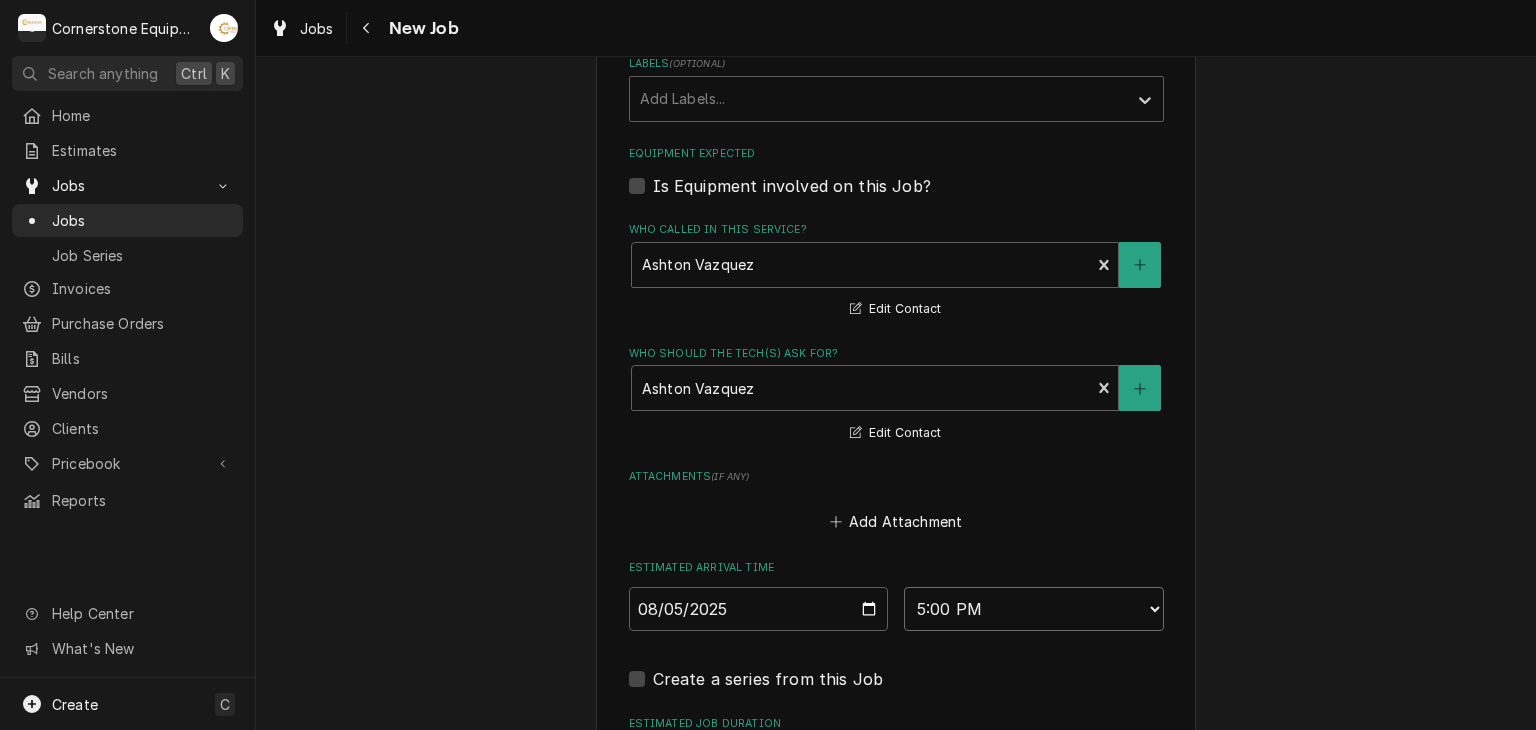 select on "17:45:00" 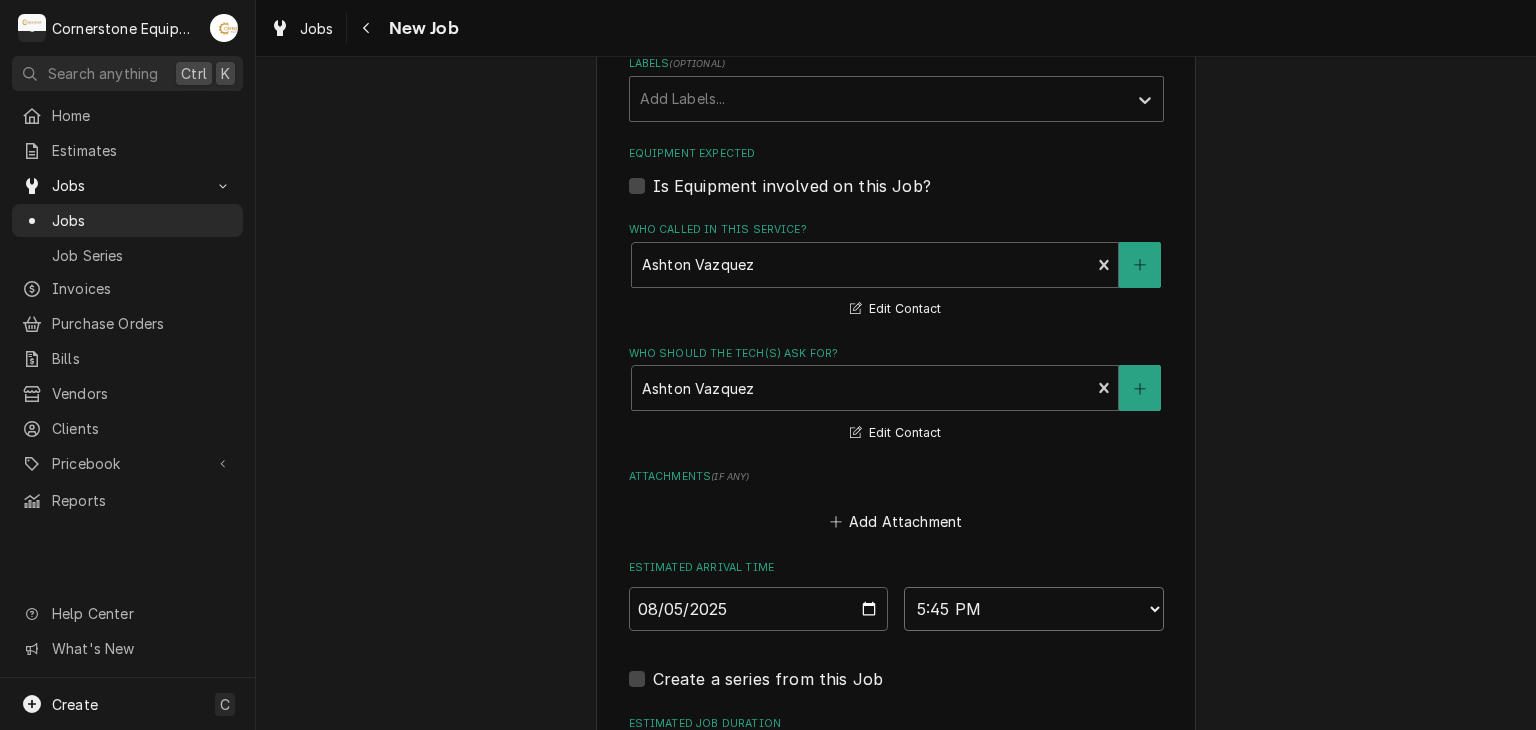 click on "AM / PM 6:00 AM 6:15 AM 6:30 AM 6:45 AM 7:00 AM 7:15 AM 7:30 AM 7:45 AM 8:00 AM 8:15 AM 8:30 AM 8:45 AM 9:00 AM 9:15 AM 9:30 AM 9:45 AM 10:00 AM 10:15 AM 10:30 AM 10:45 AM 11:00 AM 11:15 AM 11:30 AM 11:45 AM 12:00 PM 12:15 PM 12:30 PM 12:45 PM 1:00 PM 1:15 PM 1:30 PM 1:45 PM 2:00 PM 2:15 PM 2:30 PM 2:45 PM 3:00 PM 3:15 PM 3:30 PM 3:45 PM 4:00 PM 4:15 PM 4:30 PM 4:45 PM 5:00 PM 5:15 PM 5:30 PM 5:45 PM 6:00 PM 6:15 PM 6:30 PM 6:45 PM 7:00 PM 7:15 PM 7:30 PM 7:45 PM 8:00 PM 8:15 PM 8:30 PM 8:45 PM 9:00 PM 9:15 PM 9:30 PM 9:45 PM 10:00 PM 10:15 PM 10:30 PM 10:45 PM 11:00 PM 11:15 PM 11:30 PM 11:45 PM 12:00 AM 12:15 AM 12:30 AM 12:45 AM 1:00 AM 1:15 AM 1:30 AM 1:45 AM 2:00 AM 2:15 AM 2:30 AM 2:45 AM 3:00 AM 3:15 AM 3:30 AM 3:45 AM 4:00 AM 4:15 AM 4:30 AM 4:45 AM 5:00 AM 5:15 AM 5:30 AM 5:45 AM" at bounding box center (1034, 609) 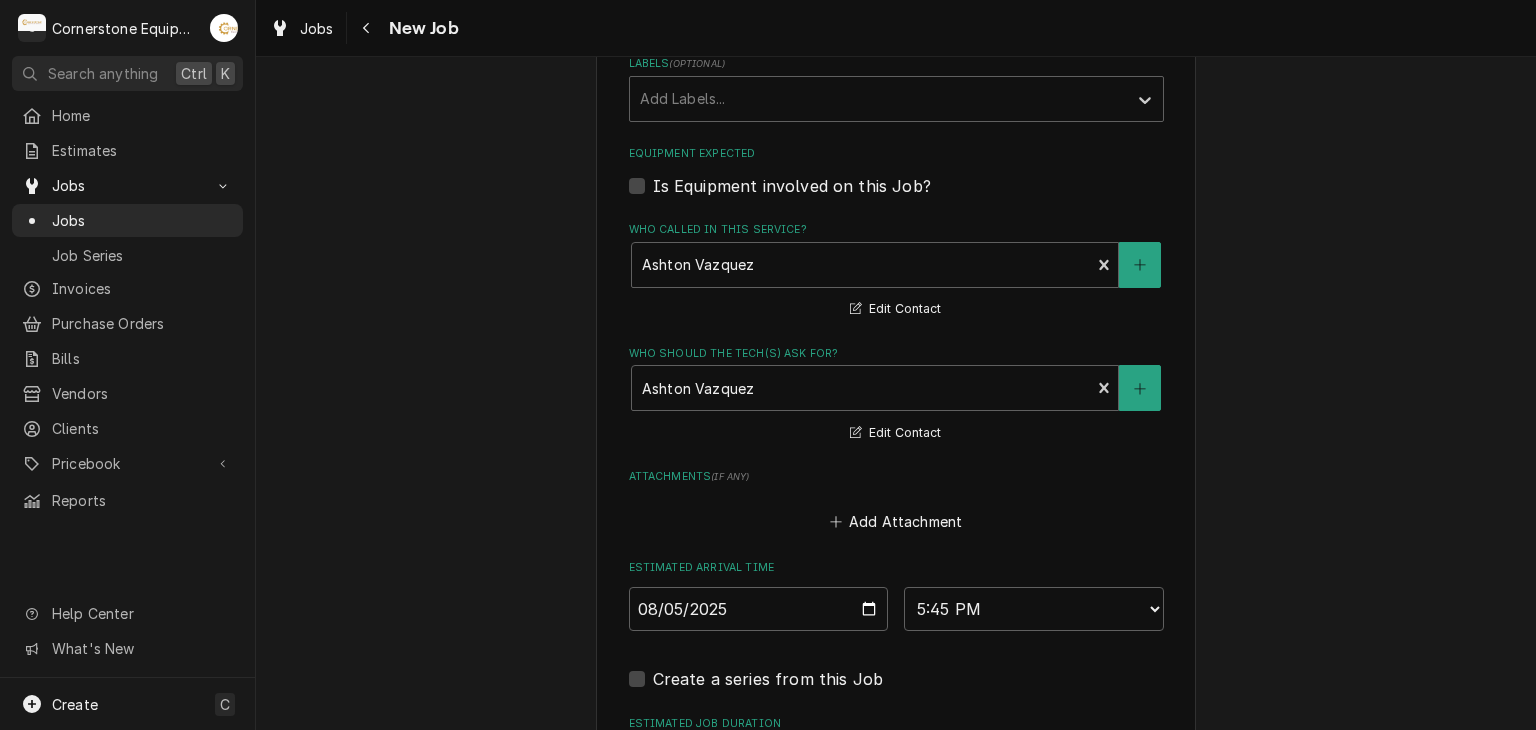 click on "Please provide the following information to create a job: Client Details Client Hill Management - McDonald’s Edit Client Service Location 04798 - Woodruff Rd / 1111 Woodruff Rd, Greenville, SC 29607 Edit Service Location Job Details Job Source Direct (Phone/Email/etc.) Other Job Source Name MaintX MaintX ID 3701 Date Received 2025-08-05 Service Type Labor Edit Service Type Job Type Reason For Call French Fryer not holding temperature.  Technician Instructions  ( optional ) Priority No Priority Urgent High Medium Low Labels  ( optional ) Add Labels... Equipment Expected Is Equipment involved on this Job? Who called in this service? Ashton Vazquez Primary Client Contact (346) 249-1763 ashton.vazquez@us.stores.mcd.com Edit Contact Who should the tech(s) ask for? Ashton Vazquez Primary Client Contact (346) 249-1763 ashton.vazquez@us.stores.mcd.com Edit Contact Attachments  ( if any ) Add Attachment Estimated Arrival Time 2025-08-05 AM / PM 6:00 AM 6:15 AM 6:30 AM 6:45 AM 7:00 AM 7:15 AM 7:30 AM 7:45 AM 8:00 AM" at bounding box center (896, 53) 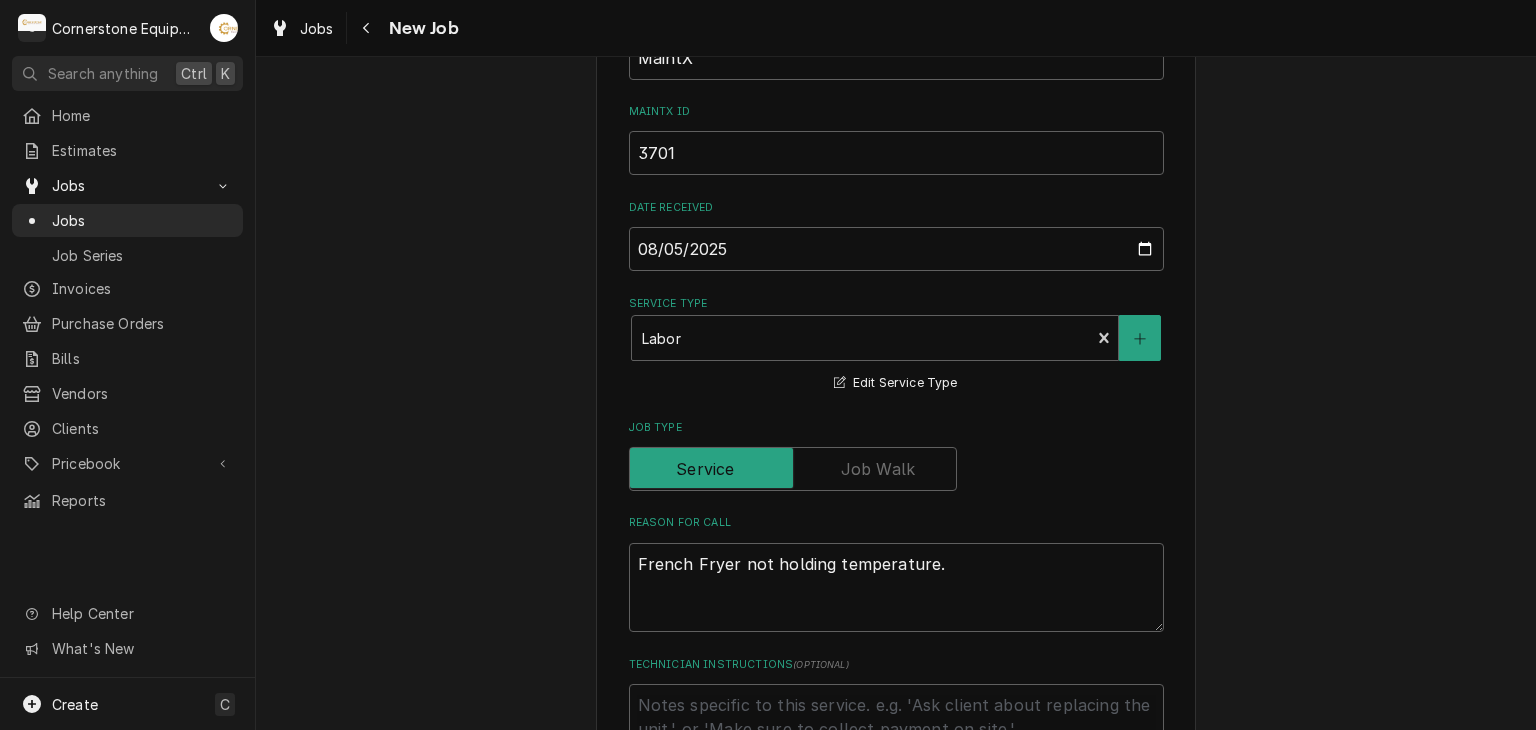 scroll, scrollTop: 600, scrollLeft: 0, axis: vertical 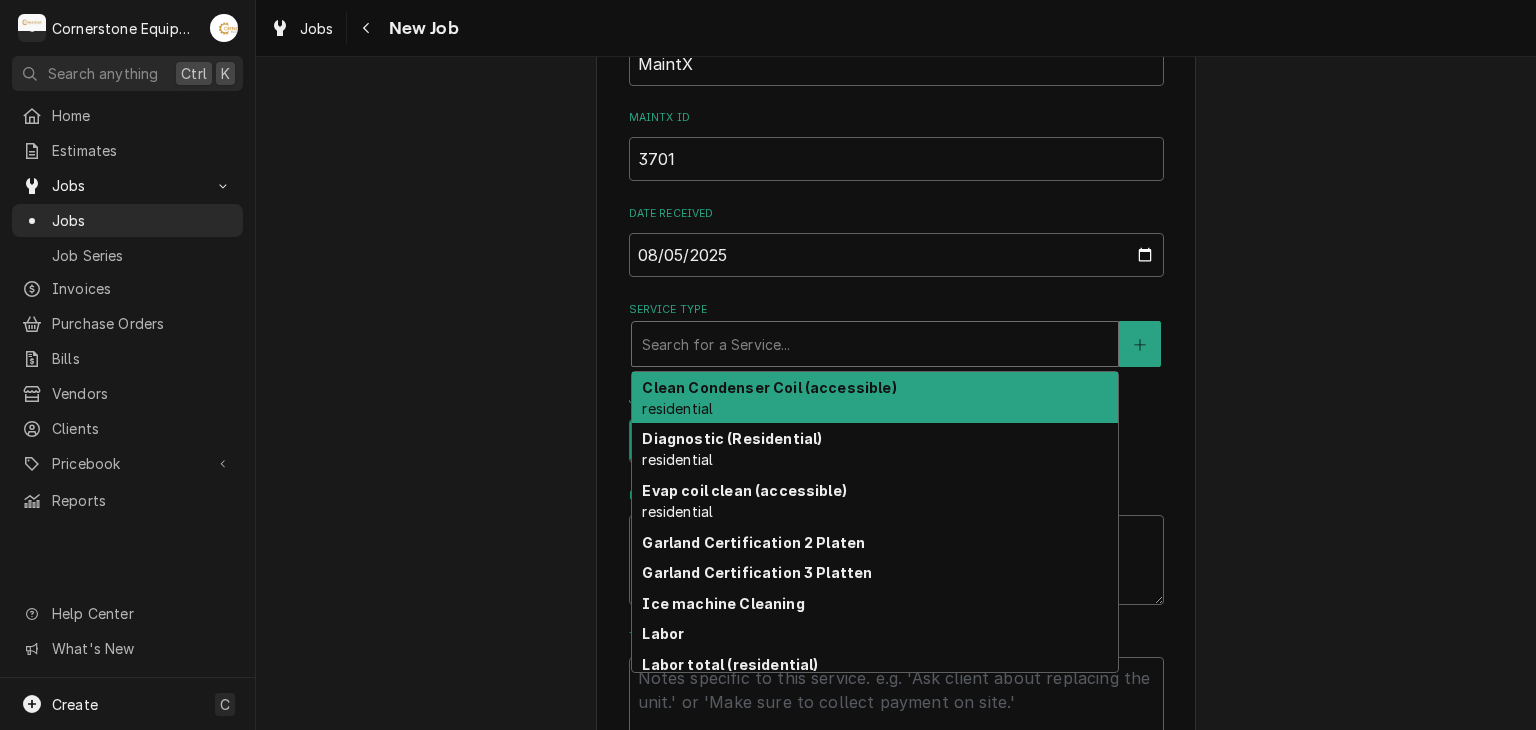 click at bounding box center [875, 344] 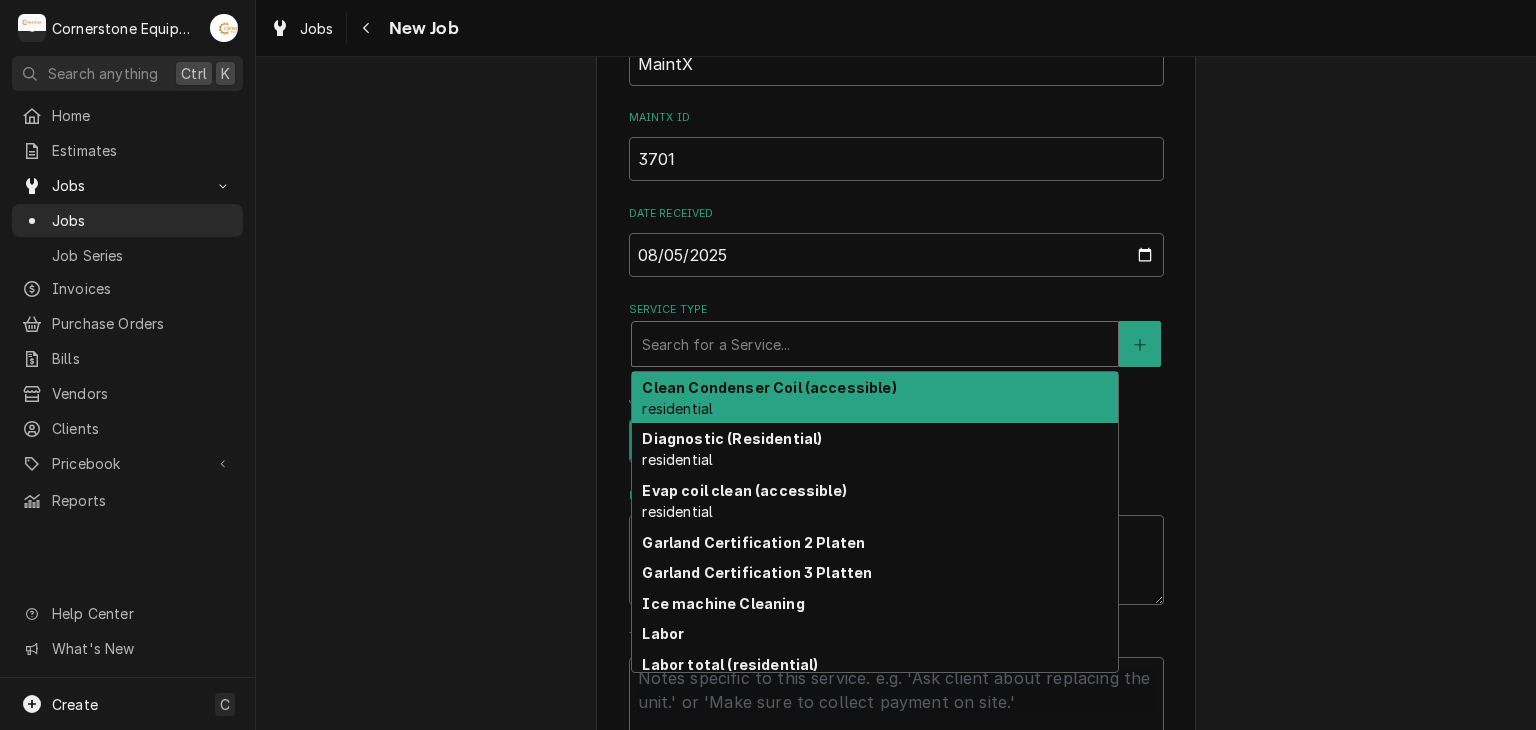 type on "x" 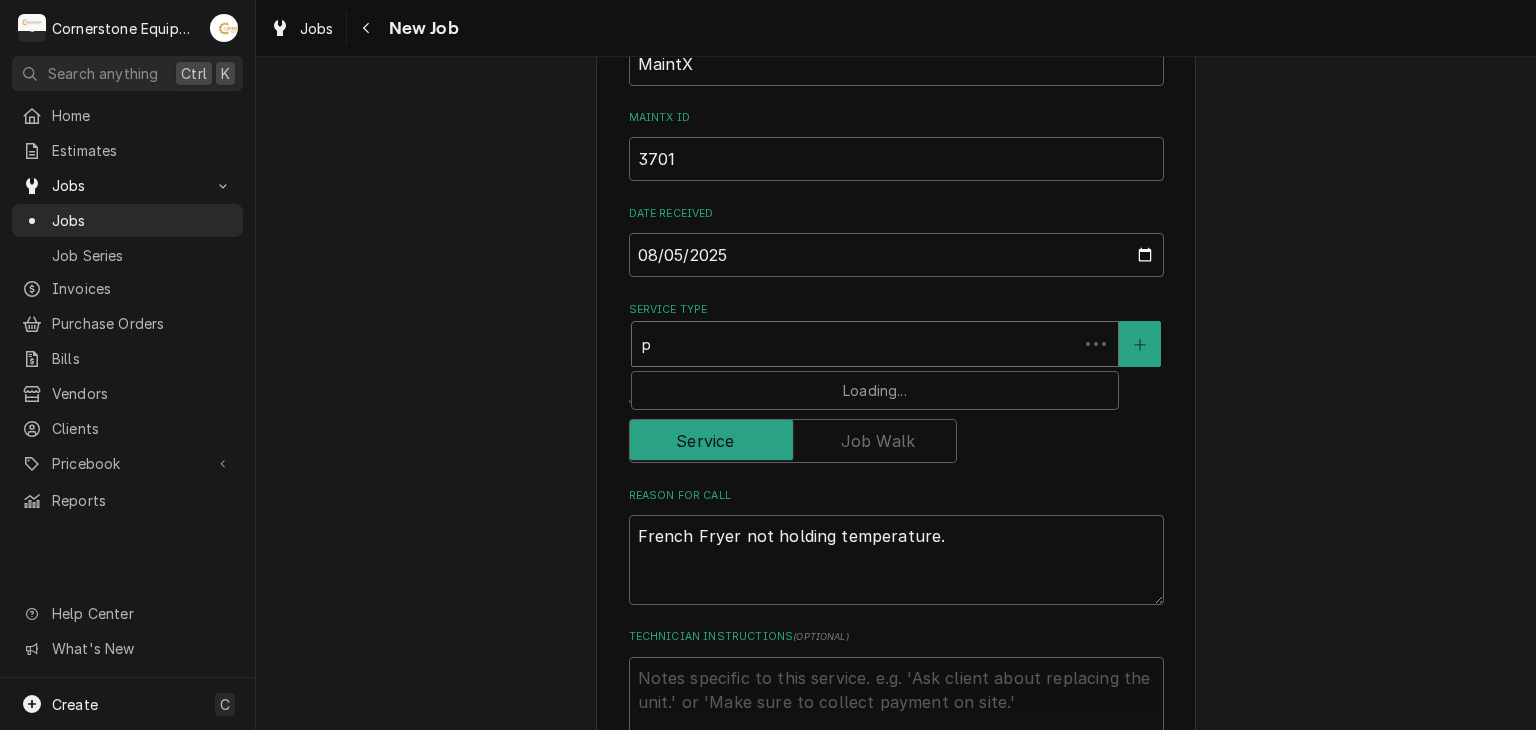 type on "x" 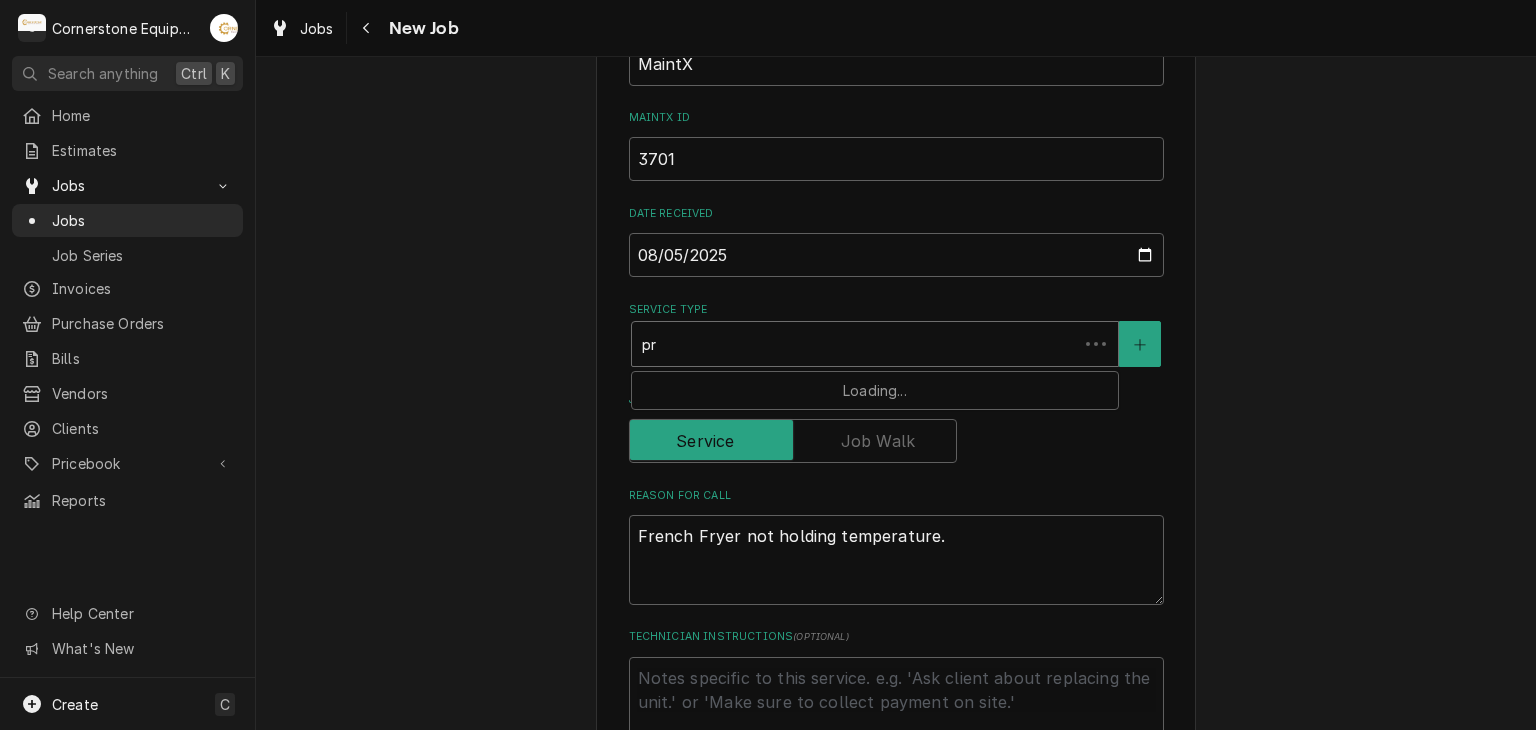type on "x" 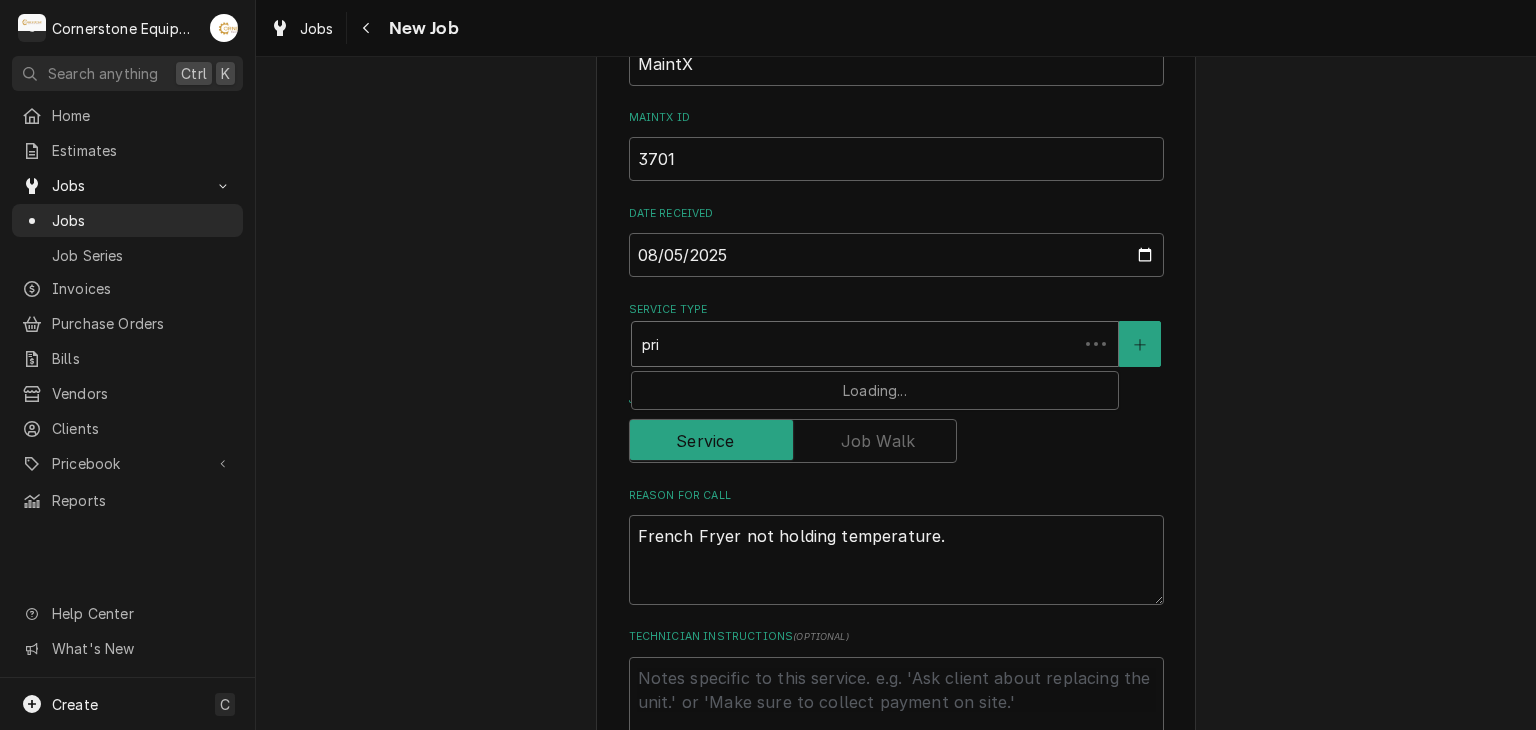 type on "x" 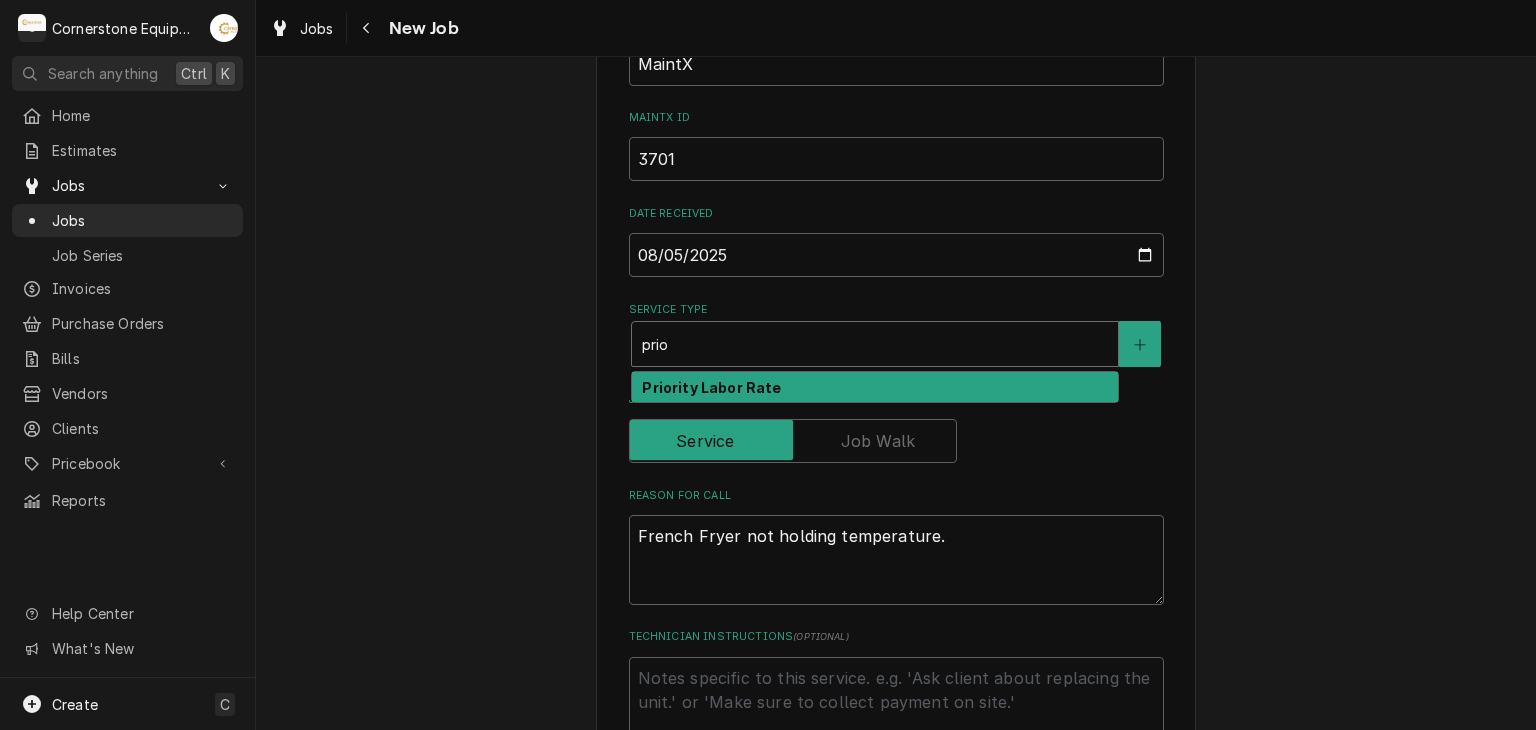 click on "Priority Labor Rate" at bounding box center (875, 387) 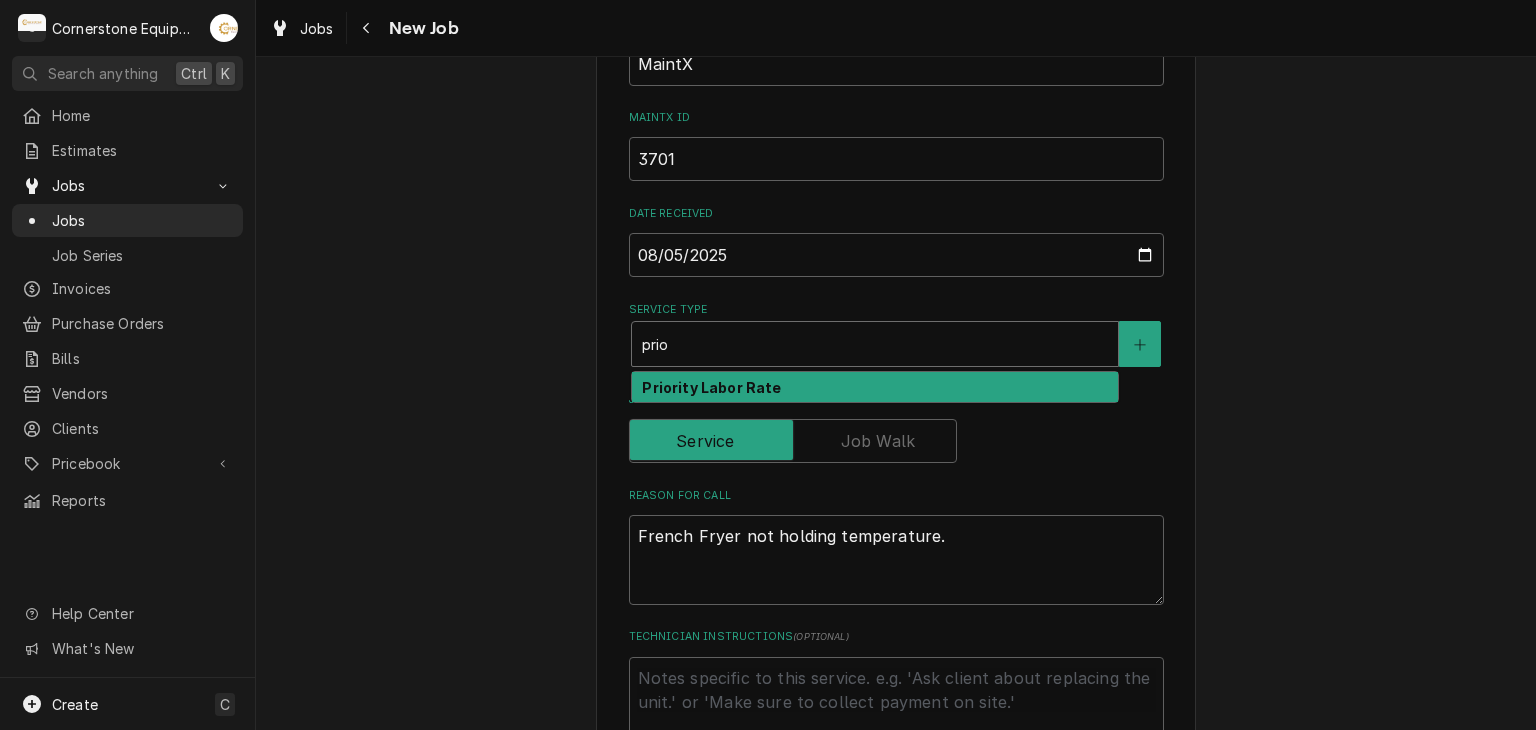 type 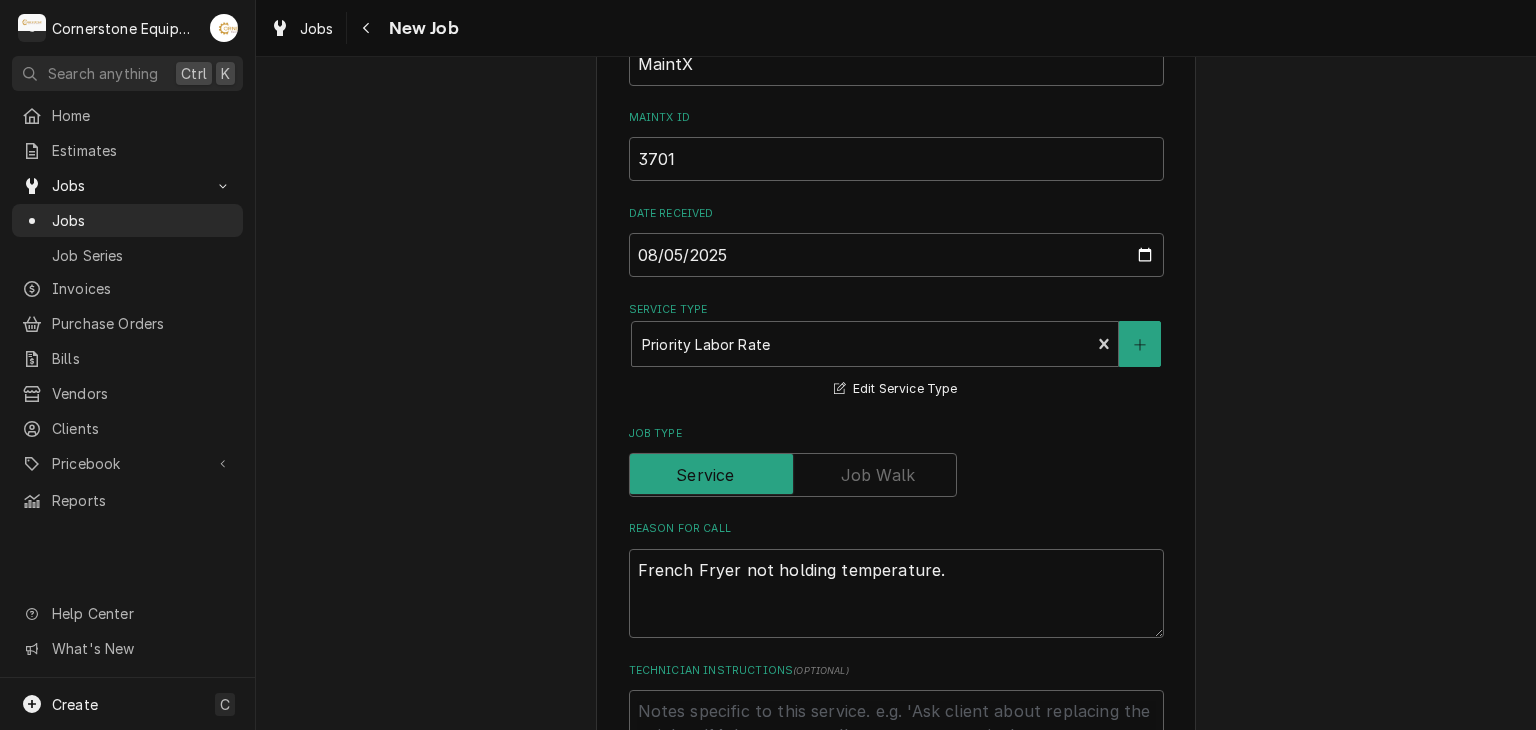 click on "Please provide the following information to create a job: Client Details Client Hill Management - McDonald’s Edit Client Service Location 04798 - Woodruff Rd / 1111 Woodruff Rd, Greenville, SC 29607 Edit Service Location Job Details Job Source Direct (Phone/Email/etc.) Other Job Source Name MaintX MaintX ID 3701 Date Received 2025-08-05 Service Type Priority Labor Rate Edit Service Type Job Type Reason For Call French Fryer not holding temperature.  Technician Instructions  ( optional ) Priority No Priority Urgent High Medium Low Labels  ( optional ) Add Labels... Equipment Expected Is Equipment involved on this Job? Who called in this service? Ashton Vazquez Primary Client Contact (346) 249-1763 ashton.vazquez@us.stores.mcd.com Edit Contact Who should the tech(s) ask for? Ashton Vazquez Primary Client Contact (346) 249-1763 ashton.vazquez@us.stores.mcd.com Edit Contact Attachments  ( if any ) Add Attachment Estimated Arrival Time 2025-08-05 AM / PM 6:00 AM 6:15 AM 6:30 AM 6:45 AM 7:00 AM 7:15 AM 7:30 AM 2" at bounding box center [896, 684] 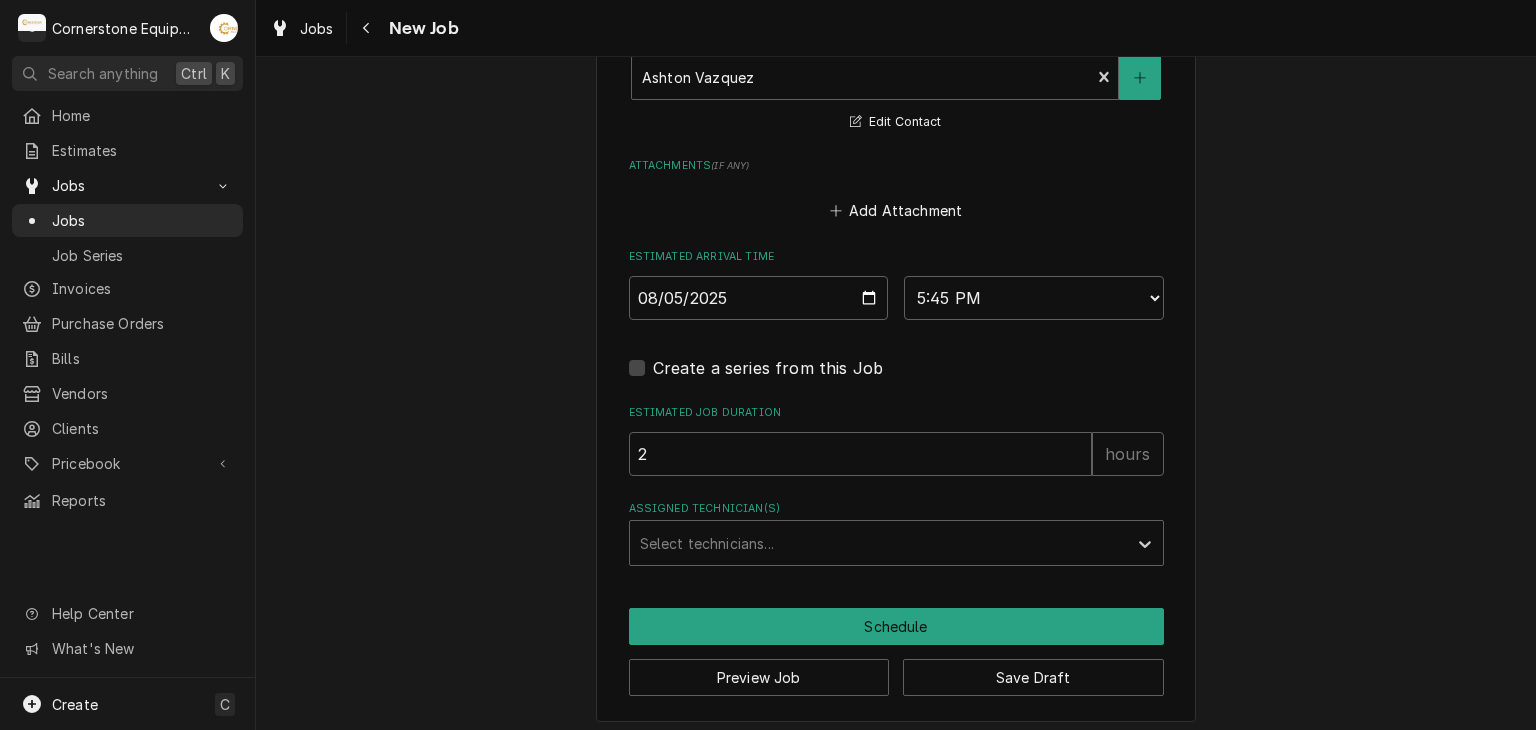 scroll, scrollTop: 1753, scrollLeft: 0, axis: vertical 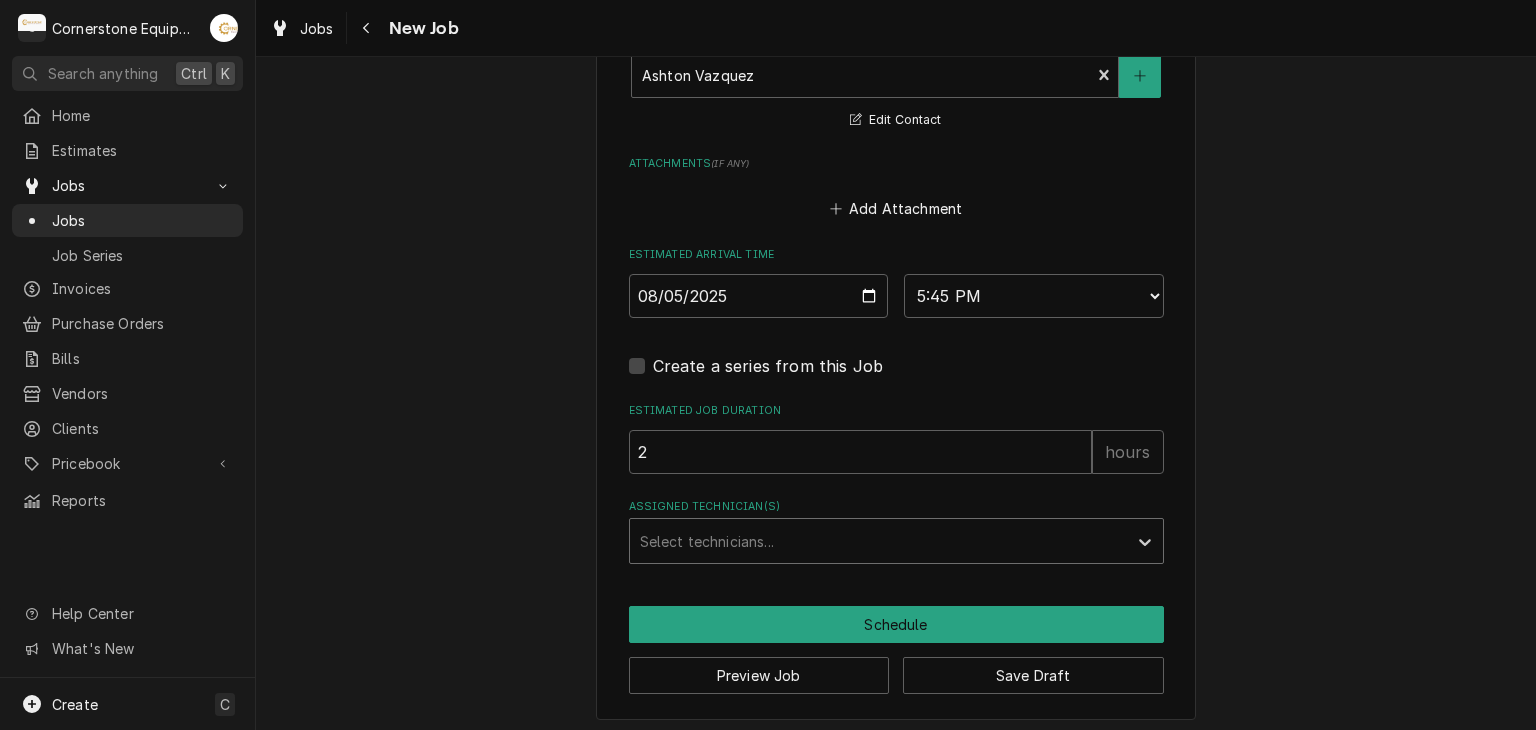 click at bounding box center (878, 541) 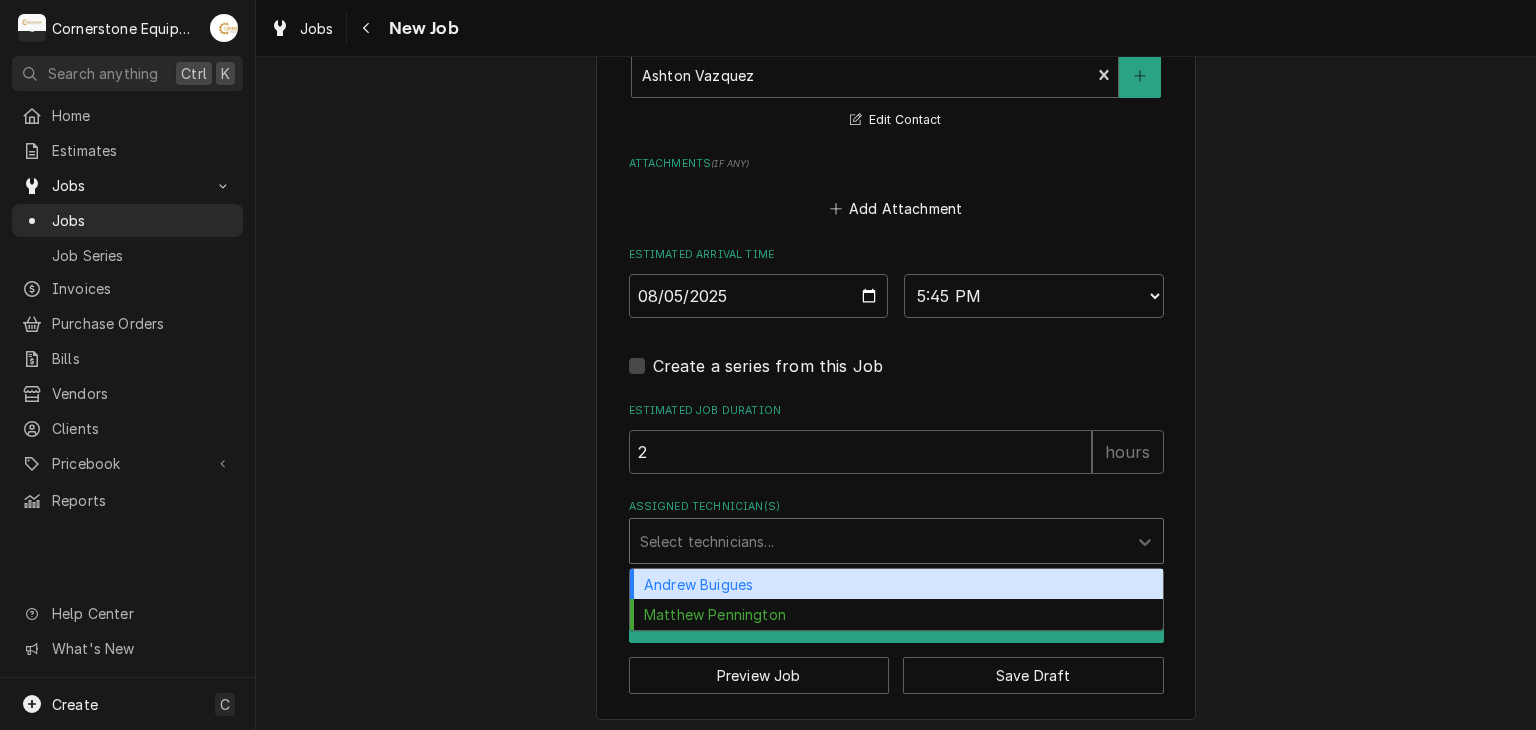 click on "Andrew Buigues" at bounding box center [896, 584] 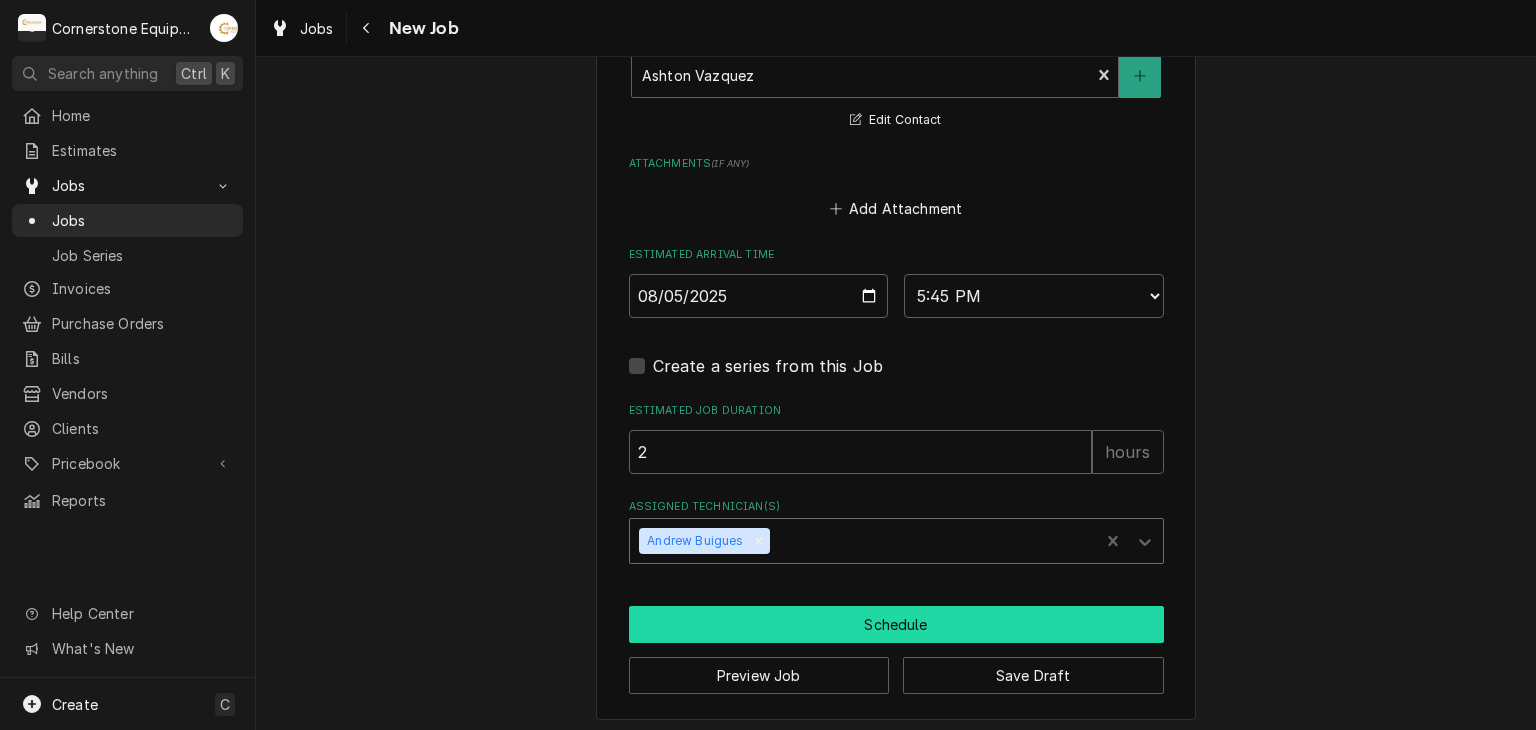 click on "Schedule" at bounding box center (896, 624) 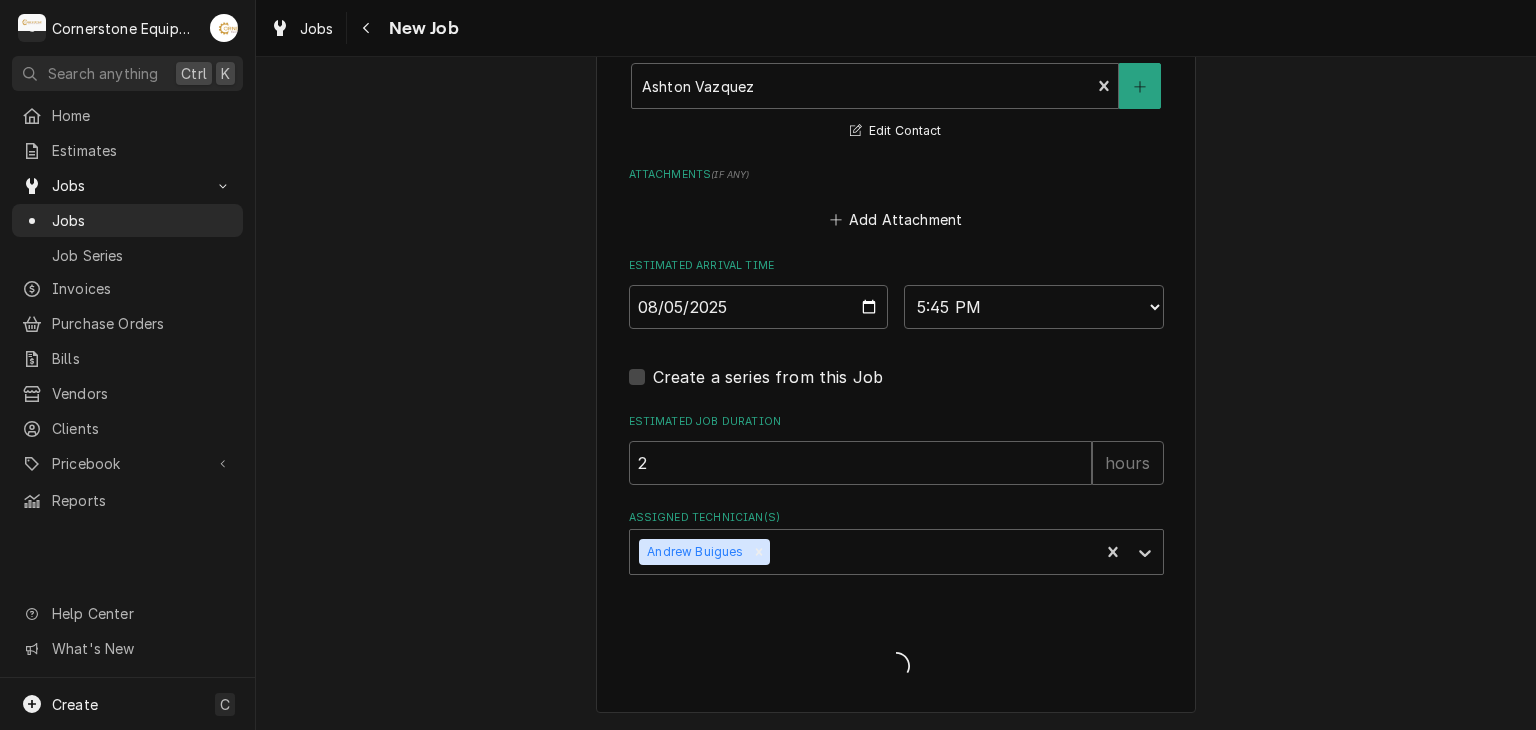 scroll, scrollTop: 1736, scrollLeft: 0, axis: vertical 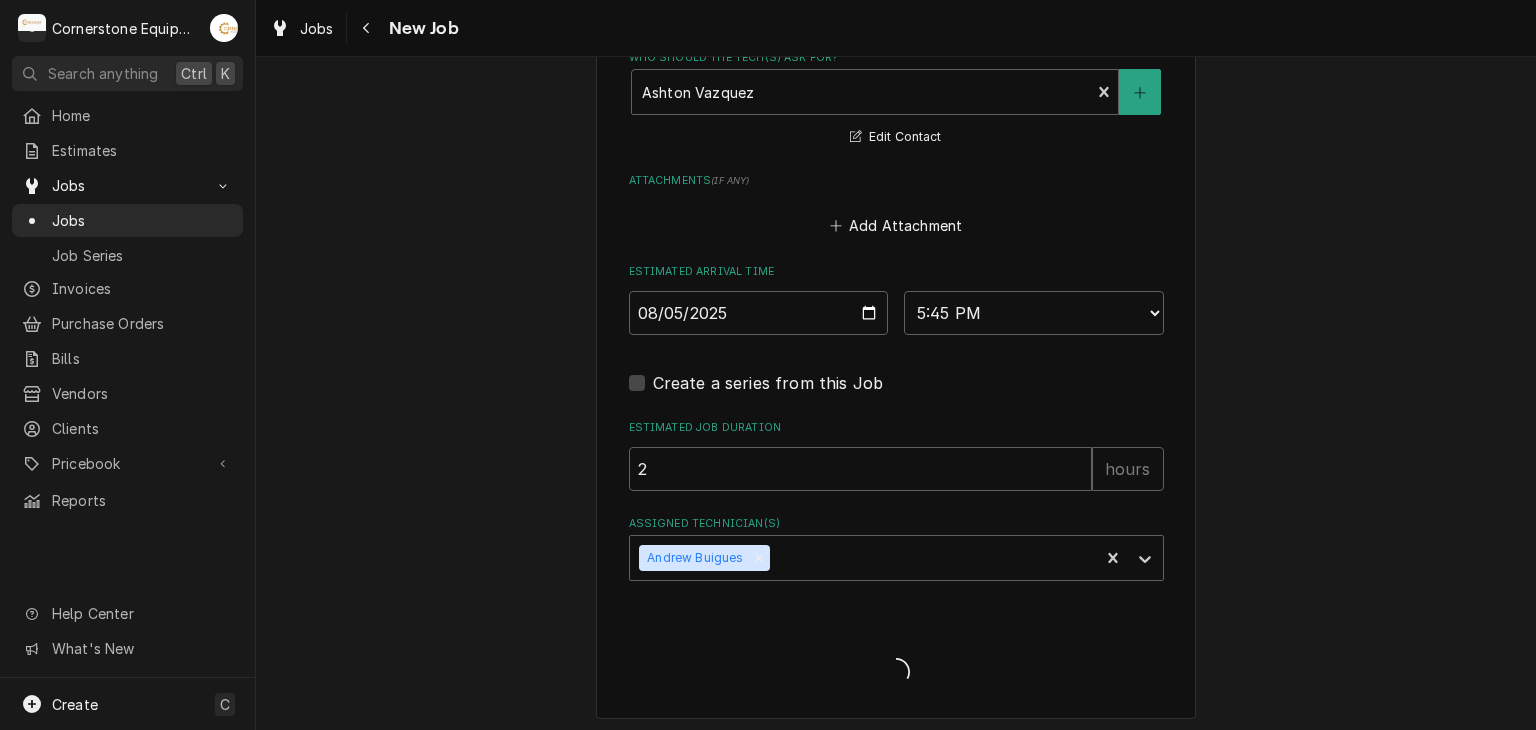type on "x" 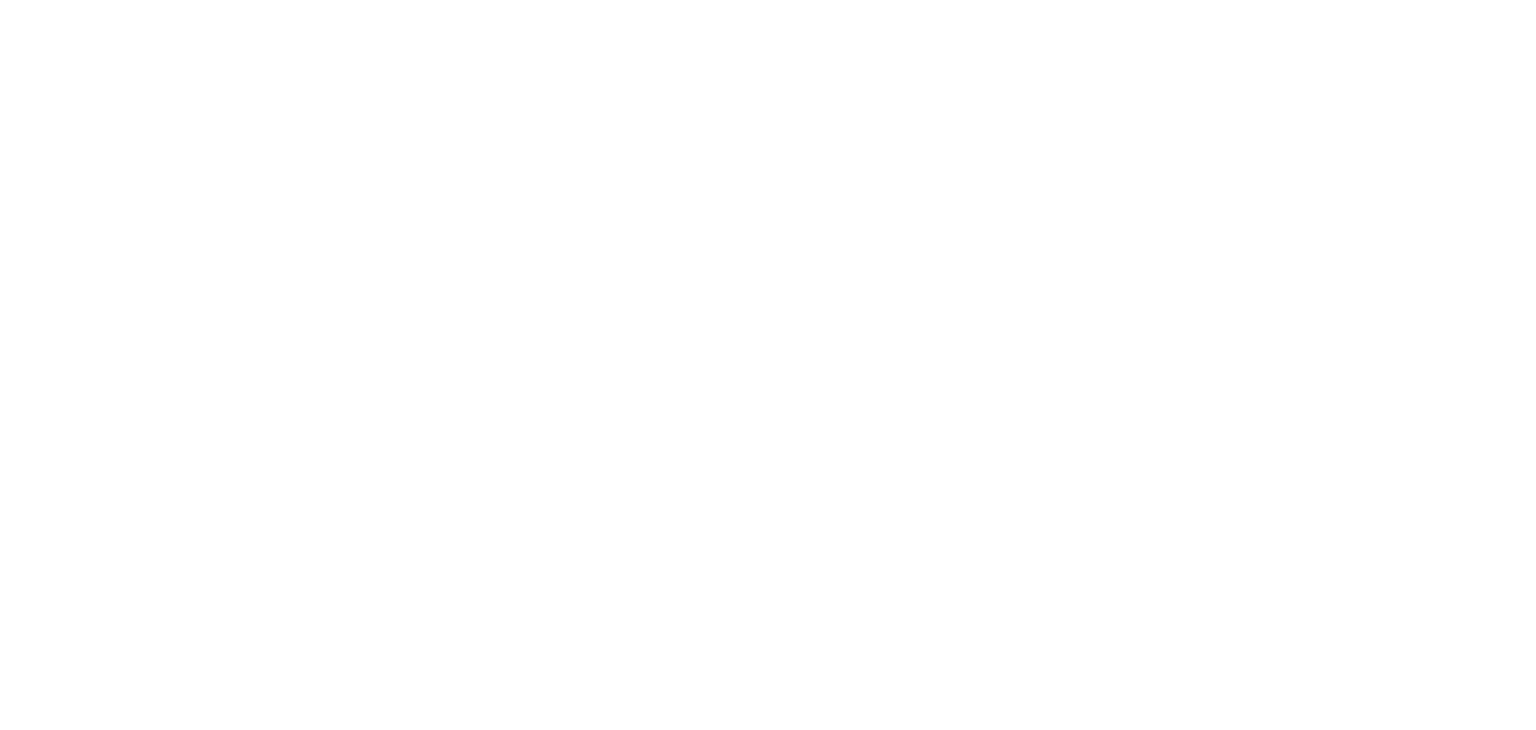 scroll, scrollTop: 0, scrollLeft: 0, axis: both 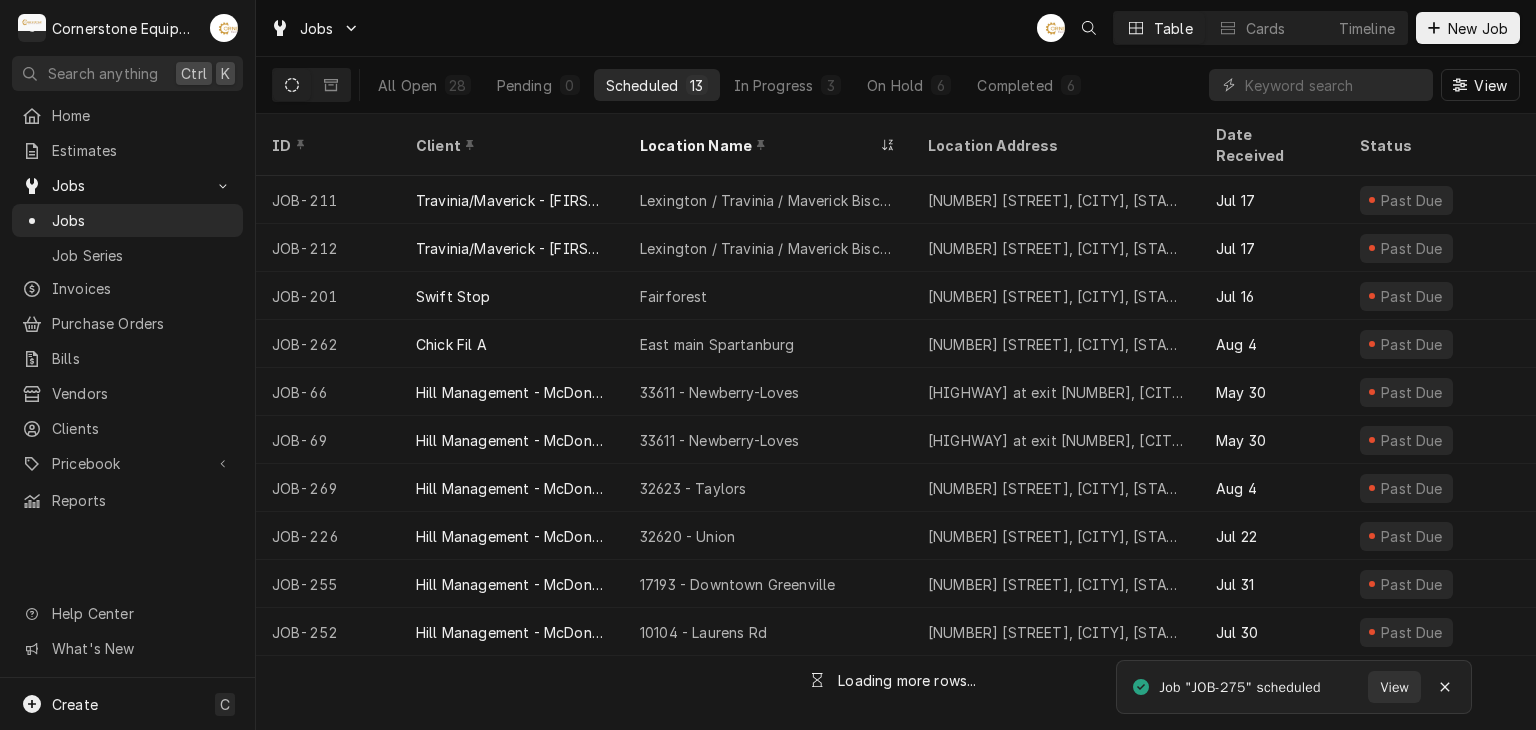 click on "All Open 28 Pending 0 Scheduled 13 In Progress 3 On Hold 6 Completed 6" at bounding box center (729, 85) 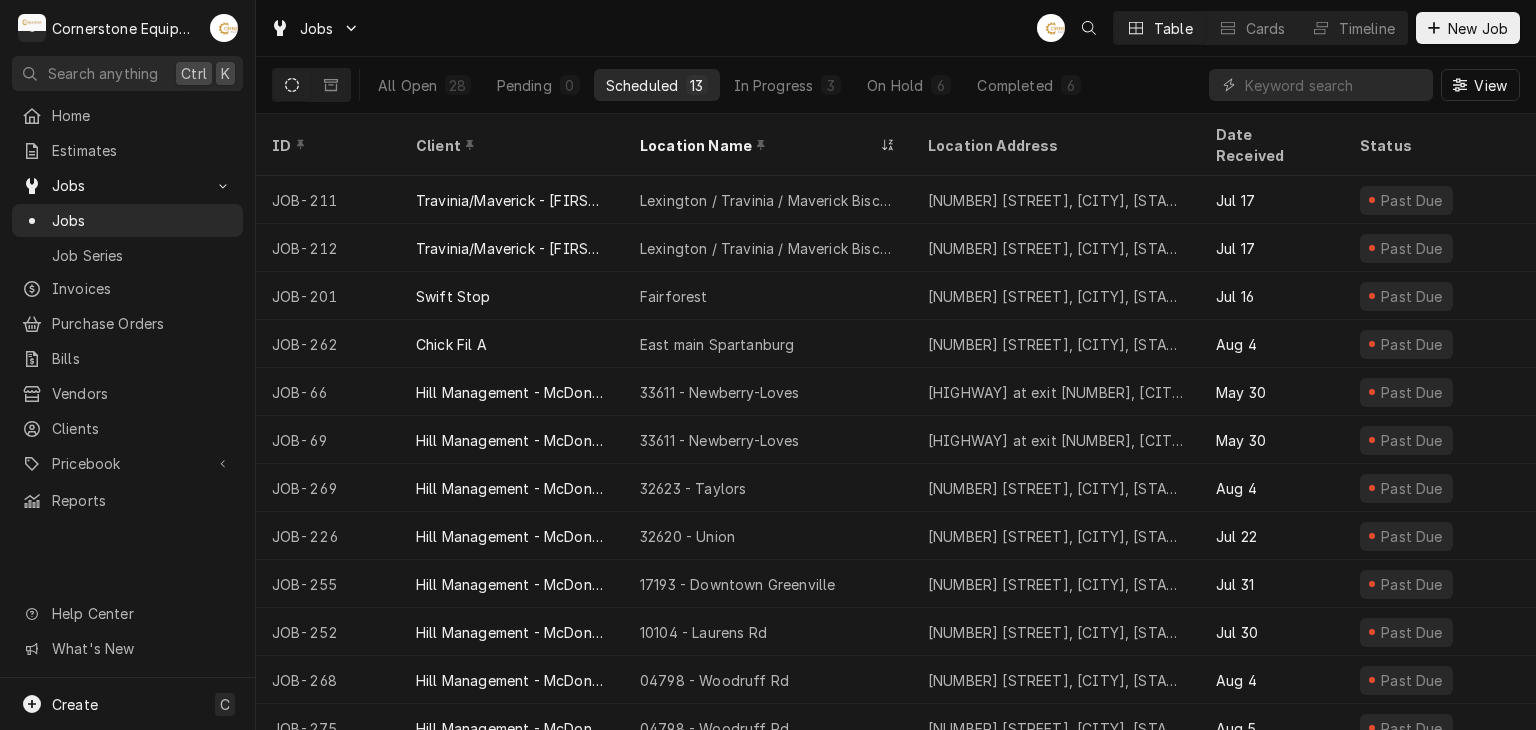 scroll, scrollTop: 61, scrollLeft: 0, axis: vertical 